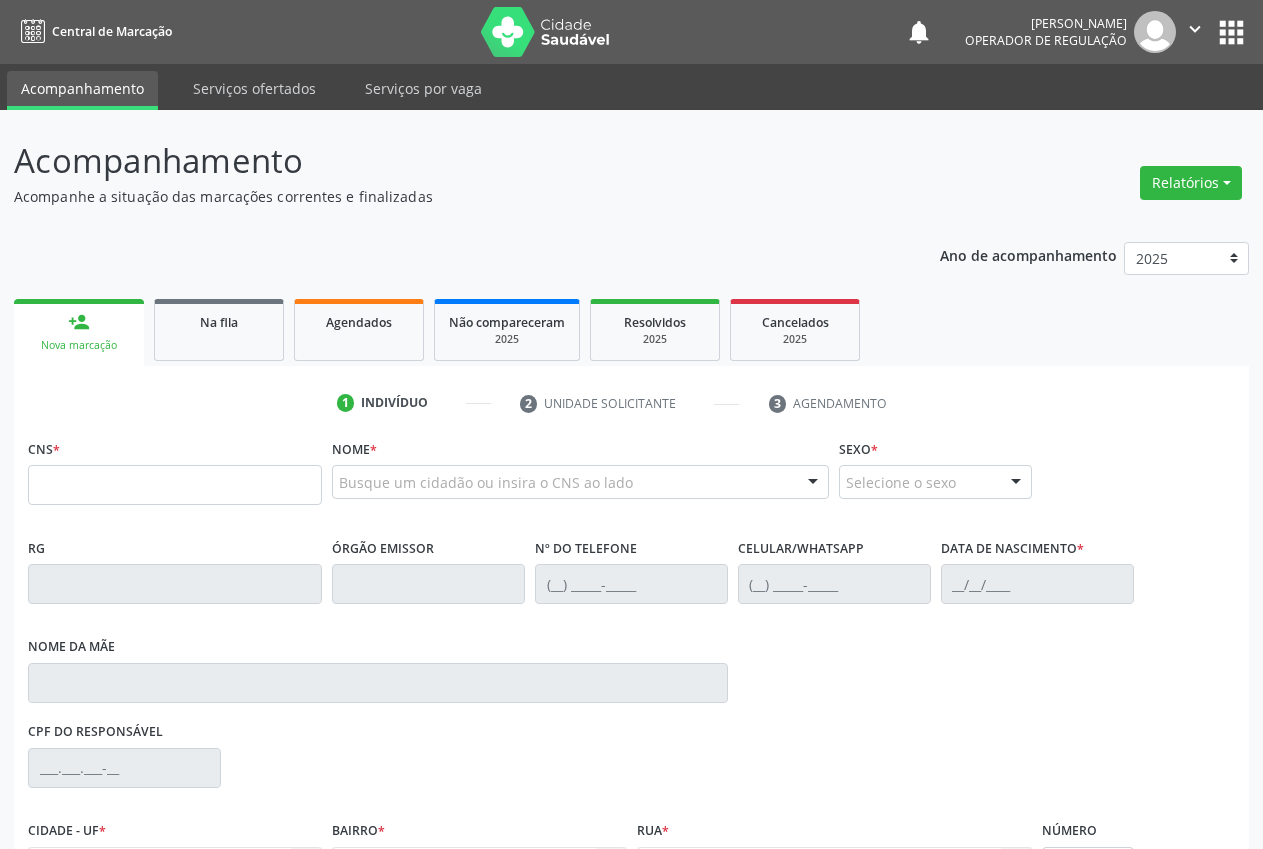 scroll, scrollTop: 0, scrollLeft: 0, axis: both 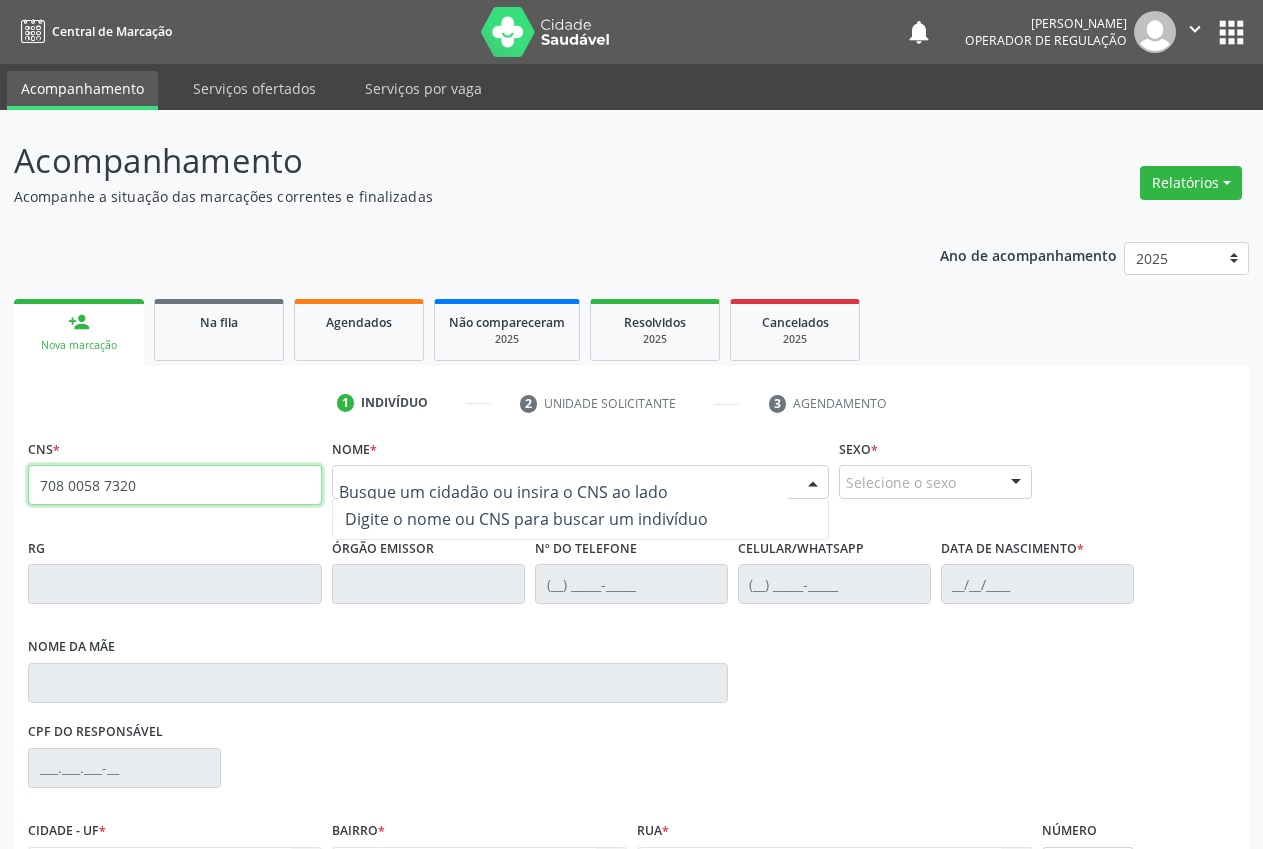 click on "708 0058 7320" at bounding box center (175, 485) 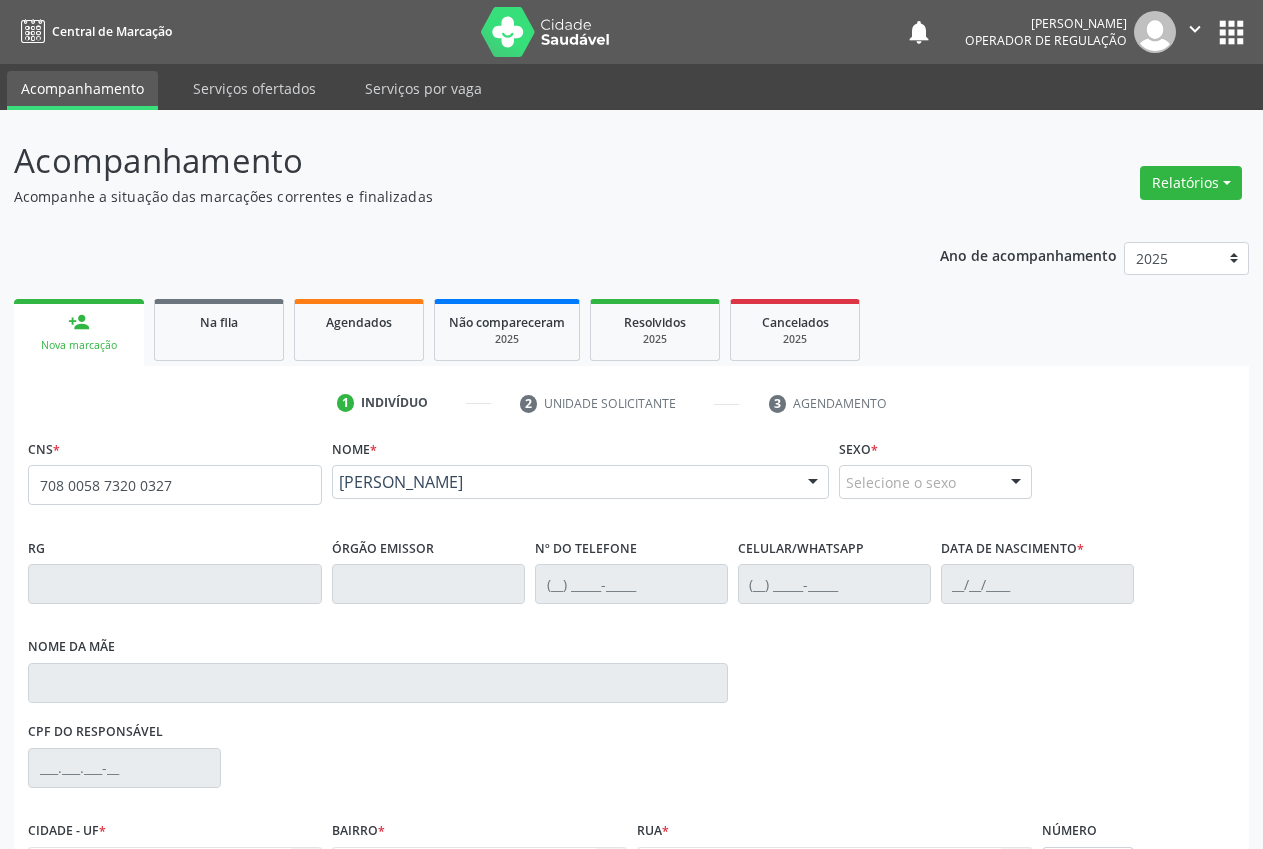 type on "708 0058 7320 0327" 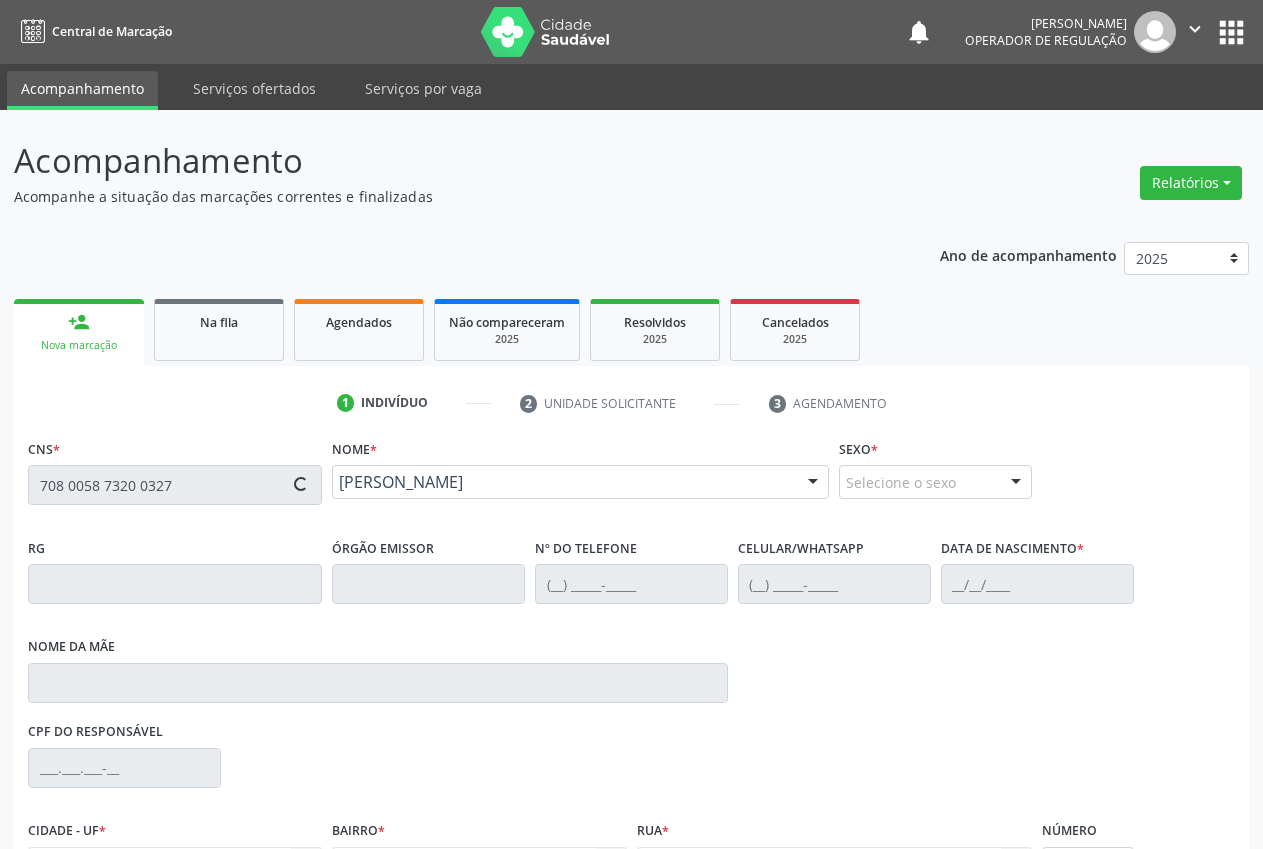 type on "(87) 98805-0407" 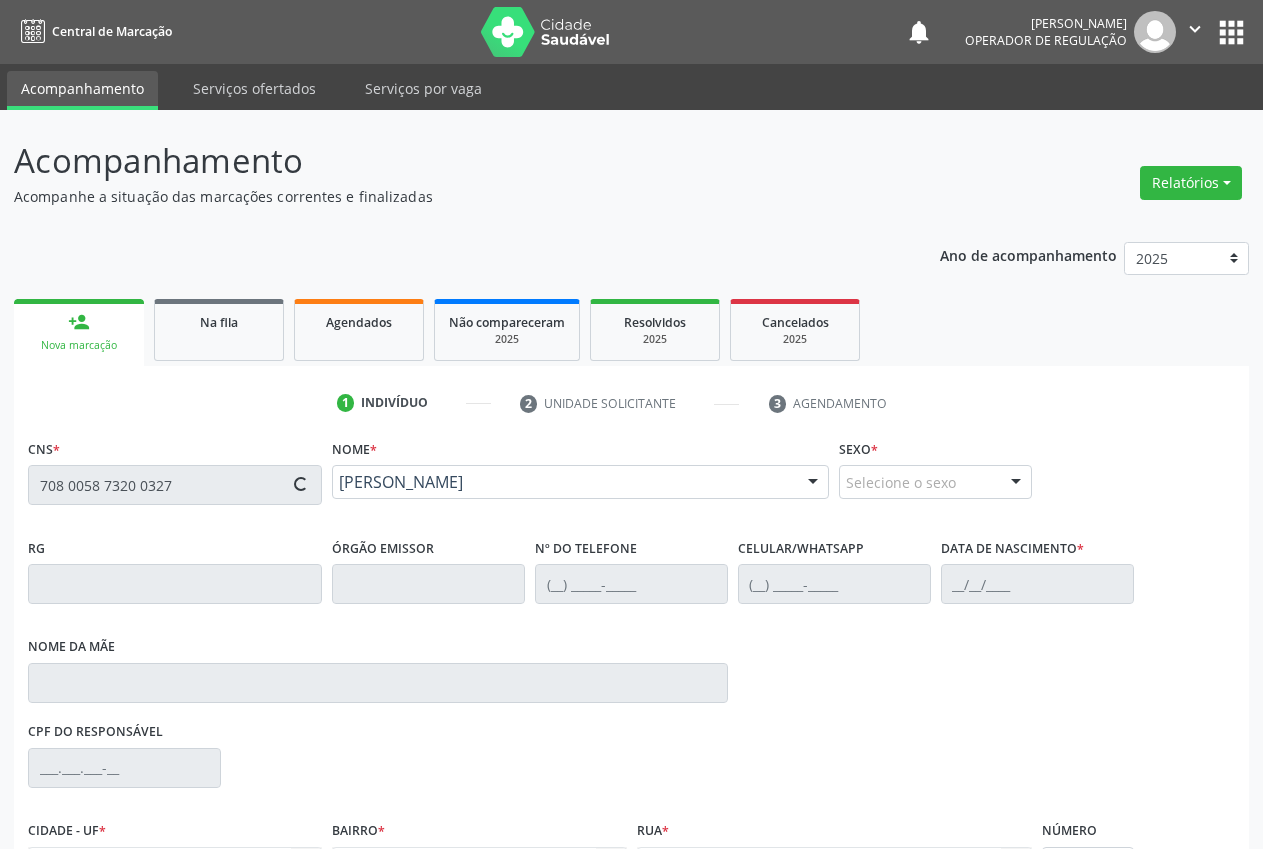 type on "11/09/2013" 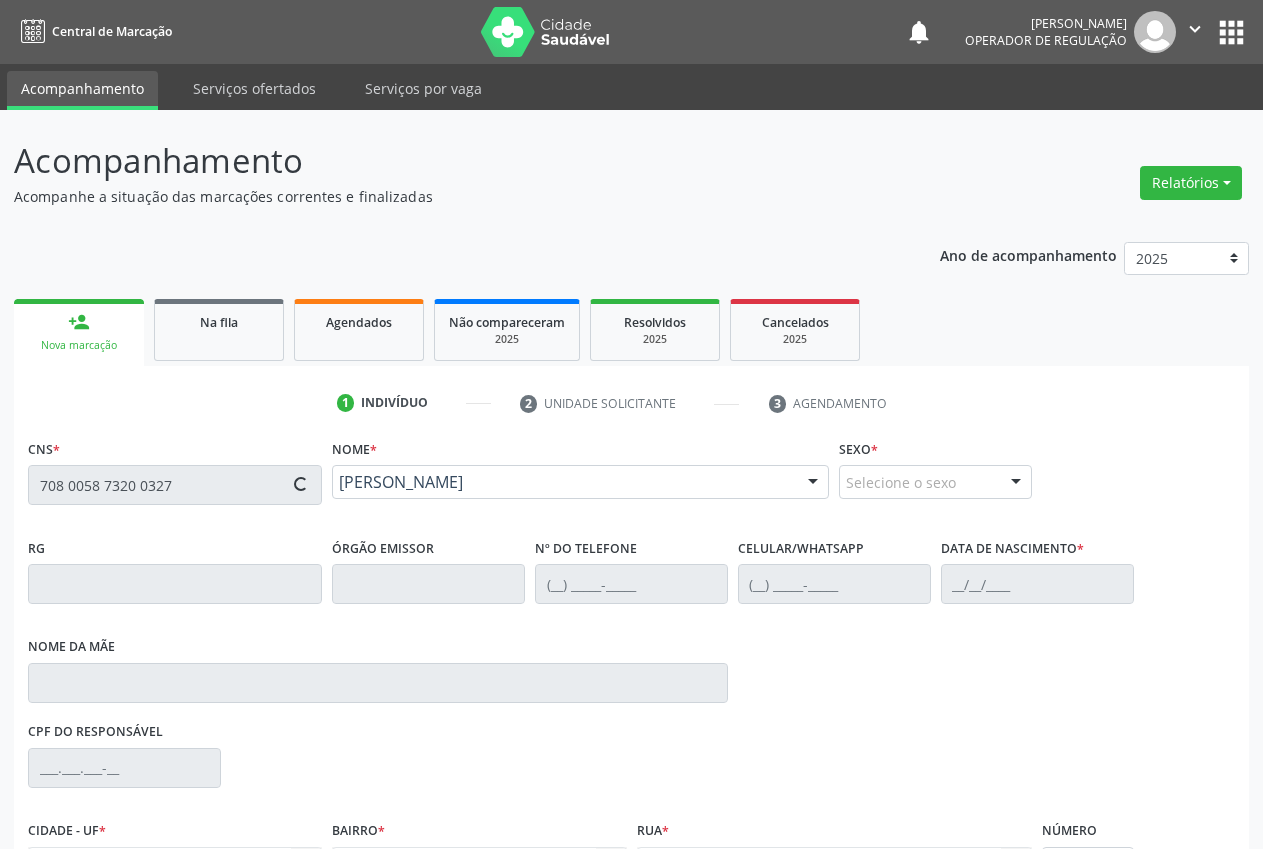 type on "083.660.304-40" 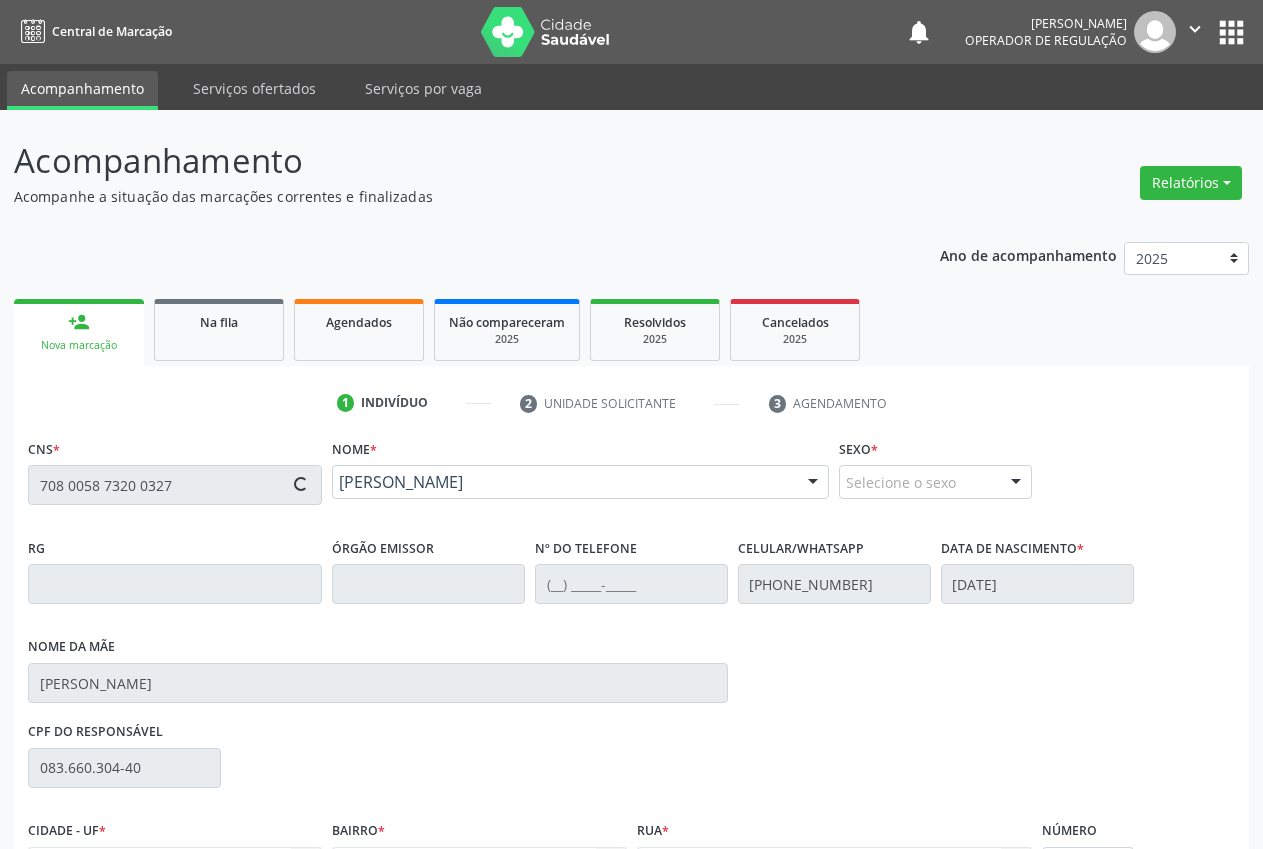 type on "S/N" 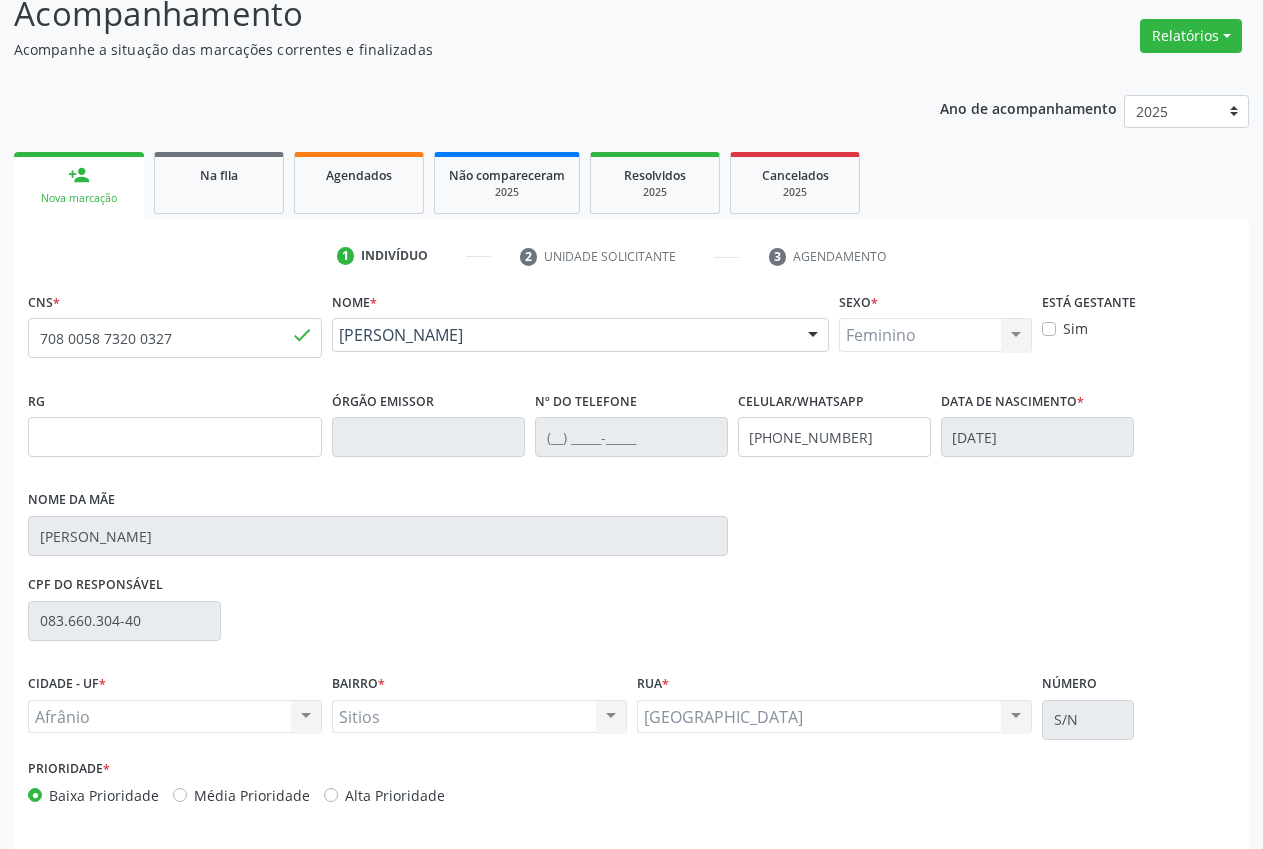 scroll, scrollTop: 221, scrollLeft: 0, axis: vertical 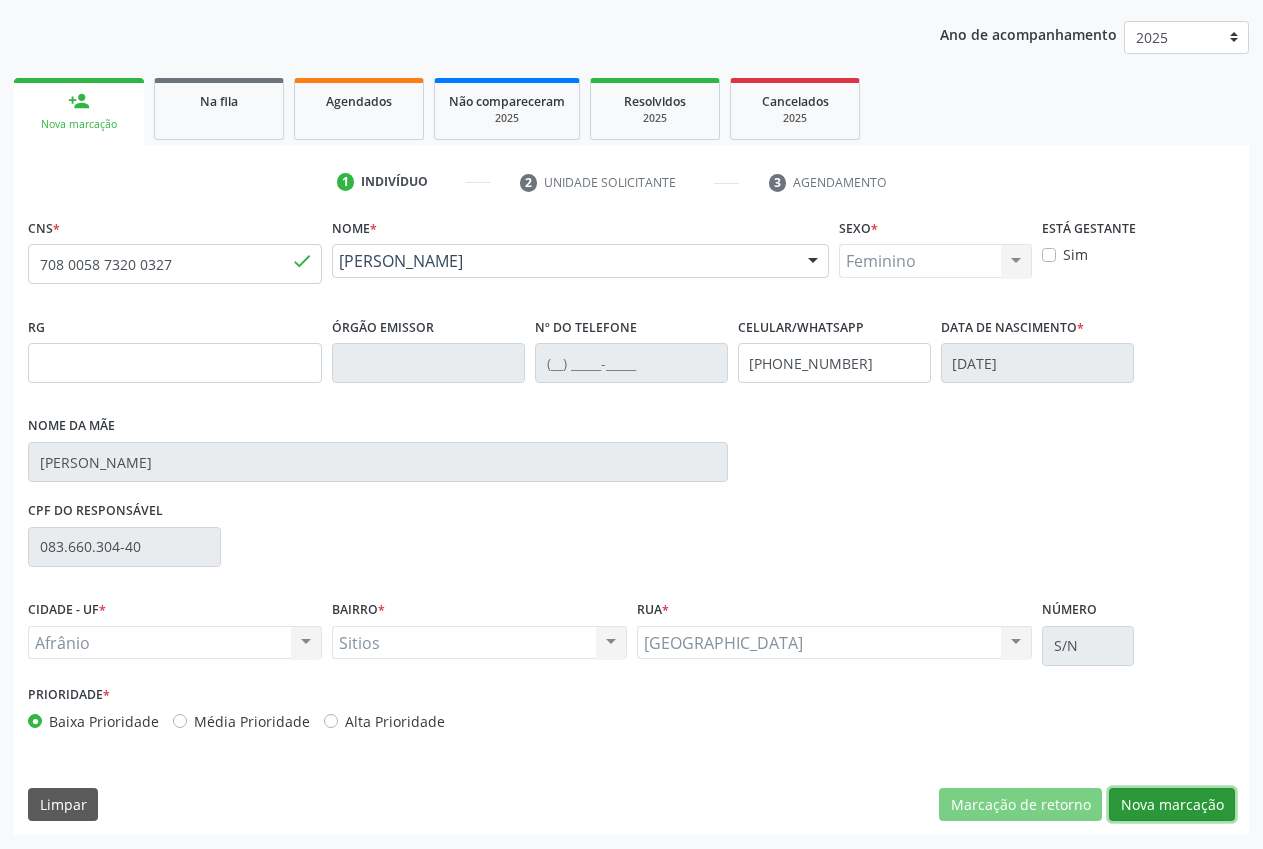 click on "Nova marcação" at bounding box center (1172, 805) 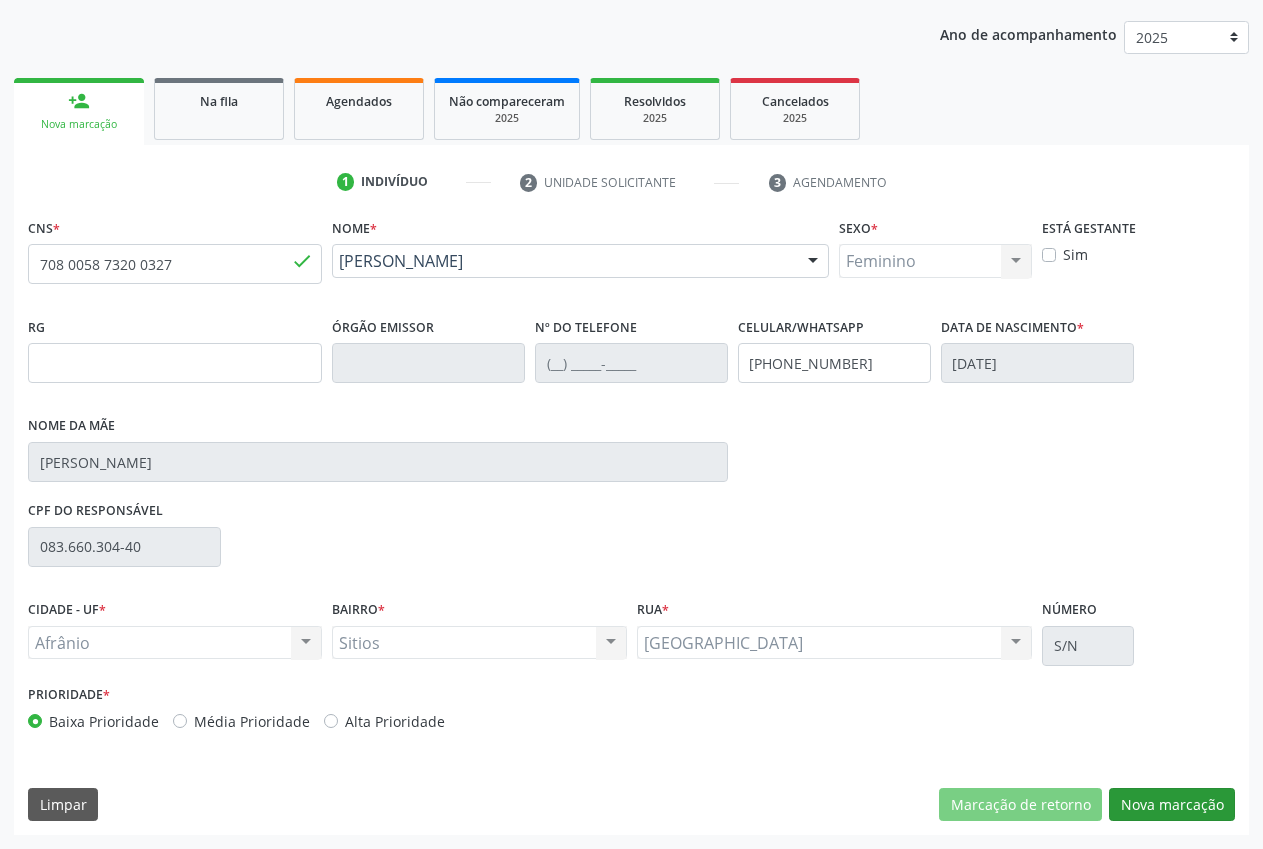 scroll, scrollTop: 57, scrollLeft: 0, axis: vertical 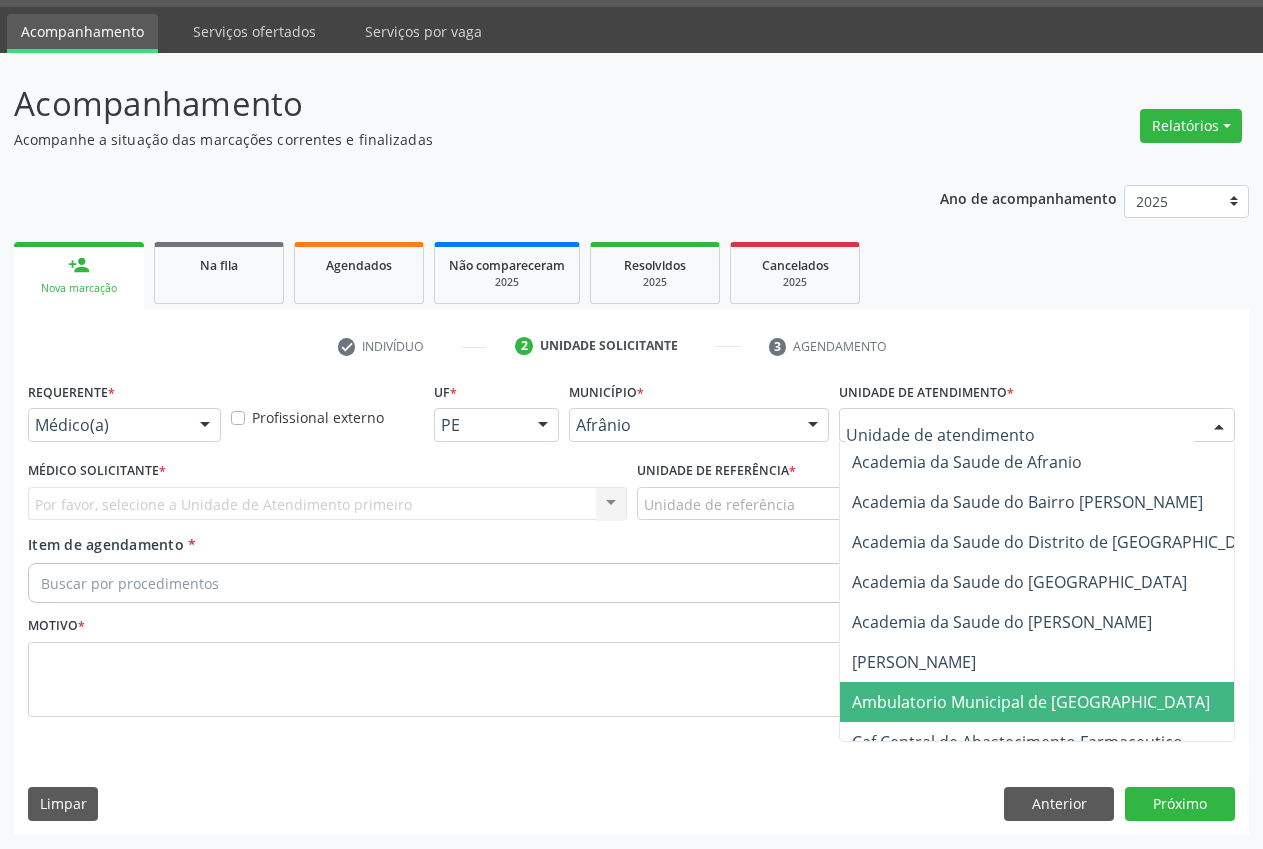 click on "Ambulatorio Municipal de [GEOGRAPHIC_DATA]" at bounding box center [1084, 702] 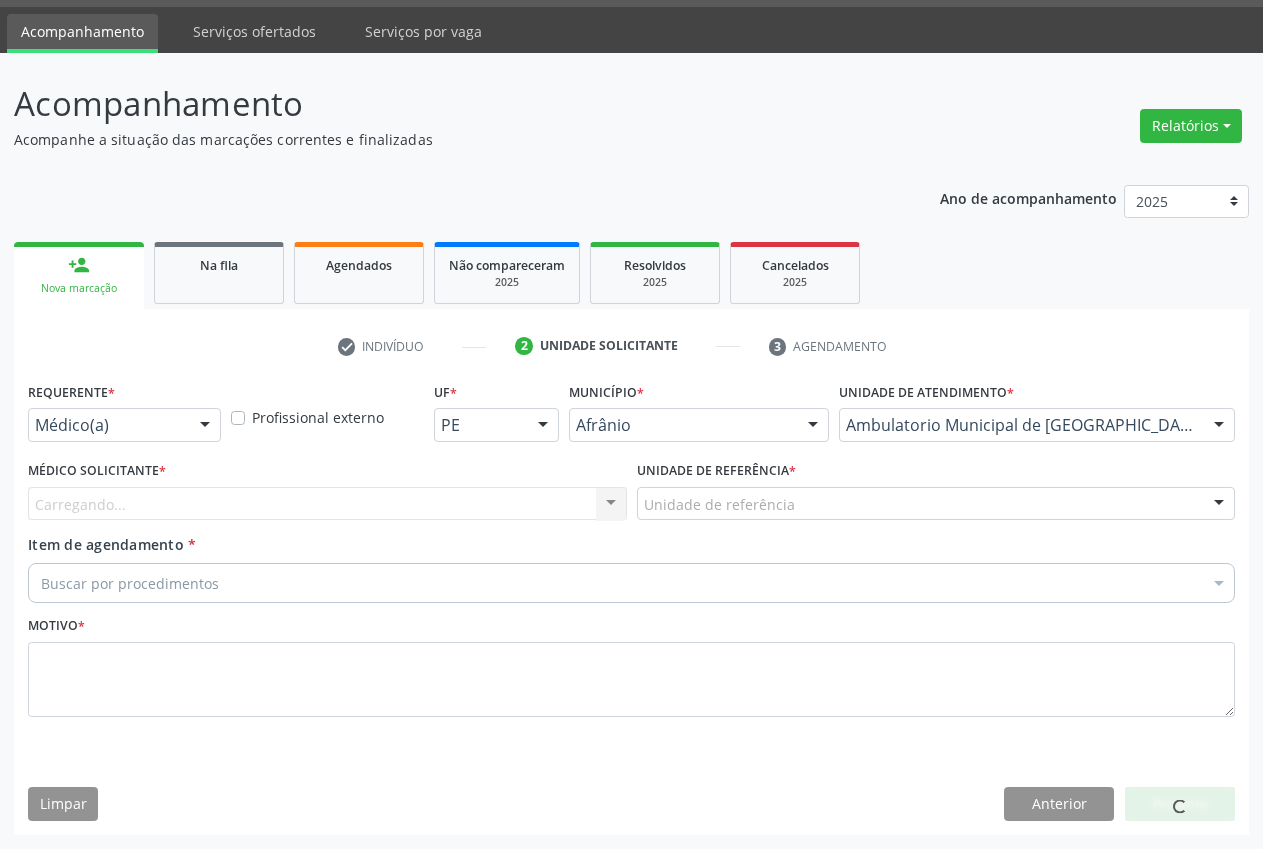 click on "Unidade de referência
*" at bounding box center (716, 471) 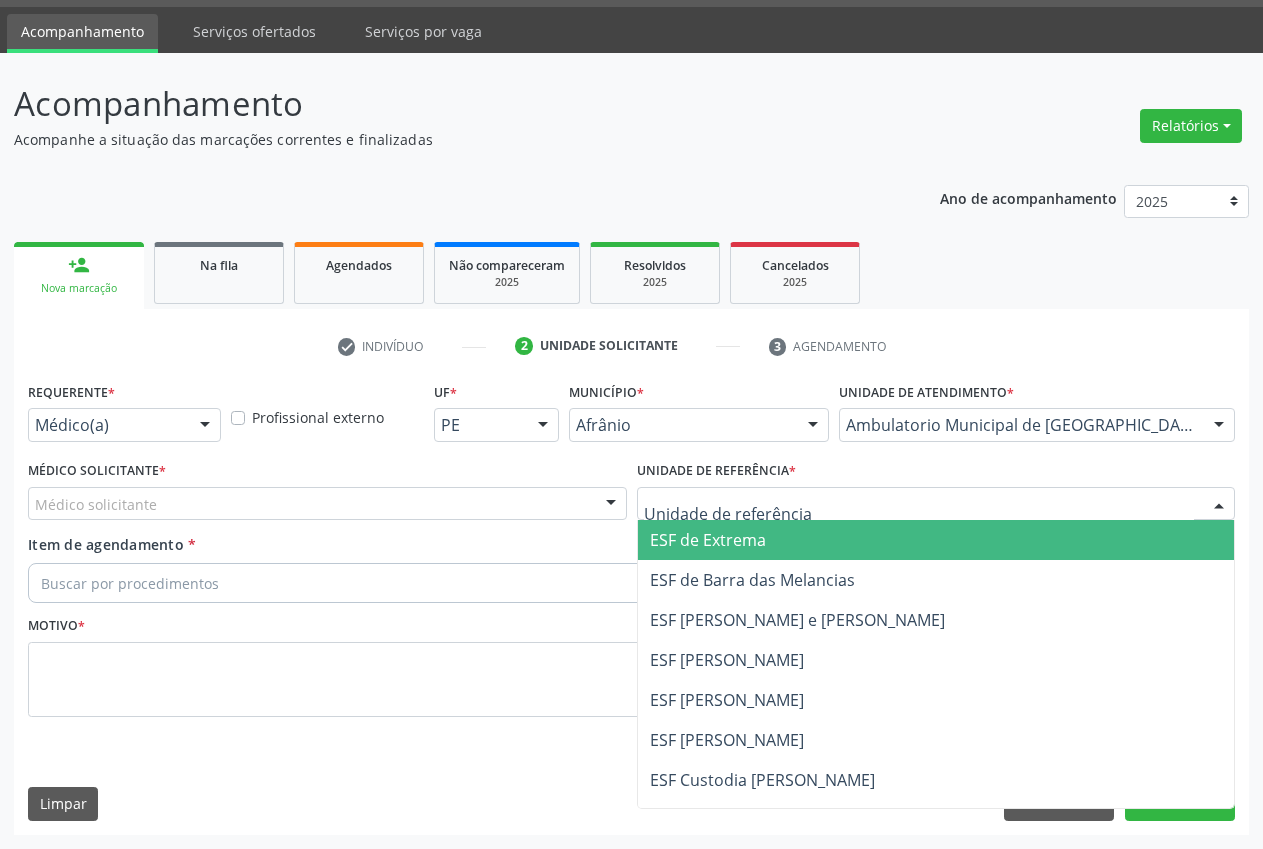click on "ESF de Extrema" at bounding box center (936, 540) 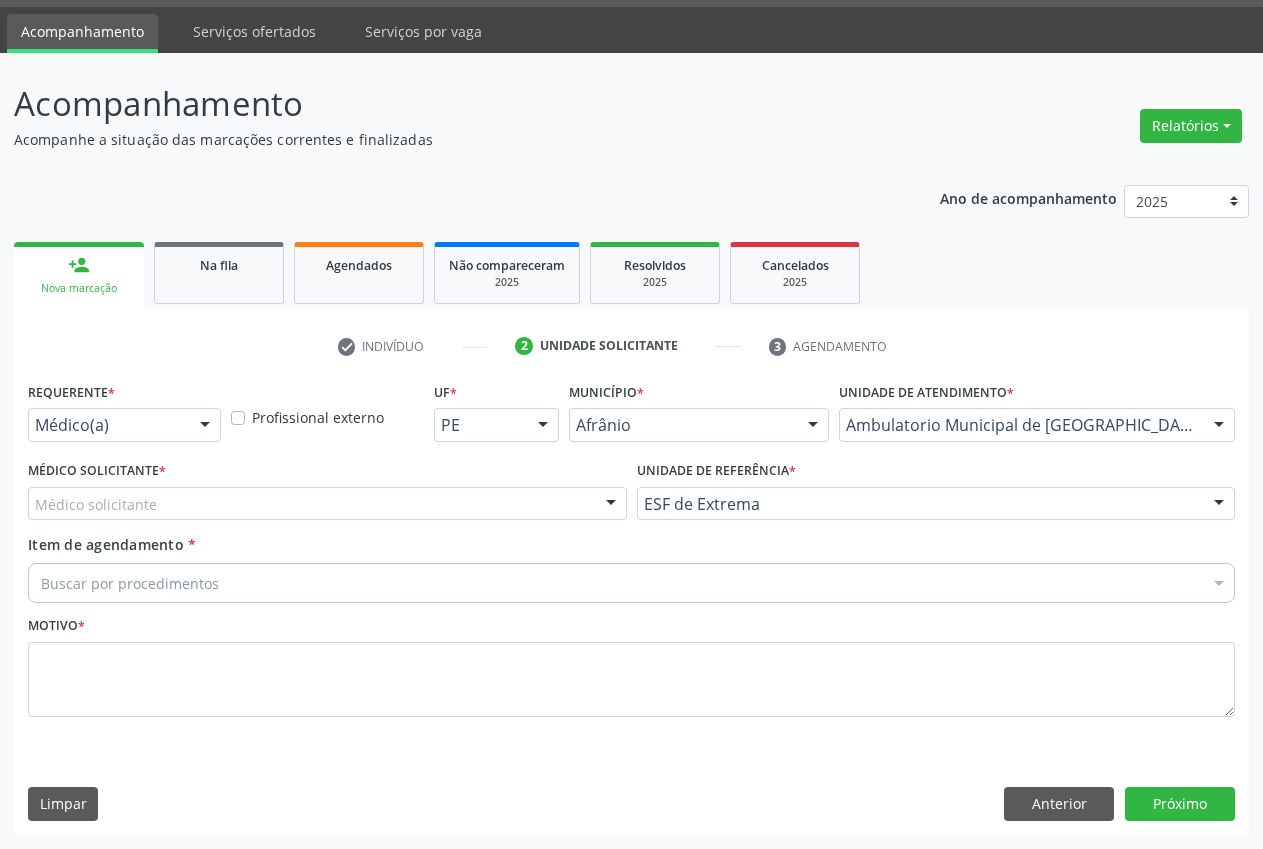 click on "Médico solicitante" at bounding box center (327, 504) 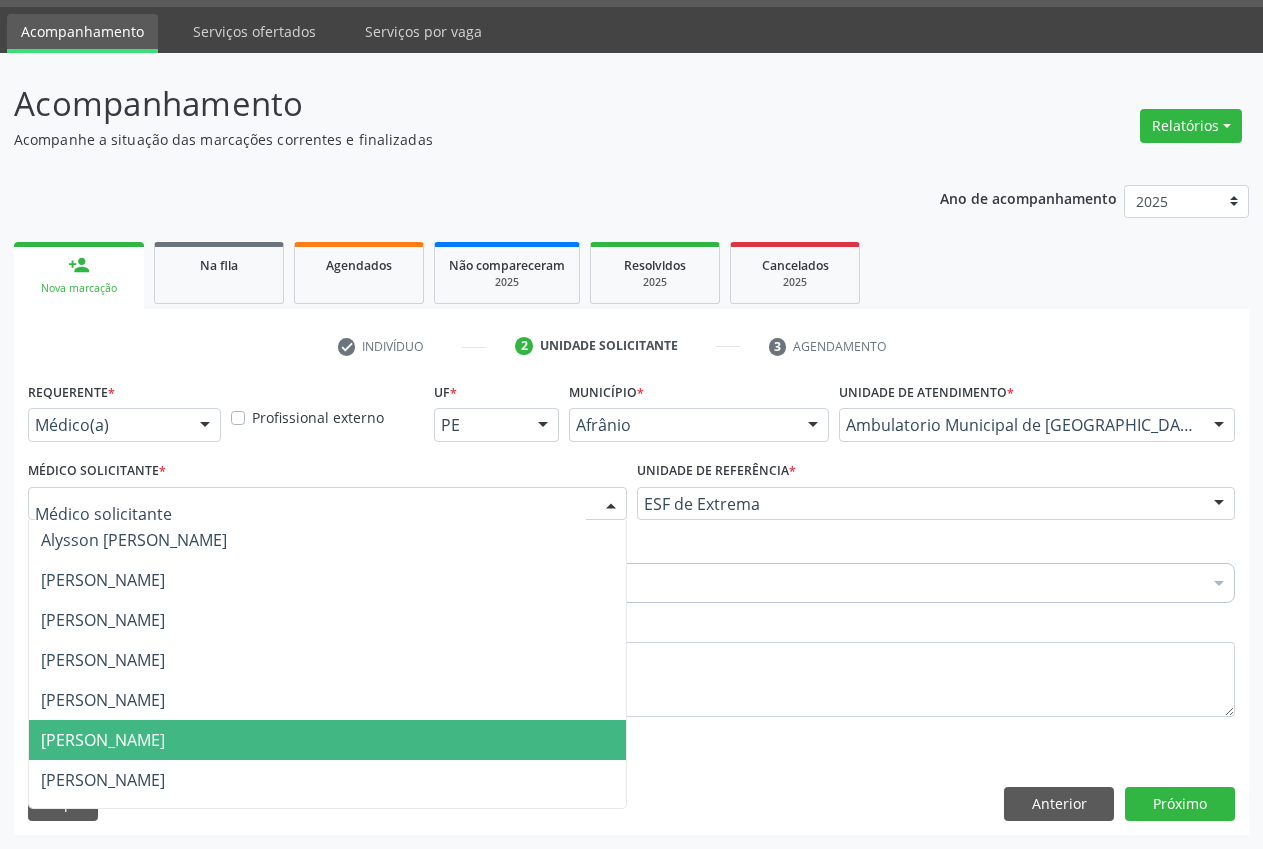 click on "[PERSON_NAME]" at bounding box center (327, 740) 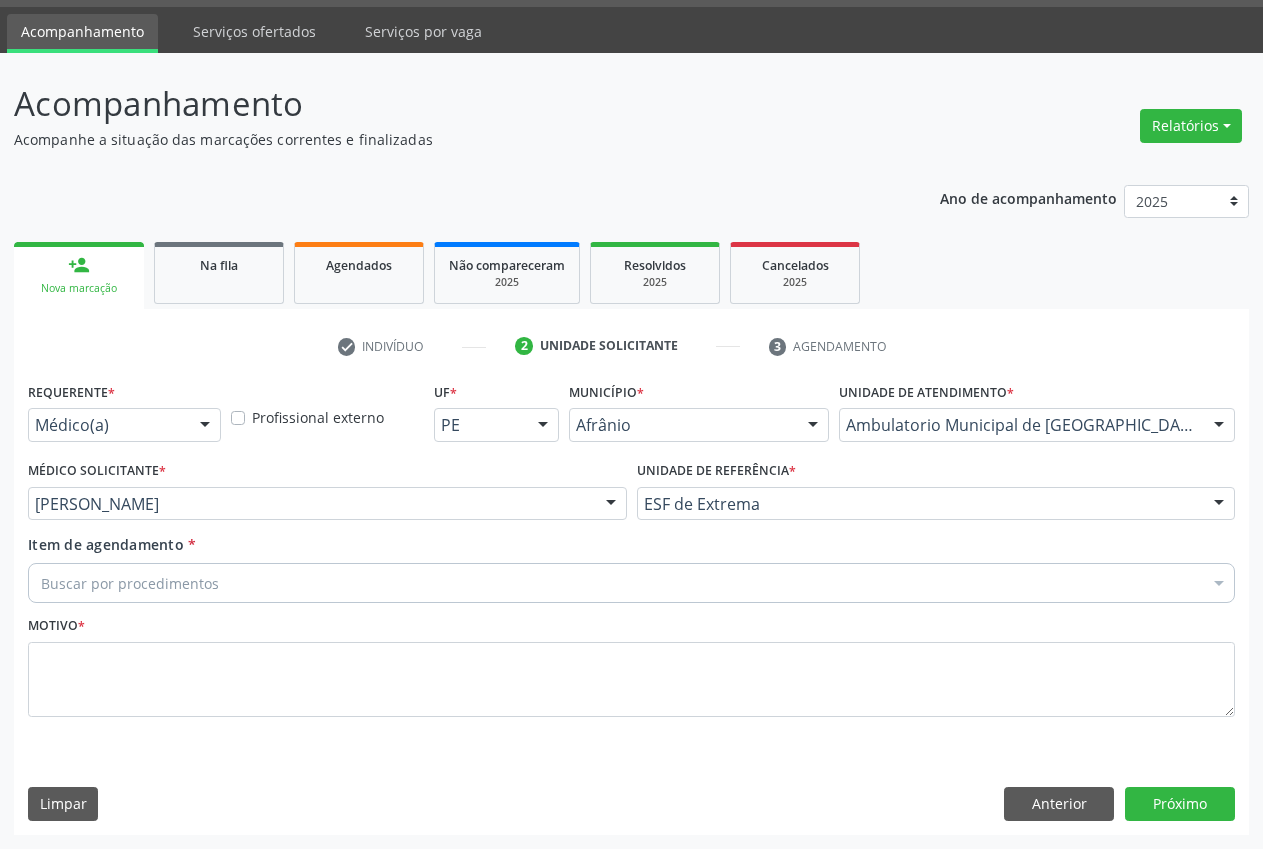 click on "Buscar por procedimentos" at bounding box center [631, 583] 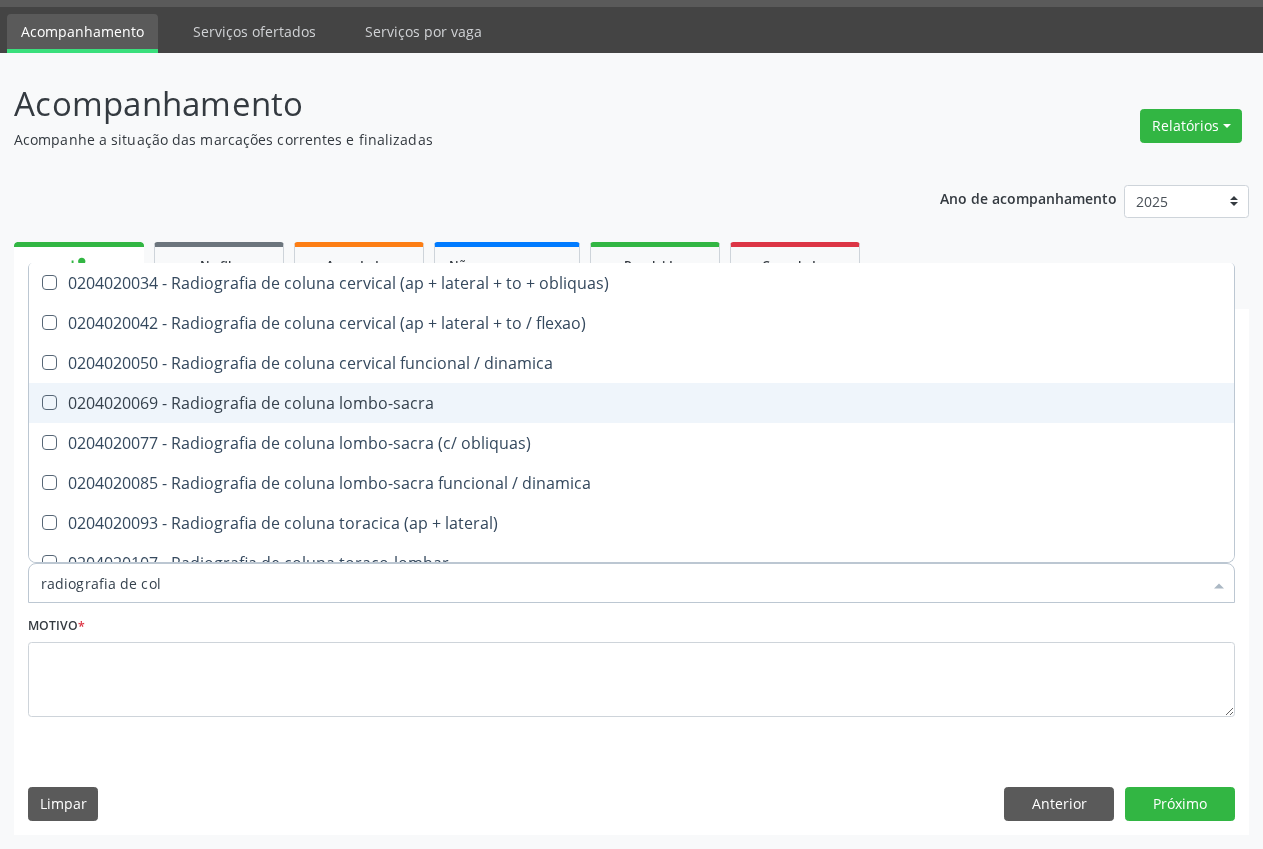 type on "radiografia de colu" 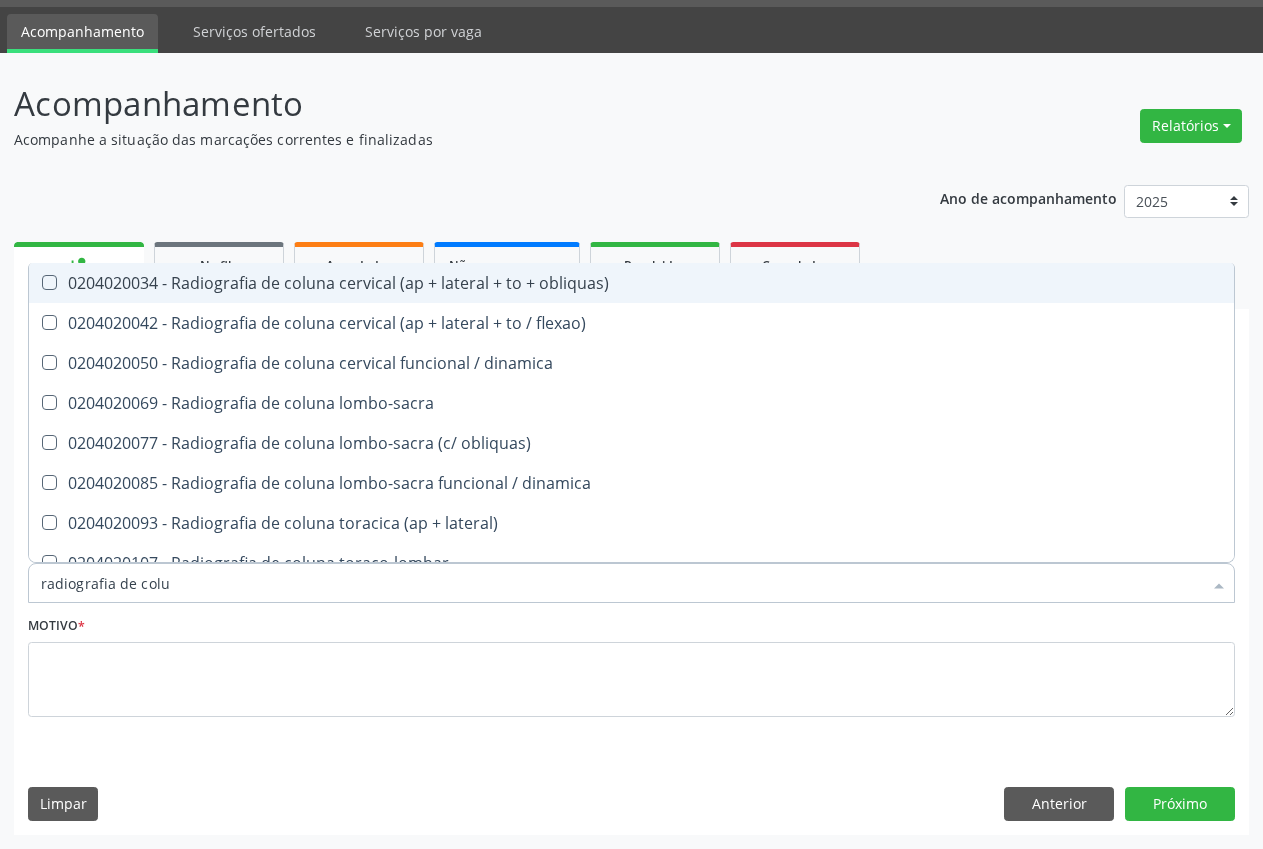 click on "0204020034 - Radiografia de coluna cervical (ap + lateral + to + obliquas)" at bounding box center (631, 283) 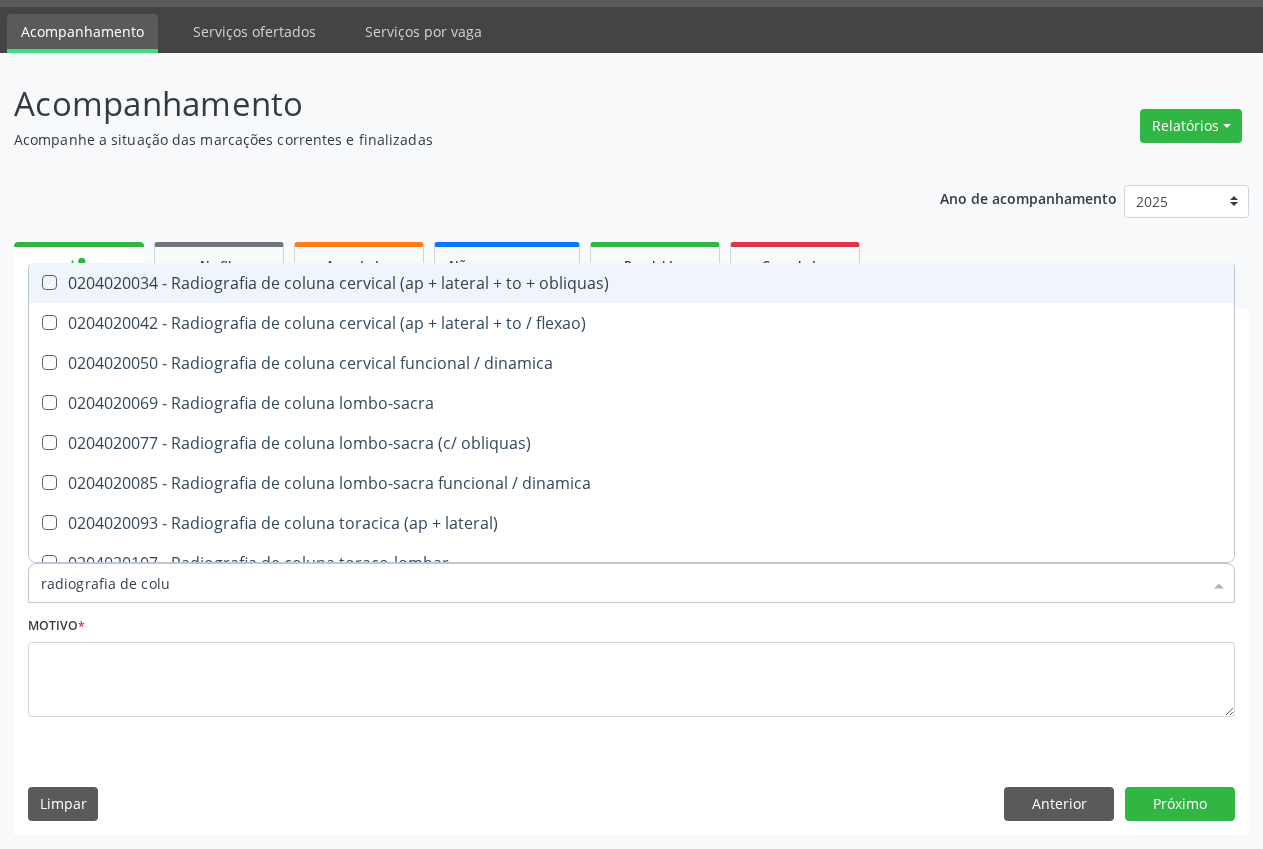 checkbox on "true" 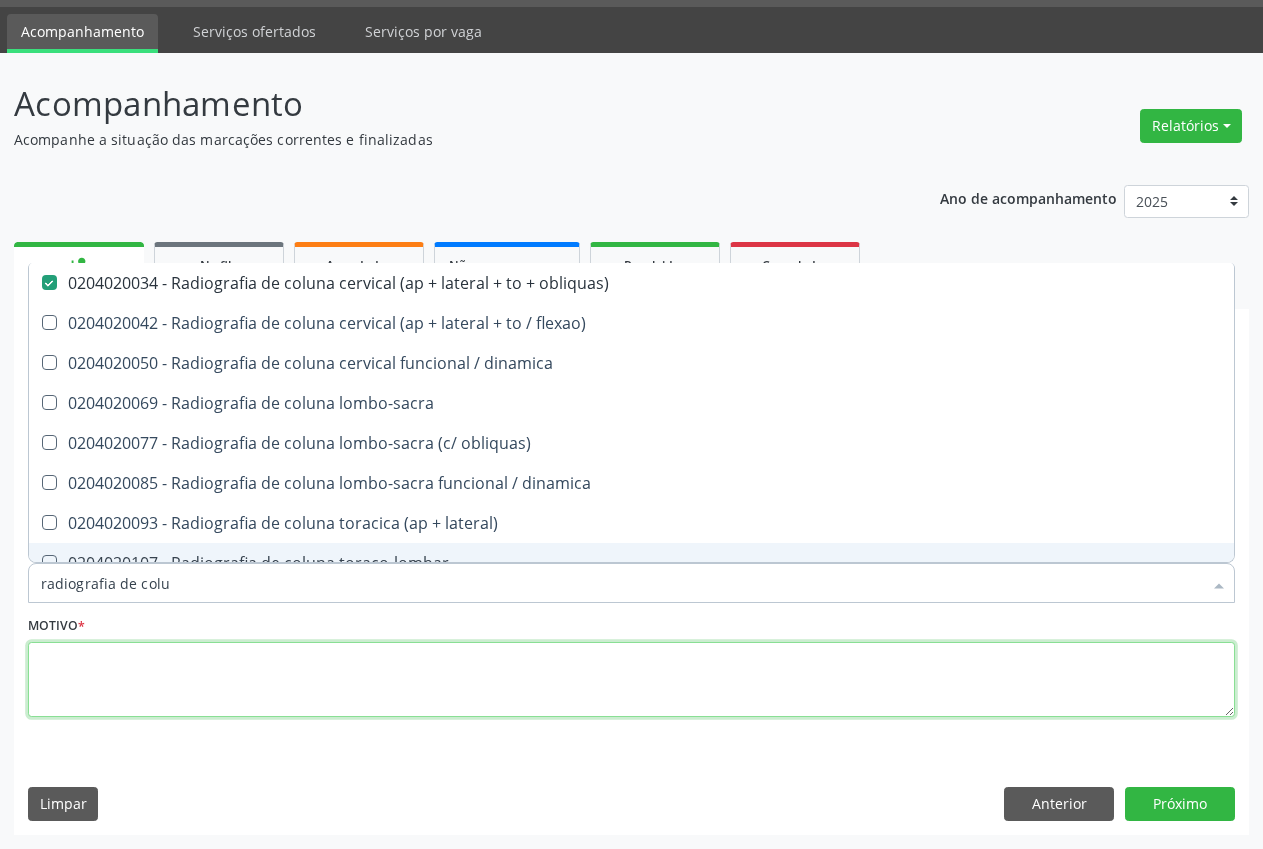 click at bounding box center [631, 680] 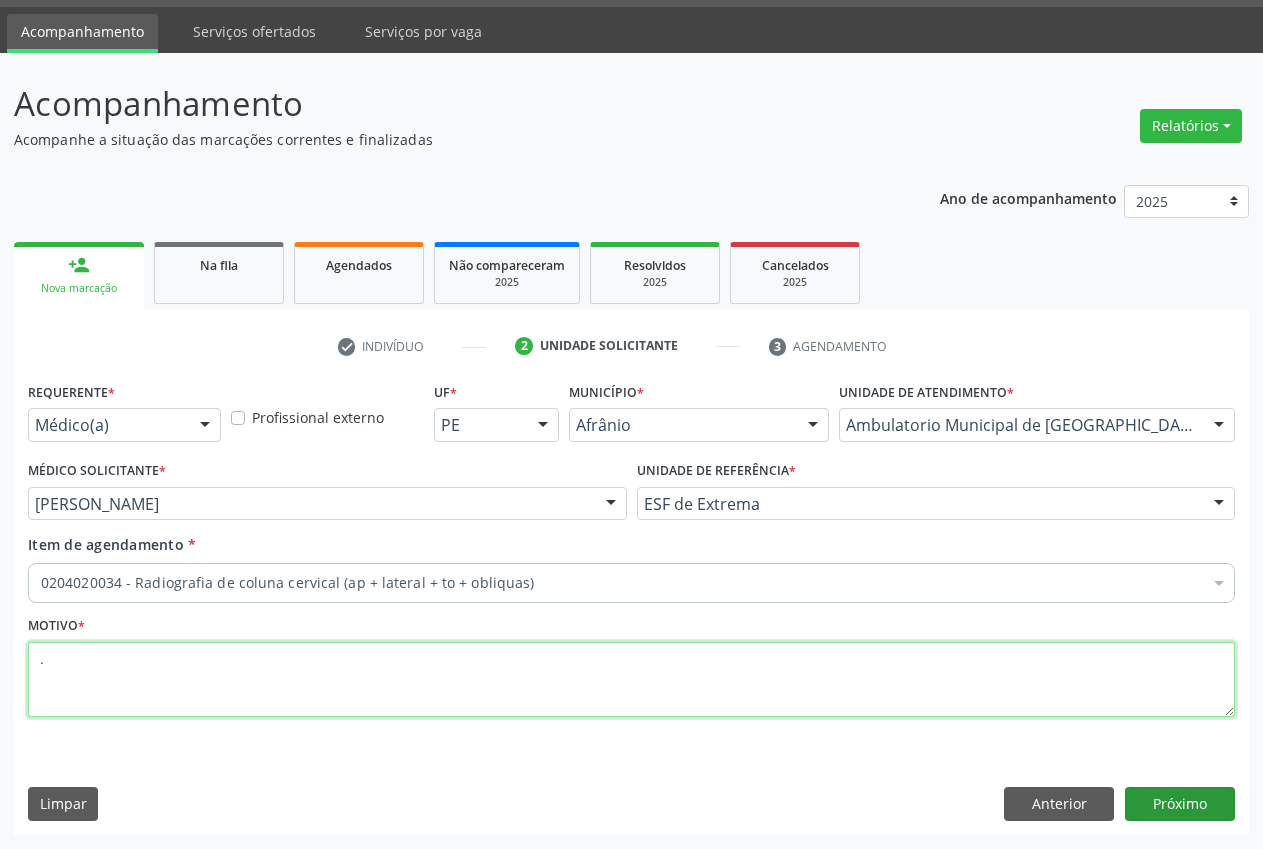 type on "." 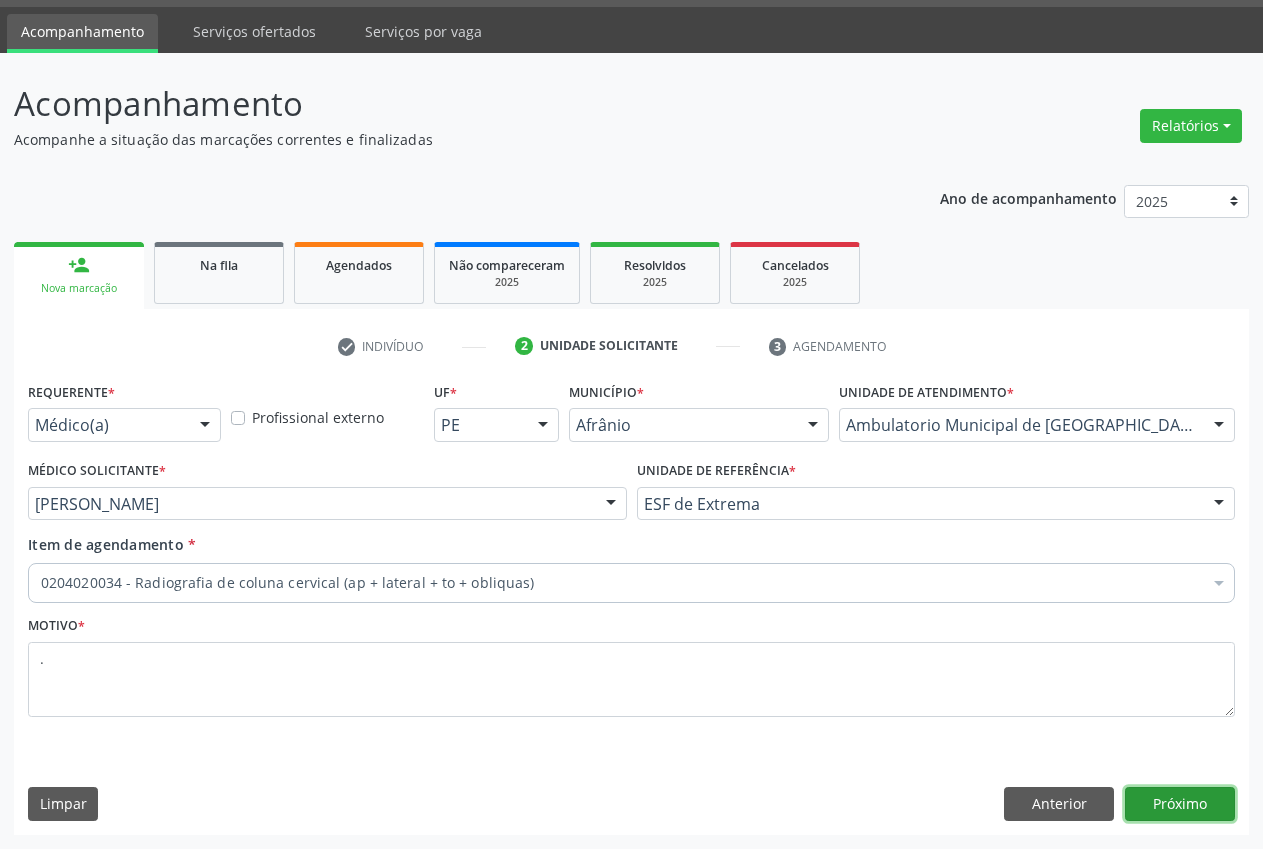 click on "Próximo" at bounding box center [1180, 804] 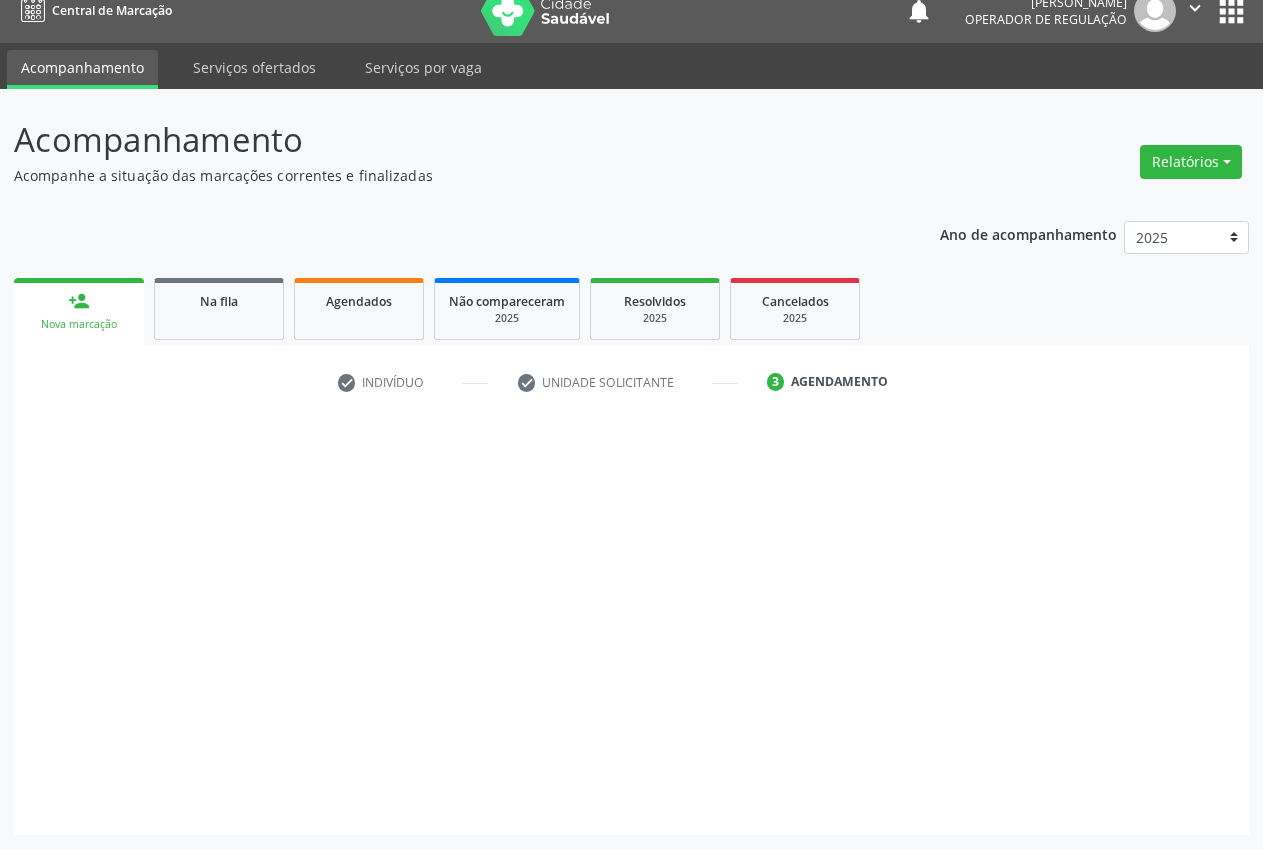 scroll, scrollTop: 21, scrollLeft: 0, axis: vertical 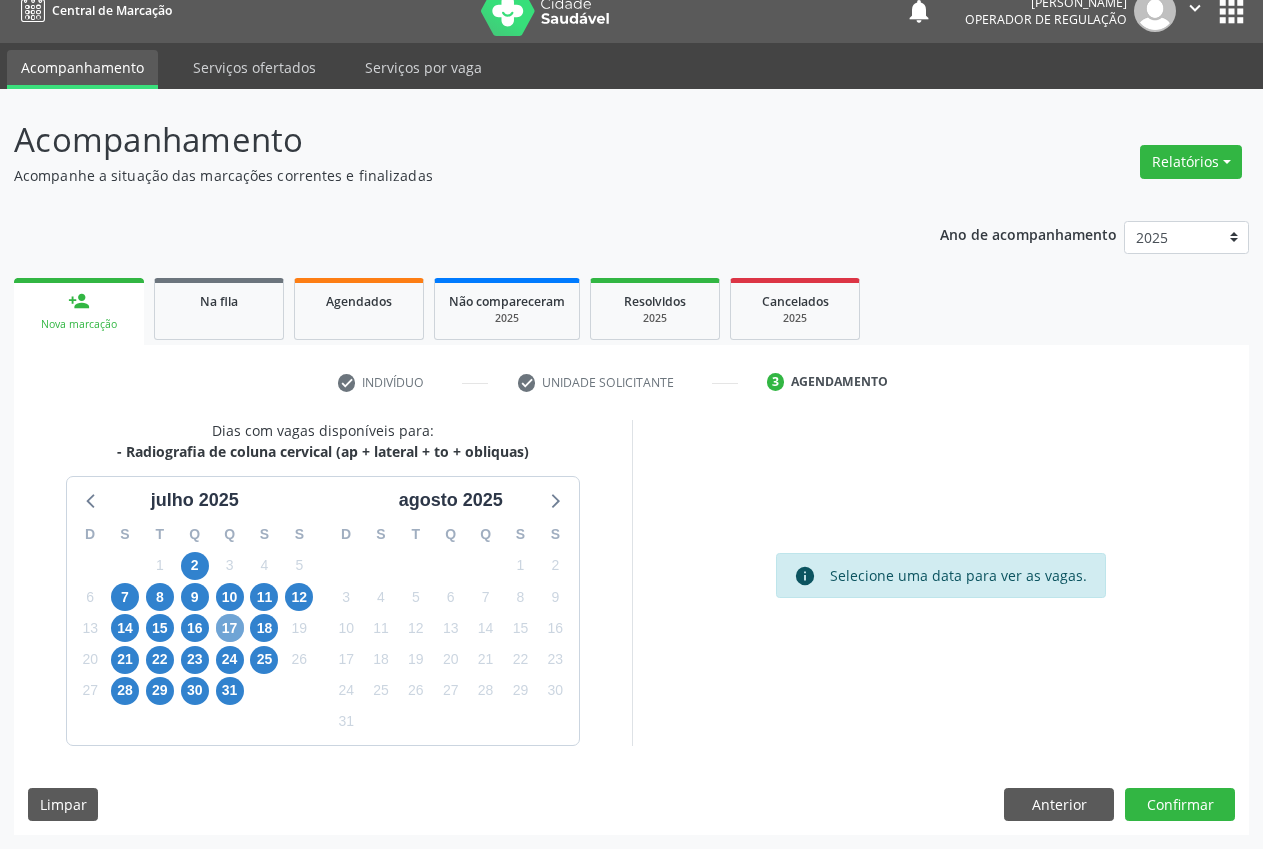 click on "17" at bounding box center [230, 628] 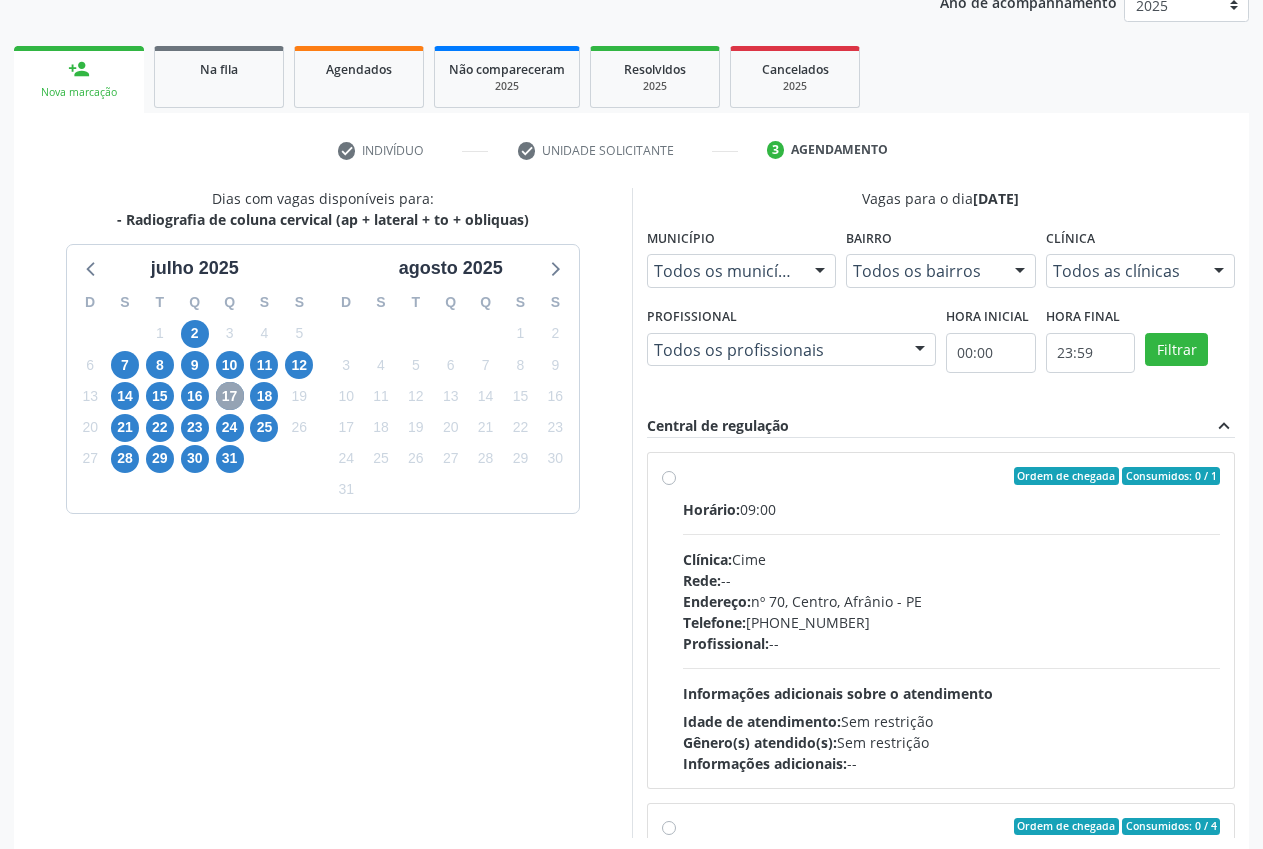 scroll, scrollTop: 263, scrollLeft: 0, axis: vertical 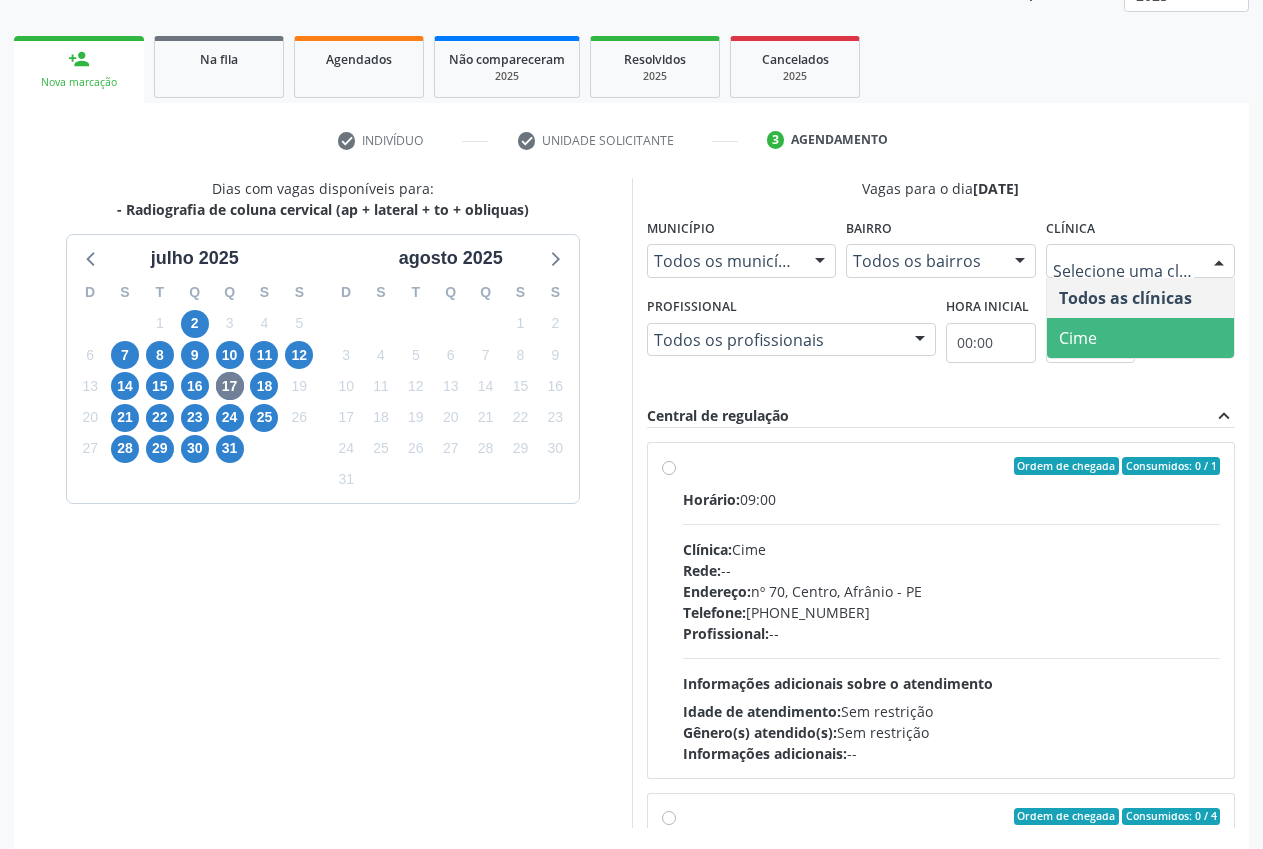 click on "Cime" at bounding box center [1141, 338] 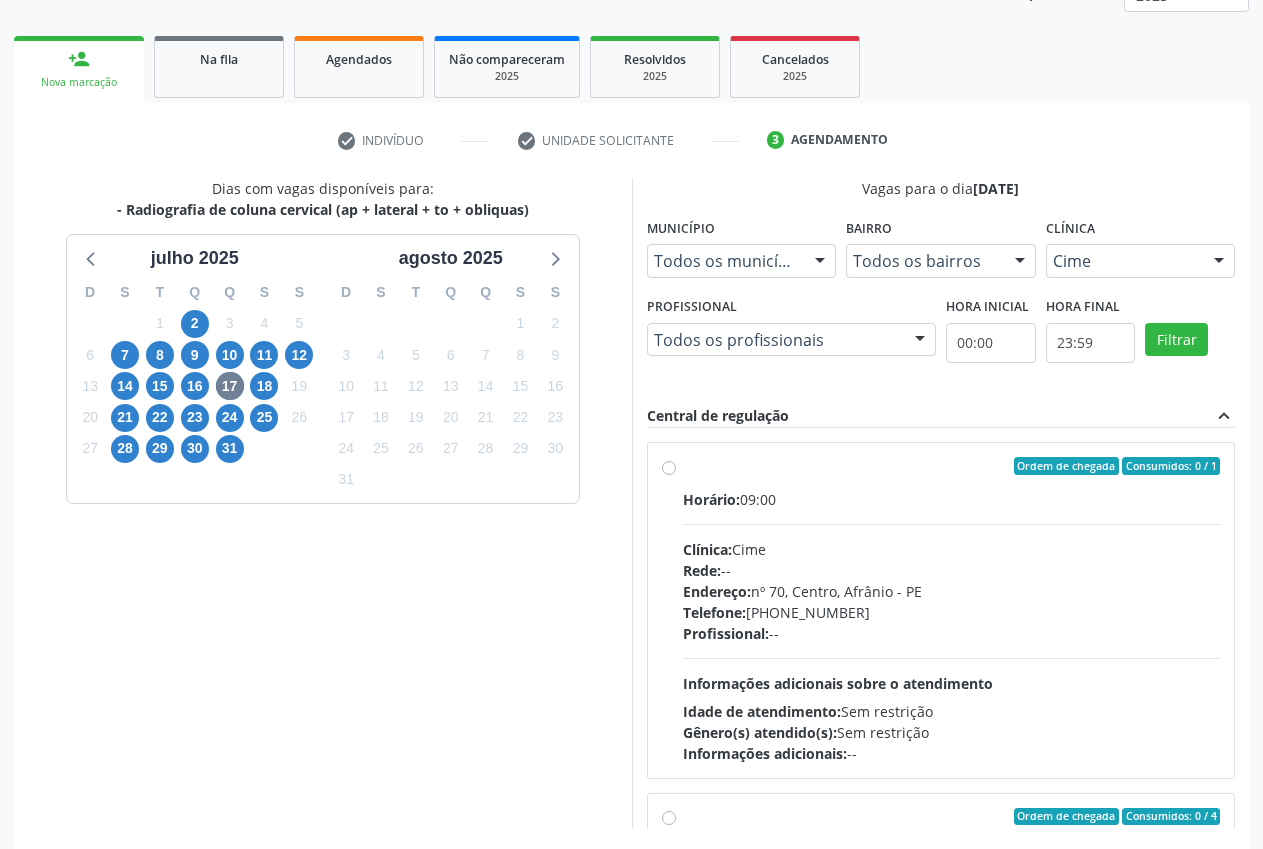 click on "Ordem de chegada
Consumidos: 0 / 1
Horário:   09:00
Clínica:  Cime
Rede:
--
Endereço:   nº 70, Centro, Afrânio - PE
Telefone:   (87) 88416145
Profissional:
--
Informações adicionais sobre o atendimento
Idade de atendimento:
Sem restrição
Gênero(s) atendido(s):
Sem restrição
Informações adicionais:
--" at bounding box center (941, 610) 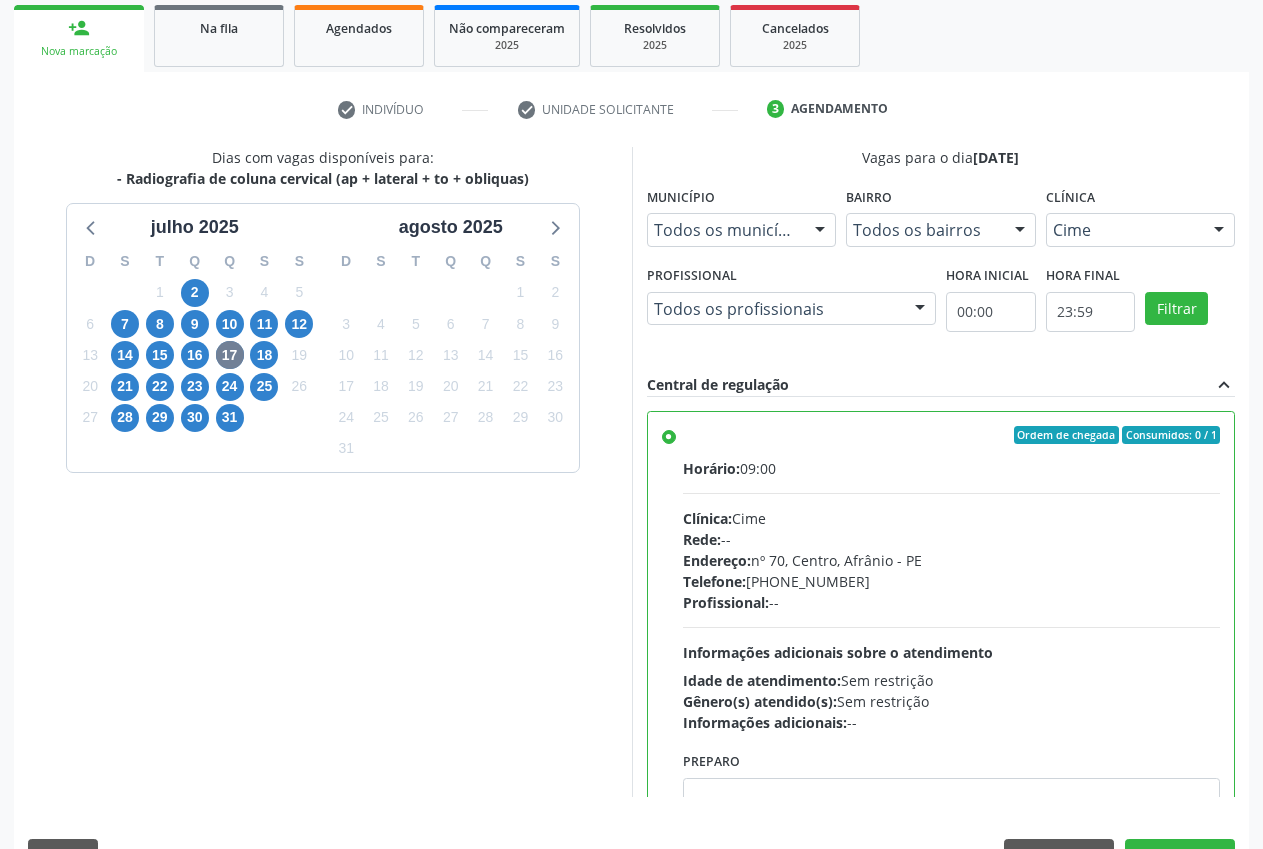 scroll, scrollTop: 346, scrollLeft: 0, axis: vertical 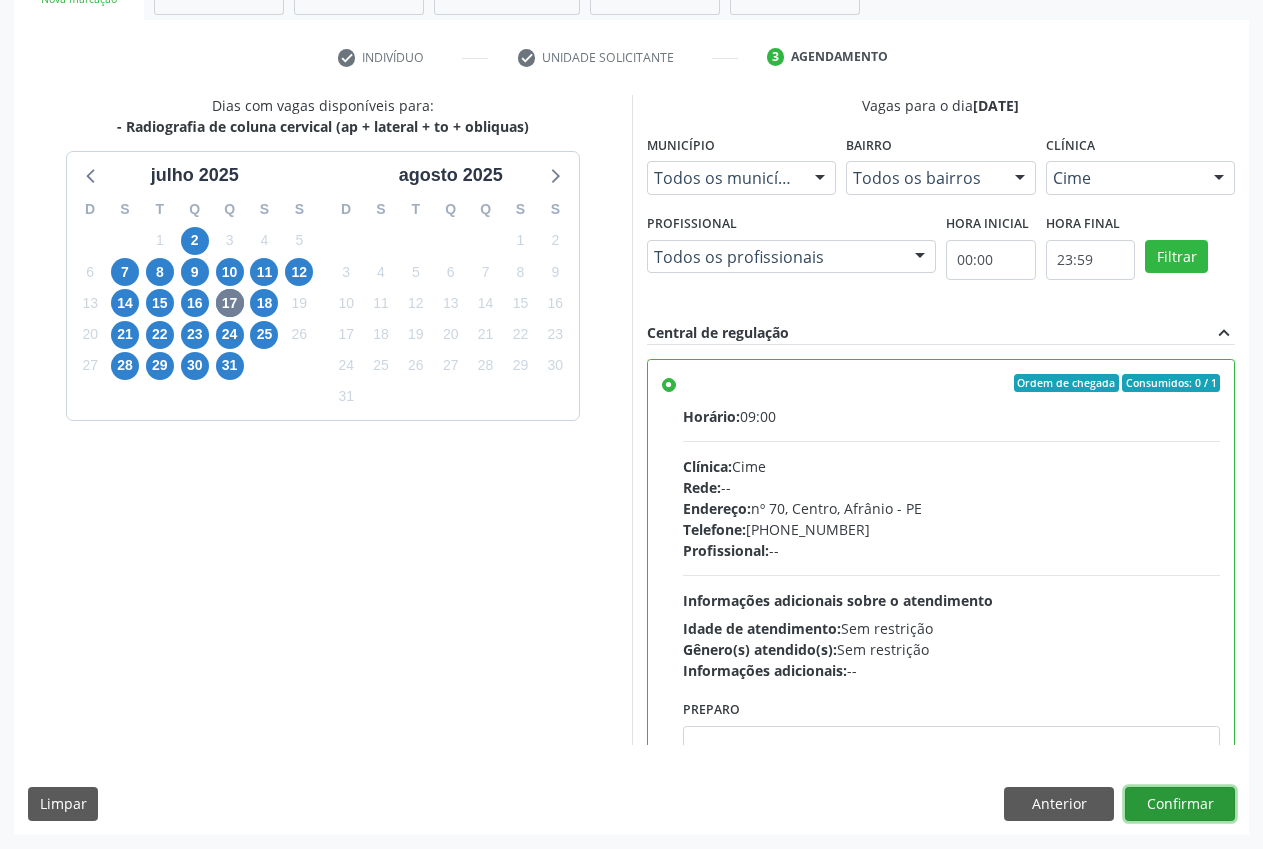 click on "Confirmar" at bounding box center (1180, 804) 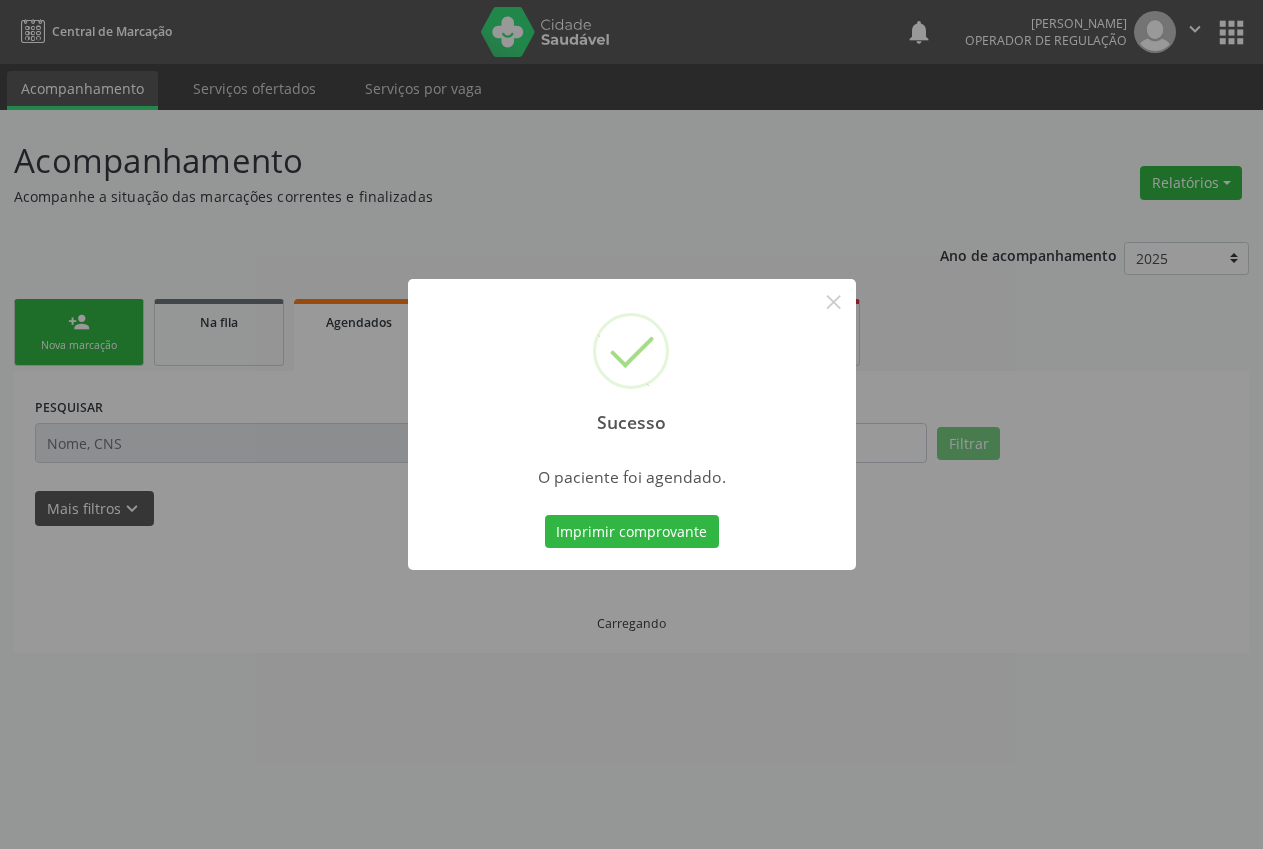 scroll, scrollTop: 0, scrollLeft: 0, axis: both 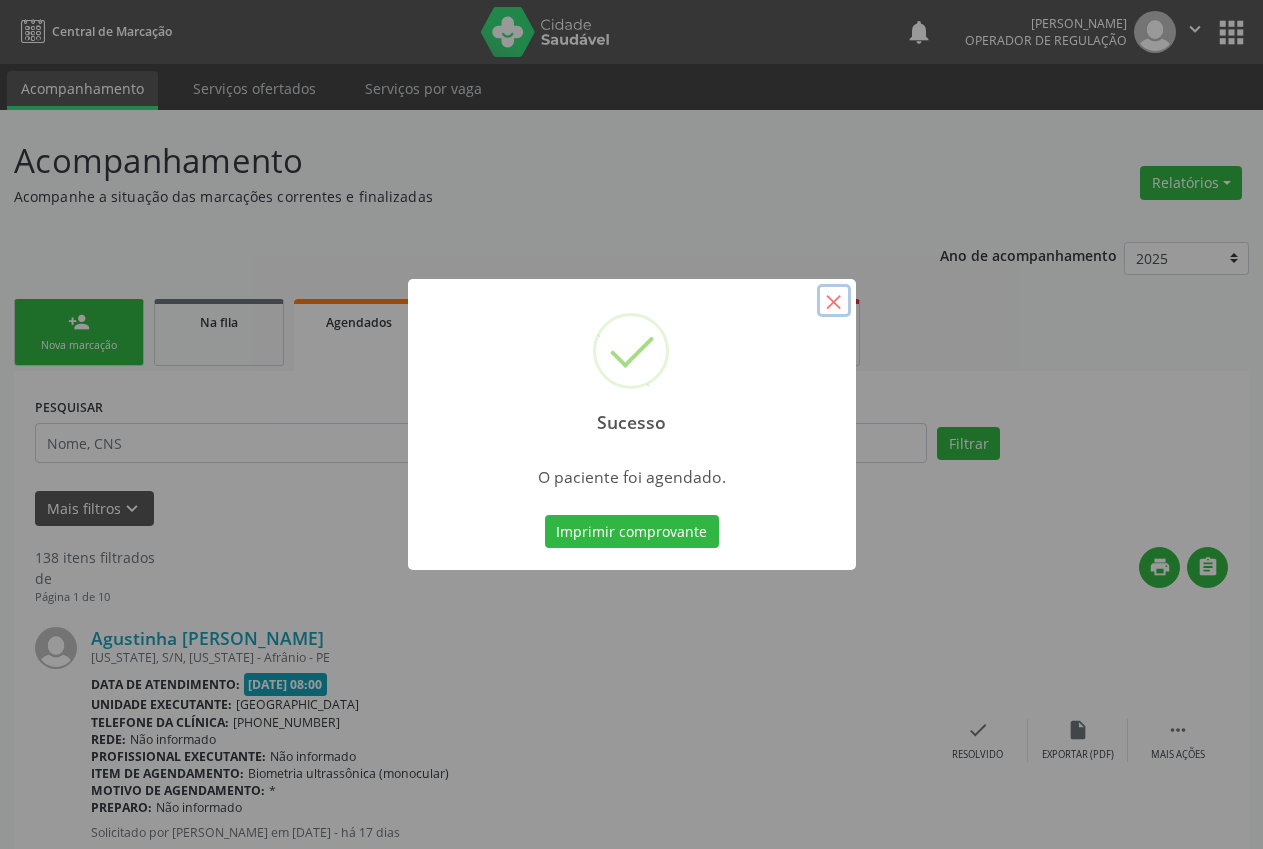 click on "×" at bounding box center [834, 301] 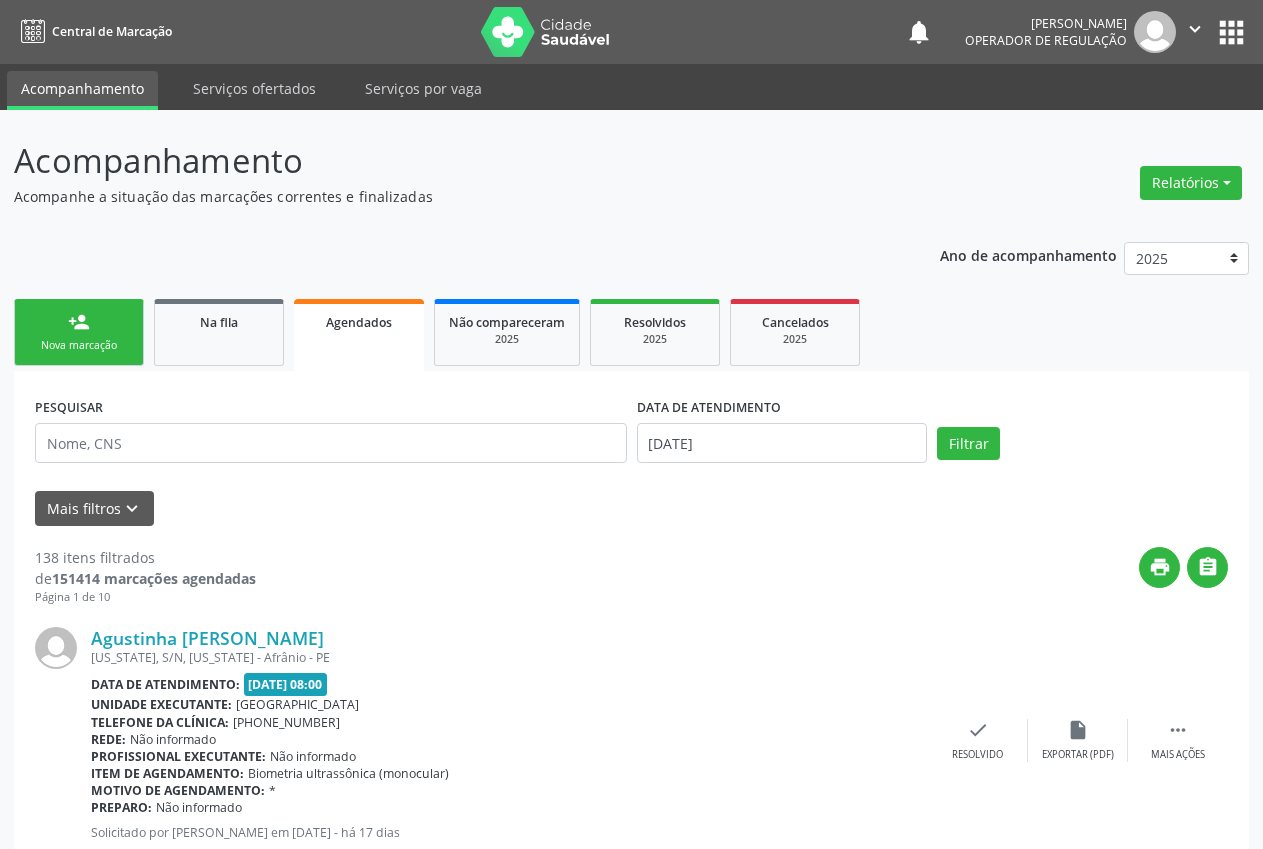 scroll, scrollTop: 193, scrollLeft: 0, axis: vertical 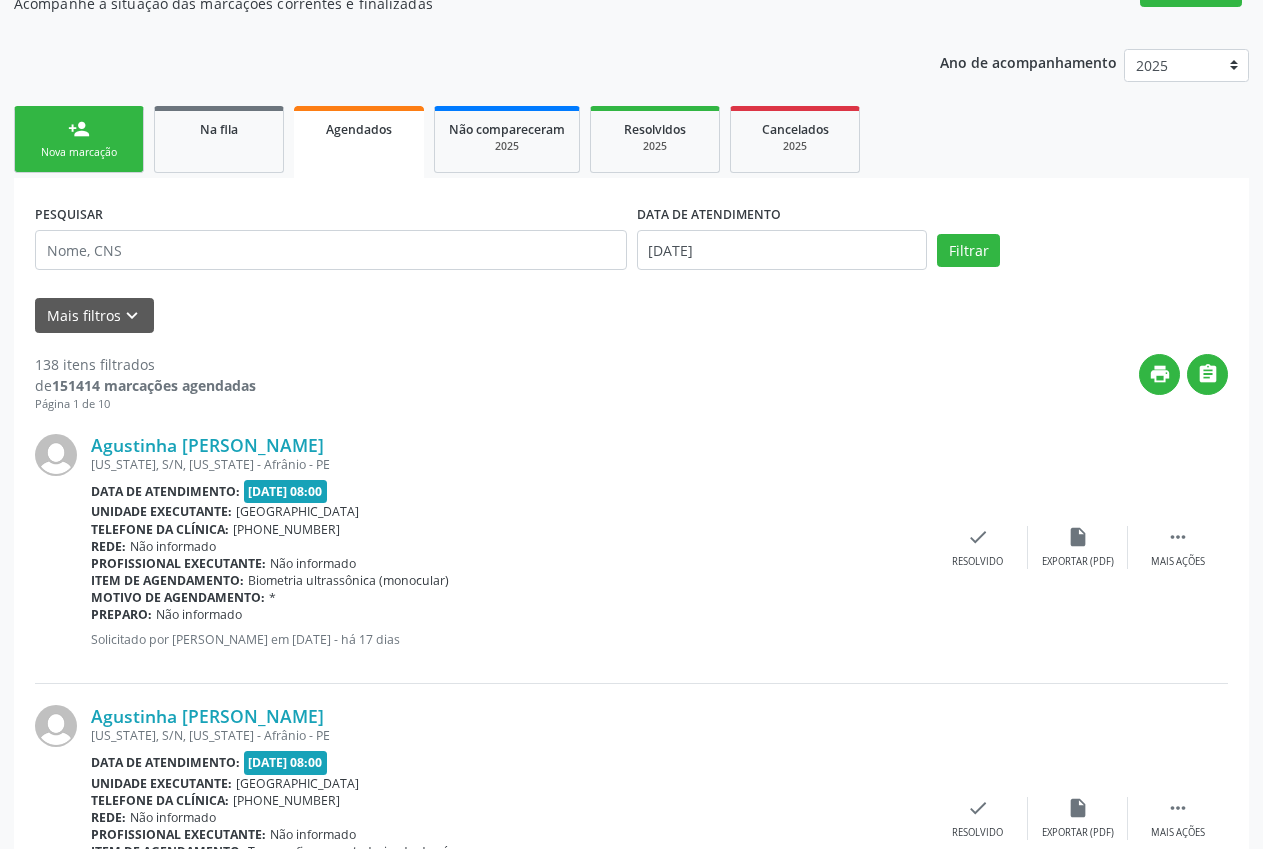 drag, startPoint x: 80, startPoint y: 131, endPoint x: 81, endPoint y: 142, distance: 11.045361 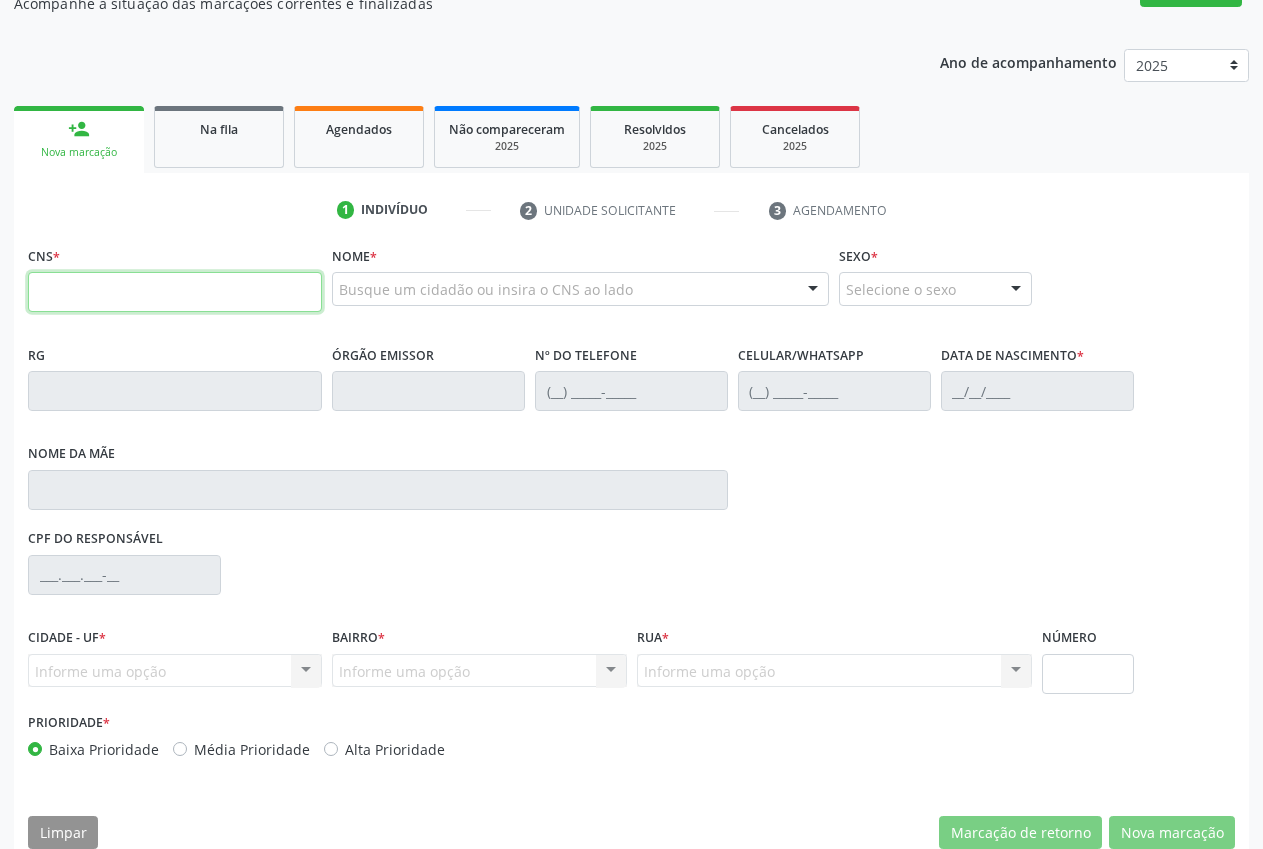 click at bounding box center (175, 292) 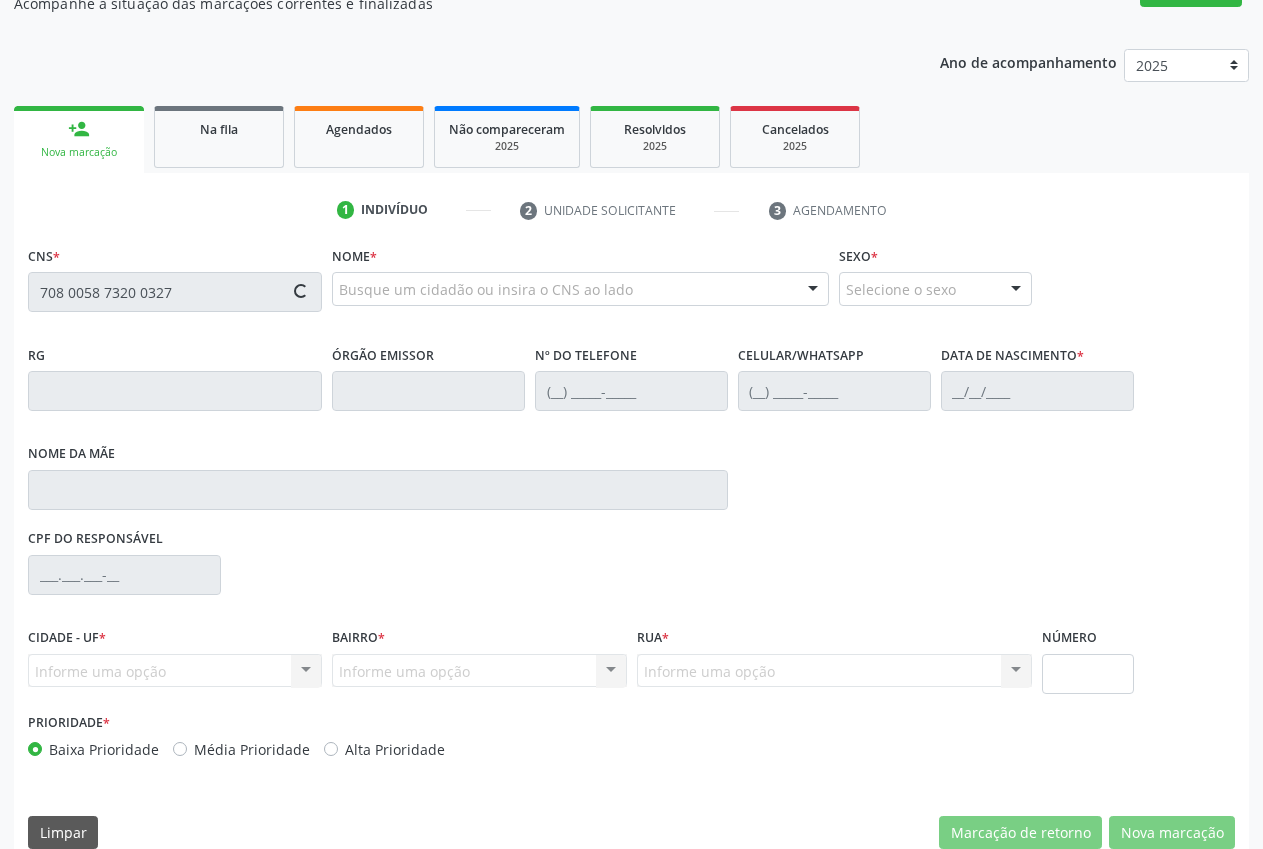 type on "708 0058 7320 0327" 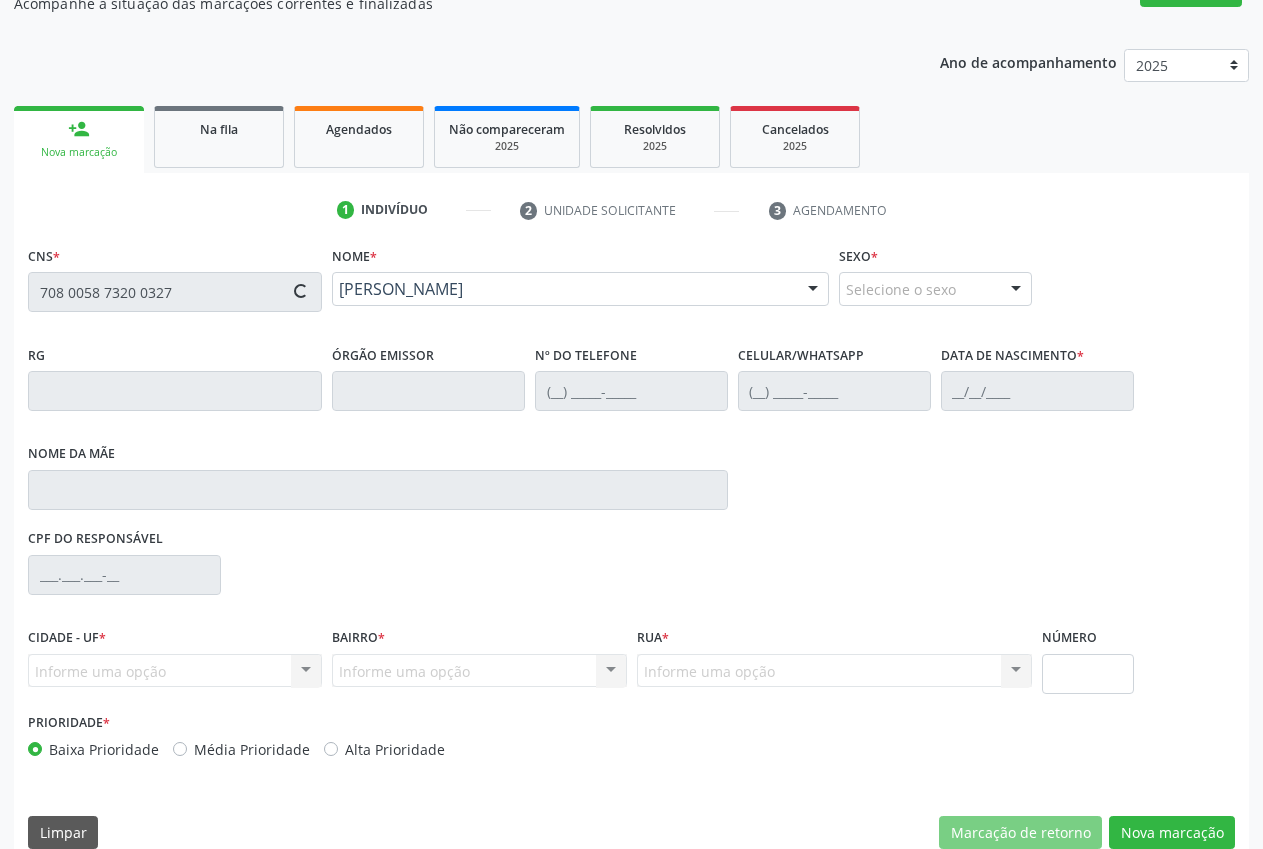 type on "(87) 98805-0407" 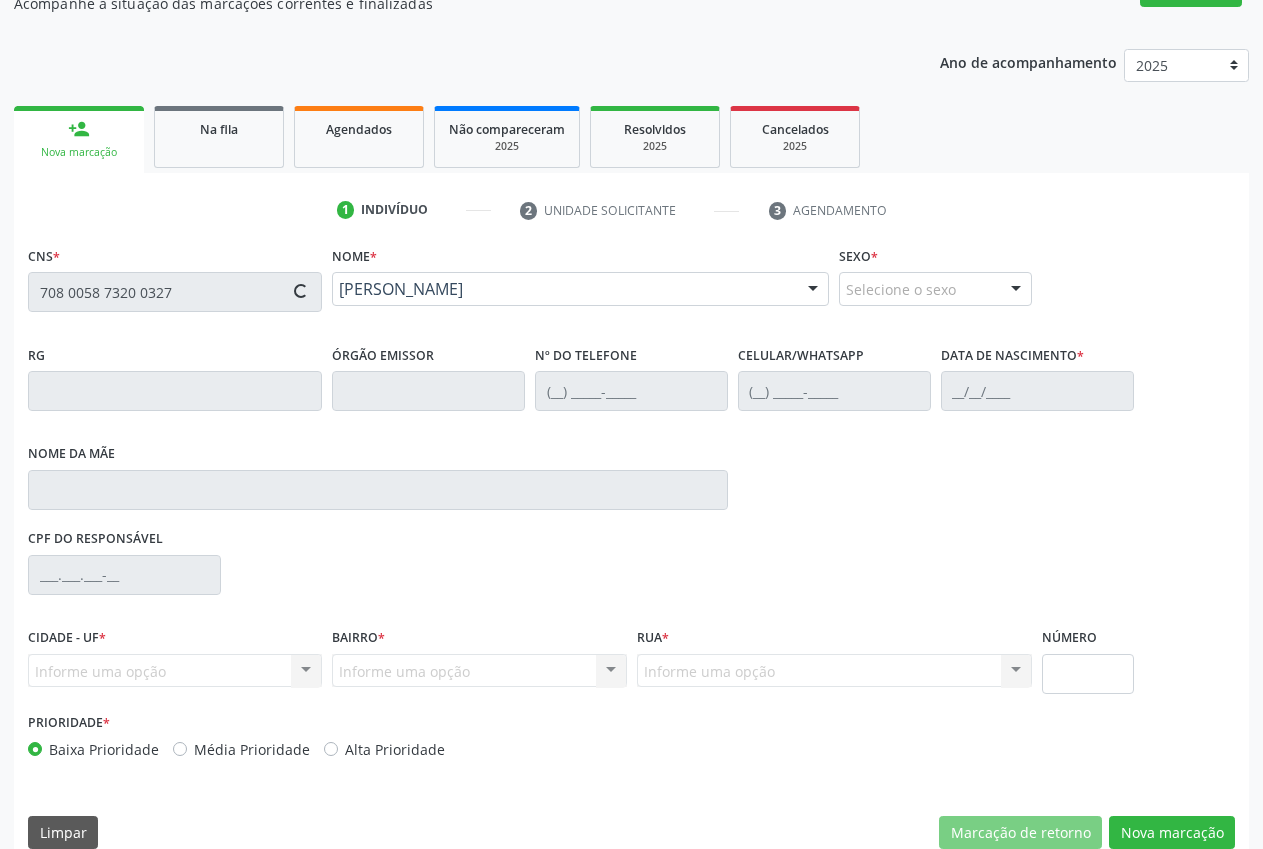 type on "(87) 98805-0407" 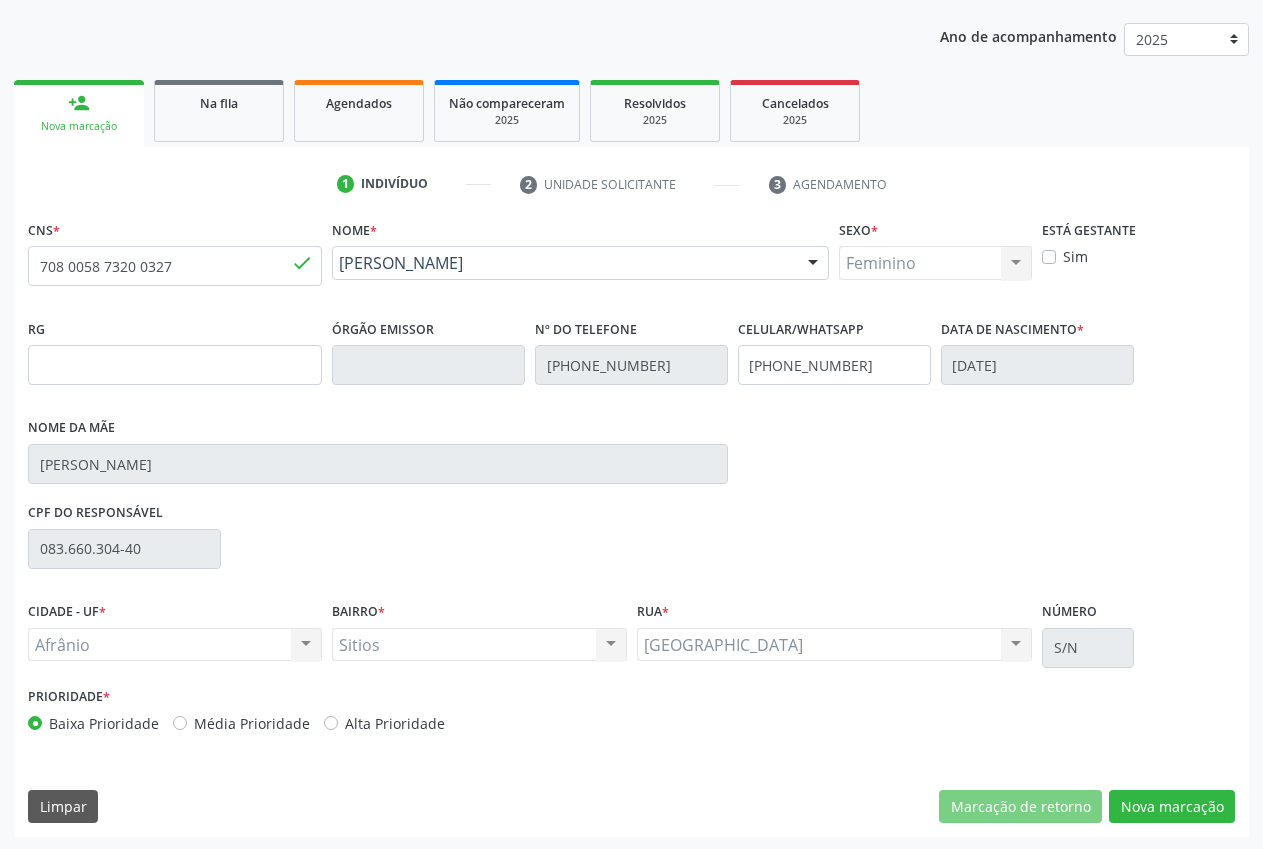 scroll, scrollTop: 221, scrollLeft: 0, axis: vertical 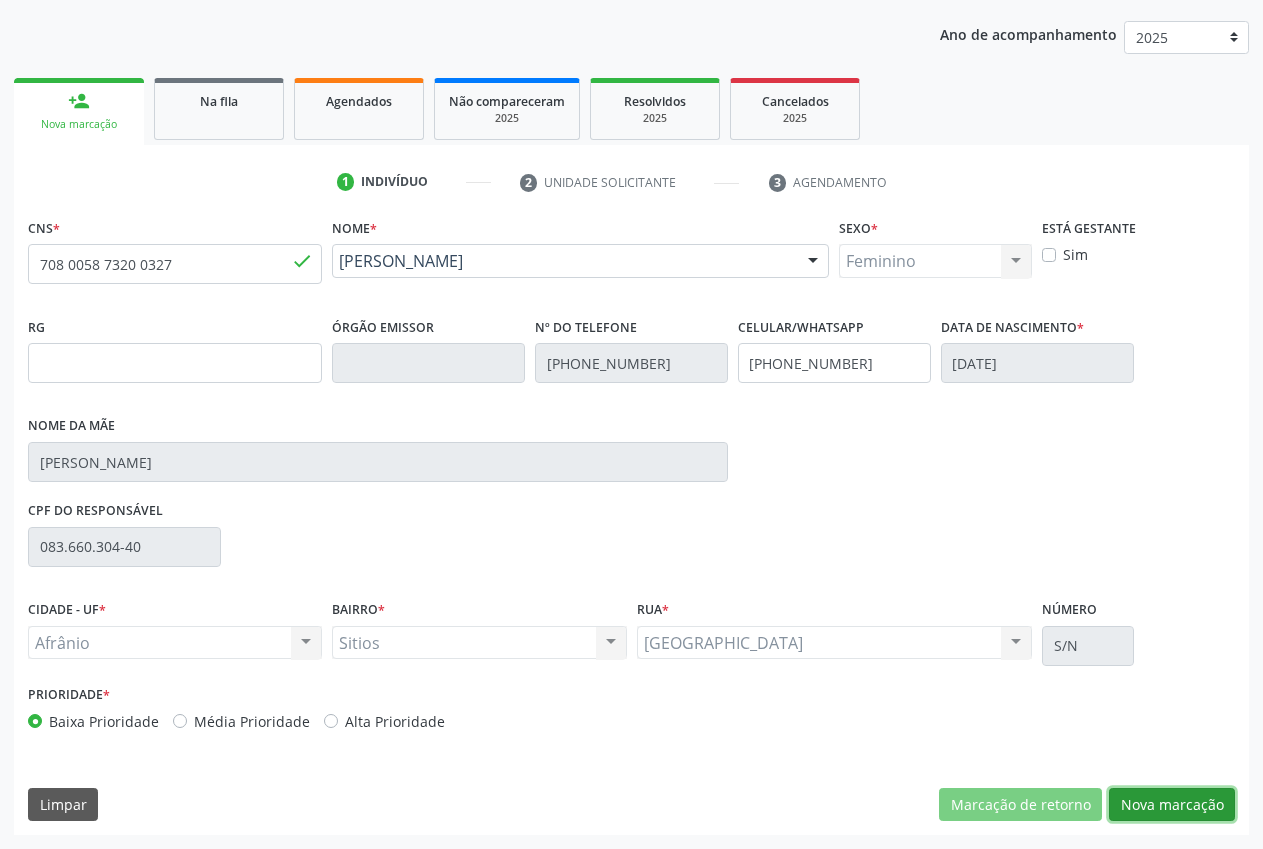 click on "Nova marcação" at bounding box center [1172, 805] 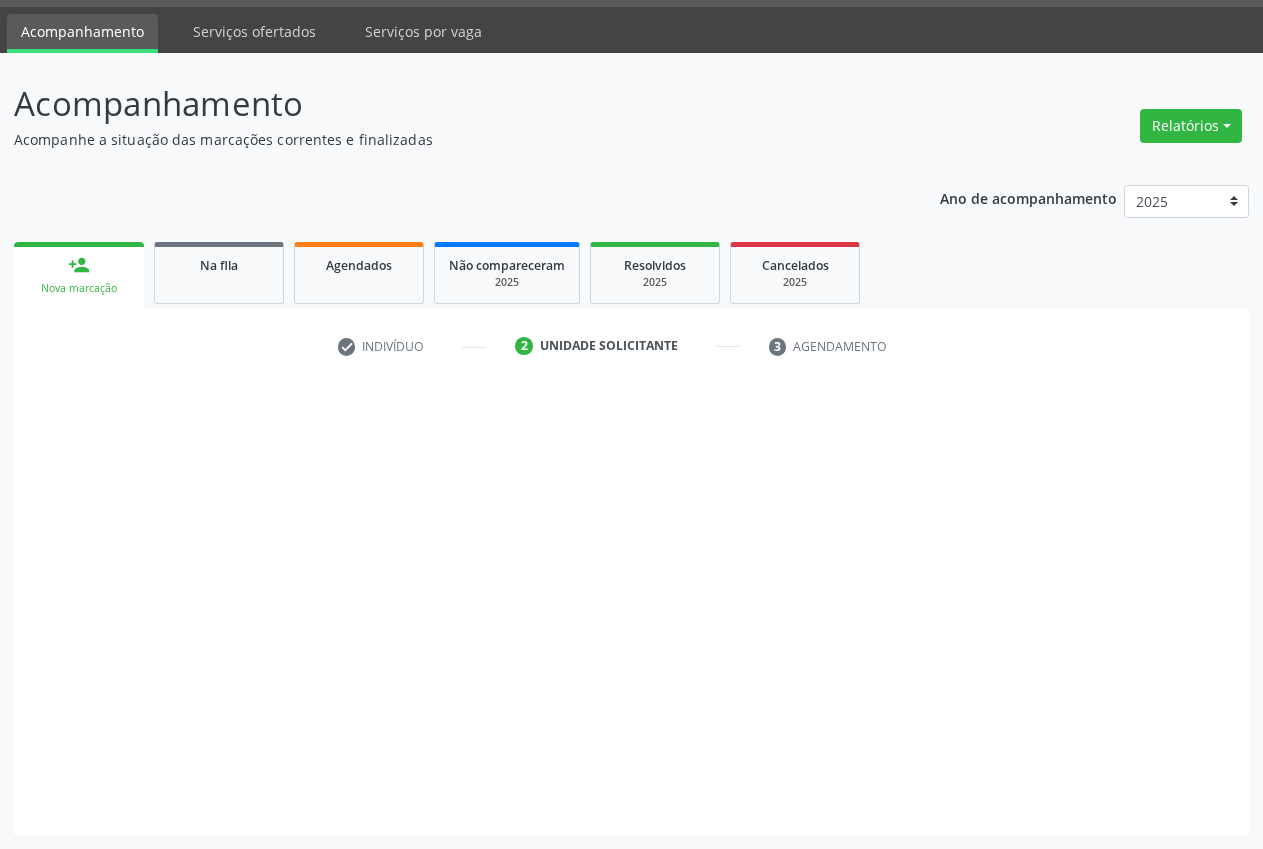 scroll, scrollTop: 57, scrollLeft: 0, axis: vertical 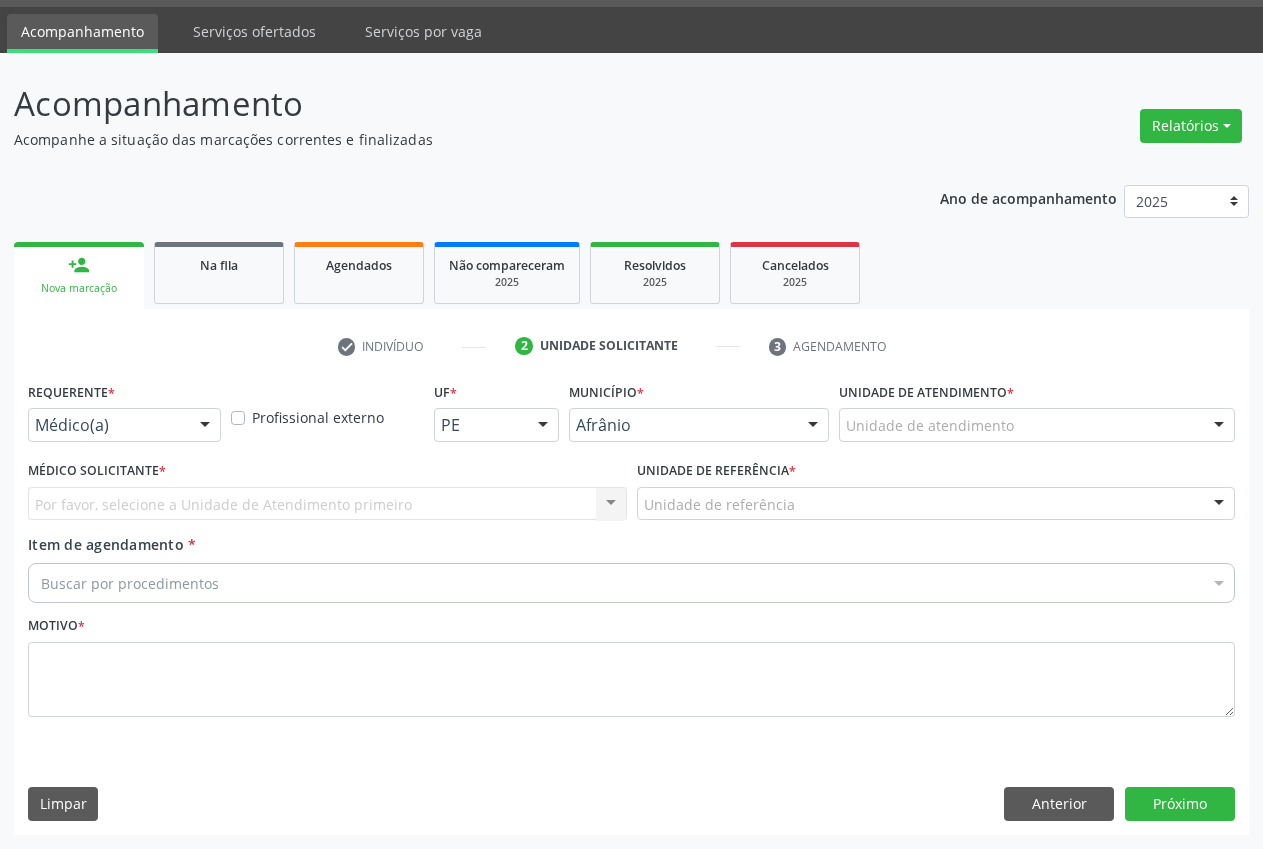 click on "Unidade de atendimento" at bounding box center (1037, 425) 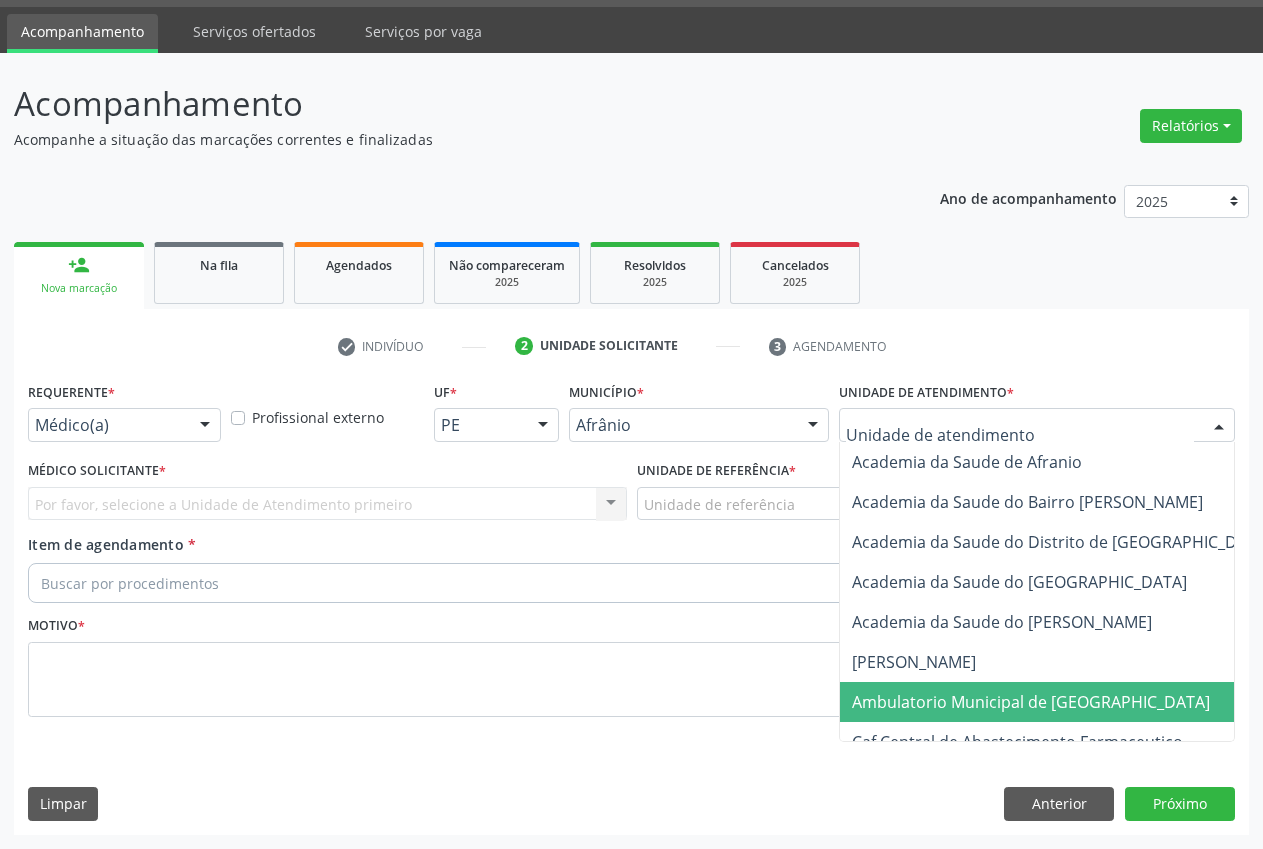 click on "Ambulatorio Municipal de [GEOGRAPHIC_DATA]" at bounding box center [1031, 702] 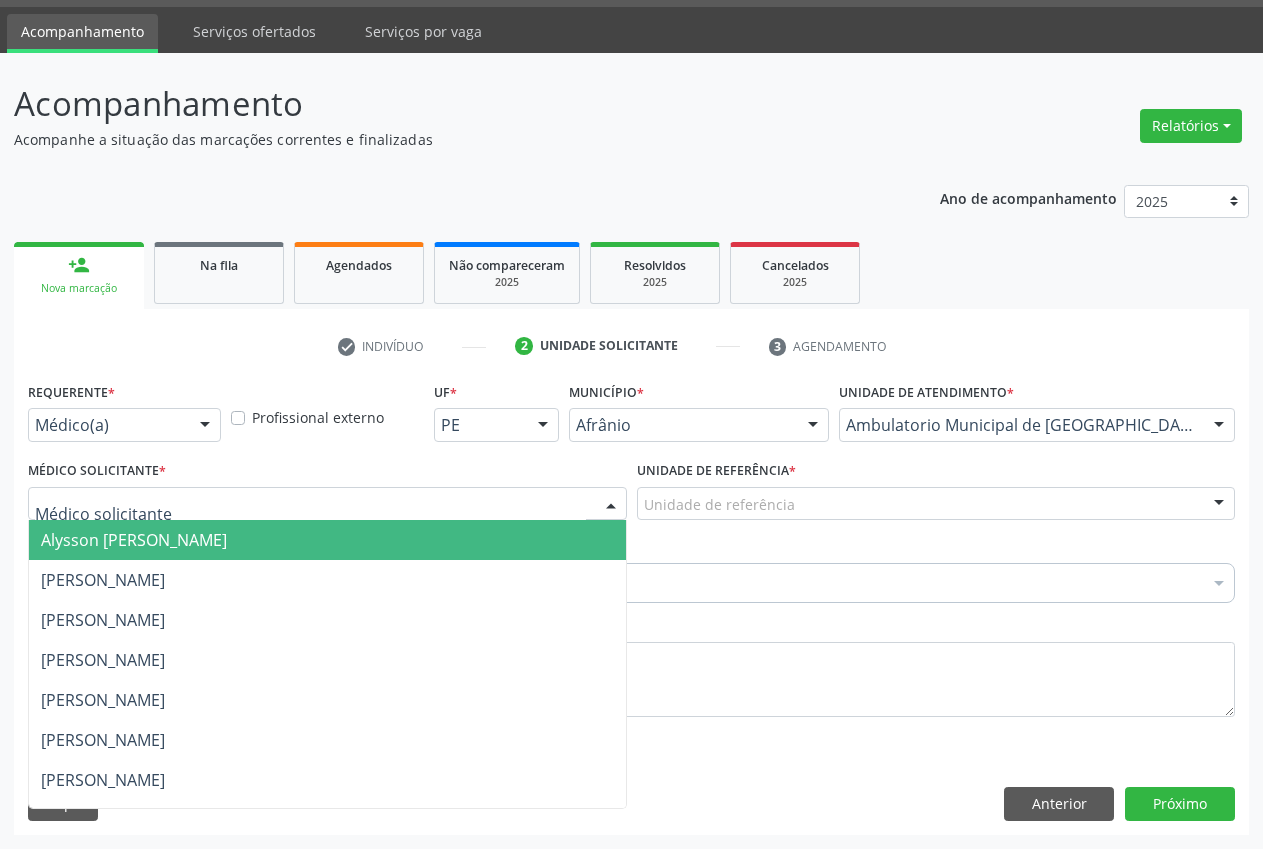 click at bounding box center (327, 504) 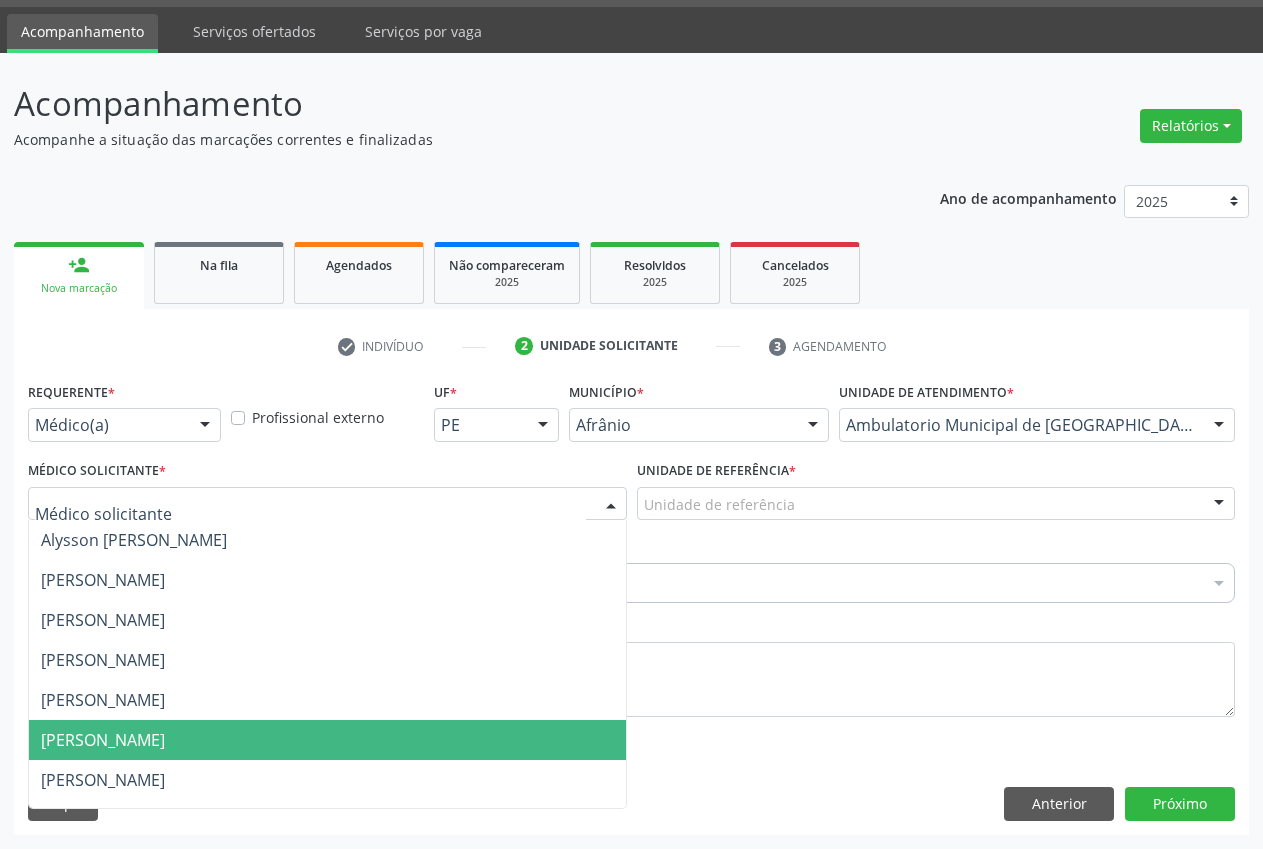 drag, startPoint x: 496, startPoint y: 730, endPoint x: 483, endPoint y: 726, distance: 13.601471 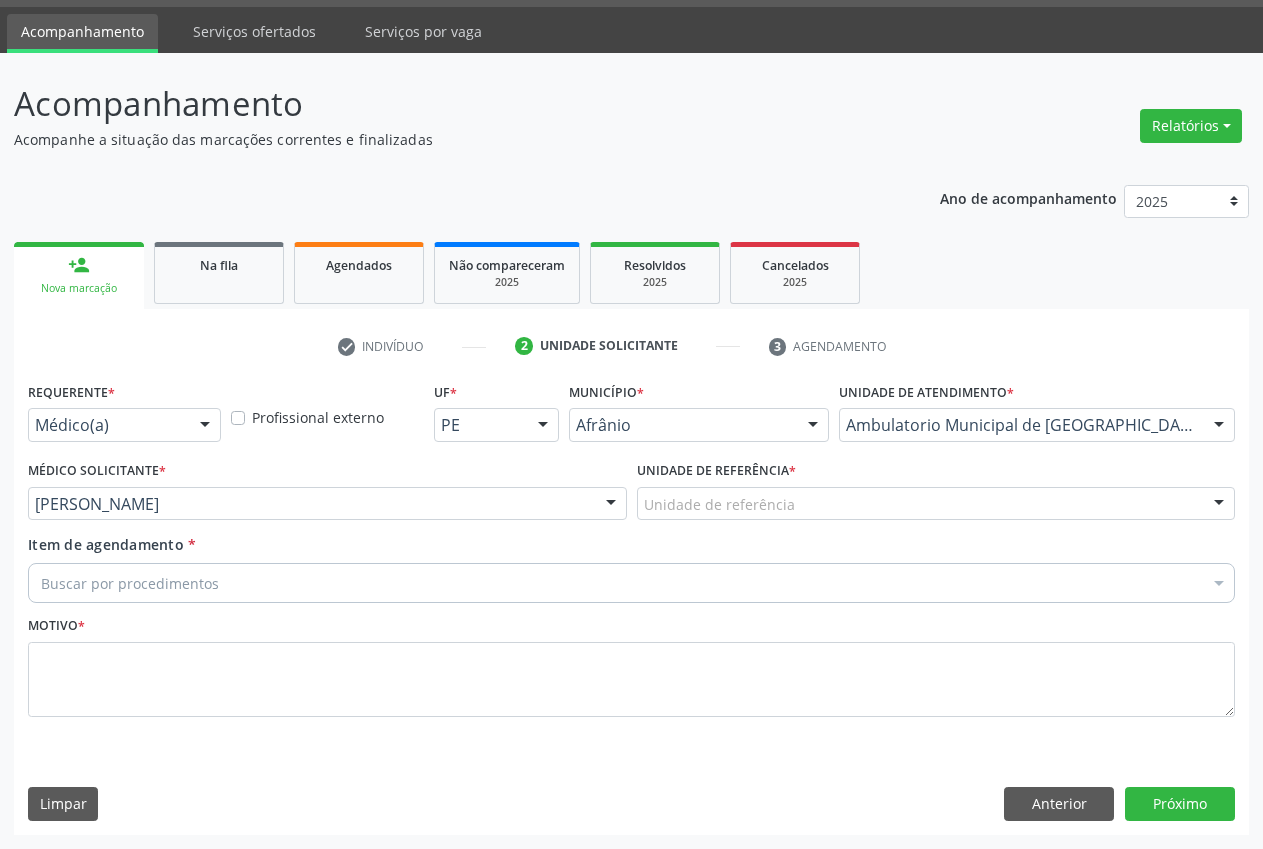 click on "Unidade de referência" at bounding box center [936, 504] 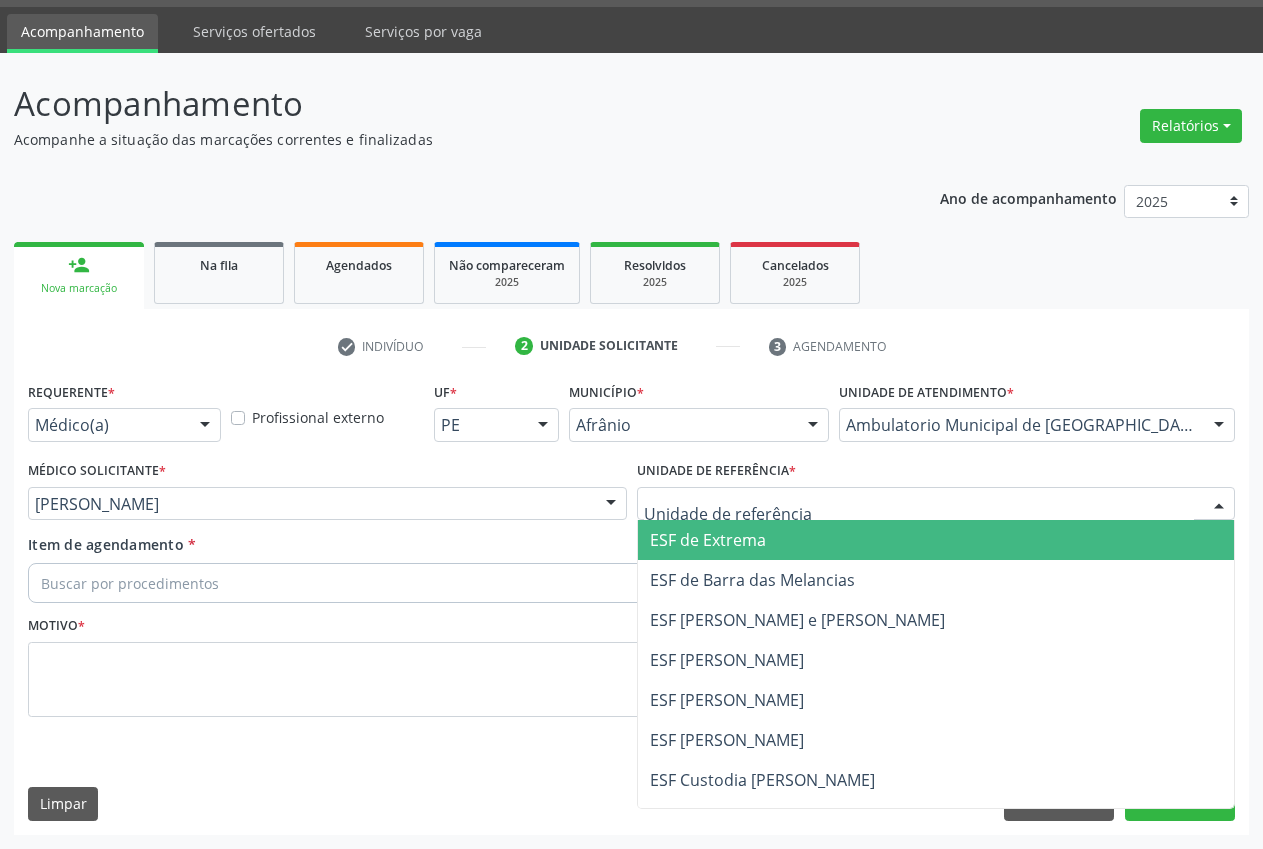 click on "ESF de Extrema" at bounding box center (936, 540) 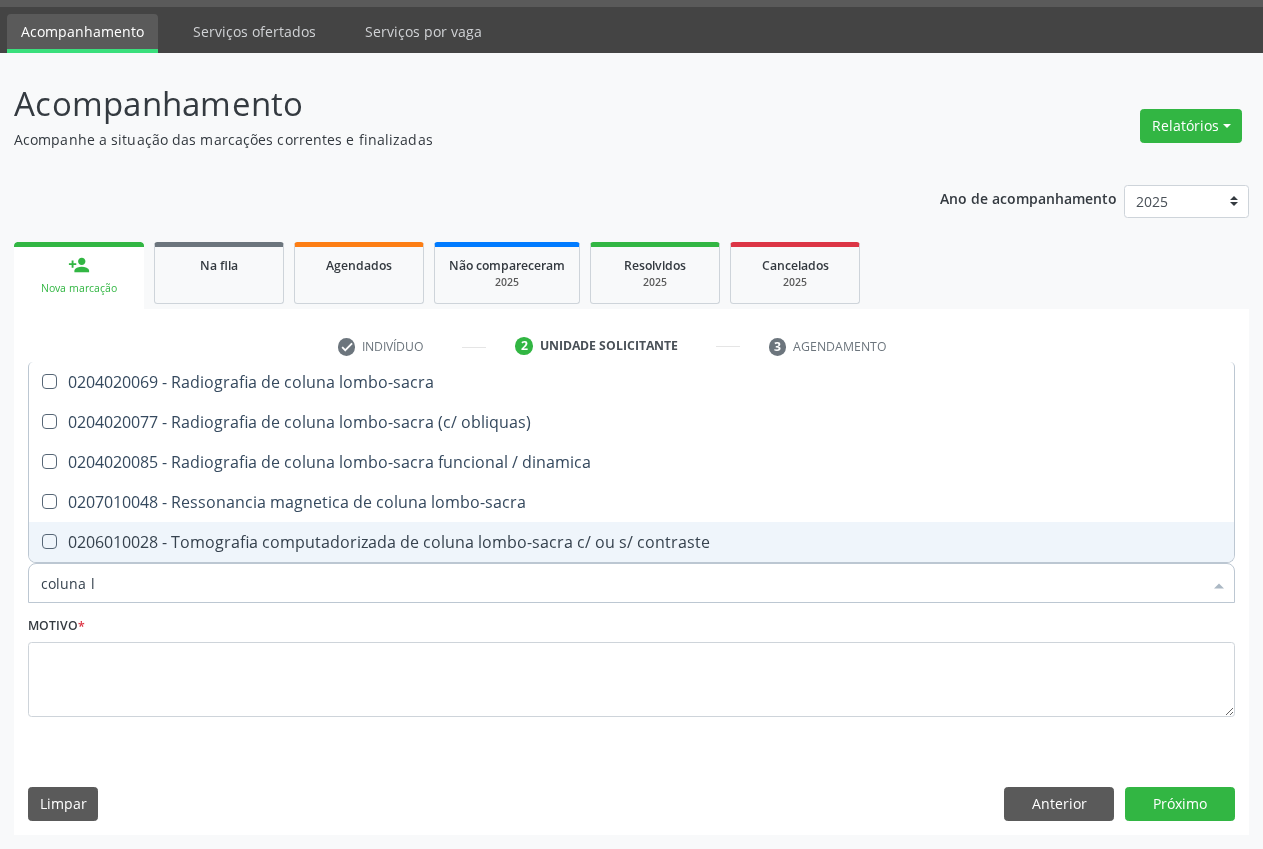 type on "coluna lo" 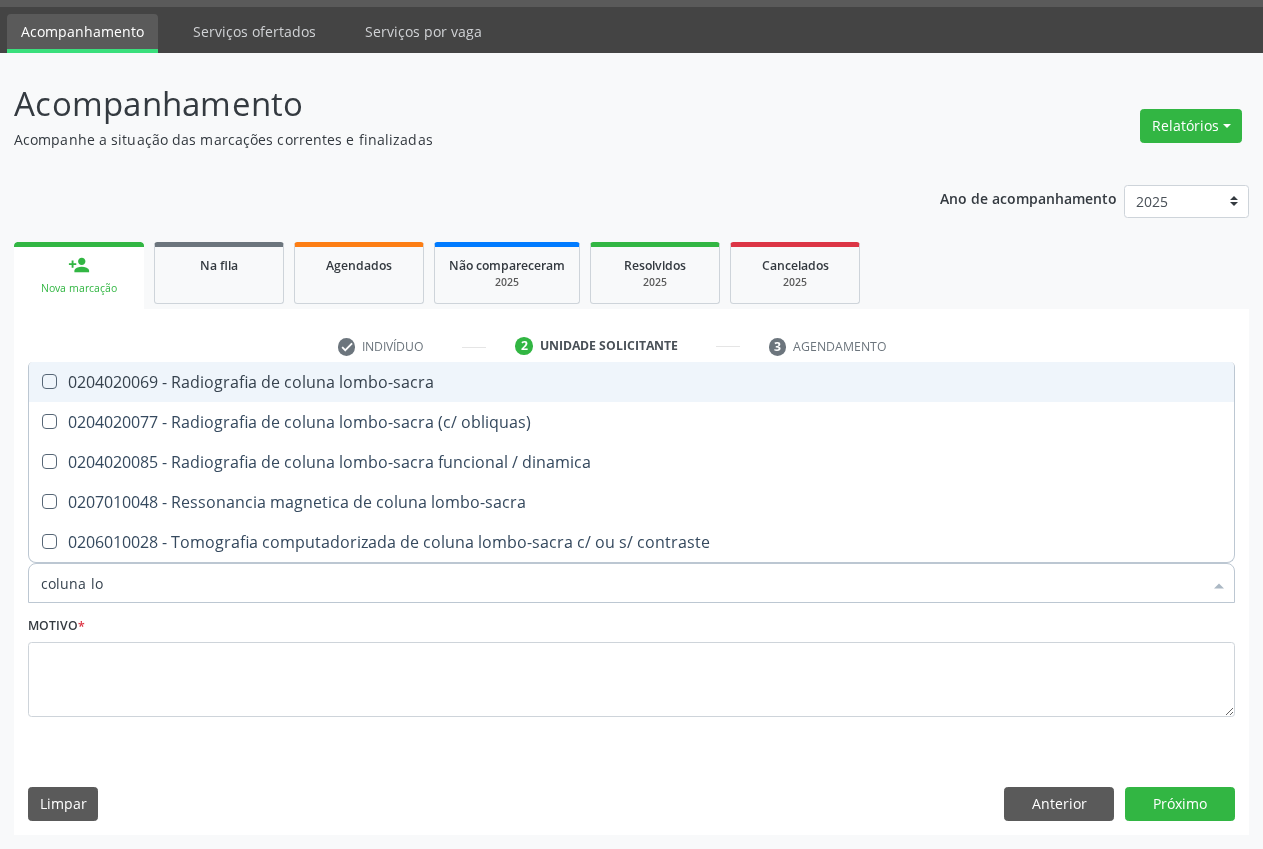 click on "0204020069 - Radiografia de coluna lombo-sacra" at bounding box center [631, 382] 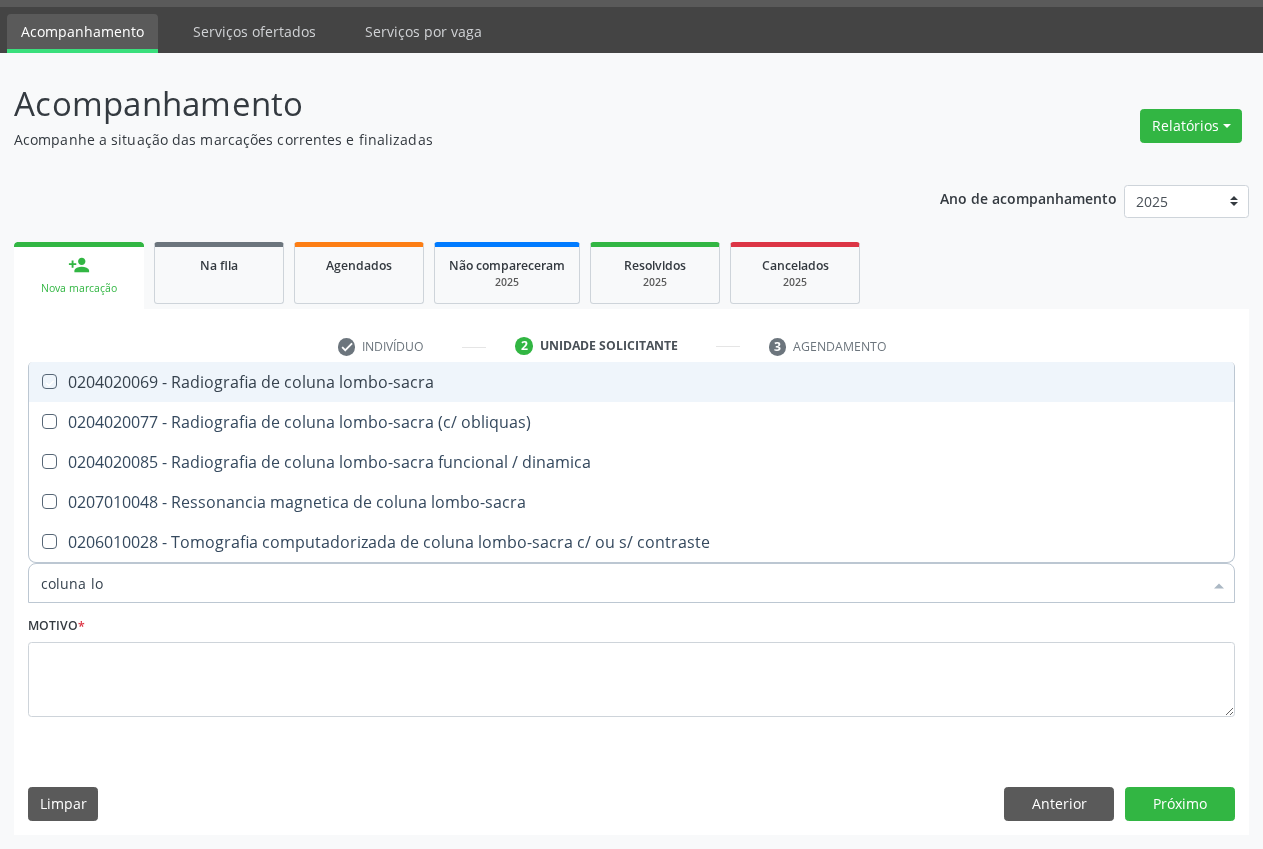 checkbox on "true" 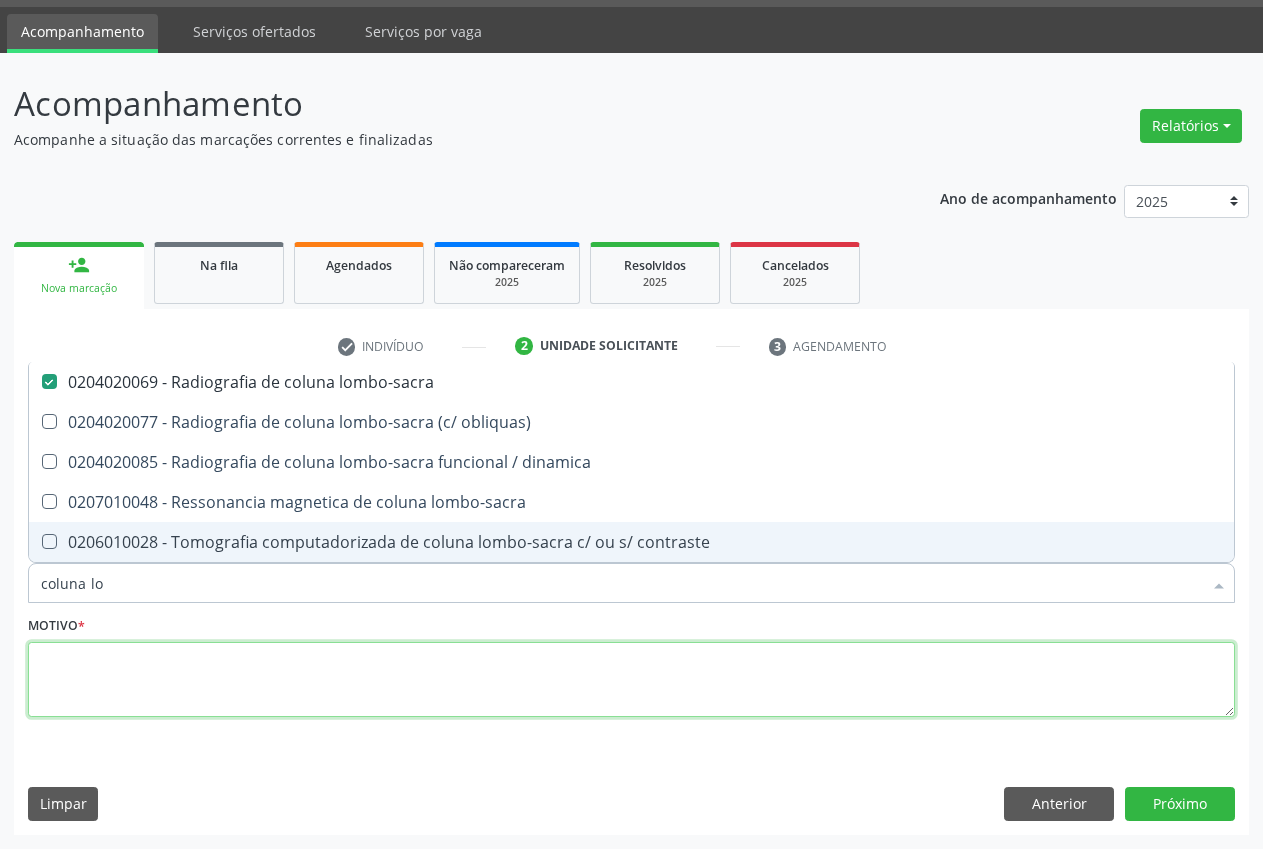 click at bounding box center (631, 680) 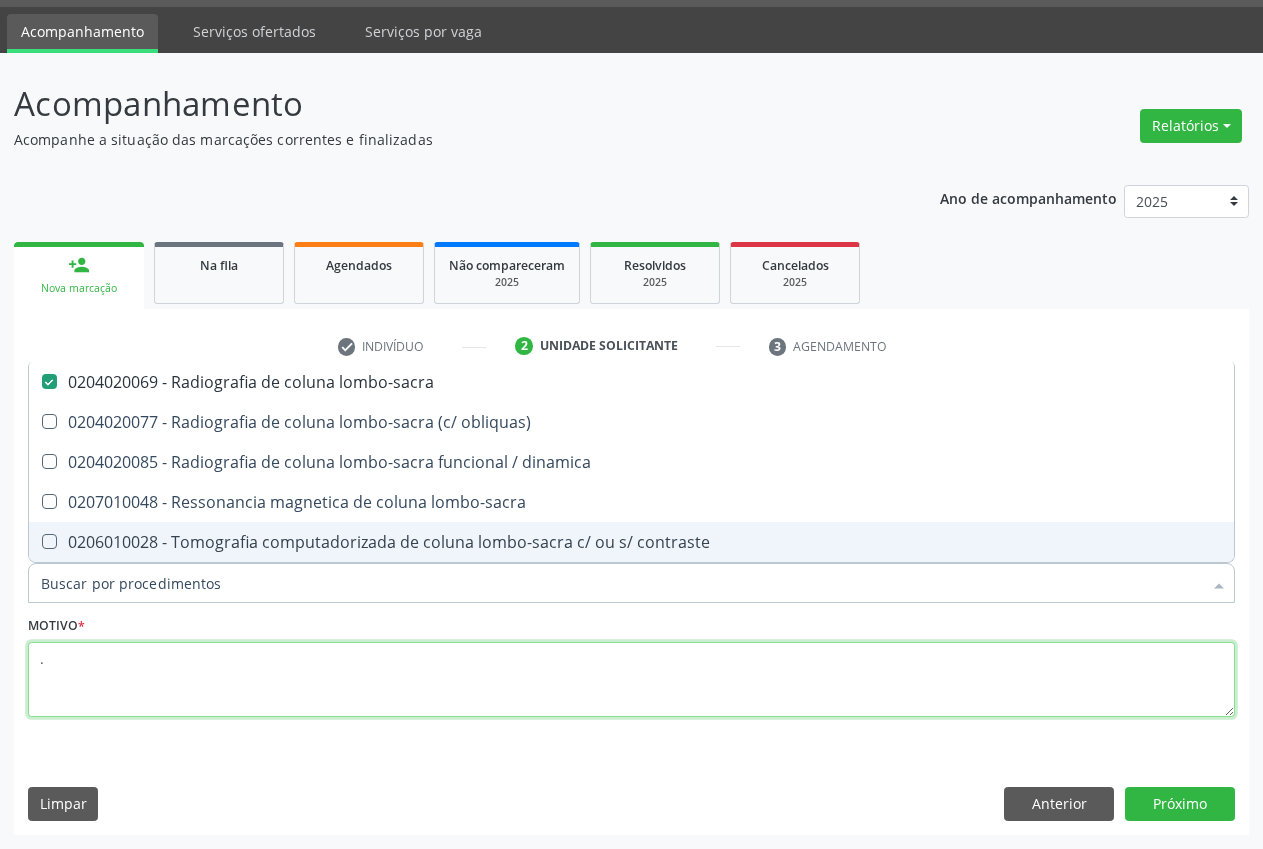 checkbox on "true" 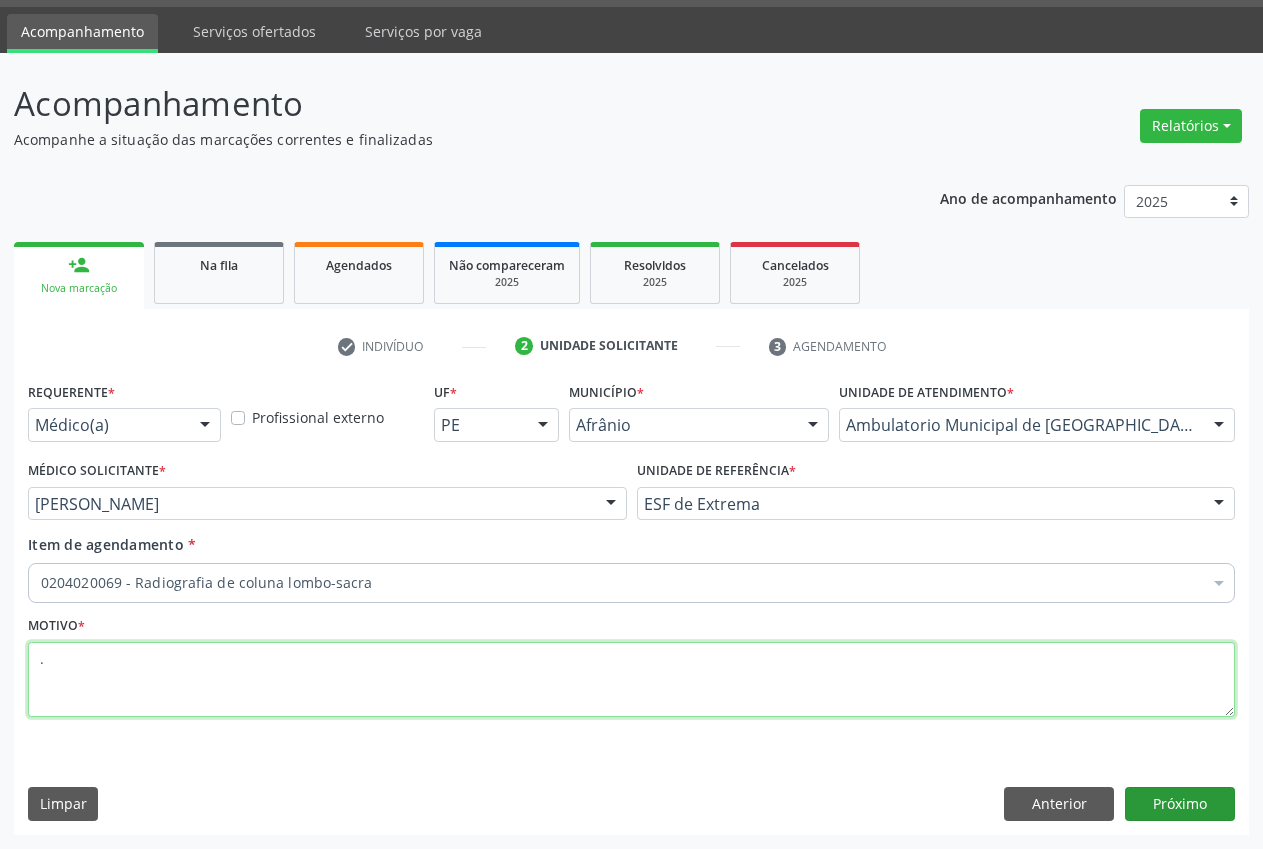 type on "." 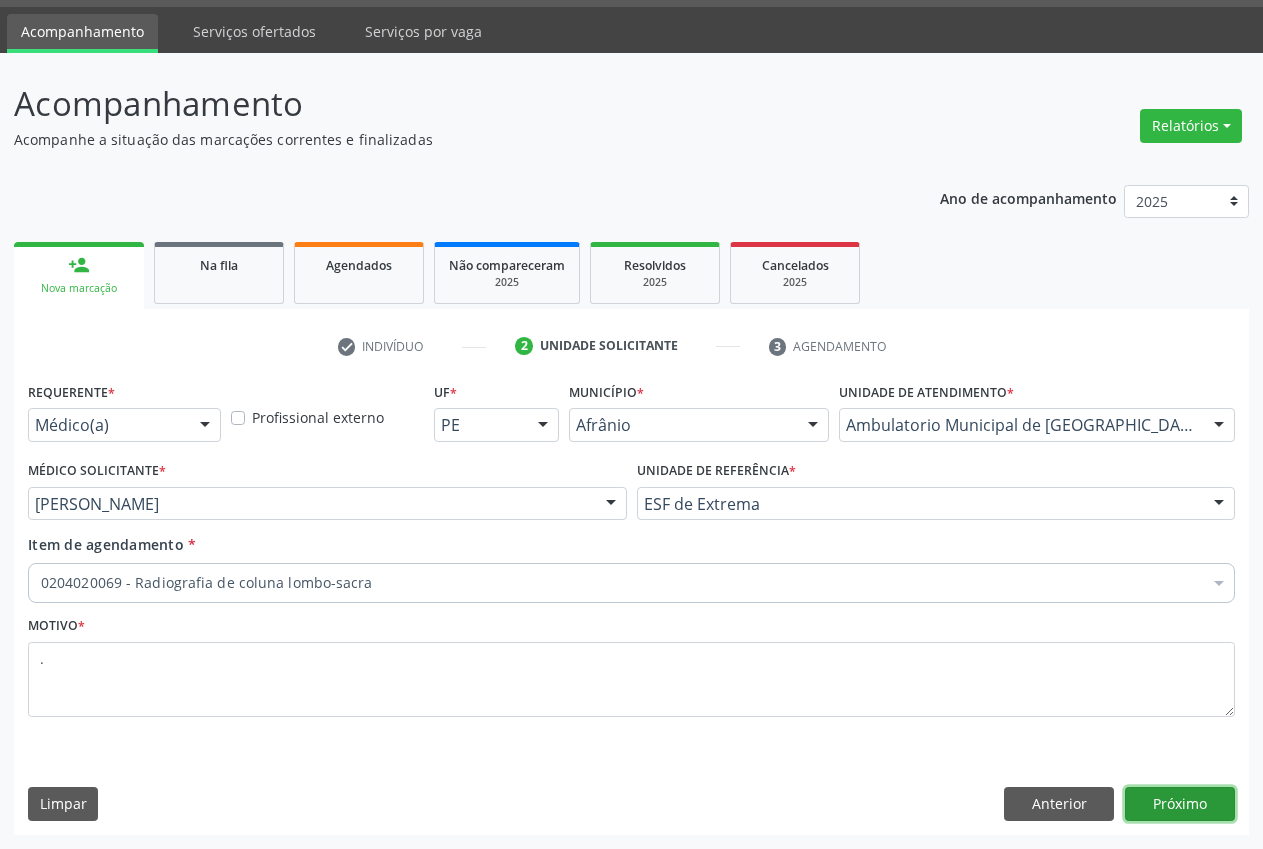 click on "Próximo" at bounding box center (1180, 804) 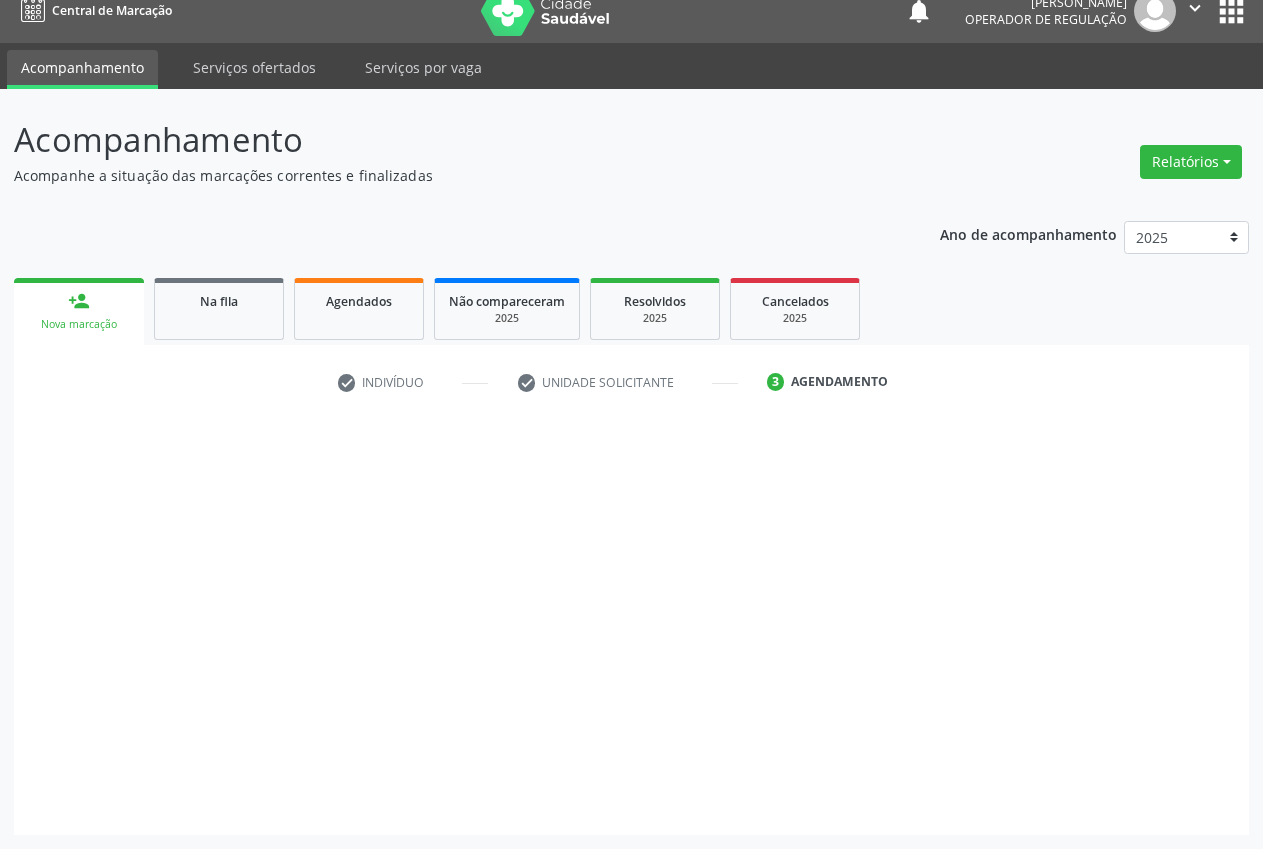 scroll, scrollTop: 21, scrollLeft: 0, axis: vertical 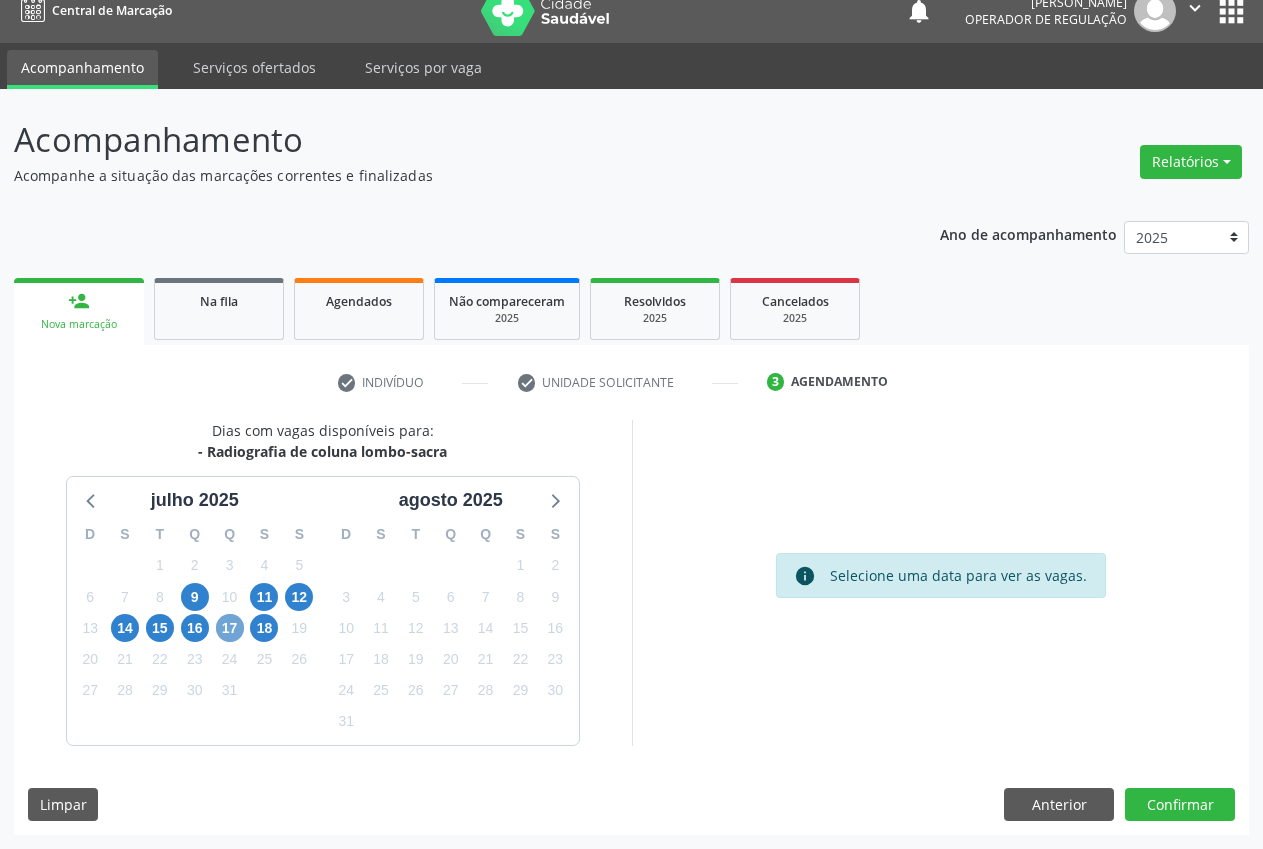 click on "17" at bounding box center (230, 628) 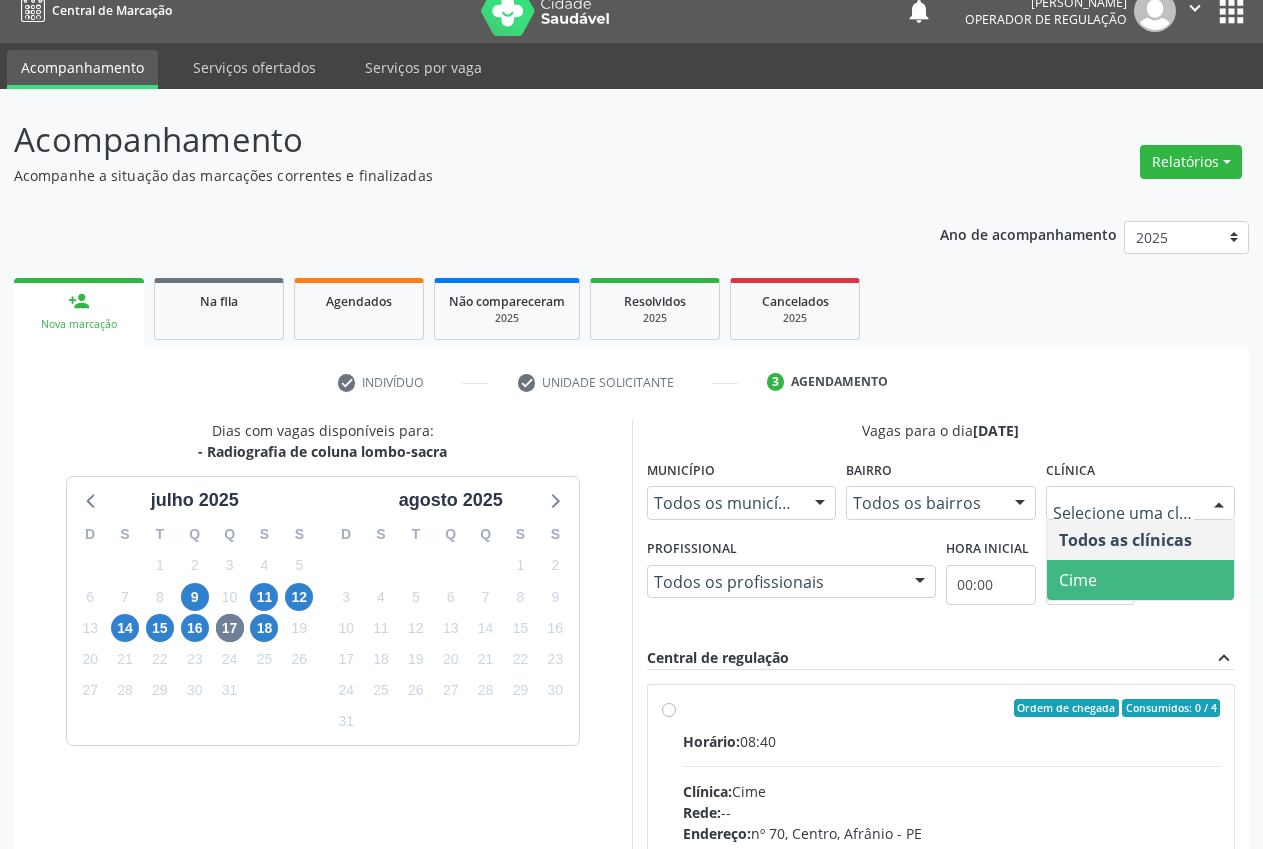 click on "Cime" at bounding box center [1141, 580] 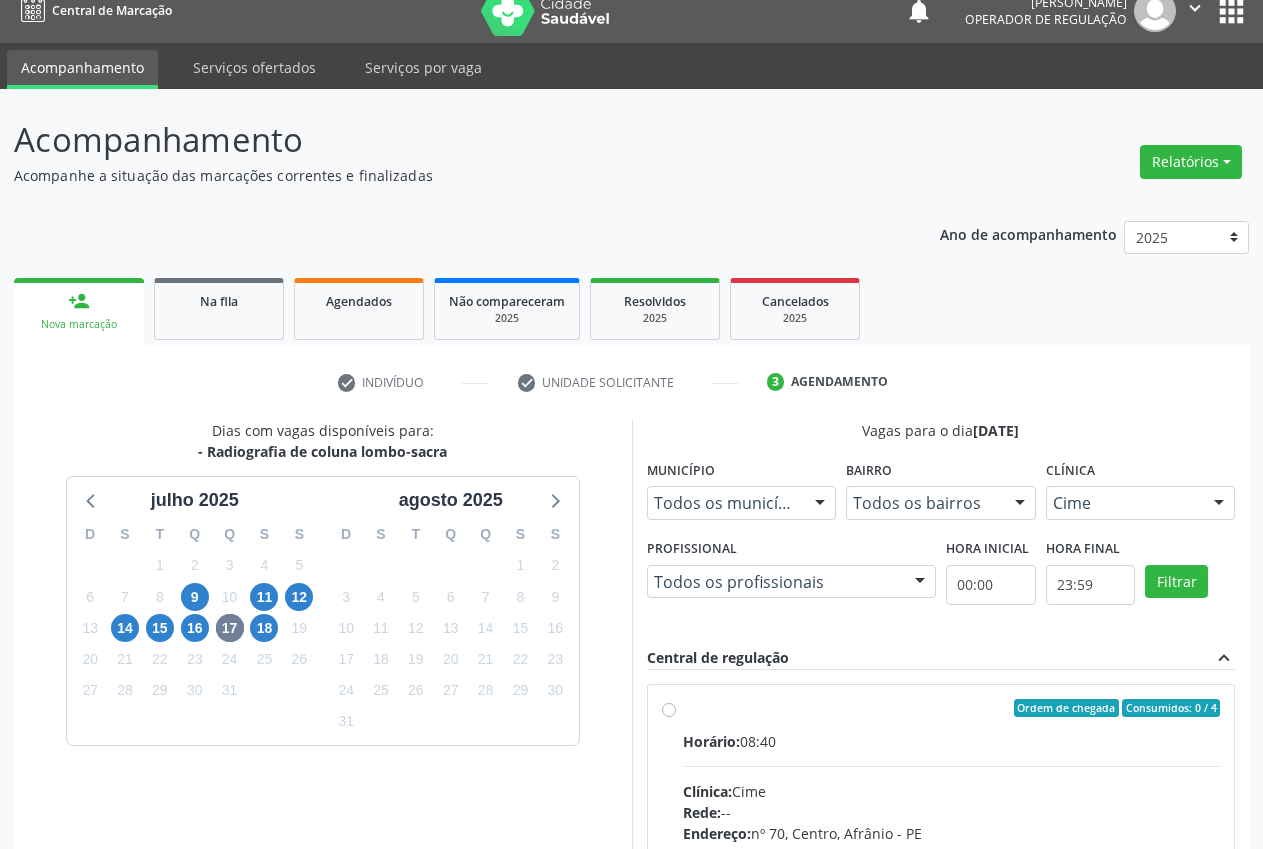 click on "Ordem de chegada
Consumidos: 0 / 4
Horário:   08:40
Clínica:  Cime
Rede:
--
Endereço:   nº 70, Centro, Afrânio - PE
Telefone:   (87) 88416145
Profissional:
--
Informações adicionais sobre o atendimento
Idade de atendimento:
Sem restrição
Gênero(s) atendido(s):
Sem restrição
Informações adicionais:
--" at bounding box center [941, 852] 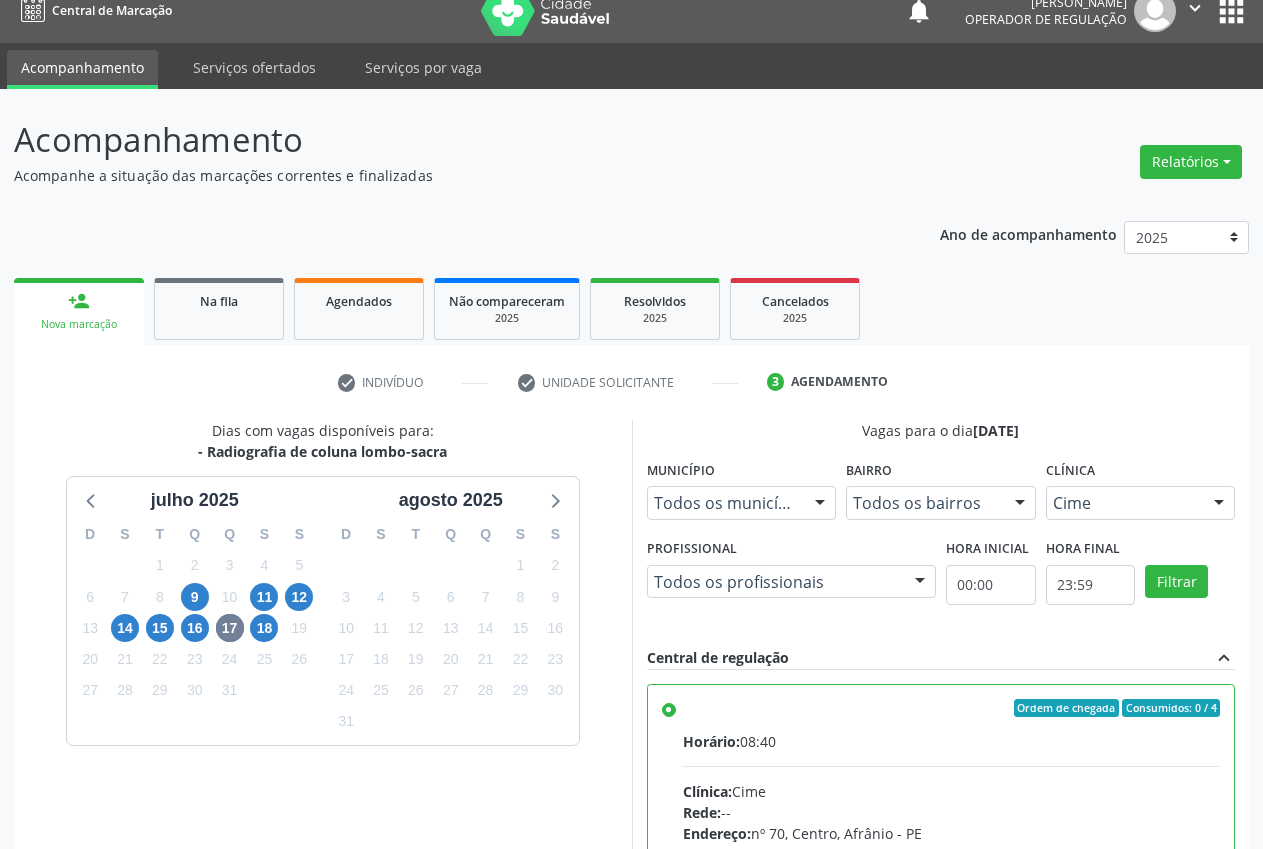 drag, startPoint x: 1258, startPoint y: 362, endPoint x: 1274, endPoint y: 387, distance: 29.681644 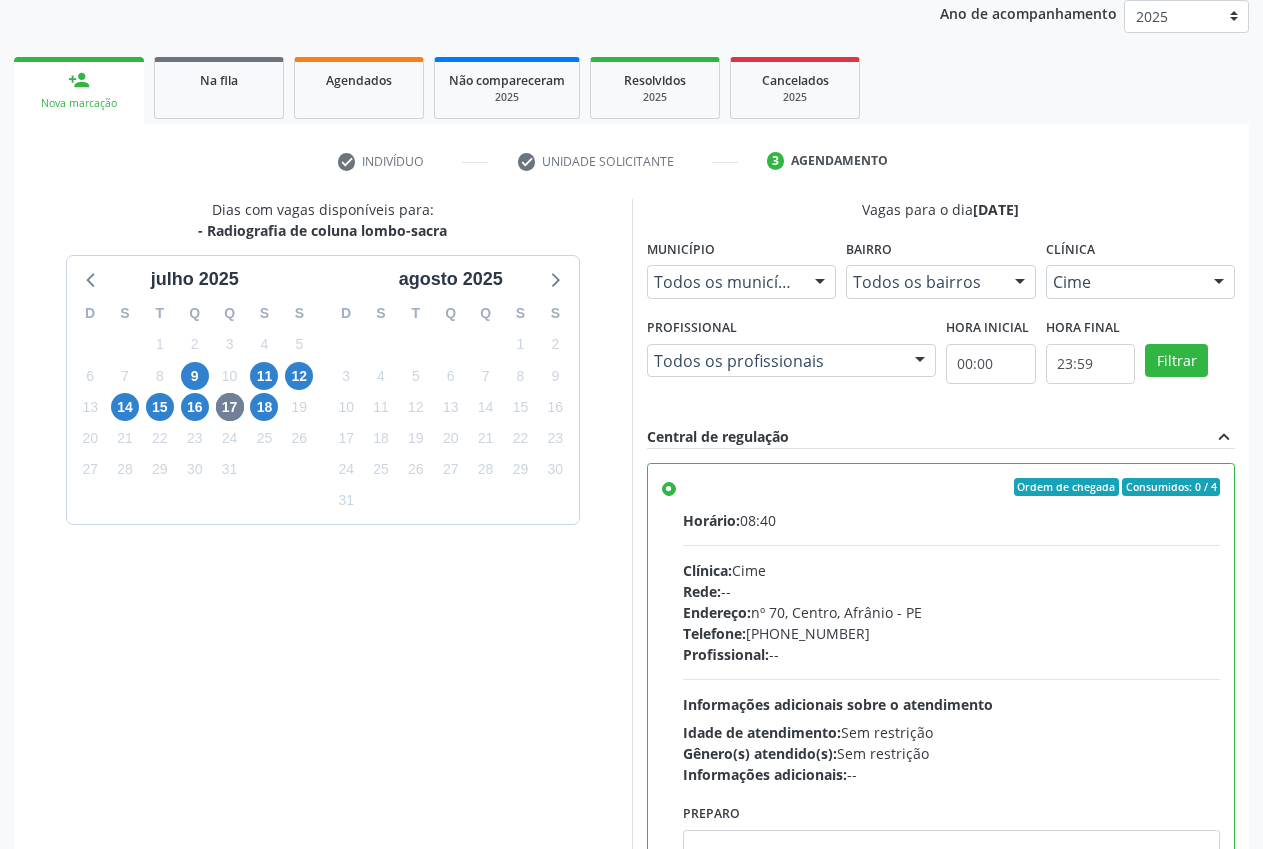 scroll, scrollTop: 346, scrollLeft: 0, axis: vertical 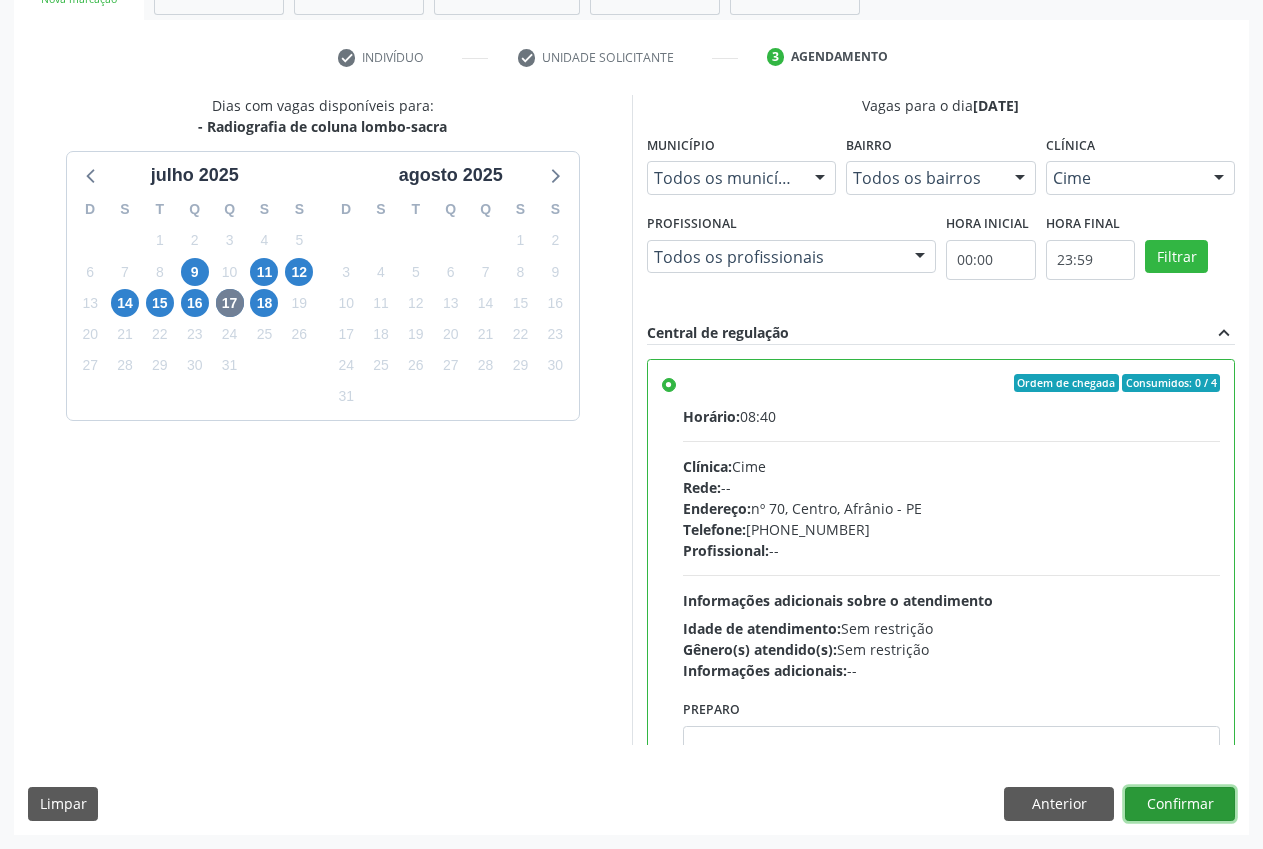 click on "Confirmar" at bounding box center [1180, 804] 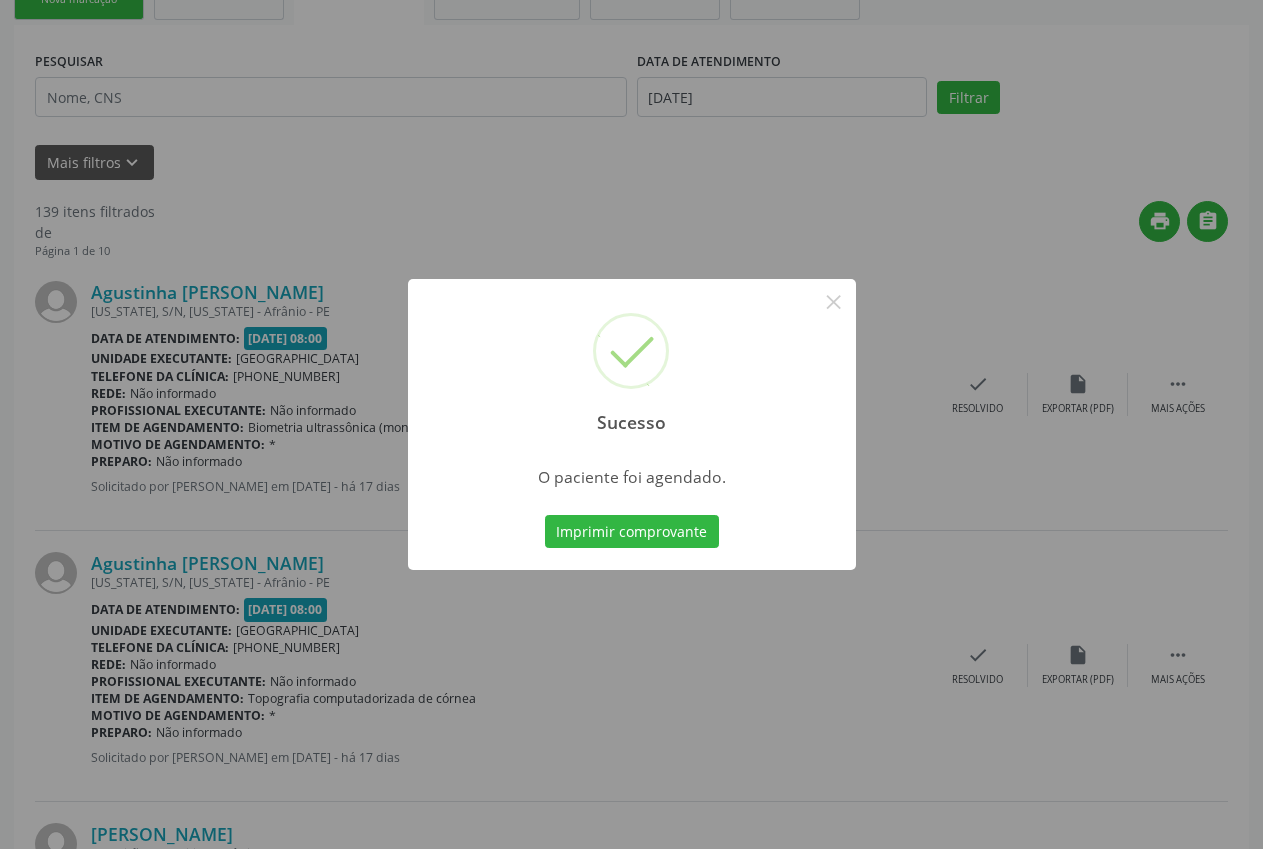 scroll, scrollTop: 0, scrollLeft: 0, axis: both 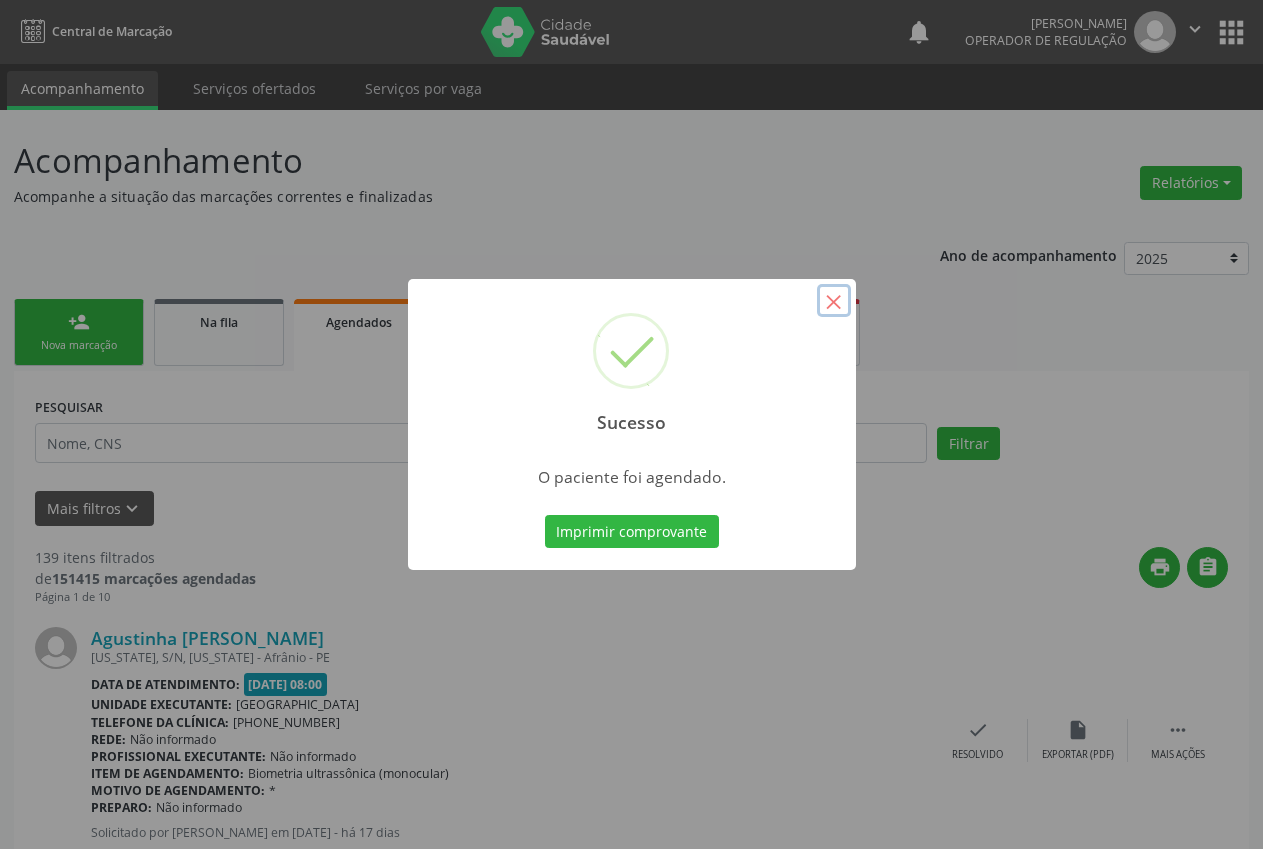 click on "×" at bounding box center [834, 301] 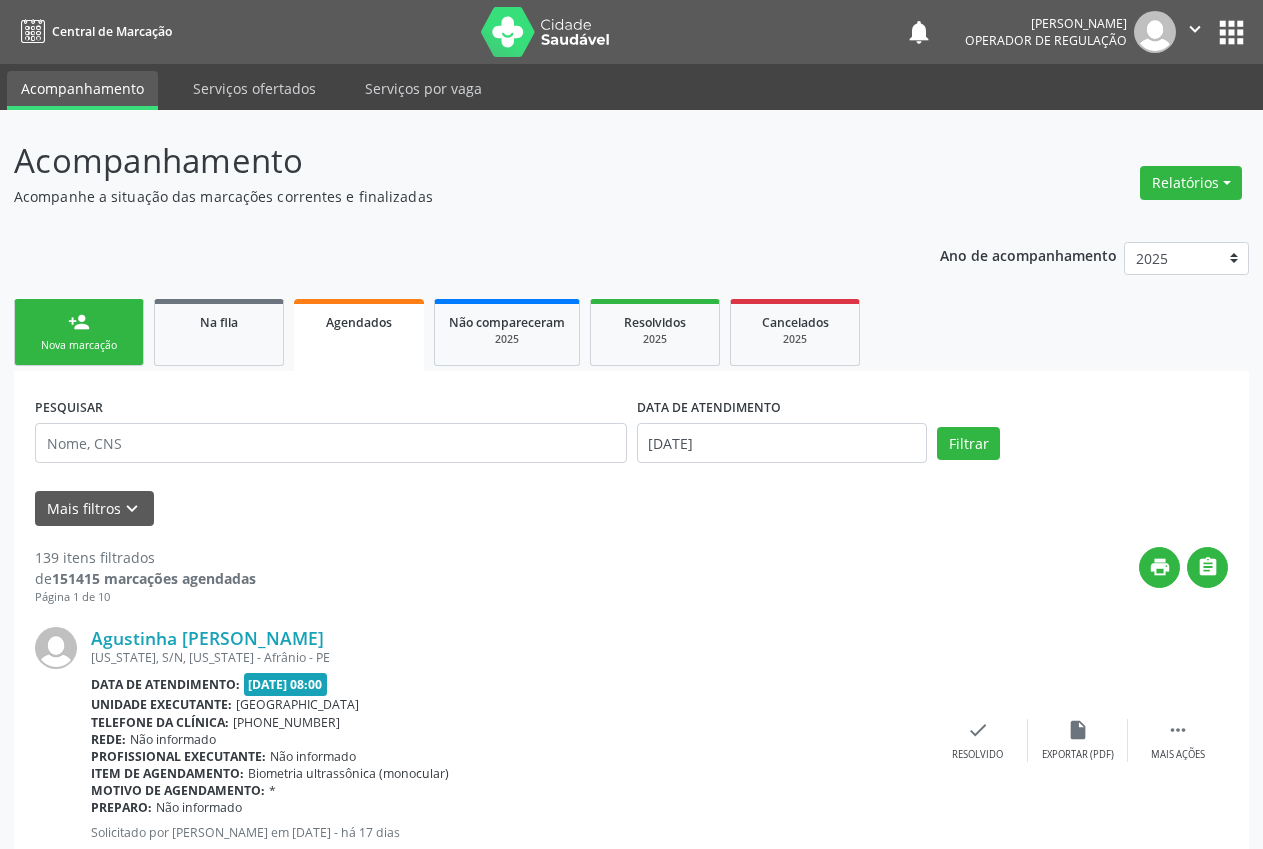 click on "person_add
Nova marcação" at bounding box center [79, 332] 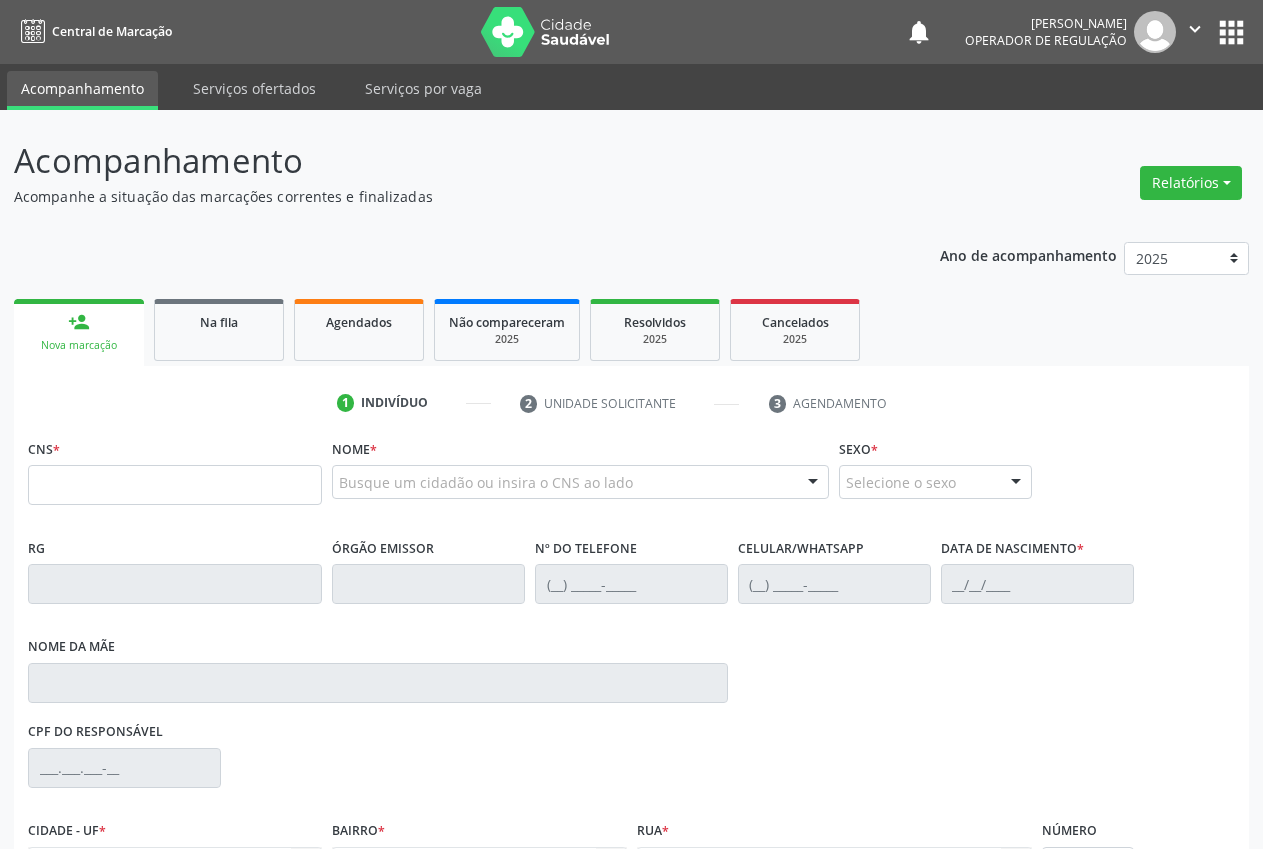 click on "person_add
Nova marcação" at bounding box center [79, 332] 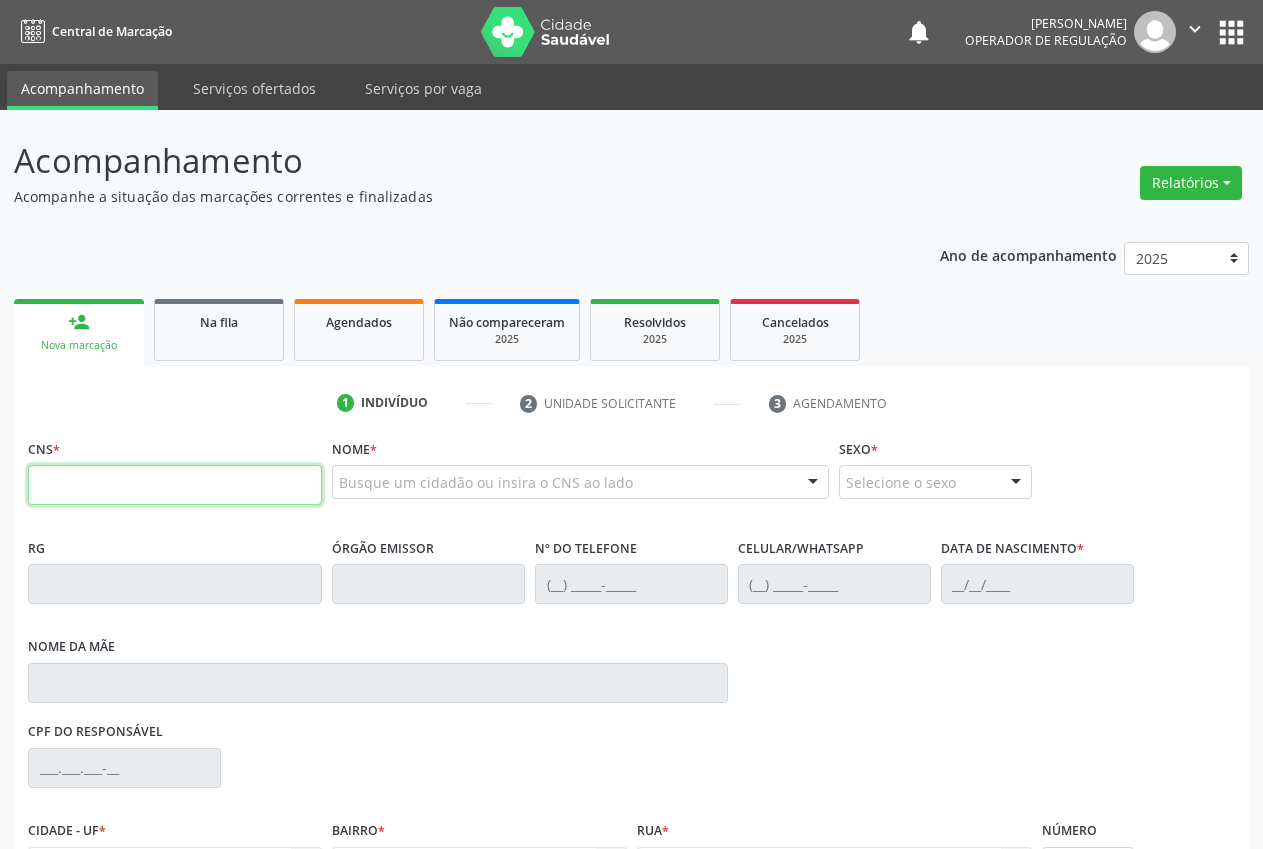 click at bounding box center (175, 485) 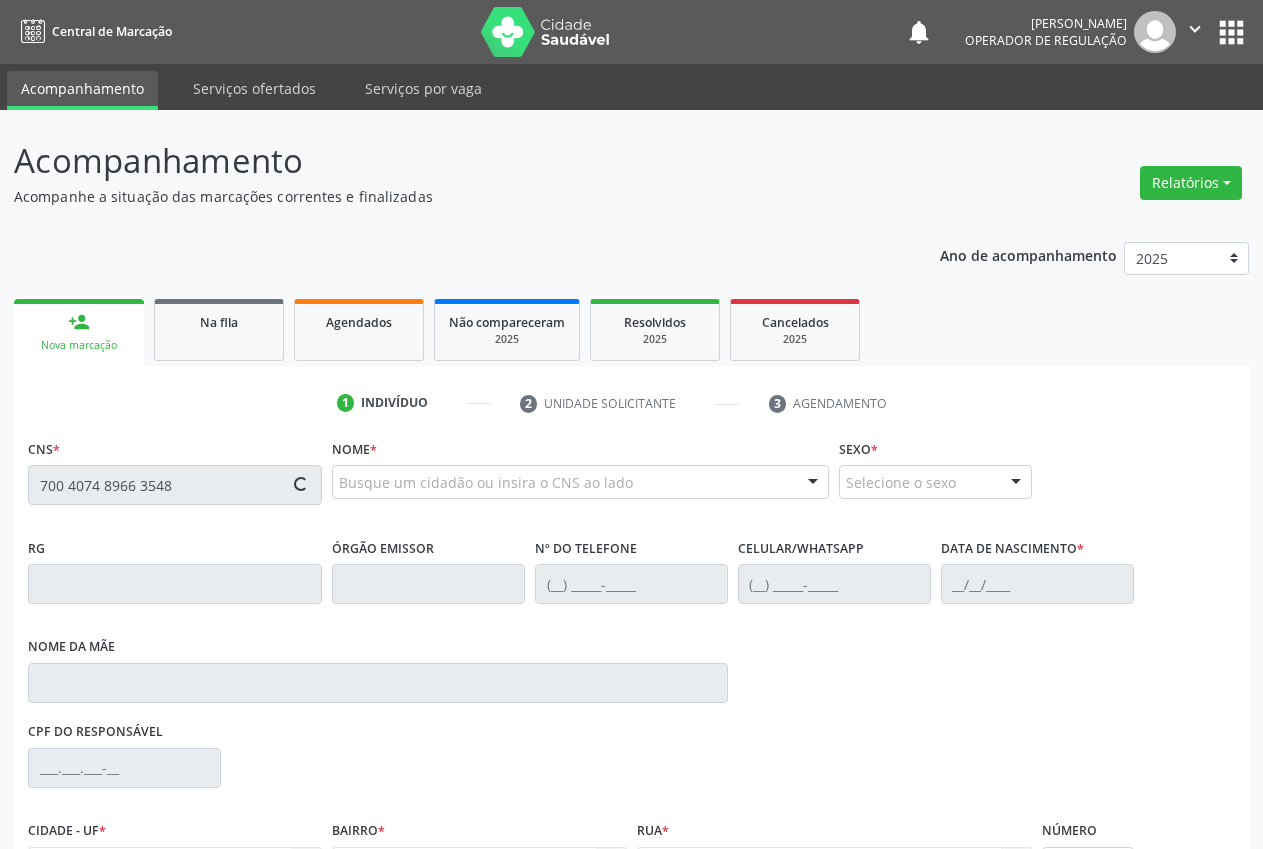 type on "700 4074 8966 3548" 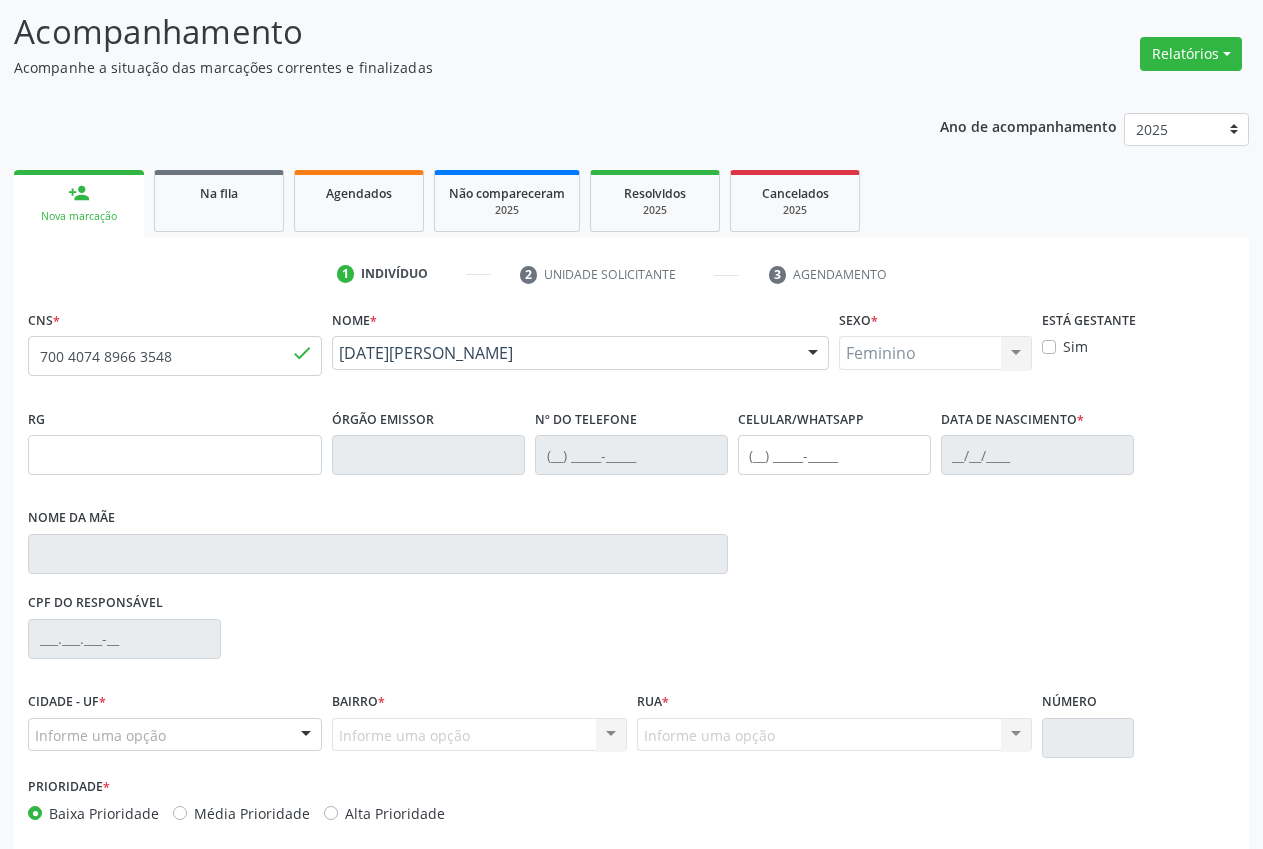 type on "(87) 98145-7525" 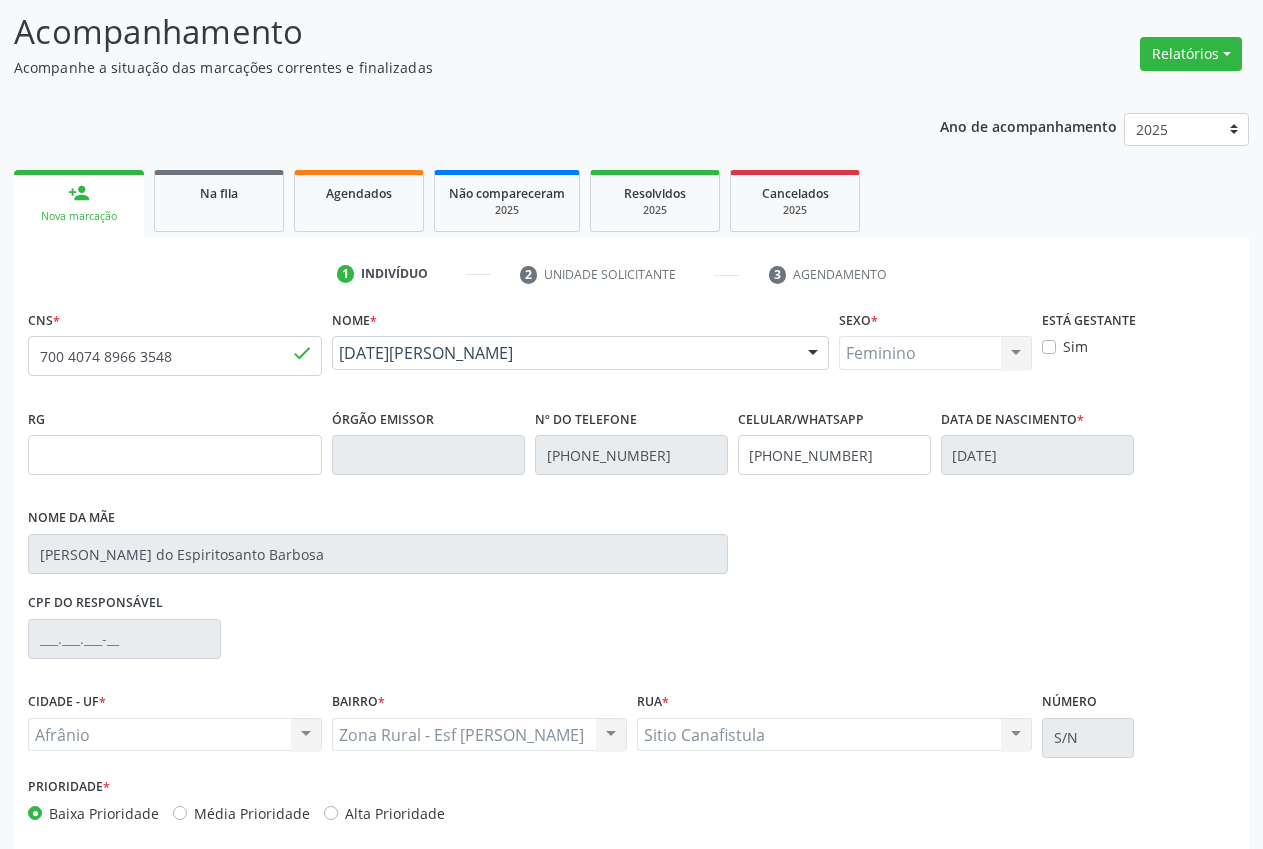scroll, scrollTop: 155, scrollLeft: 0, axis: vertical 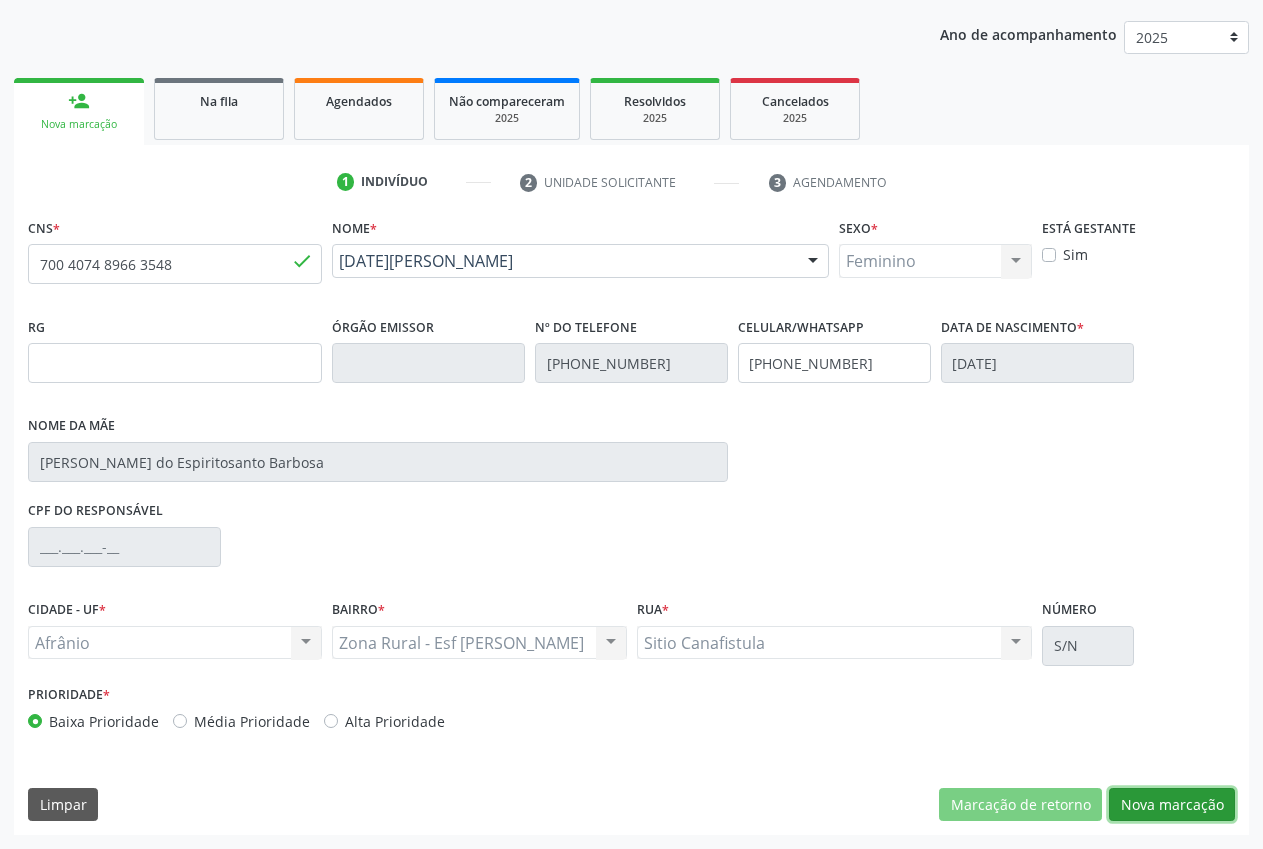 click on "Nova marcação" at bounding box center (1172, 805) 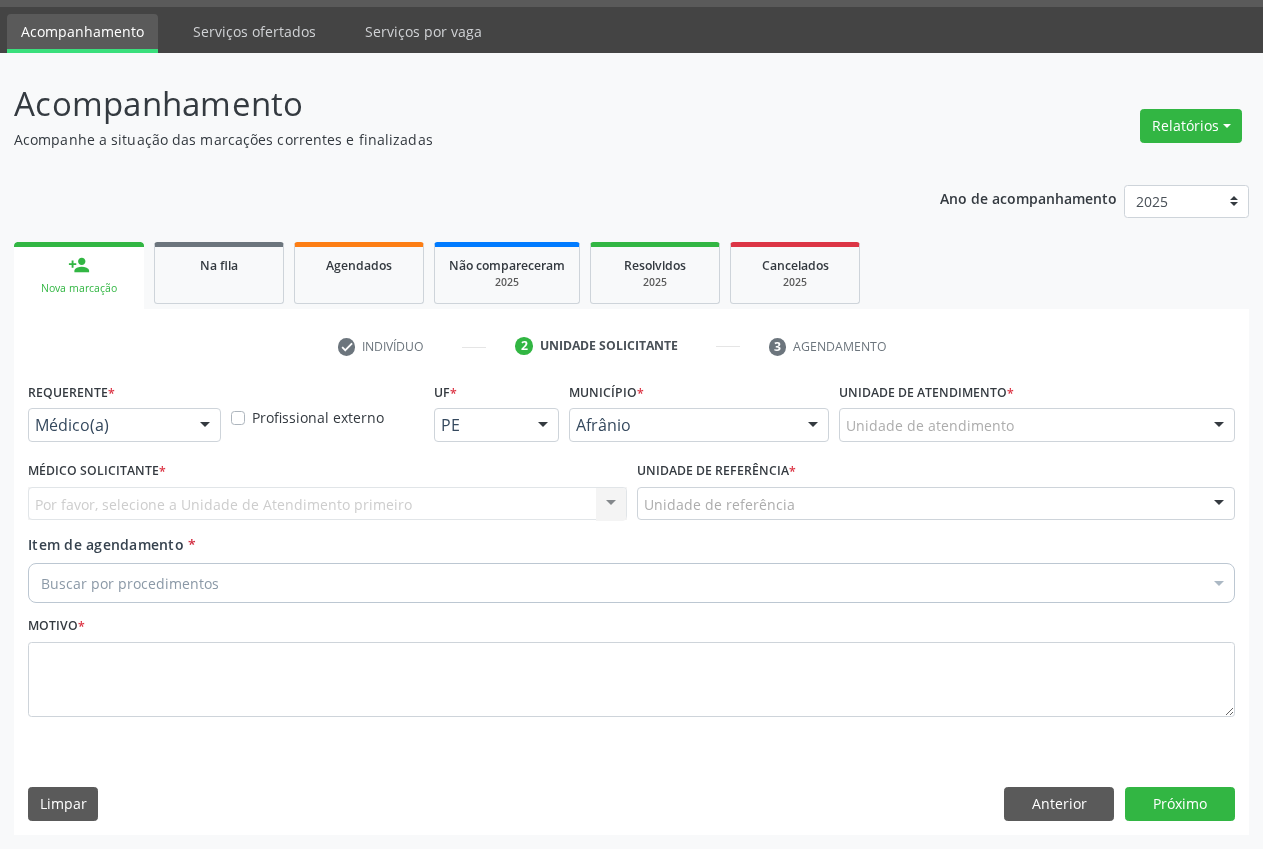 scroll, scrollTop: 57, scrollLeft: 0, axis: vertical 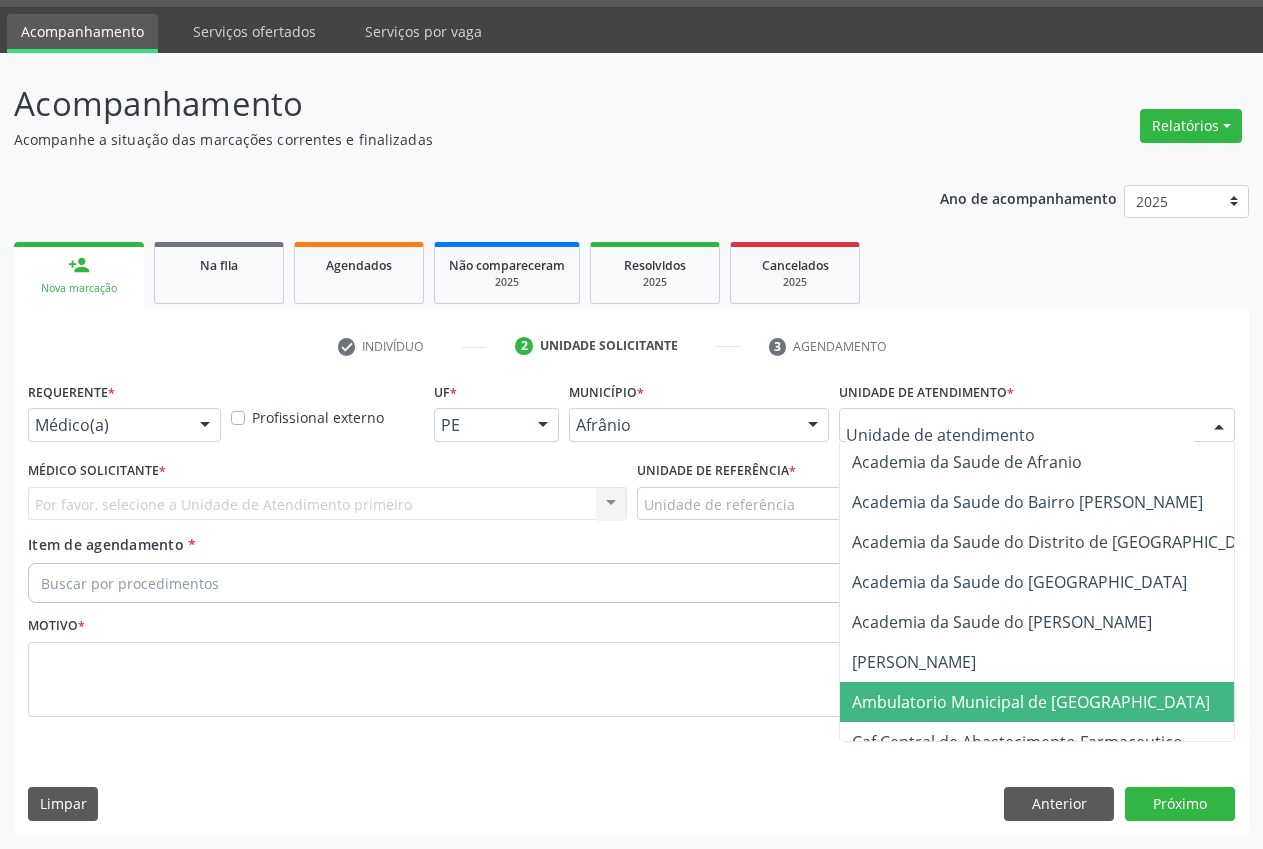 click on "Ambulatorio Municipal de [GEOGRAPHIC_DATA]" at bounding box center (1084, 702) 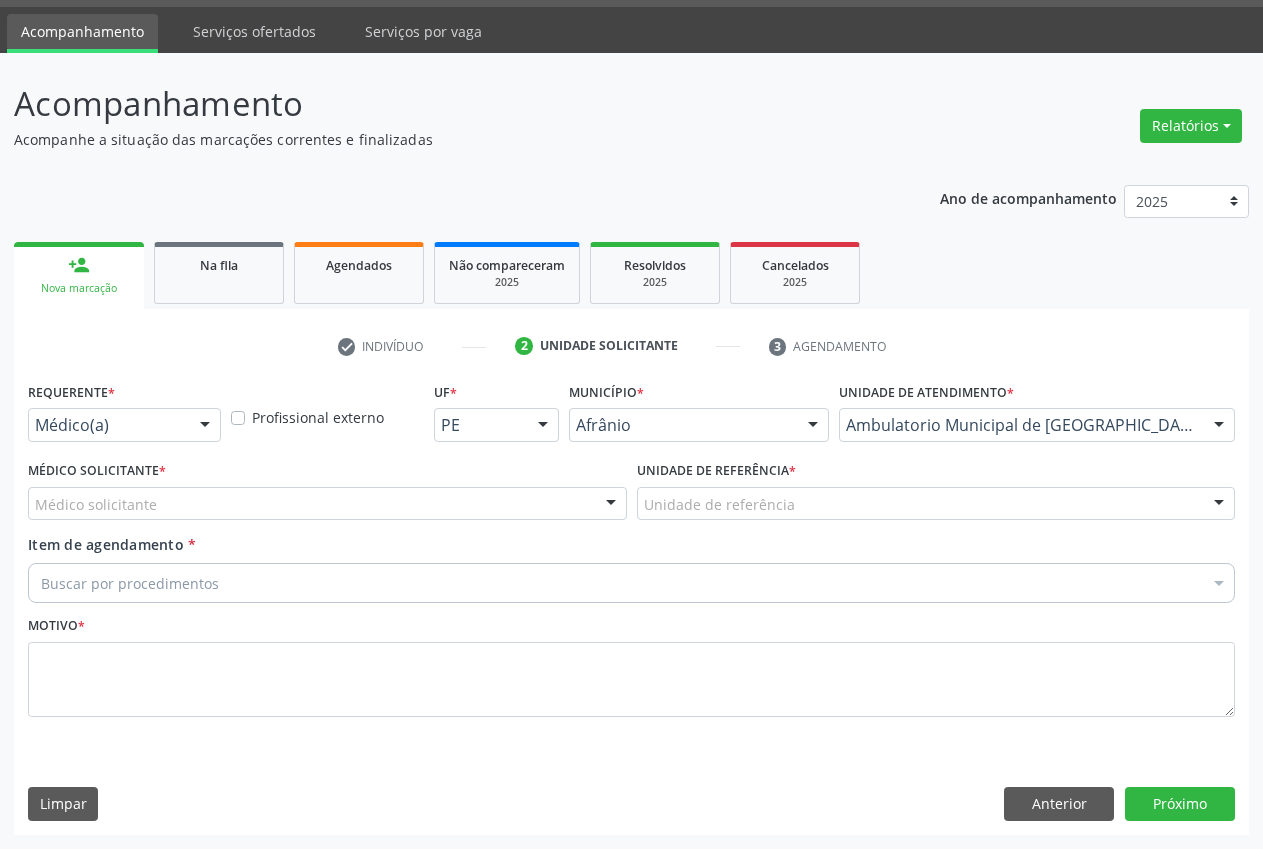 click at bounding box center (611, 505) 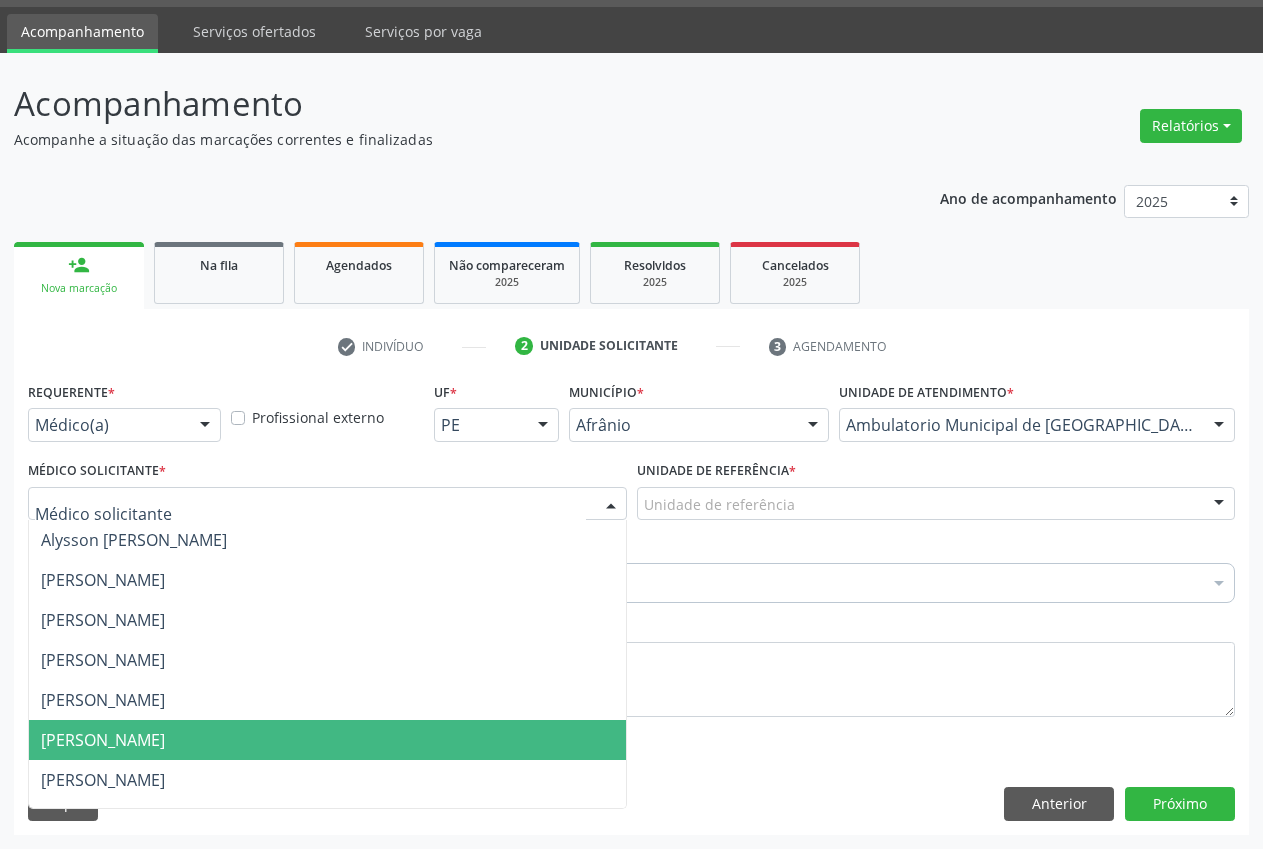 click on "[PERSON_NAME]" at bounding box center (327, 740) 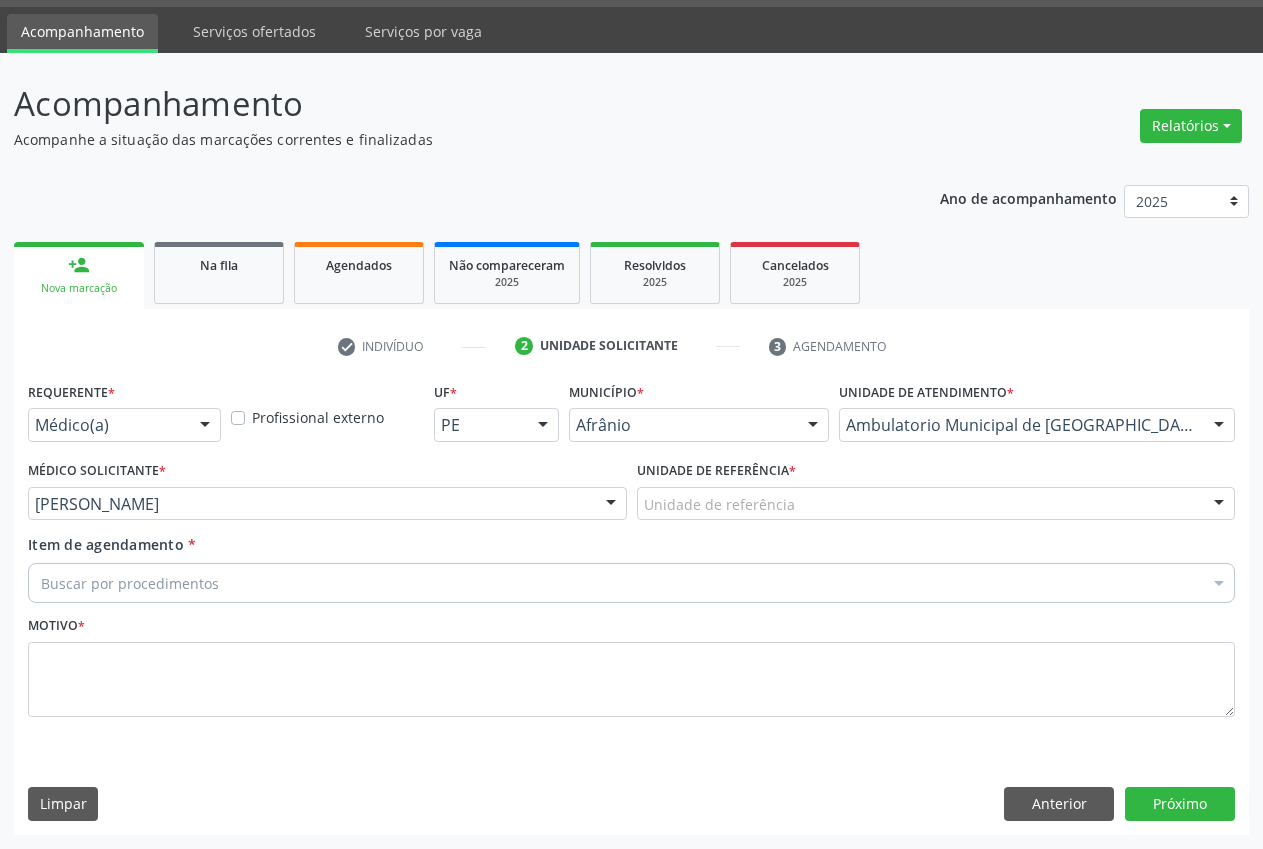 click on "Unidade de referência" at bounding box center [936, 504] 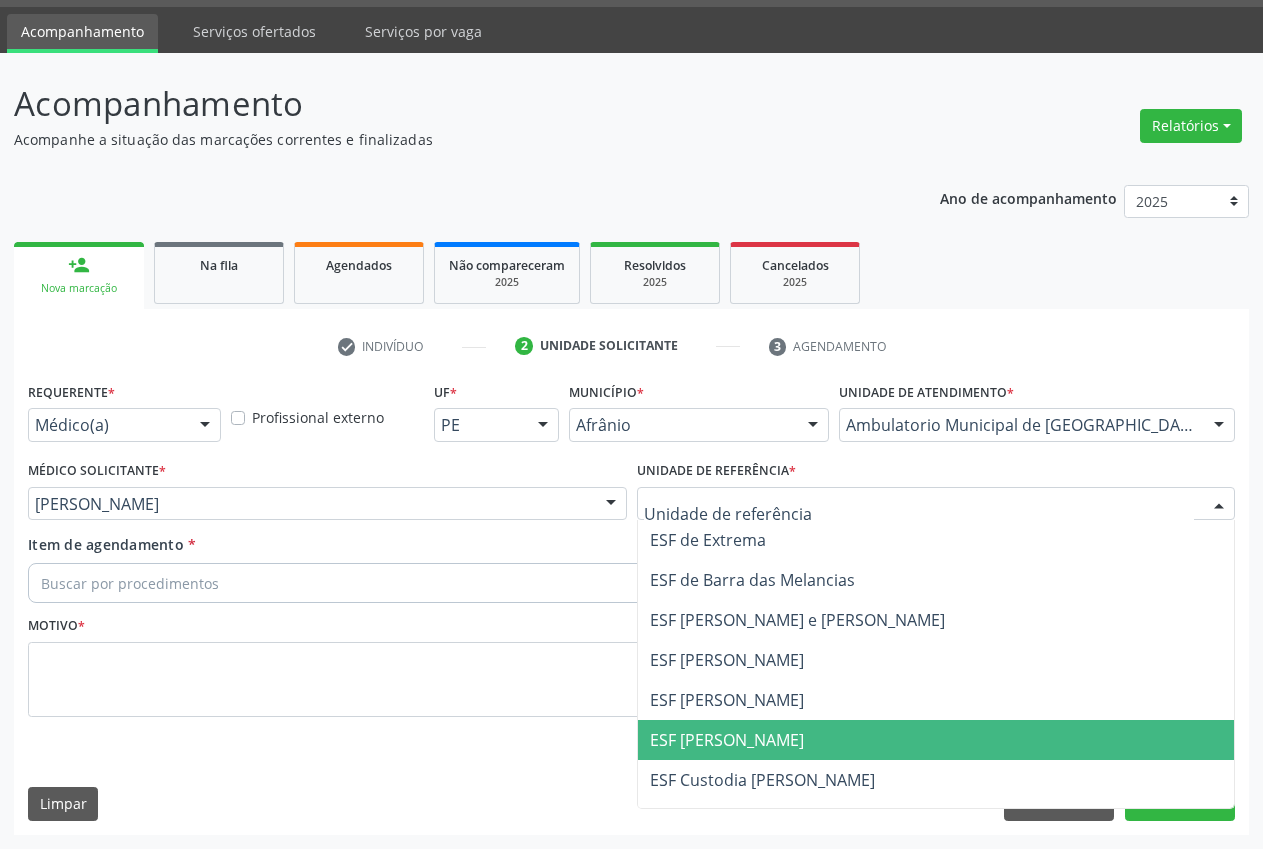 click on "ESF [PERSON_NAME]" at bounding box center (727, 740) 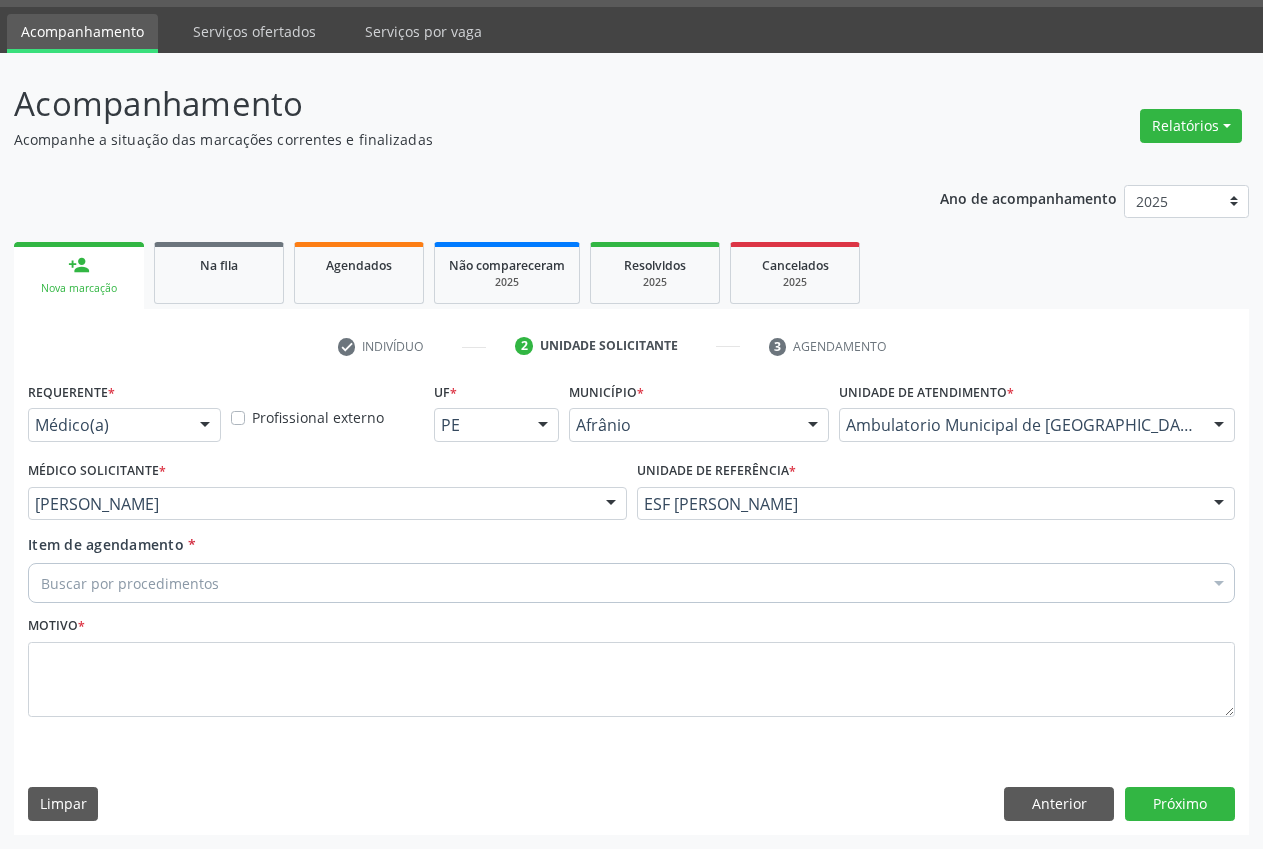 click on "Buscar por procedimentos" at bounding box center (631, 583) 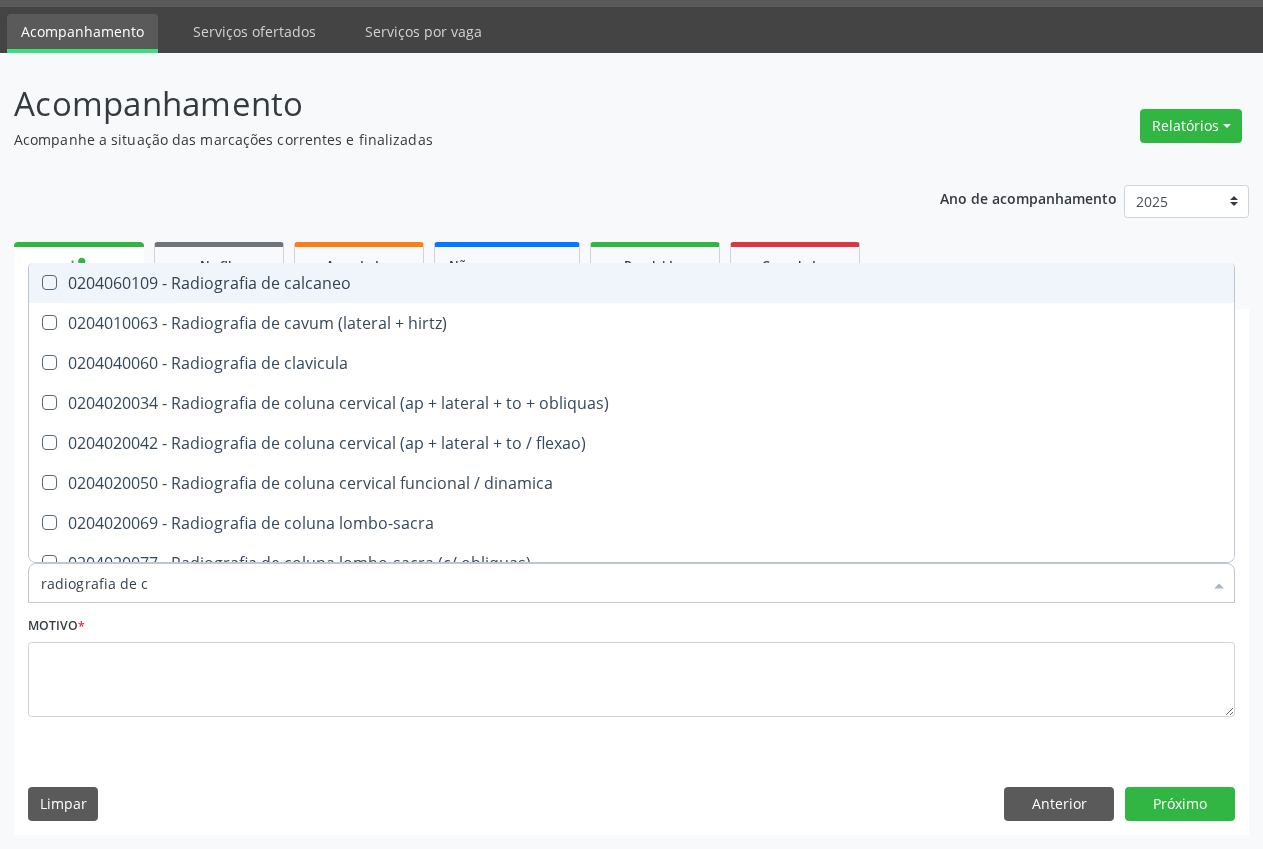 type on "radiografia de co" 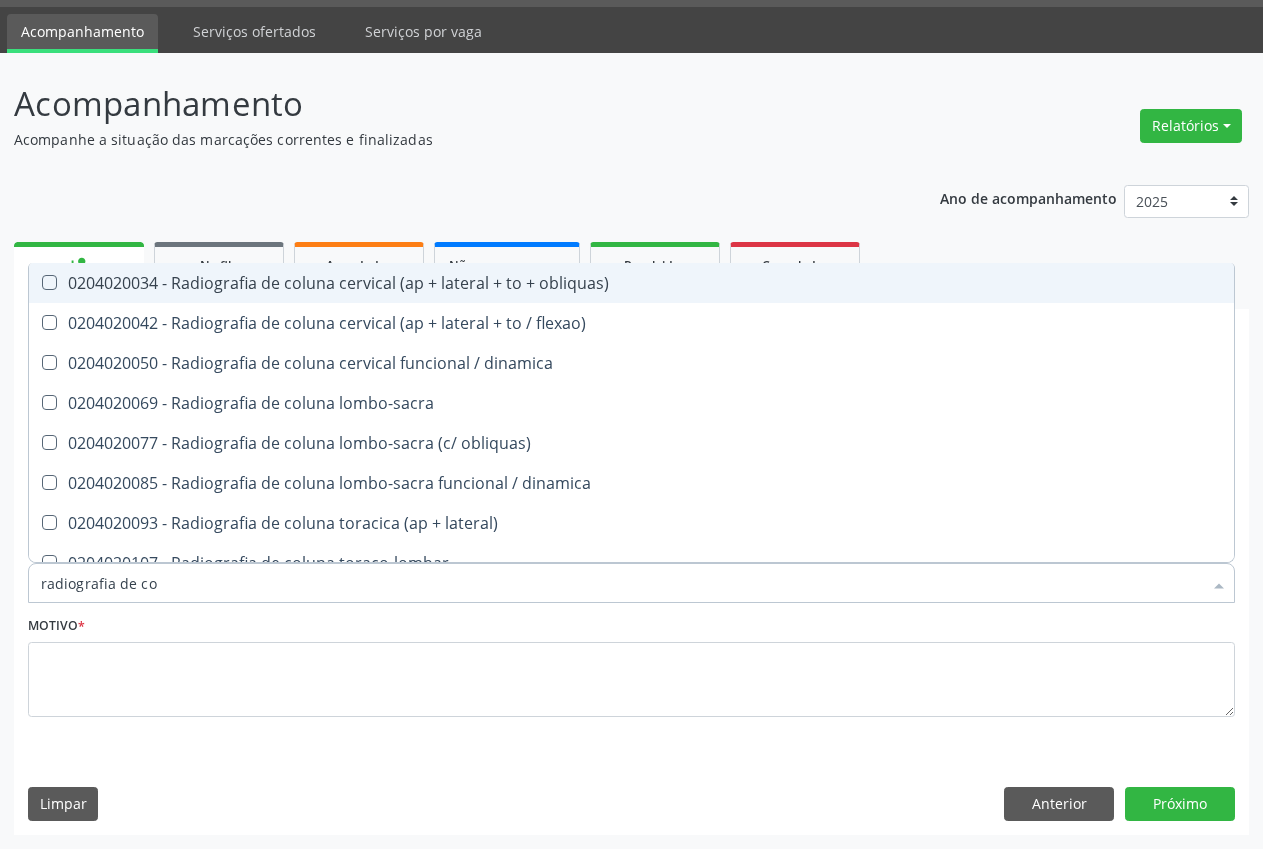click on "0204020034 - Radiografia de coluna cervical (ap + lateral + to + obliquas)" at bounding box center [631, 283] 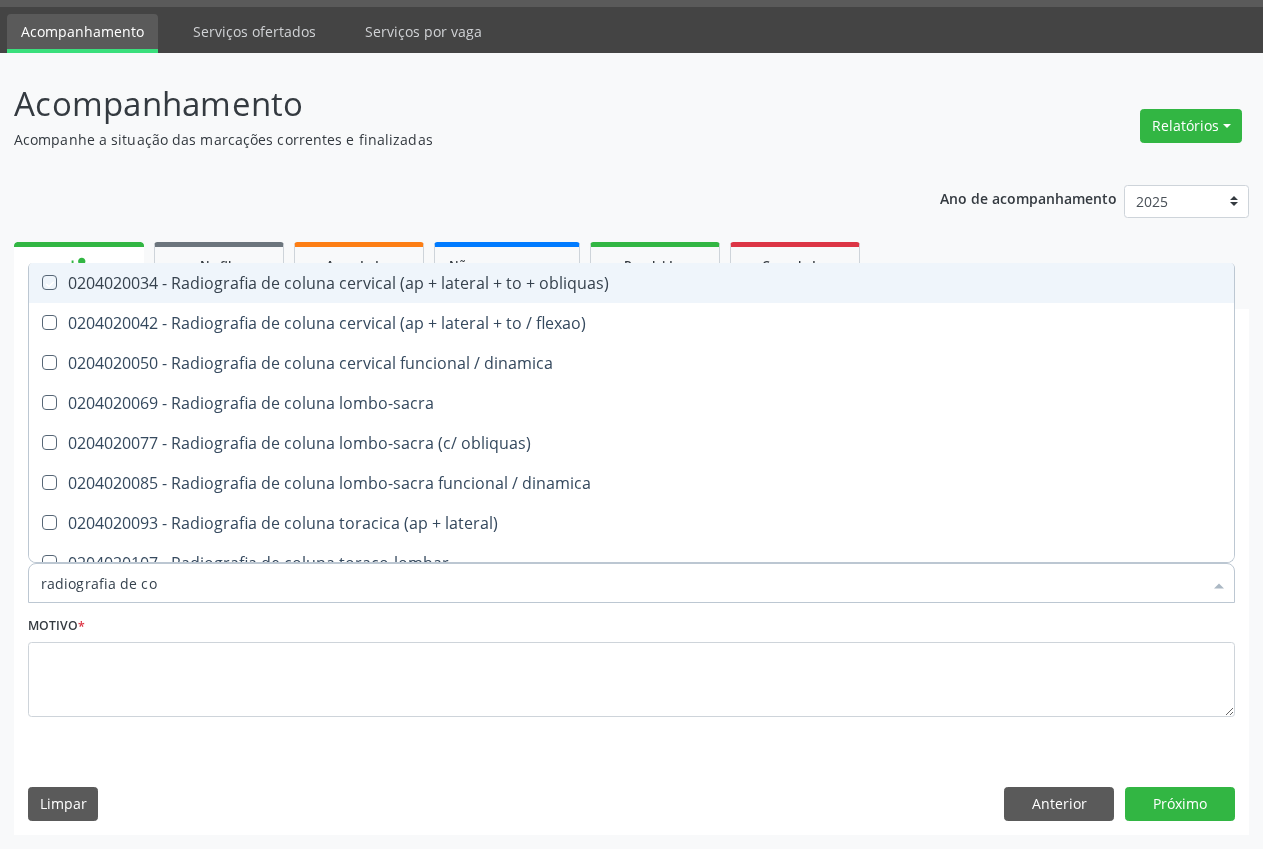 checkbox on "true" 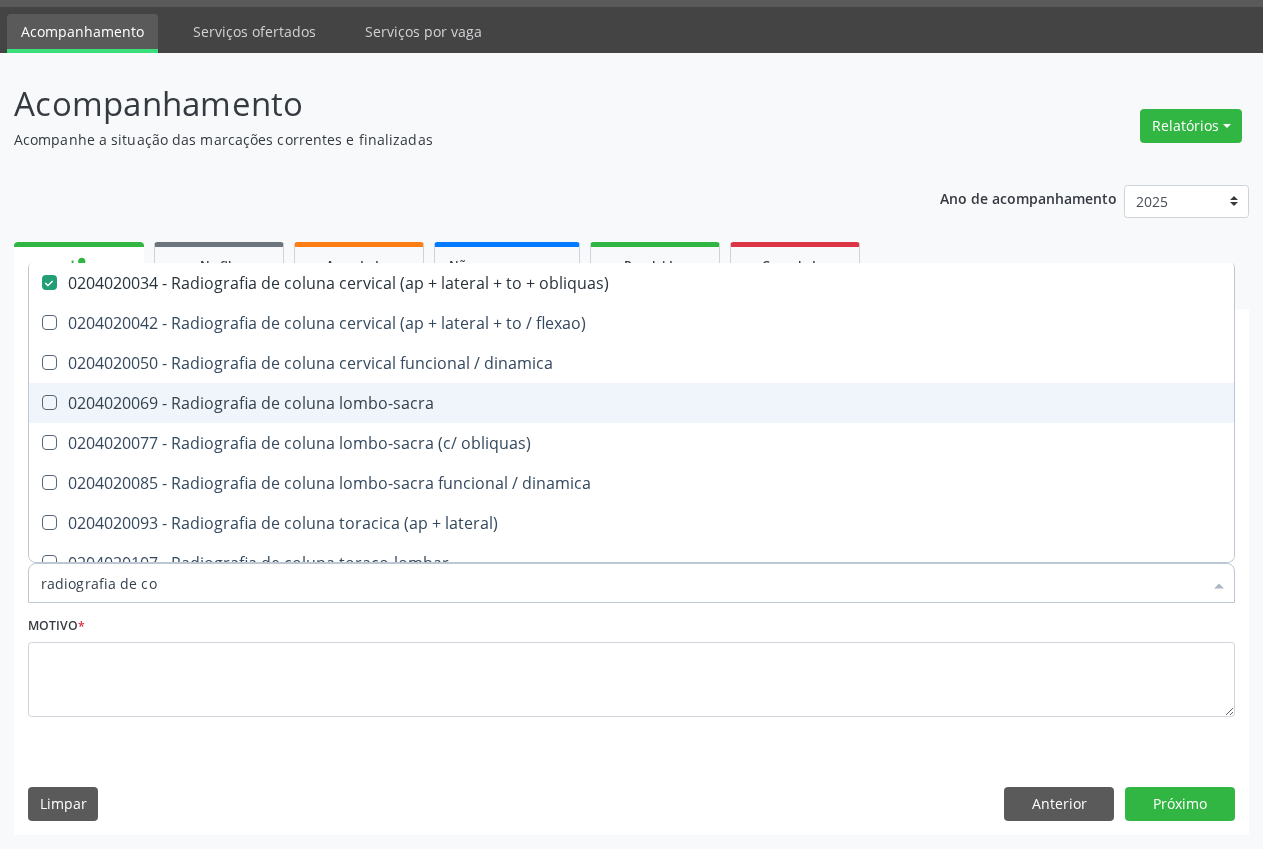 click at bounding box center [49, 402] 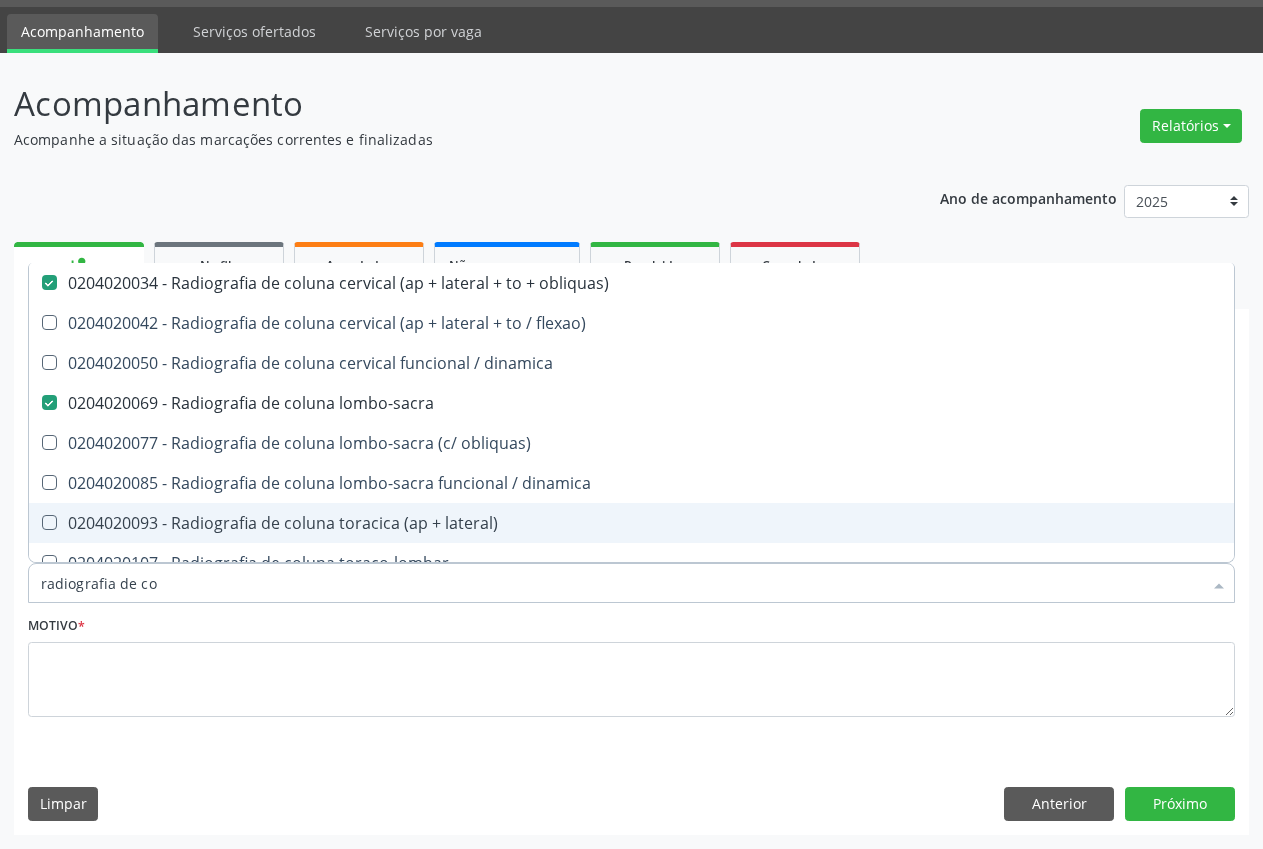 click on "0204020093 - Radiografia de coluna toracica (ap + lateral)" at bounding box center [631, 523] 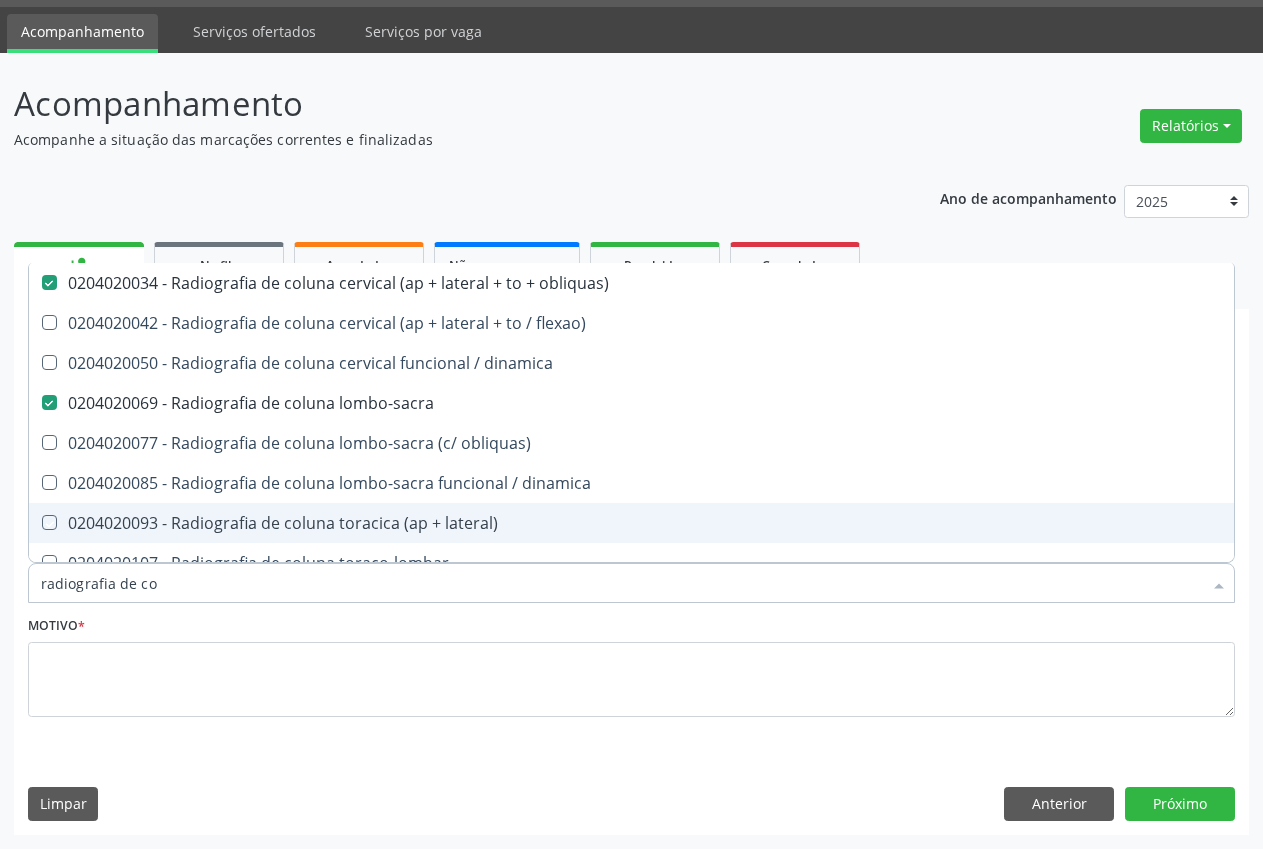 checkbox on "true" 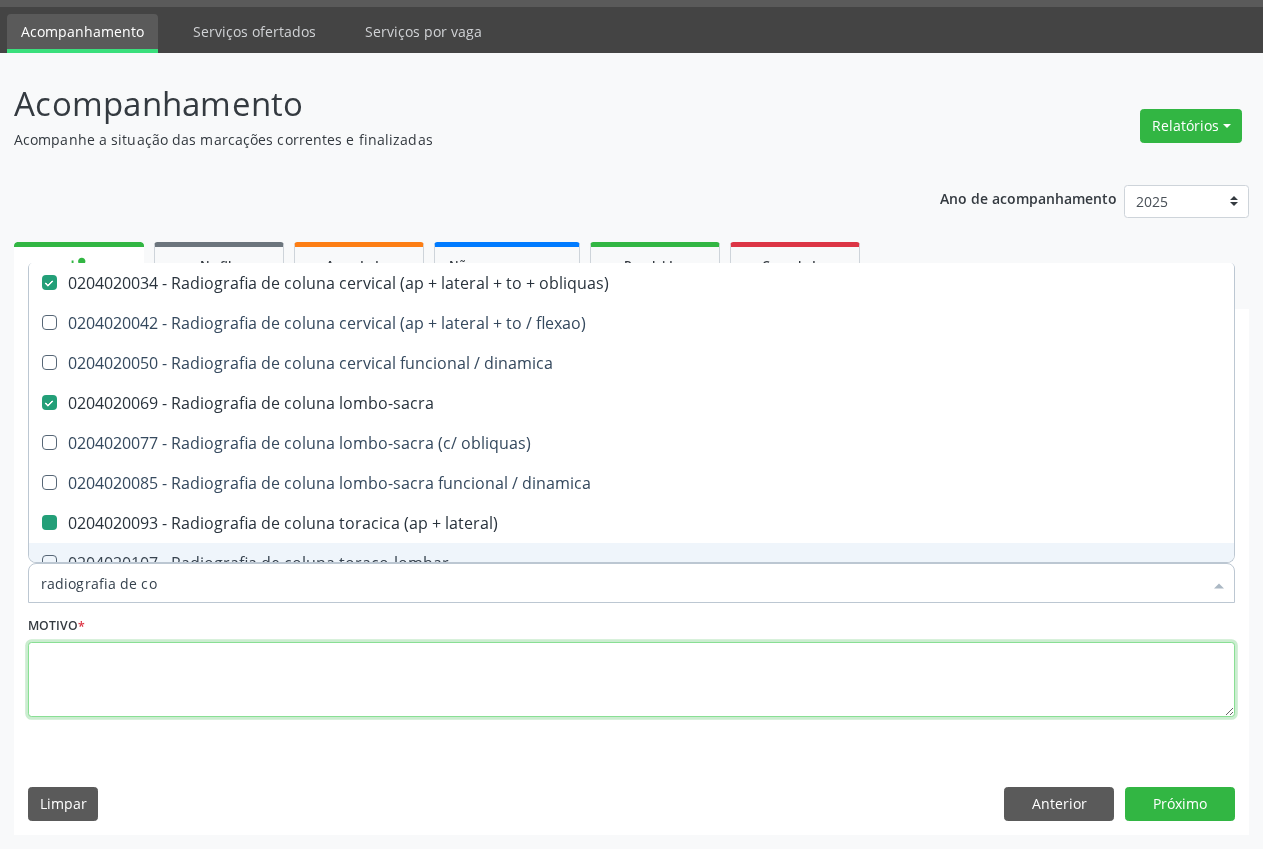 drag, startPoint x: 132, startPoint y: 654, endPoint x: 123, endPoint y: 646, distance: 12.0415945 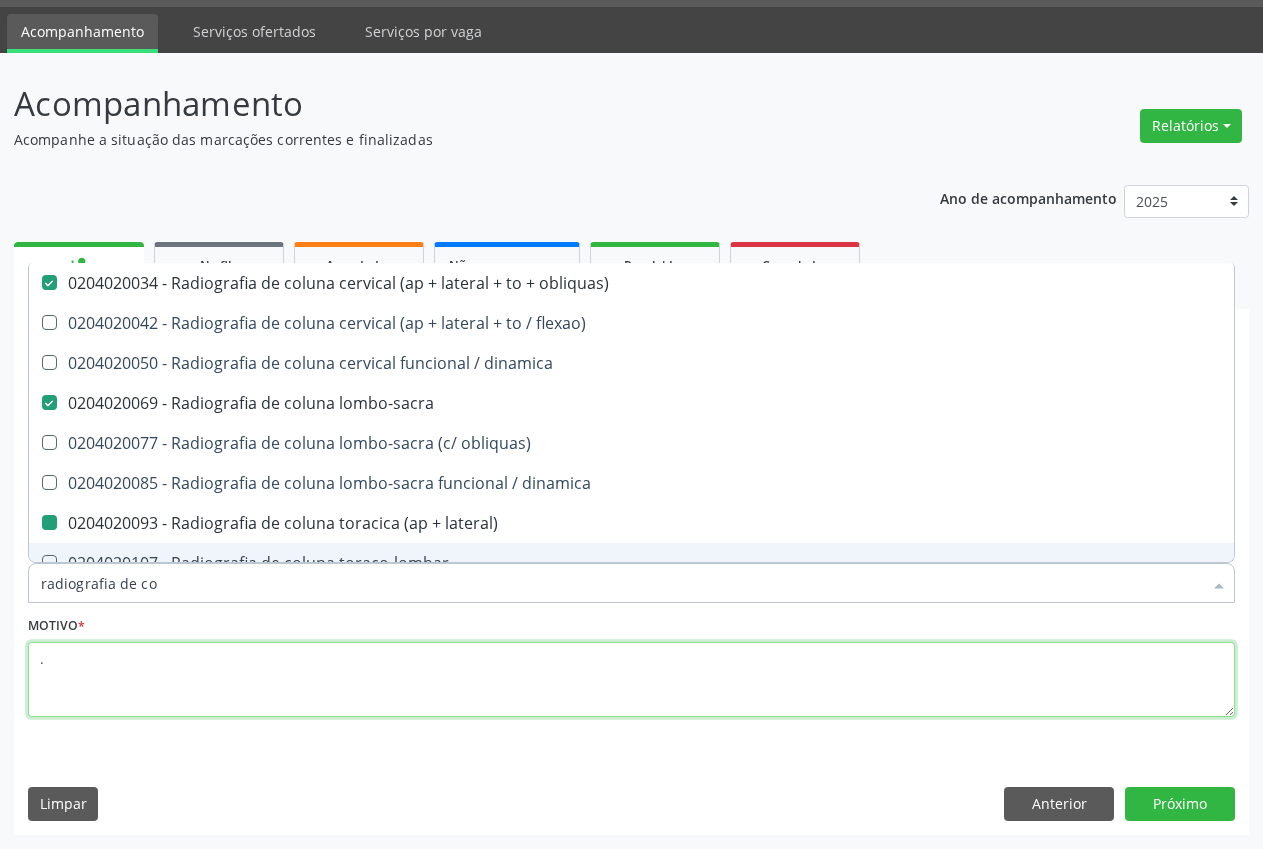 checkbox on "true" 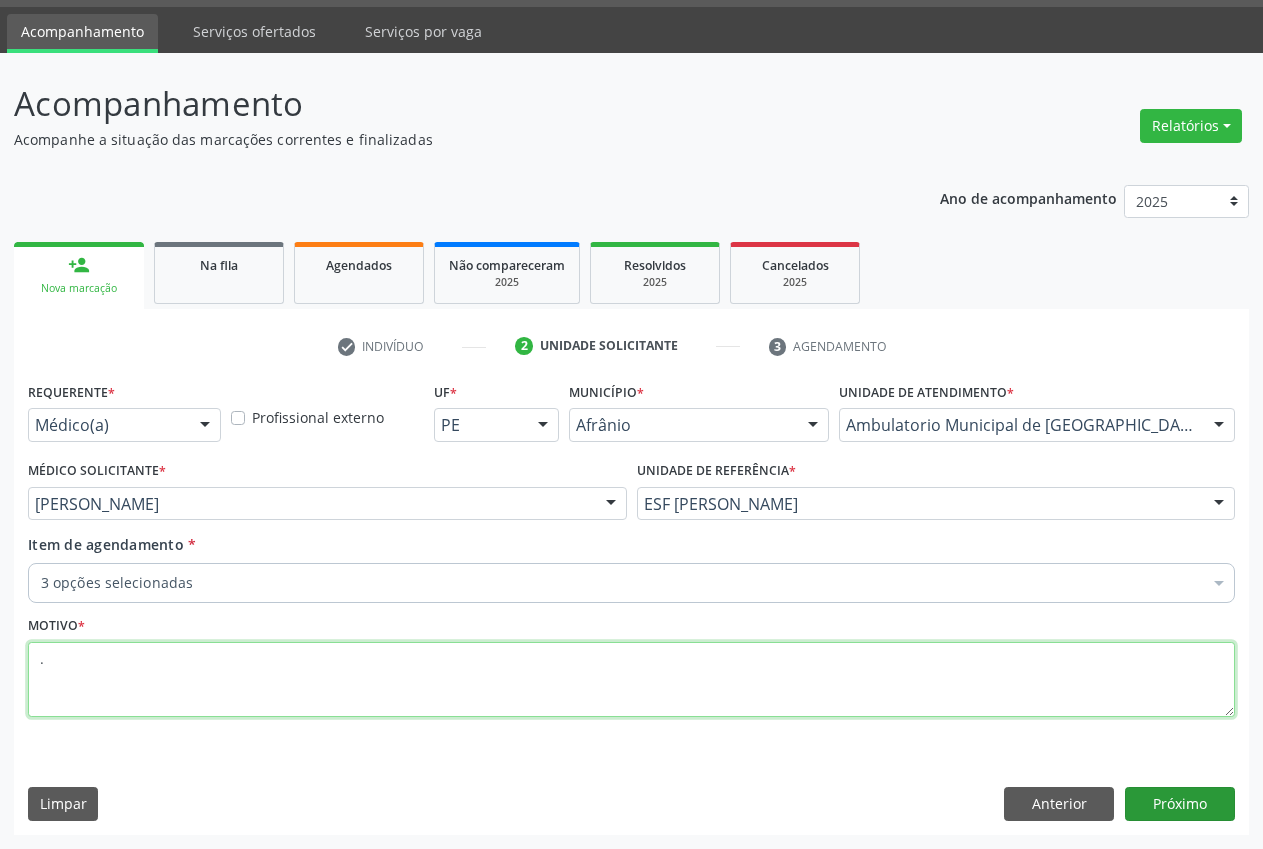 type on "." 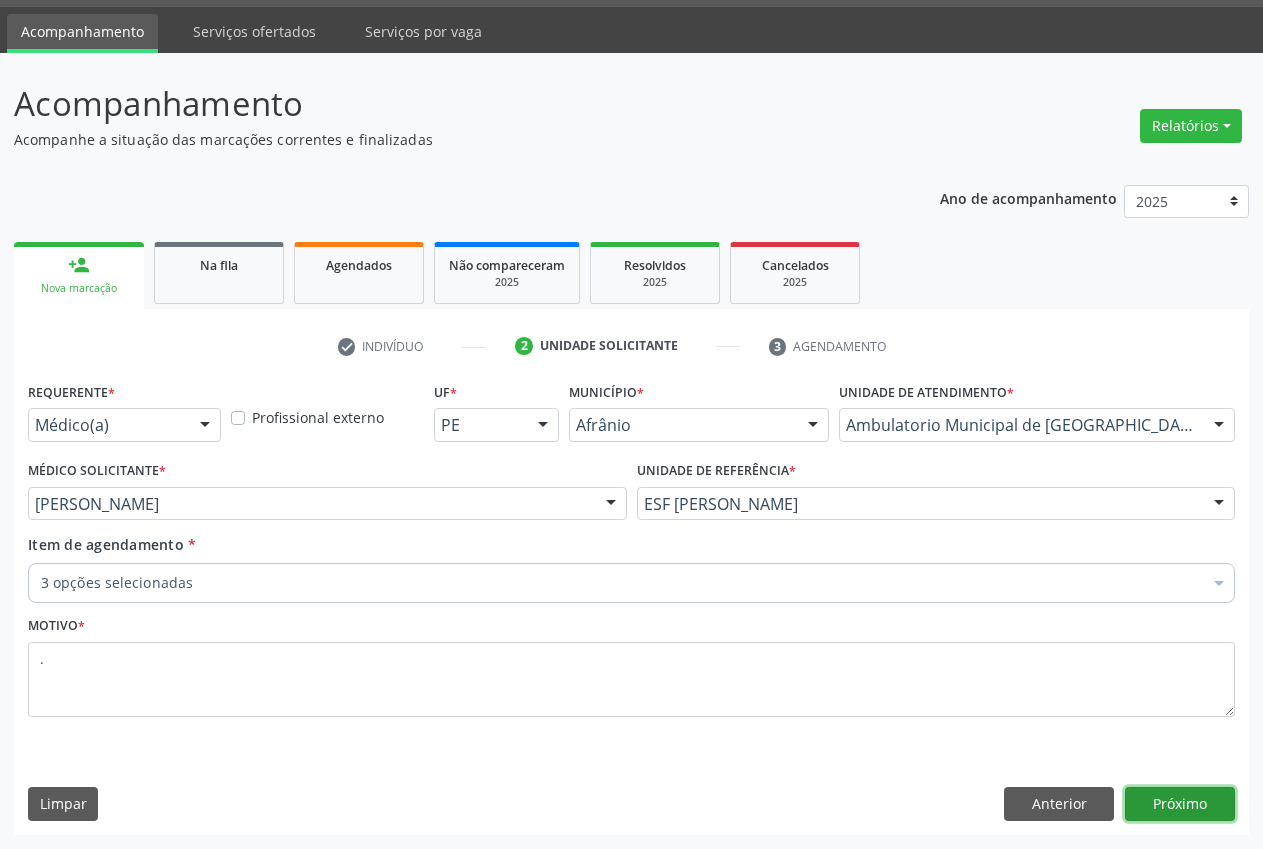 click on "Próximo" at bounding box center [1180, 804] 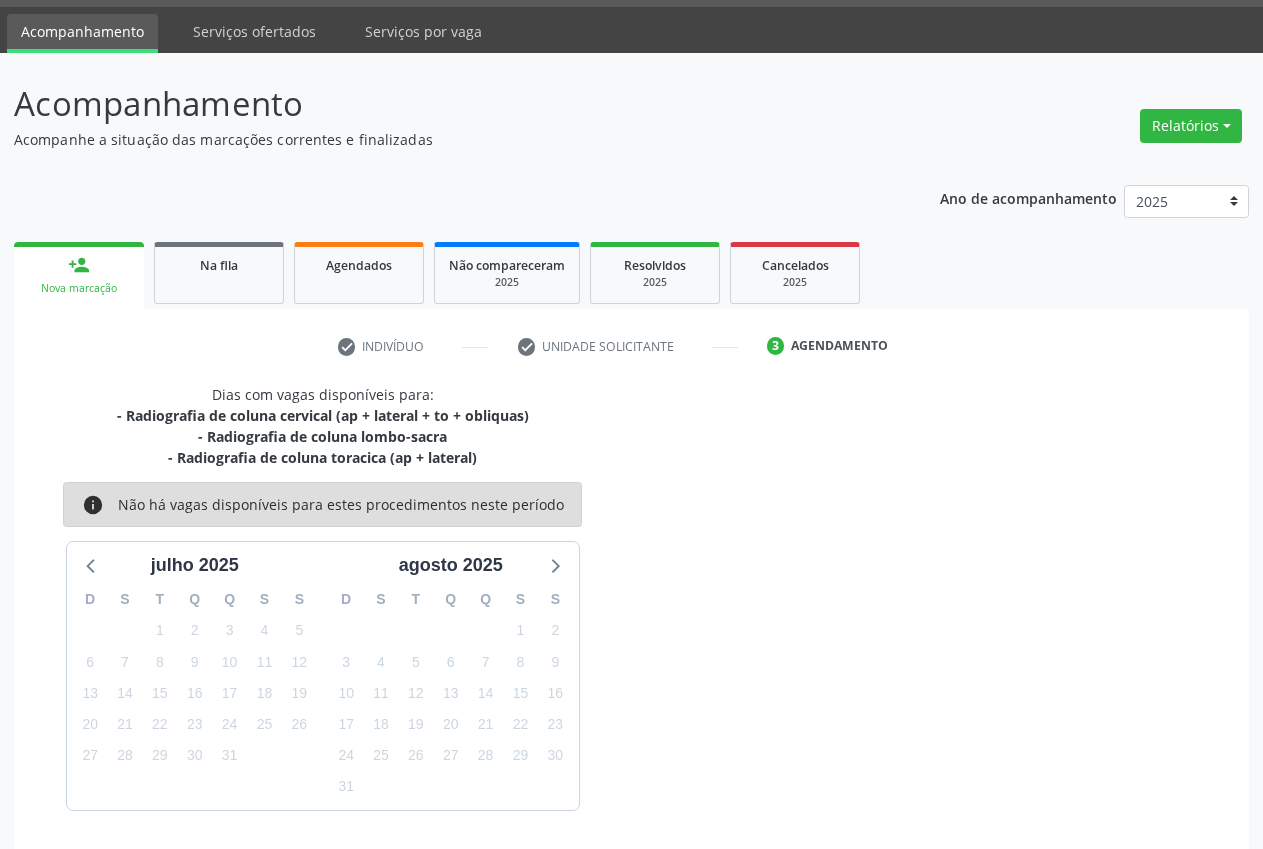 scroll, scrollTop: 122, scrollLeft: 0, axis: vertical 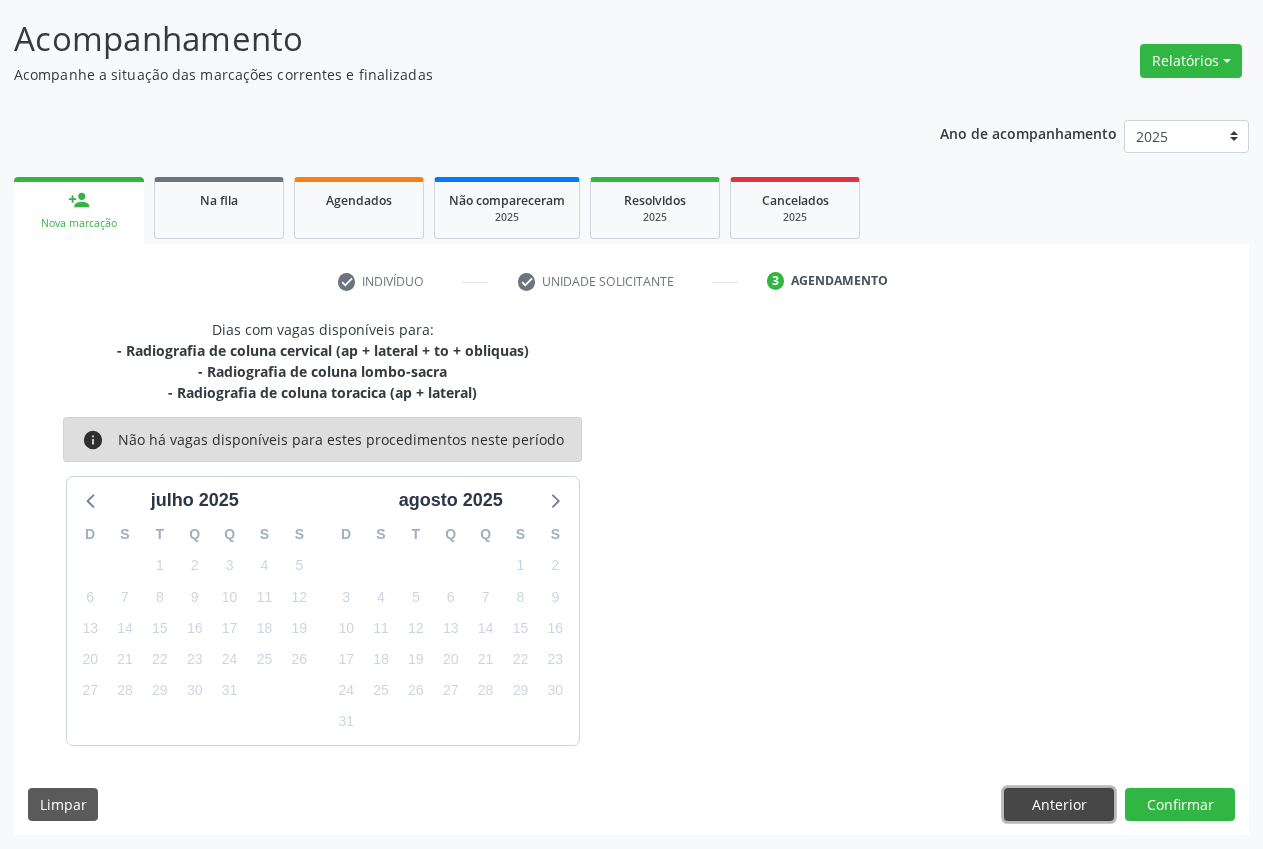 click on "Anterior" at bounding box center (1059, 805) 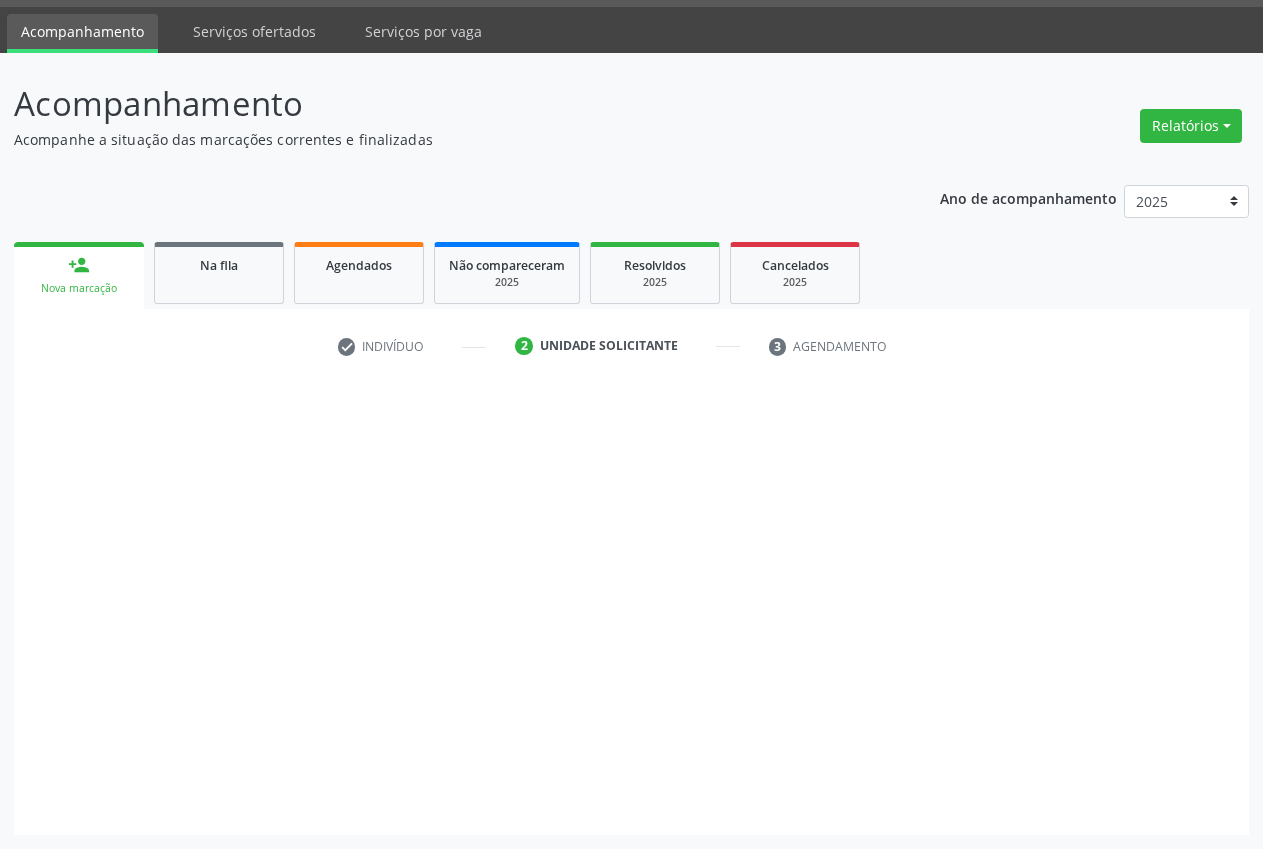 scroll, scrollTop: 57, scrollLeft: 0, axis: vertical 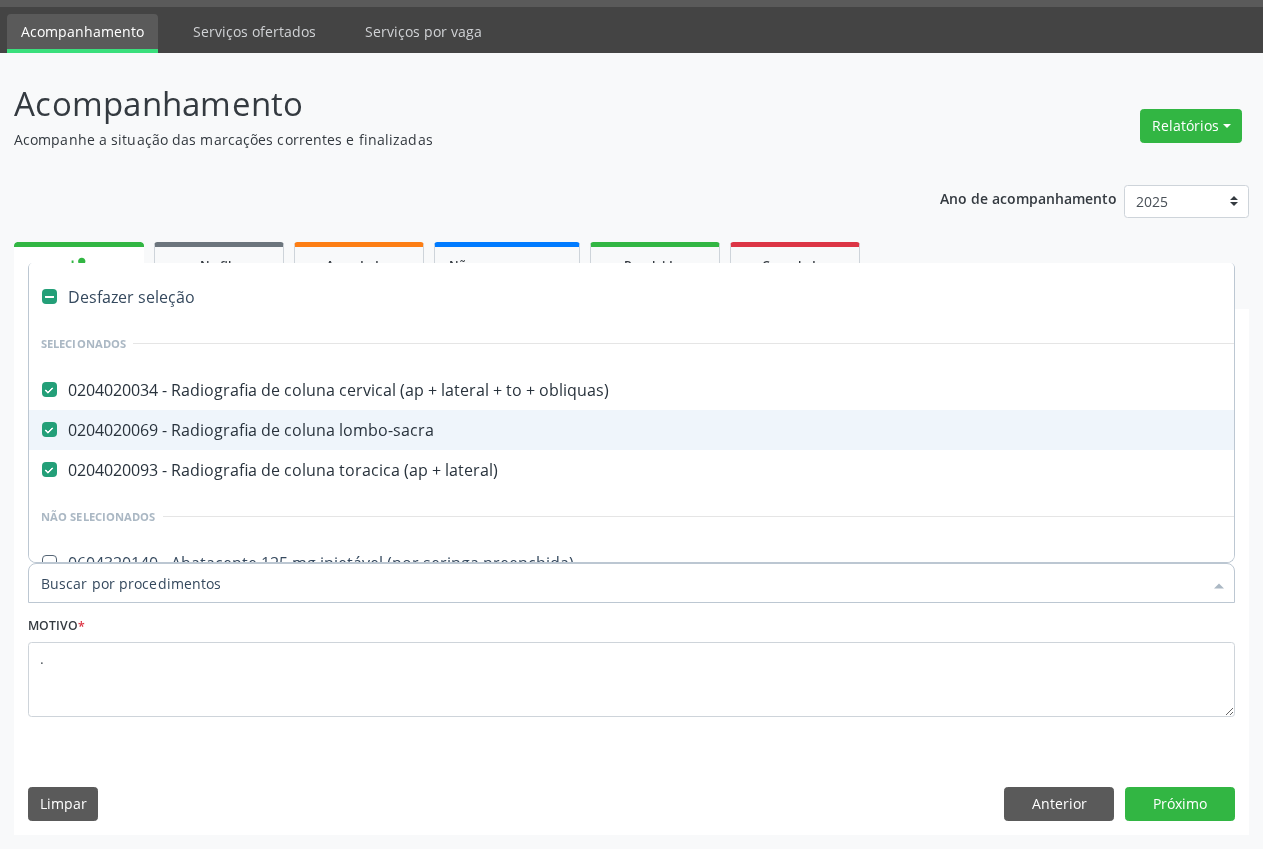 click at bounding box center (49, 429) 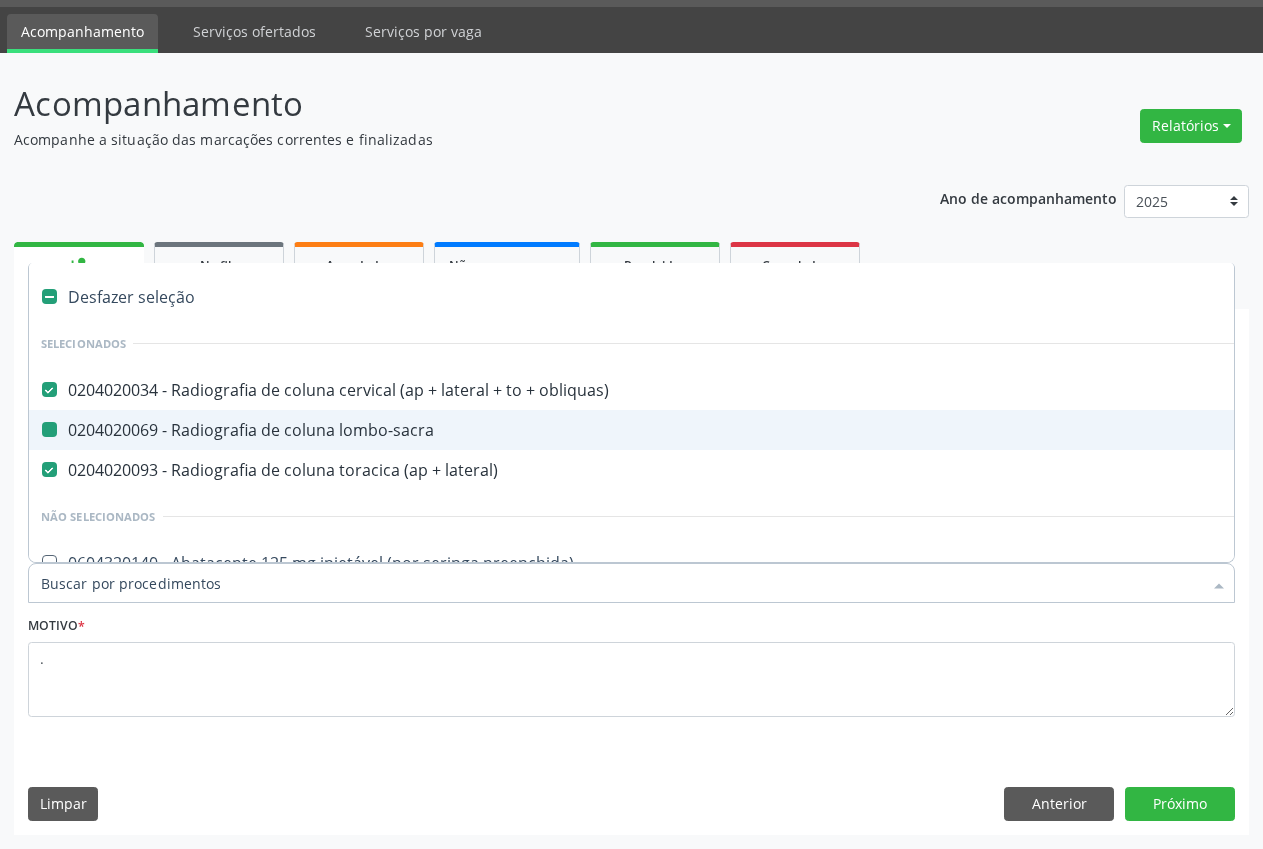 checkbox on "false" 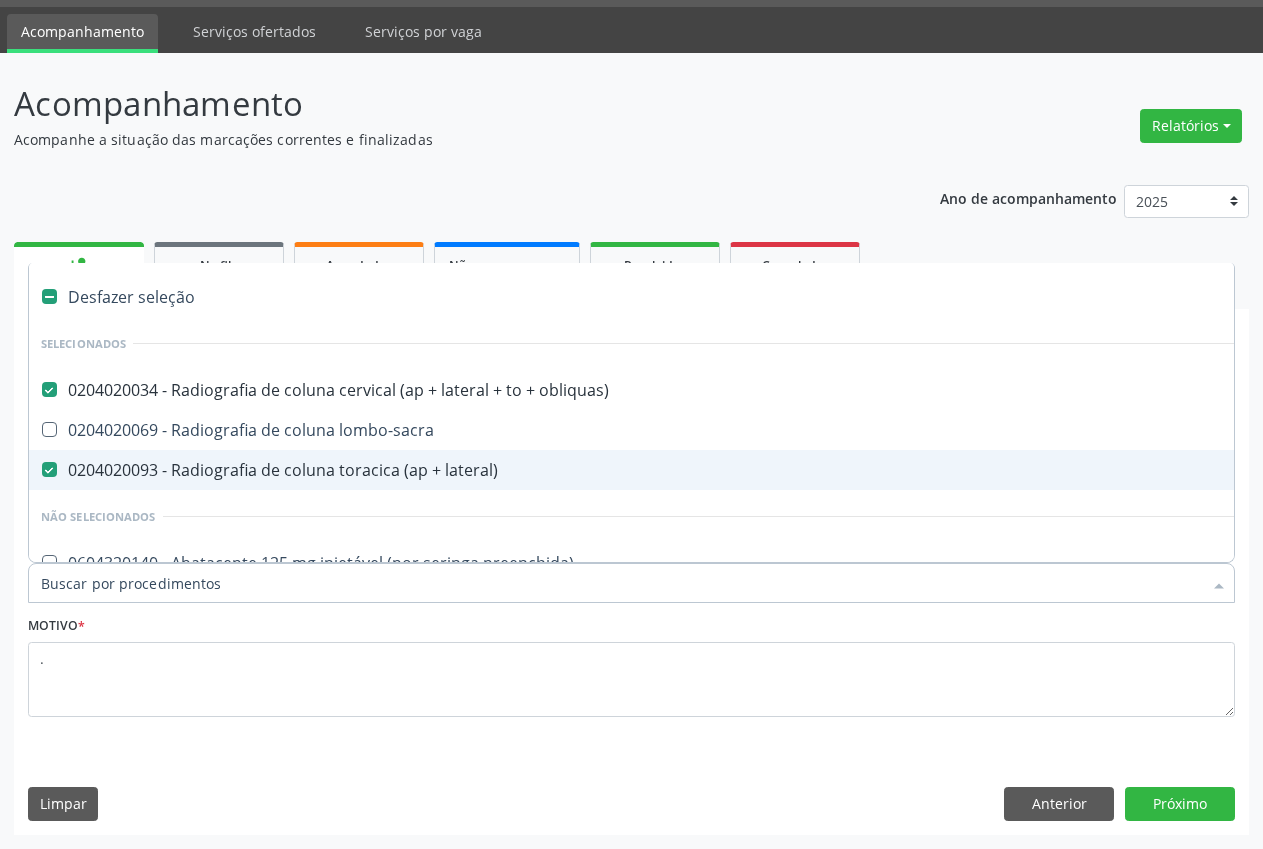click at bounding box center [49, 469] 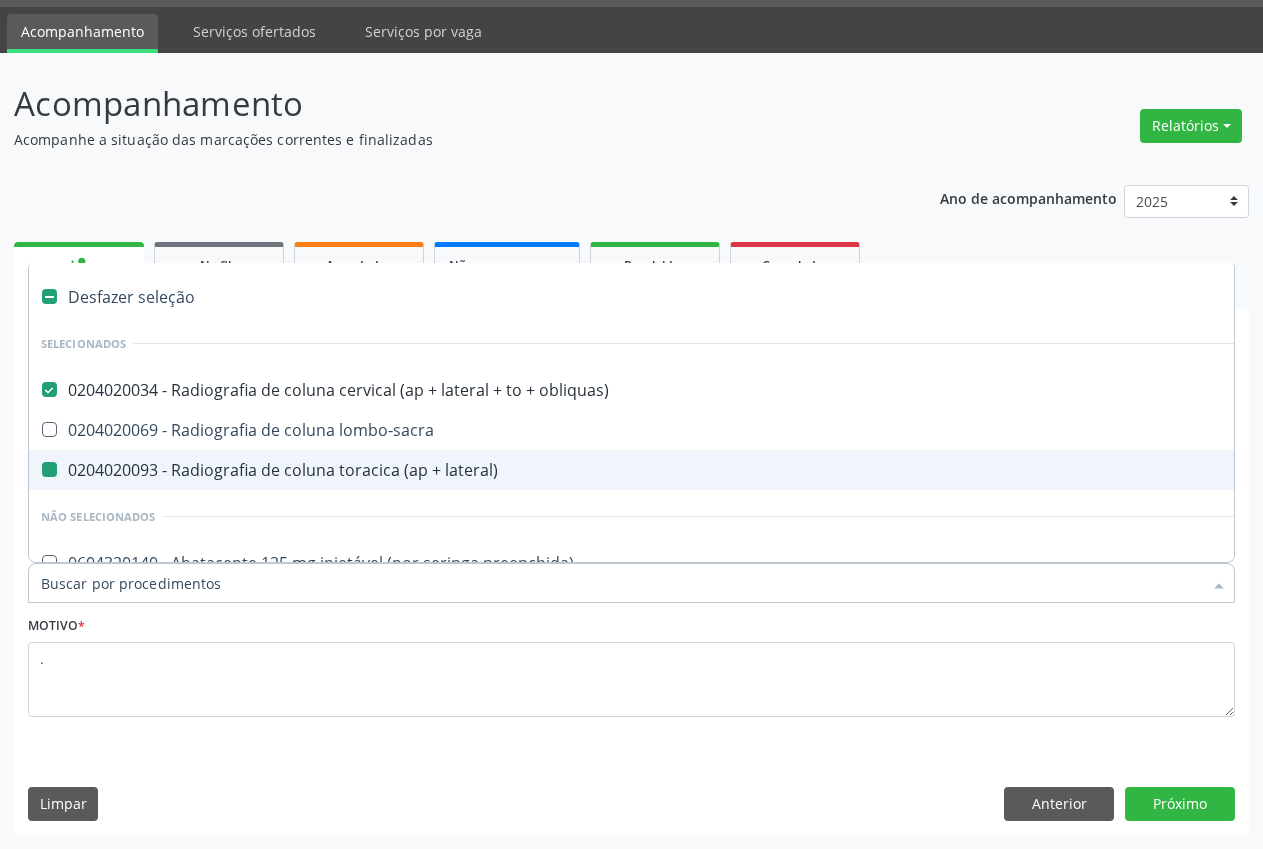 checkbox on "false" 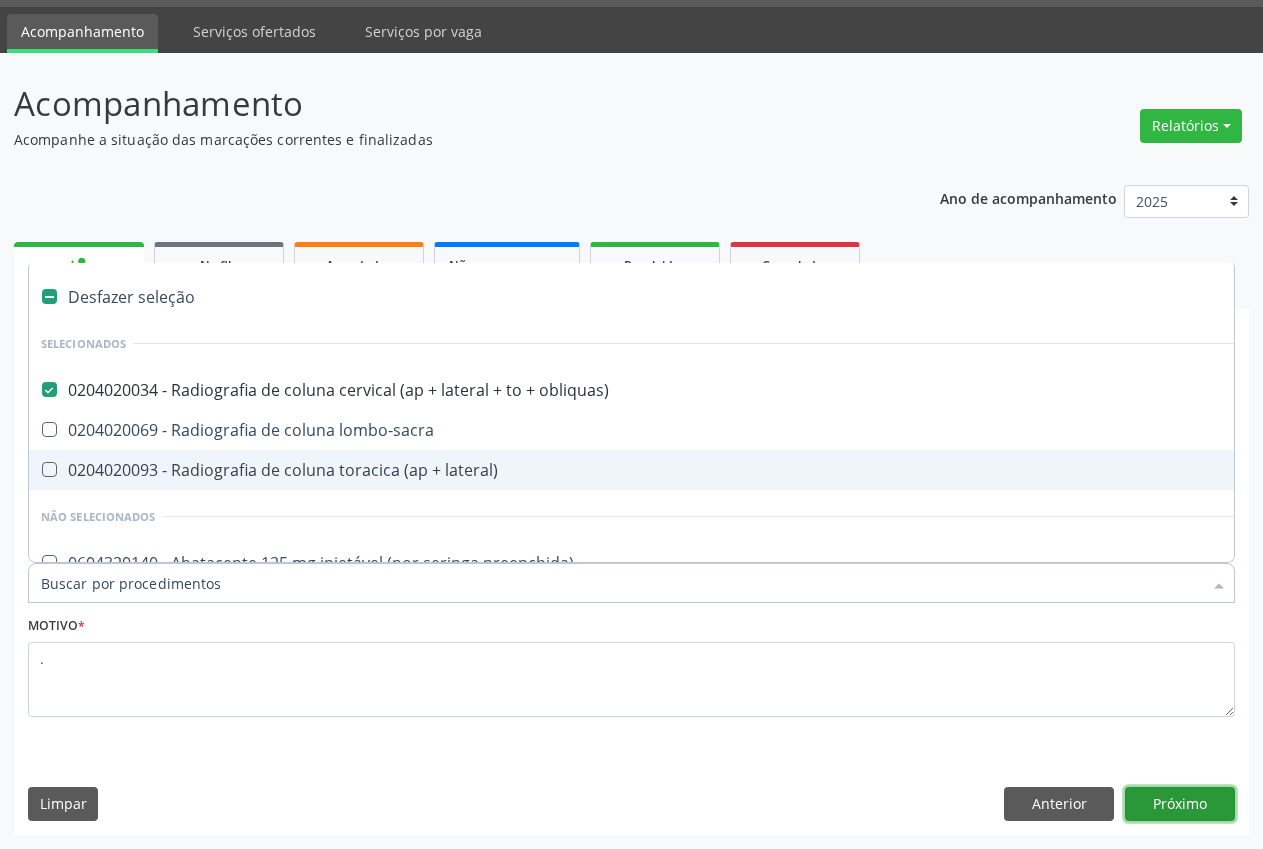 click on "Próximo" at bounding box center (1180, 804) 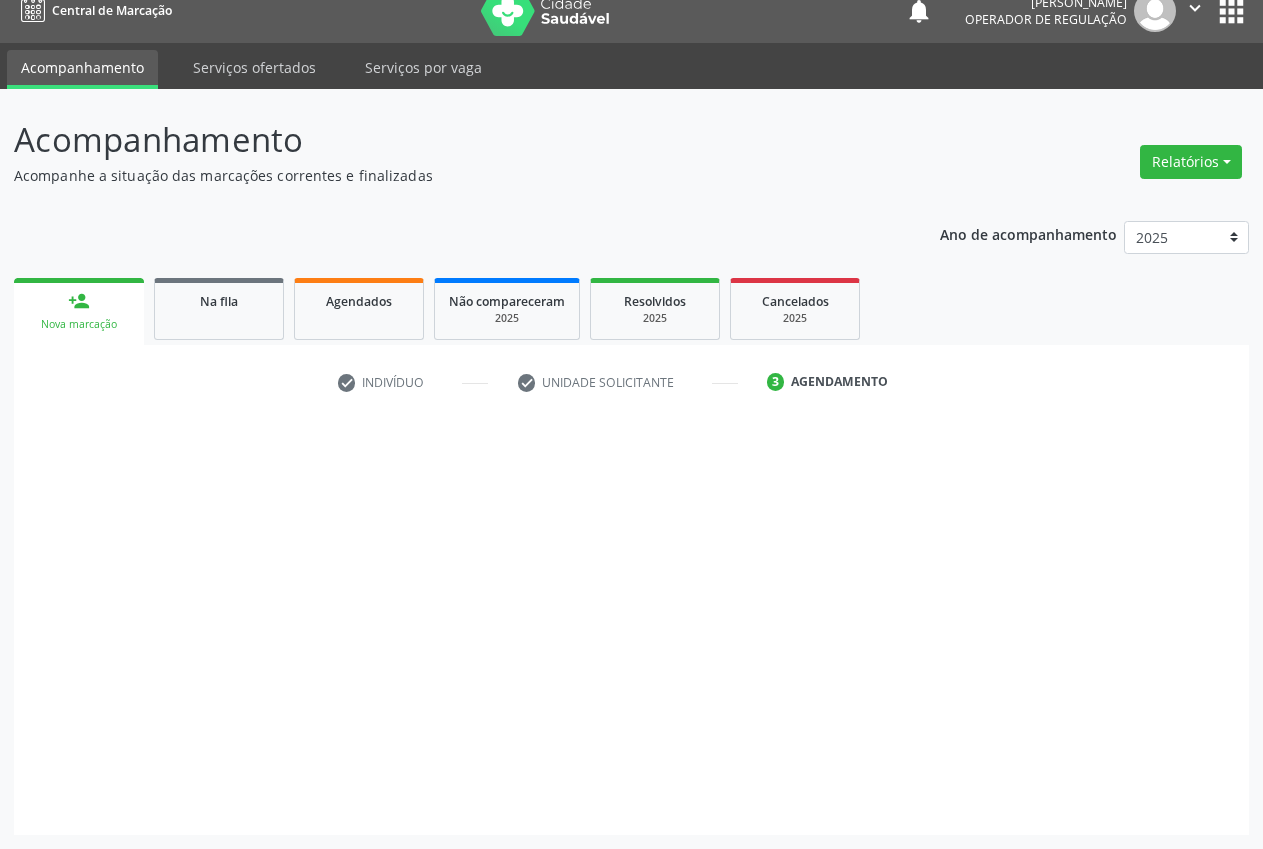 scroll, scrollTop: 21, scrollLeft: 0, axis: vertical 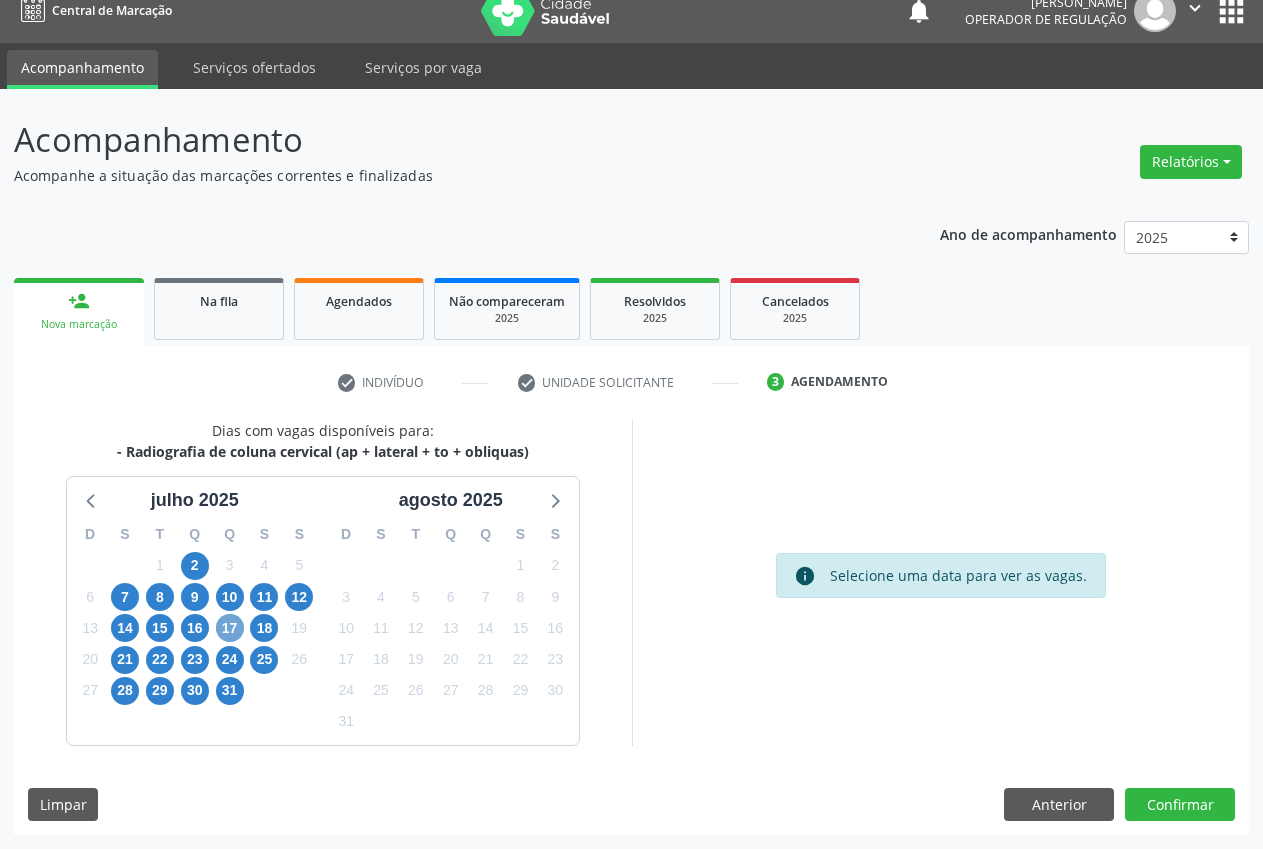 click on "17" at bounding box center [230, 628] 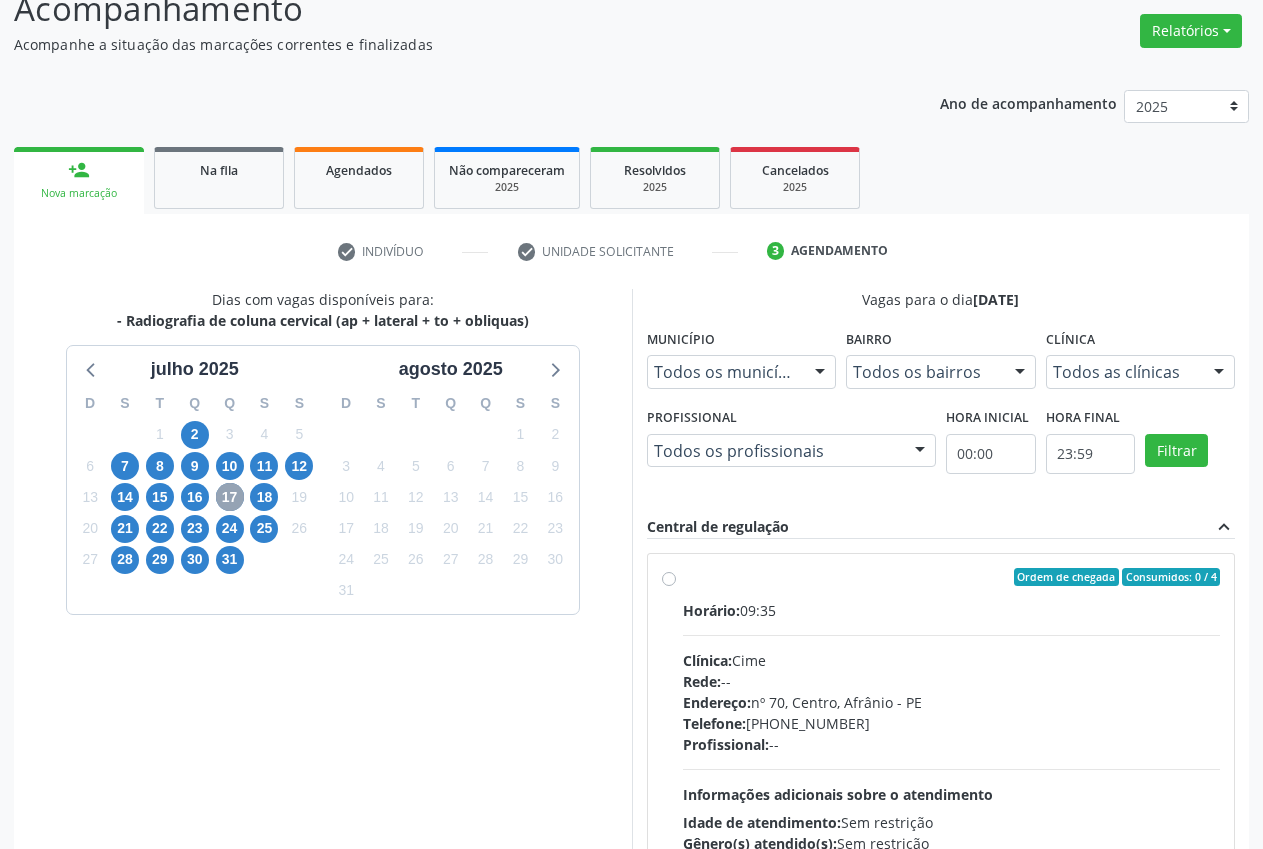 scroll, scrollTop: 301, scrollLeft: 0, axis: vertical 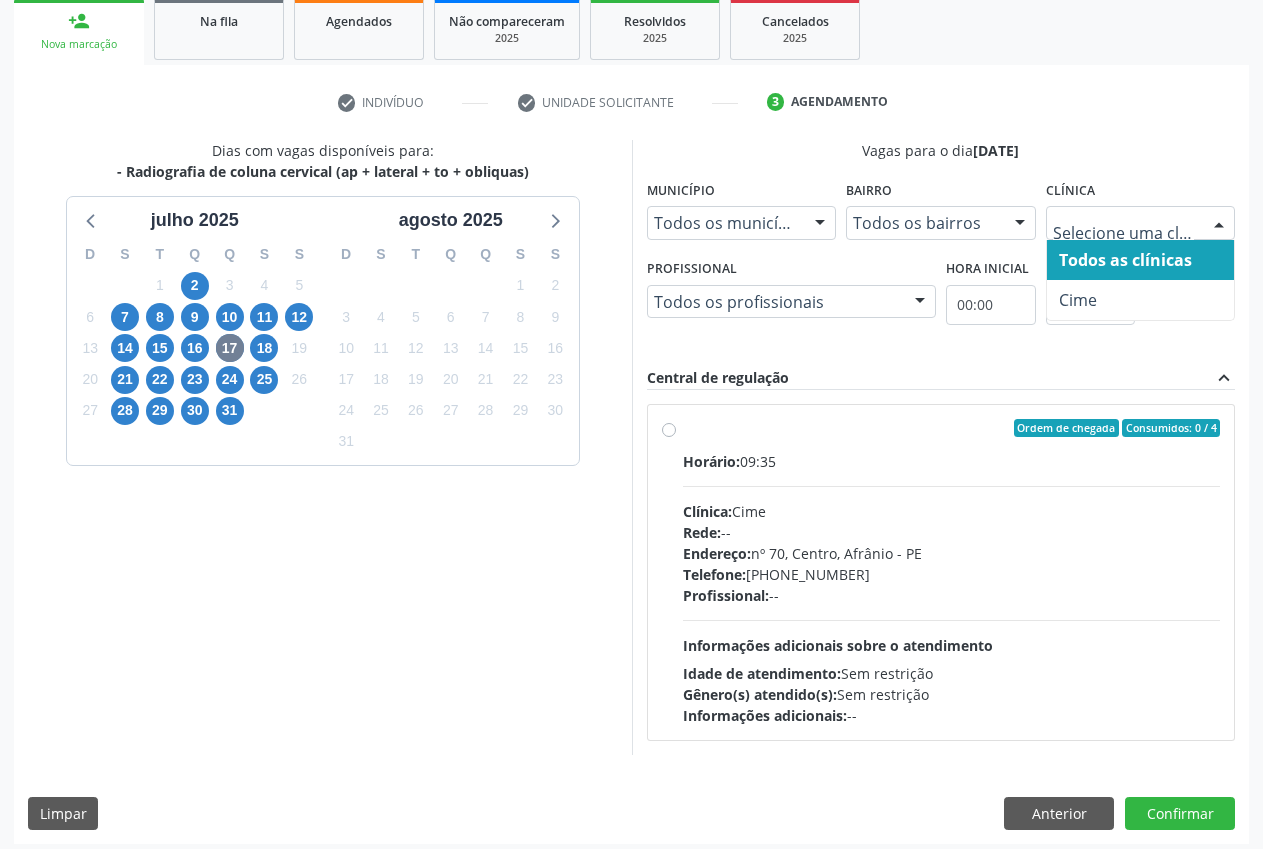 click at bounding box center [1141, 223] 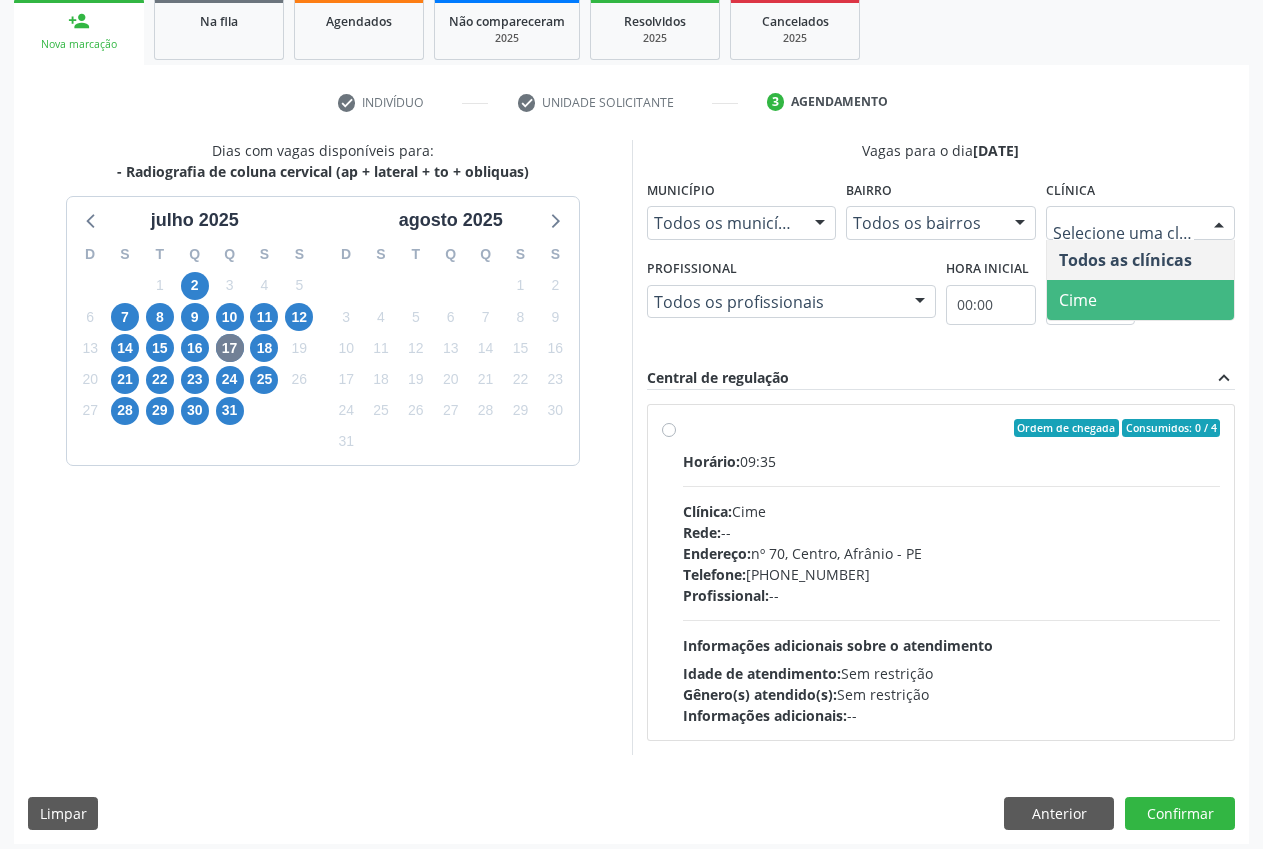 click on "Cime" at bounding box center [1141, 300] 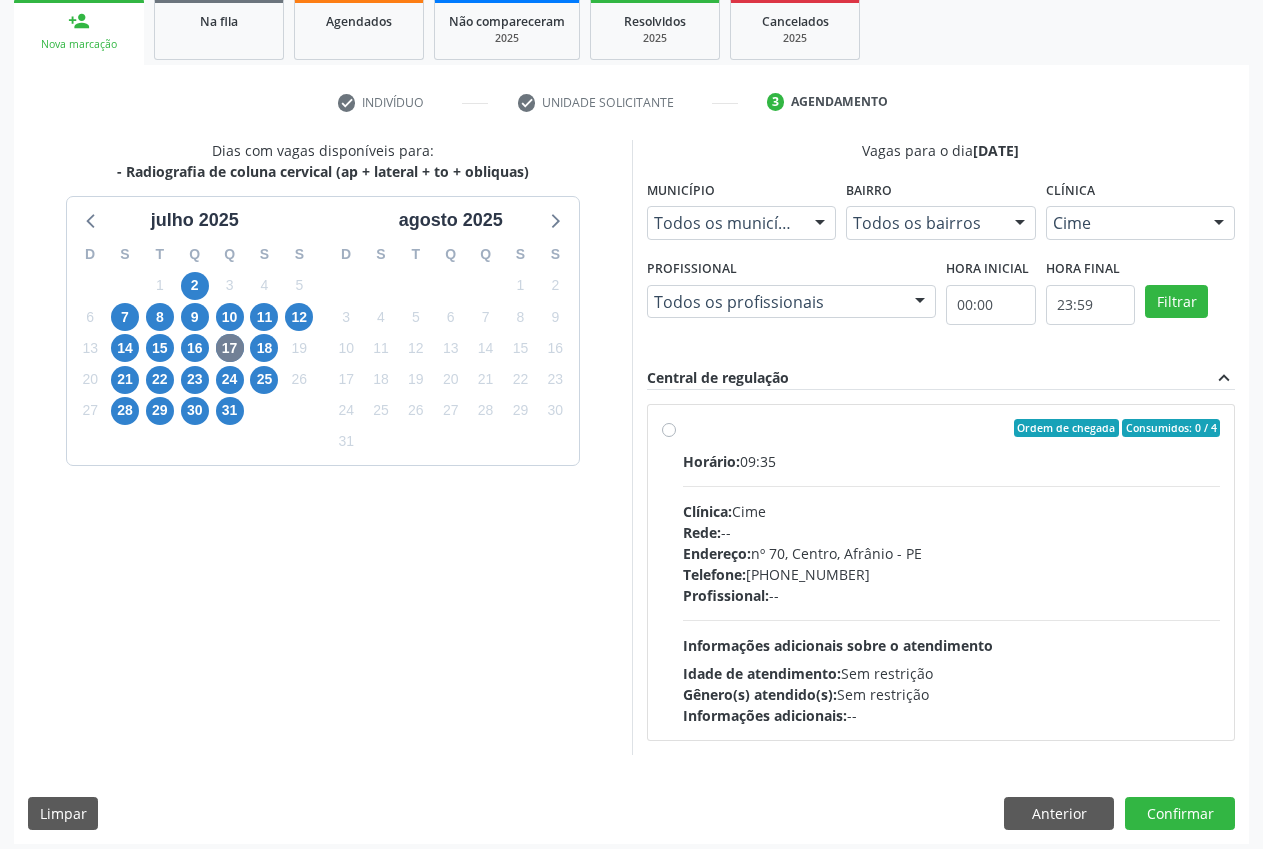 click on "Ordem de chegada
Consumidos: 0 / 4
Horário:   09:35
Clínica:  Cime
Rede:
--
Endereço:   nº 70, Centro, Afrânio - PE
Telefone:   (87) 88416145
Profissional:
--
Informações adicionais sobre o atendimento
Idade de atendimento:
Sem restrição
Gênero(s) atendido(s):
Sem restrição
Informações adicionais:
--" at bounding box center (941, 572) 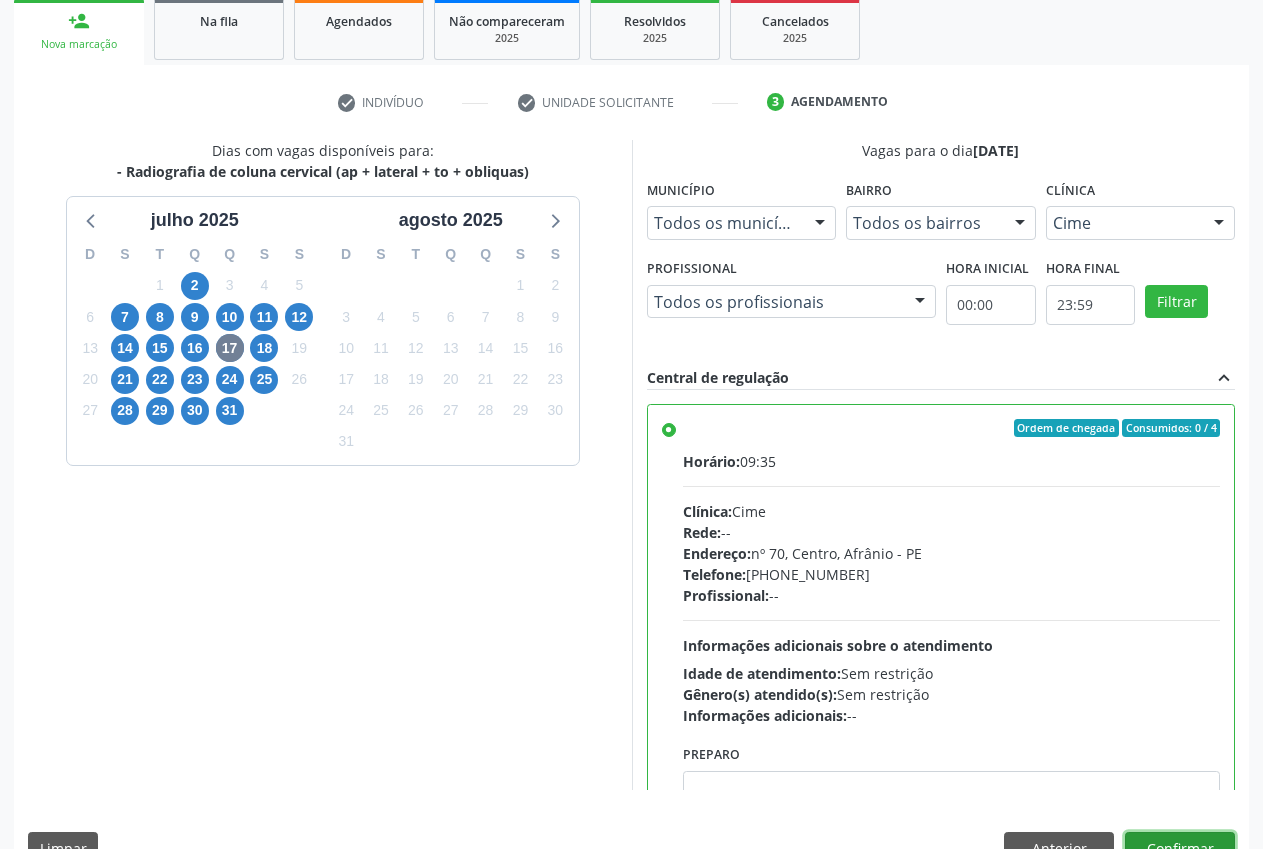 click on "Confirmar" at bounding box center [1180, 849] 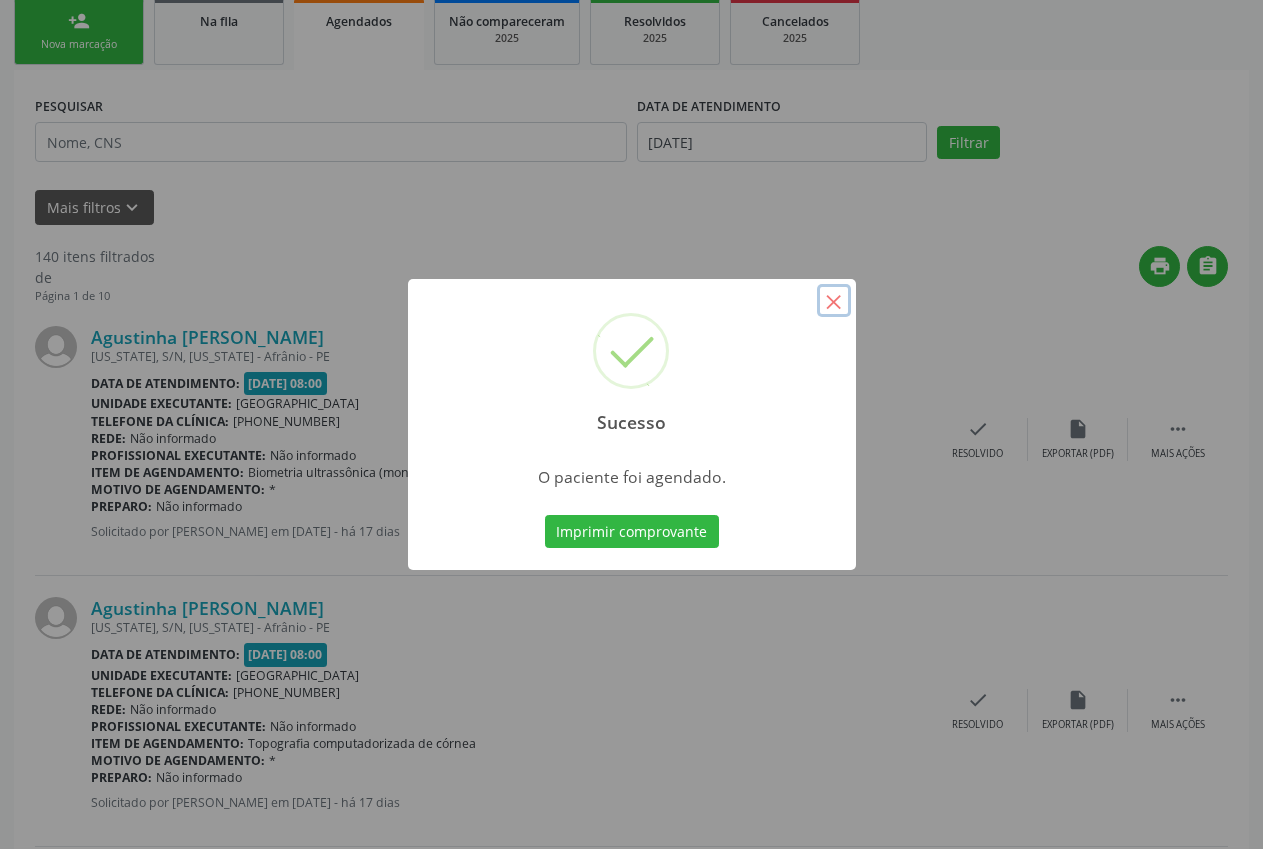 scroll, scrollTop: 0, scrollLeft: 0, axis: both 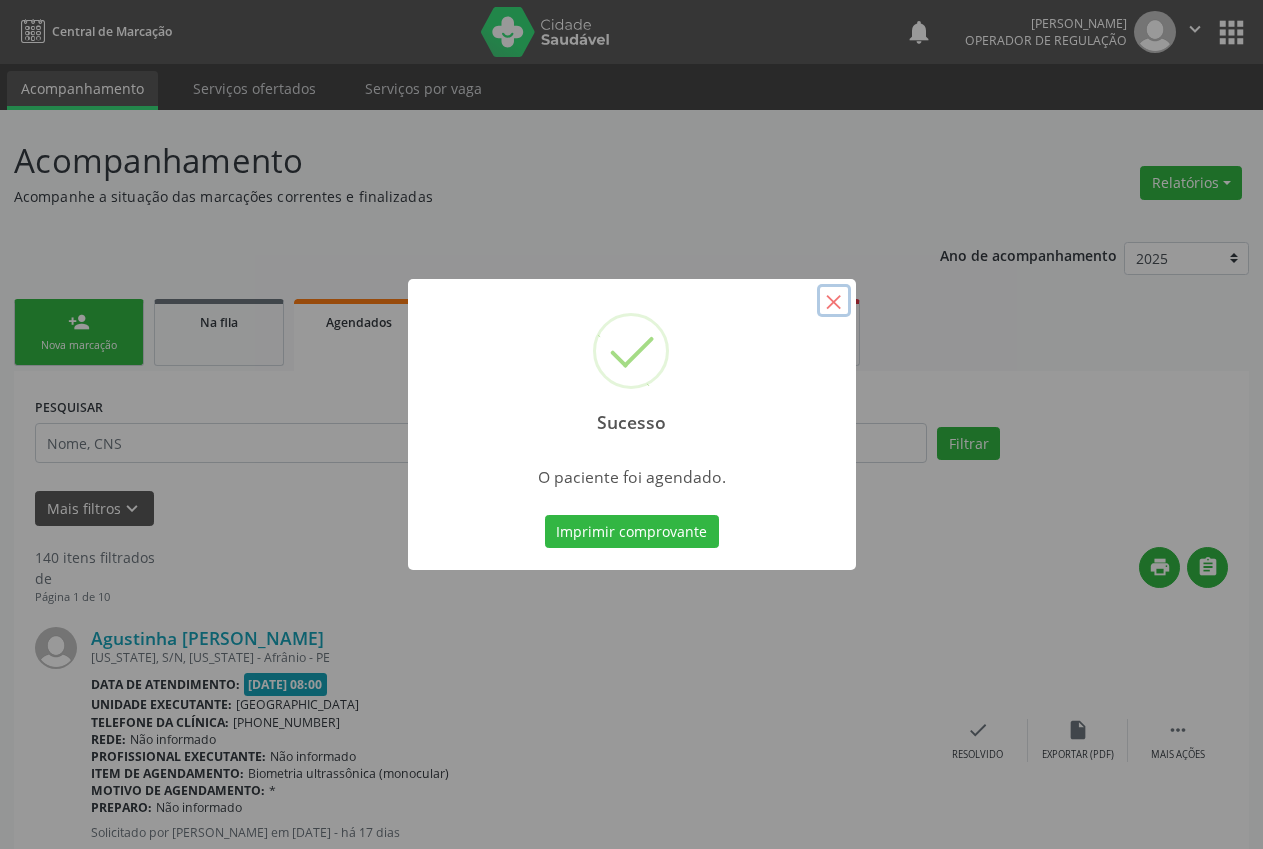 click on "×" at bounding box center [834, 301] 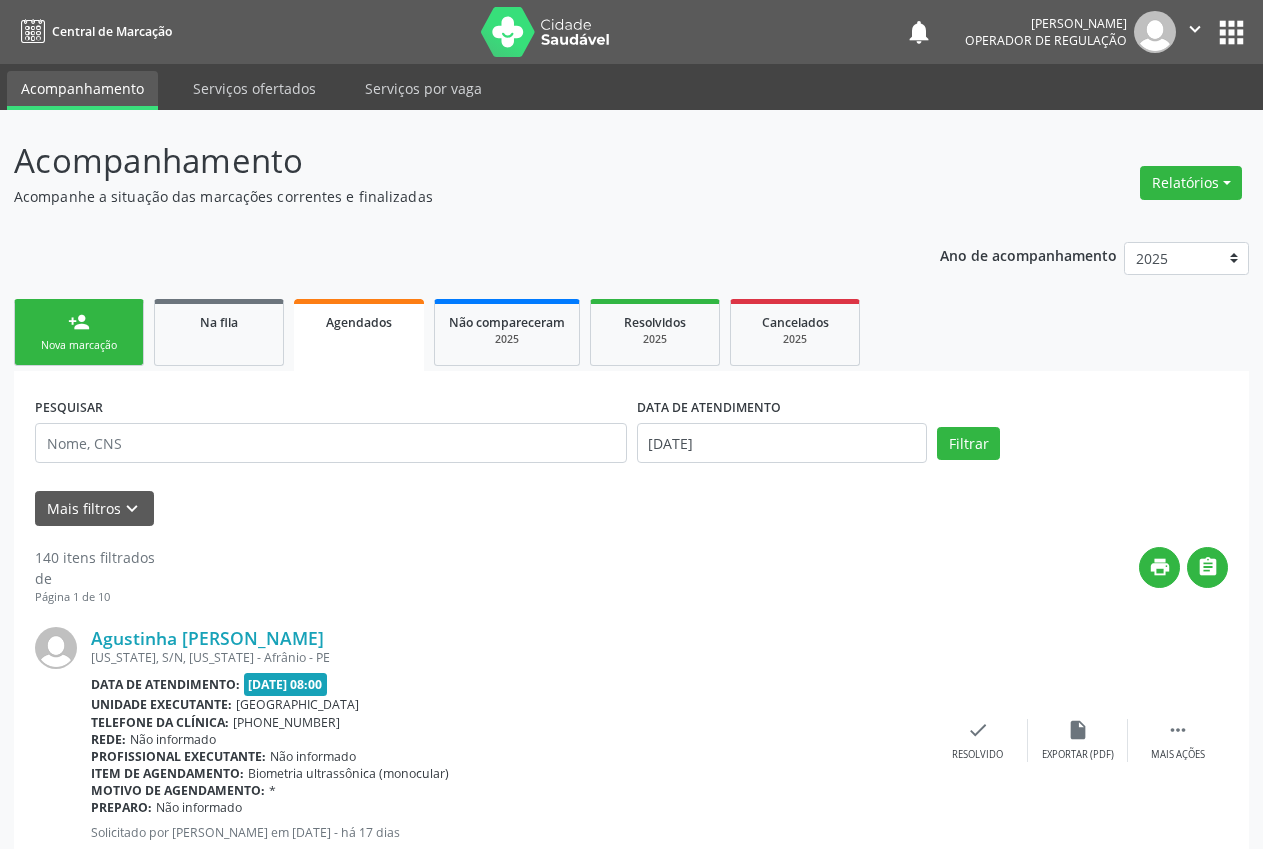 click on "PESQUISAR
DATA DE ATENDIMENTO
17/07/2025
Filtrar
UNIDADE DE REFERÊNCIA
Selecione uma UBS
Todas as UBS   ESF de Extrema   ESF de Barra das Melancias   ESF Jose e Maria Rodrigues de Macedo   ESF Maria da Silva Pereira   ESF Isabel Gomes   ESF Jose Ramos   ESF Custodia Maria da Conceicao   ESF Rosalia Cavalcanti Gomes   ESF Maria Dilurdes da Silva   ESF Ana Coelho Nonato
Nenhum resultado encontrado para: "   "
Não há nenhuma opção para ser exibida.
UNIDADE EXECUTANTE
Selecione uma unidade
Todos as unidades   4 Grupamento de Bombeiros   7 Sentidos Desenvolvimento Terapeutico Infantil   A B Nascimento Gonzaga   A C S Saude   Abcd Petrolina   Ac Coelho Psicologia Aplicada   Academia da Saude Dona Marinete Fonseca   Academia da Saude Isabel Cavalcanti Coelho   Academia da Saude Janio Amadeu Alves                 Acolher" at bounding box center (631, 2560) 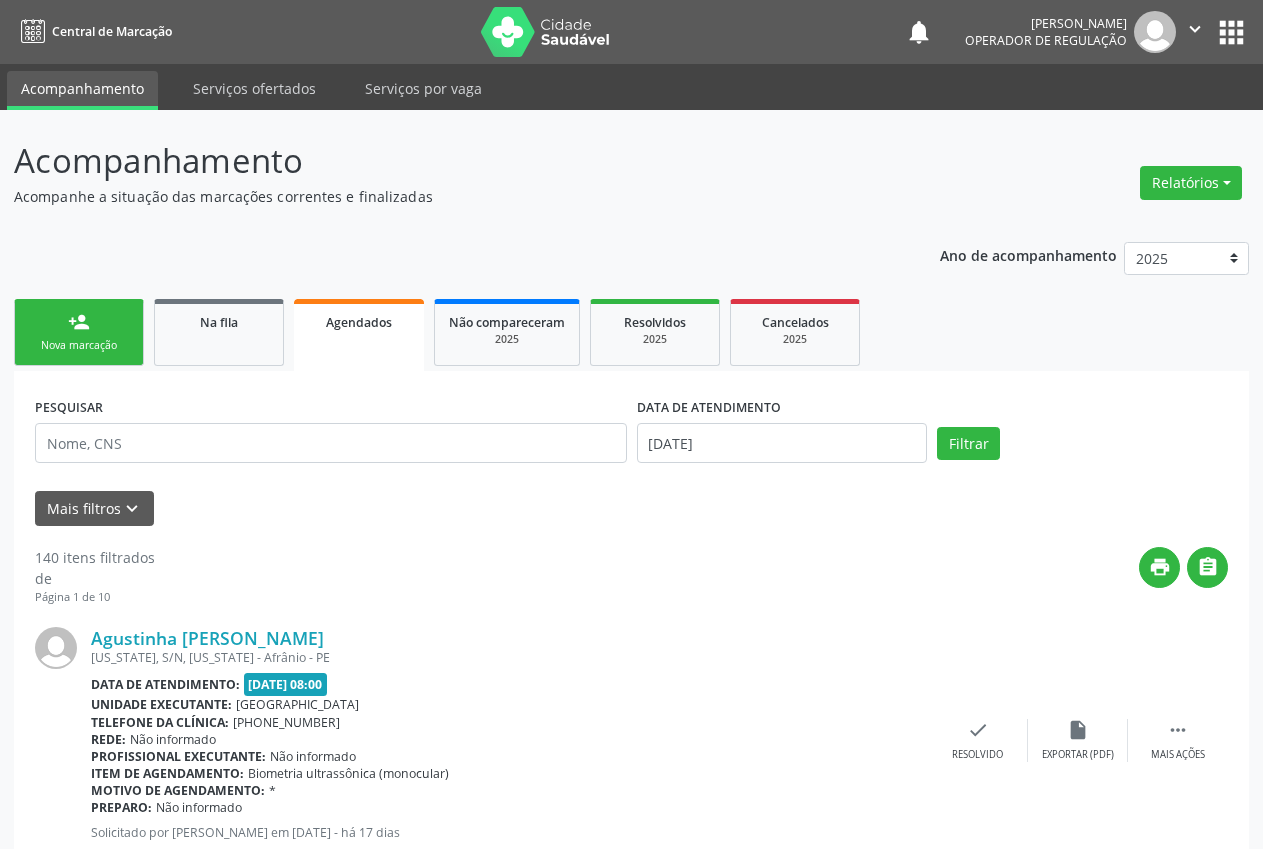 click on "Nova marcação" at bounding box center (79, 345) 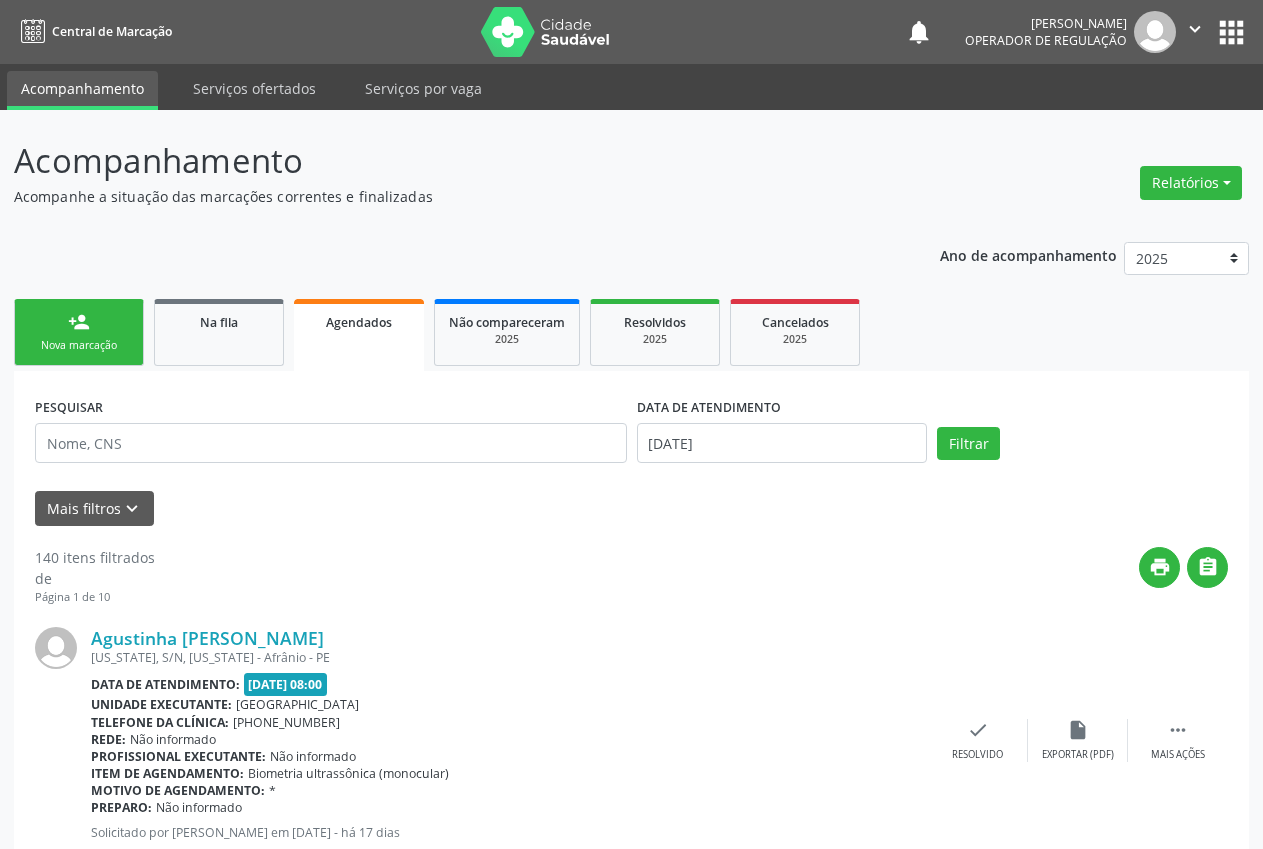 click on "person_add
Nova marcação" at bounding box center [79, 332] 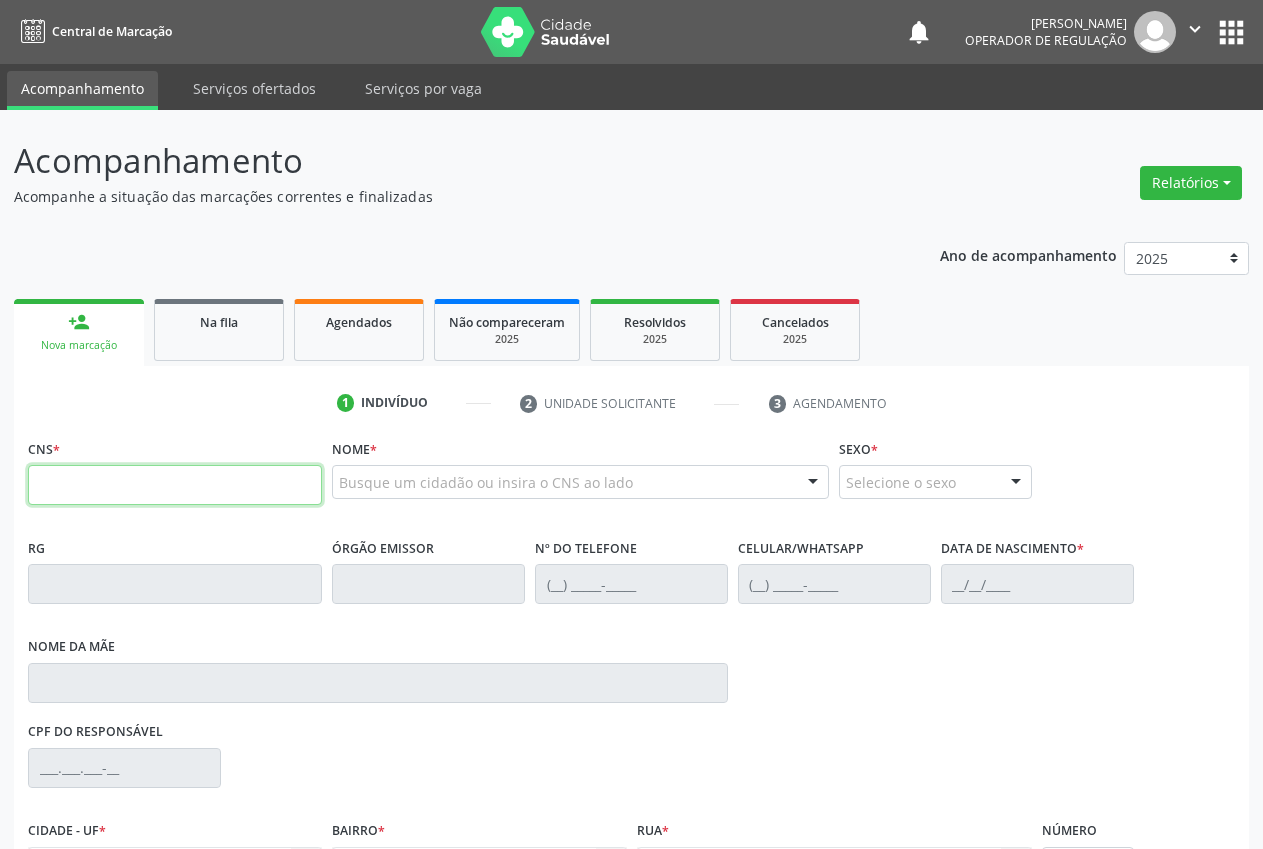 click at bounding box center [175, 485] 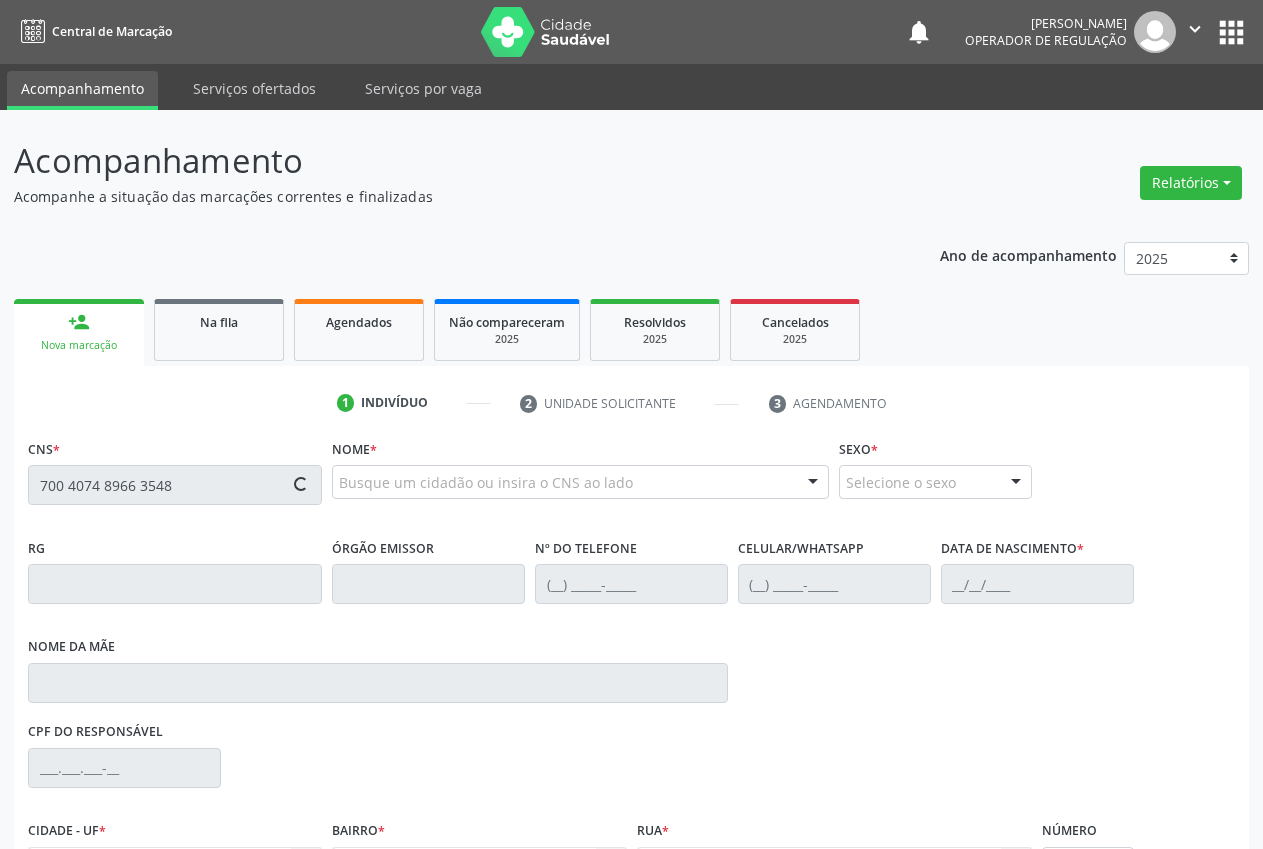 type on "700 4074 8966 3548" 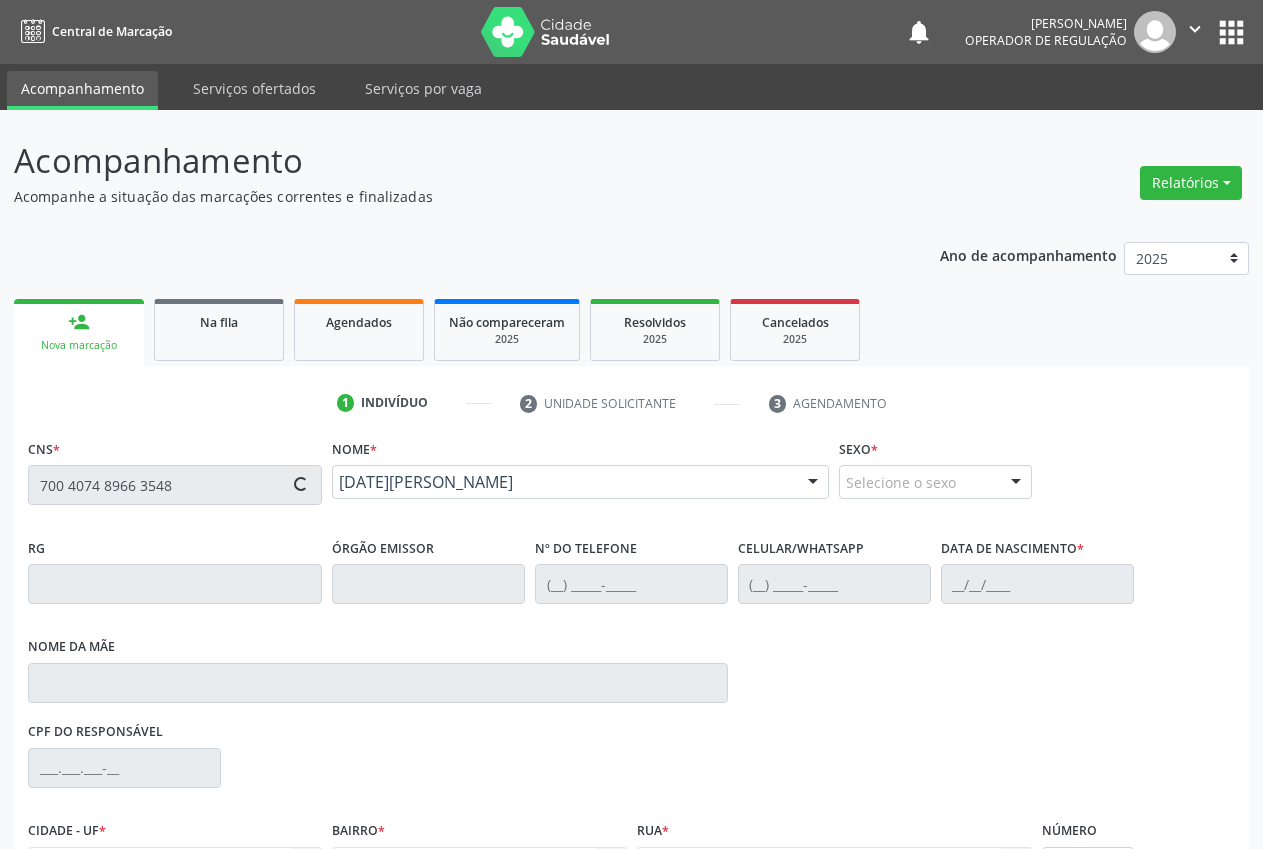 type on "(87) 98145-7525" 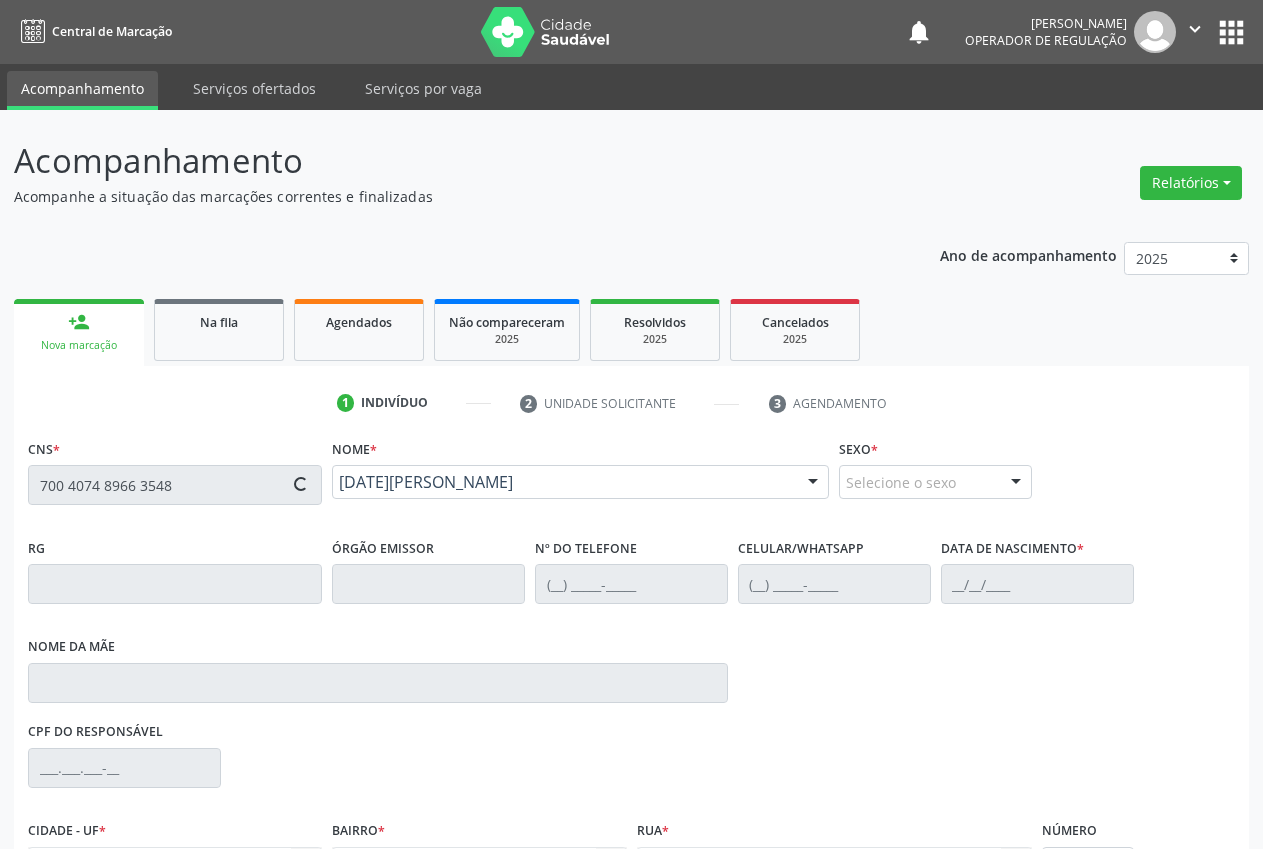 type on "(87) 98145-7525" 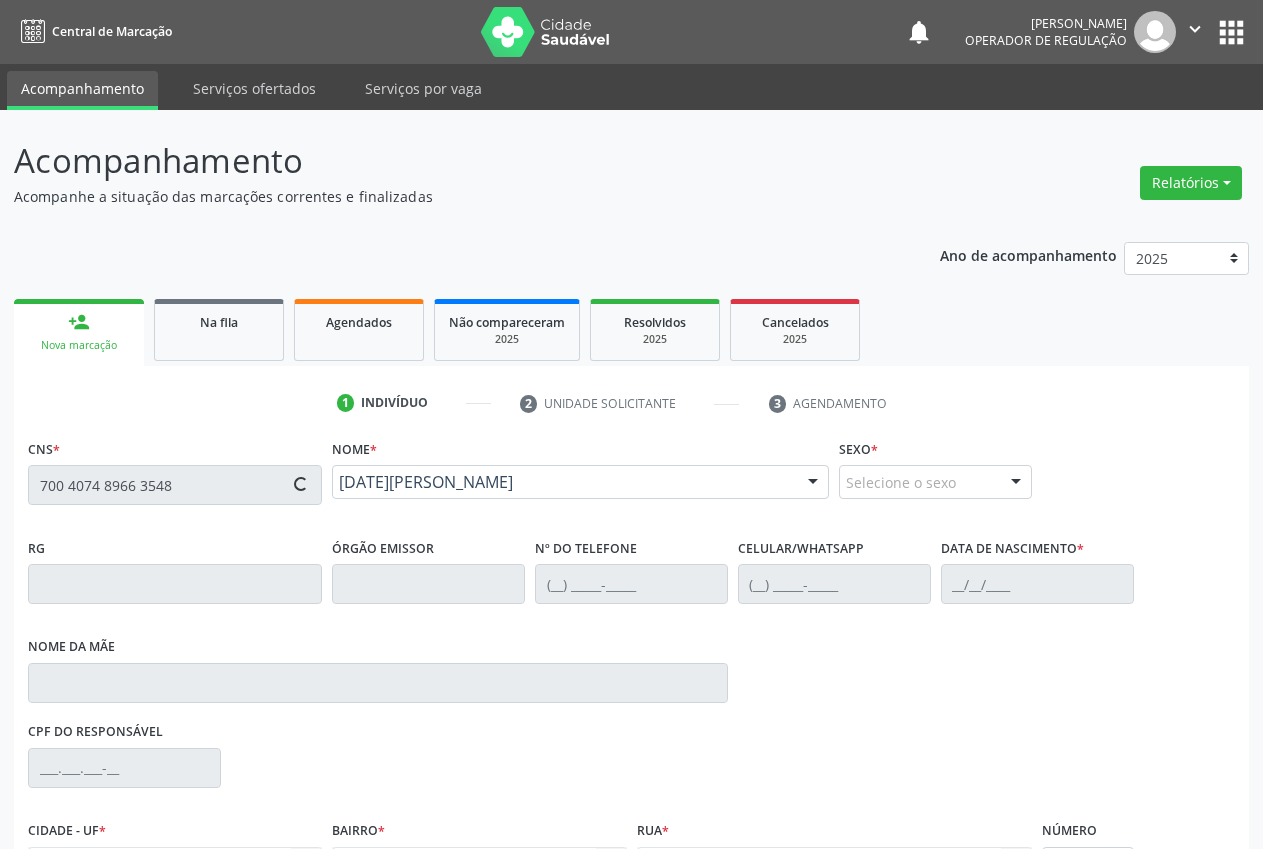 type on "Josefa Ana do Espiritosanto Barbosa" 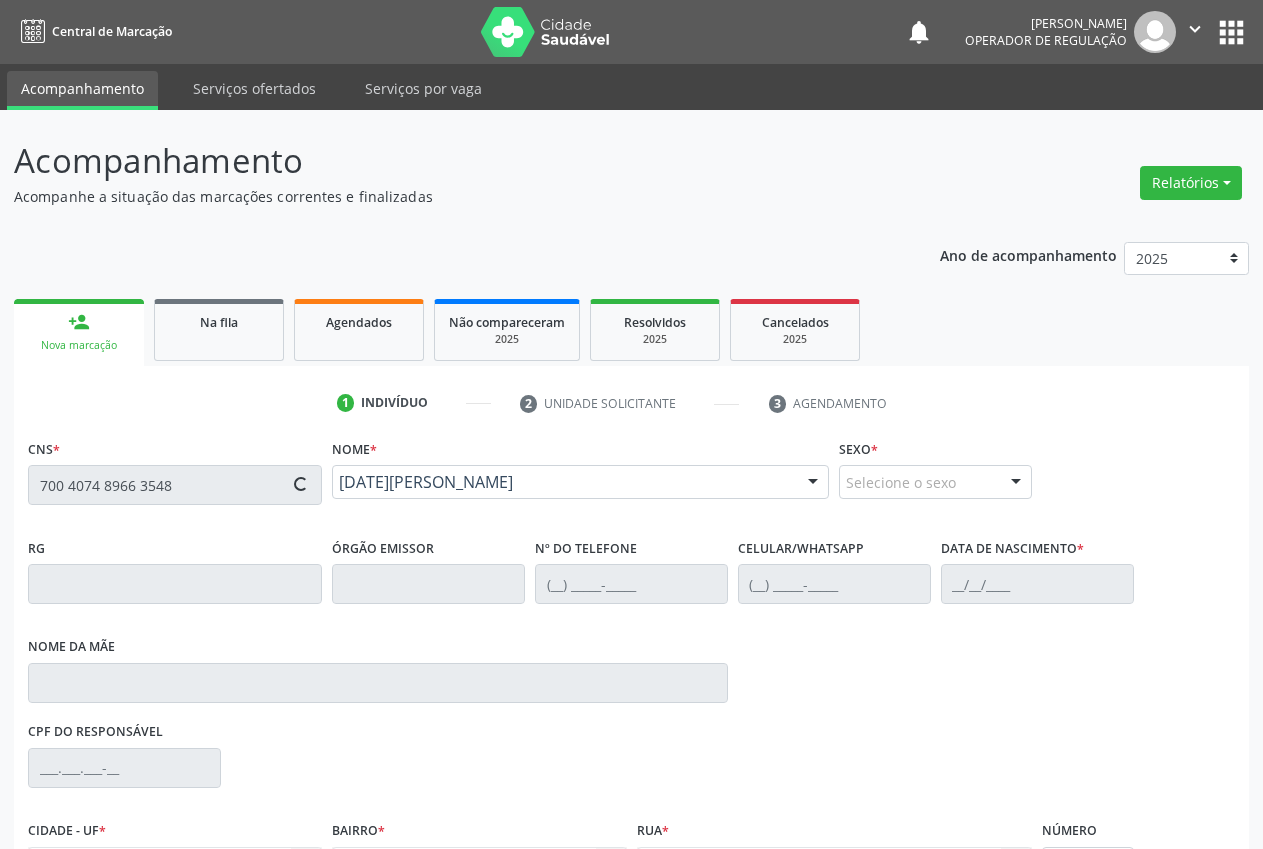 type on "S/N" 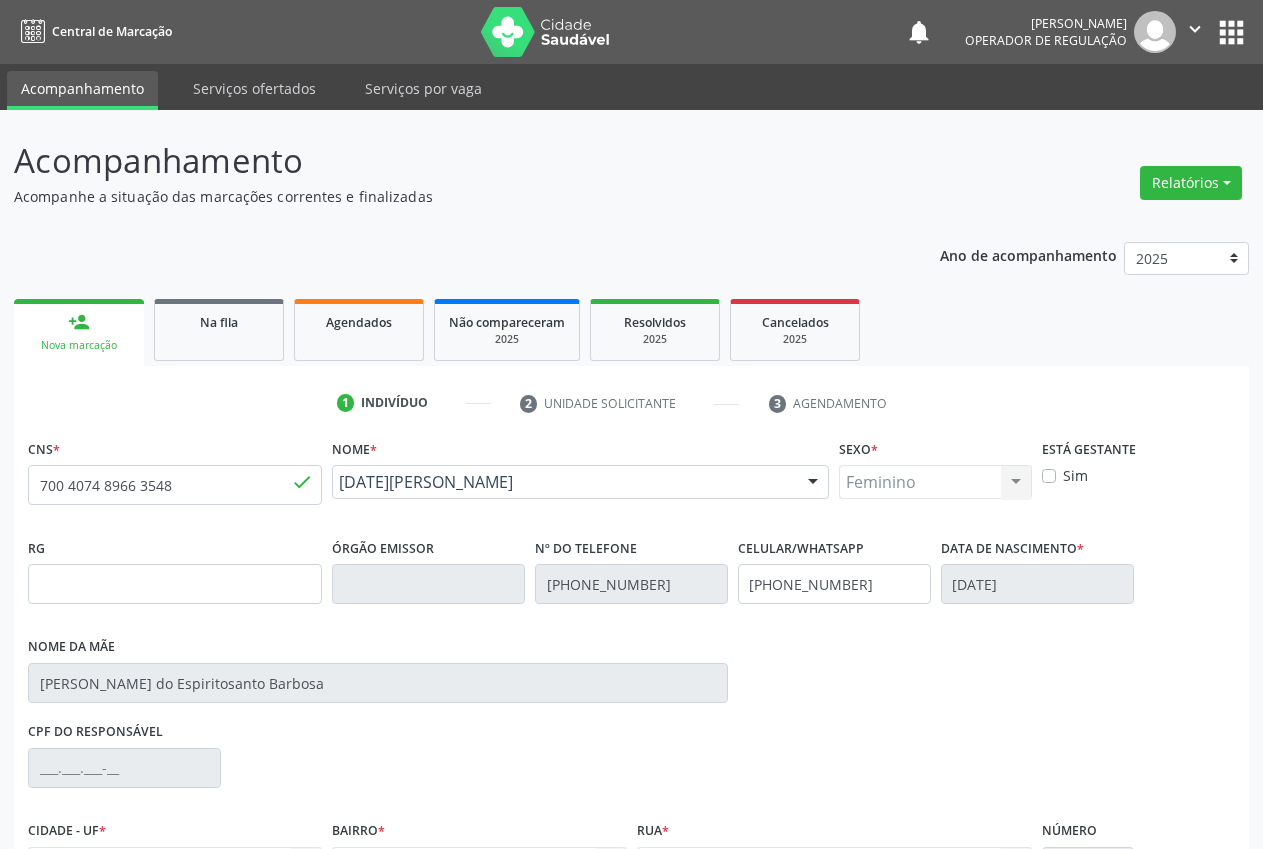 scroll, scrollTop: 221, scrollLeft: 0, axis: vertical 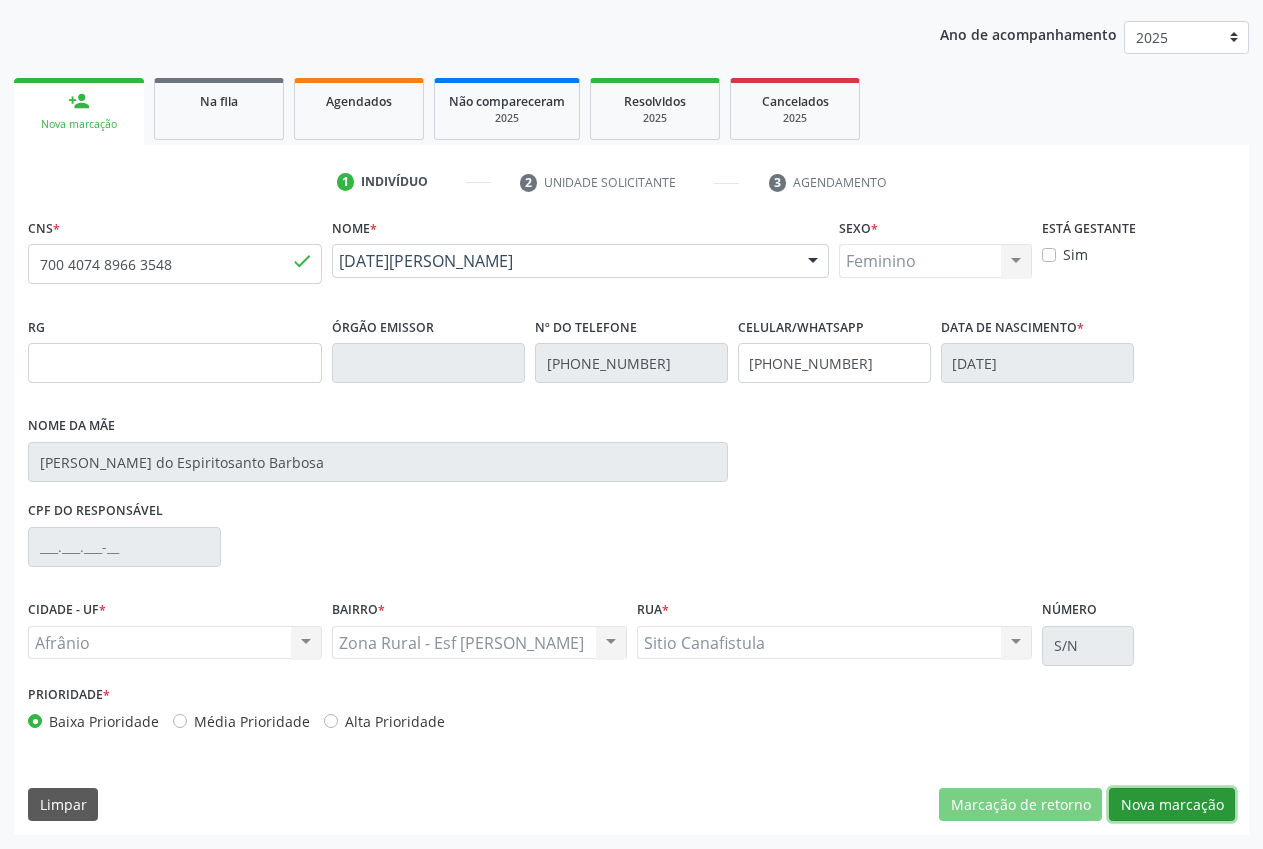 click on "Nova marcação" at bounding box center (1172, 805) 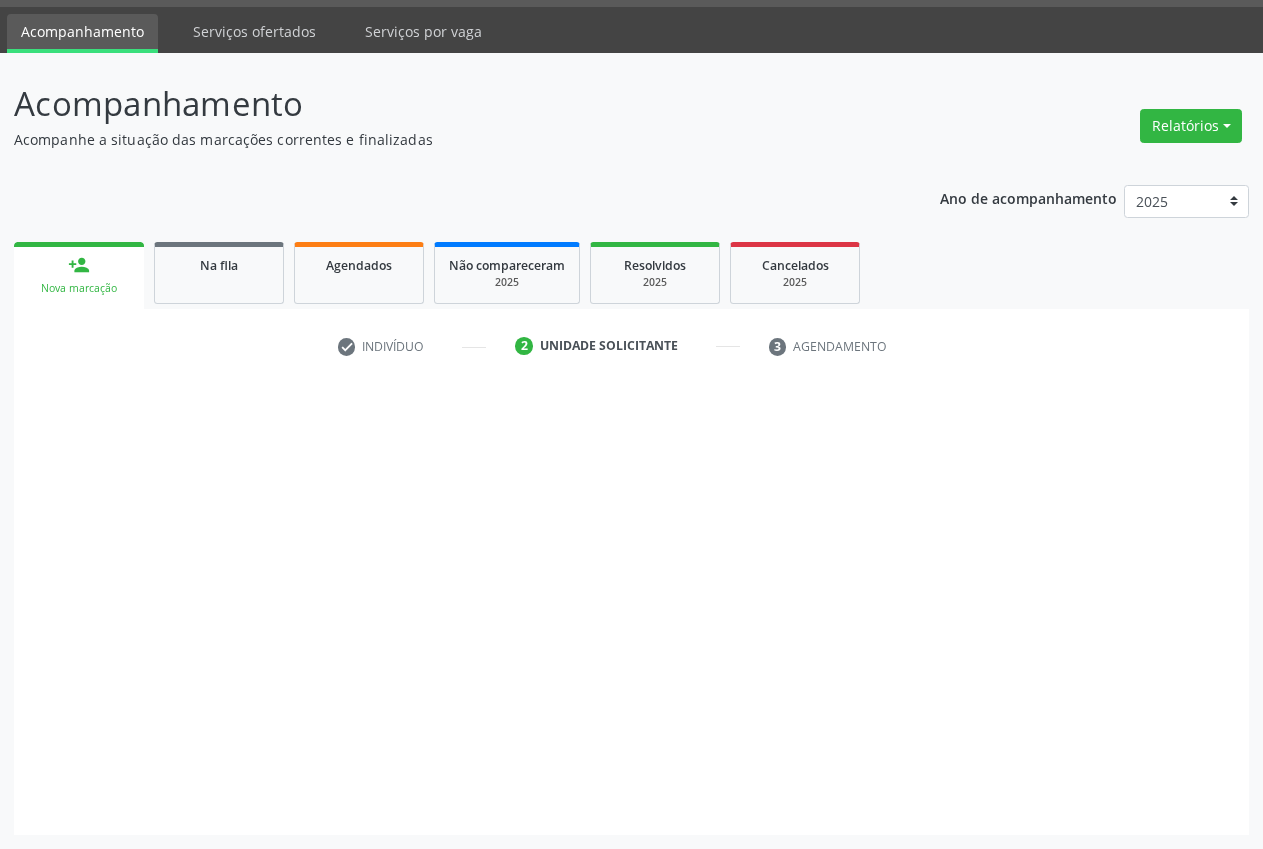 scroll, scrollTop: 57, scrollLeft: 0, axis: vertical 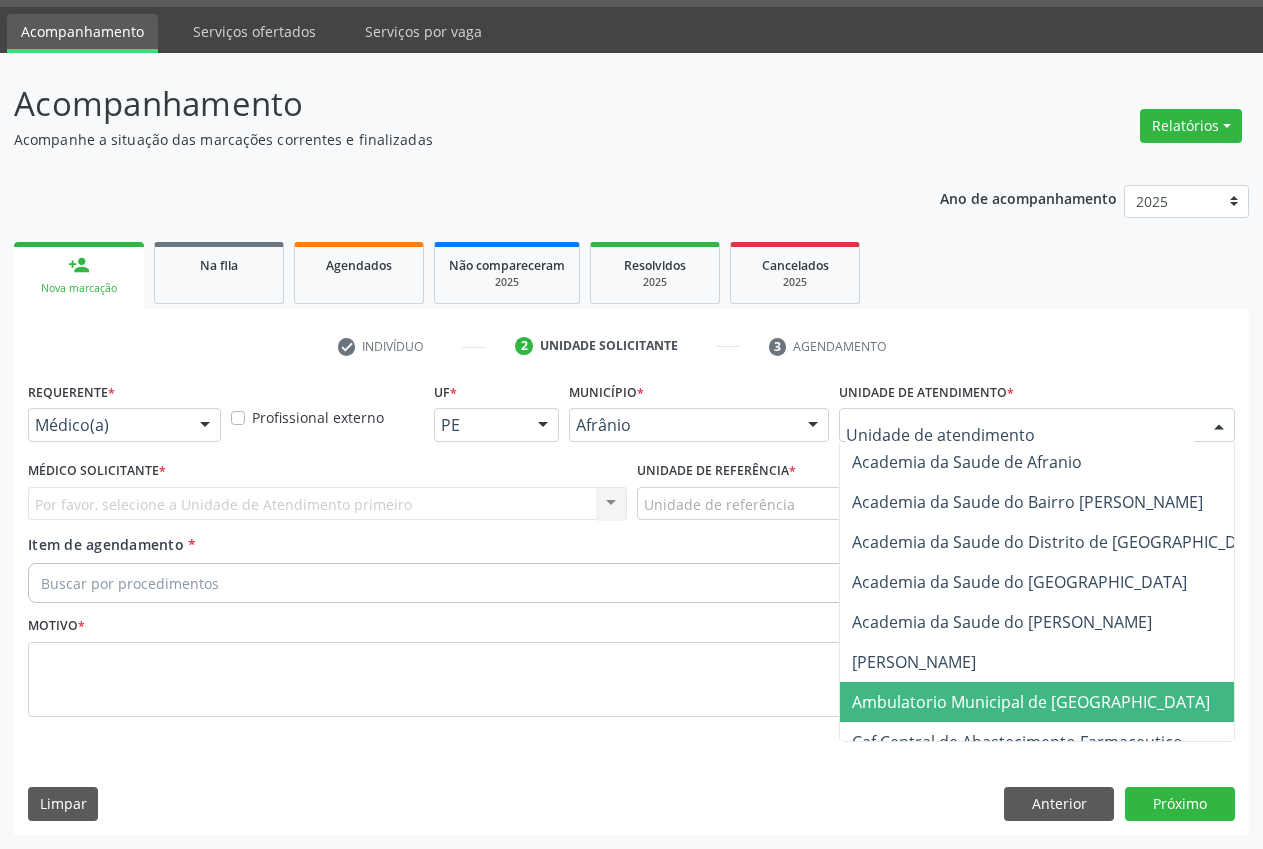 click on "Ambulatorio Municipal de [GEOGRAPHIC_DATA]" at bounding box center [1031, 702] 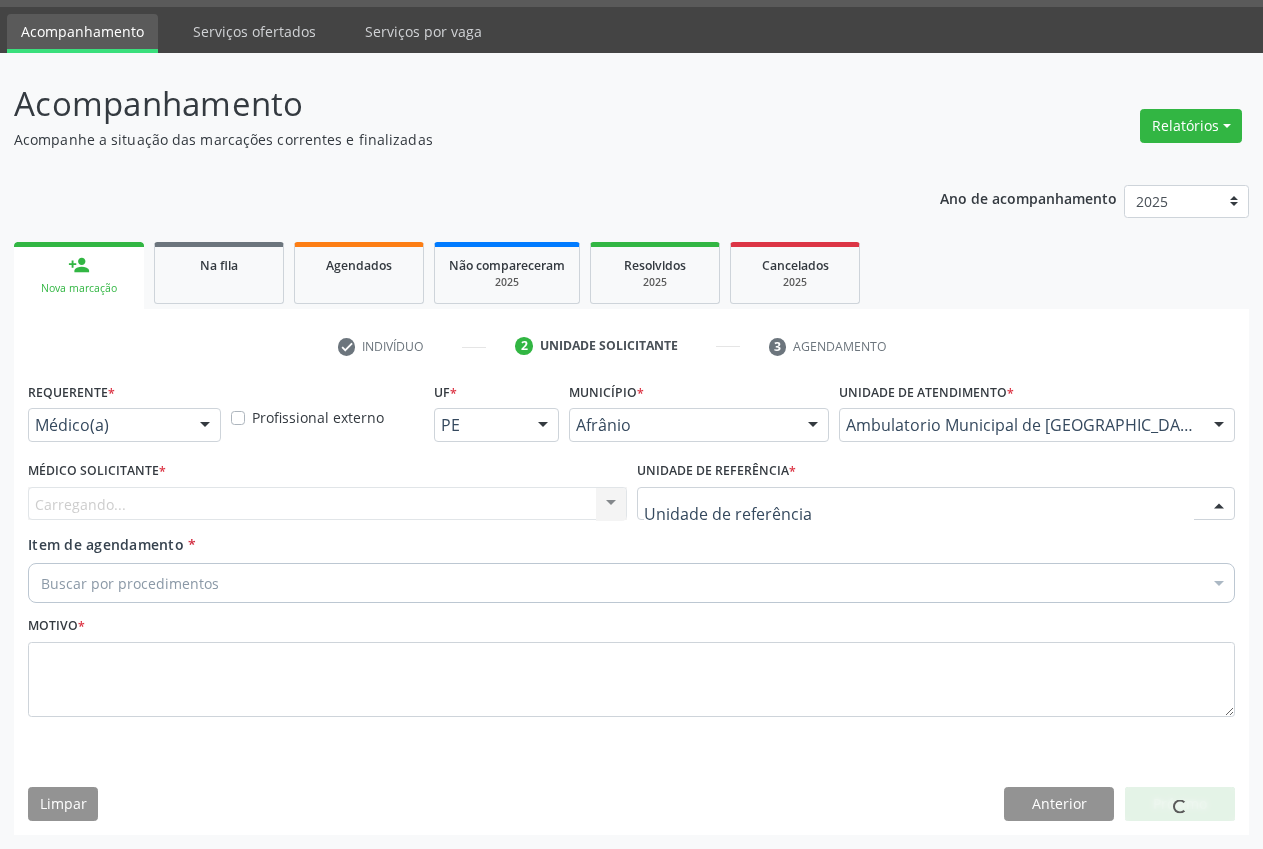 click at bounding box center [936, 504] 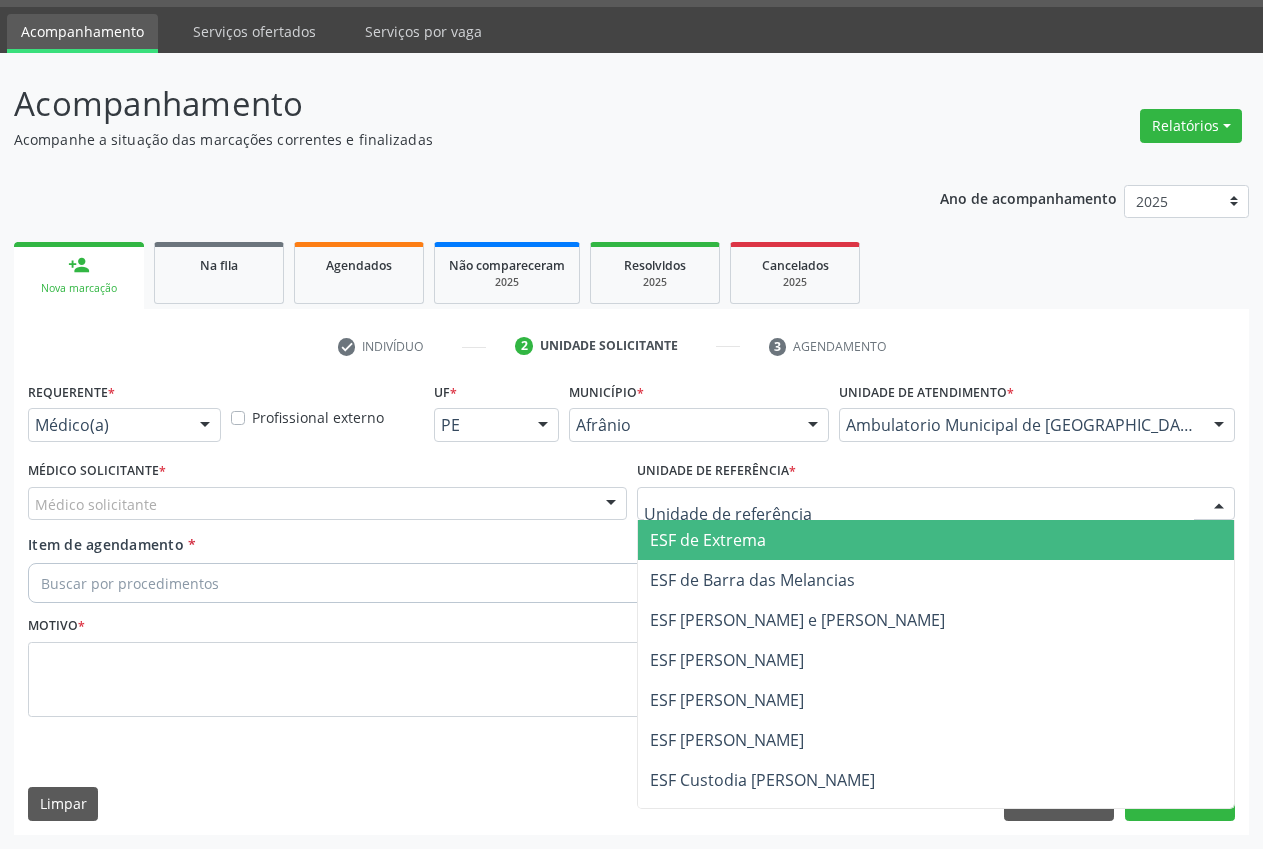 click on "ESF de Extrema" at bounding box center [936, 540] 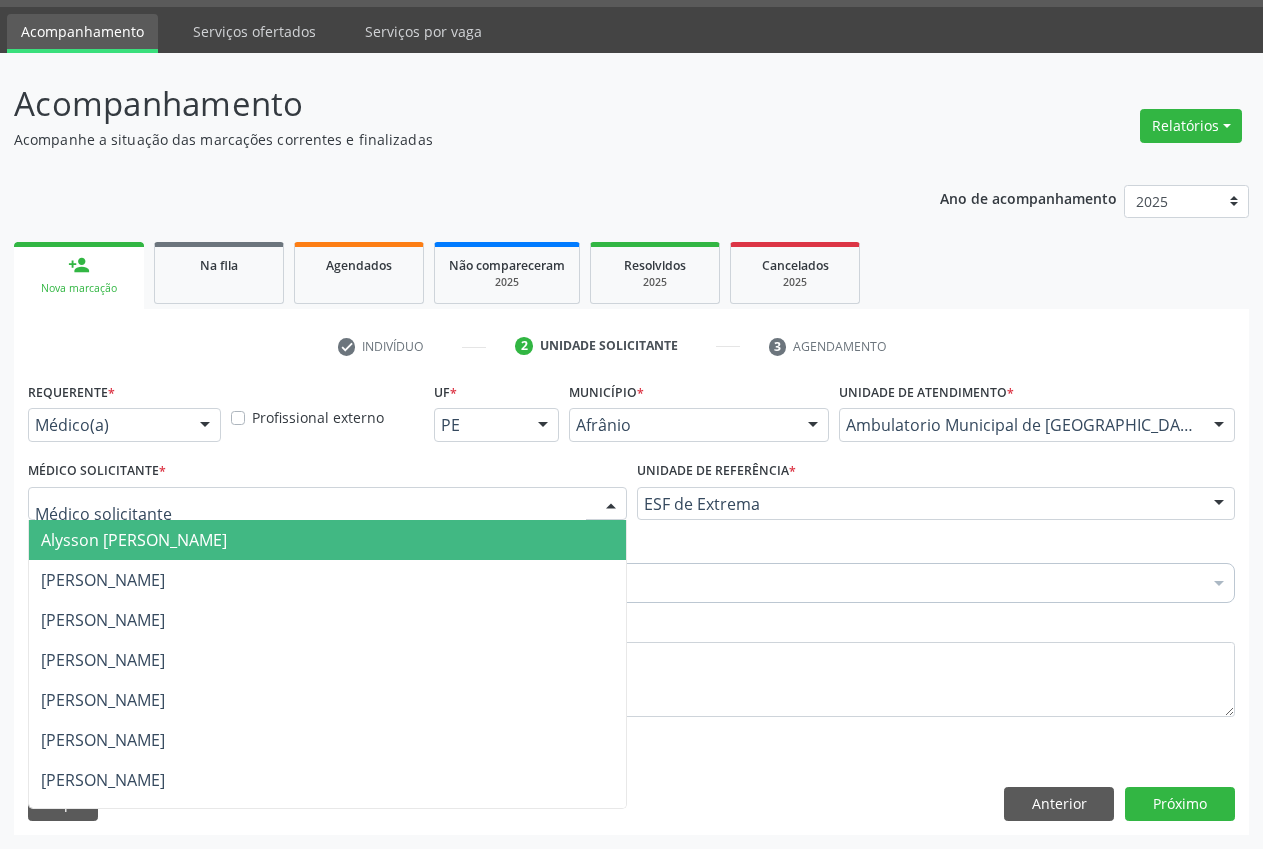 click at bounding box center (327, 504) 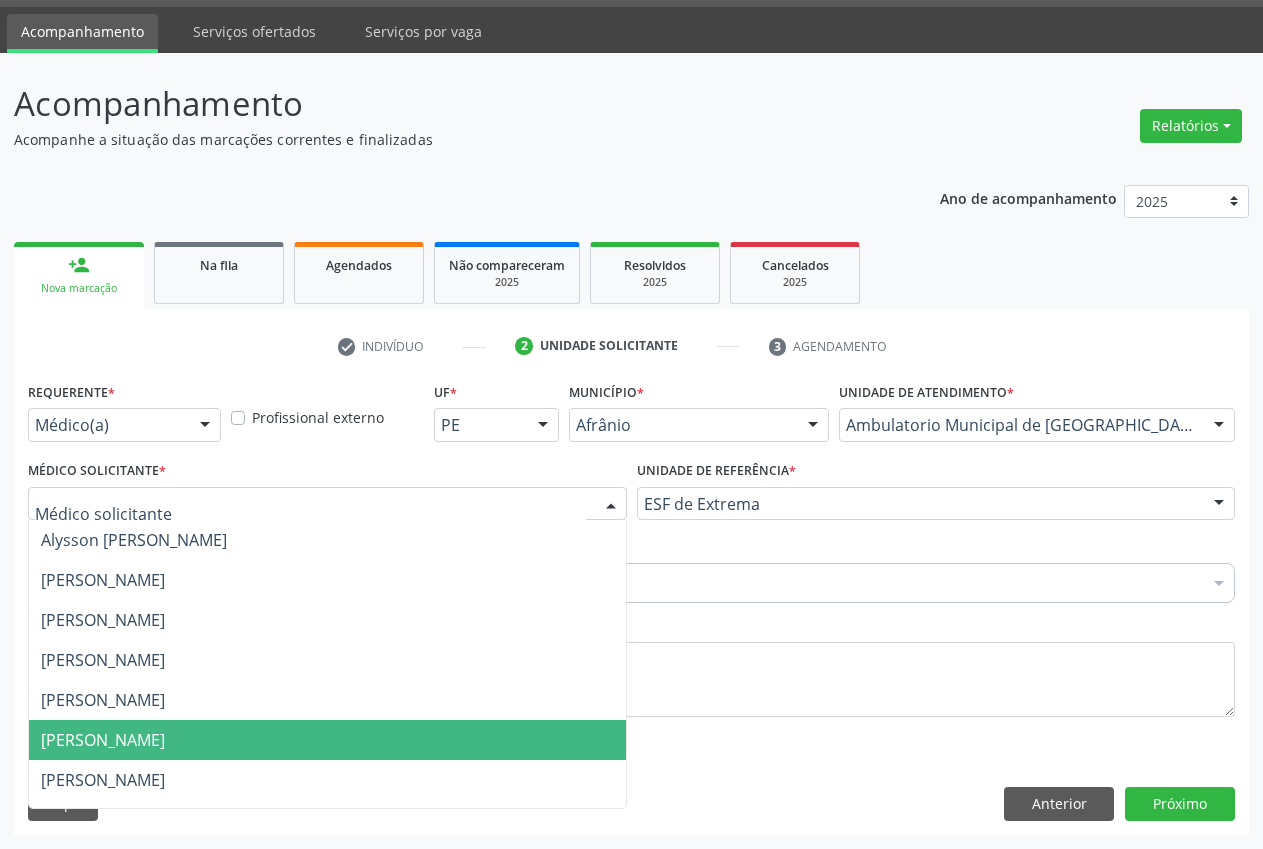 click on "[PERSON_NAME]" at bounding box center (327, 740) 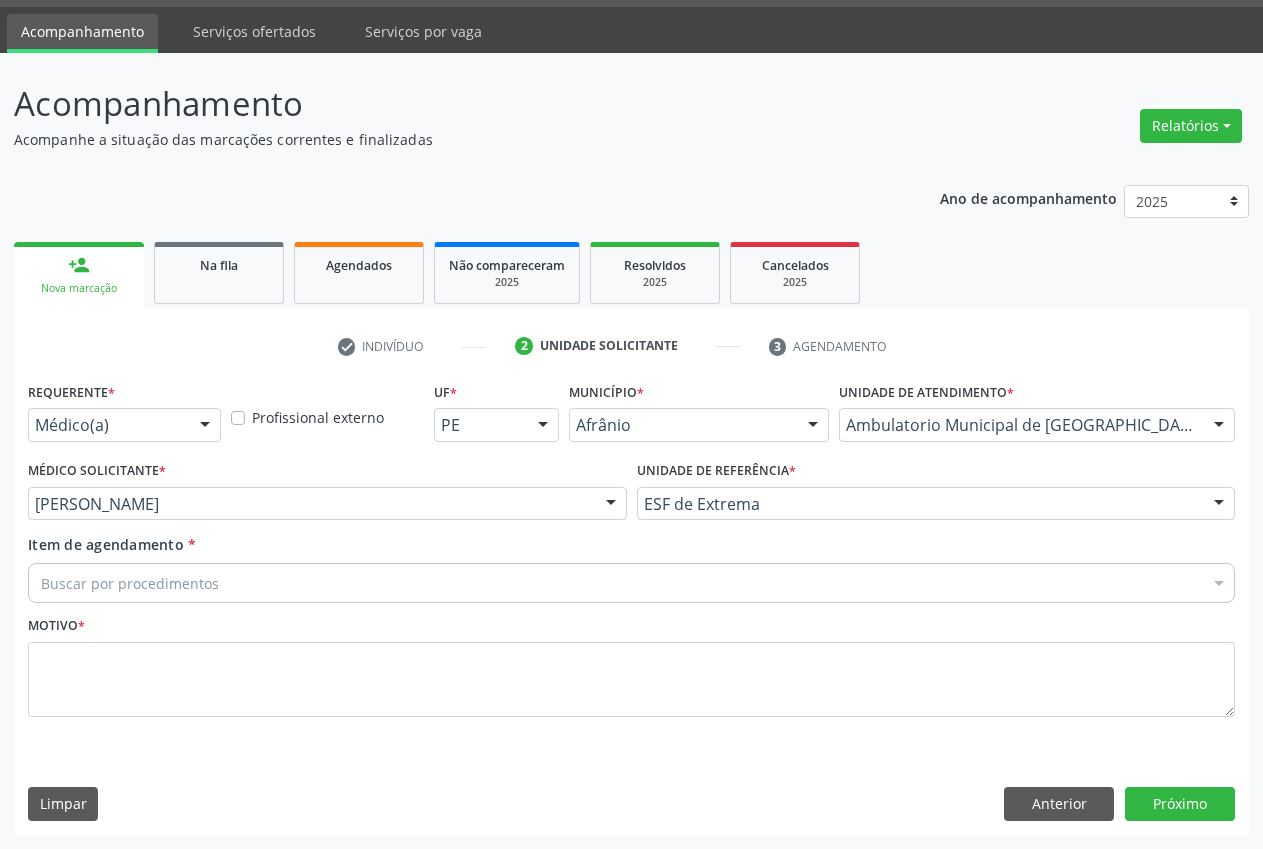 click on "Buscar por procedimentos" at bounding box center [631, 583] 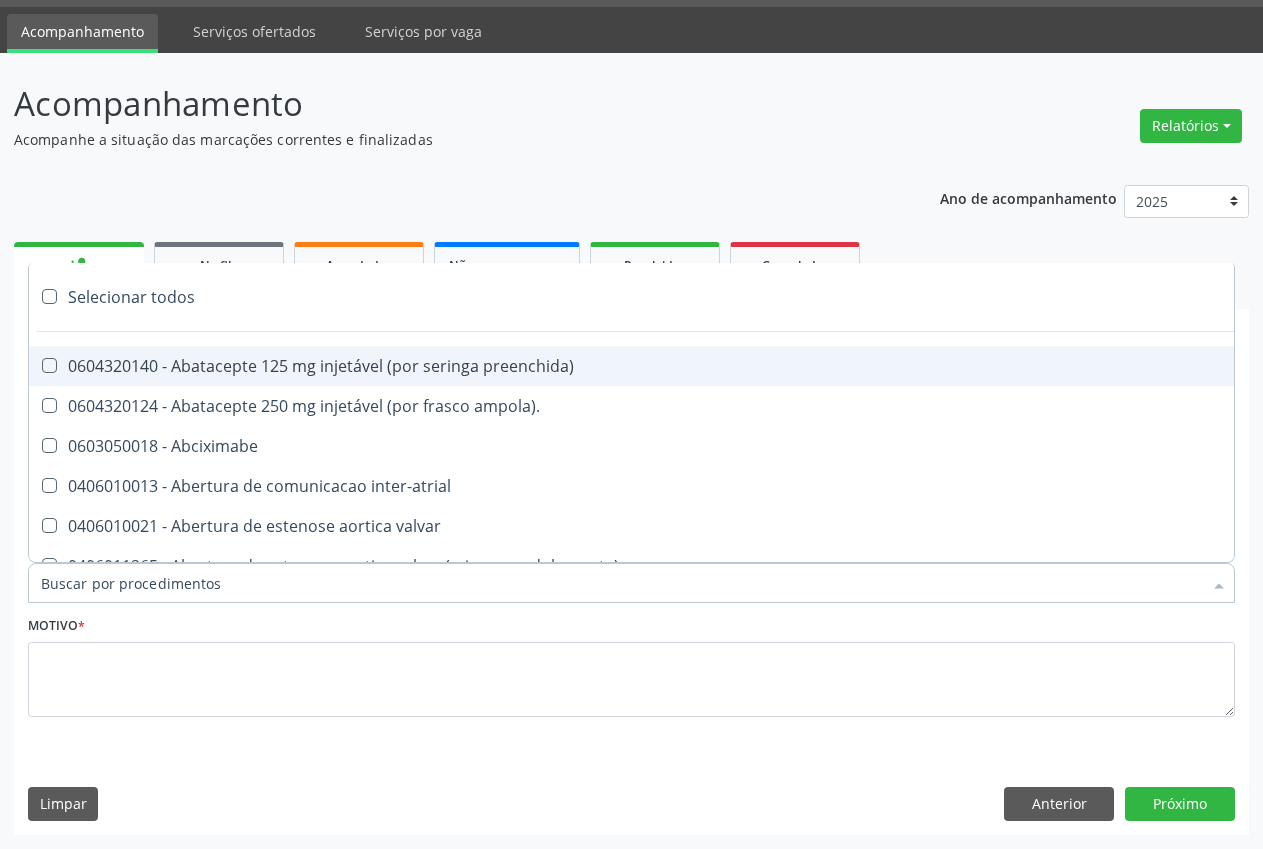 type on "c" 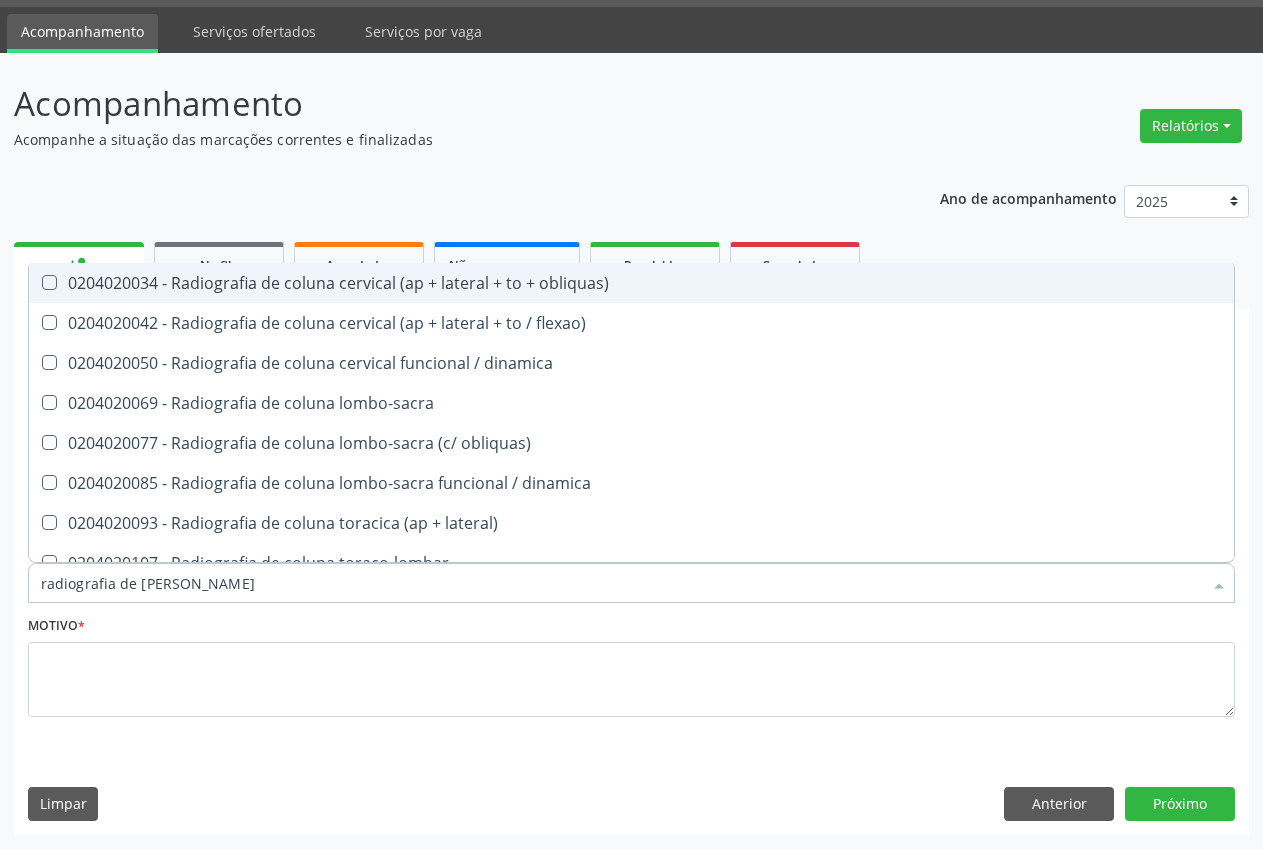 type on "radiografia de coluna" 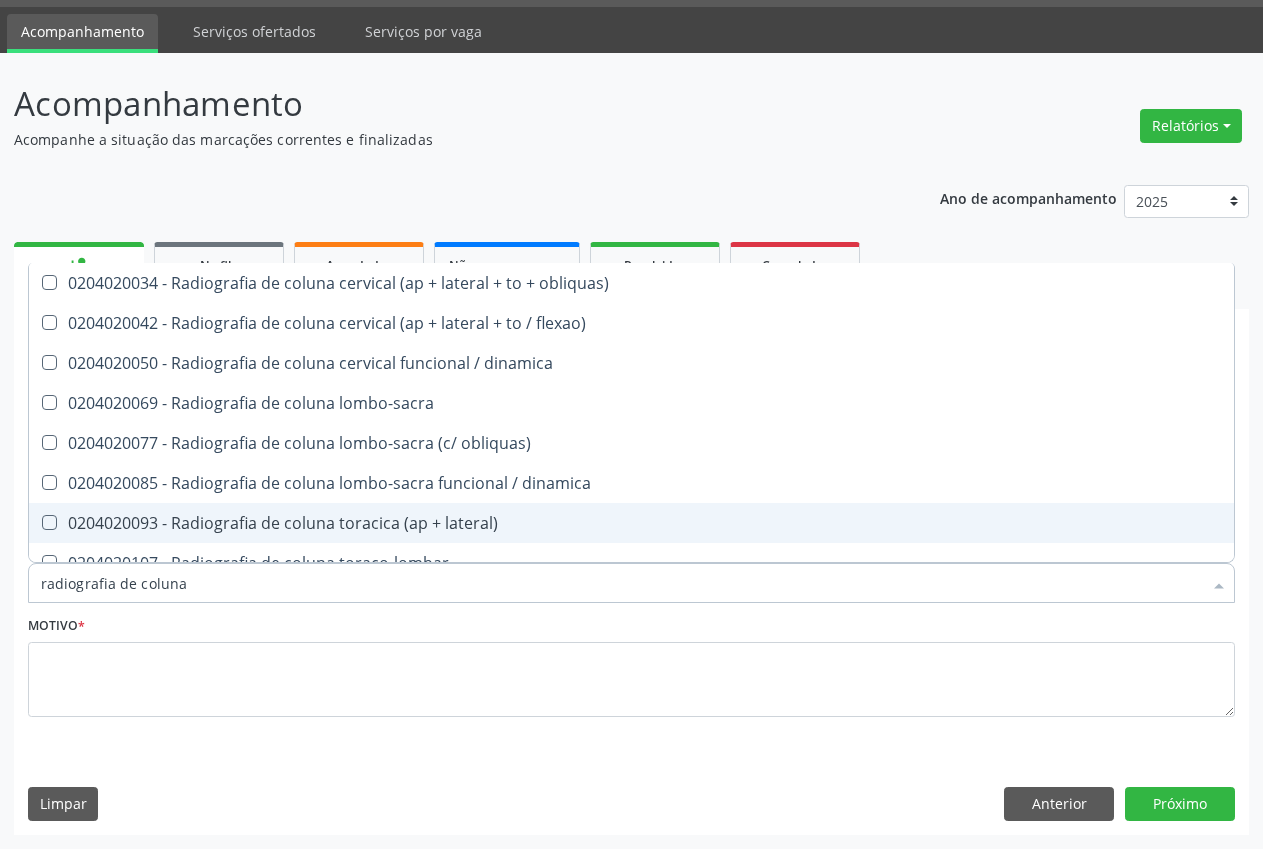 click on "0204020093 - Radiografia de coluna toracica (ap + lateral)" at bounding box center [631, 523] 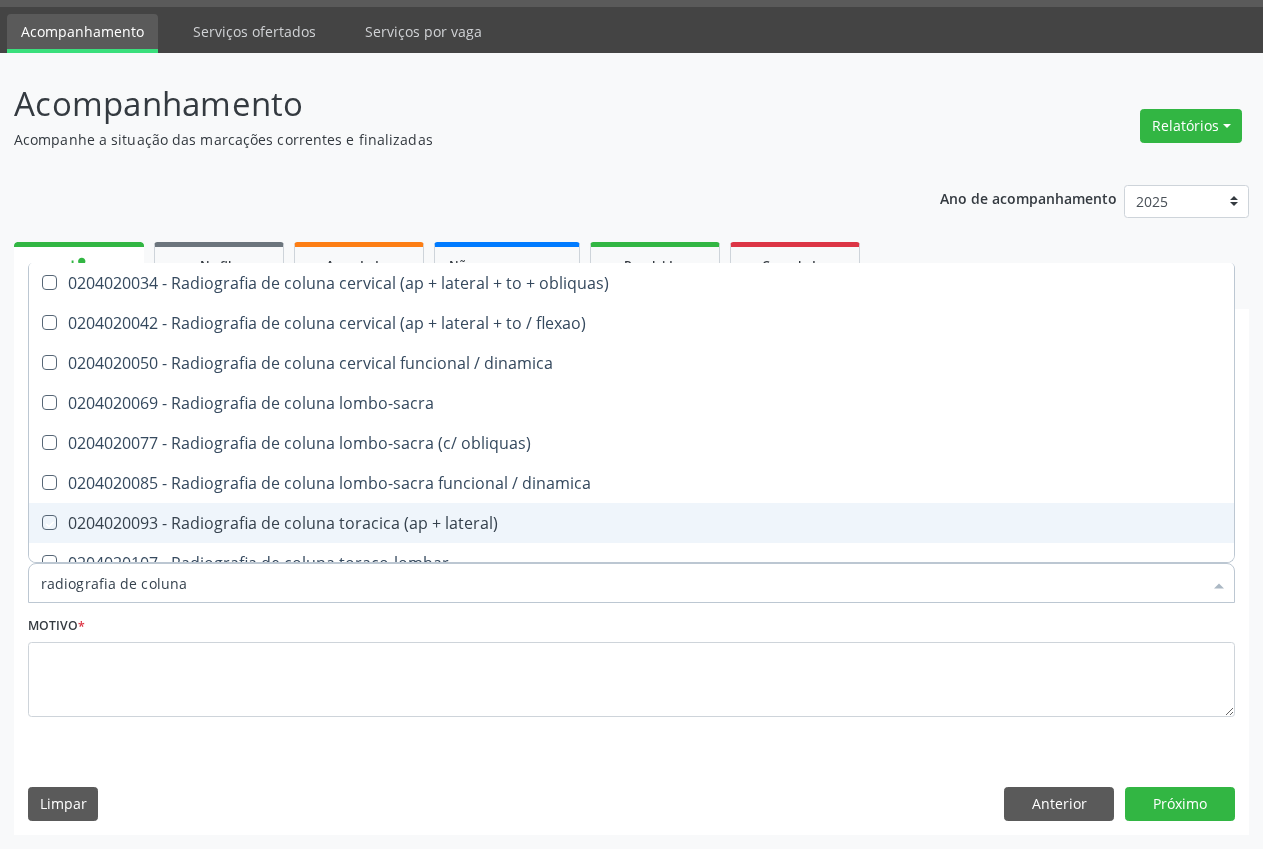 checkbox on "true" 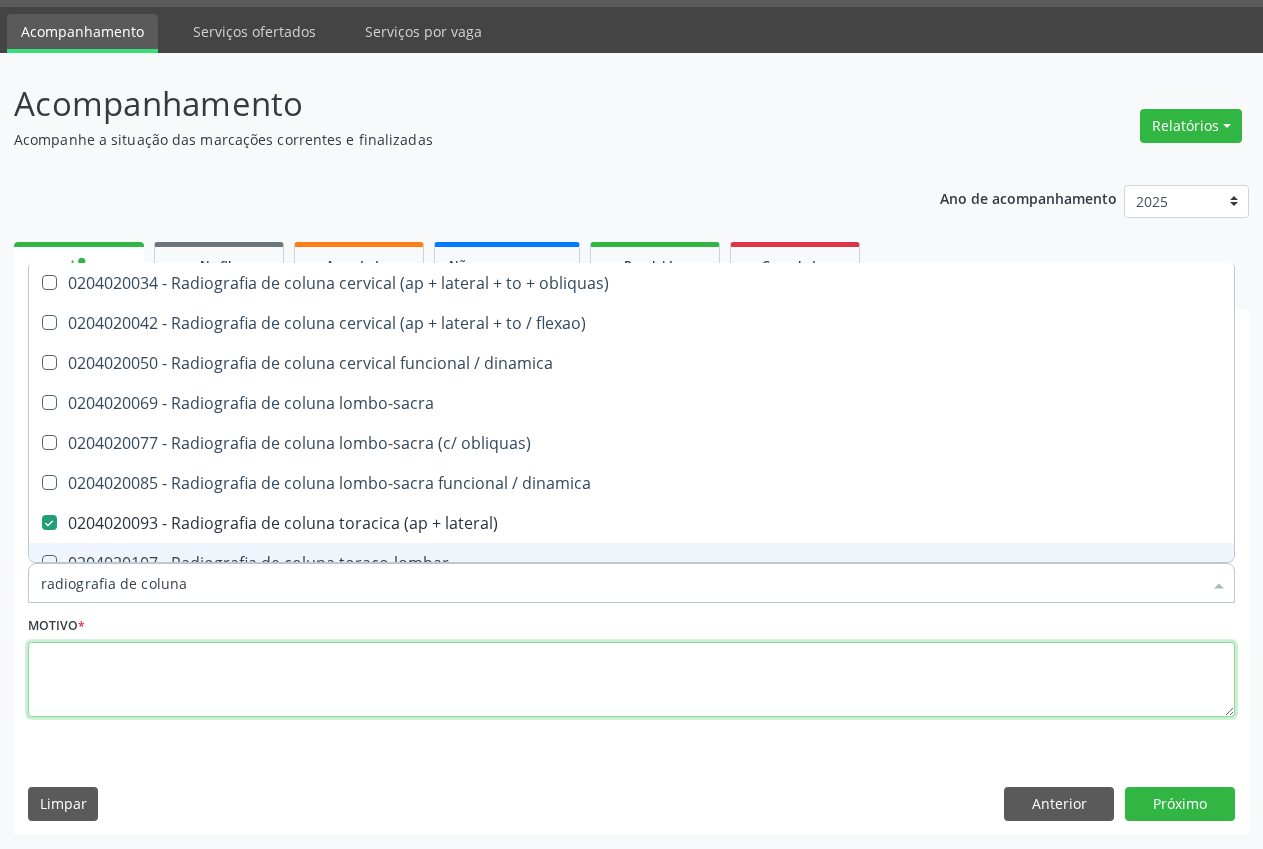 drag, startPoint x: 585, startPoint y: 667, endPoint x: 627, endPoint y: 667, distance: 42 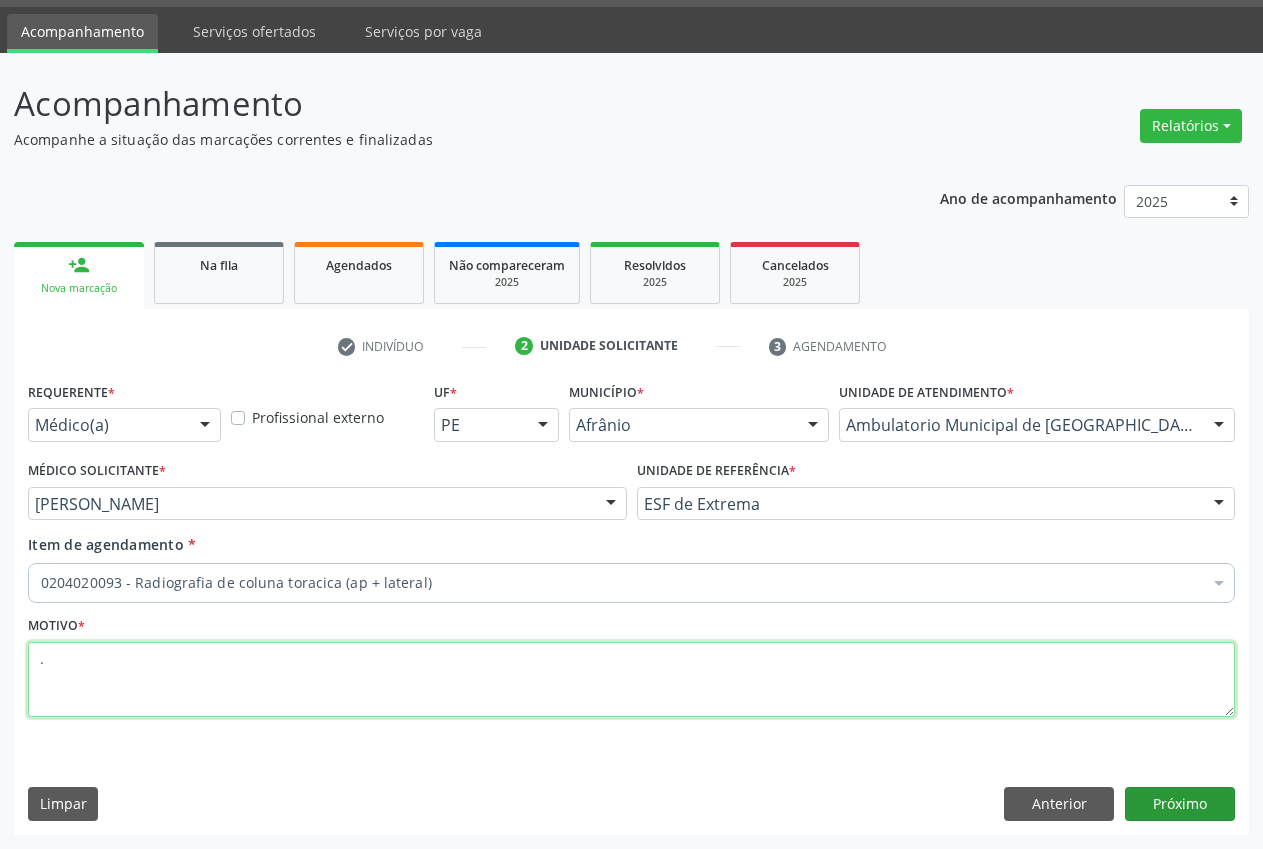 type on "." 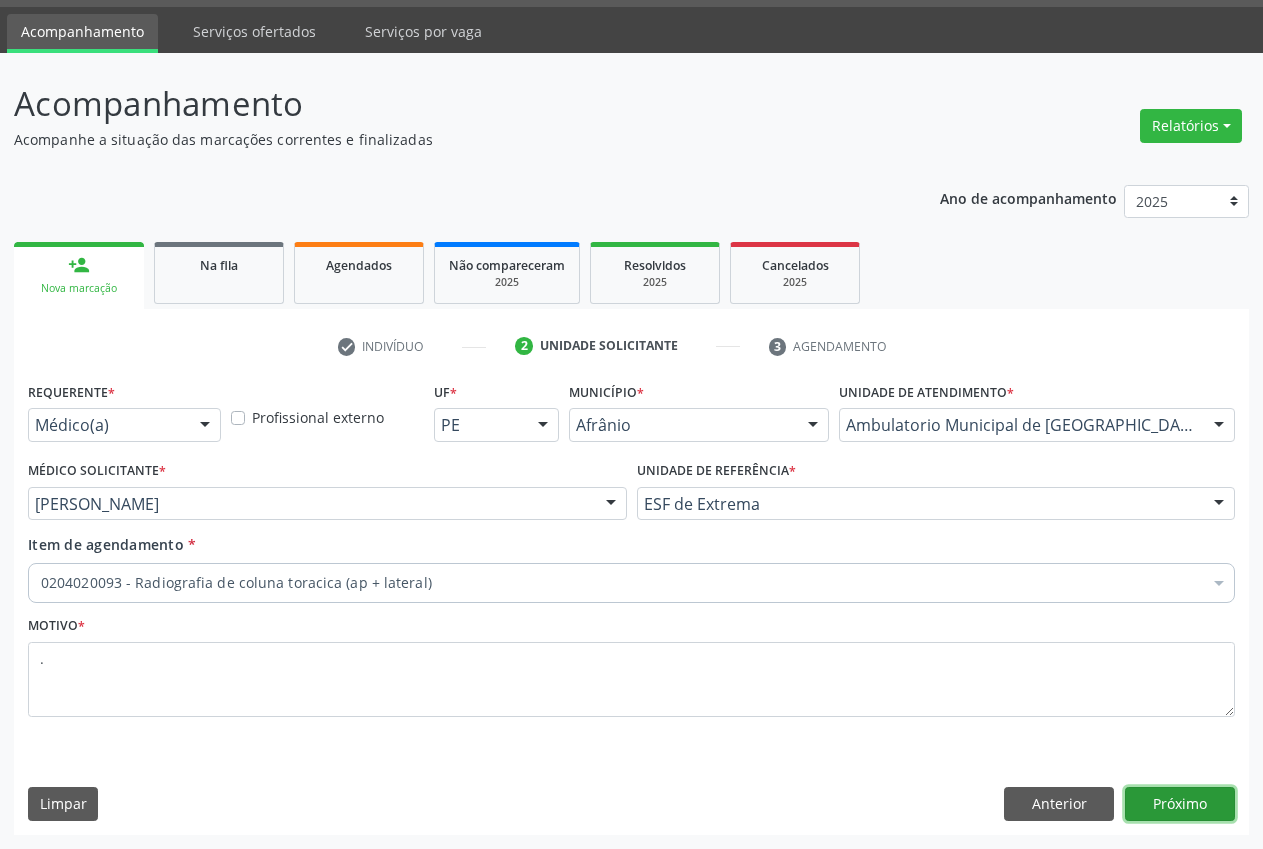 click on "Próximo" at bounding box center [1180, 804] 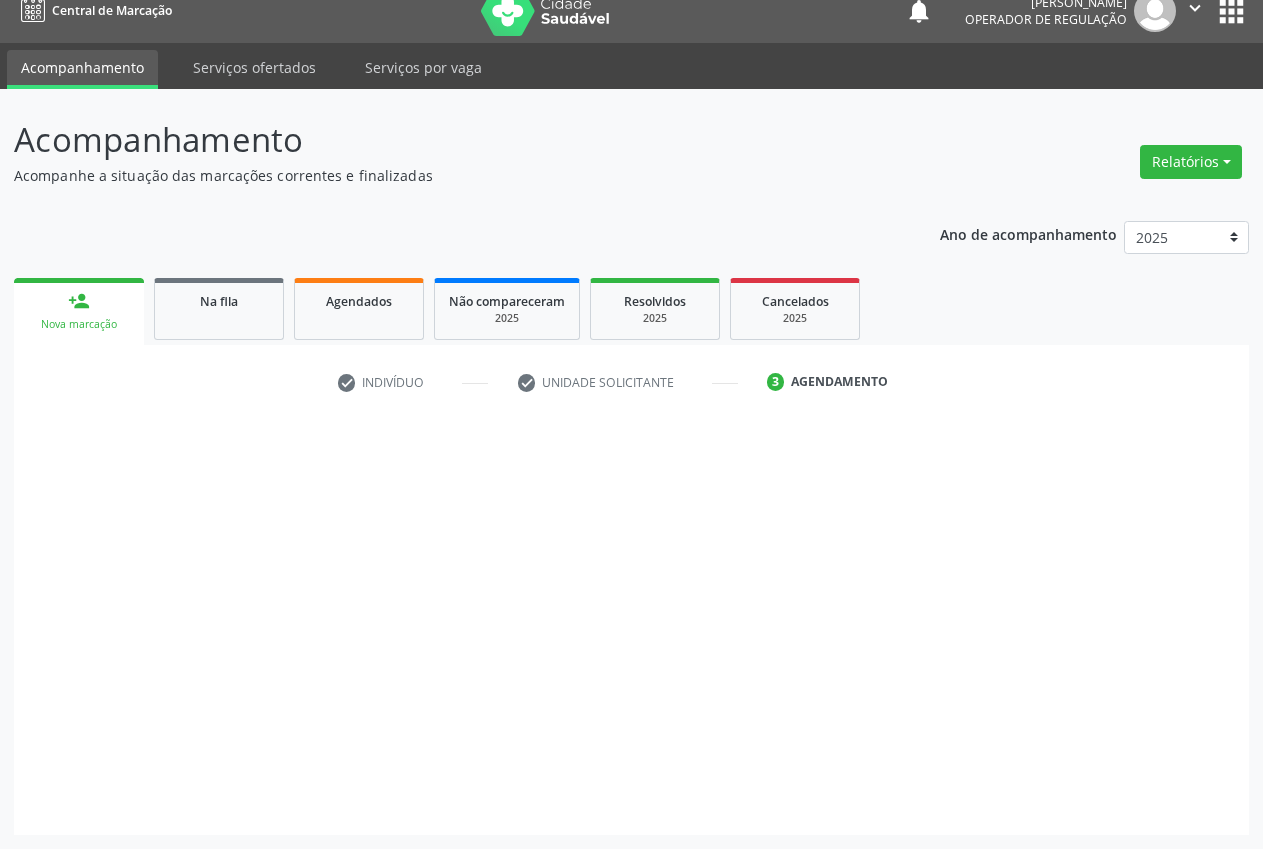 scroll, scrollTop: 21, scrollLeft: 0, axis: vertical 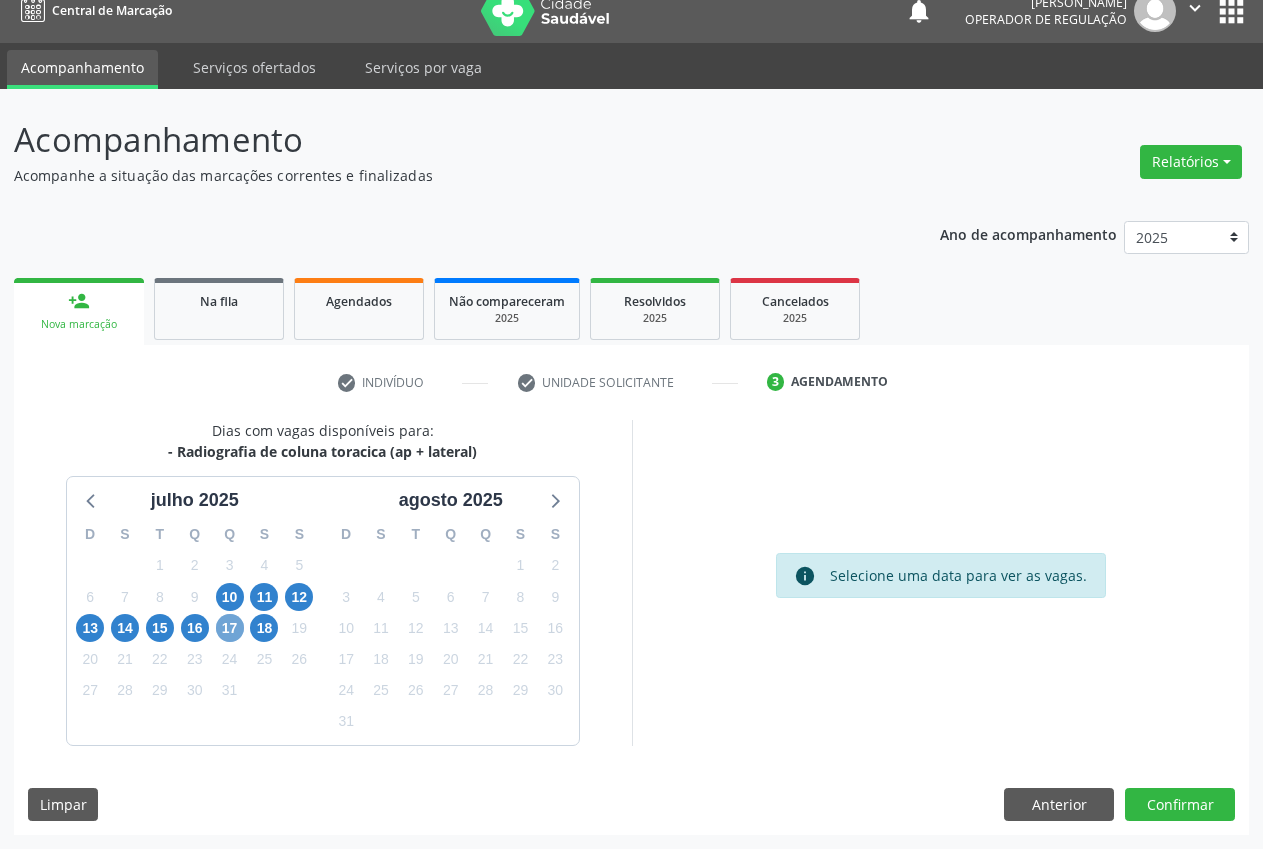 click on "17" at bounding box center (230, 628) 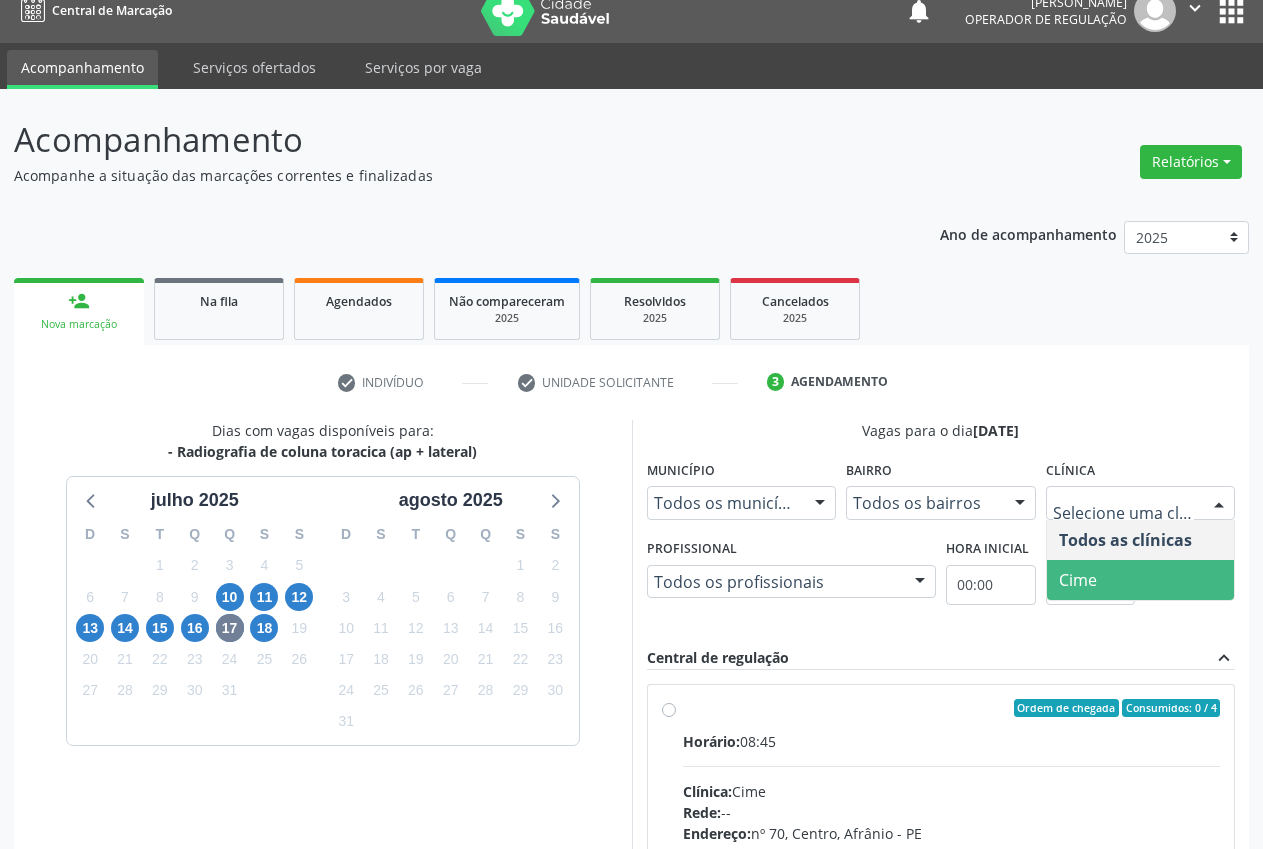 click on "Cime" at bounding box center [1141, 580] 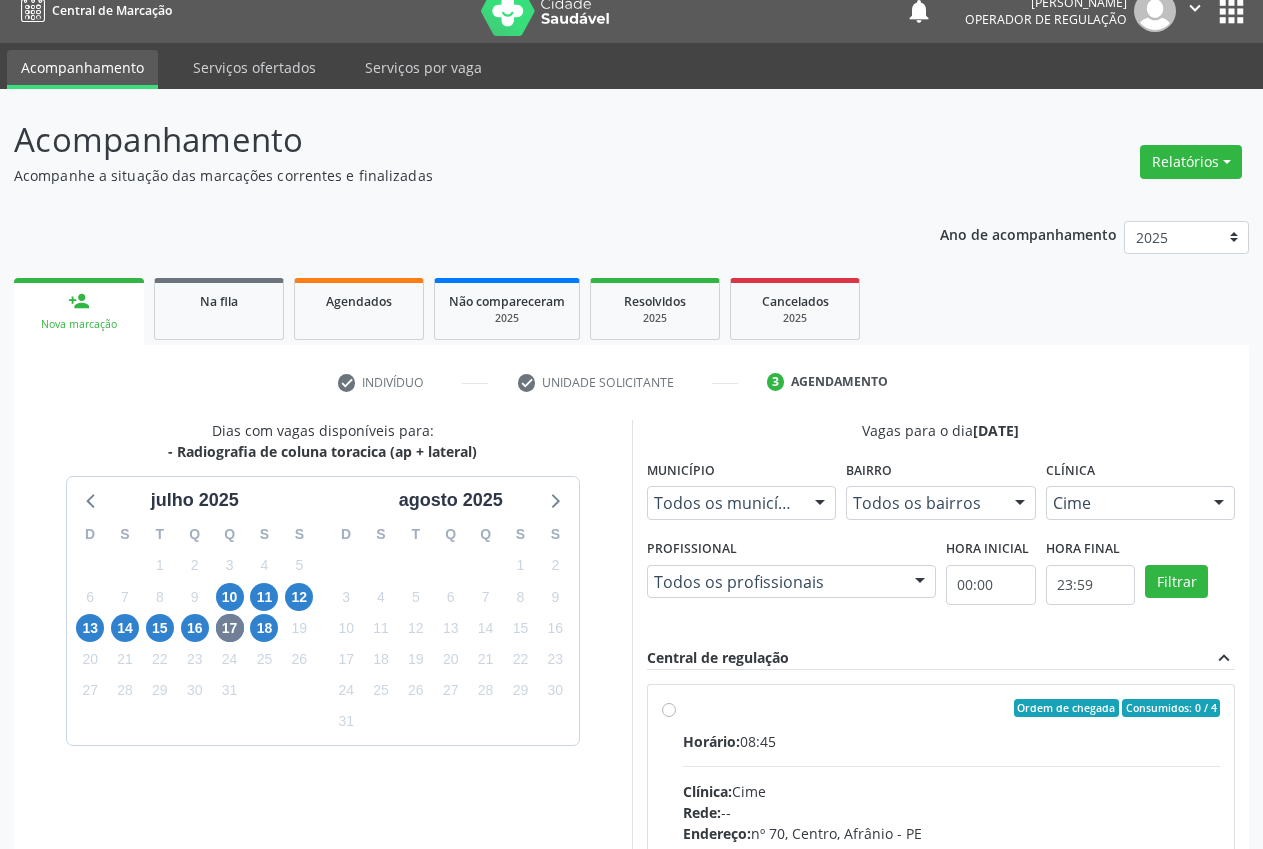 click on "Ordem de chegada
Consumidos: 0 / 4
Horário:   08:45
Clínica:  Cime
Rede:
--
Endereço:   nº 70, Centro, Afrânio - PE
Telefone:   (87) 88416145
Profissional:
--
Informações adicionais sobre o atendimento
Idade de atendimento:
Sem restrição
Gênero(s) atendido(s):
Sem restrição
Informações adicionais:
--" at bounding box center (952, 852) 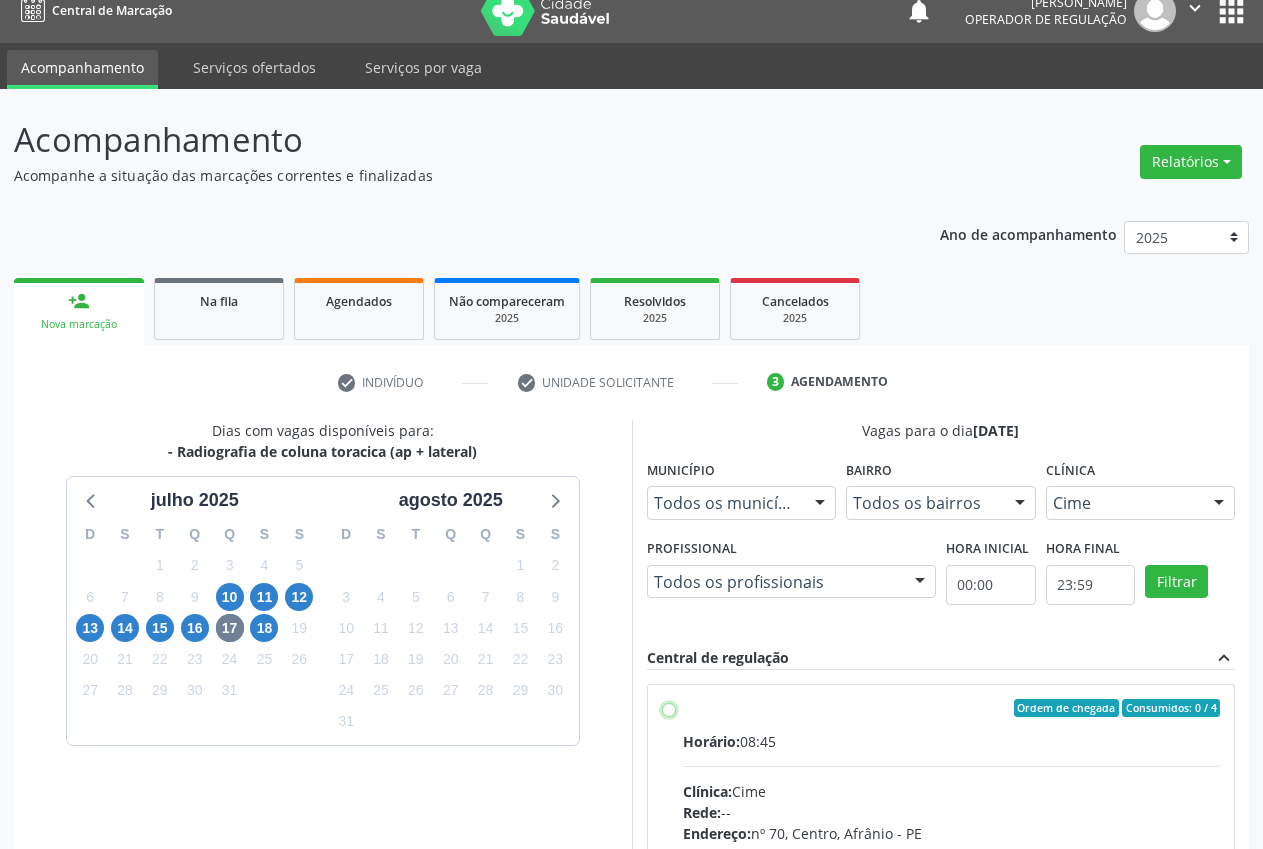 click on "Ordem de chegada
Consumidos: 0 / 4
Horário:   08:45
Clínica:  Cime
Rede:
--
Endereço:   nº 70, Centro, Afrânio - PE
Telefone:   (87) 88416145
Profissional:
--
Informações adicionais sobre o atendimento
Idade de atendimento:
Sem restrição
Gênero(s) atendido(s):
Sem restrição
Informações adicionais:
--" at bounding box center (669, 708) 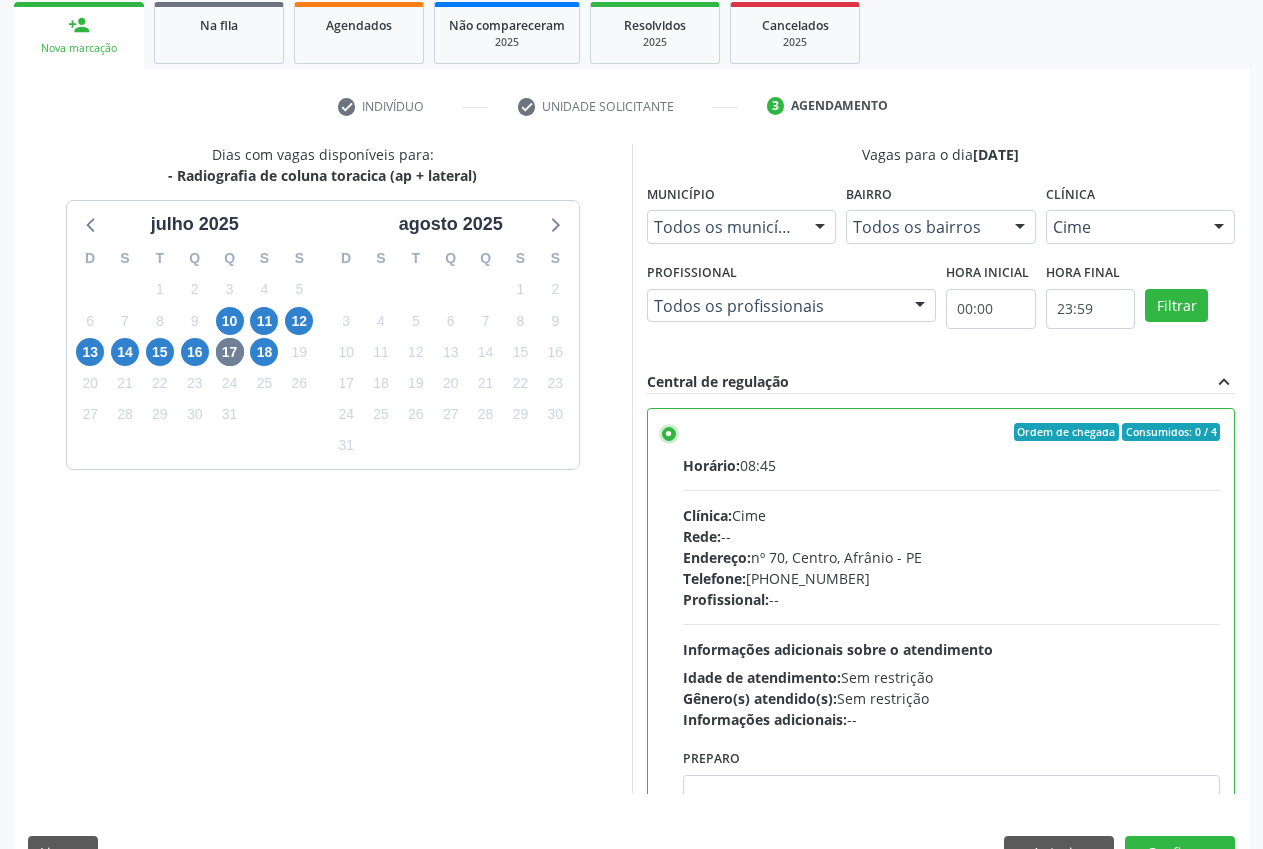 scroll, scrollTop: 346, scrollLeft: 0, axis: vertical 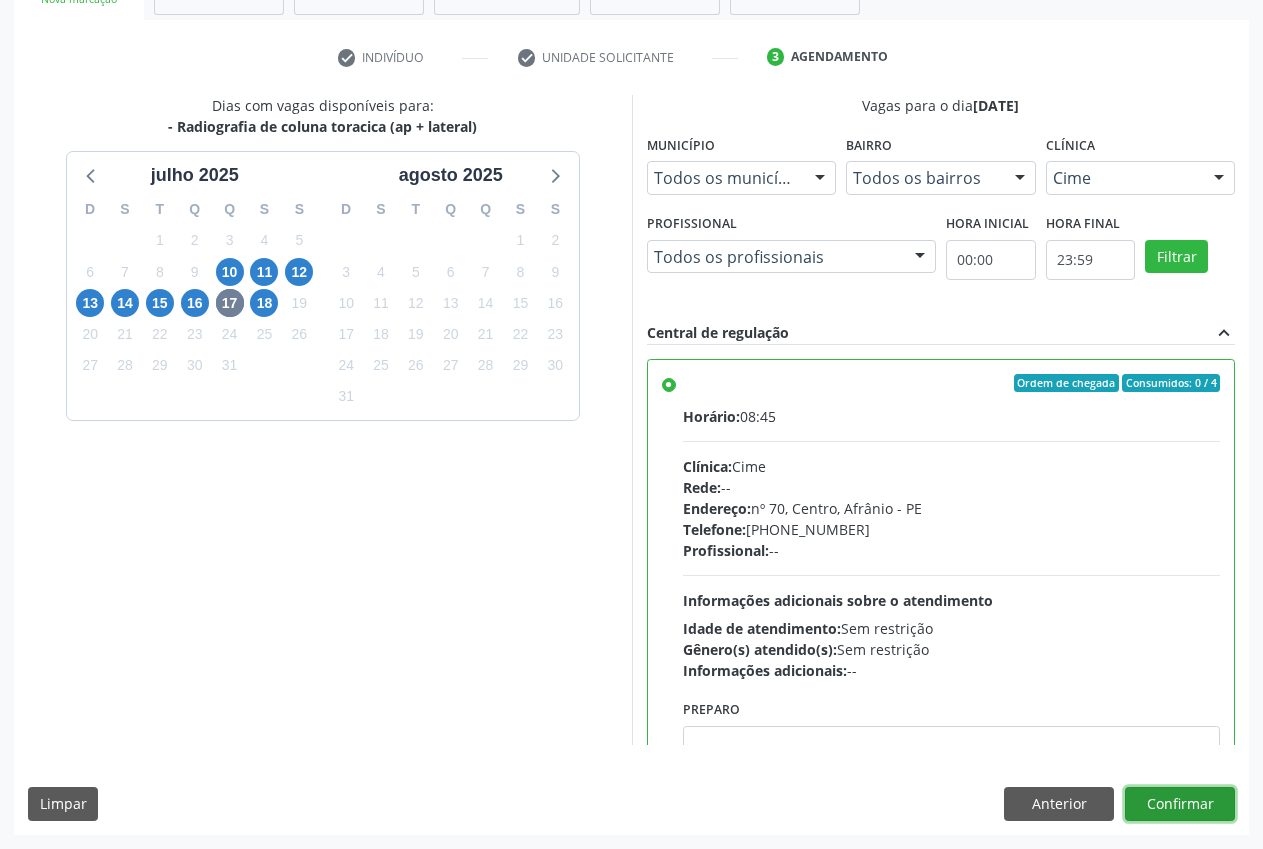 click on "Confirmar" at bounding box center (1180, 804) 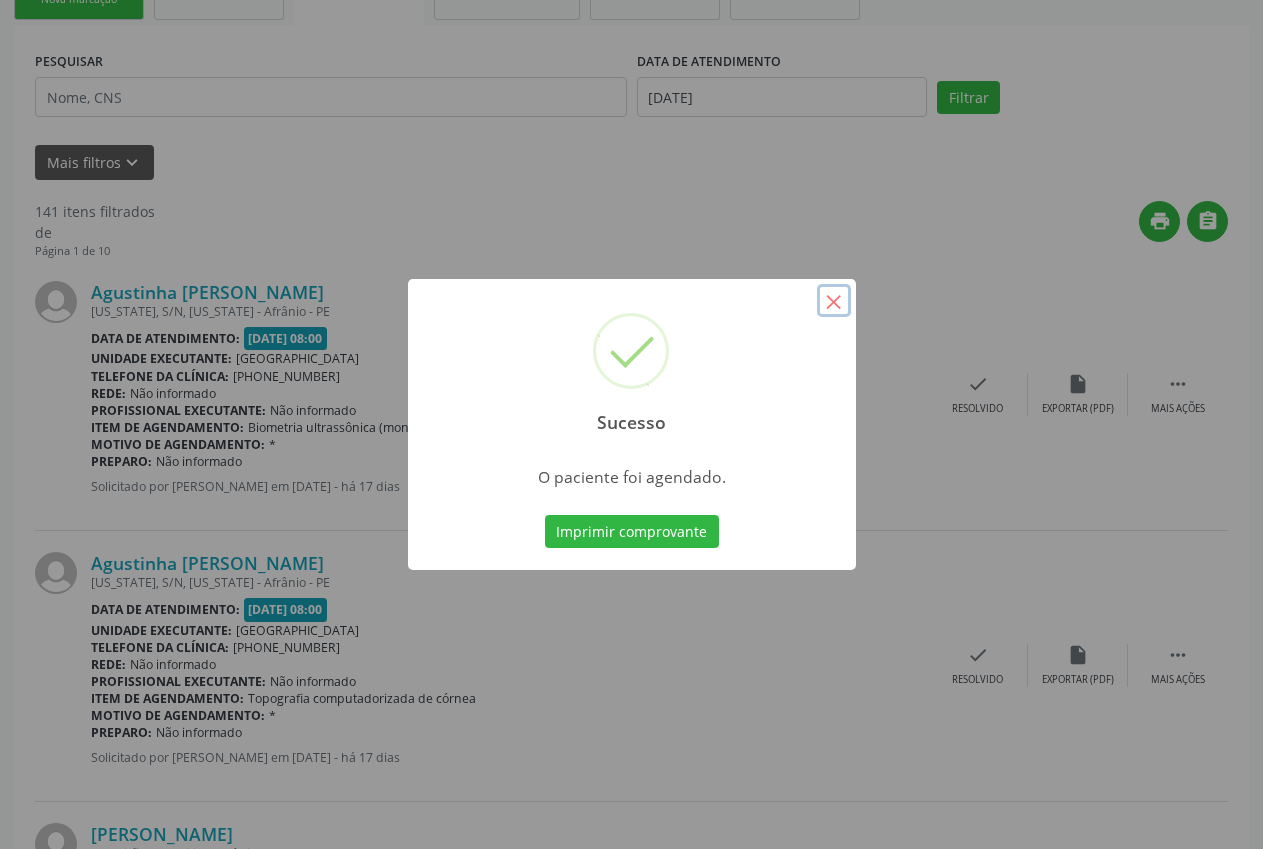 scroll, scrollTop: 0, scrollLeft: 0, axis: both 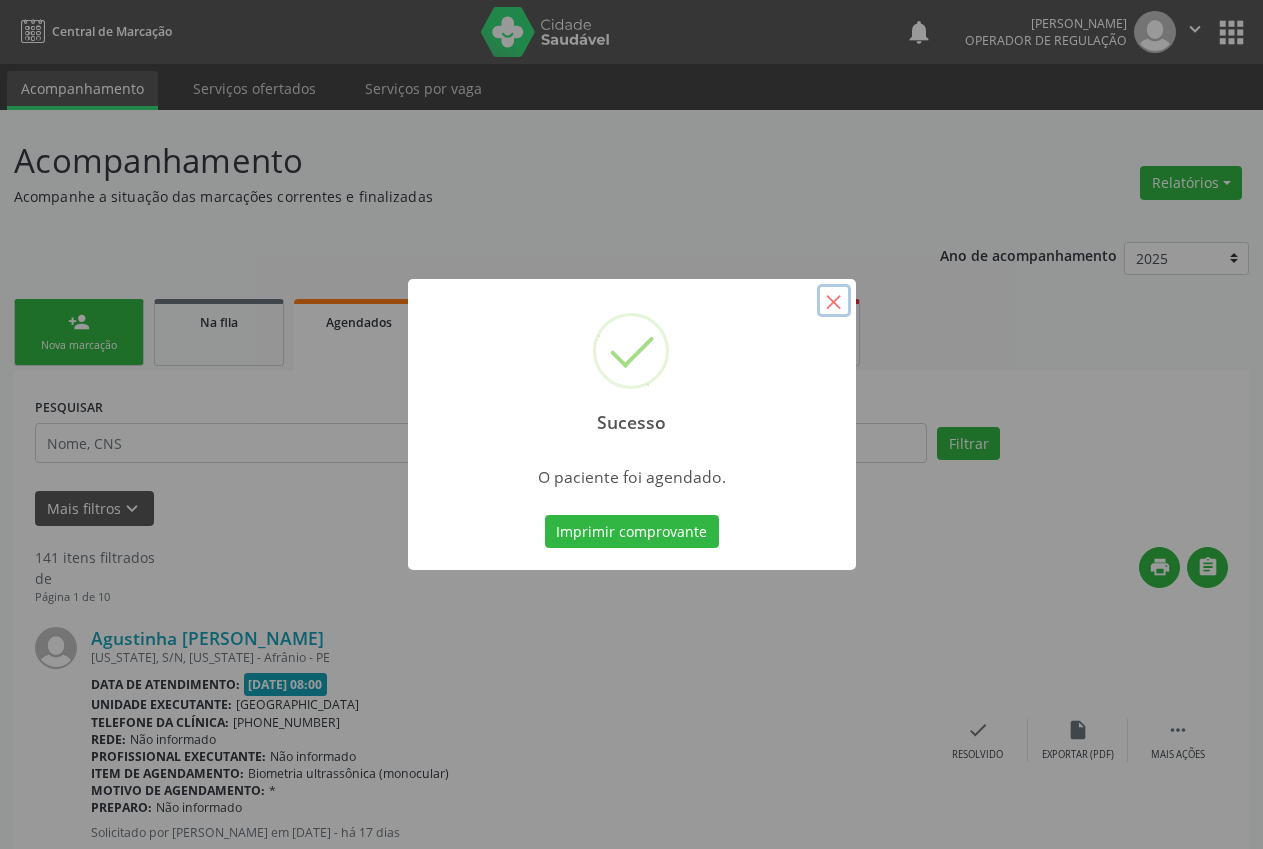 click on "×" at bounding box center (834, 301) 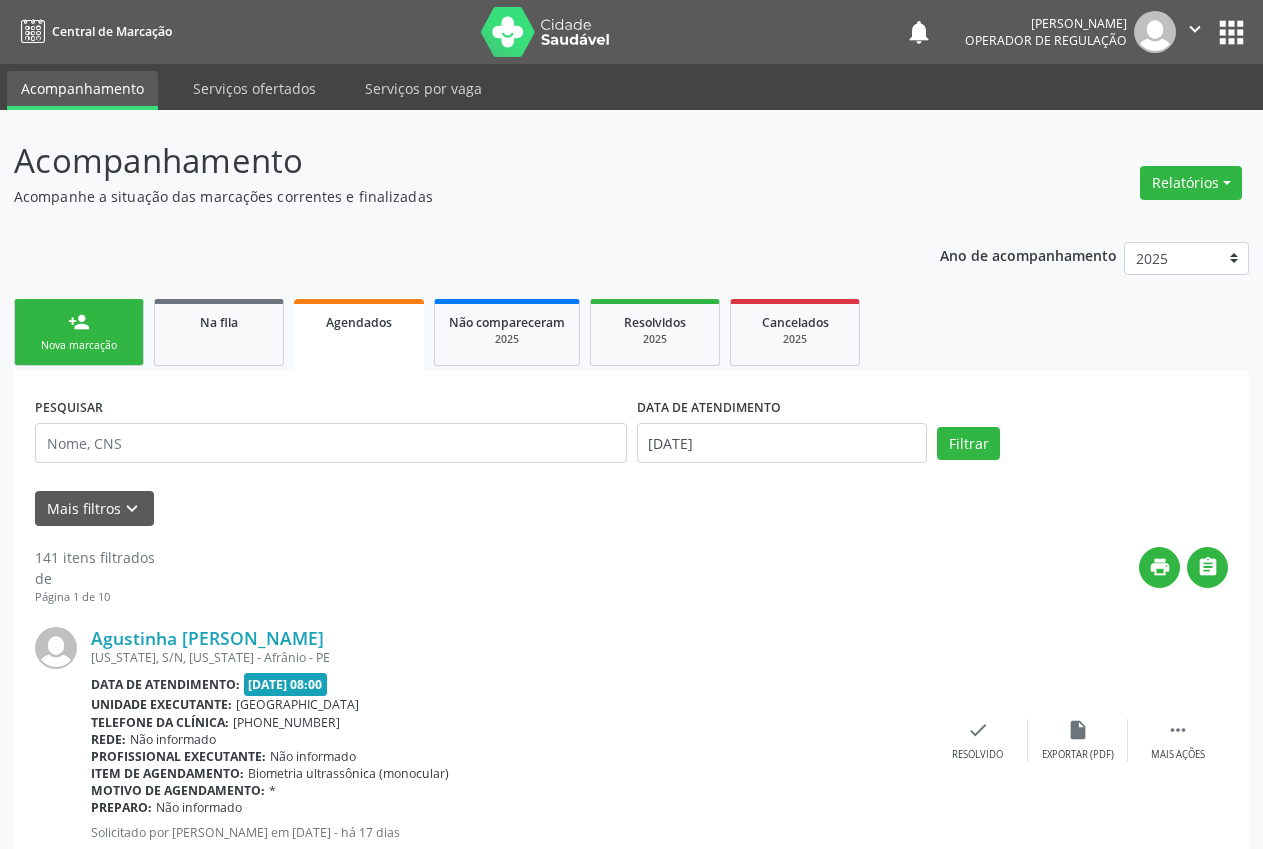 click on "person_add
Nova marcação
Na fila   Agendados   Não compareceram
2025
Resolvidos
2025
Cancelados
2025" at bounding box center (631, 332) 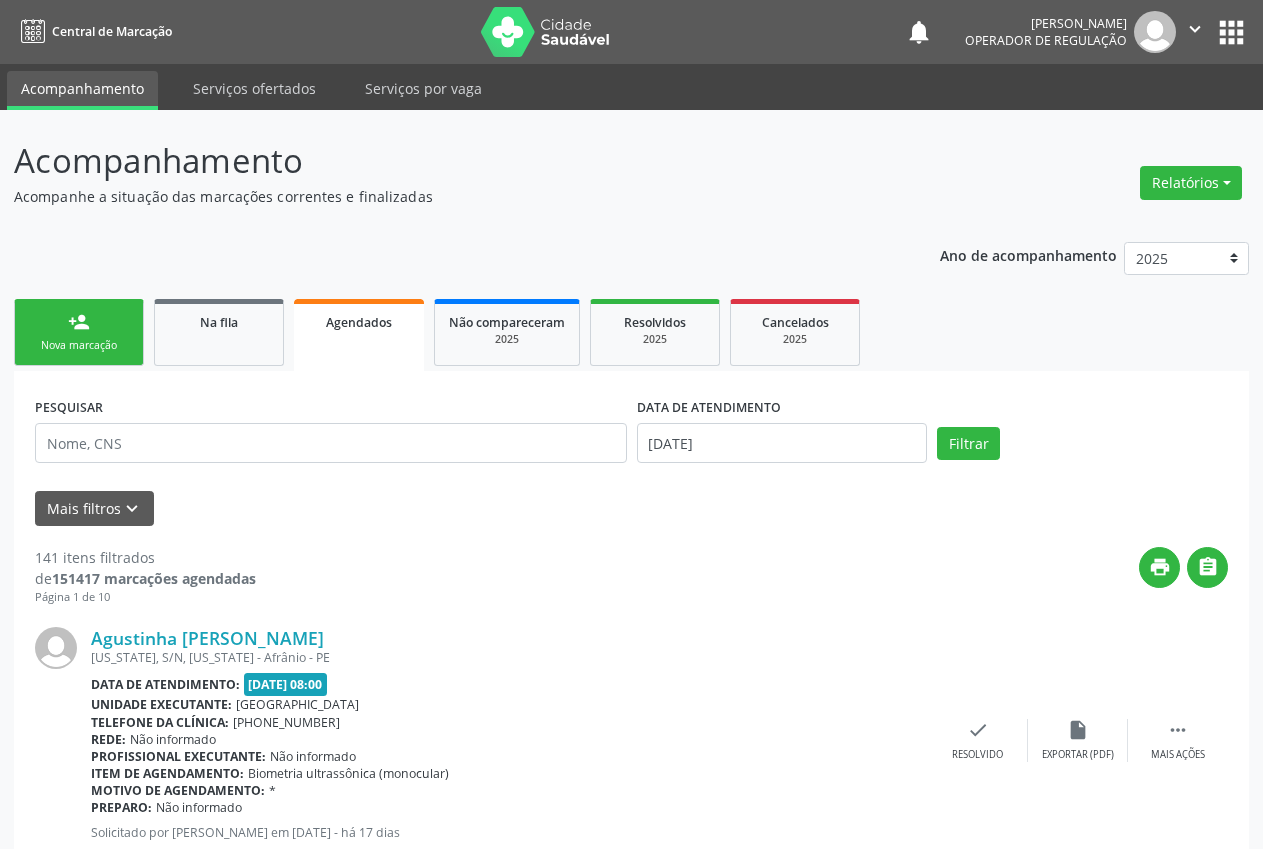 click on "Nova marcação" at bounding box center [79, 345] 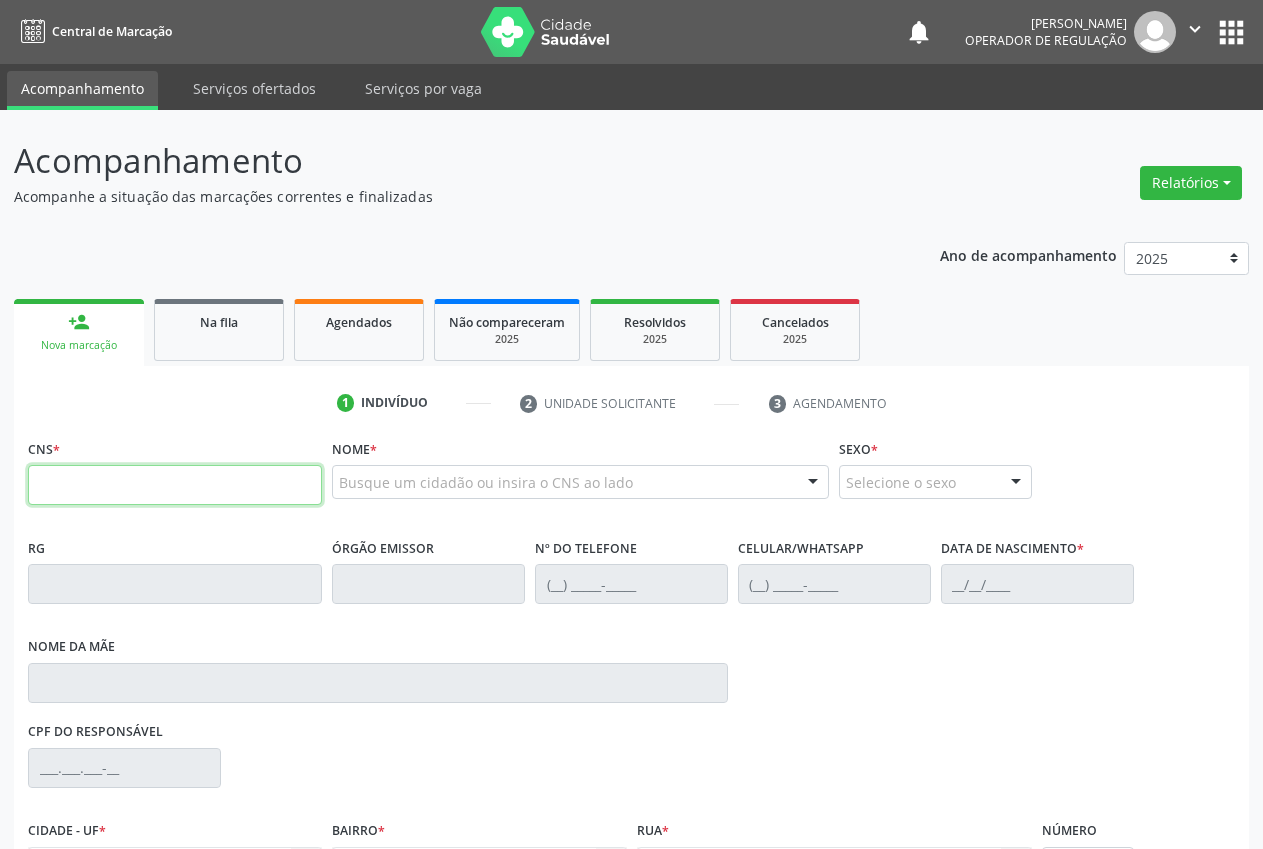click at bounding box center [175, 485] 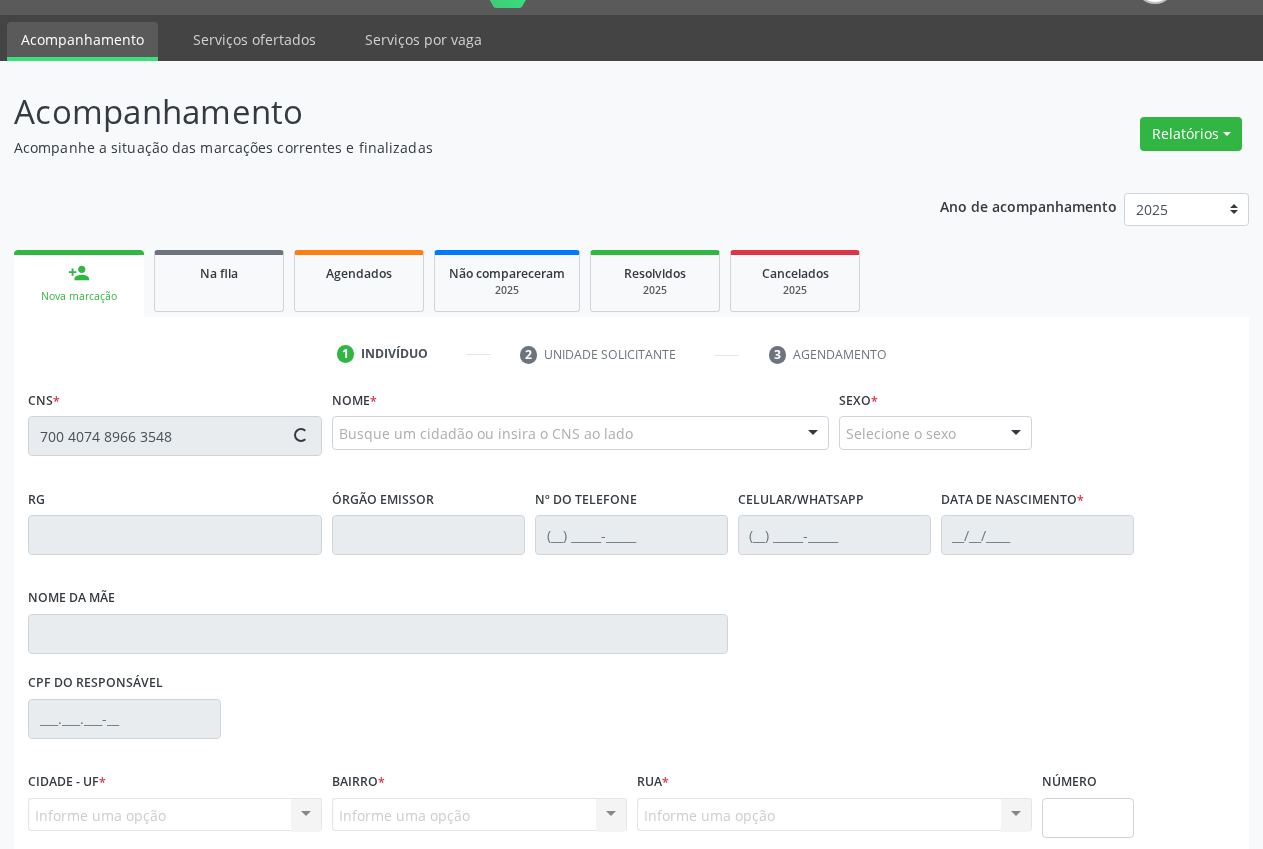 type on "700 4074 8966 3548" 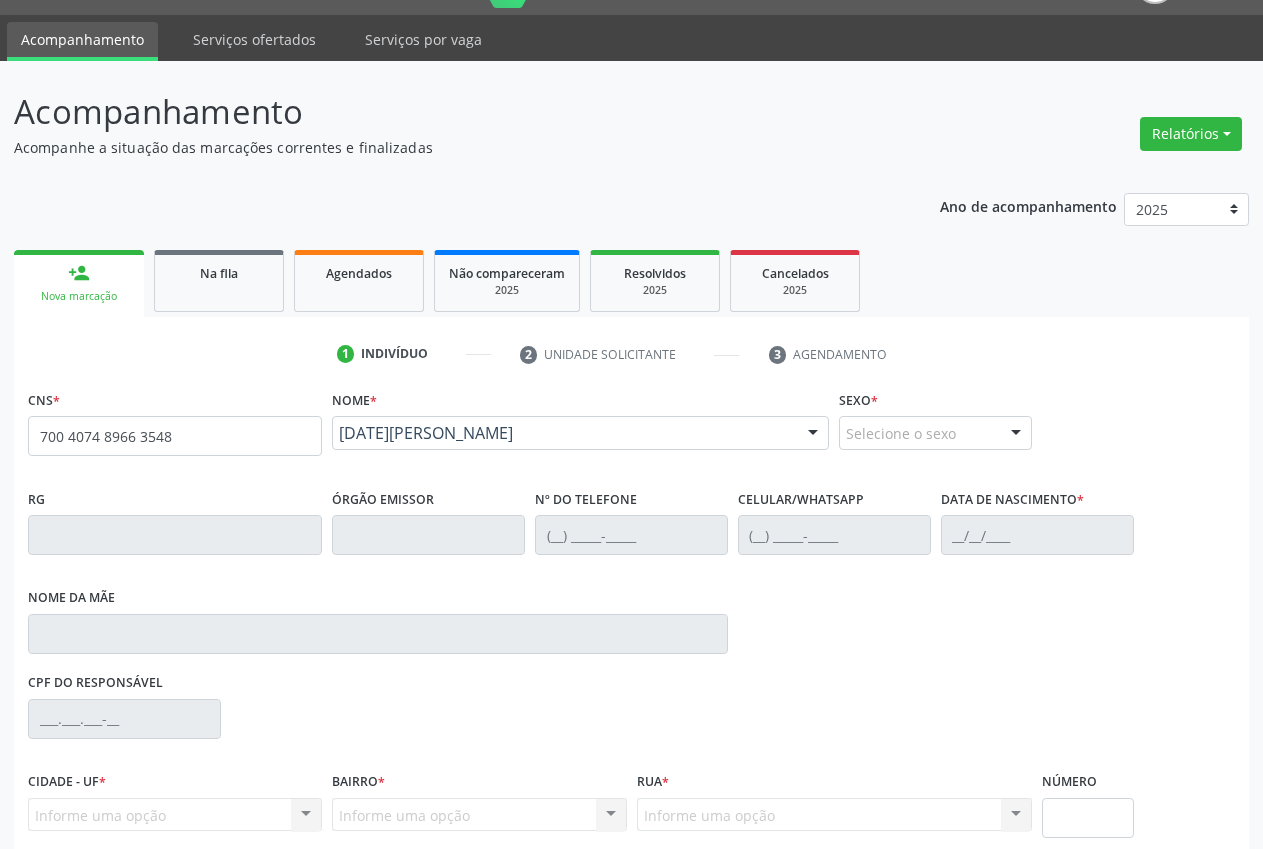 scroll, scrollTop: 221, scrollLeft: 0, axis: vertical 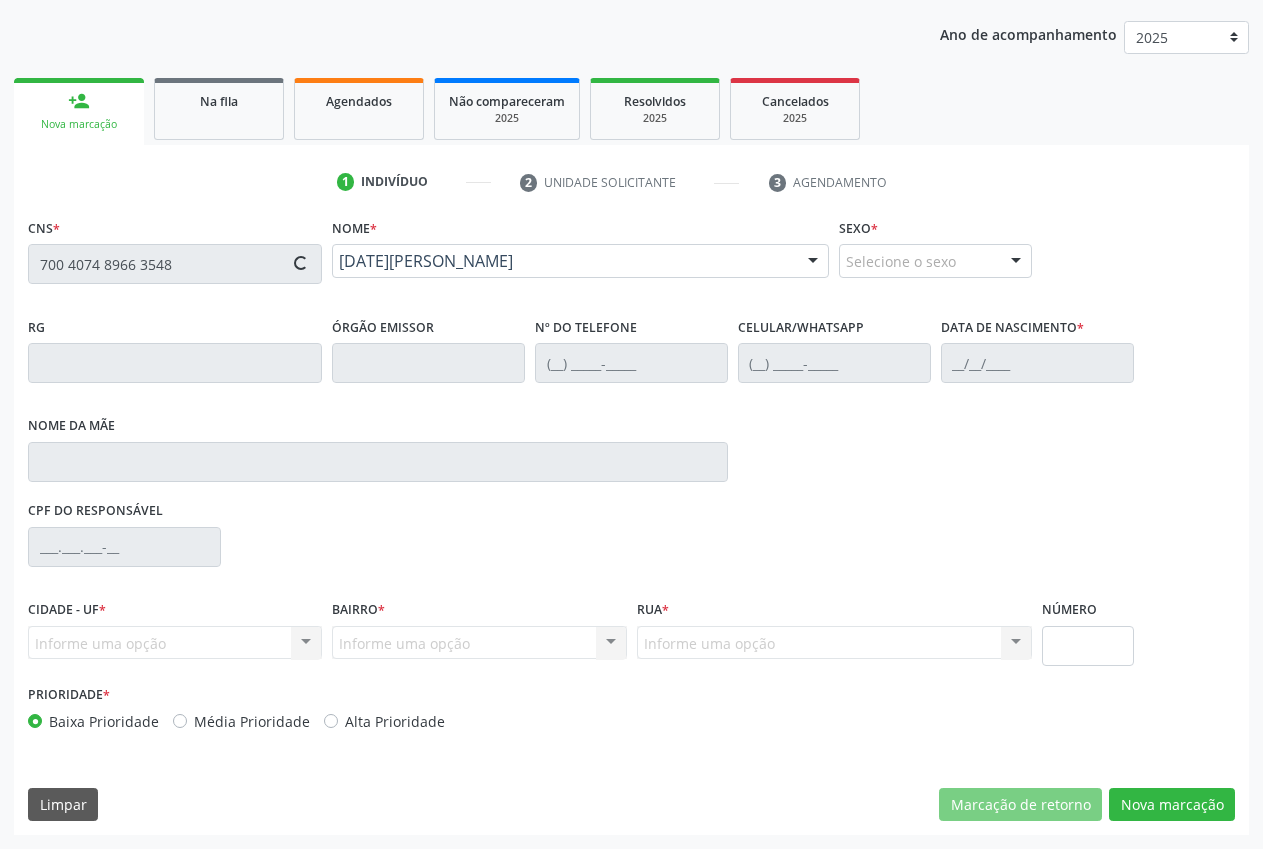 type on "(87) 98145-7525" 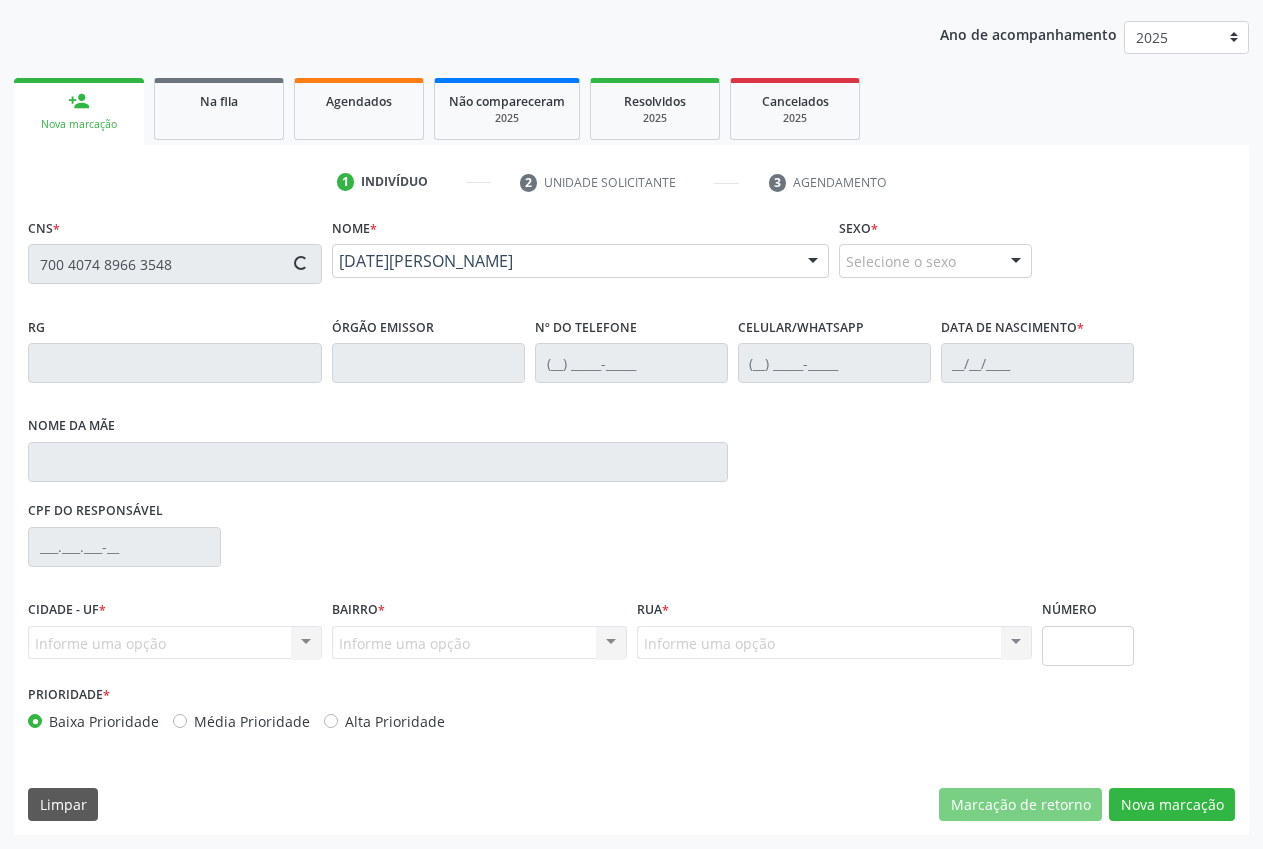 type on "(87) 98145-7525" 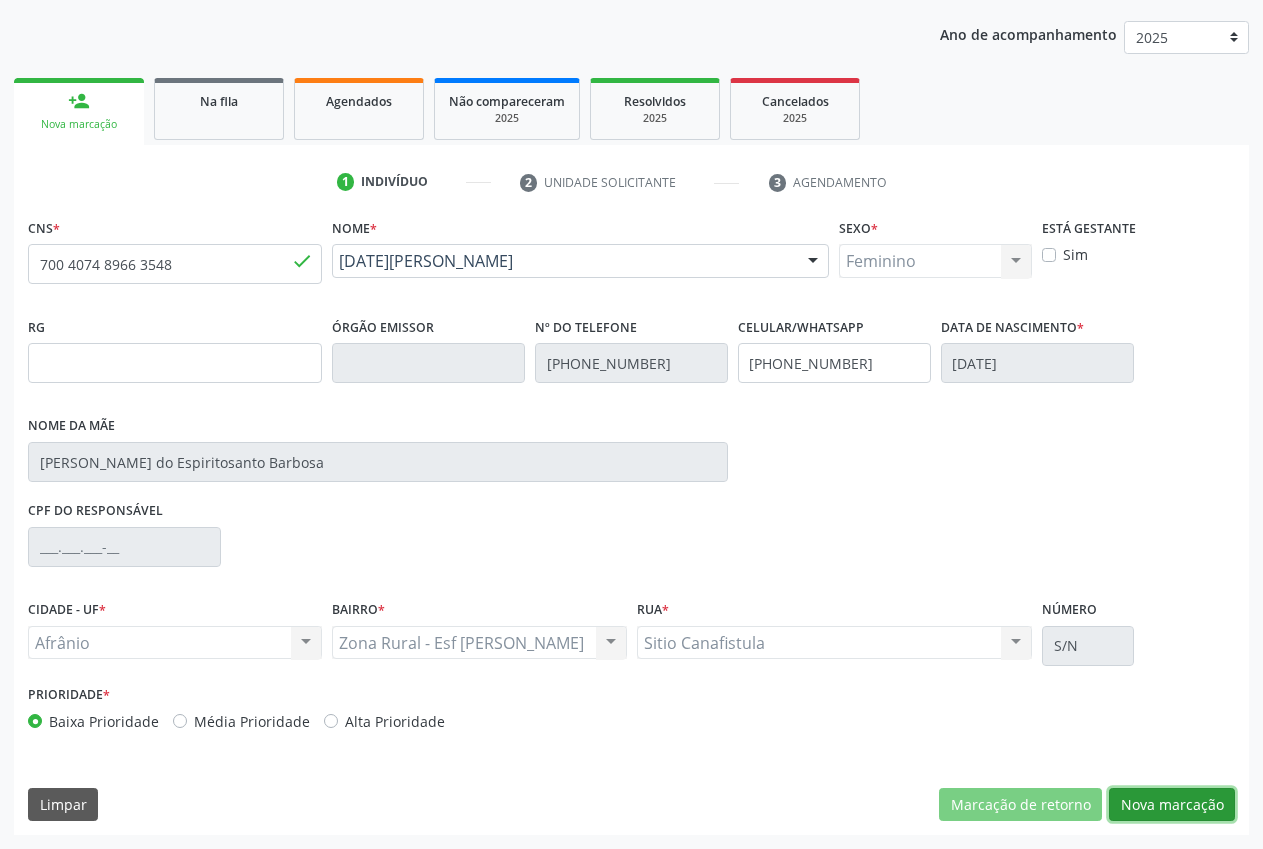 click on "Nova marcação" at bounding box center (1172, 805) 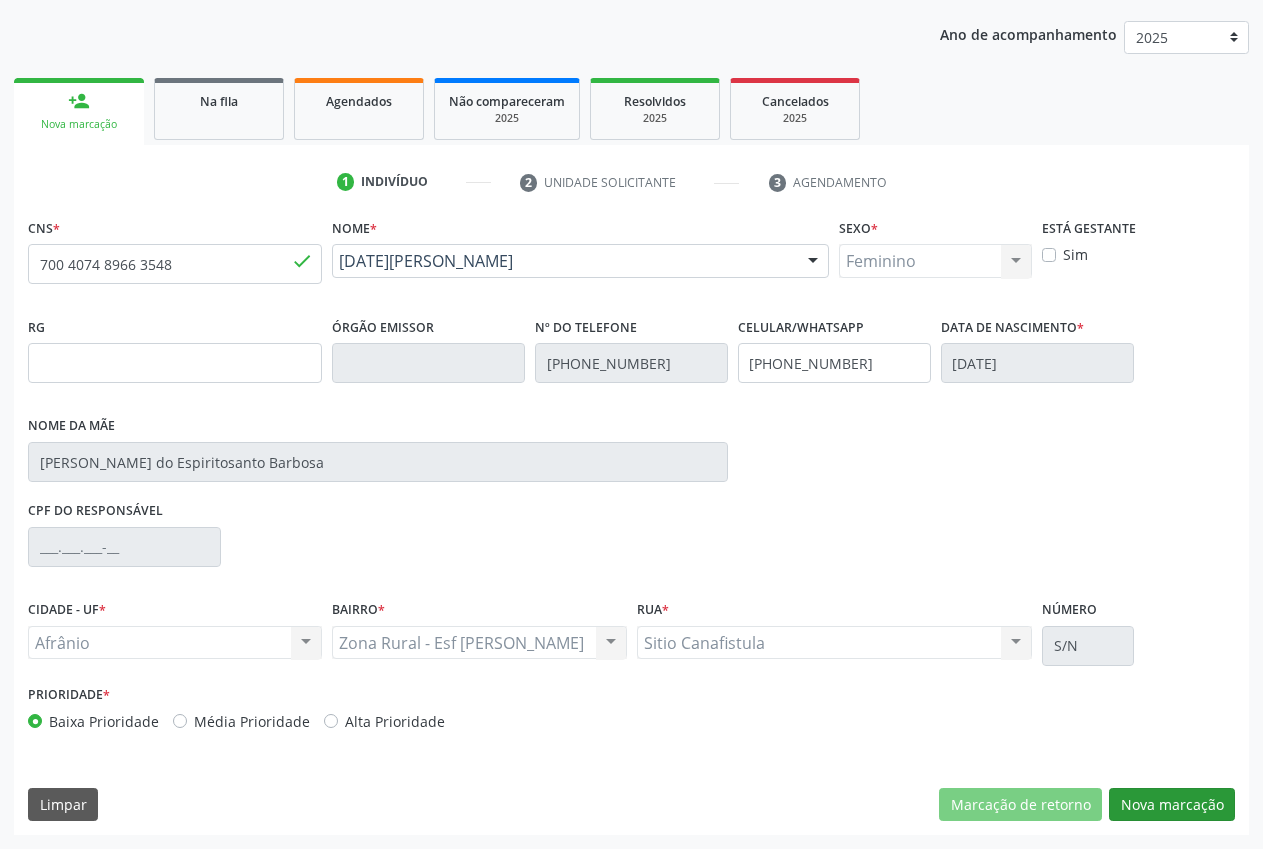 scroll, scrollTop: 57, scrollLeft: 0, axis: vertical 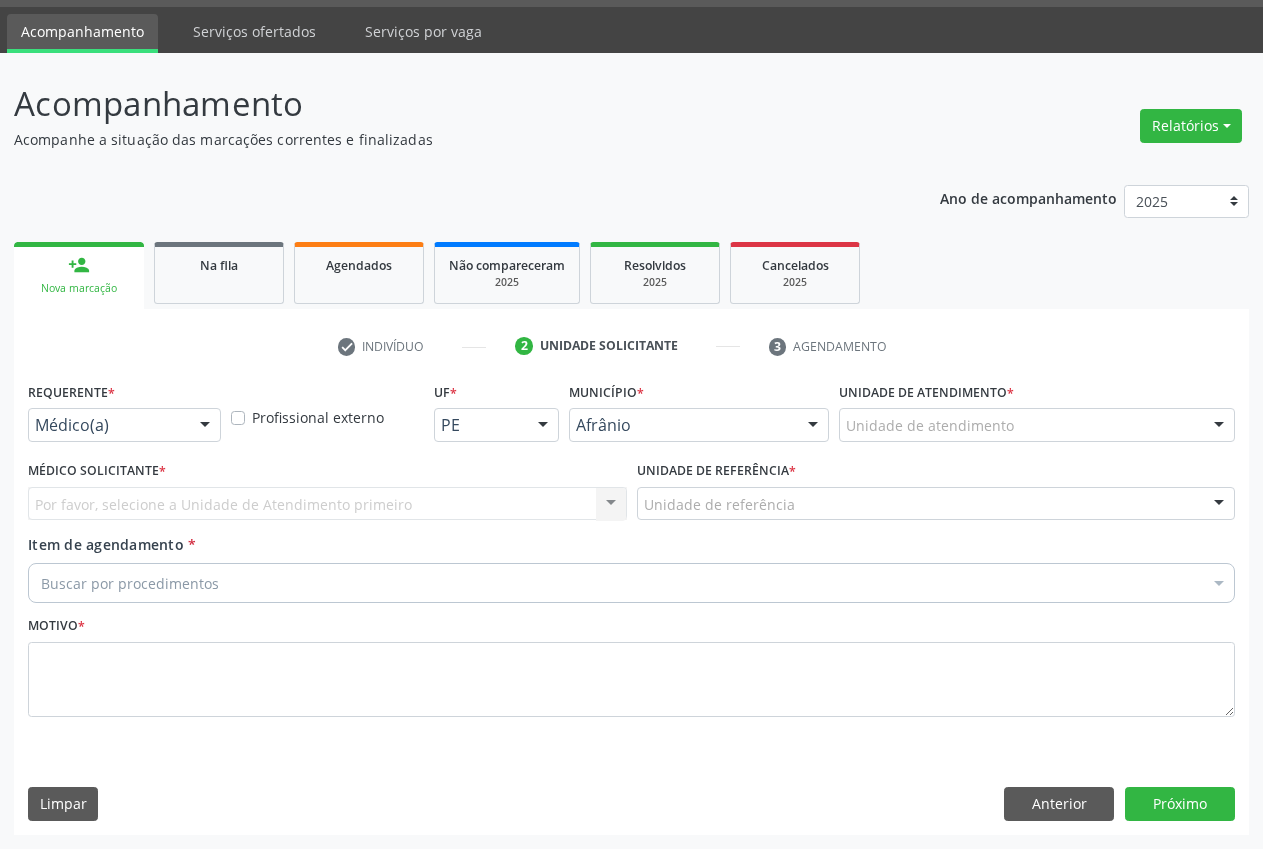 click on "Unidade de atendimento
*
Unidade de atendimento
Academia da Saude de Afranio   Academia da Saude do Bairro Roberto Luis   Academia da Saude do Distrito de Cachoeira do Roberto   Academia da Saude do Distrito de Extrema   Academia da Saude do Jose Ramos   Alves Landim   Ambulatorio Municipal de Saude   Caf Central de Abastecimento Farmaceutico   Centro de Atencao Psicossocial de Afranio Pe   Centro de Especialidades   Cime   Cuidar   Equipe de Atencao Basica Prisional Tipo I com Saude Mental   Esf Ana Coelho Nonato   Esf Custodia Maria da Conceicao   Esf Isabel Gomes   Esf Jose Ramos   Esf Jose e Maria Rodrigues de Macedo   Esf Maria Dilurdes da Silva   Esf Maria da Silva Pereira   Esf Rosalia Cavalcanti Gomes   Esf de Barra das Melancias   Esf de Extrema   Farmacia Basica do Municipio de Afranio   Hospital Municipal Maria Coelho Cavalcanti Rodrigues   Hospital de Campanha Covid 19 Ambulatorio Municipal   Laboratorio de Protese Dentario" at bounding box center (1037, 416) 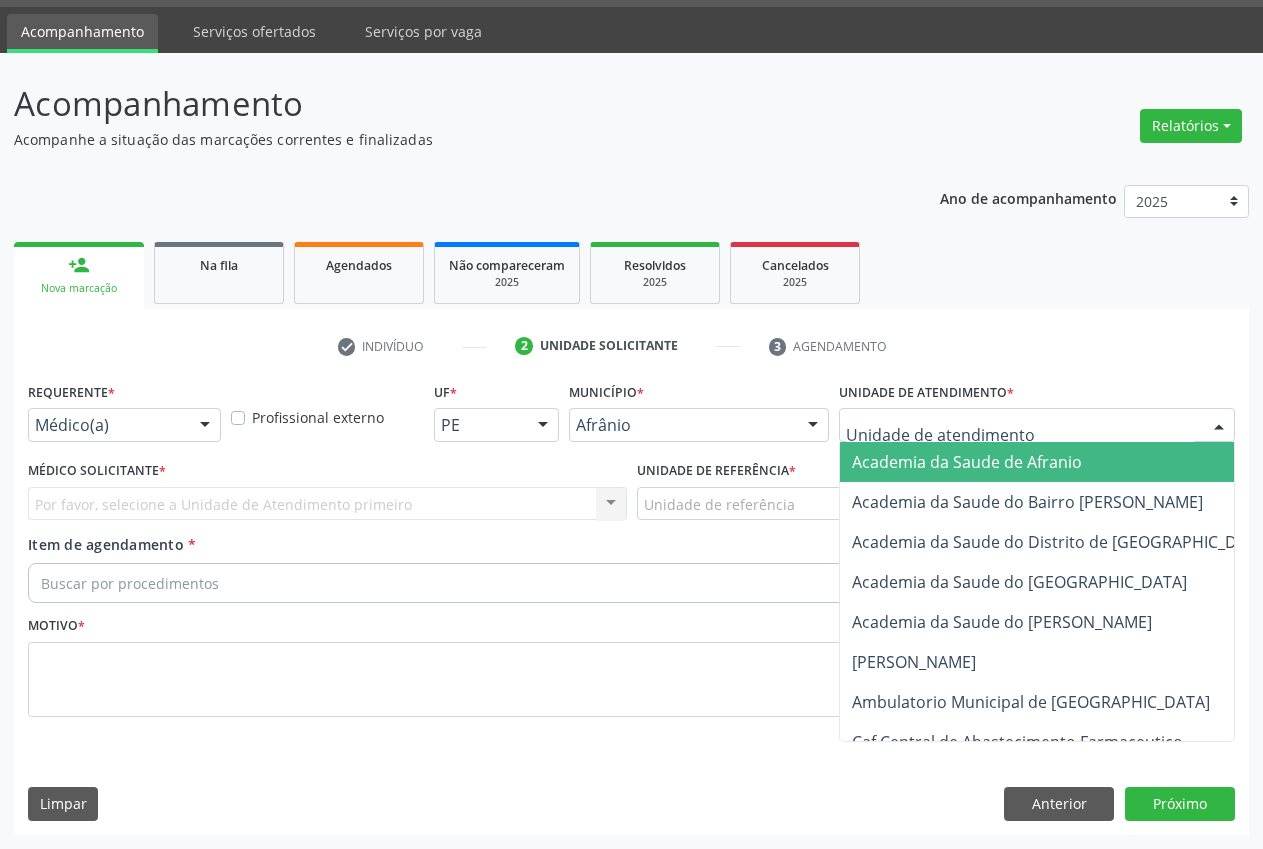 click at bounding box center (1037, 425) 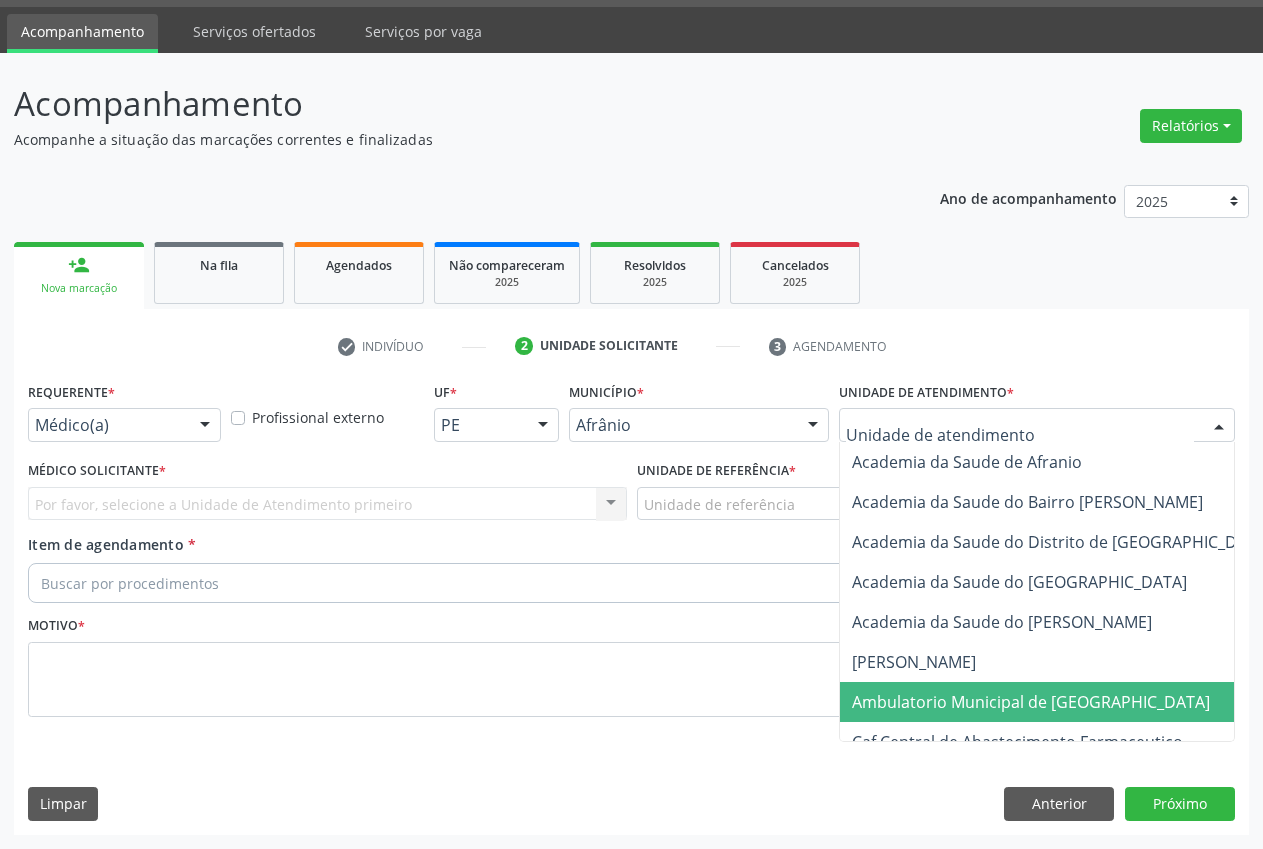 click on "Ambulatorio Municipal de [GEOGRAPHIC_DATA]" at bounding box center (1031, 702) 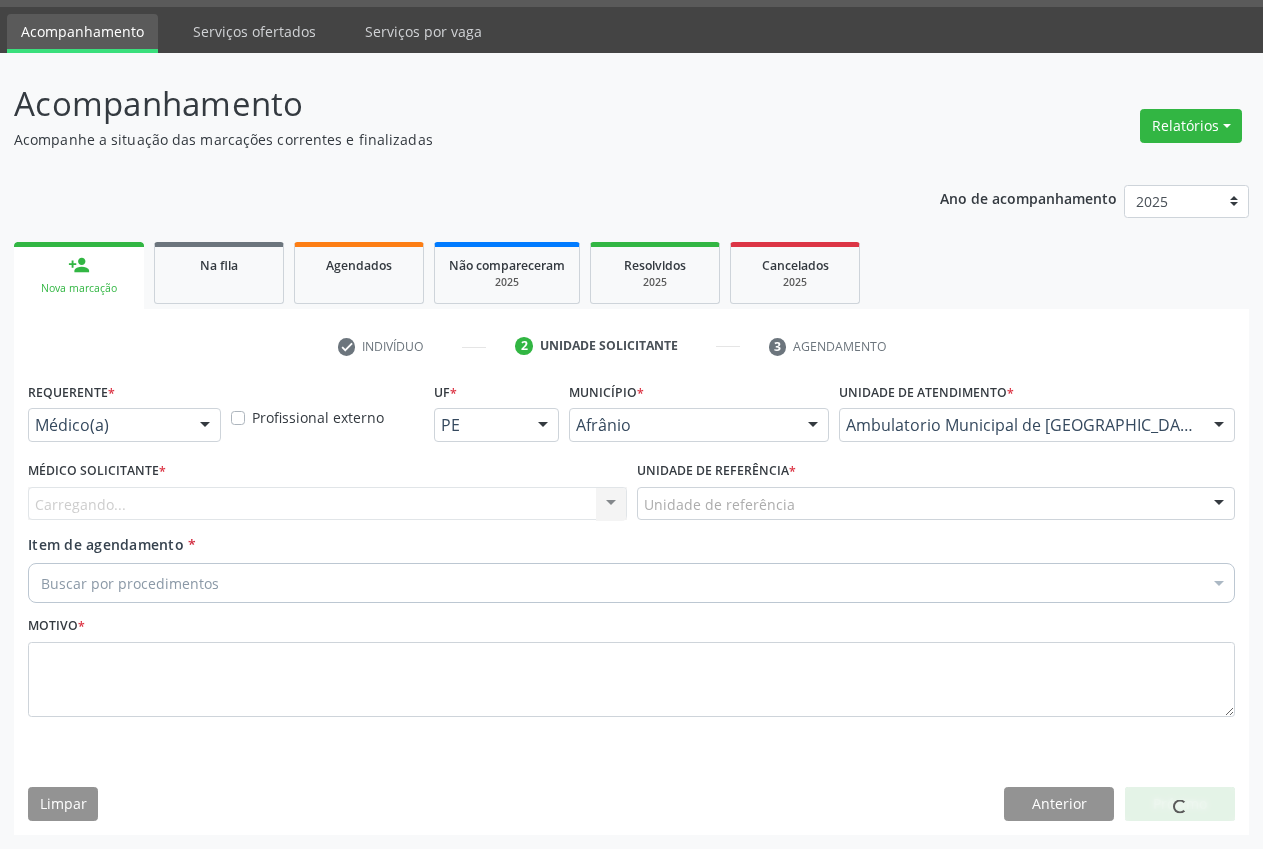 click on "Unidade de referência" at bounding box center (936, 504) 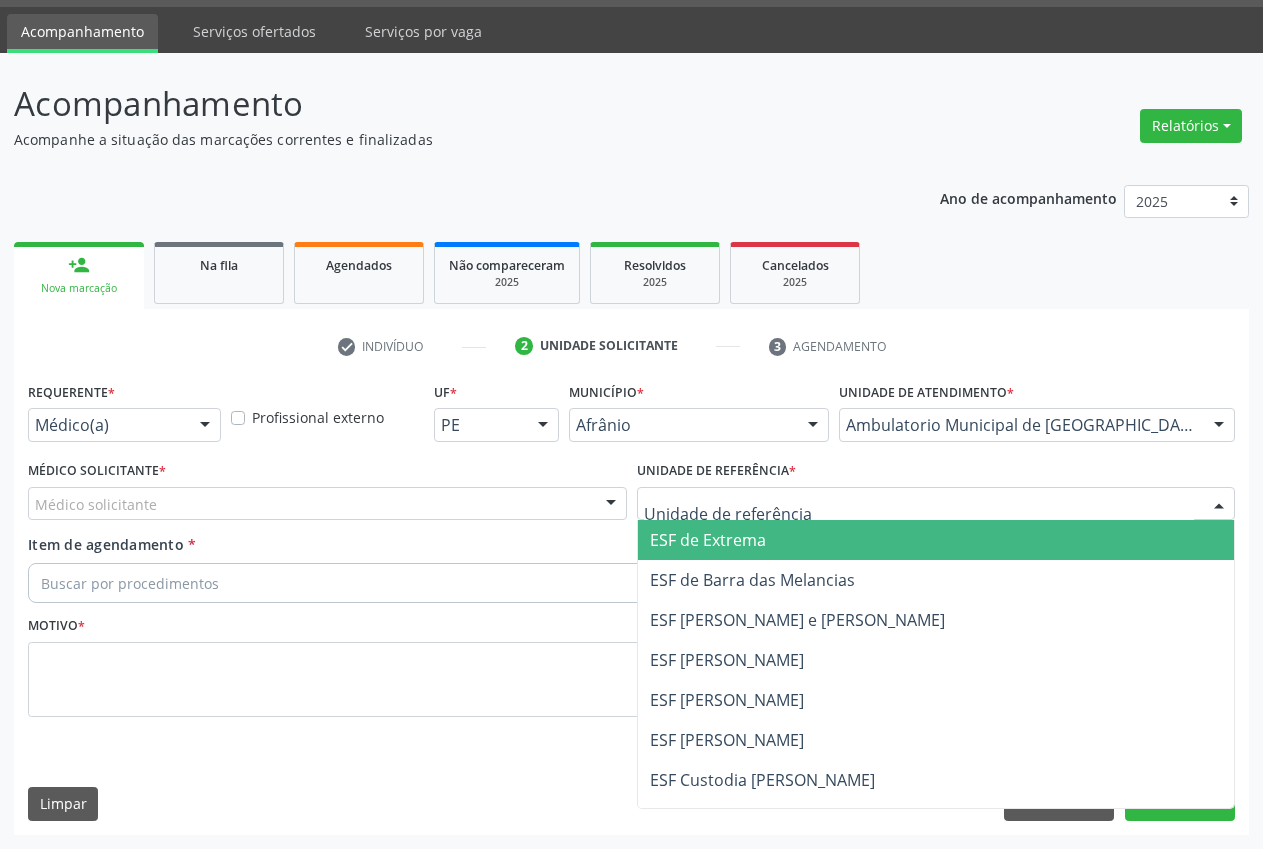 click on "ESF de Extrema" at bounding box center [936, 540] 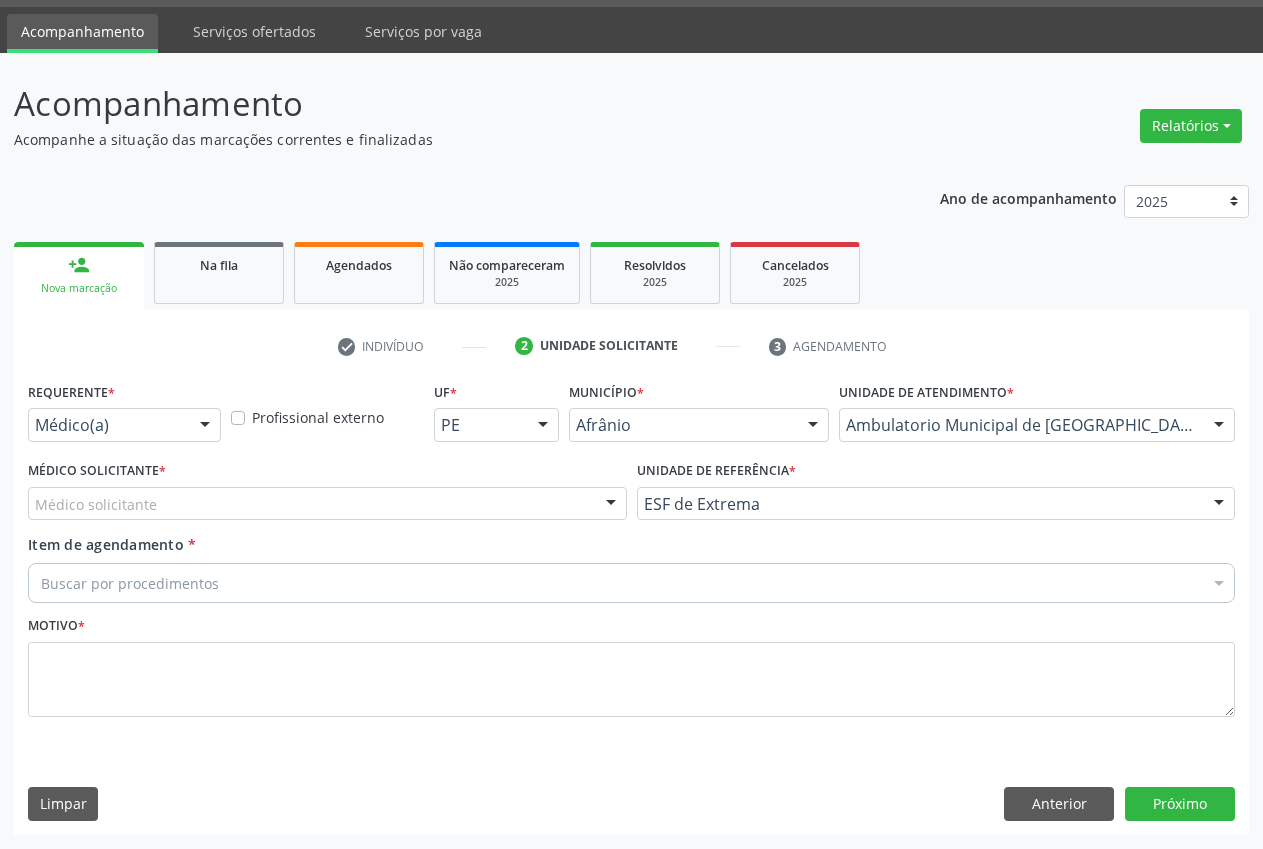 click on "Médico solicitante
[PERSON_NAME]   [PERSON_NAME]   [PERSON_NAME] Reis   [PERSON_NAME]   [PERSON_NAME] de [PERSON_NAME]   [PERSON_NAME]   [PERSON_NAME] [PERSON_NAME]   [PERSON_NAME] [PERSON_NAME] [PERSON_NAME]   [PERSON_NAME] de Sa   [PERSON_NAME]   [PERSON_NAME] [PERSON_NAME] [PERSON_NAME]
Nenhum resultado encontrado para: "   "
Não há nenhuma opção para ser exibida." at bounding box center [327, 504] 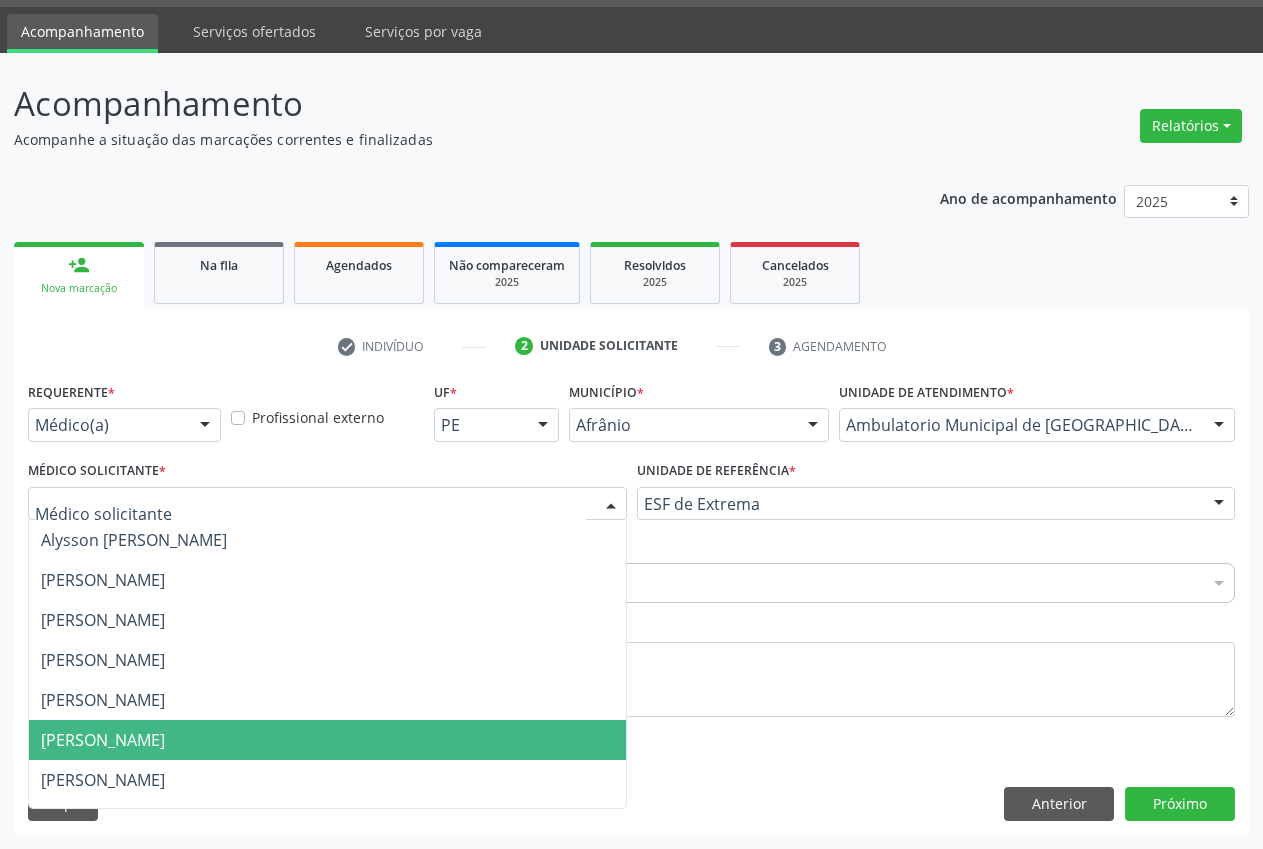 click on "[PERSON_NAME]" at bounding box center [327, 740] 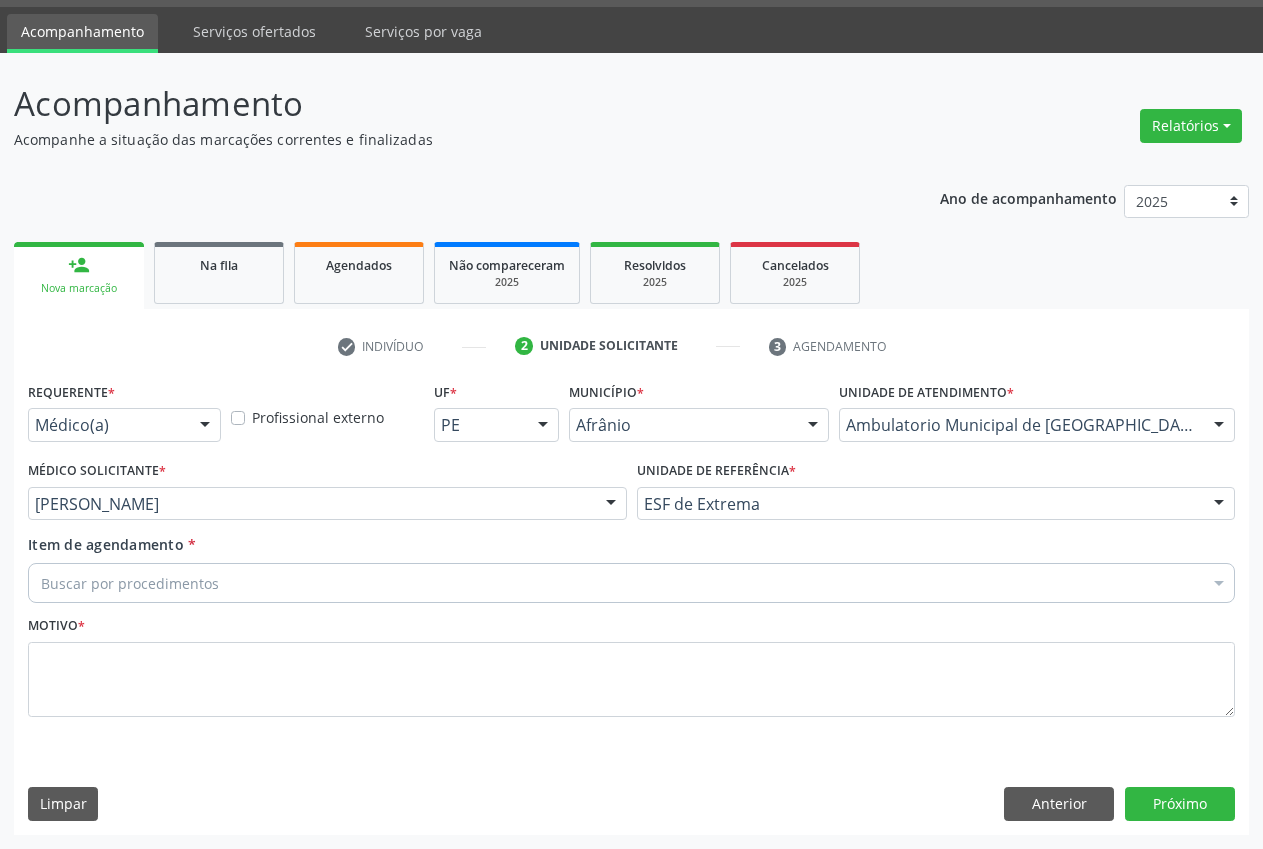 drag, startPoint x: 496, startPoint y: 601, endPoint x: 499, endPoint y: 589, distance: 12.369317 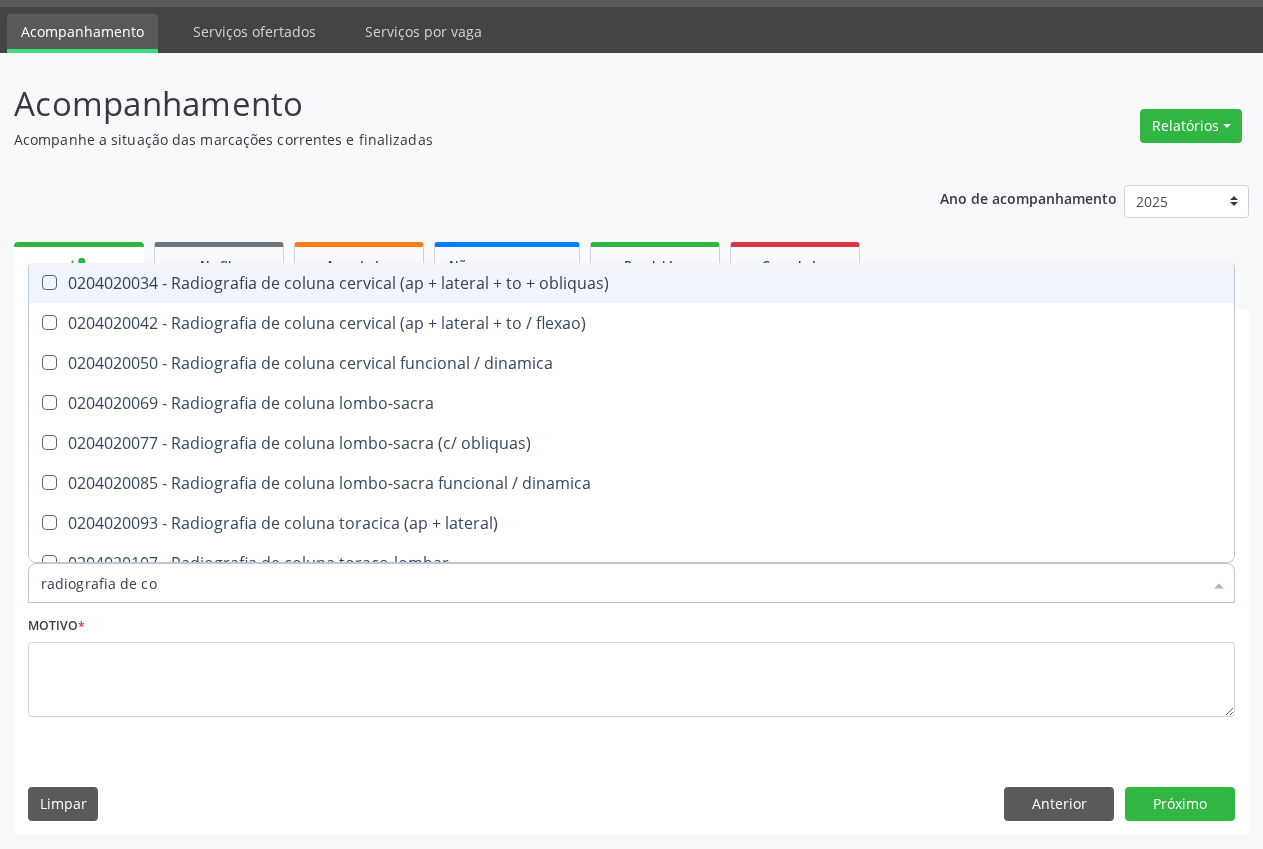 type on "radiografia de col" 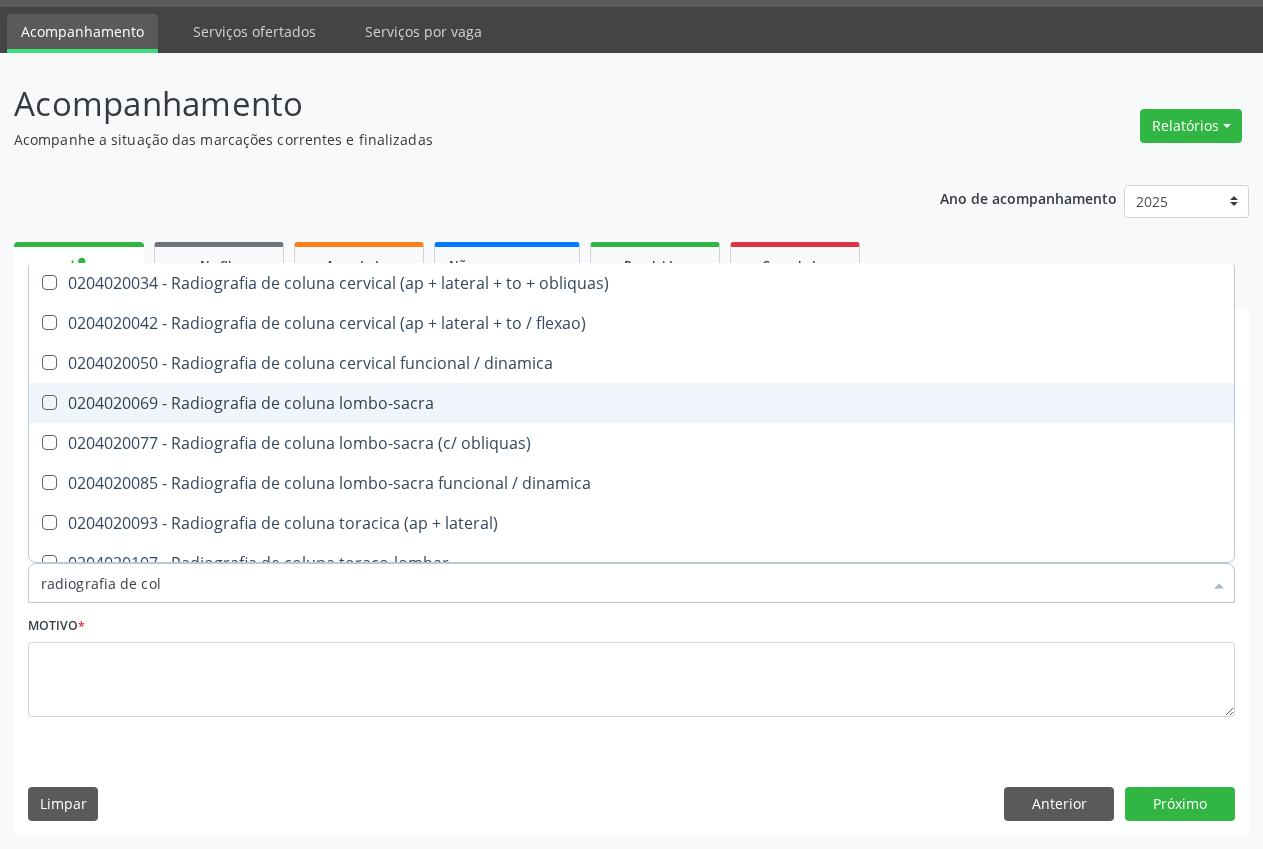 click on "0204020069 - Radiografia de coluna lombo-sacra" at bounding box center (631, 403) 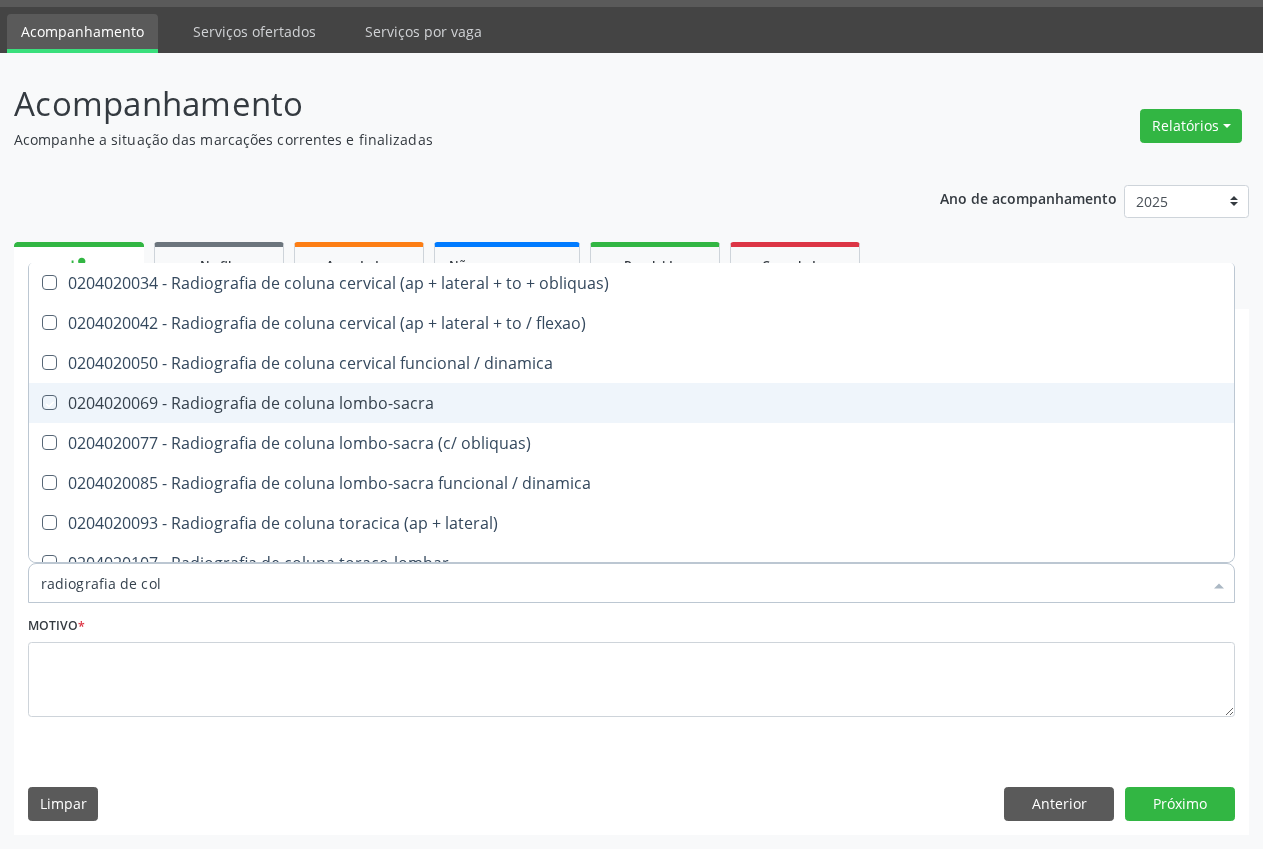 checkbox on "true" 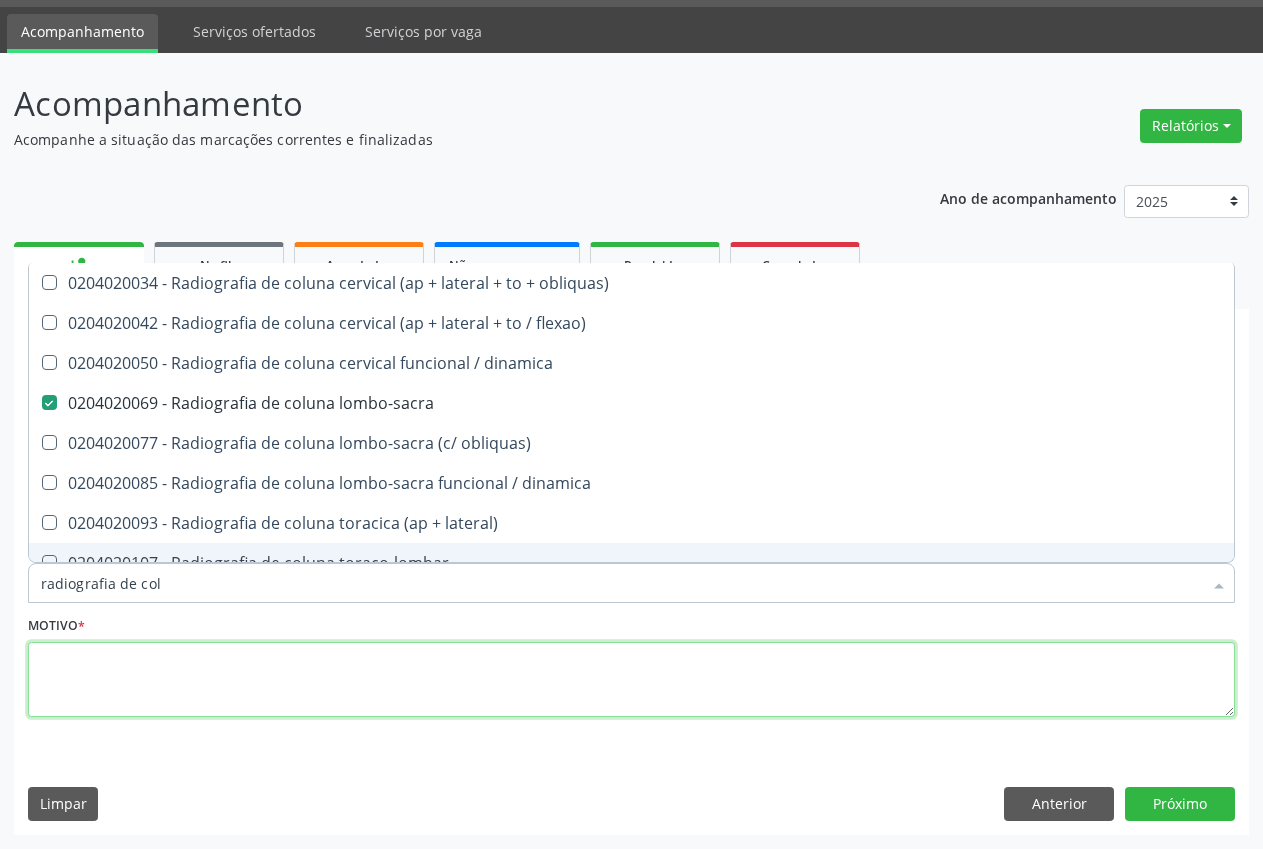 click at bounding box center [631, 680] 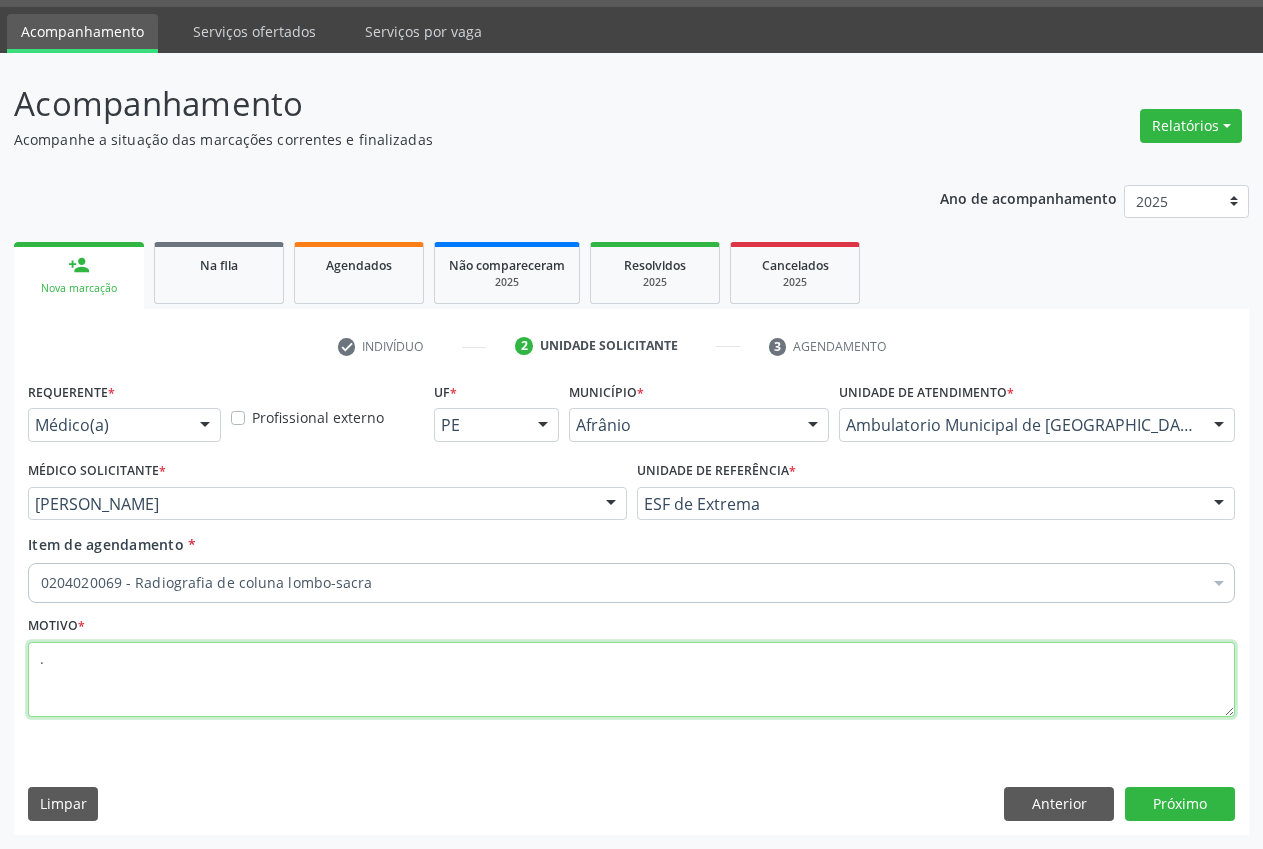 click on "." at bounding box center (631, 680) 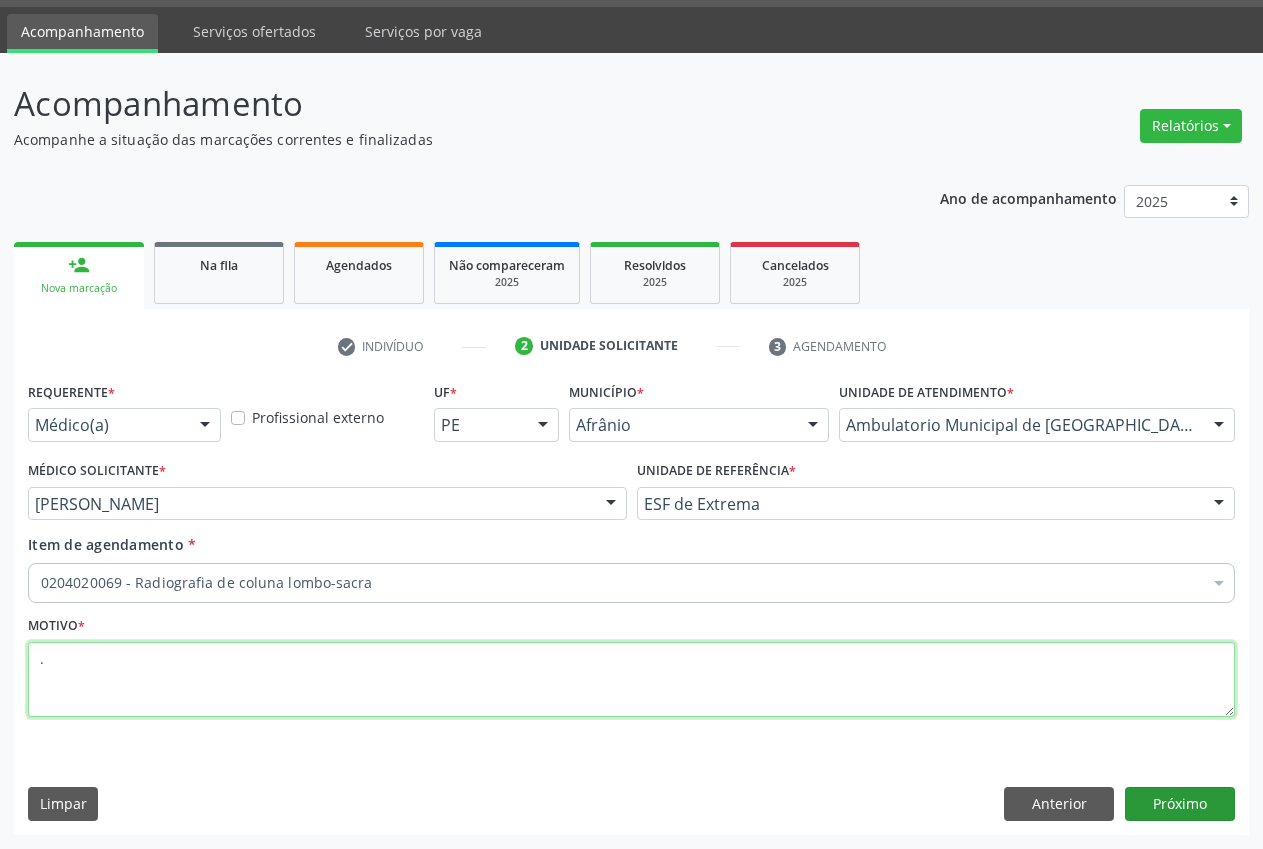 type on "." 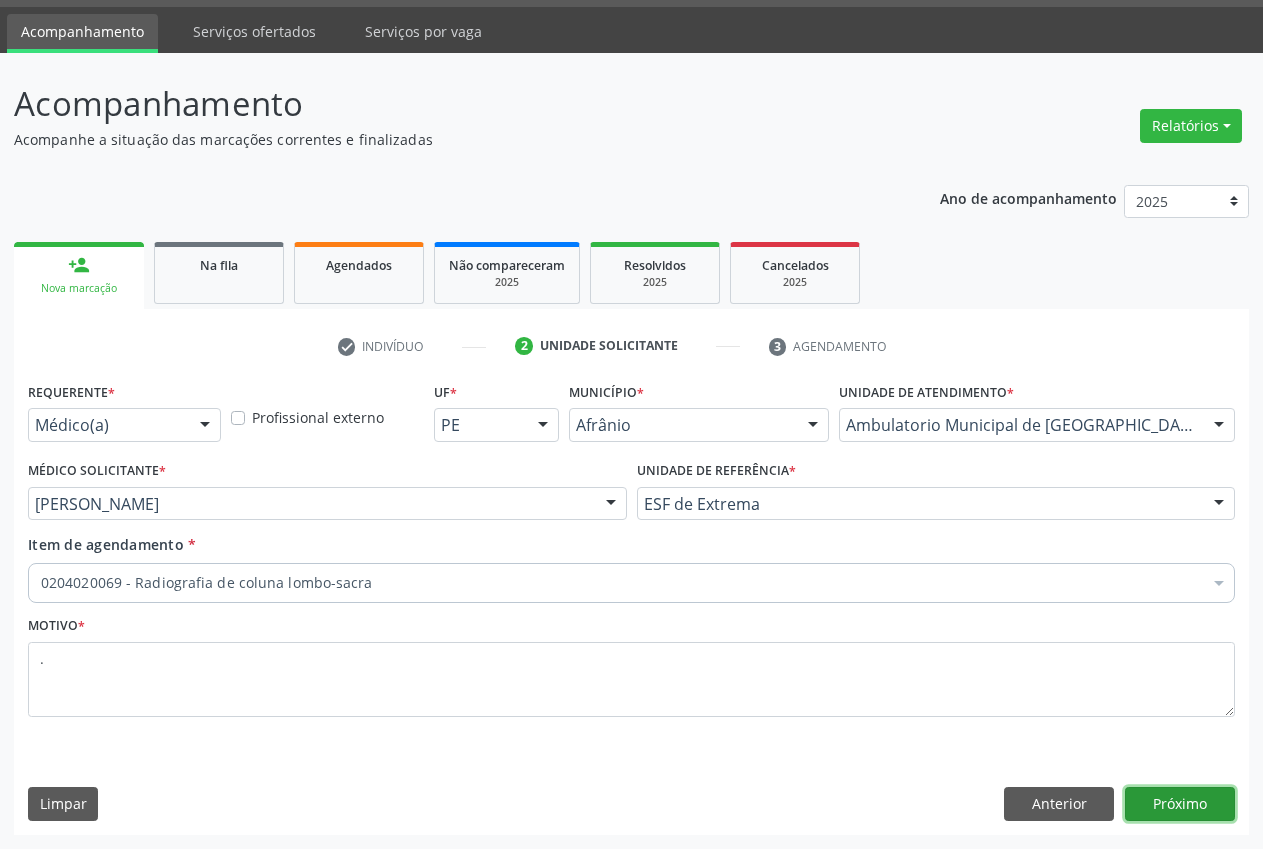click on "Próximo" at bounding box center [1180, 804] 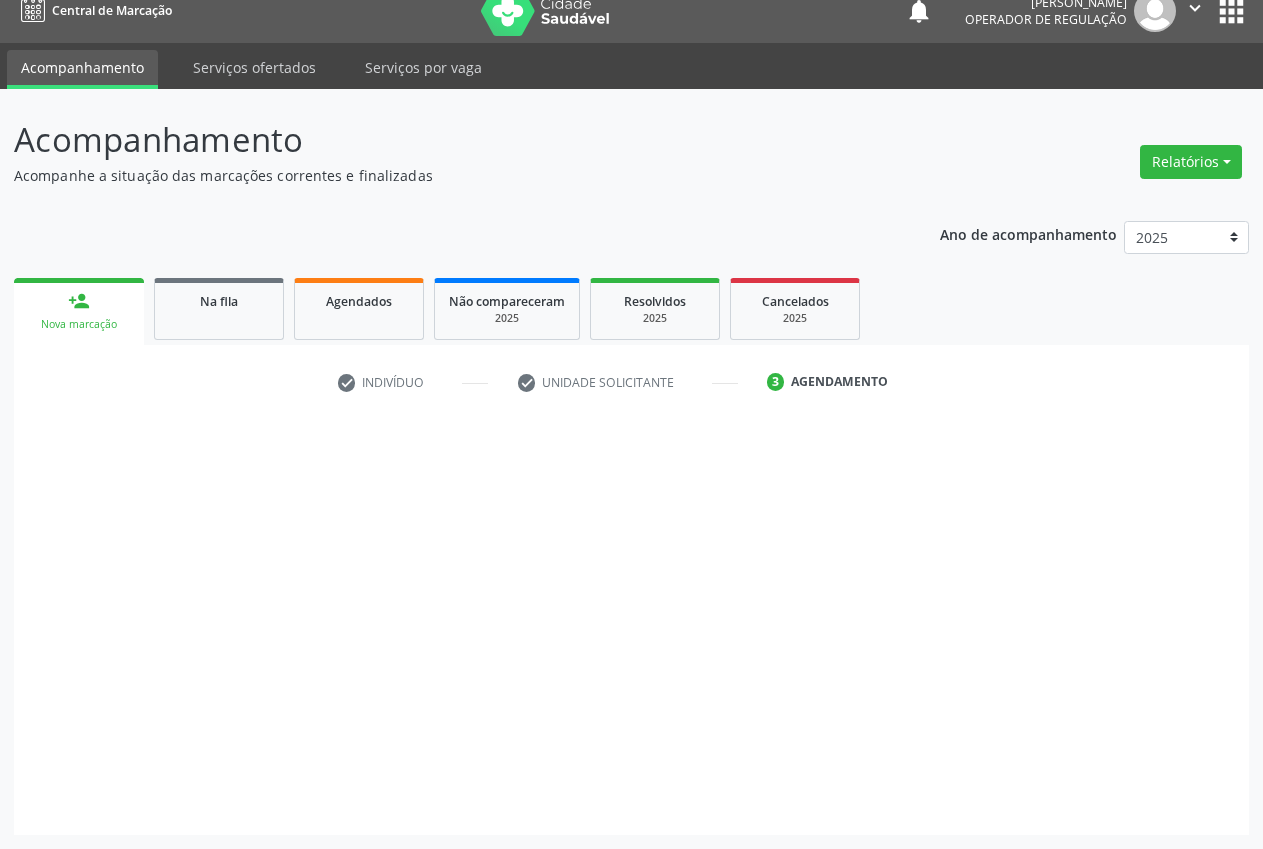 scroll, scrollTop: 21, scrollLeft: 0, axis: vertical 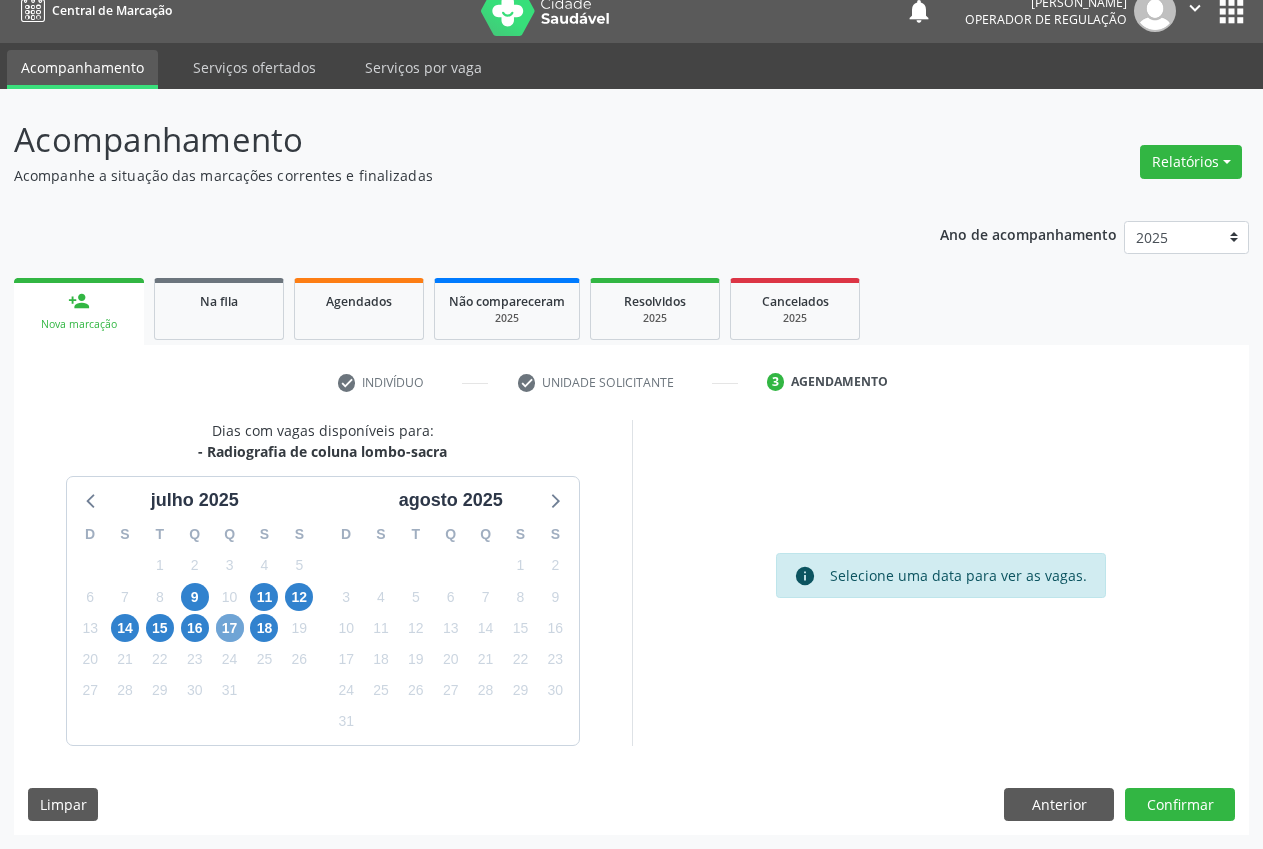 click on "17" at bounding box center [230, 628] 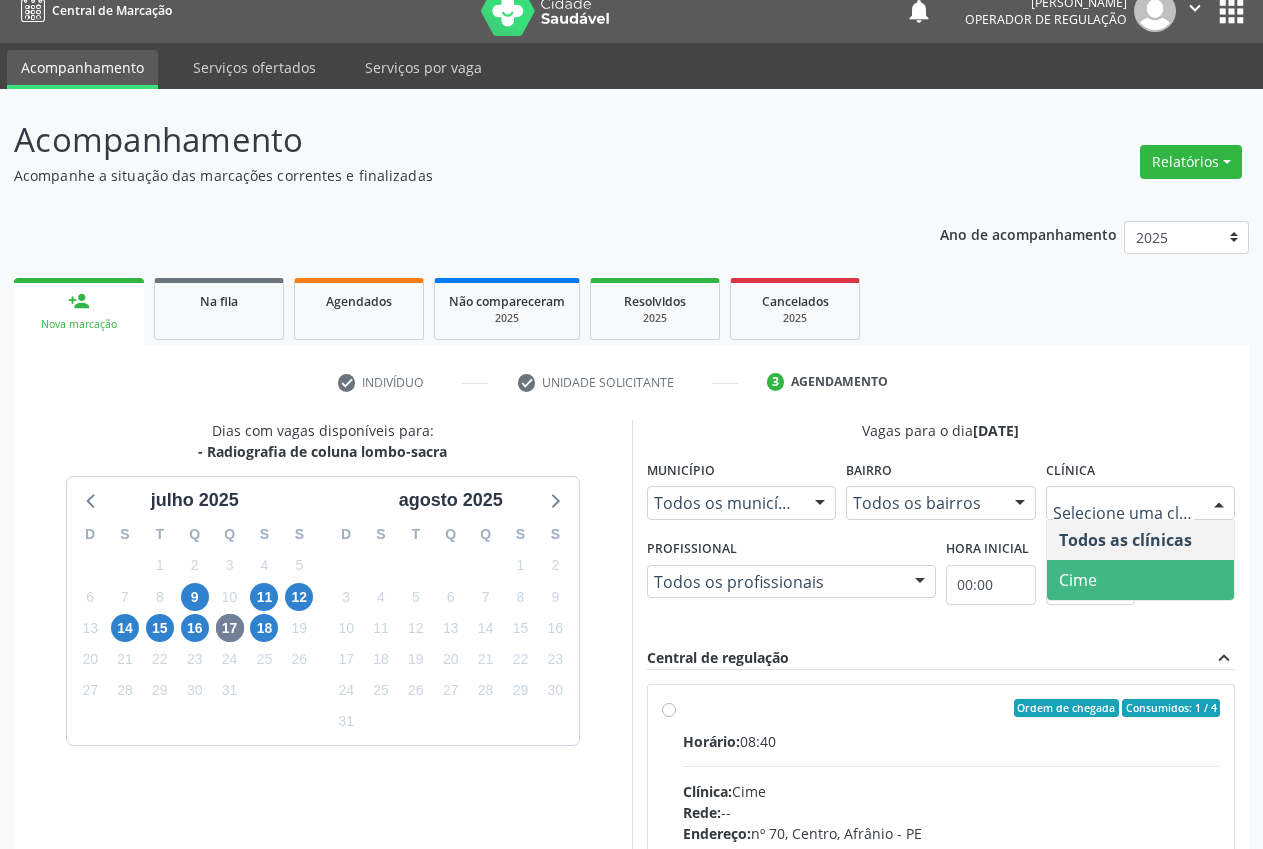 click on "Cime" at bounding box center (1141, 580) 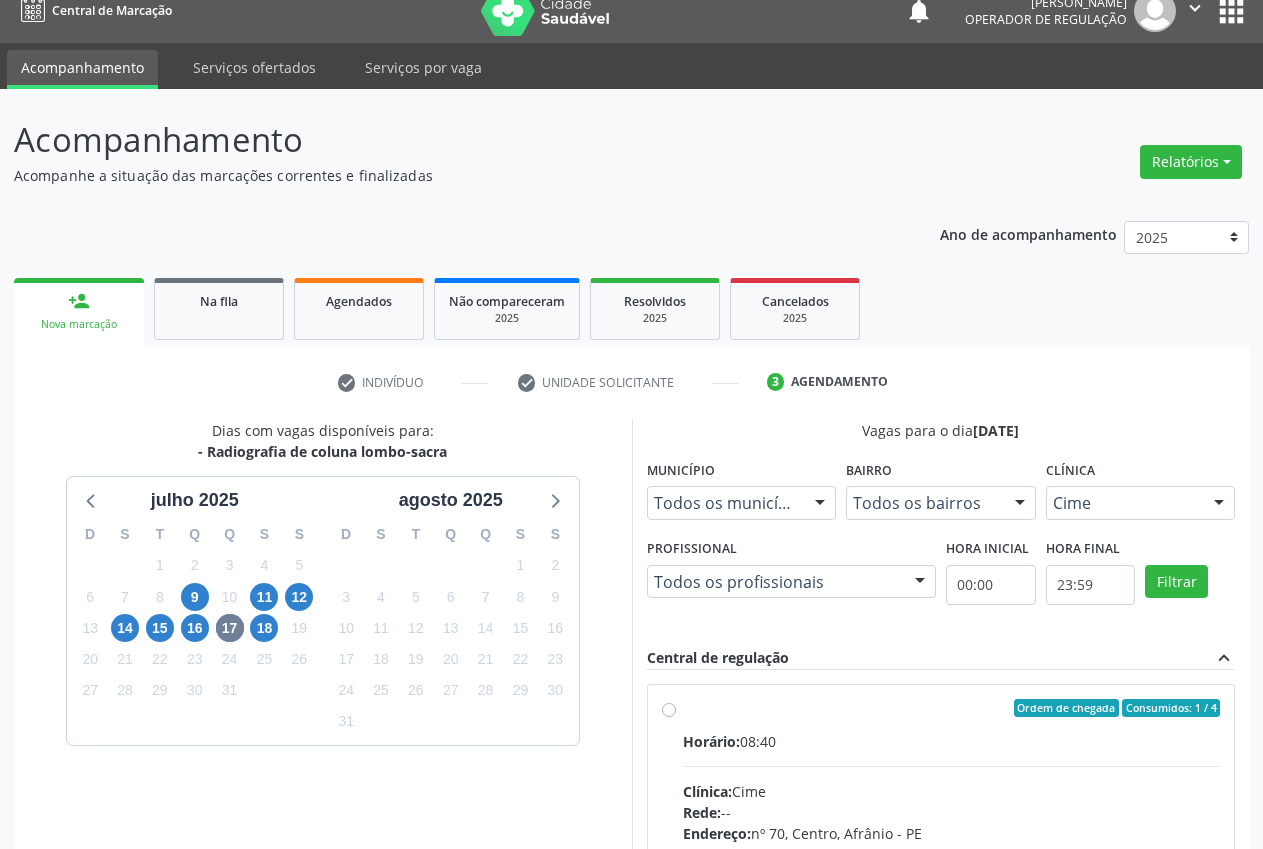 click on "Ordem de chegada
Consumidos: 1 / 4
Horário:   08:40
Clínica:  Cime
Rede:
--
Endereço:   nº 70, Centro, Afrânio - PE
Telefone:   (87) 88416145
Profissional:
--
Informações adicionais sobre o atendimento
Idade de atendimento:
Sem restrição
Gênero(s) atendido(s):
Sem restrição
Informações adicionais:
--" at bounding box center (941, 852) 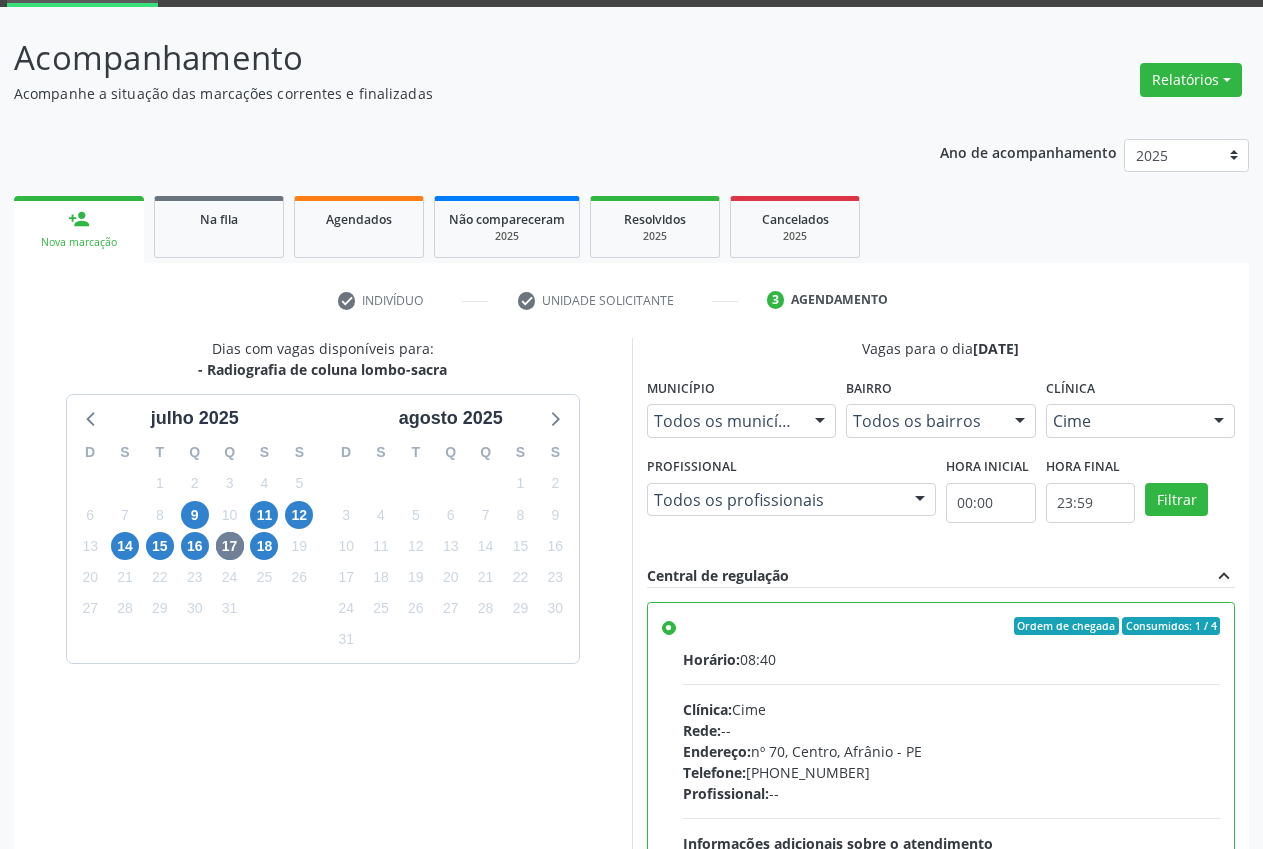 scroll, scrollTop: 346, scrollLeft: 0, axis: vertical 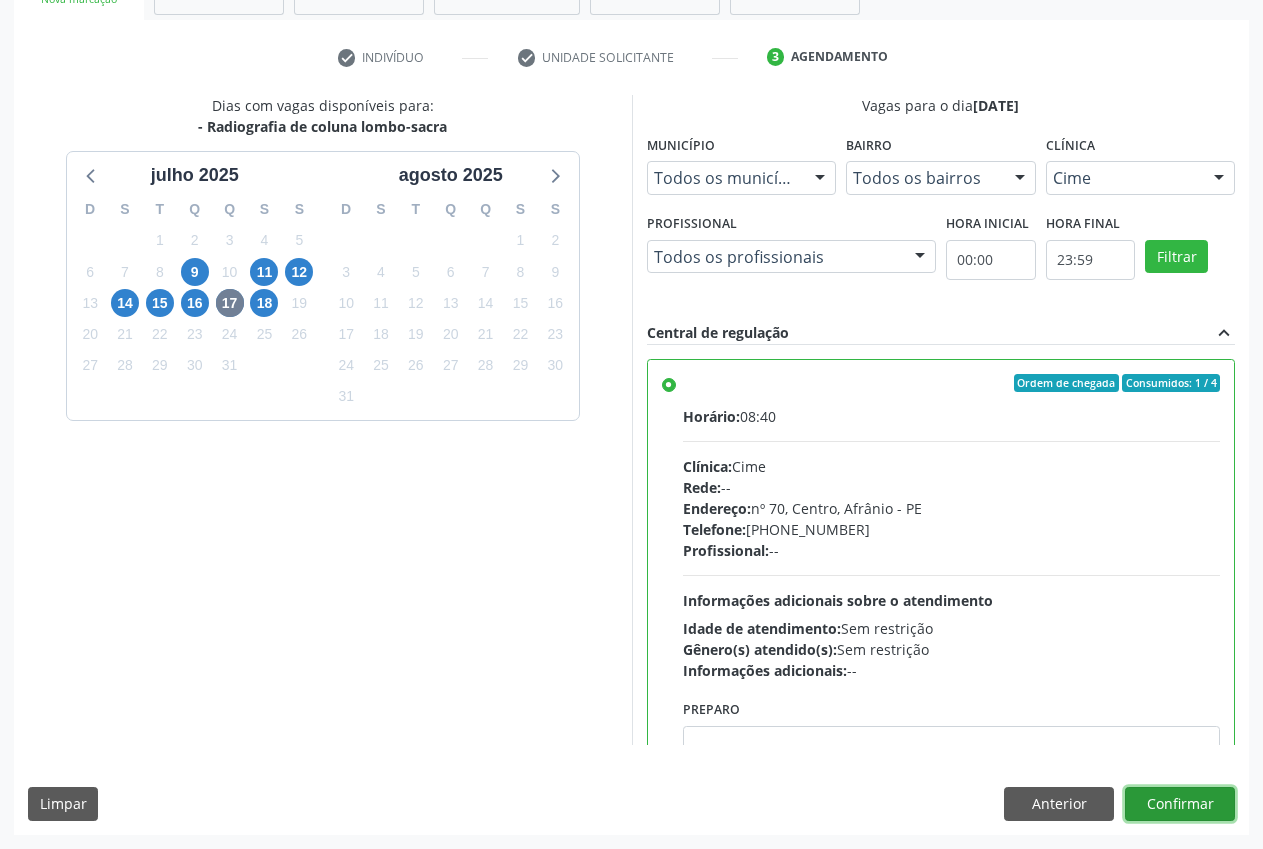 click on "Confirmar" at bounding box center [1180, 804] 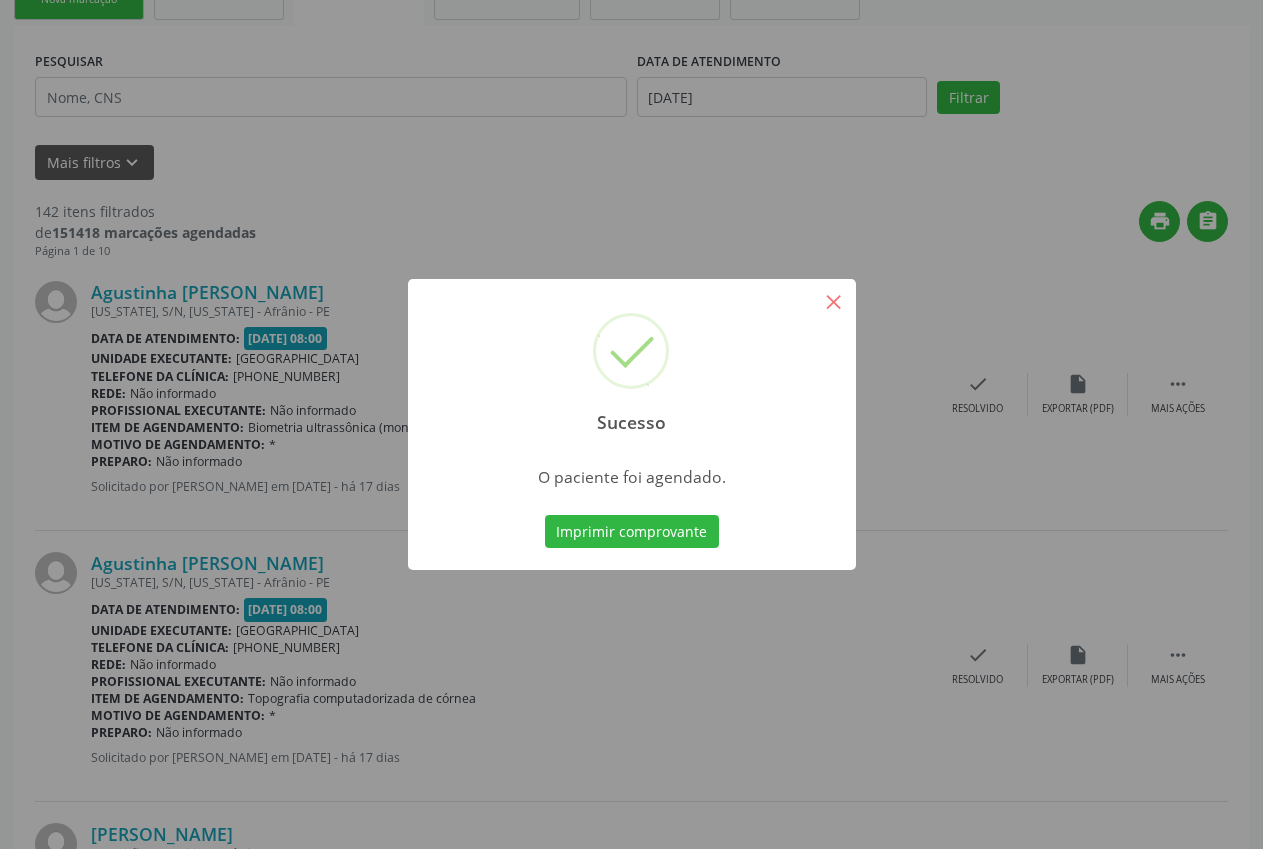 scroll, scrollTop: 0, scrollLeft: 0, axis: both 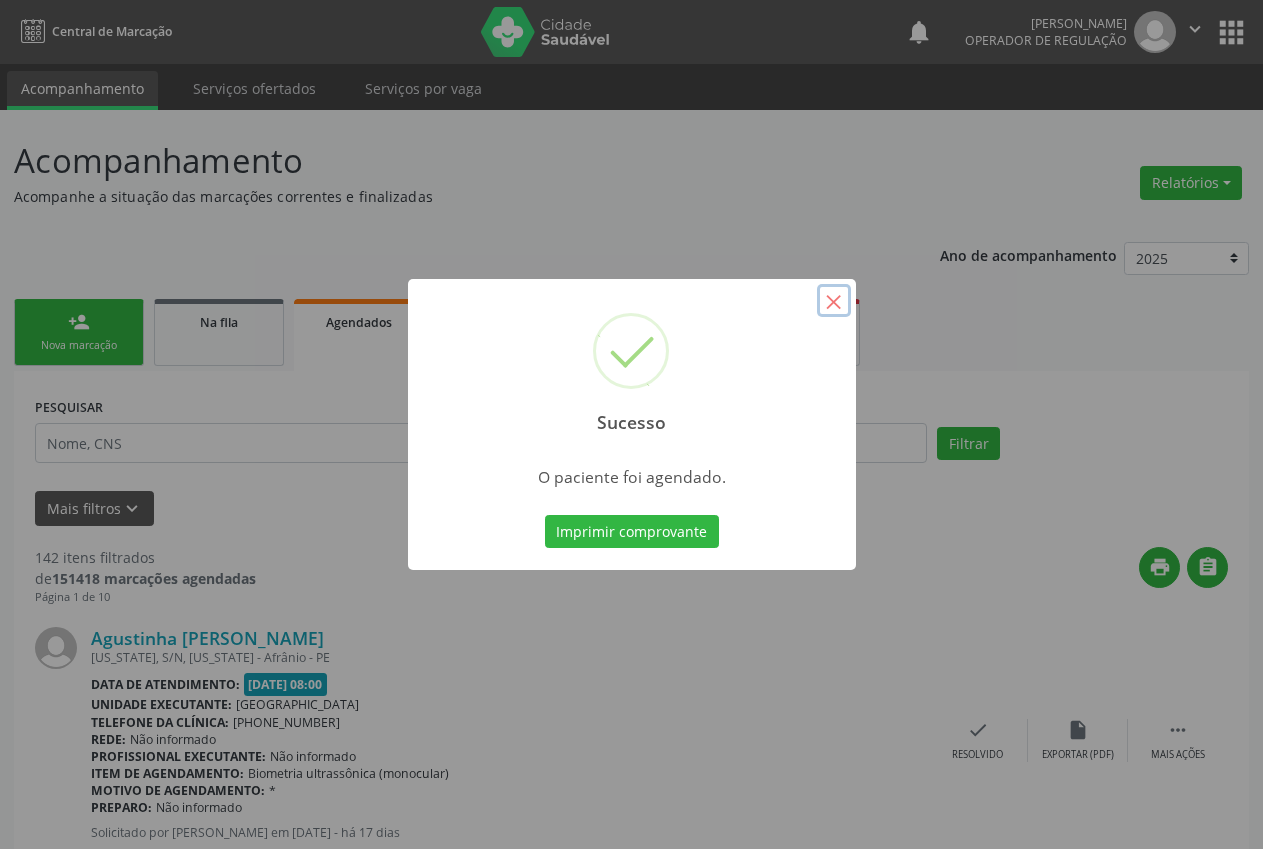click on "×" at bounding box center [834, 301] 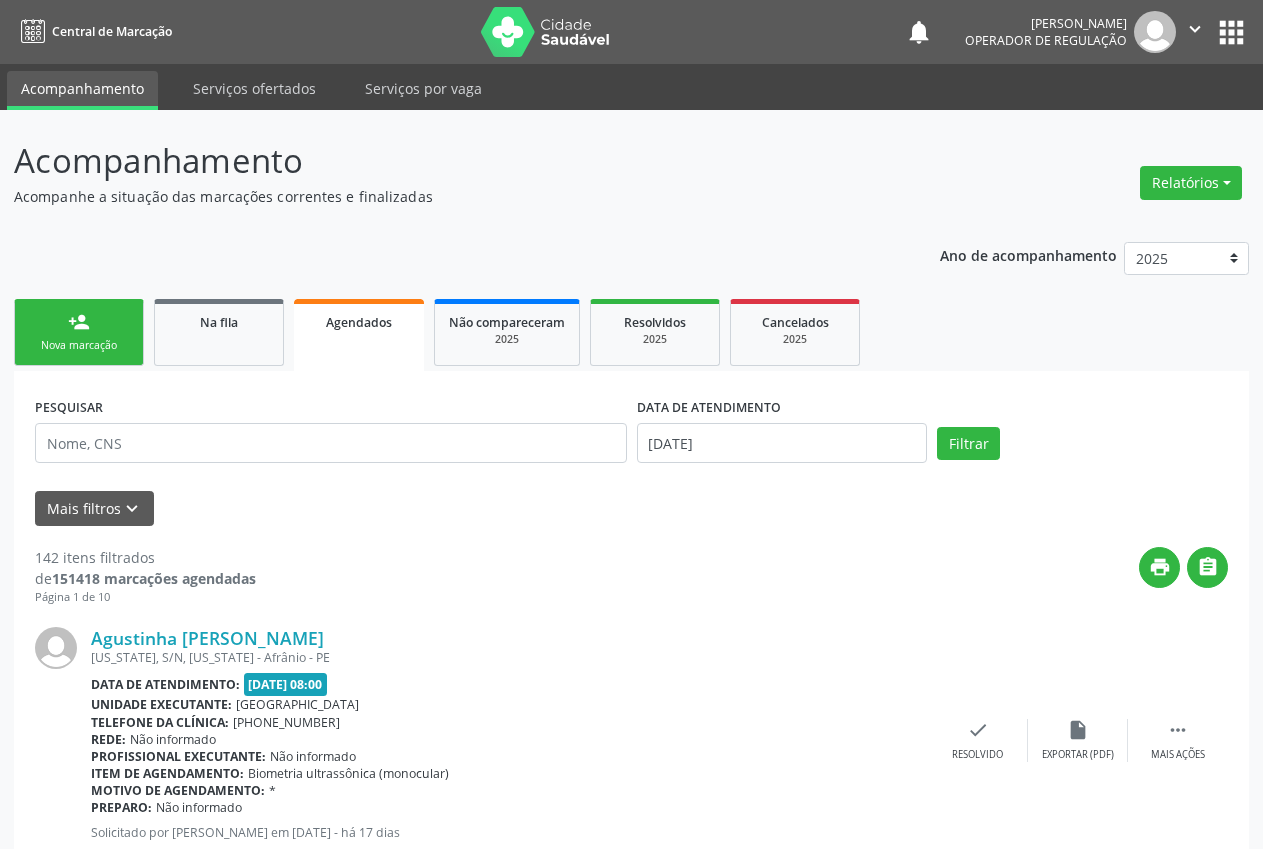 click on "person_add
Nova marcação" at bounding box center [79, 332] 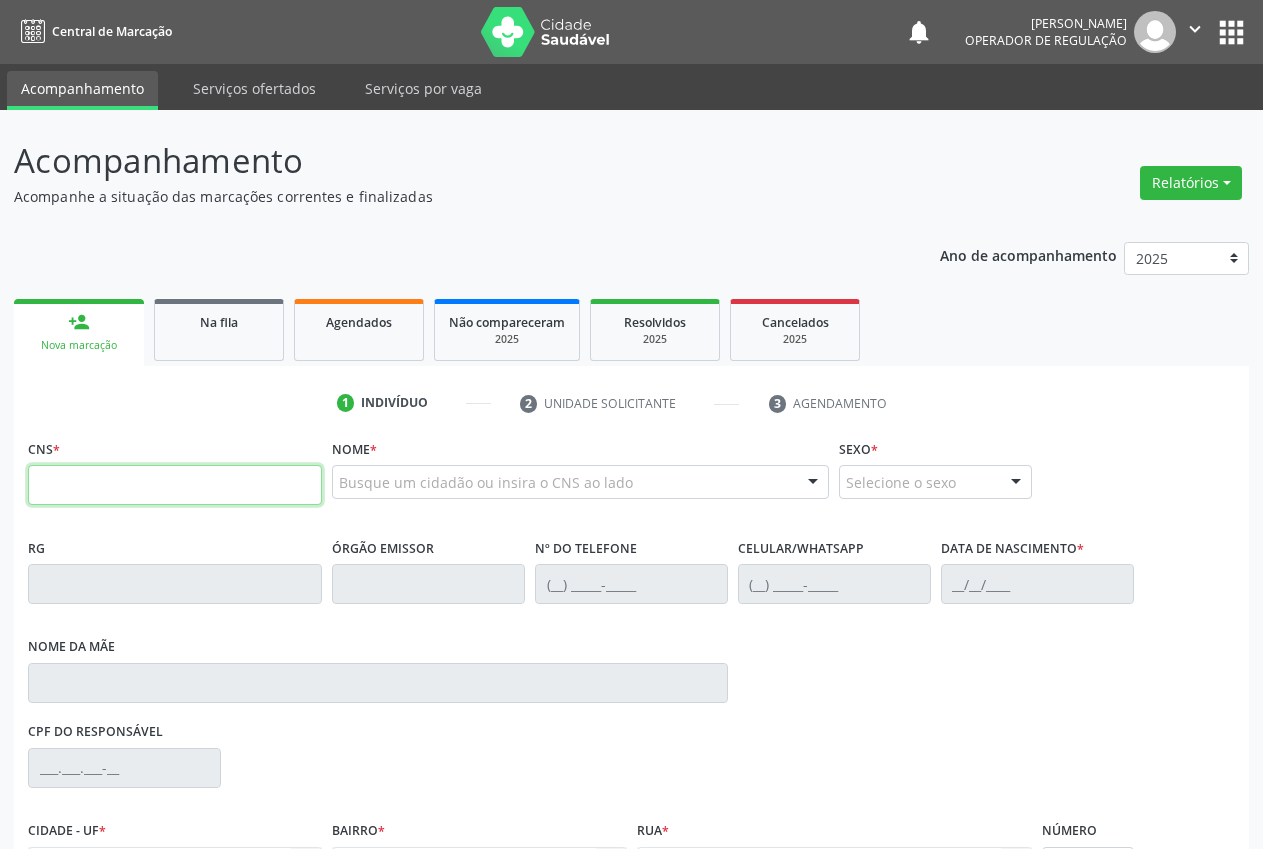 click at bounding box center (175, 485) 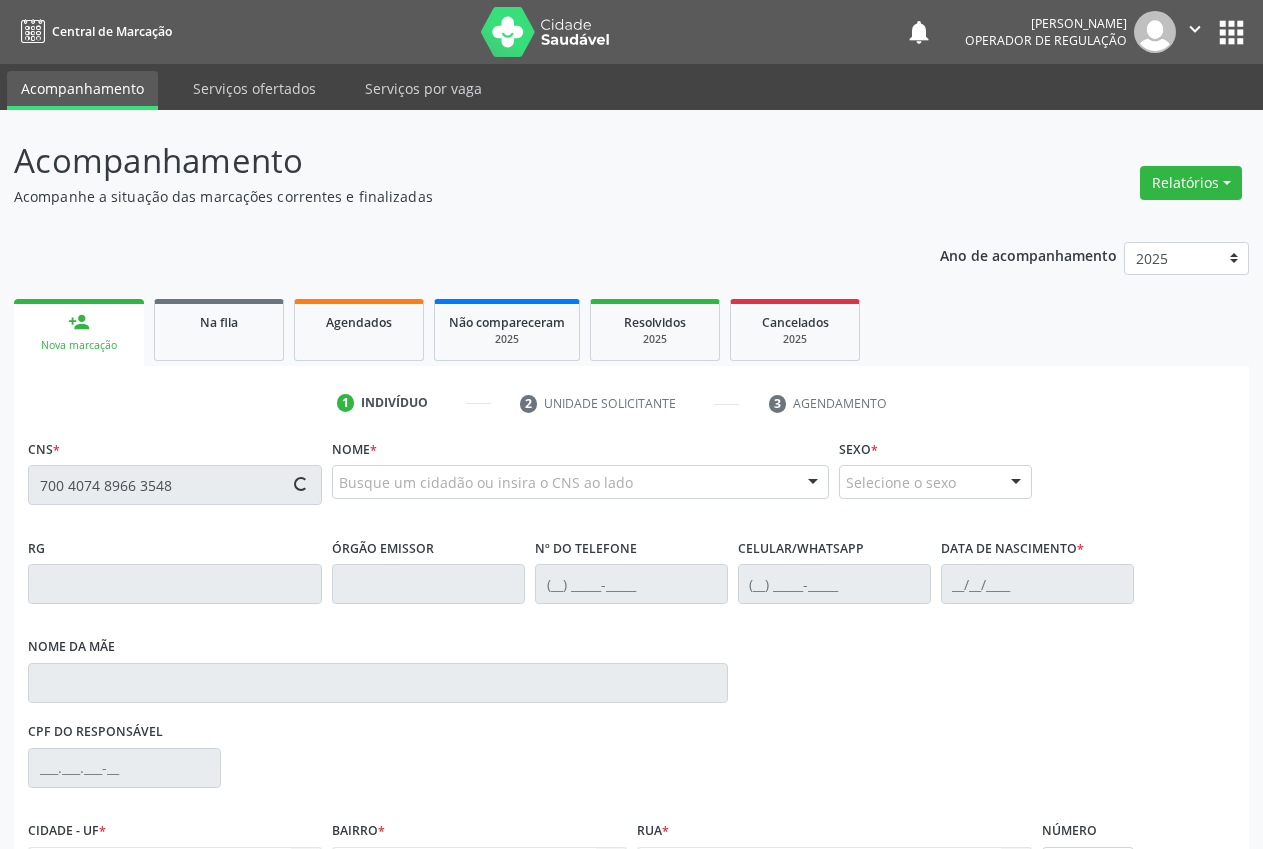 type on "700 4074 8966 3548" 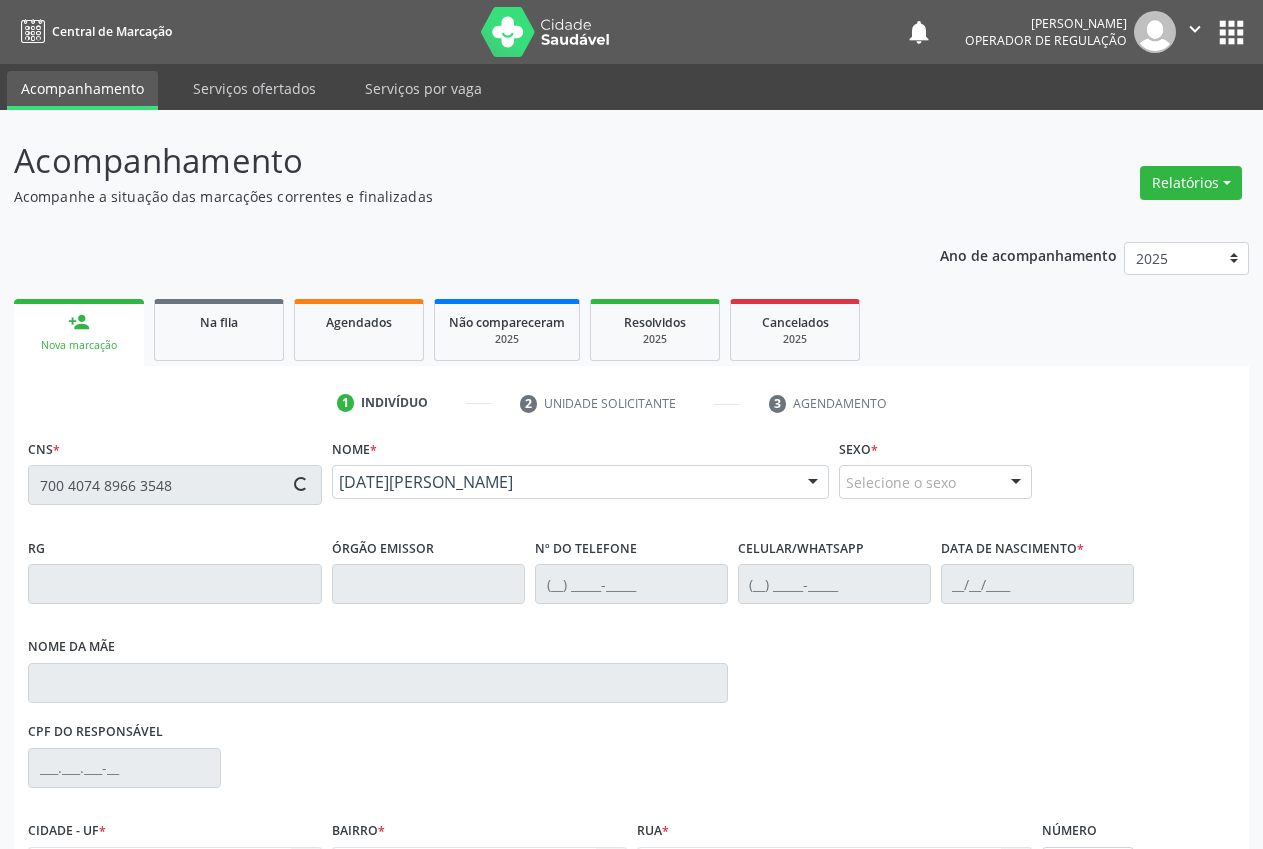 type on "(87) 98145-7525" 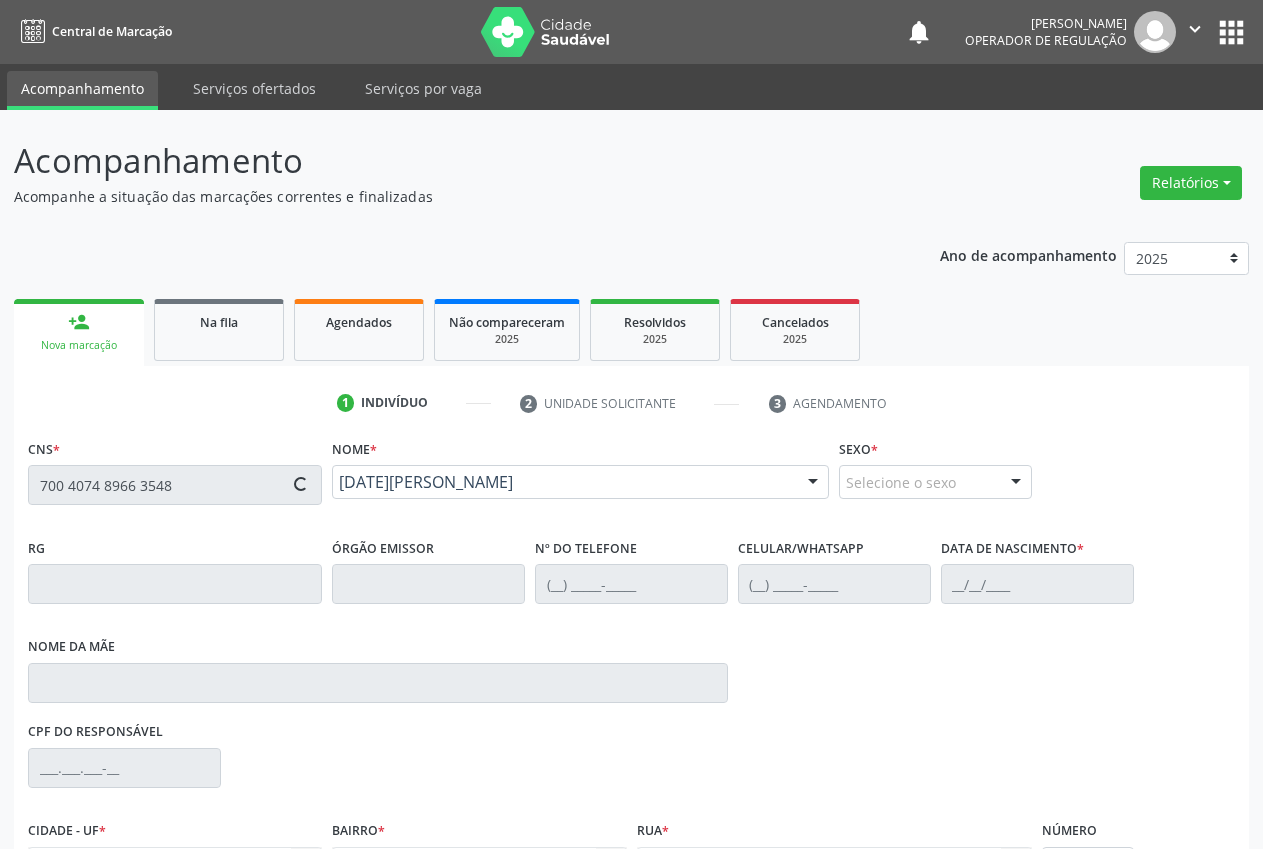type on "(87) 98145-7525" 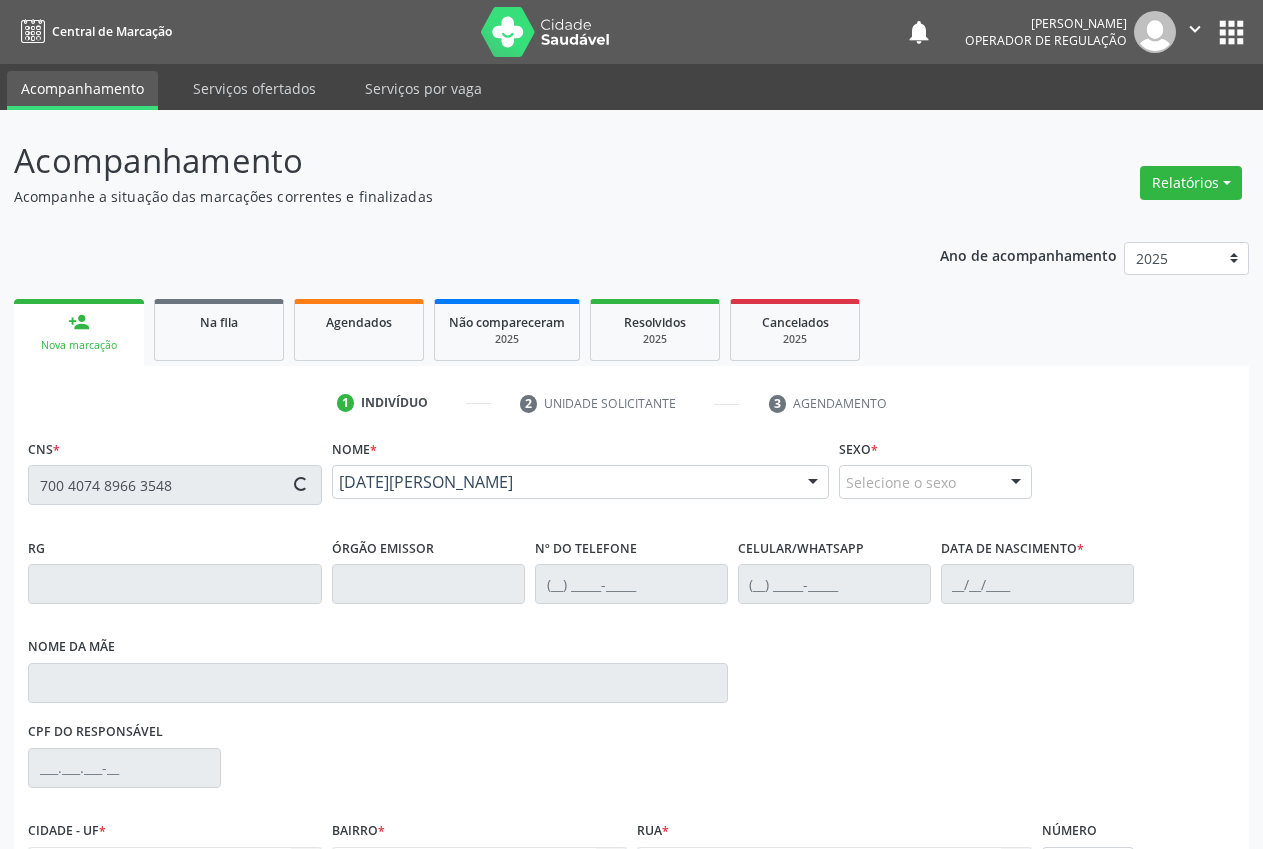 type on "18/10/1953" 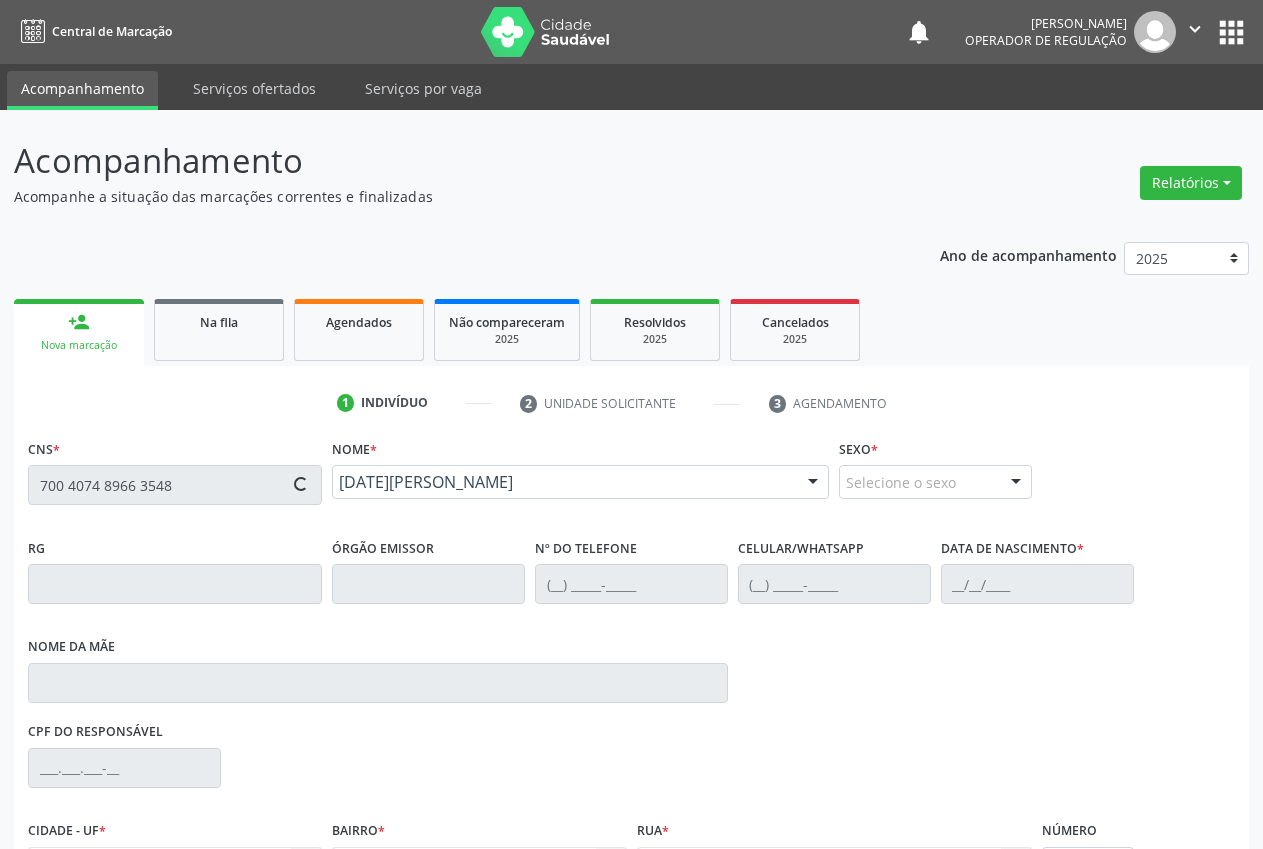 type on "S/N" 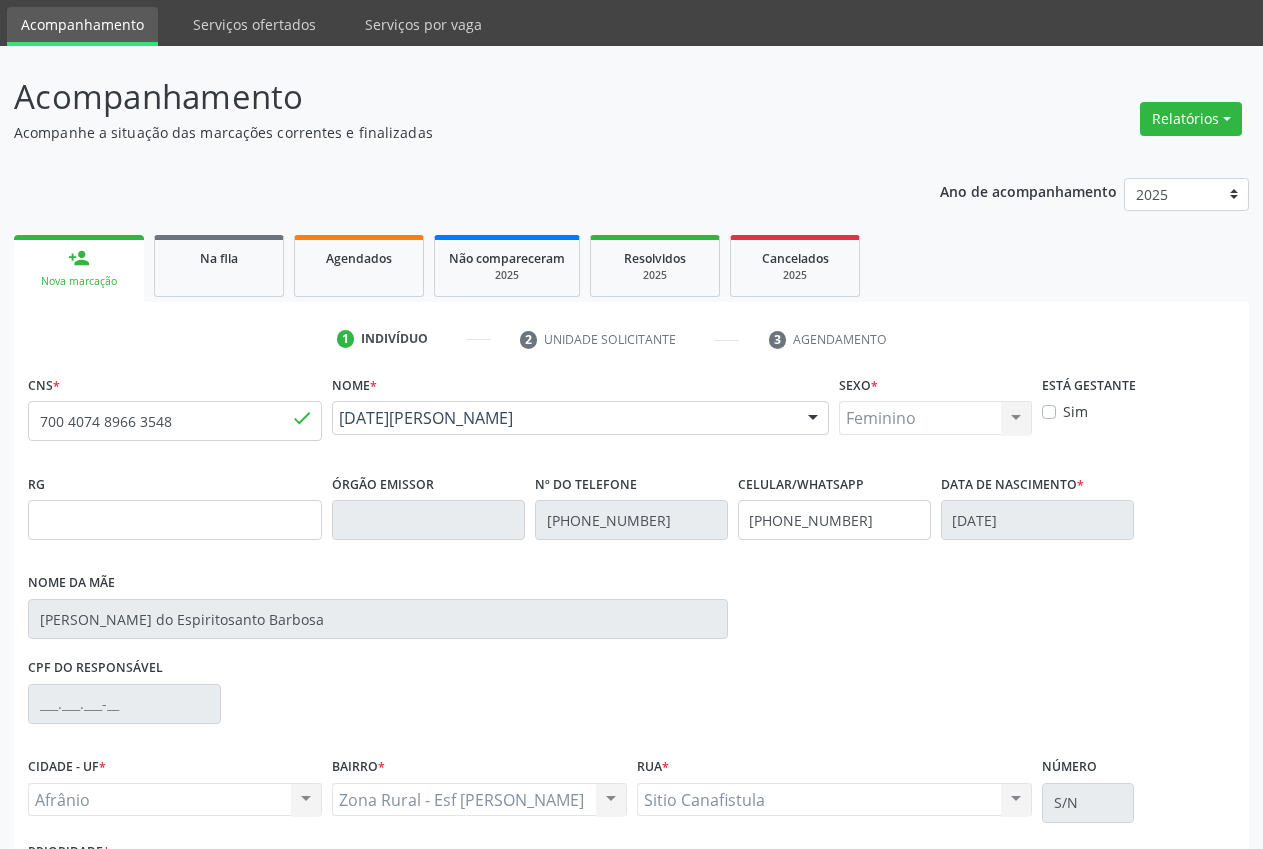 scroll, scrollTop: 221, scrollLeft: 0, axis: vertical 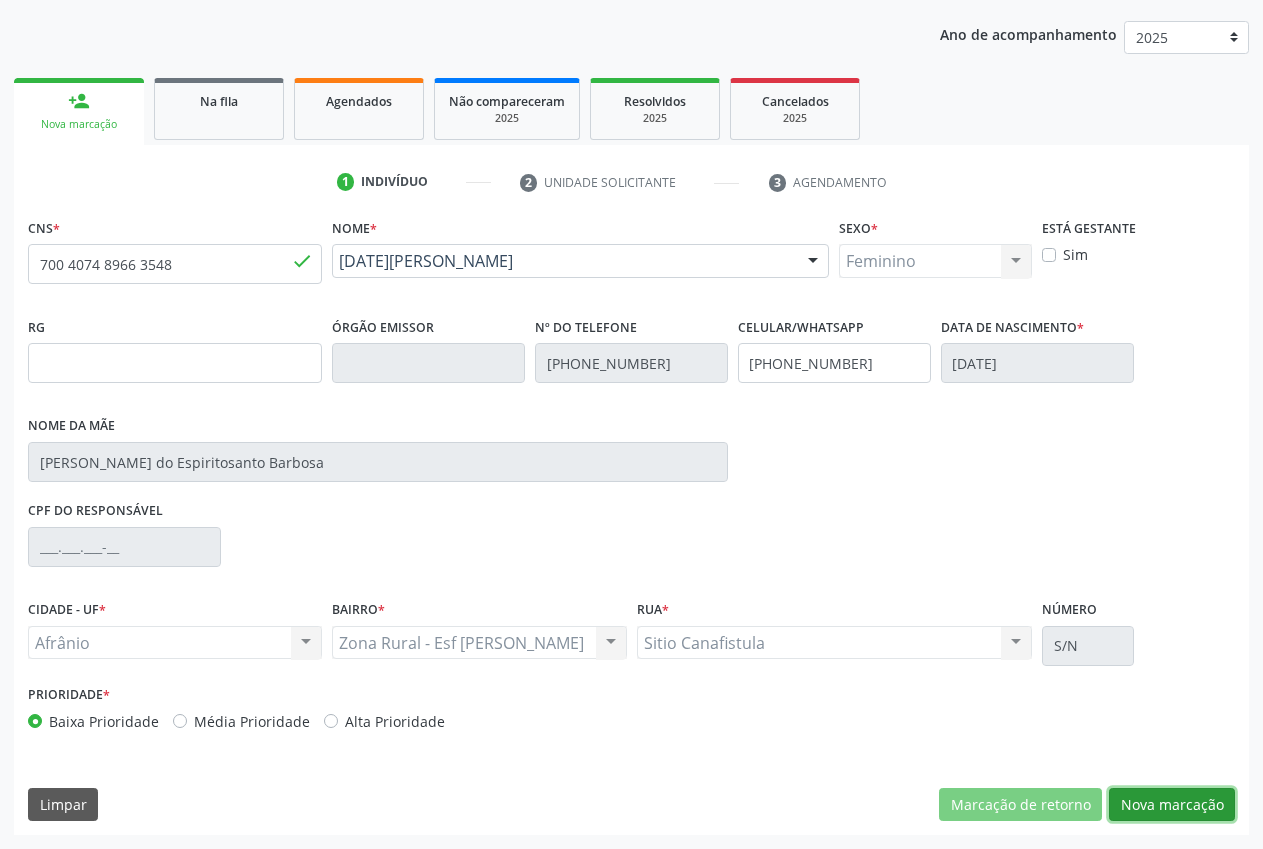 click on "Nova marcação" at bounding box center [1172, 805] 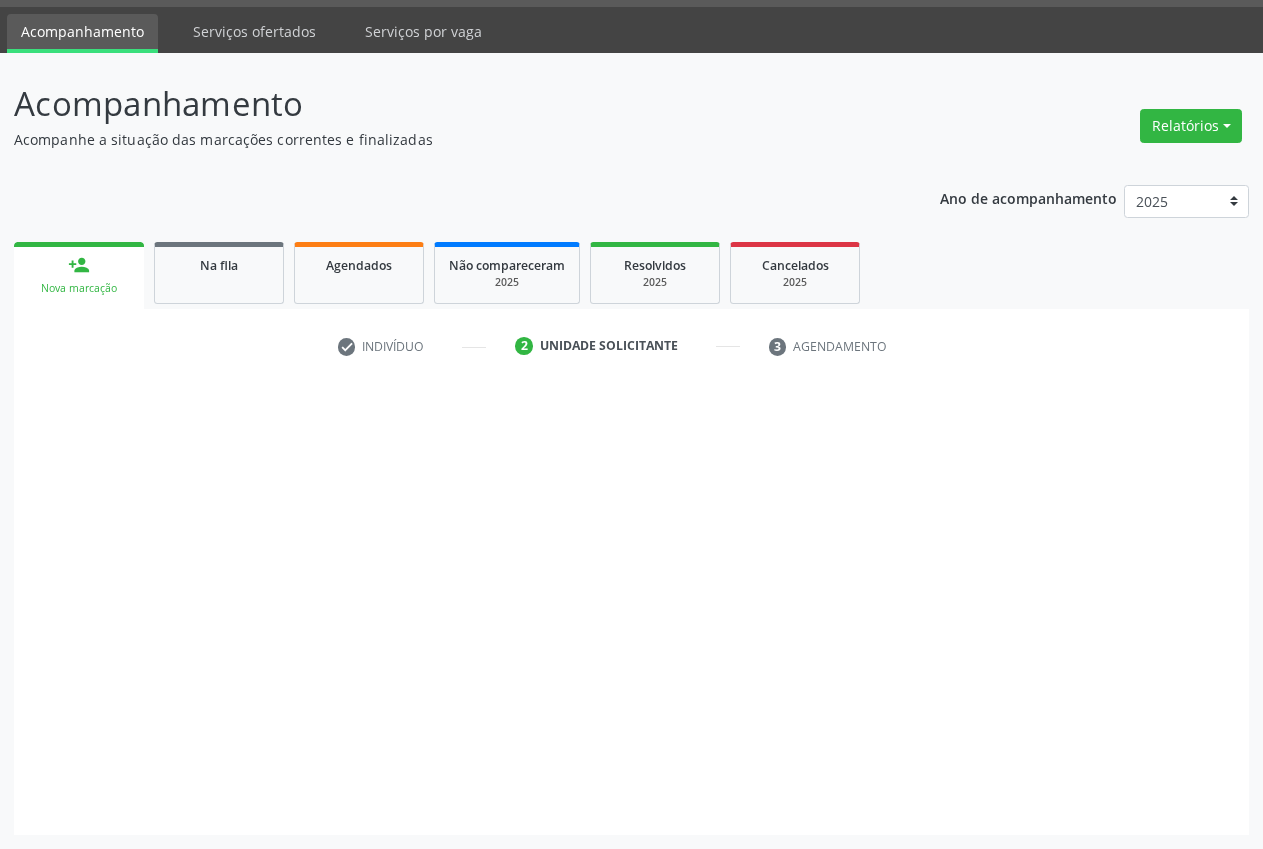 scroll, scrollTop: 57, scrollLeft: 0, axis: vertical 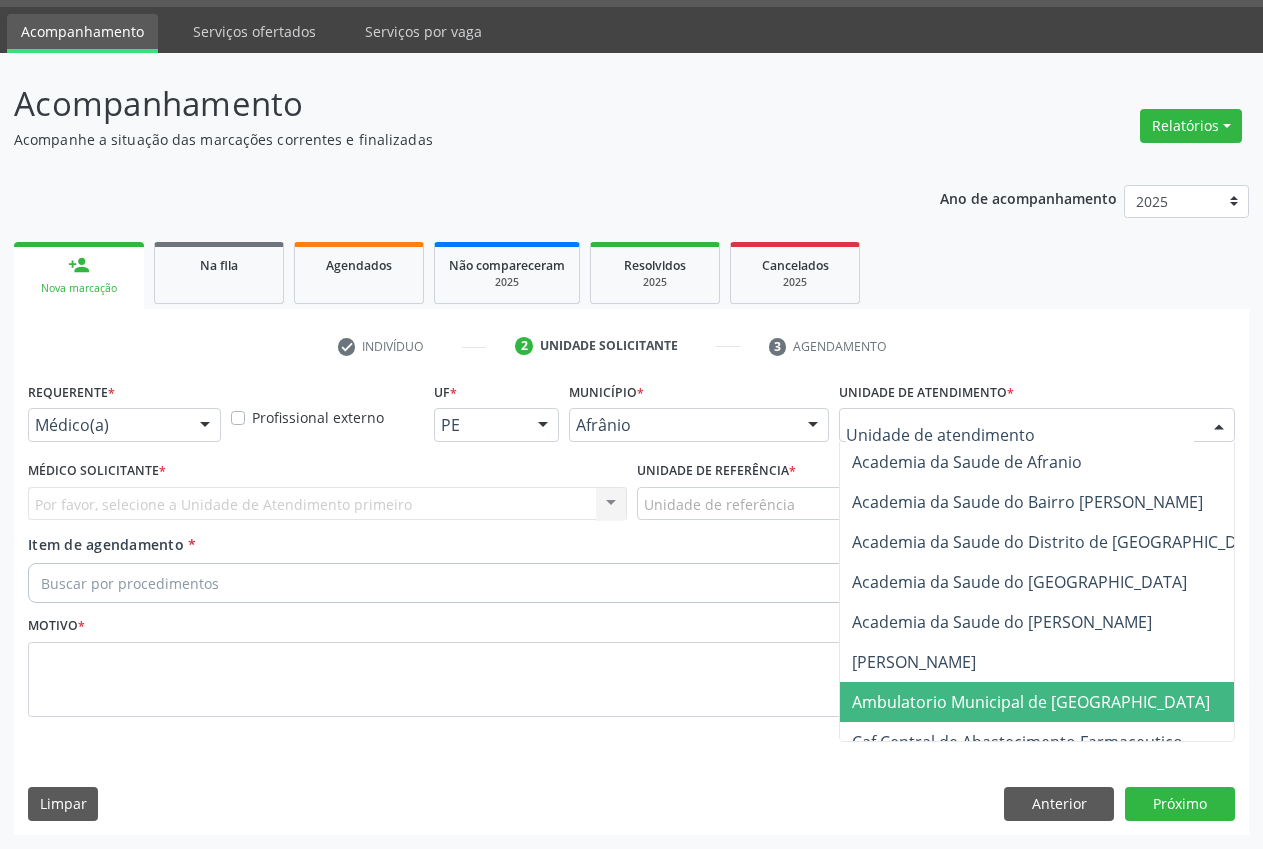 click on "Ambulatorio Municipal de [GEOGRAPHIC_DATA]" at bounding box center (1084, 702) 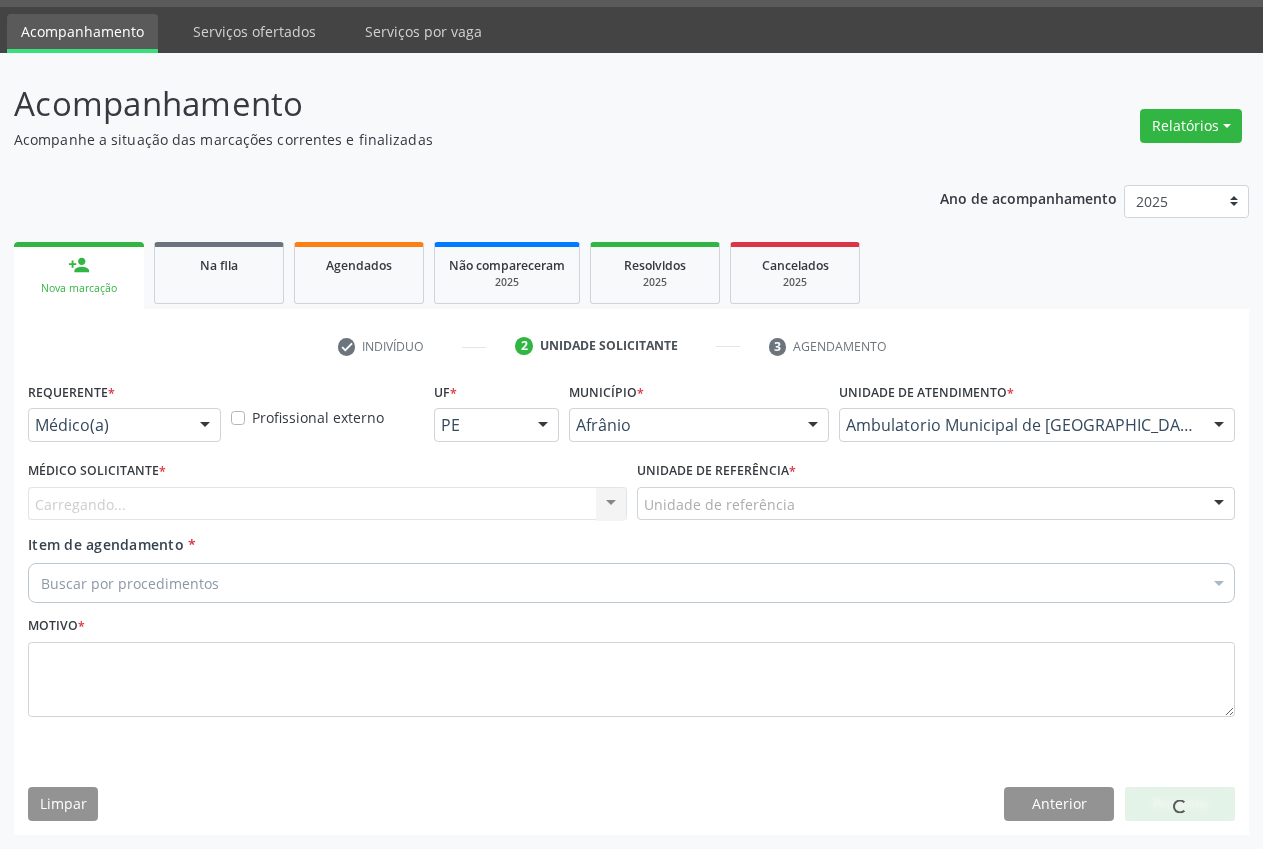 drag, startPoint x: 785, startPoint y: 478, endPoint x: 784, endPoint y: 489, distance: 11.045361 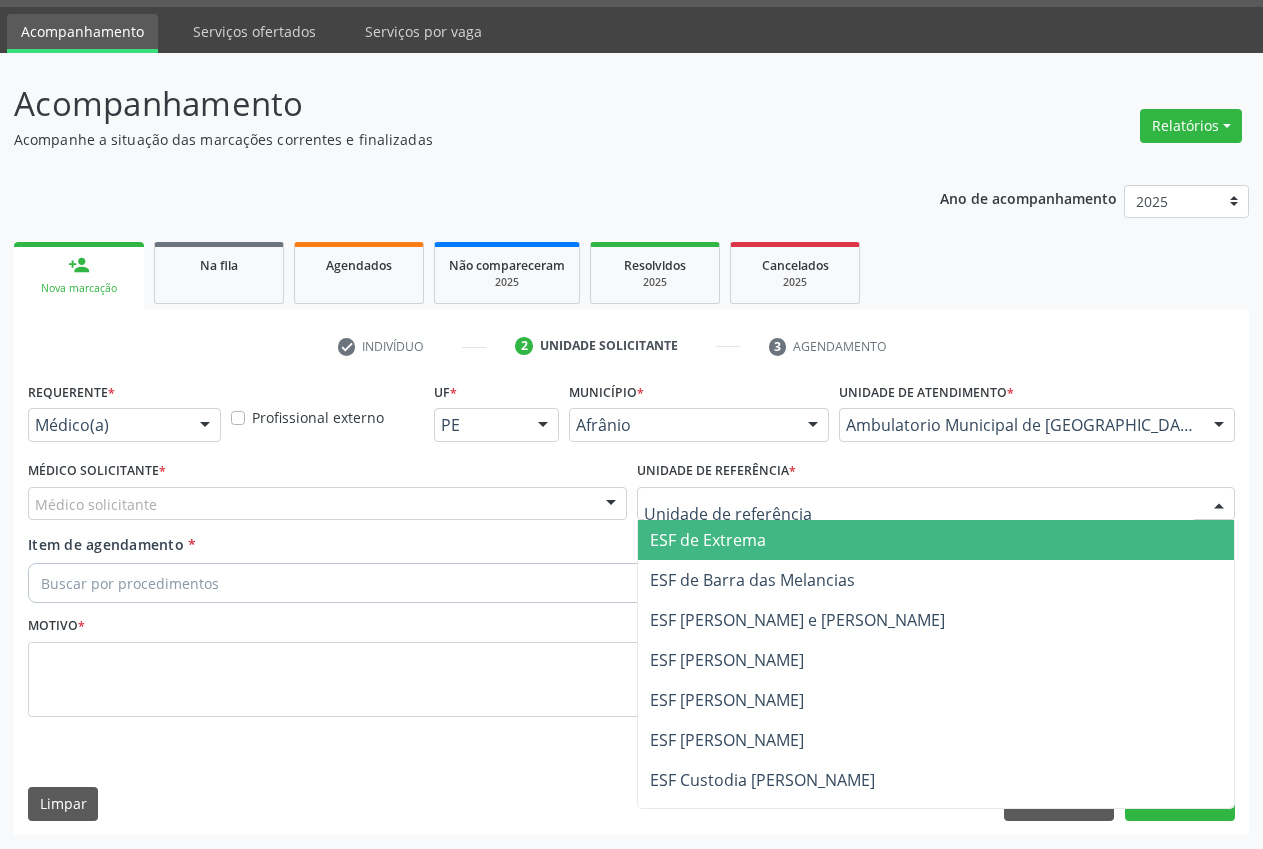 click on "ESF de Extrema" at bounding box center [936, 540] 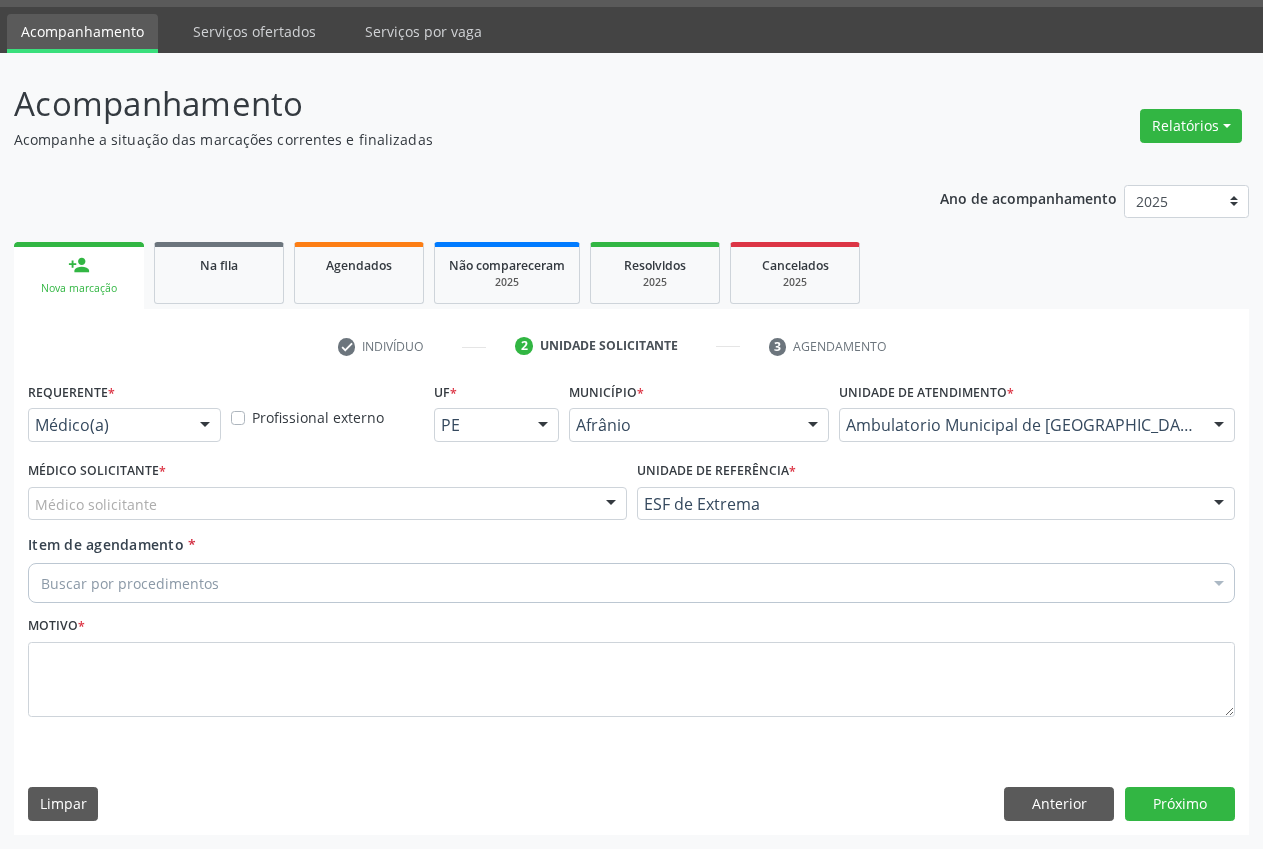 click on "Médico Solicitante
*
Médico solicitante
Alysson Rodrigo Ferreira Cavalcanti   Bruno Saraiva Bezerra Medrado   Carlos Gustavo Pessoa da Silva Reis   Diego Ramon Ferreira Belem   Francisco Henrique Ferraz   Humberto Artur Silva Santos   Jiulianna Castro de Assis   Joao Monteiro Neto   Josenilson Ramos de Menezes   Lucas Daykson David Macedo de Oliveira   Luis Henrique de Sa Nunes   Paulo Webster Bezerra de Araujo   Risomar Fernandes de Sa   Shamara Crystynna Cardoso Santos   Suyenne Gomes de Araujo Freire   Thiago Fagner Inacio Vilar
Nenhum resultado encontrado para: "   "
Não há nenhuma opção para ser exibida." at bounding box center (327, 488) 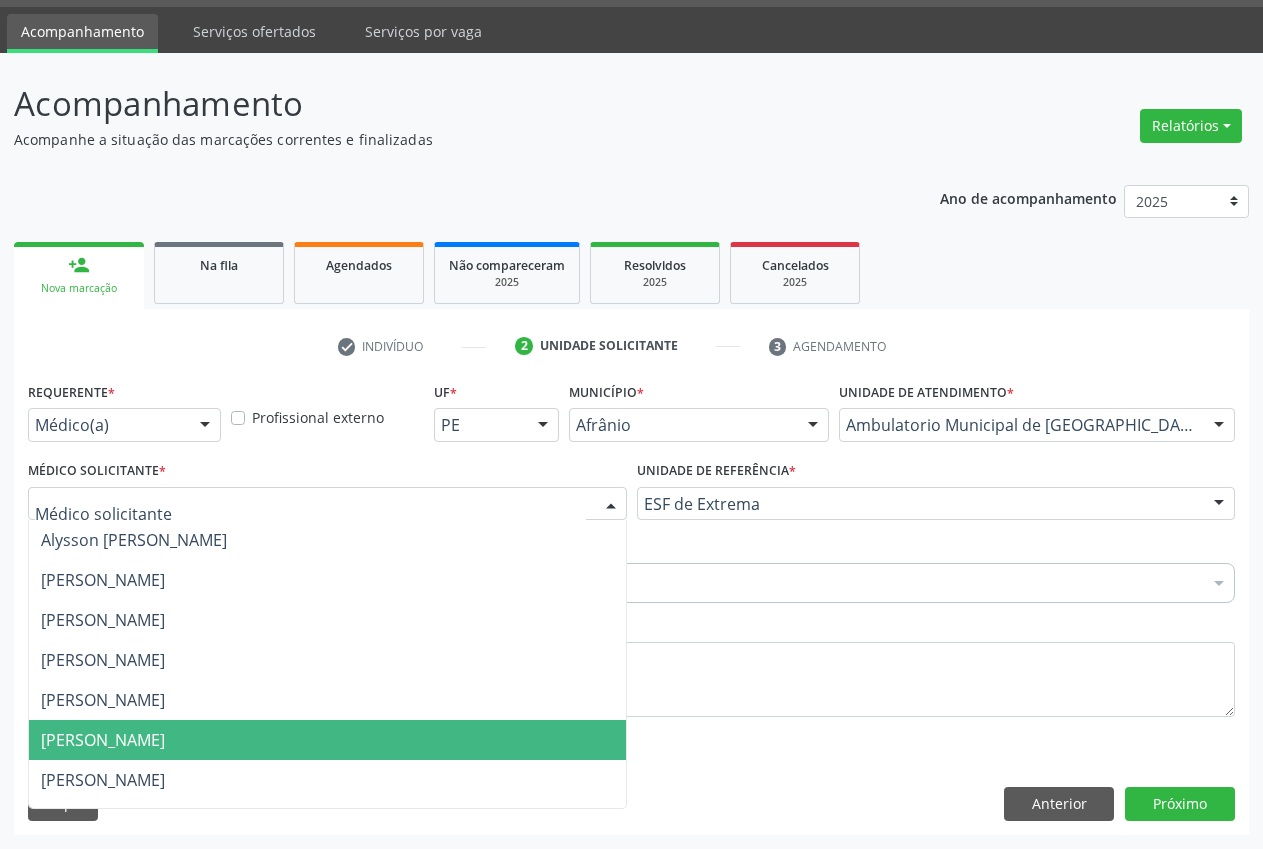 drag, startPoint x: 217, startPoint y: 734, endPoint x: 224, endPoint y: 662, distance: 72.33948 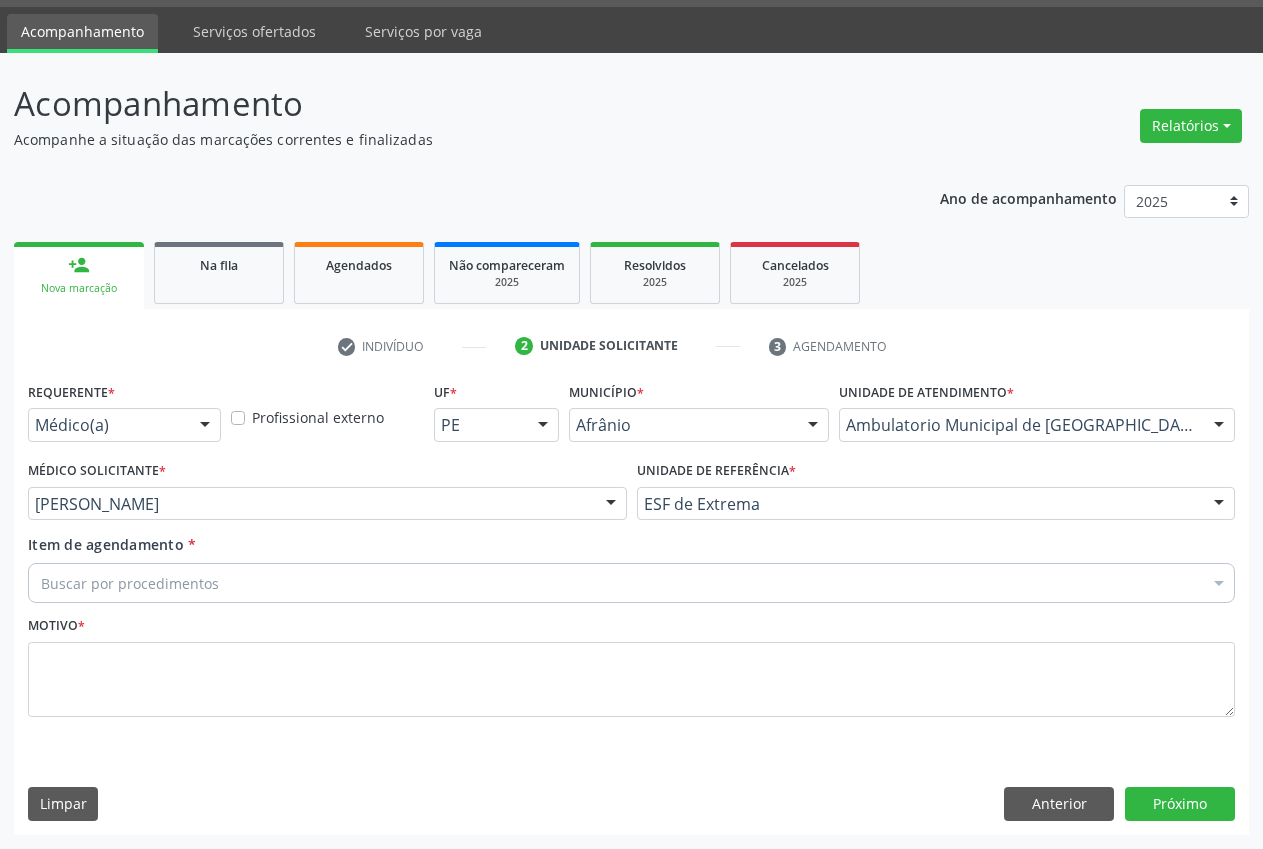 click on "Buscar por procedimentos" at bounding box center [631, 583] 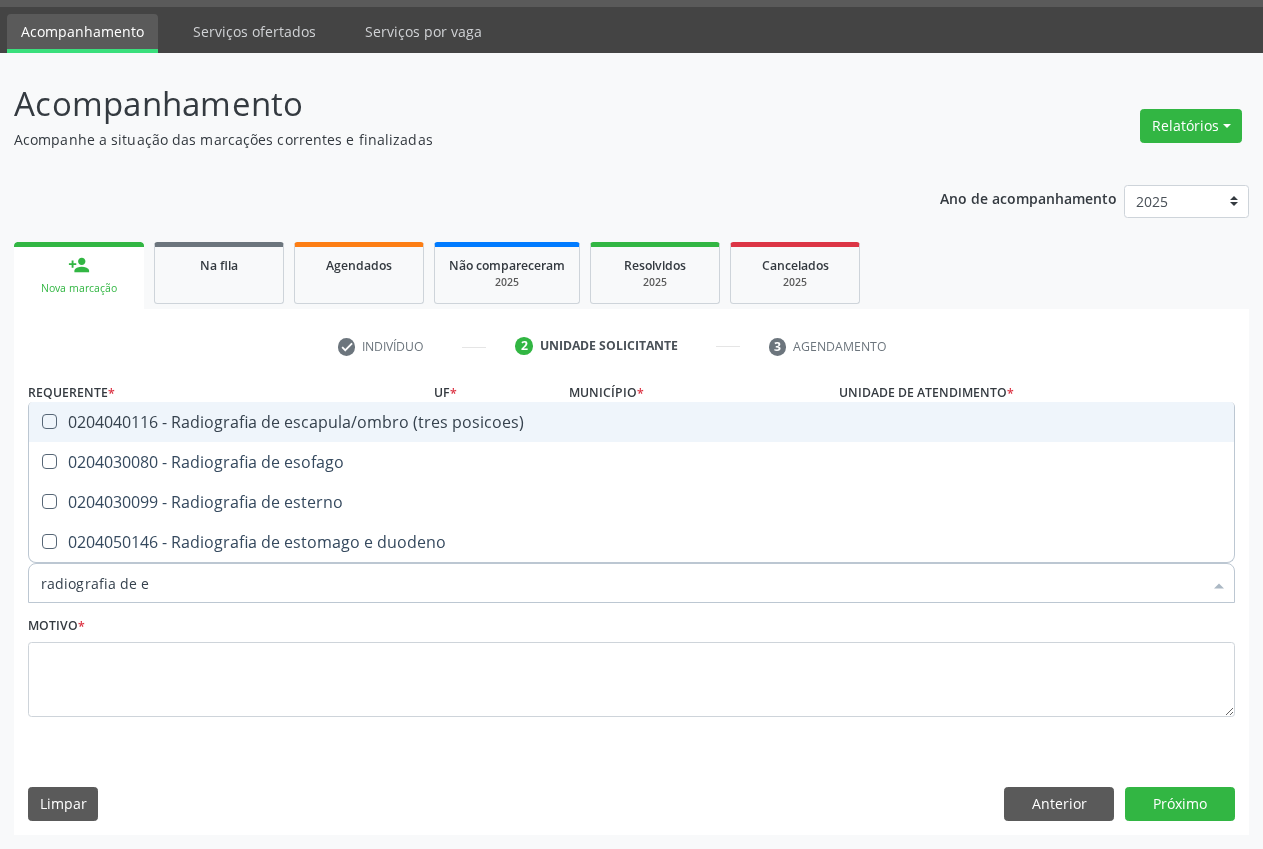 type on "radiografia de es" 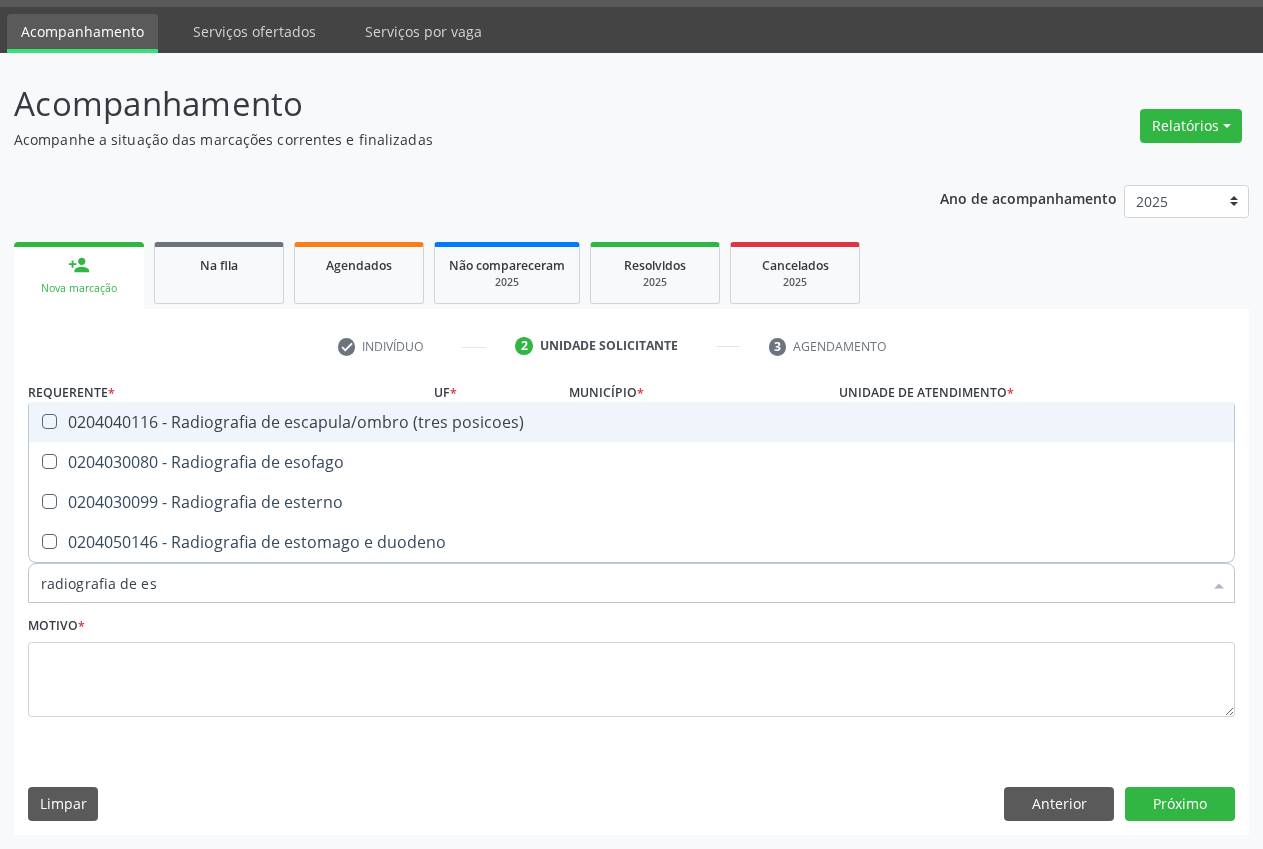 click on "0204040116 - Radiografia de escapula/ombro (tres posicoes)" at bounding box center (631, 422) 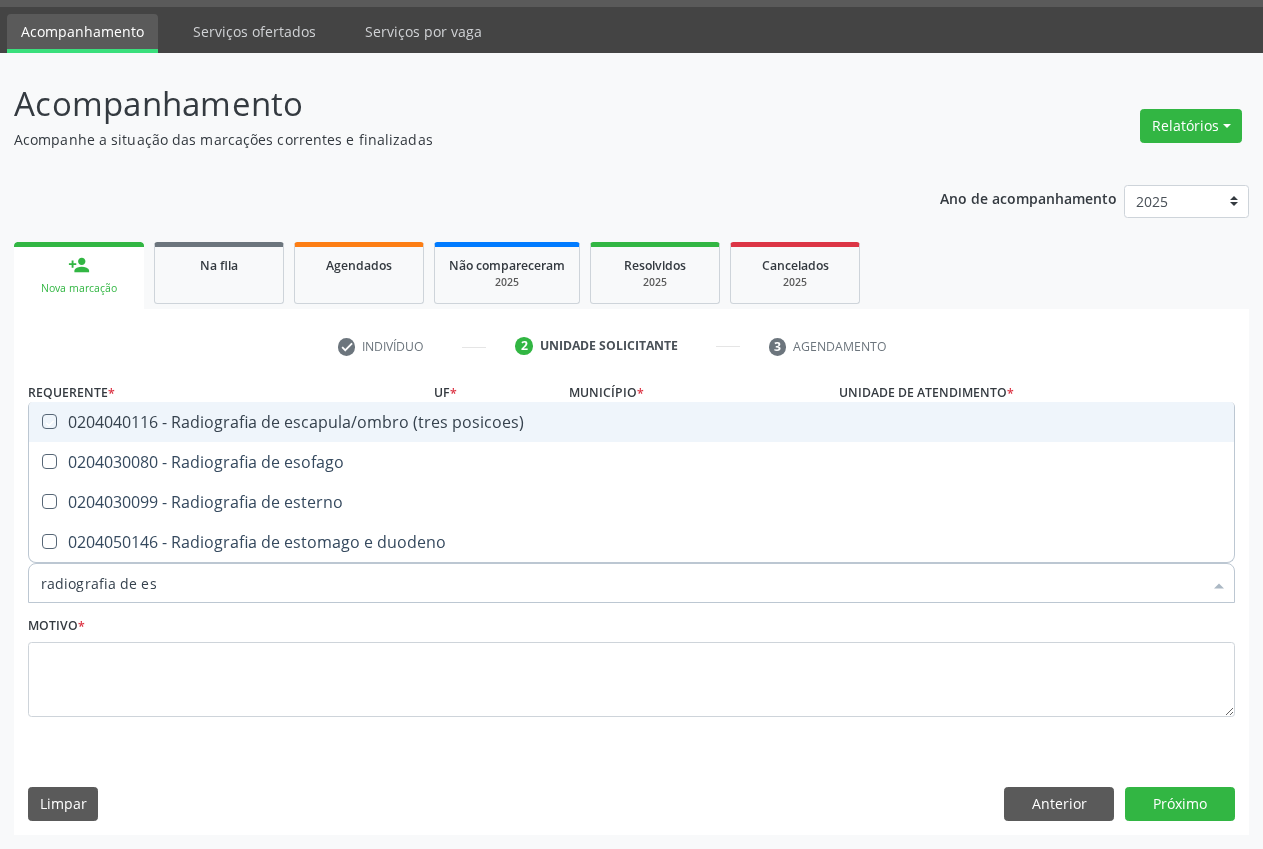 checkbox on "true" 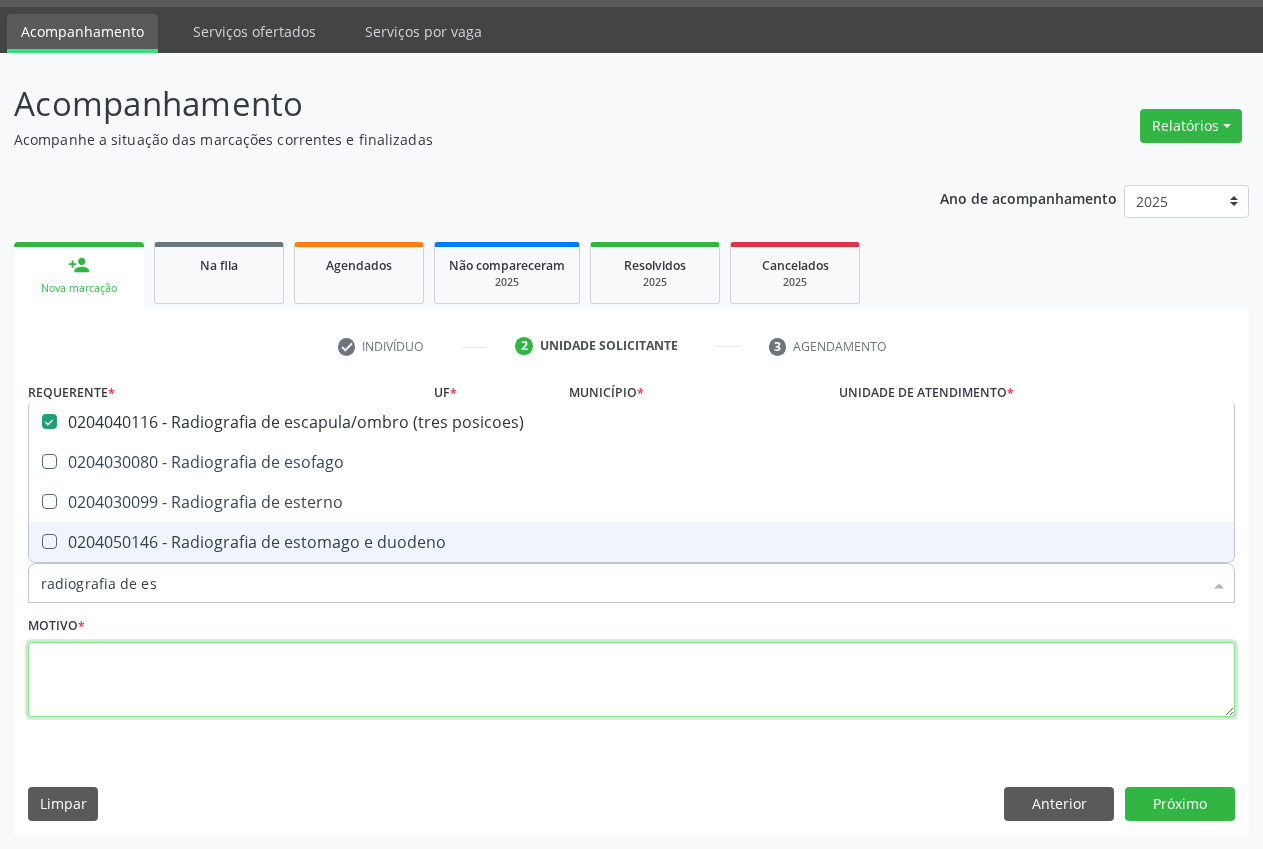 click at bounding box center (631, 680) 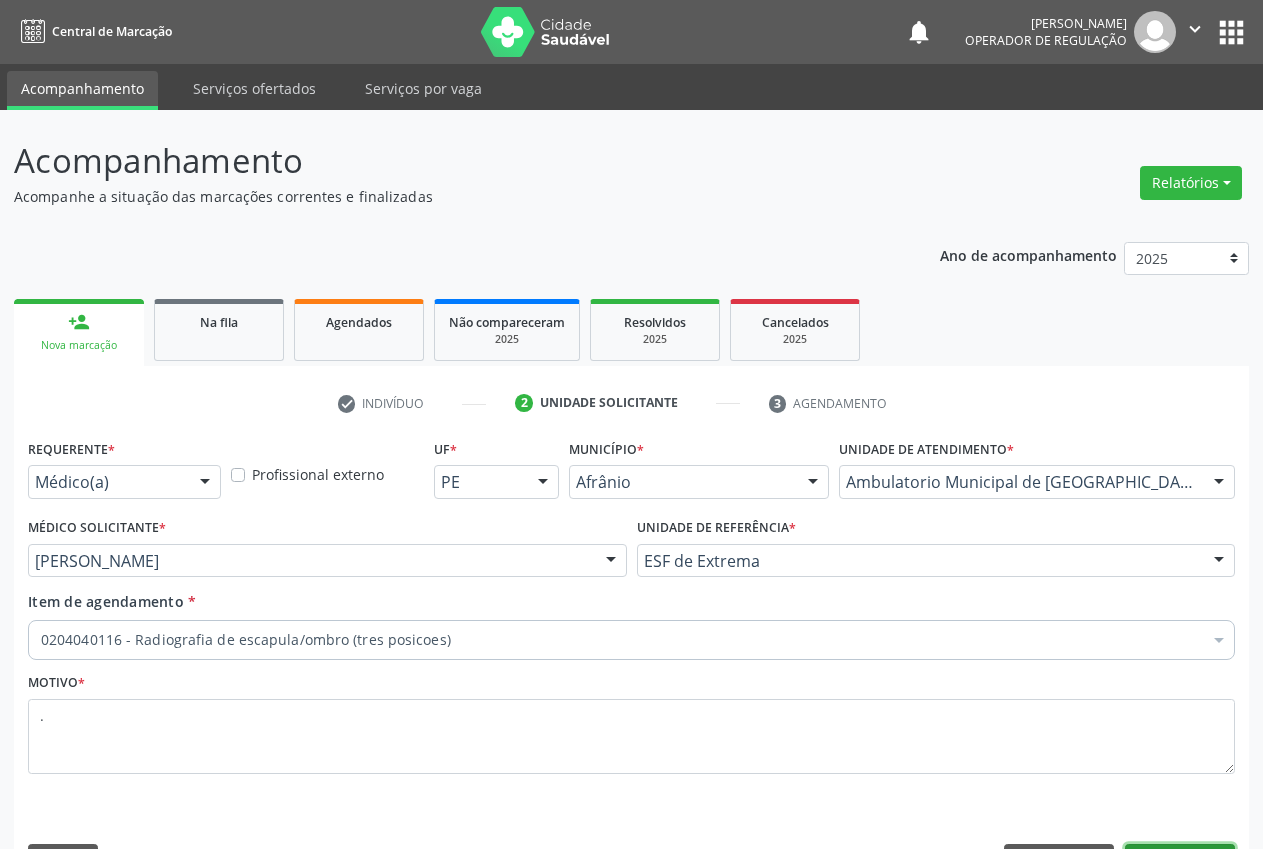 click on "Próximo" at bounding box center (1180, 861) 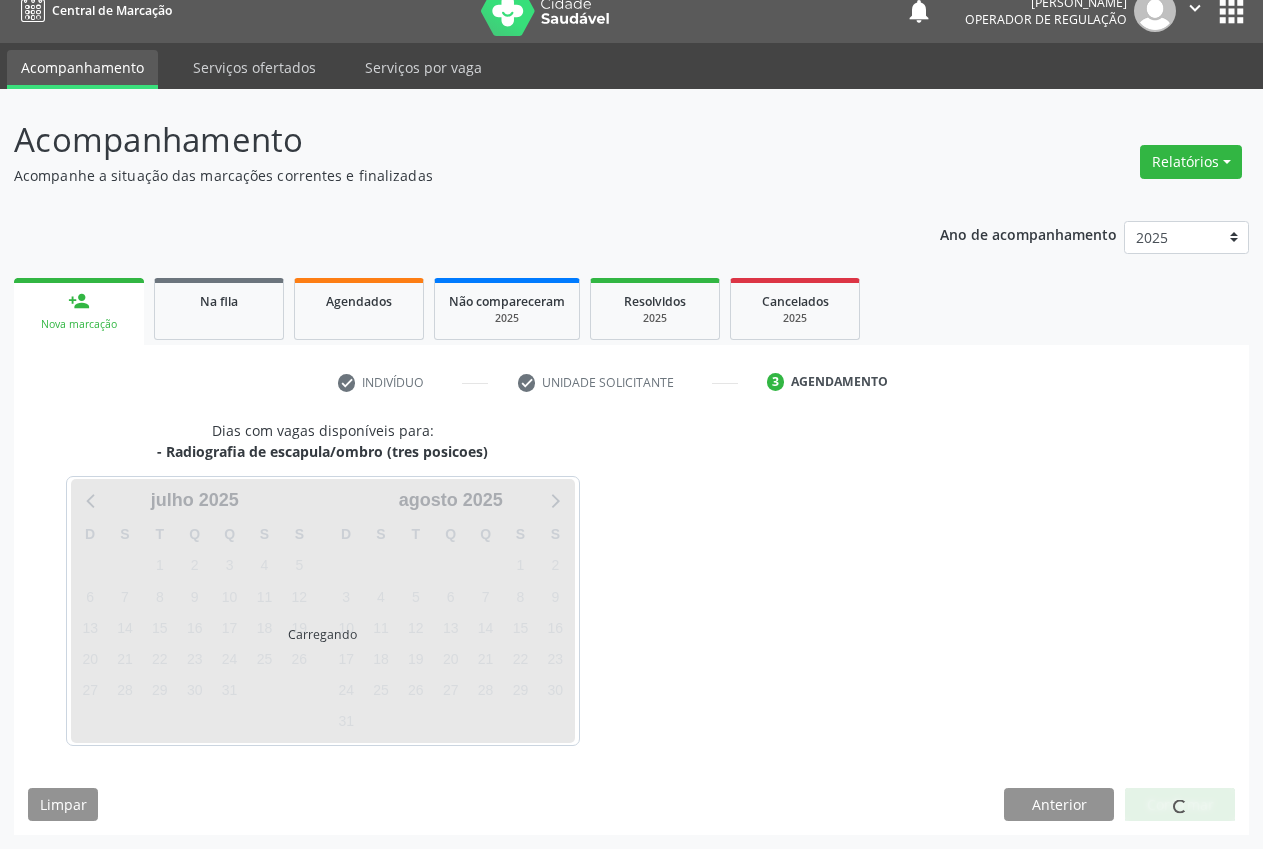 scroll, scrollTop: 21, scrollLeft: 0, axis: vertical 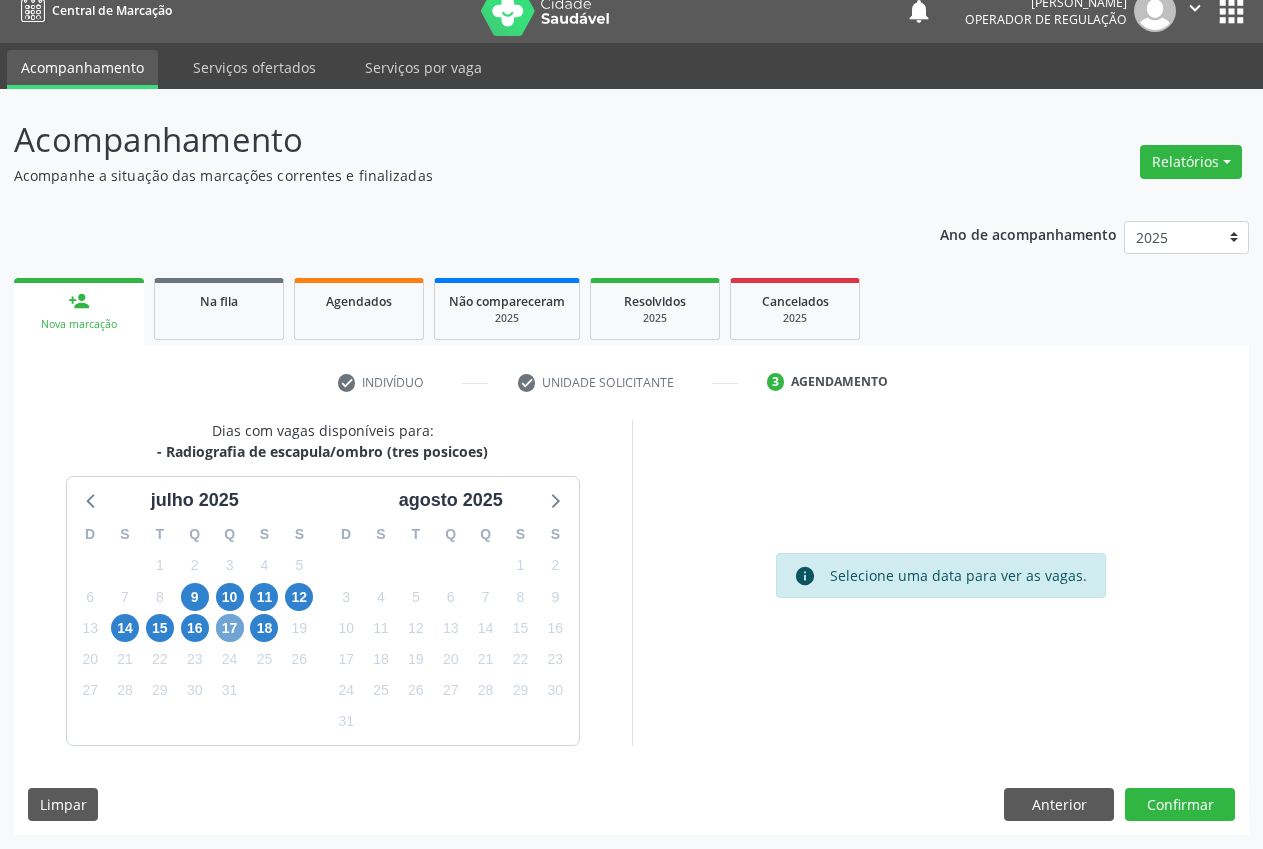 click on "17" at bounding box center (230, 628) 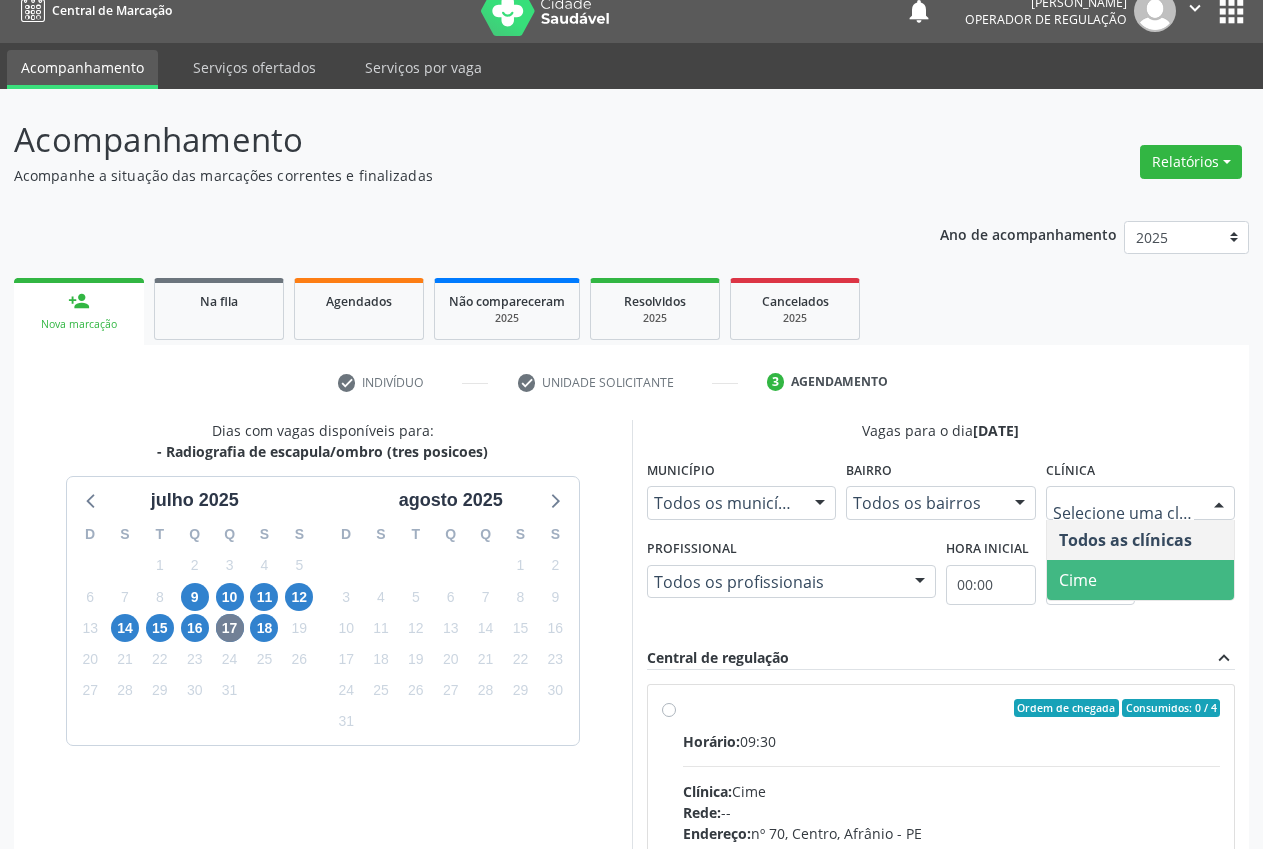 click on "Cime" at bounding box center (1141, 580) 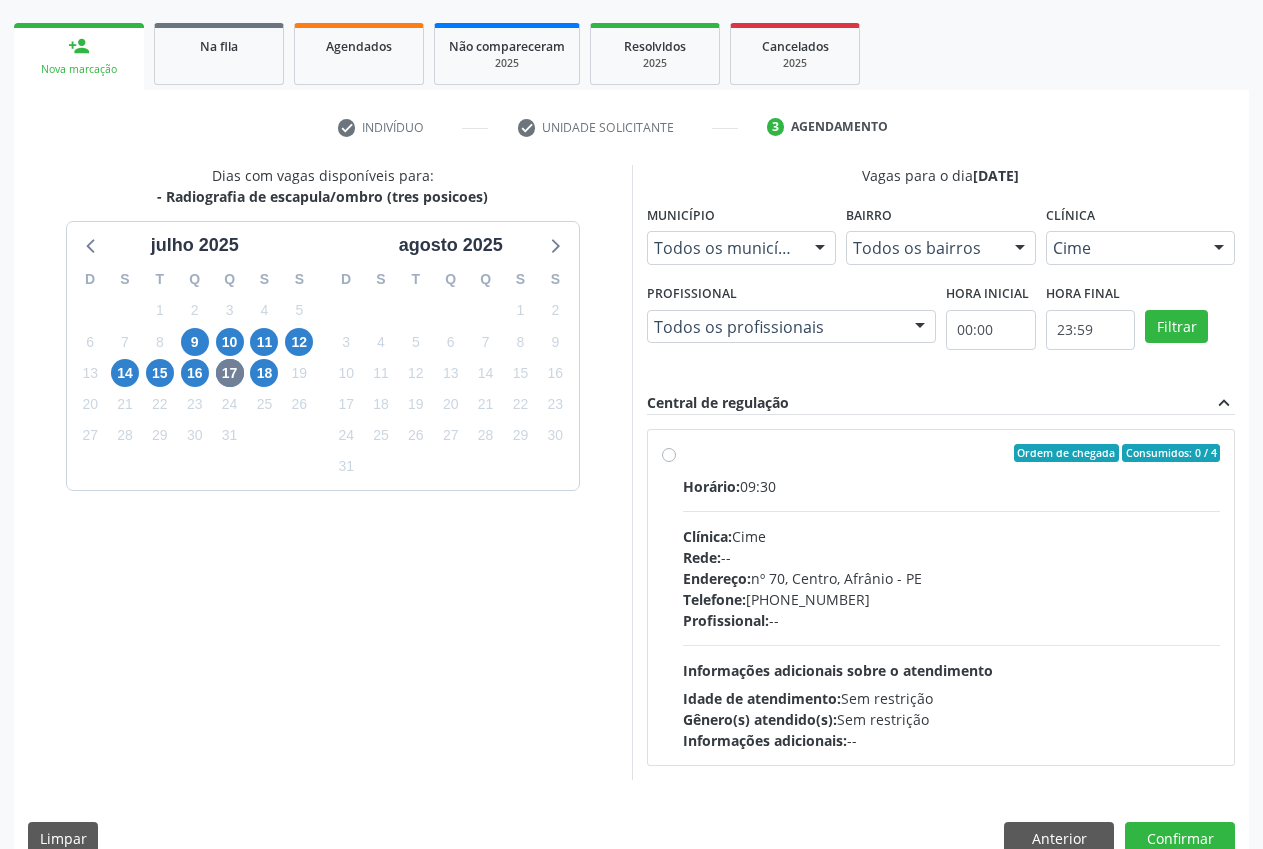 scroll, scrollTop: 277, scrollLeft: 0, axis: vertical 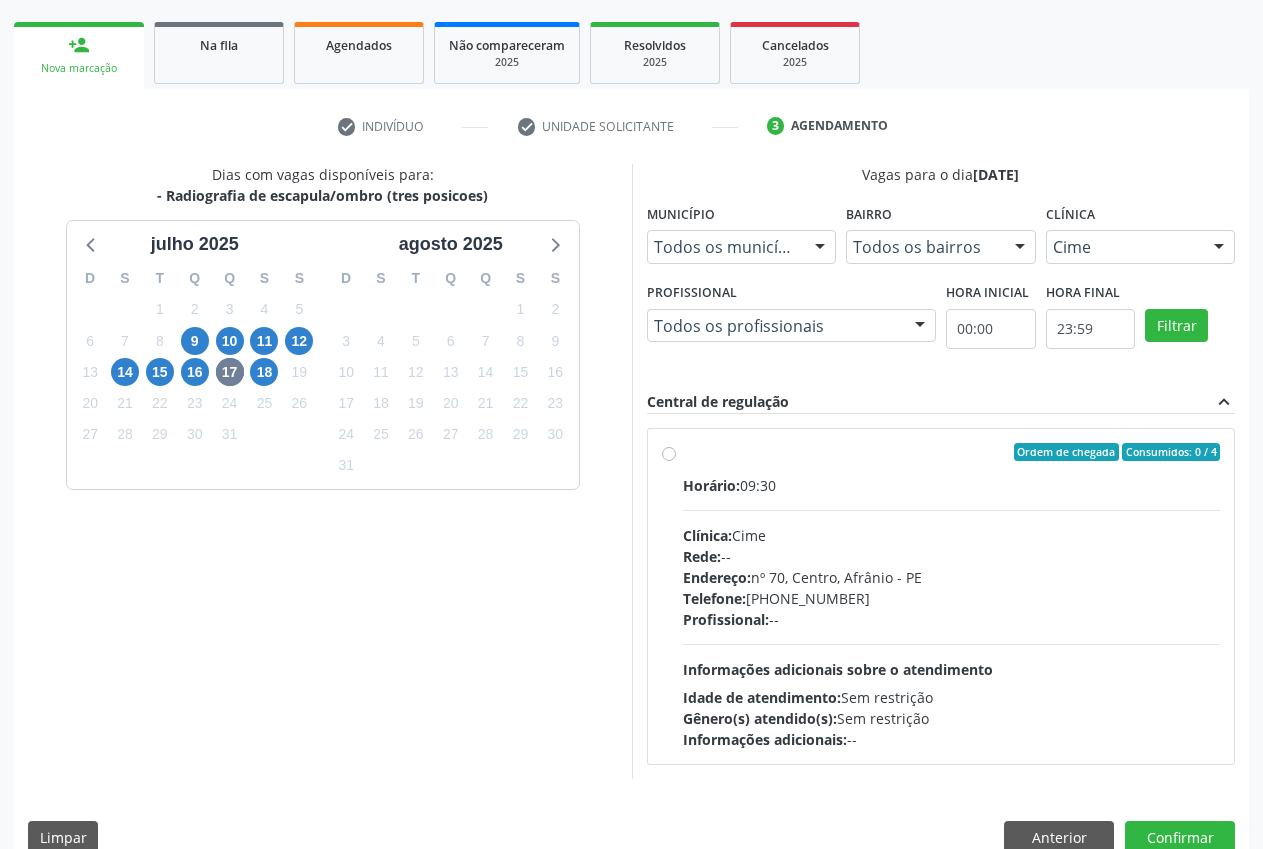 click on "Ordem de chegada
Consumidos: 0 / 4
Horário:   09:30
Clínica:  Cime
Rede:
--
Endereço:   nº 70, Centro, Afrânio - PE
Telefone:   (87) 88416145
Profissional:
--
Informações adicionais sobre o atendimento
Idade de atendimento:
Sem restrição
Gênero(s) atendido(s):
Sem restrição
Informações adicionais:
--" at bounding box center (941, 596) 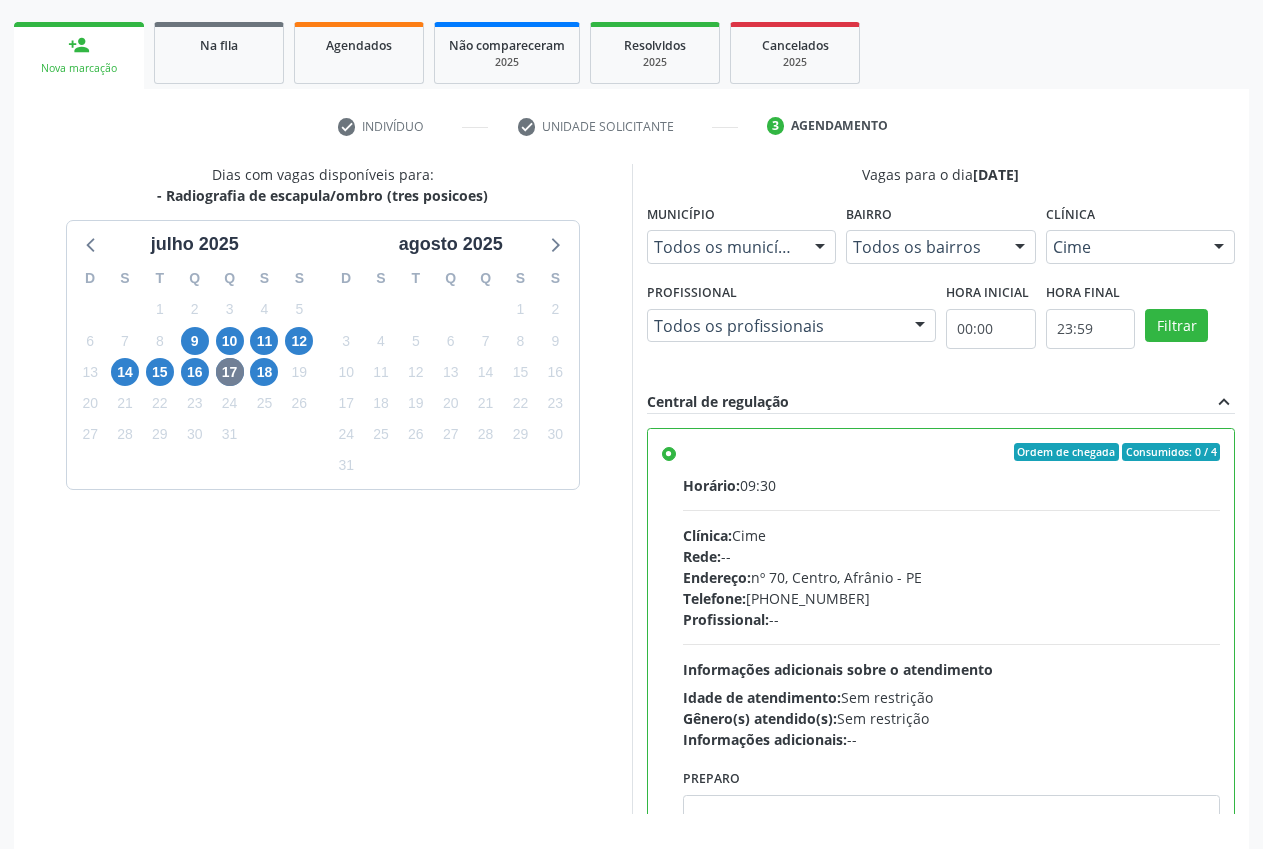 scroll, scrollTop: 346, scrollLeft: 0, axis: vertical 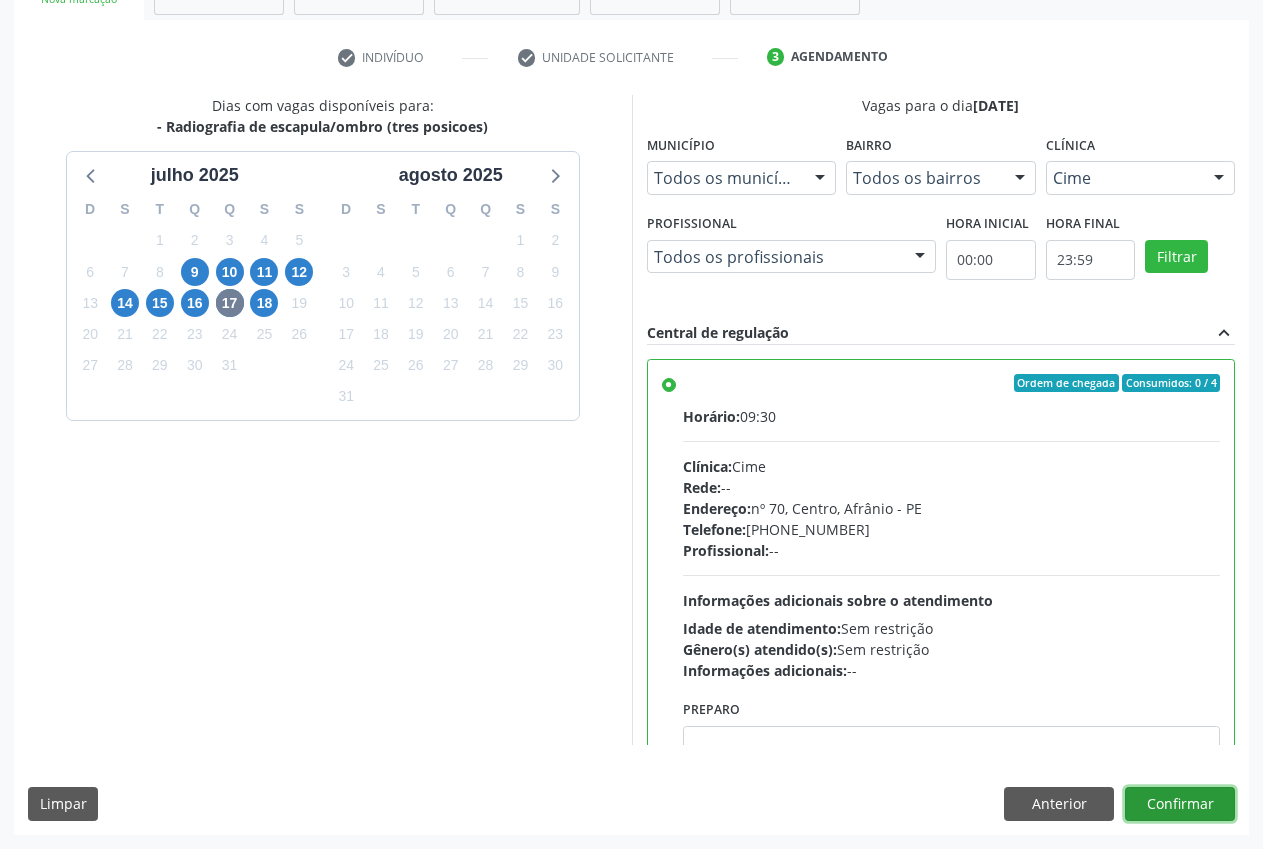 click on "Confirmar" at bounding box center [1180, 804] 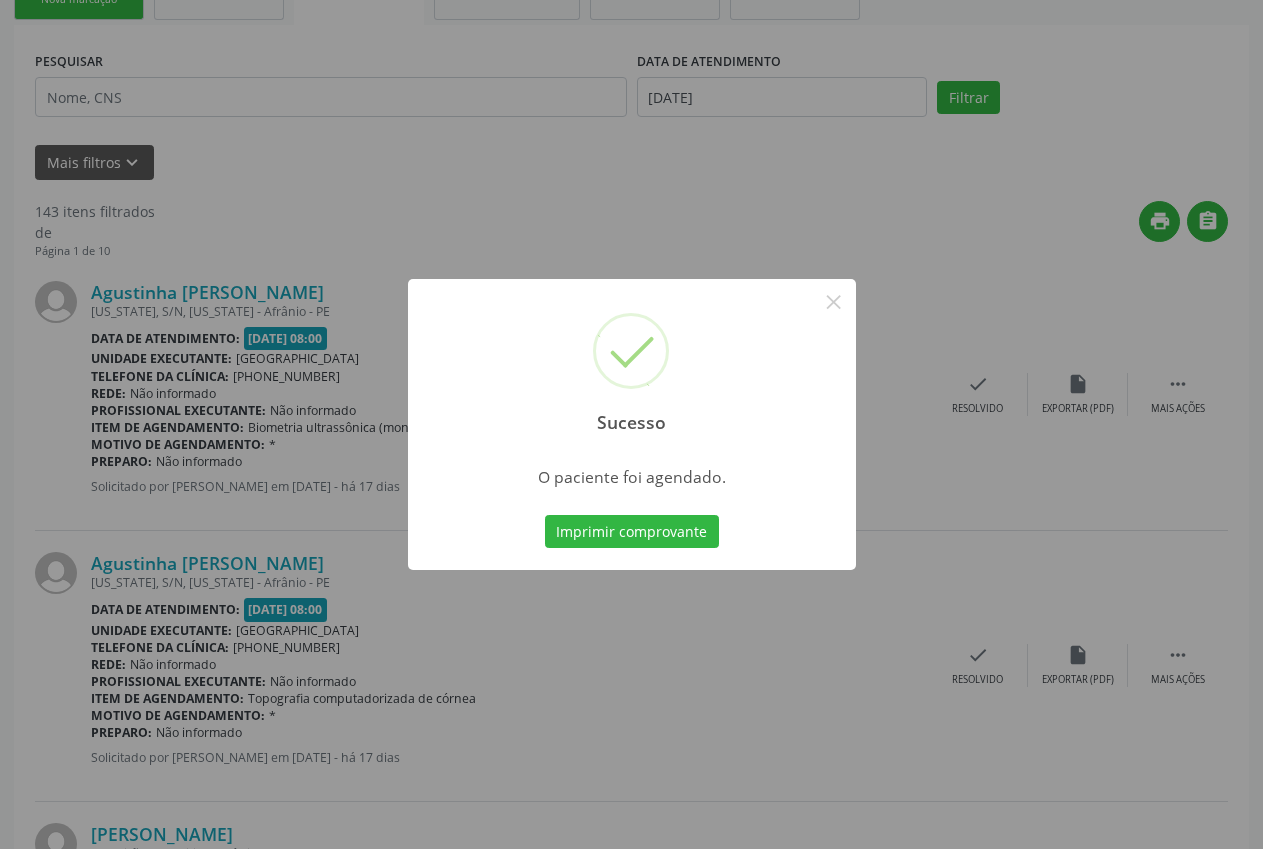 scroll, scrollTop: 0, scrollLeft: 0, axis: both 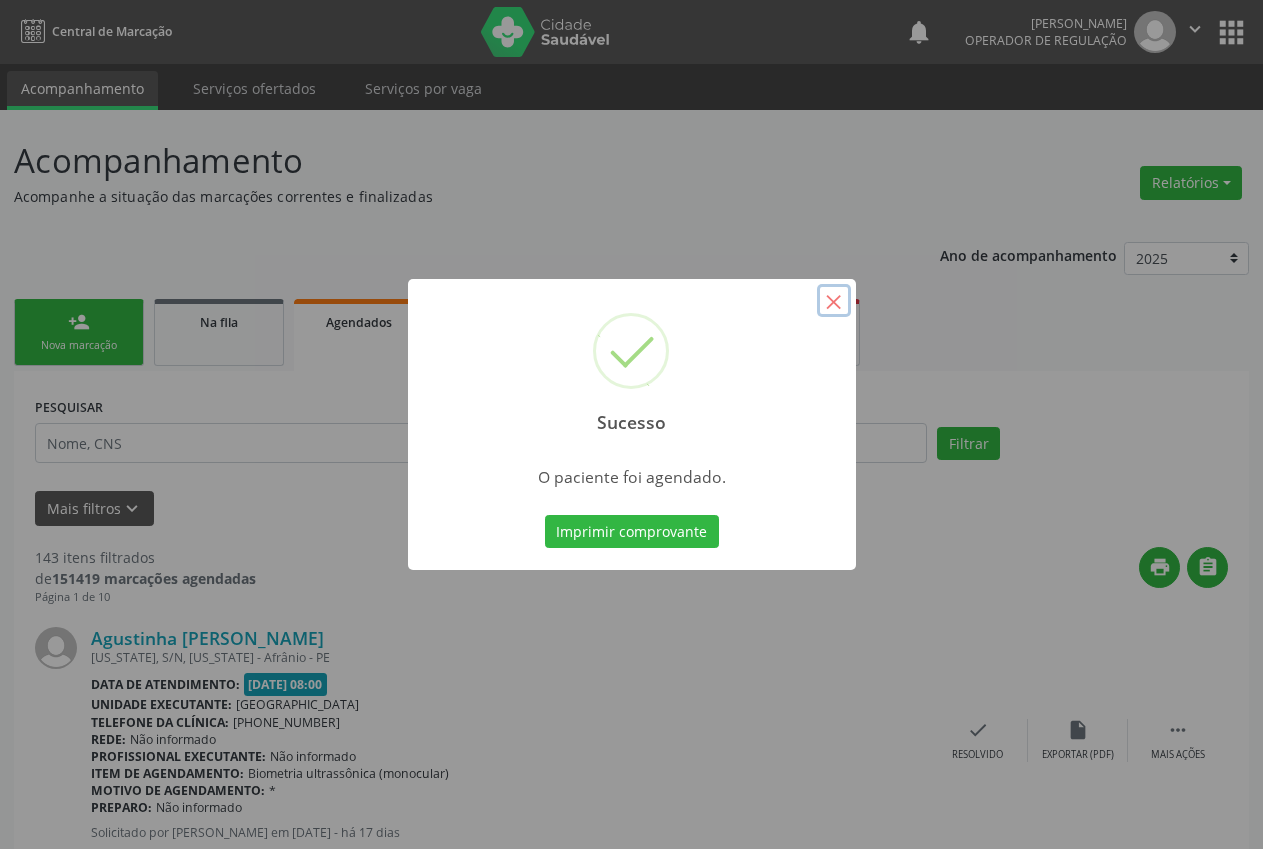 click on "×" at bounding box center [834, 301] 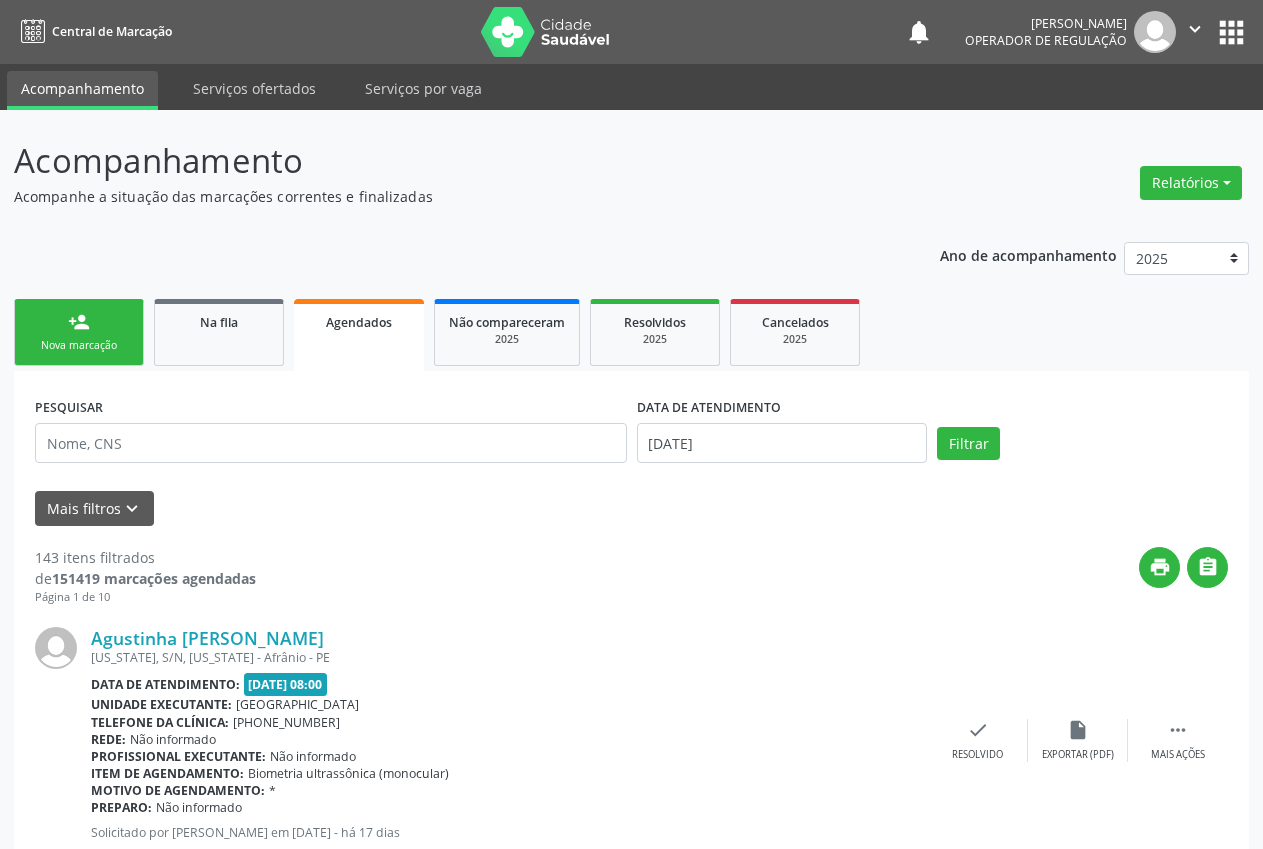 click on "person_add
Nova marcação" at bounding box center (79, 332) 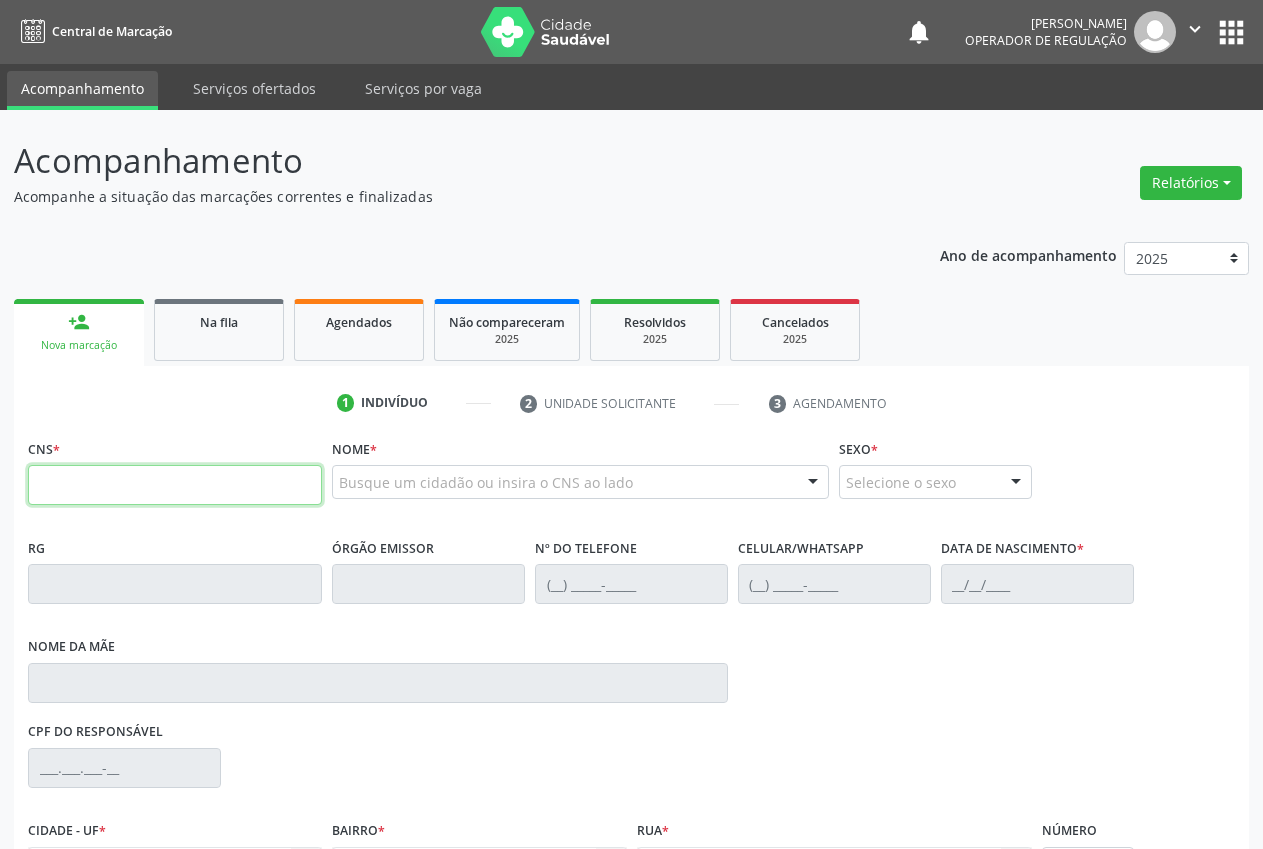 click at bounding box center (175, 485) 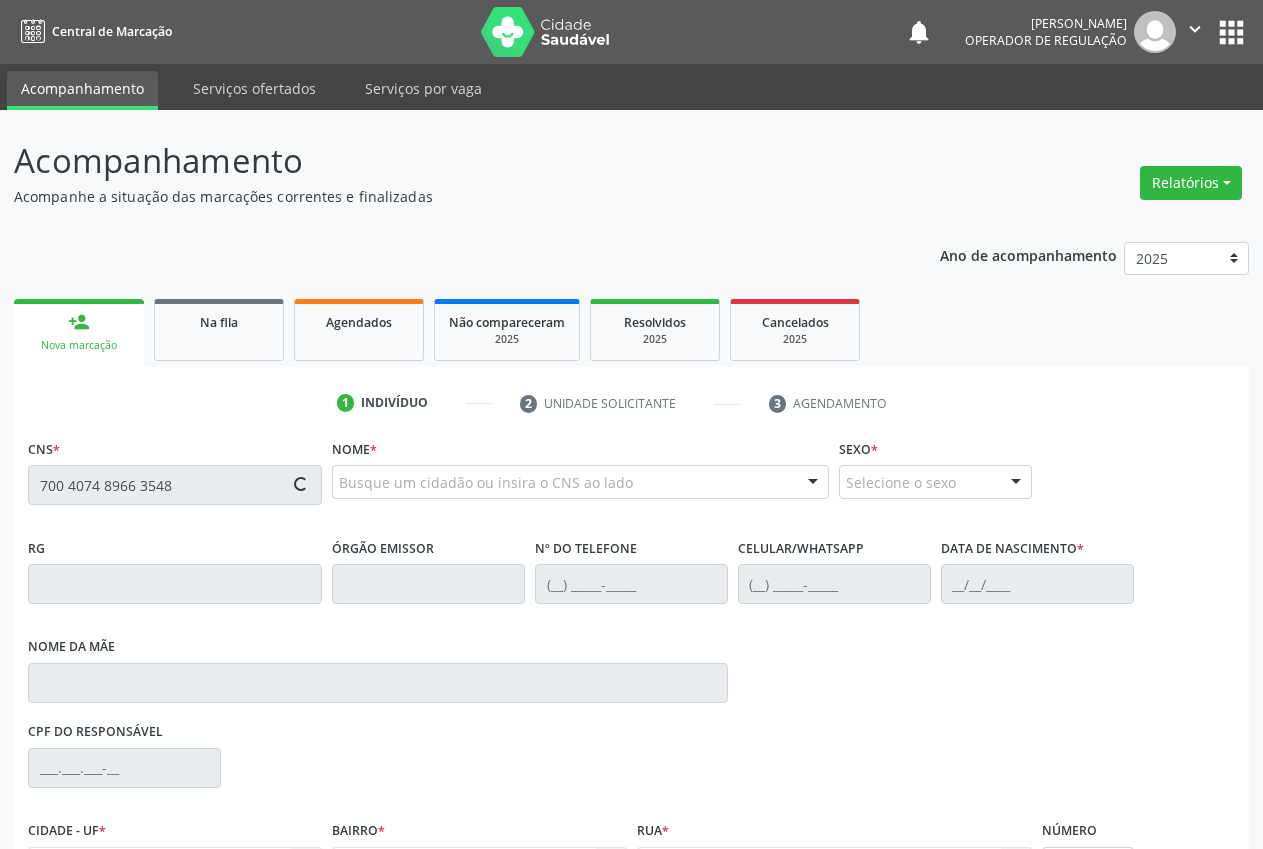type on "700 4074 8966 3548" 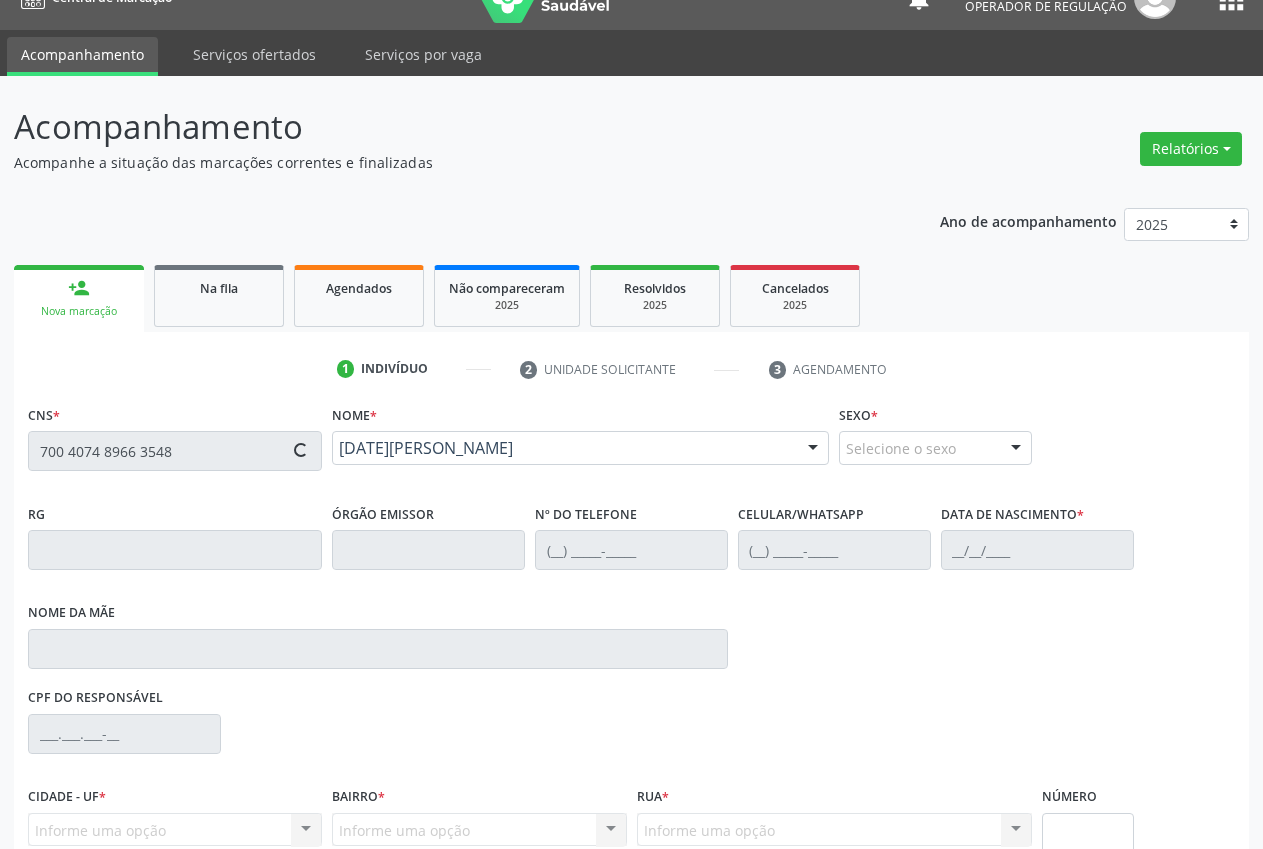 scroll, scrollTop: 221, scrollLeft: 0, axis: vertical 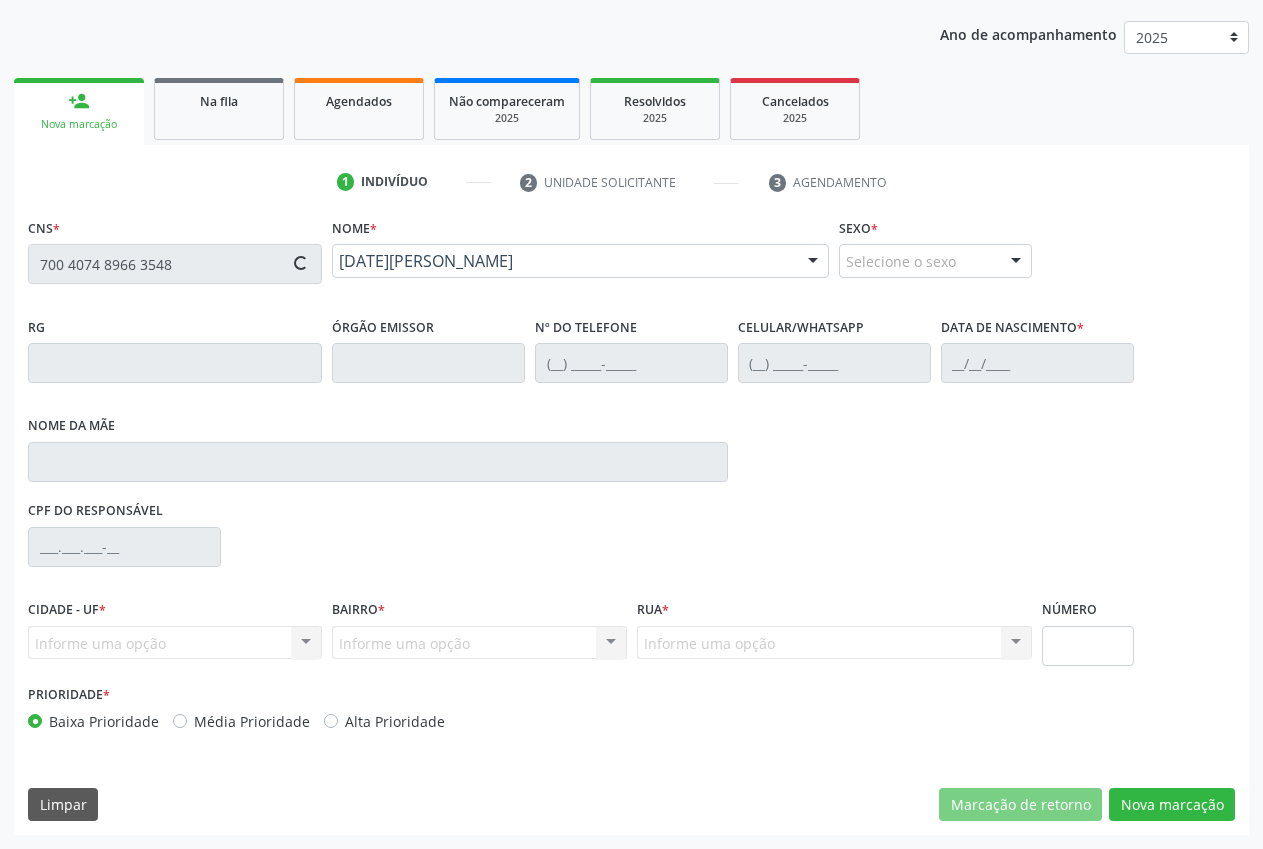 type on "(87) 98145-7525" 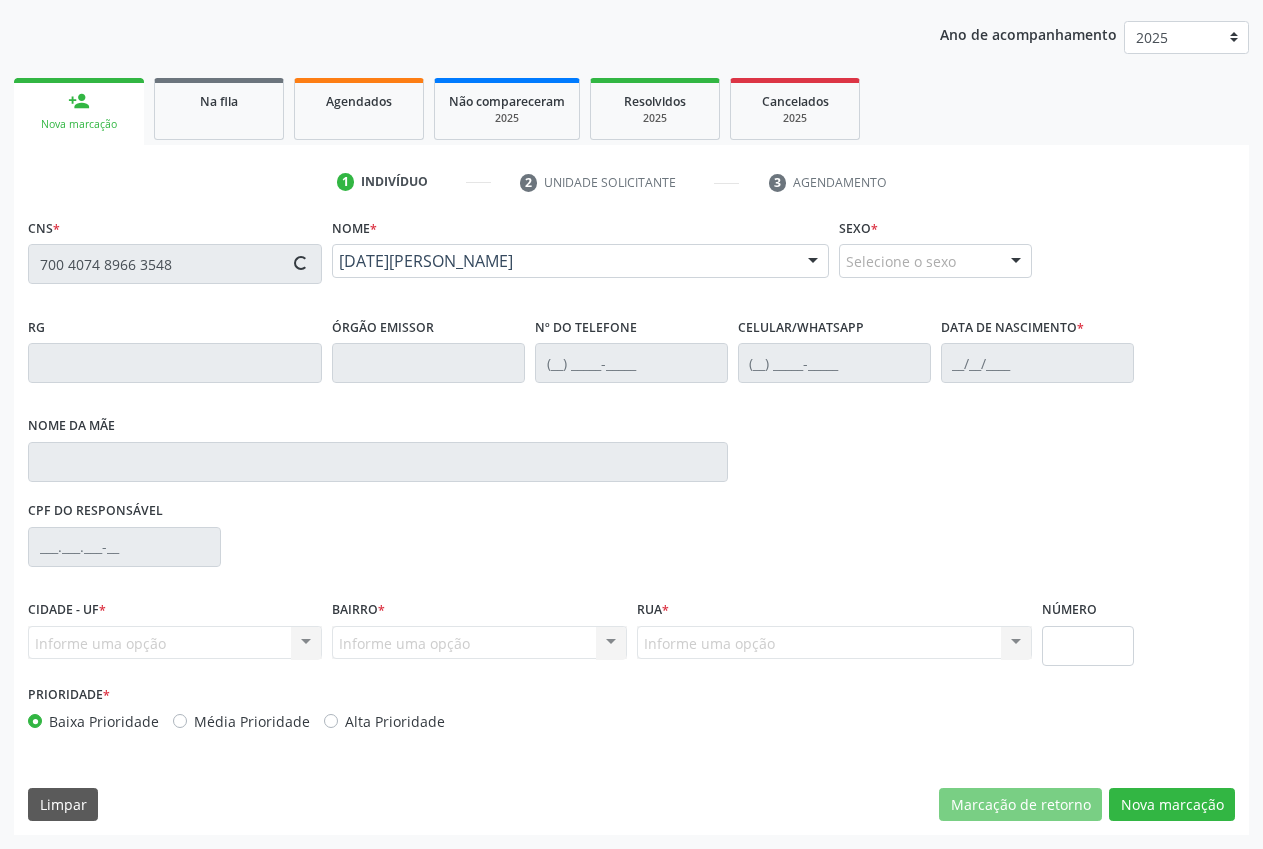 type on "18/10/1953" 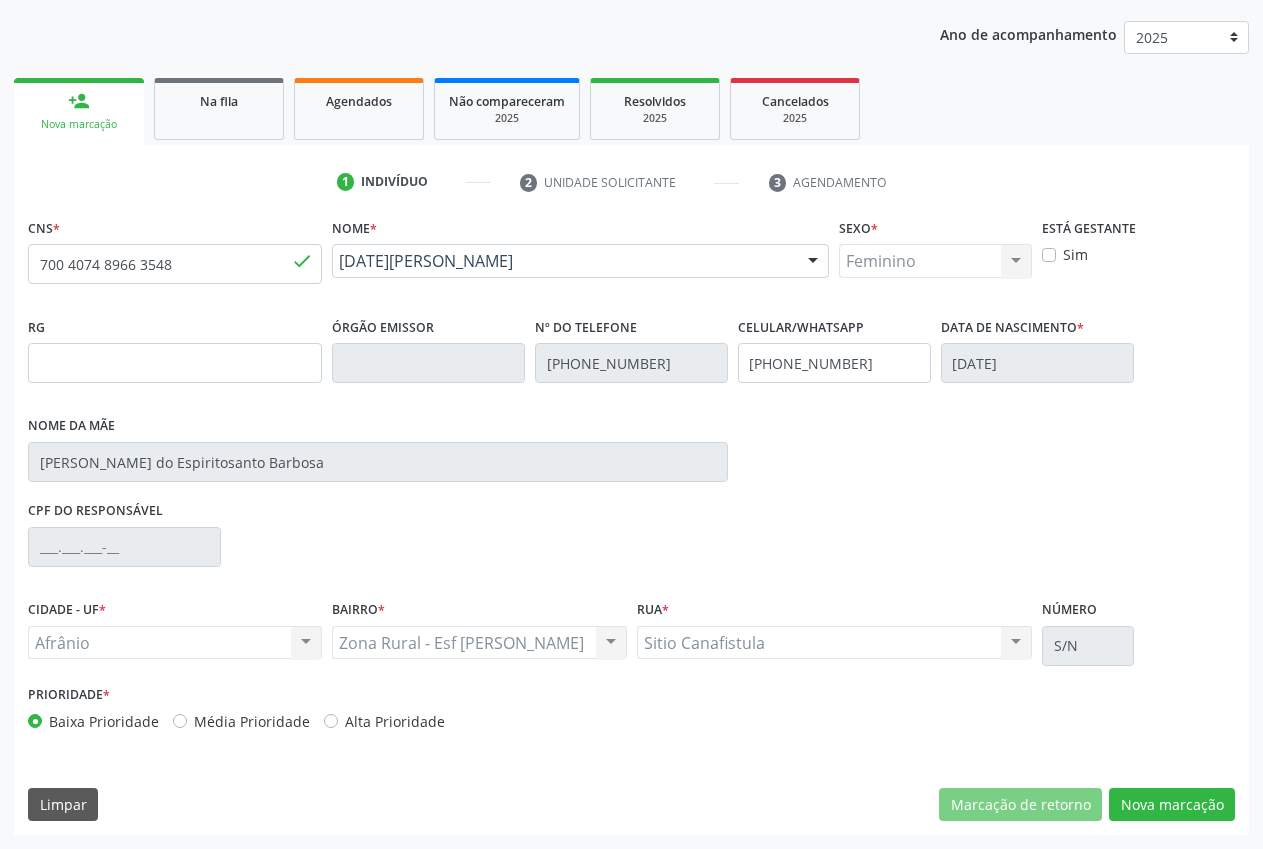 drag, startPoint x: 695, startPoint y: 568, endPoint x: 967, endPoint y: 590, distance: 272.88824 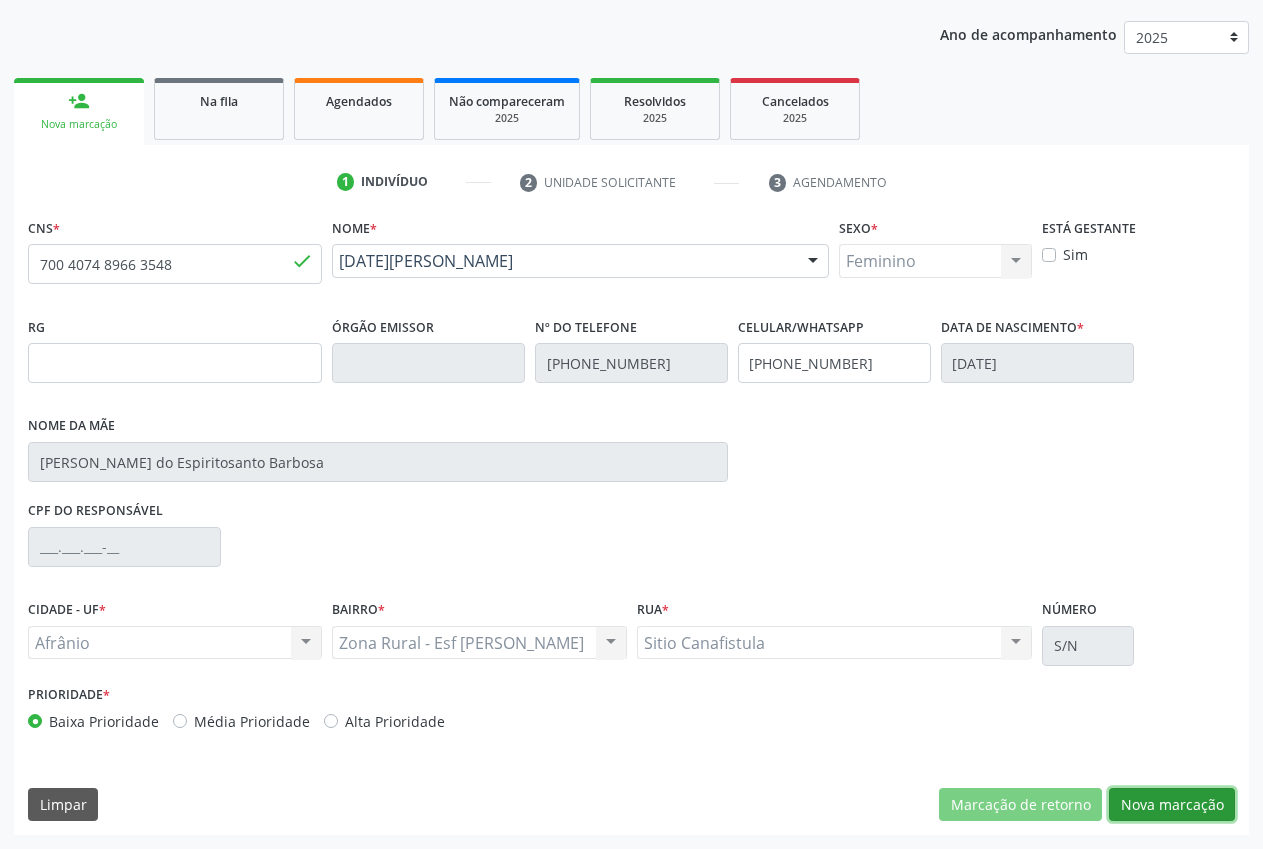 click on "Nova marcação" at bounding box center [1172, 805] 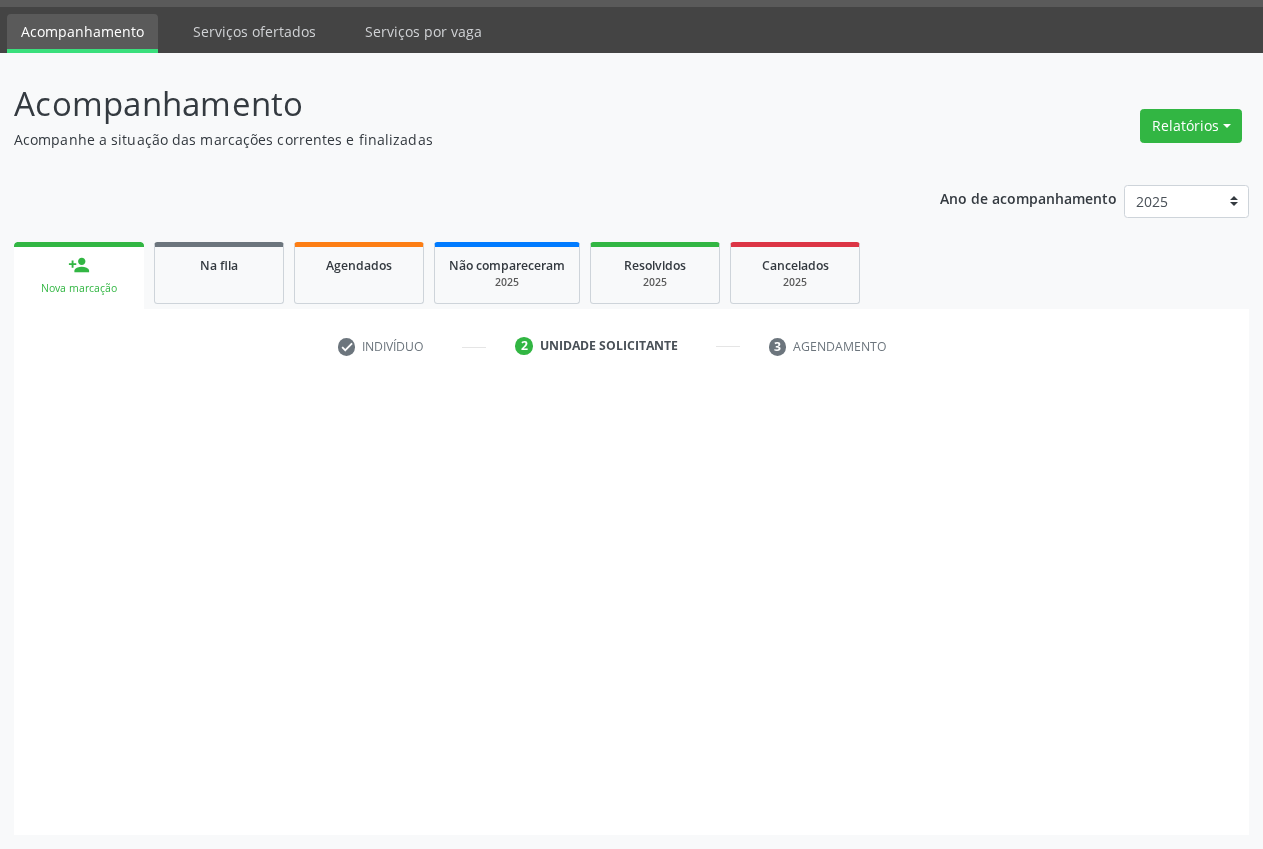 scroll, scrollTop: 57, scrollLeft: 0, axis: vertical 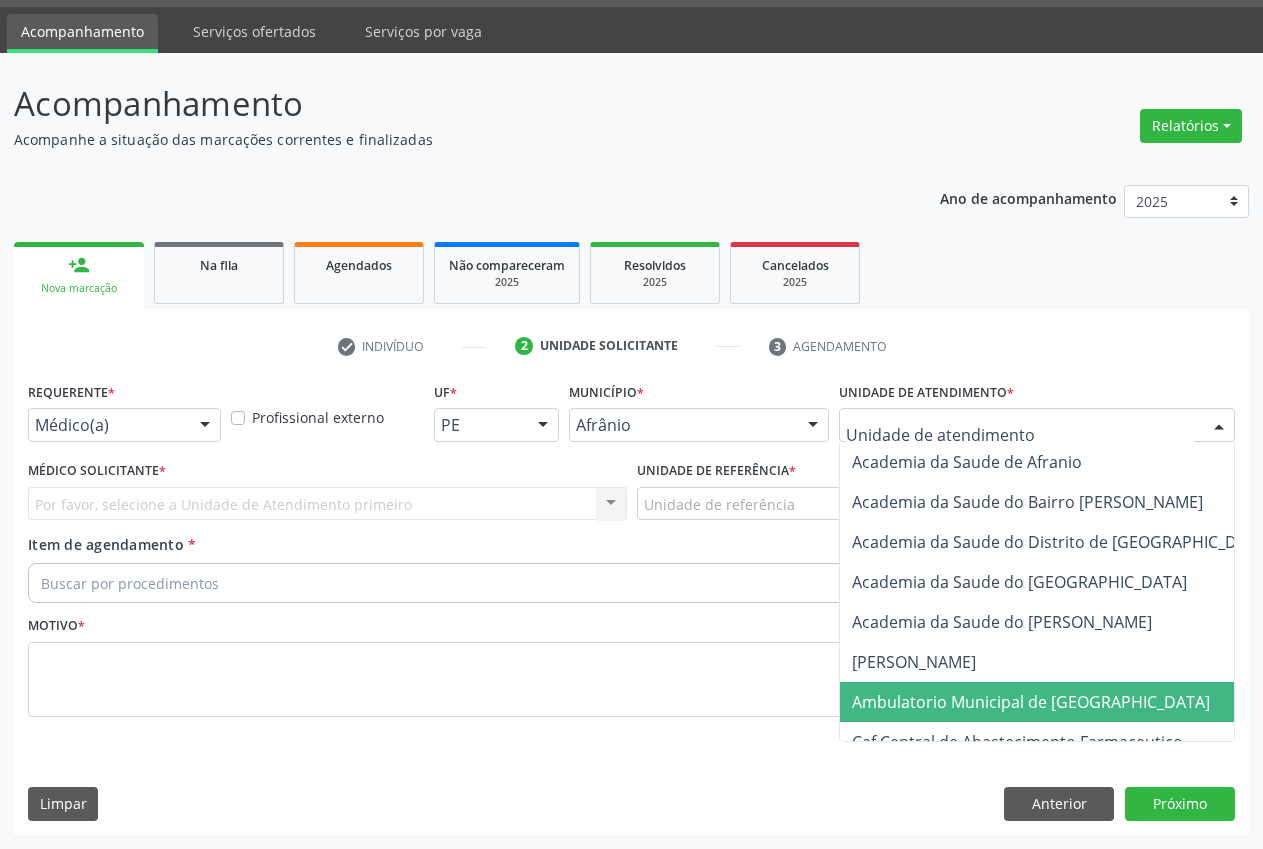 click on "Ambulatorio Municipal de [GEOGRAPHIC_DATA]" at bounding box center (1031, 702) 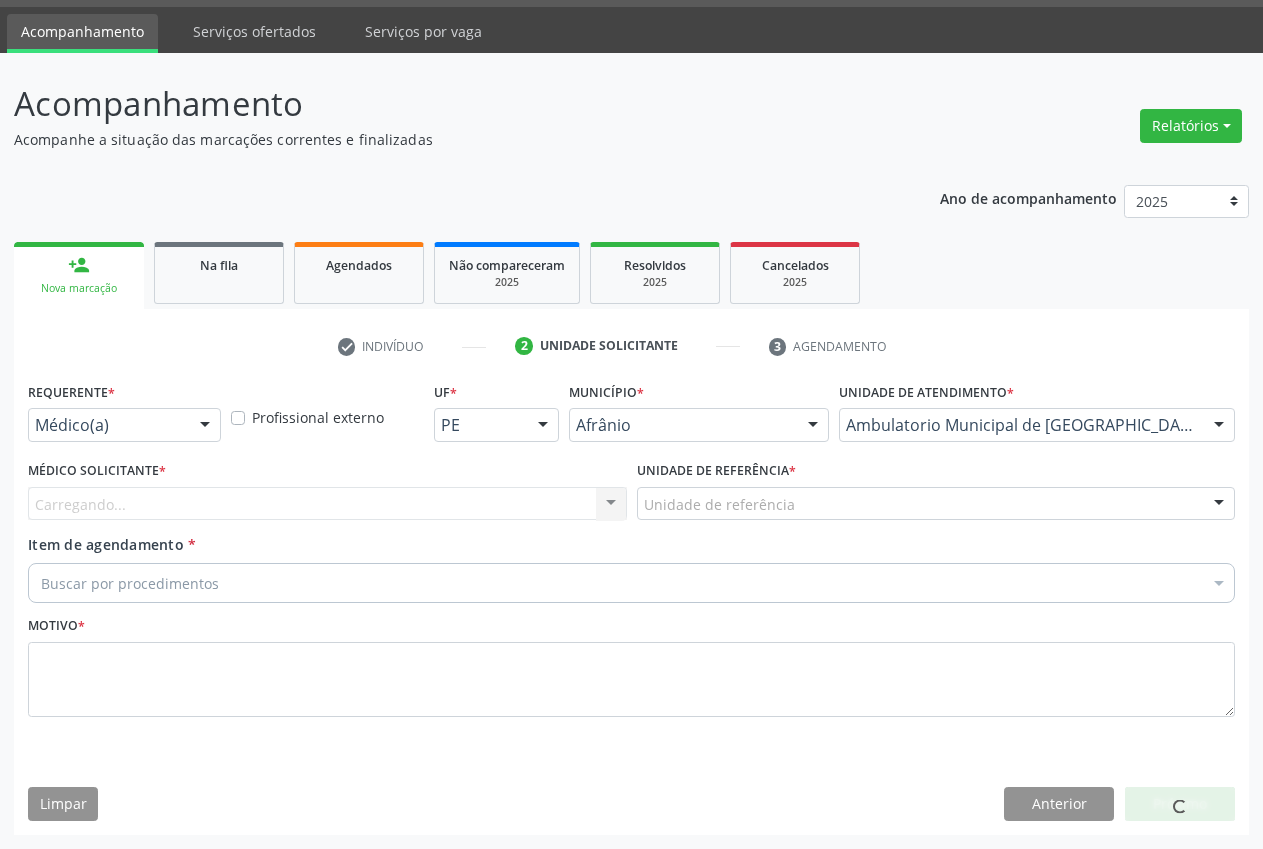 click on "Unidade de referência" at bounding box center (936, 504) 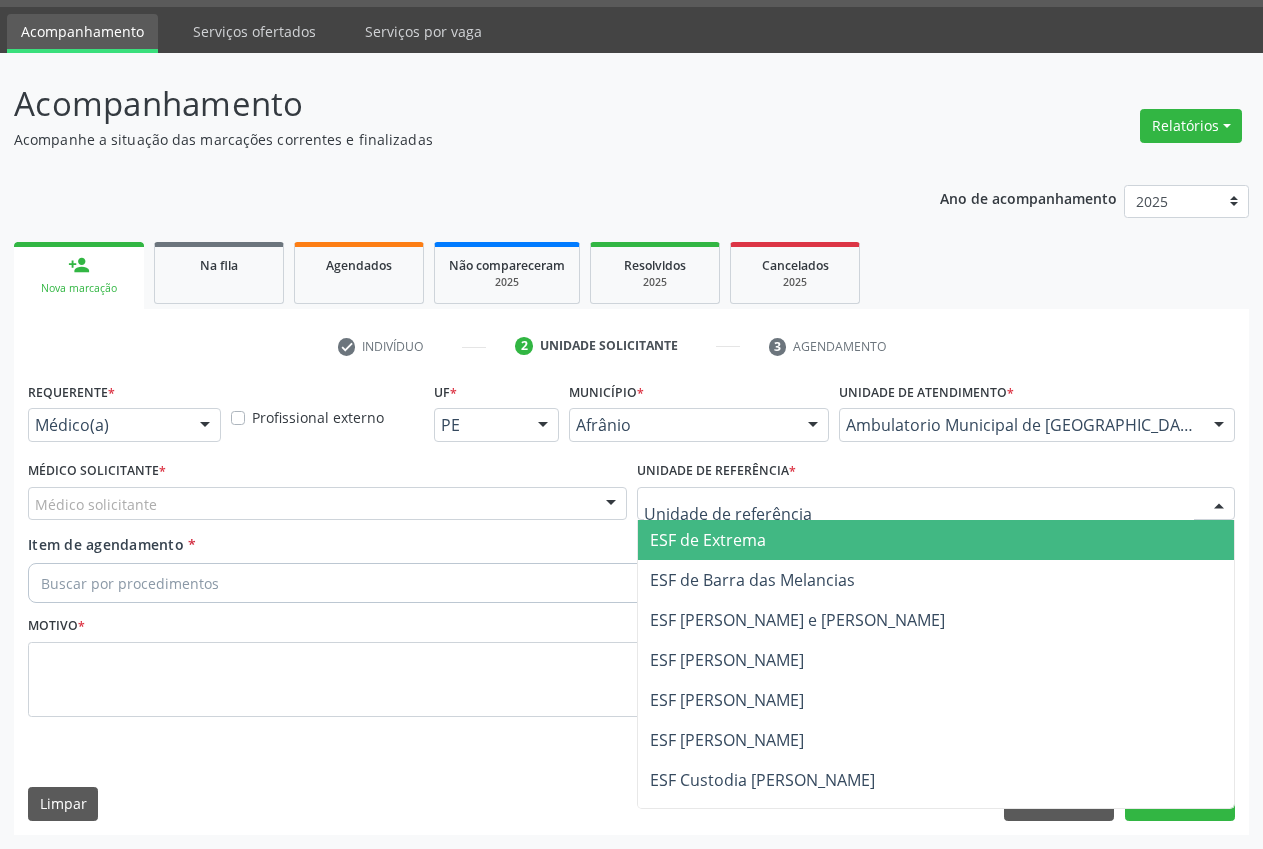 click on "ESF de Extrema" at bounding box center [936, 540] 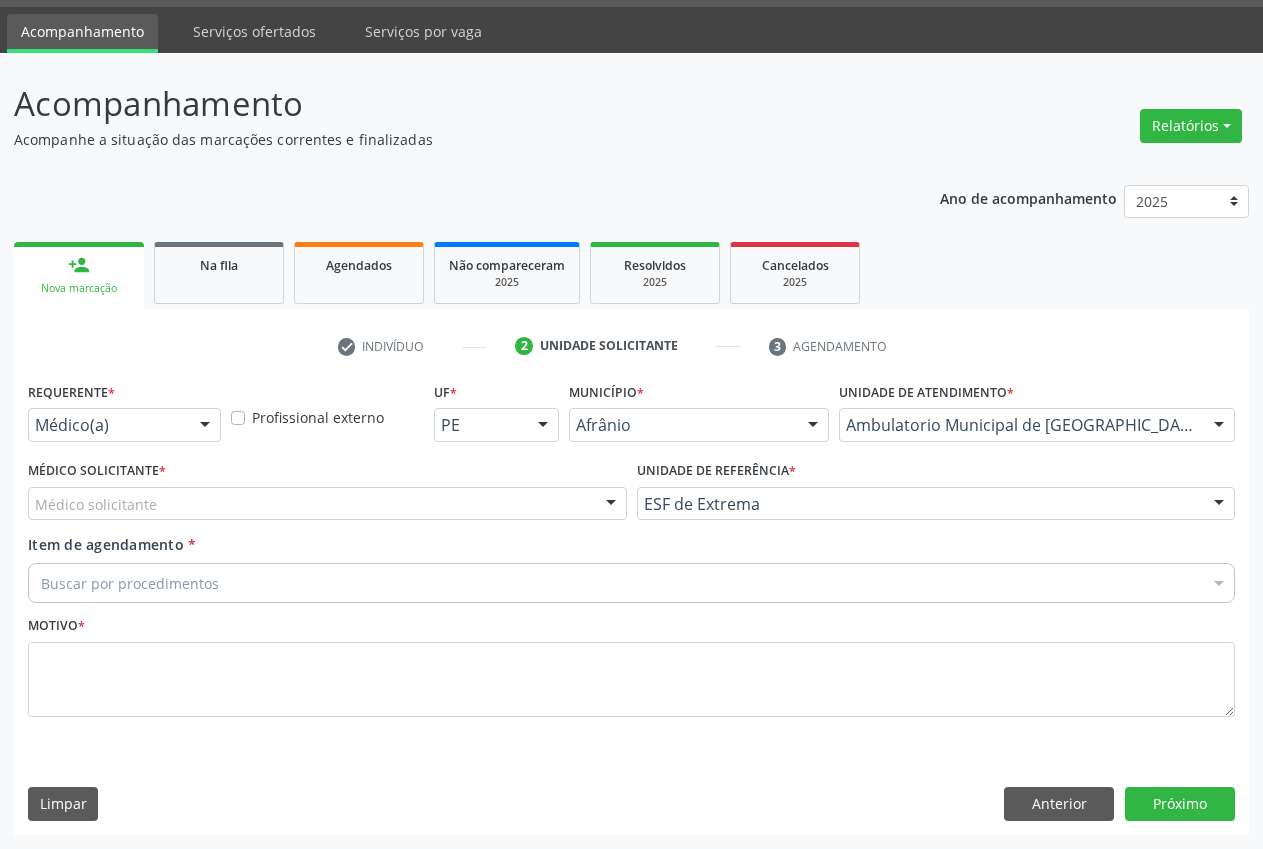 click at bounding box center [611, 505] 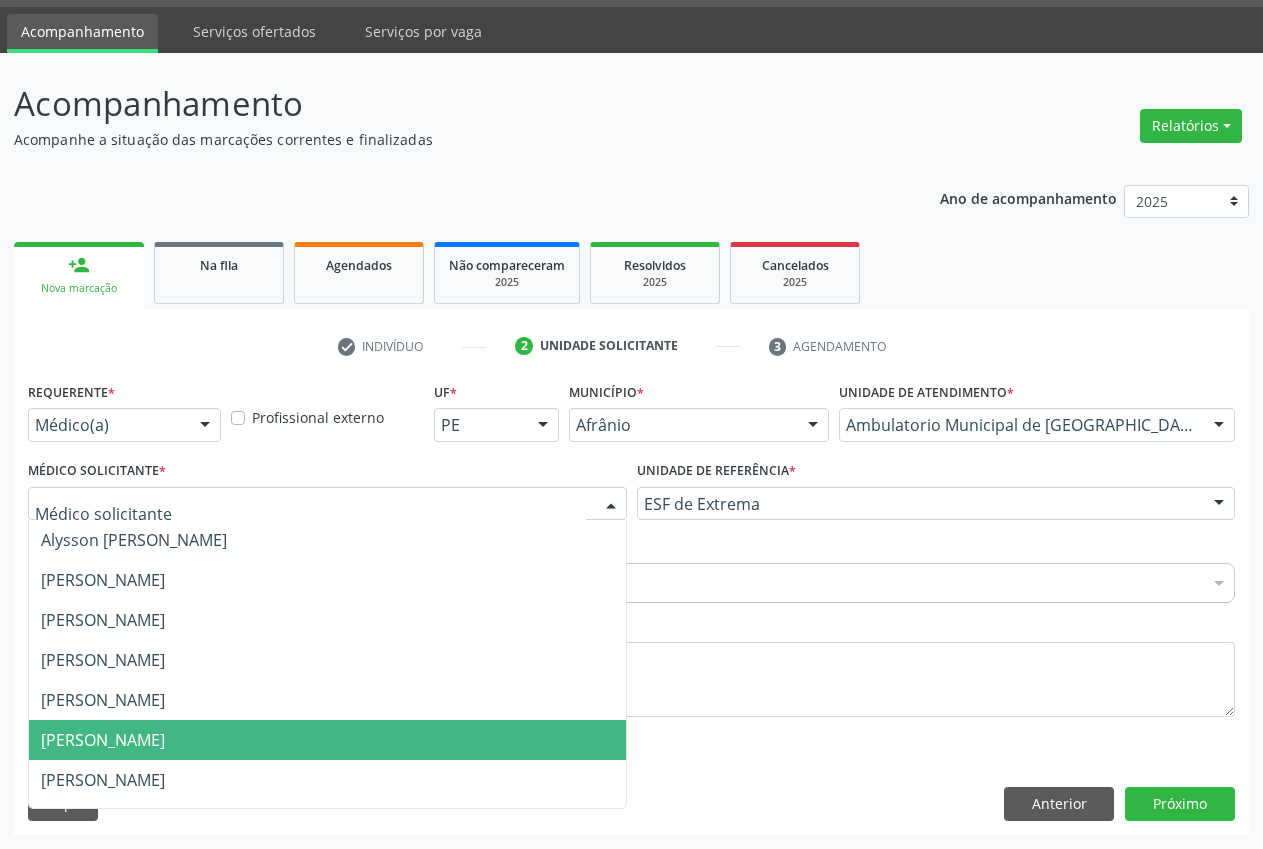 click on "[PERSON_NAME]" at bounding box center (327, 740) 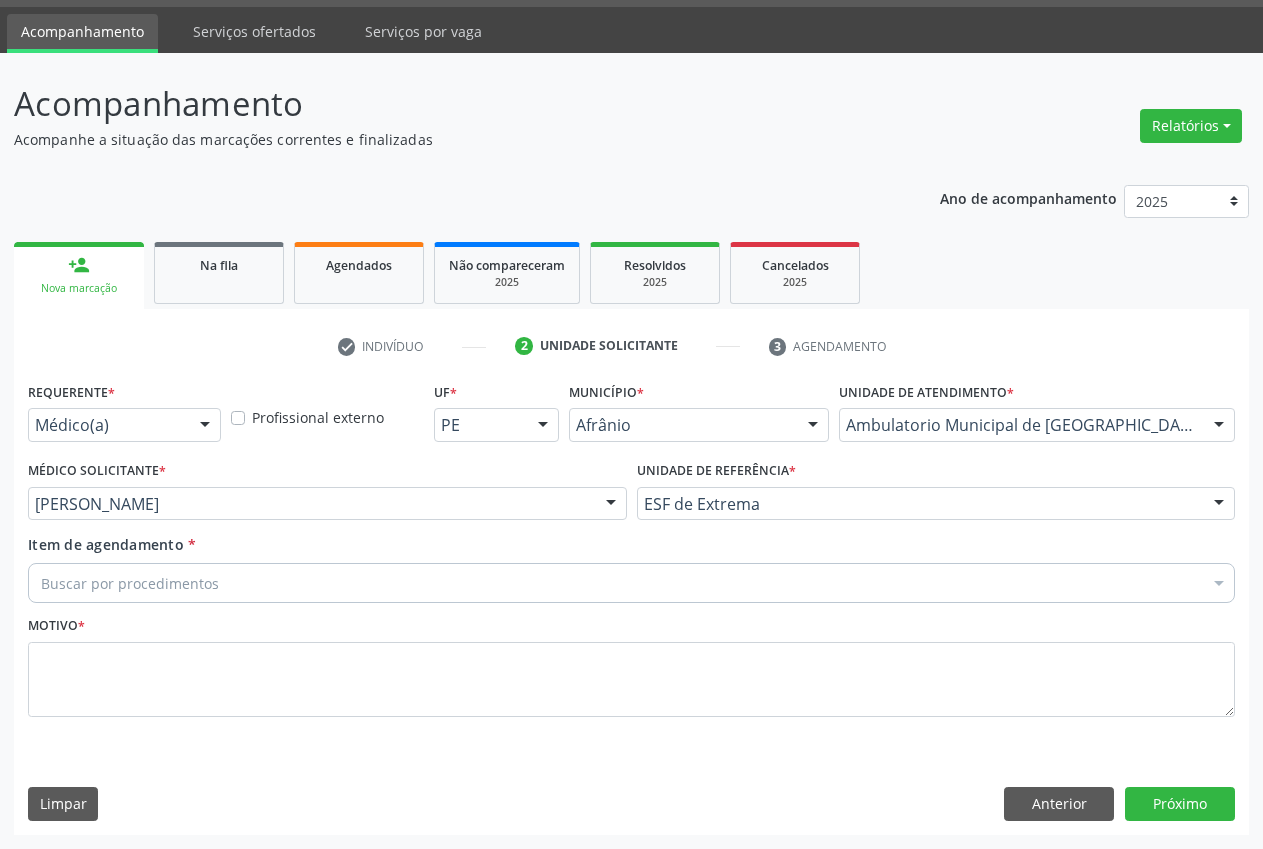 click on "Buscar por procedimentos" at bounding box center [631, 583] 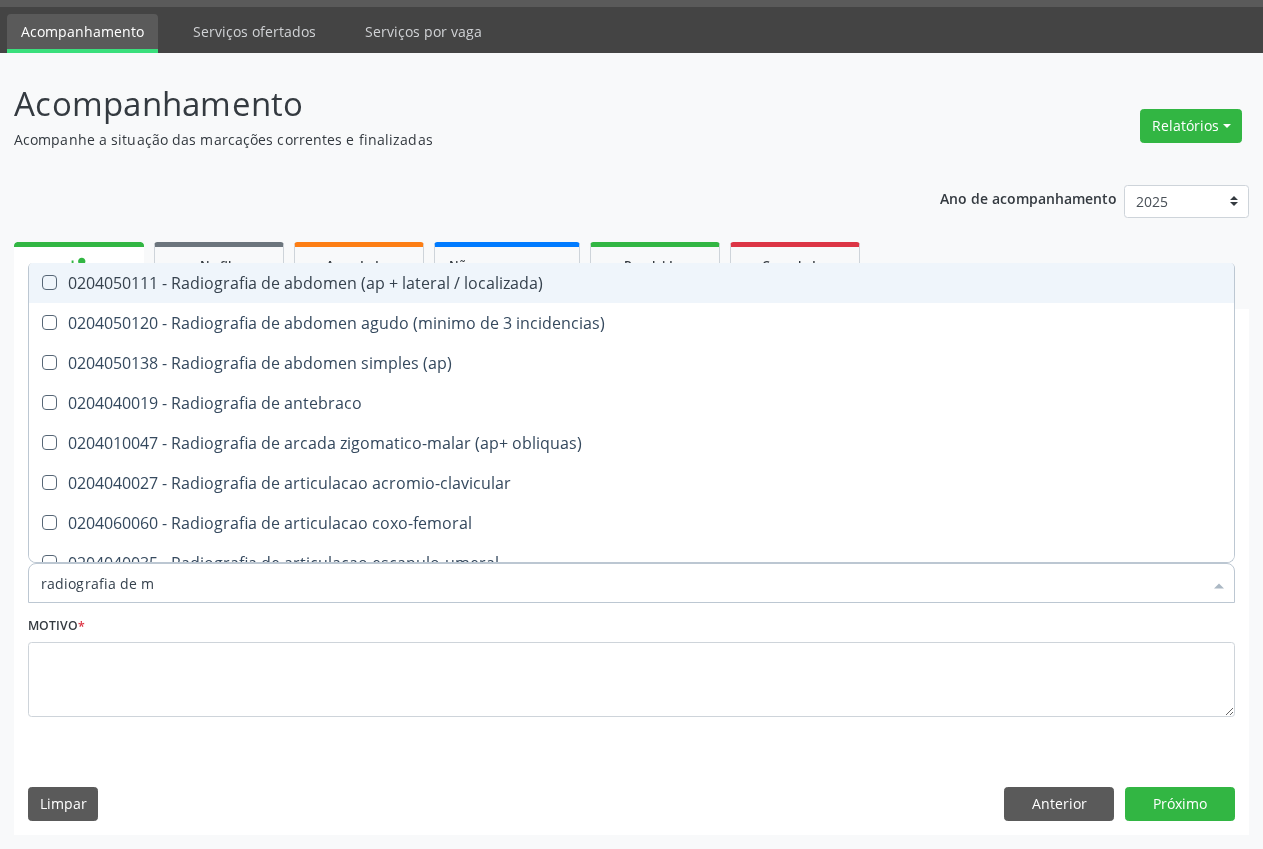 type on "radiografia de ma" 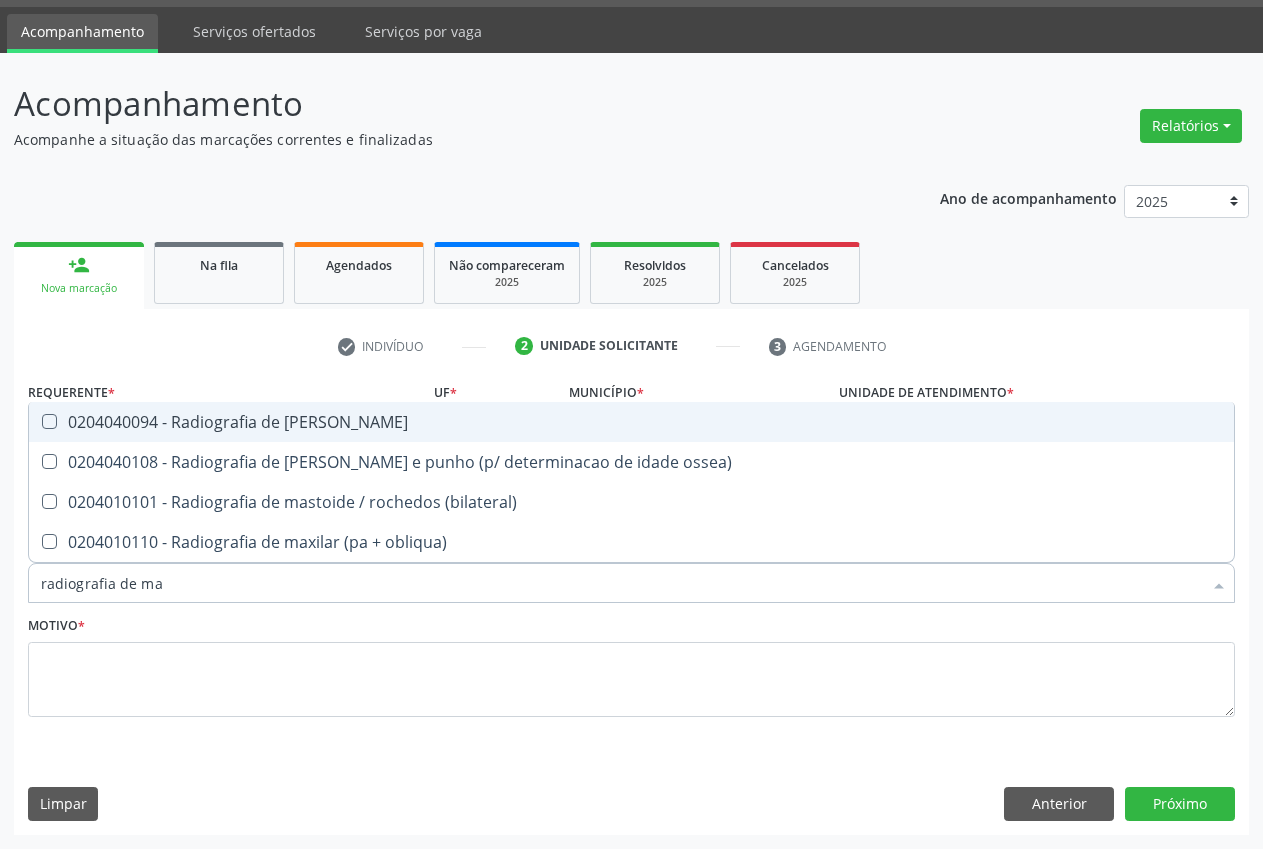 click on "0204040094 - Radiografia de [PERSON_NAME]" at bounding box center (631, 422) 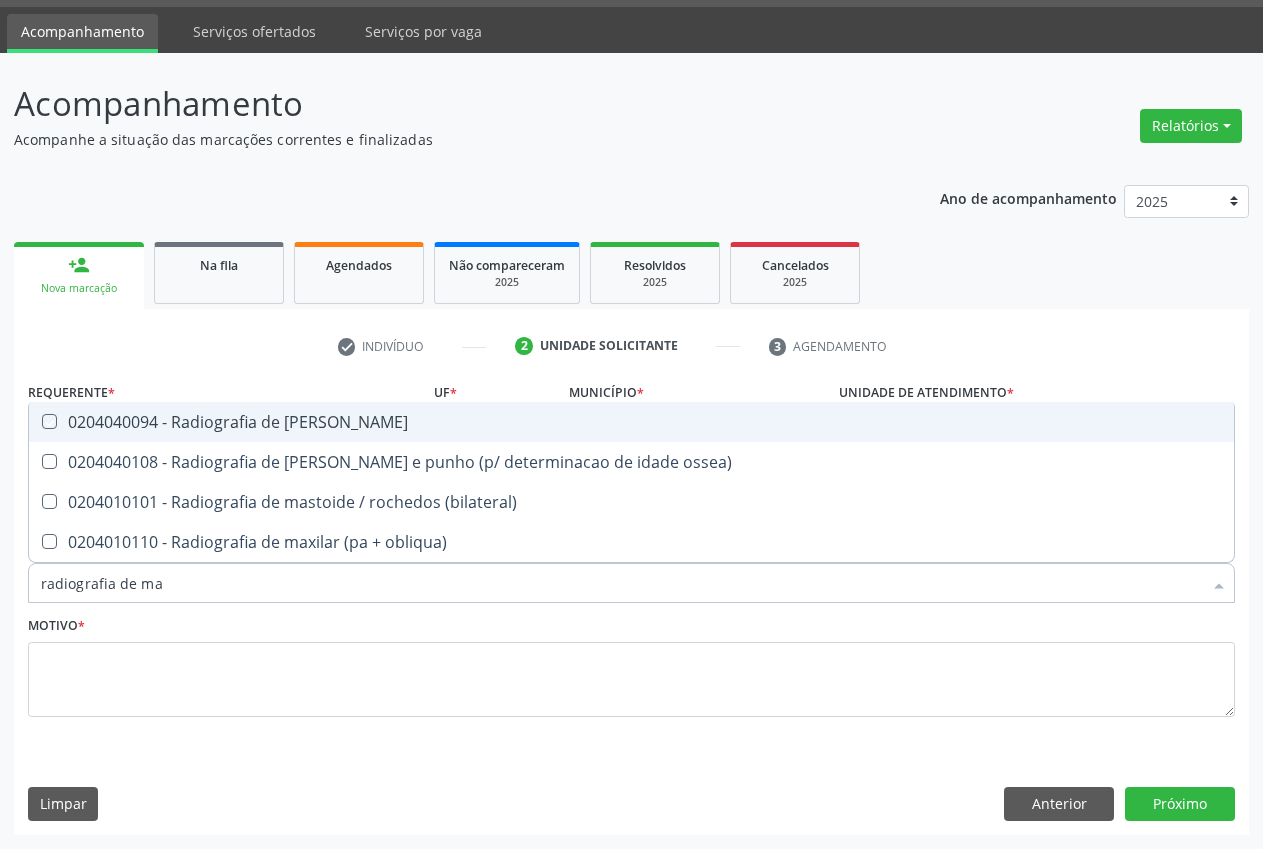 checkbox on "true" 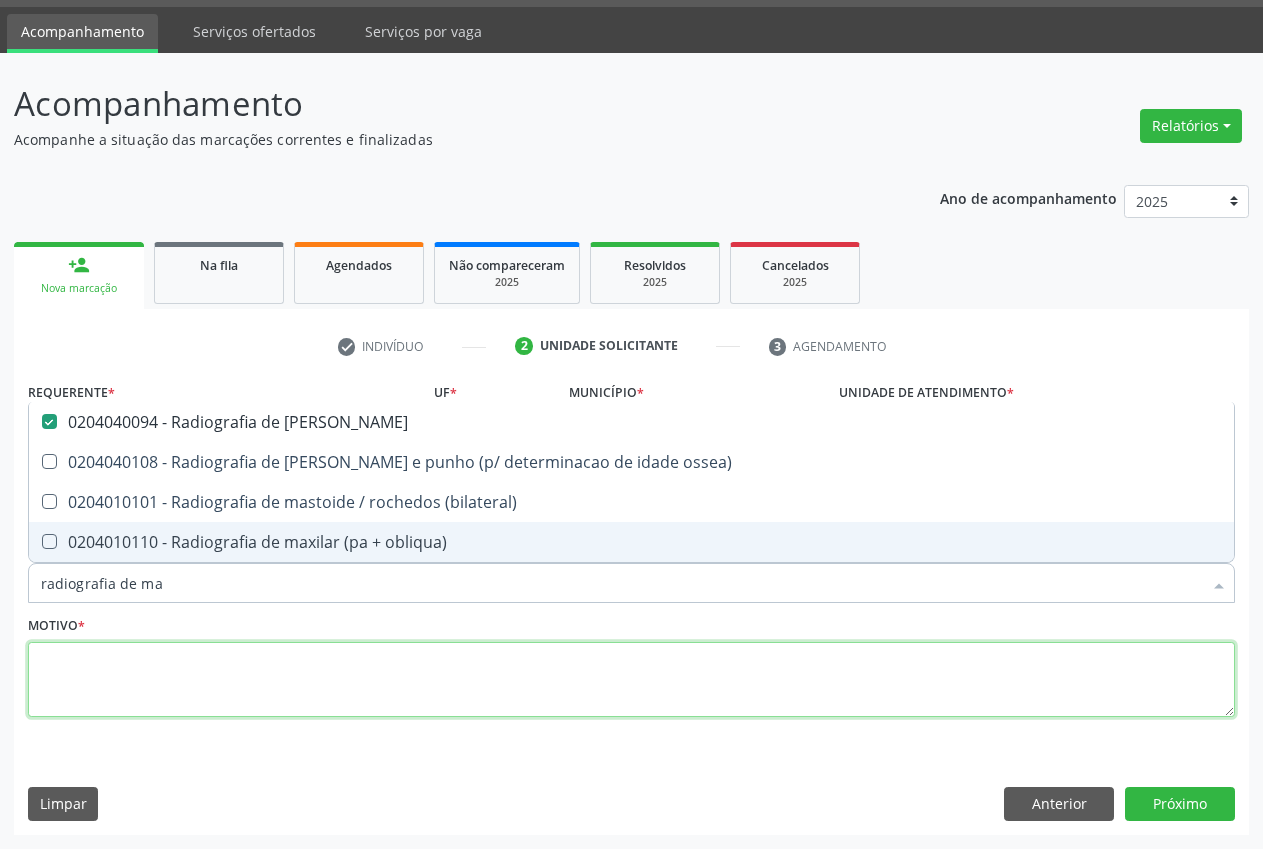 click at bounding box center (631, 680) 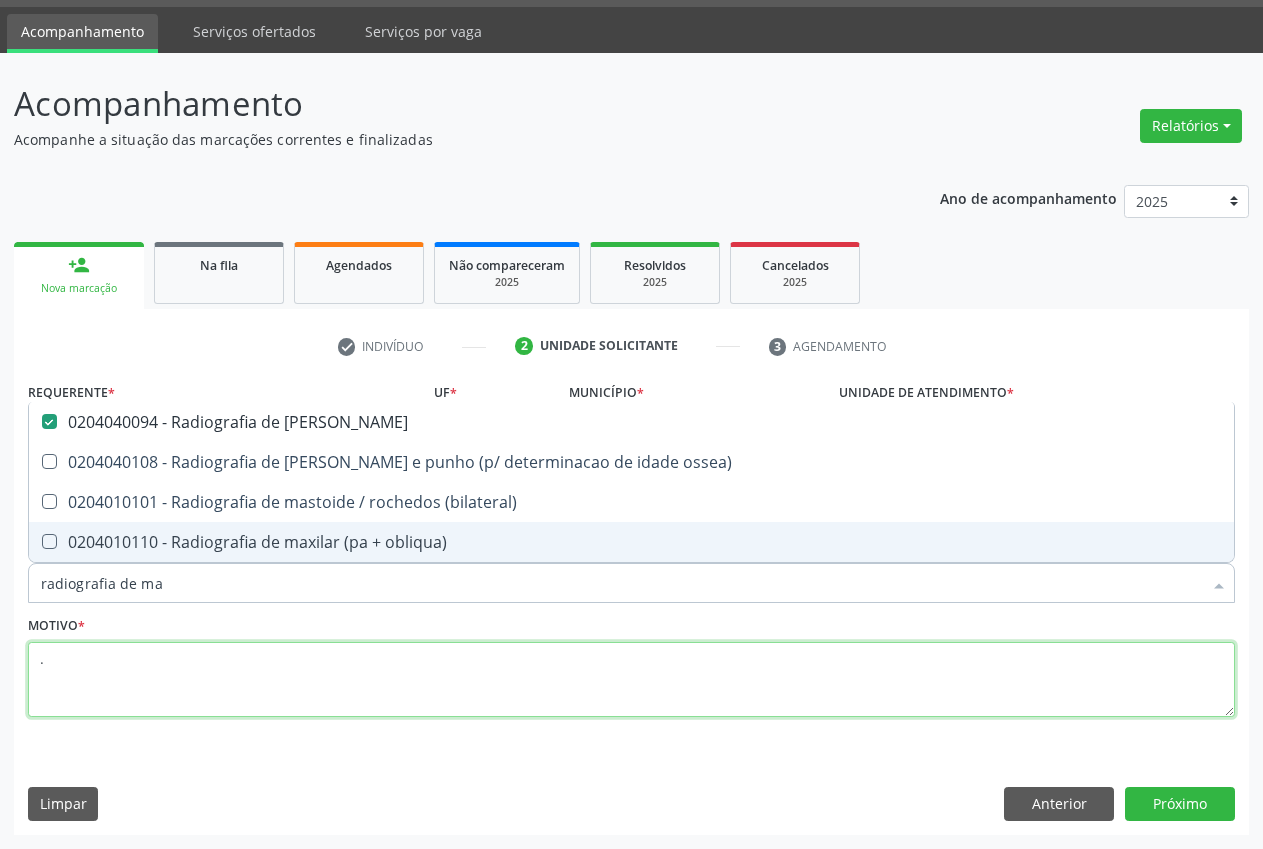 click on "." at bounding box center [631, 680] 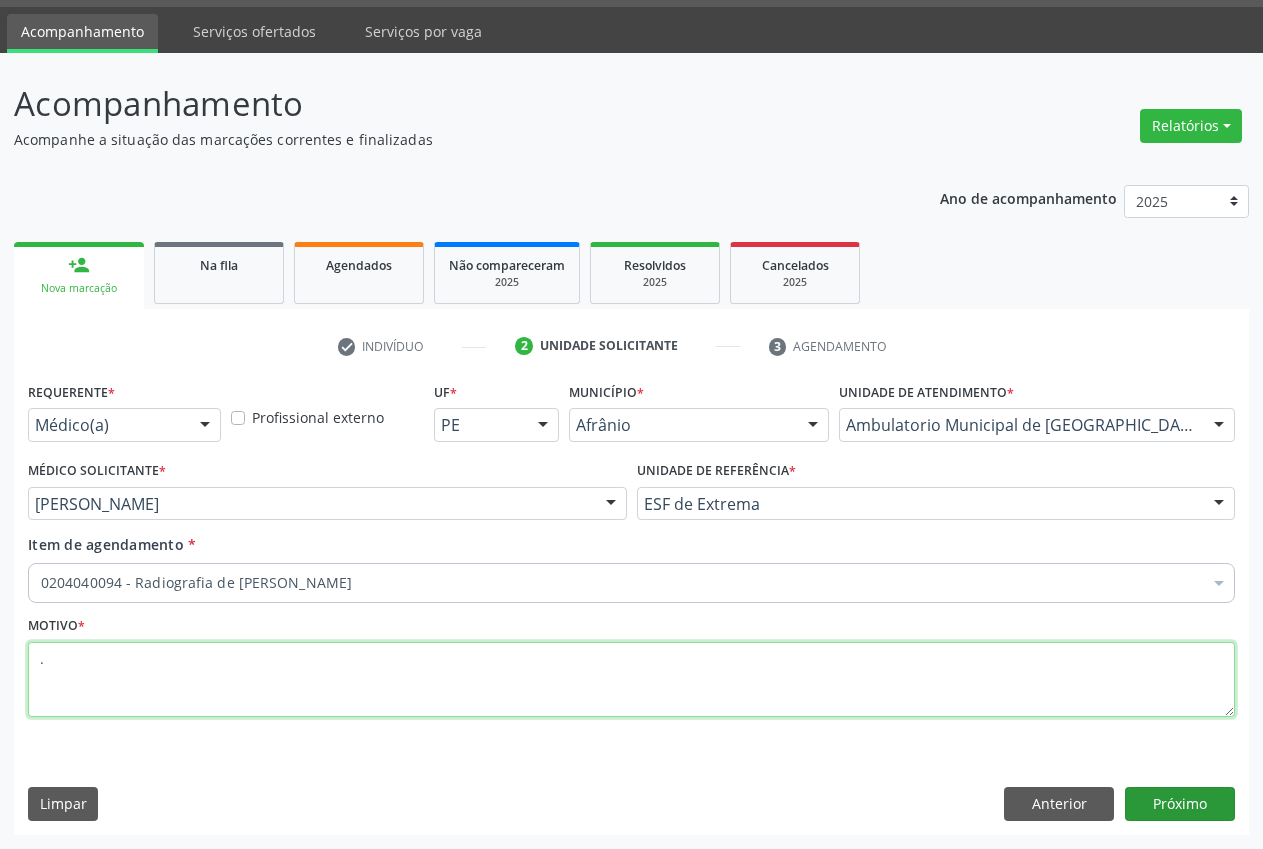 type on "." 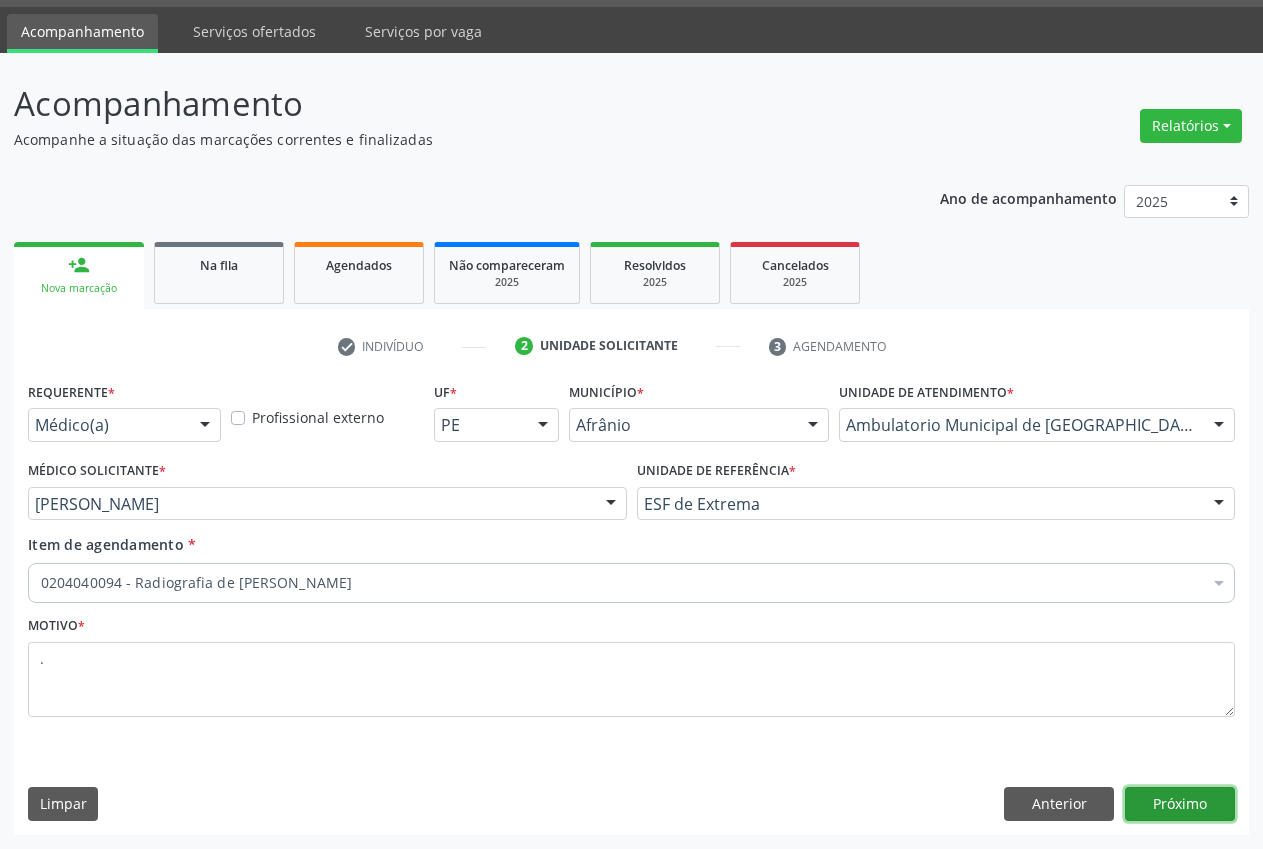 click on "Próximo" at bounding box center (1180, 804) 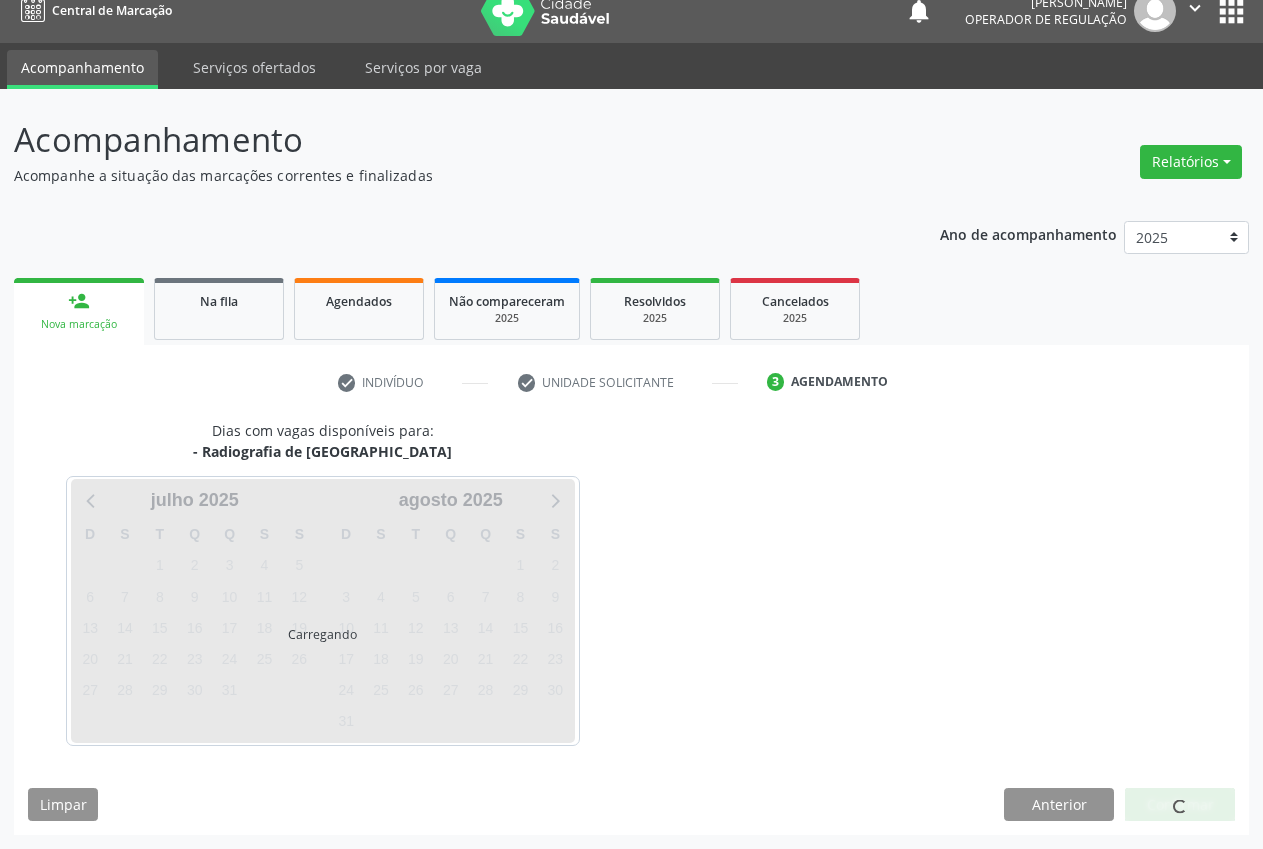 scroll, scrollTop: 21, scrollLeft: 0, axis: vertical 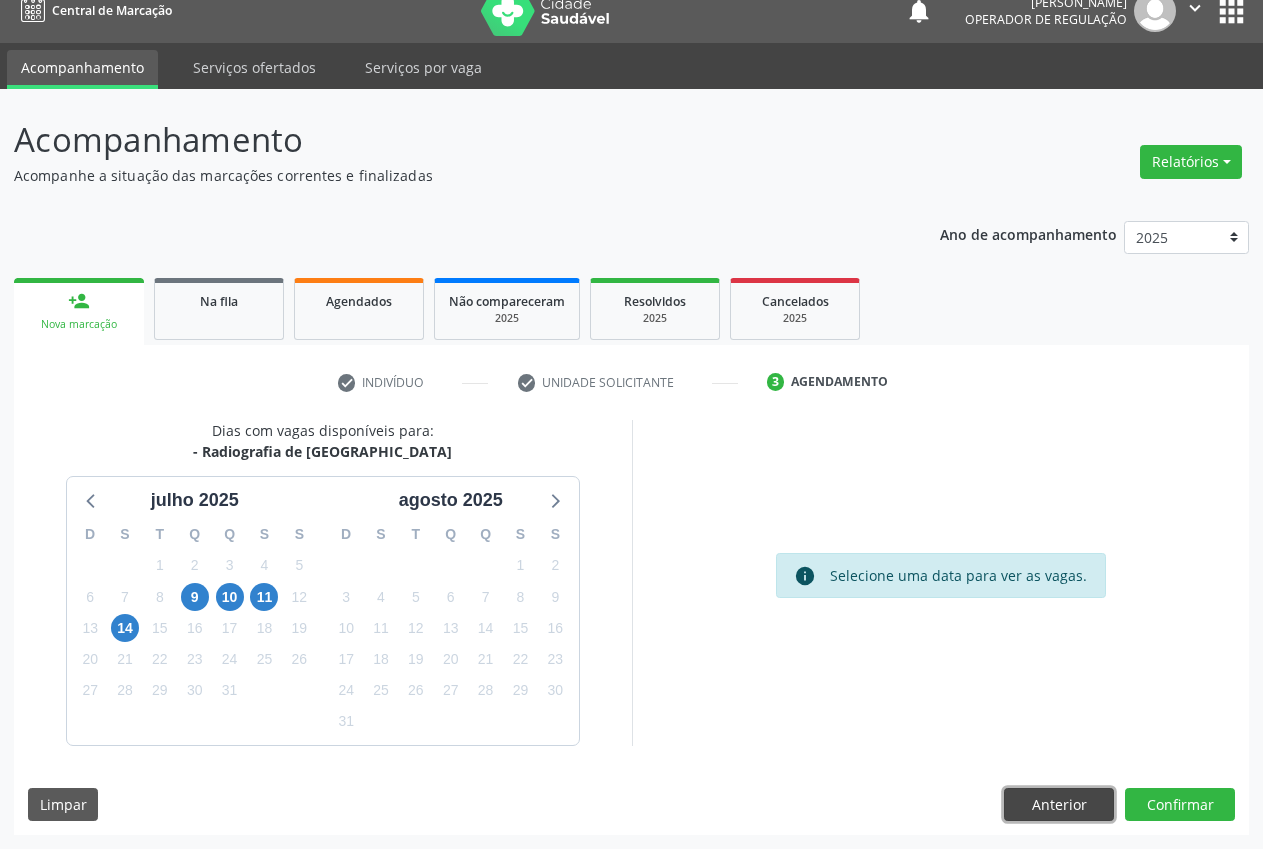 click on "Anterior" at bounding box center (1059, 805) 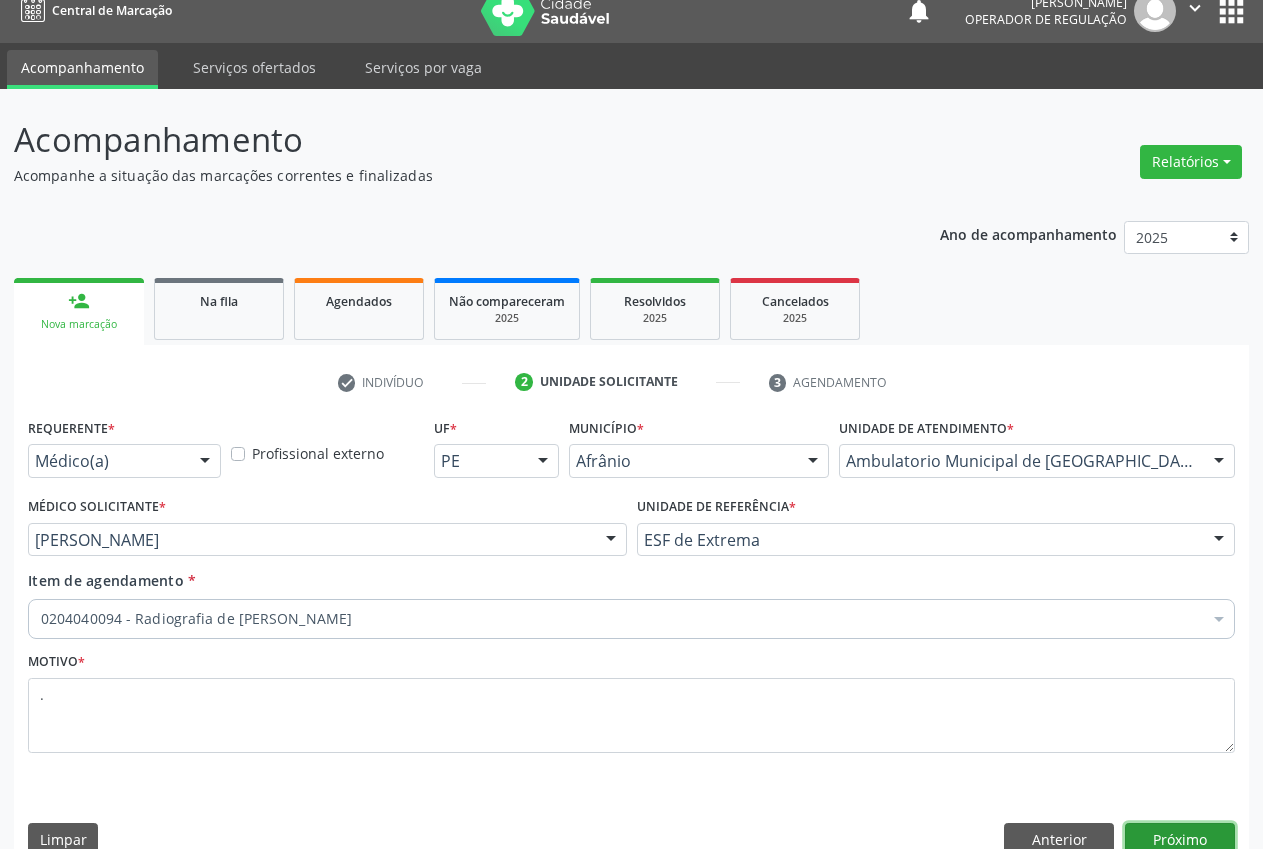 click on "Próximo" at bounding box center (1180, 840) 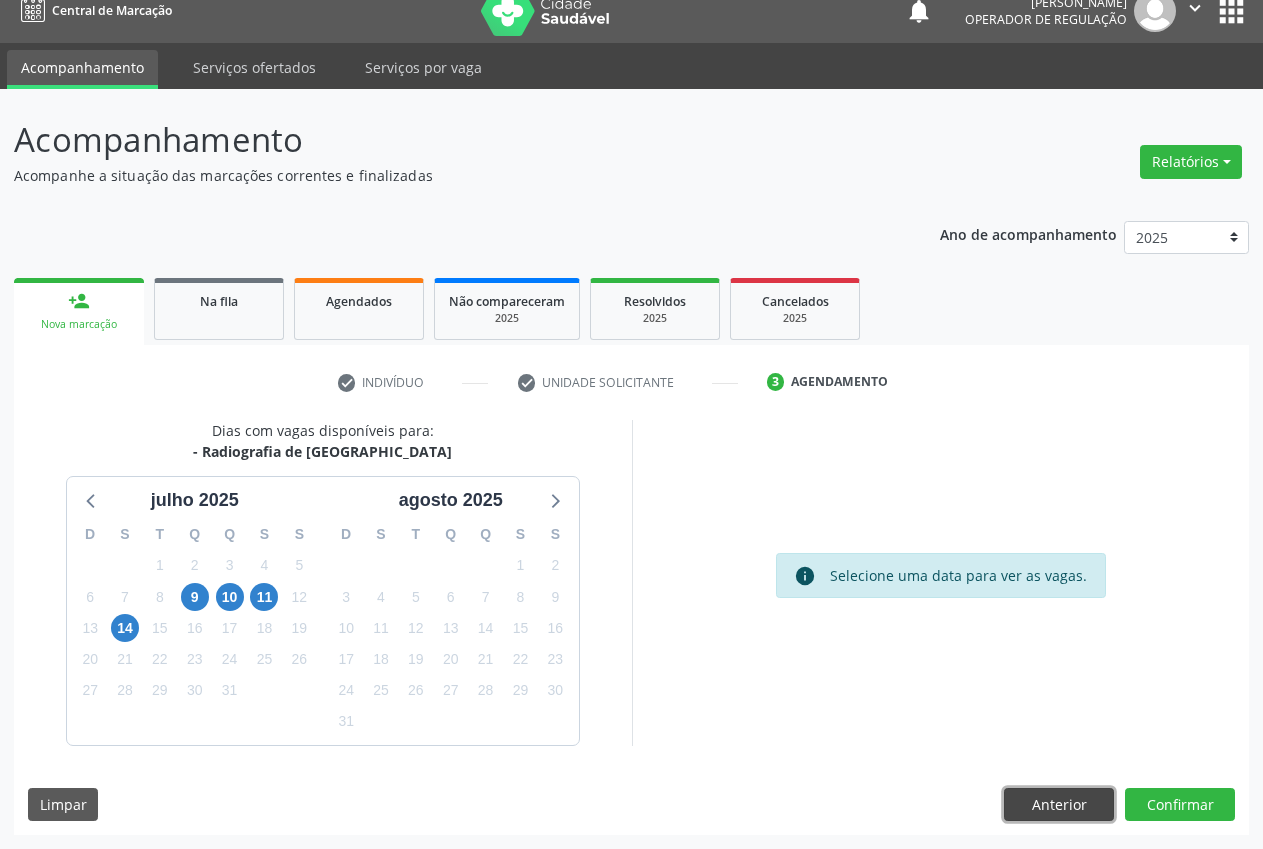 click on "Anterior" at bounding box center [1059, 805] 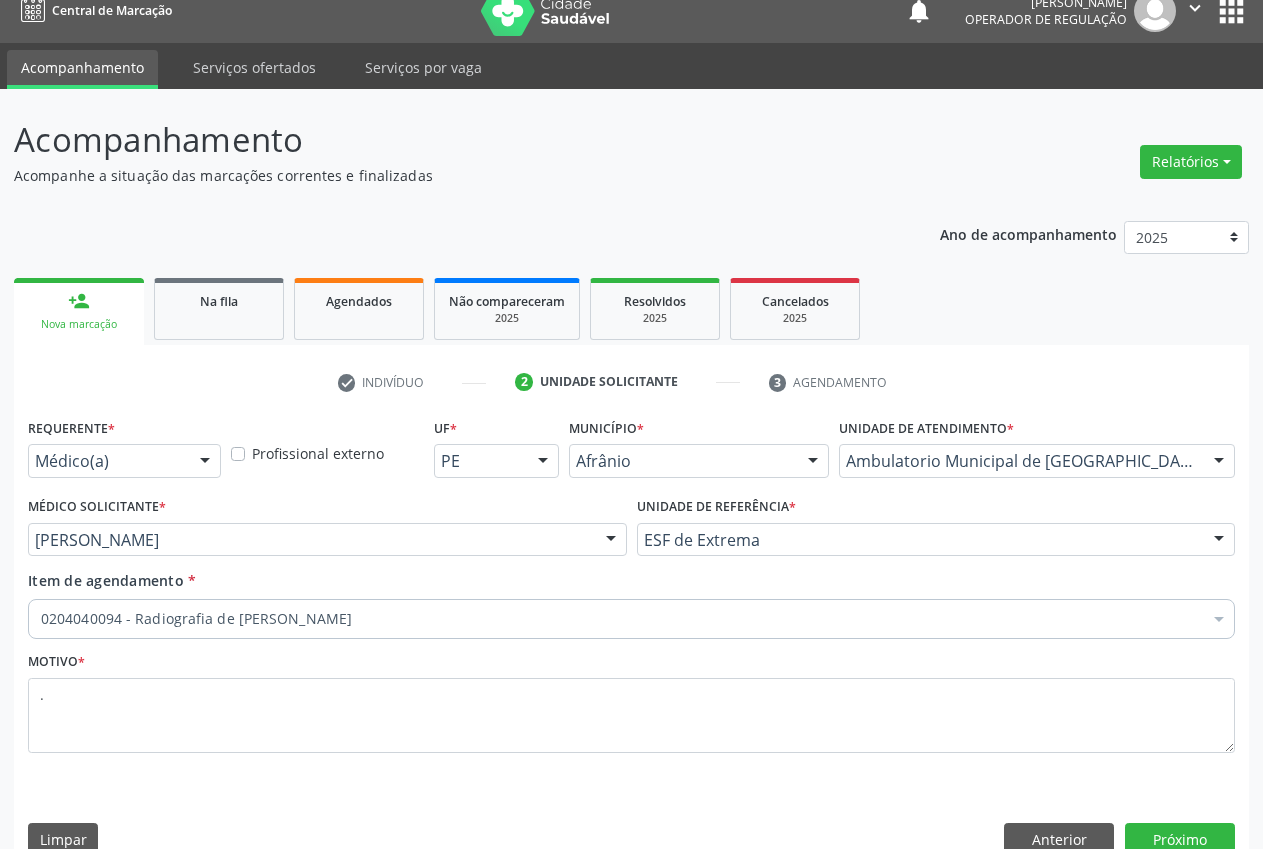 click on "0204040094 - Radiografia de [PERSON_NAME]" at bounding box center (631, 619) 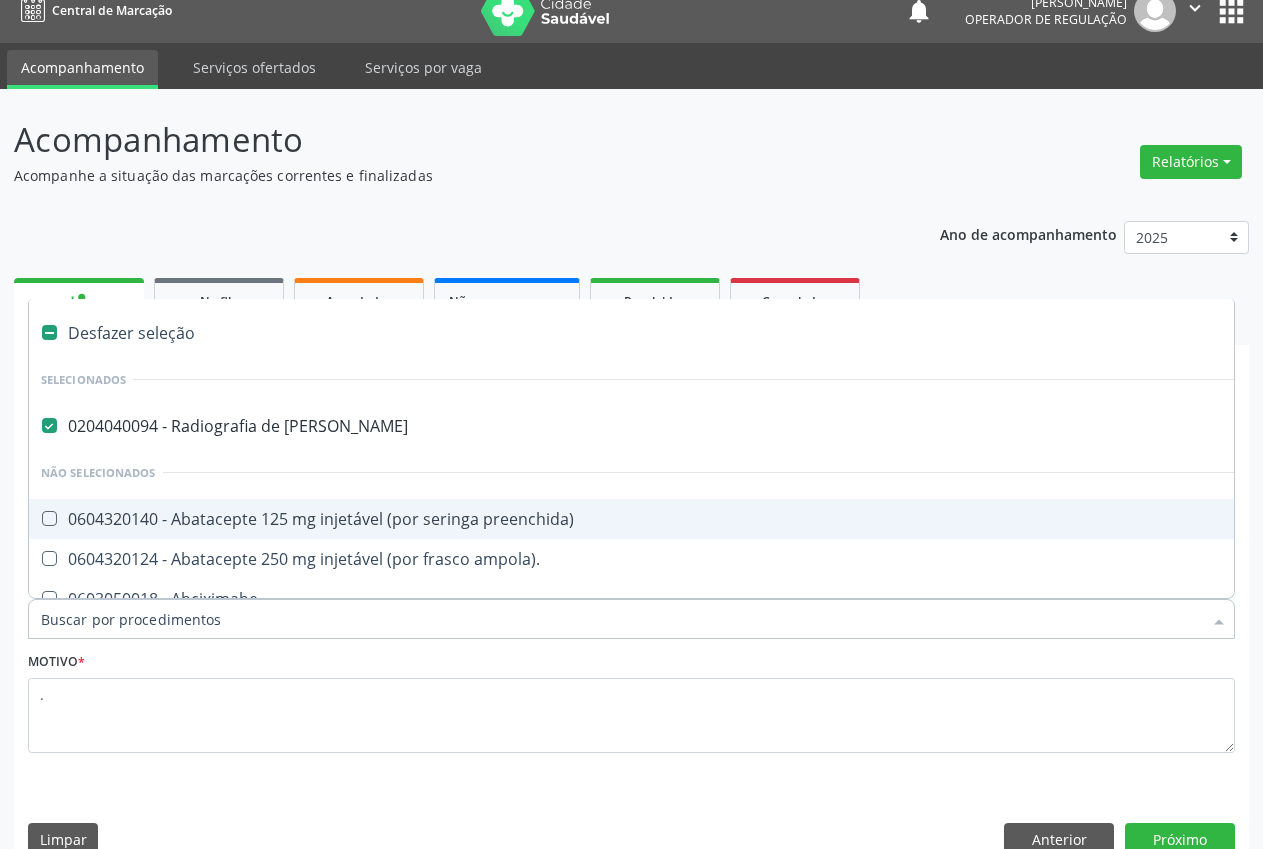 click on "Item de agendamento
*" at bounding box center (621, 619) 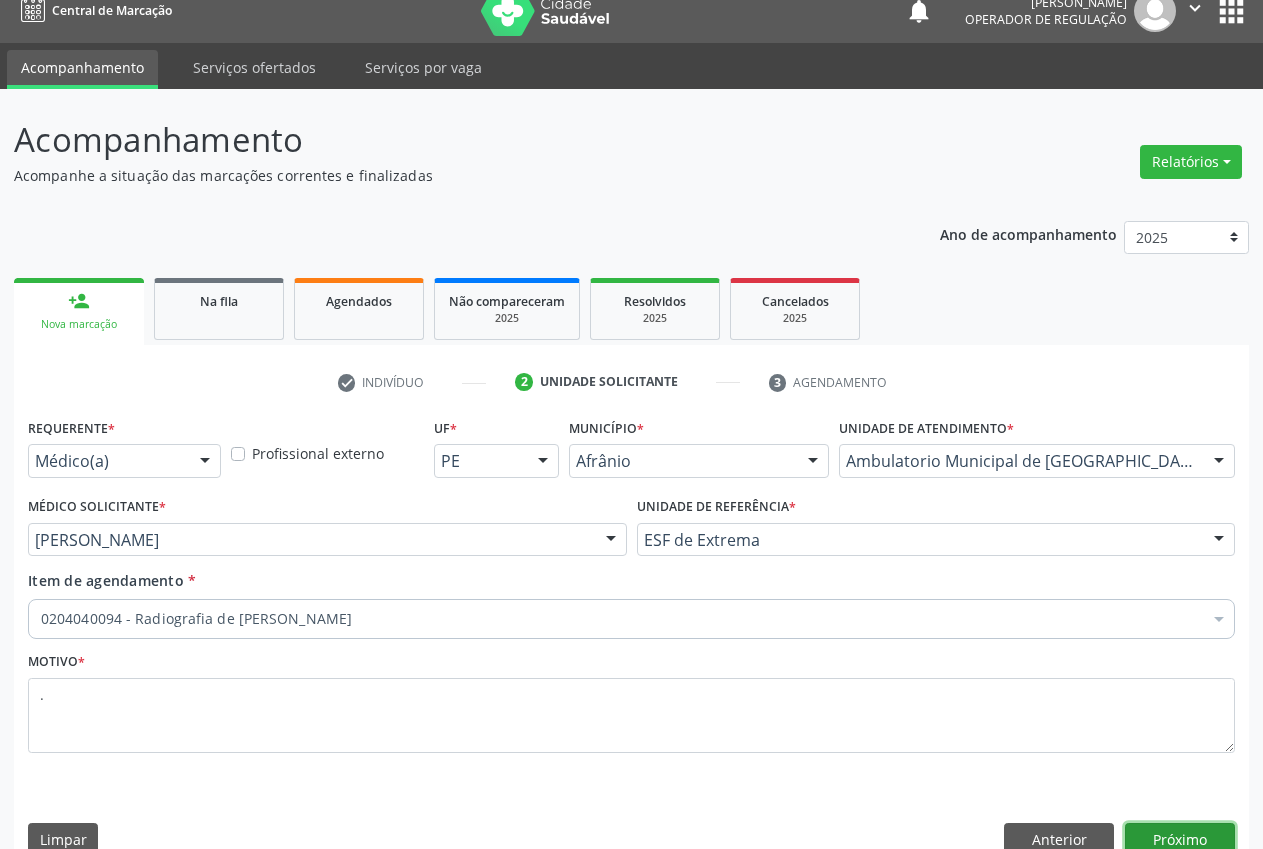 click on "Próximo" at bounding box center (1180, 840) 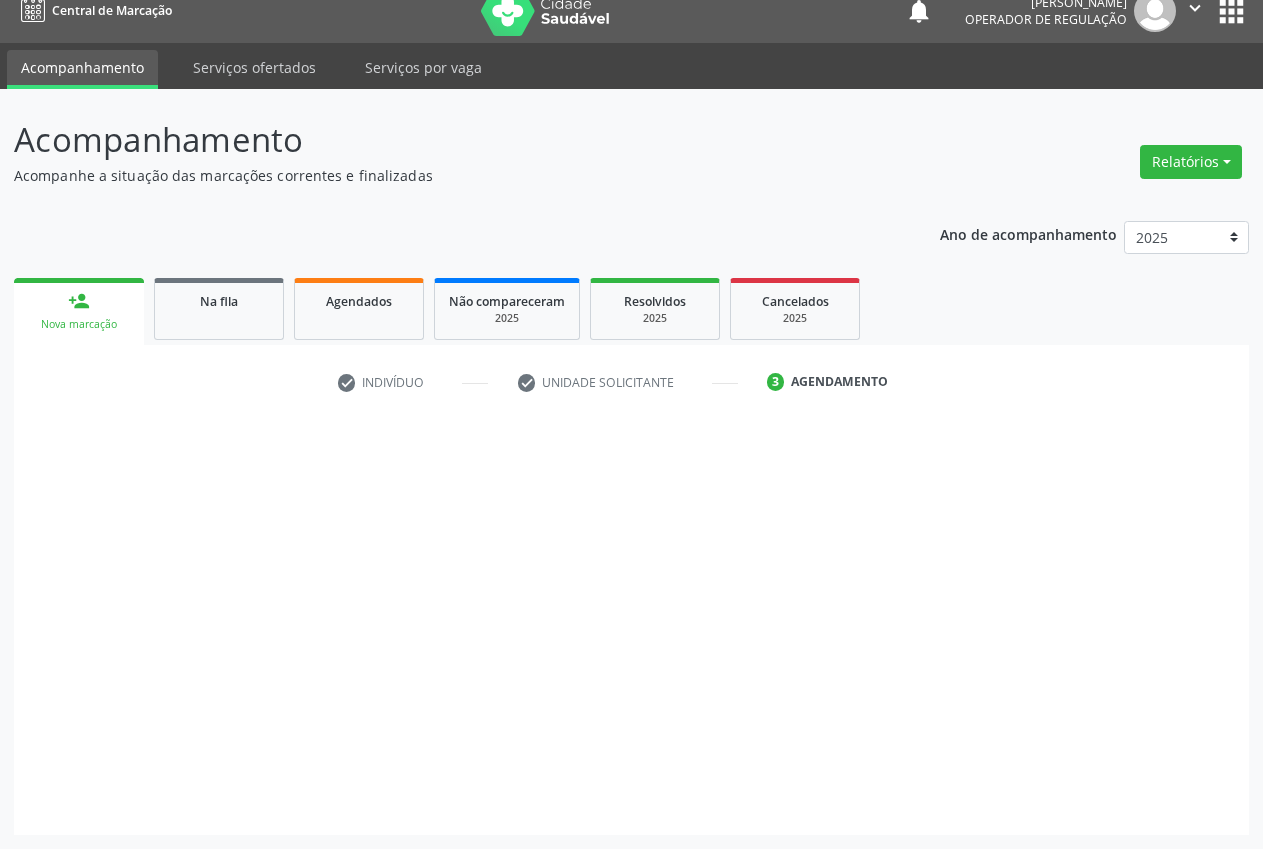 click on "Dias com vagas disponíveis para:
- Radiografia de mao
julho 2025 D S T Q Q S S 29 30 1 2 3 4 5 6 7 8 9 10 11 12 13 14 15 16 17 18 19 20 21 22 23 24 25 26 27 28 29 30 31 1 2 3 4 5 6 7 8 9 agosto 2025 D S T Q Q S S 27 28 29 30 31 1 2 3 4 5 6 7 8 9 10 11 12 13 14 15 16 17 18 19 20 21 22 23 24 25 26 27 28 29 30 31 1 2 3 4 5 6
info
Selecione uma data para ver as vagas.
Limpar
Anterior
Confirmar" at bounding box center [631, 627] 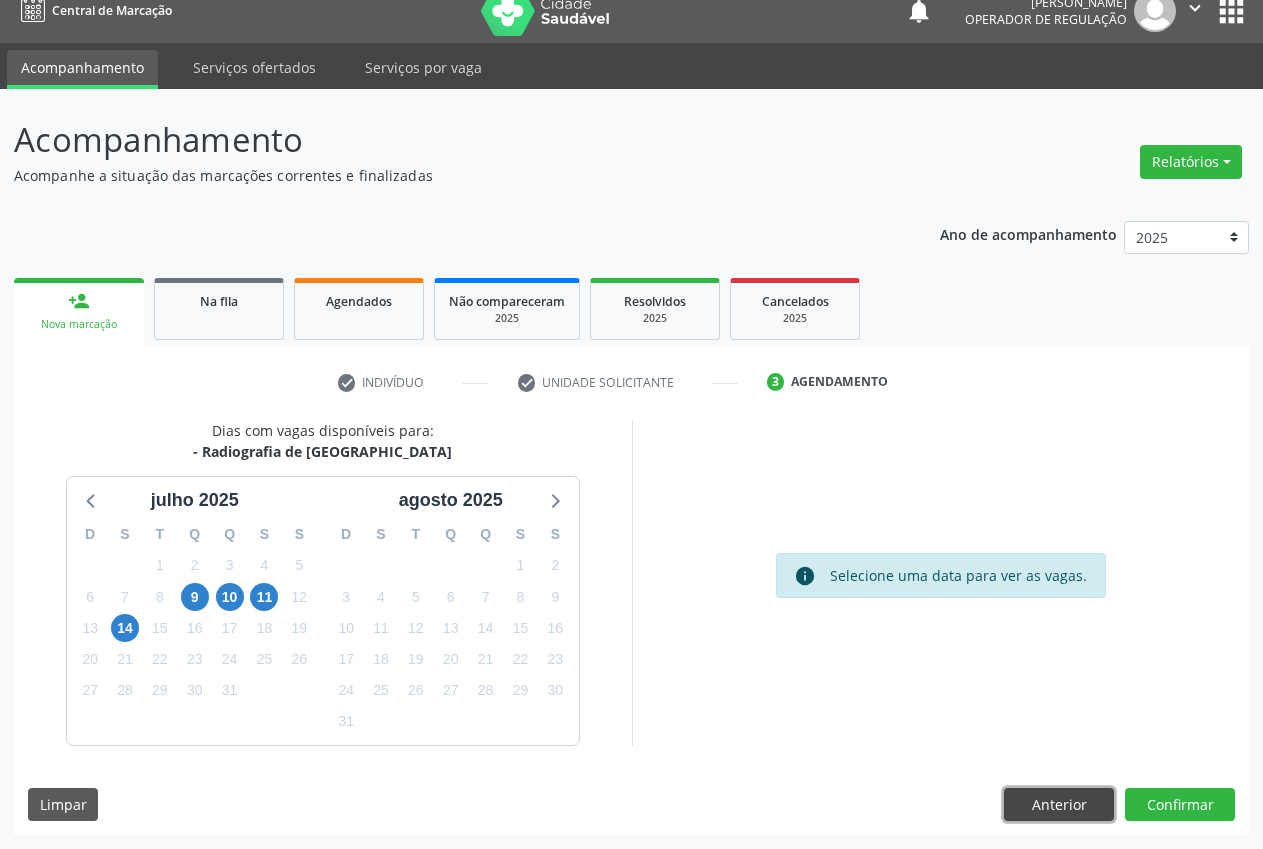 click on "Anterior" at bounding box center (1059, 805) 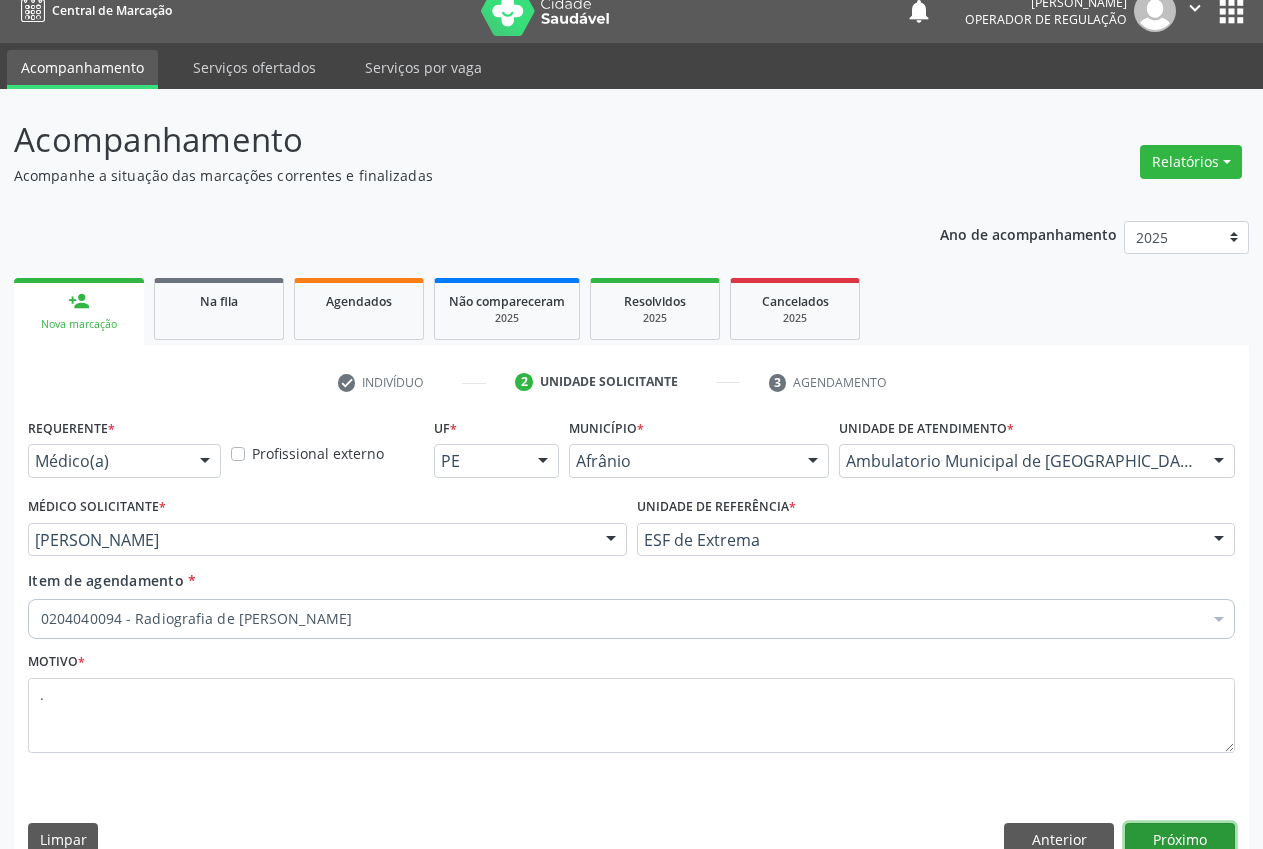 click on "Próximo" at bounding box center (1180, 840) 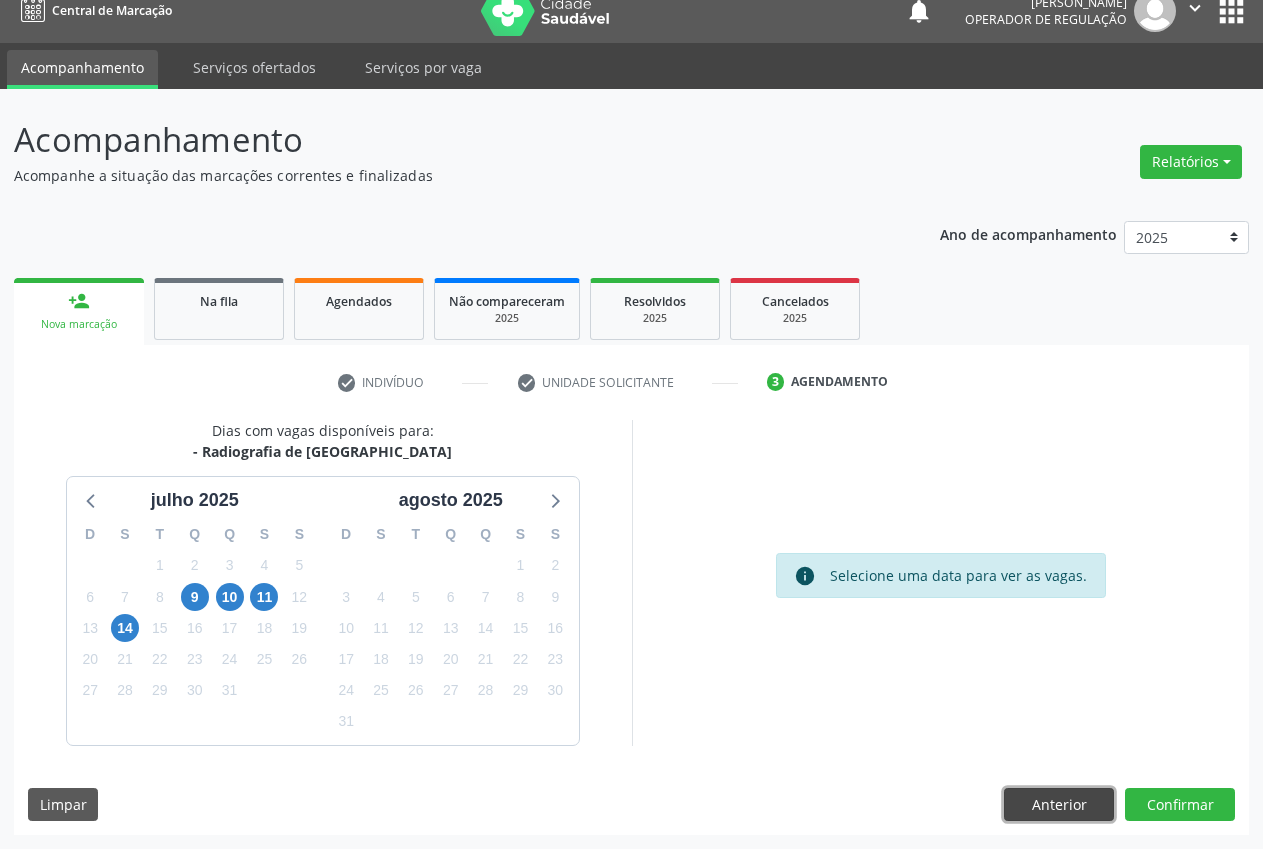 click on "Anterior" at bounding box center [1059, 805] 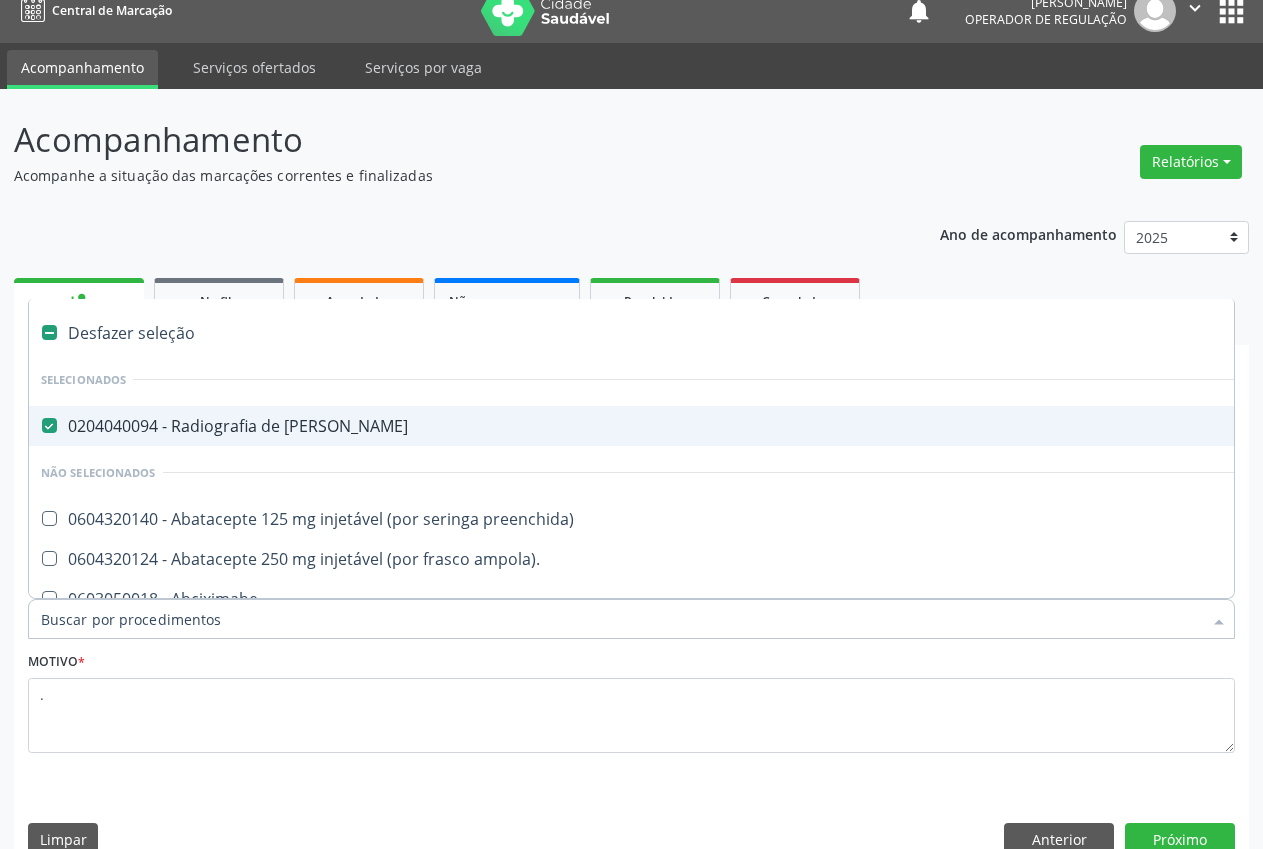 click on "0204040094 - Radiografia de [PERSON_NAME]" at bounding box center (810, 426) 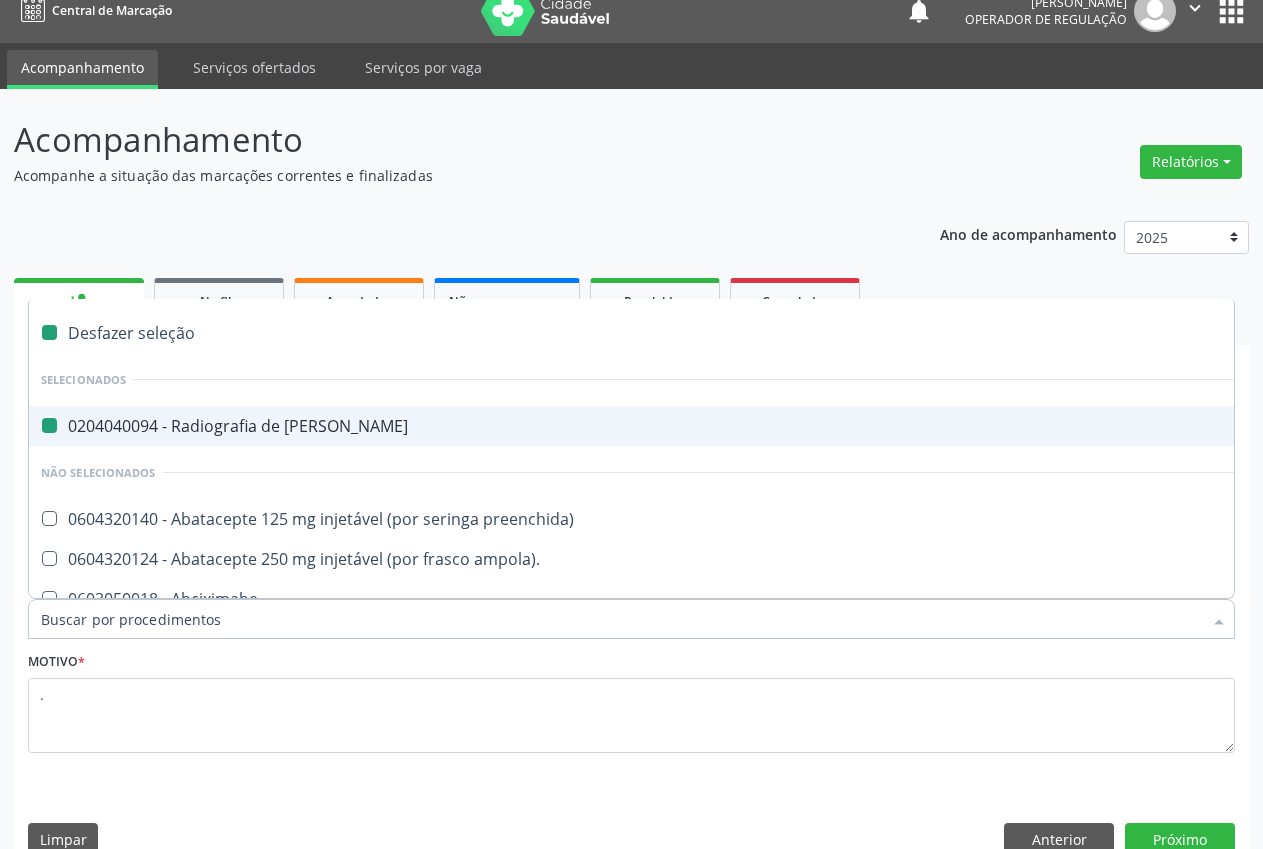 checkbox on "false" 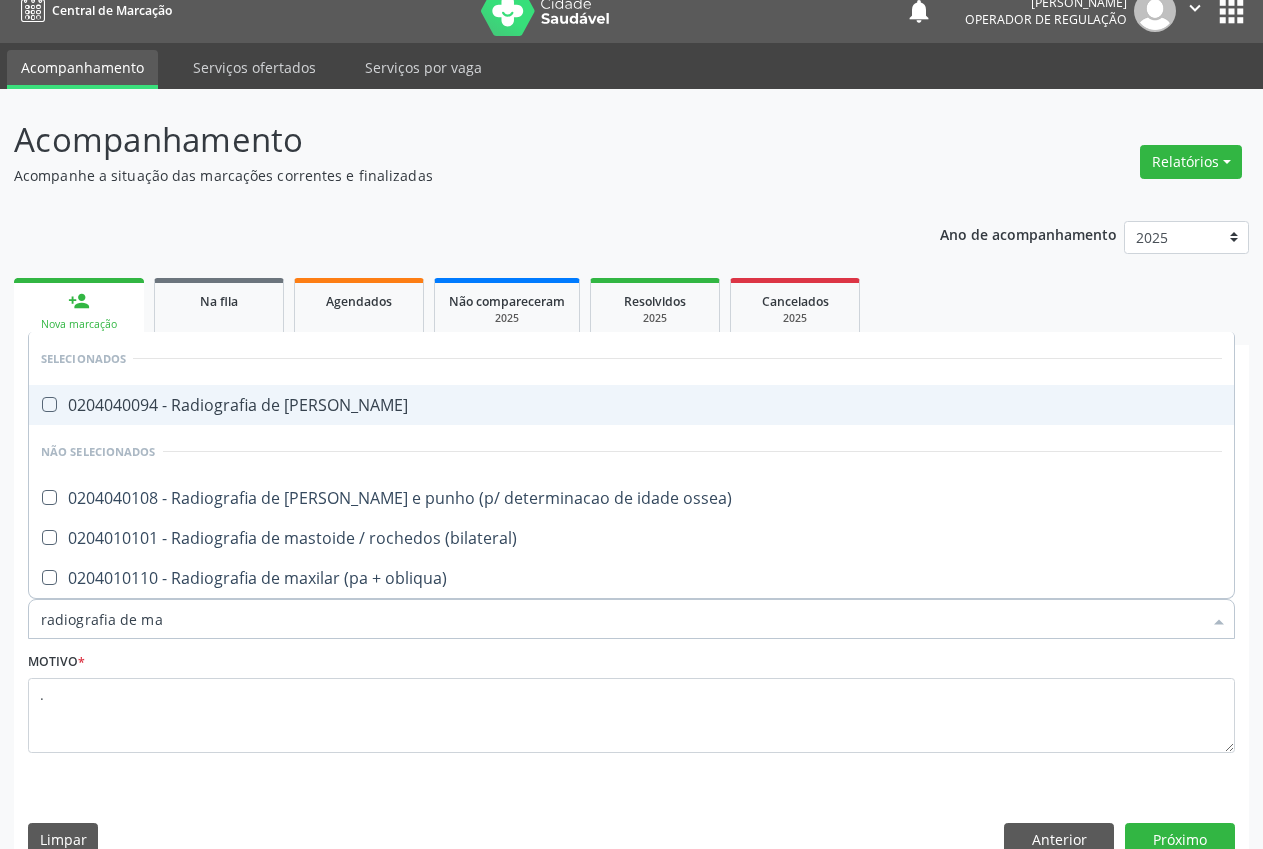 type on "radiografia de [GEOGRAPHIC_DATA]" 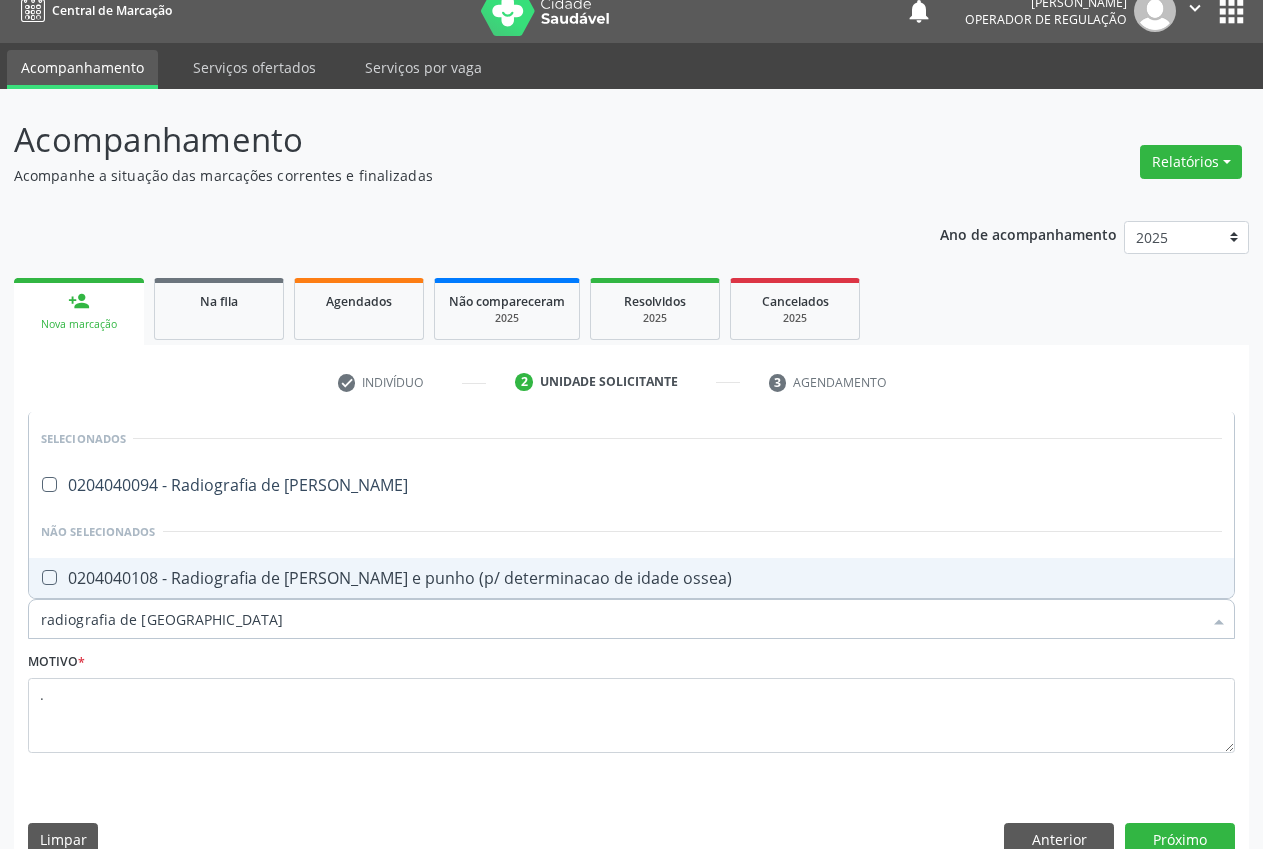 click on "0204040108 - Radiografia de [PERSON_NAME] e punho (p/ determinacao de idade ossea)" at bounding box center (631, 578) 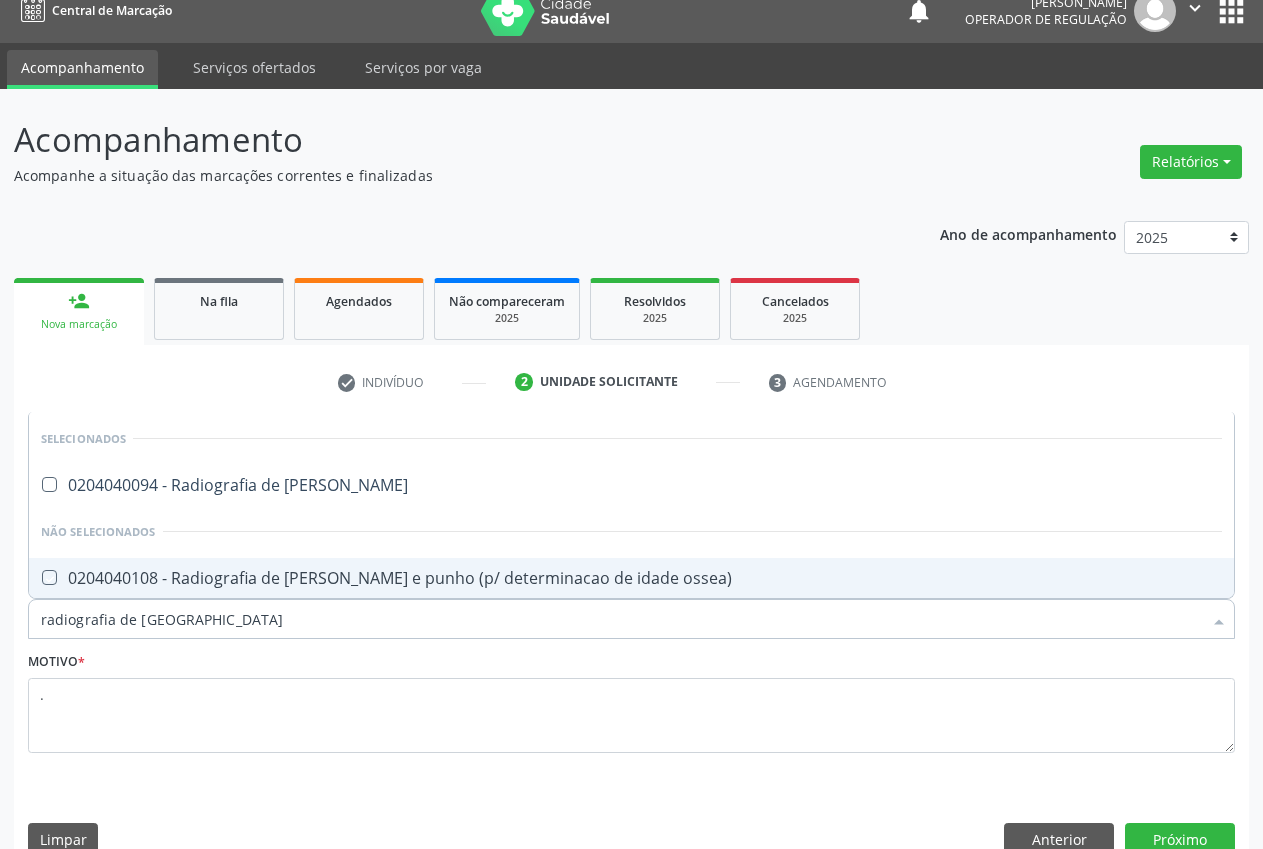 checkbox on "true" 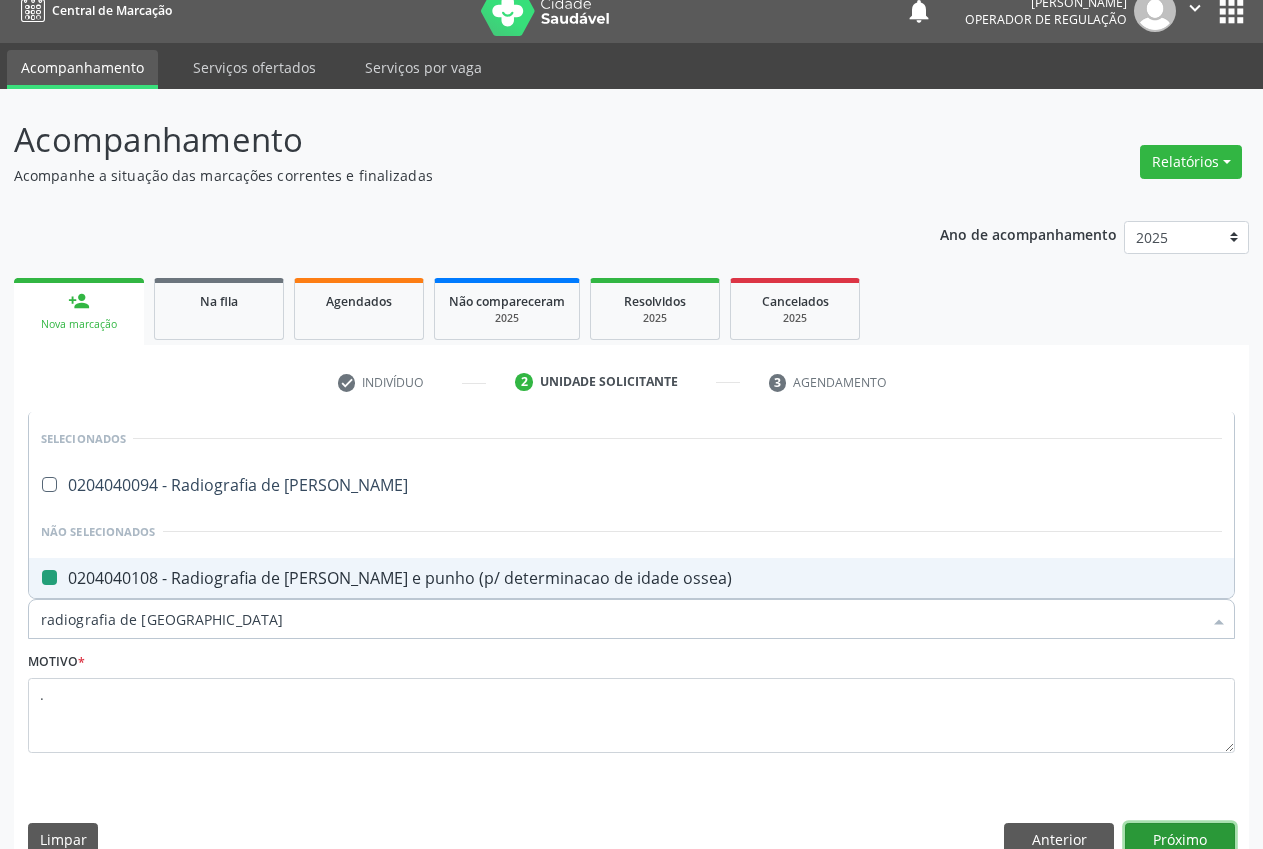 click on "Próximo" at bounding box center [1180, 840] 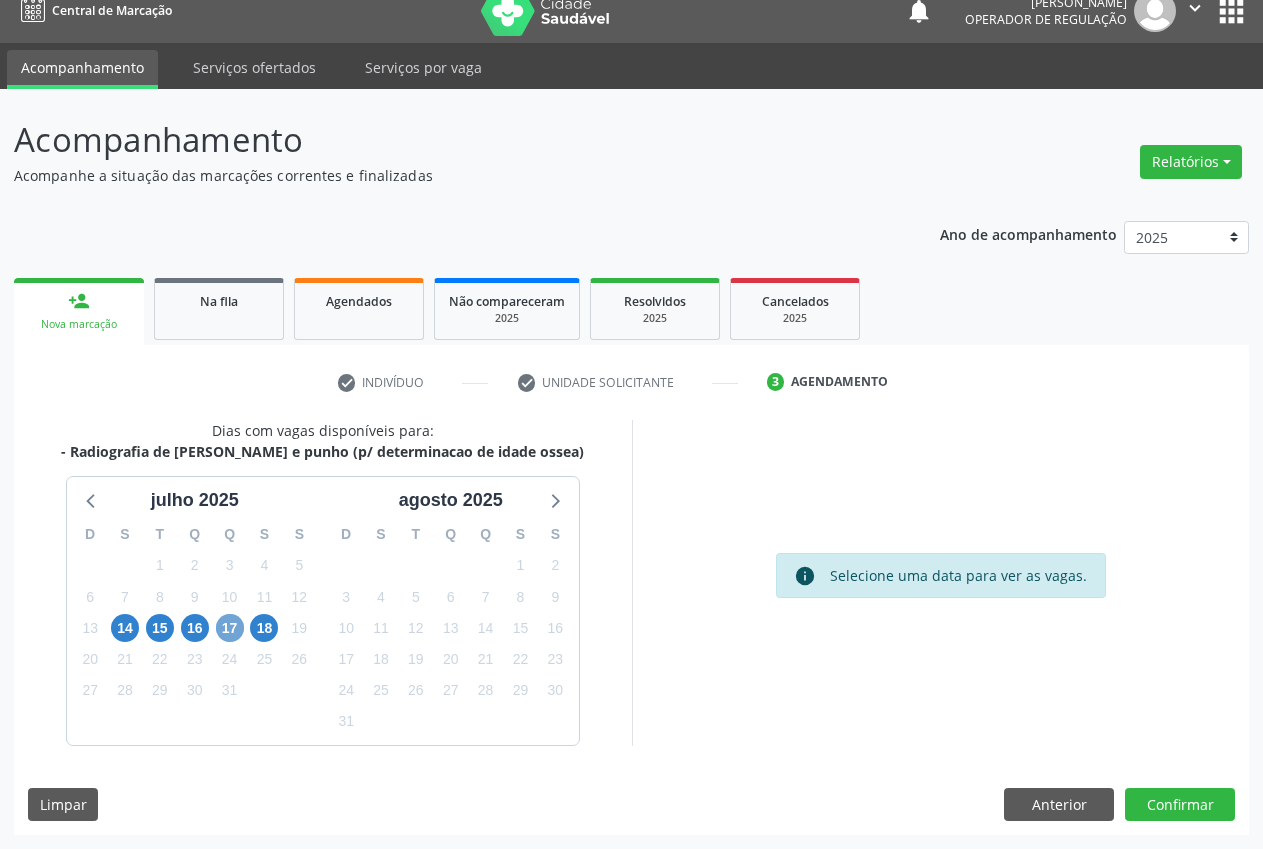 click on "17" at bounding box center [230, 628] 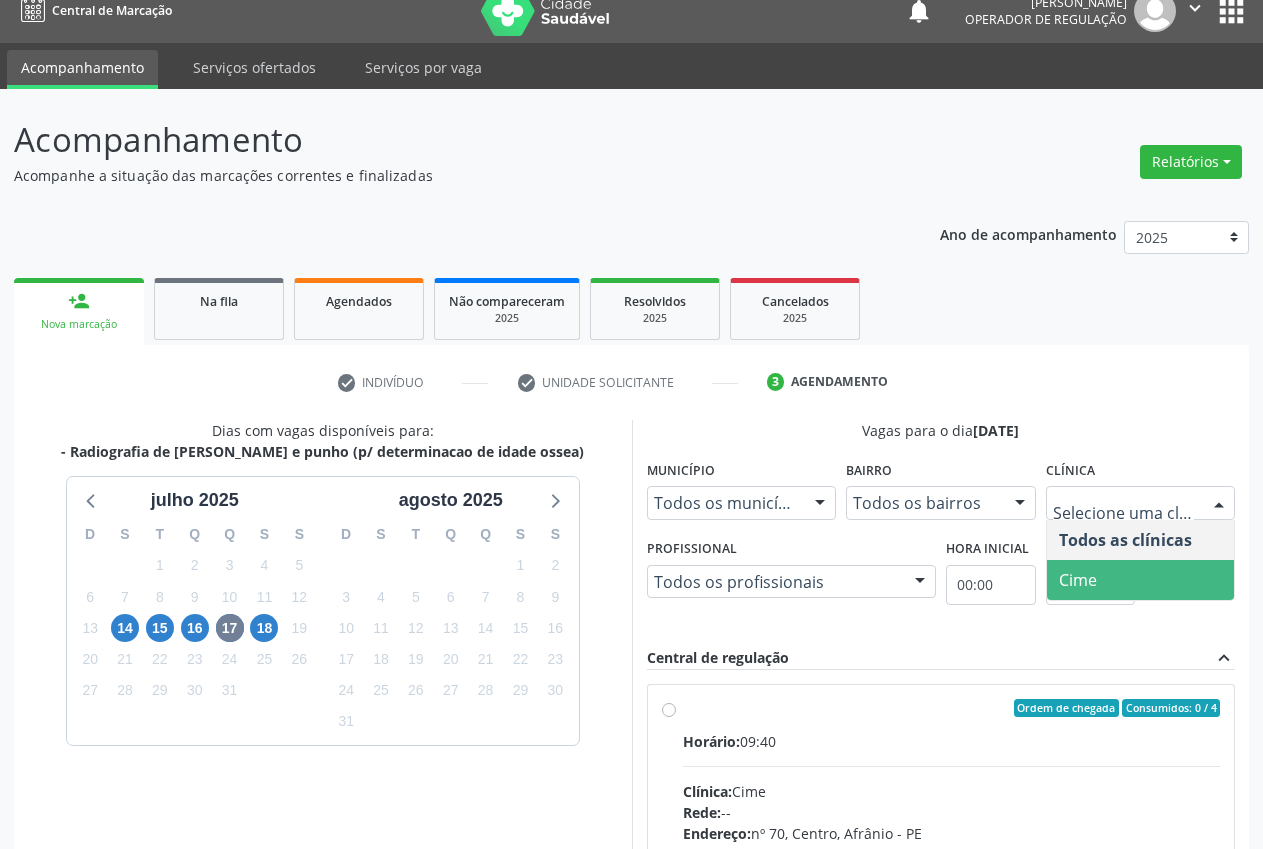 click on "Cime" at bounding box center [1141, 580] 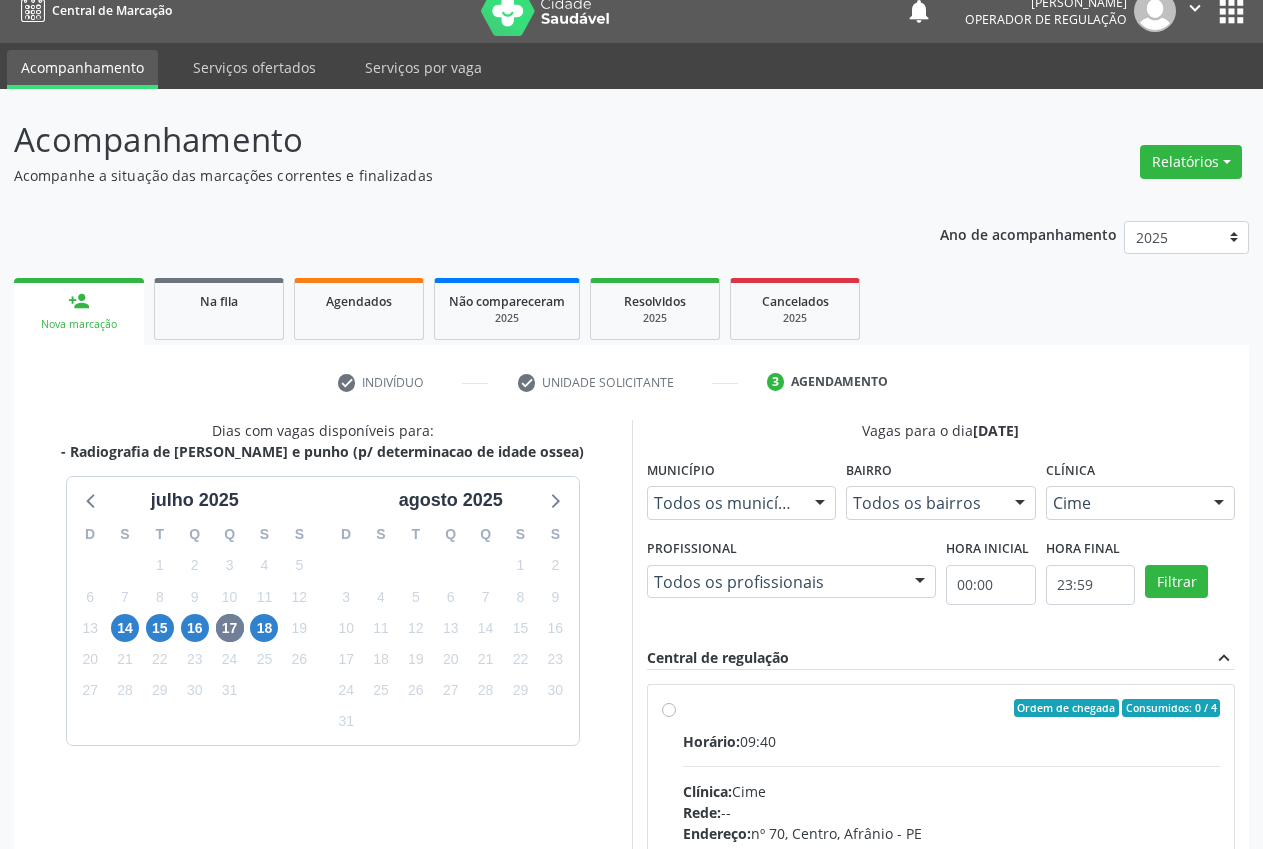 click on "Ordem de chegada
Consumidos: 0 / 4
Horário:   09:40
Clínica:  Cime
Rede:
--
Endereço:   nº 70, Centro, Afrânio - PE
Telefone:   (87) 88416145
Profissional:
--
Informações adicionais sobre o atendimento
Idade de atendimento:
Sem restrição
Gênero(s) atendido(s):
Sem restrição
Informações adicionais:
--" at bounding box center [941, 852] 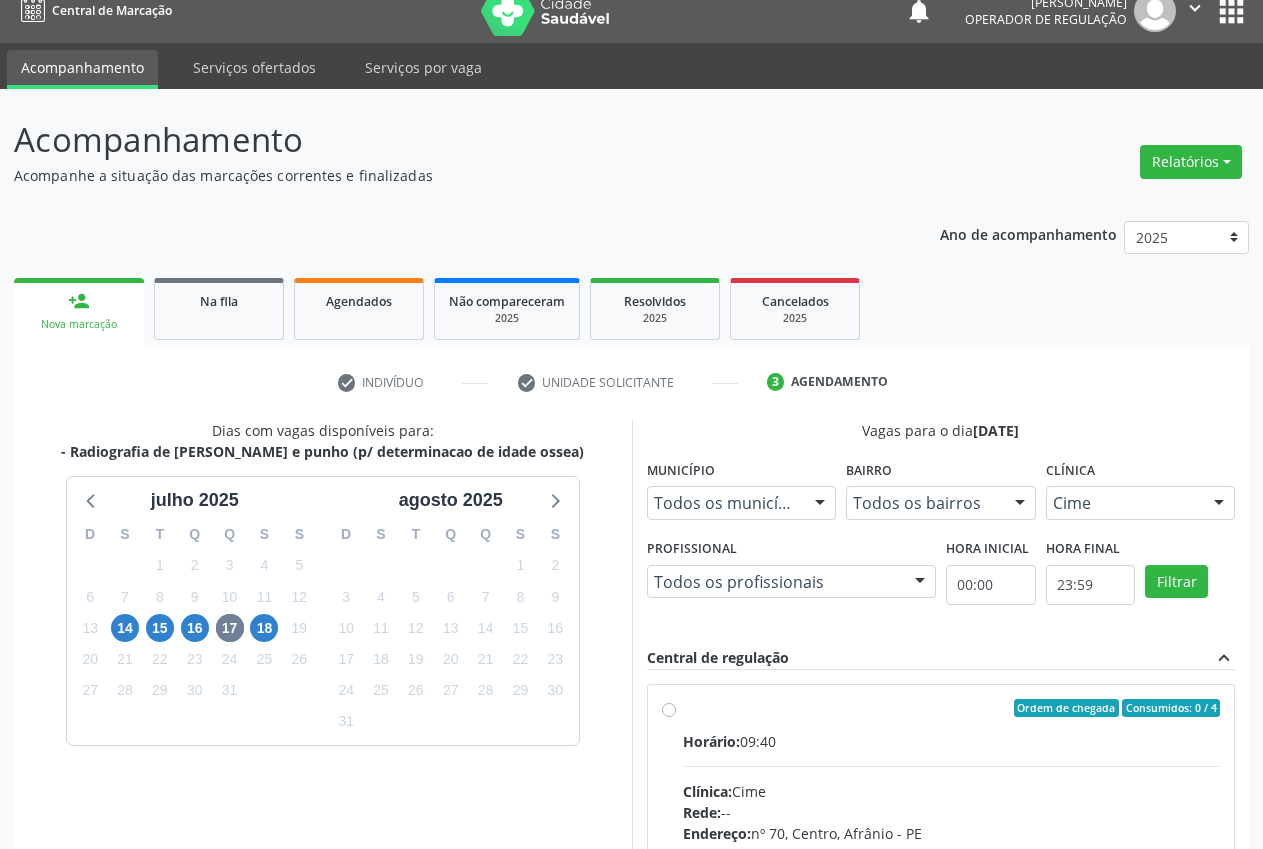 radio on "true" 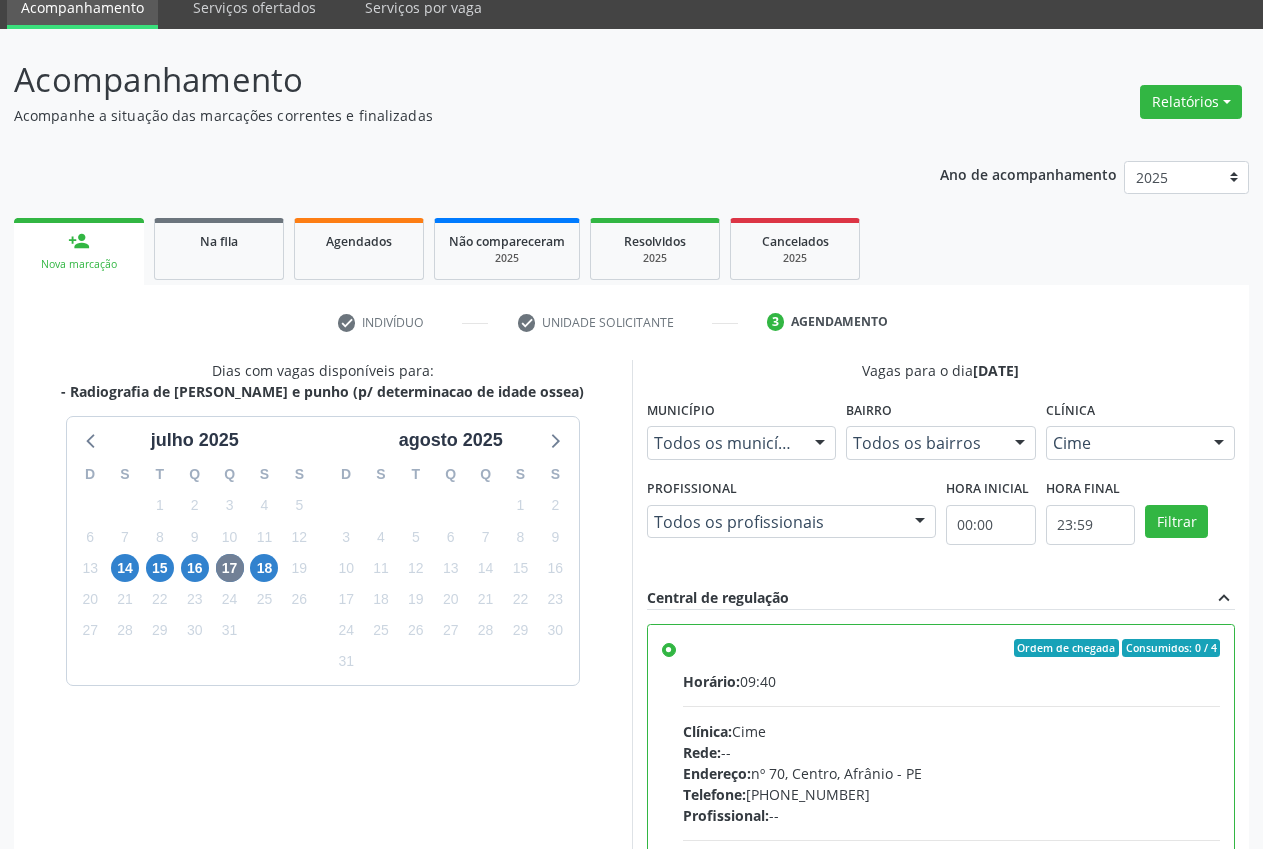 scroll, scrollTop: 346, scrollLeft: 0, axis: vertical 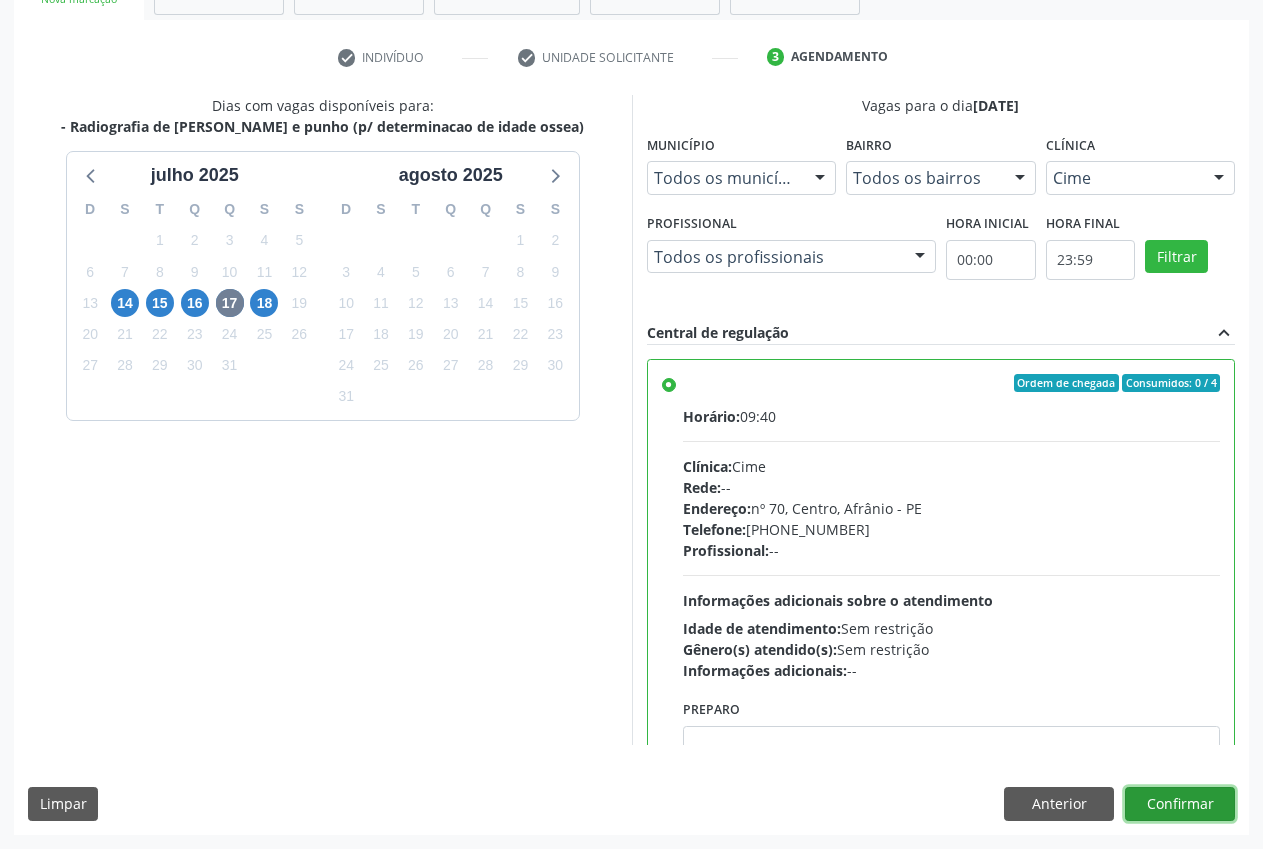 click on "Confirmar" at bounding box center (1180, 804) 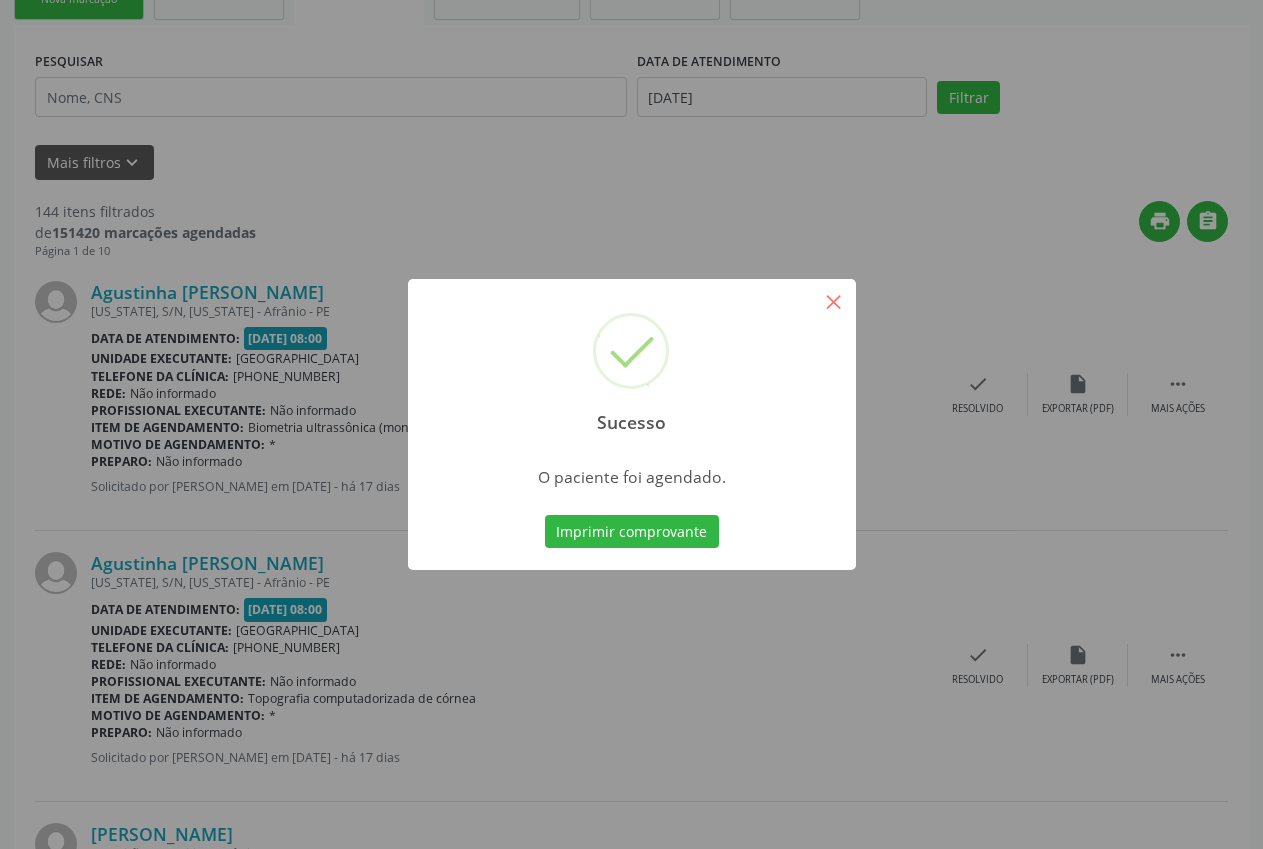 scroll, scrollTop: 0, scrollLeft: 0, axis: both 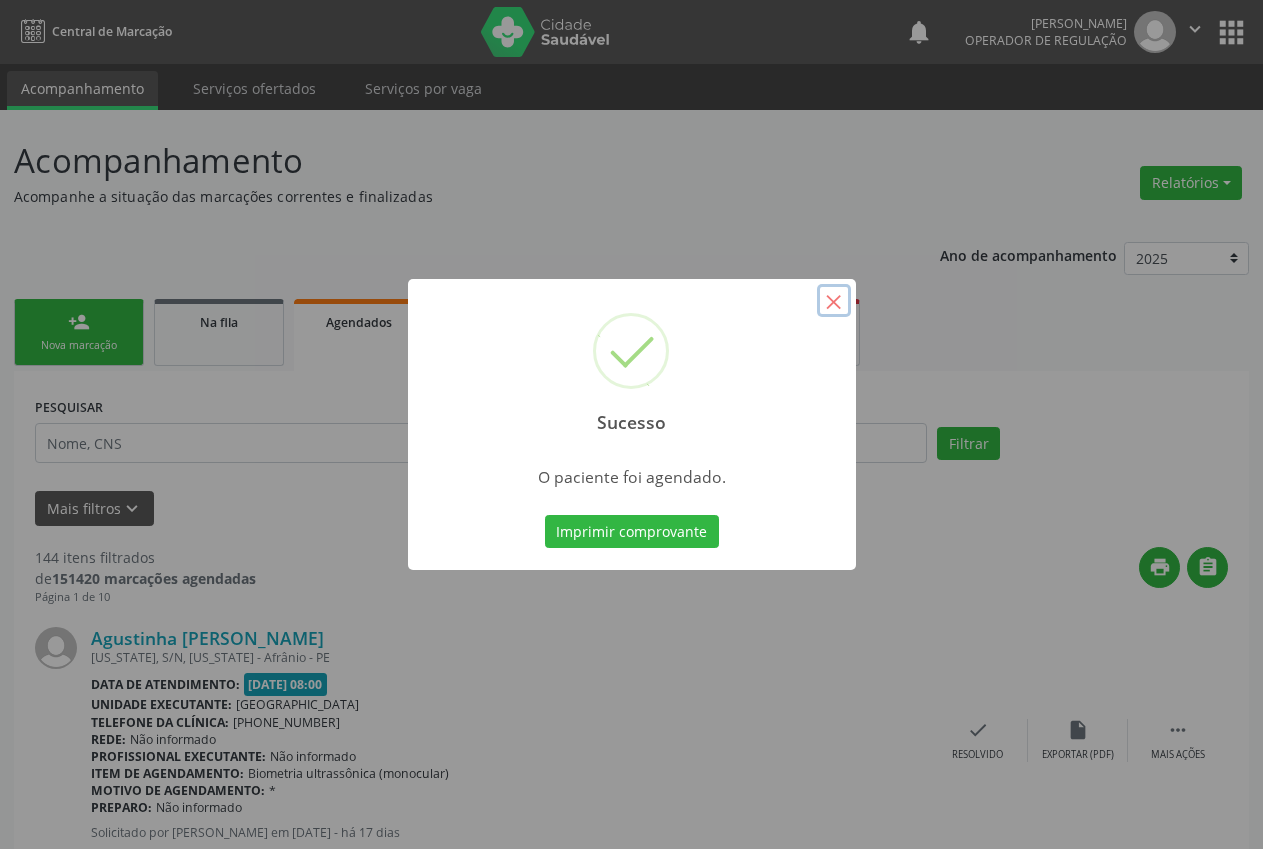 click on "×" at bounding box center (834, 301) 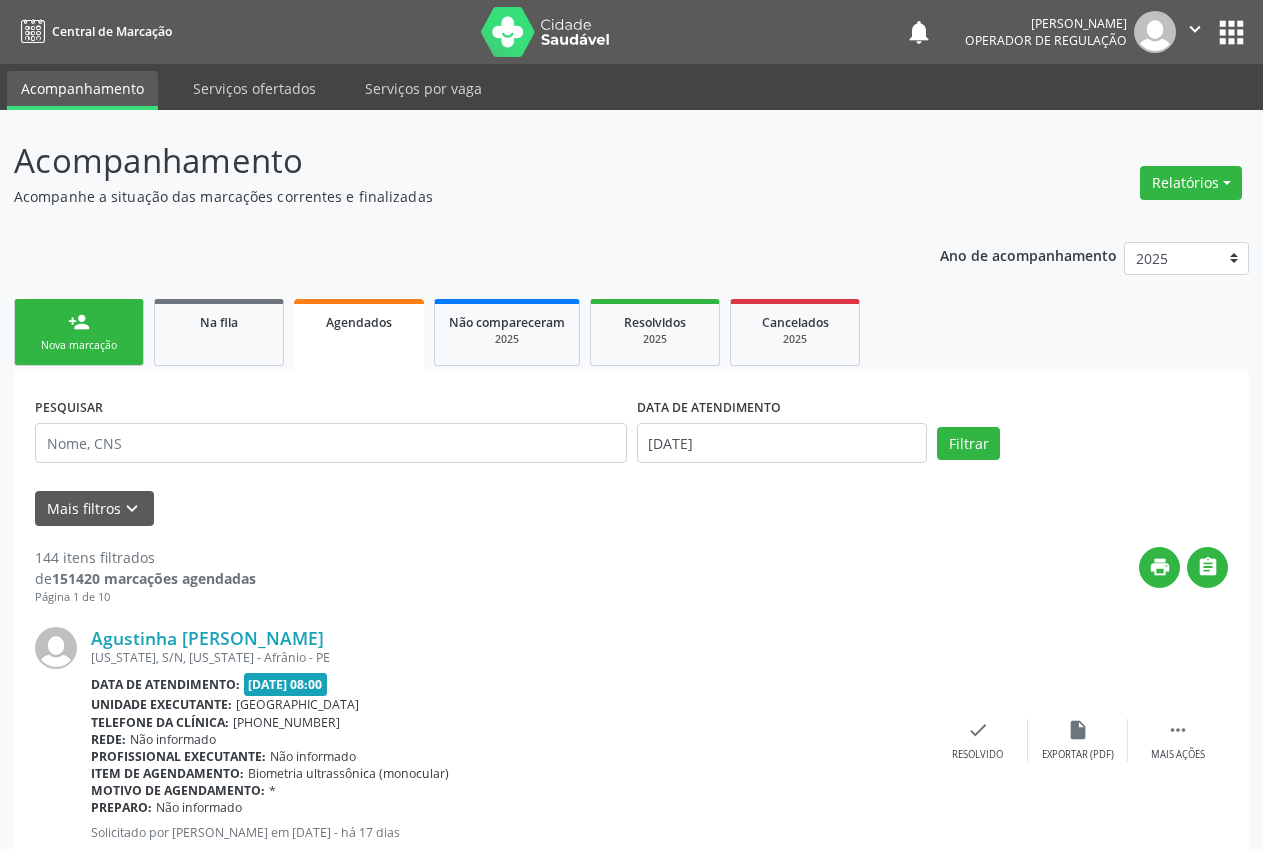 click on "person_add
Nova marcação" at bounding box center (79, 332) 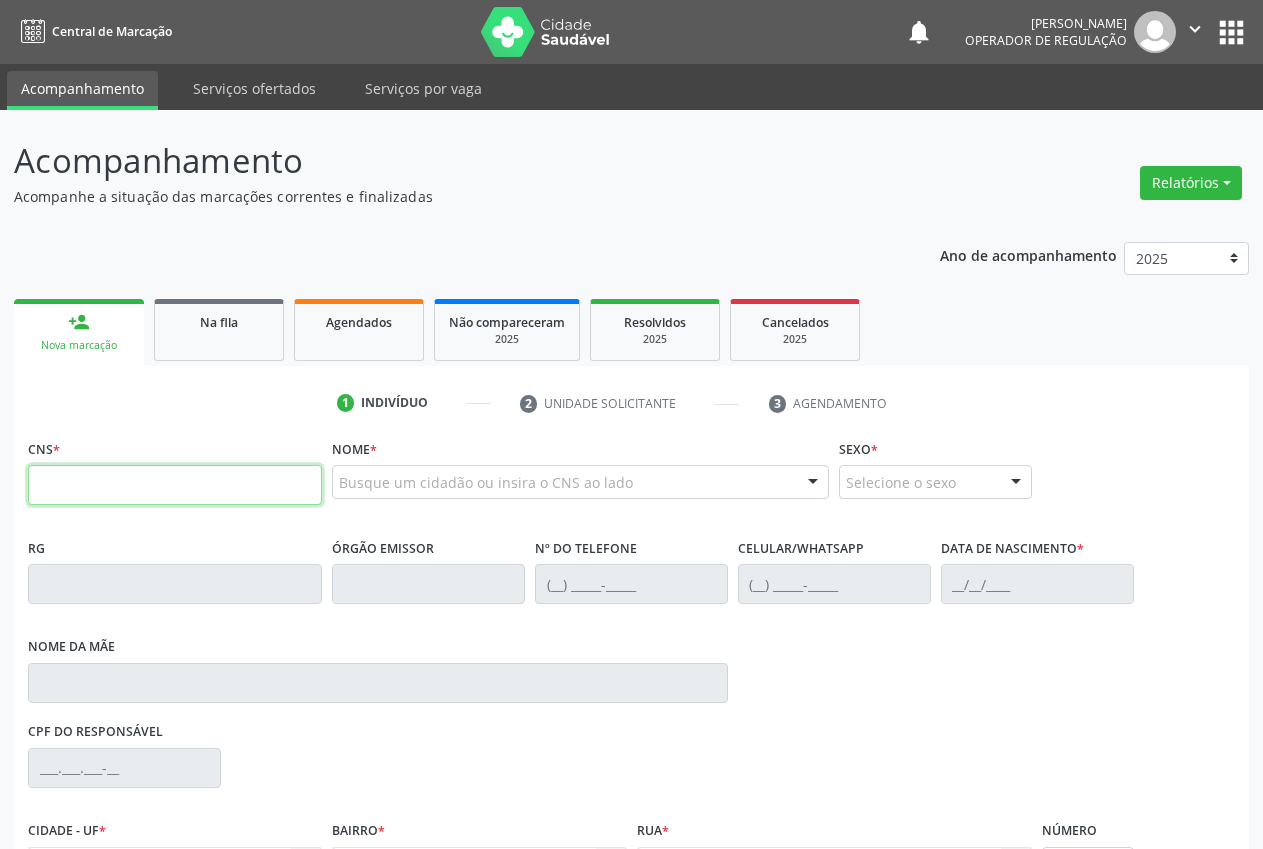 click at bounding box center (175, 485) 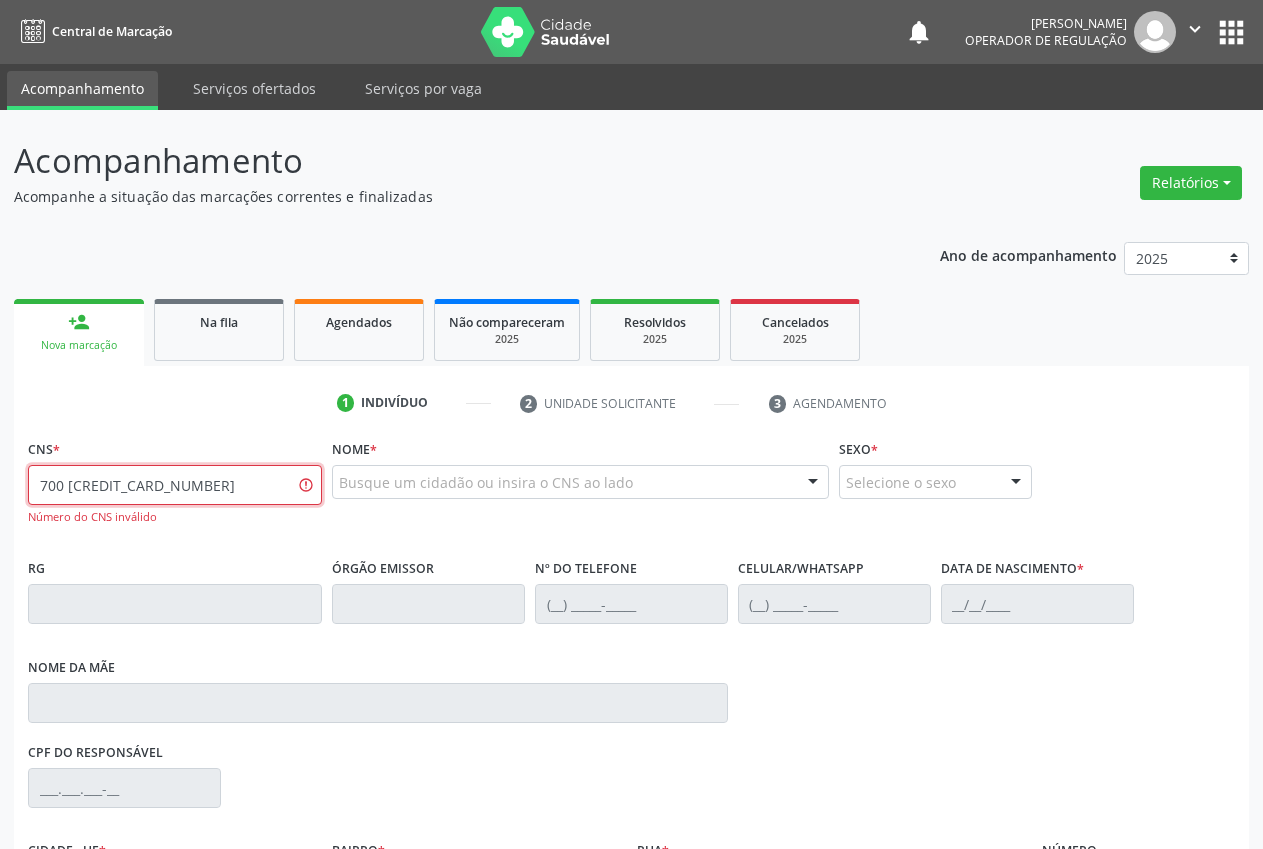 click on "700 5017 6569 9753" at bounding box center (175, 485) 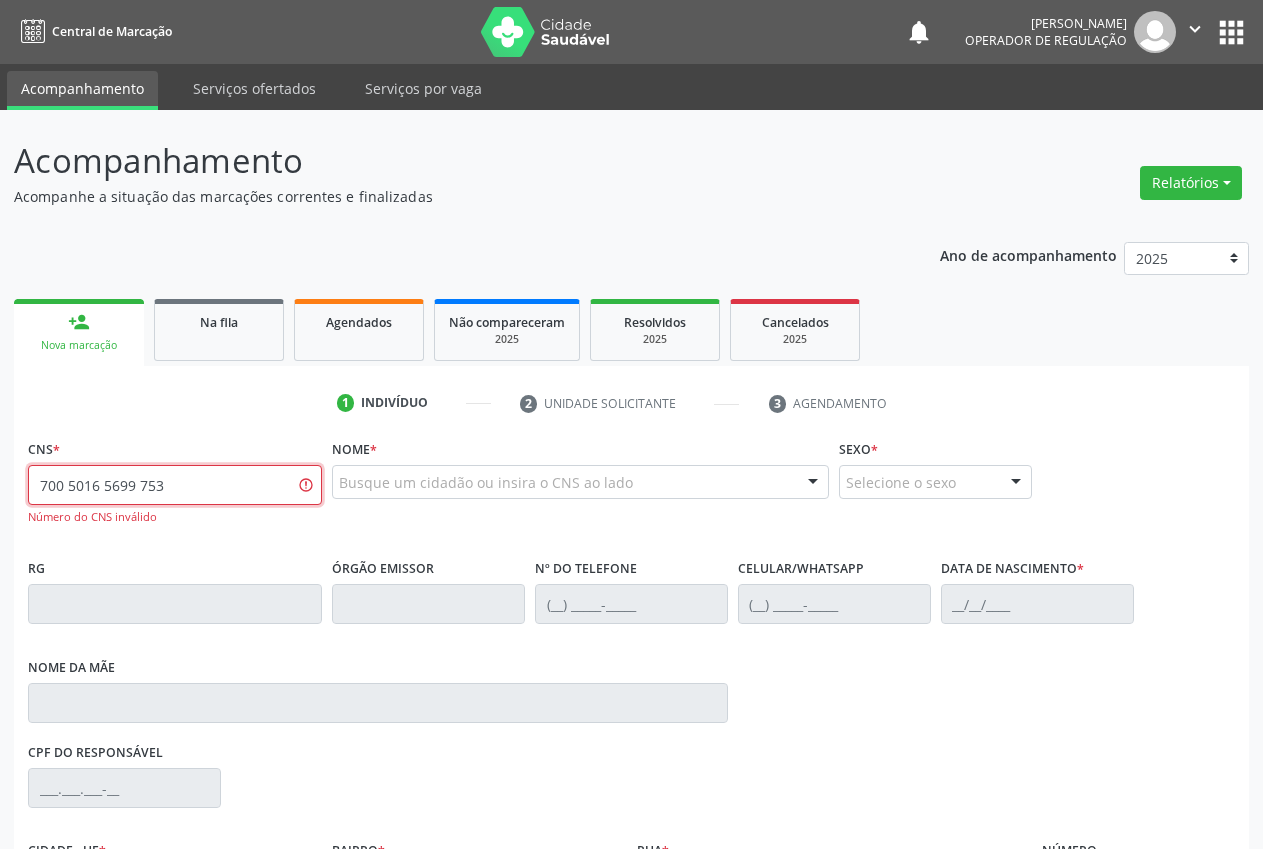 drag, startPoint x: 88, startPoint y: 482, endPoint x: 138, endPoint y: 466, distance: 52.49762 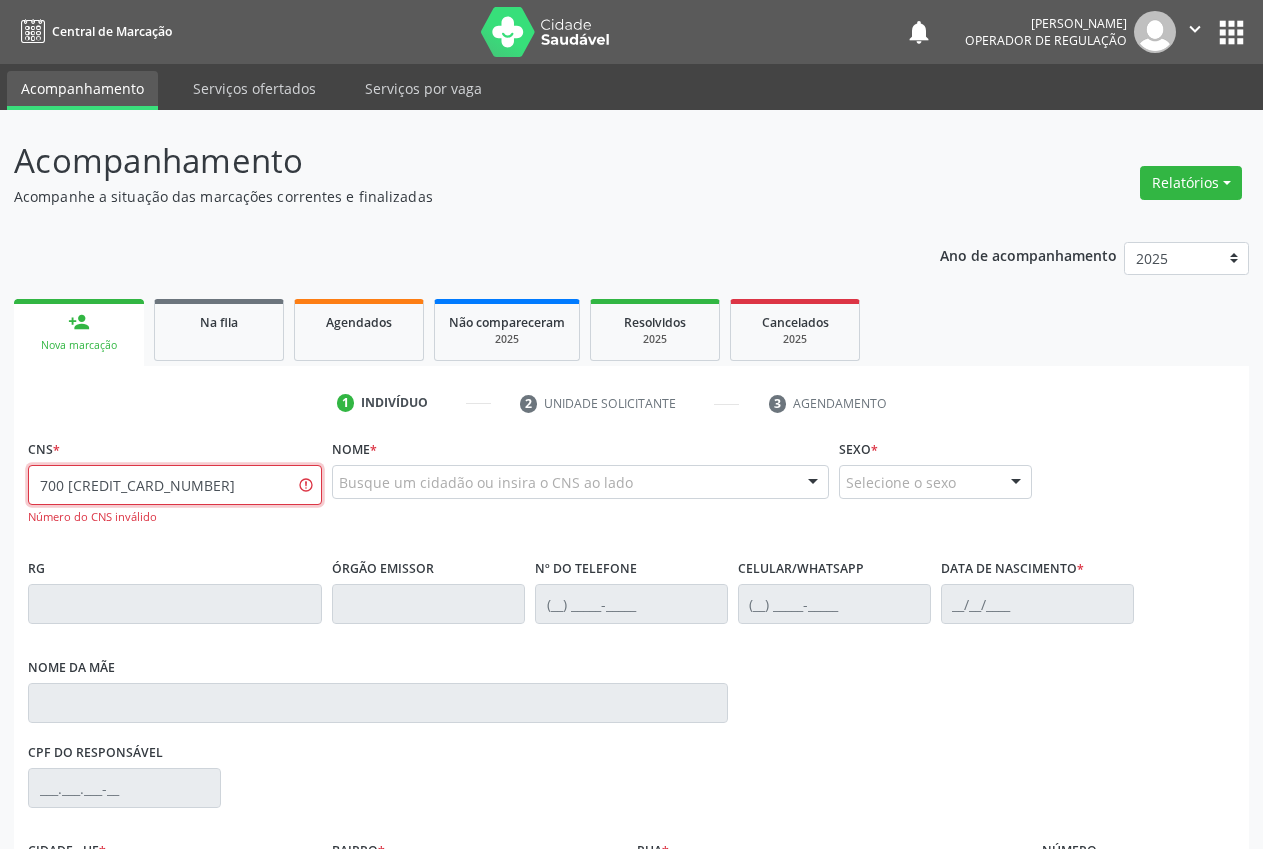 click on "700 5017 6569 9753" at bounding box center (175, 485) 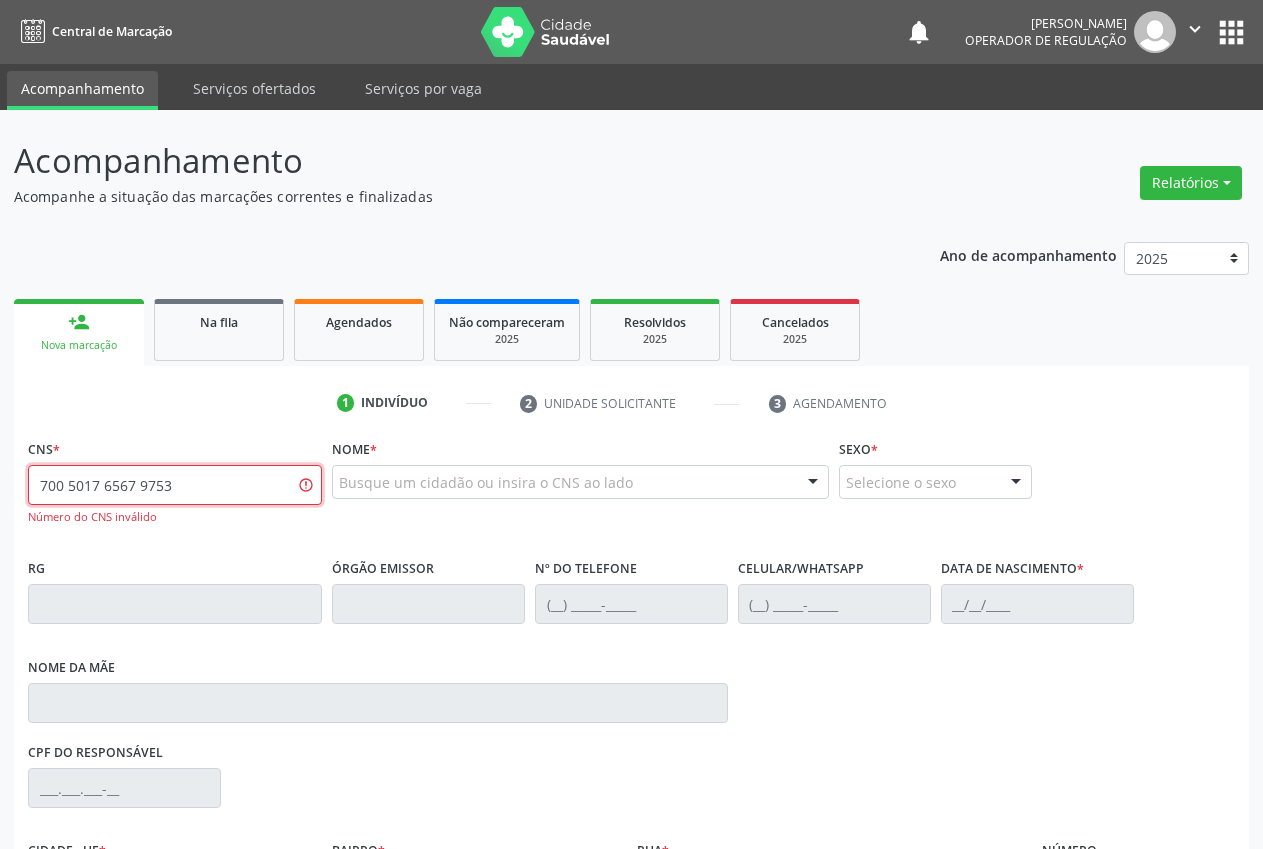 type on "700 5017 6567 9753" 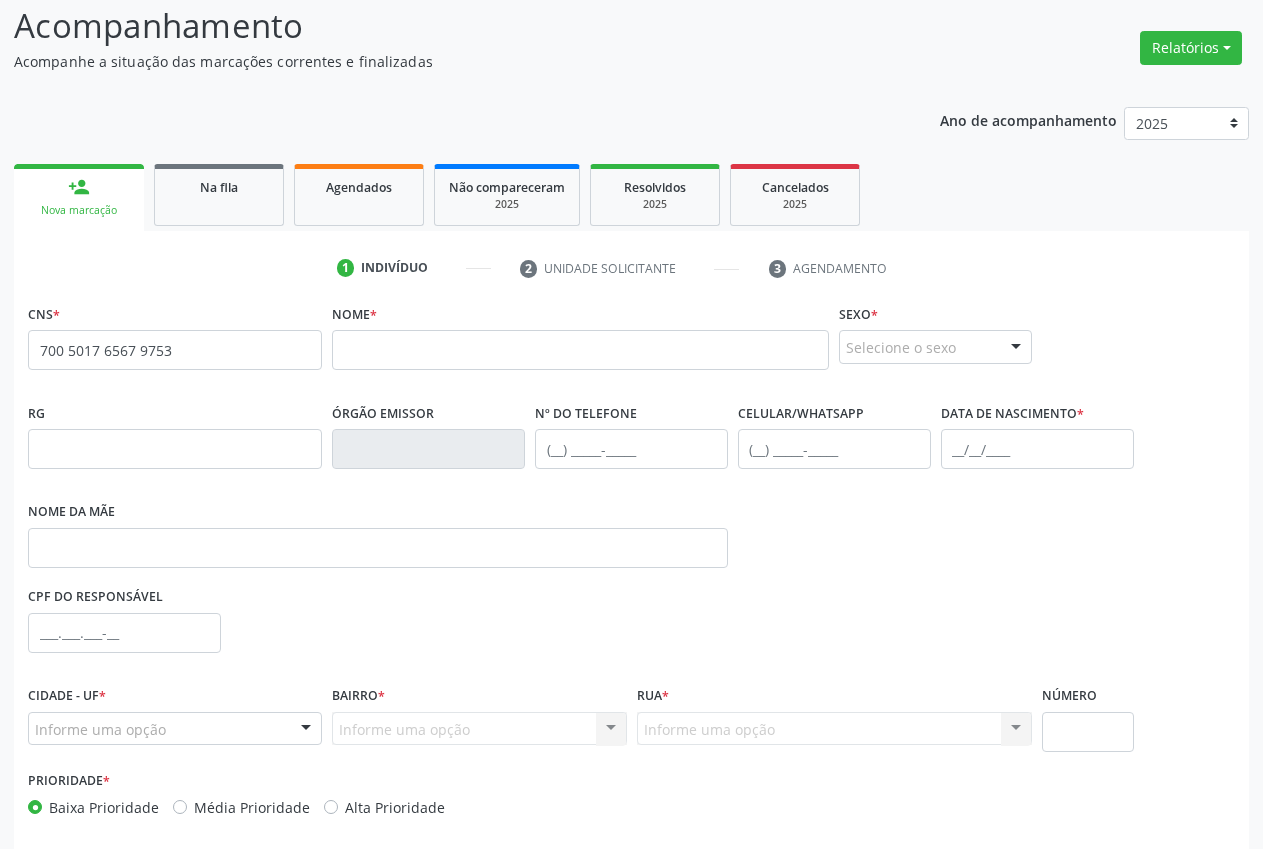 scroll, scrollTop: 221, scrollLeft: 0, axis: vertical 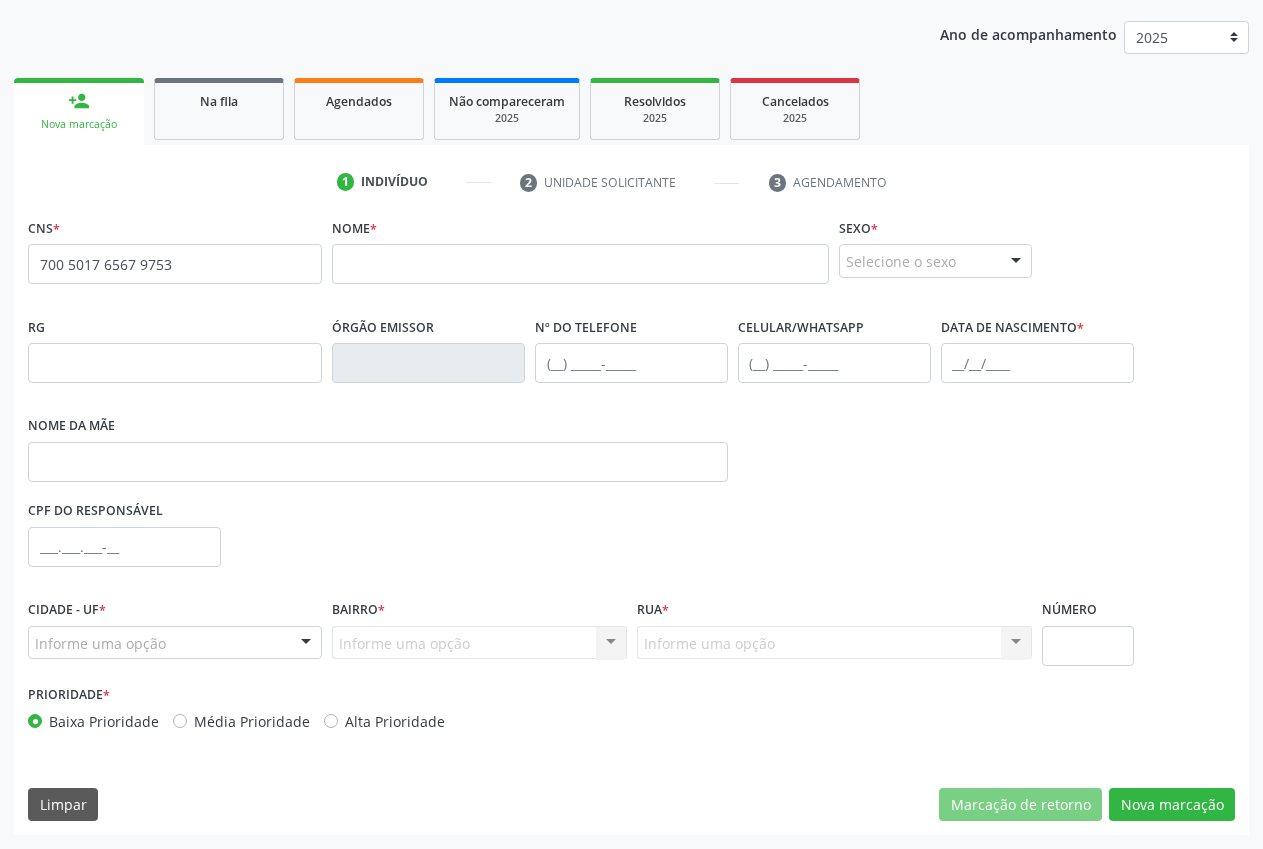 click on "none" at bounding box center (269, 261) 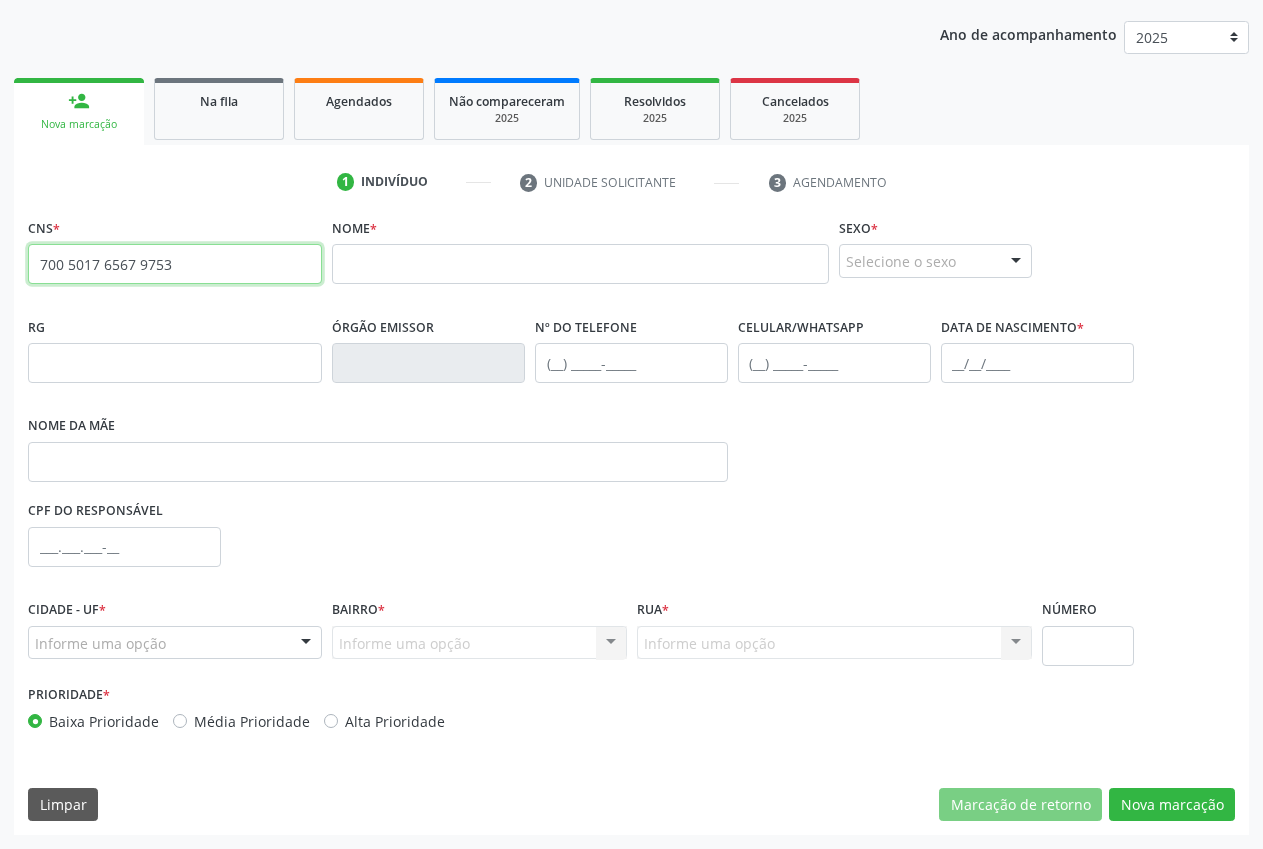 drag, startPoint x: 189, startPoint y: 249, endPoint x: 0, endPoint y: 277, distance: 191.06282 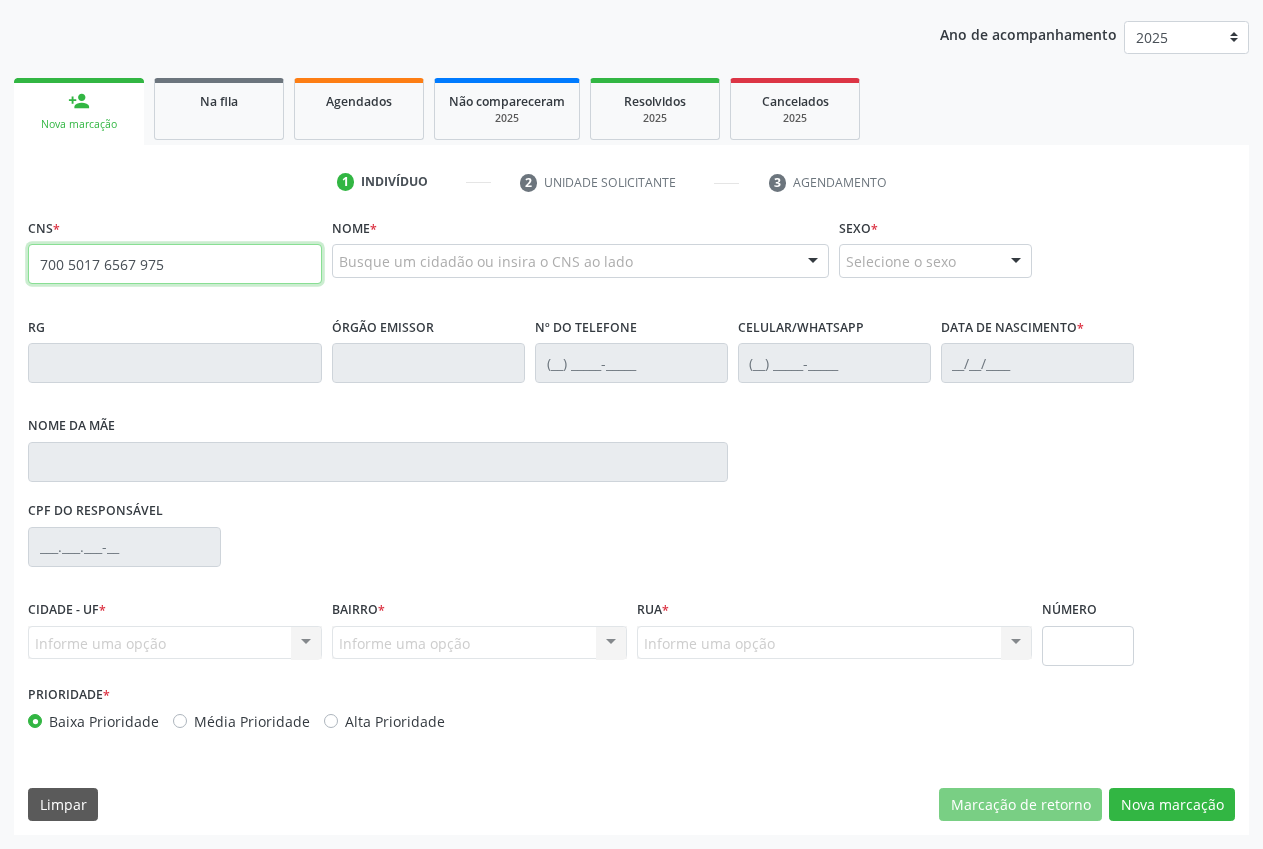 type on "700 5017 6567 9753" 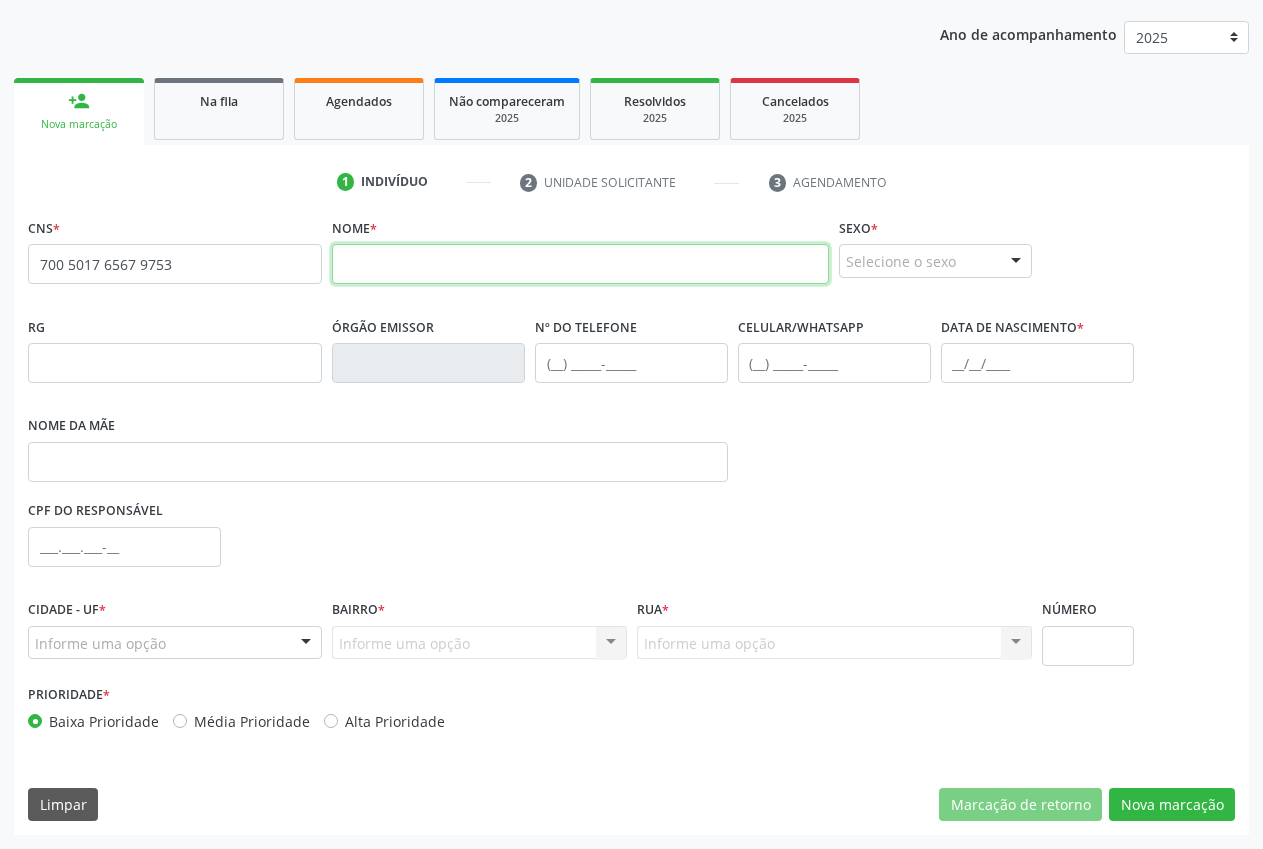 click at bounding box center (580, 264) 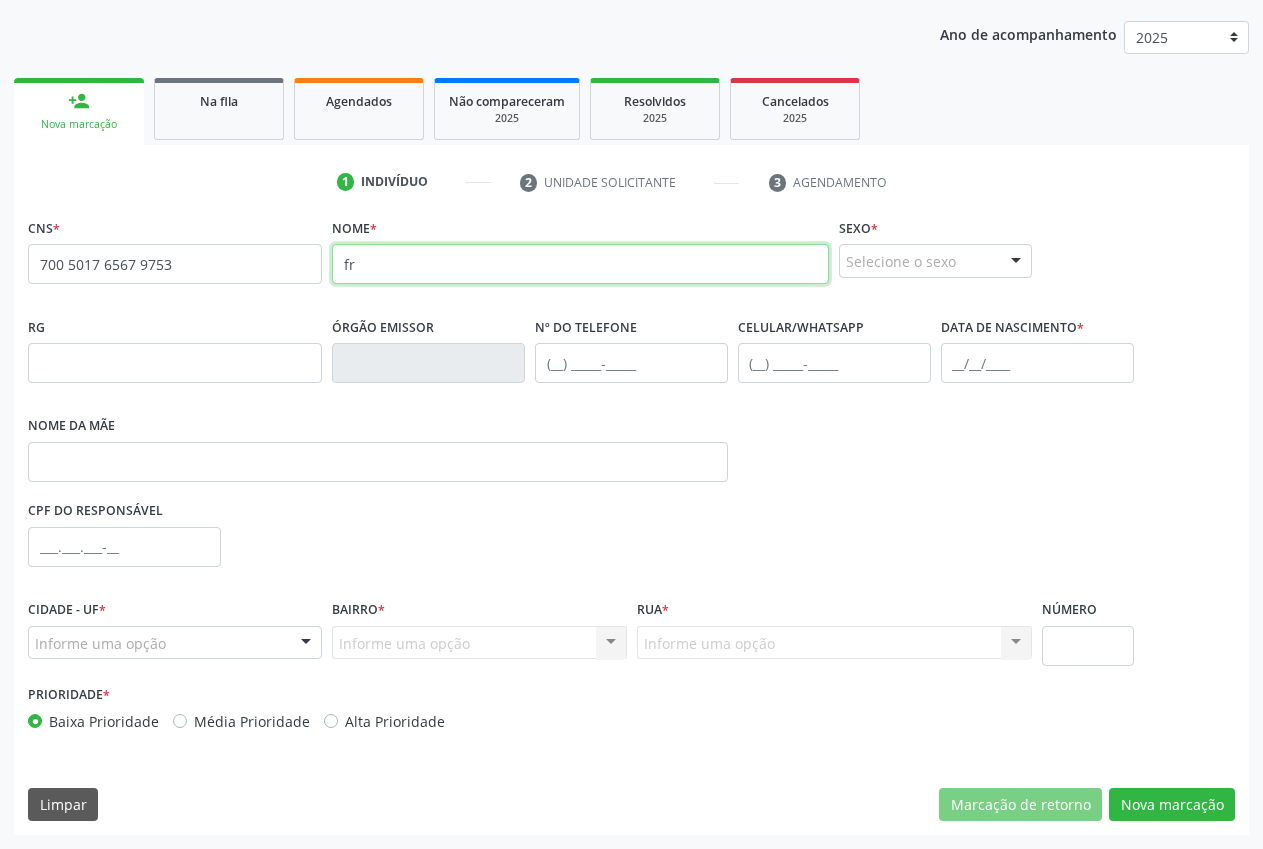 type on "f" 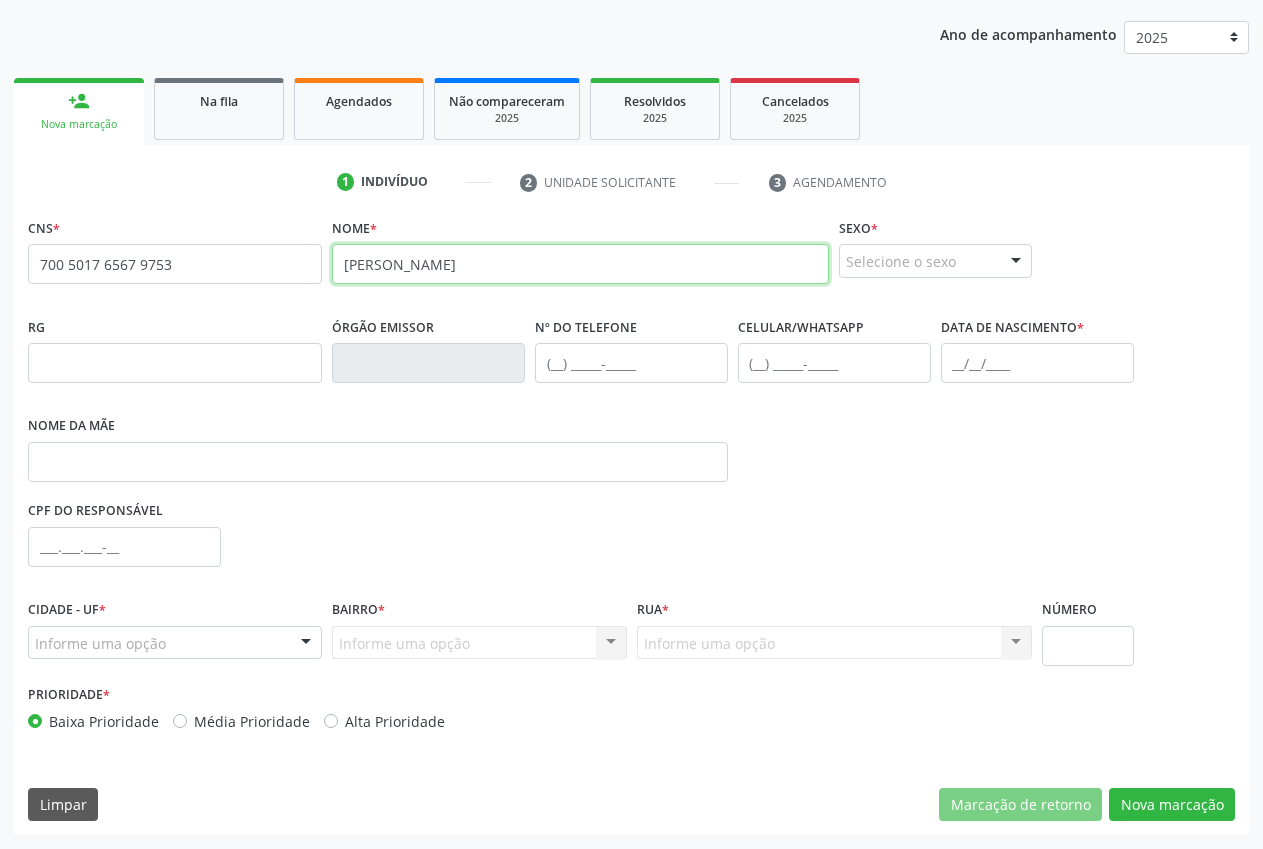 type on "FRANCISCO WANDERSON" 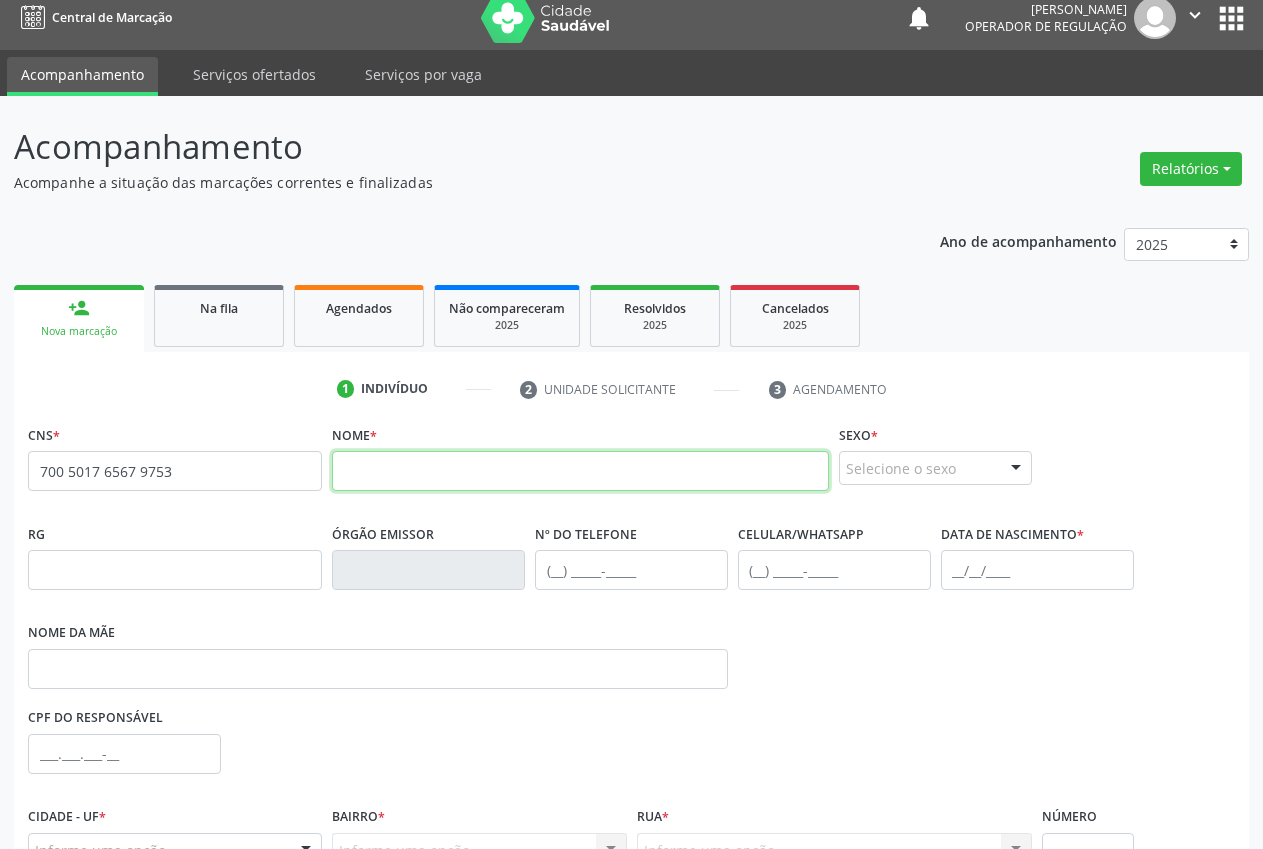 scroll, scrollTop: 1, scrollLeft: 0, axis: vertical 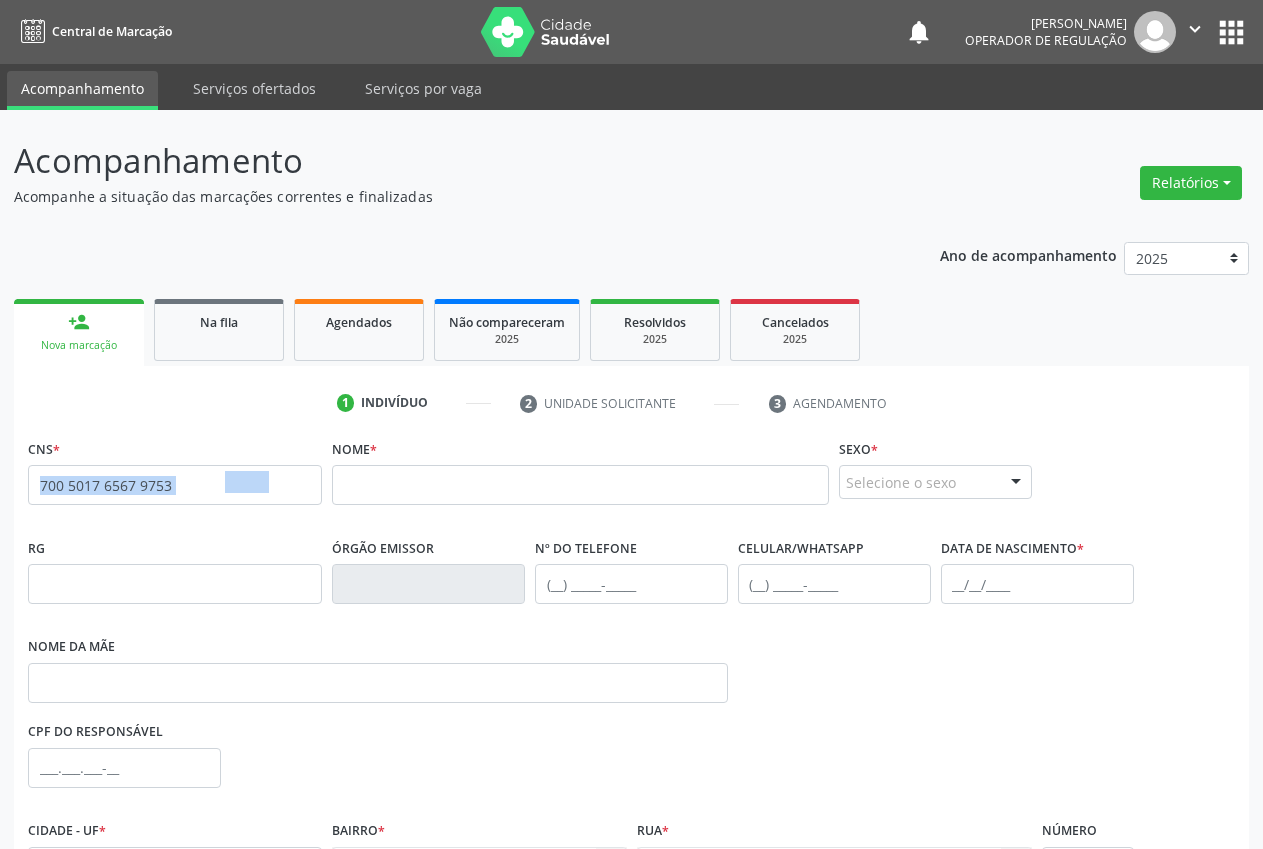 drag, startPoint x: 275, startPoint y: 484, endPoint x: 16, endPoint y: 469, distance: 259.434 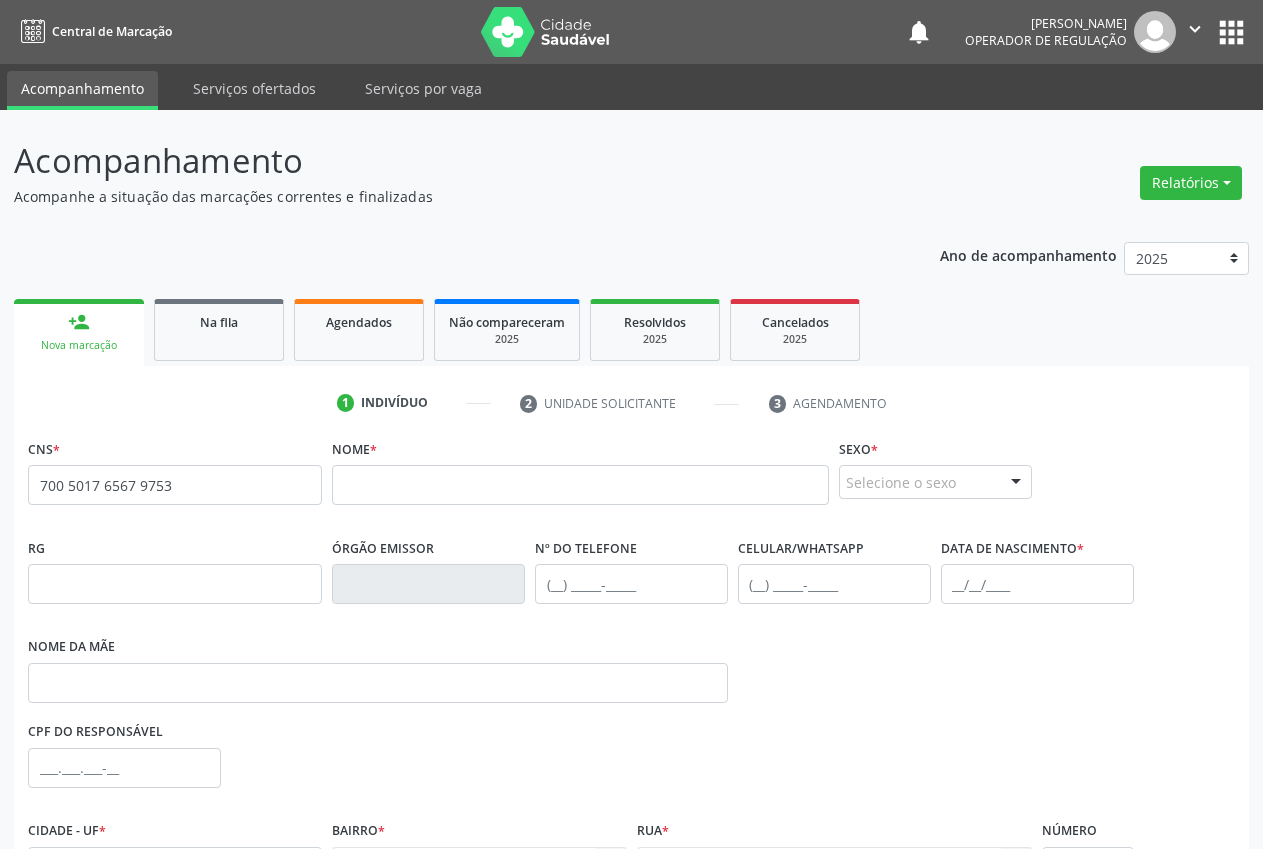 click on "none" at bounding box center [269, 482] 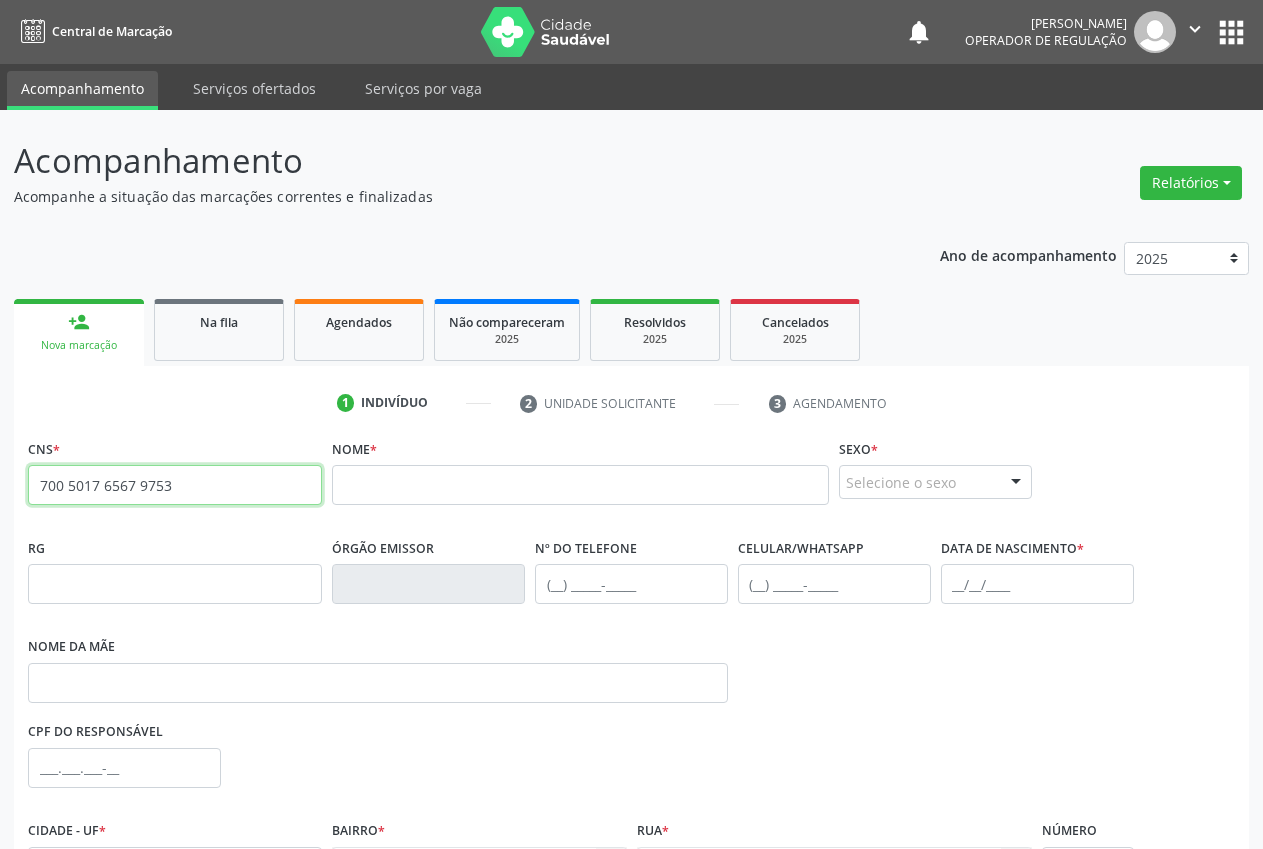 drag, startPoint x: 204, startPoint y: 474, endPoint x: 0, endPoint y: 477, distance: 204.02206 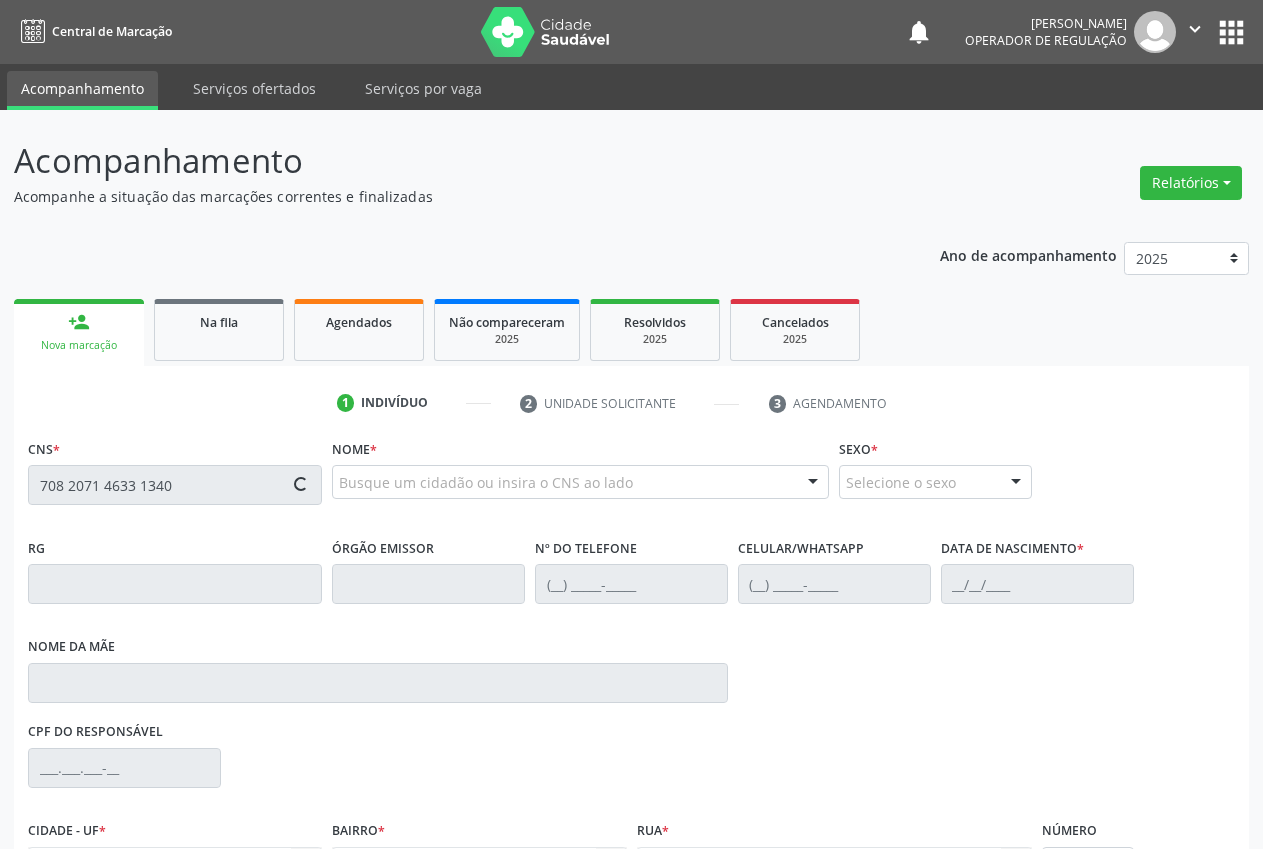 type on "708 2071 4633 1340" 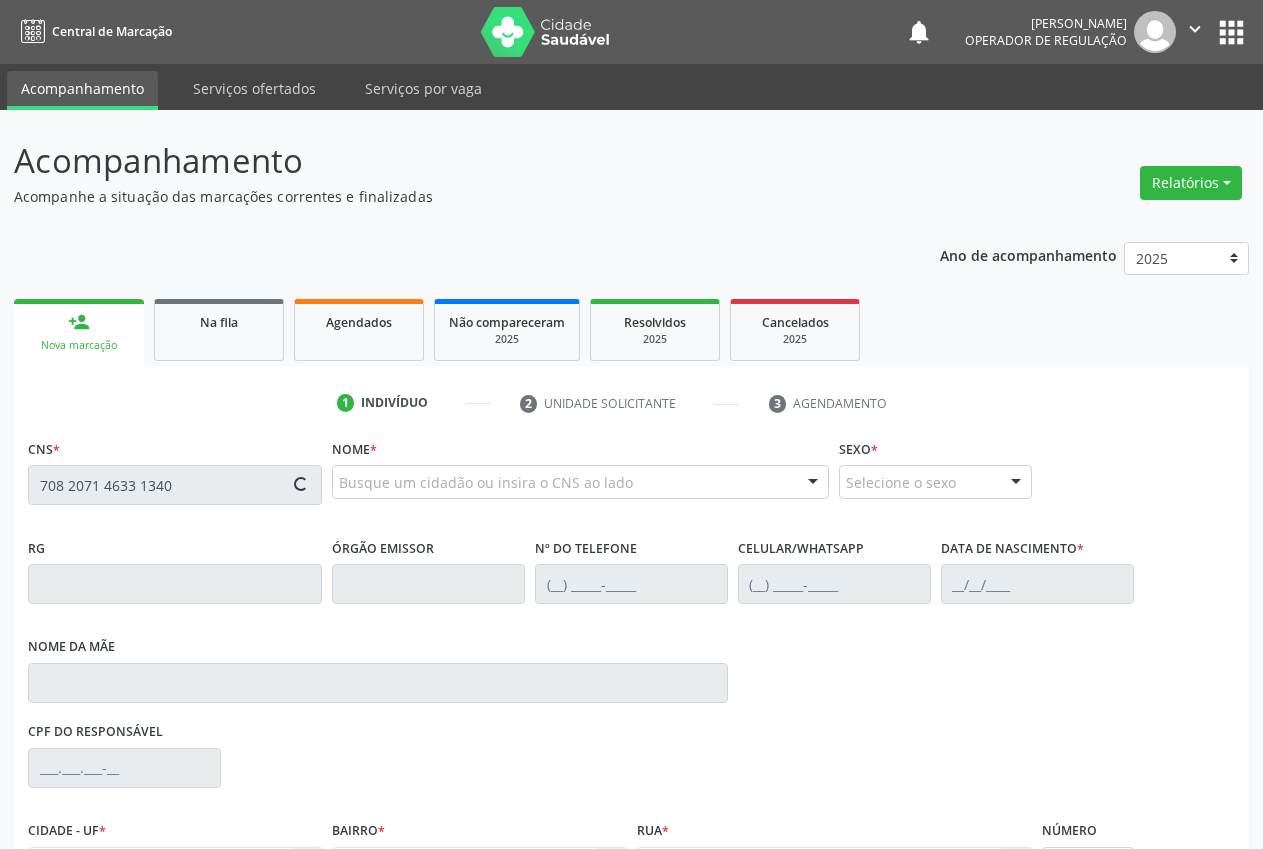 type 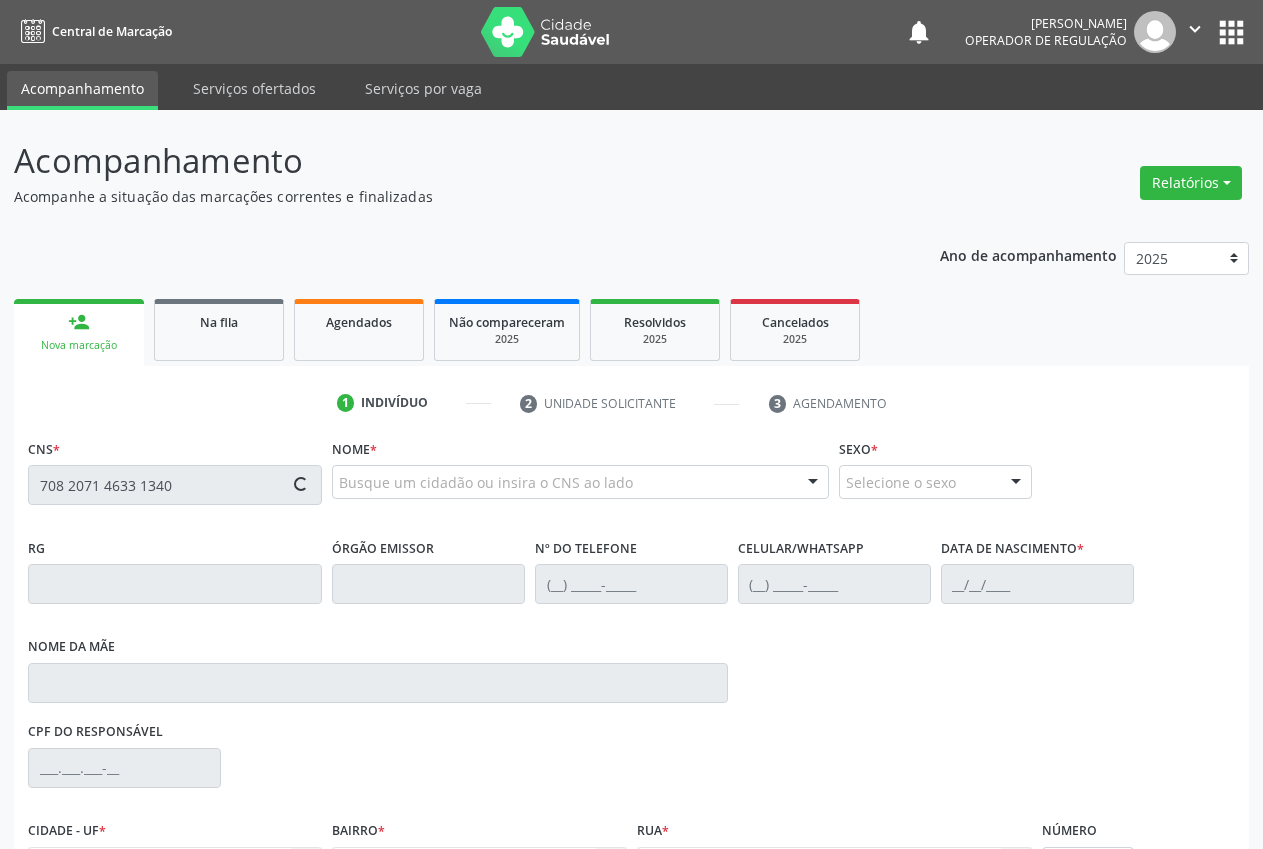 type 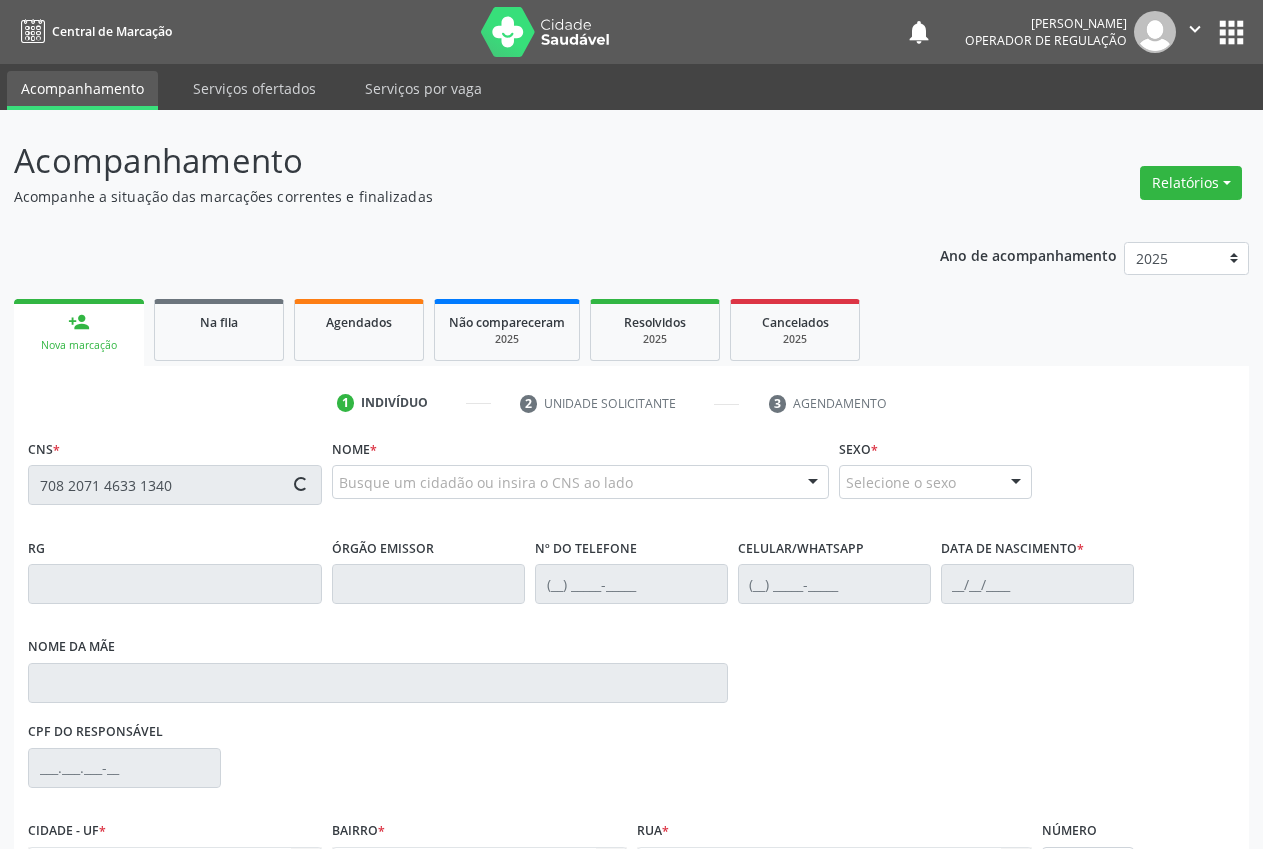 type 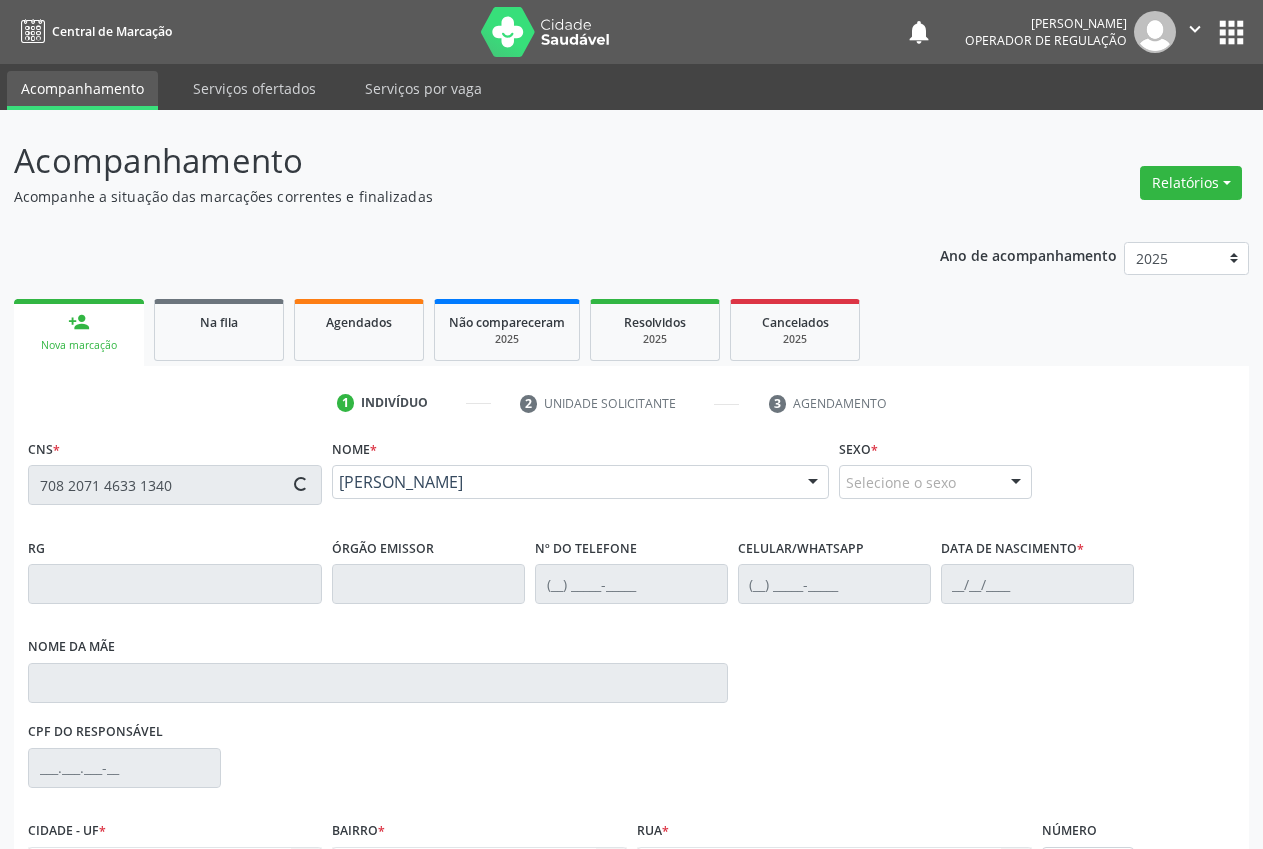 type on "(87) 98818-4896" 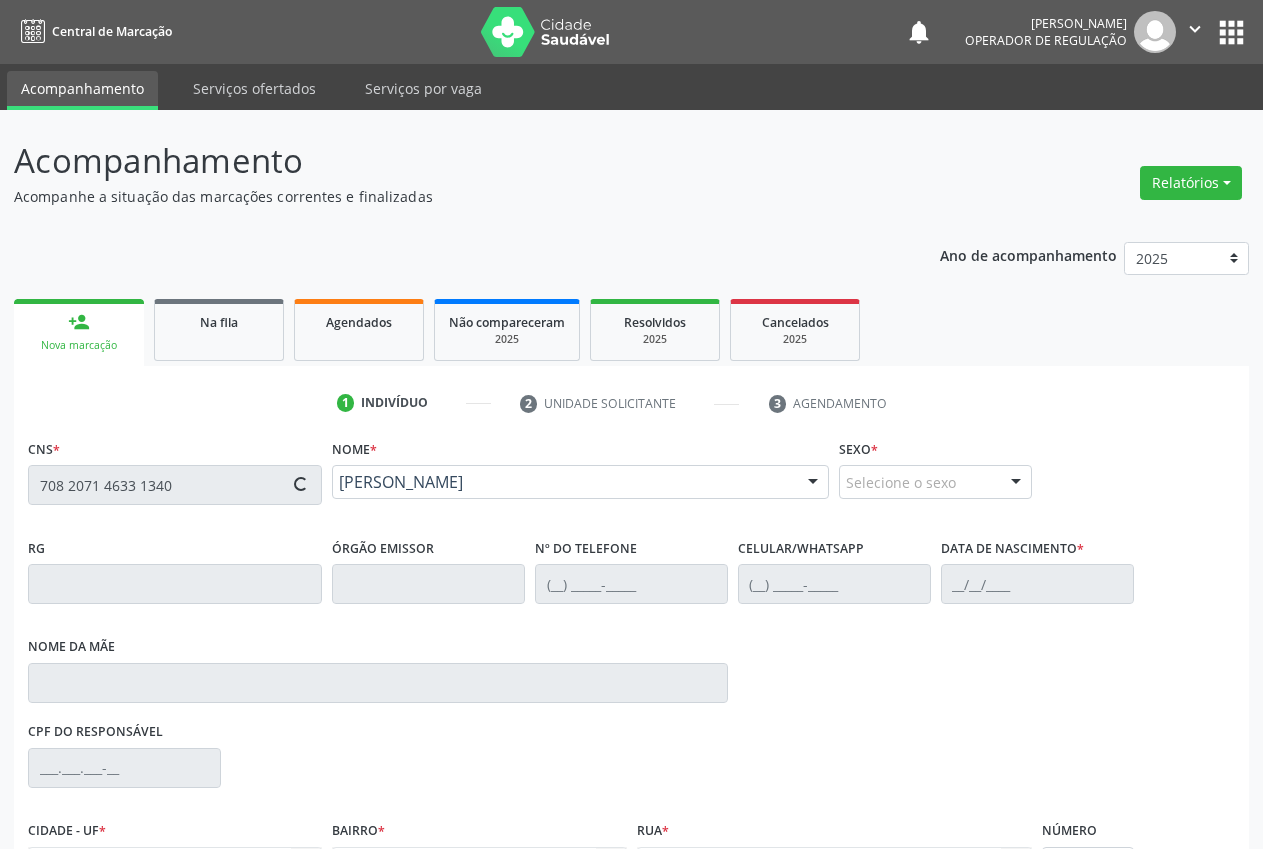type on "(87) 98818-4896" 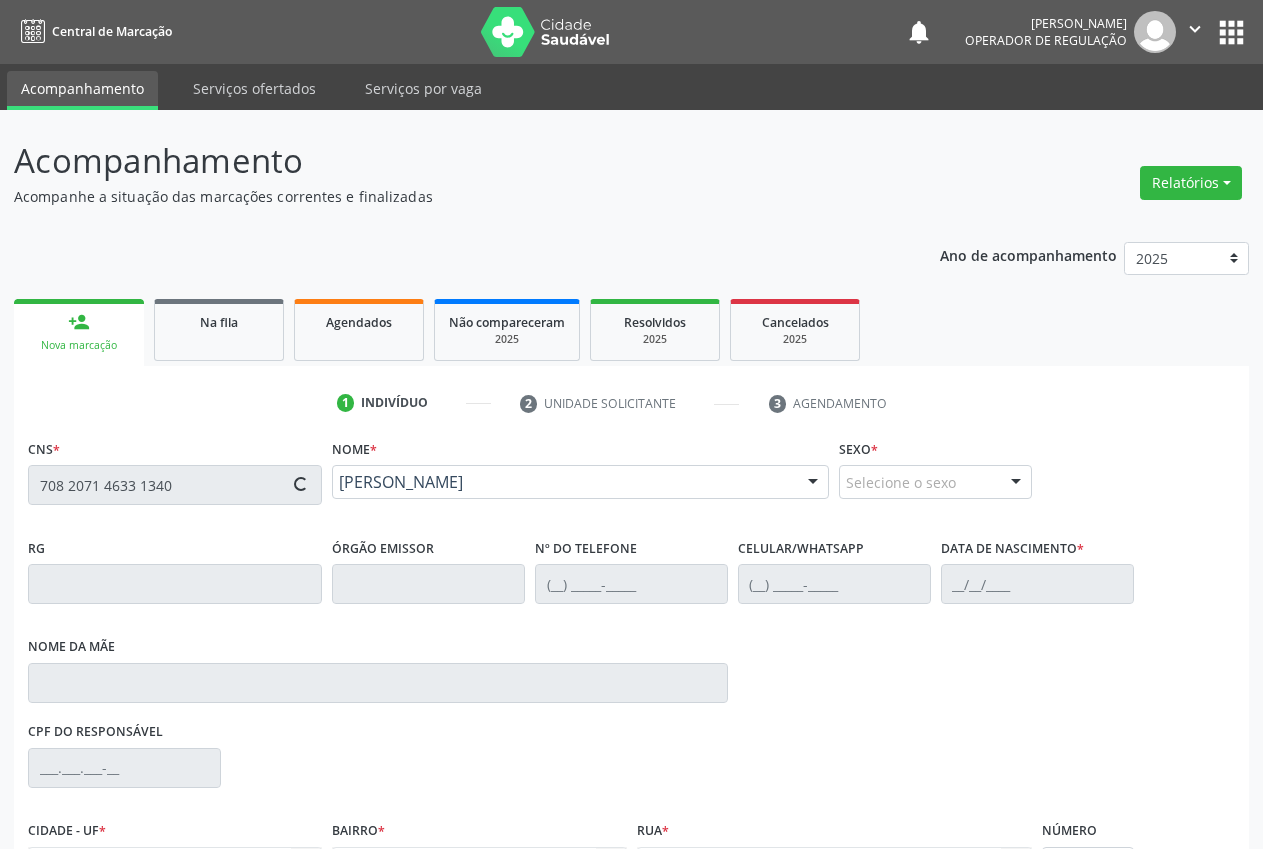 type on "50" 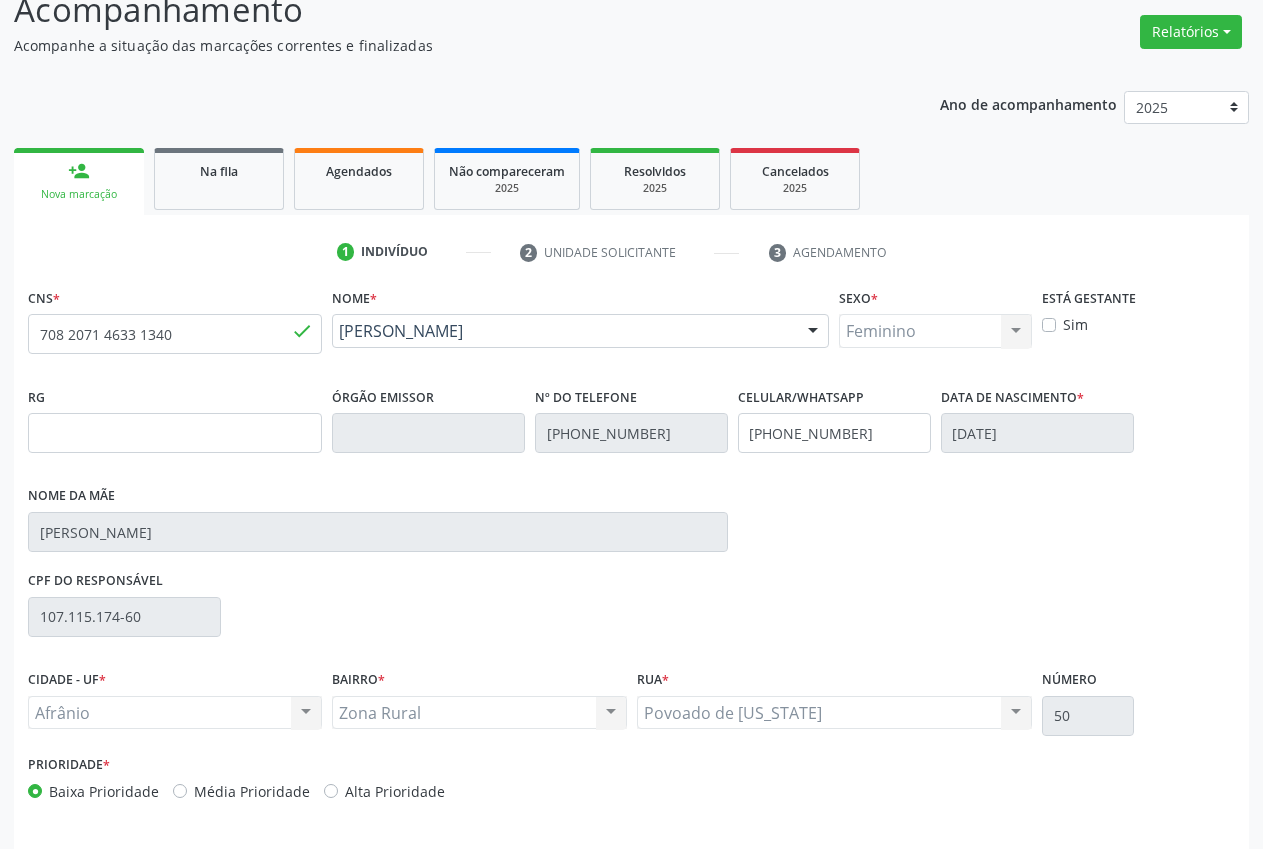 scroll, scrollTop: 221, scrollLeft: 0, axis: vertical 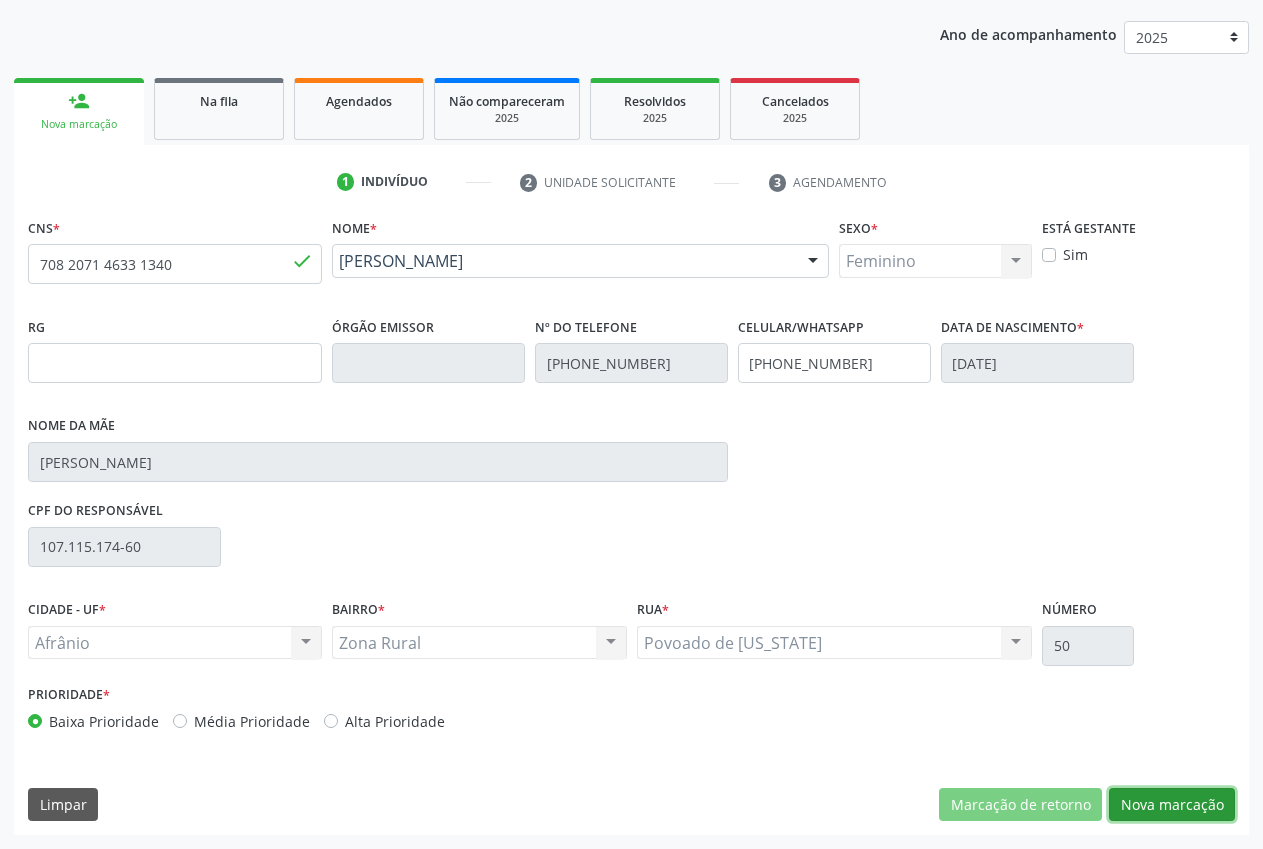 click on "Nova marcação" at bounding box center (1172, 805) 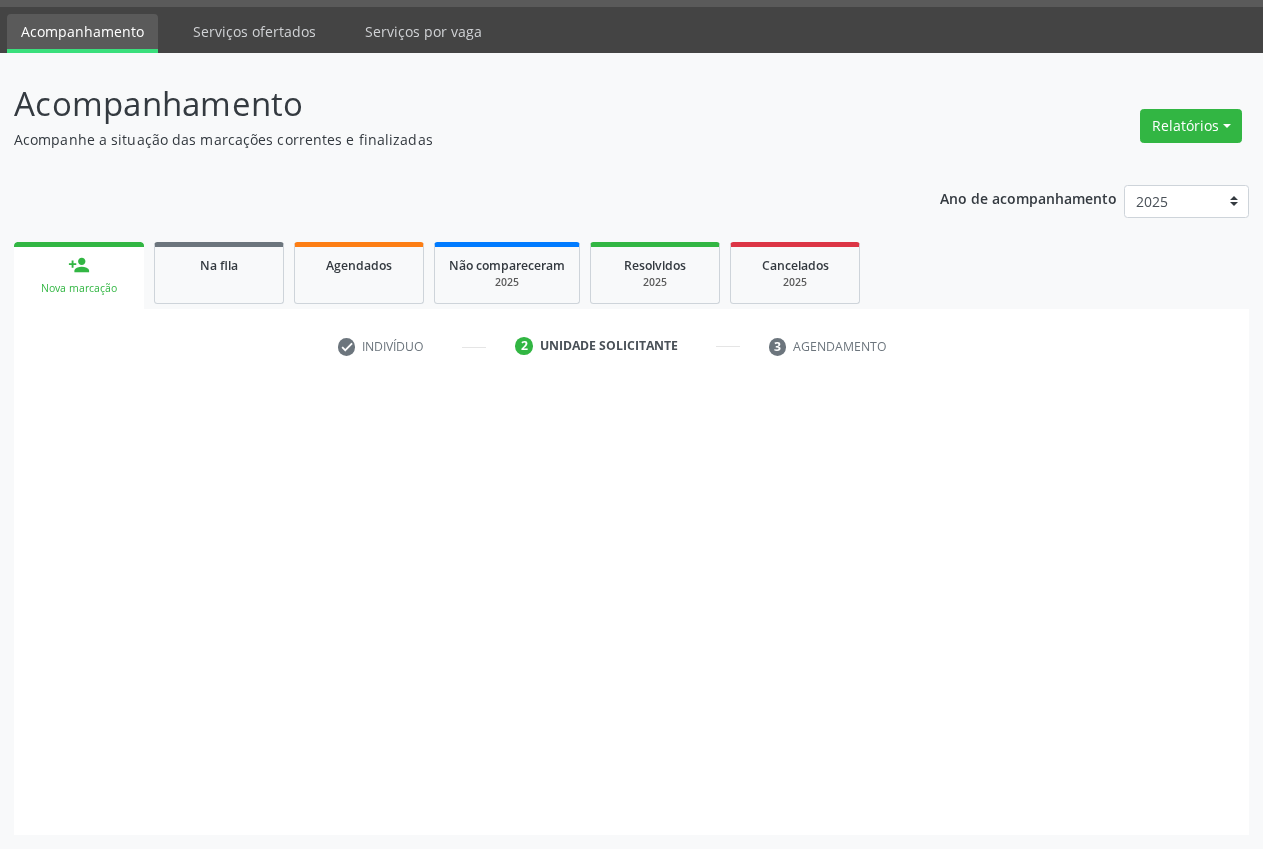 scroll, scrollTop: 57, scrollLeft: 0, axis: vertical 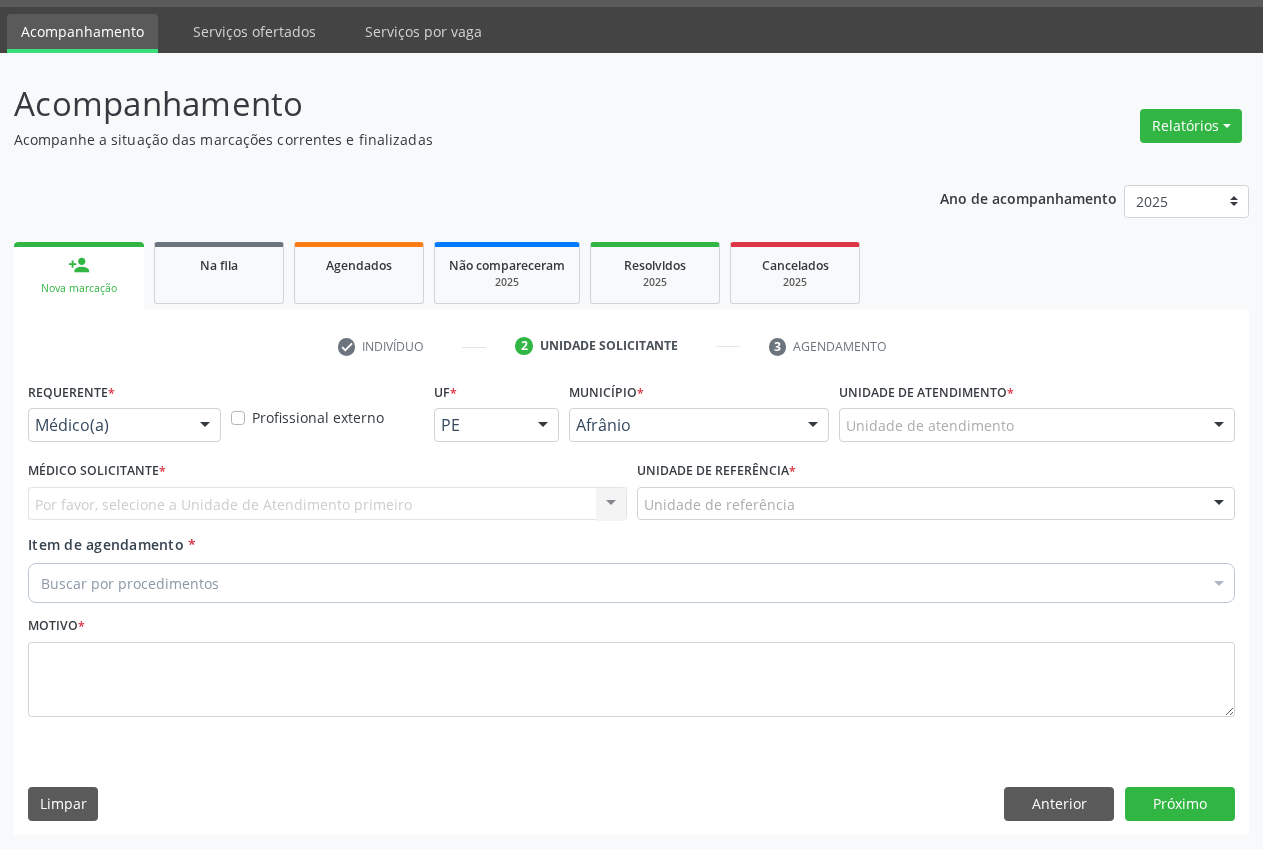click on "Unidade de atendimento" at bounding box center (1037, 425) 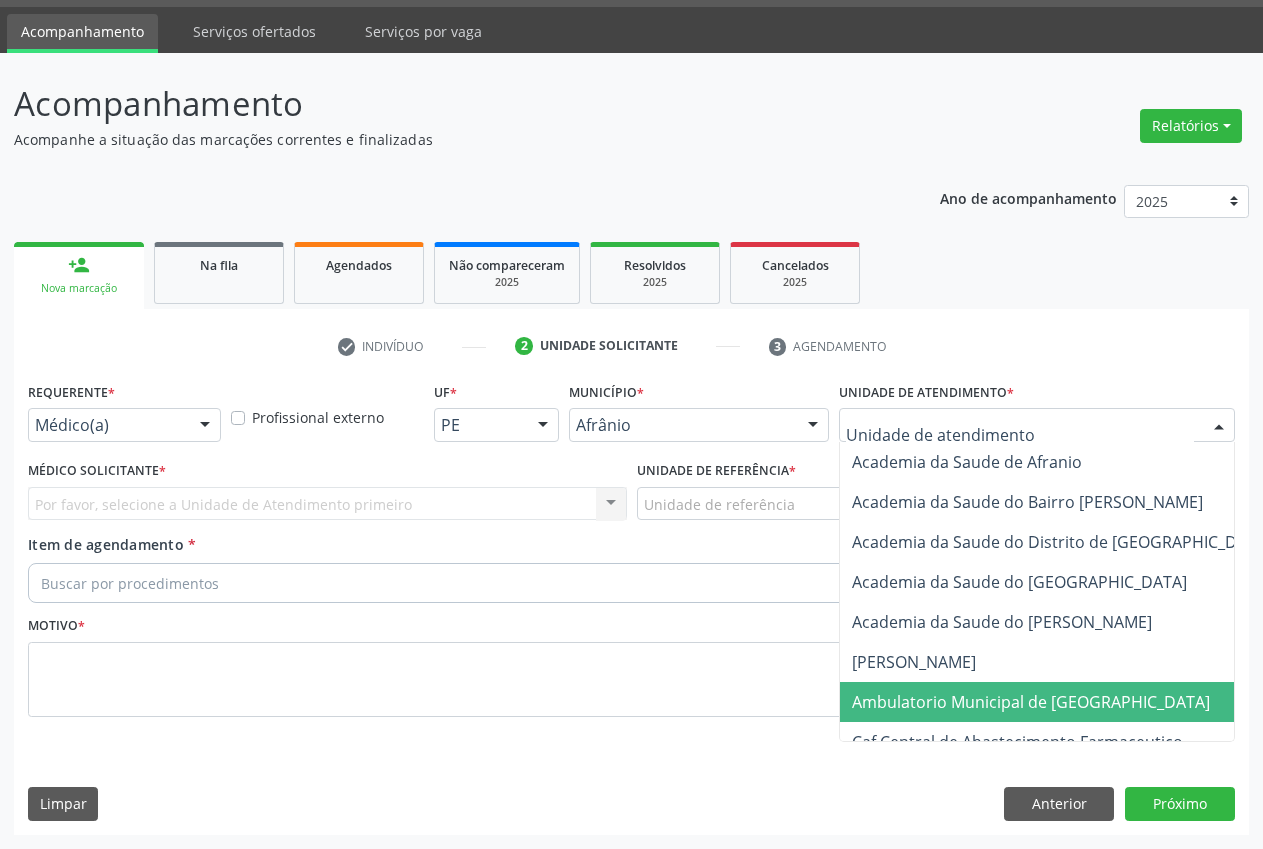 click on "Ambulatorio Municipal de [GEOGRAPHIC_DATA]" at bounding box center (1084, 702) 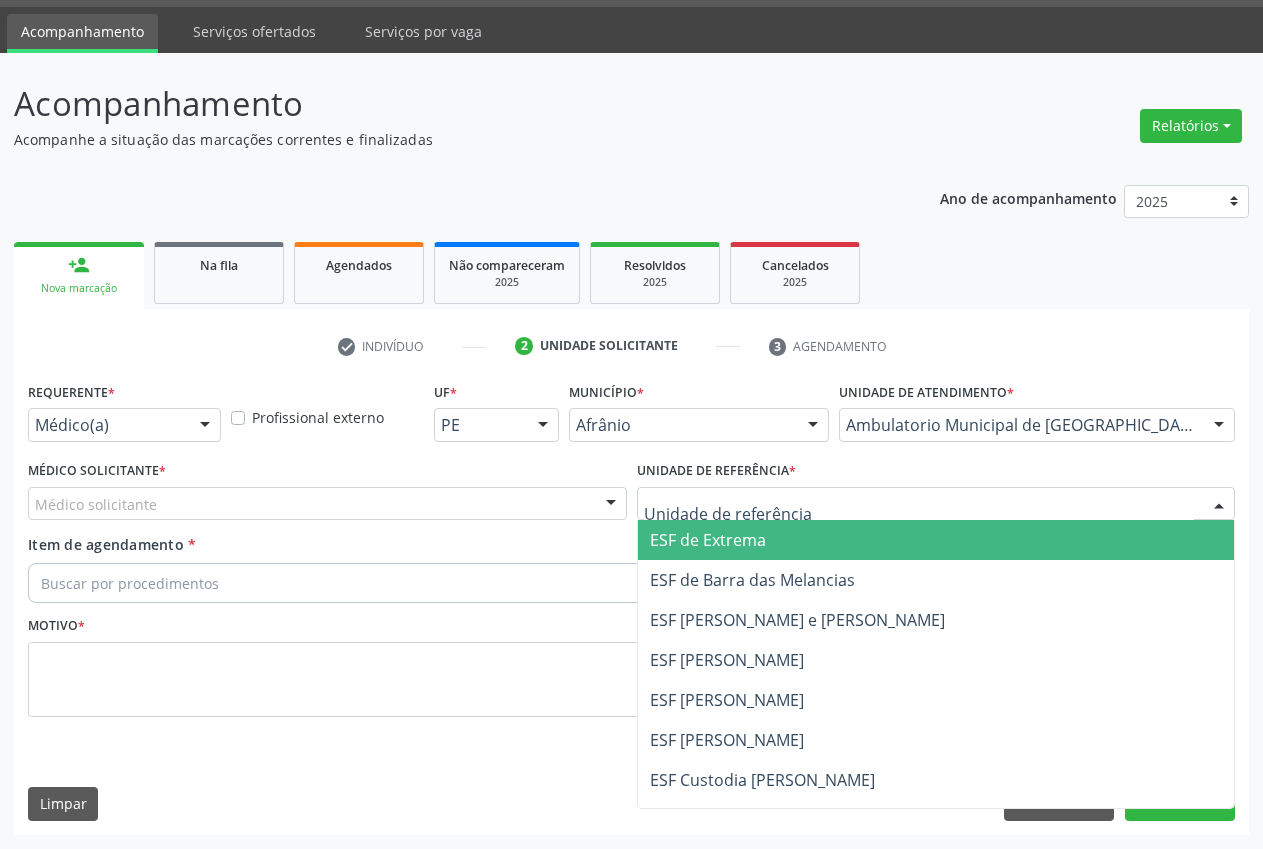 click on "ESF de Extrema" at bounding box center (708, 540) 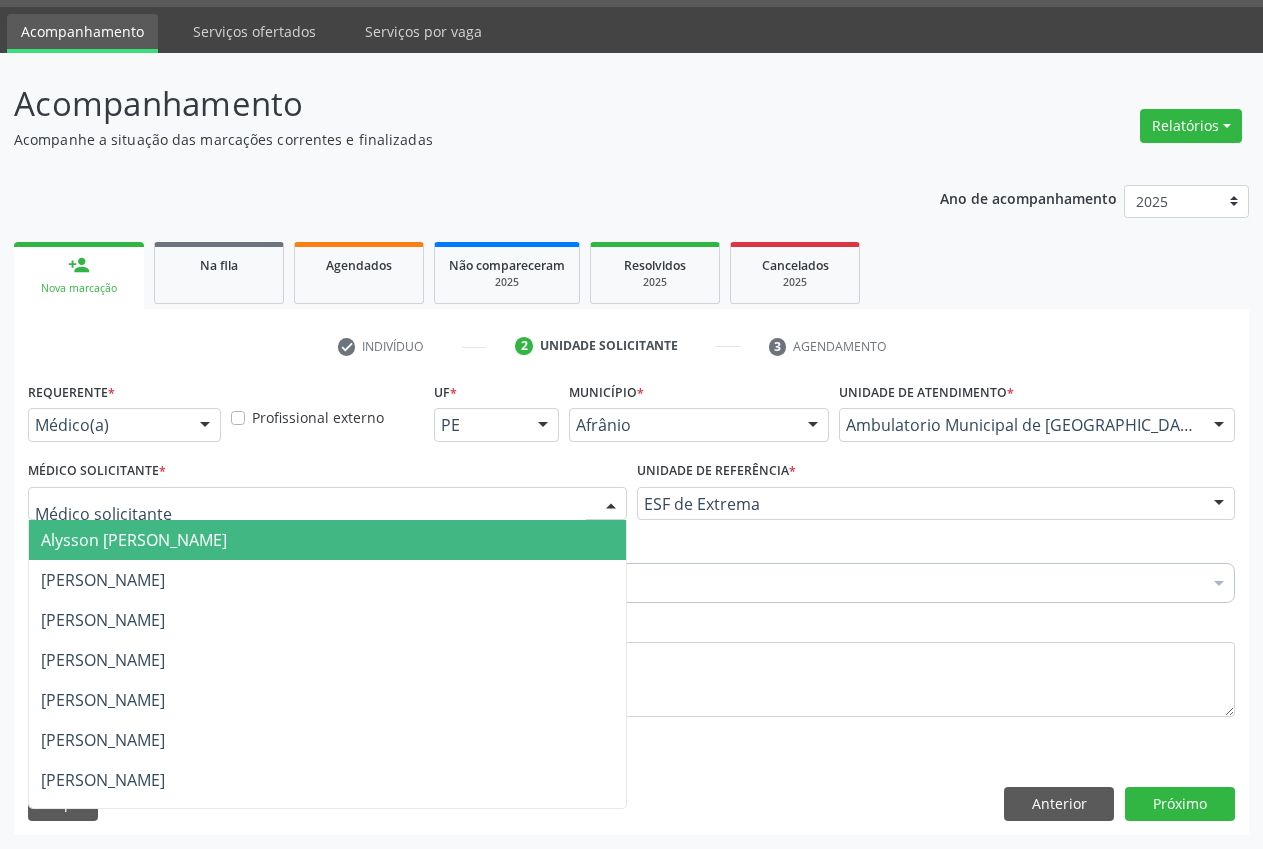 click at bounding box center (611, 505) 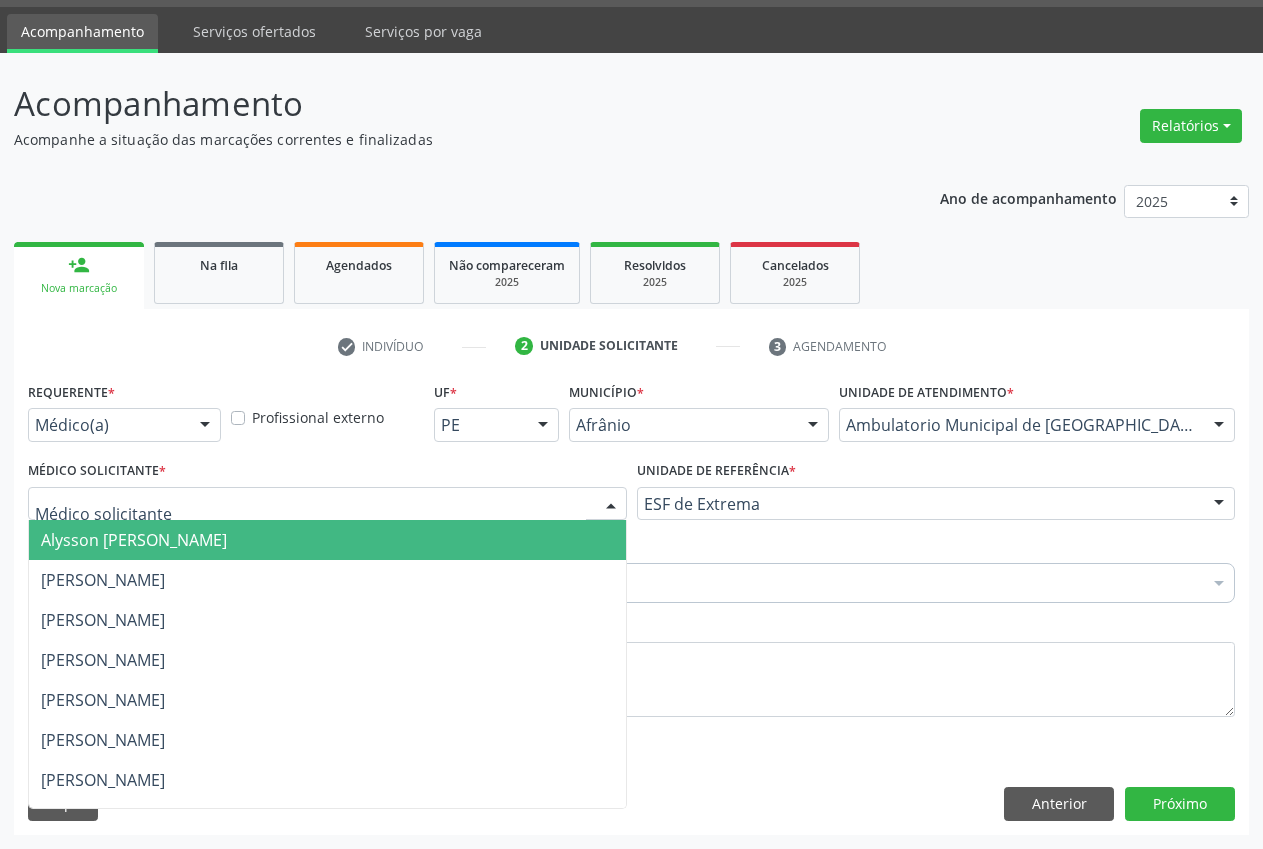 click on "Alysson [PERSON_NAME]" at bounding box center (327, 540) 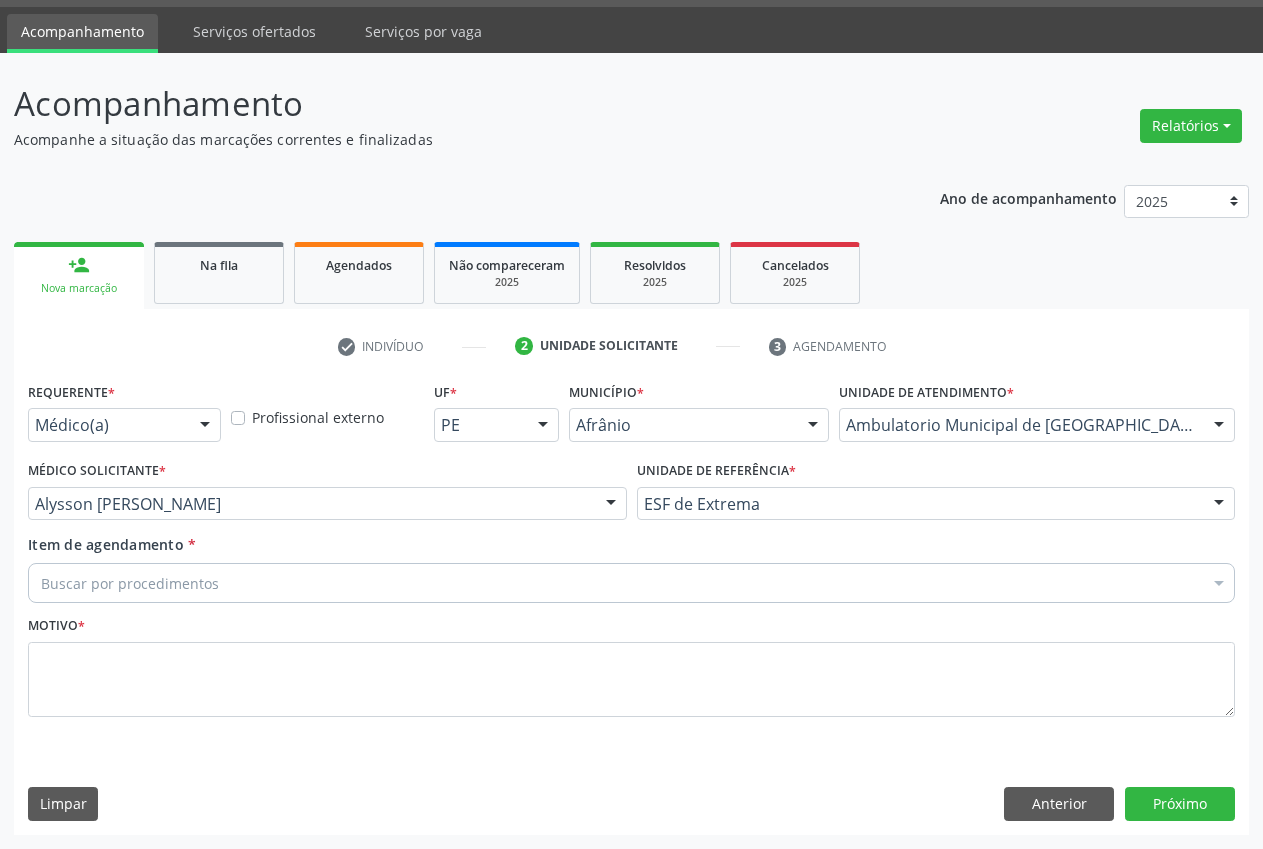 click on "Item de agendamento
*
Buscar por procedimentos
Selecionar todos
0604320140 - Abatacepte 125 mg injetável (por seringa preenchida)
0604320124 - Abatacepte 250 mg injetável (por frasco ampola).
0603050018 - Abciximabe
0406010013 - Abertura de comunicacao inter-atrial
0406010021 - Abertura de estenose aortica valvar
0406011265 - Abertura de estenose aortica valvar (criança e adolescente)
0406010030 - Abertura de estenose pulmonar valvar
0406011273 - Abertura de estenose pulmonar valvar (criança e adolescente)
0301080011 - Abordagem cognitiva comportamental do fumante (por atendimento / paciente)
0307020010 - Acesso a polpa dentaria e medicacao (por dente)
0604660030 - Acetazolamida 250 mg (por comprimido)
0202010783 - Acidez titulável no leite humano (dornic)" at bounding box center [631, 572] 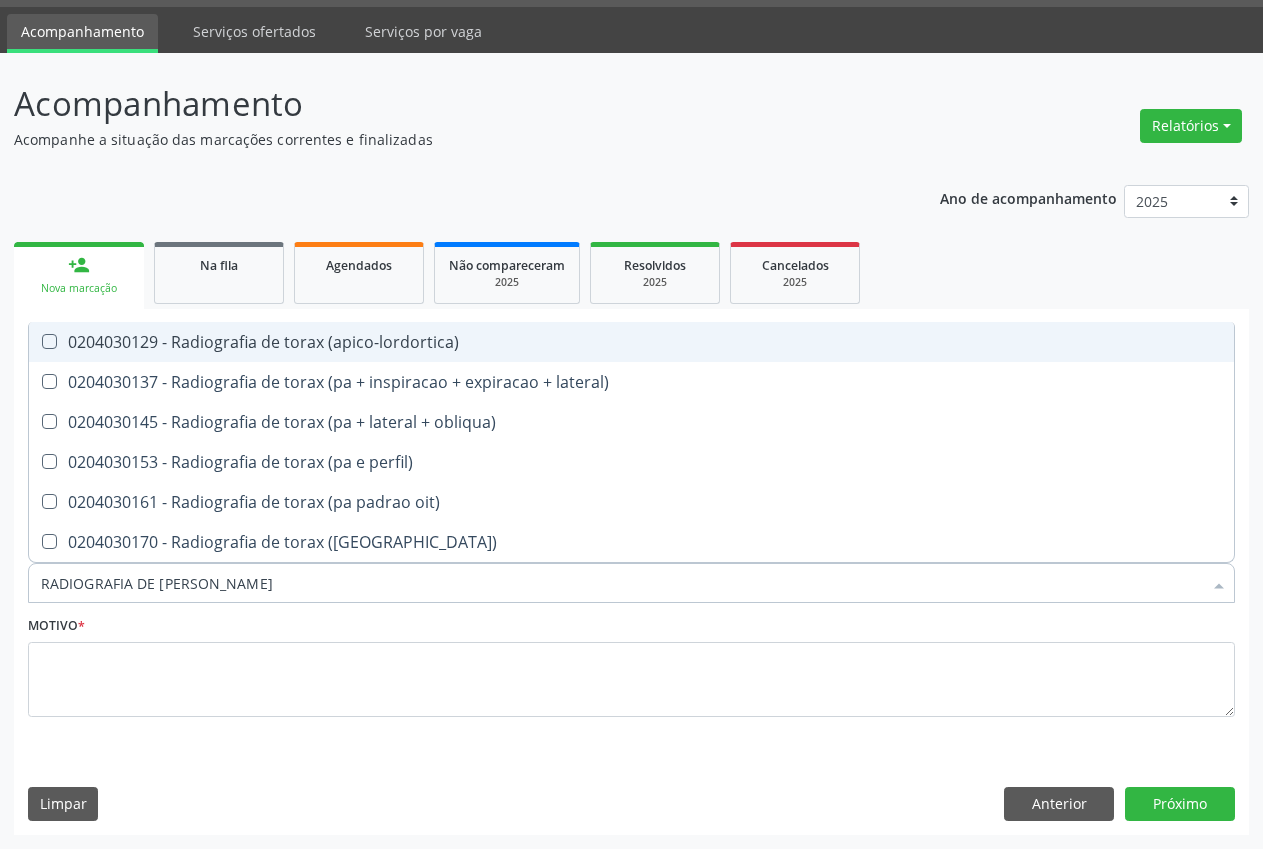 type on "RADIOGRAFIA DE tora" 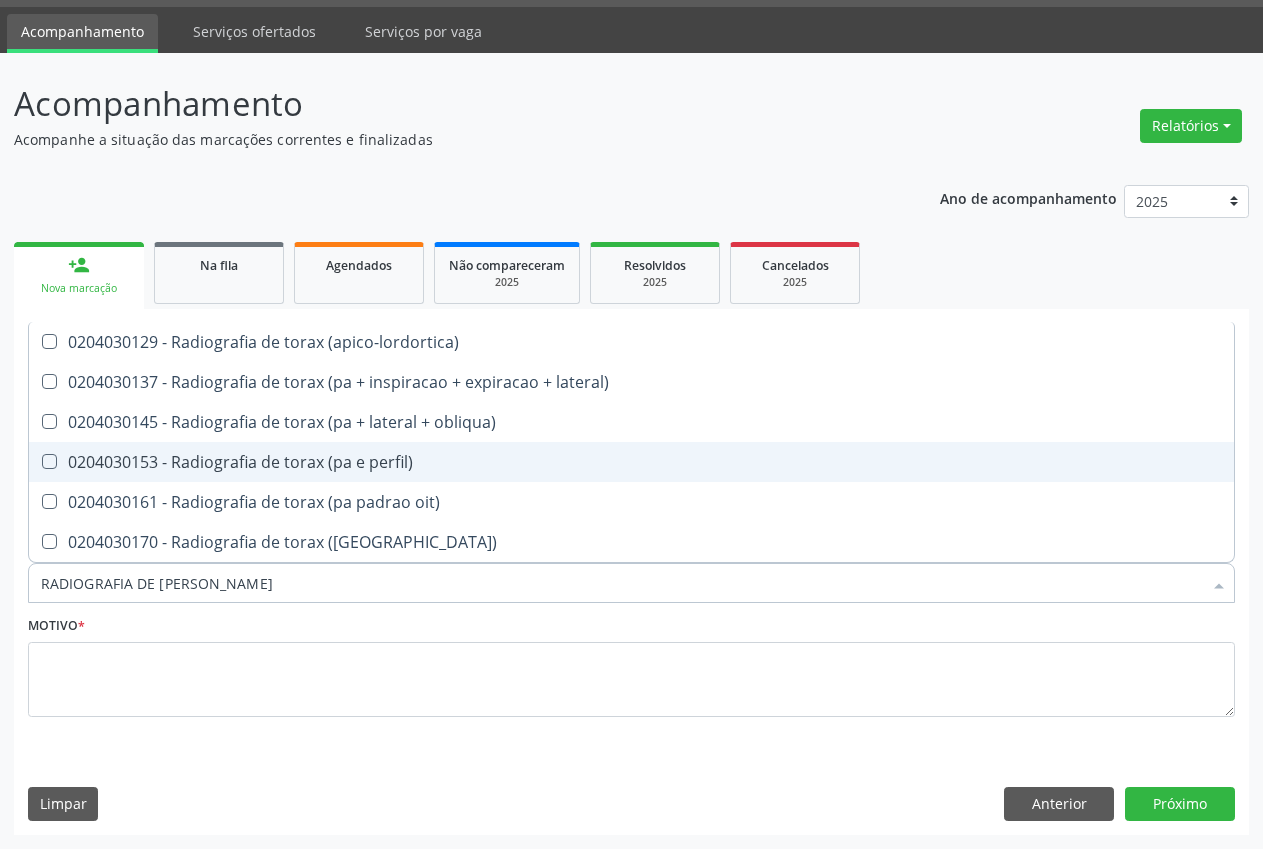 click on "0204030153 - Radiografia de torax (pa e perfil)" at bounding box center [631, 462] 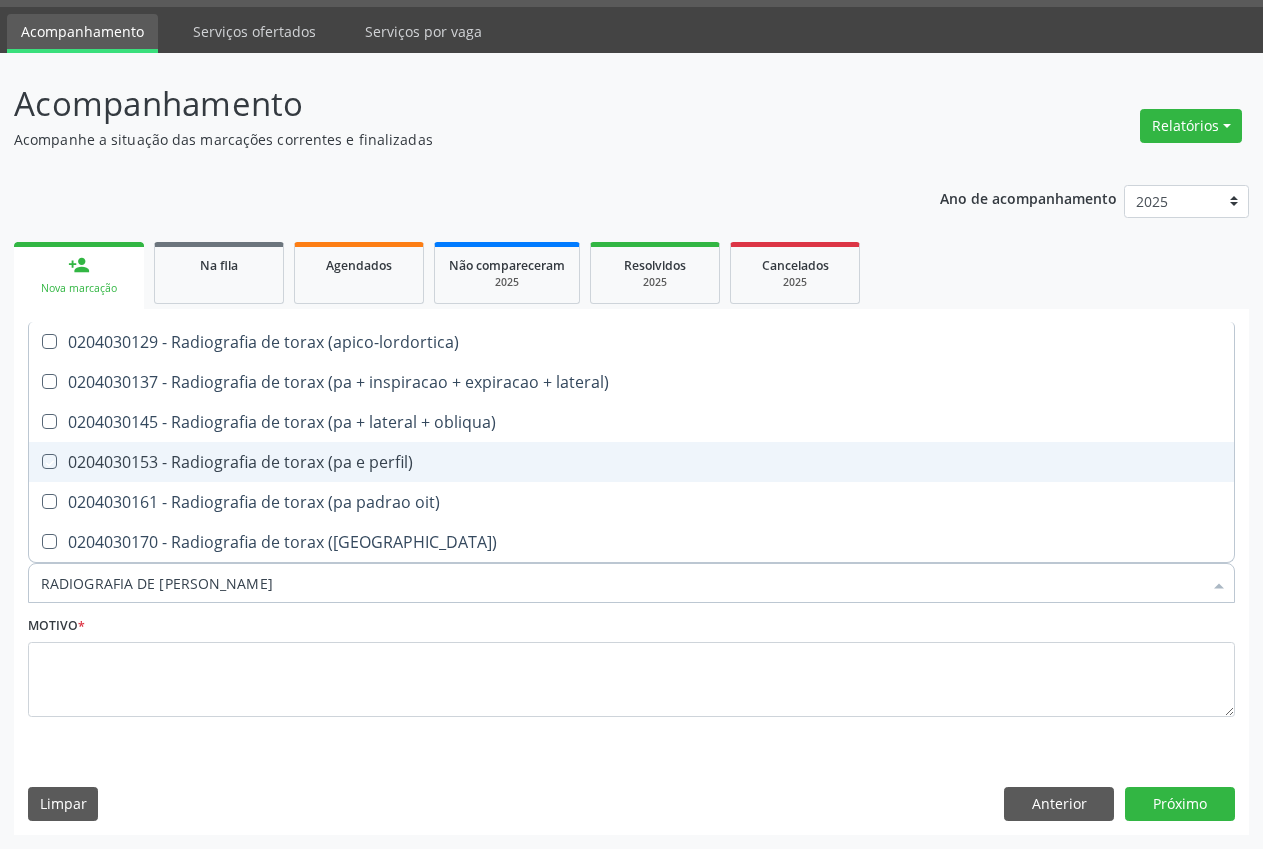 checkbox on "true" 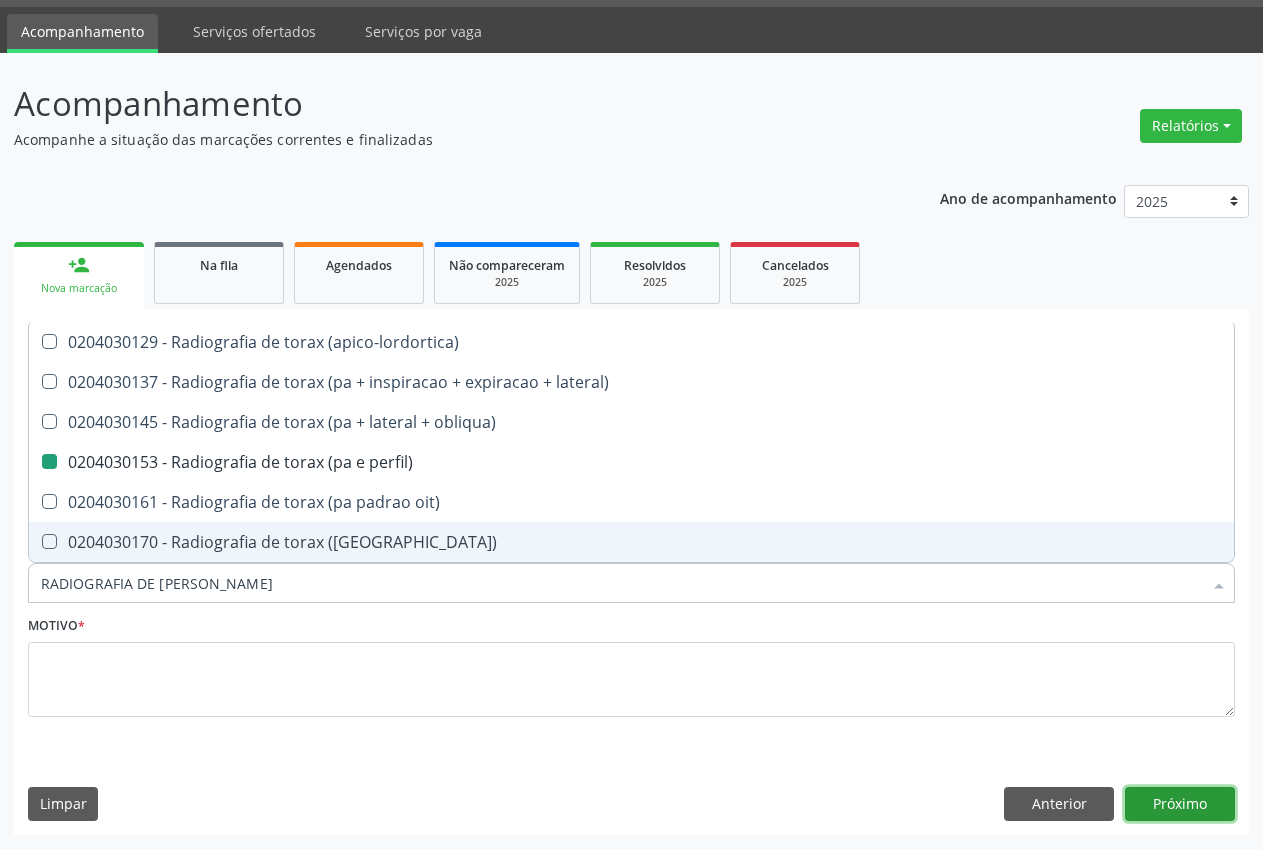 click on "Próximo" at bounding box center [1180, 804] 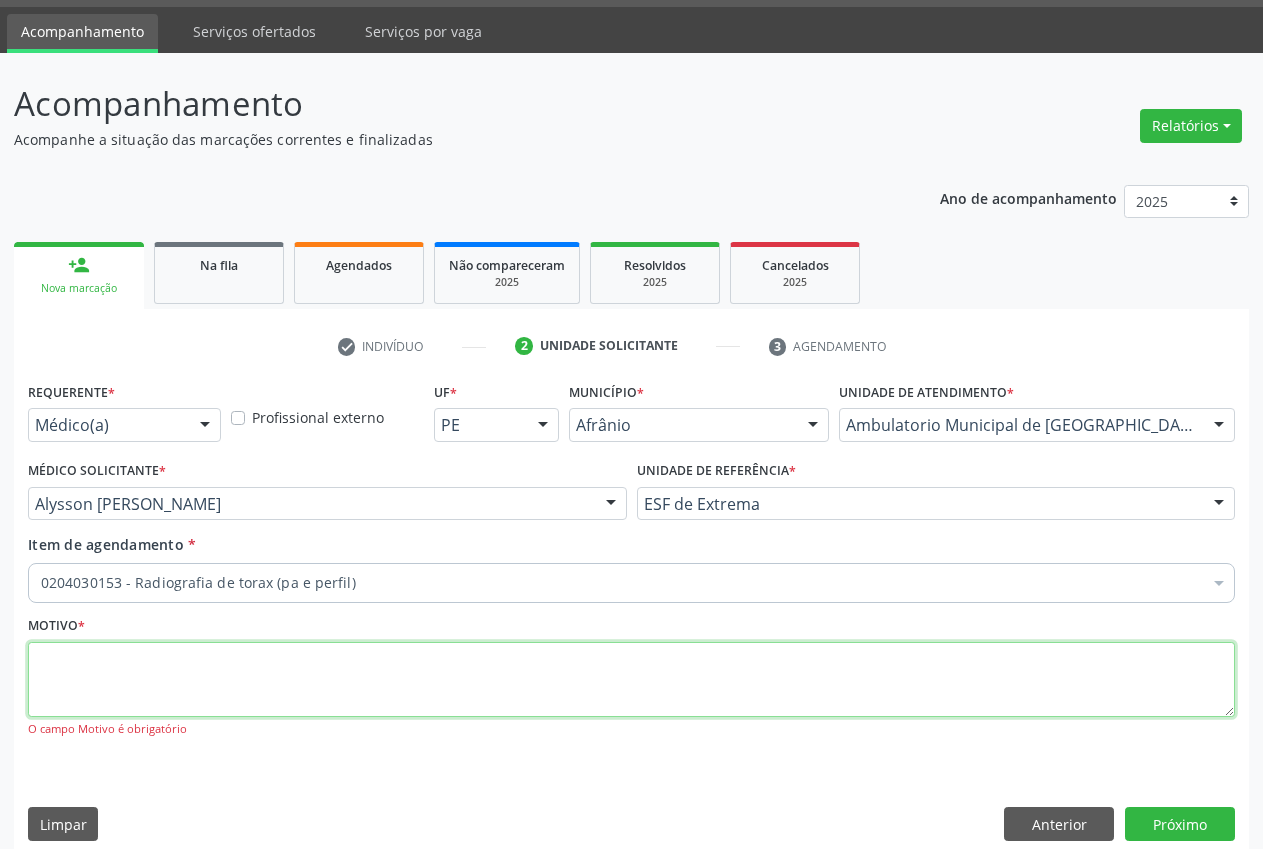 click at bounding box center [631, 680] 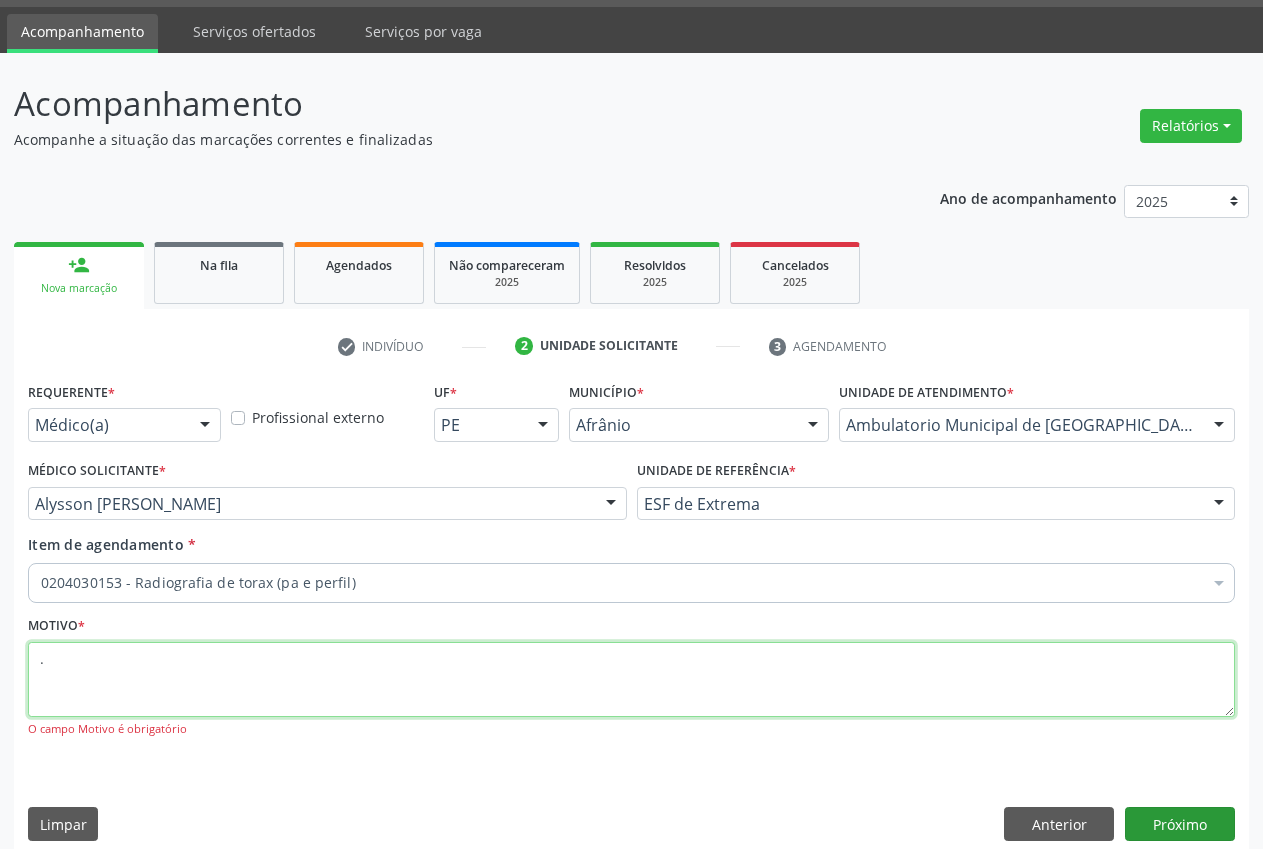 type on "." 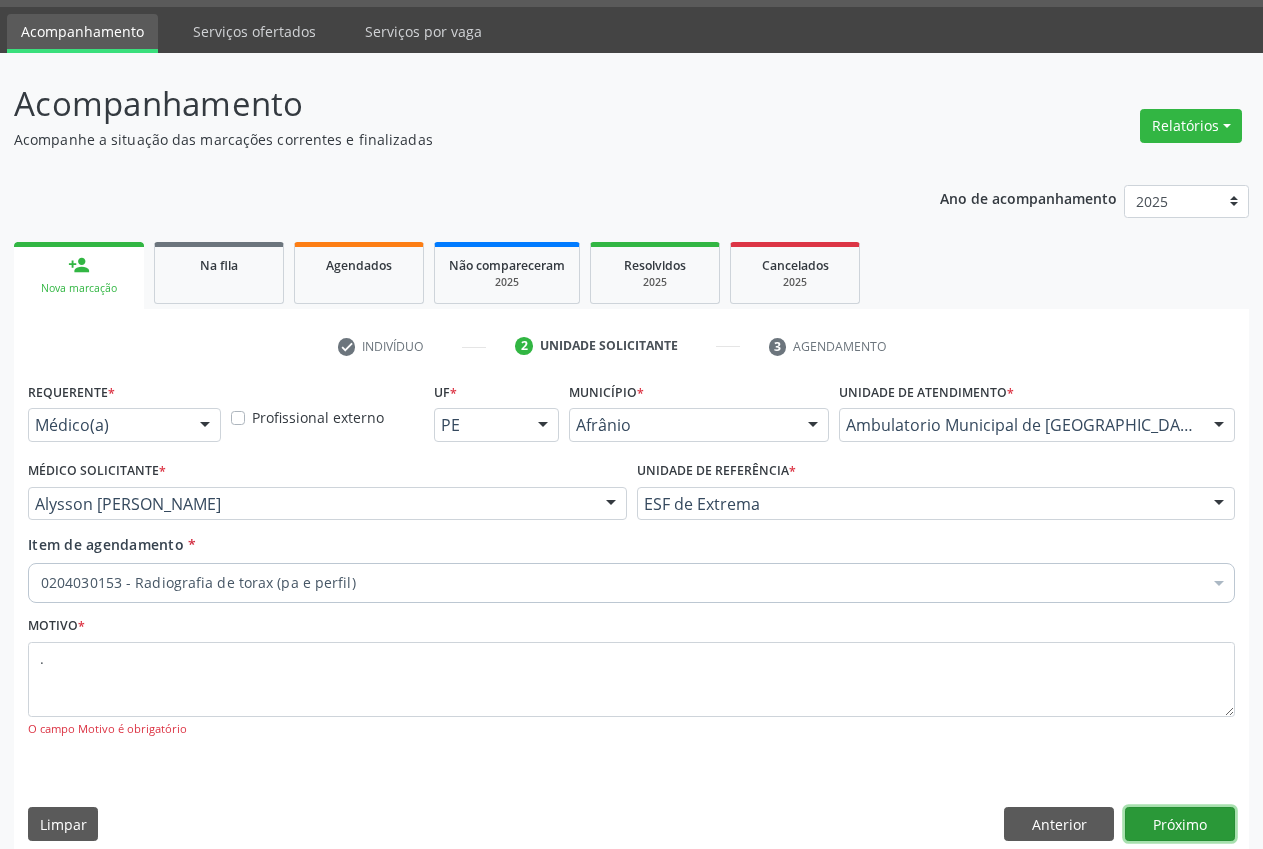 click on "Próximo" at bounding box center [1180, 824] 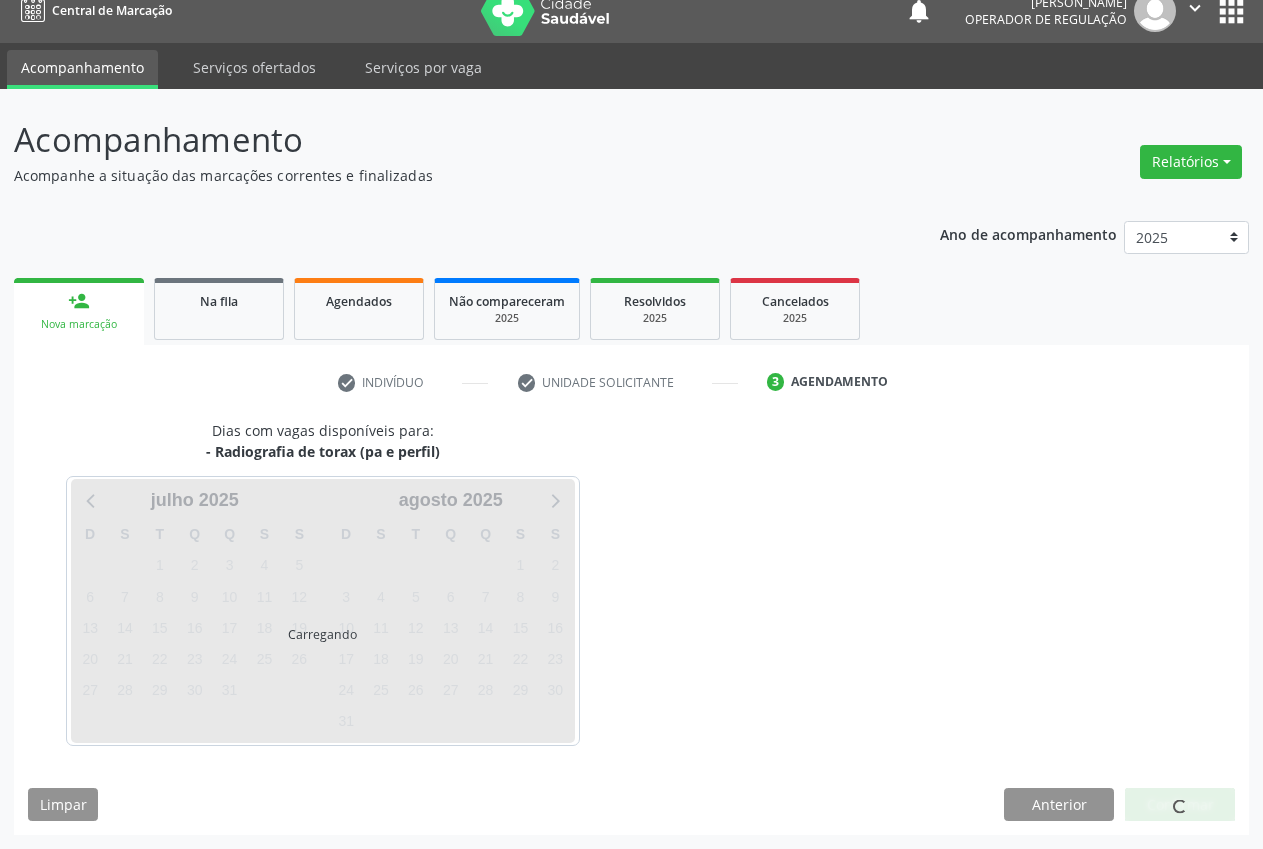 scroll, scrollTop: 21, scrollLeft: 0, axis: vertical 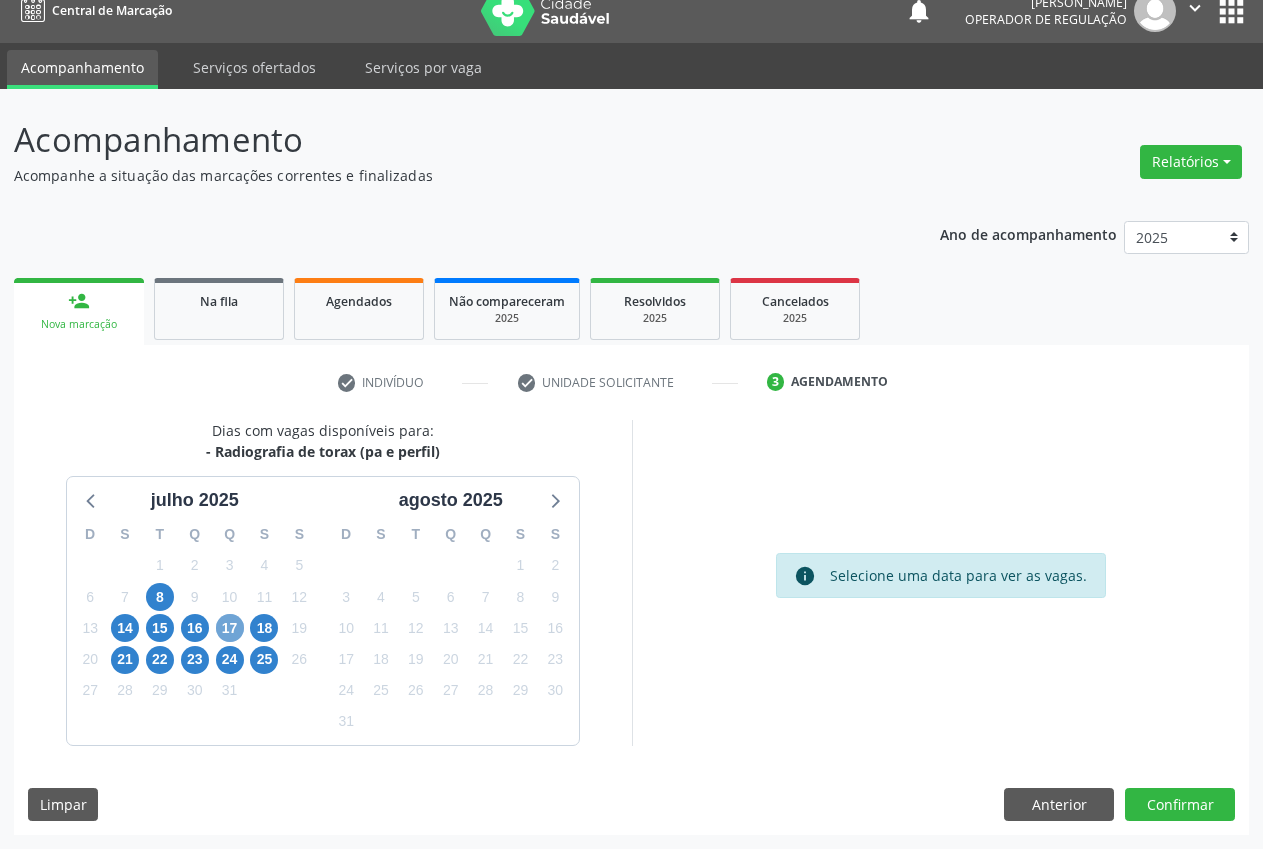 click on "17" at bounding box center (230, 628) 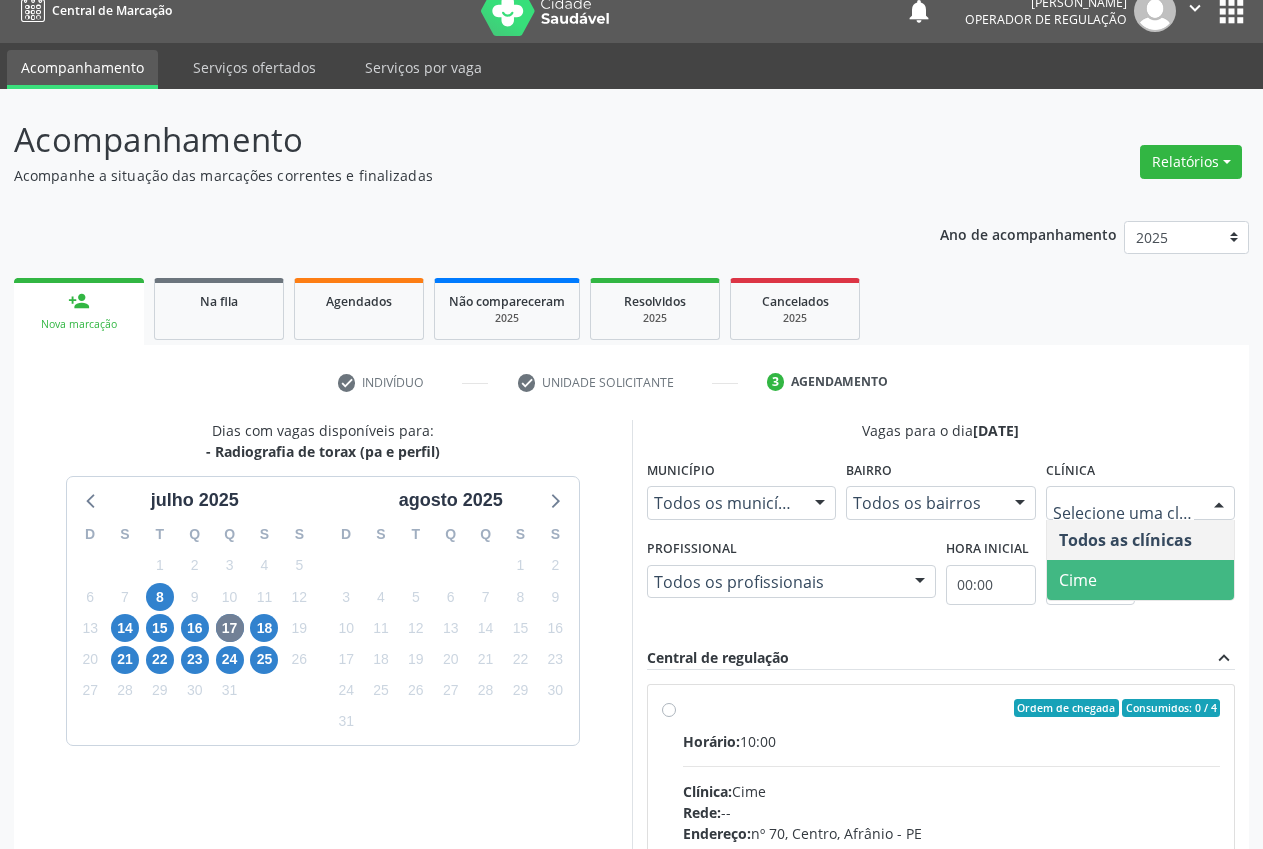 click on "Cime" at bounding box center (1141, 580) 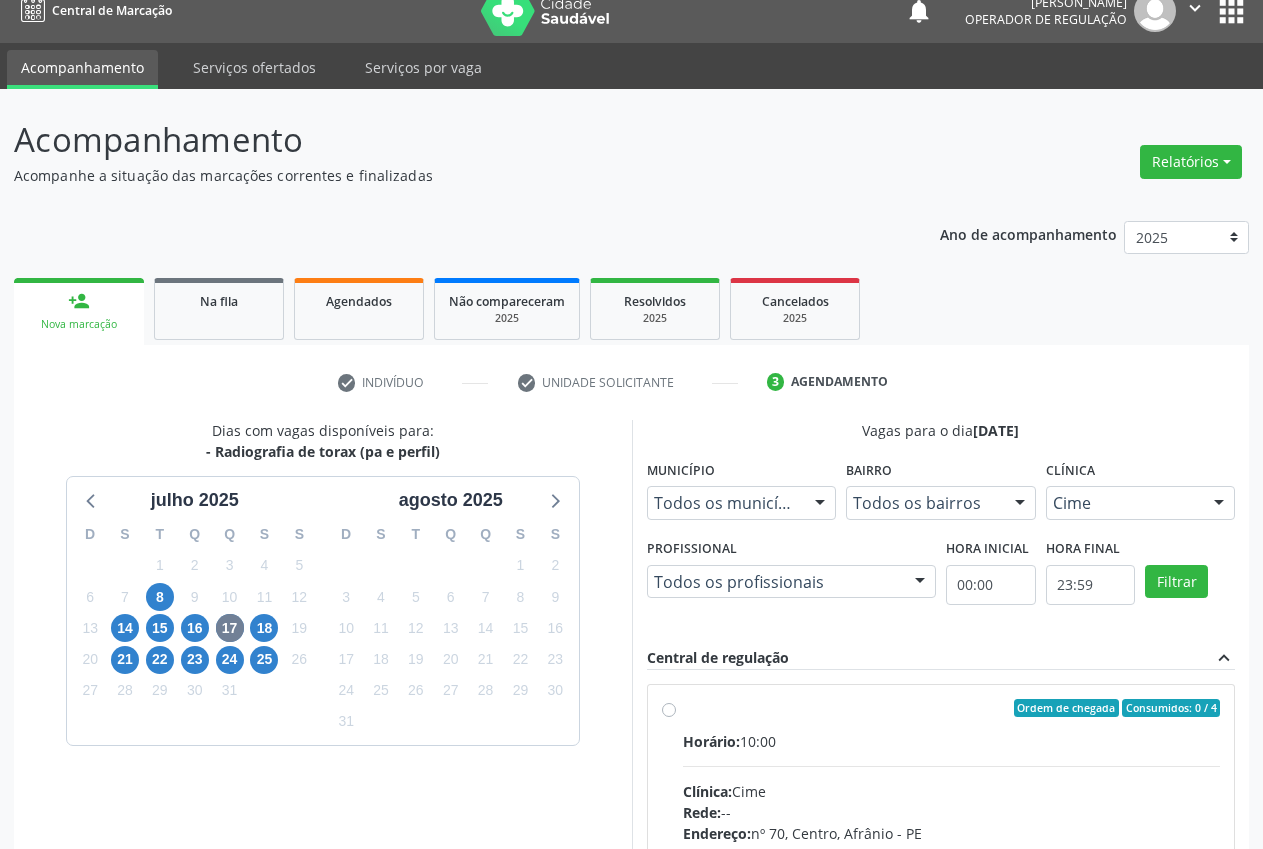 click on "Ordem de chegada
Consumidos: 0 / 4
Horário:   10:00
Clínica:  Cime
Rede:
--
Endereço:   nº 70, Centro, Afrânio - PE
Telefone:   (87) 88416145
Profissional:
--
Informações adicionais sobre o atendimento
Idade de atendimento:
Sem restrição
Gênero(s) atendido(s):
Sem restrição
Informações adicionais:
--" at bounding box center [952, 852] 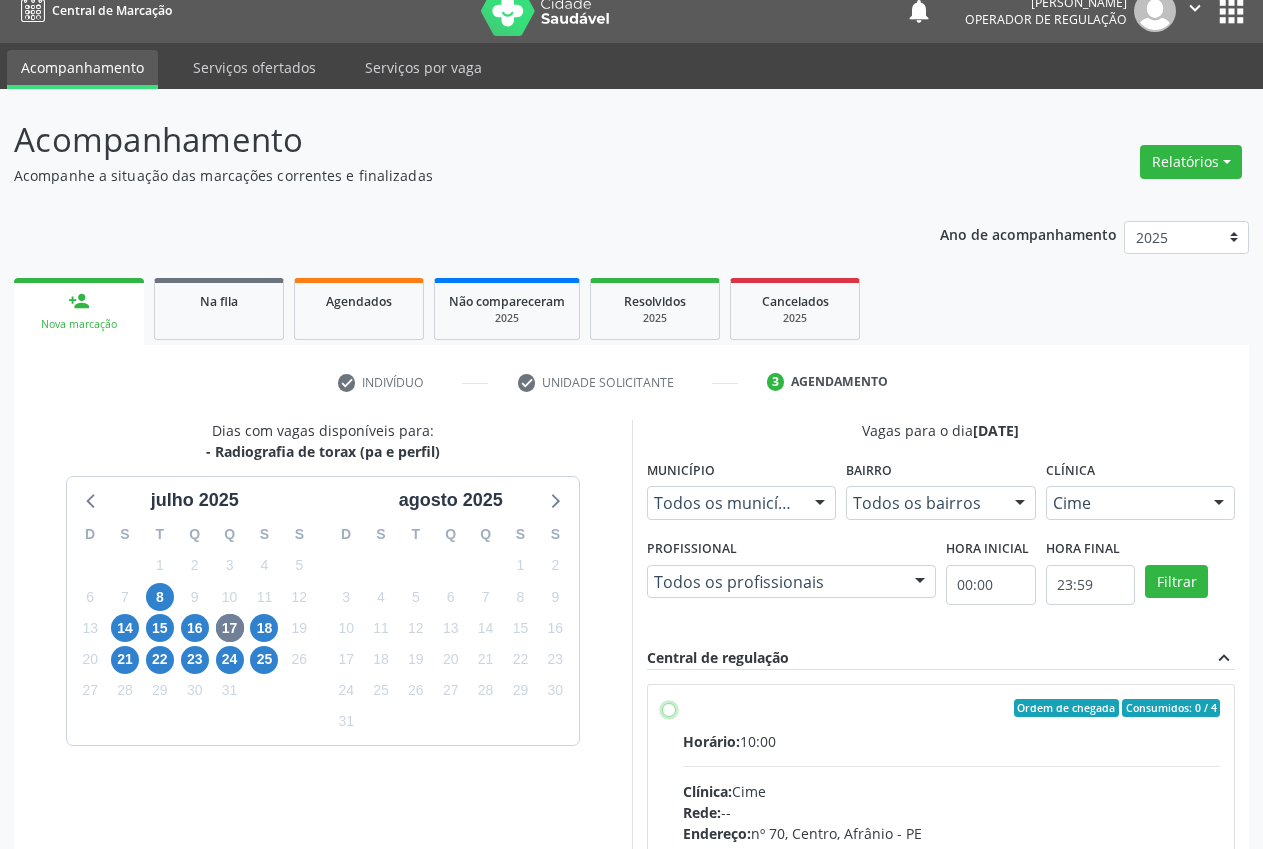 click on "Ordem de chegada
Consumidos: 0 / 4
Horário:   10:00
Clínica:  Cime
Rede:
--
Endereço:   nº 70, Centro, Afrânio - PE
Telefone:   (87) 88416145
Profissional:
--
Informações adicionais sobre o atendimento
Idade de atendimento:
Sem restrição
Gênero(s) atendido(s):
Sem restrição
Informações adicionais:
--" at bounding box center [669, 708] 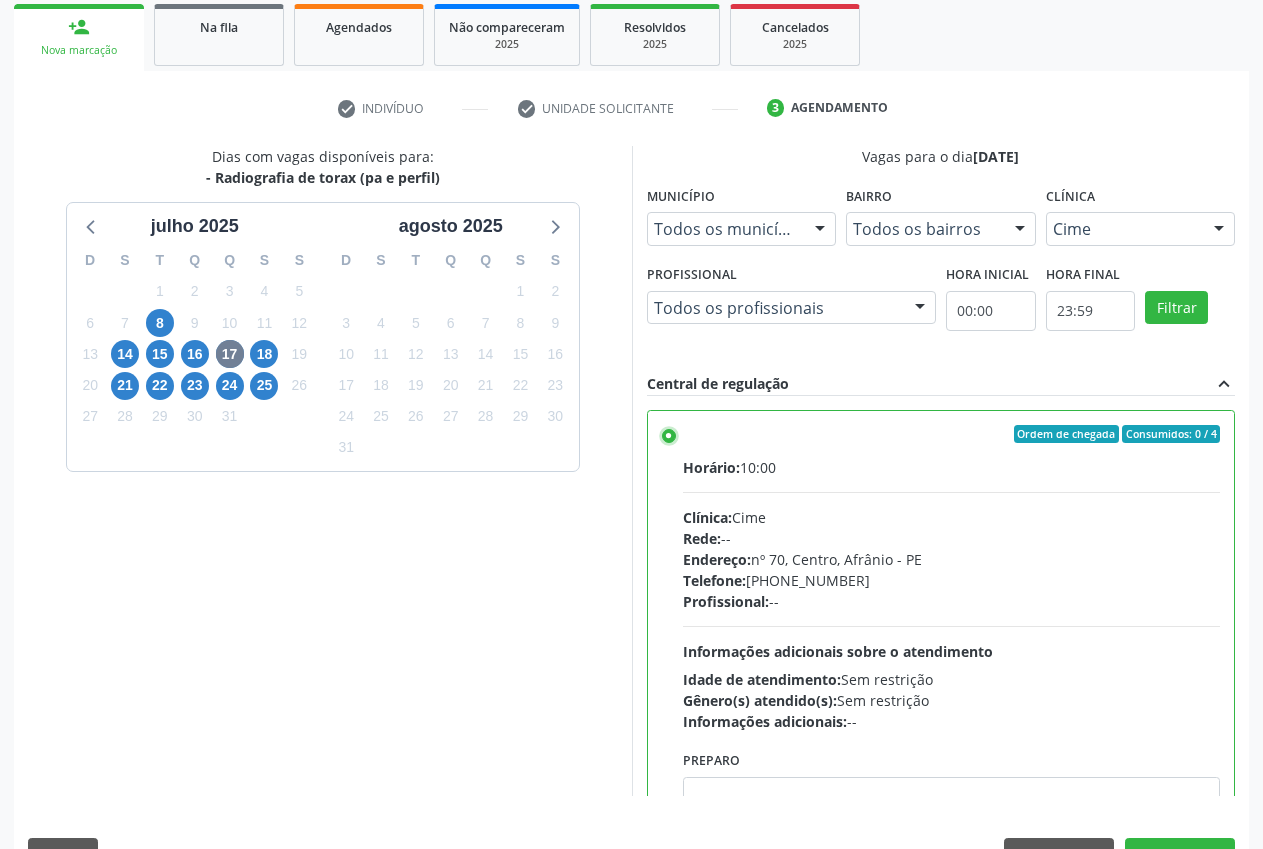 scroll, scrollTop: 346, scrollLeft: 0, axis: vertical 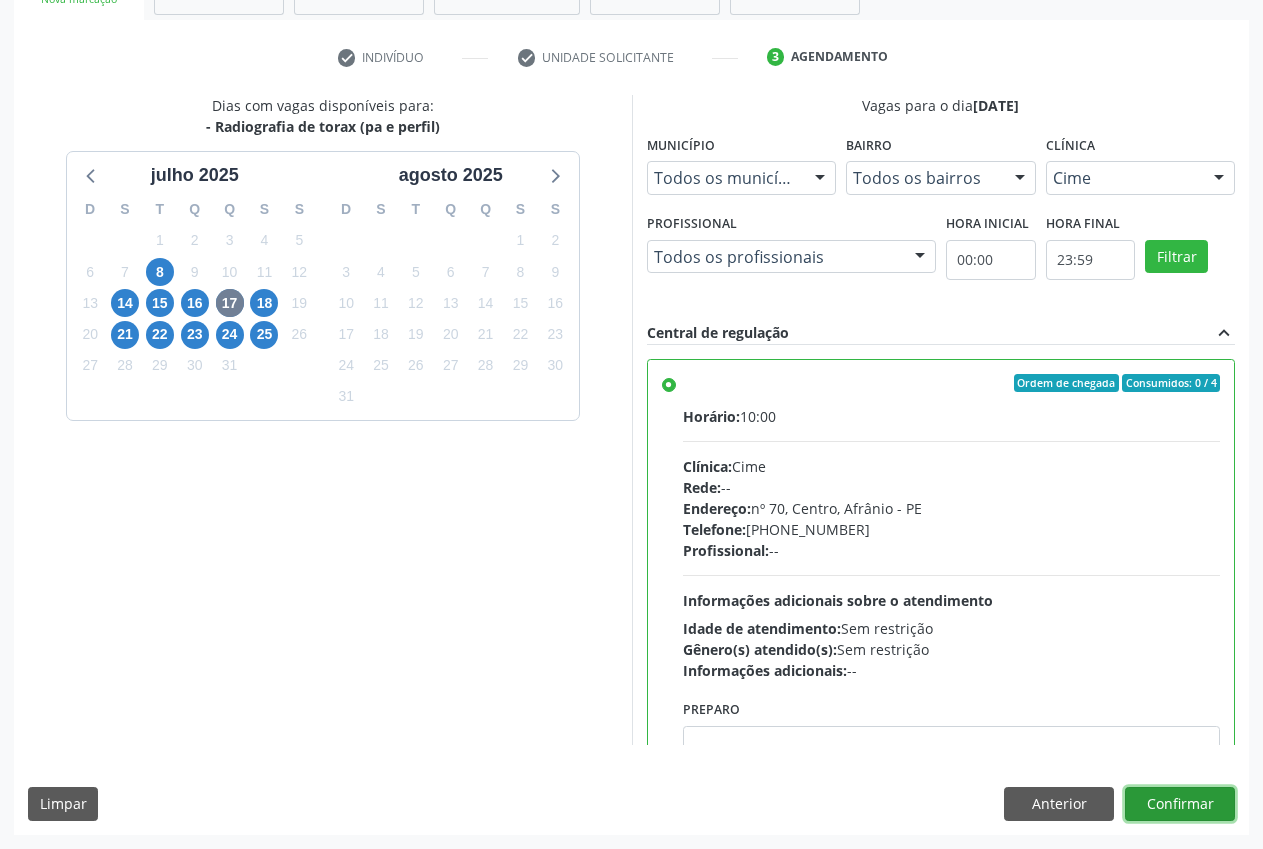 click on "Confirmar" at bounding box center (1180, 804) 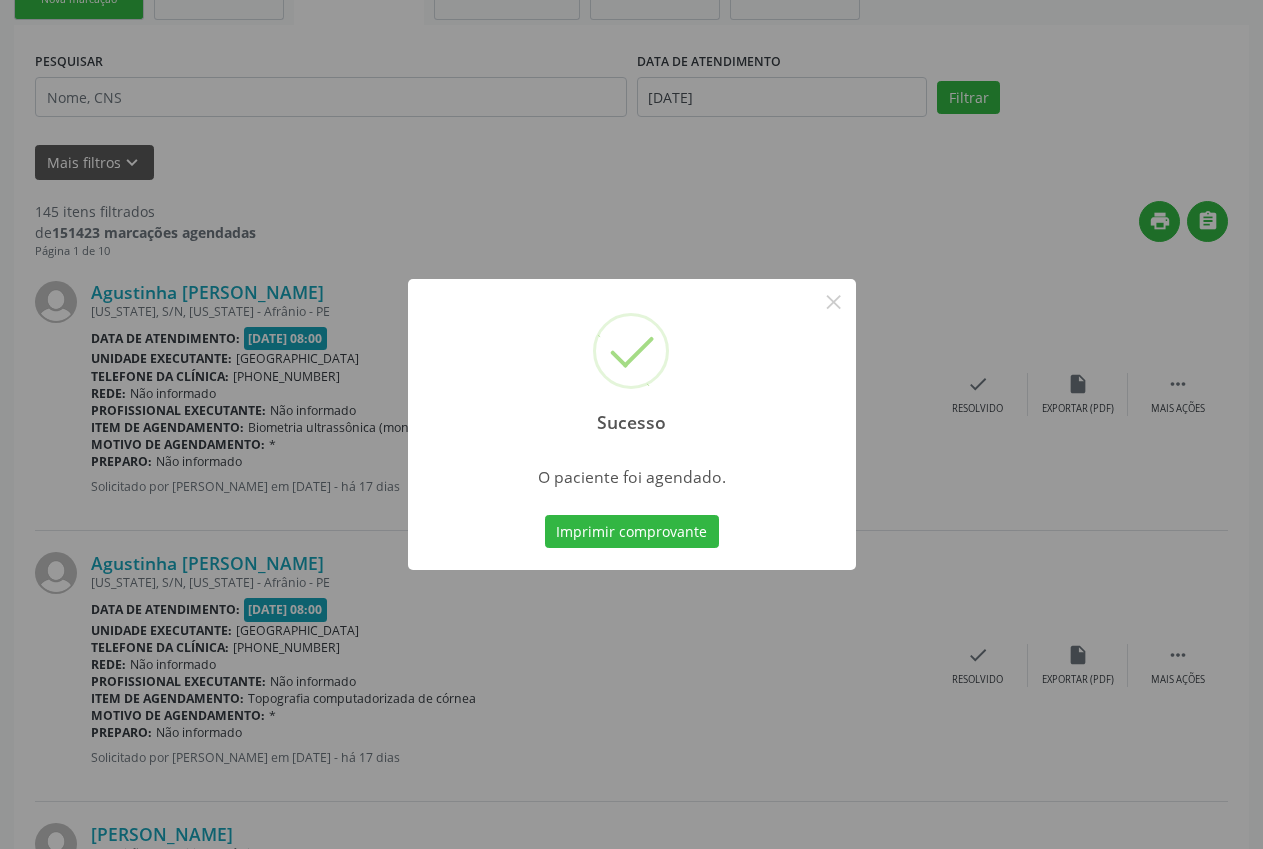 scroll, scrollTop: 0, scrollLeft: 0, axis: both 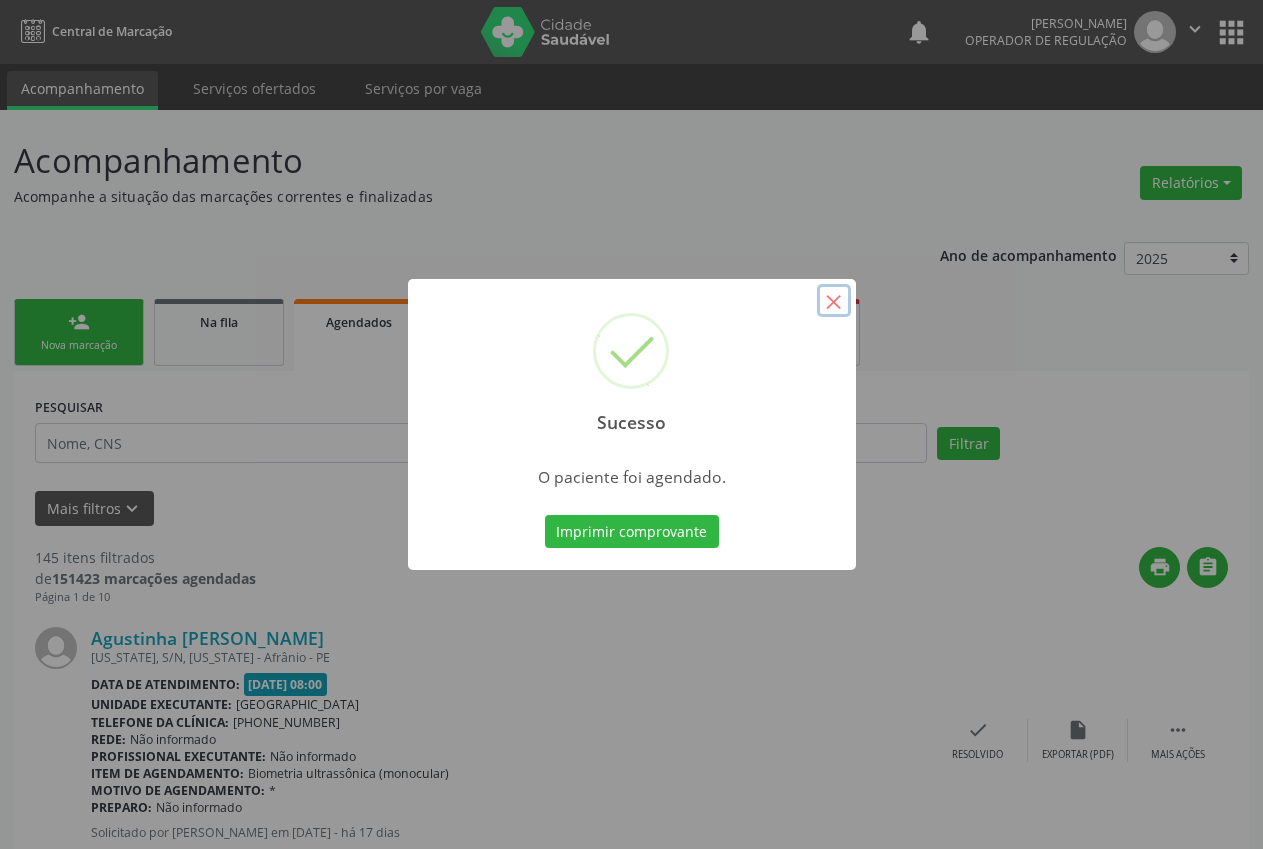 click on "×" at bounding box center [834, 301] 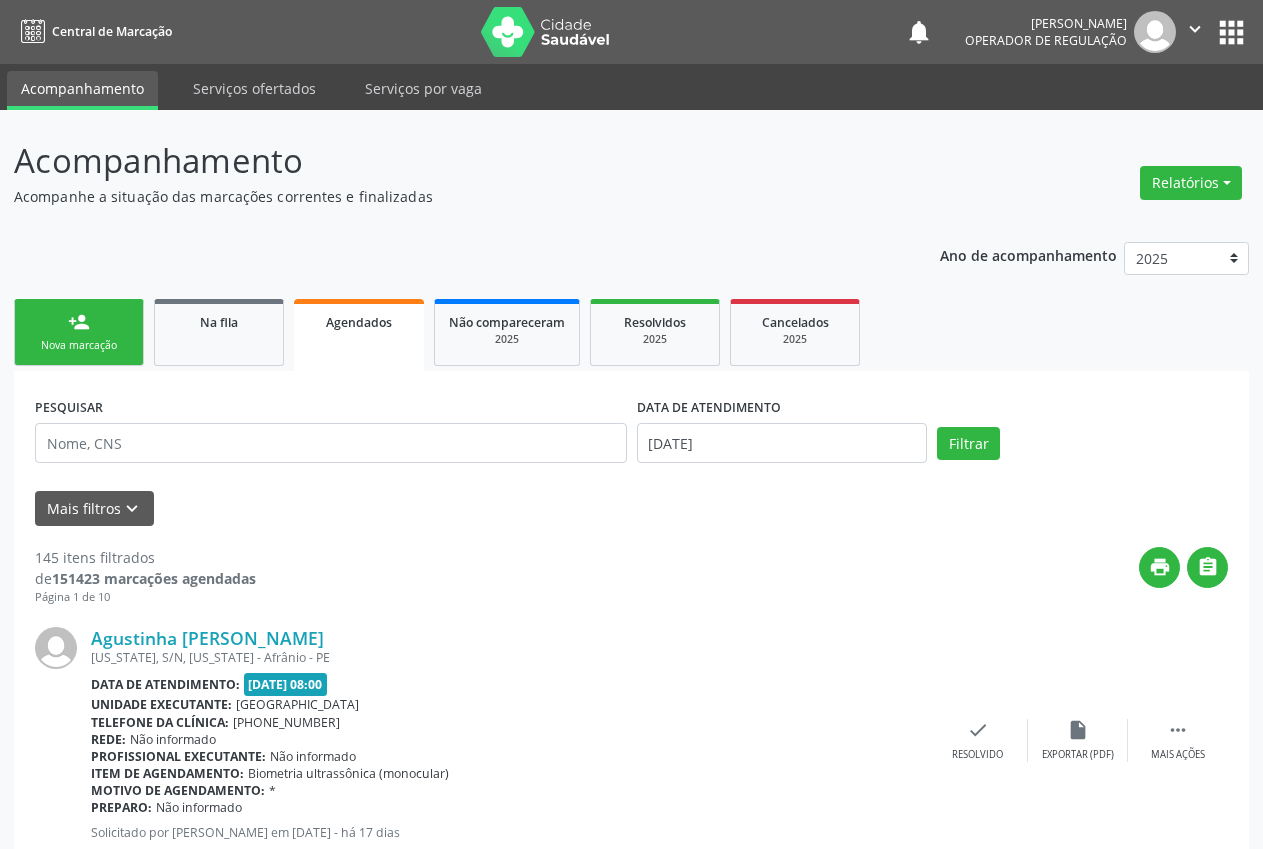 click on "person_add
Nova marcação" at bounding box center [79, 332] 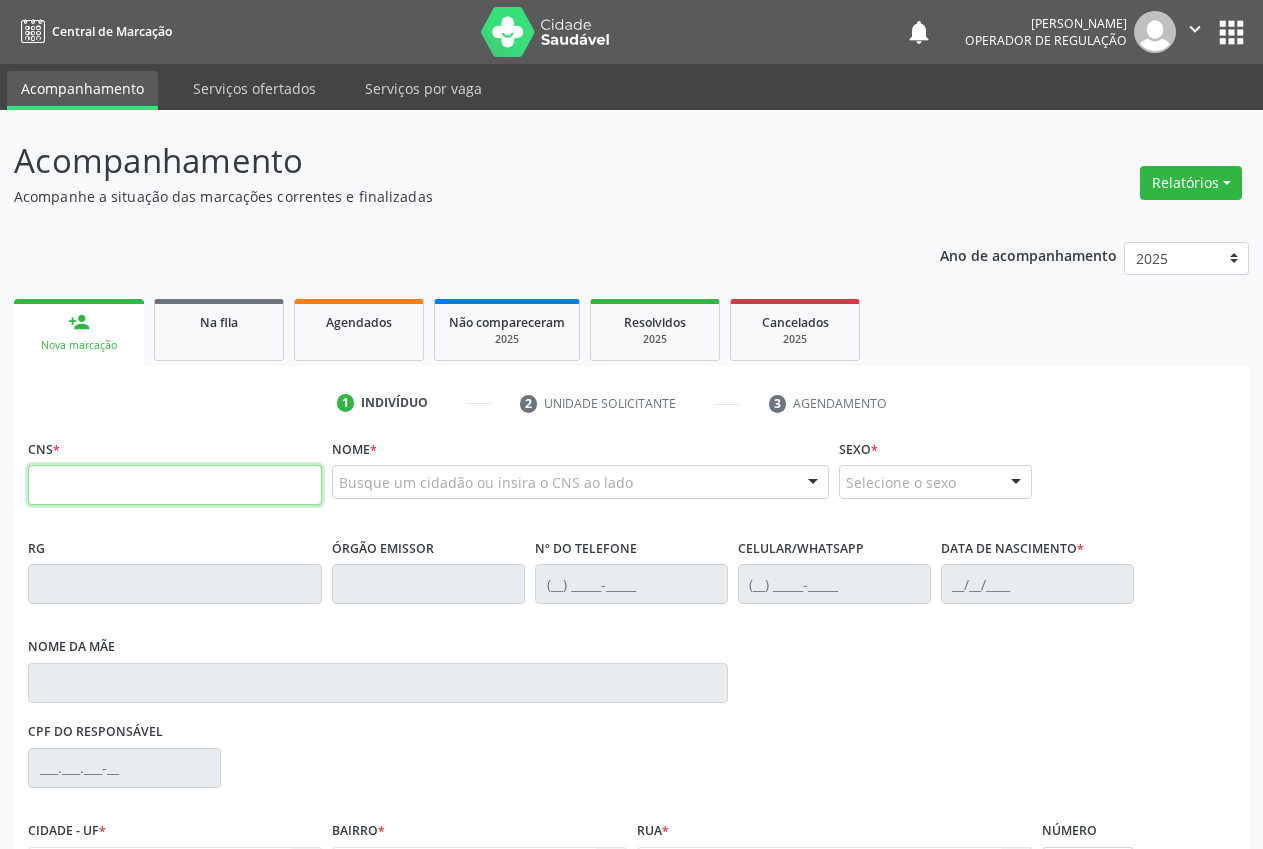 click at bounding box center (175, 485) 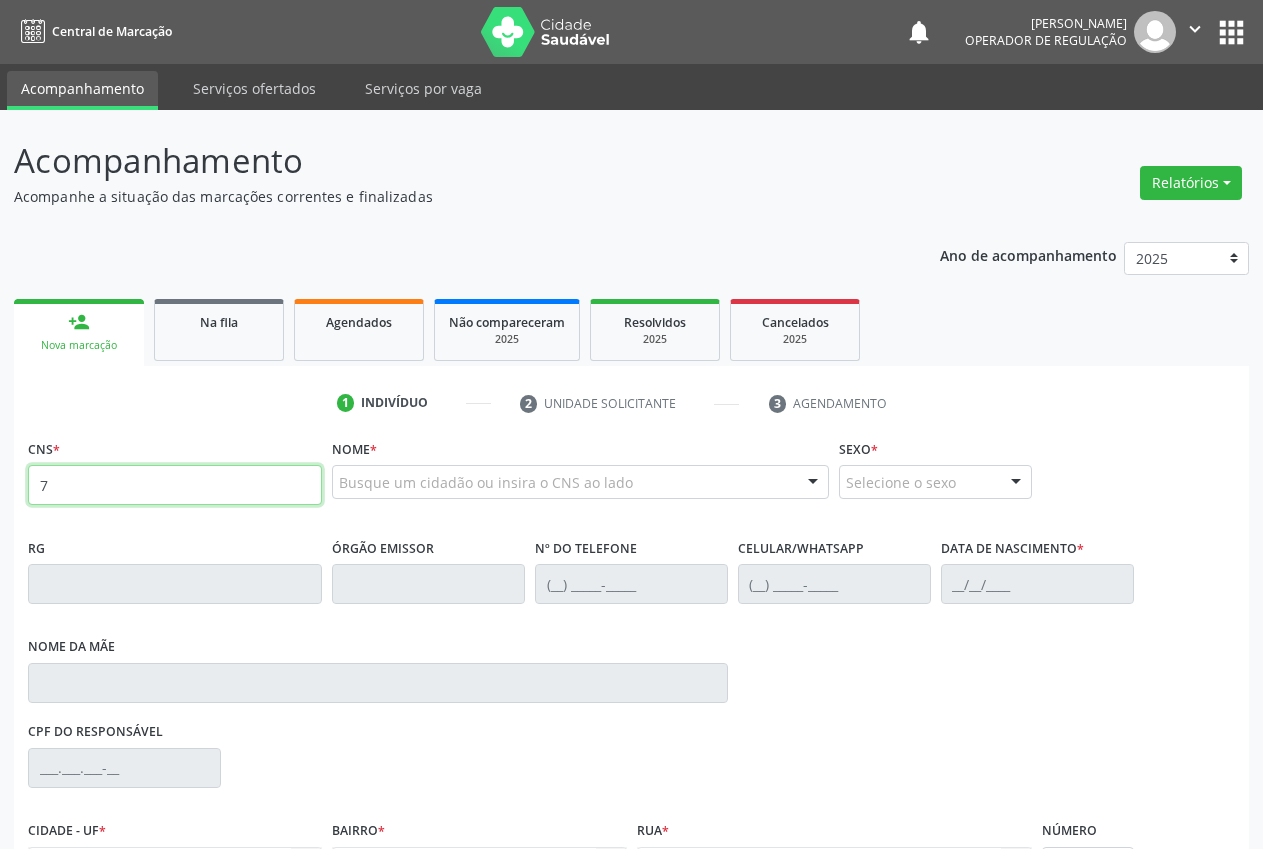 type on "7" 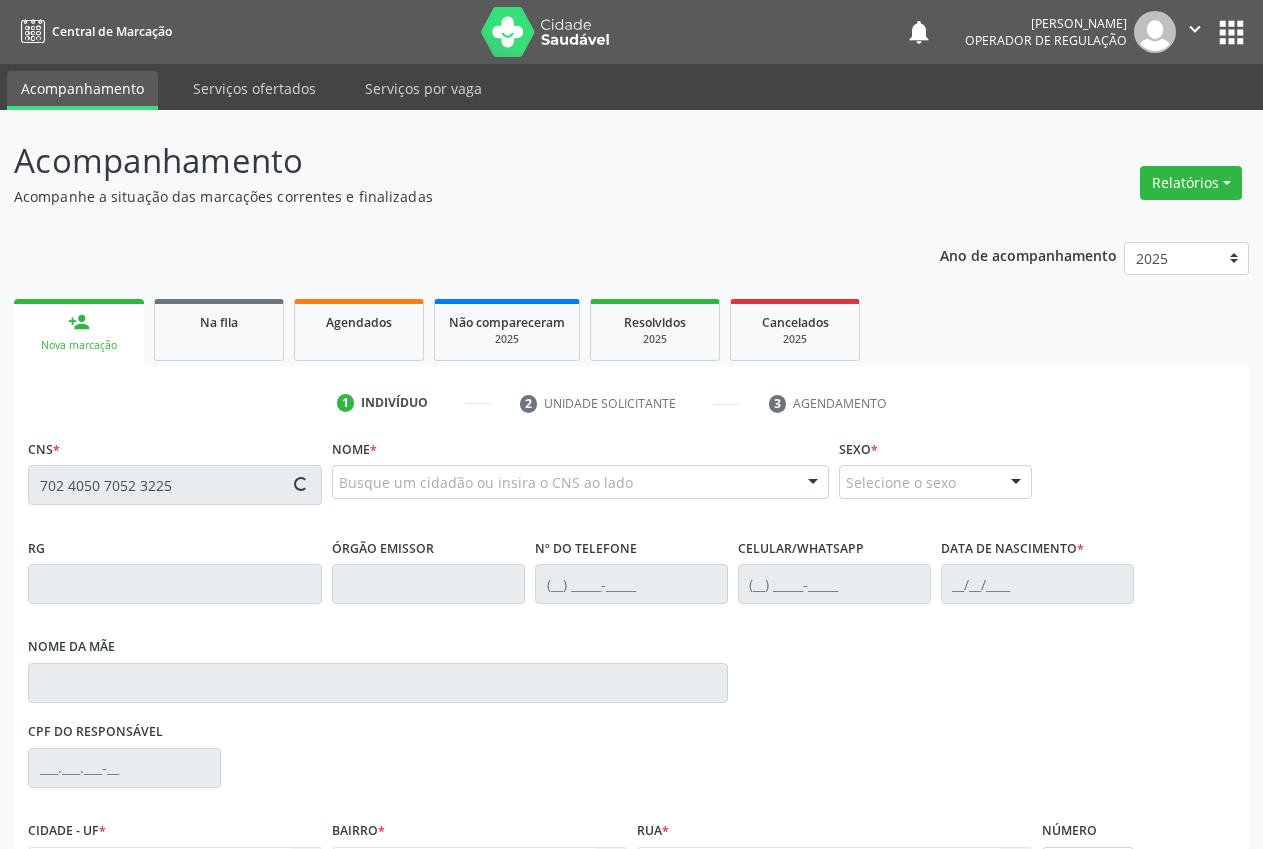 type on "702 4050 7052 3225" 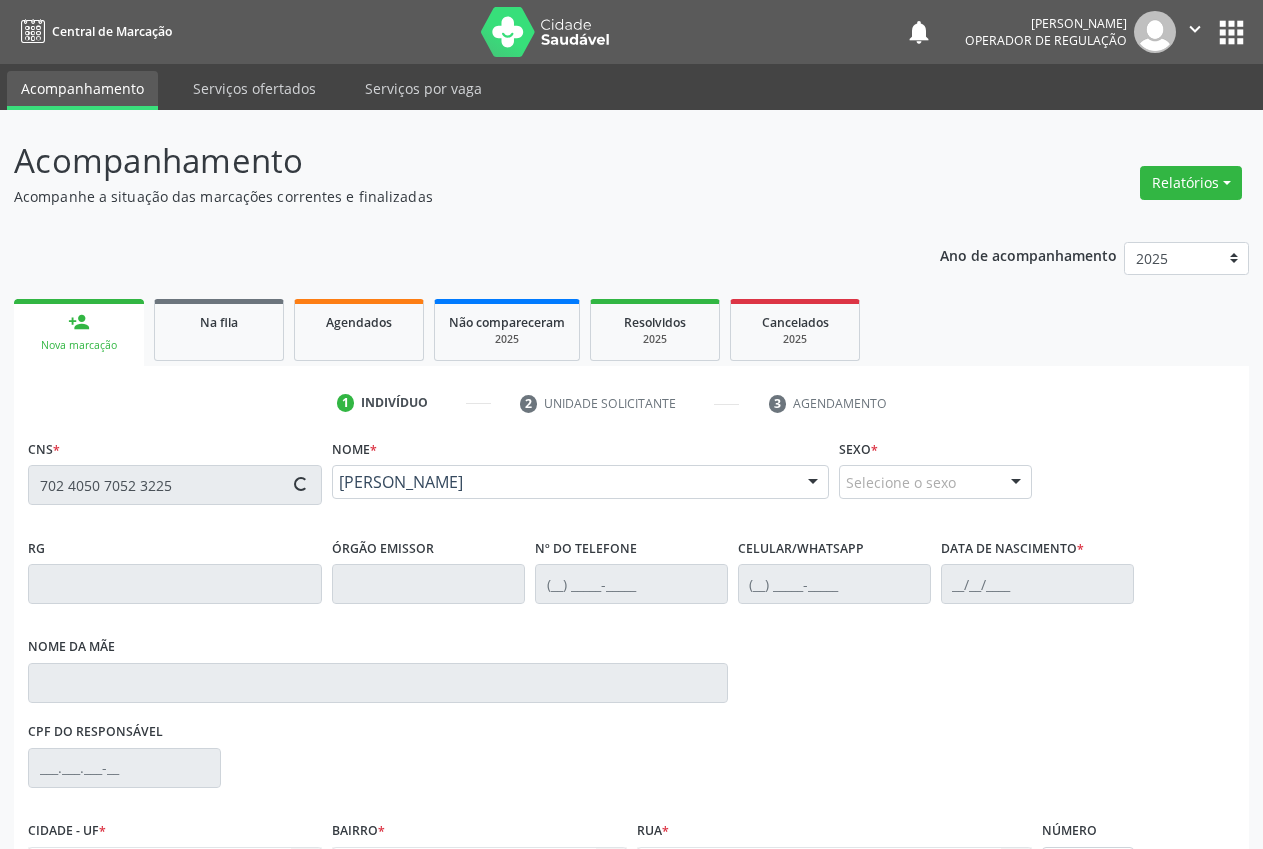 type on "(87) 98816-3729" 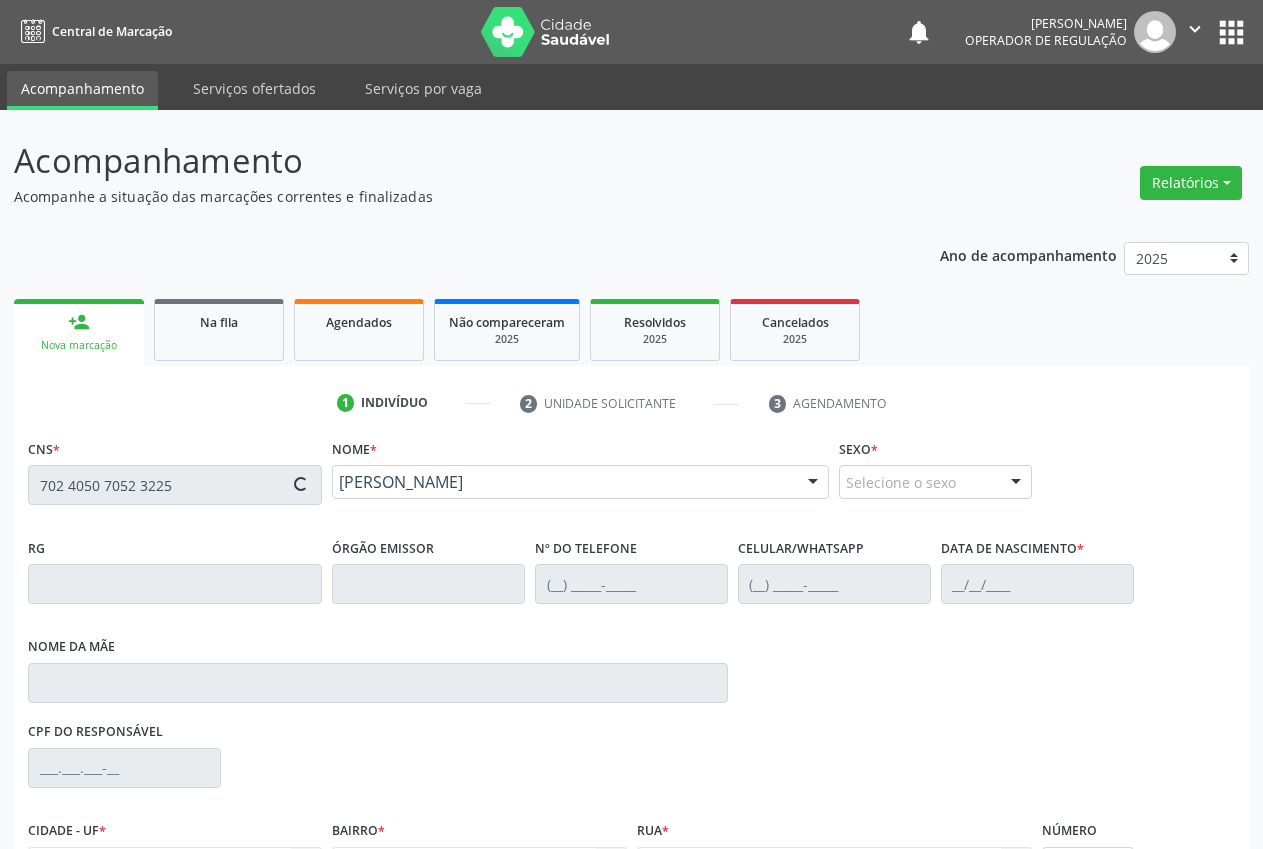 type on "16/05/1938" 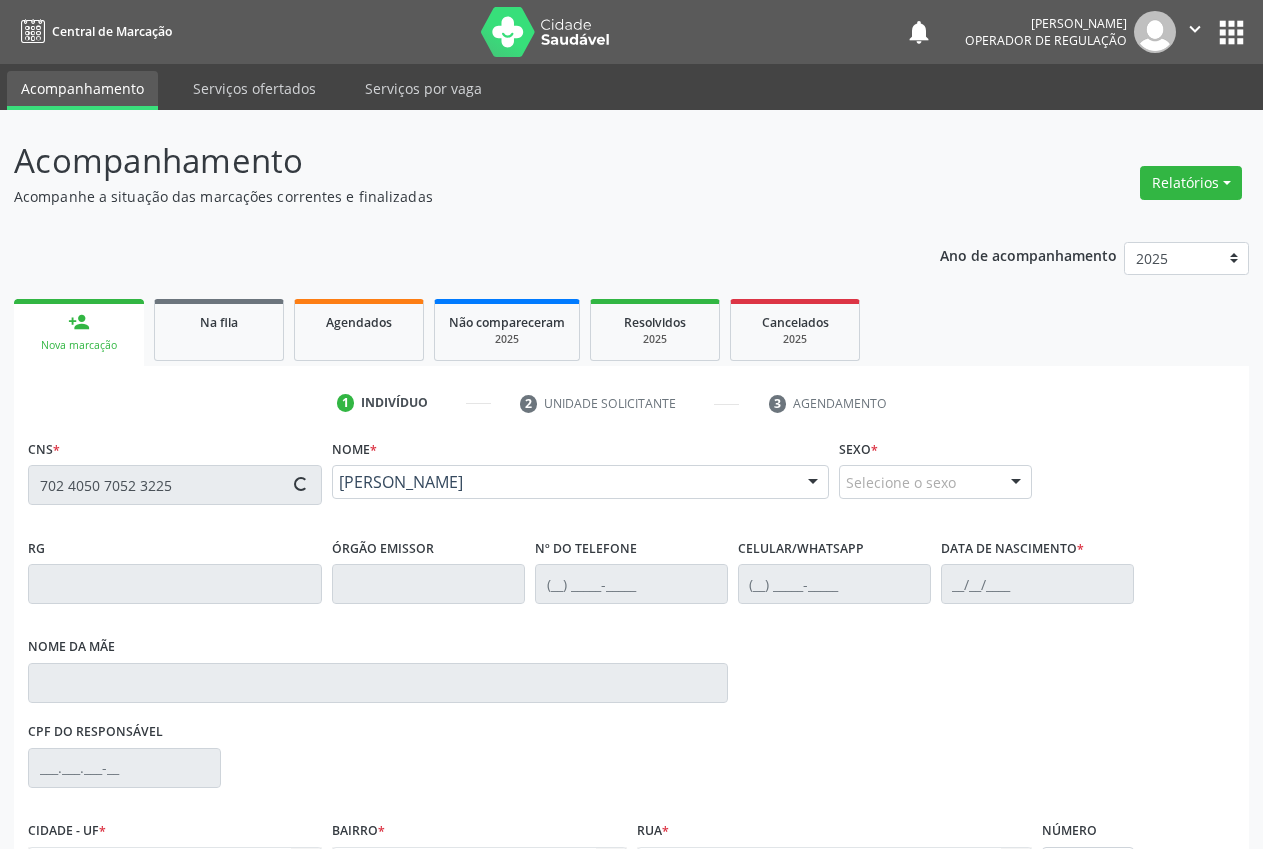 type on "Maria Antonia da Conceiçao" 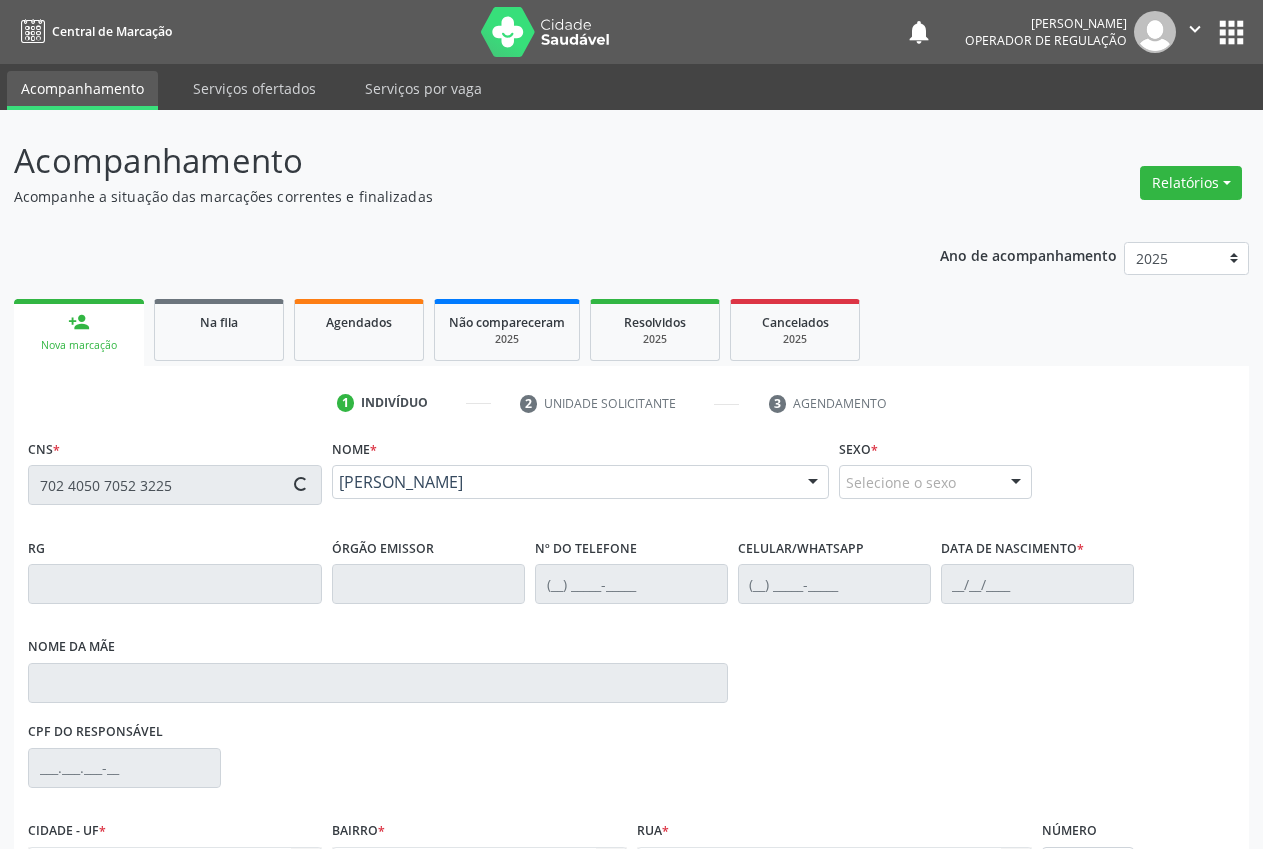 type on "457.433.984-53" 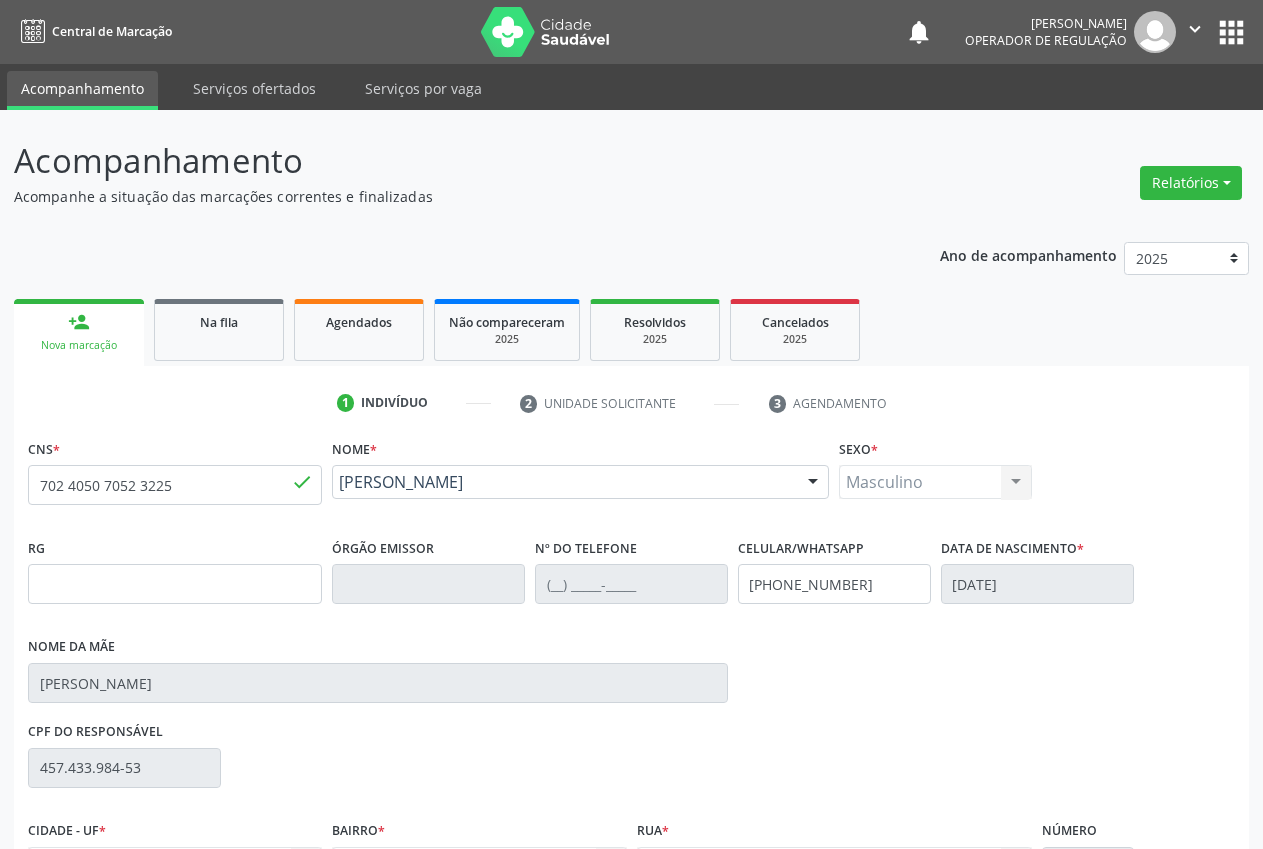 scroll, scrollTop: 221, scrollLeft: 0, axis: vertical 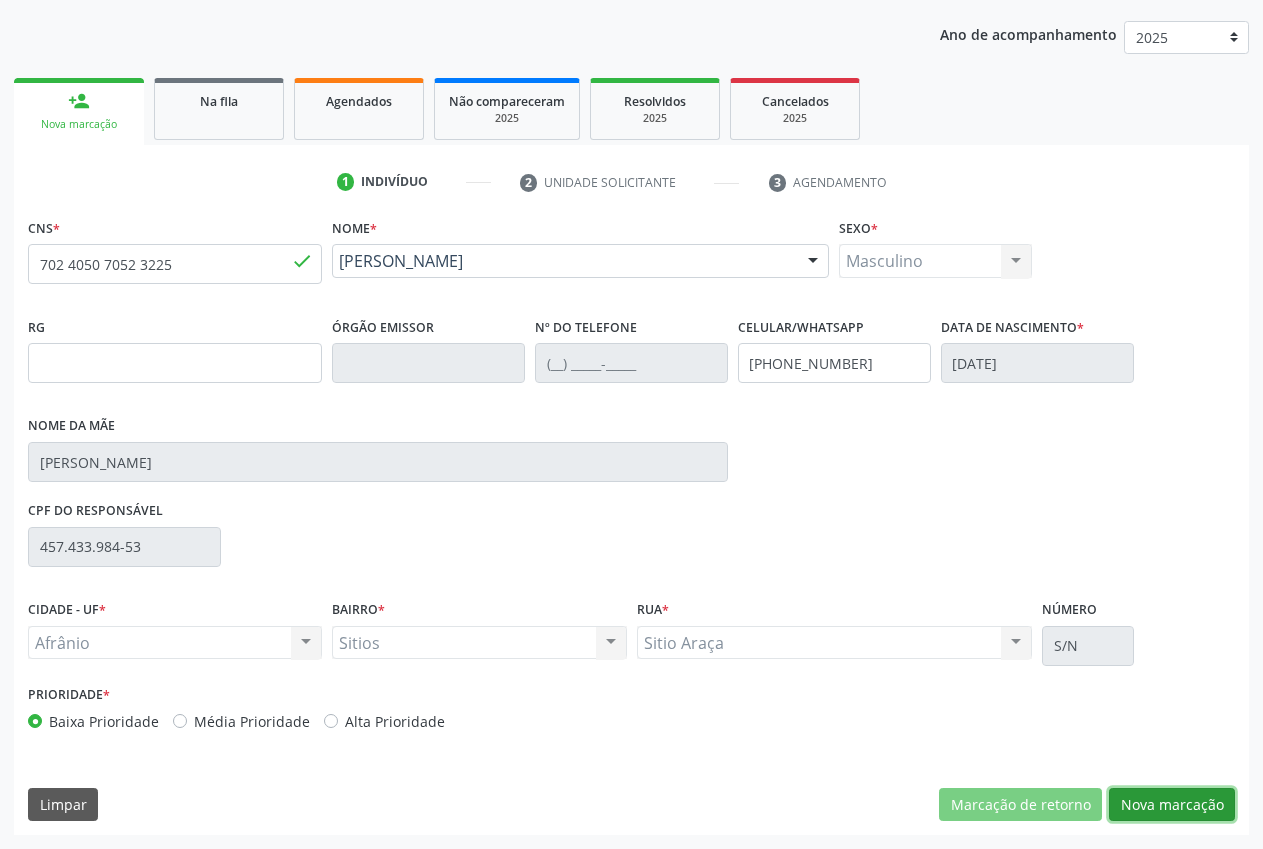 click on "Nova marcação" at bounding box center (1172, 805) 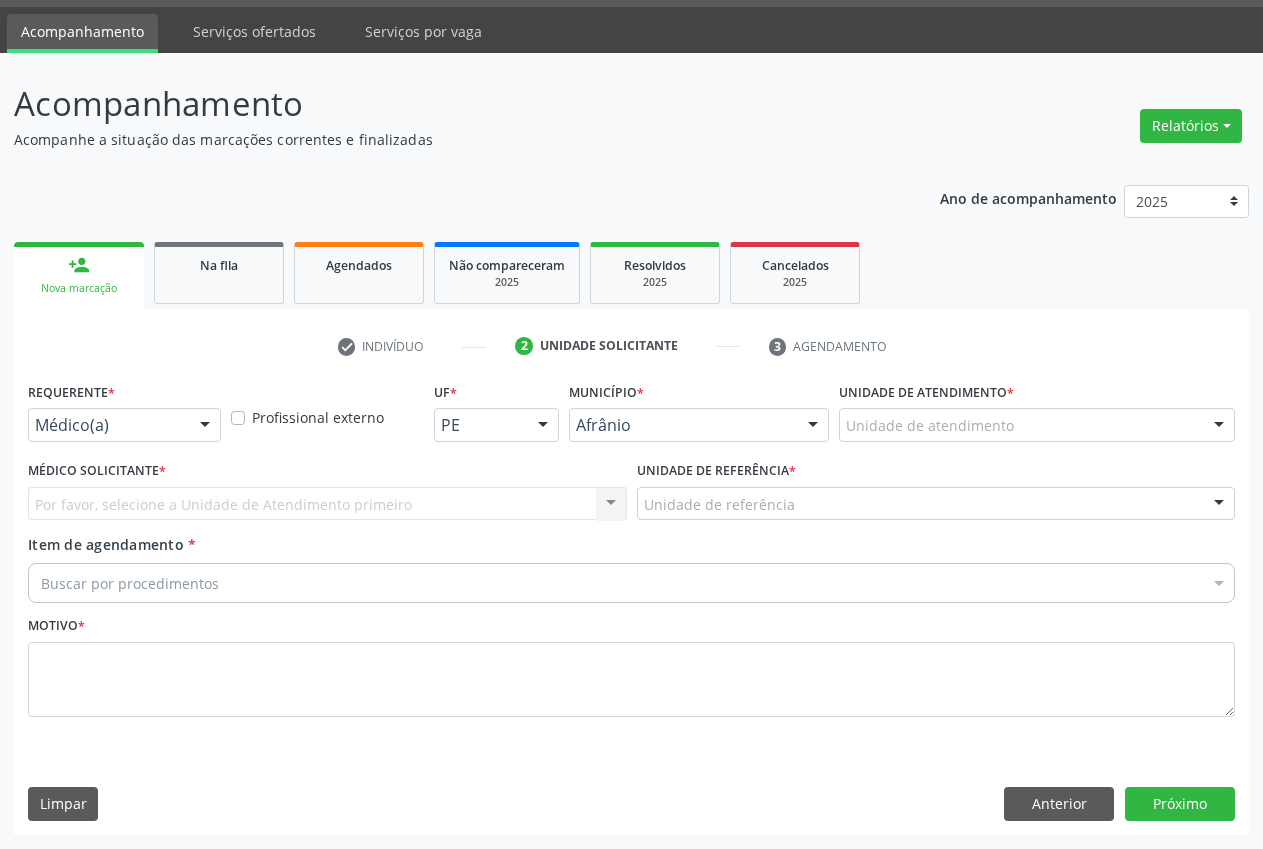 scroll, scrollTop: 57, scrollLeft: 0, axis: vertical 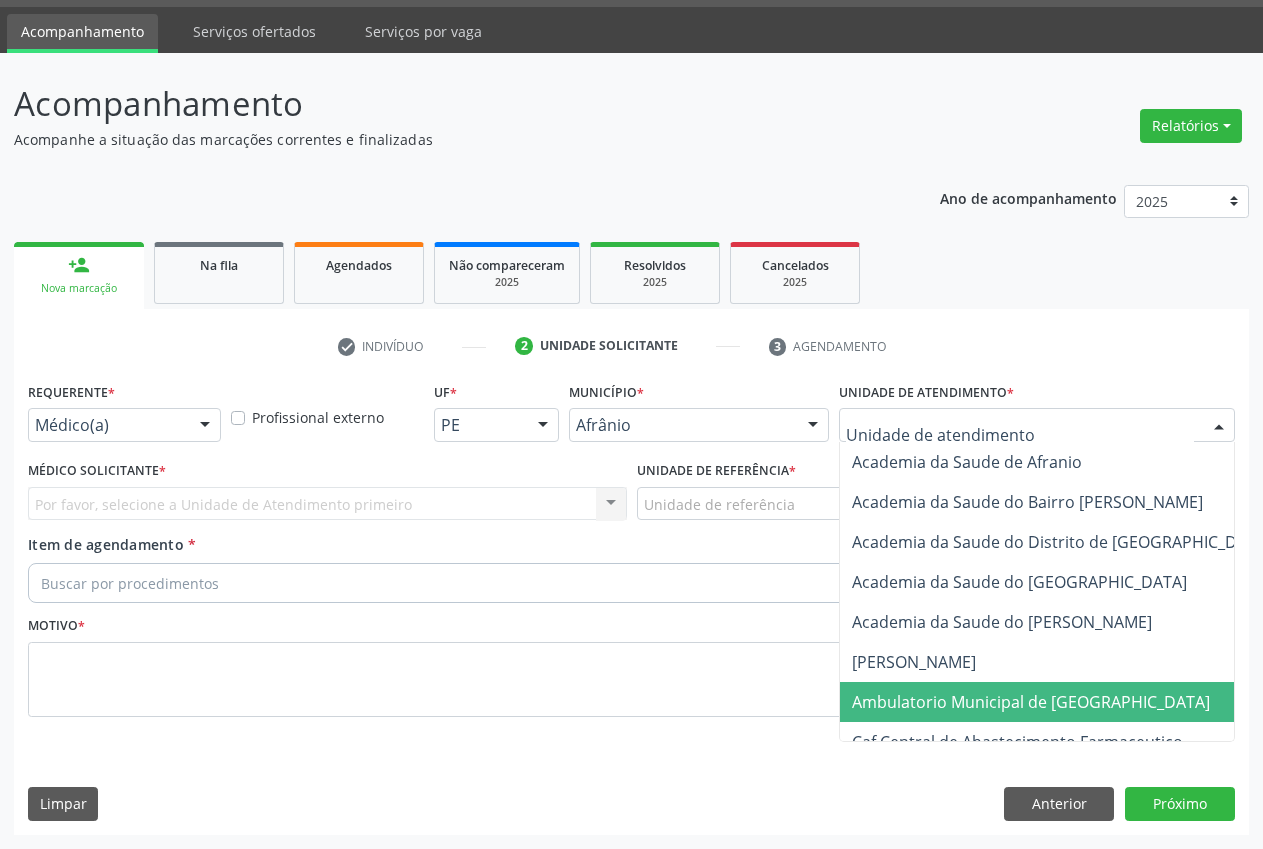 click on "Ambulatorio Municipal de [GEOGRAPHIC_DATA]" at bounding box center (1031, 702) 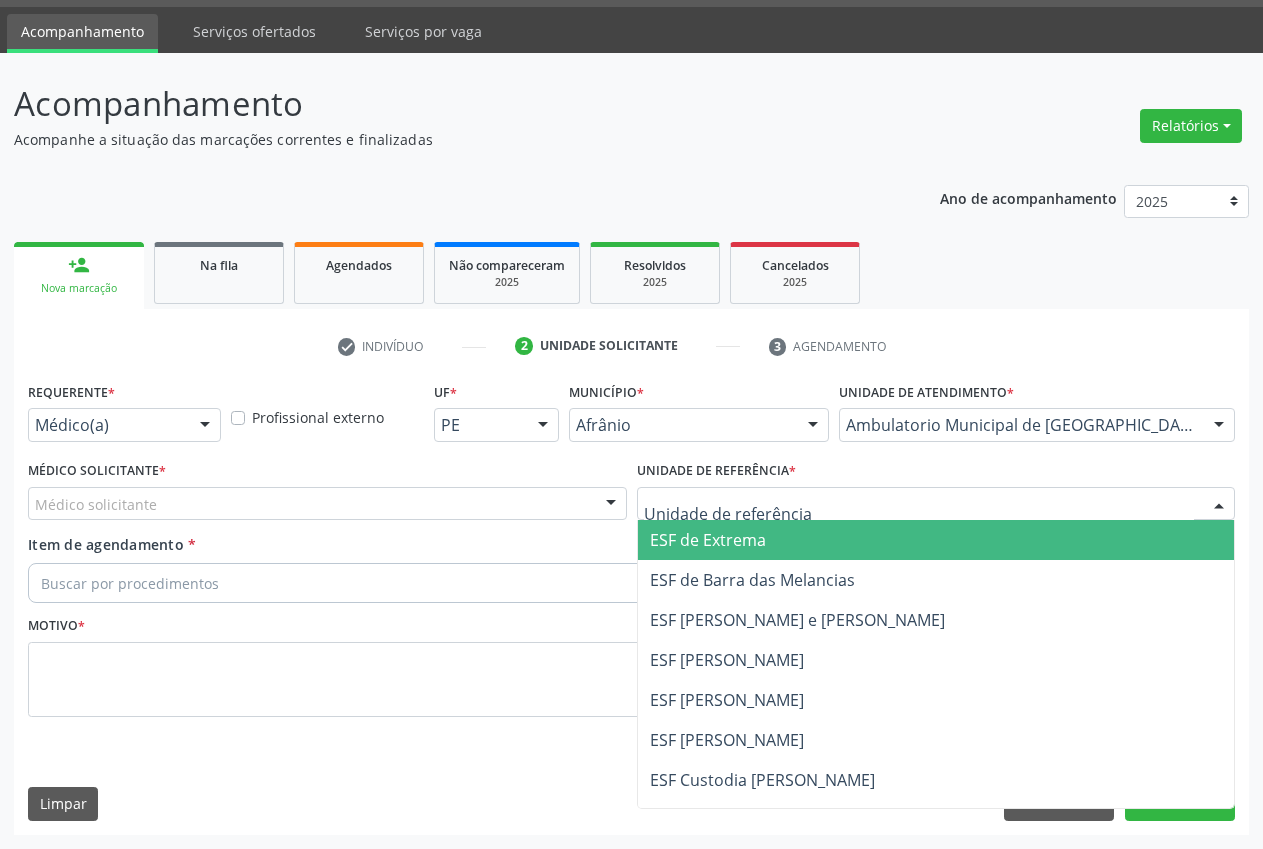 click on "ESF de Extrema" at bounding box center (936, 540) 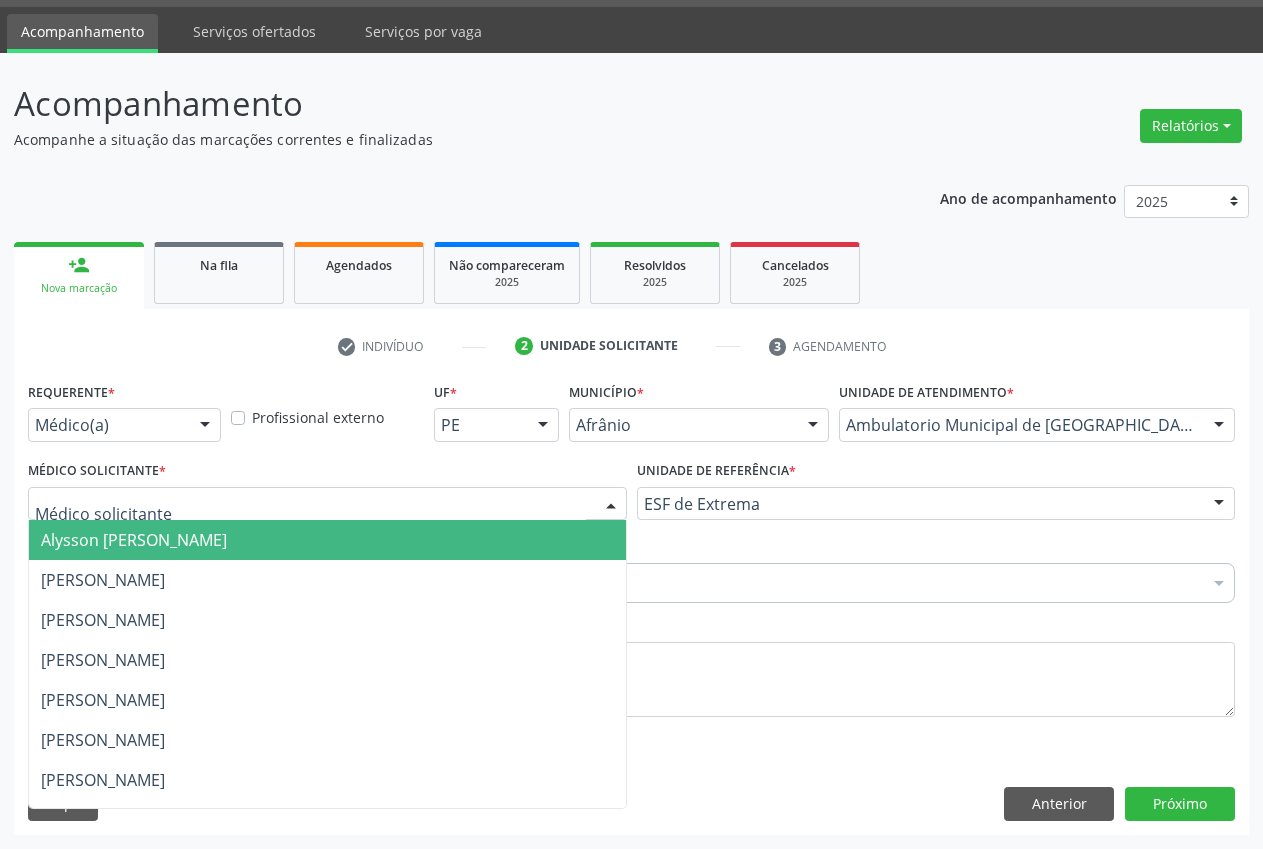click at bounding box center (611, 505) 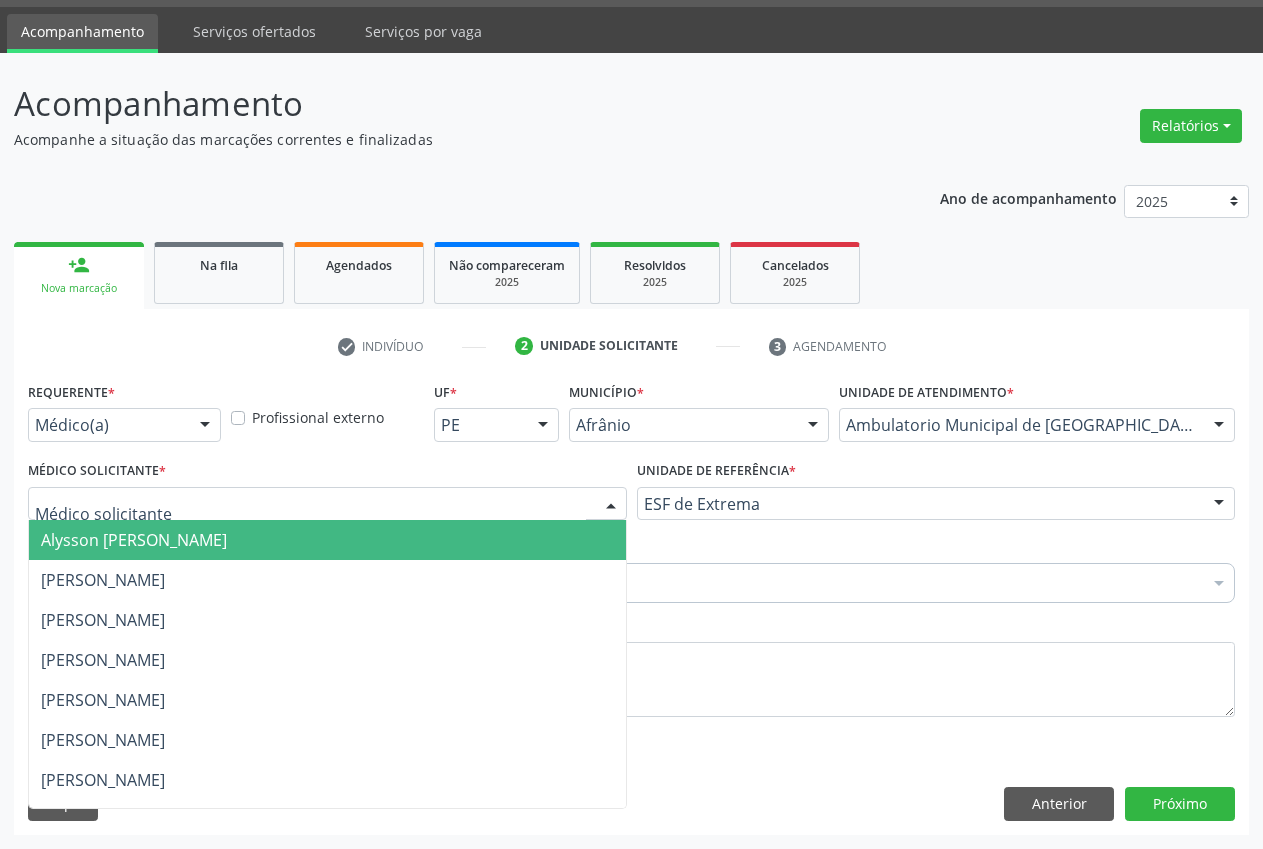 click on "Alysson [PERSON_NAME]" at bounding box center [327, 540] 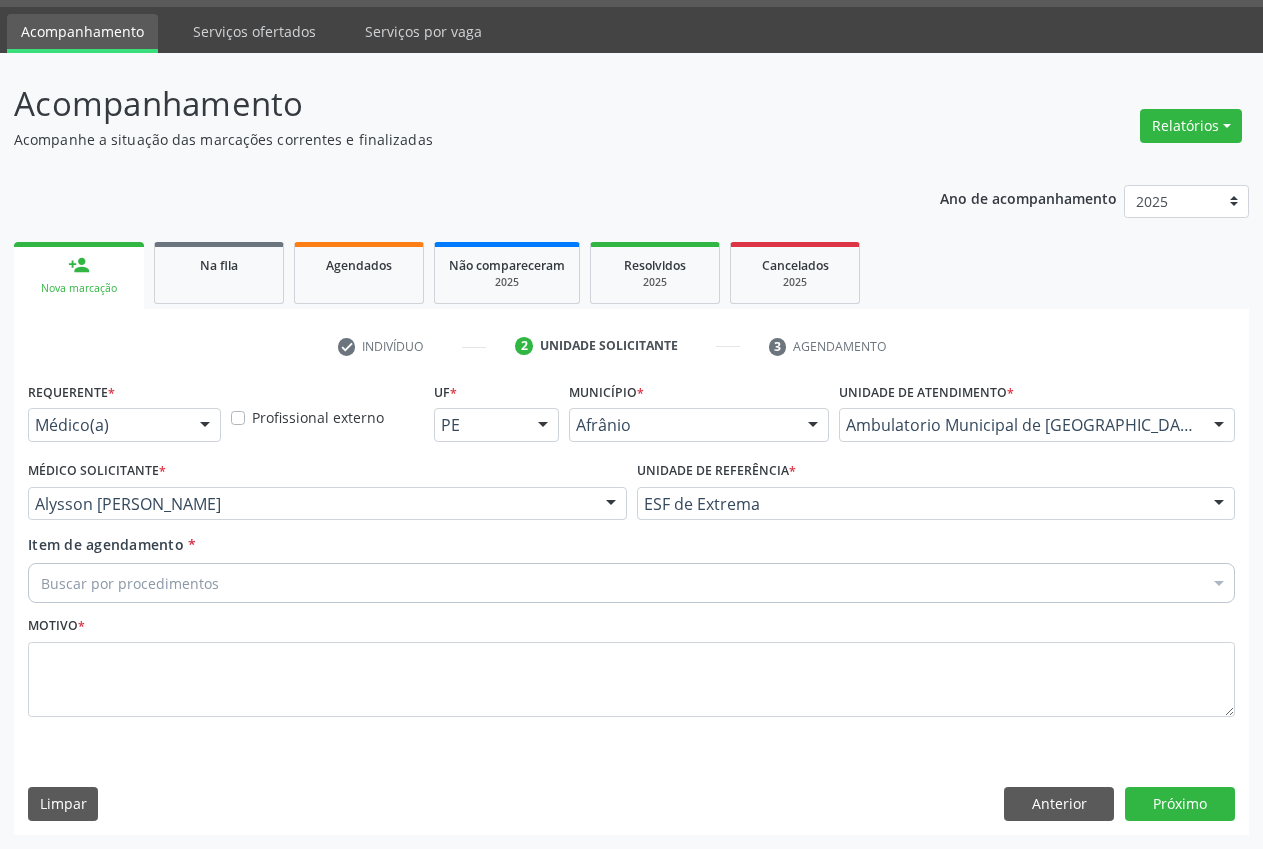 click on "Buscar por procedimentos" at bounding box center [631, 583] 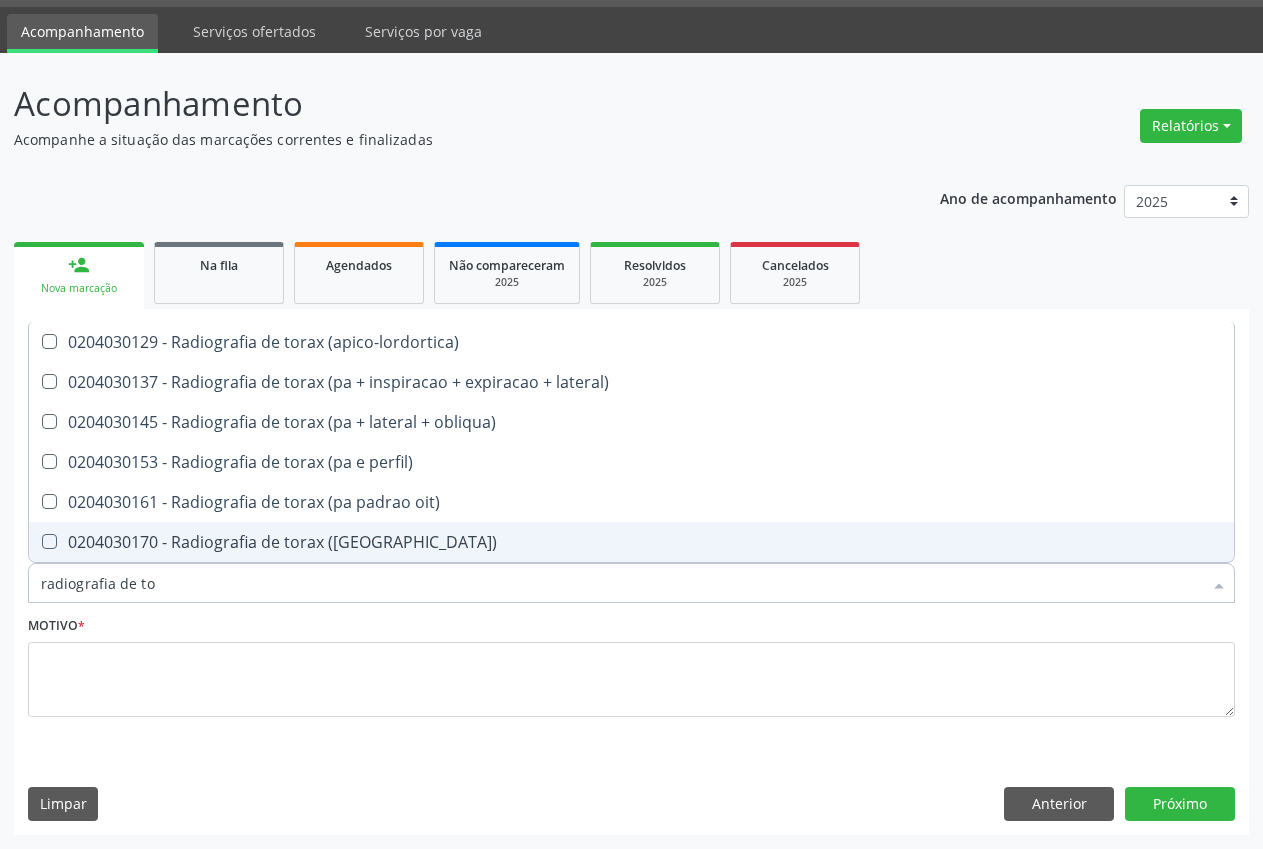 type on "radiografia de tor" 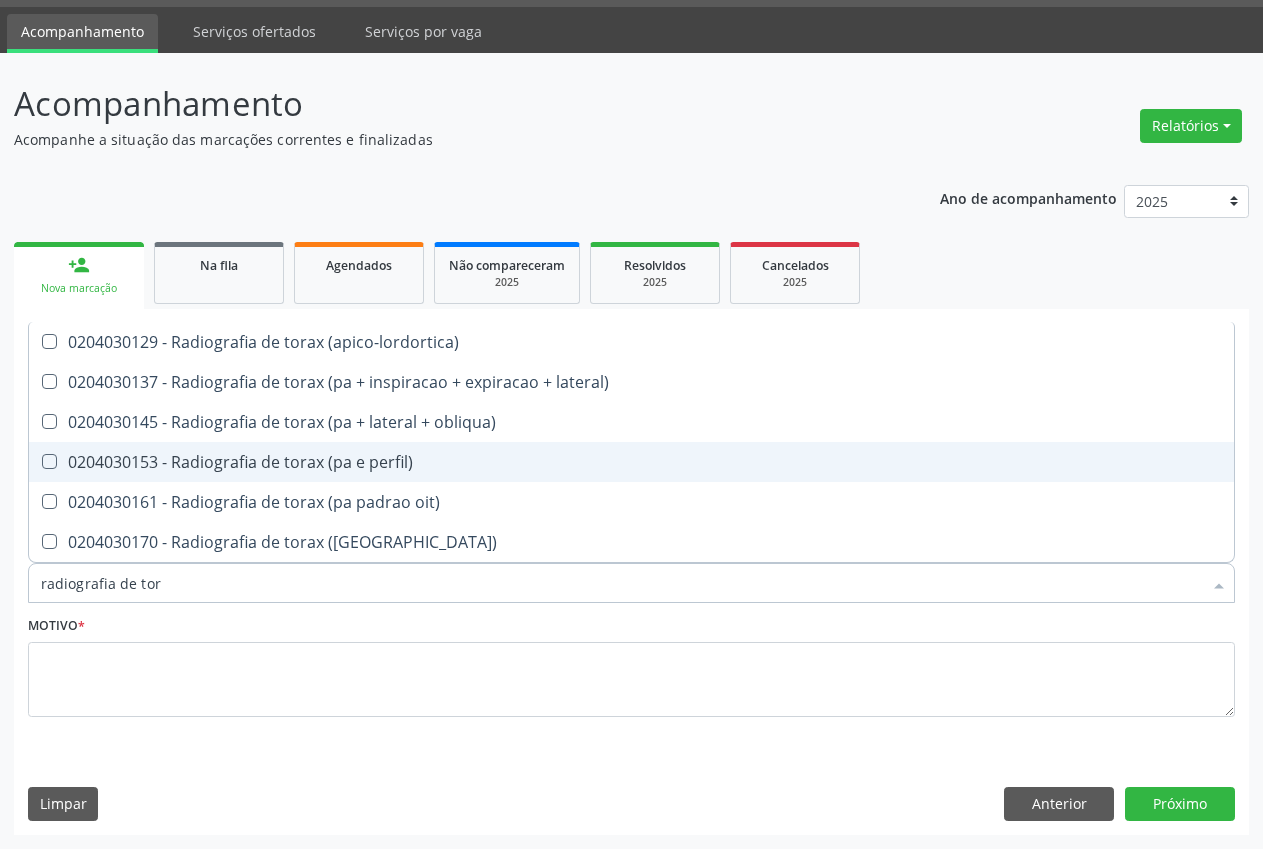 click on "0204030153 - Radiografia de torax (pa e perfil)" at bounding box center [631, 462] 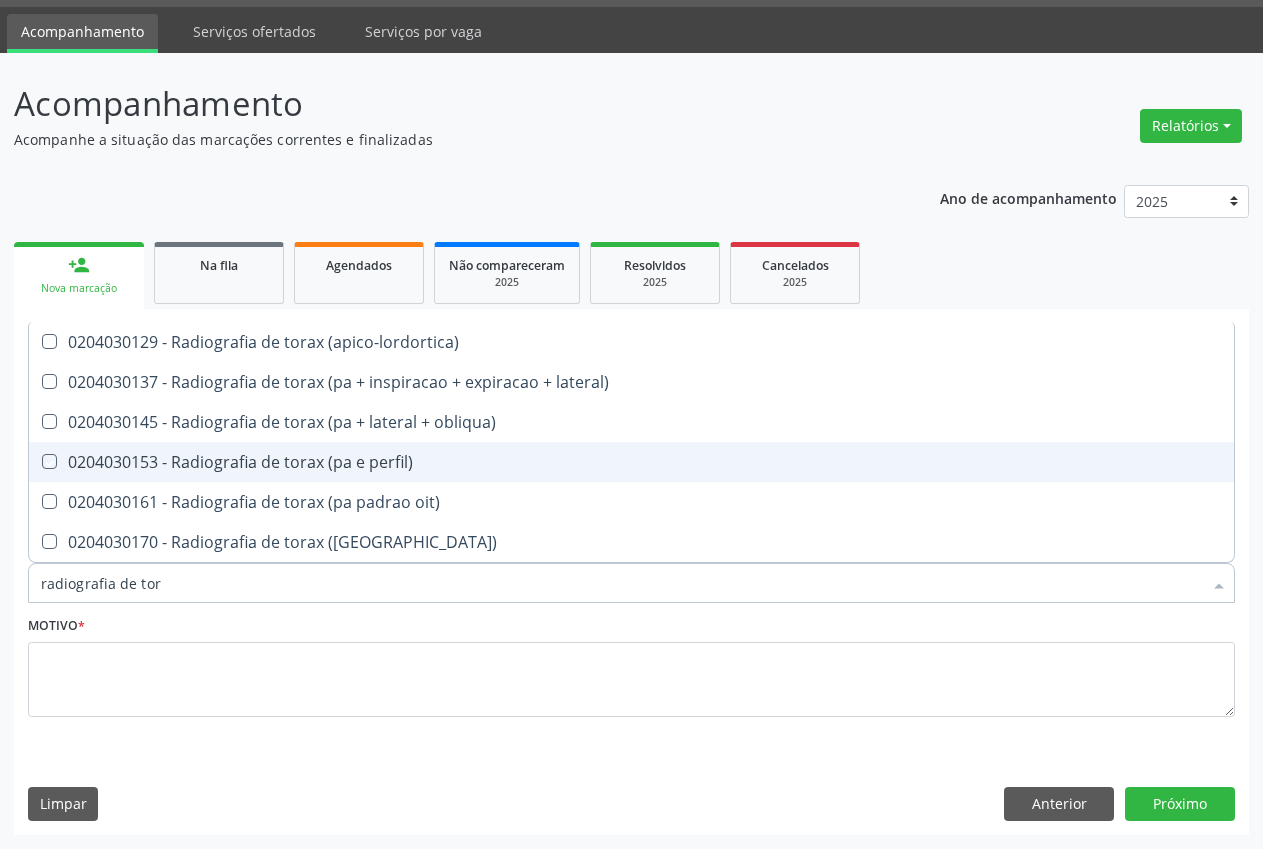 checkbox on "true" 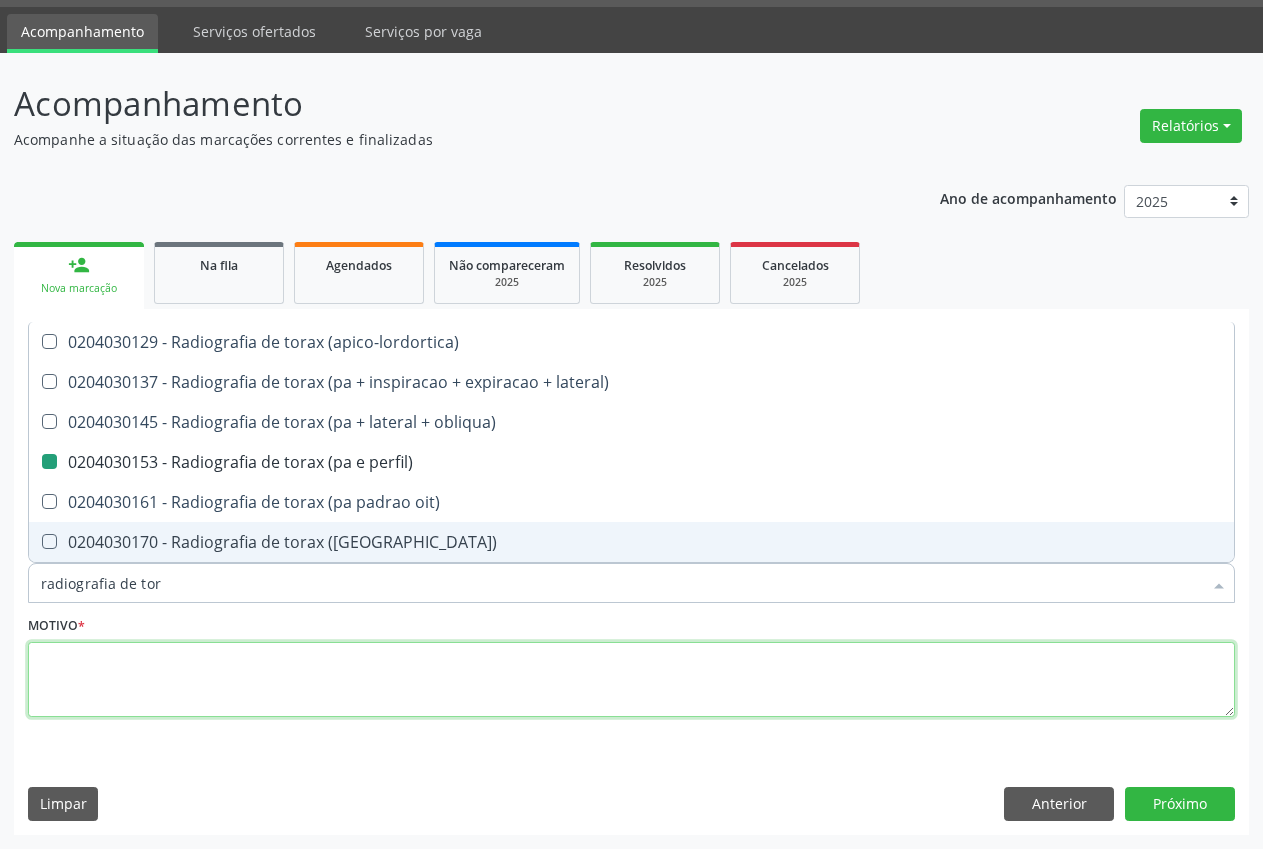 drag, startPoint x: 571, startPoint y: 668, endPoint x: 562, endPoint y: 661, distance: 11.401754 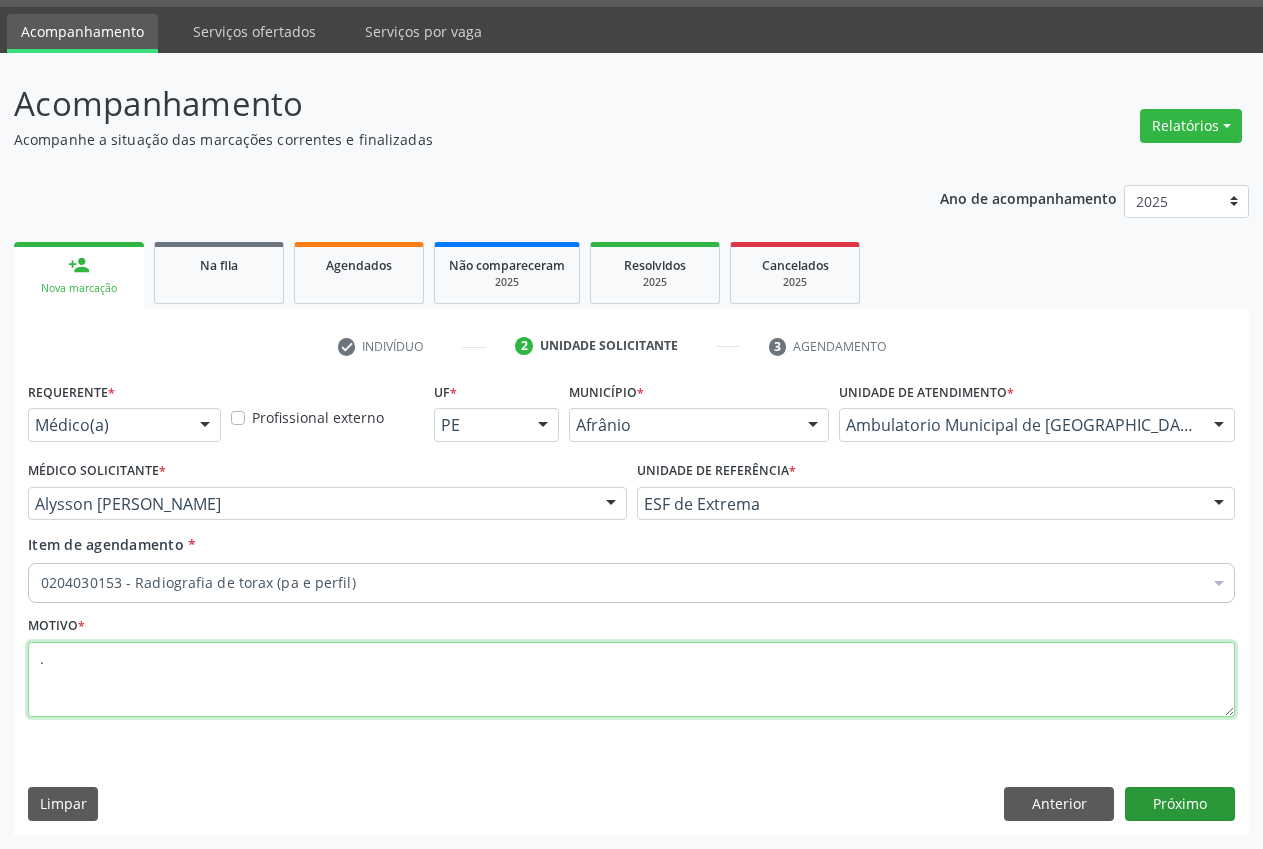 type on "." 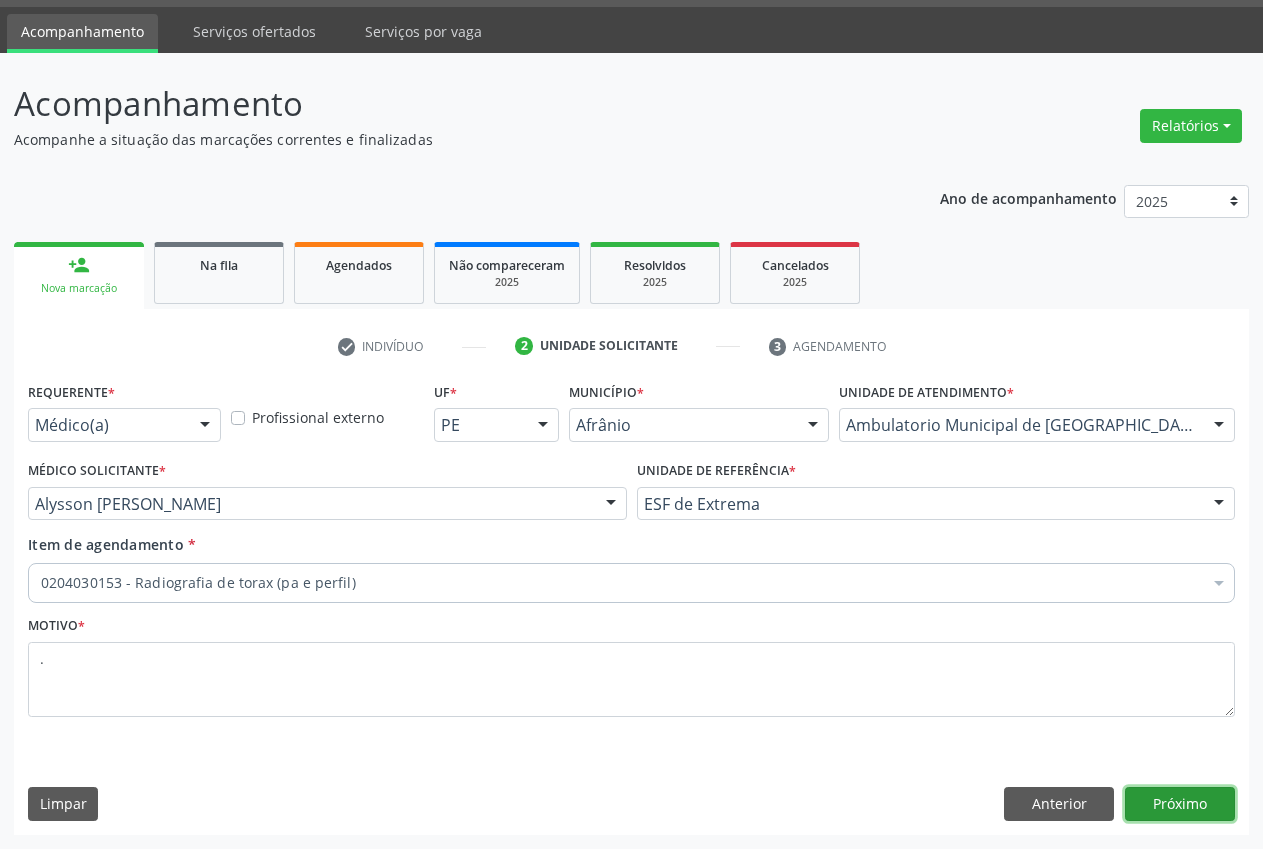 click on "Próximo" at bounding box center [1180, 804] 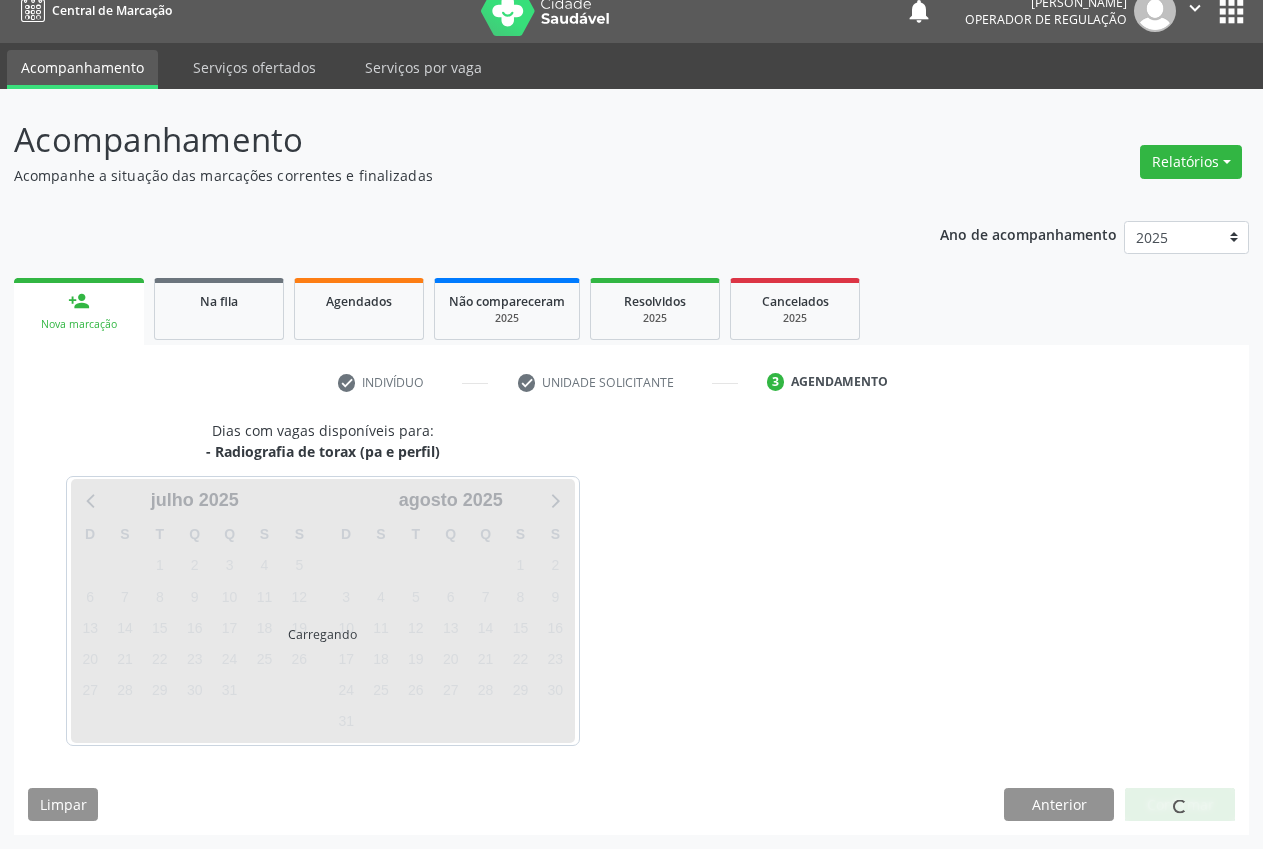 scroll, scrollTop: 21, scrollLeft: 0, axis: vertical 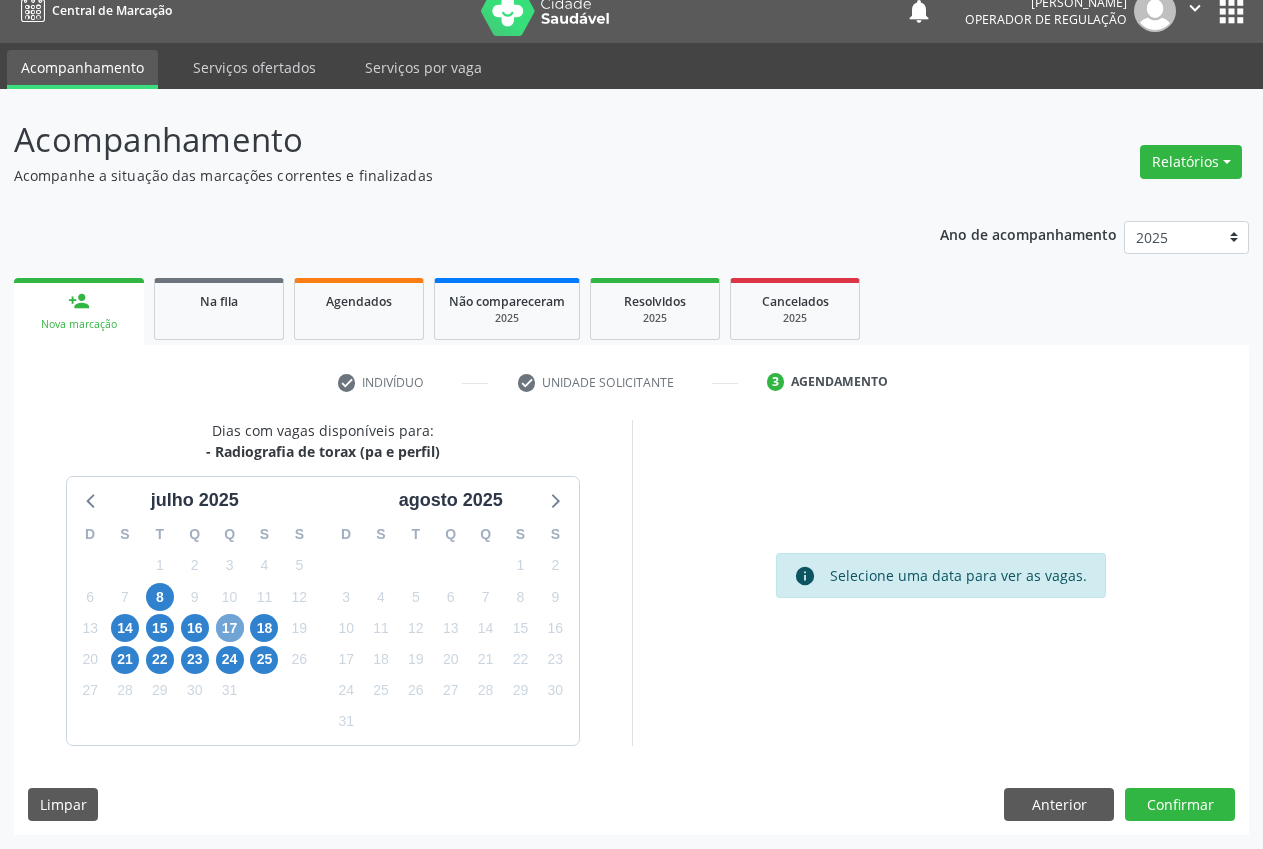 click on "17" at bounding box center [230, 628] 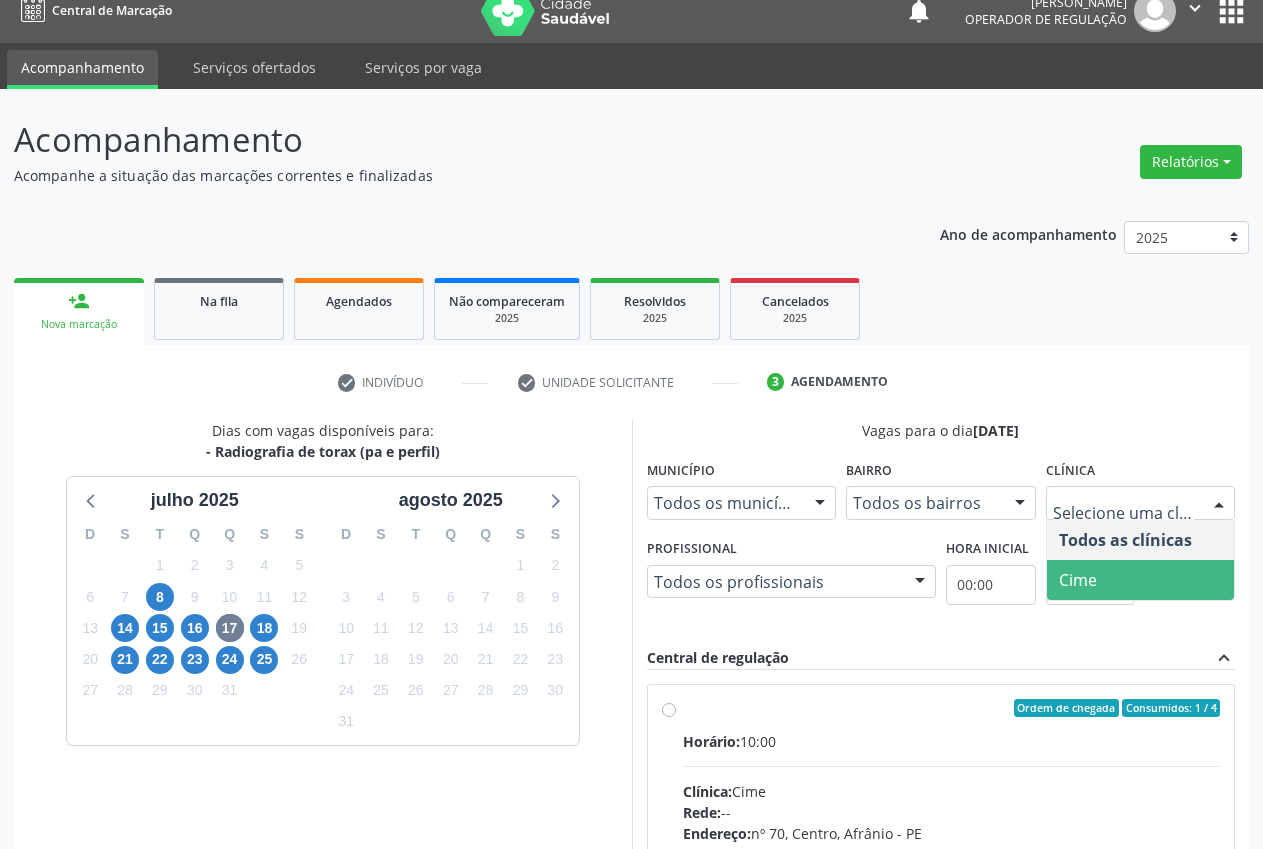 click on "Cime" at bounding box center [1141, 580] 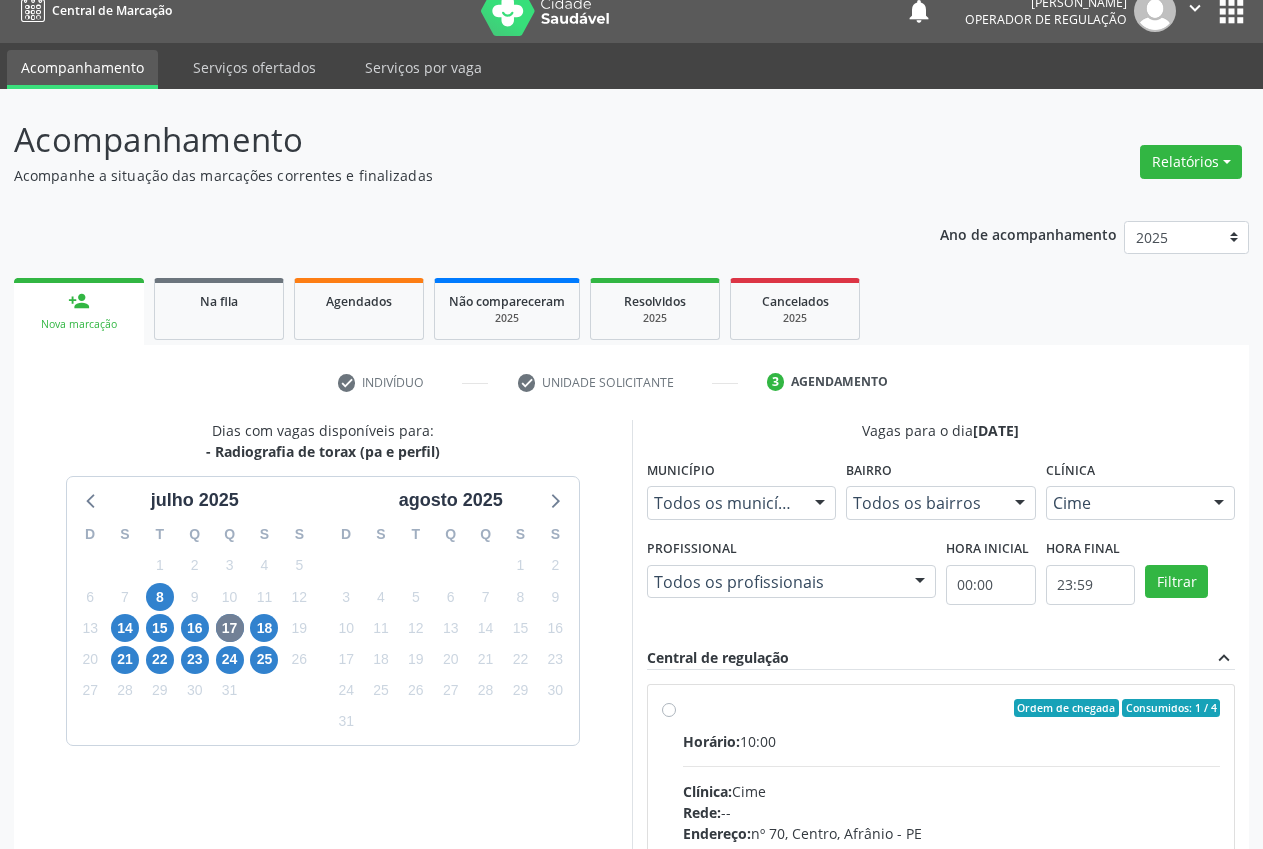 click on "Ordem de chegada
Consumidos: 1 / 4
Horário:   10:00
Clínica:  Cime
Rede:
--
Endereço:   nº 70, Centro, Afrânio - PE
Telefone:   (87) 88416145
Profissional:
--
Informações adicionais sobre o atendimento
Idade de atendimento:
Sem restrição
Gênero(s) atendido(s):
Sem restrição
Informações adicionais:
--" at bounding box center (952, 852) 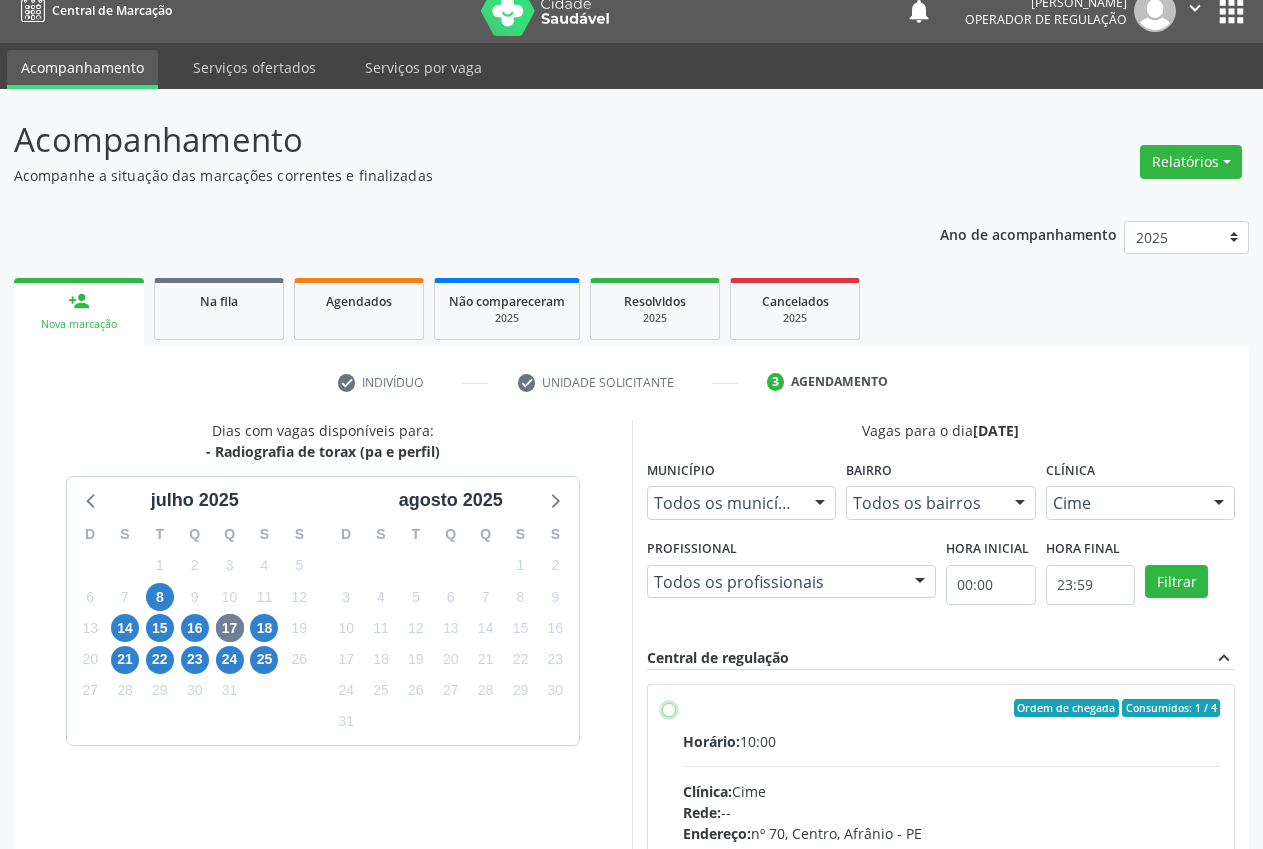click on "Ordem de chegada
Consumidos: 1 / 4
Horário:   10:00
Clínica:  Cime
Rede:
--
Endereço:   nº 70, Centro, Afrânio - PE
Telefone:   (87) 88416145
Profissional:
--
Informações adicionais sobre o atendimento
Idade de atendimento:
Sem restrição
Gênero(s) atendido(s):
Sem restrição
Informações adicionais:
--" at bounding box center (669, 708) 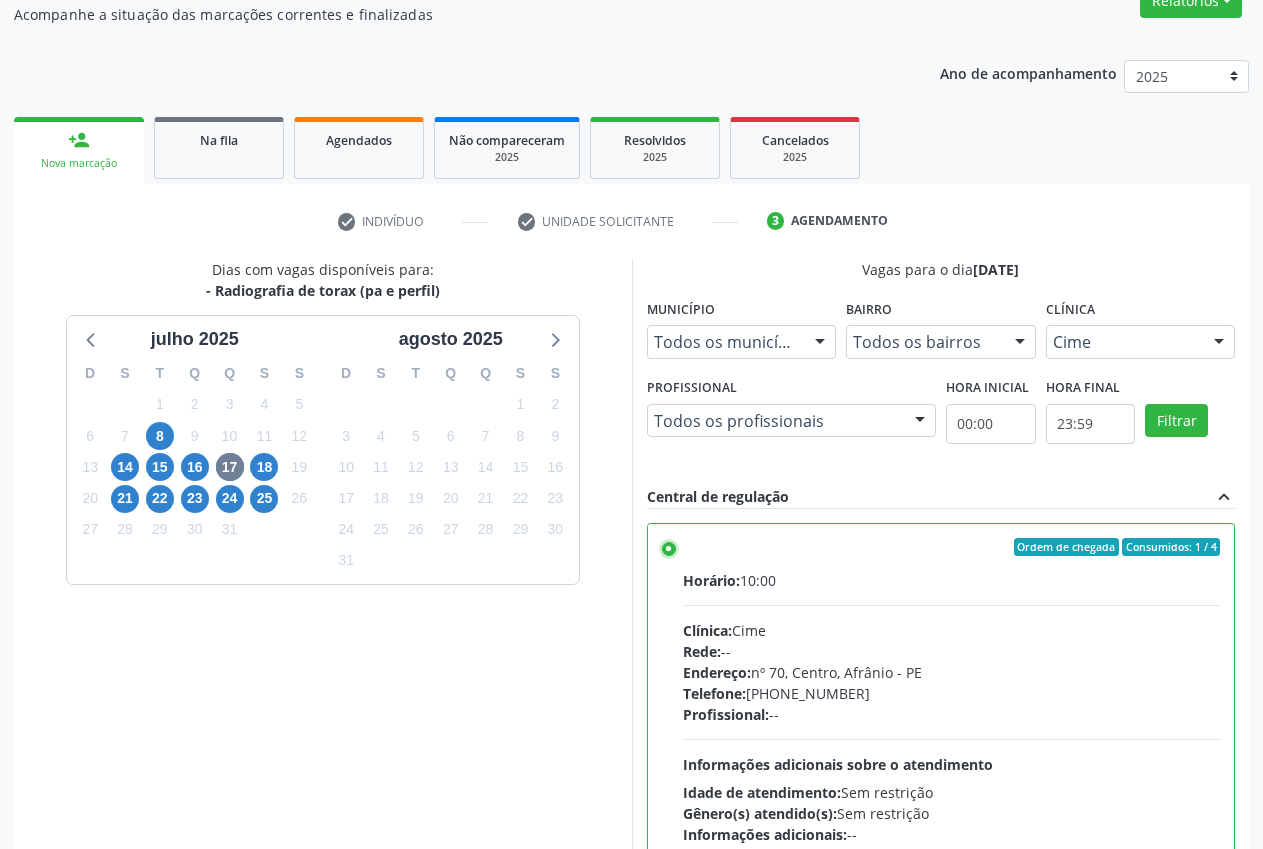 scroll, scrollTop: 346, scrollLeft: 0, axis: vertical 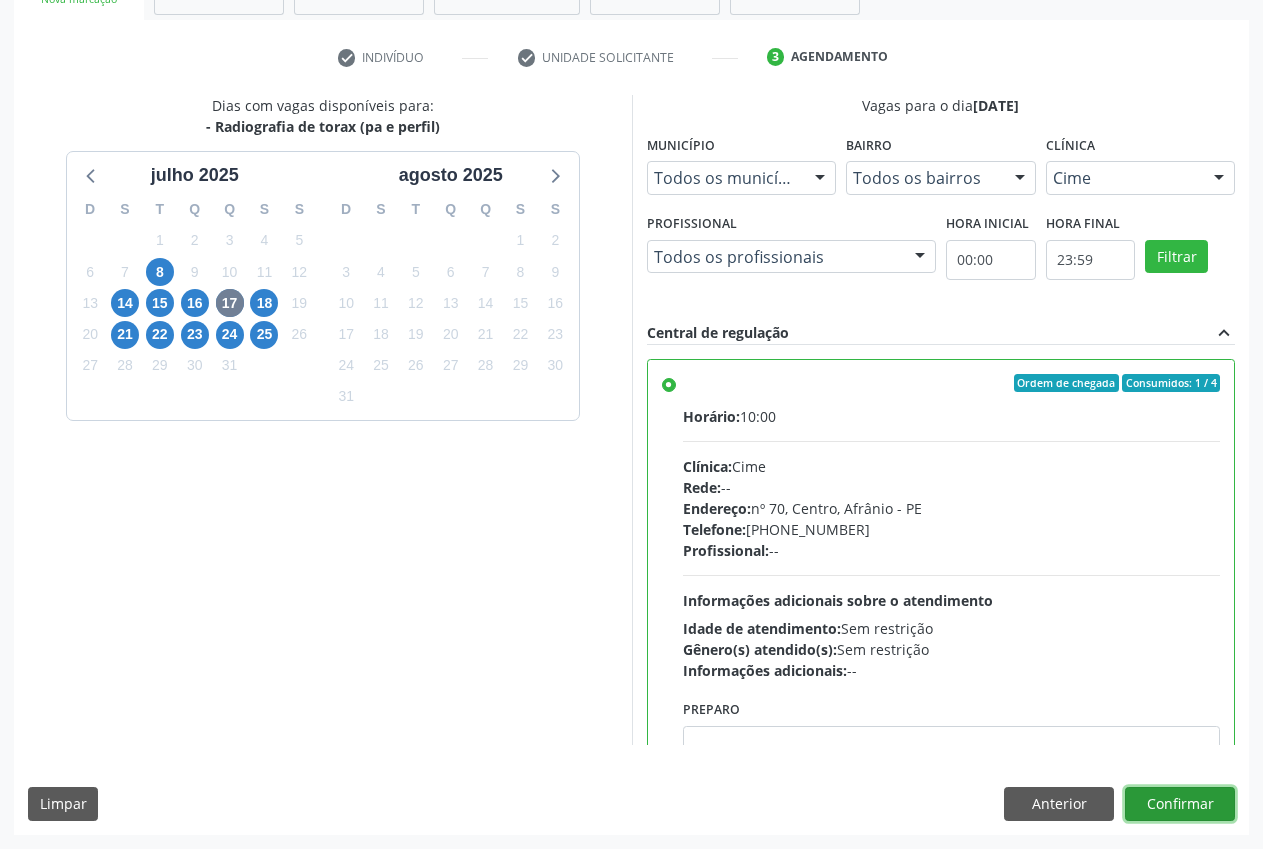 click on "Confirmar" at bounding box center [1180, 804] 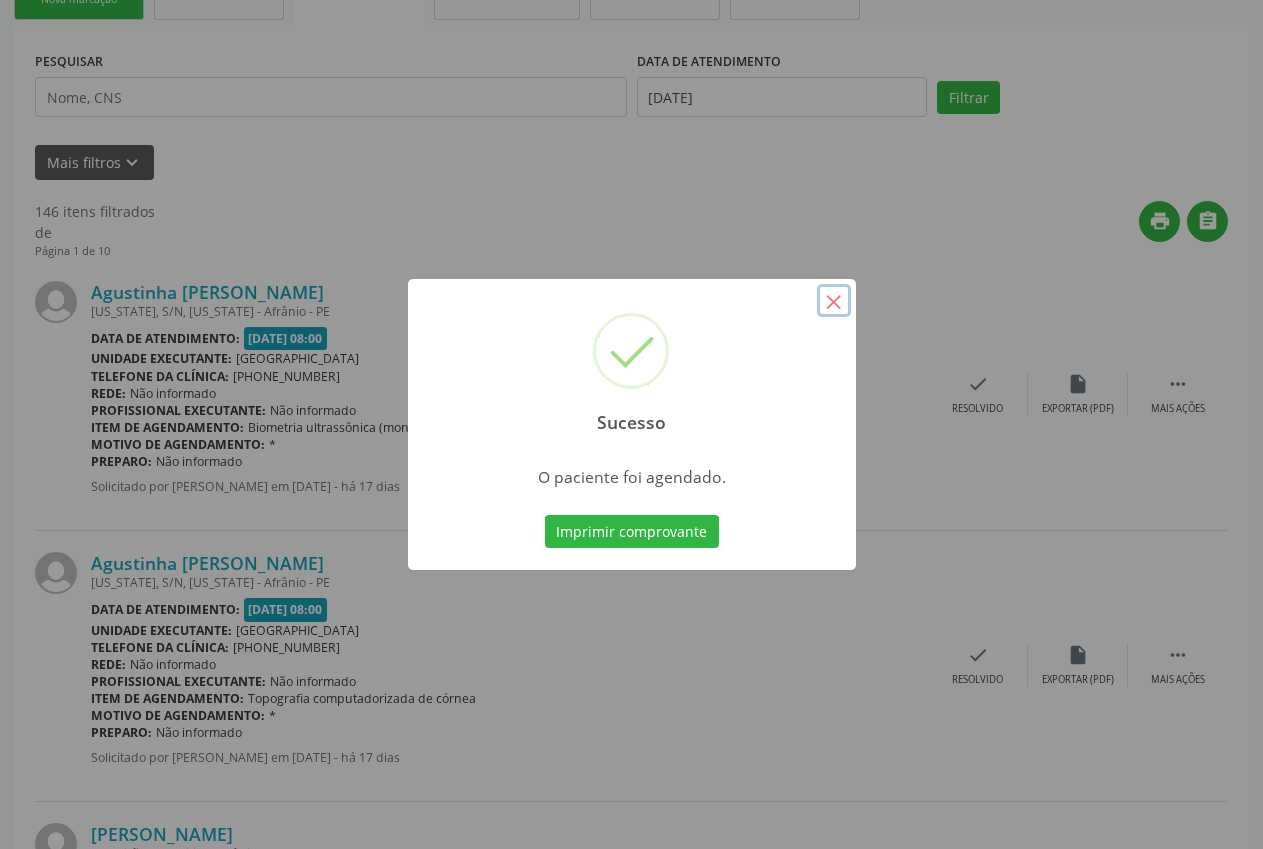 click on "×" at bounding box center (834, 301) 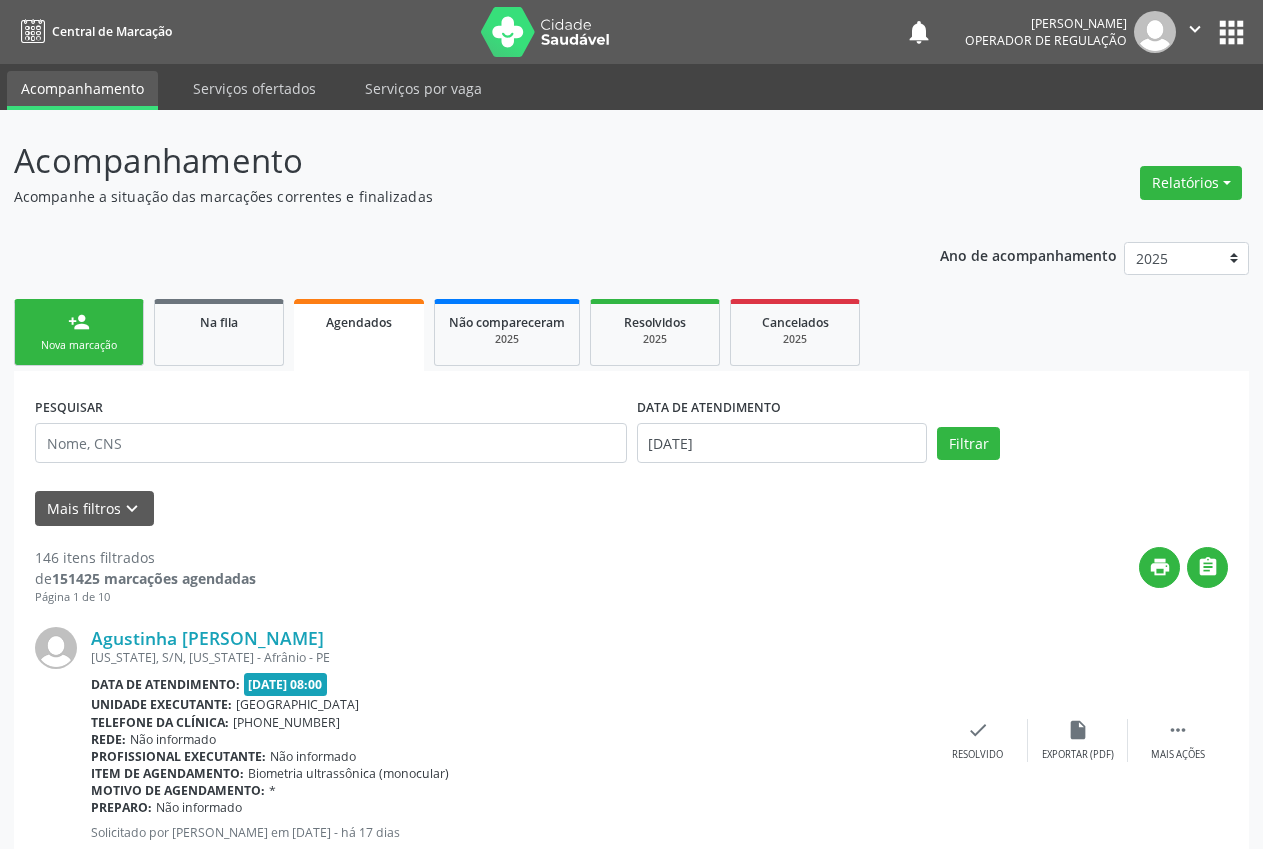 click on "Nova marcação" at bounding box center [79, 345] 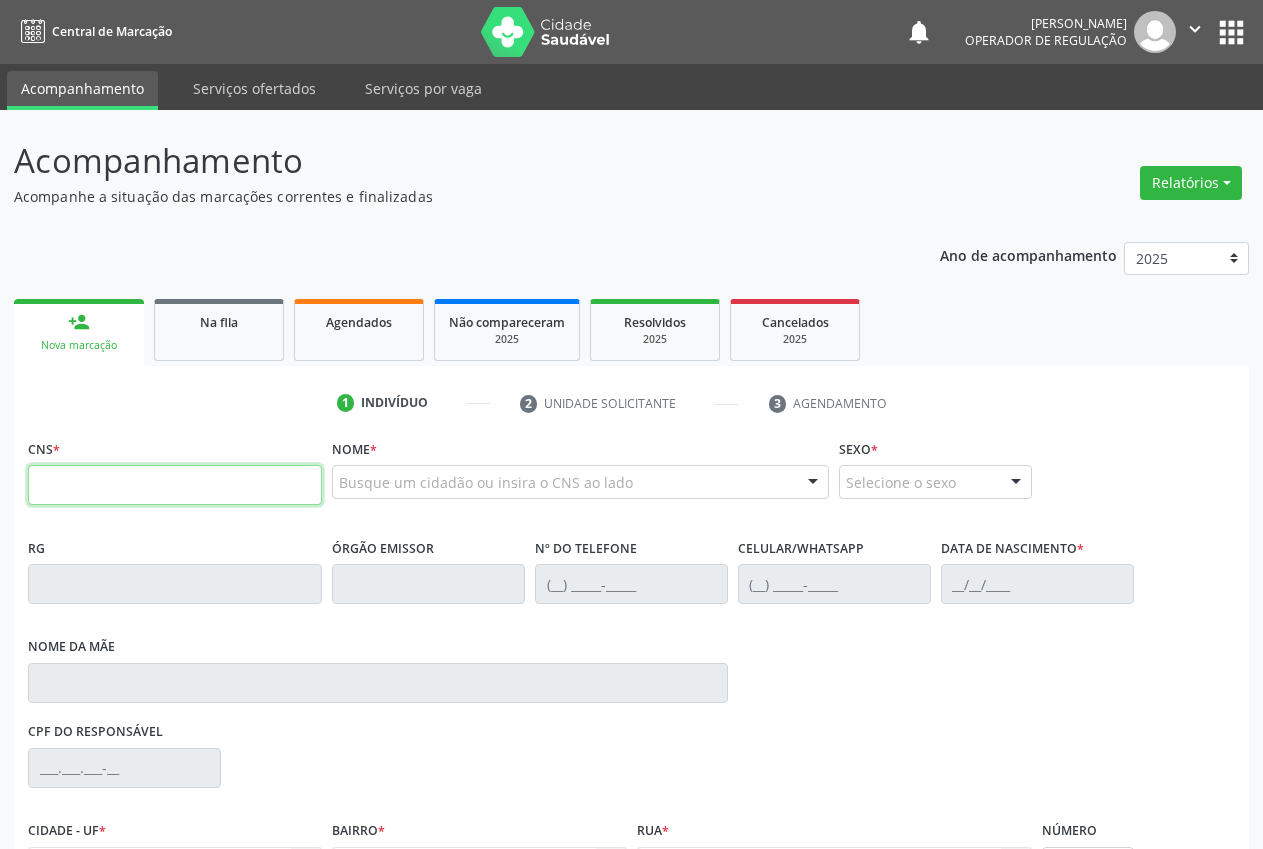 click at bounding box center (175, 485) 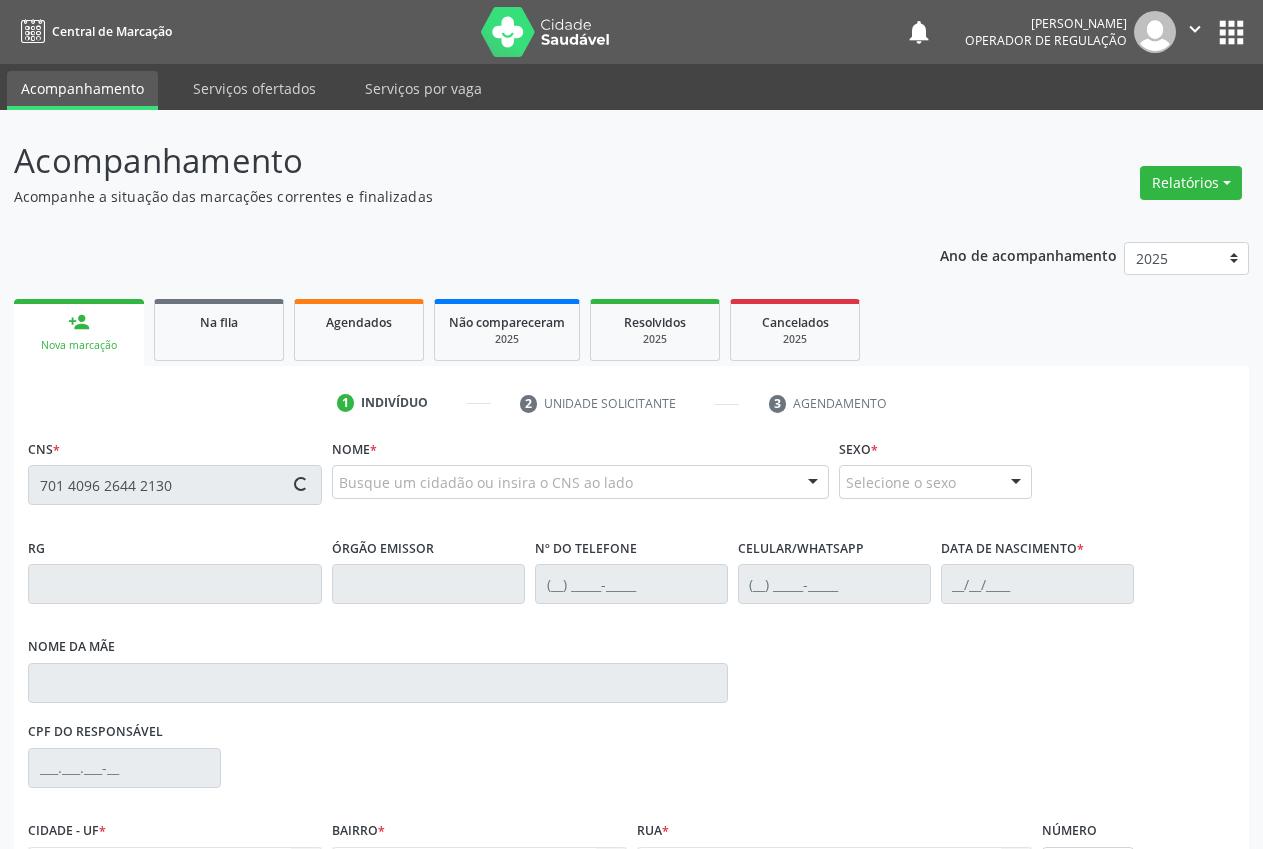 type on "701 4096 2644 2130" 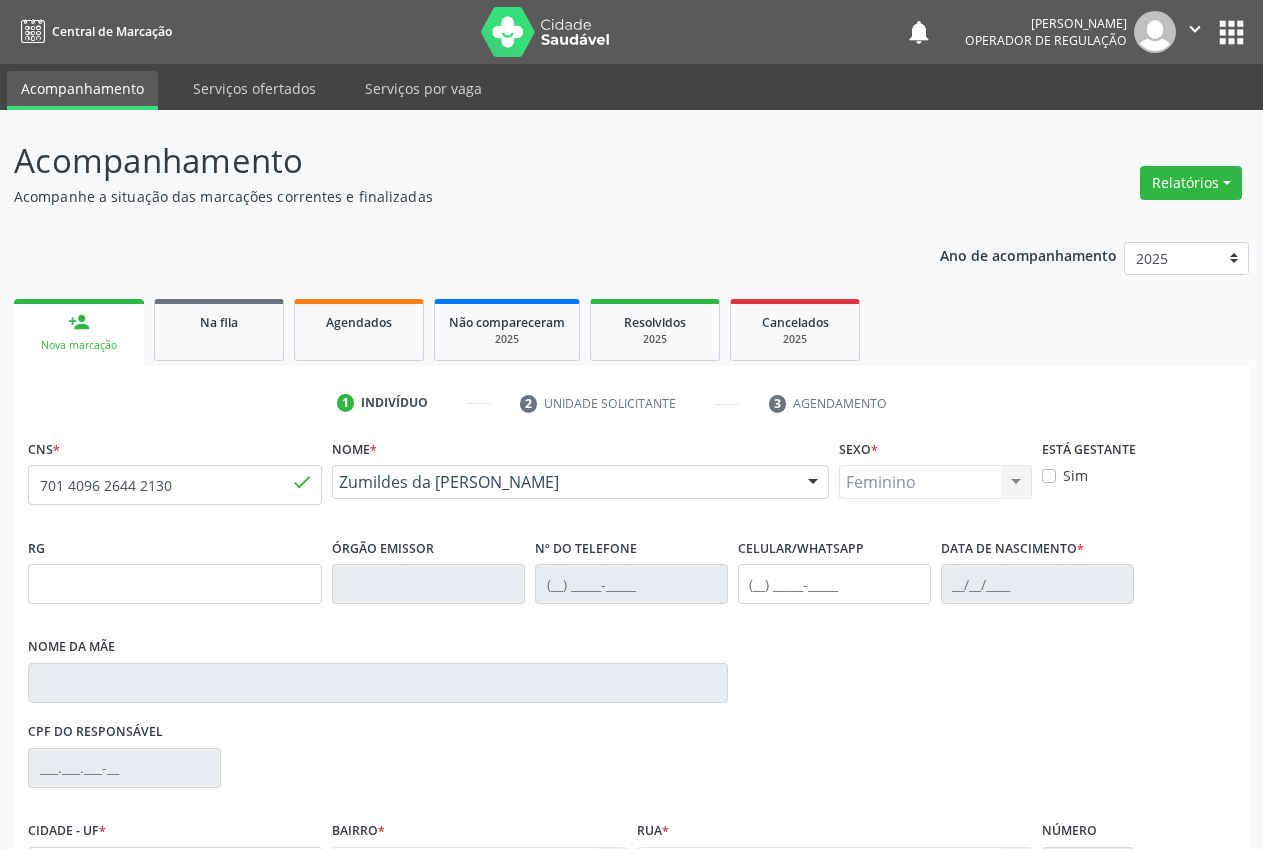 type on "(87) 98869-5852" 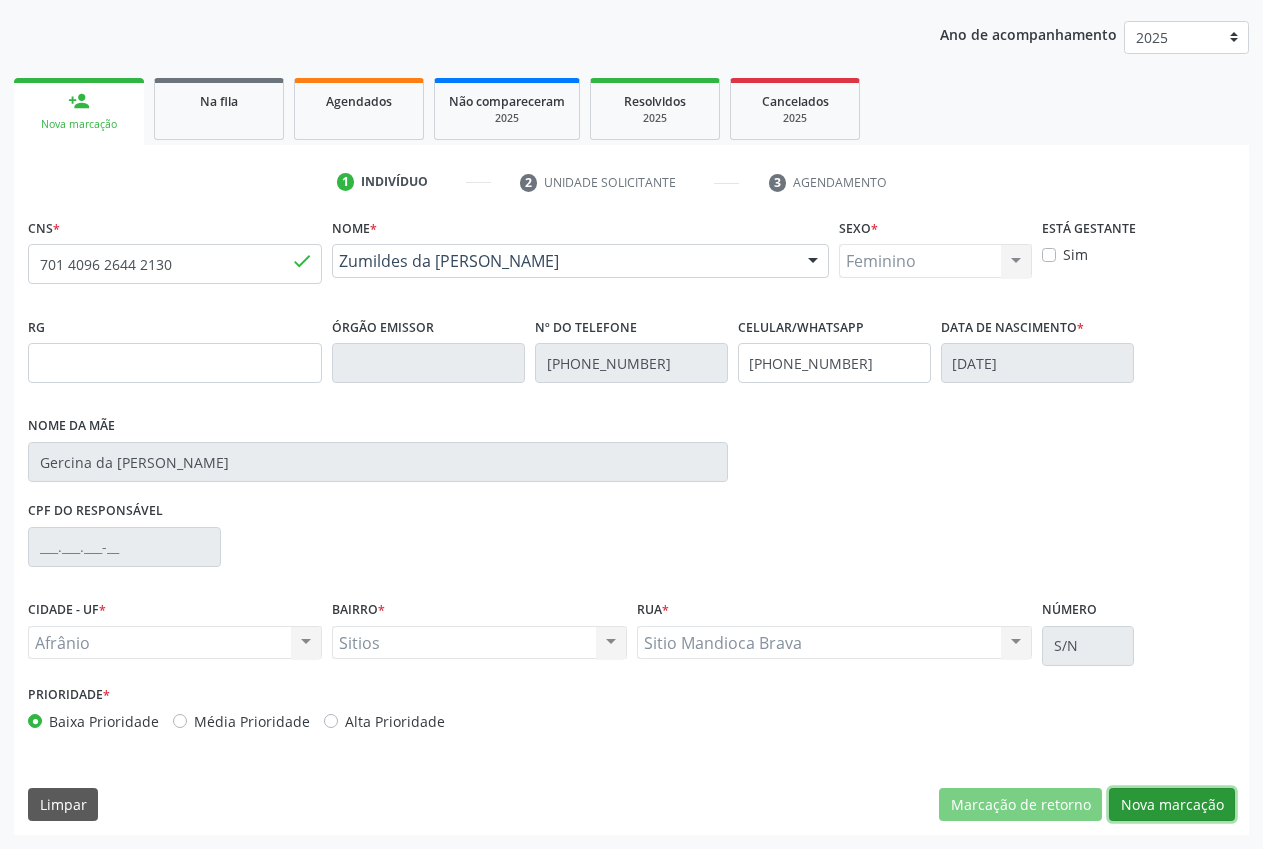 click on "Nova marcação" at bounding box center (1172, 805) 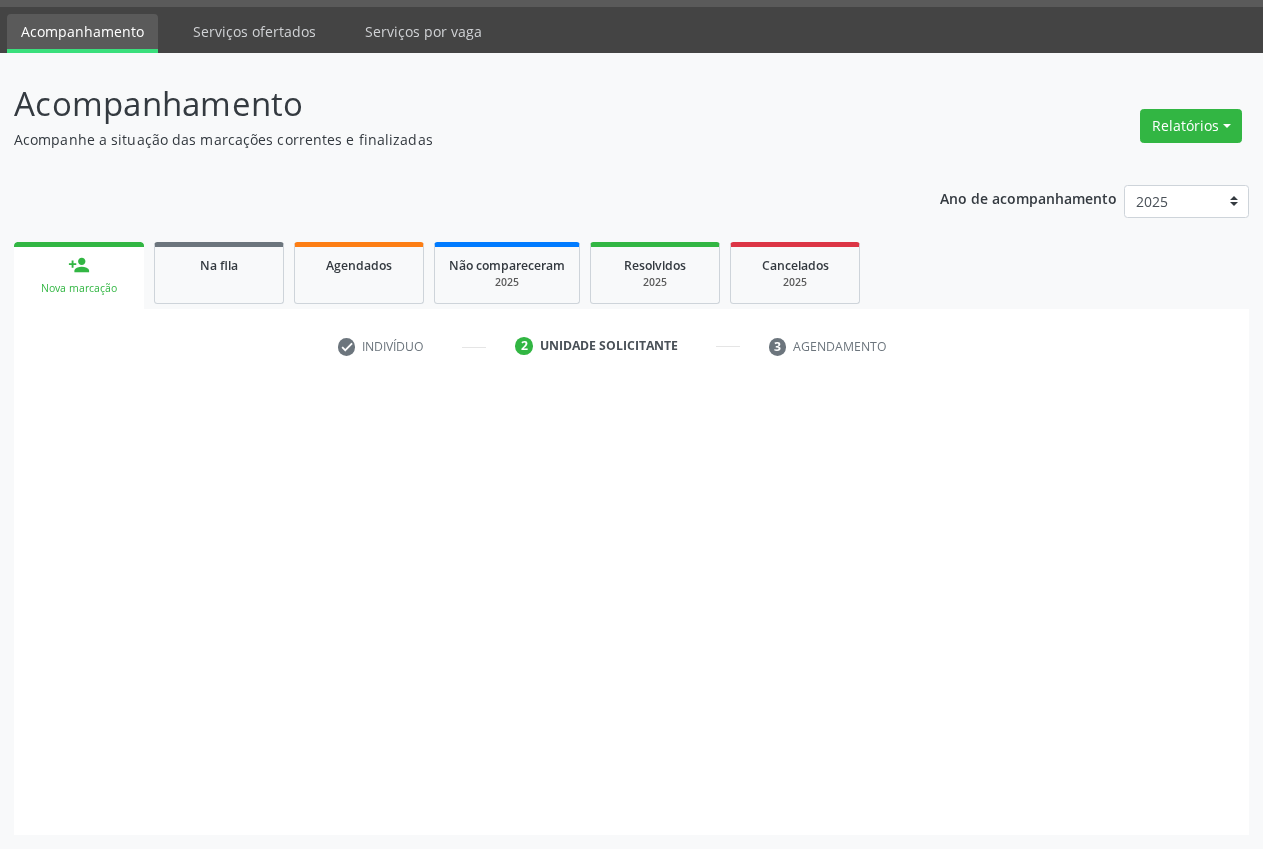 scroll, scrollTop: 57, scrollLeft: 0, axis: vertical 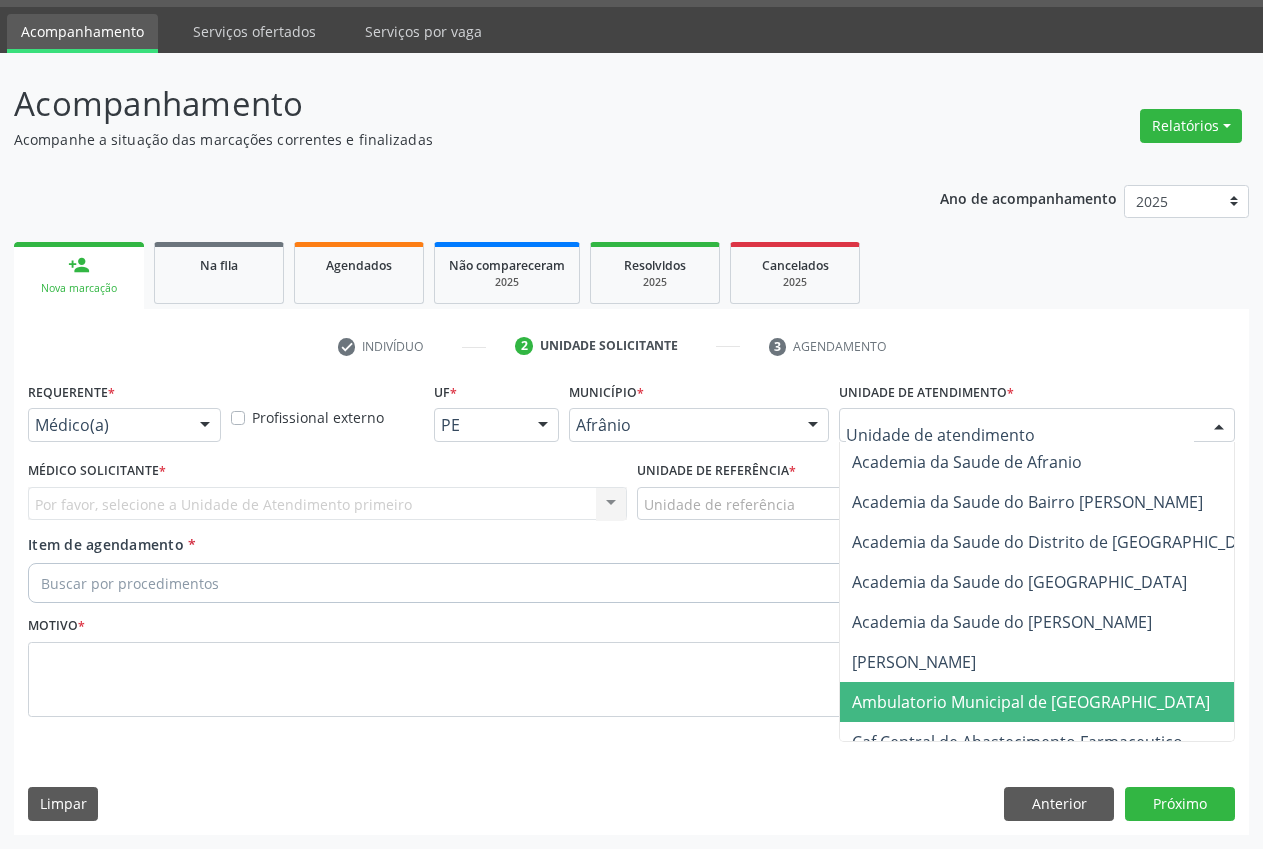 click on "Ambulatorio Municipal de [GEOGRAPHIC_DATA]" at bounding box center (1031, 702) 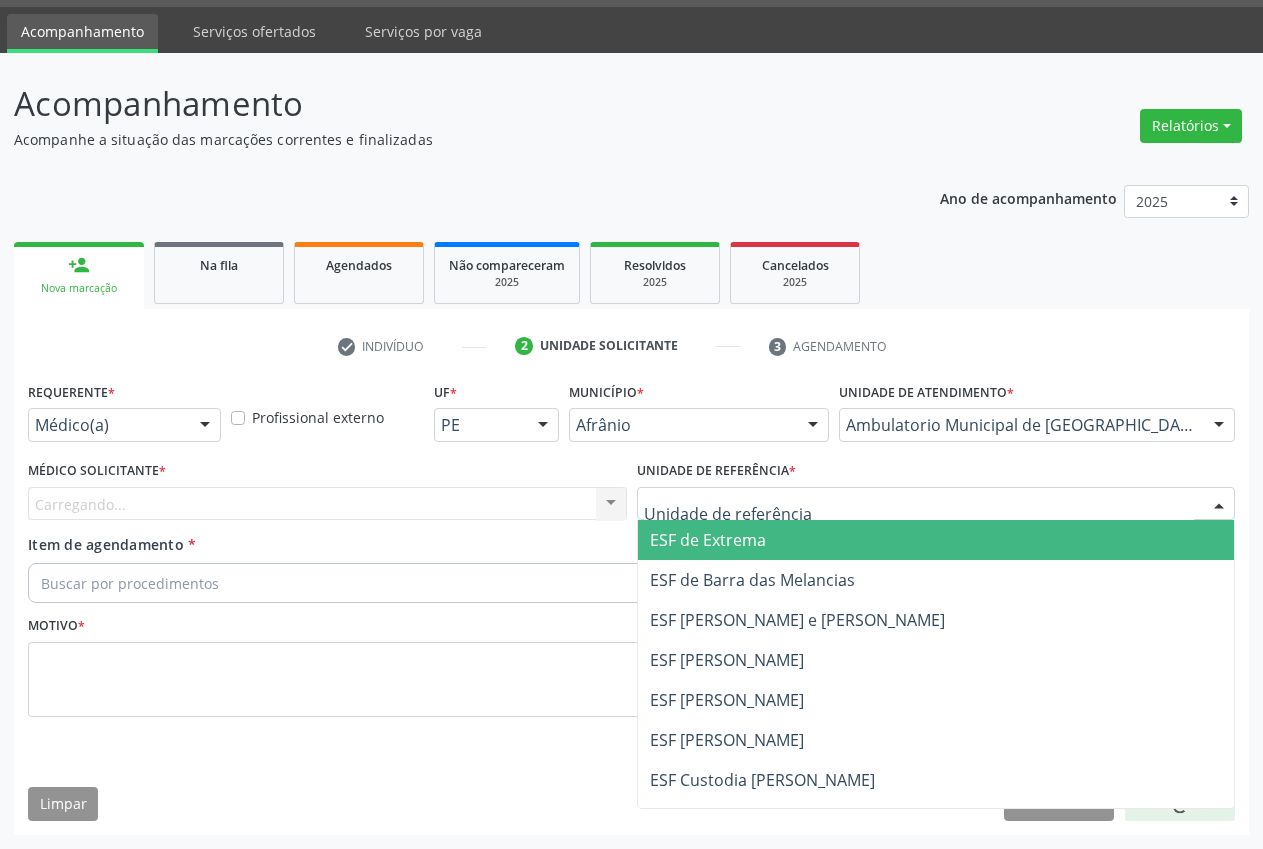 click at bounding box center (936, 504) 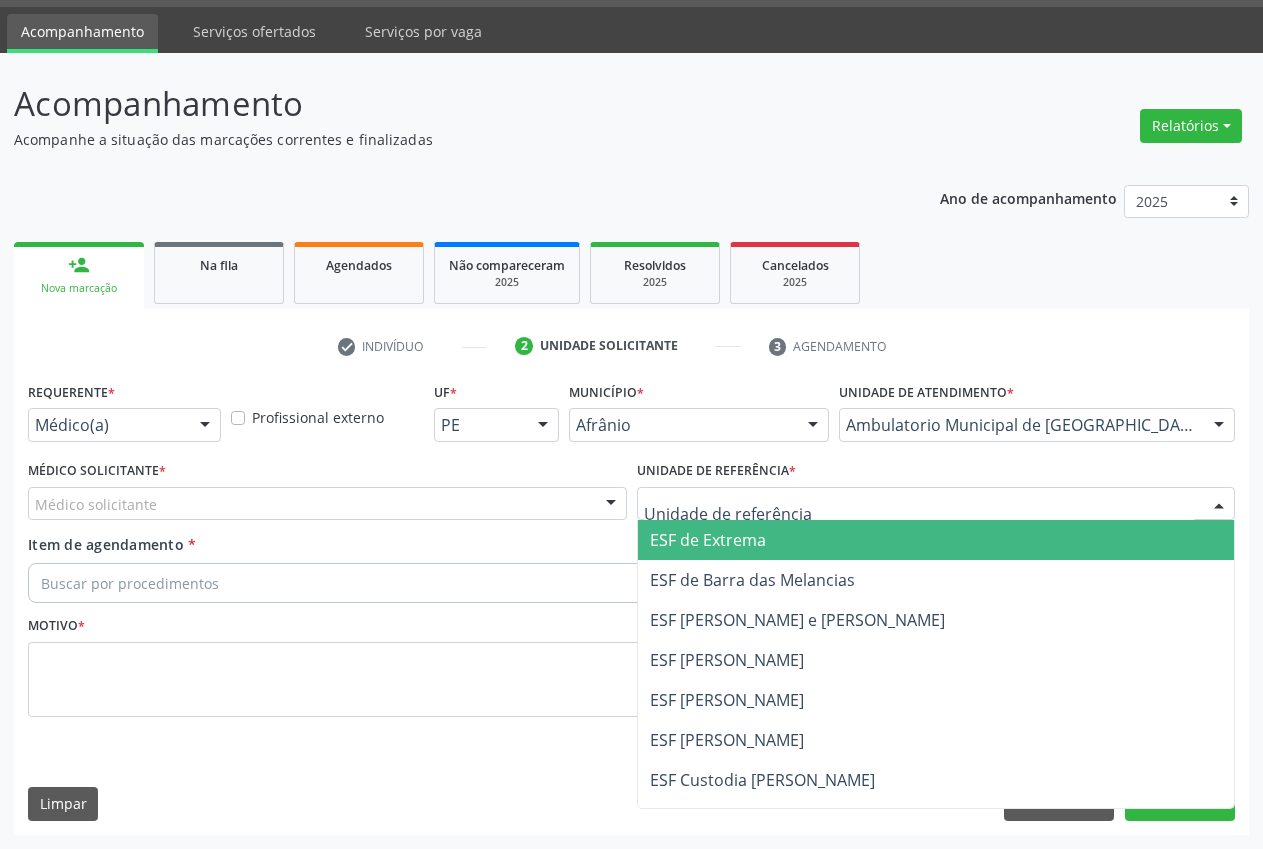 click on "ESF de Extrema" at bounding box center (936, 540) 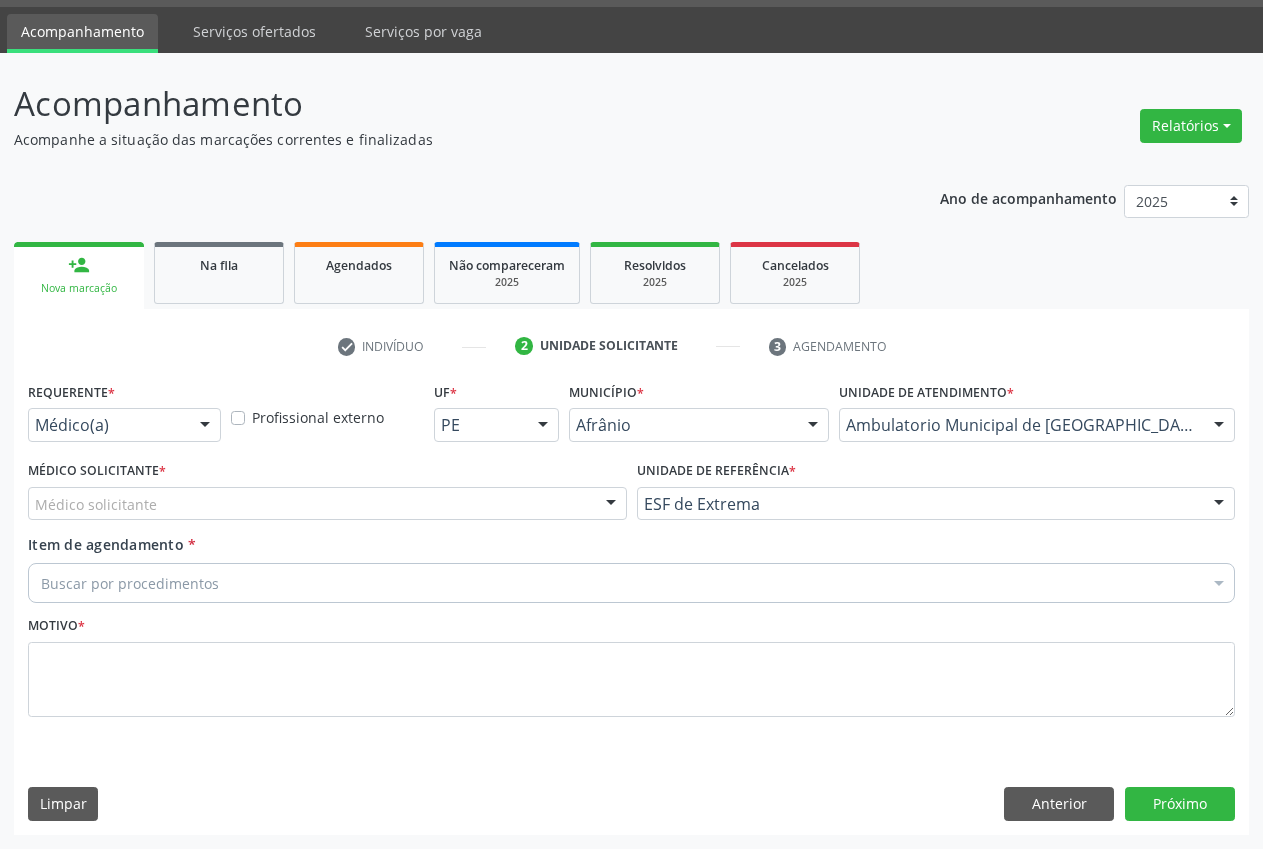 click on "Requerente
*
Médico(a)         Médico(a)   Enfermeiro(a)   Paciente
Nenhum resultado encontrado para: "   "
Não há nenhuma opção para ser exibida.
Profissional externo
UF
*
PE         BA   PE
Nenhum resultado encontrado para: "   "
Não há nenhuma opção para ser exibida.
Município
*
Afrânio         Afrânio   Petrolina
Nenhum resultado encontrado para: "   "
Não há nenhuma opção para ser exibida.
Unidade de atendimento
*
Ambulatorio Municipal de Saude         Academia da Saude de Afranio   Academia da Saude do Bairro Roberto Luis   Academia da Saude do Distrito de Cachoeira do Roberto   Academia da Saude do Distrito de Extrema   Academia da Saude do Jose Ramos   Alves Landim   Ambulatorio Municipal de Saude   Caf Central de Abastecimento Farmaceutico     Centro de Especialidades   Cime   Cuidar" at bounding box center [631, 561] 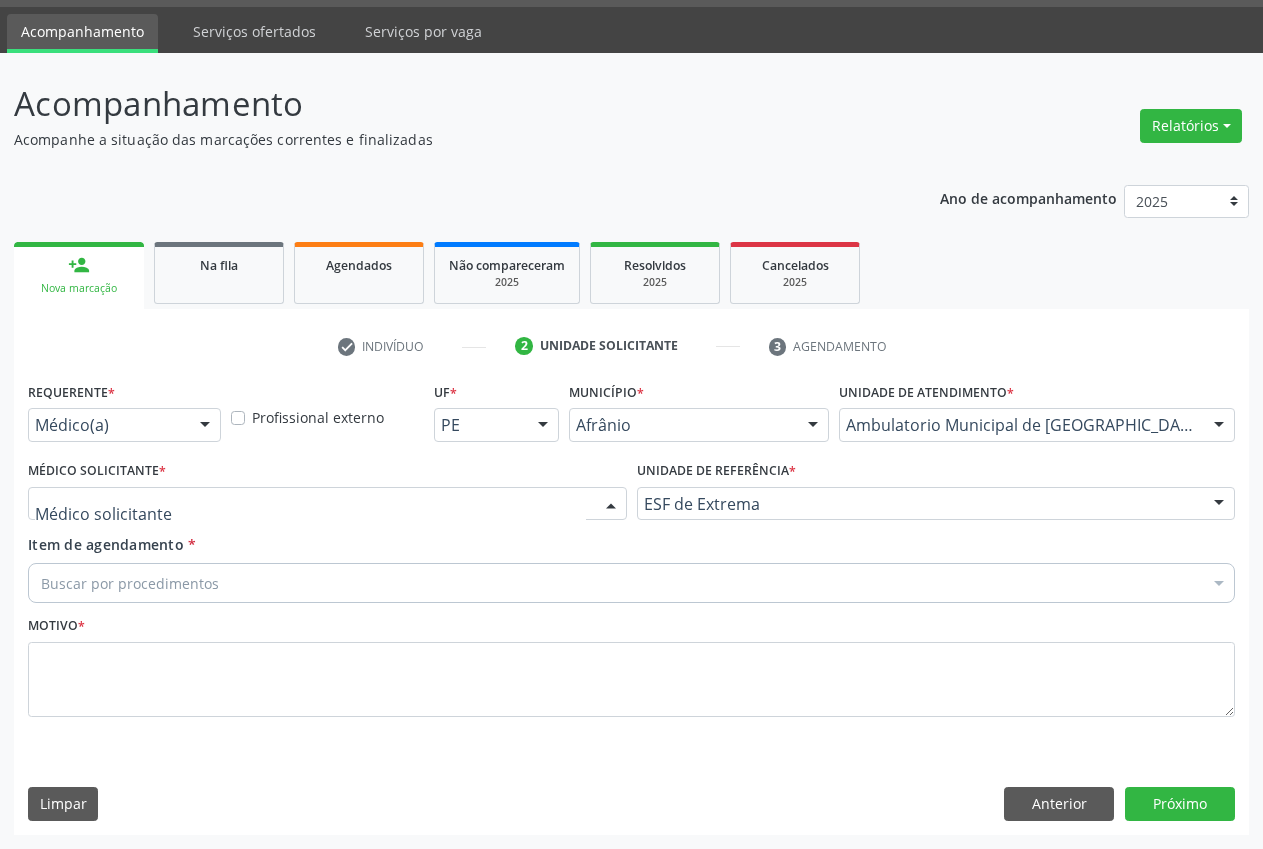 click at bounding box center [327, 504] 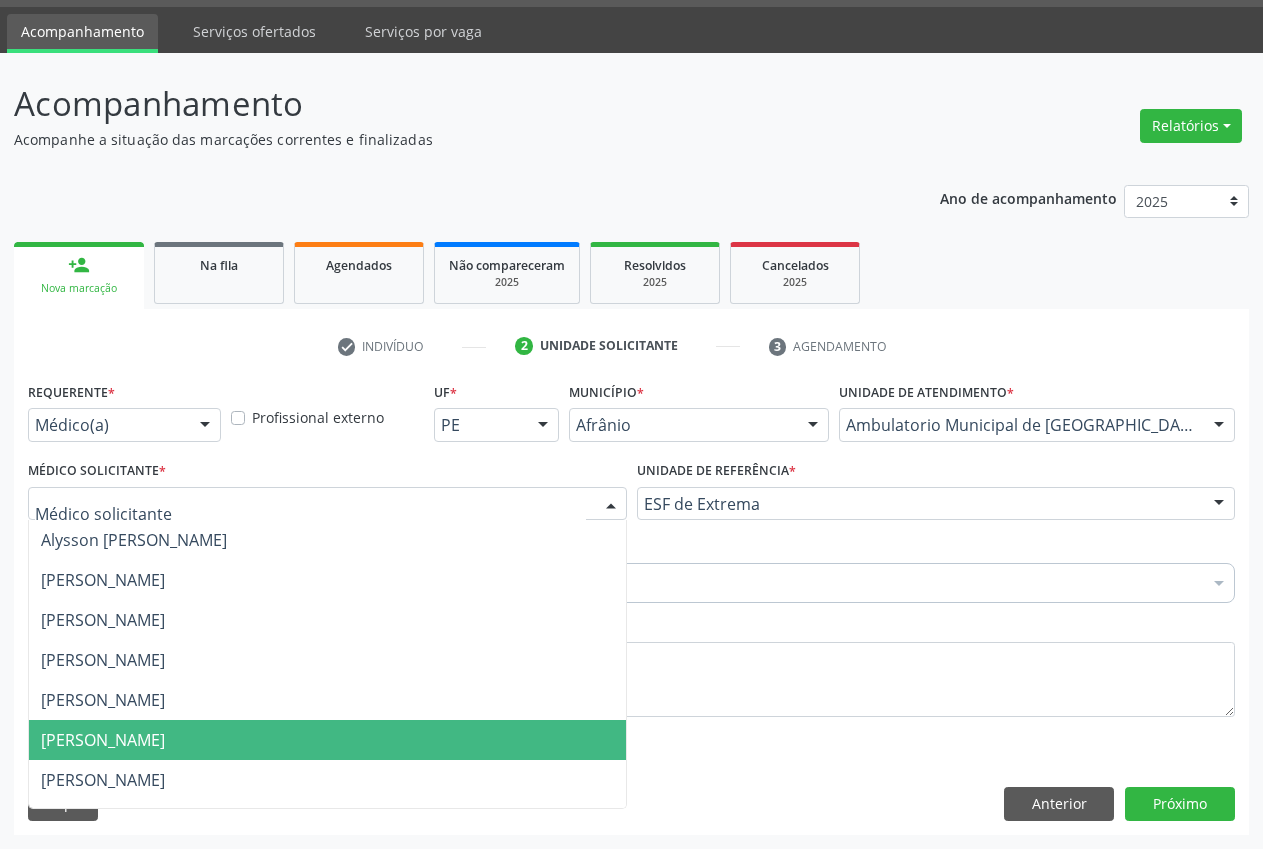 click on "[PERSON_NAME]" at bounding box center (327, 740) 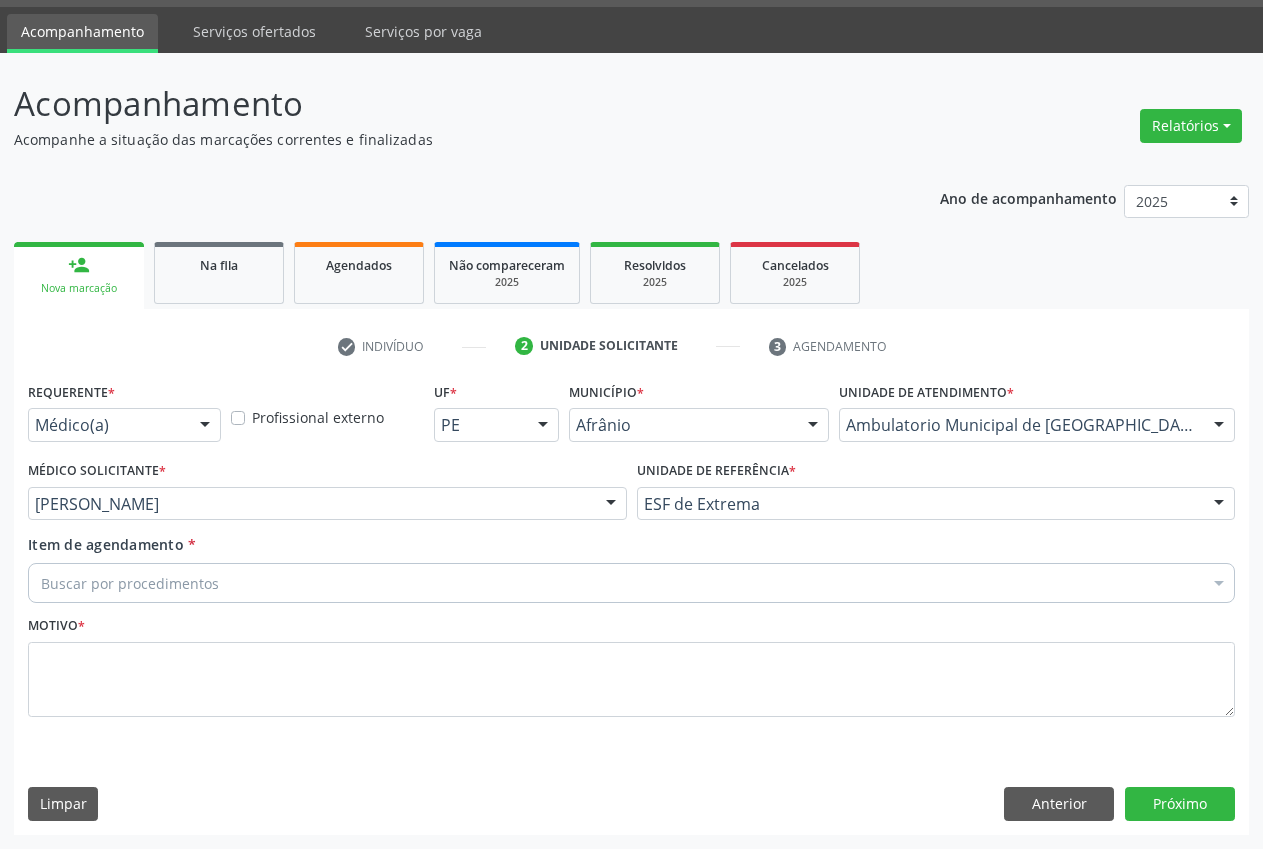 click on "Buscar por procedimentos" at bounding box center [631, 583] 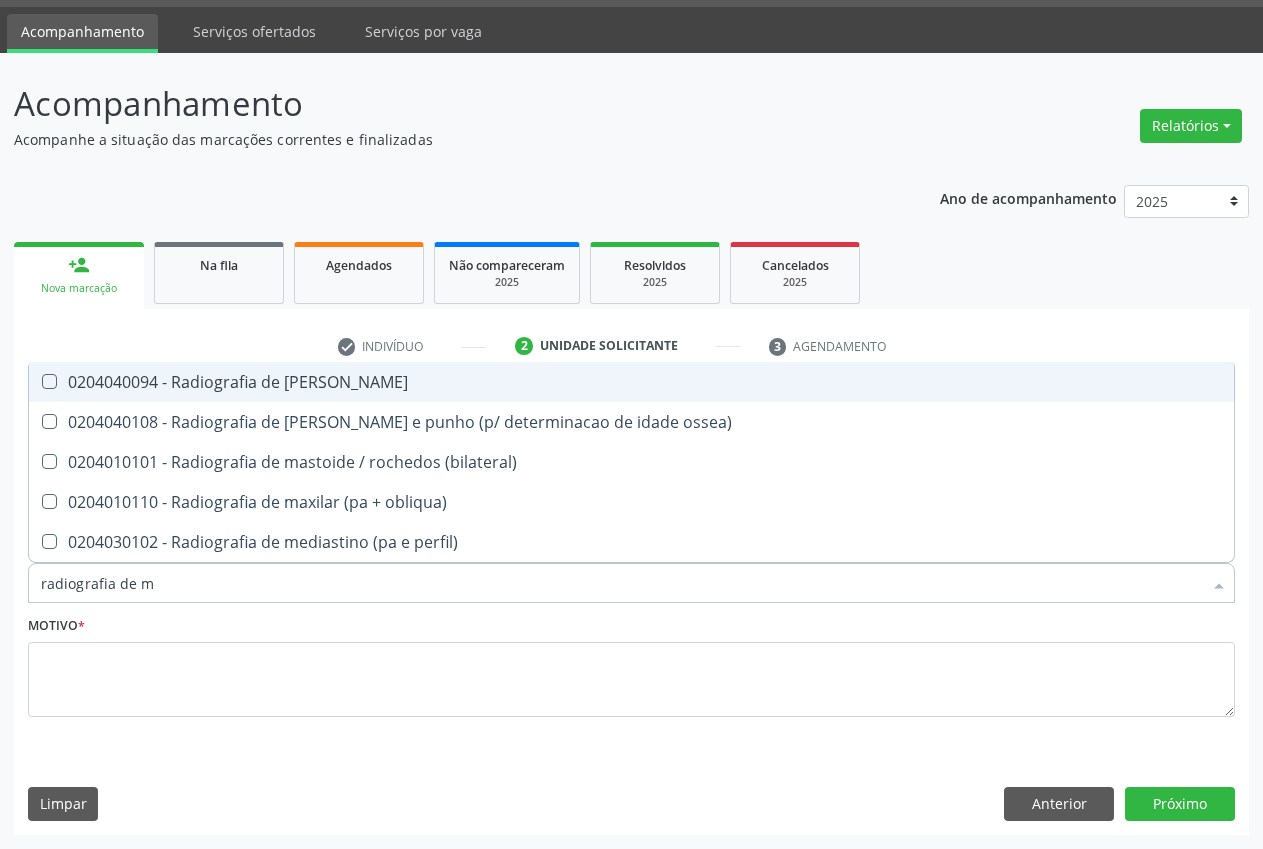type on "radiografia de ma" 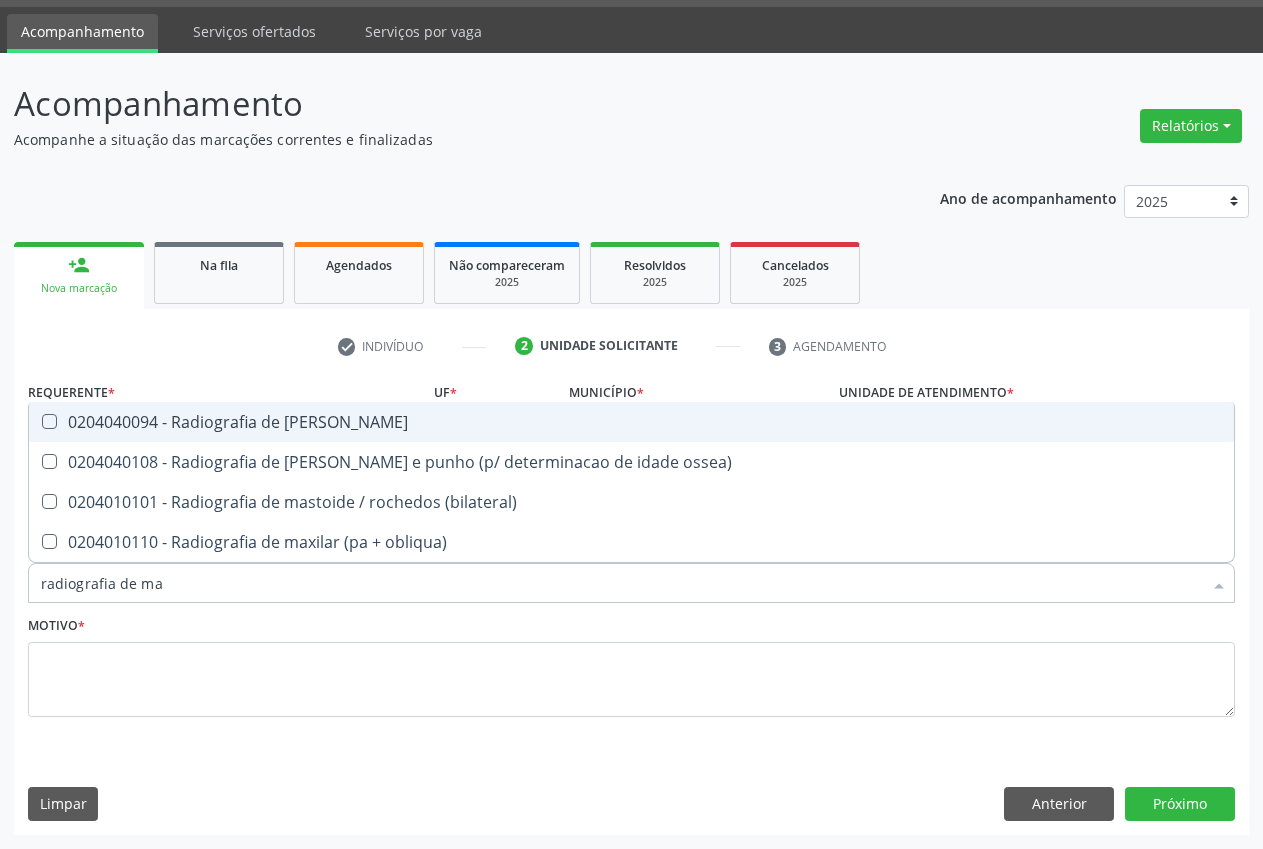 click on "0204040094 - Radiografia de [PERSON_NAME]" at bounding box center (631, 422) 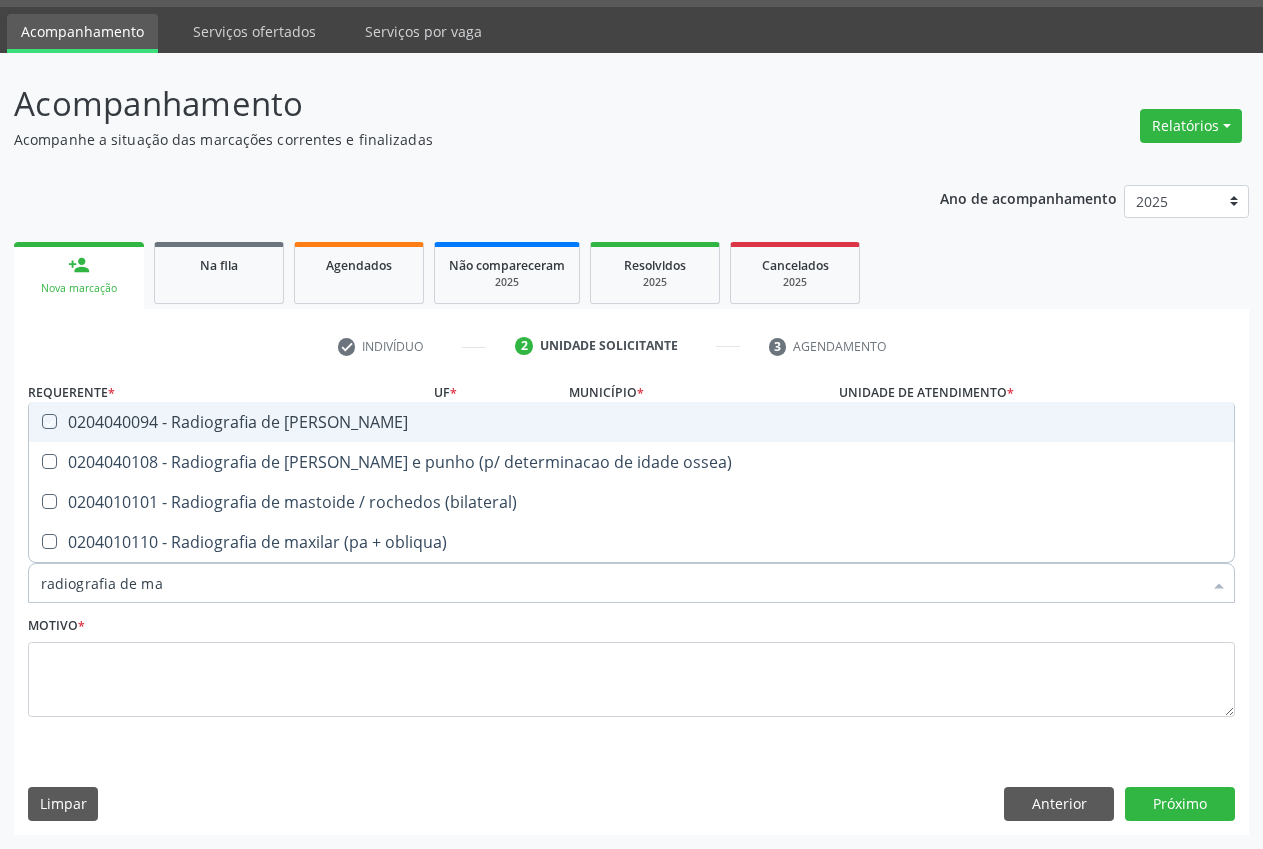 checkbox on "true" 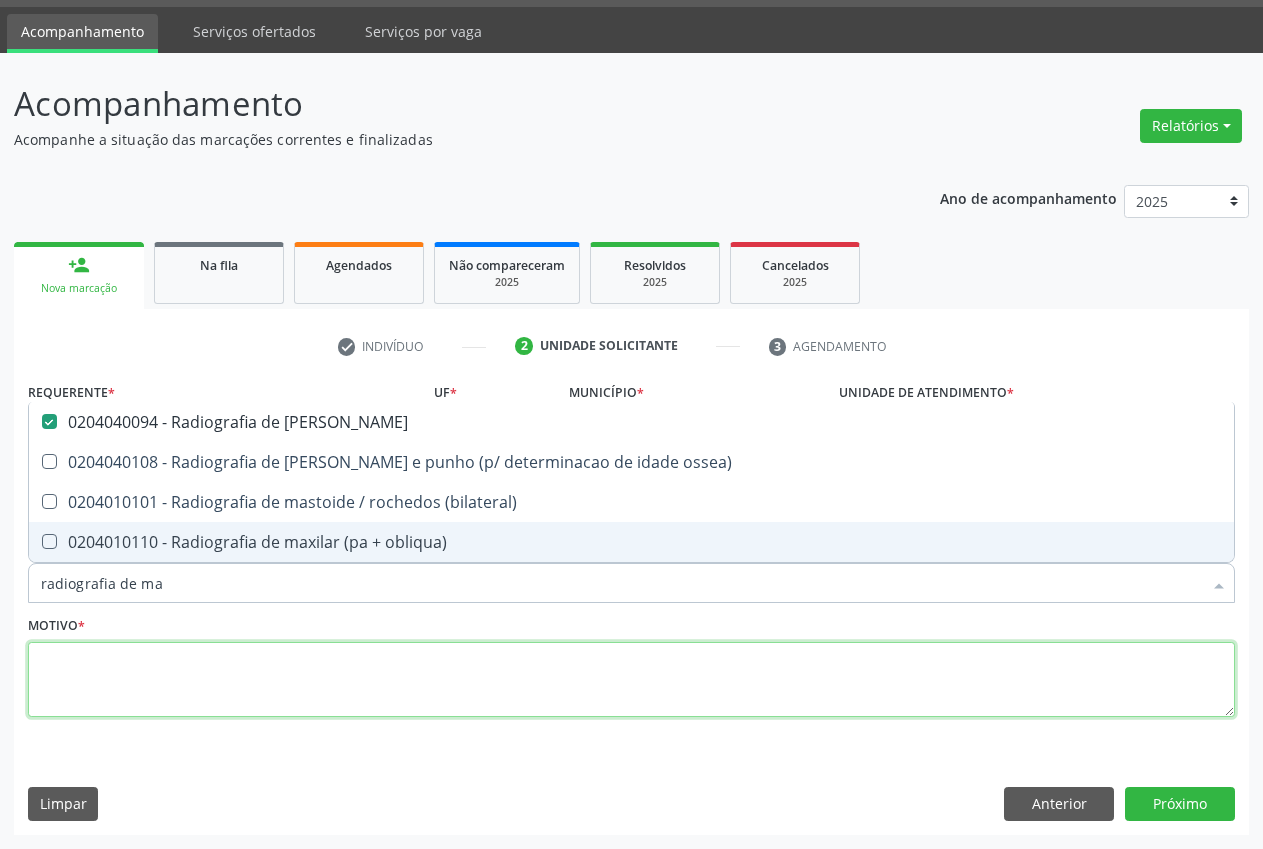 click at bounding box center [631, 680] 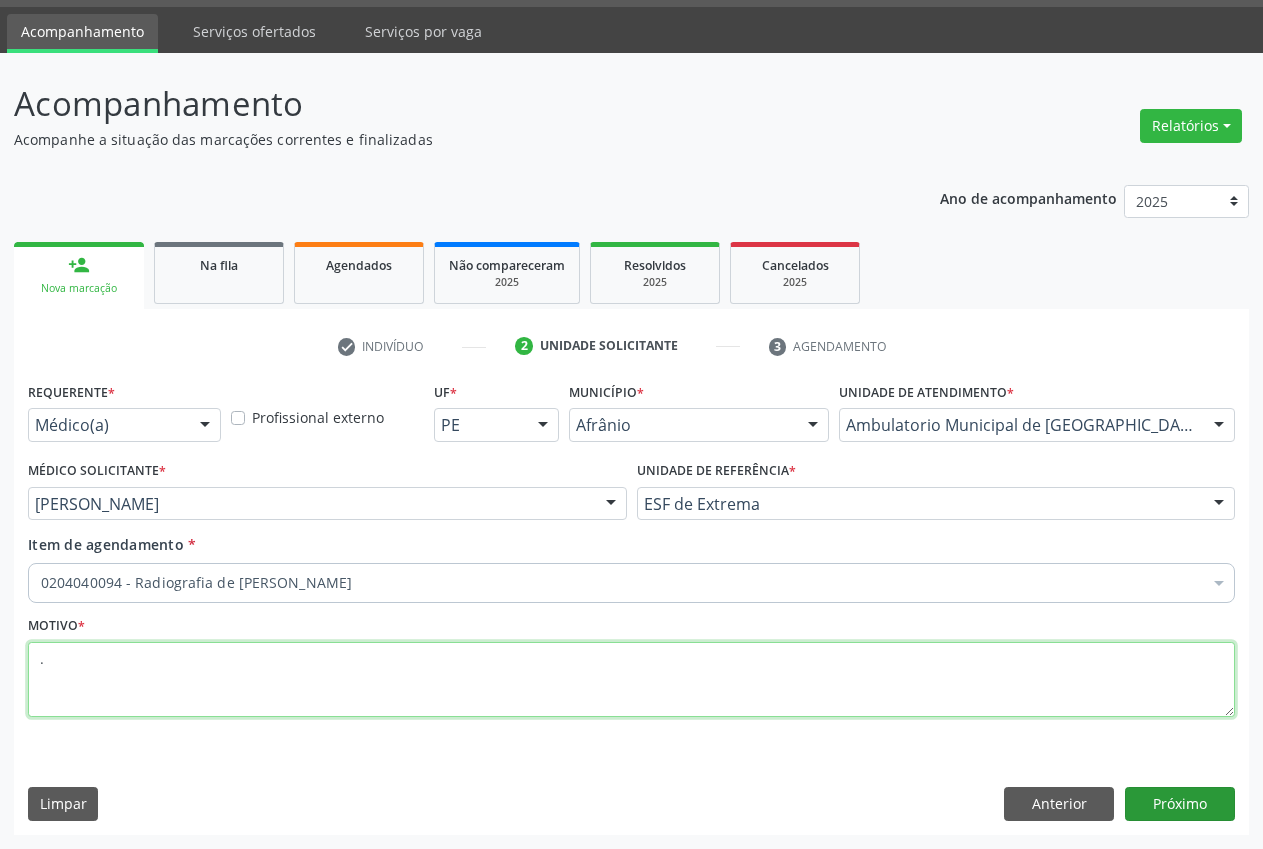 type on "." 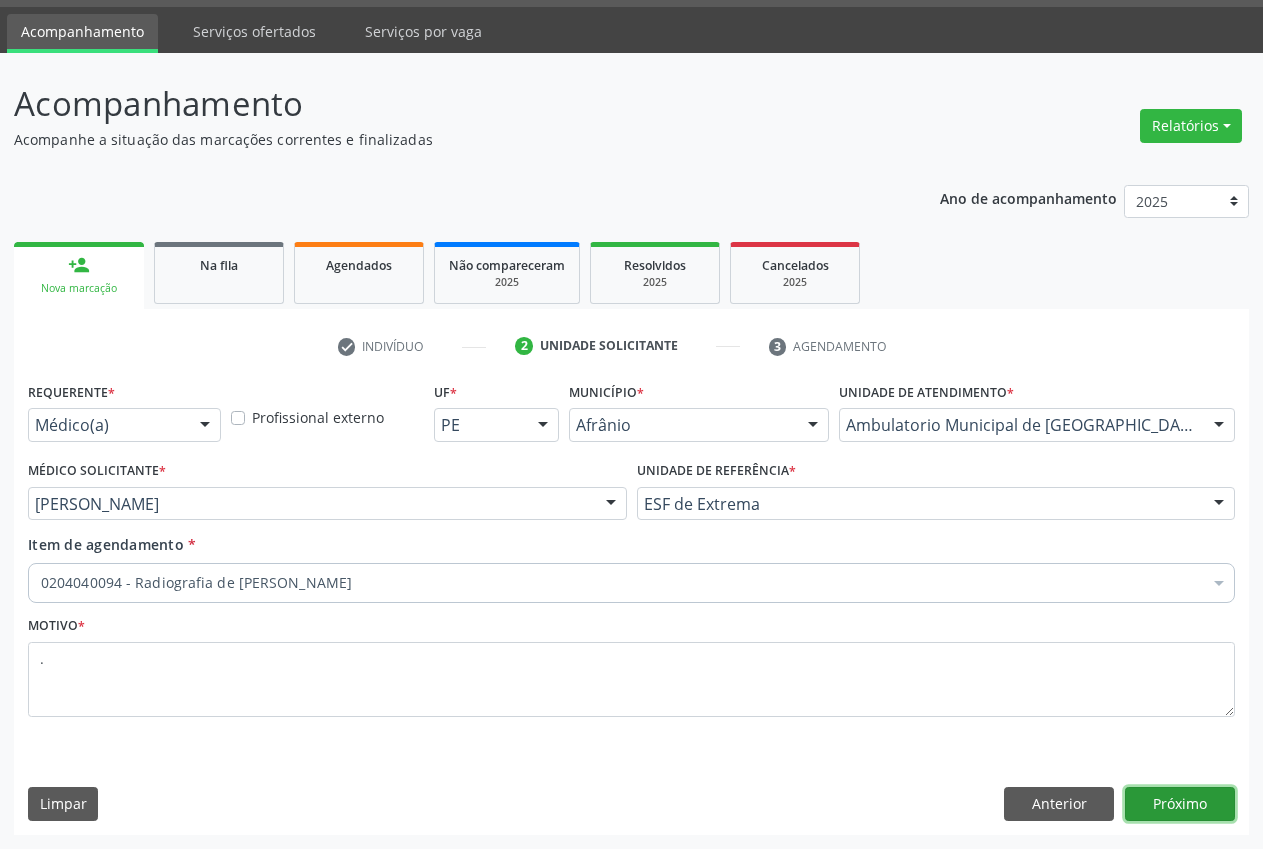 click on "Próximo" at bounding box center (1180, 804) 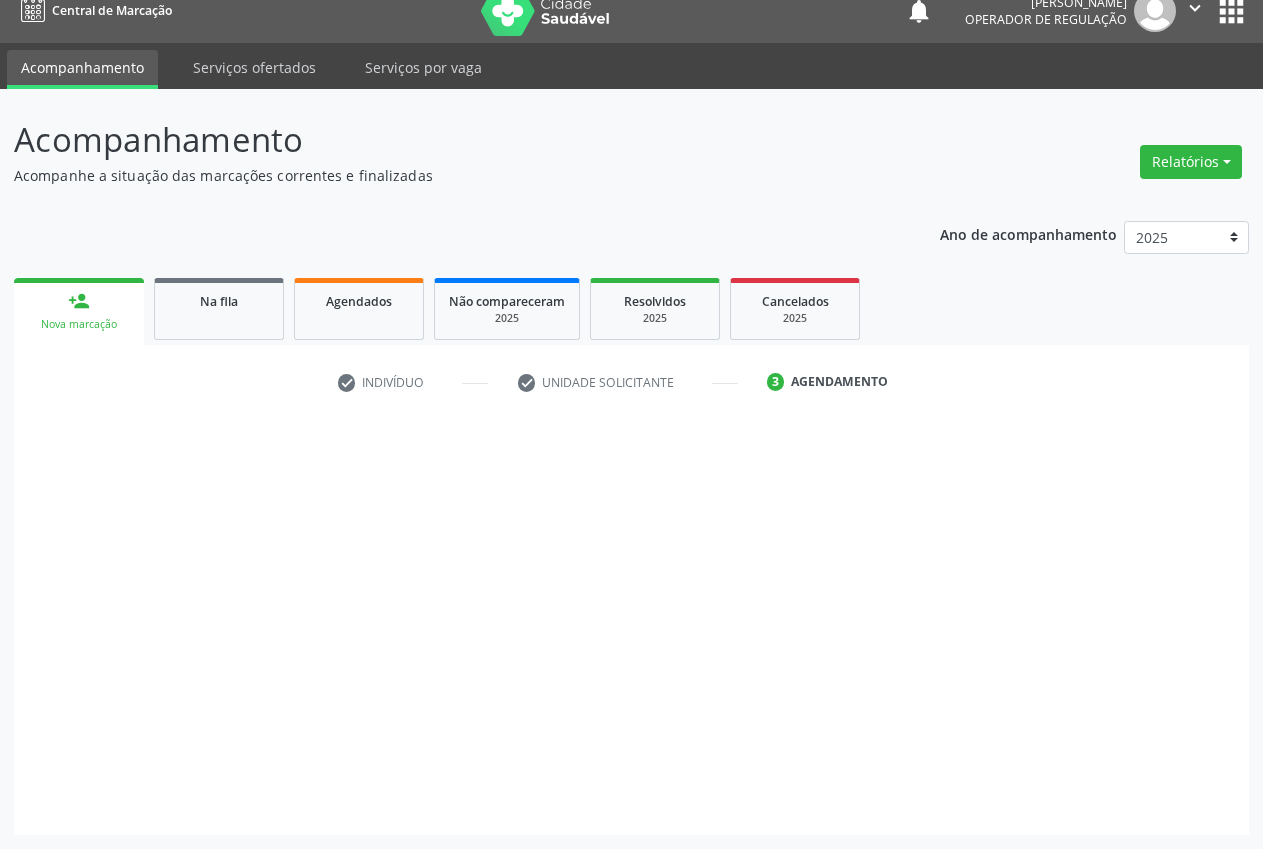 scroll, scrollTop: 21, scrollLeft: 0, axis: vertical 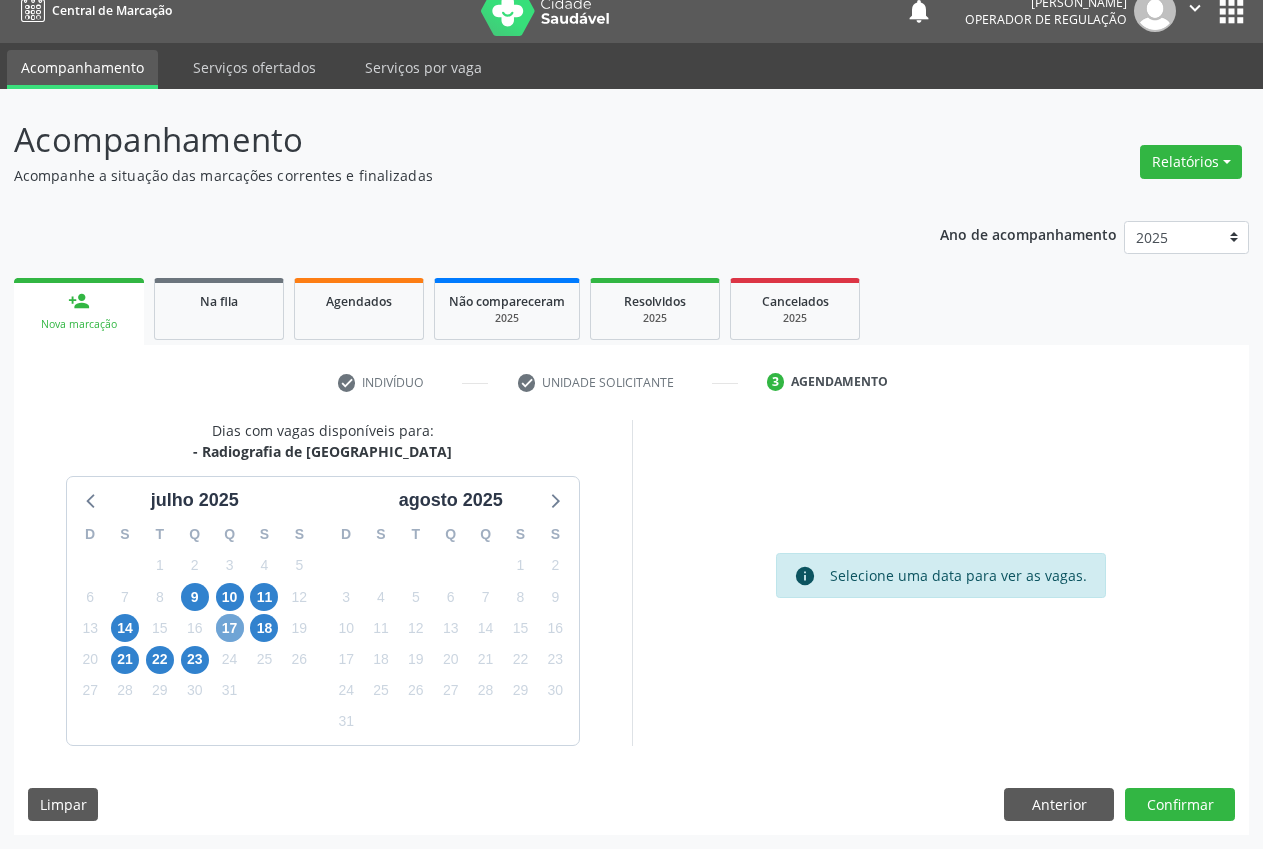 click on "17" at bounding box center (230, 628) 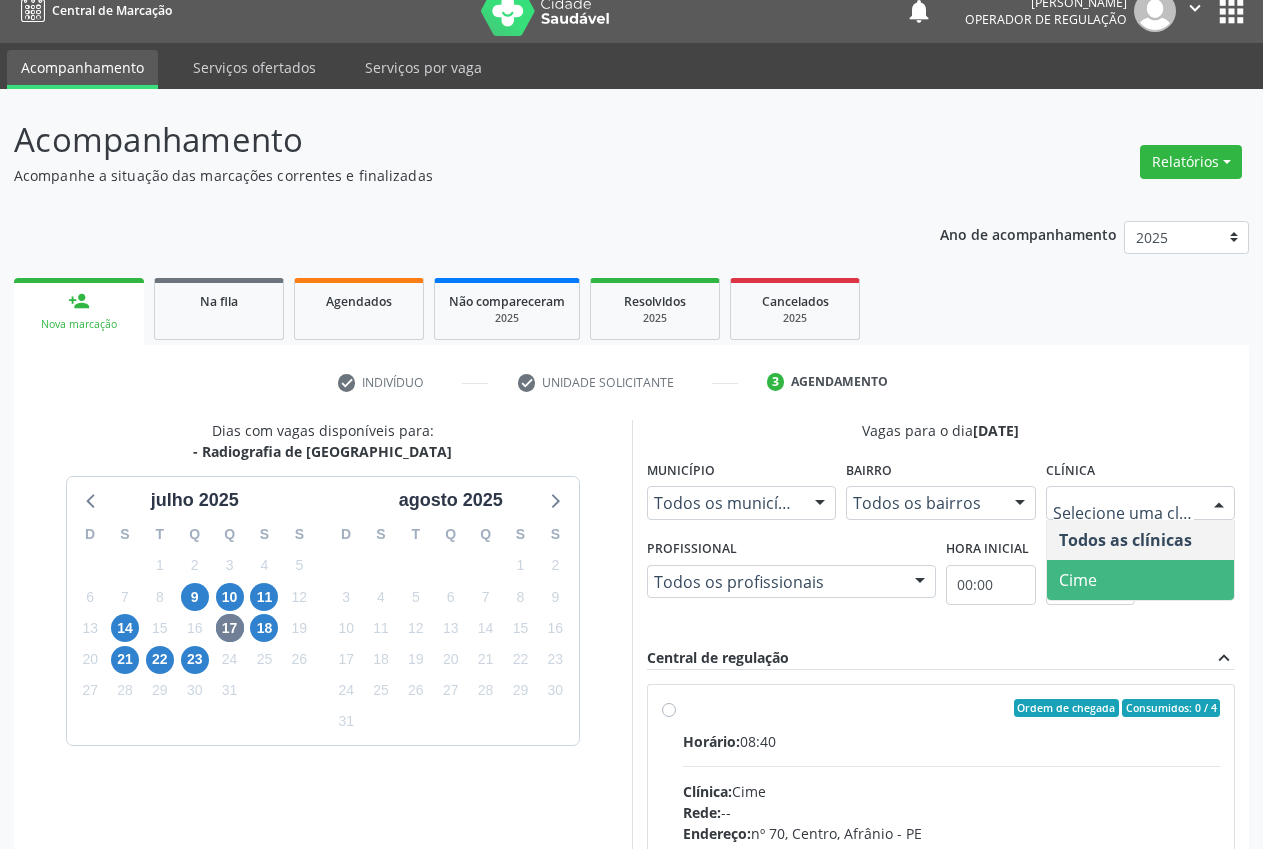 click on "Cime" at bounding box center (1141, 580) 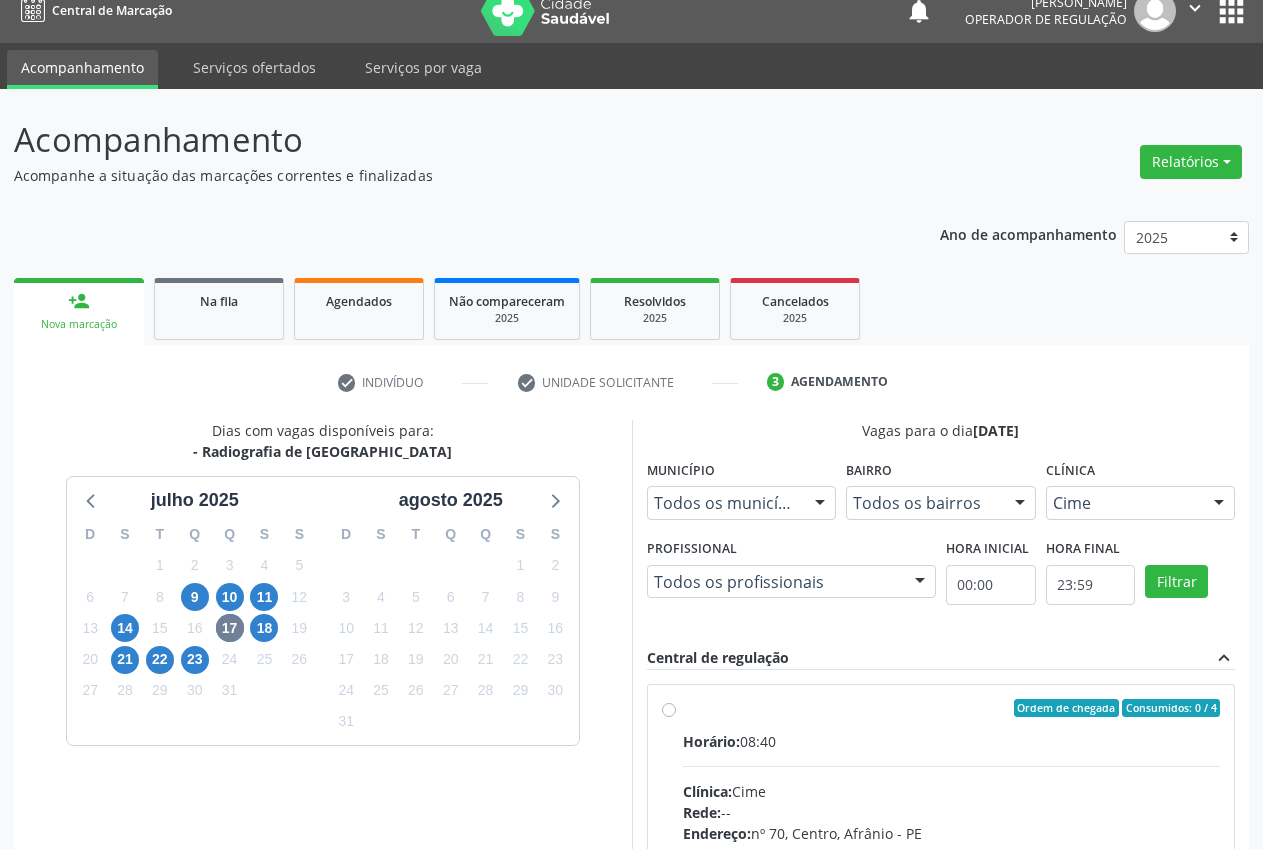 click on "Ordem de chegada
Consumidos: 0 / 4
Horário:   08:40
Clínica:  Cime
Rede:
--
Endereço:   nº 70, Centro, Afrânio - PE
Telefone:   (87) 88416145
Profissional:
--
Informações adicionais sobre o atendimento
Idade de atendimento:
Sem restrição
Gênero(s) atendido(s):
Sem restrição
Informações adicionais:
--" at bounding box center [941, 852] 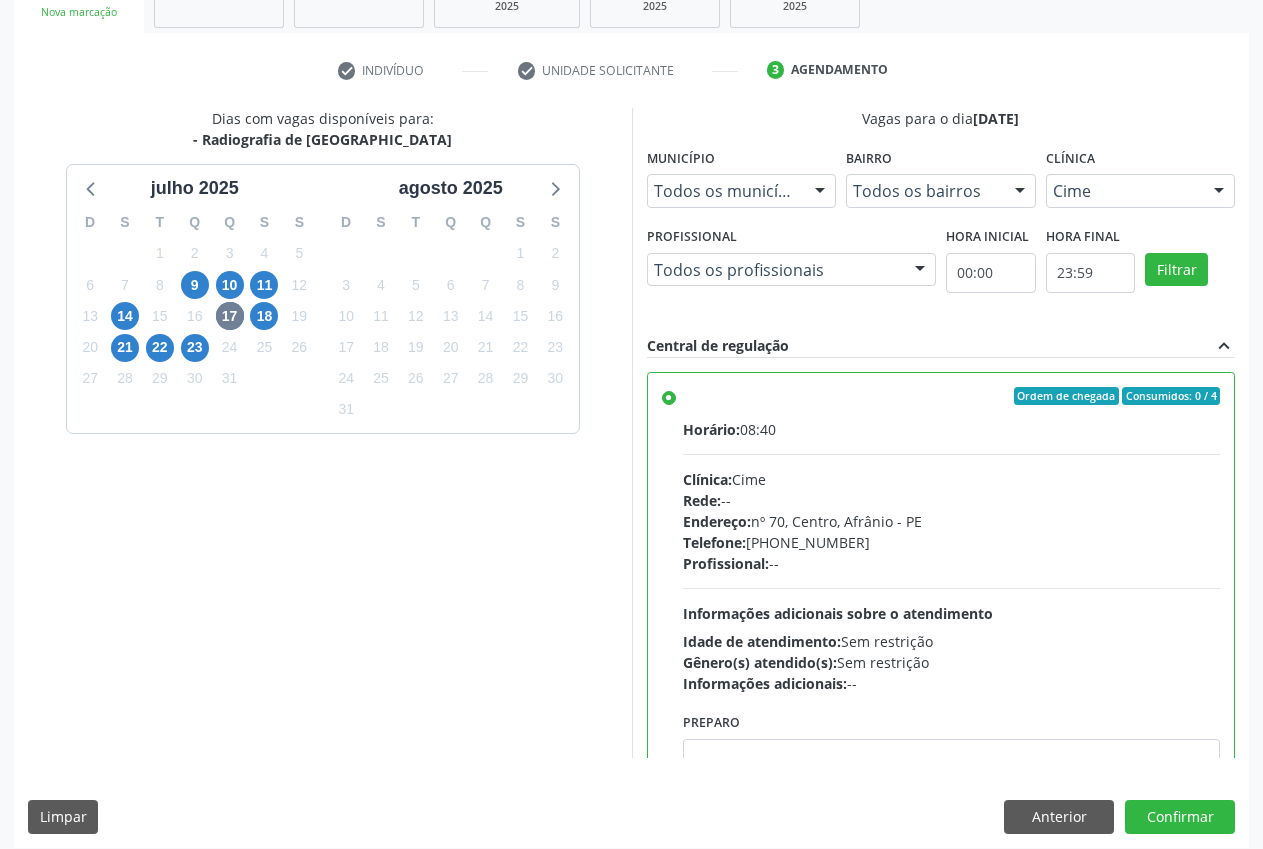 scroll, scrollTop: 346, scrollLeft: 0, axis: vertical 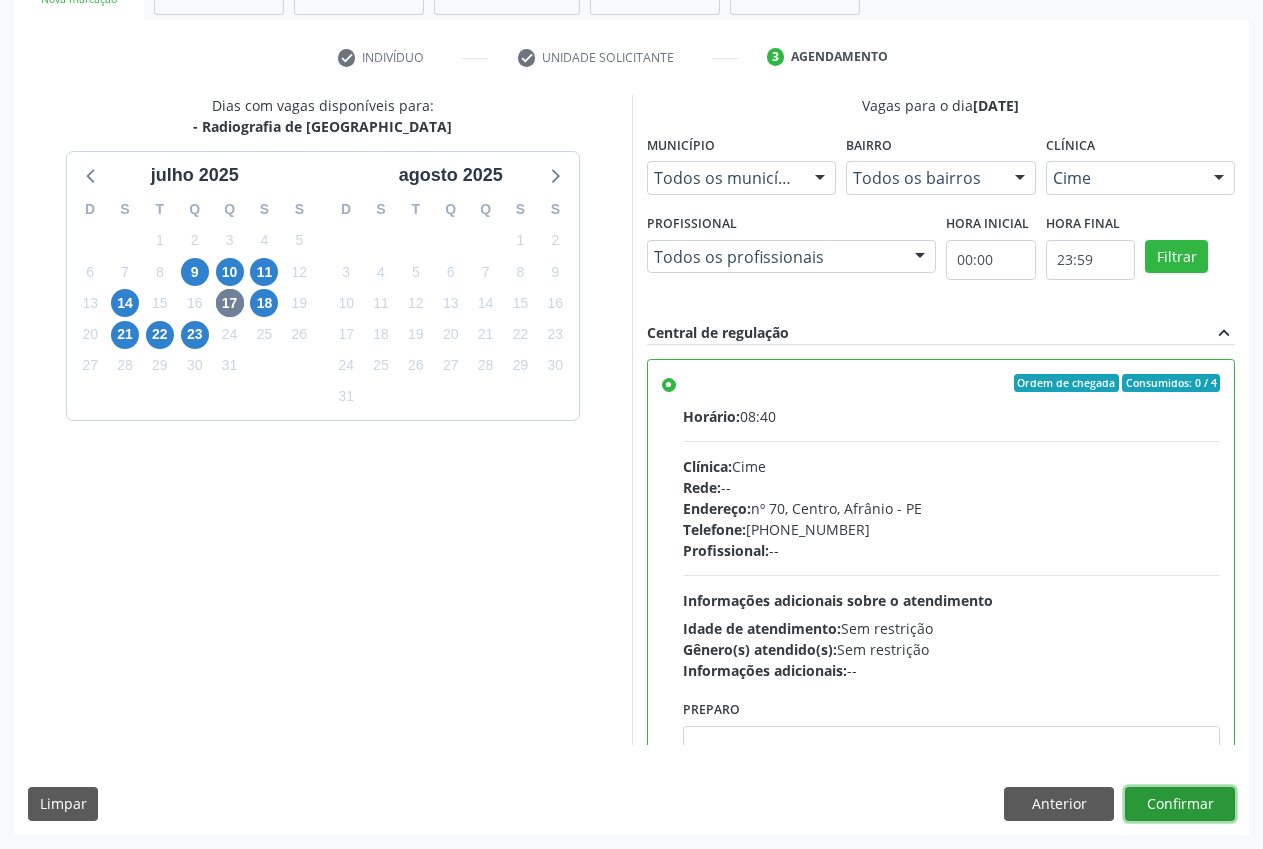 click on "Confirmar" at bounding box center (1180, 804) 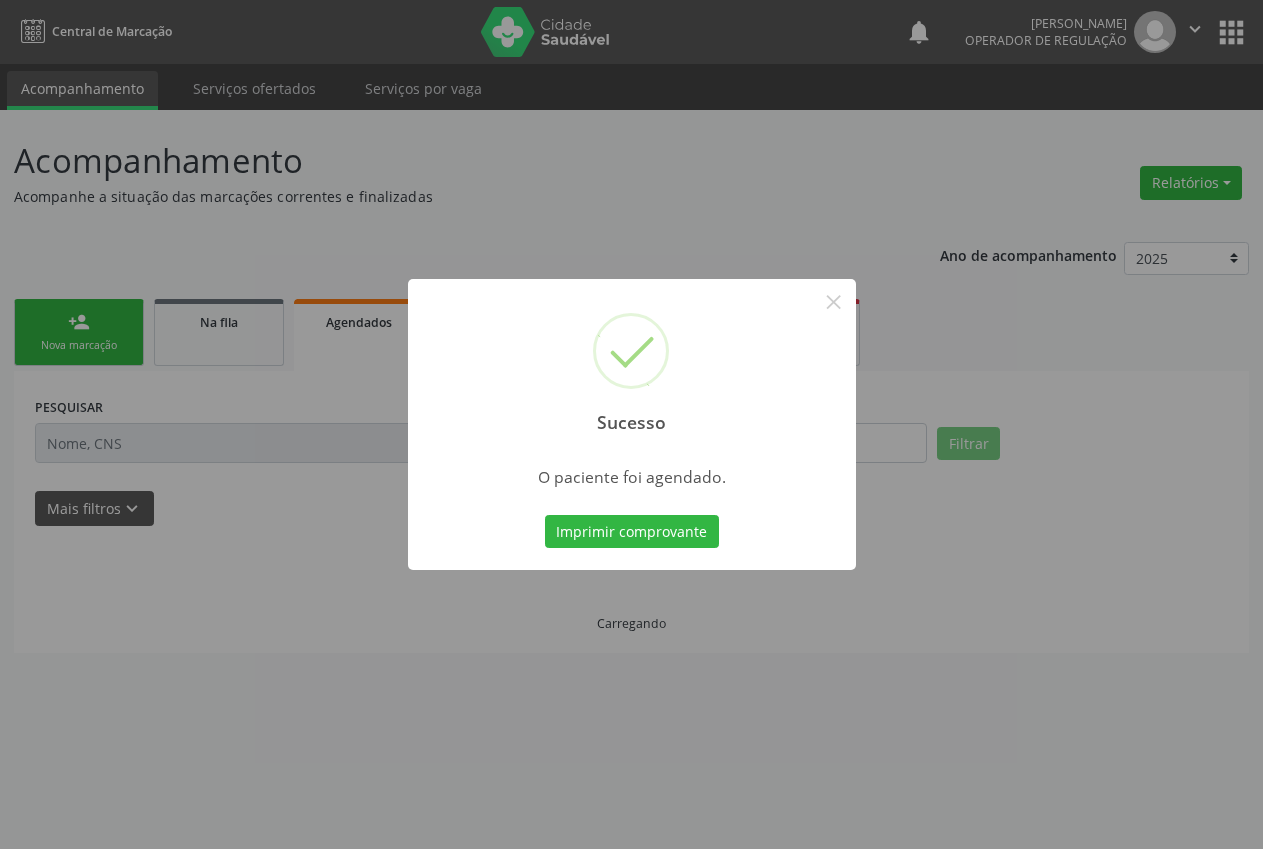 scroll, scrollTop: 0, scrollLeft: 0, axis: both 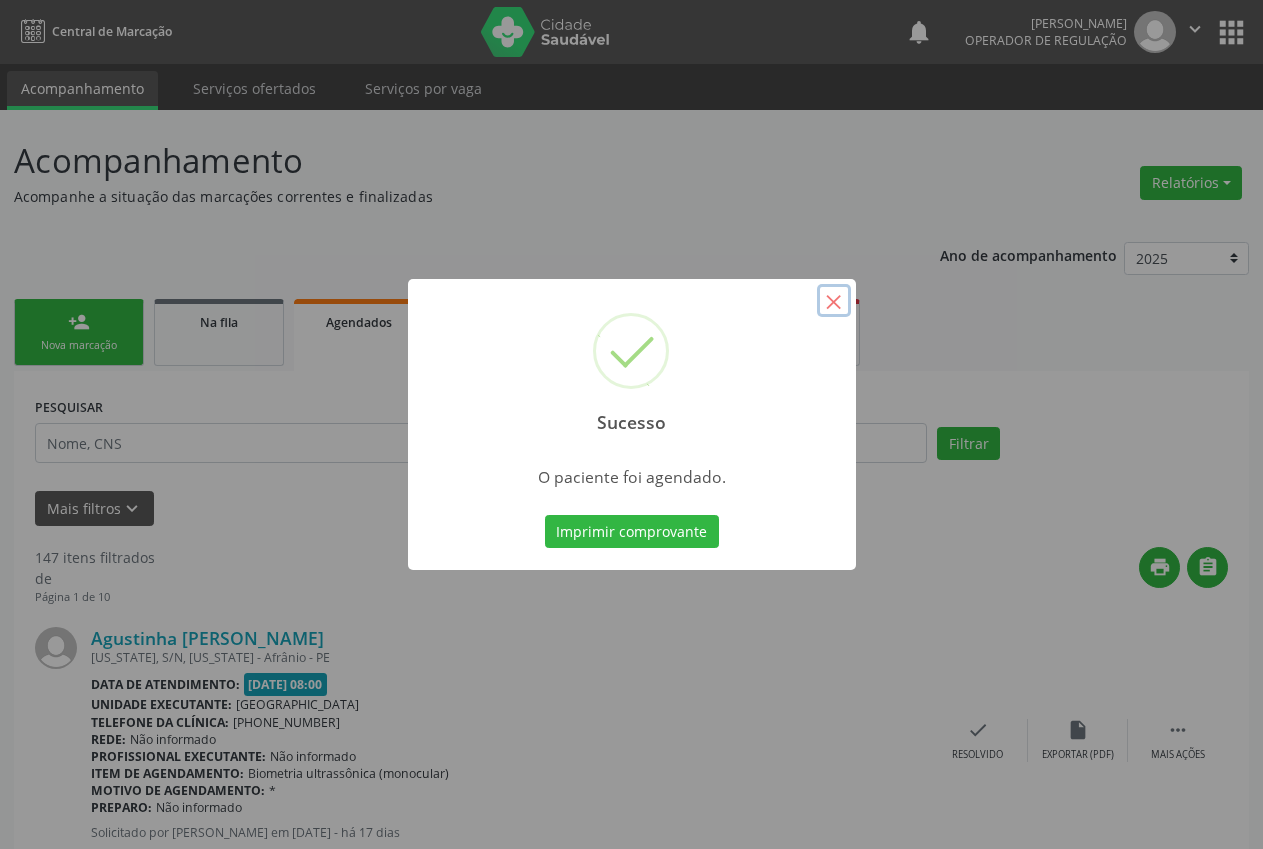click on "×" at bounding box center [834, 301] 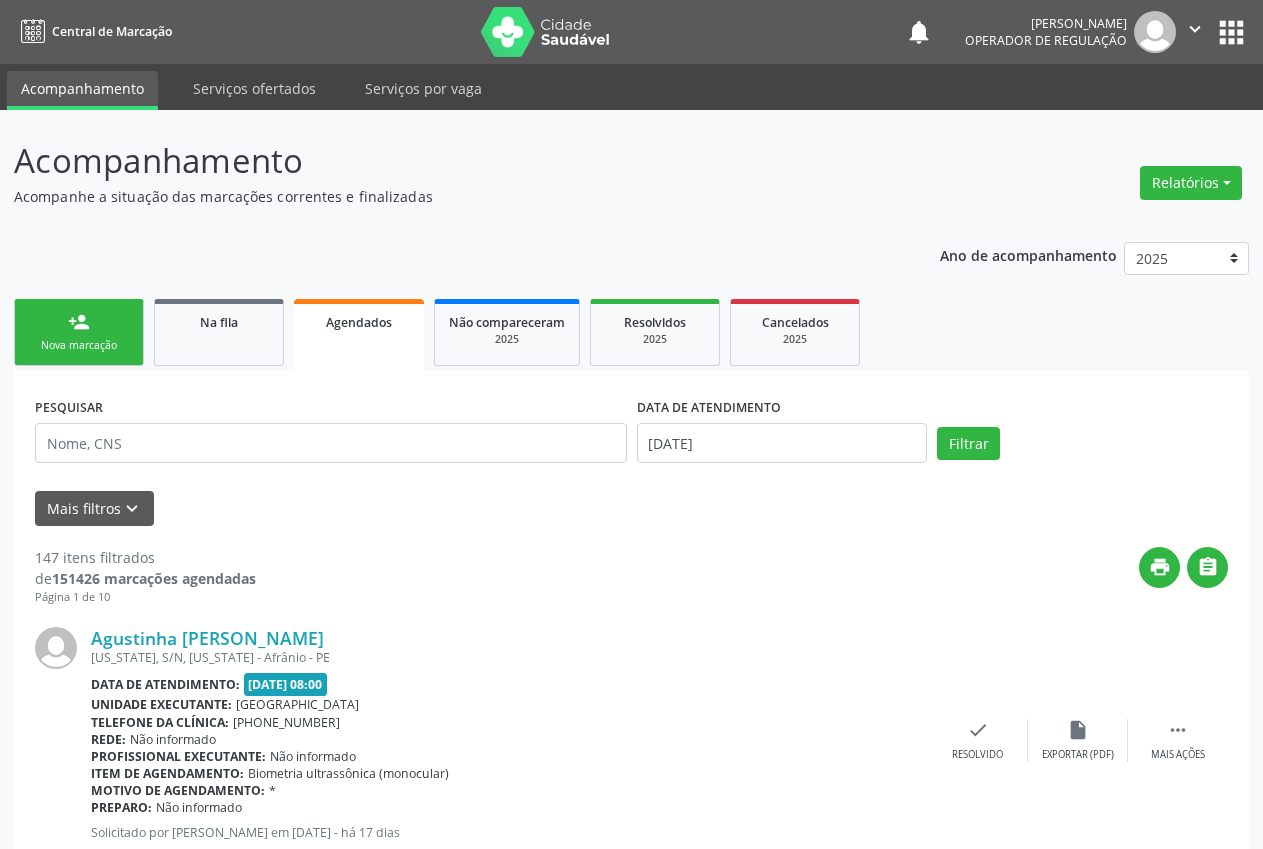 click on "person_add" at bounding box center (79, 322) 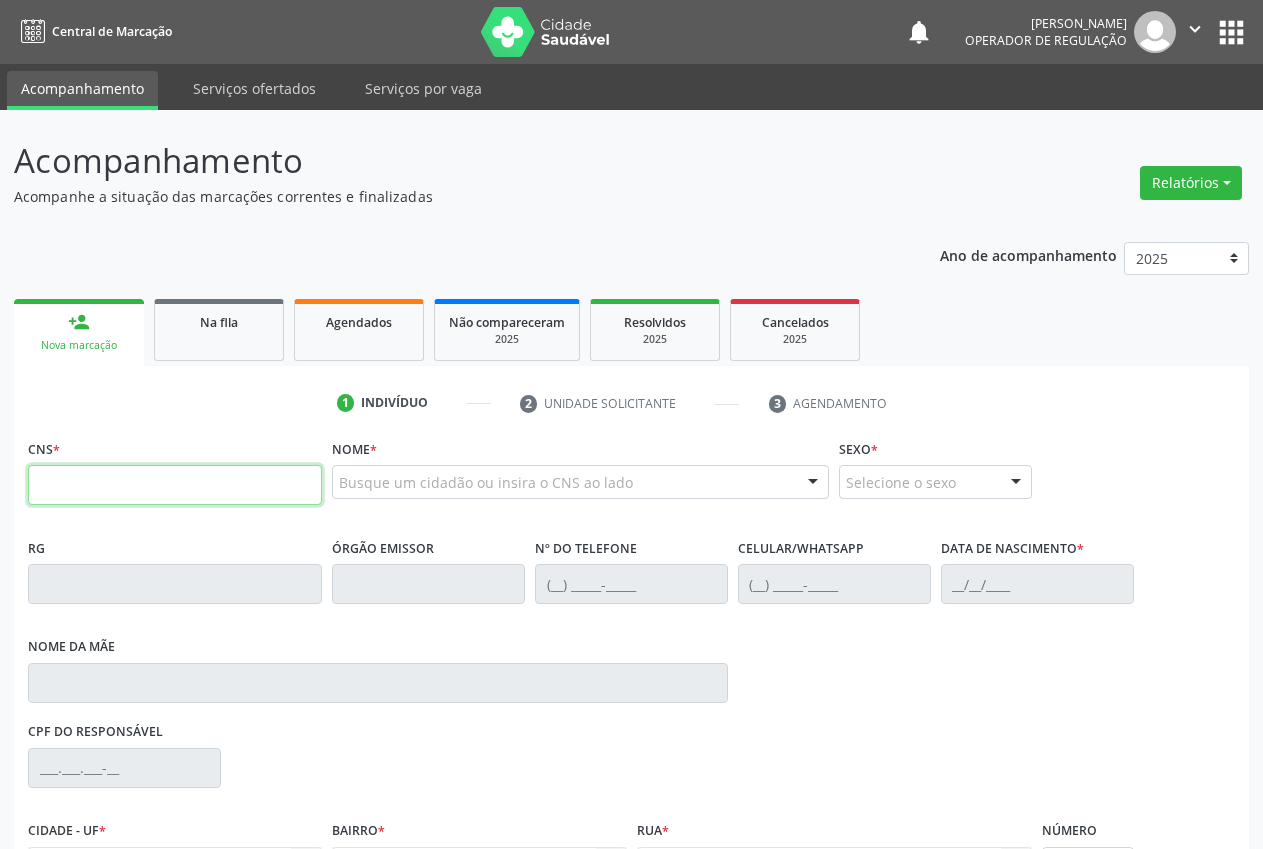 click at bounding box center [175, 485] 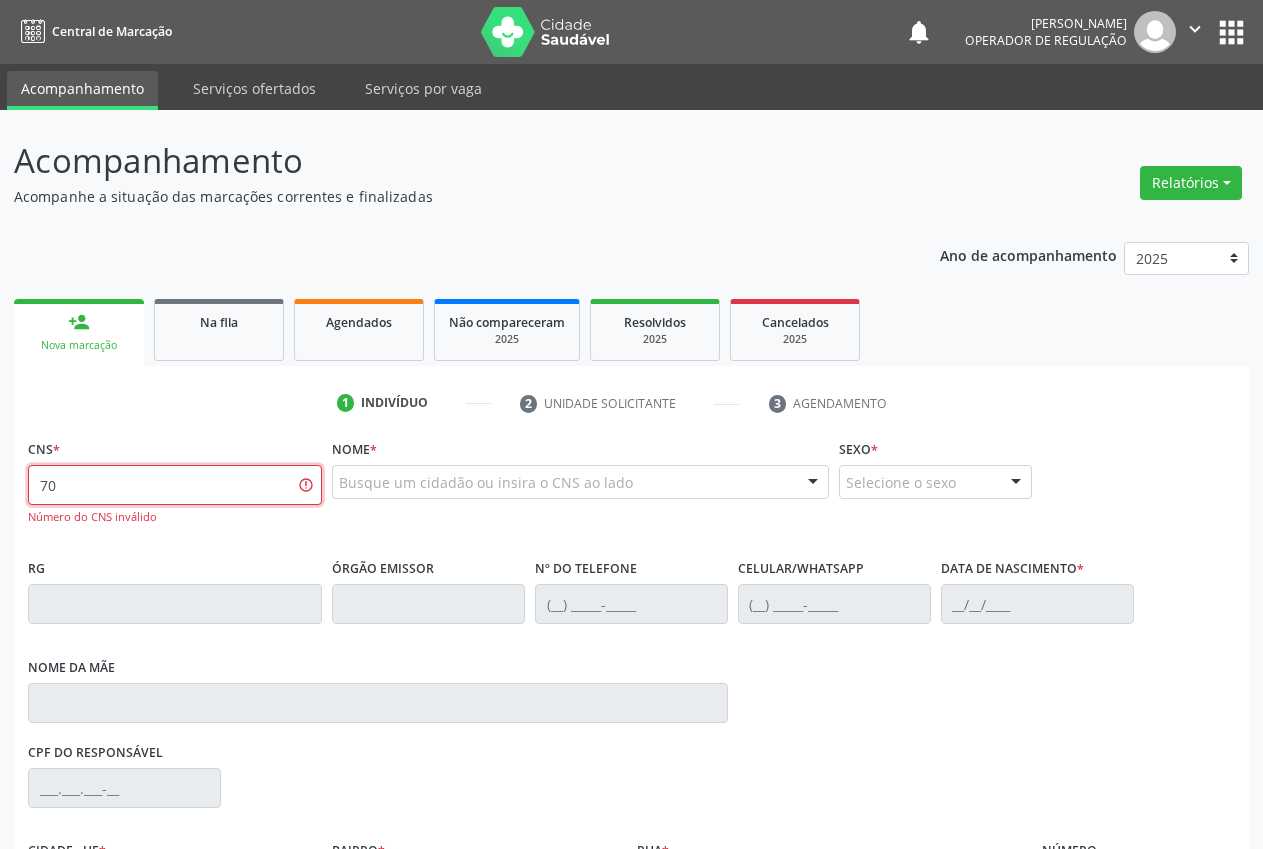 type on "7" 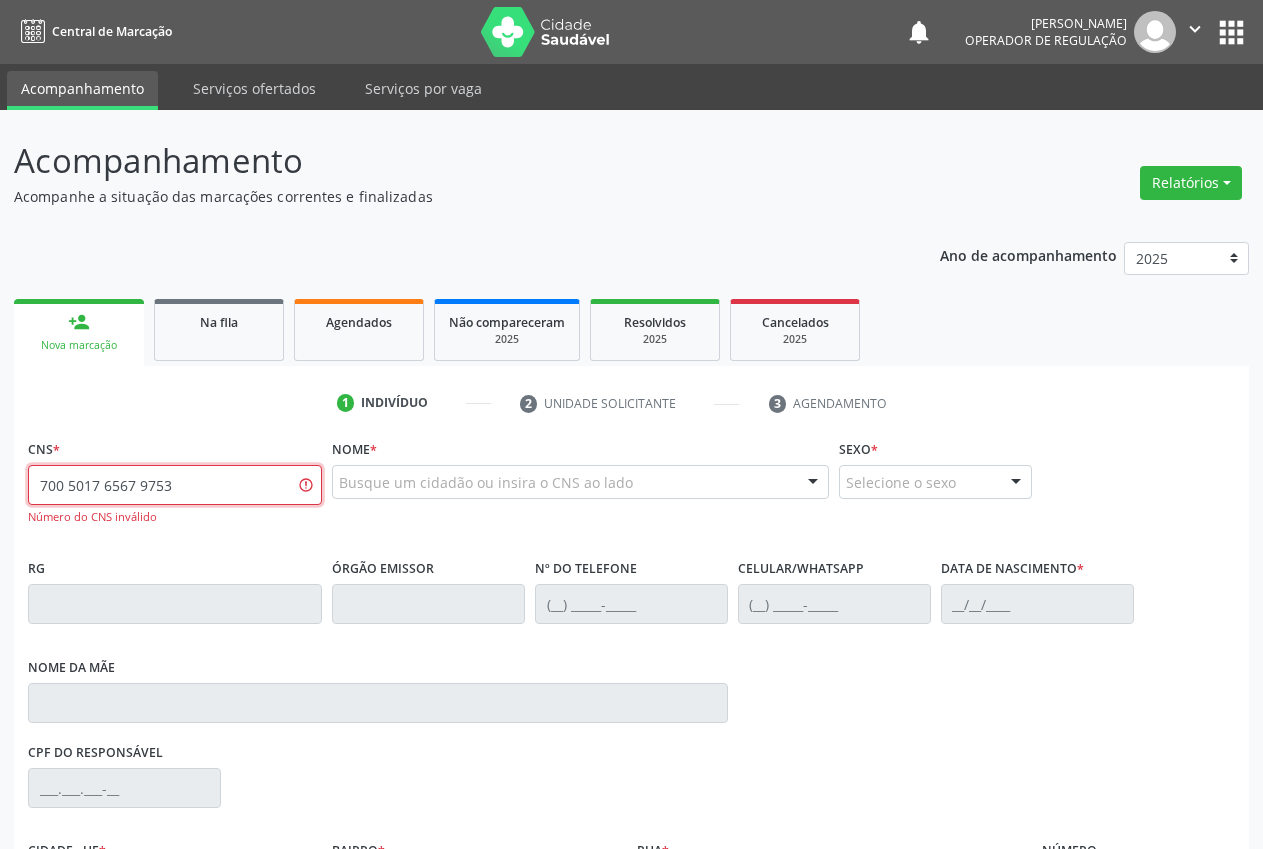 type on "700 5017 6567 9753" 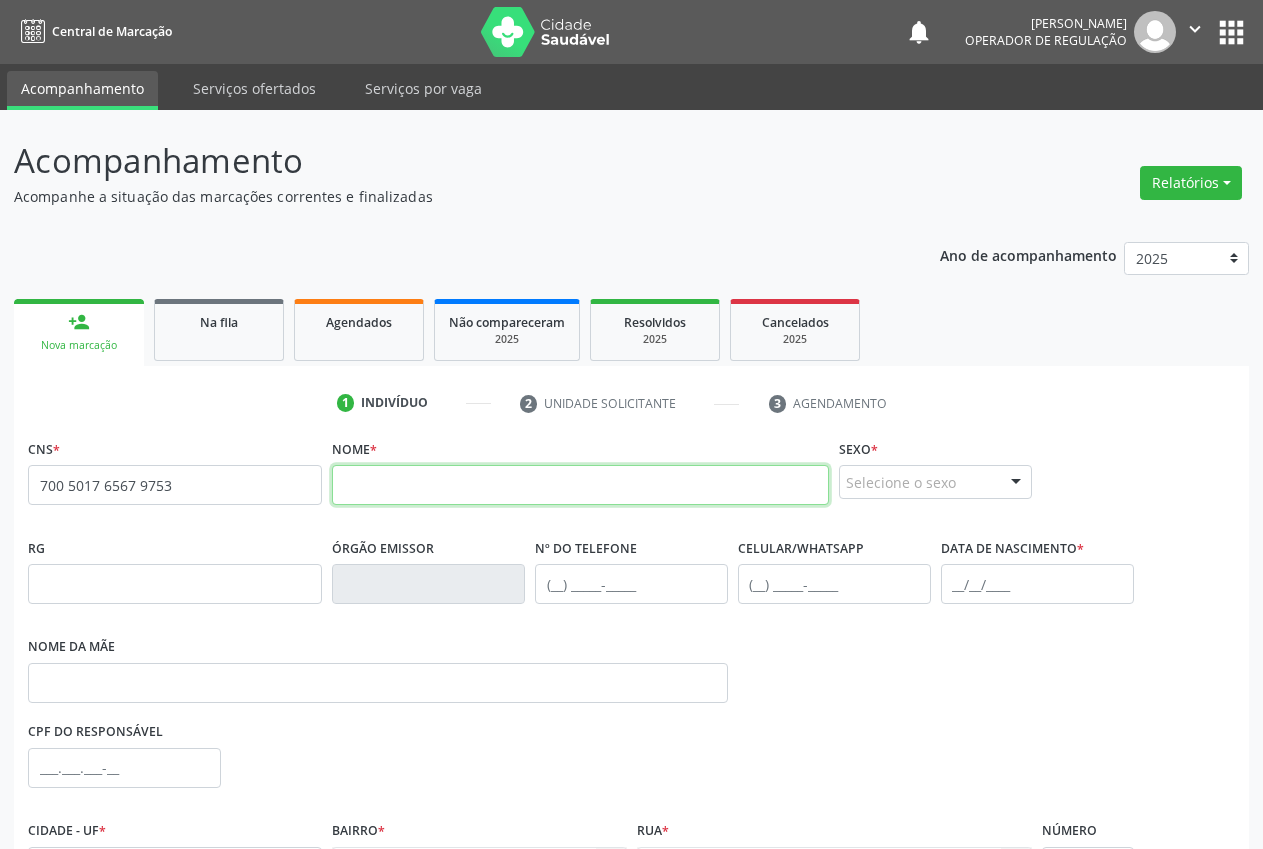 click at bounding box center (580, 485) 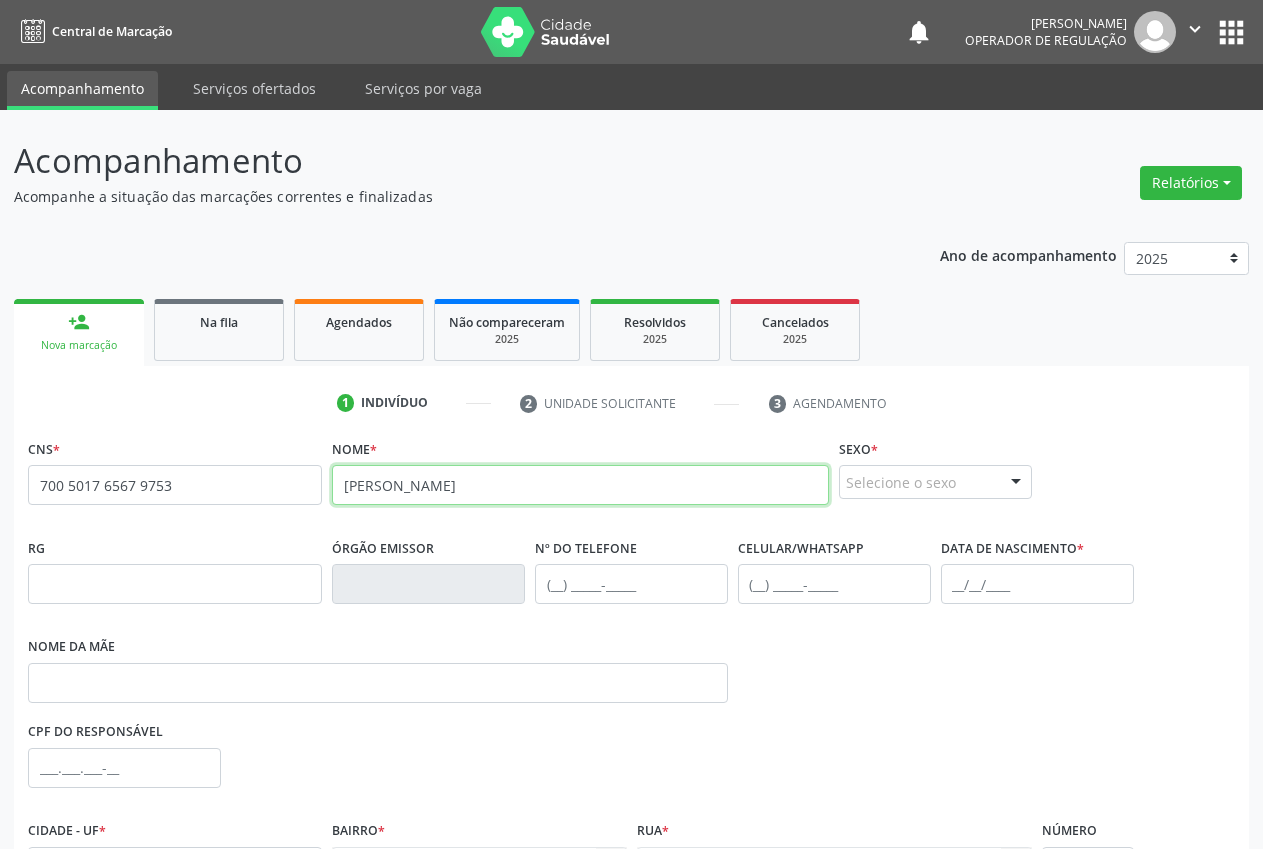 type on "francisco wanderson damasceno barbosa" 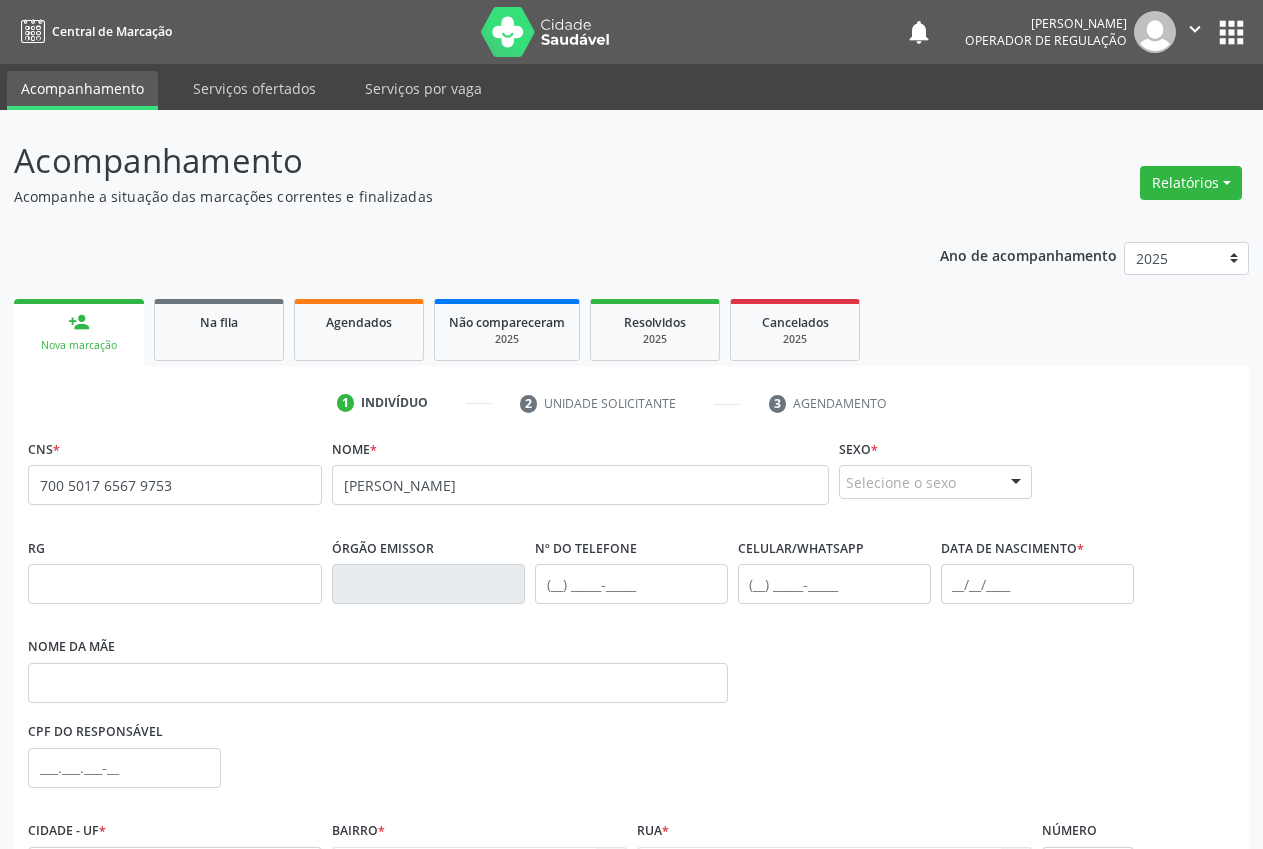 click on "Selecione o sexo" at bounding box center (935, 482) 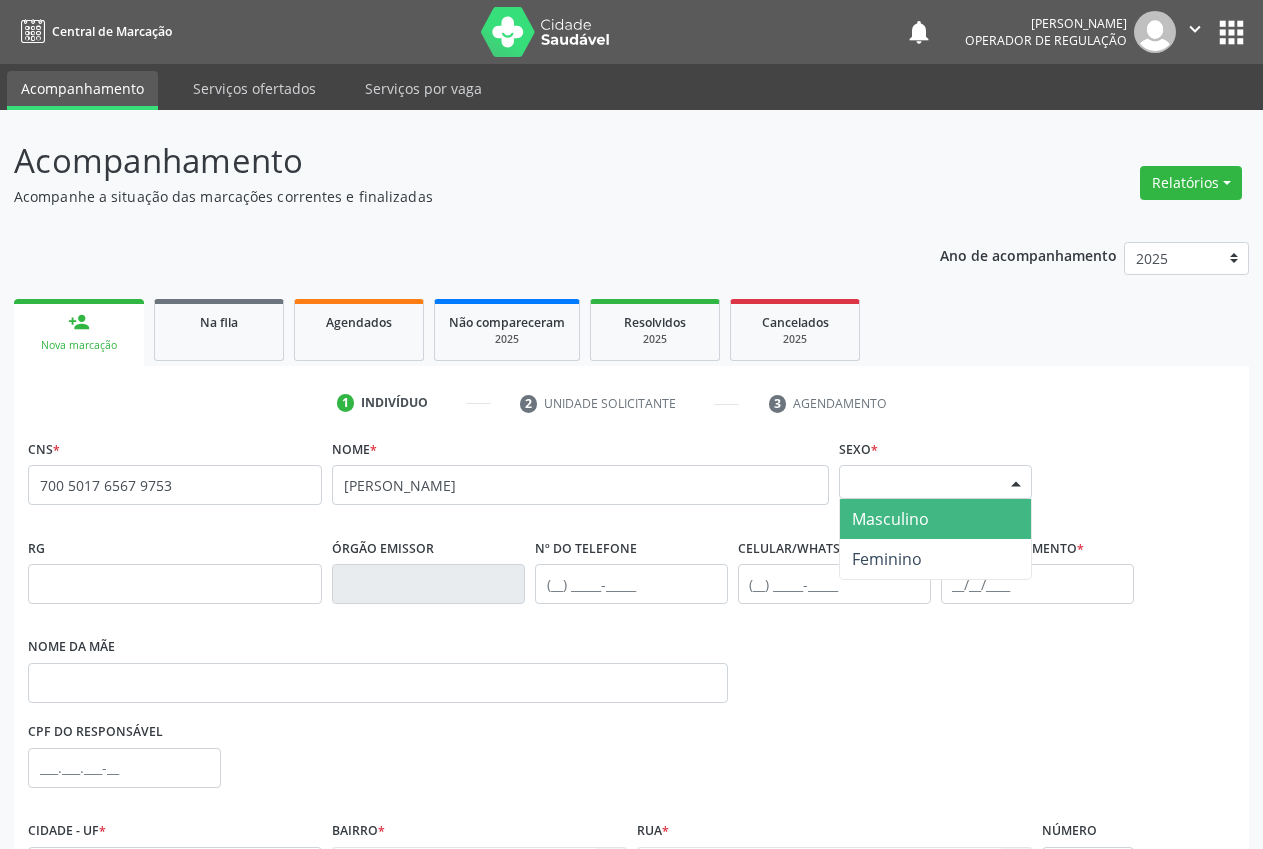 click on "Masculino" at bounding box center (890, 519) 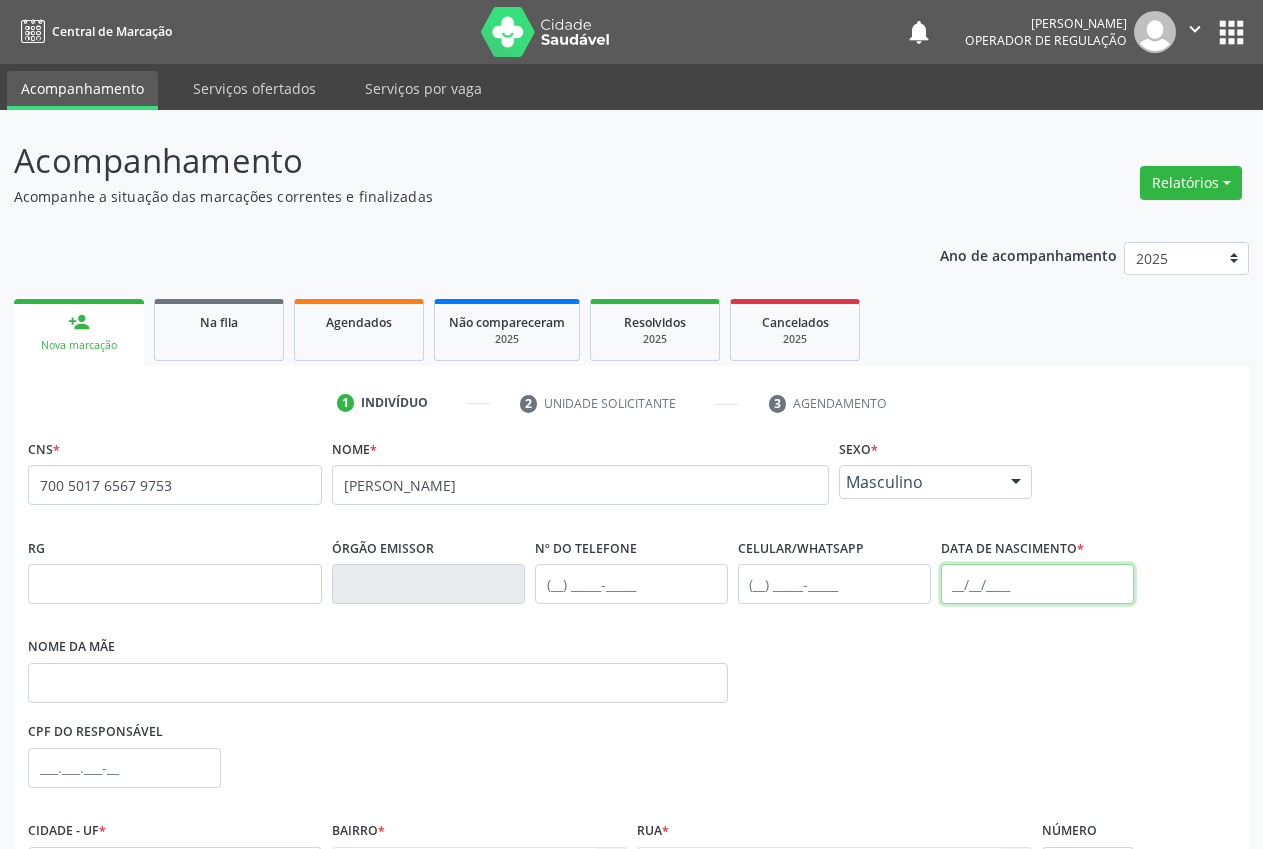 click at bounding box center (1037, 584) 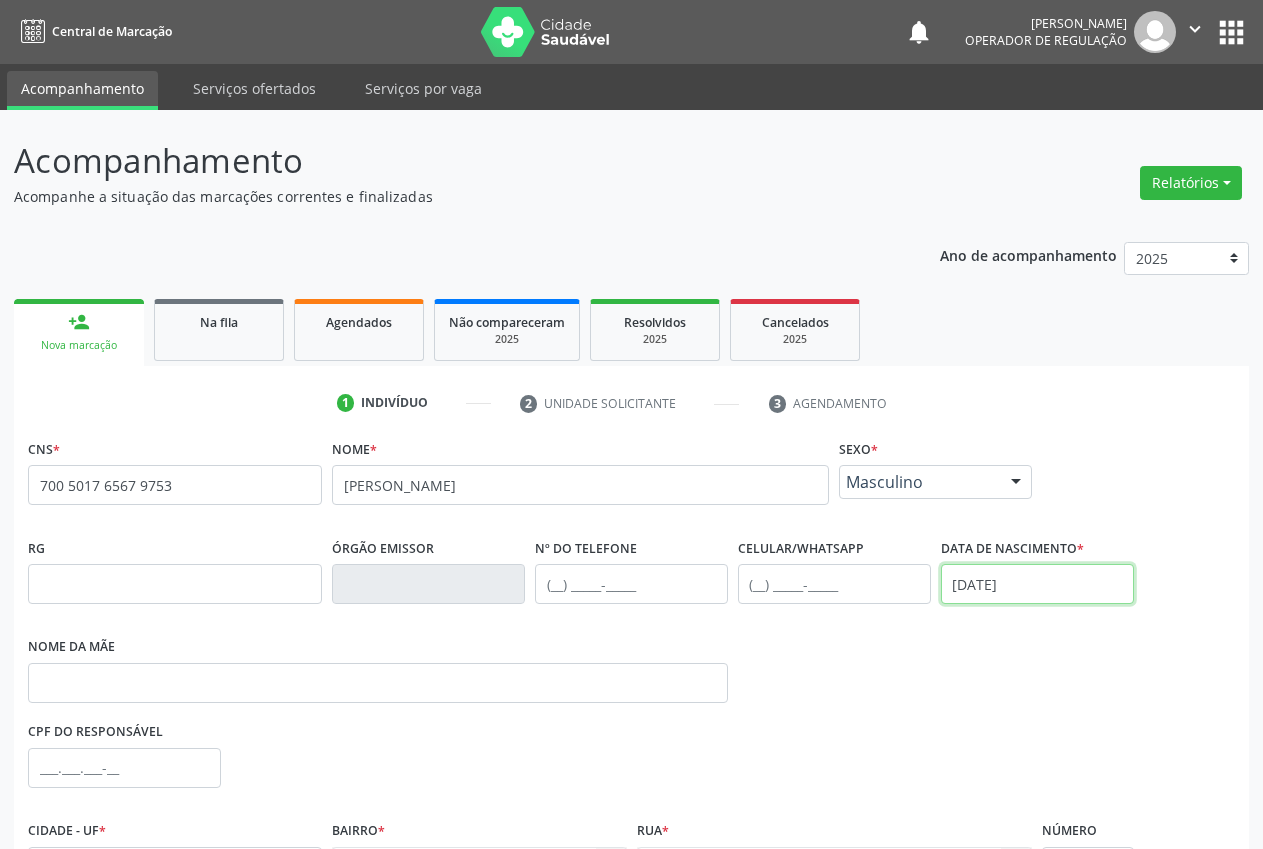 type on "11/08/2001" 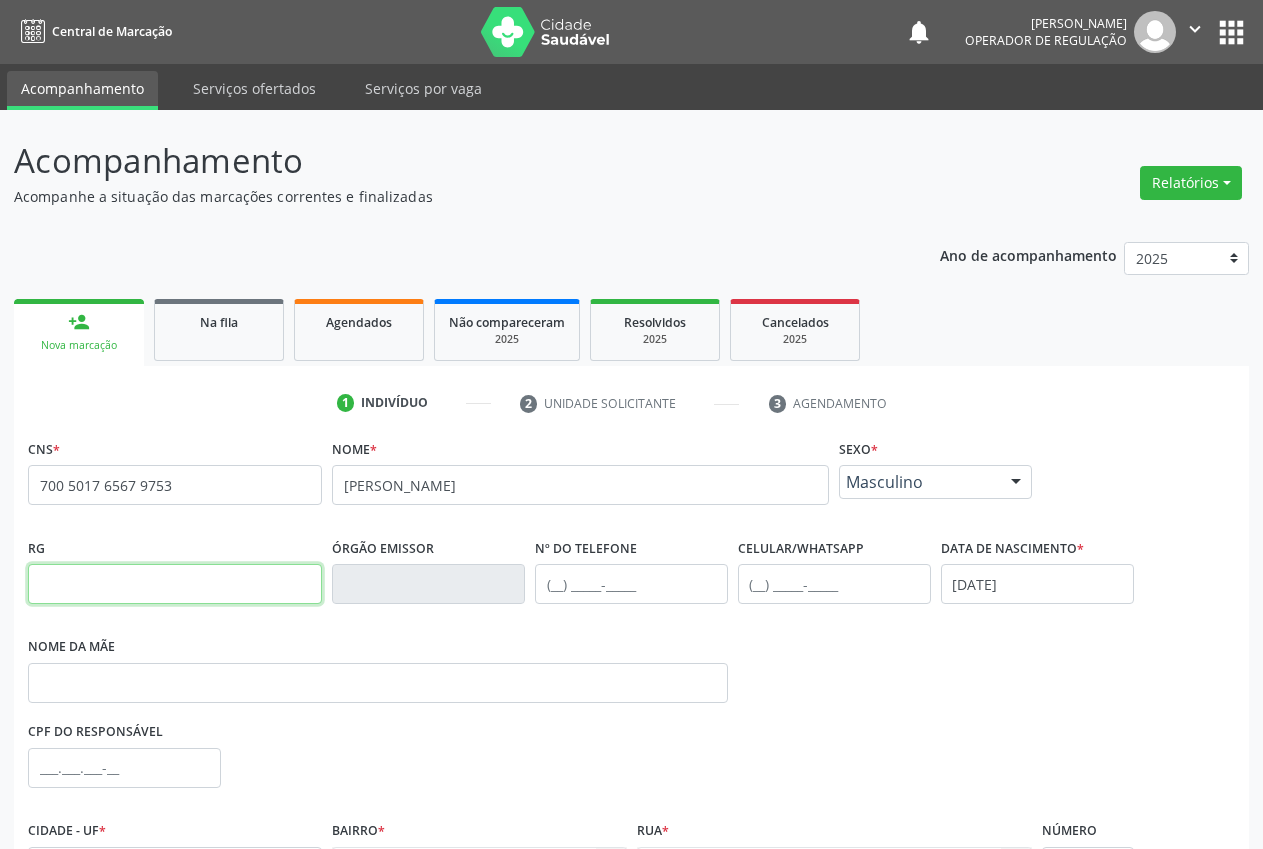 click at bounding box center [175, 584] 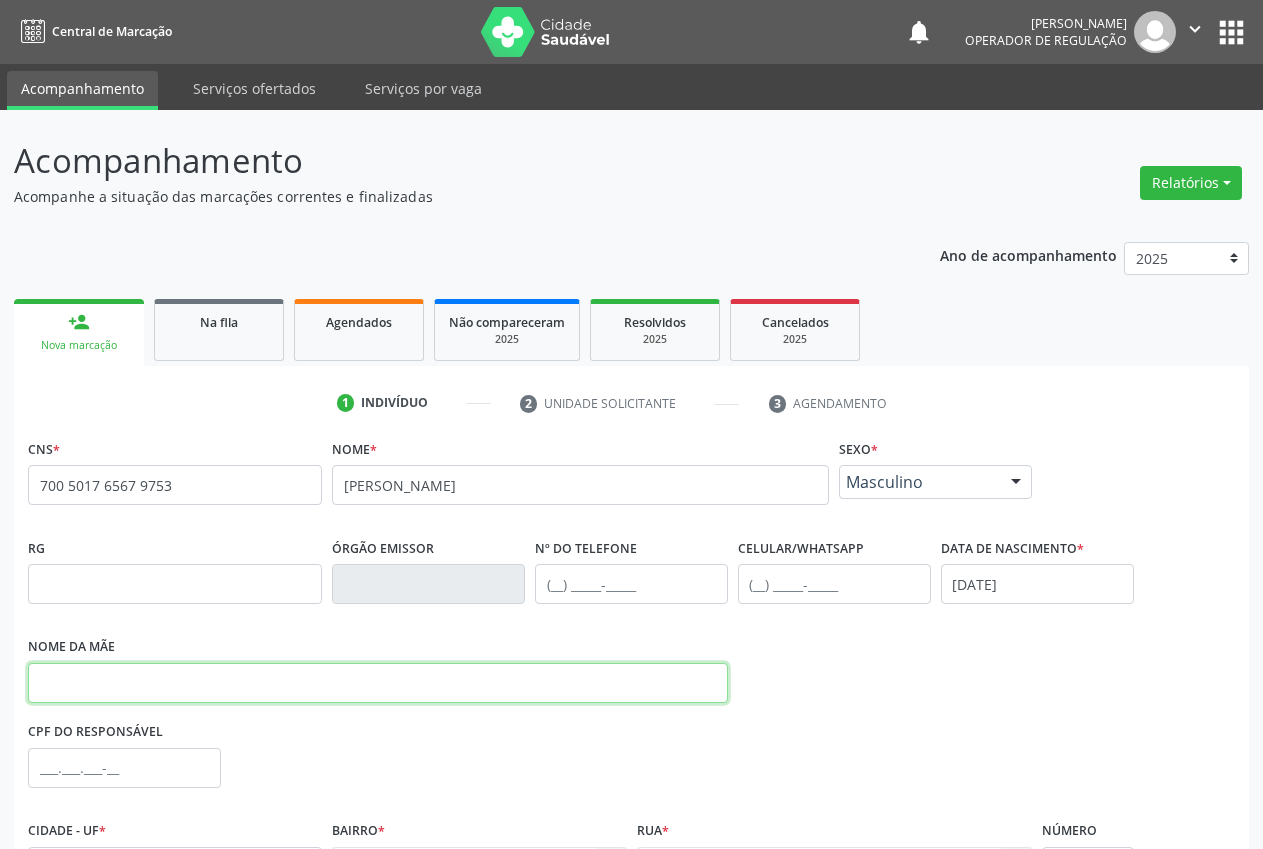 click at bounding box center (378, 683) 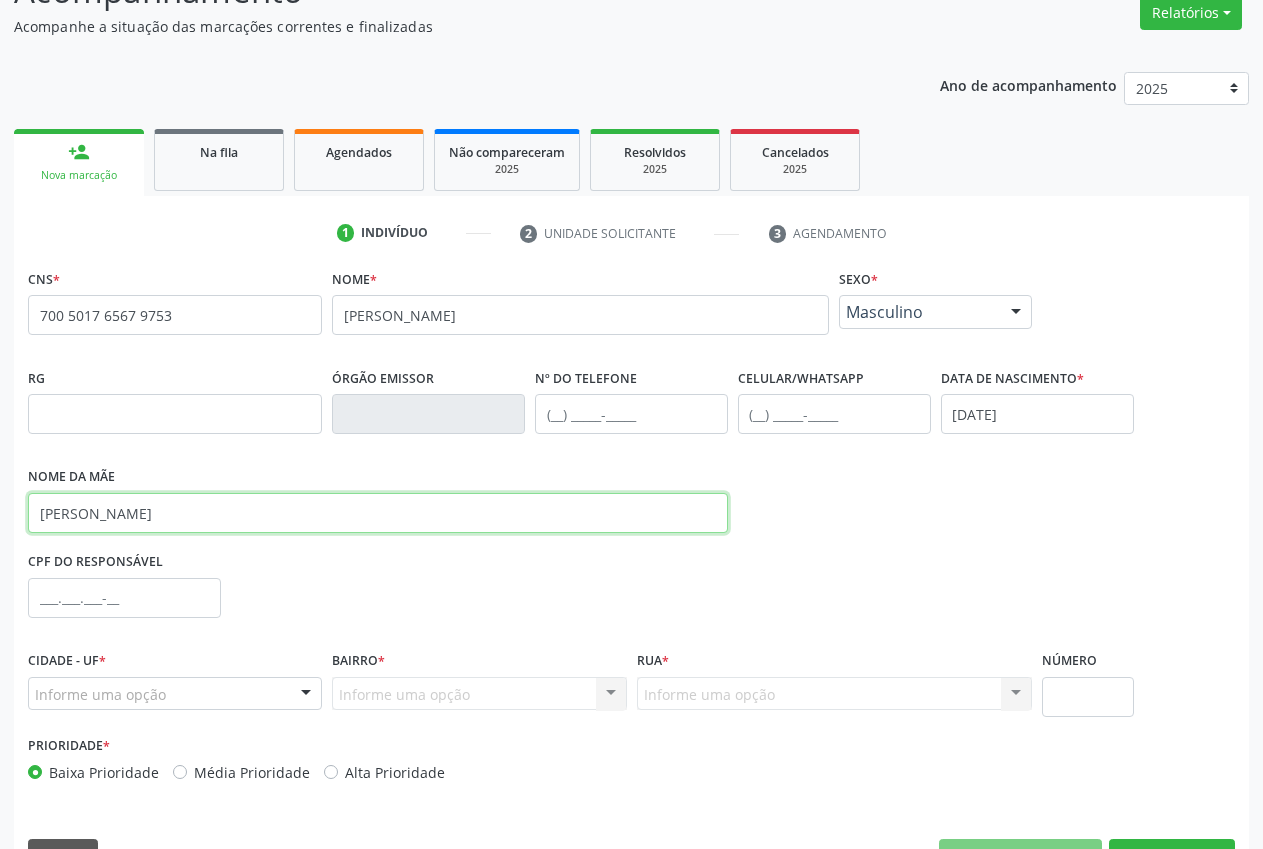scroll, scrollTop: 221, scrollLeft: 0, axis: vertical 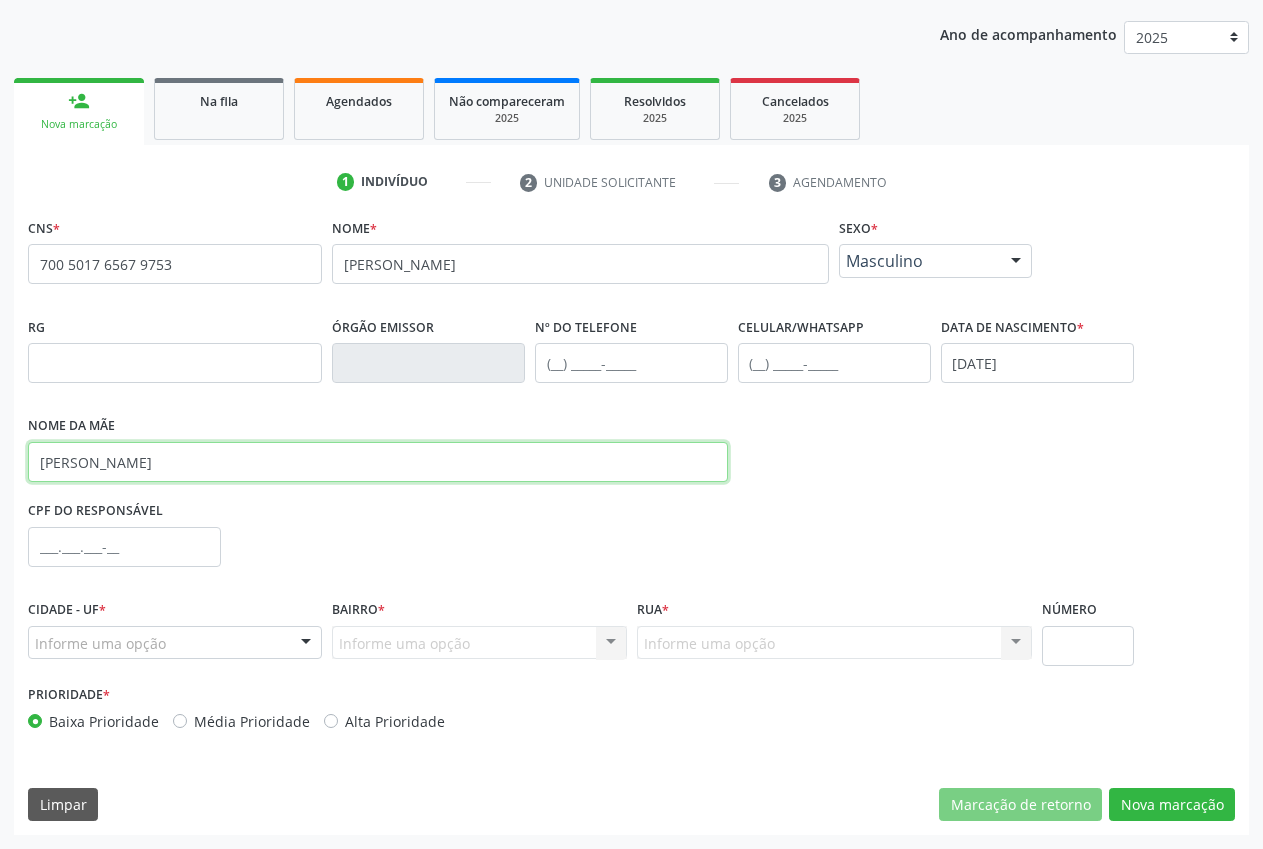 type on "cosma valdeci damasceno barbosa" 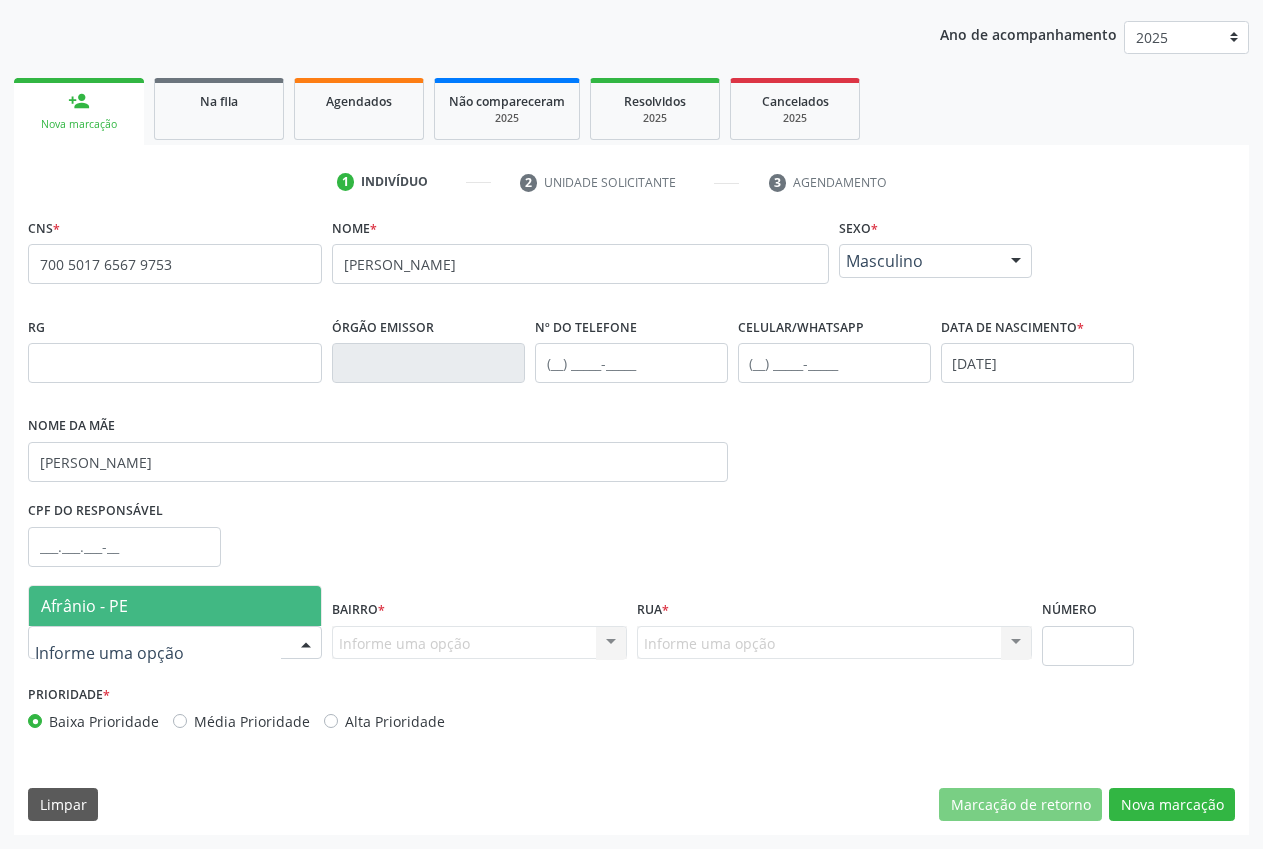 click on "Afrânio - PE" at bounding box center [175, 606] 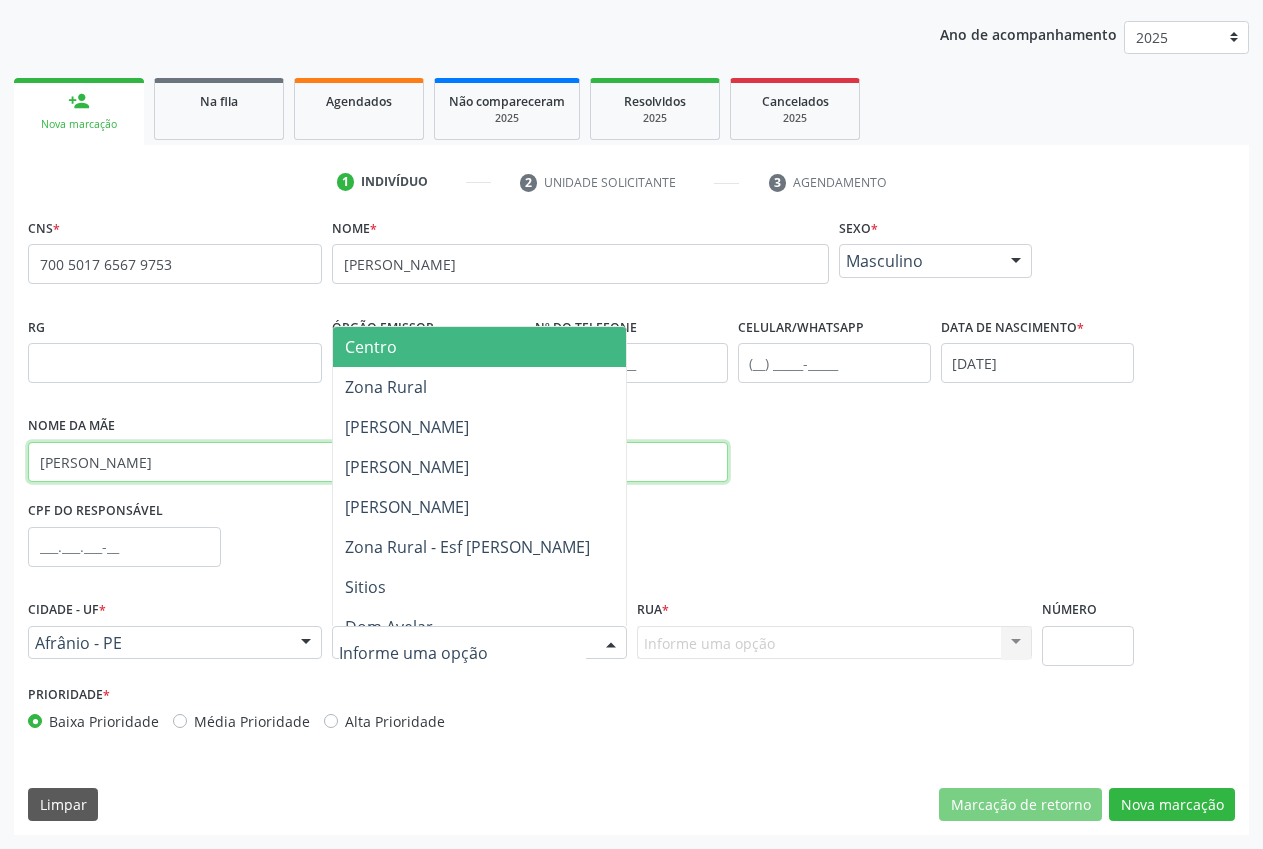 click on "cosma valdeci damasceno barbosa" at bounding box center [378, 462] 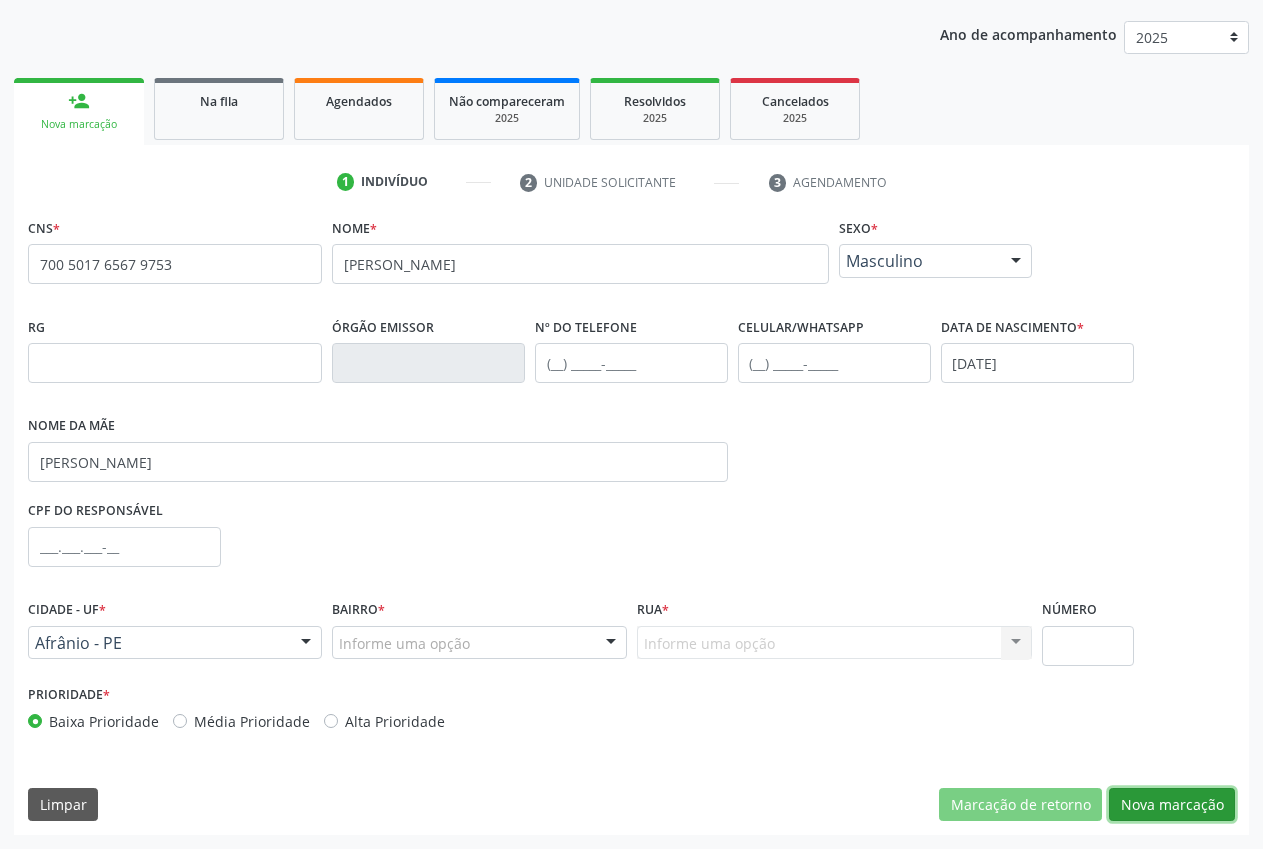click on "Nova marcação" at bounding box center [1172, 805] 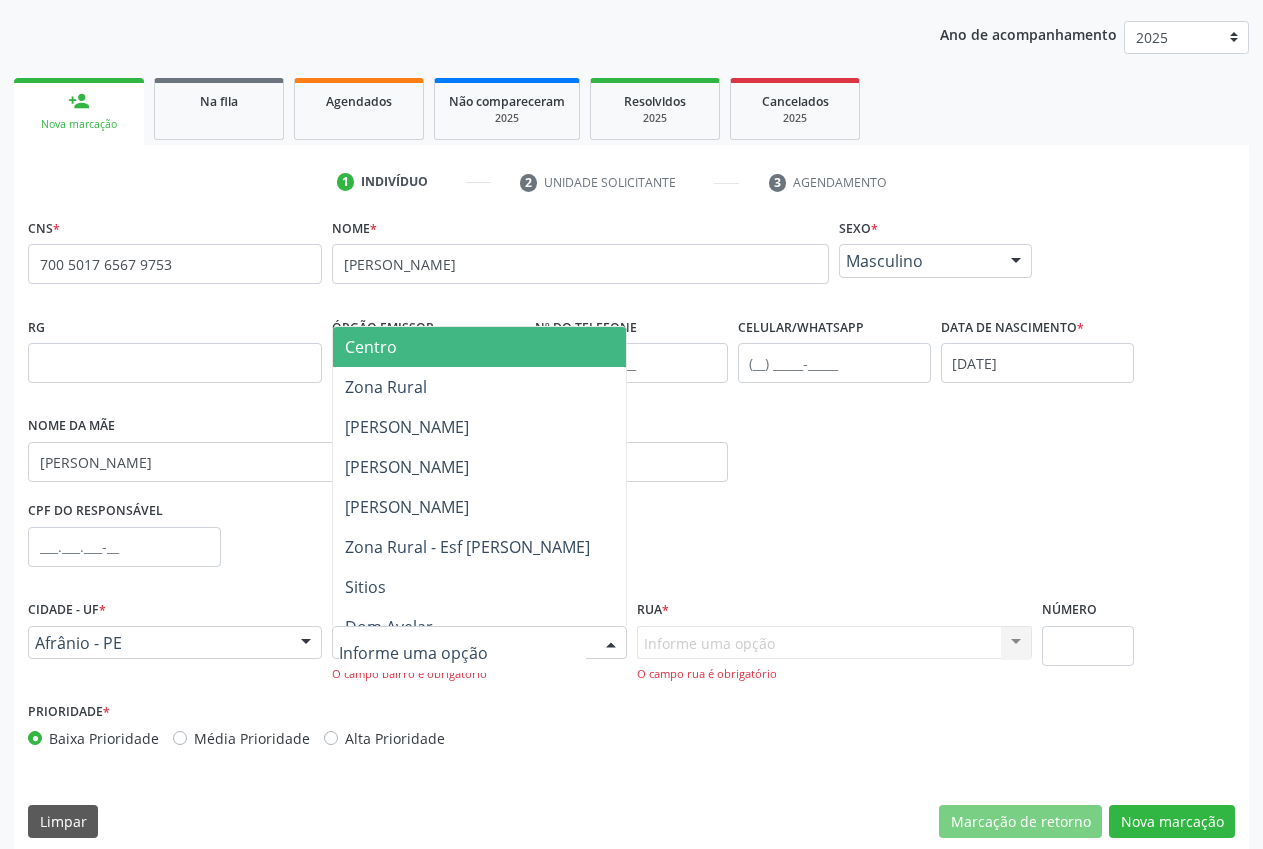 click at bounding box center (479, 643) 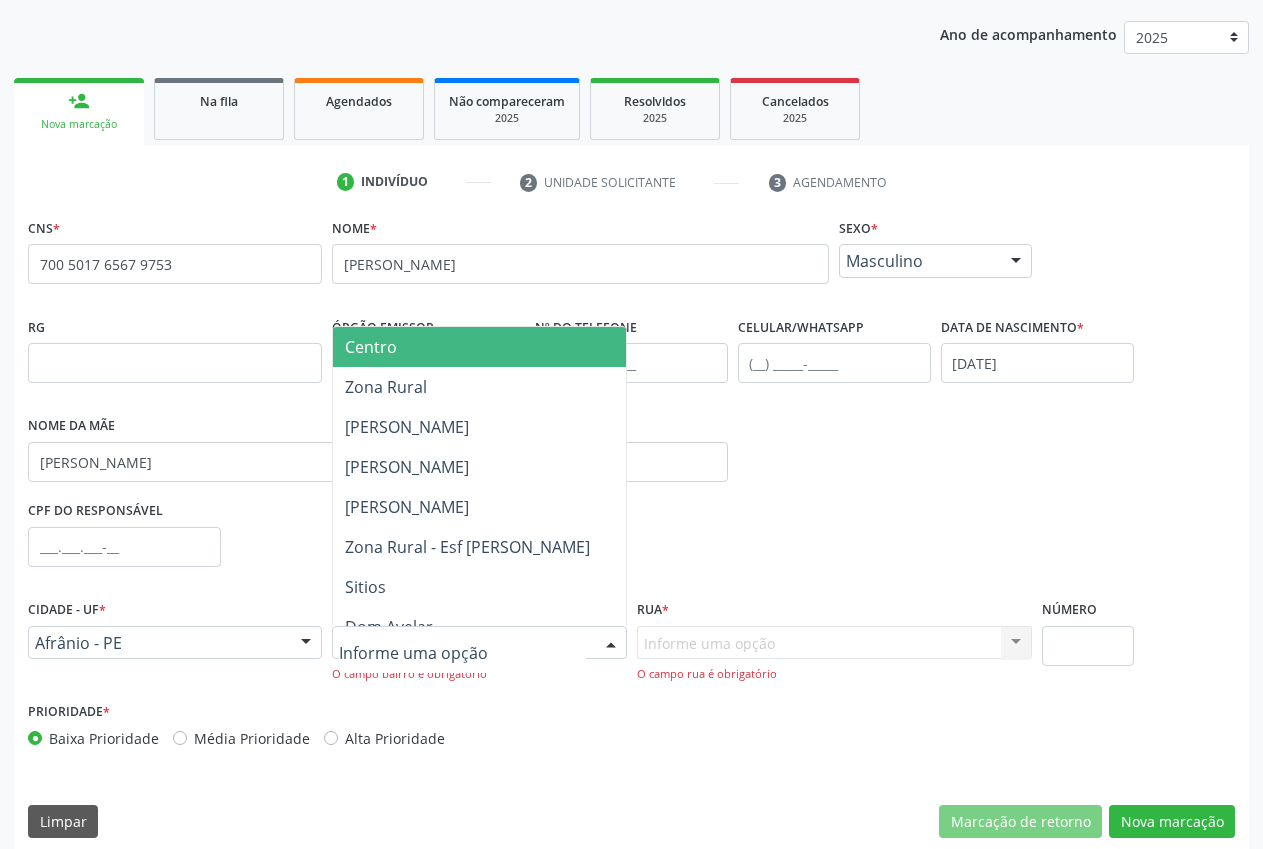 drag, startPoint x: 607, startPoint y: 363, endPoint x: 617, endPoint y: 399, distance: 37.363083 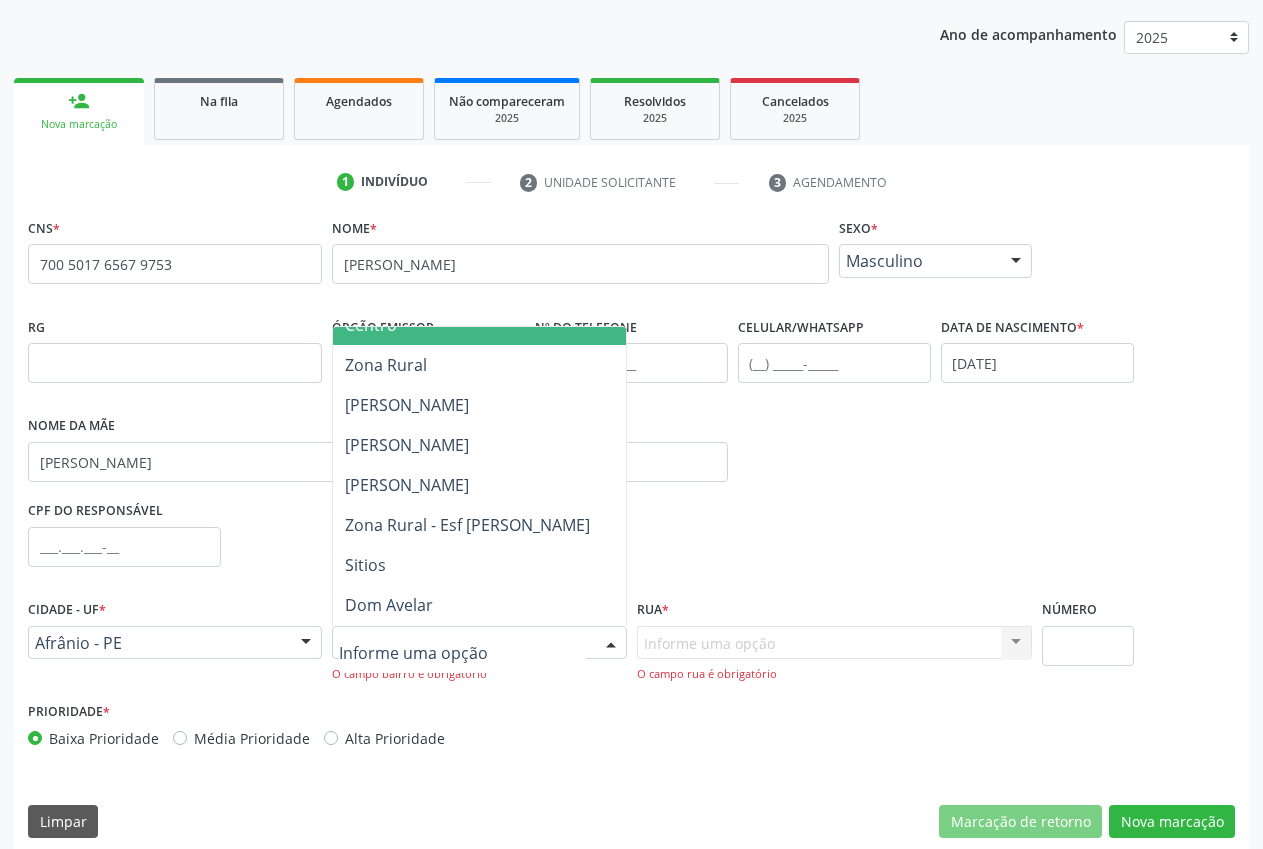 scroll, scrollTop: 0, scrollLeft: 0, axis: both 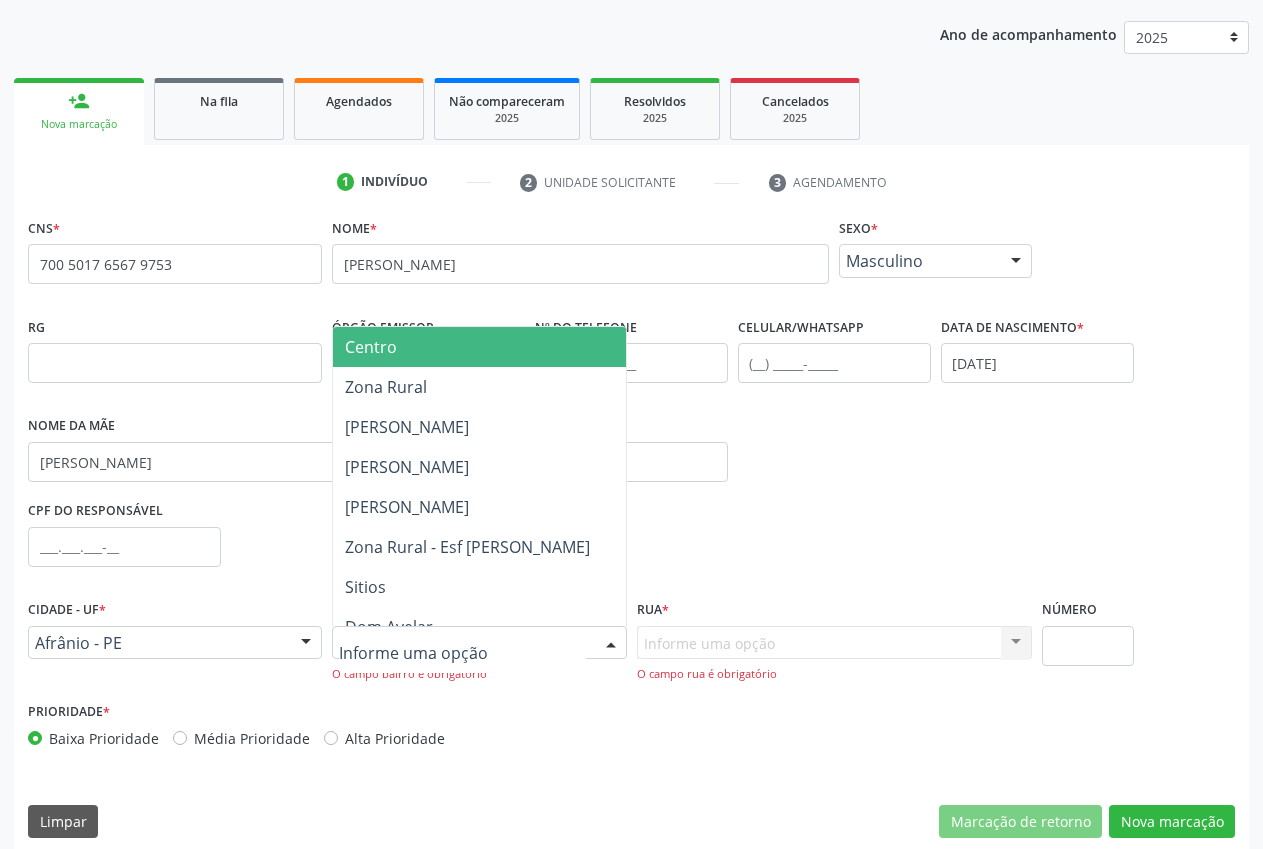 click on "Centro" at bounding box center (479, 347) 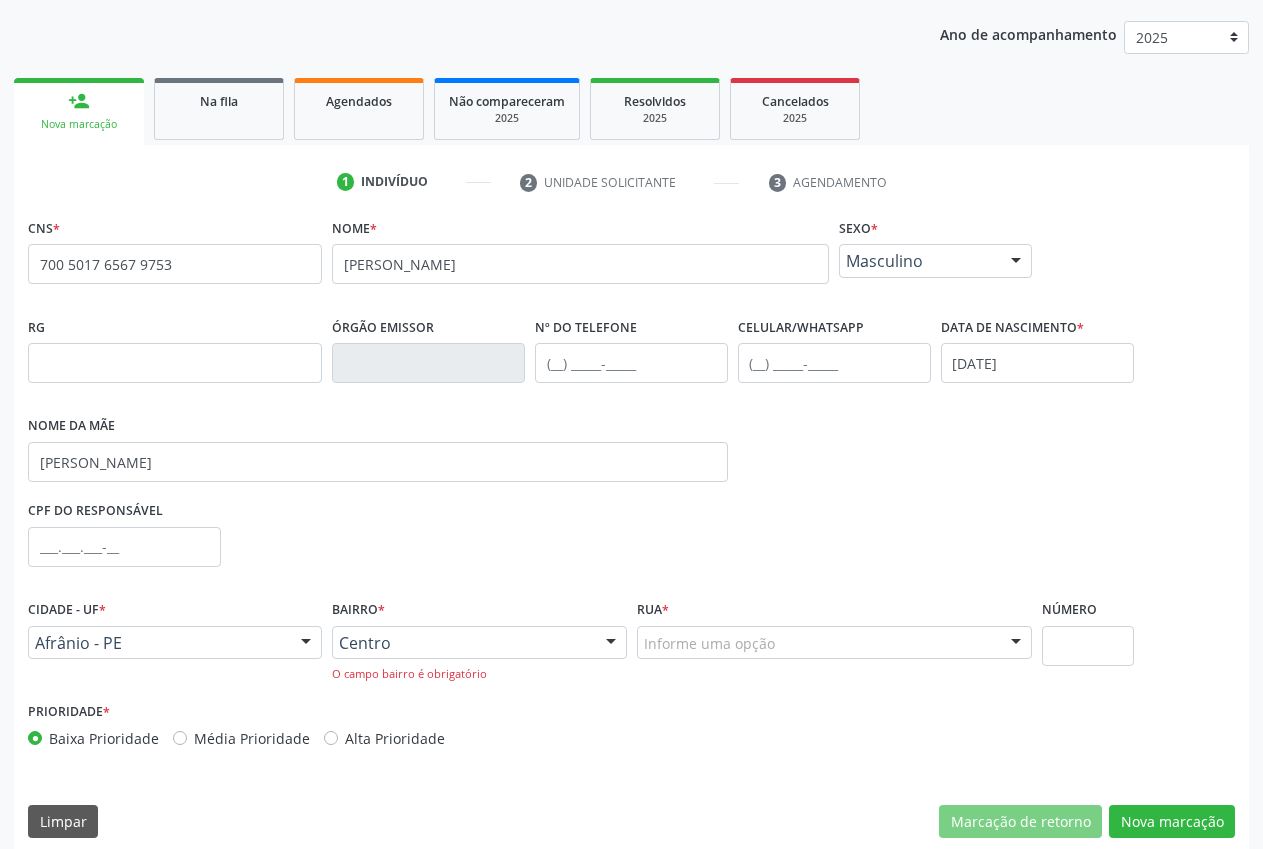 click on "Informe uma opção" at bounding box center (835, 643) 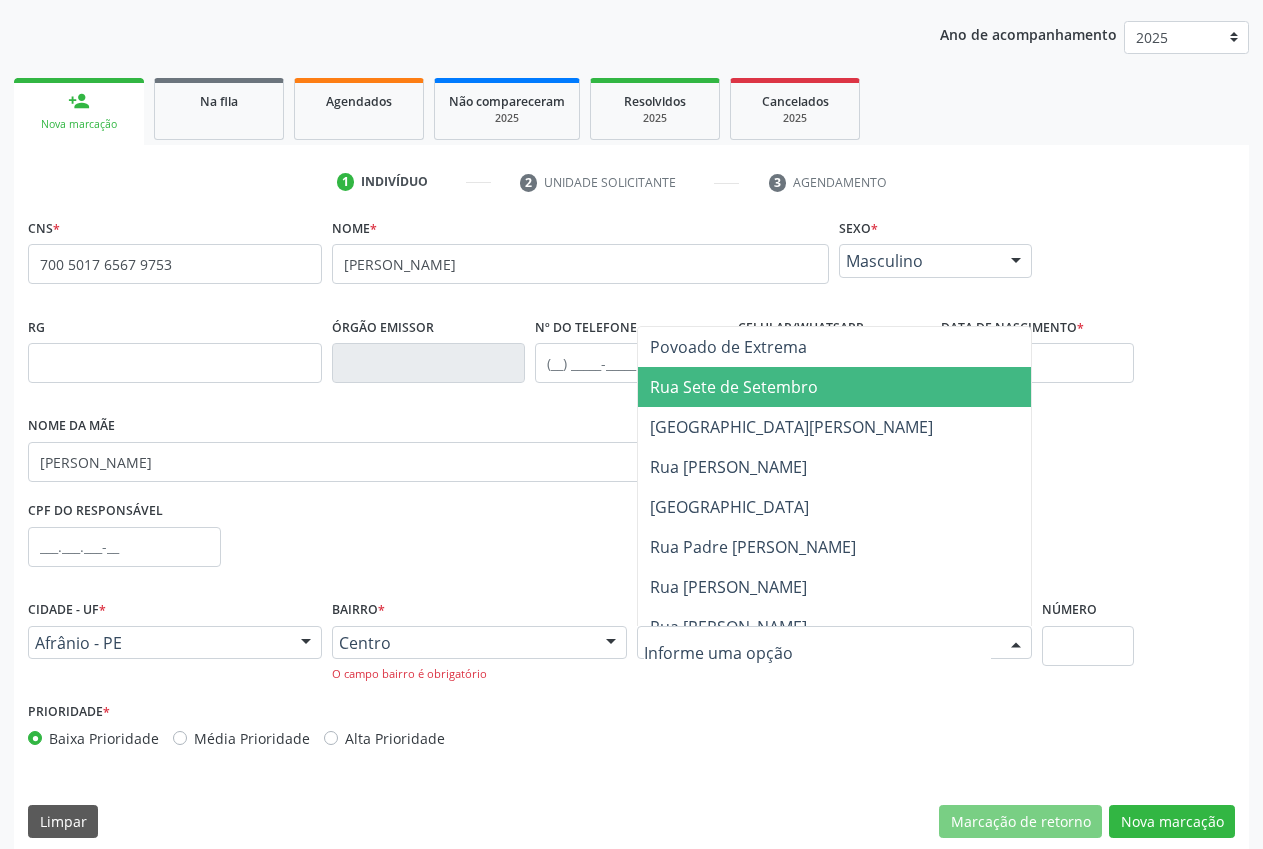 click on "Rua Sete de Setembro" at bounding box center [842, 387] 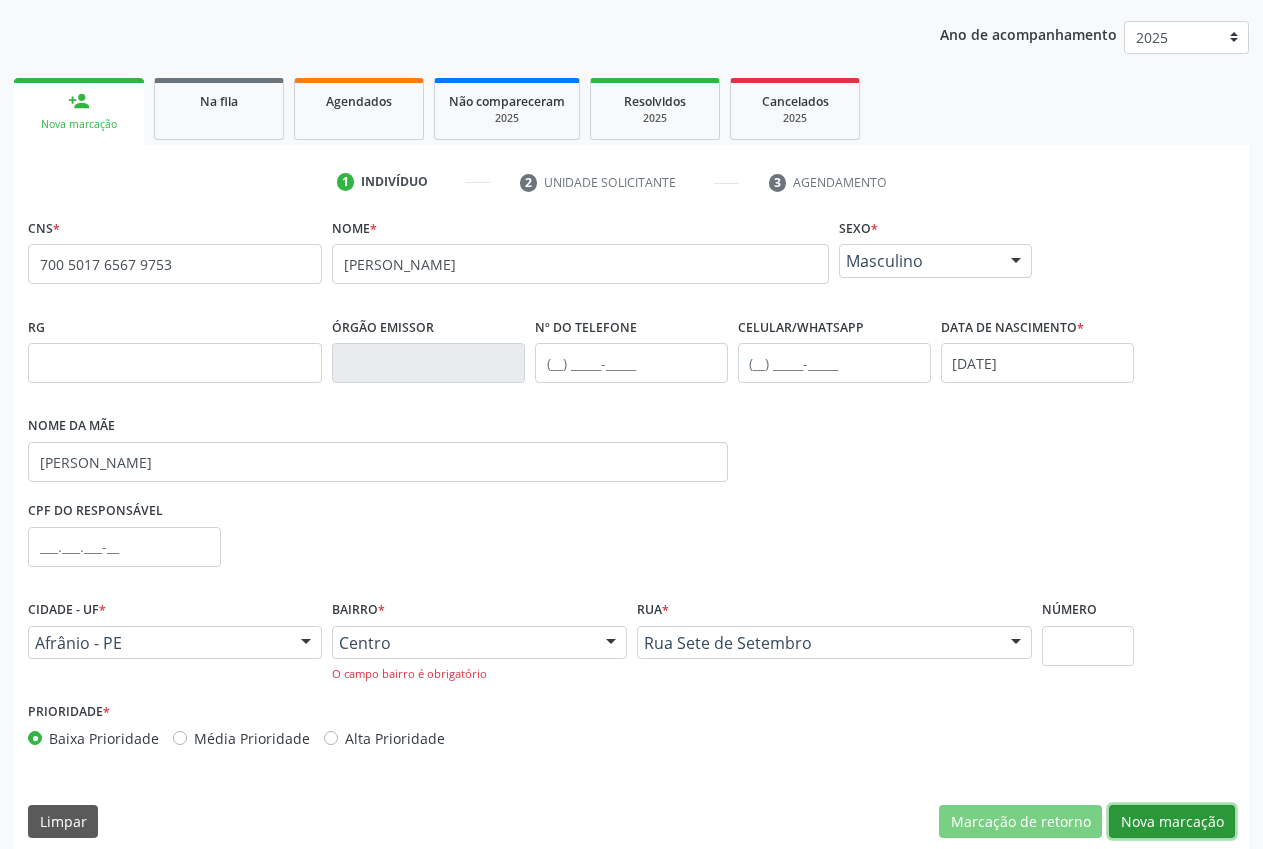 click on "Nova marcação" at bounding box center [1172, 822] 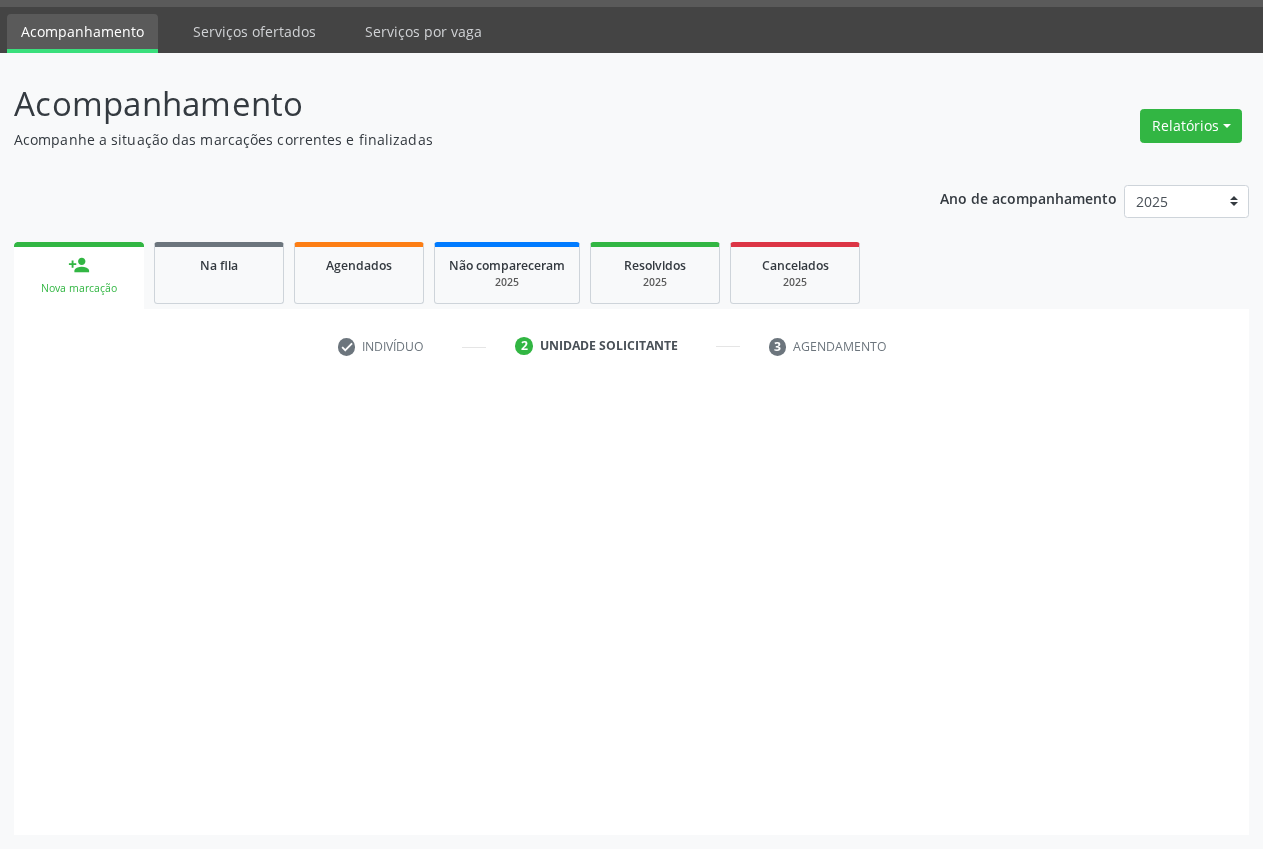 scroll, scrollTop: 57, scrollLeft: 0, axis: vertical 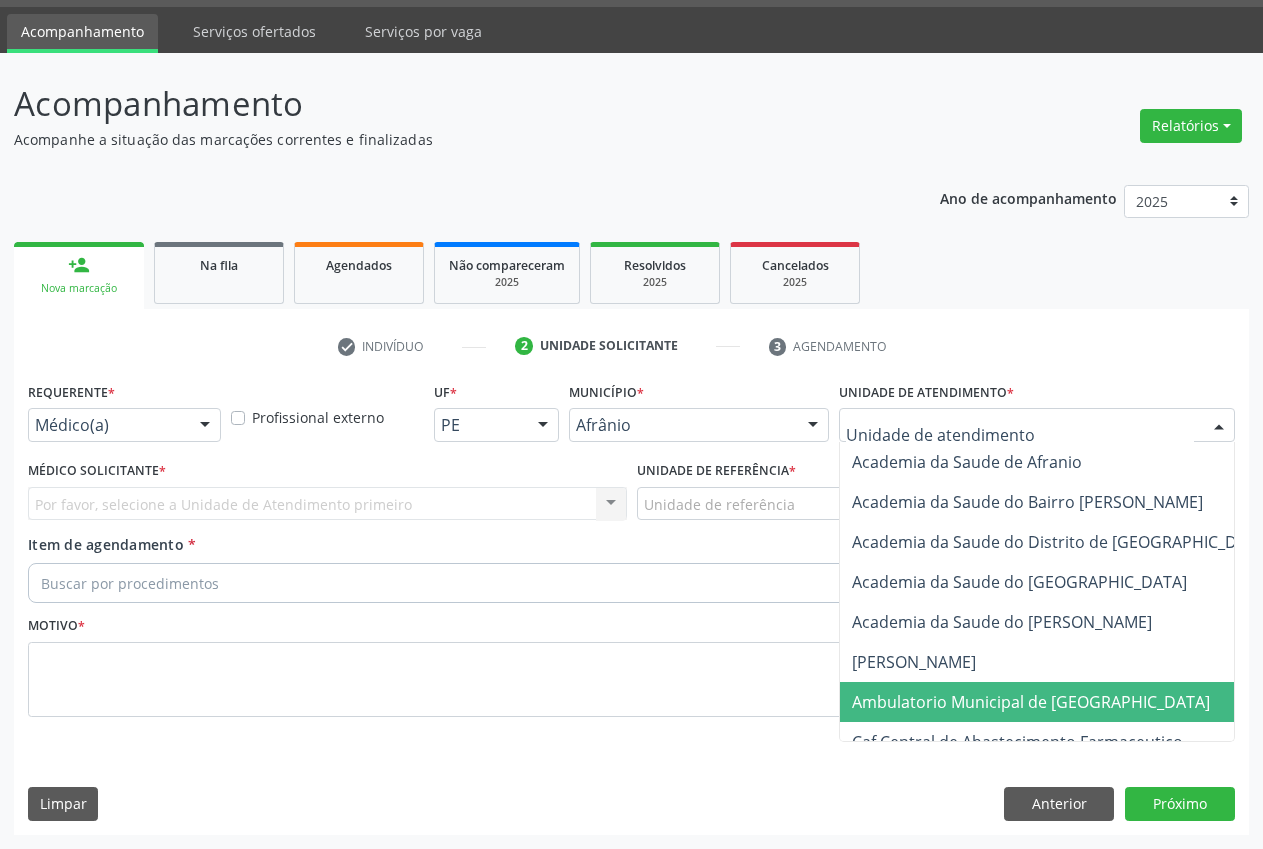 click on "Ambulatorio Municipal de [GEOGRAPHIC_DATA]" at bounding box center (1031, 702) 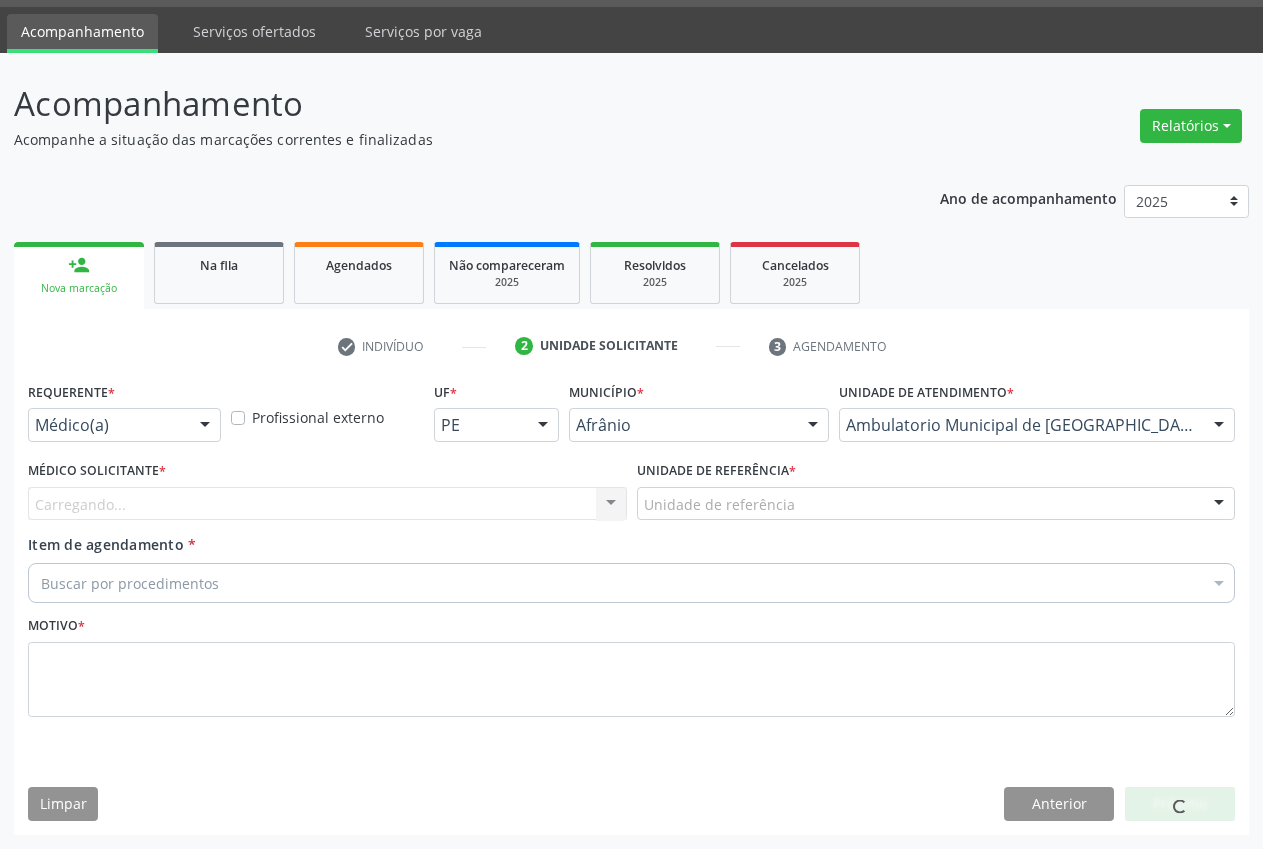 click on "Unidade de referência" at bounding box center [936, 504] 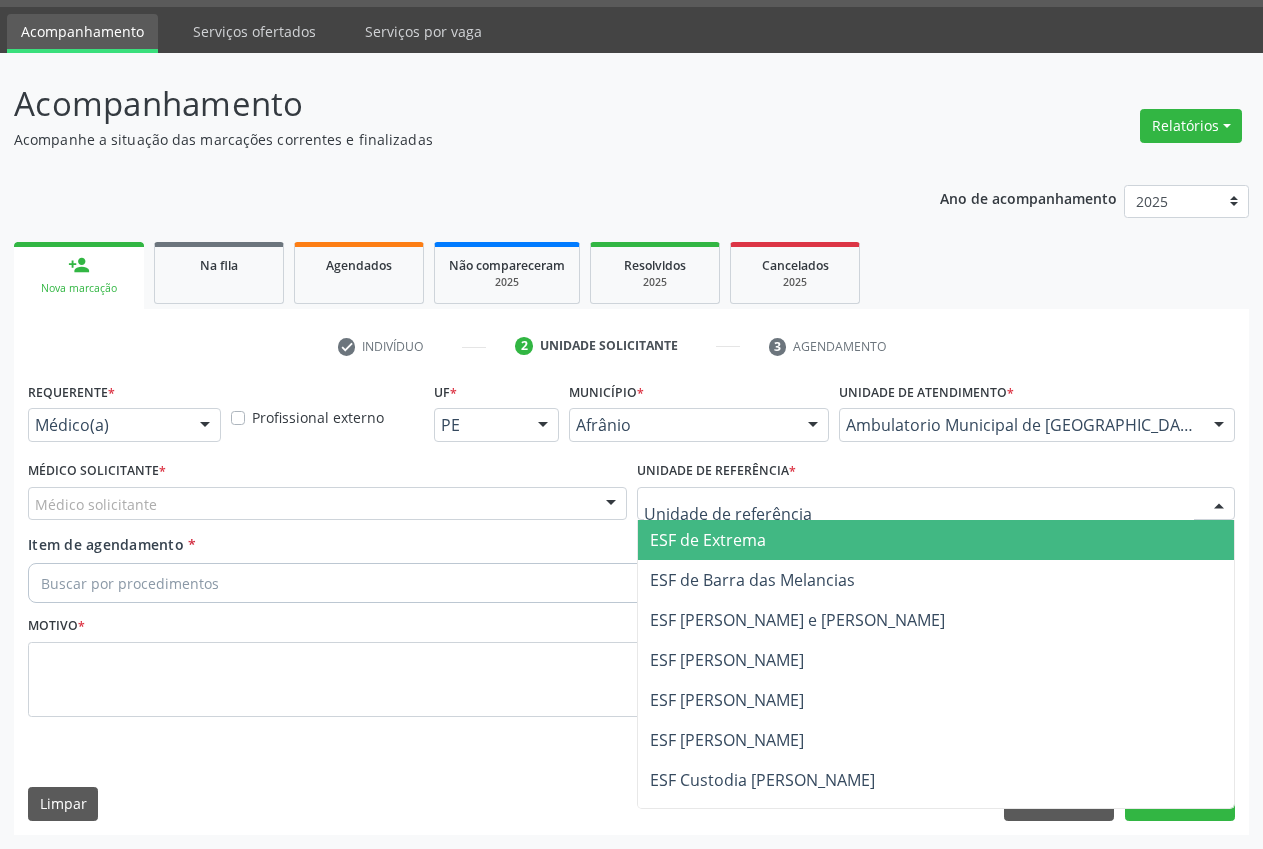 click on "ESF de Extrema" at bounding box center [936, 540] 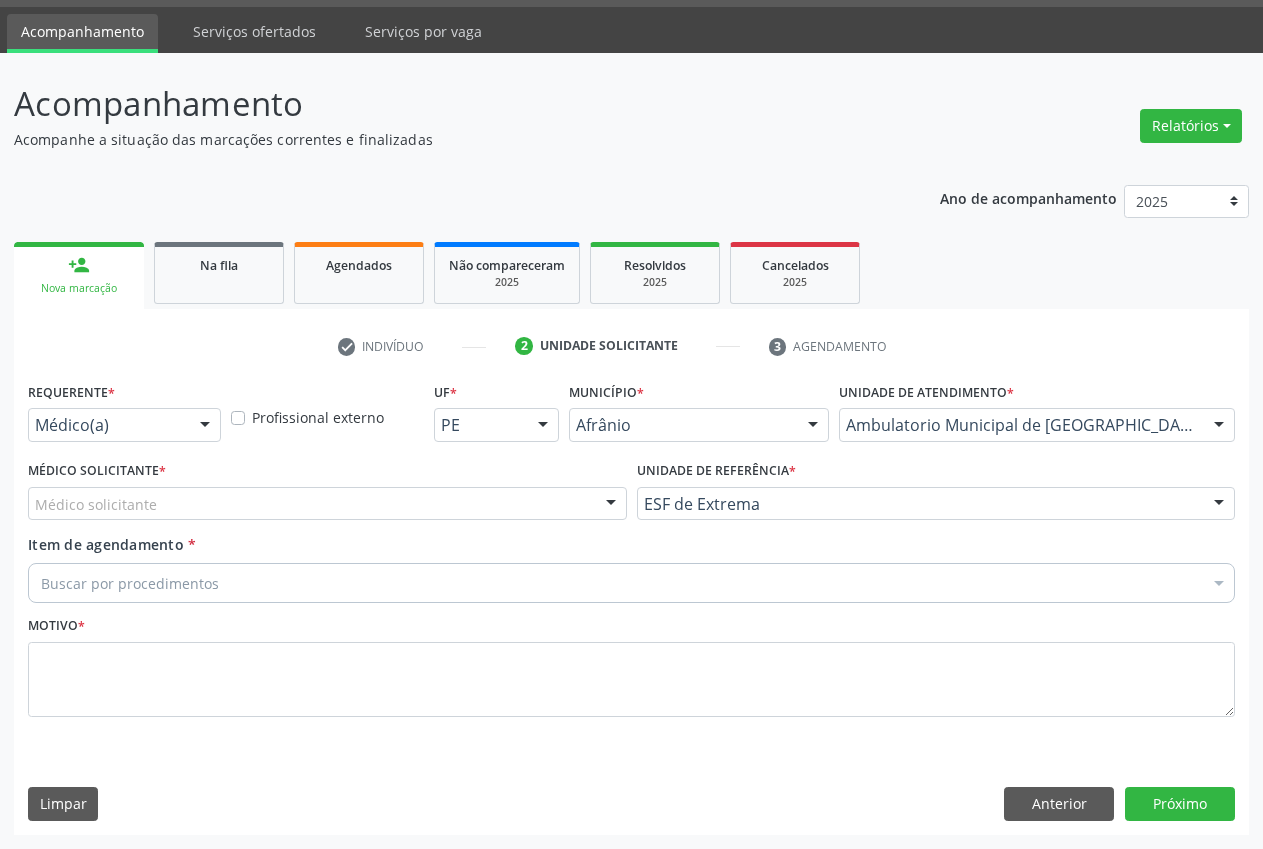 click at bounding box center (611, 505) 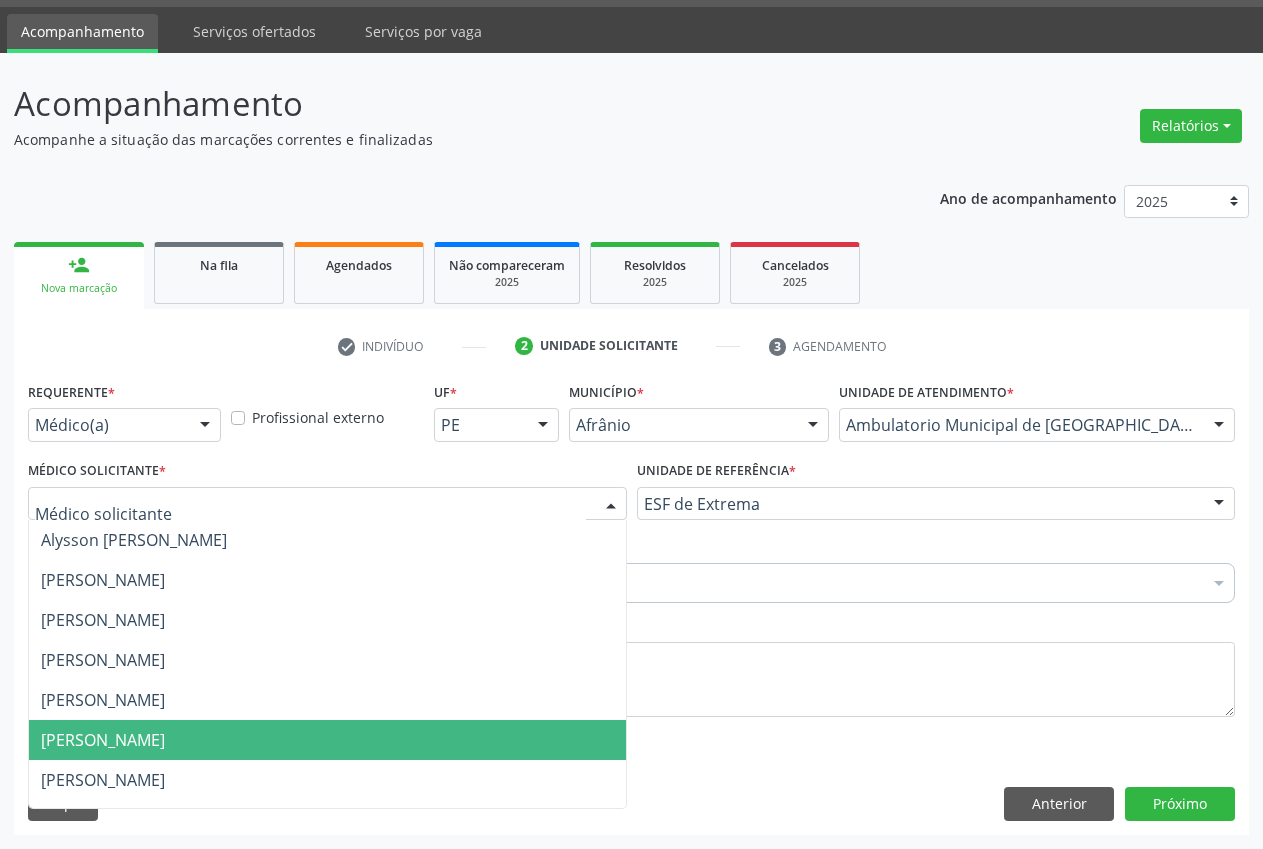 click on "[PERSON_NAME]" at bounding box center (327, 740) 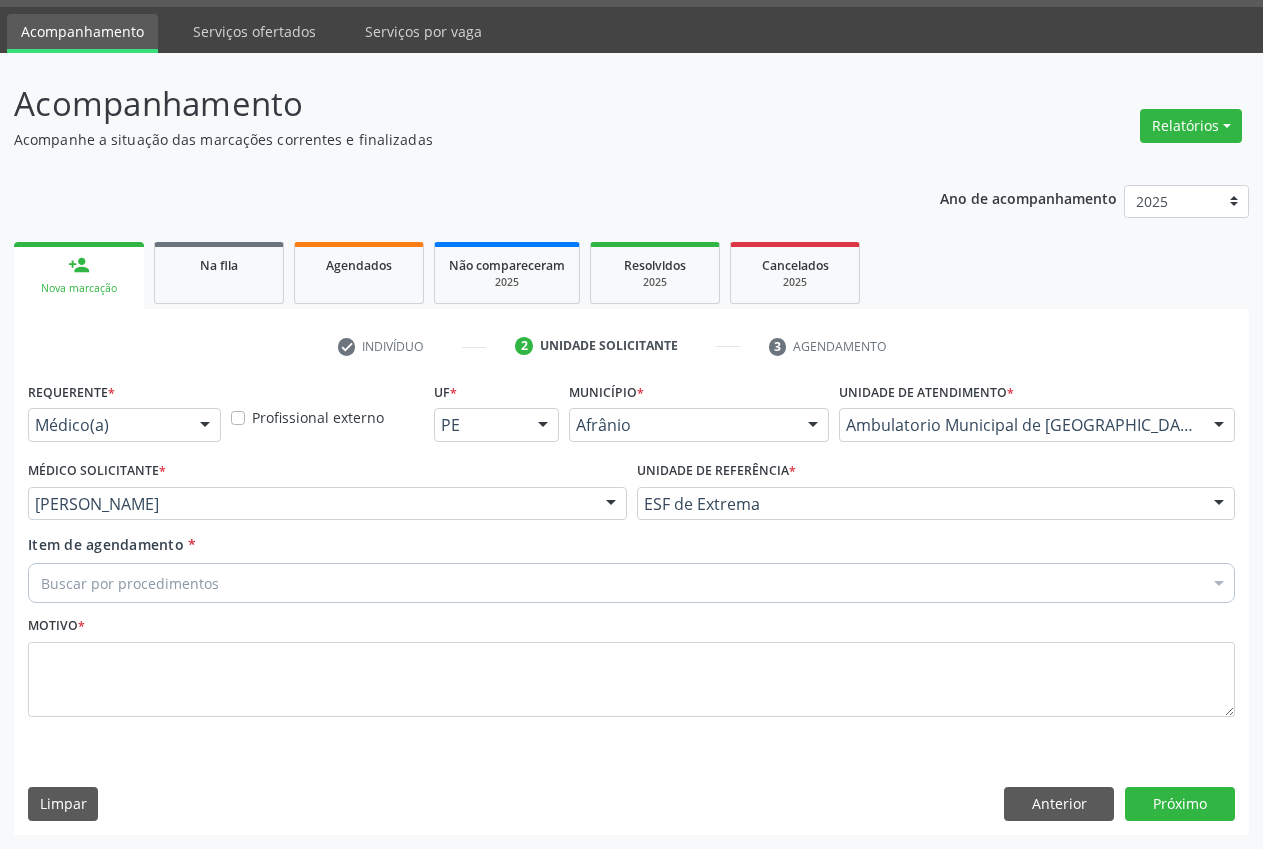 click on "Buscar por procedimentos" at bounding box center [631, 583] 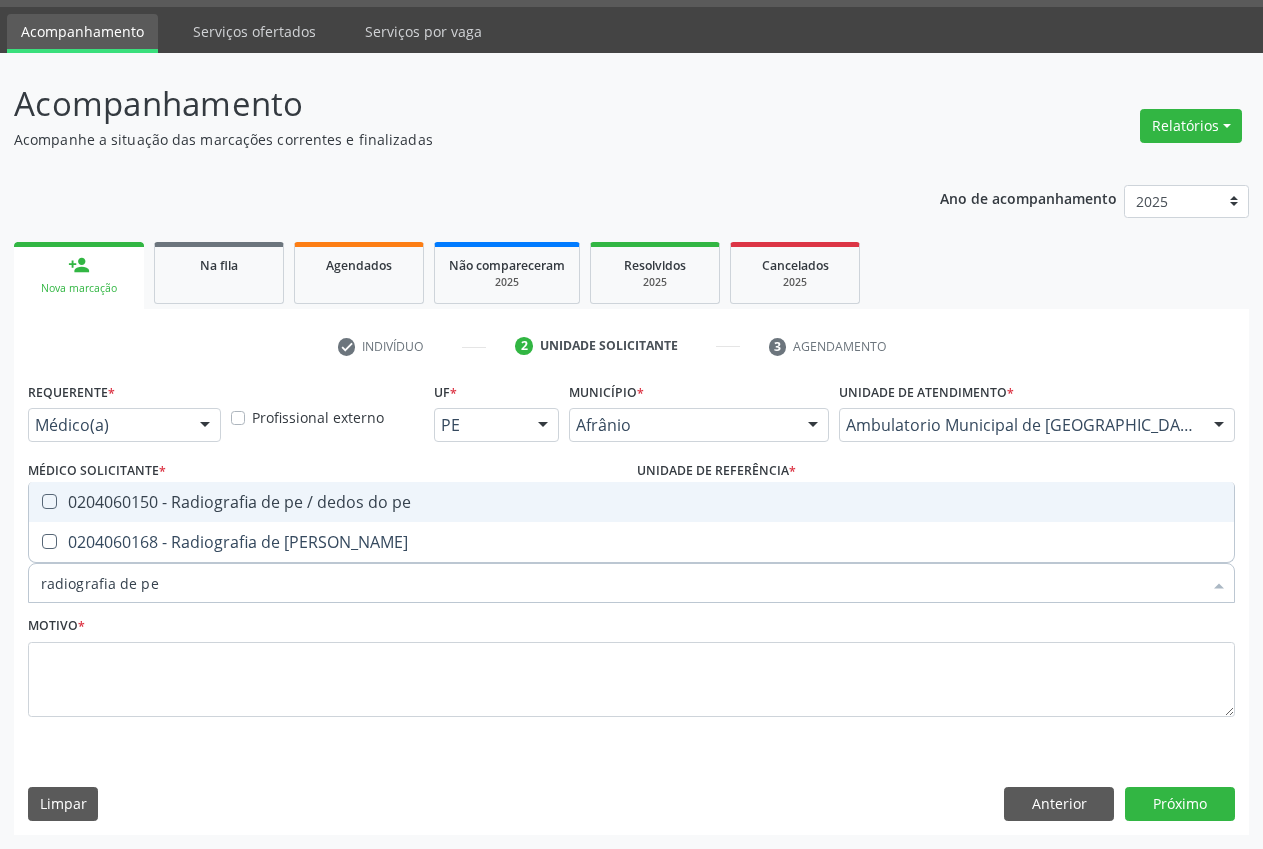 type on "radiografia de per" 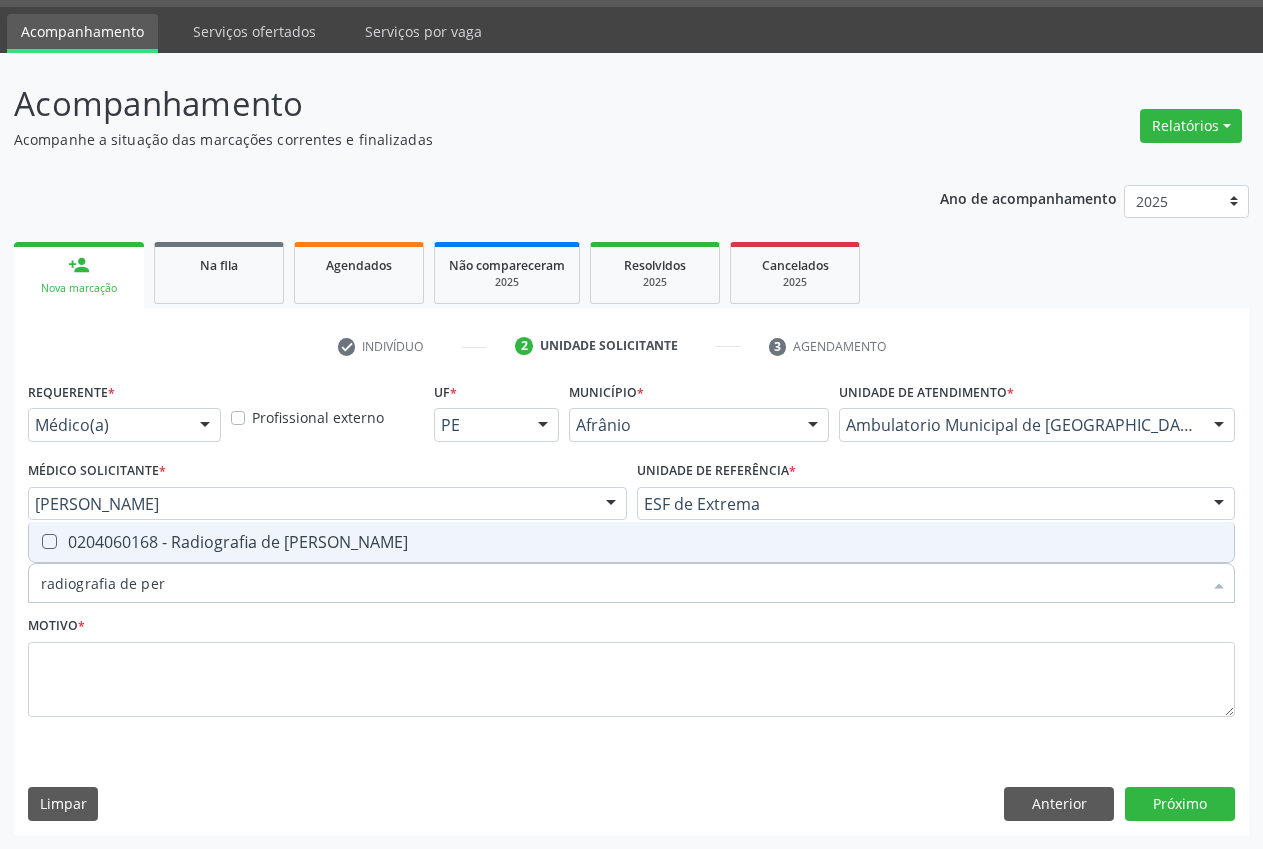 click on "0204060168 - Radiografia de [PERSON_NAME]" at bounding box center (631, 542) 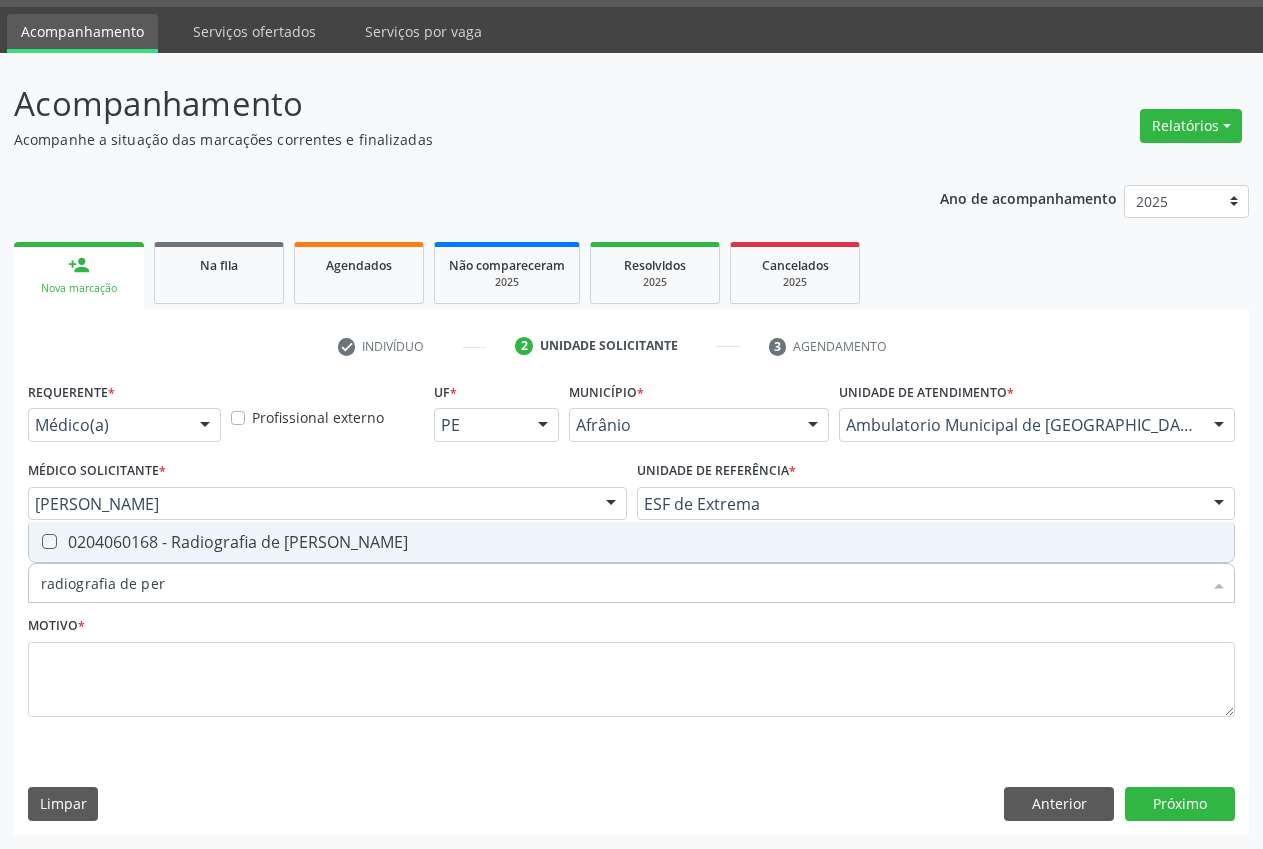 checkbox on "true" 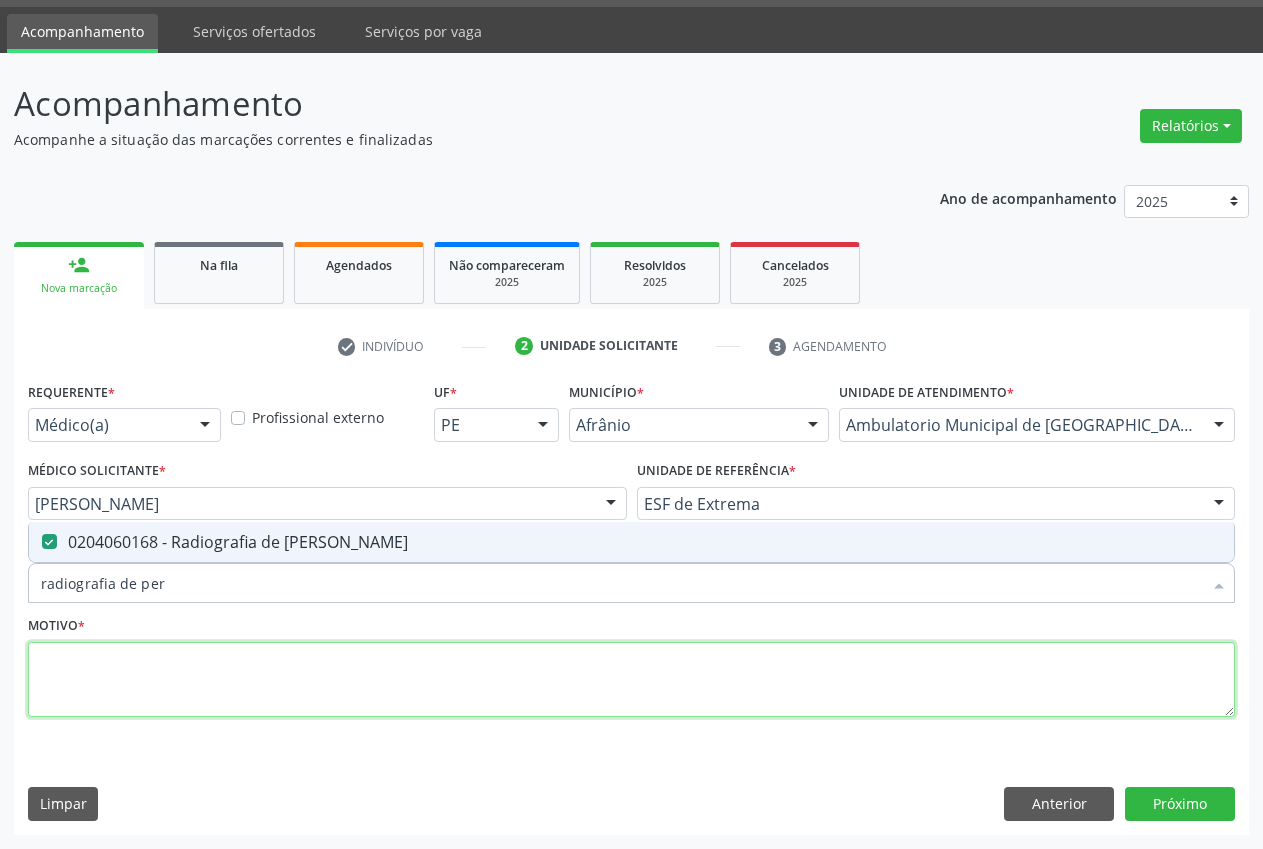 click at bounding box center (631, 680) 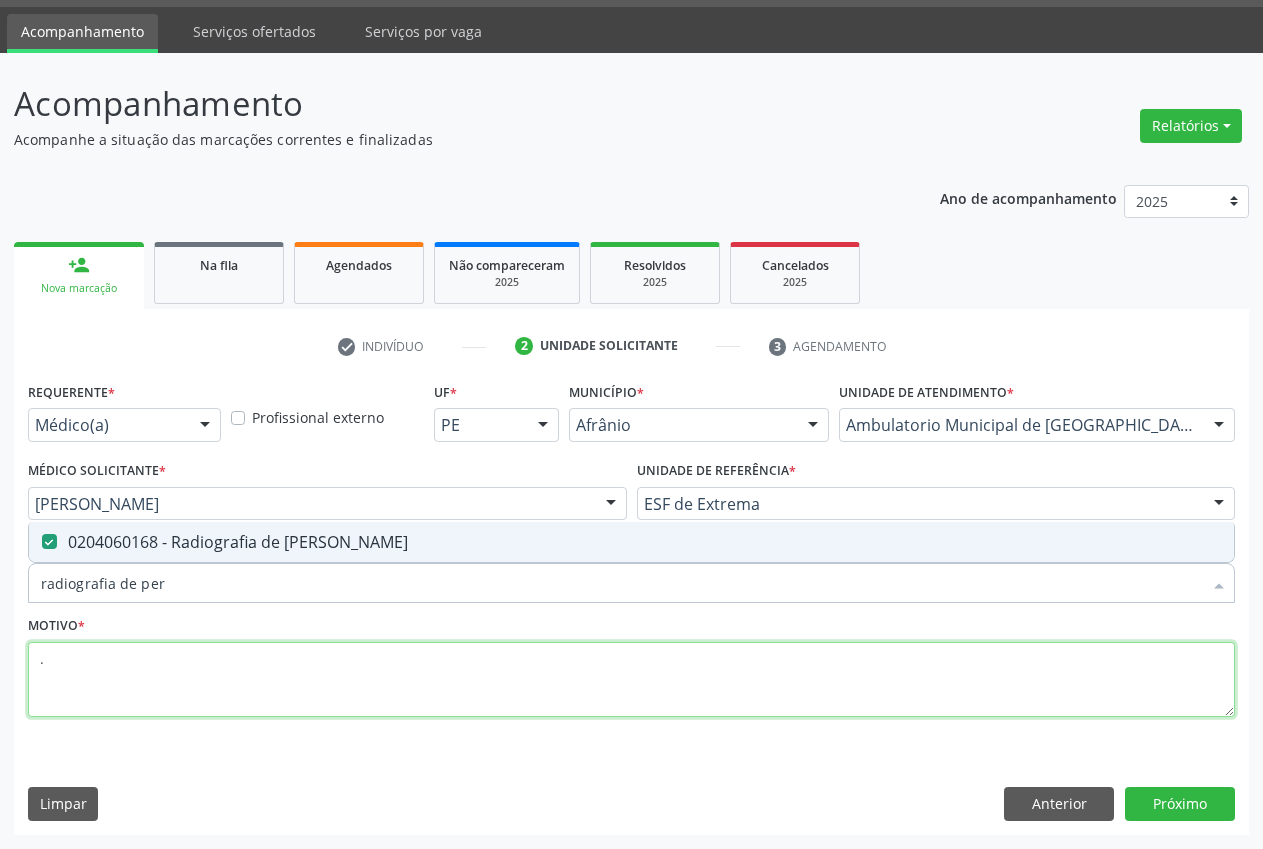 click on "." at bounding box center (631, 680) 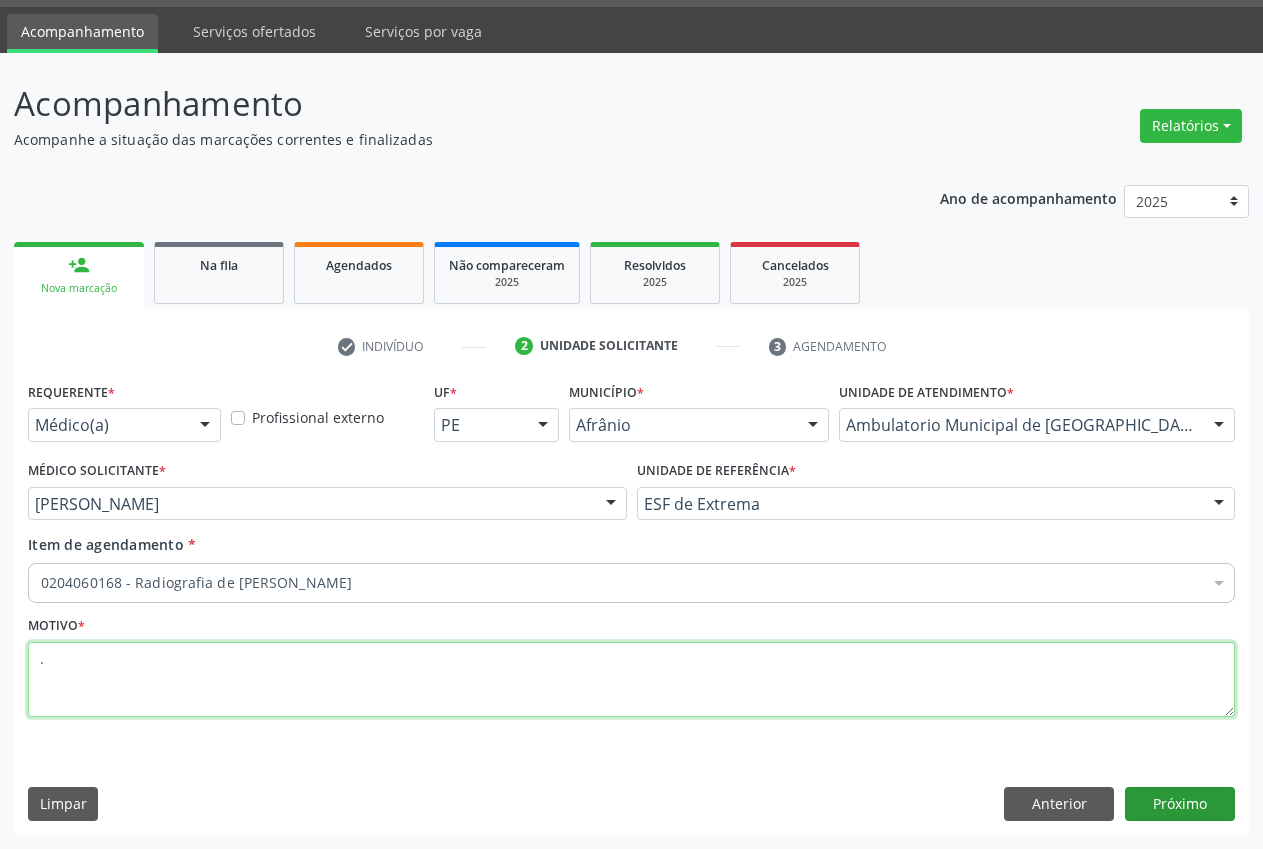 type on "." 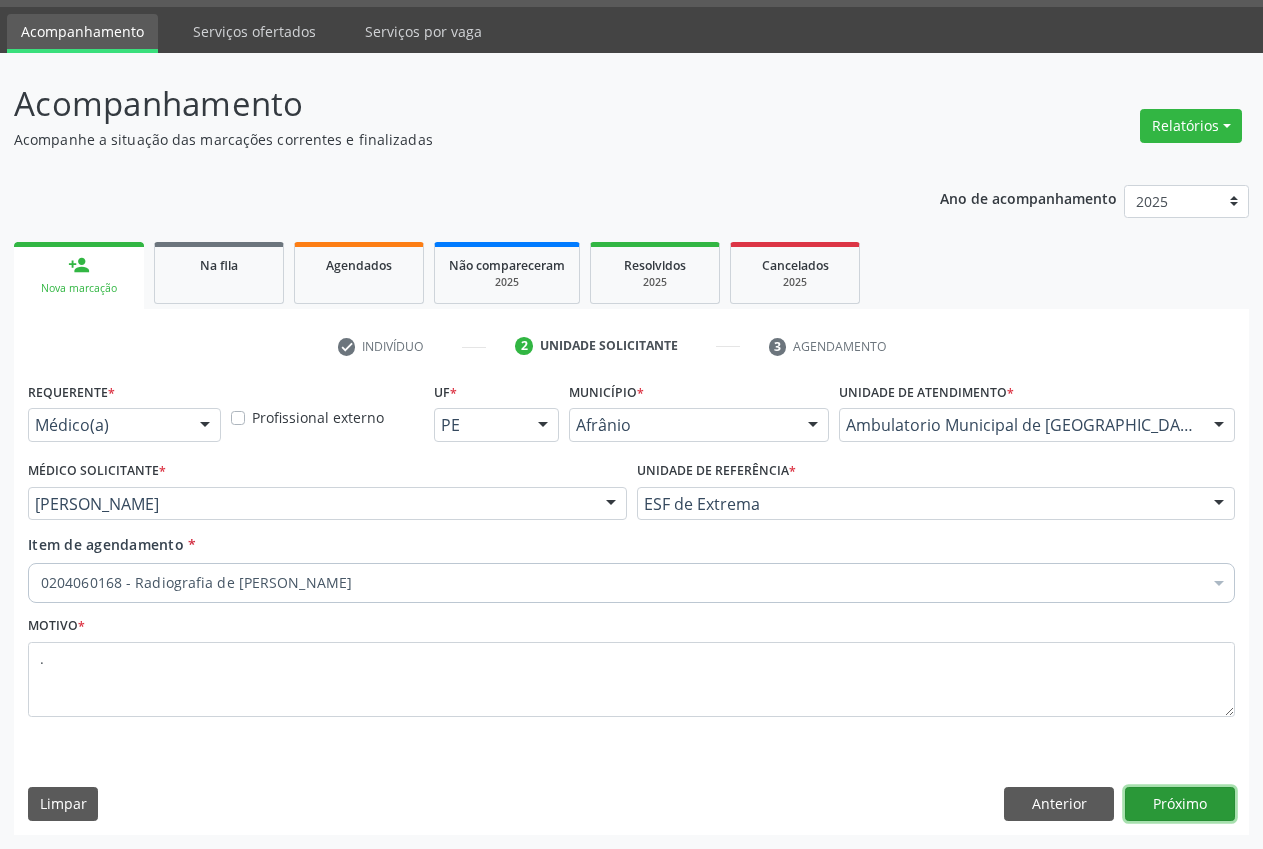 click on "Próximo" at bounding box center (1180, 804) 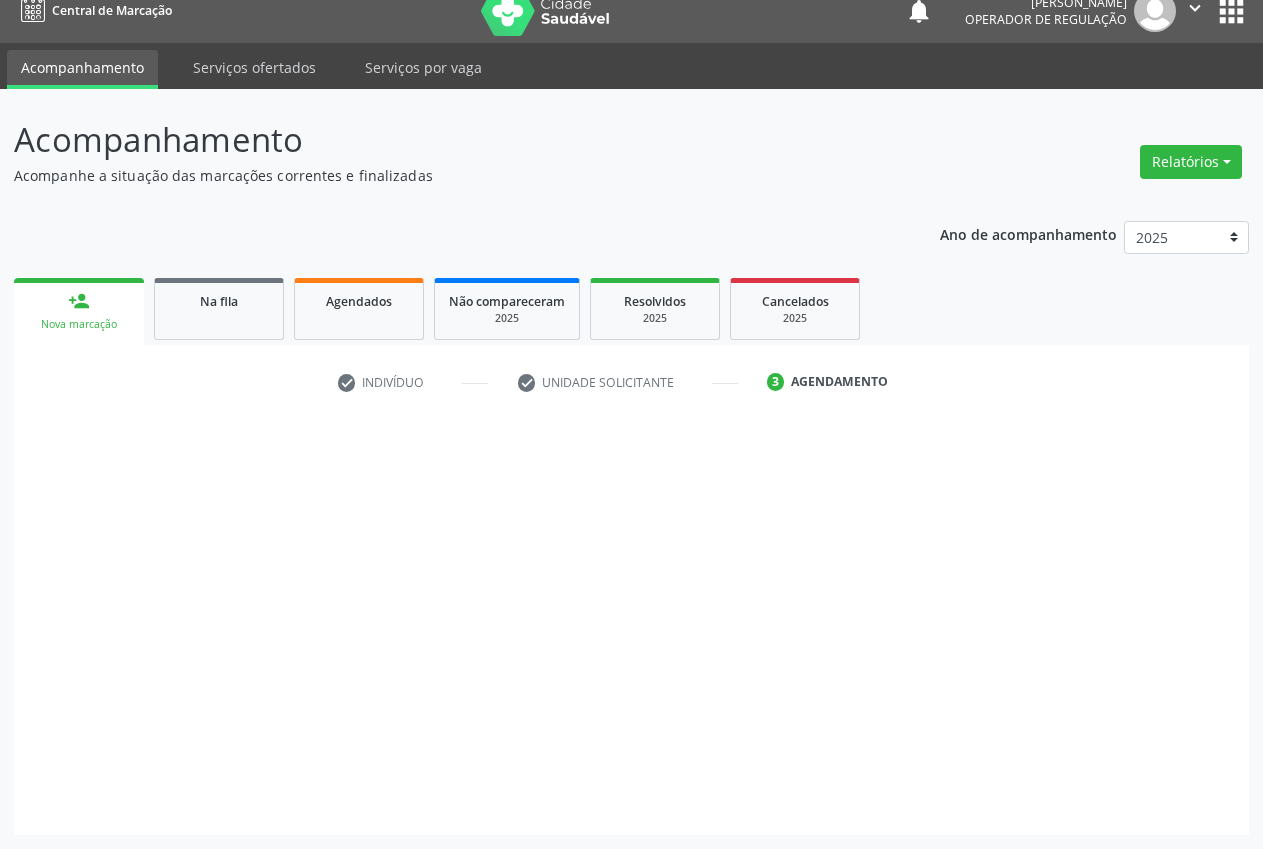 scroll, scrollTop: 21, scrollLeft: 0, axis: vertical 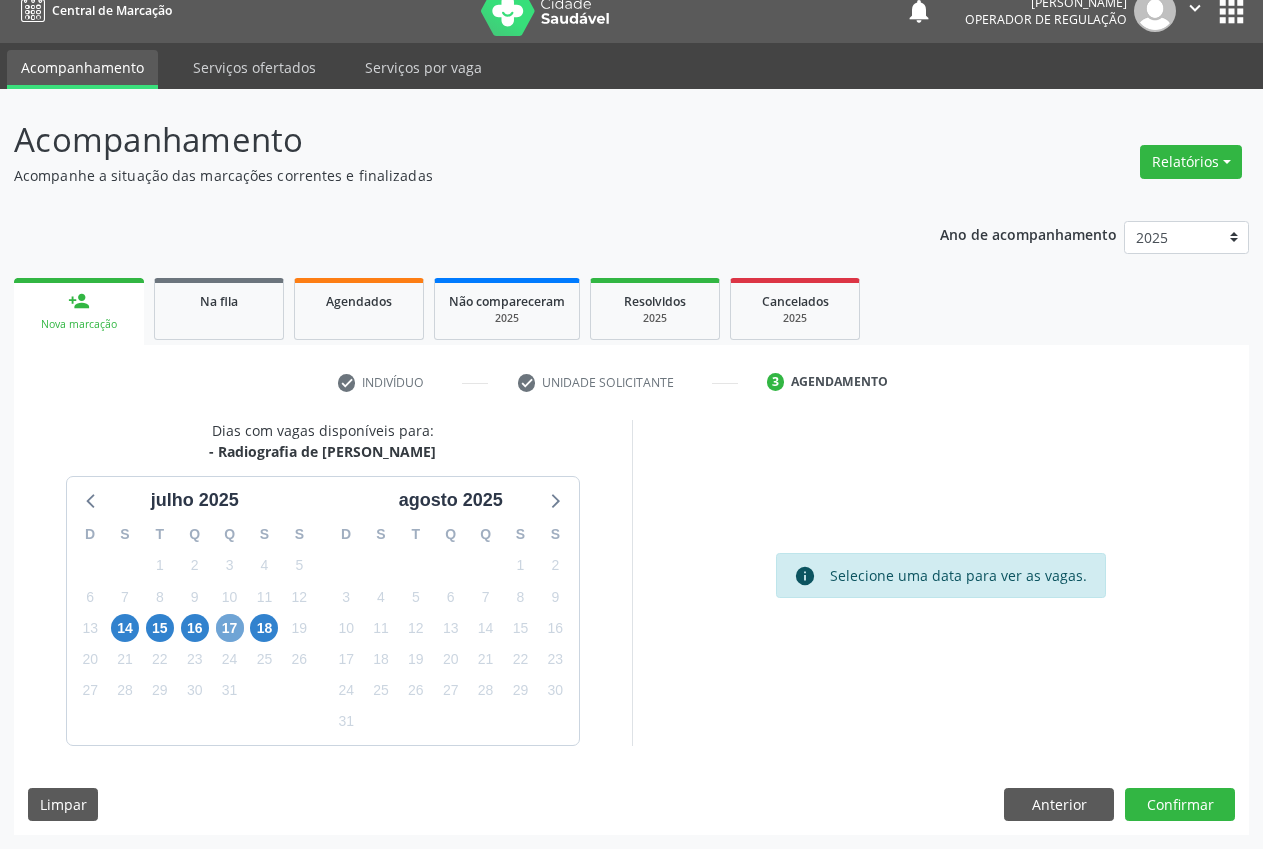 click on "17" at bounding box center (230, 628) 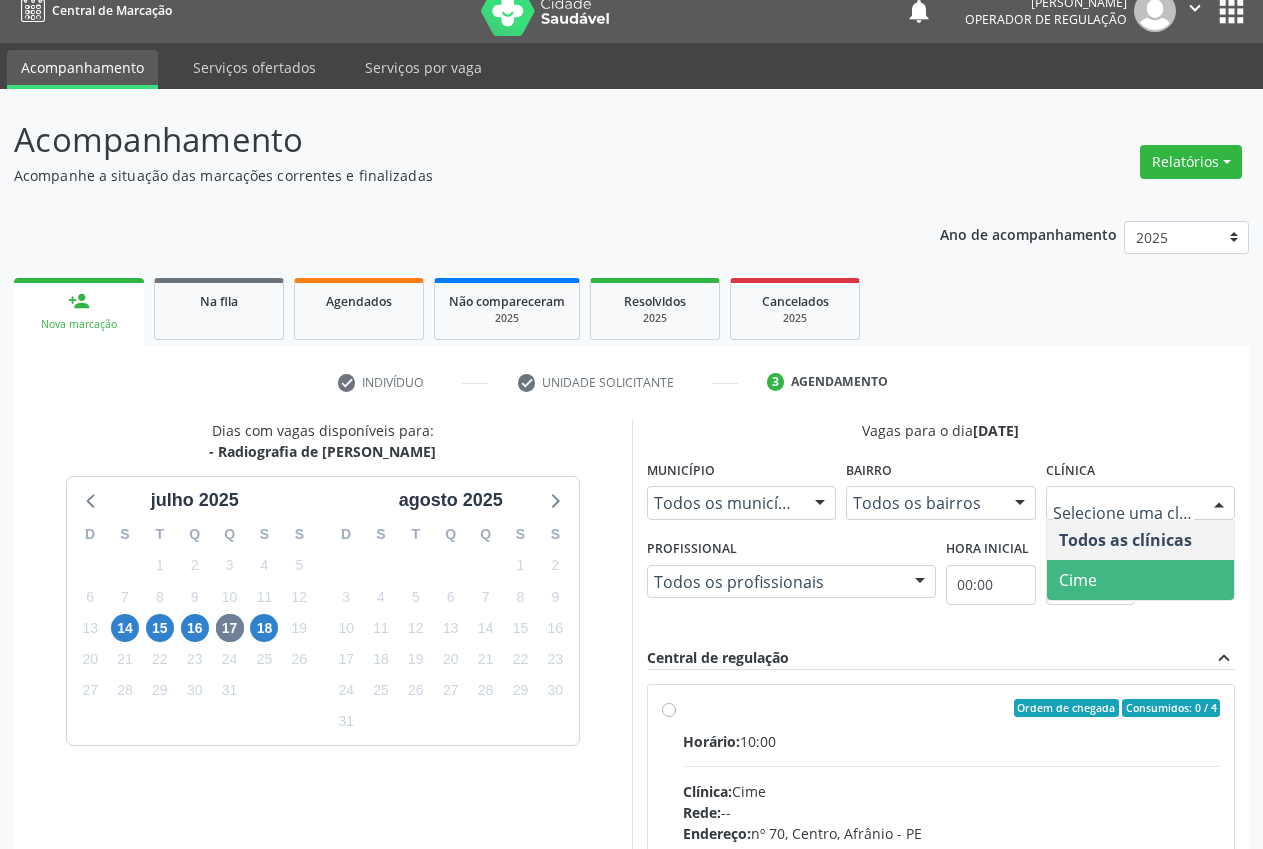 click on "Cime" at bounding box center [1141, 580] 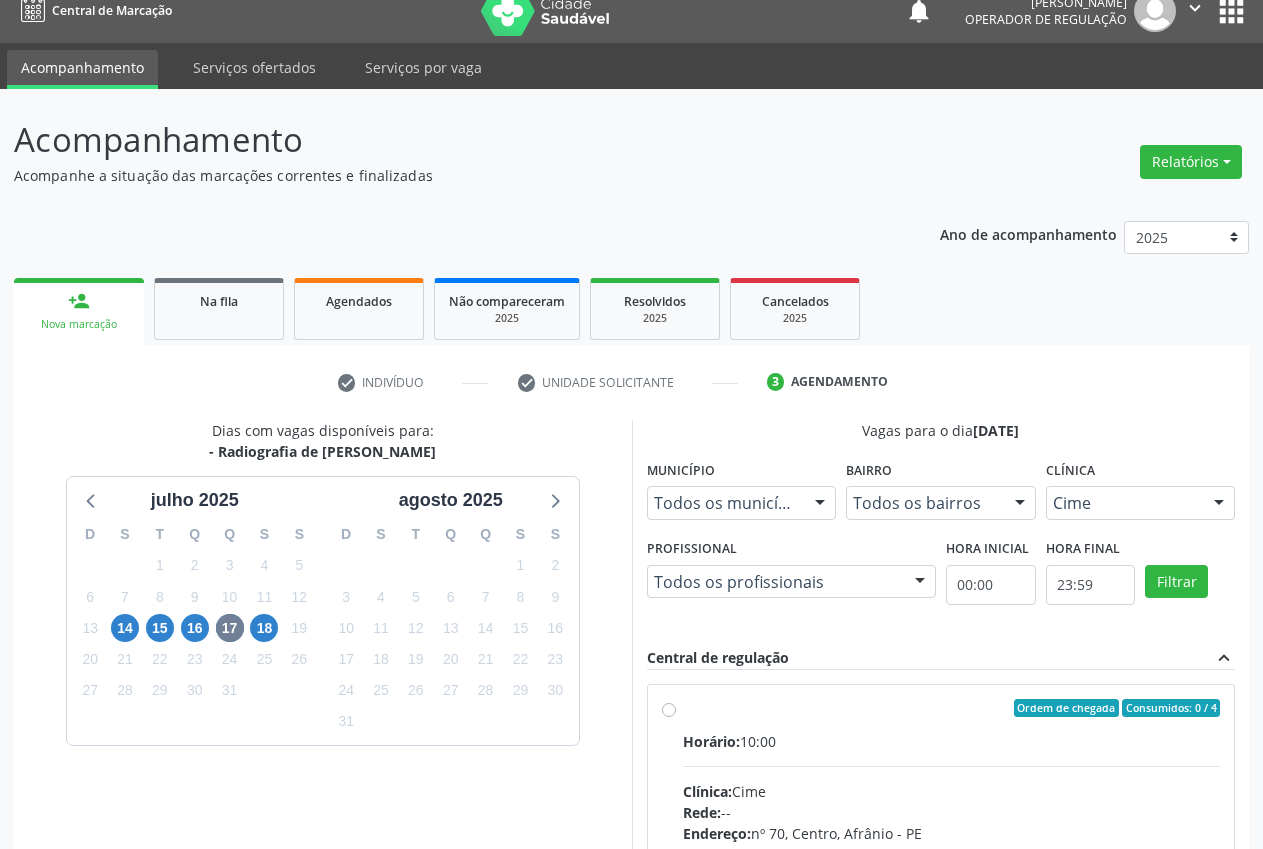 click on "Ordem de chegada
Consumidos: 0 / 4" at bounding box center (952, 708) 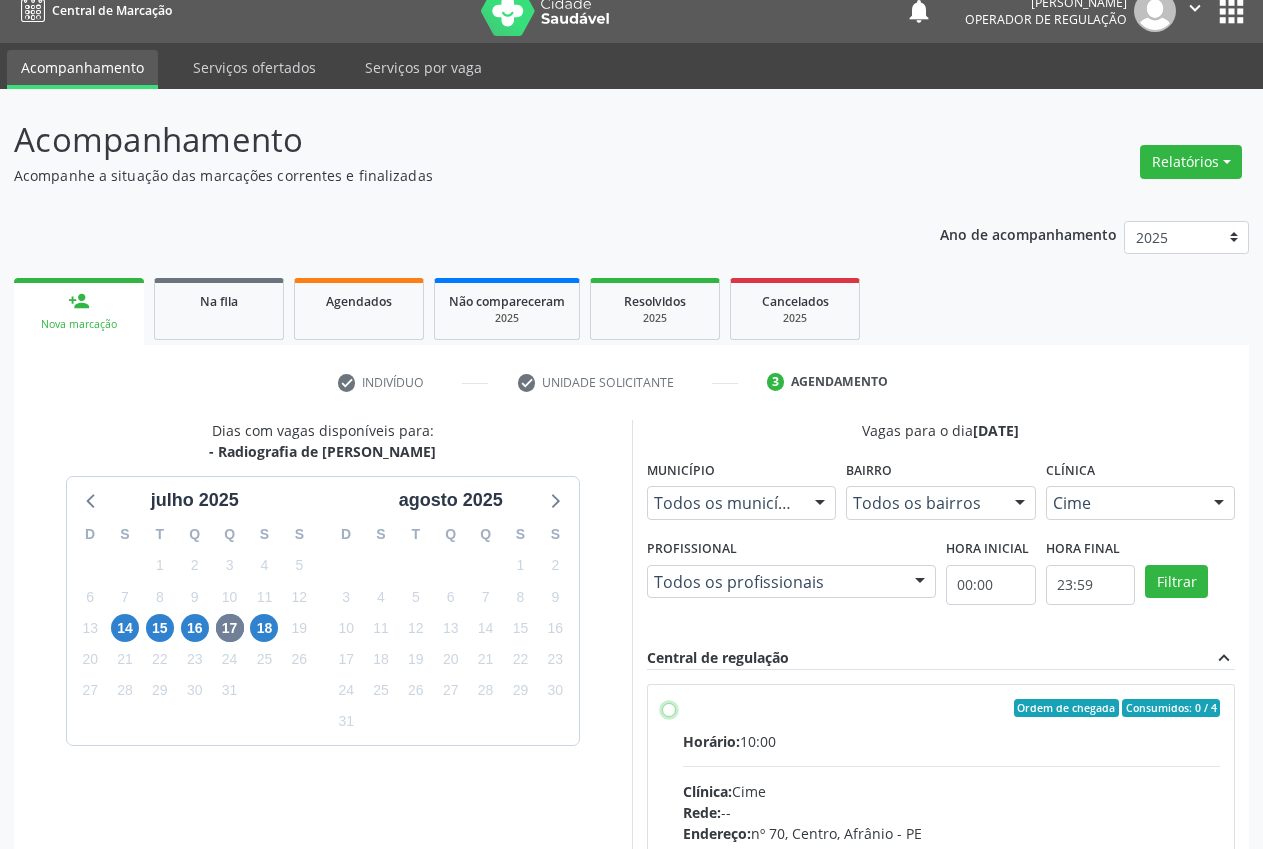 click on "Ordem de chegada
Consumidos: 0 / 4
Horário:   10:00
Clínica:  Cime
Rede:
--
Endereço:   nº 70, Centro, Afrânio - PE
Telefone:   (87) 88416145
Profissional:
--
Informações adicionais sobre o atendimento
Idade de atendimento:
Sem restrição
Gênero(s) atendido(s):
Sem restrição
Informações adicionais:
--" at bounding box center [669, 708] 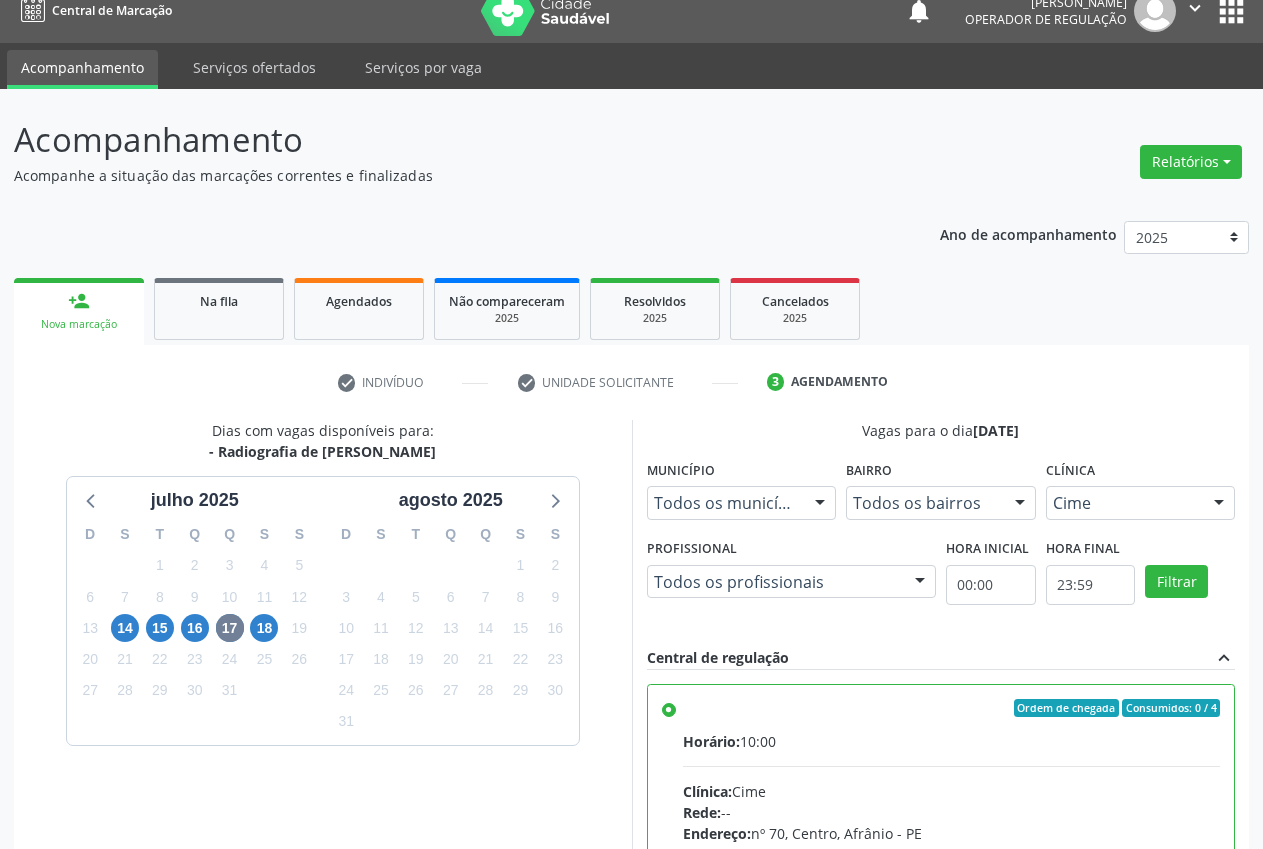 drag, startPoint x: 1262, startPoint y: 440, endPoint x: 1279, endPoint y: 518, distance: 79.83107 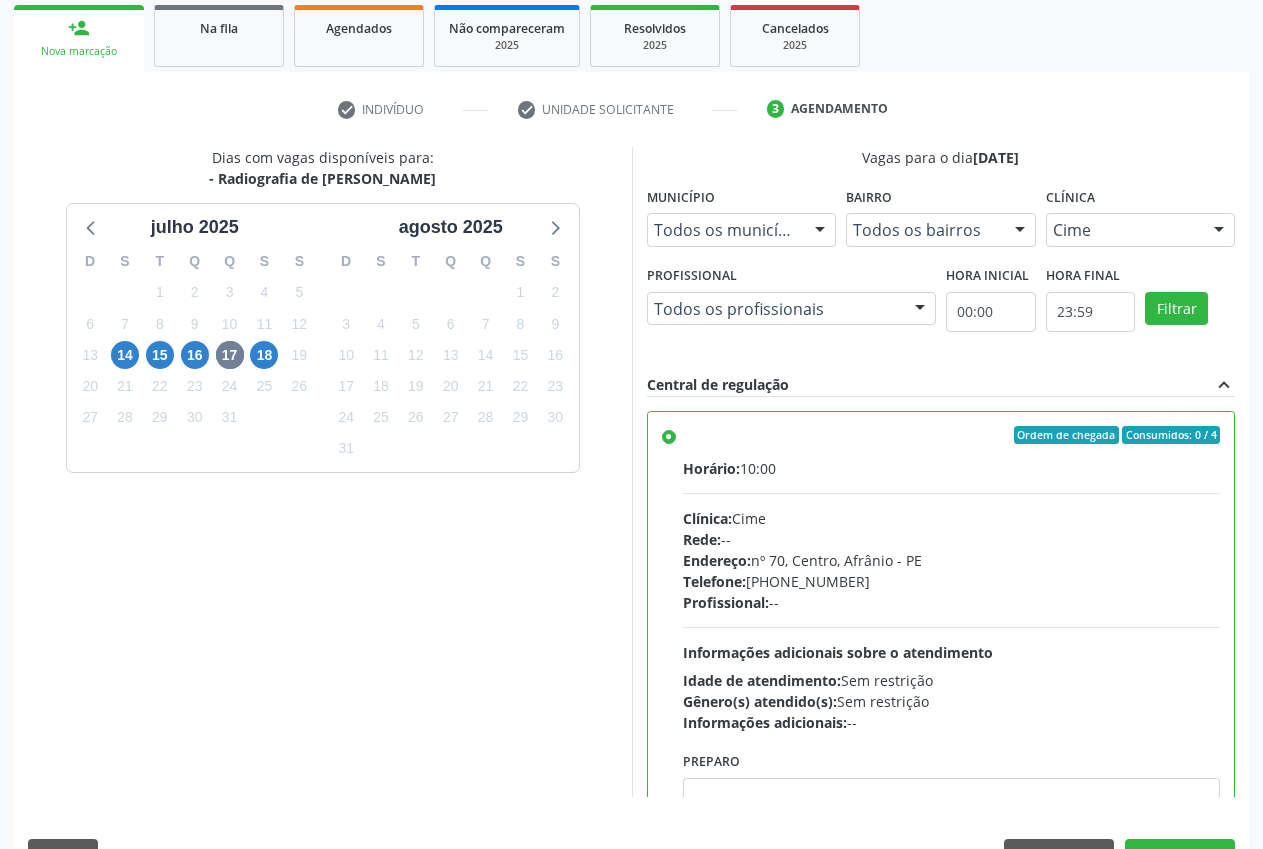 scroll, scrollTop: 346, scrollLeft: 0, axis: vertical 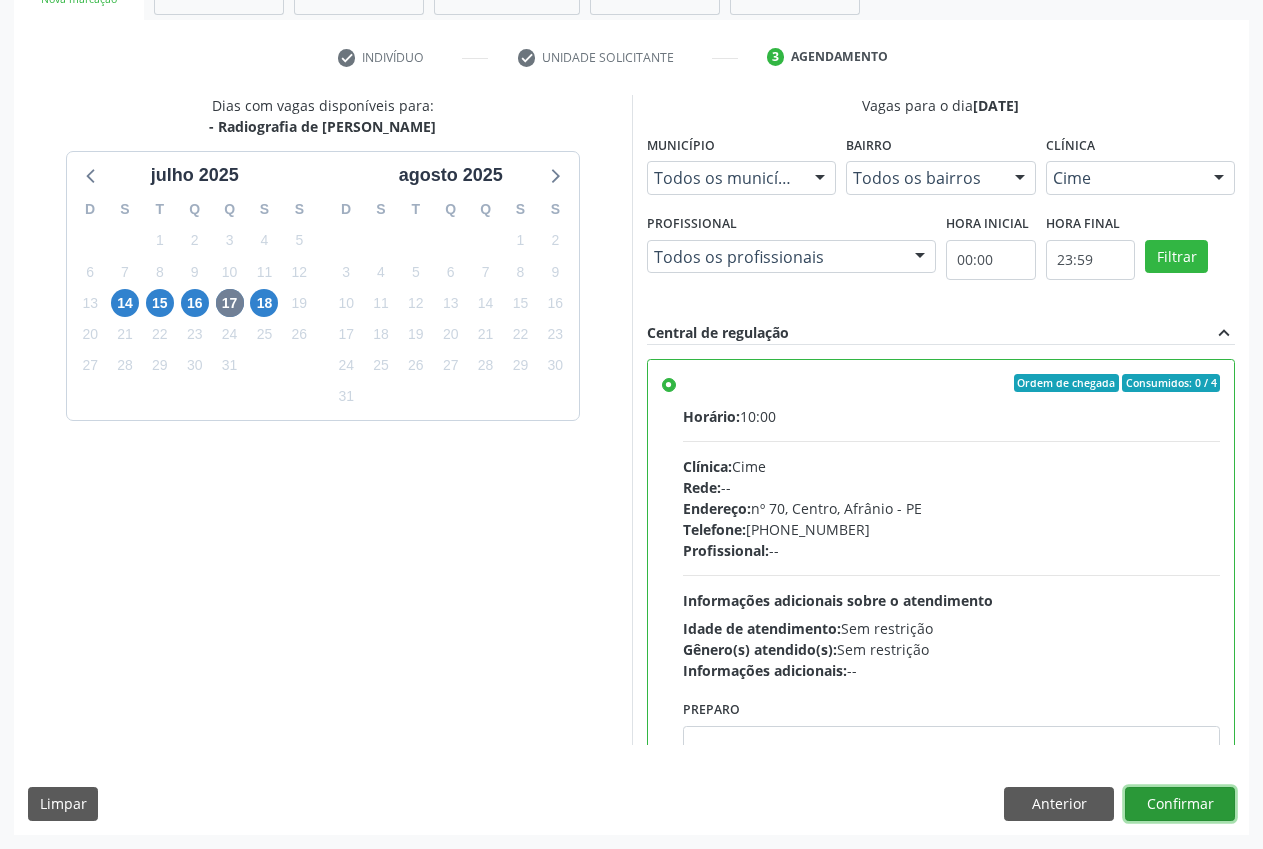 click on "Confirmar" at bounding box center [1180, 804] 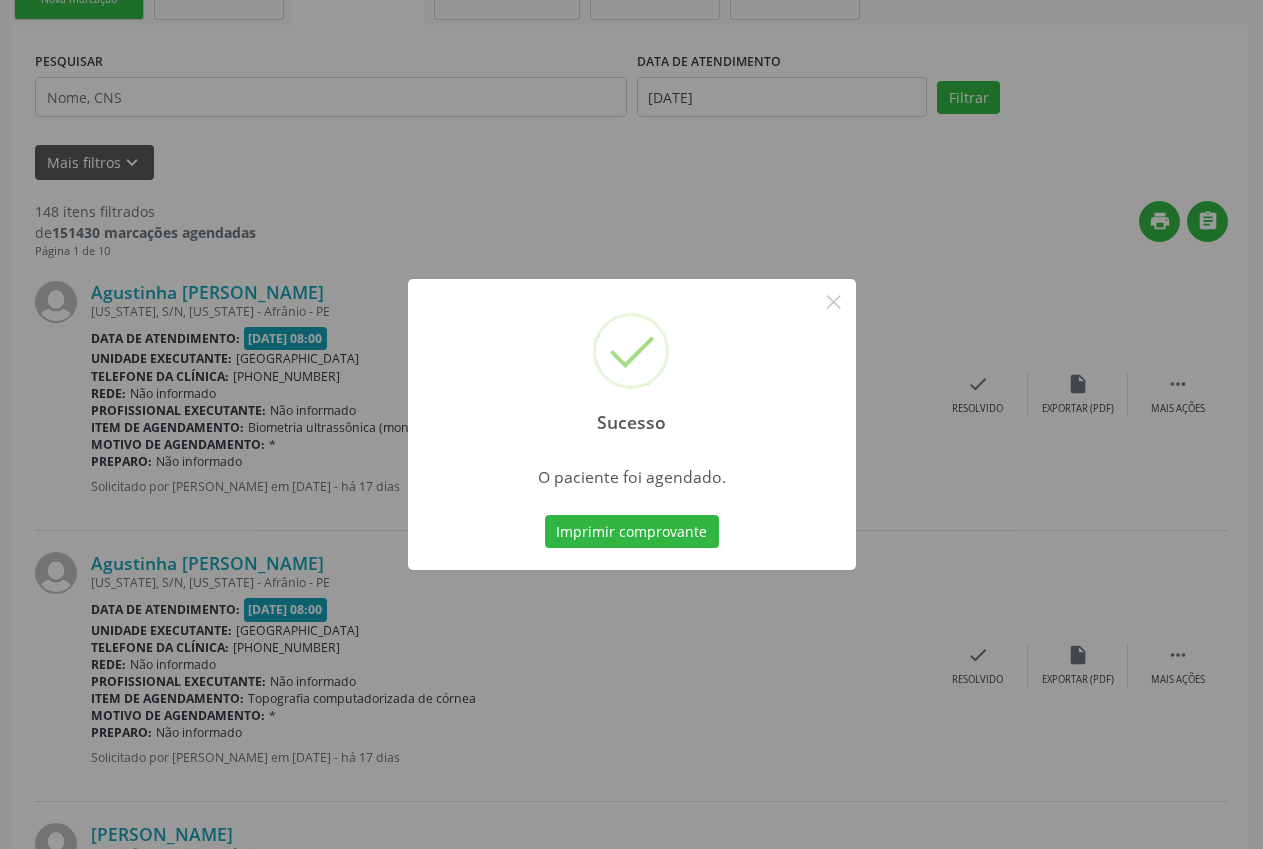 scroll, scrollTop: 0, scrollLeft: 0, axis: both 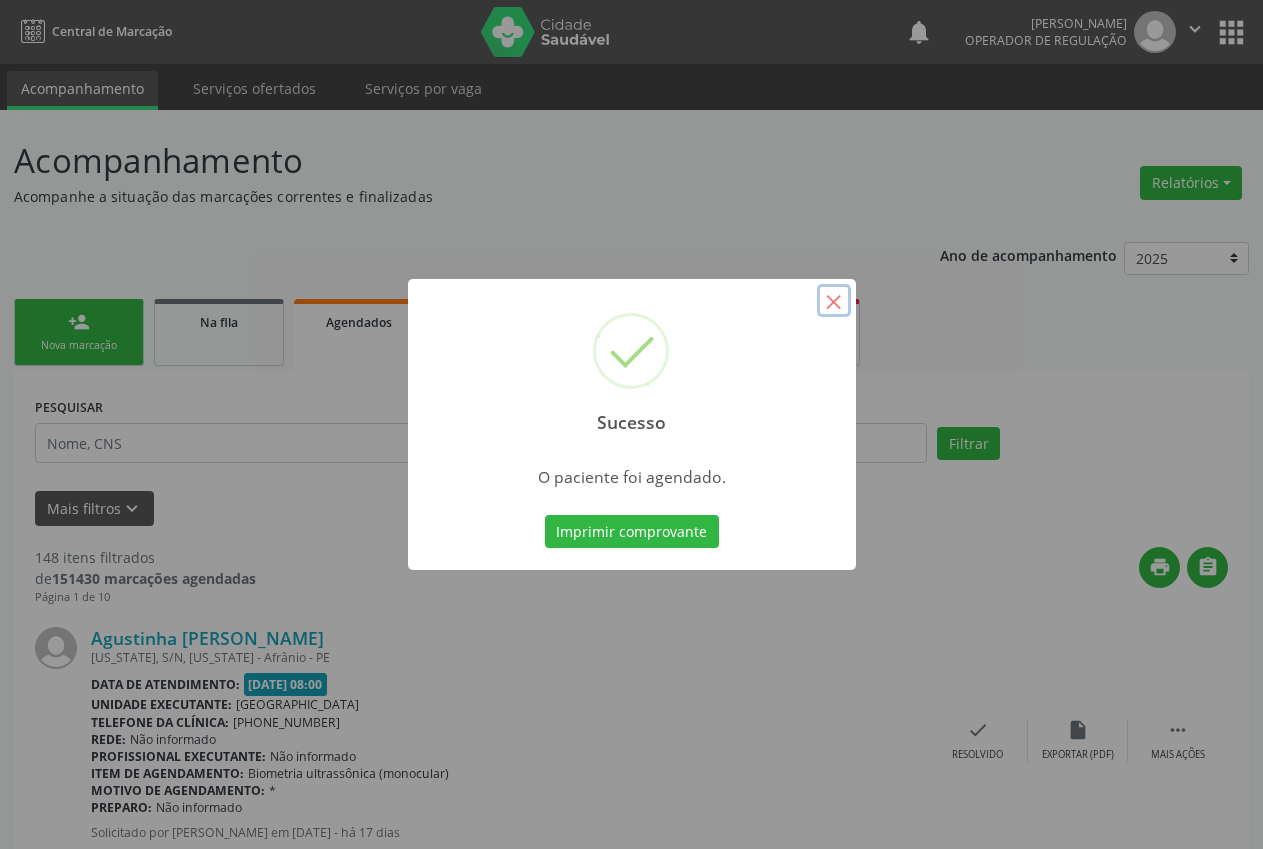 click on "×" at bounding box center [834, 301] 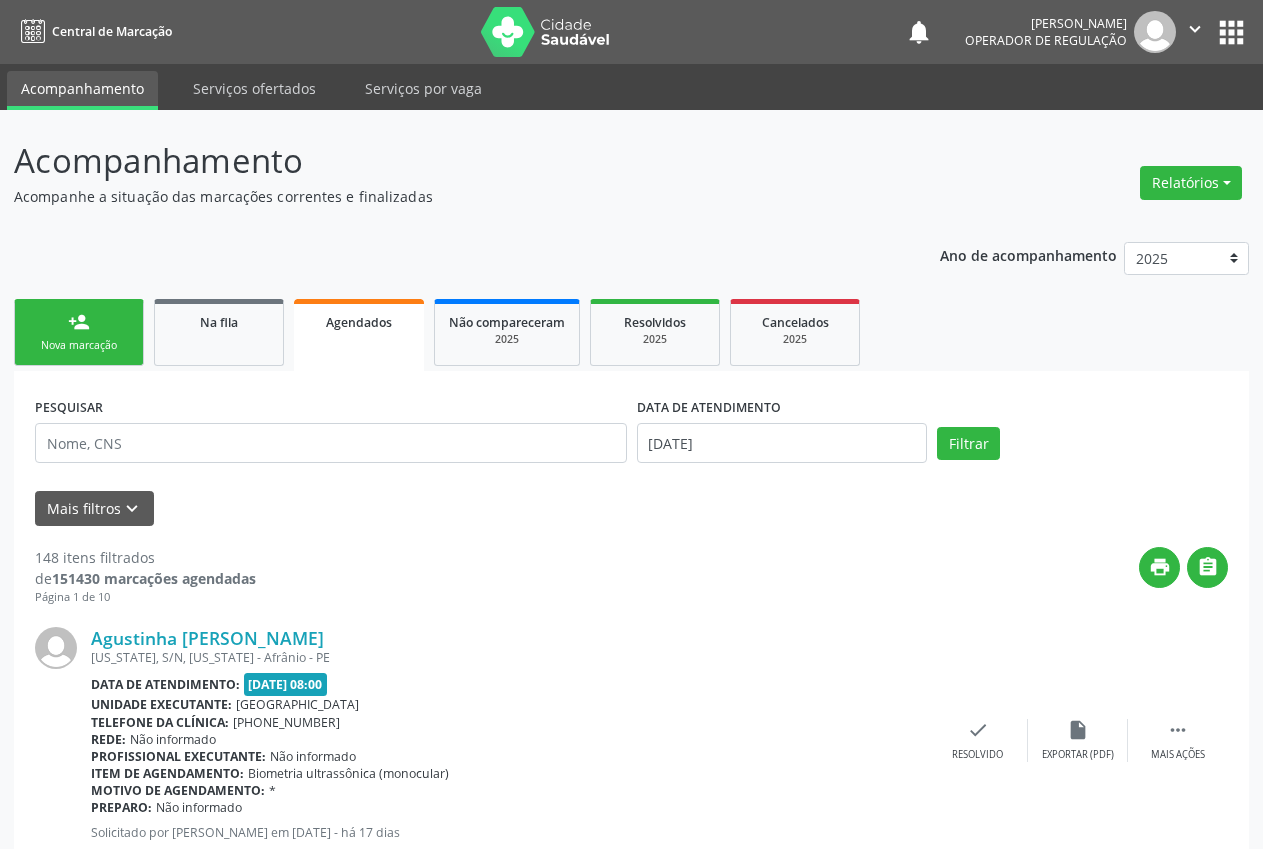 click on "person_add
Nova marcação" at bounding box center (79, 332) 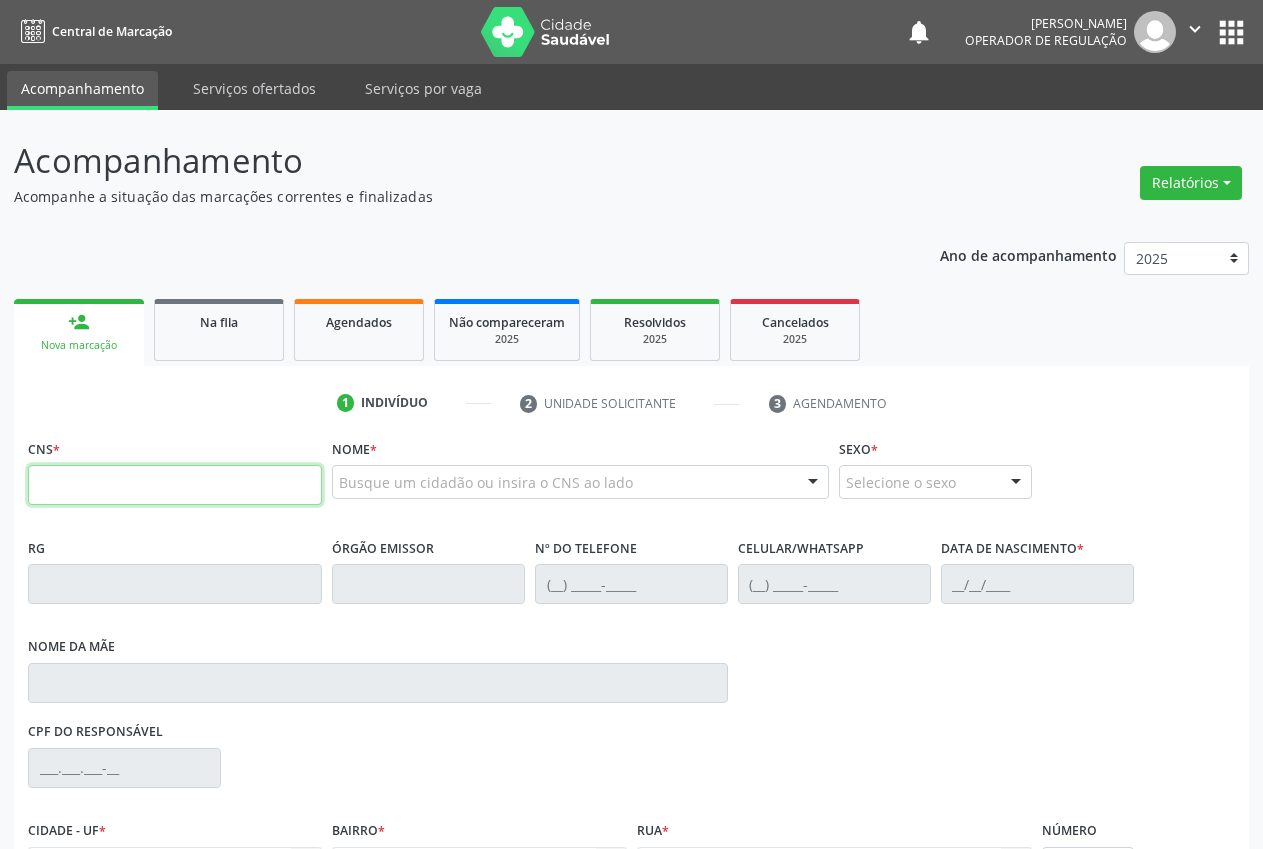 click at bounding box center (175, 485) 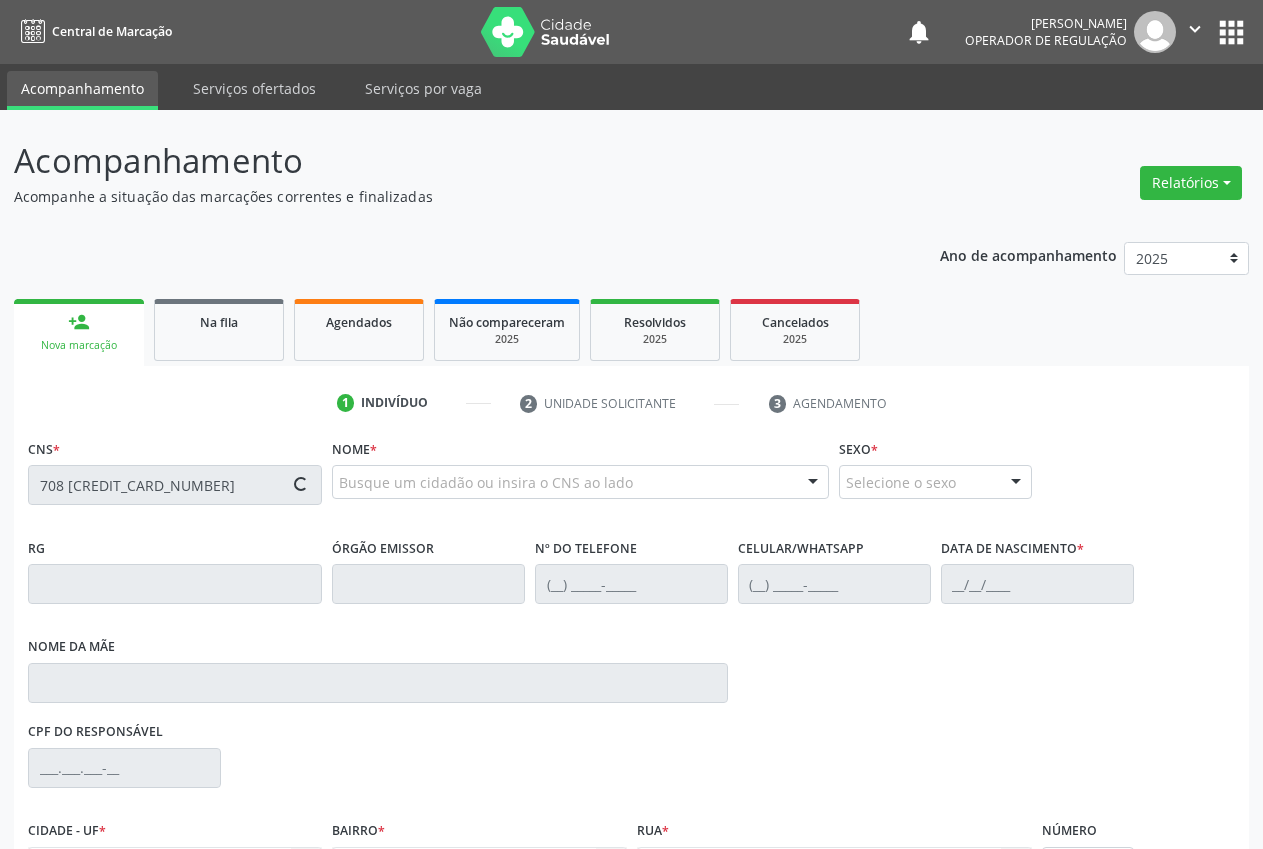 type on "708 5033 6960 8370" 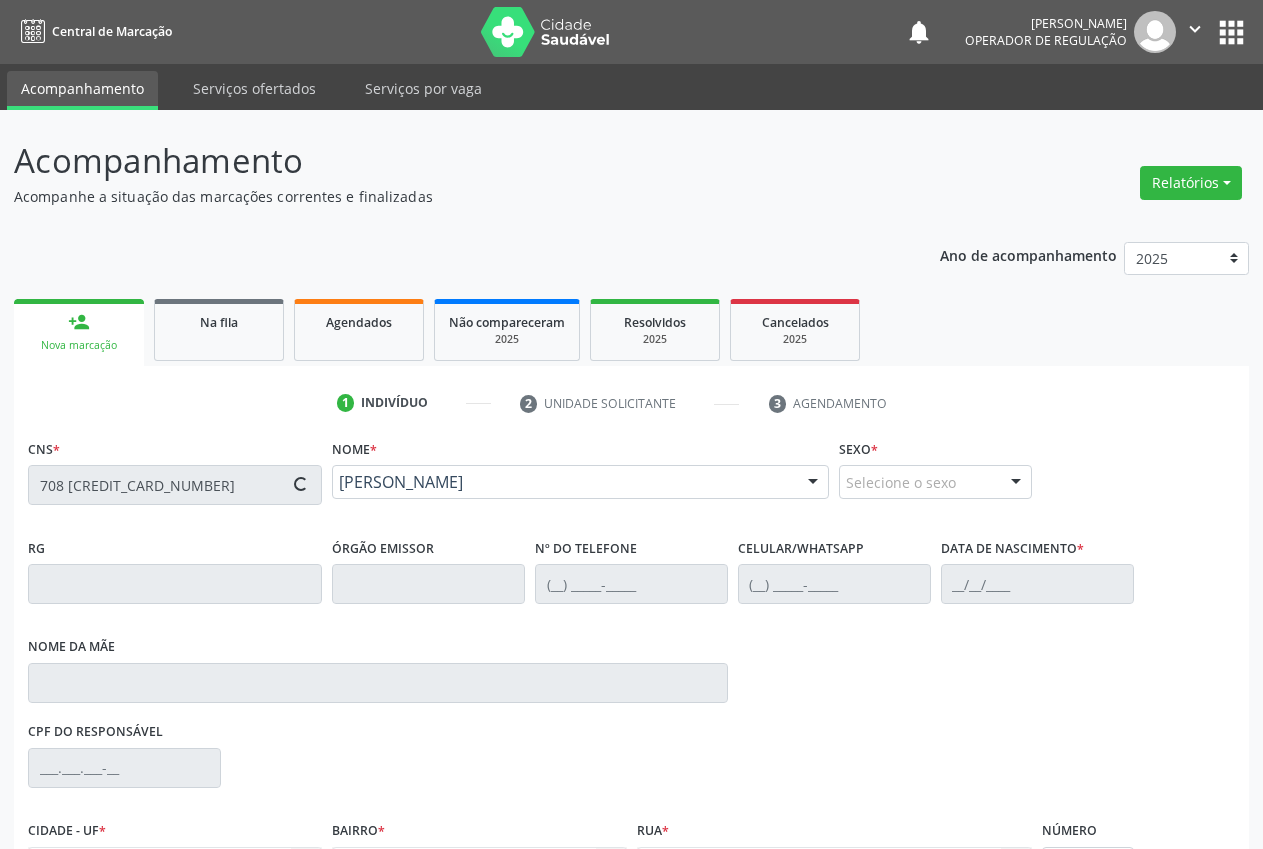 type on "(87) 98846-6097" 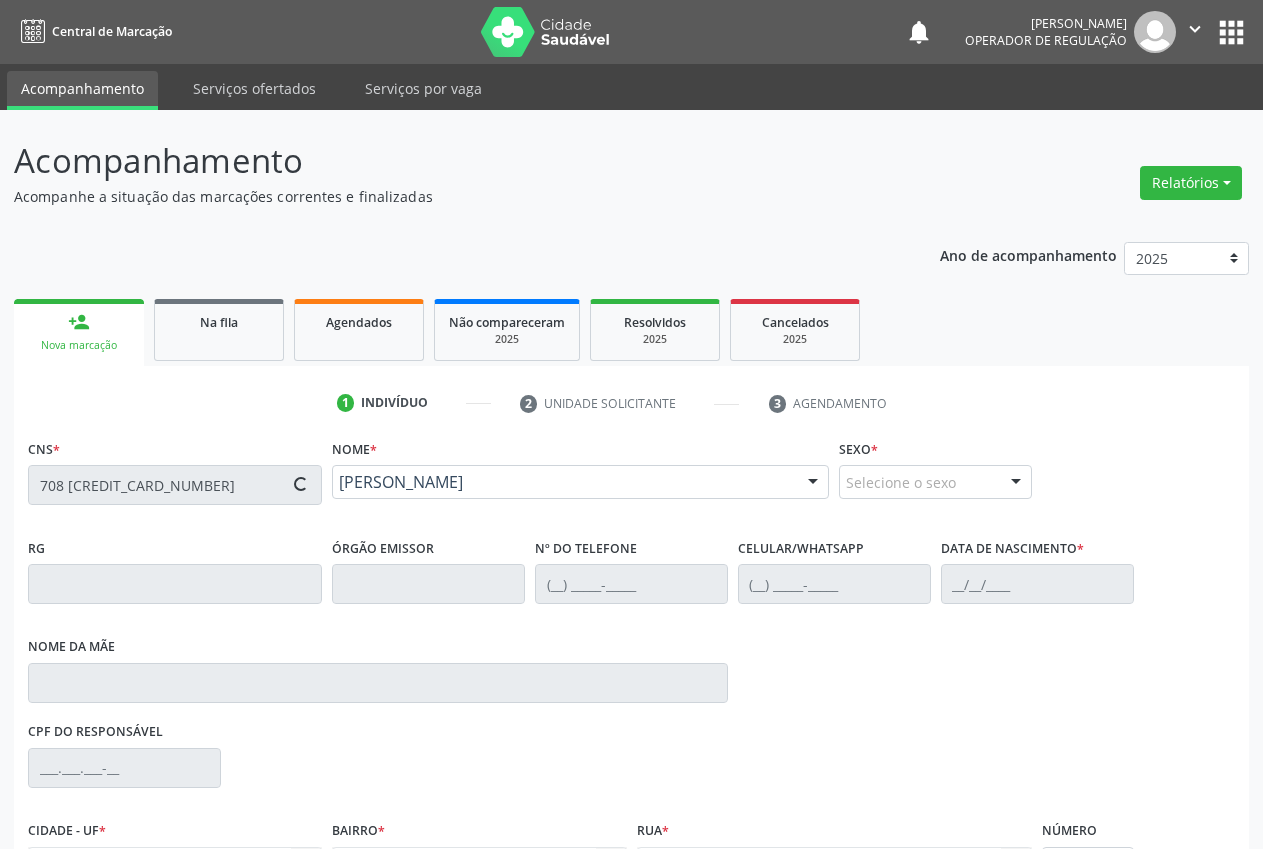 type on "(87) 98841-4300" 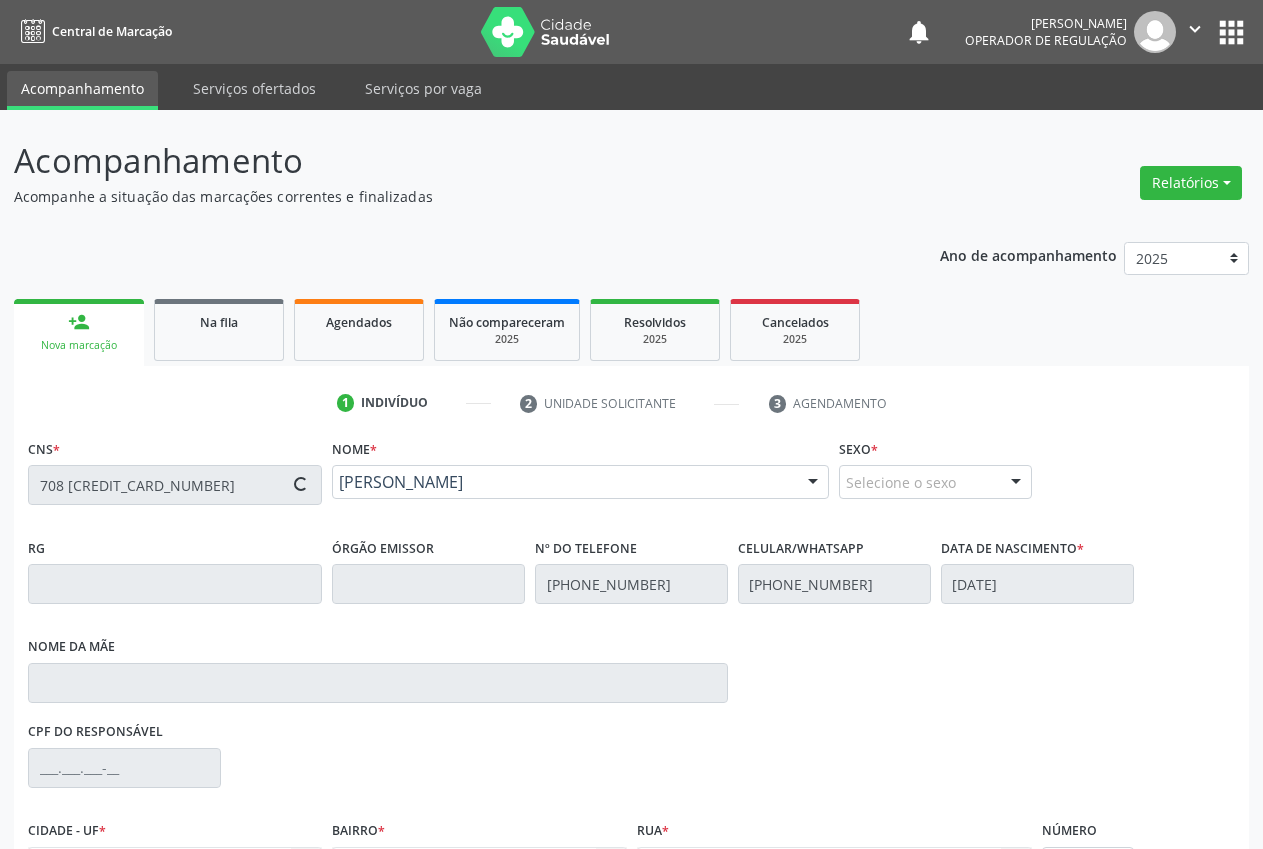 type on "Janiclesse das Mercês Filha" 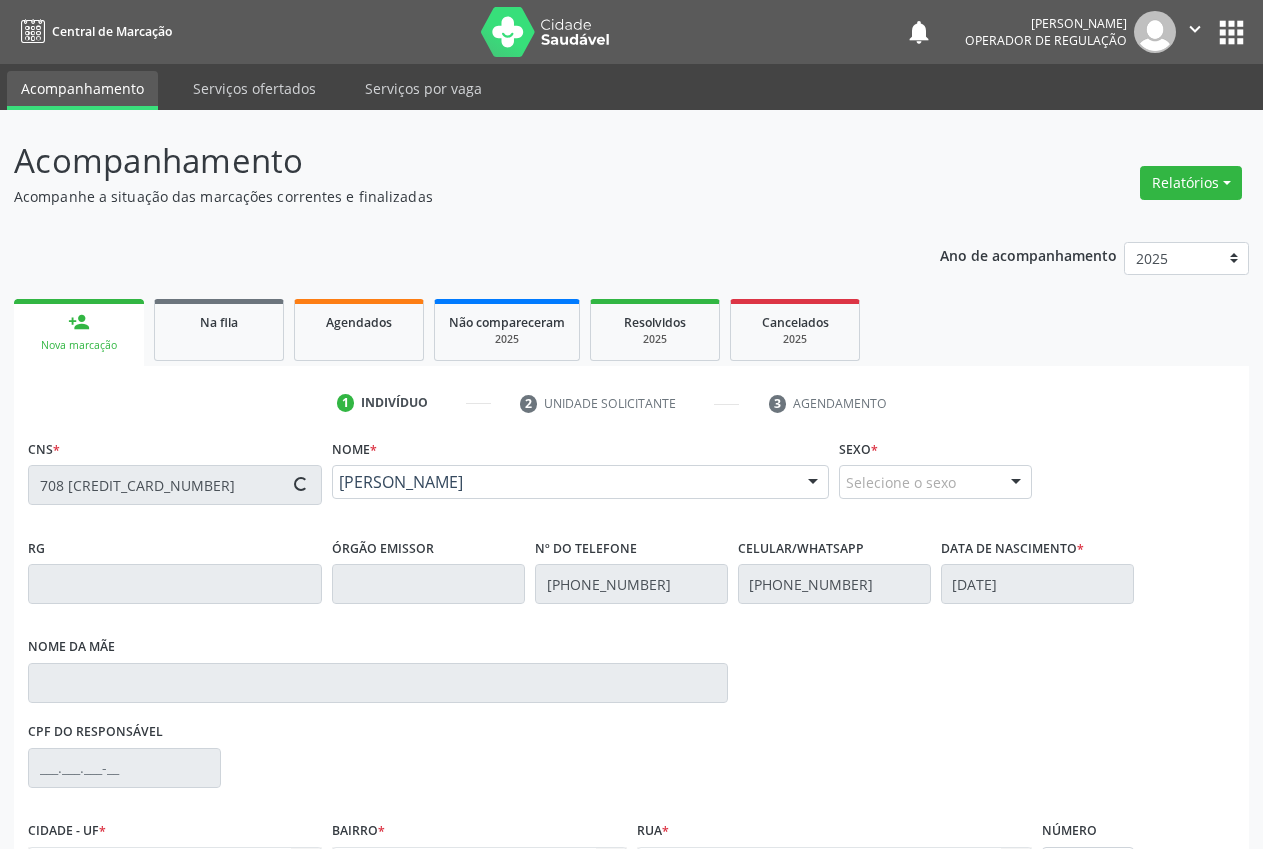 type on "65" 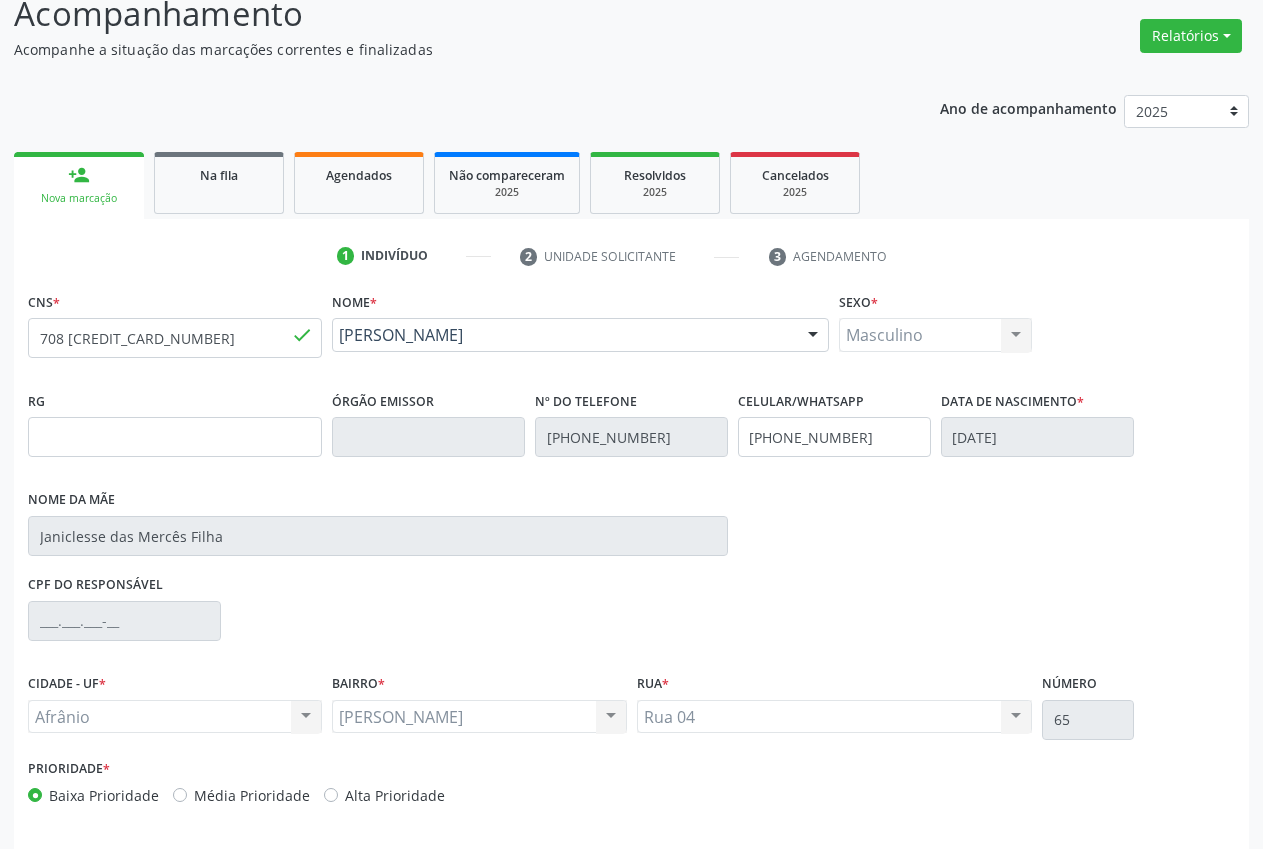 scroll, scrollTop: 221, scrollLeft: 0, axis: vertical 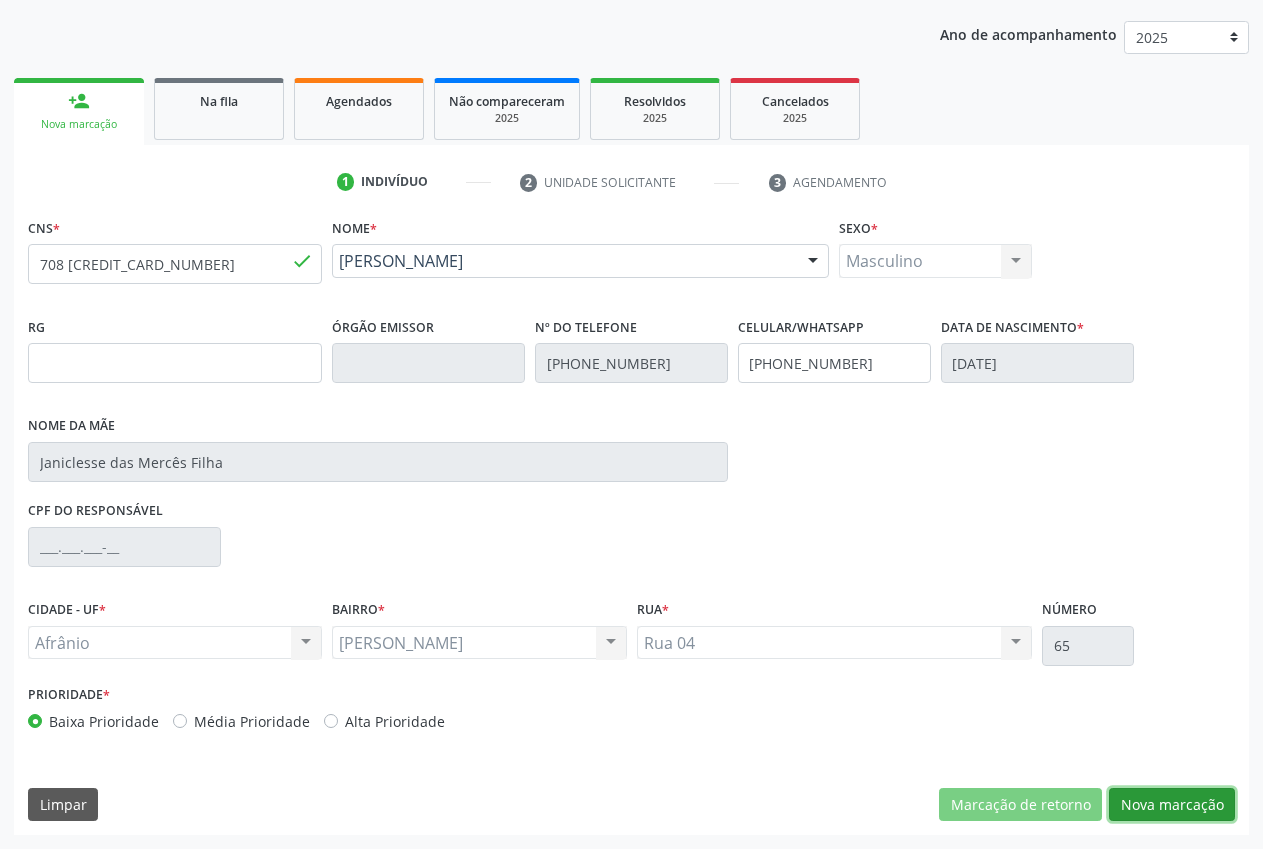 click on "Nova marcação" at bounding box center (1172, 805) 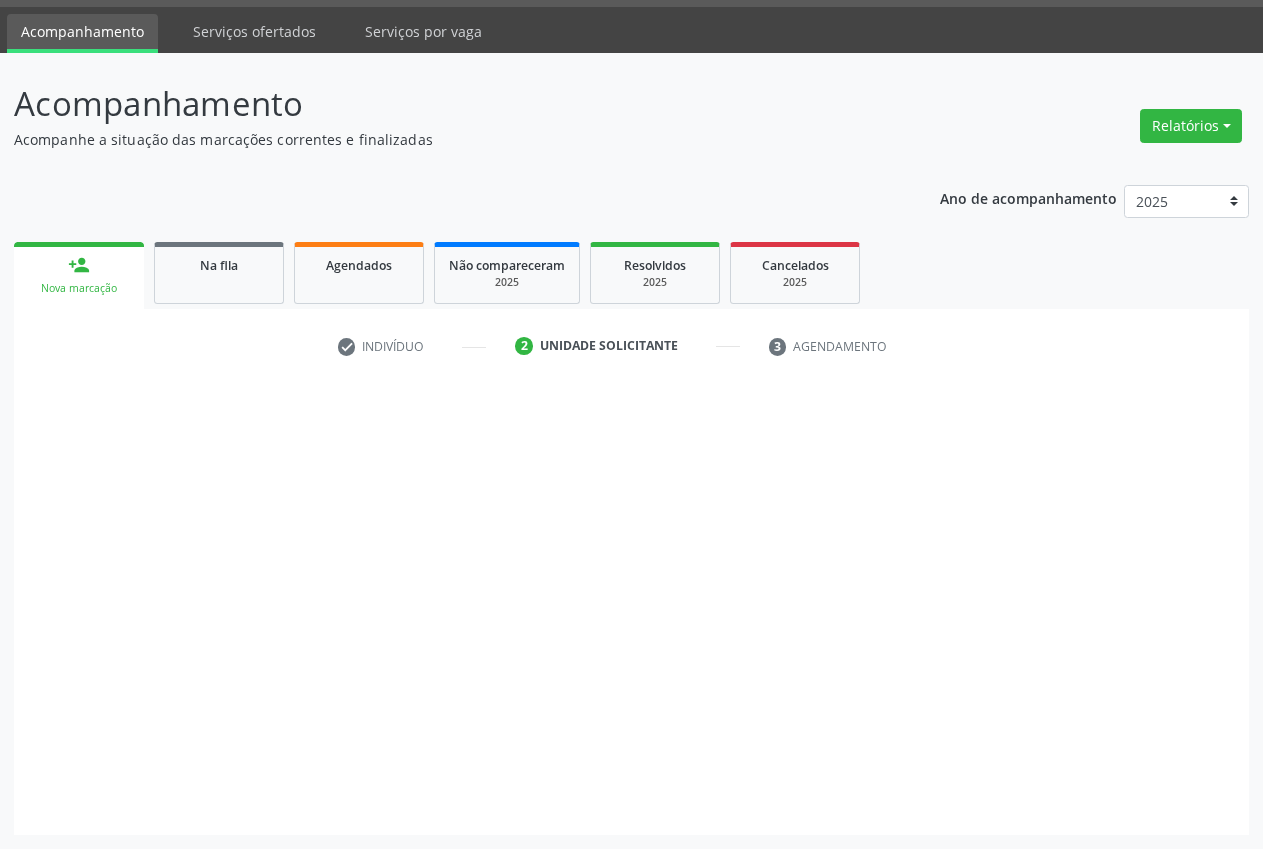 scroll, scrollTop: 57, scrollLeft: 0, axis: vertical 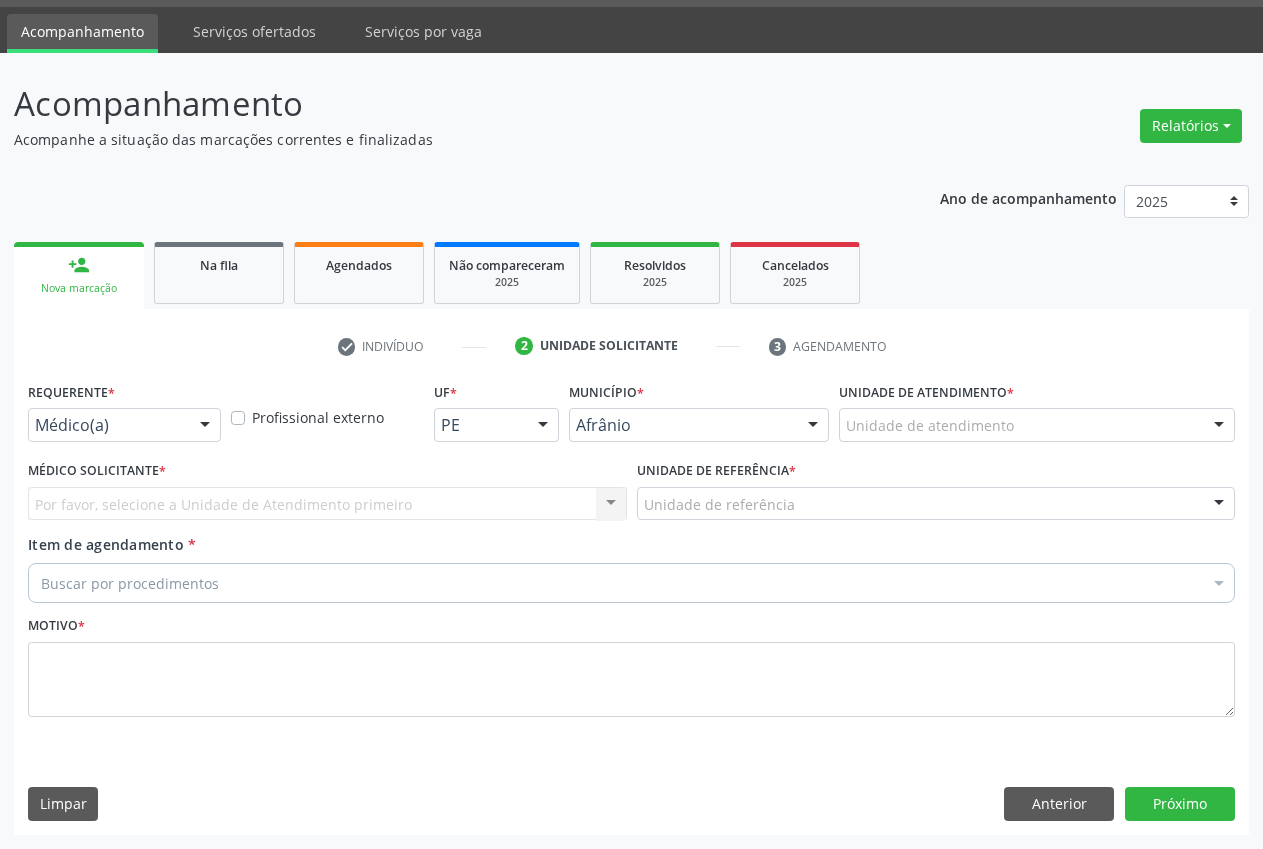 click on "Unidade de atendimento" at bounding box center [1037, 425] 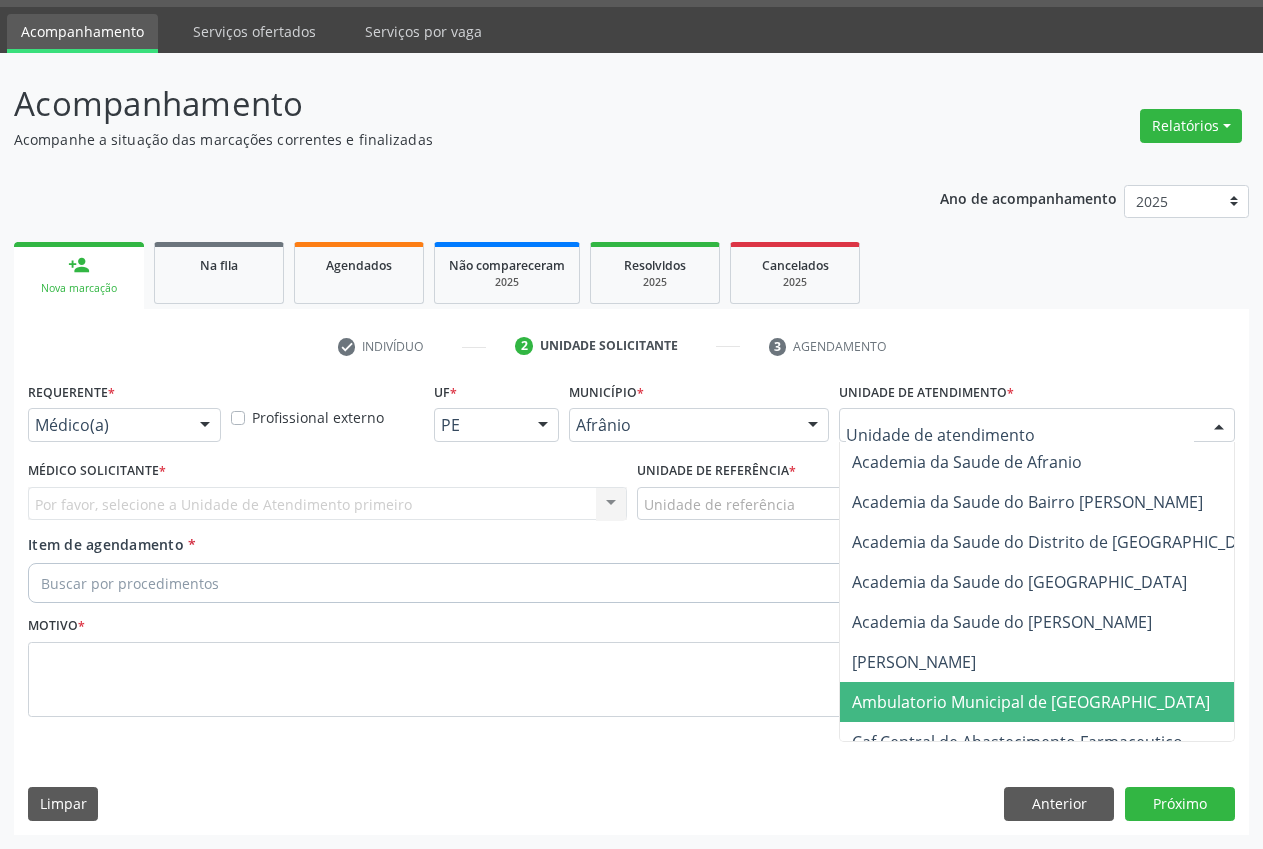 click on "Ambulatorio Municipal de [GEOGRAPHIC_DATA]" at bounding box center [1031, 702] 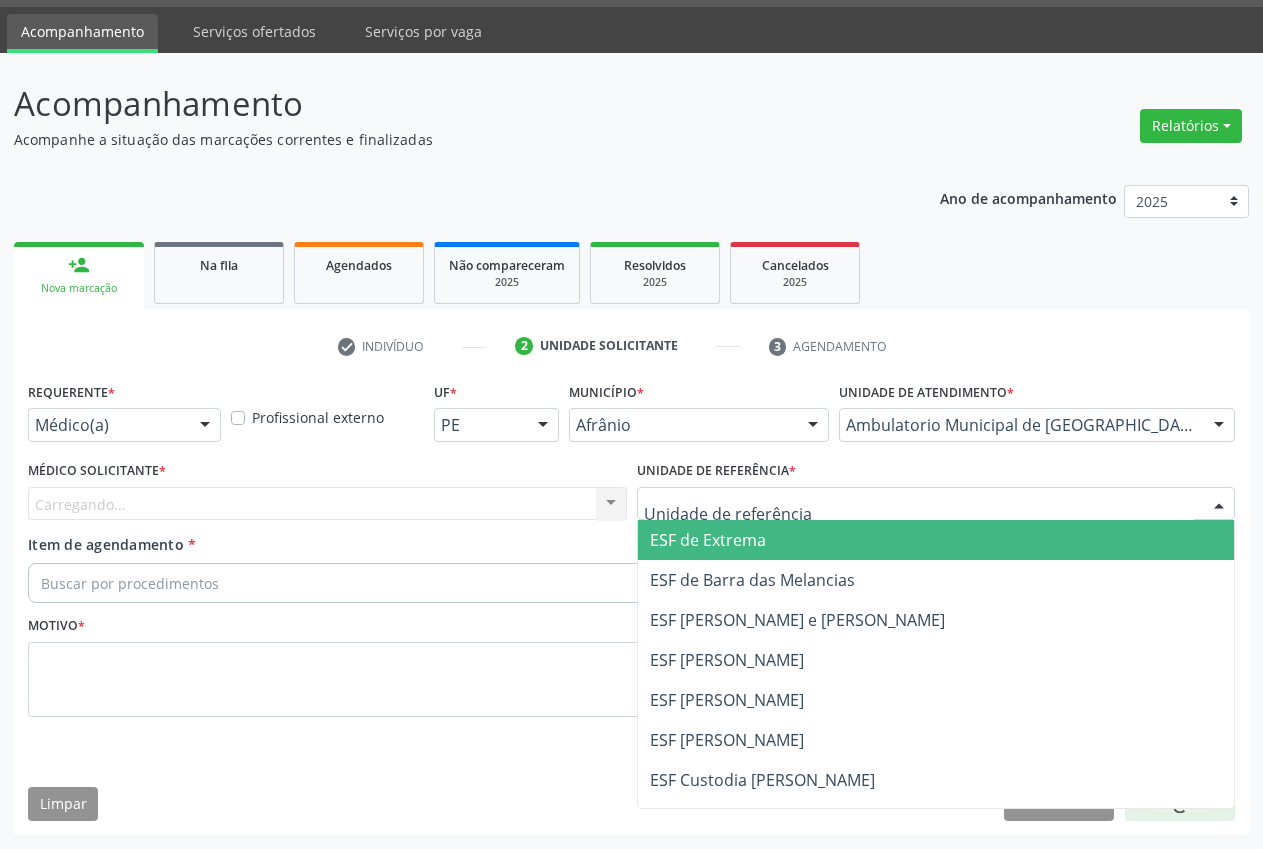 click at bounding box center [936, 504] 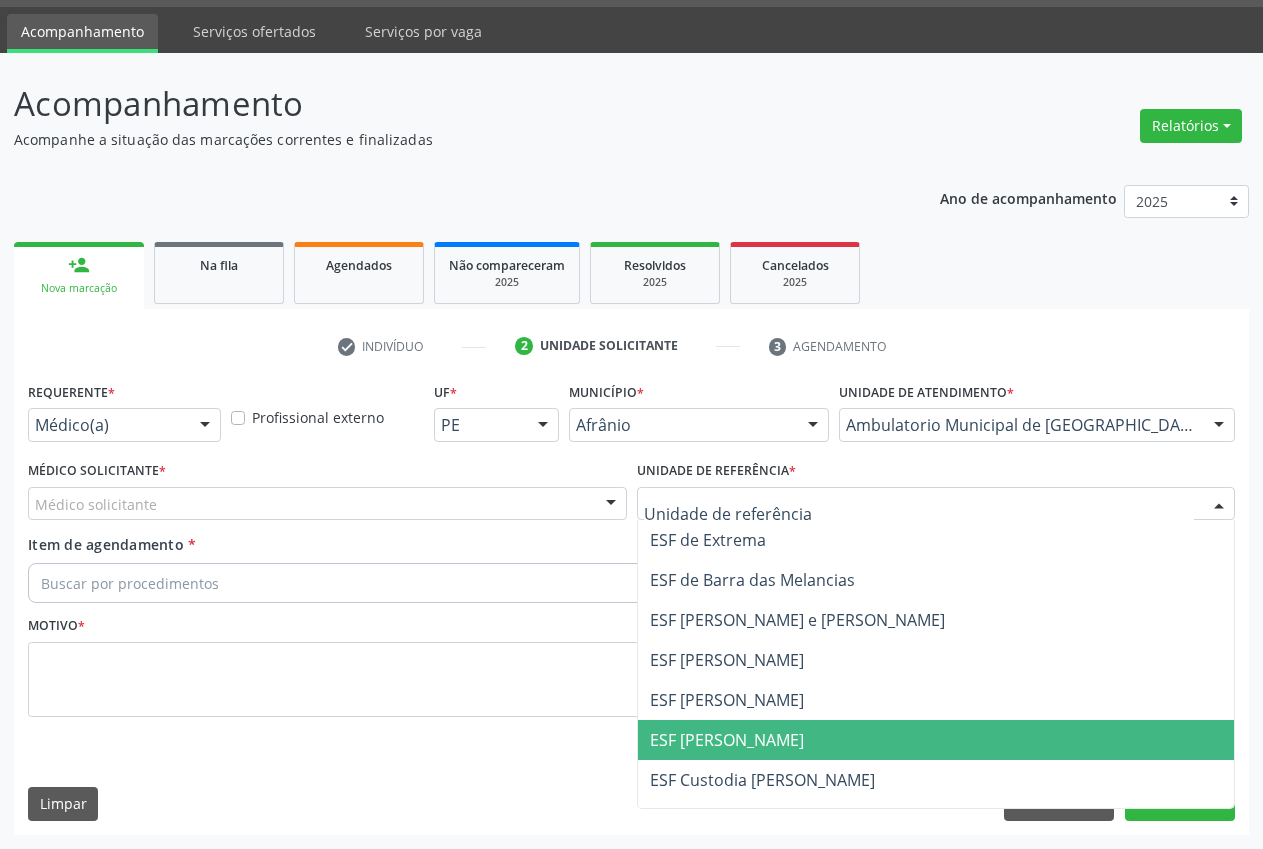 click on "ESF [PERSON_NAME]" at bounding box center [936, 740] 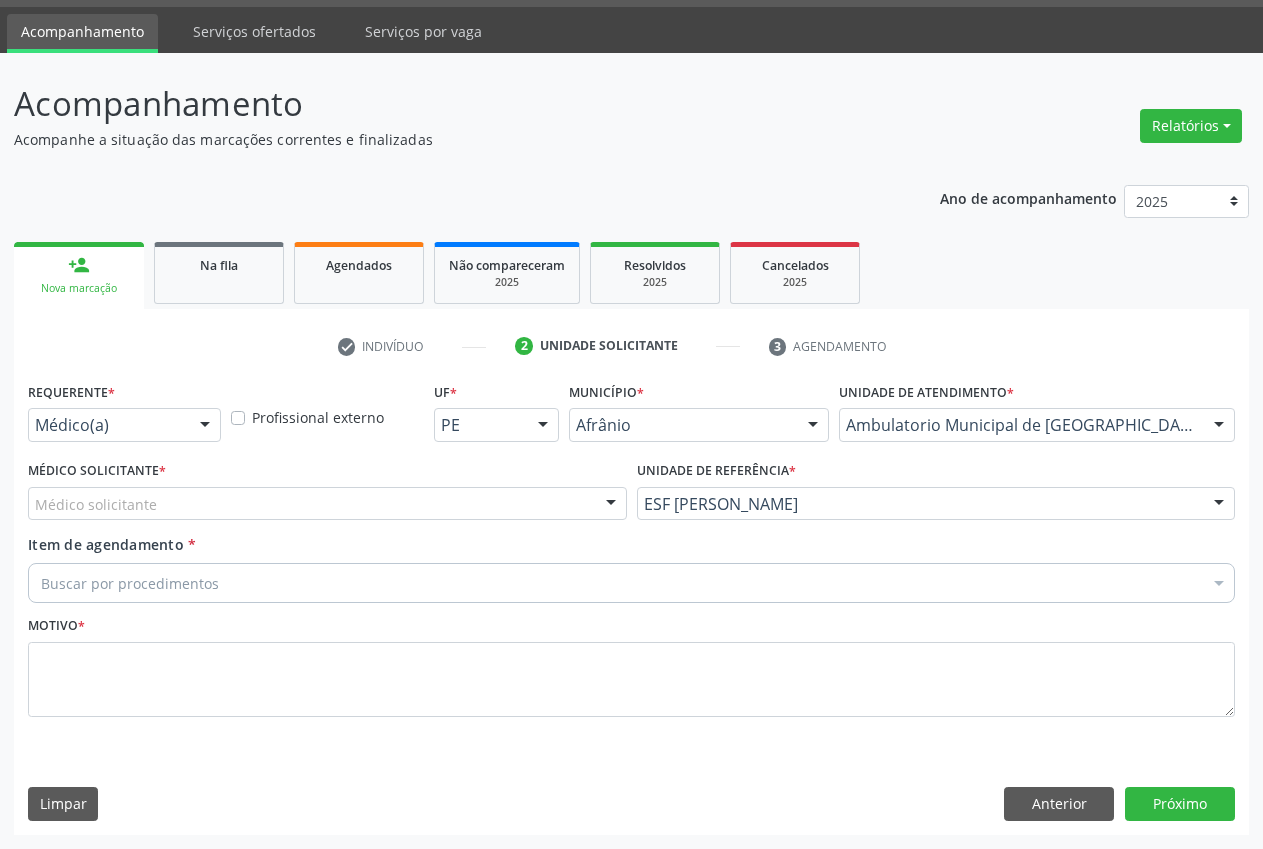 click on "Médico solicitante" at bounding box center (327, 504) 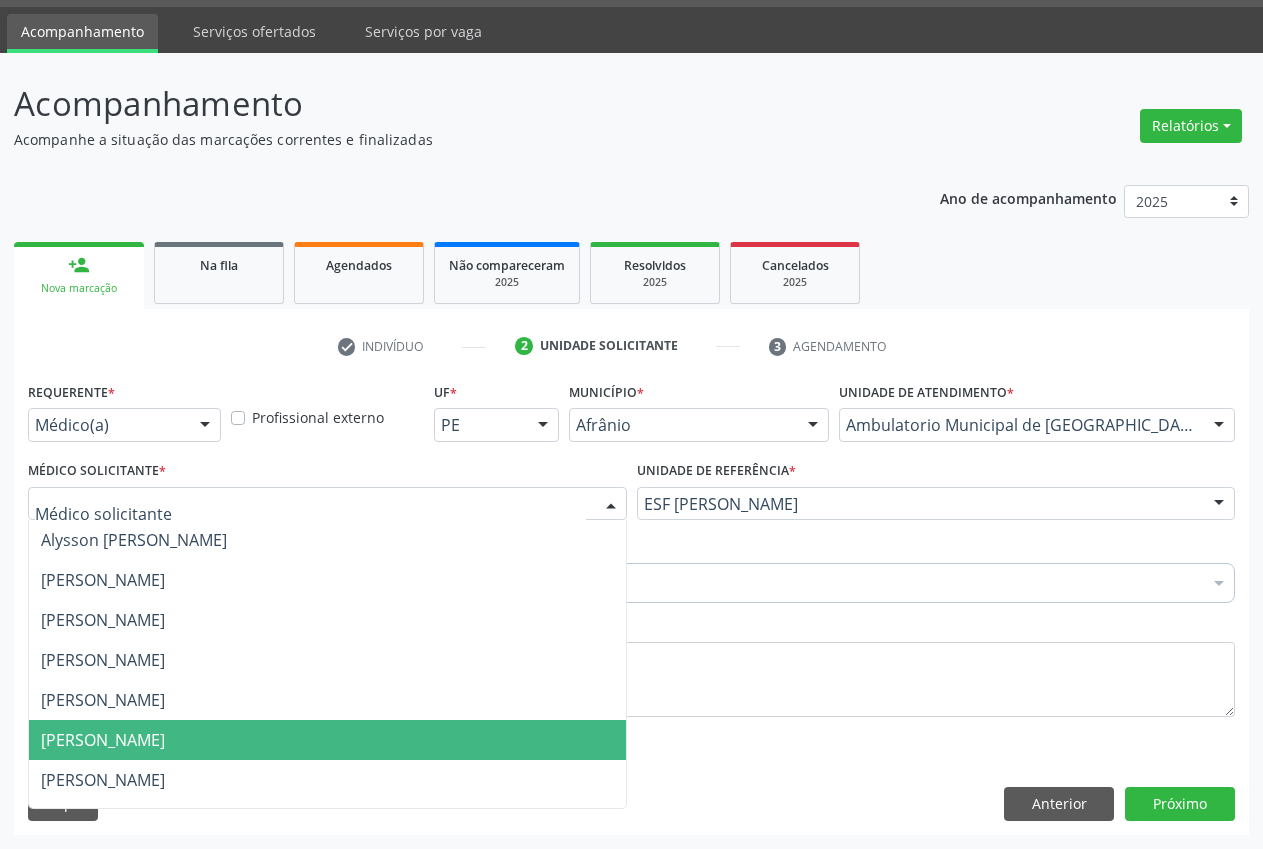 click on "[PERSON_NAME]" at bounding box center (327, 740) 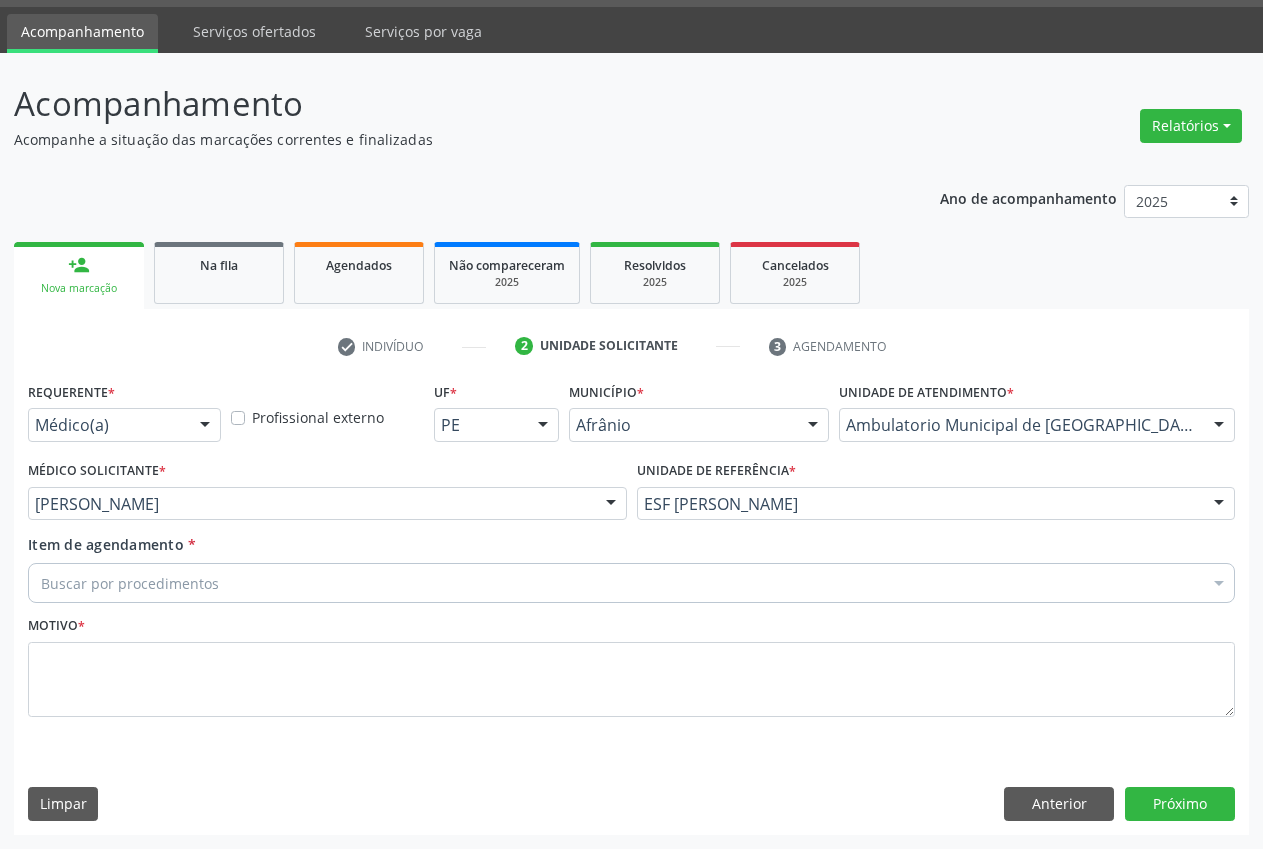 click on "Buscar por procedimentos" at bounding box center (631, 583) 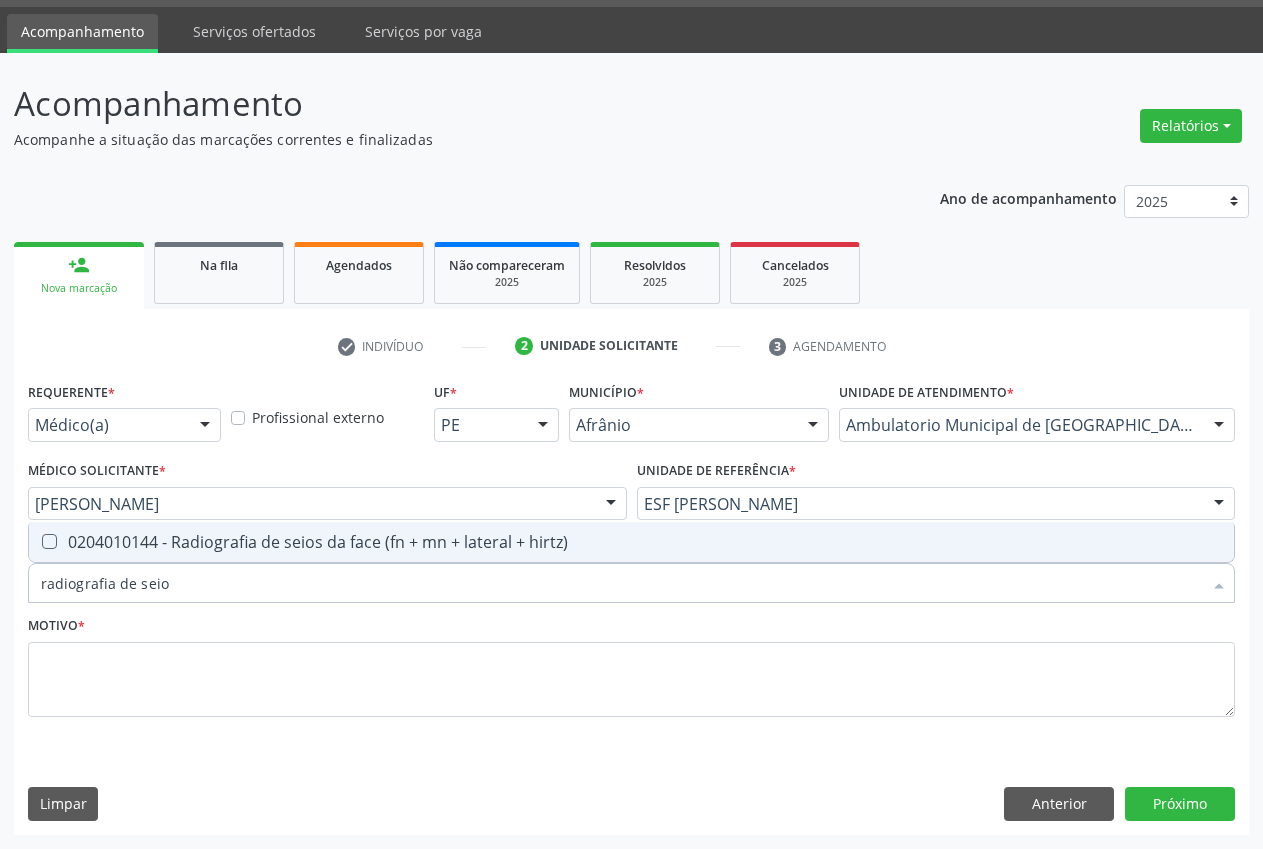 type on "radiografia de seios" 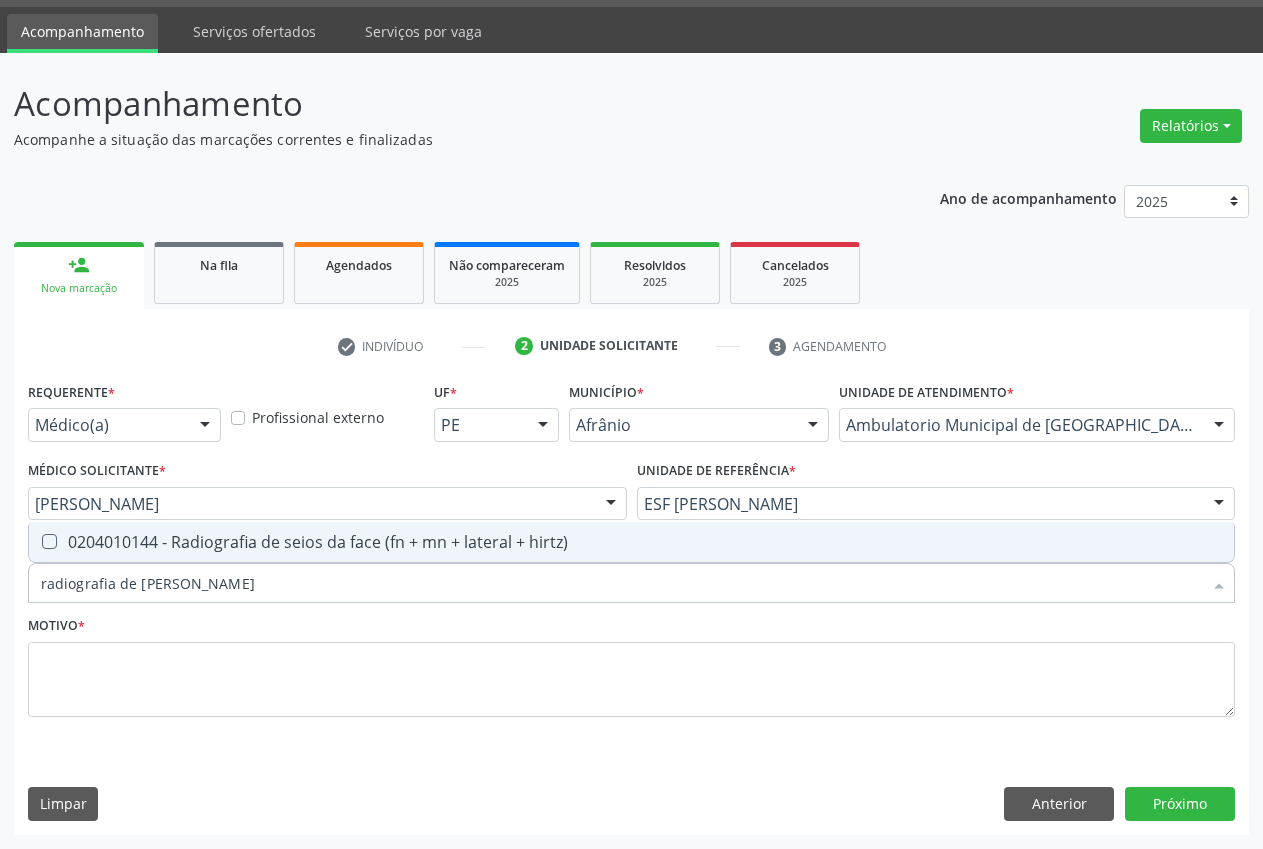 click on "0204010144 - Radiografia de seios da face (fn + mn + lateral + hirtz)" at bounding box center (631, 542) 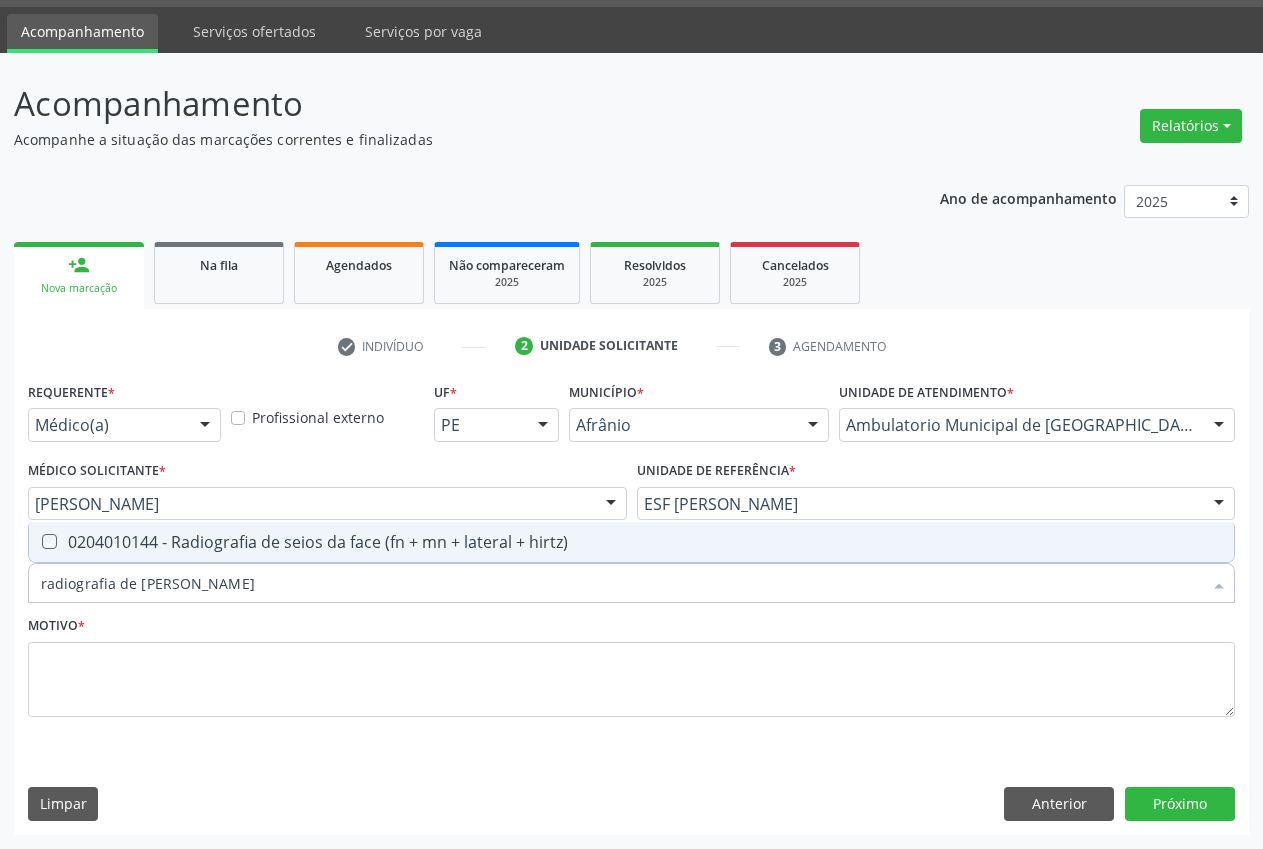 checkbox on "true" 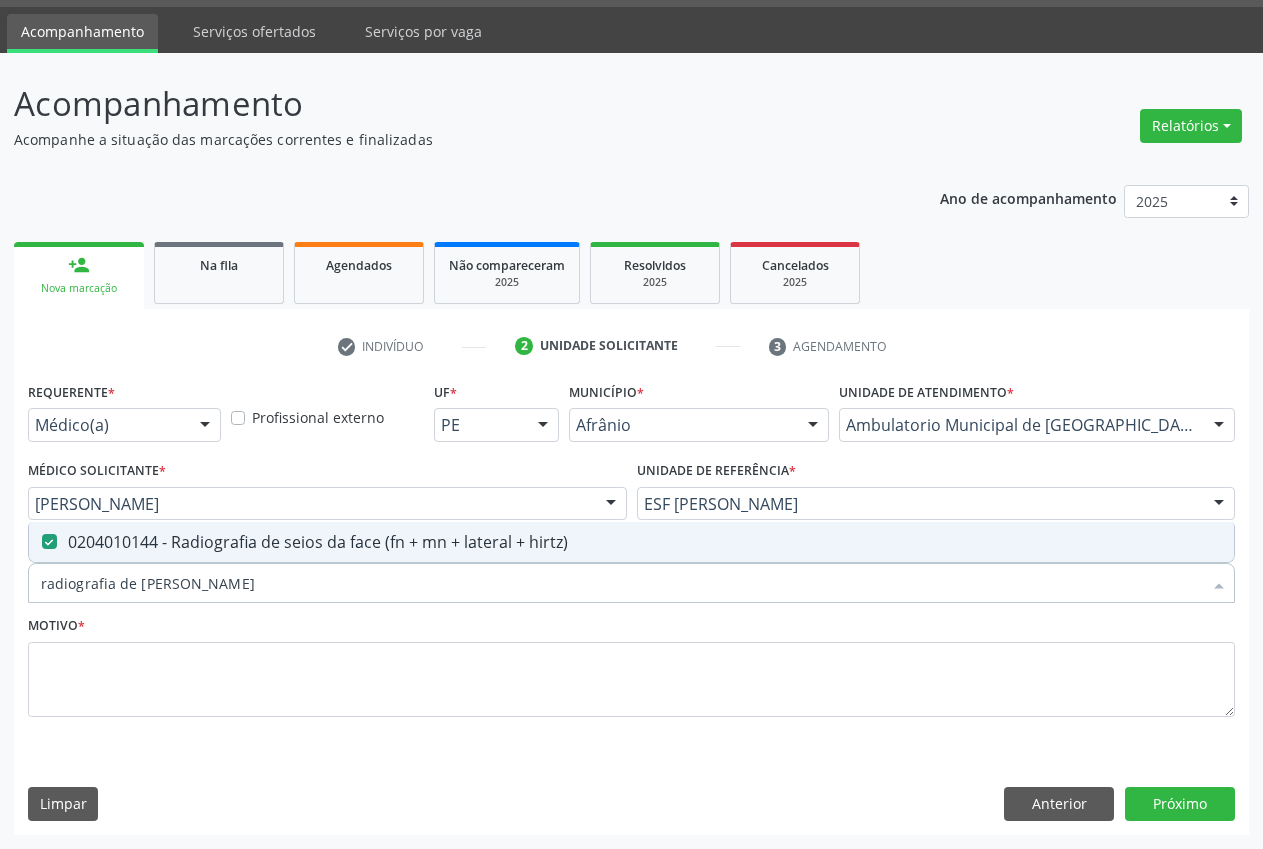 click on "Motivo
*" at bounding box center (631, 664) 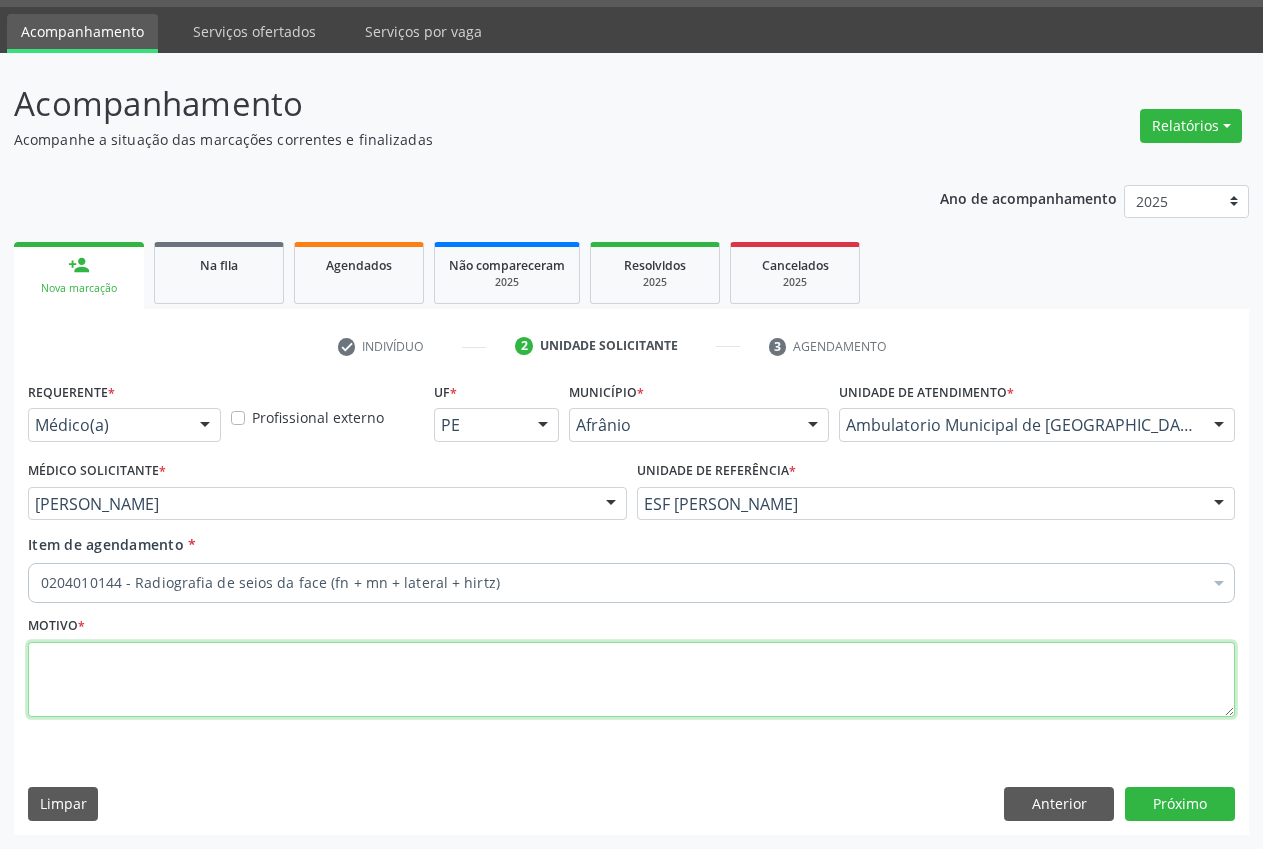 click at bounding box center [631, 680] 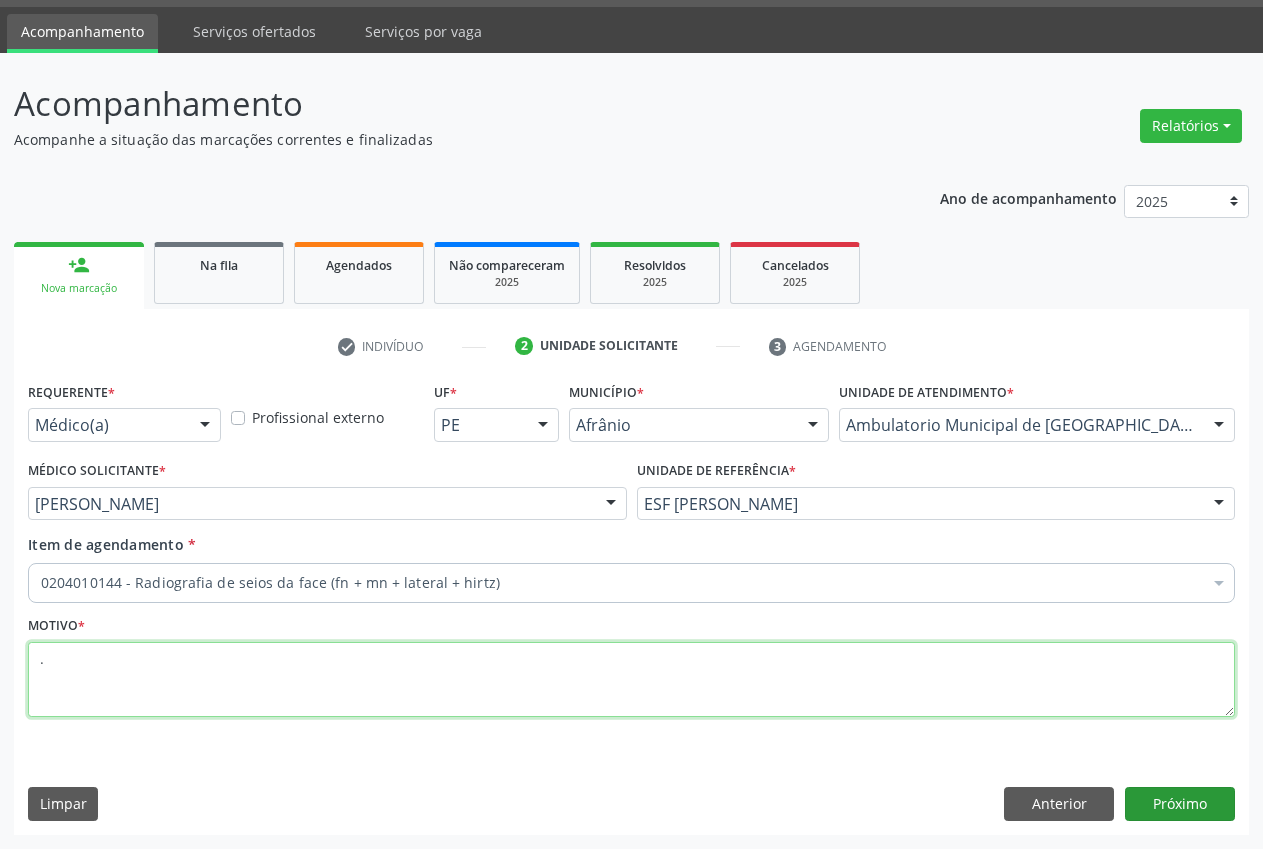type on "." 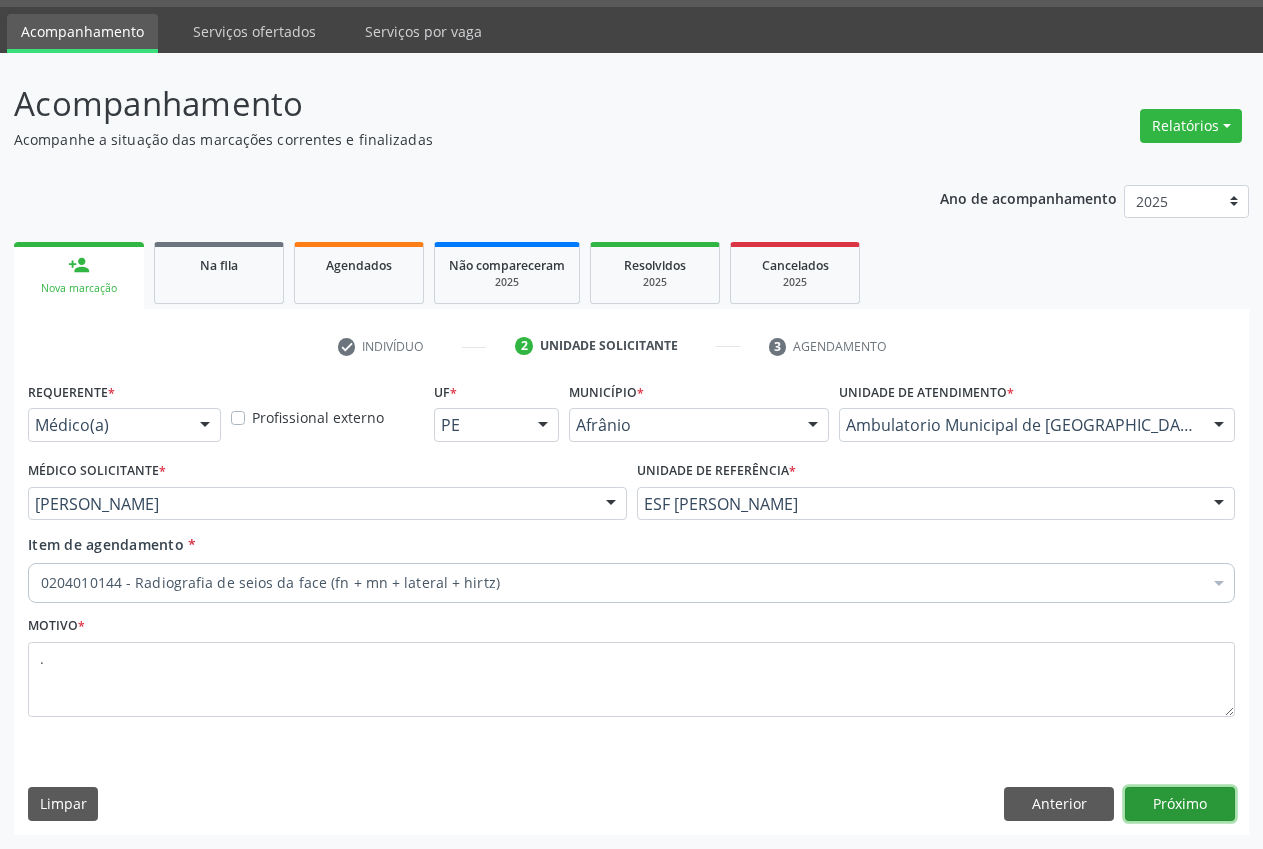 click on "Próximo" at bounding box center (1180, 804) 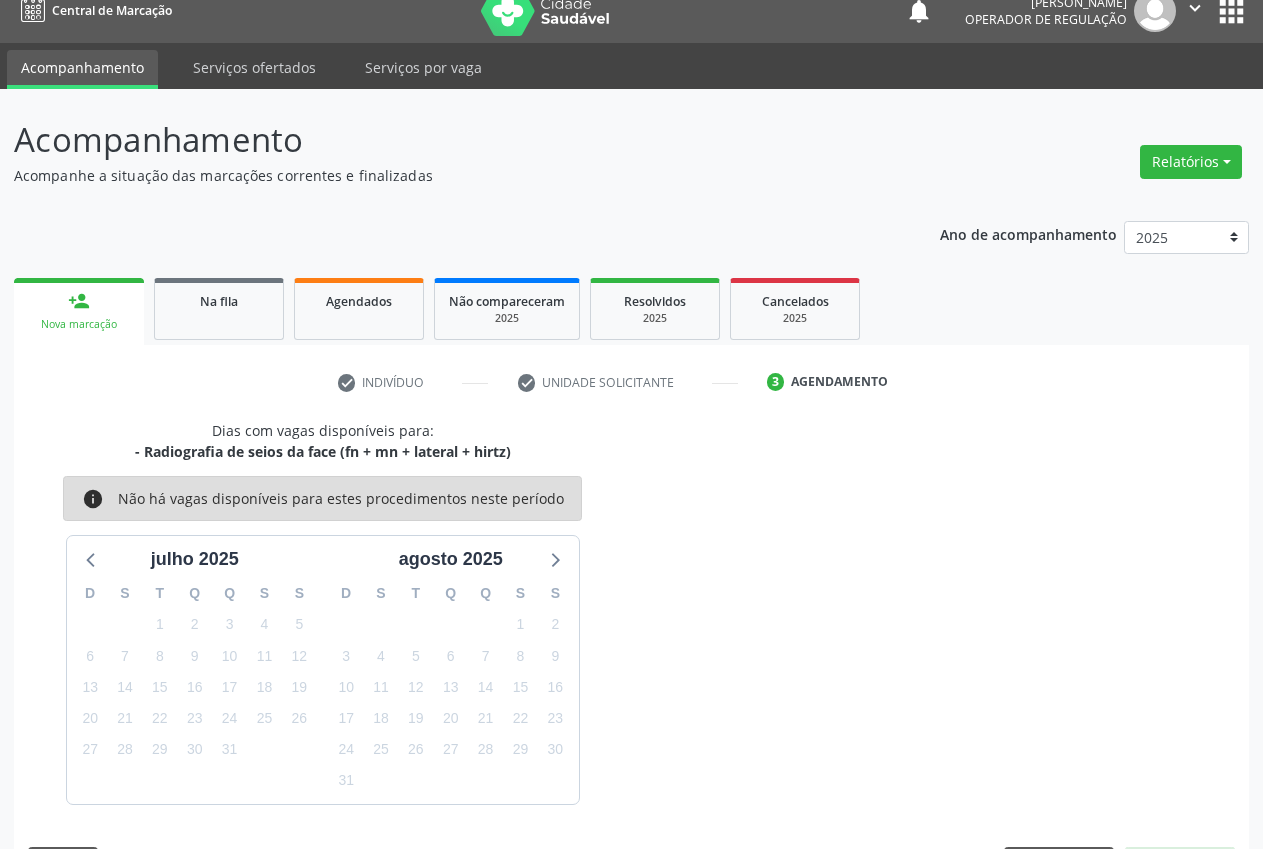 scroll, scrollTop: 57, scrollLeft: 0, axis: vertical 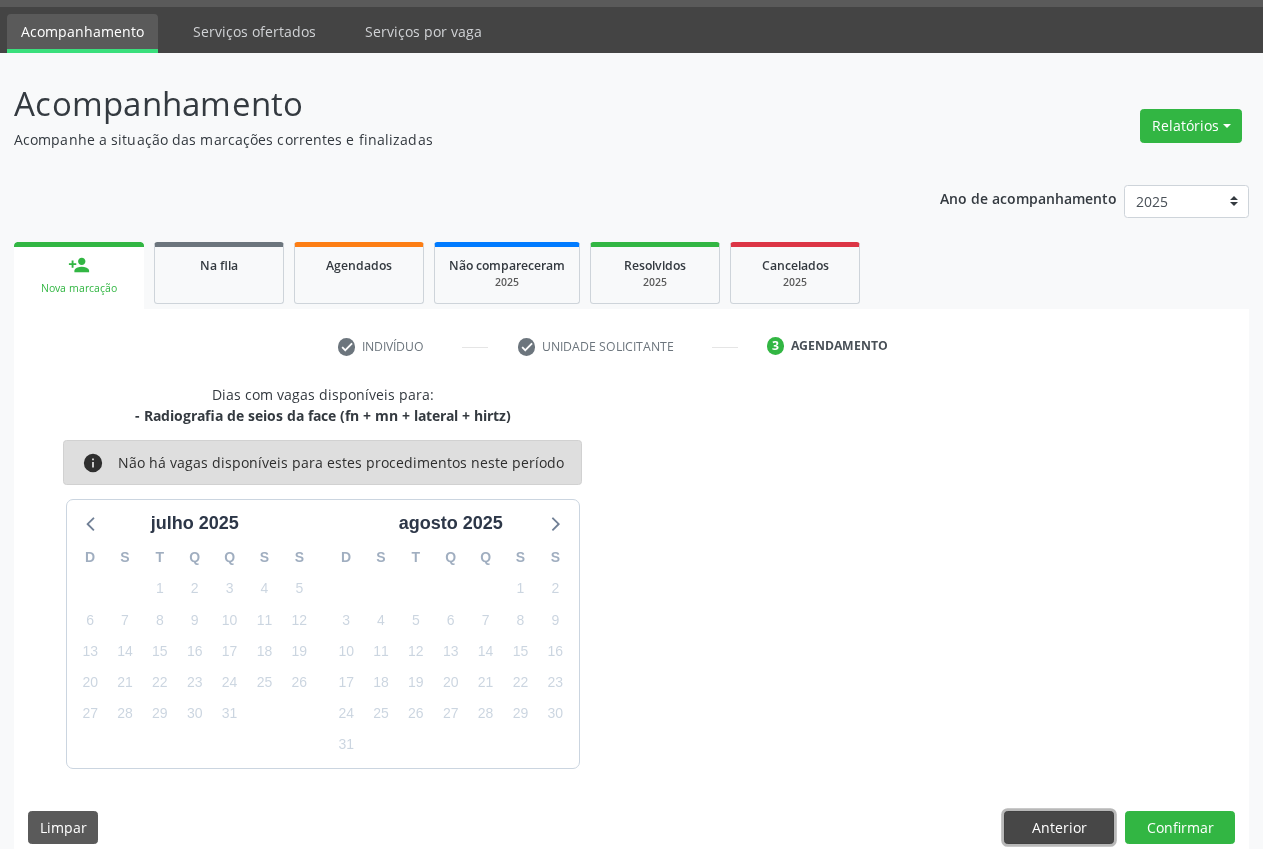 click on "Anterior" at bounding box center [1059, 828] 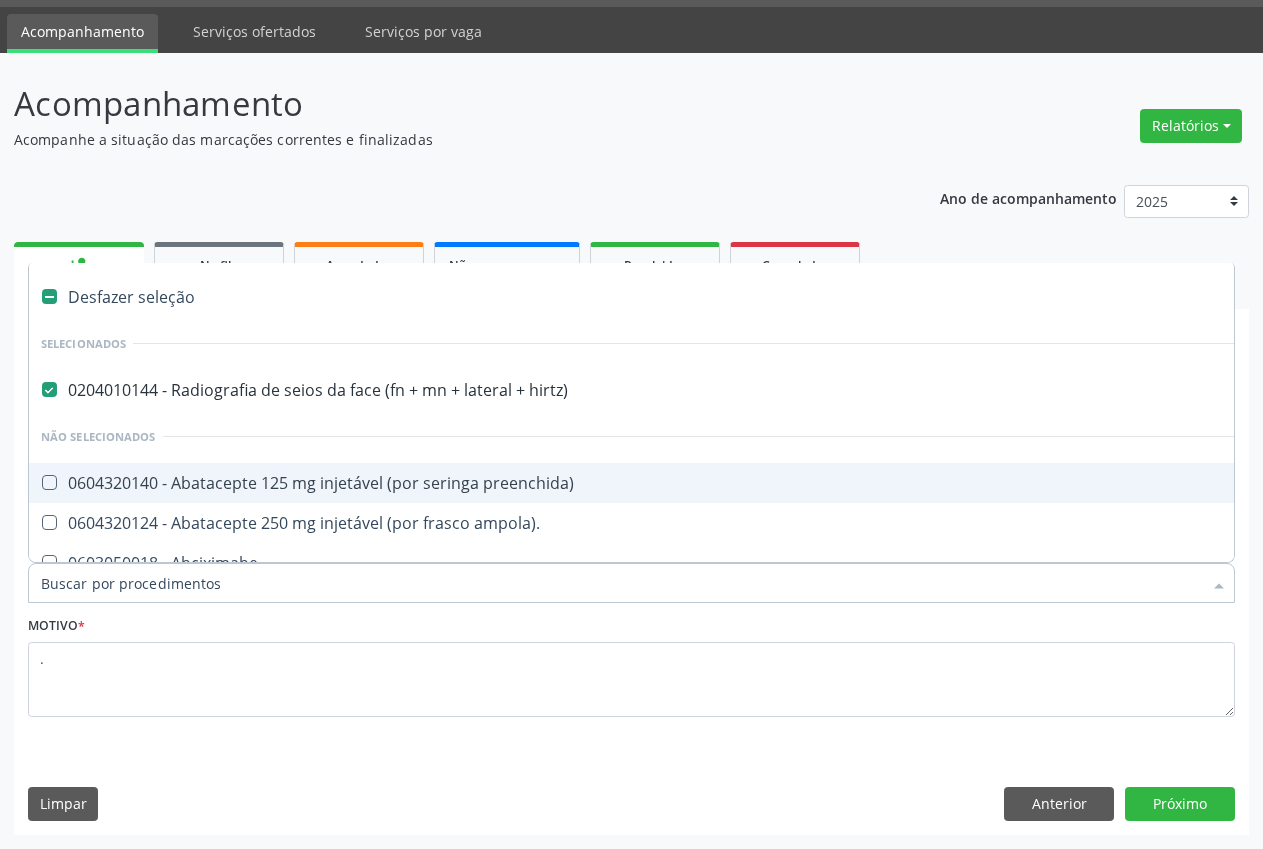 click on "0204010144 - Radiografia de seios da face (fn + mn + lateral + hirtz)" at bounding box center (810, 390) 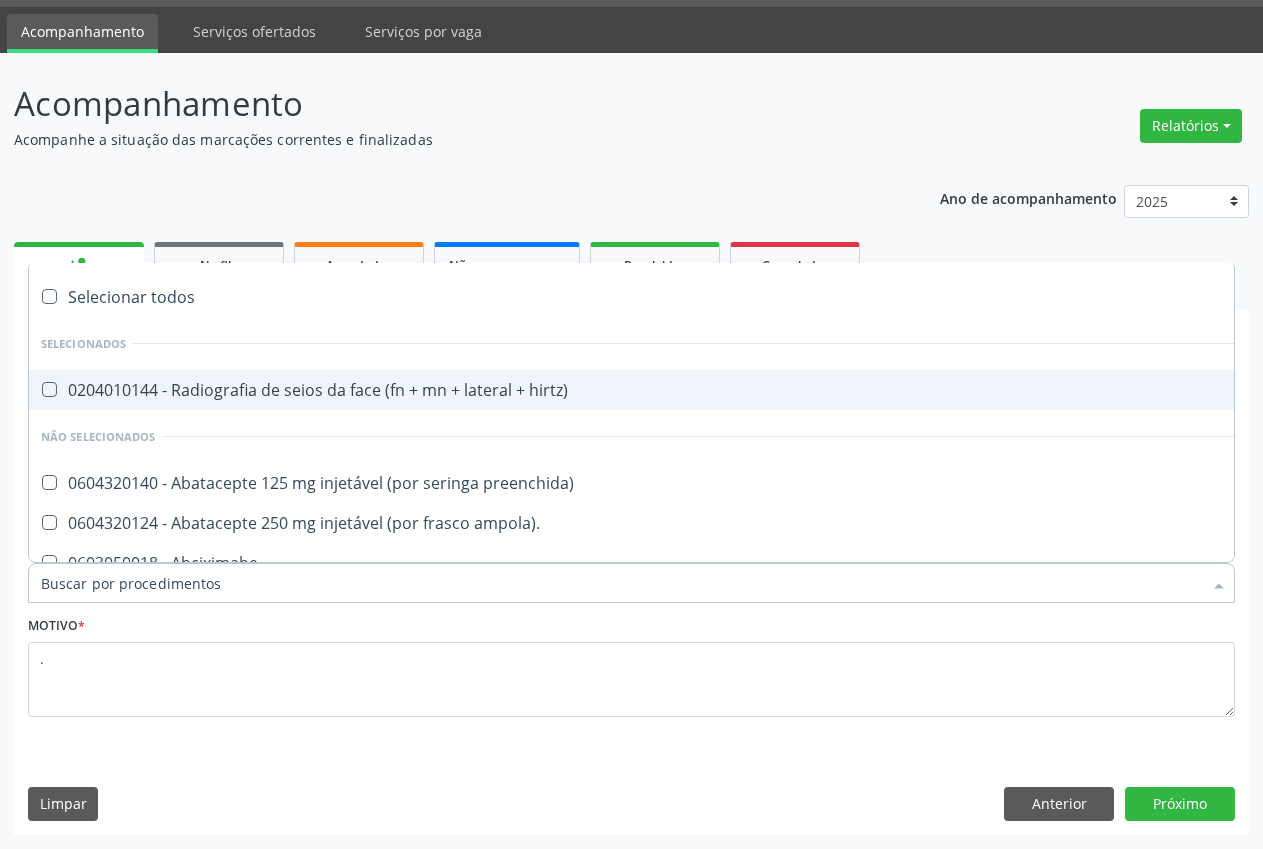 checkbox on "false" 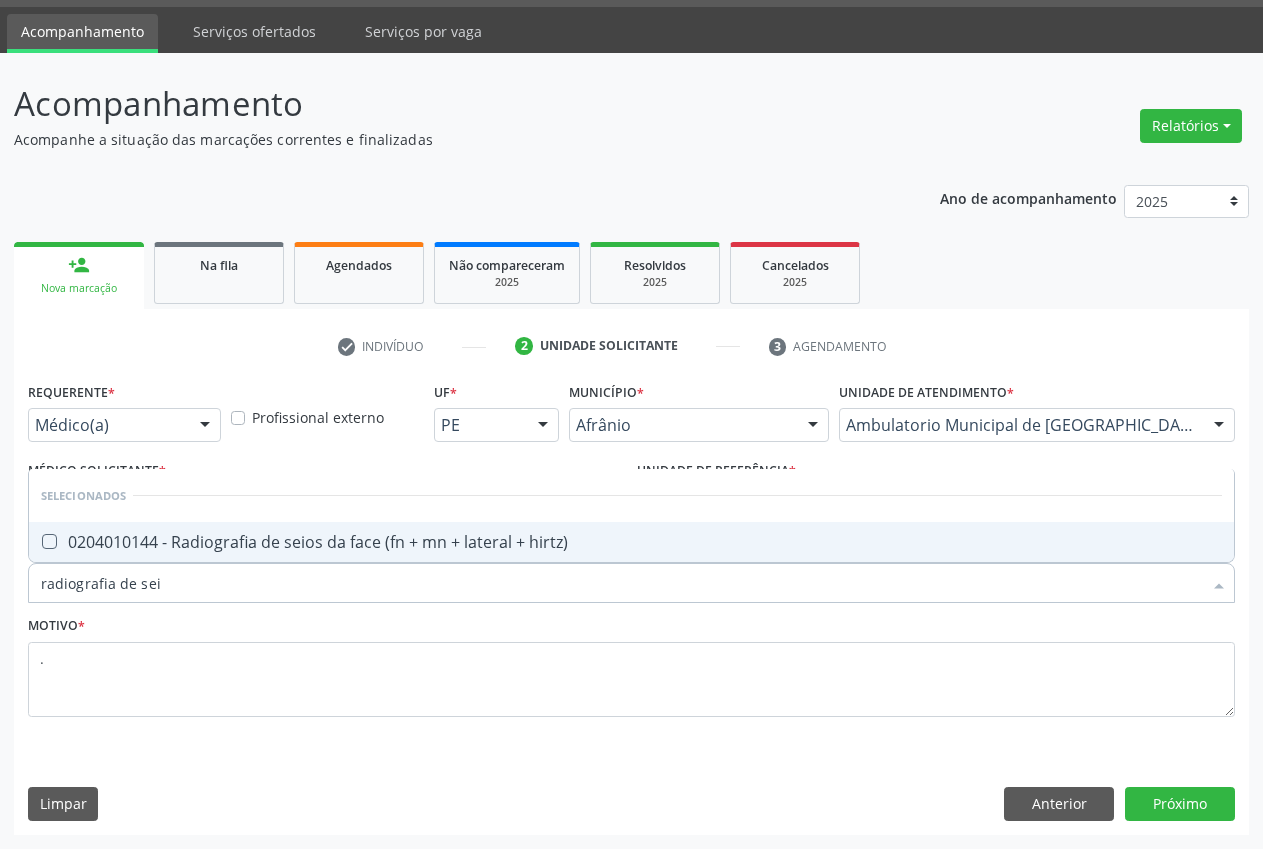 type on "radiografia de seio" 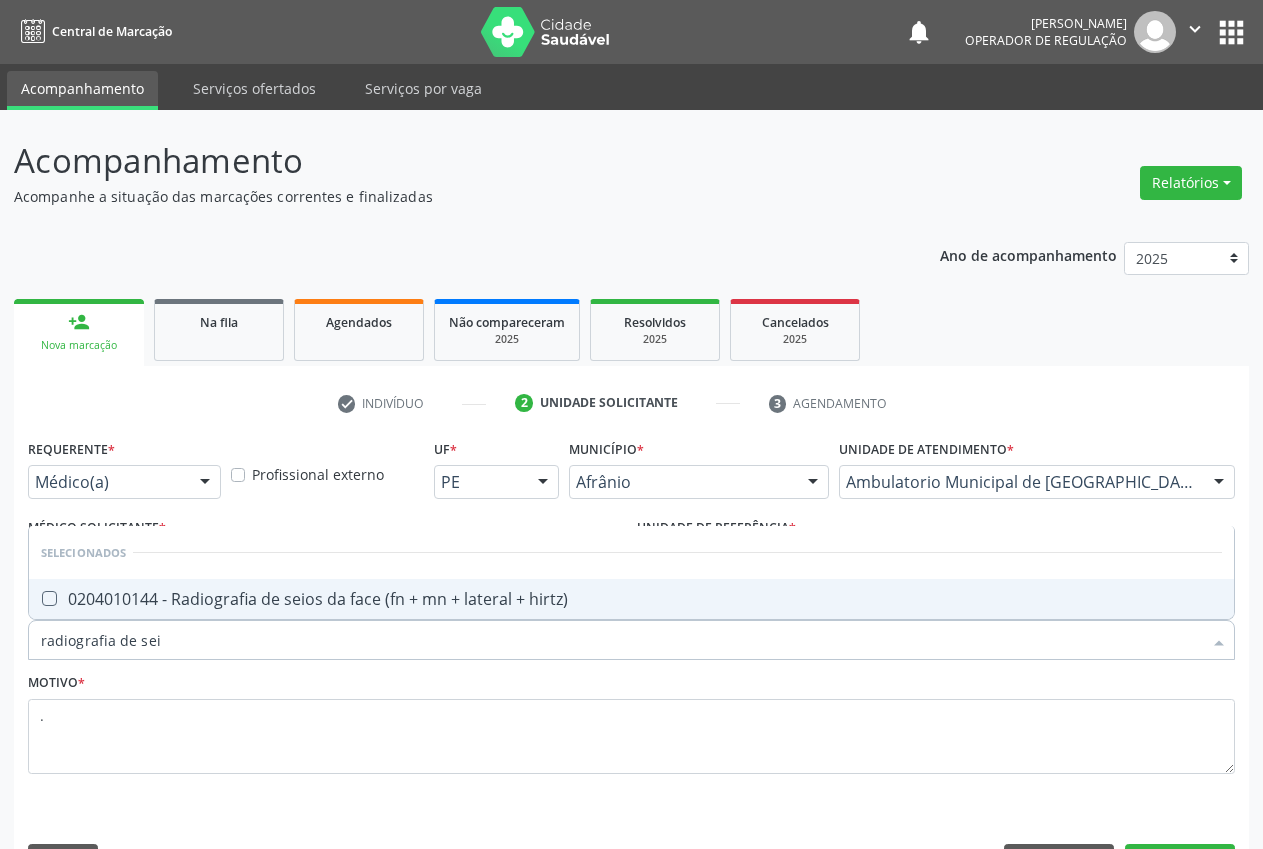 scroll, scrollTop: 57, scrollLeft: 0, axis: vertical 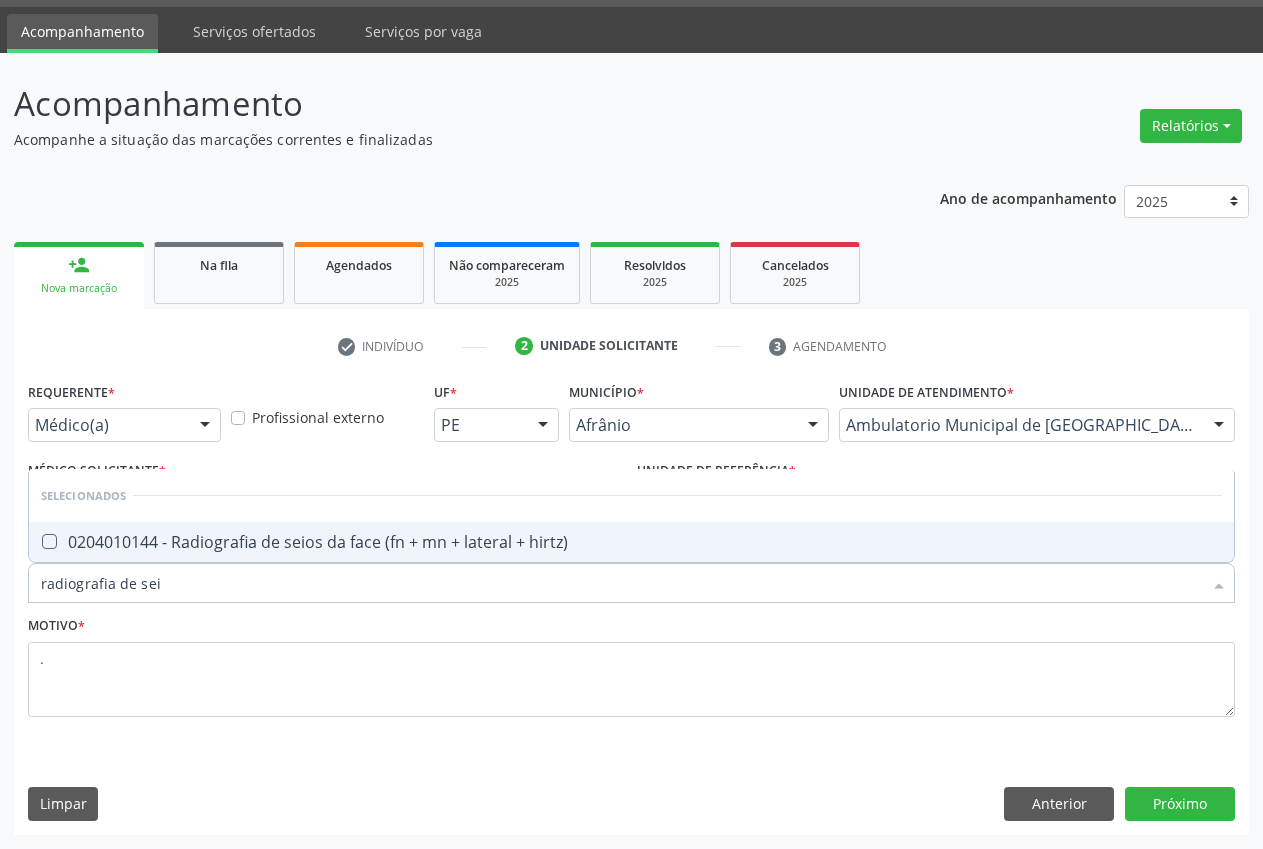 type on "radiografia de se" 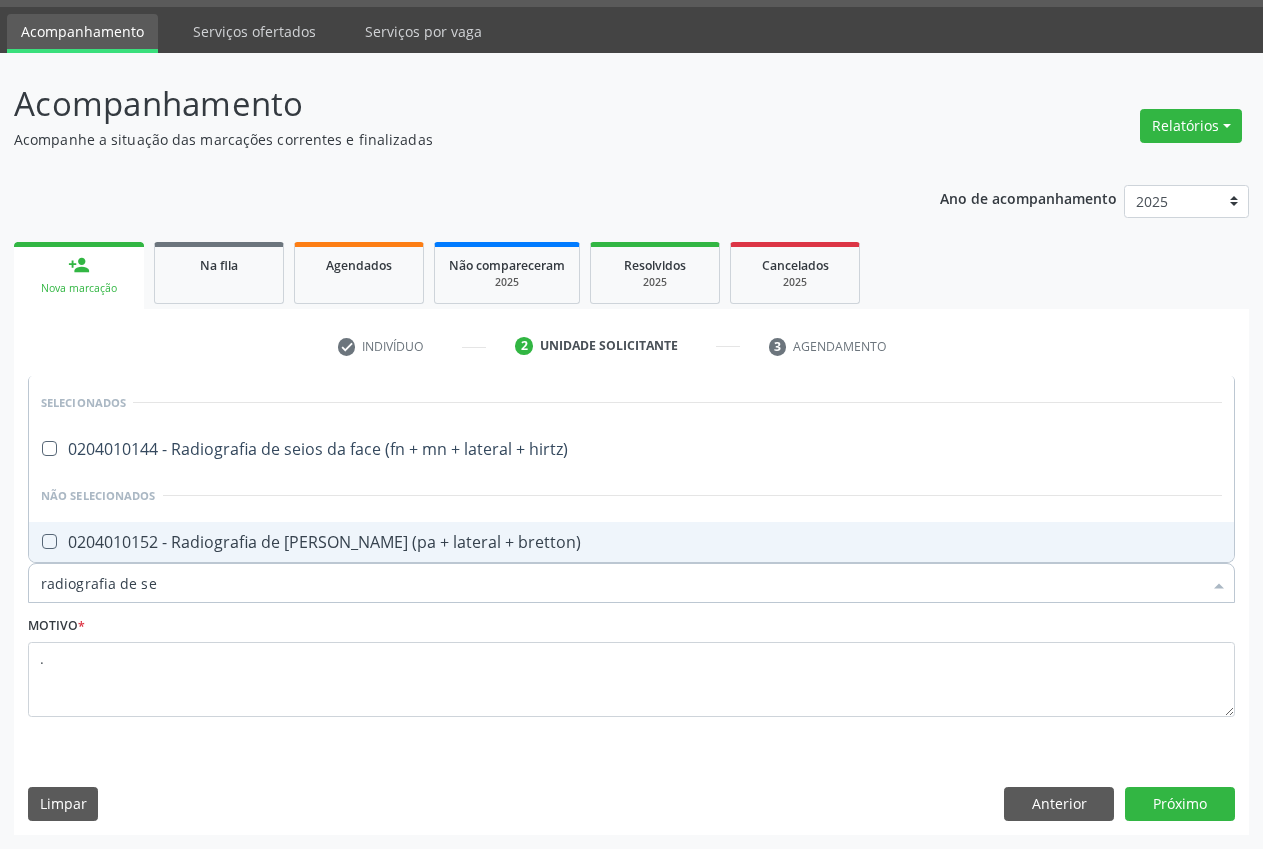 click on "radiografia de se" at bounding box center [621, 583] 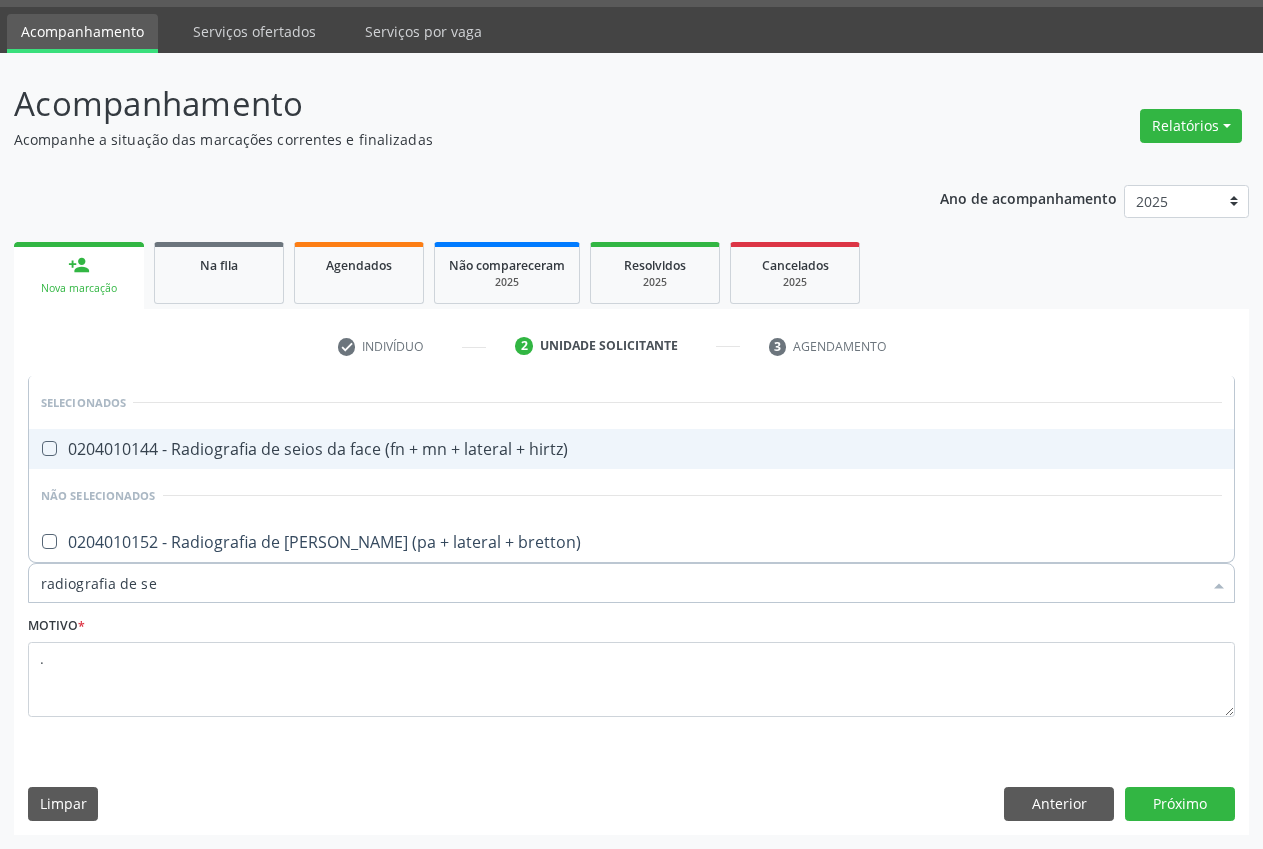 click on "0204010144 - Radiografia de seios da face (fn + mn + lateral + hirtz)" at bounding box center (631, 449) 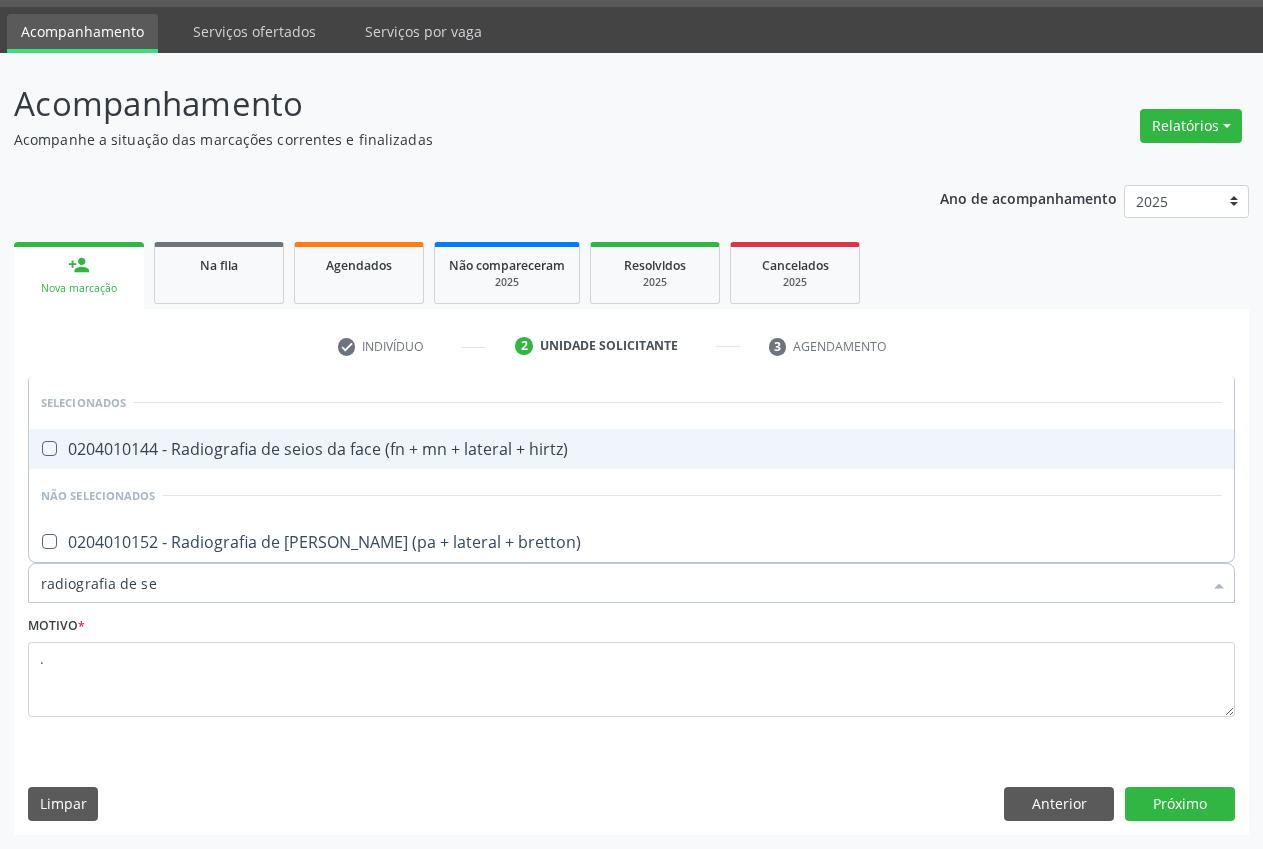 checkbox on "true" 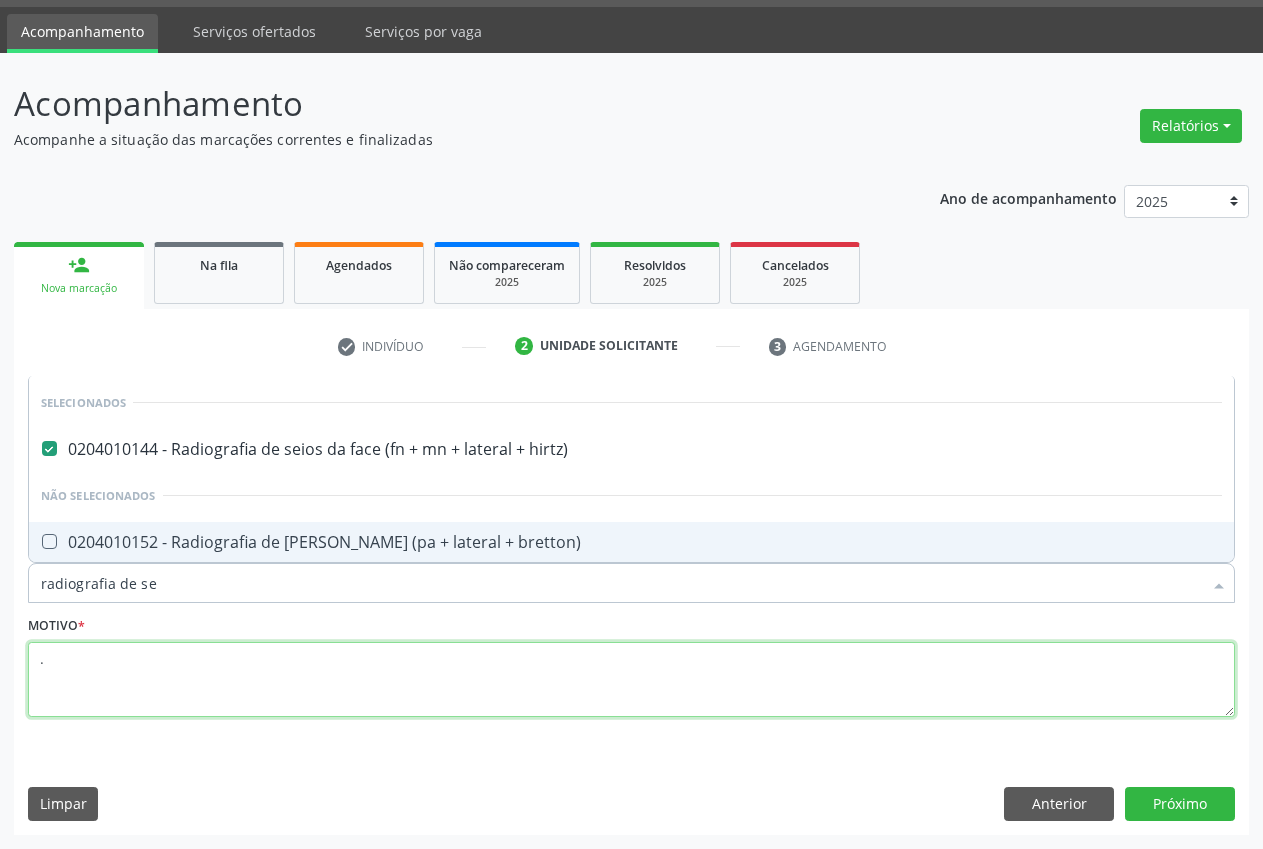 click on "." at bounding box center [631, 680] 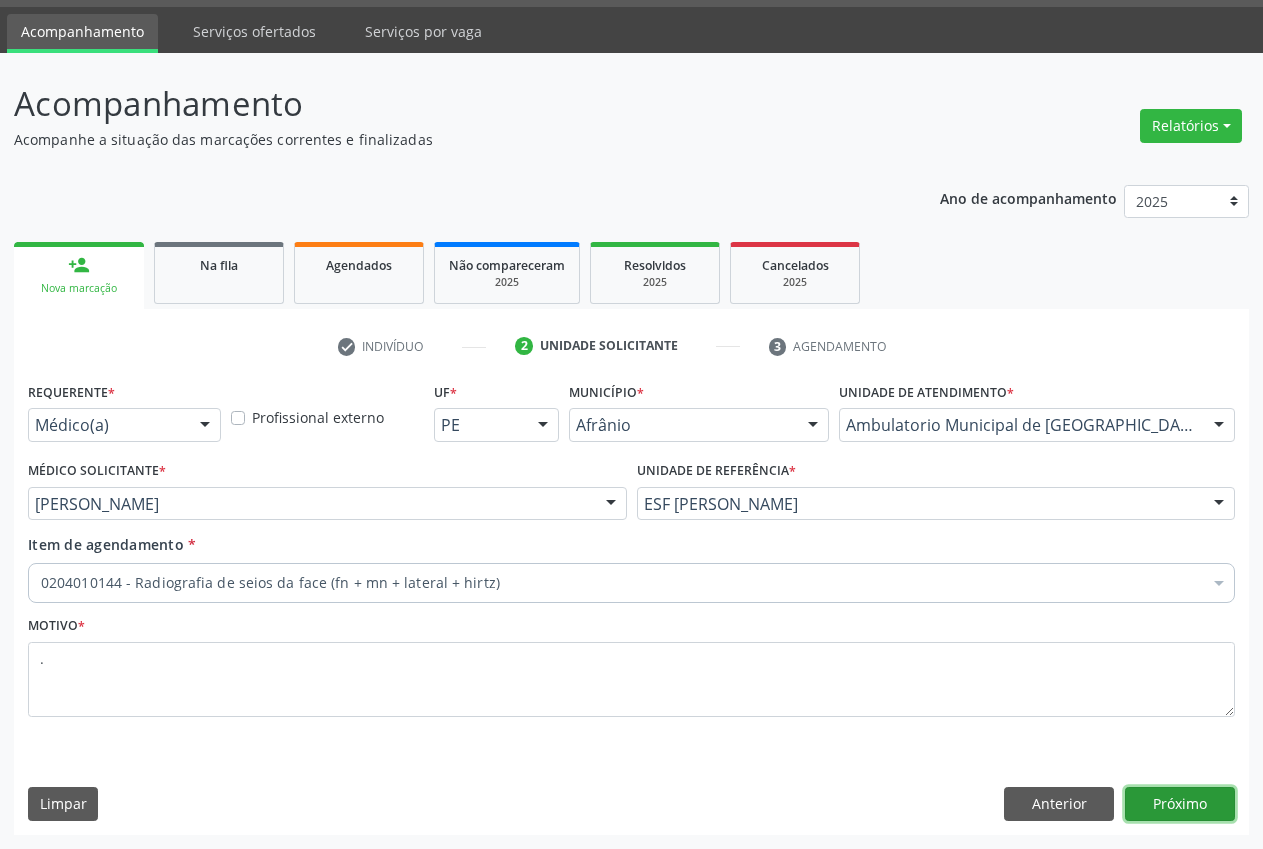 click on "Próximo" at bounding box center (1180, 804) 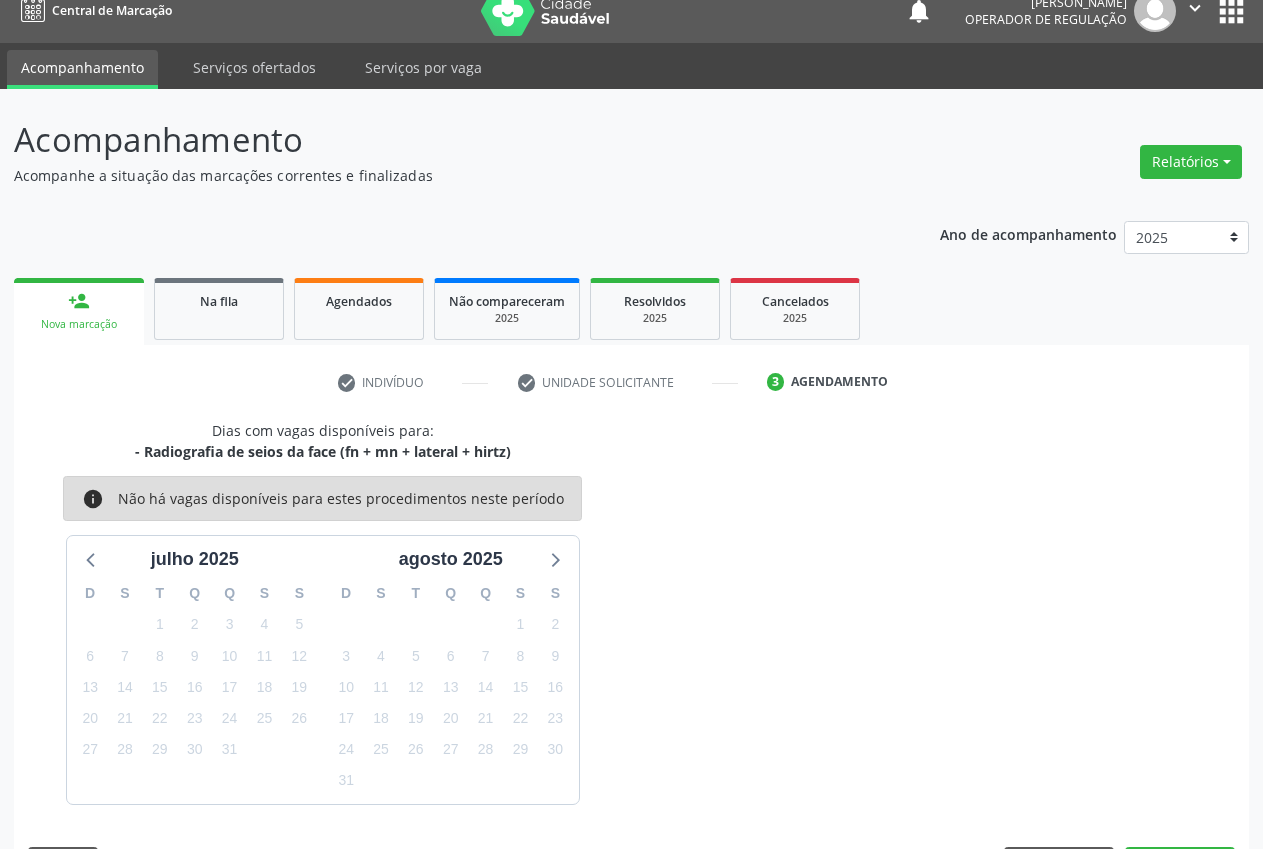 scroll, scrollTop: 57, scrollLeft: 0, axis: vertical 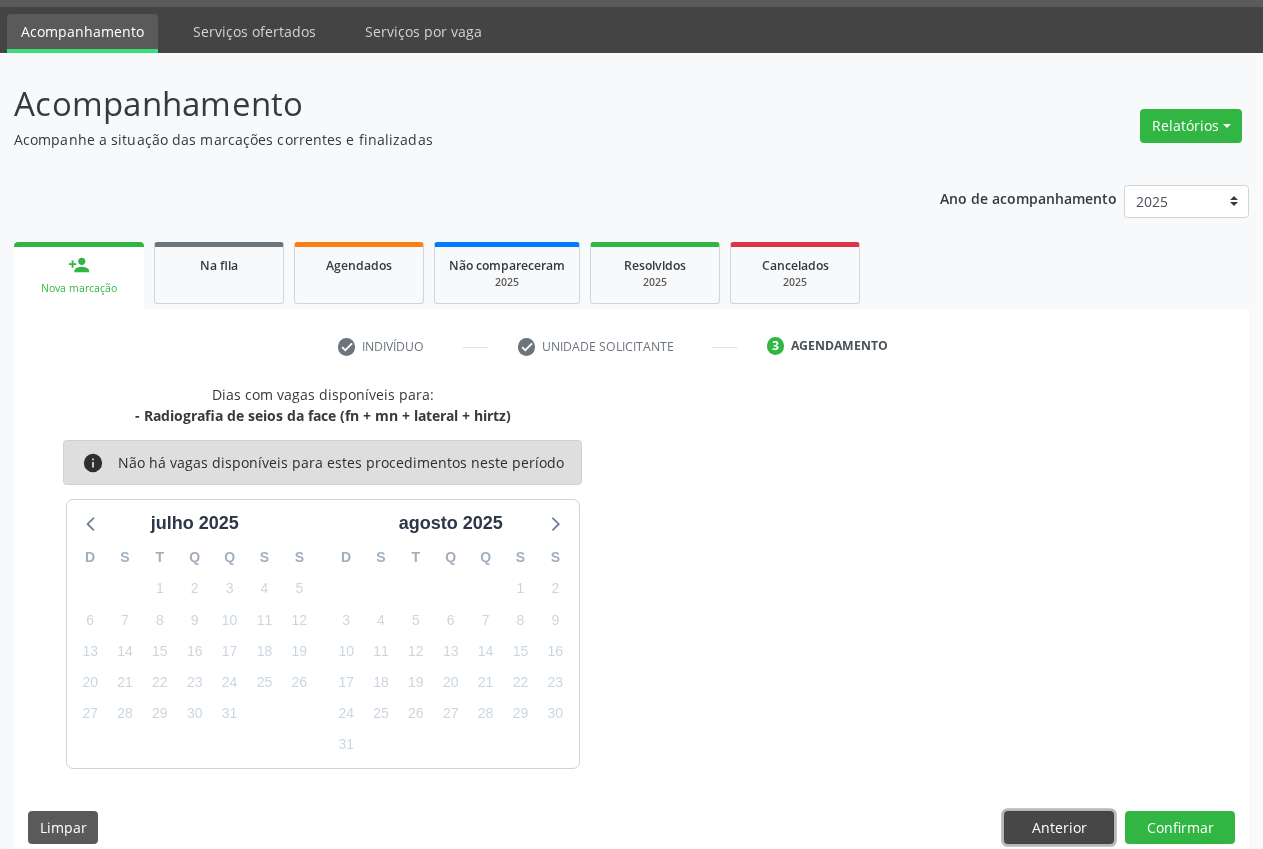 click on "Anterior" at bounding box center [1059, 828] 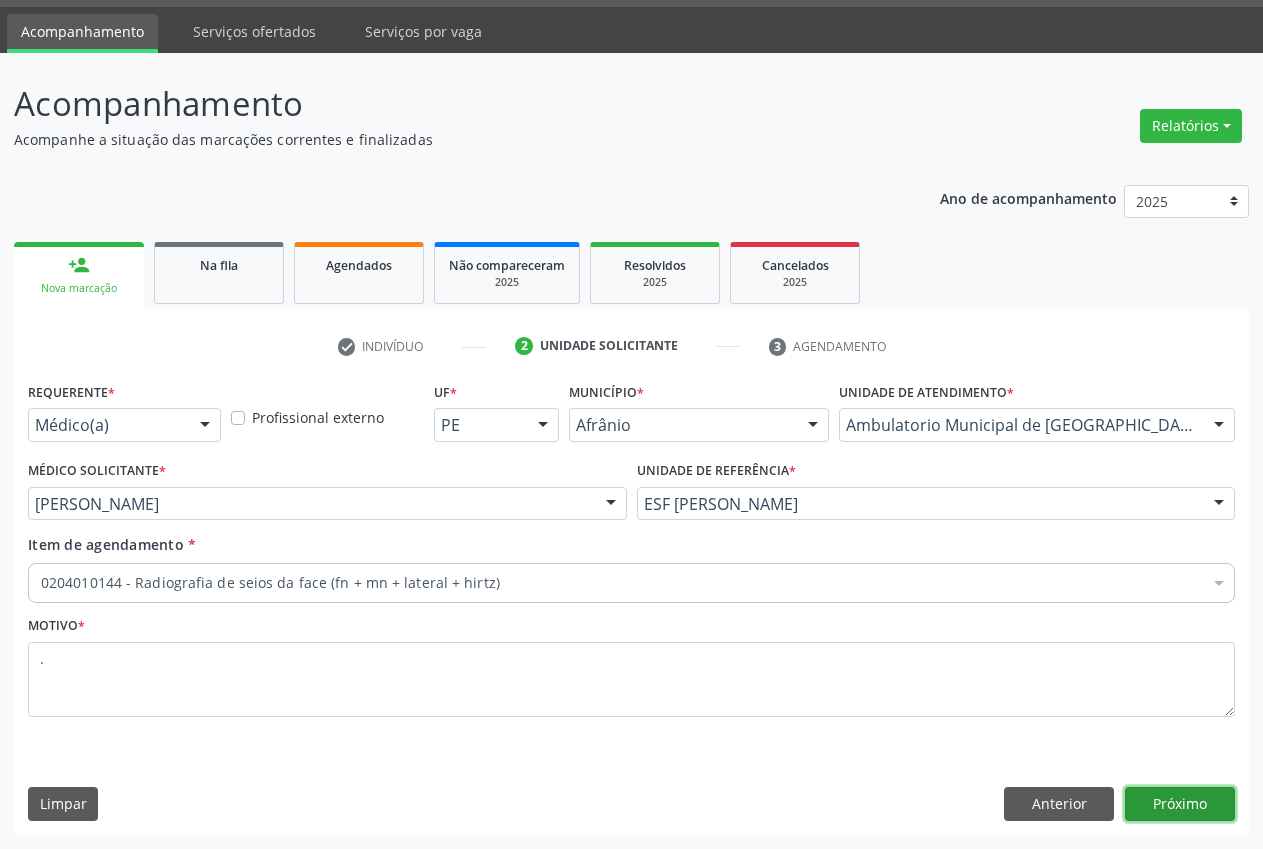 click on "Próximo" at bounding box center [1180, 804] 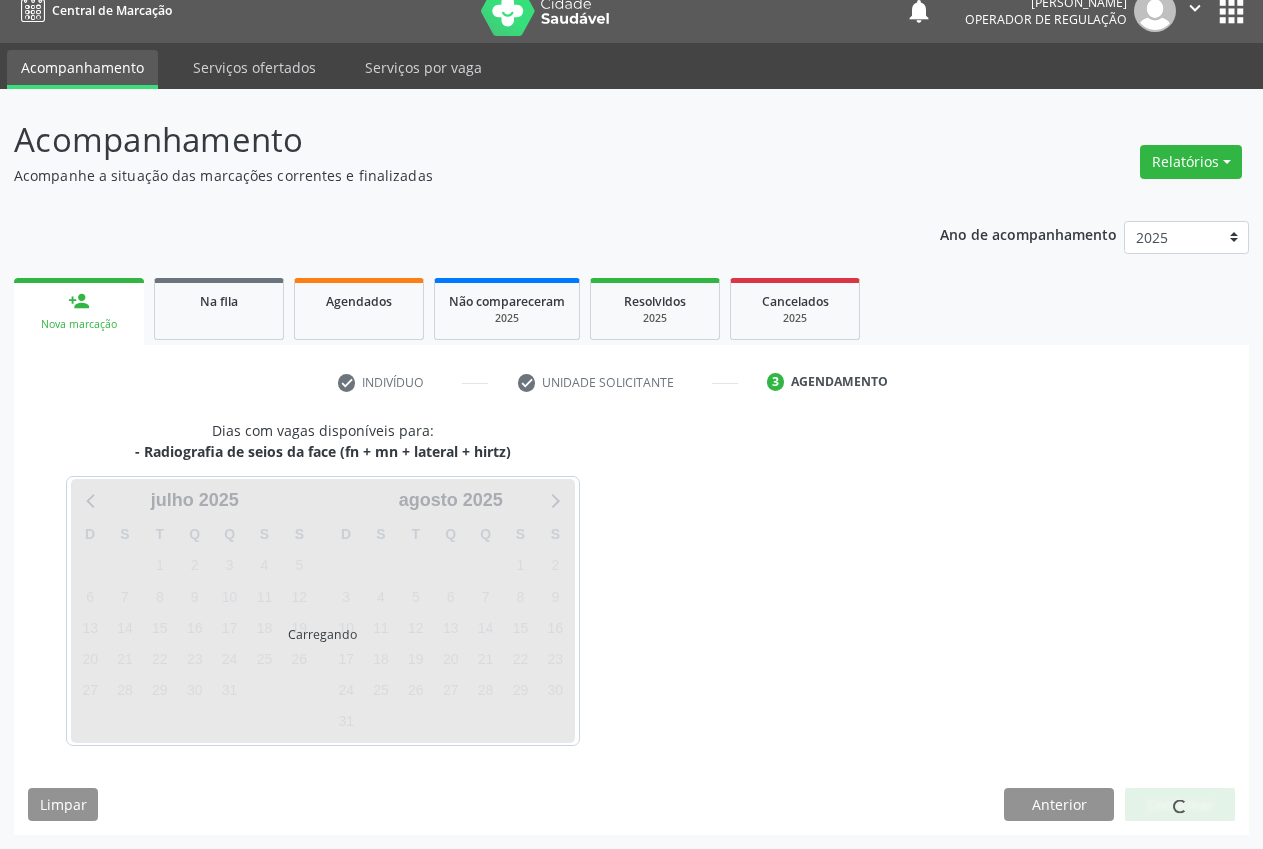 scroll, scrollTop: 21, scrollLeft: 0, axis: vertical 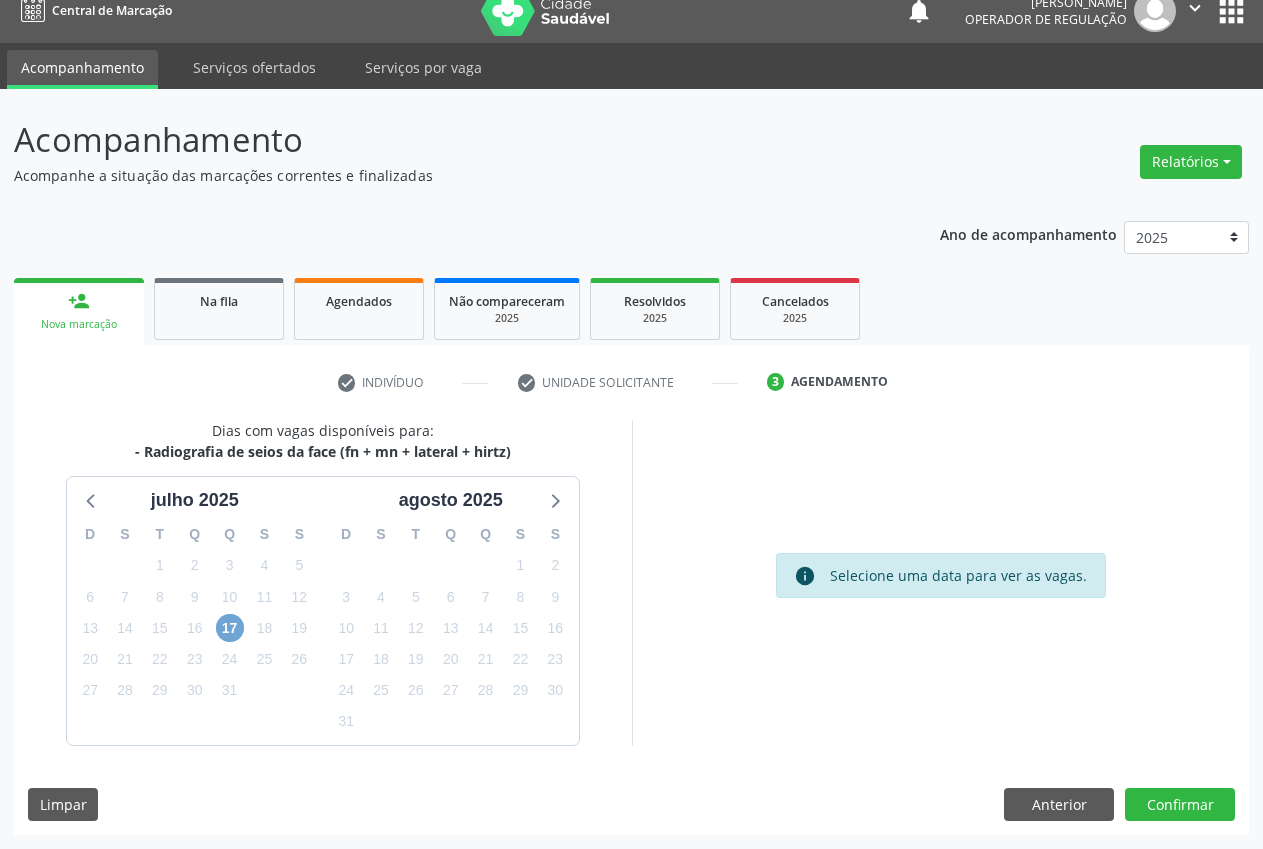 click on "17" at bounding box center [230, 628] 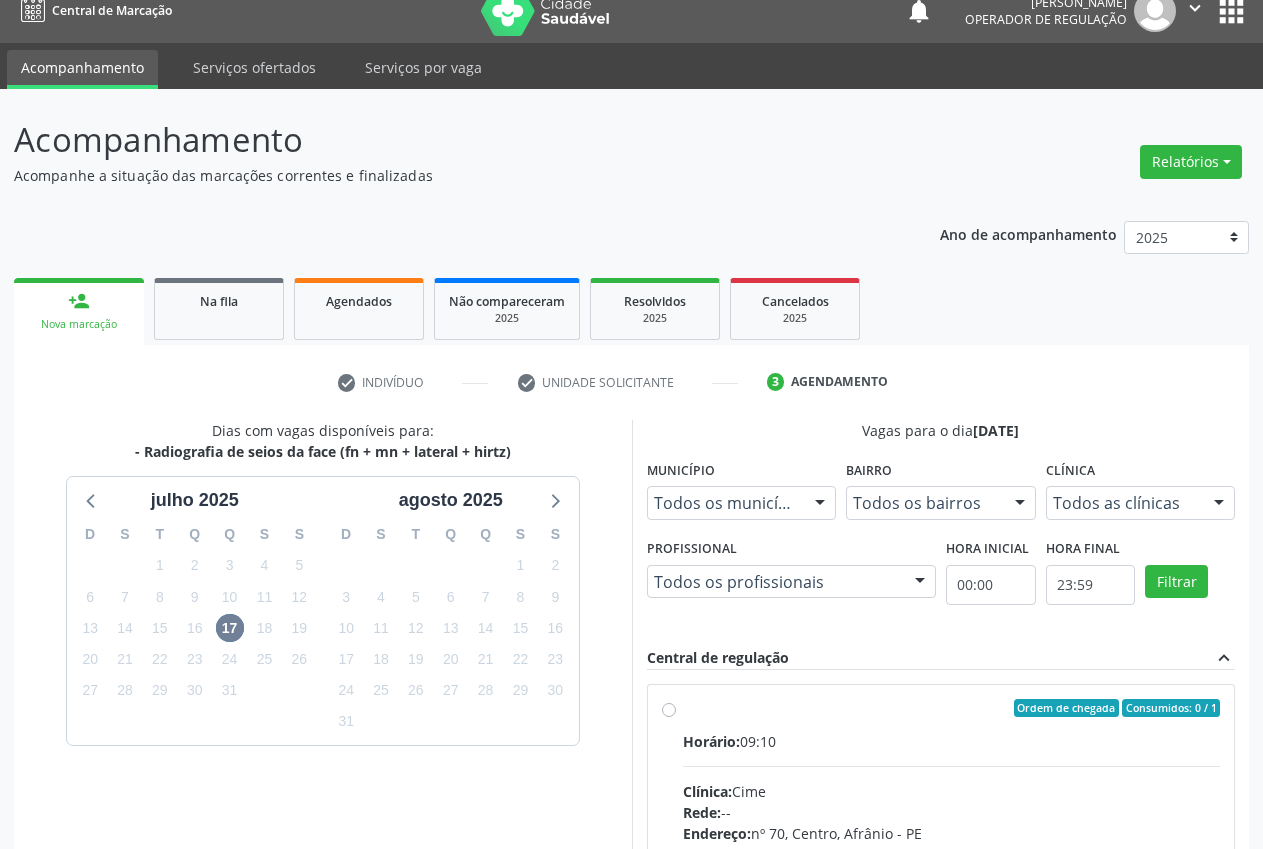 click at bounding box center (1219, 504) 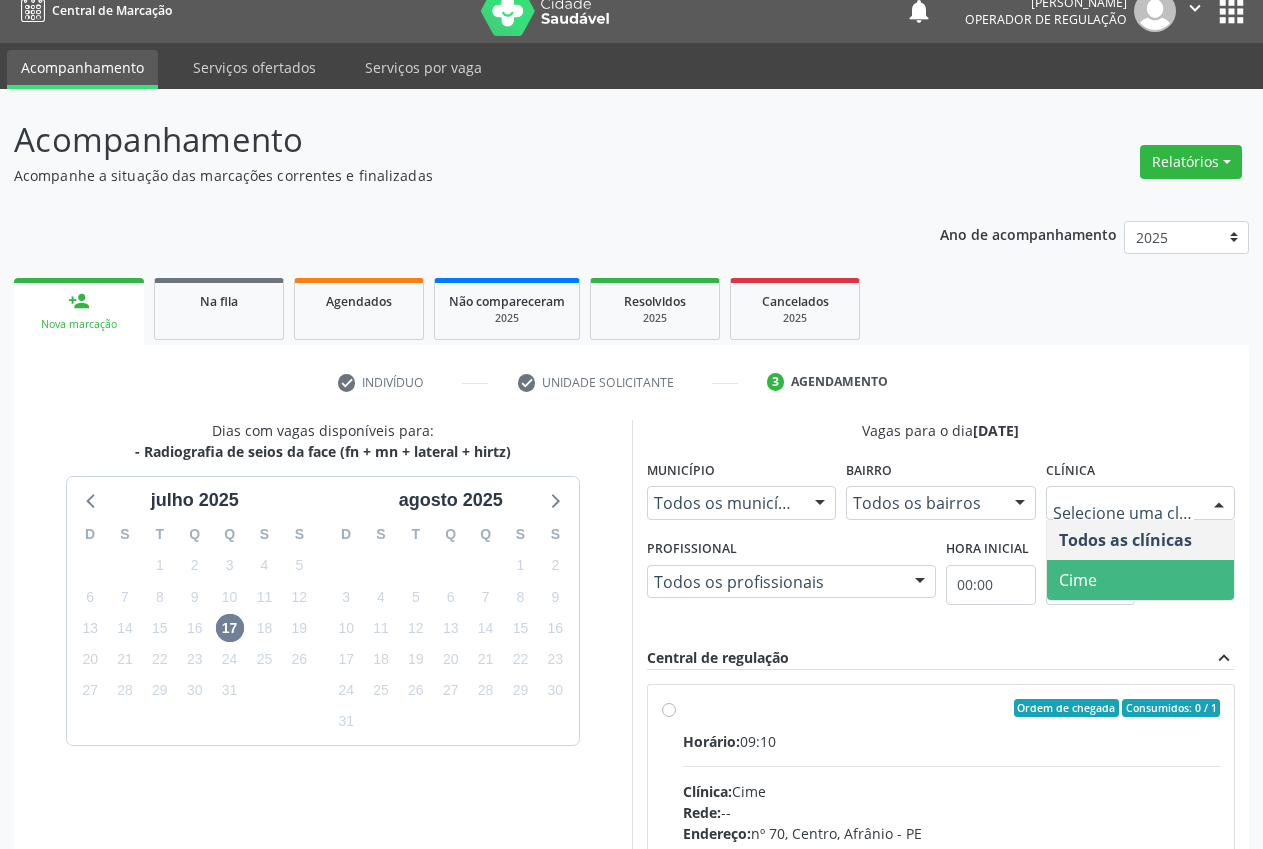 click on "Cime" at bounding box center [1141, 580] 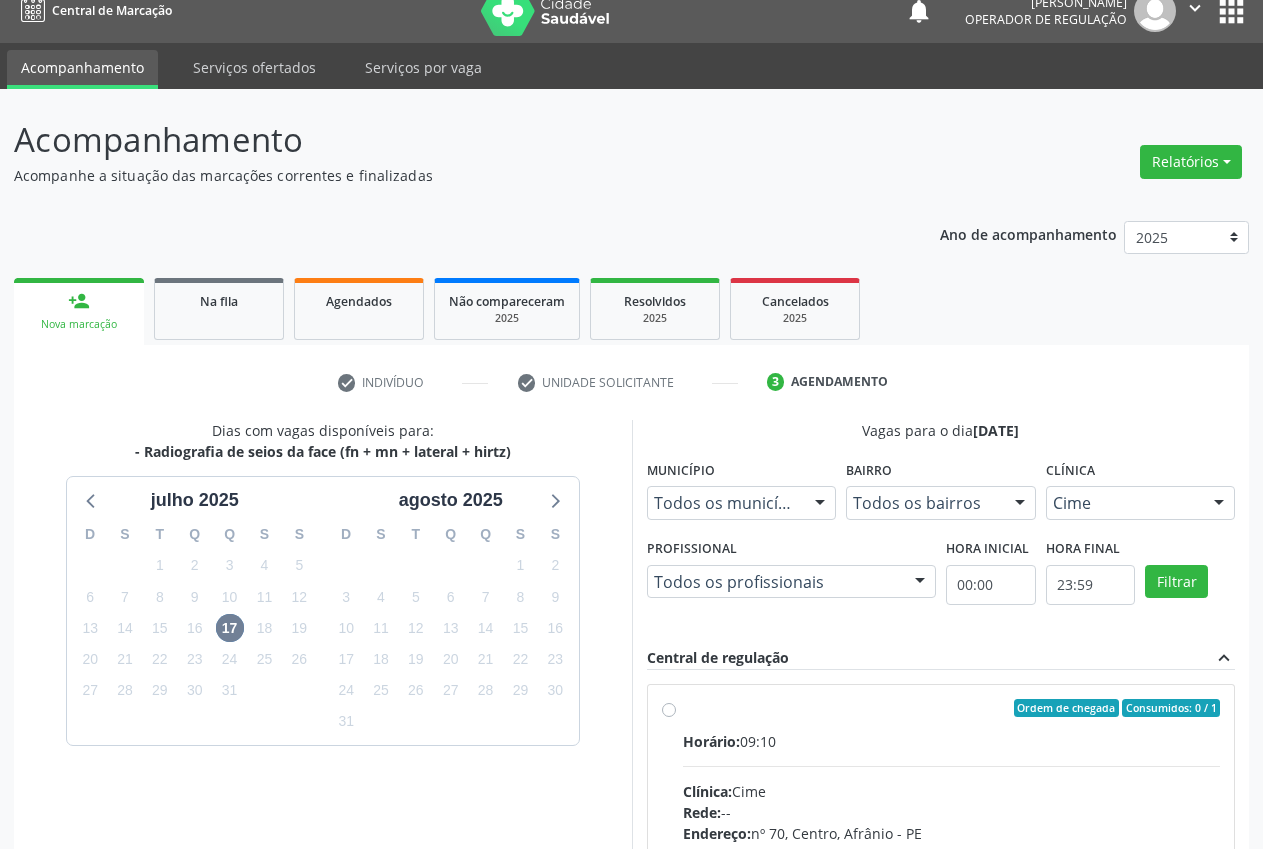click on "Ordem de chegada
Consumidos: 0 / 1
Horário:   09:10
Clínica:  Cime
Rede:
--
Endereço:   nº 70, Centro, Afrânio - PE
Telefone:   (87) 88416145
Profissional:
--
Informações adicionais sobre o atendimento
Idade de atendimento:
Sem restrição
Gênero(s) atendido(s):
Sem restrição
Informações adicionais:
--" at bounding box center [952, 852] 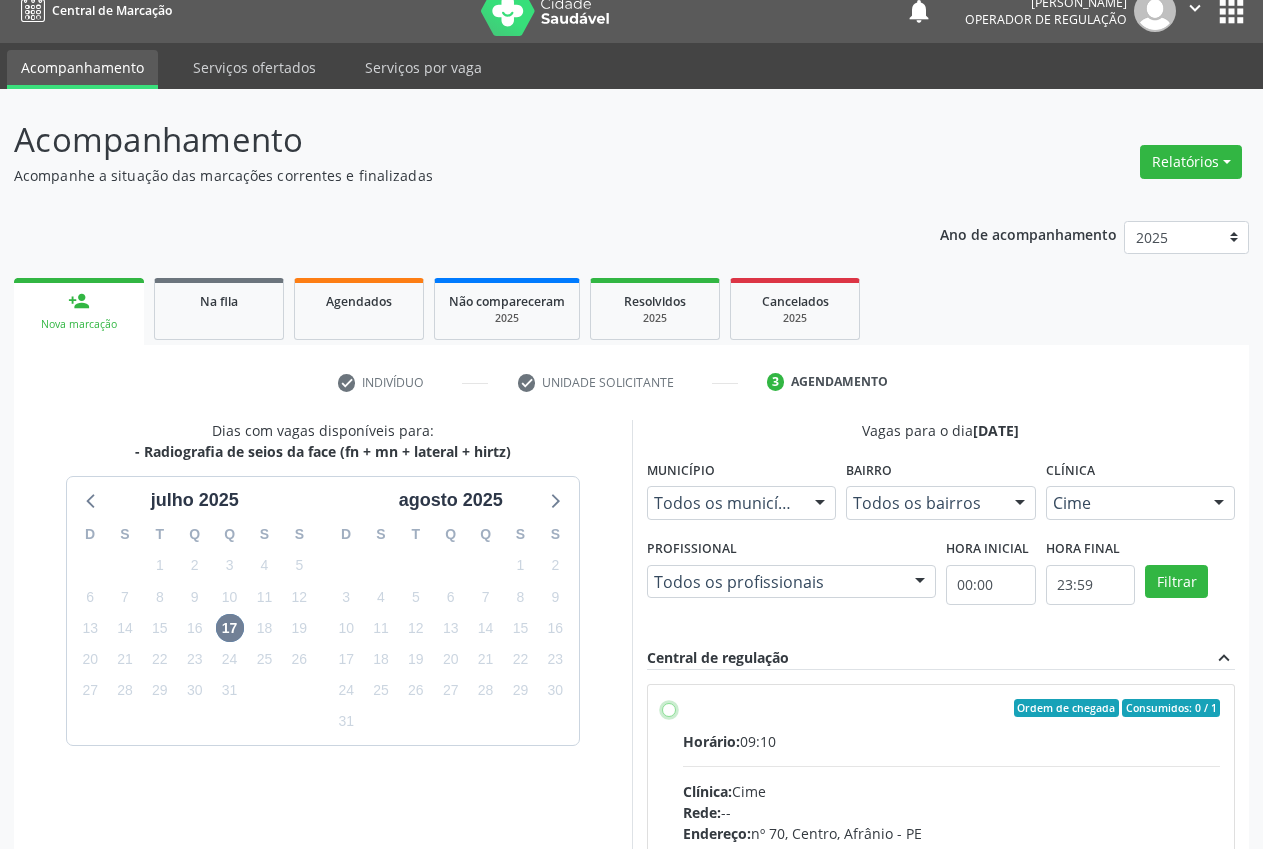 click on "Ordem de chegada
Consumidos: 0 / 1
Horário:   09:10
Clínica:  Cime
Rede:
--
Endereço:   nº 70, Centro, Afrânio - PE
Telefone:   (87) 88416145
Profissional:
--
Informações adicionais sobre o atendimento
Idade de atendimento:
Sem restrição
Gênero(s) atendido(s):
Sem restrição
Informações adicionais:
--" at bounding box center [669, 708] 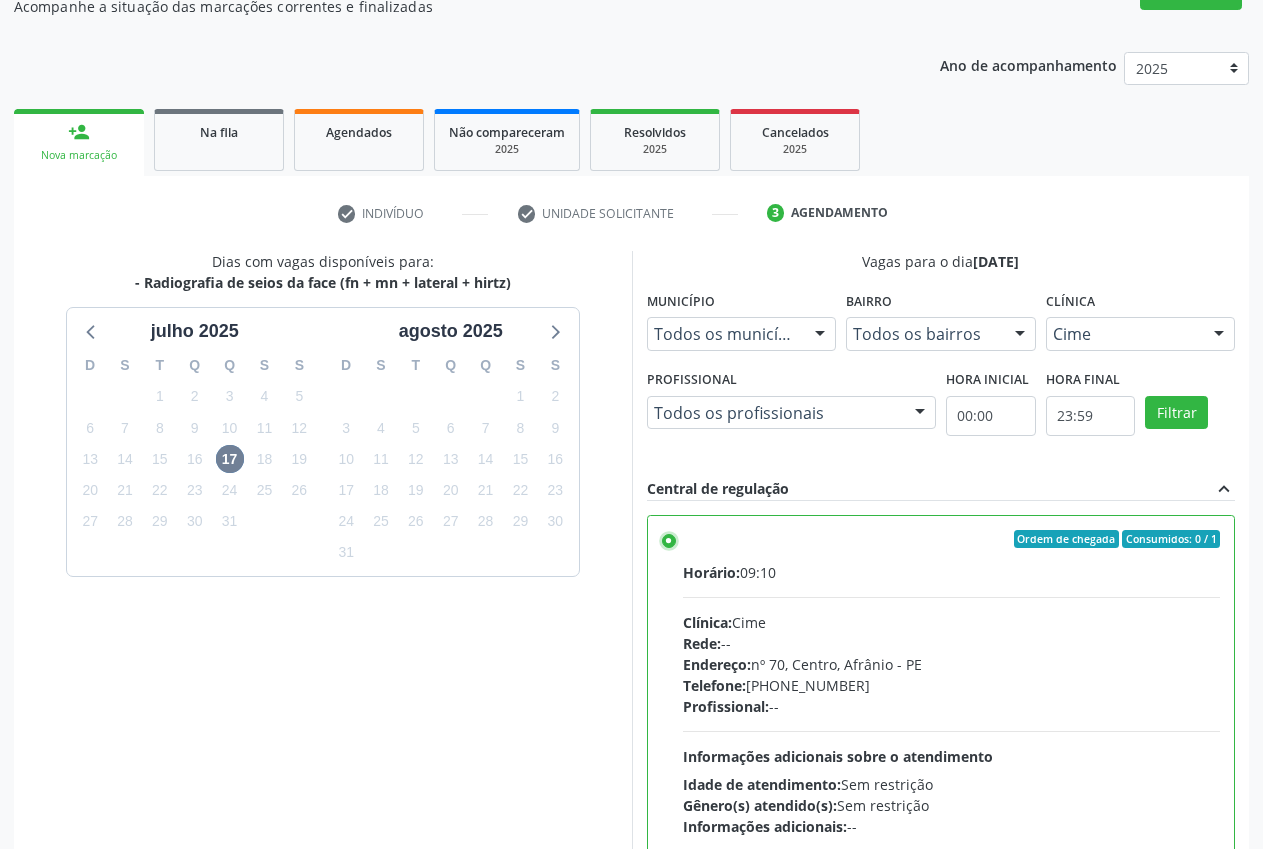scroll, scrollTop: 346, scrollLeft: 0, axis: vertical 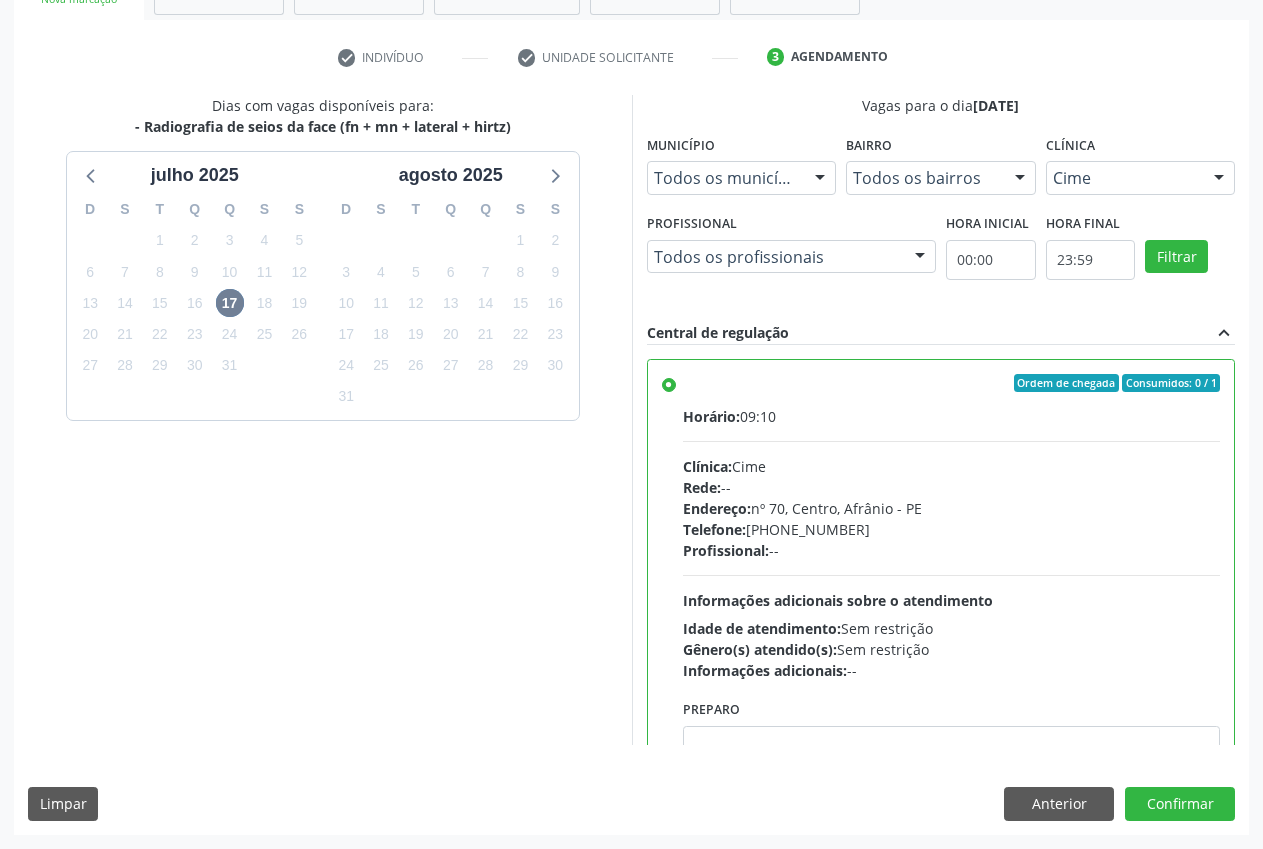 click on "Dias com vagas disponíveis para:
- Radiografia de seios da face (fn + mn + lateral + hirtz)
julho 2025 D S T Q Q S S 29 30 1 2 3 4 5 6 7 8 9 10 11 12 13 14 15 16 17 18 19 20 21 22 23 24 25 26 27 28 29 30 31 1 2 3 4 5 6 7 8 9 agosto 2025 D S T Q Q S S 27 28 29 30 31 1 2 3 4 5 6 7 8 9 10 11 12 13 14 15 16 17 18 19 20 21 22 23 24 25 26 27 28 29 30 31 1 2 3 4 5 6
Vagas para o dia
17/07/2025
Município
Todos os municípios         Todos os municípios   Afrânio - PE
Nenhum resultado encontrado para: "   "
Não há nenhuma opção para ser exibida.
Bairro
Todos os bairros         Todos os bairros   Centro
Nenhum resultado encontrado para: "   "
Não há nenhuma opção para ser exibida.
Clínica
Cime         Todos as clínicas   Cime
Nenhum resultado encontrado para: "   "
Profissional" at bounding box center [631, 464] 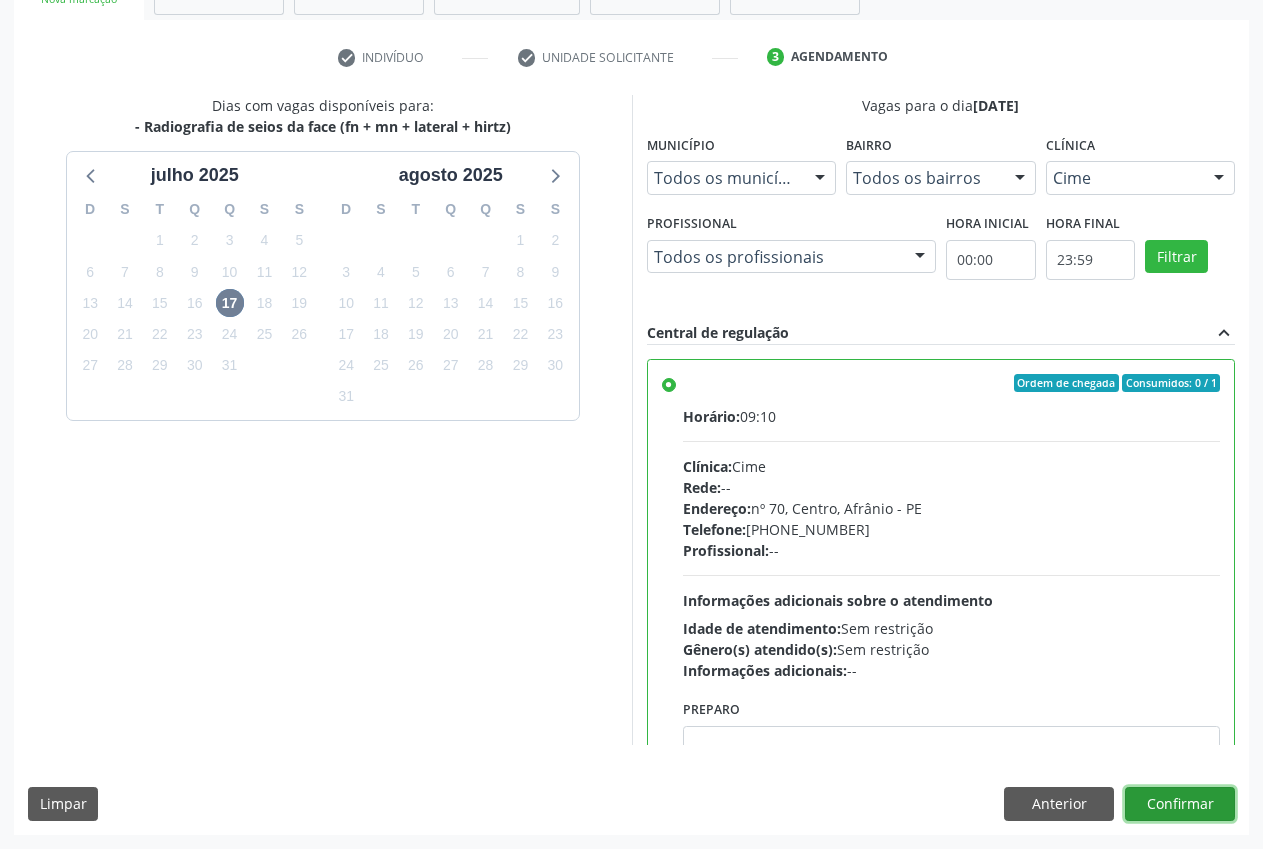 click on "Confirmar" at bounding box center [1180, 804] 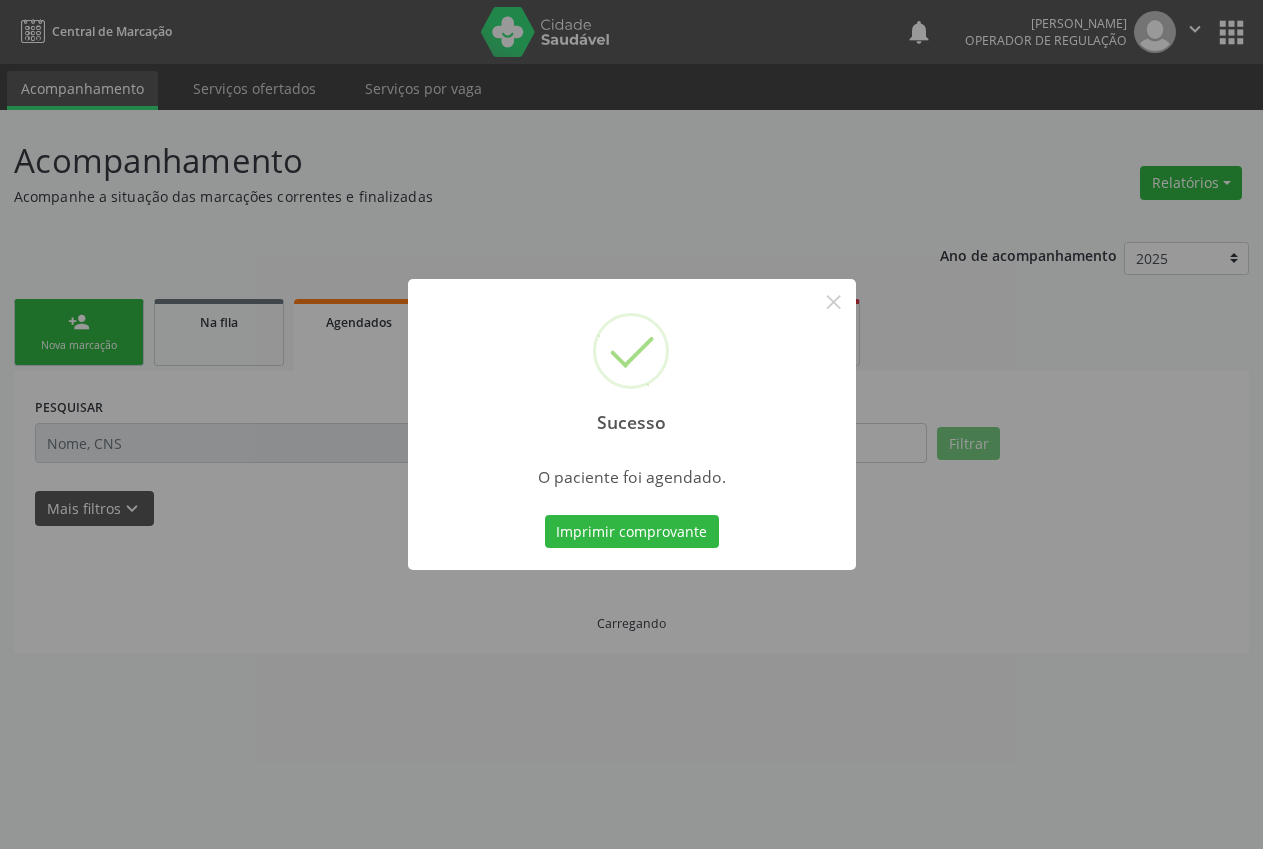 scroll, scrollTop: 0, scrollLeft: 0, axis: both 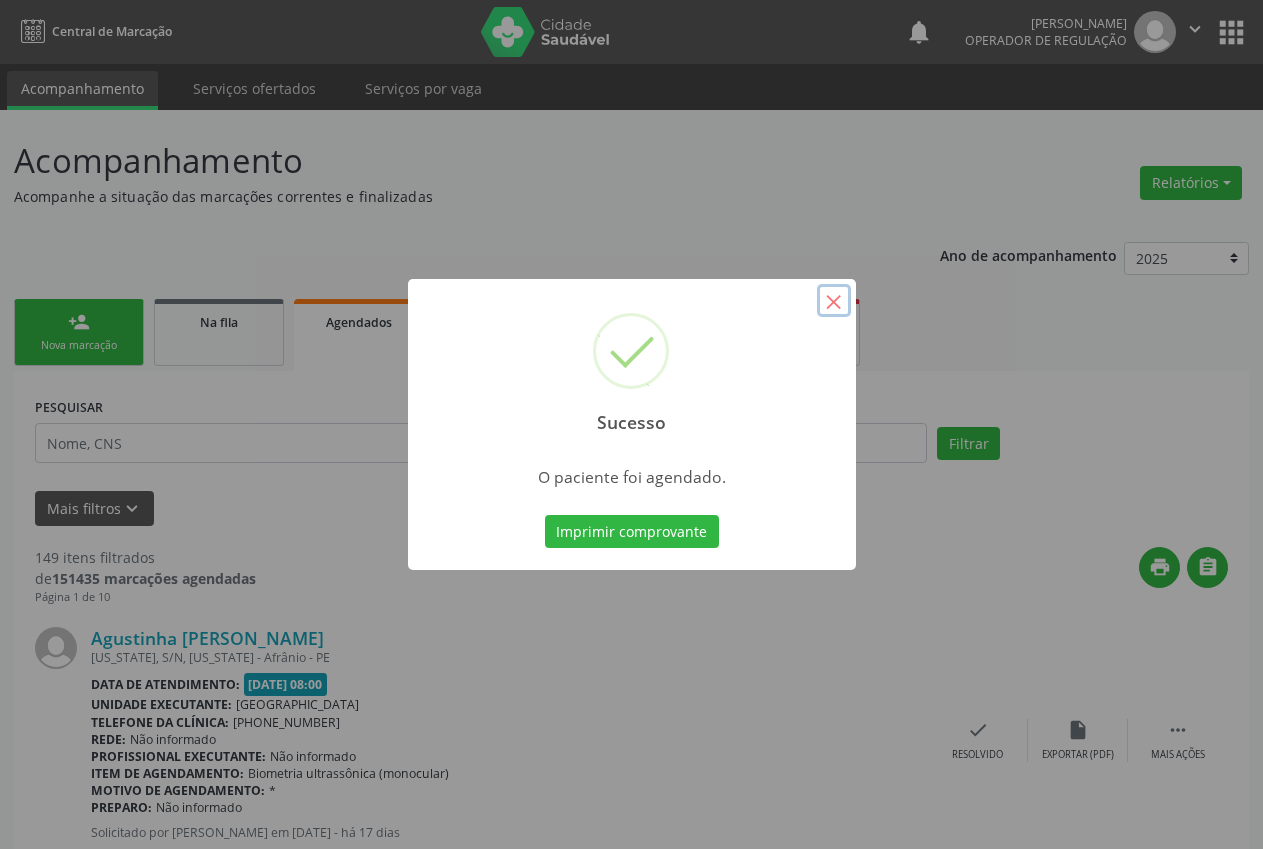click on "×" at bounding box center [834, 301] 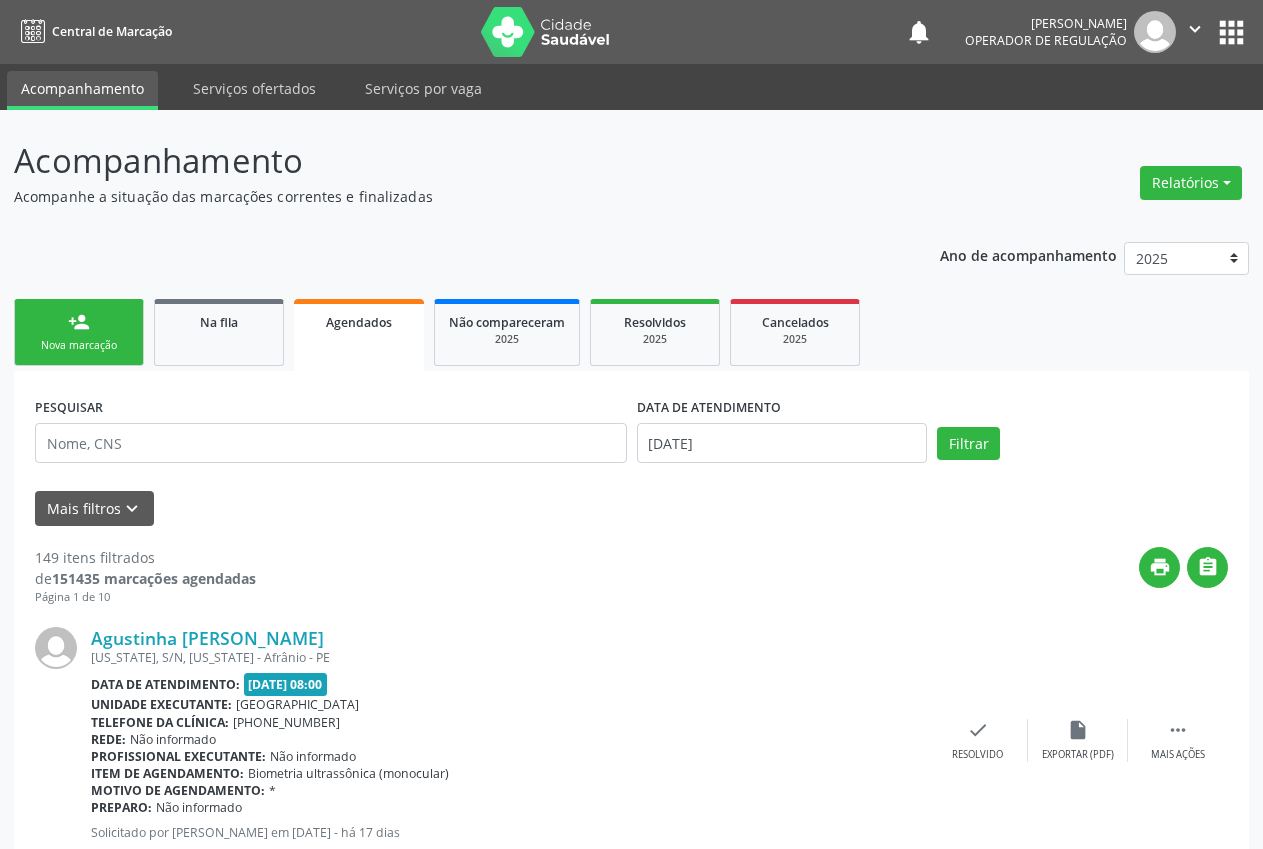 click on "Nova marcação" at bounding box center [79, 345] 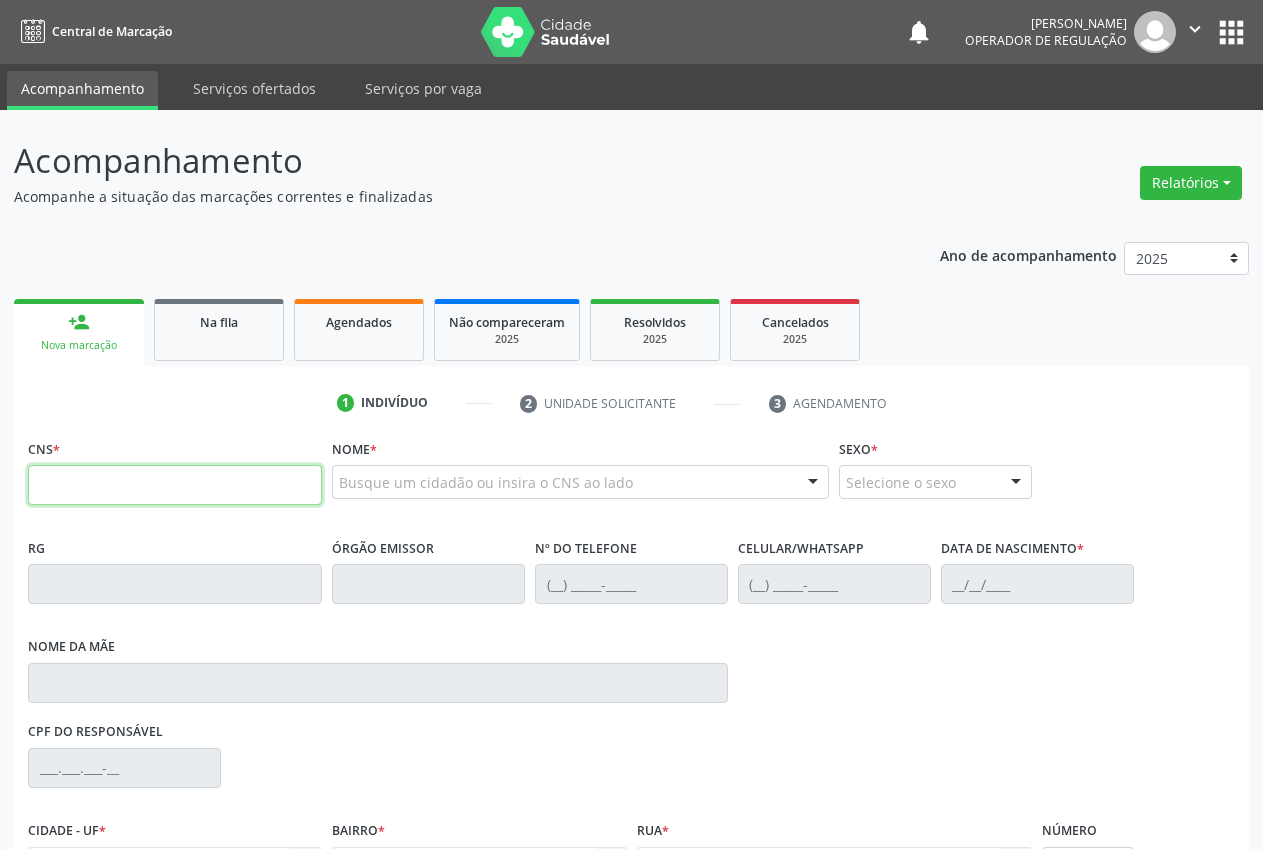 click at bounding box center (175, 485) 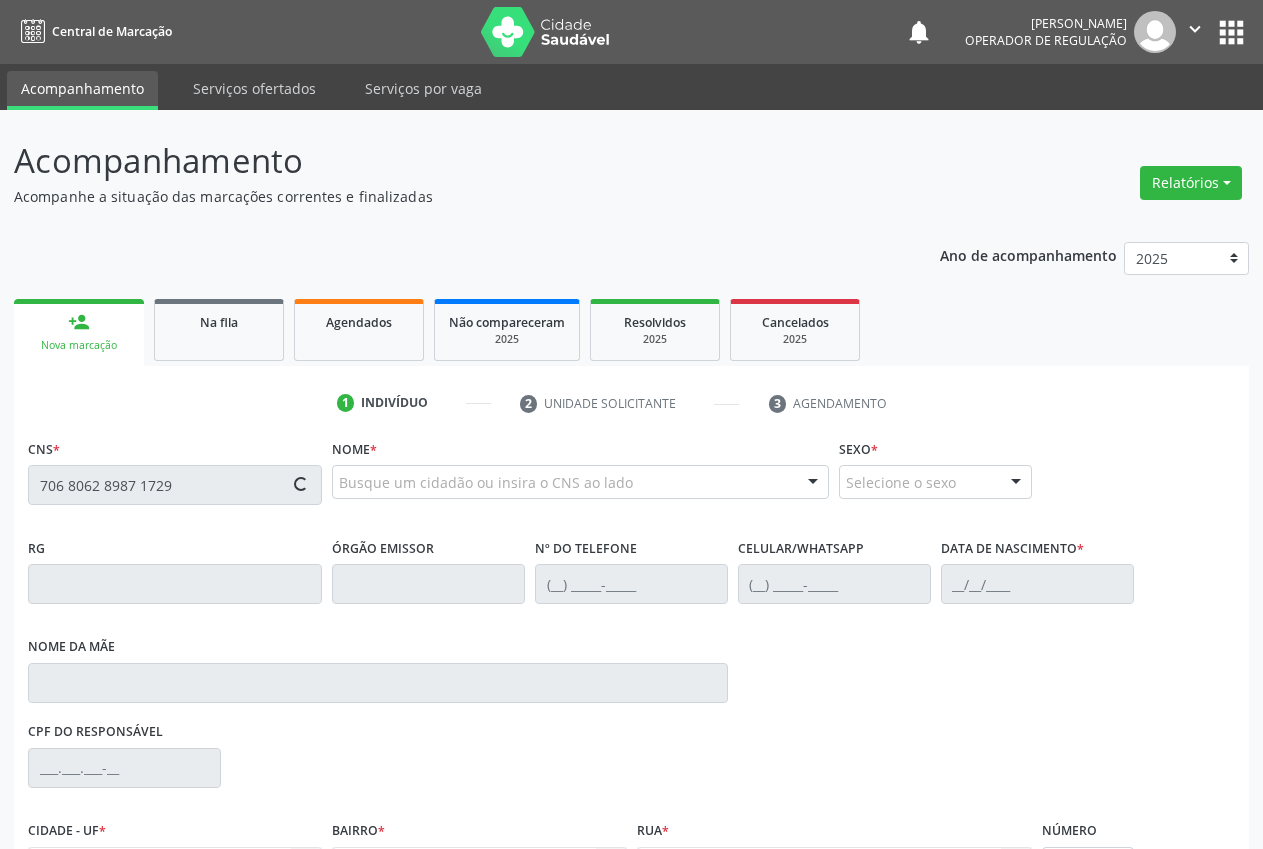 type on "706 8062 8987 1729" 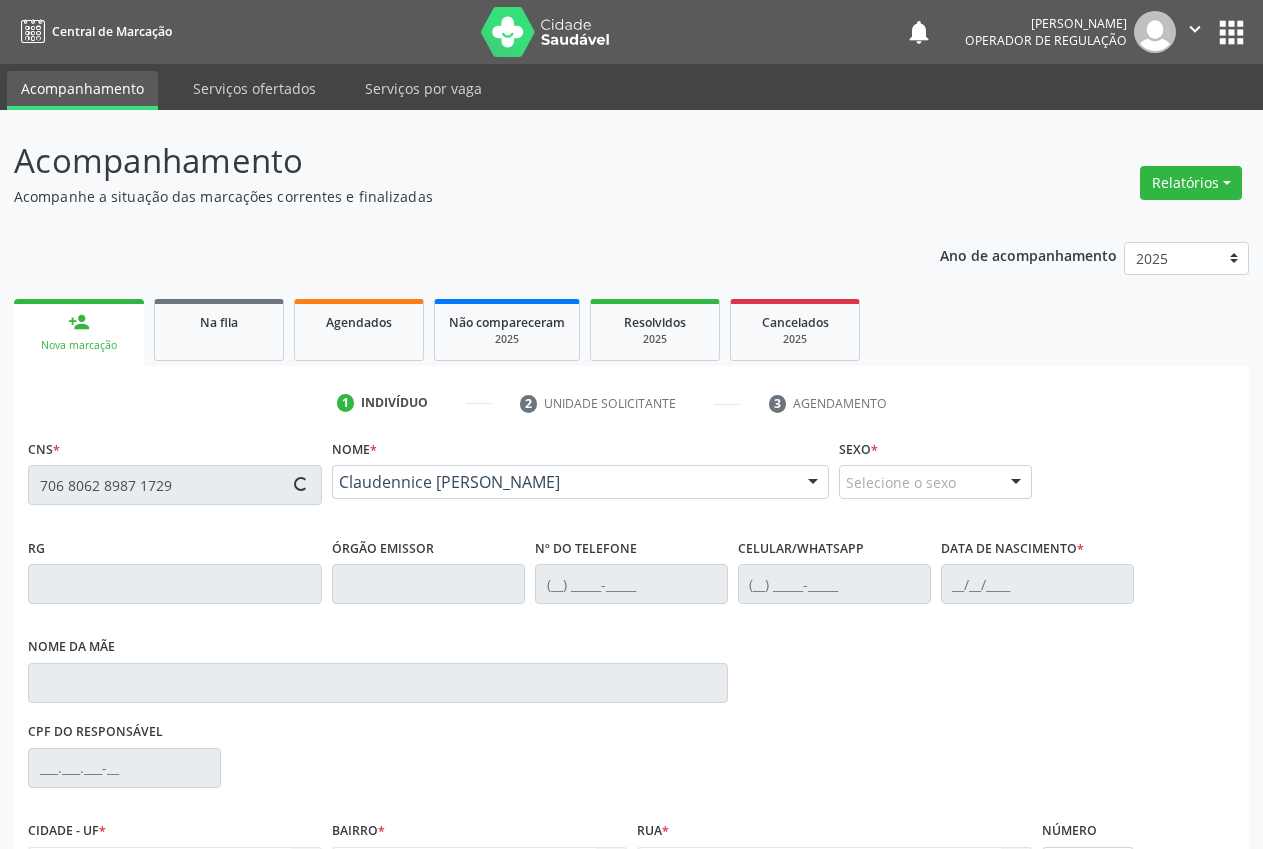 type on "[PHONE_NUMBER]" 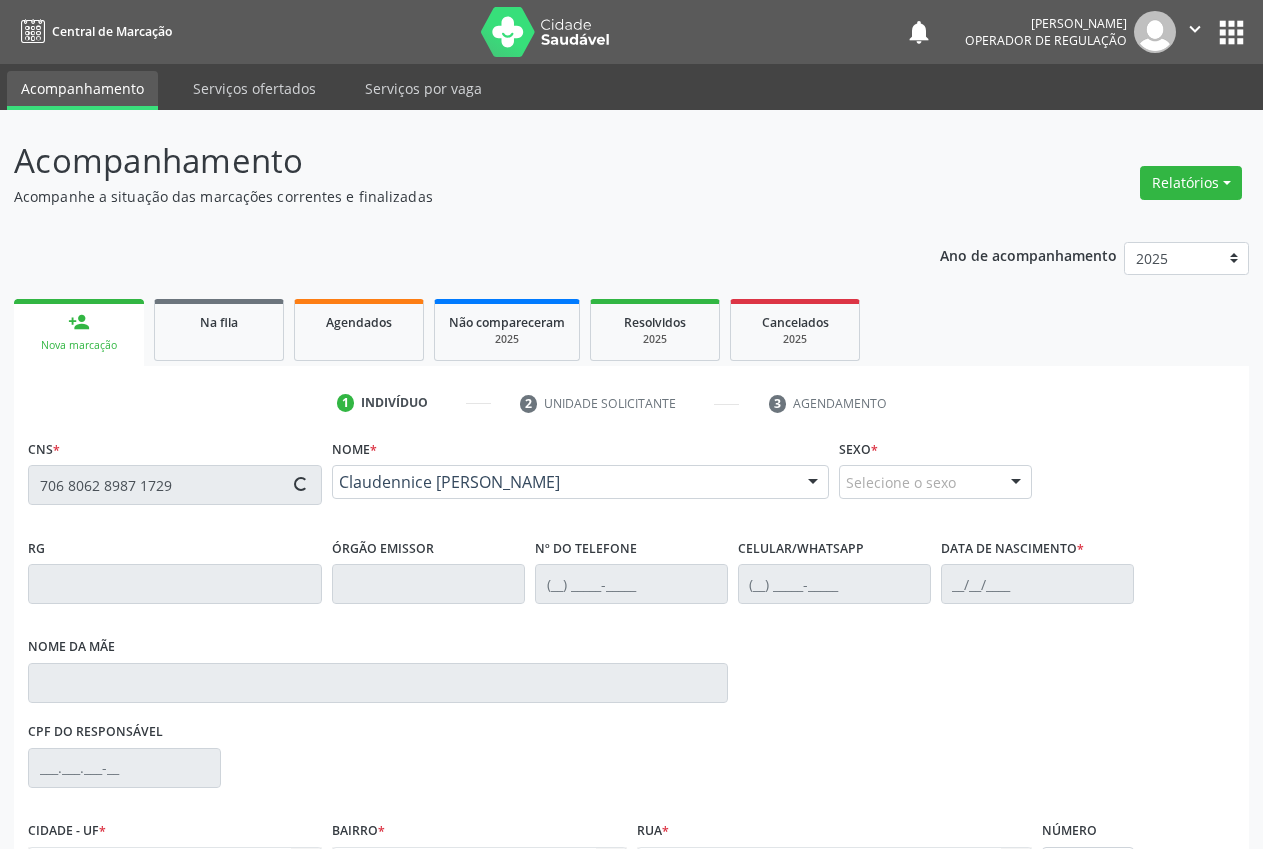 type on "[PHONE_NUMBER]" 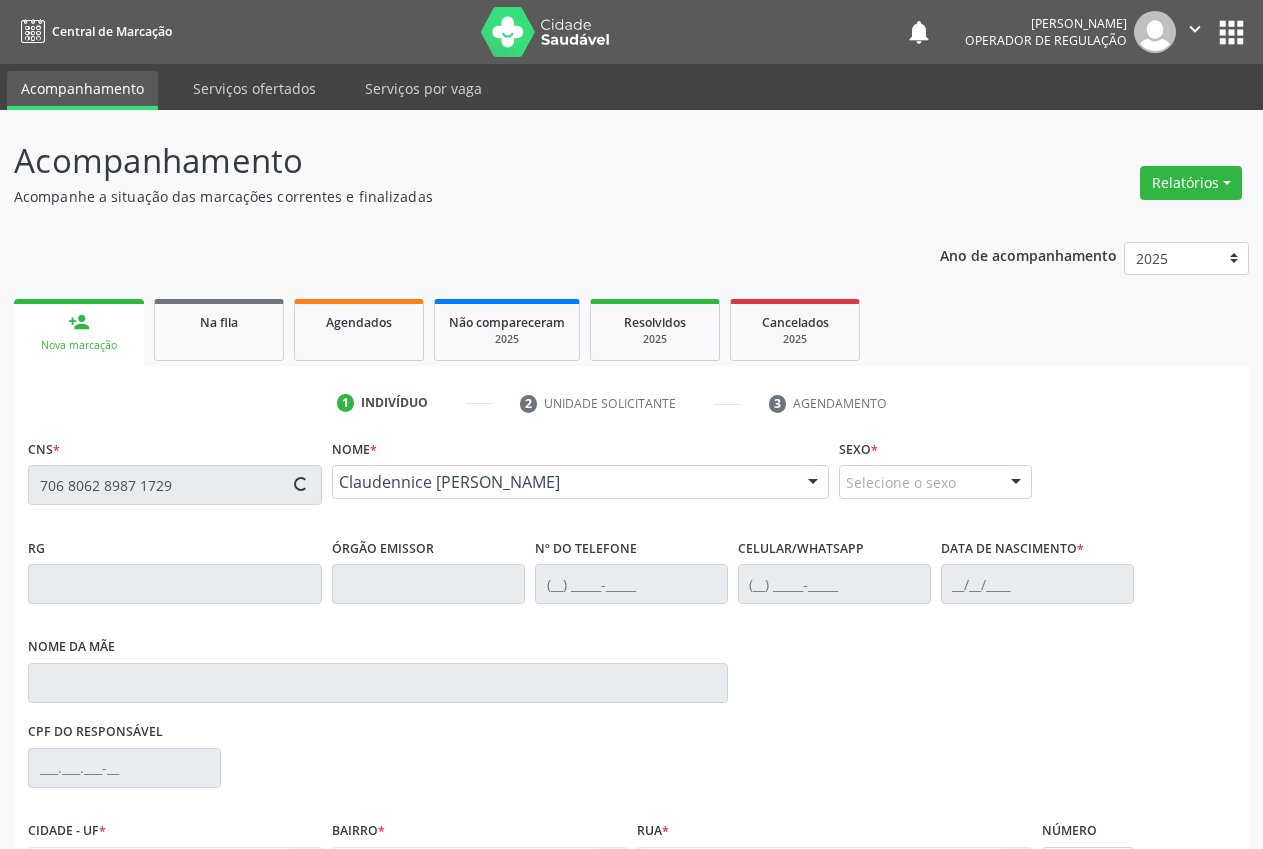 type on "[PERSON_NAME]" 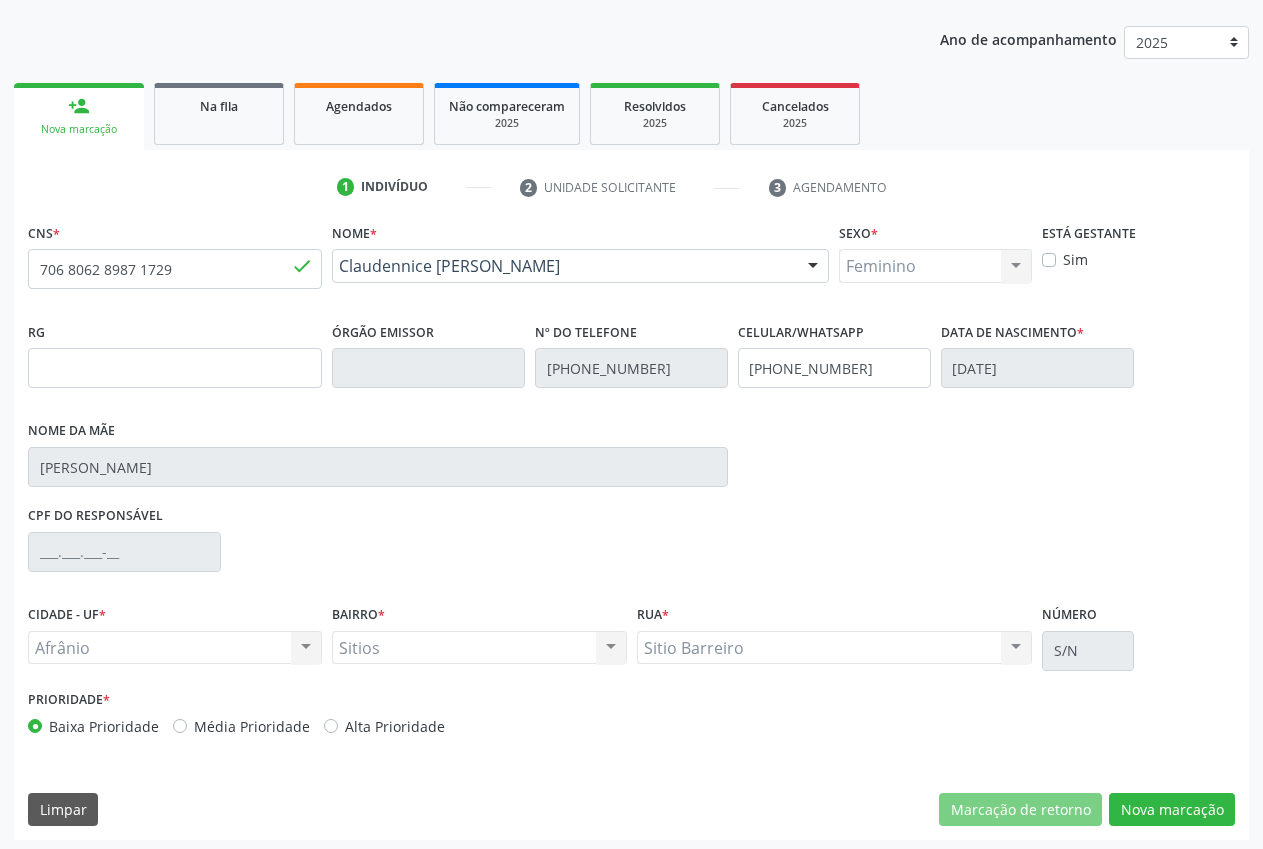 scroll, scrollTop: 221, scrollLeft: 0, axis: vertical 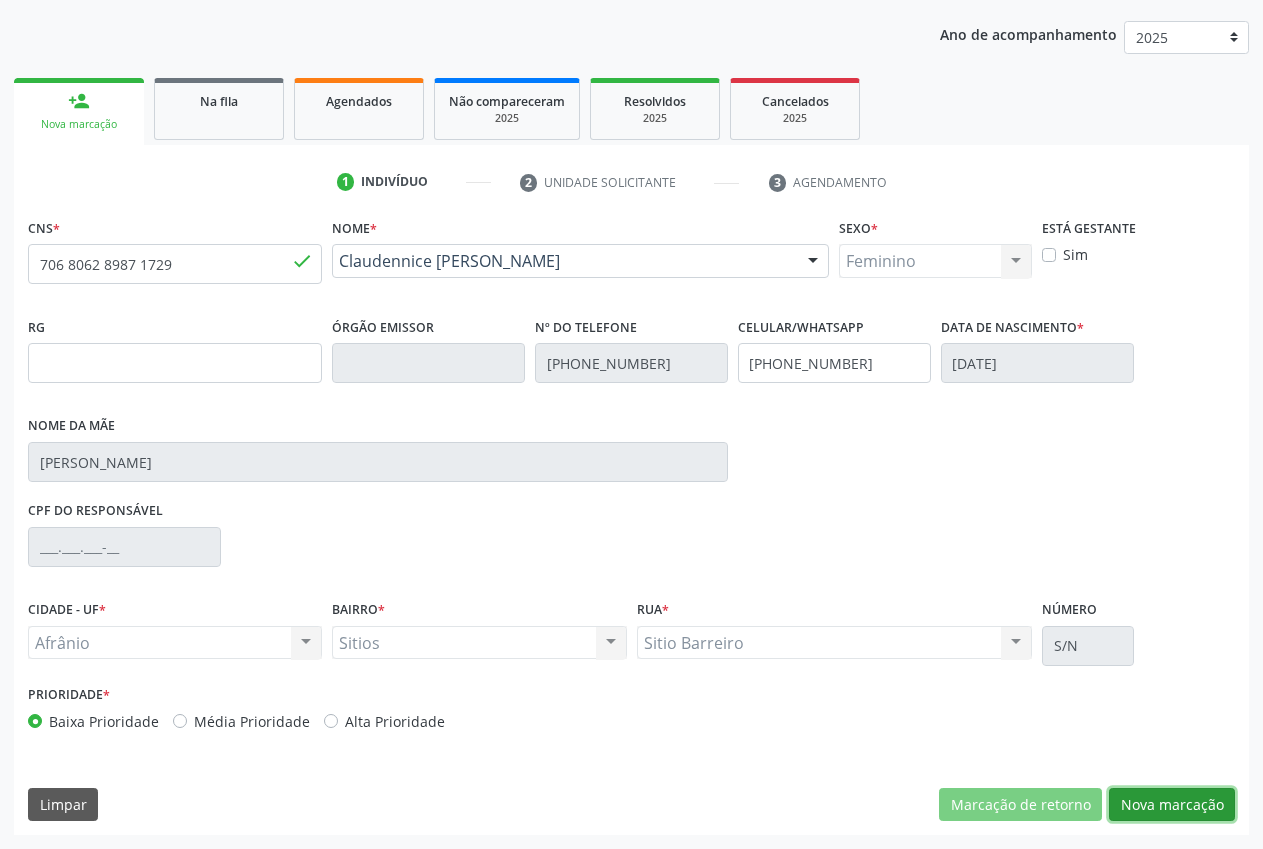 click on "Nova marcação" at bounding box center [1172, 805] 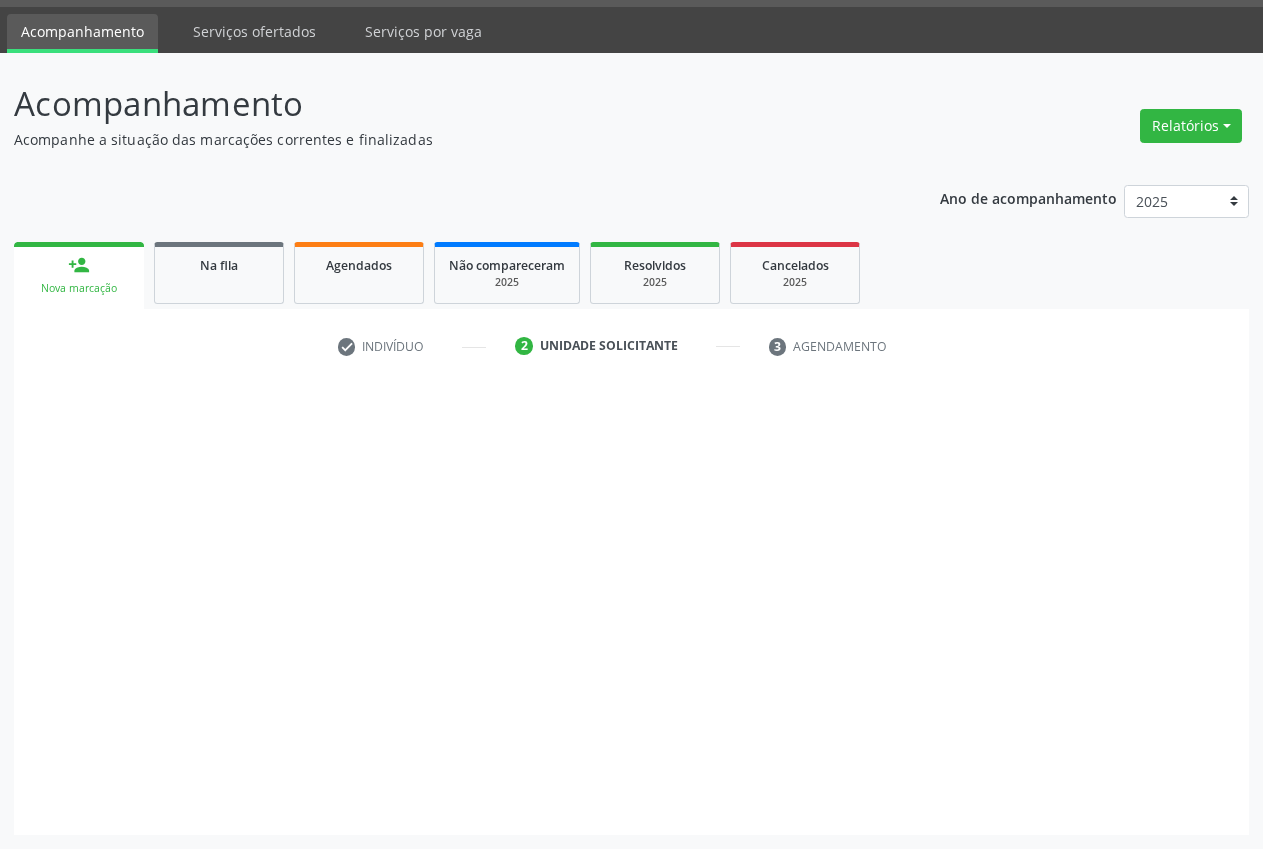 scroll, scrollTop: 57, scrollLeft: 0, axis: vertical 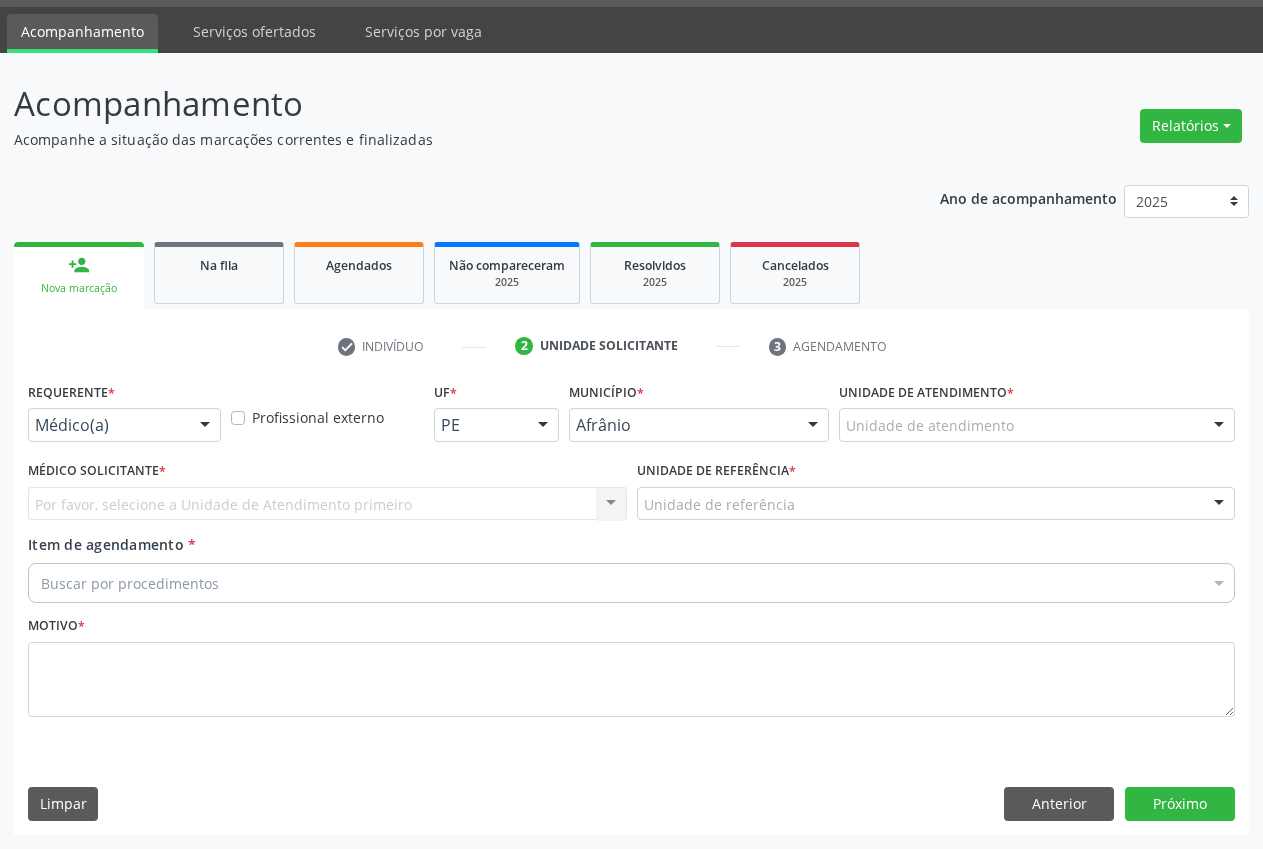 click on "Unidade de atendimento" at bounding box center (1037, 425) 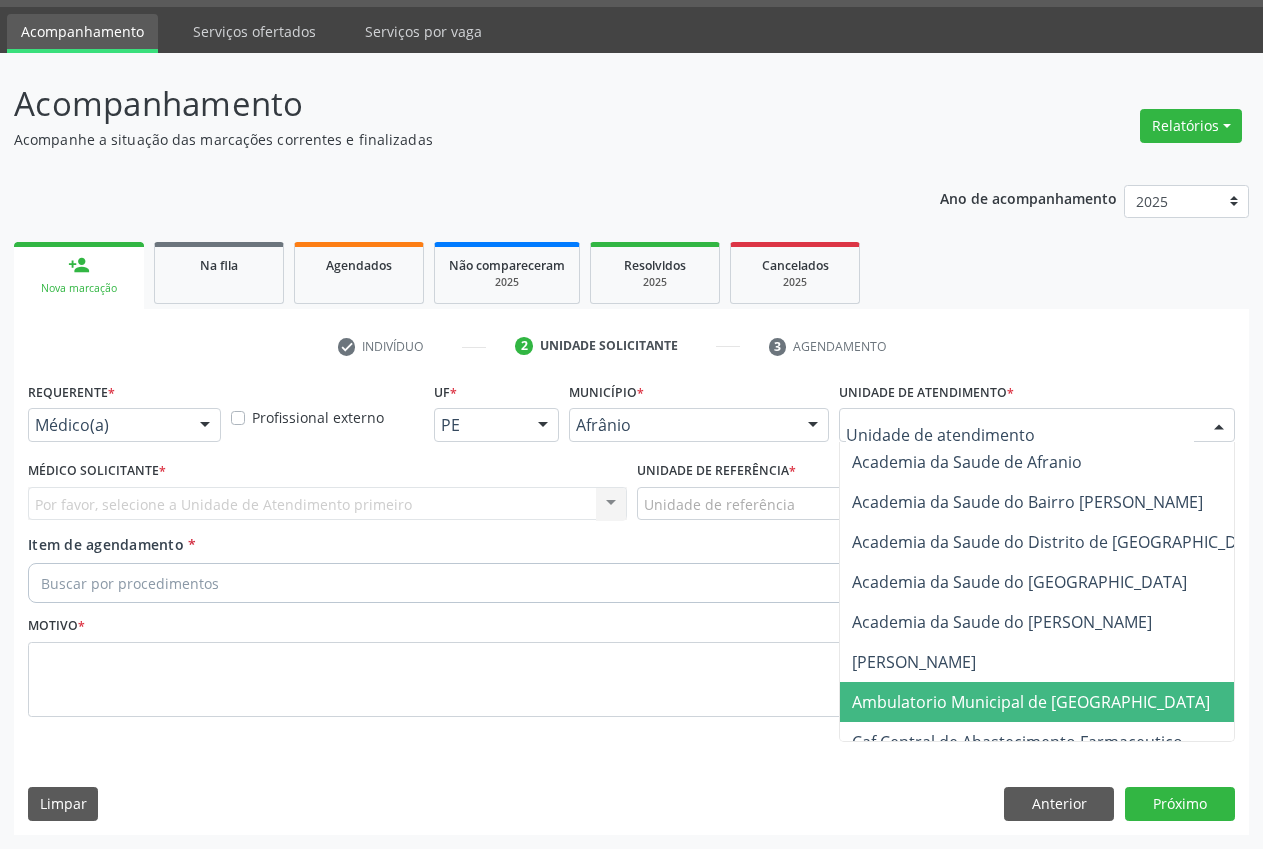 click on "Ambulatorio Municipal de [GEOGRAPHIC_DATA]" at bounding box center [1031, 702] 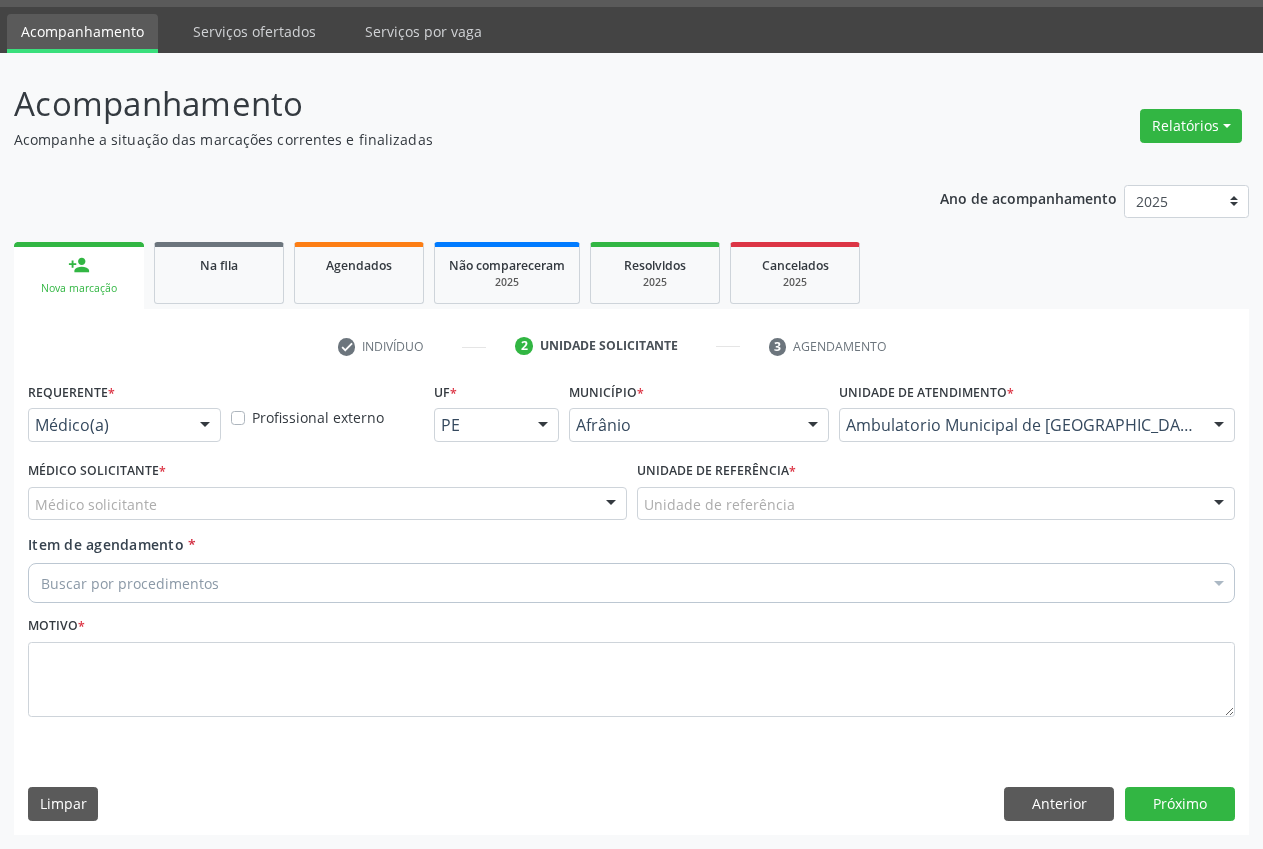 click on "Médico solicitante" at bounding box center [327, 504] 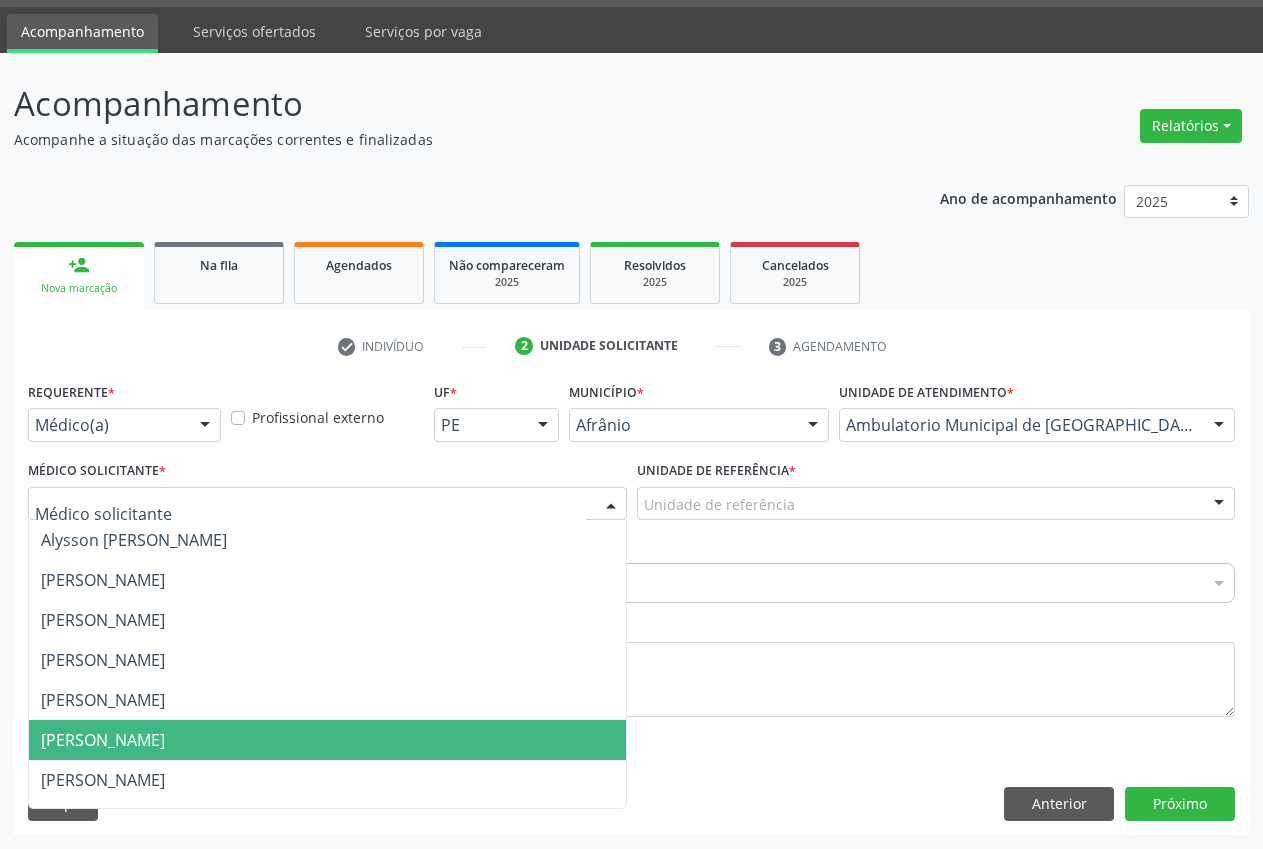 click on "[PERSON_NAME]" at bounding box center [327, 740] 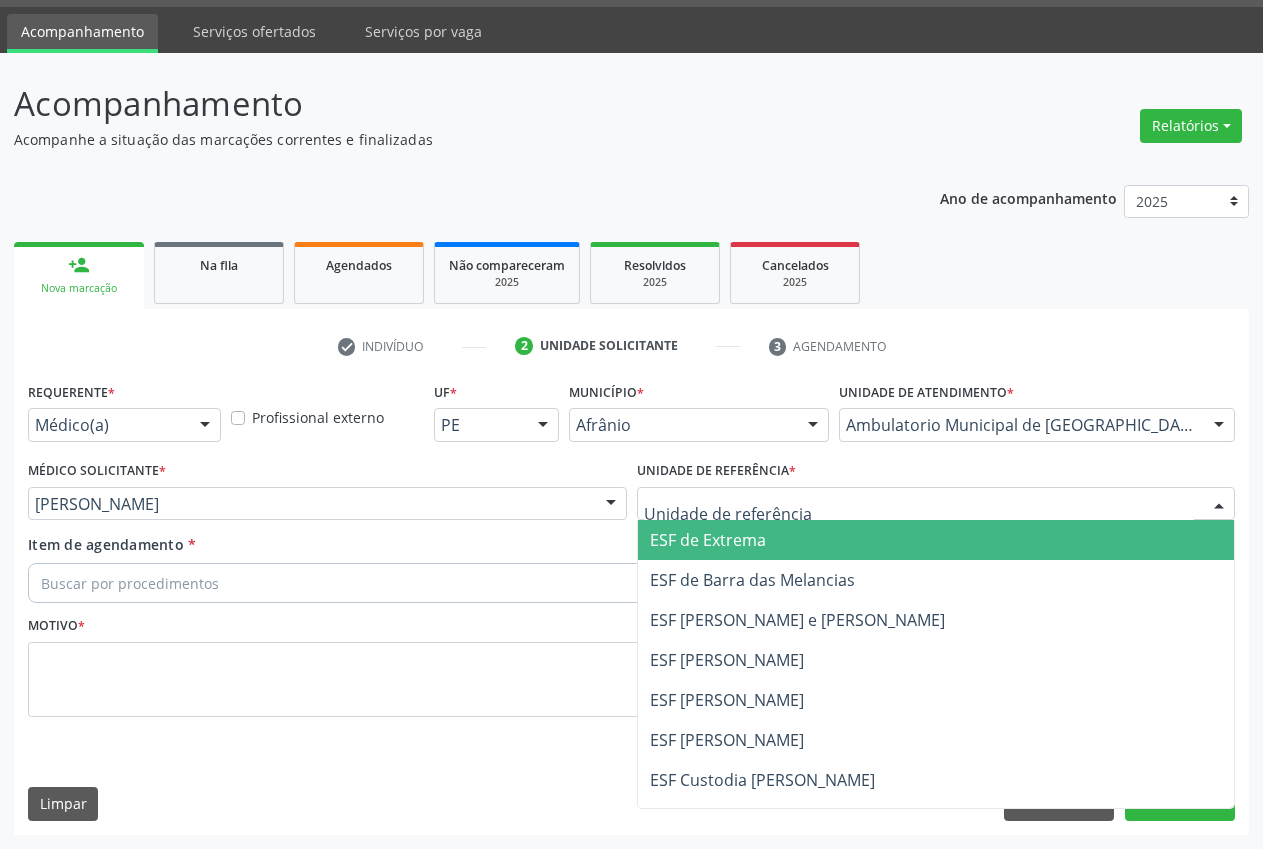click at bounding box center [936, 504] 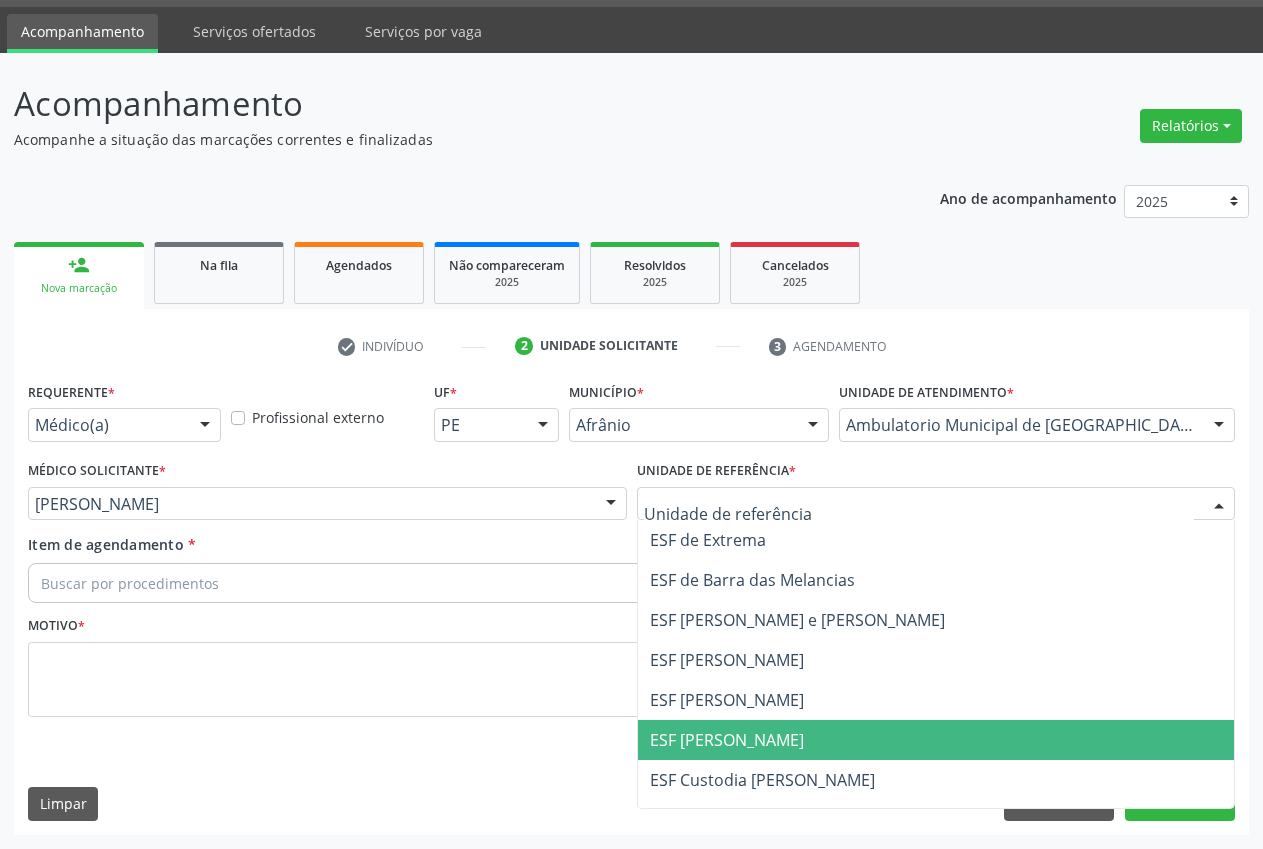 click on "ESF [PERSON_NAME]" at bounding box center (936, 740) 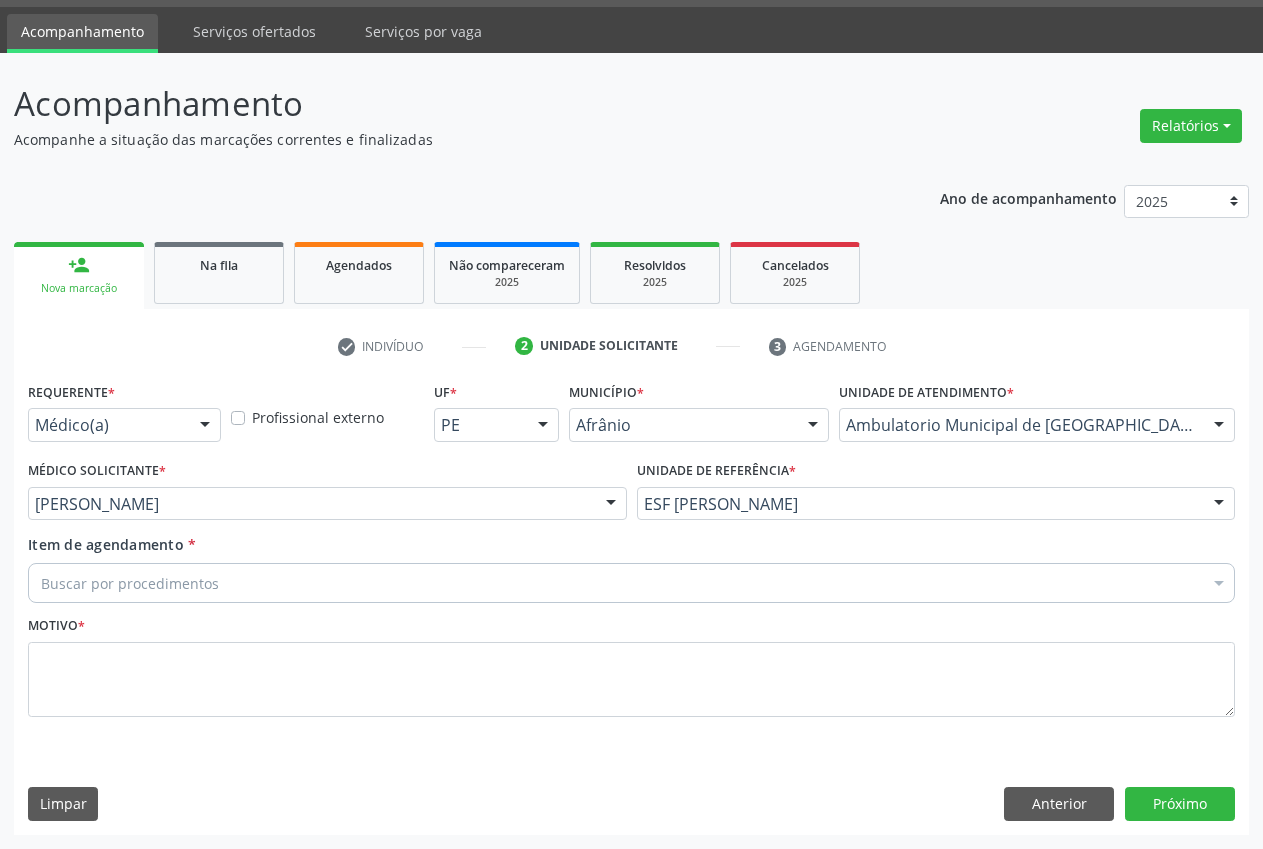 click on "Buscar por procedimentos" at bounding box center (631, 583) 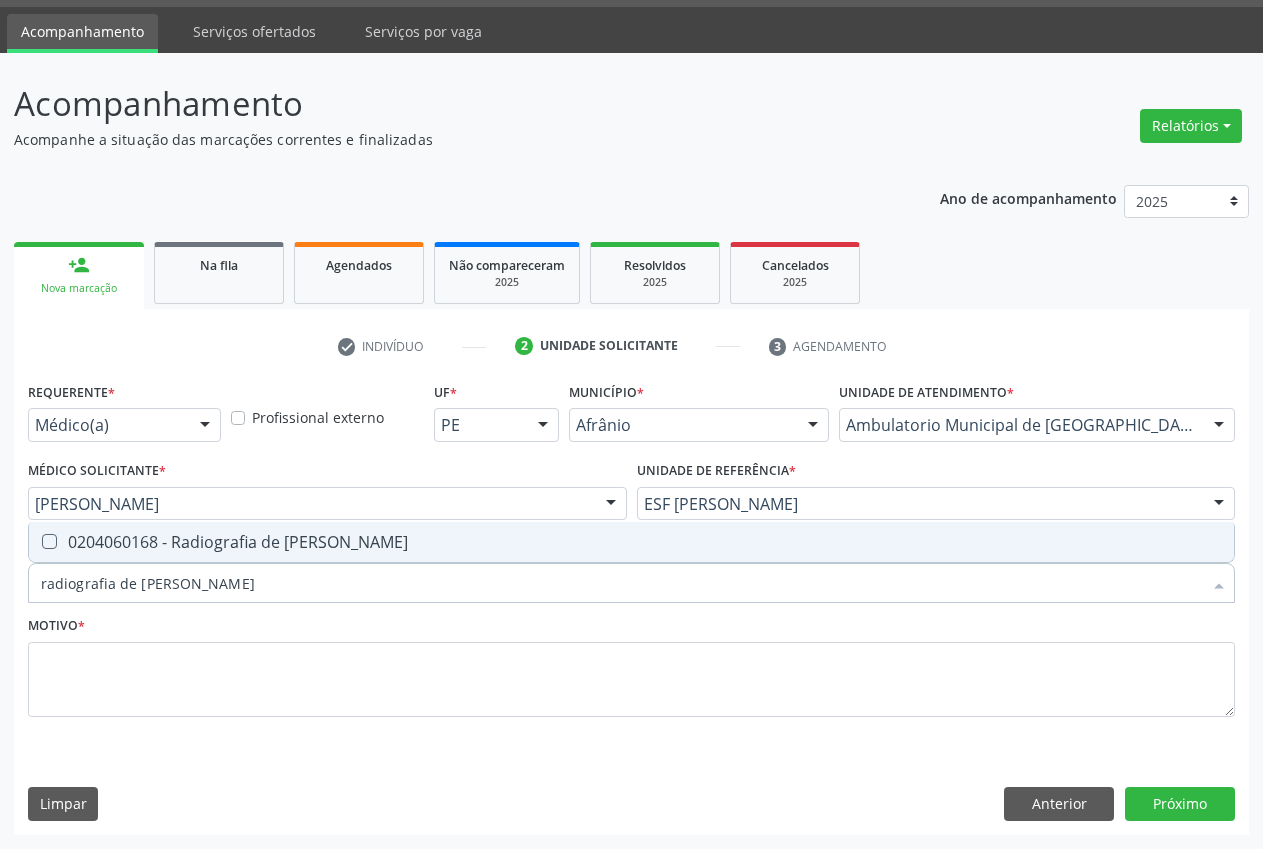 type on "radiografia de perna" 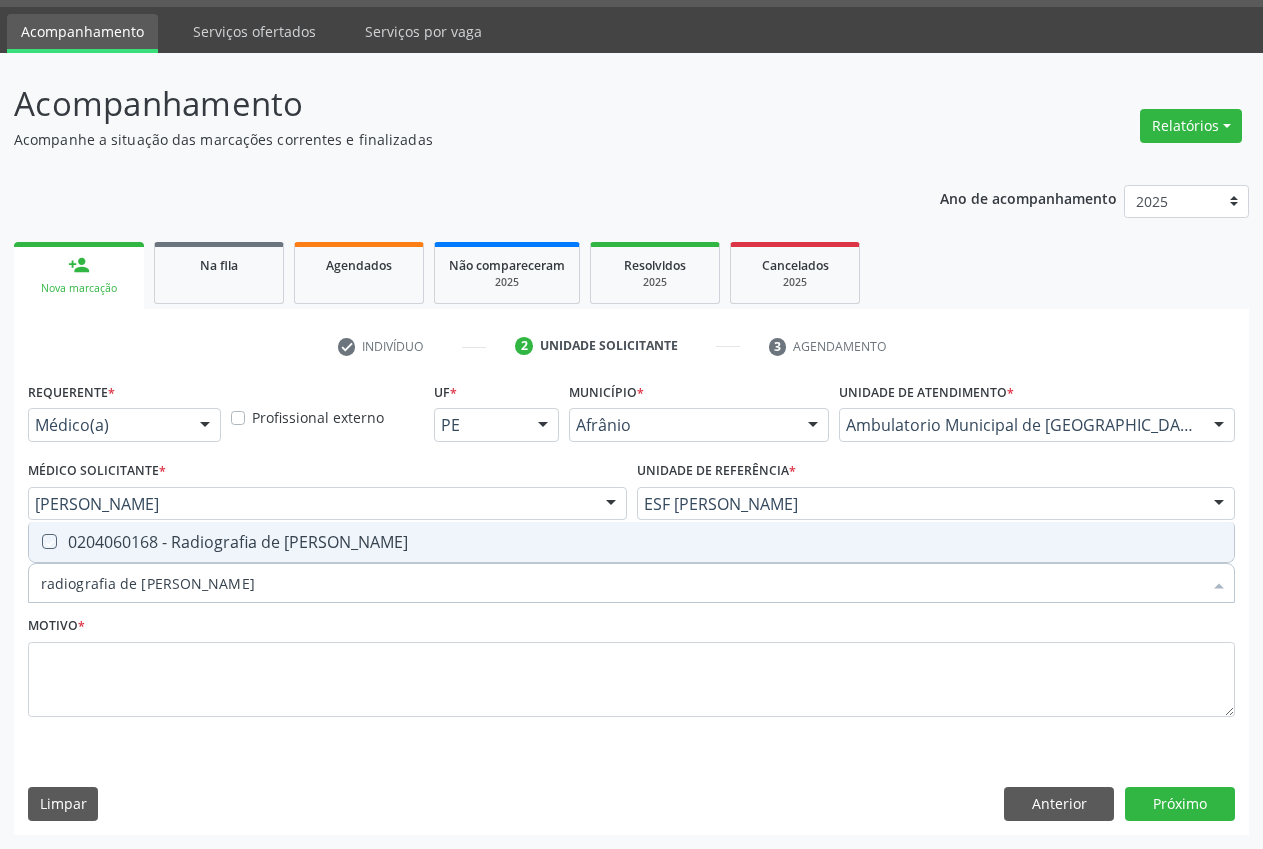 checkbox on "true" 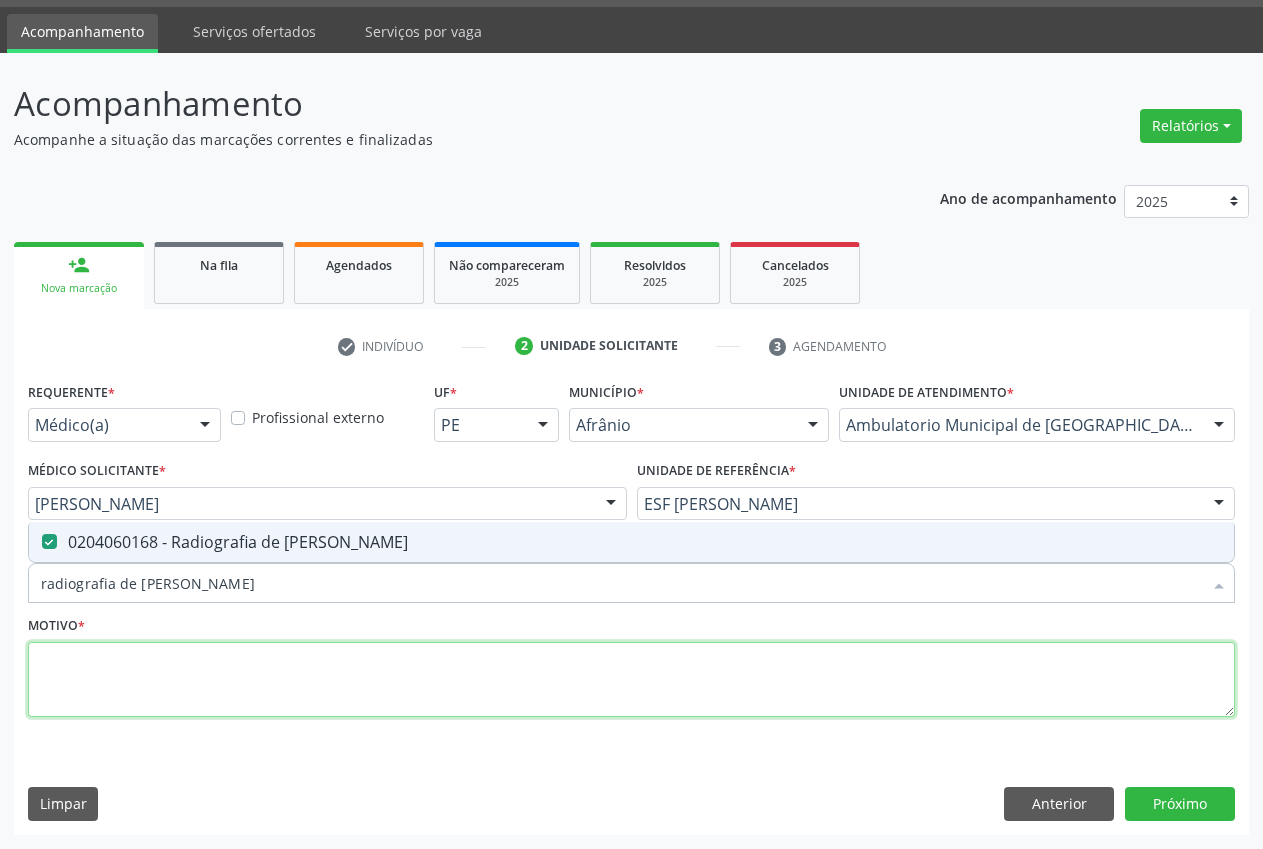click at bounding box center (631, 680) 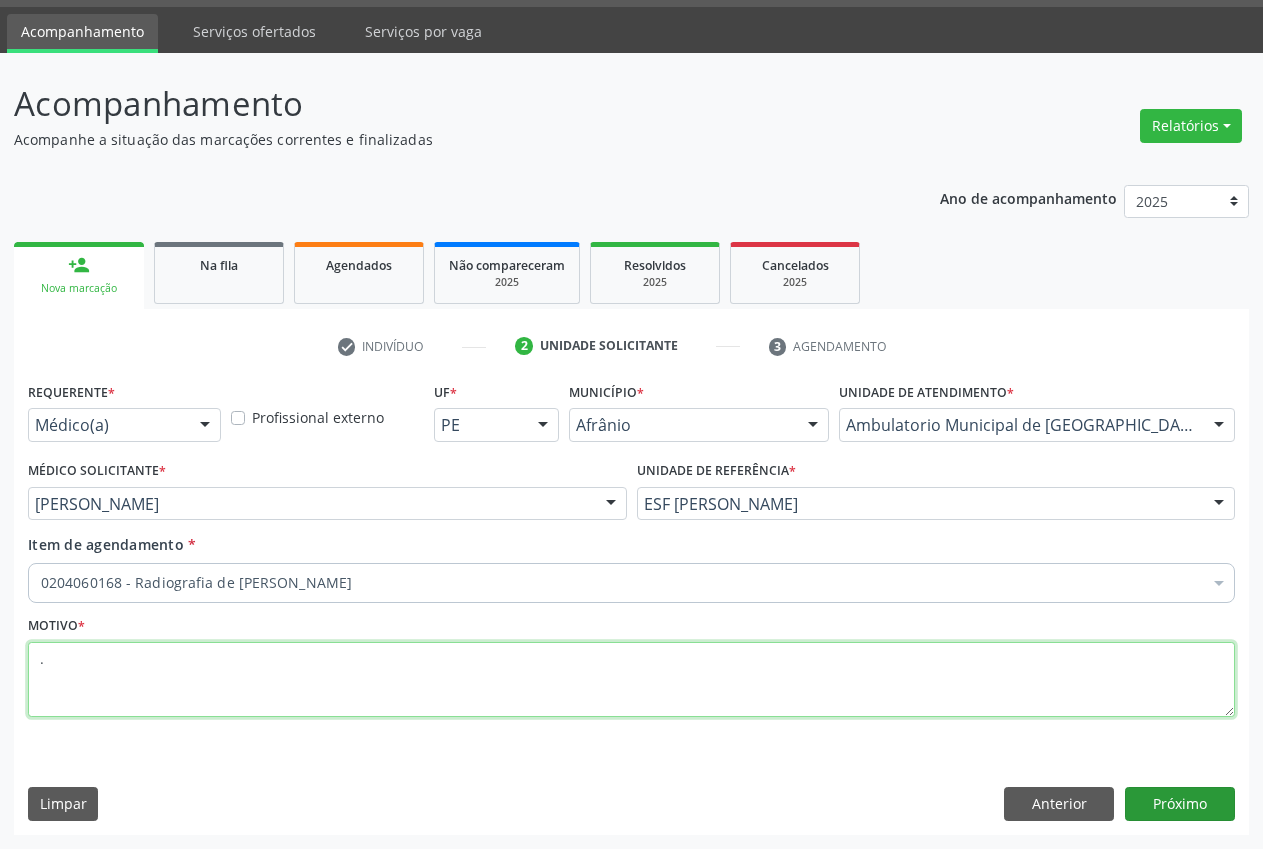 type on "." 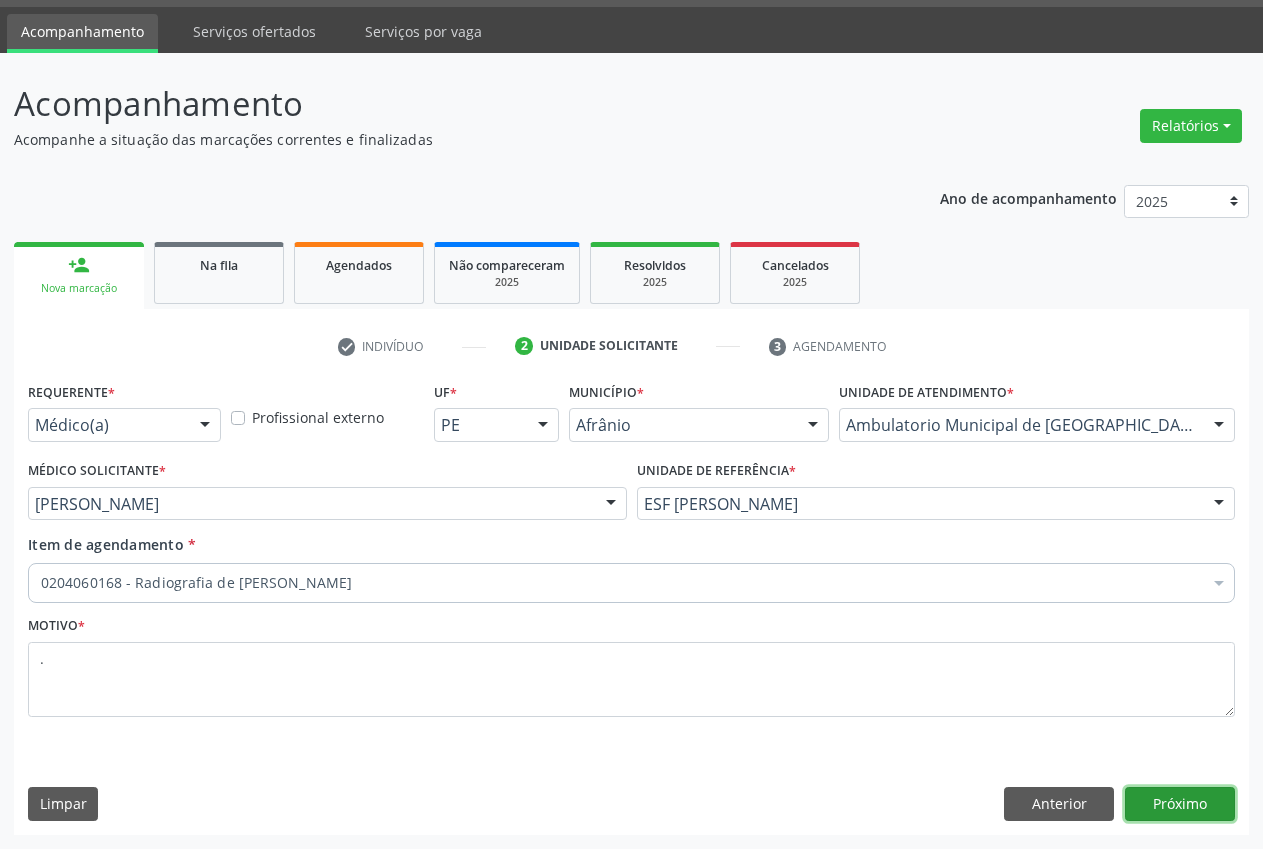click on "Próximo" at bounding box center [1180, 804] 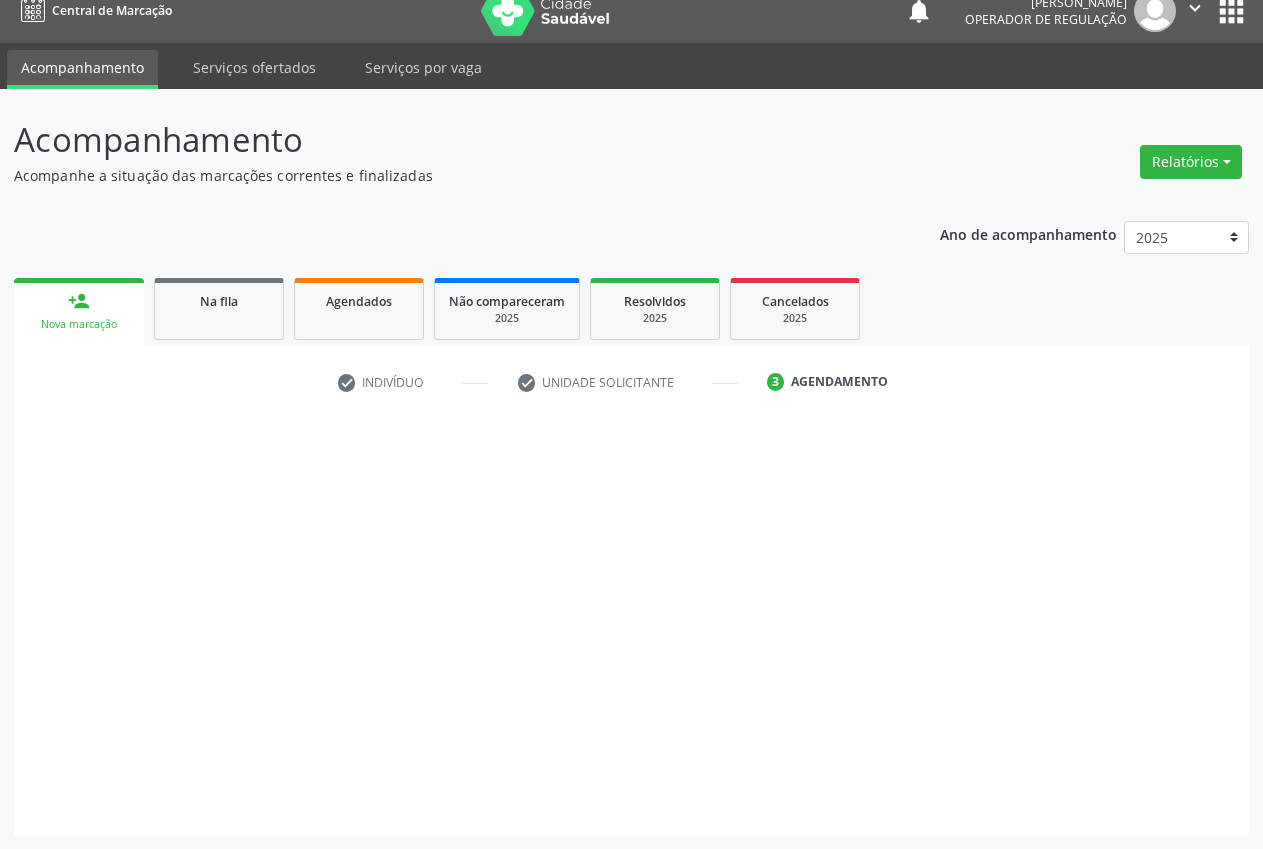 scroll, scrollTop: 21, scrollLeft: 0, axis: vertical 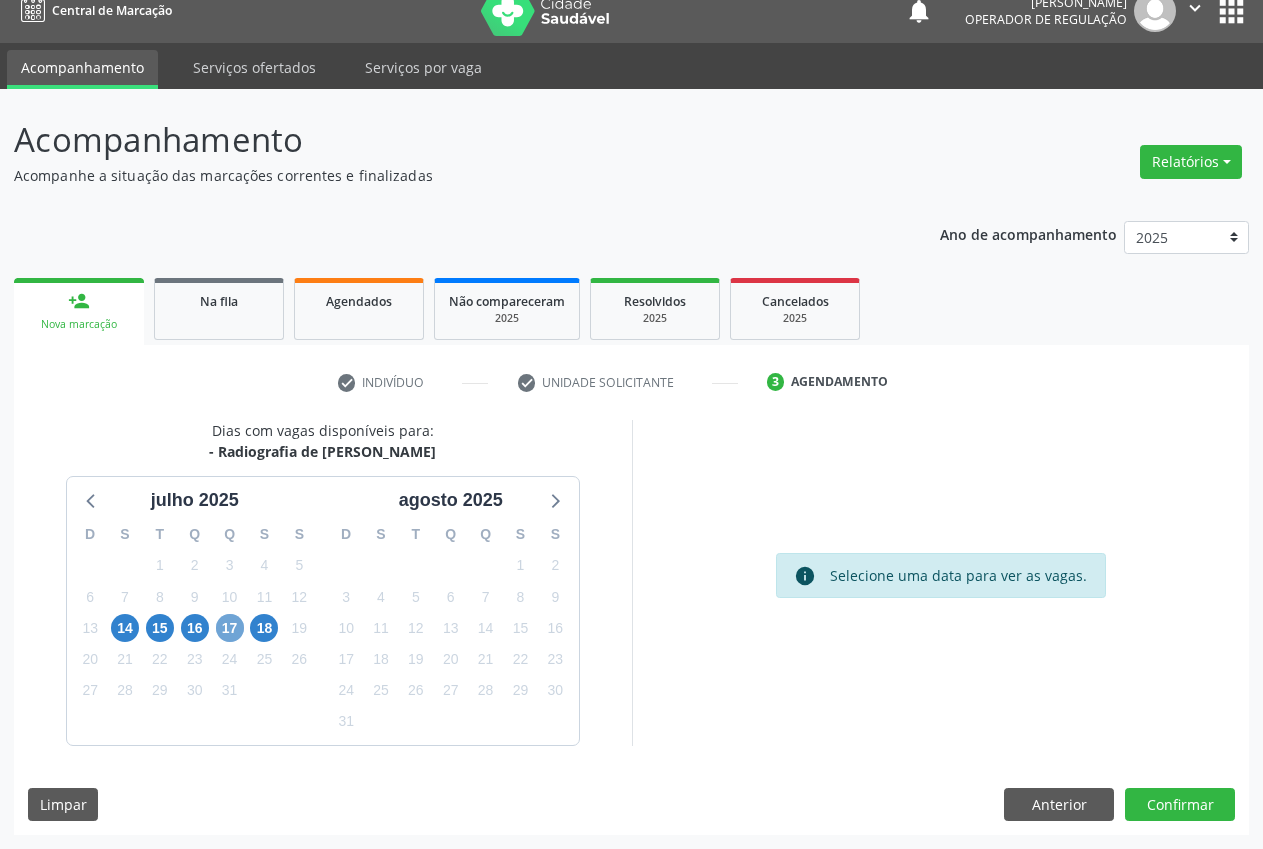 click on "17" at bounding box center (230, 628) 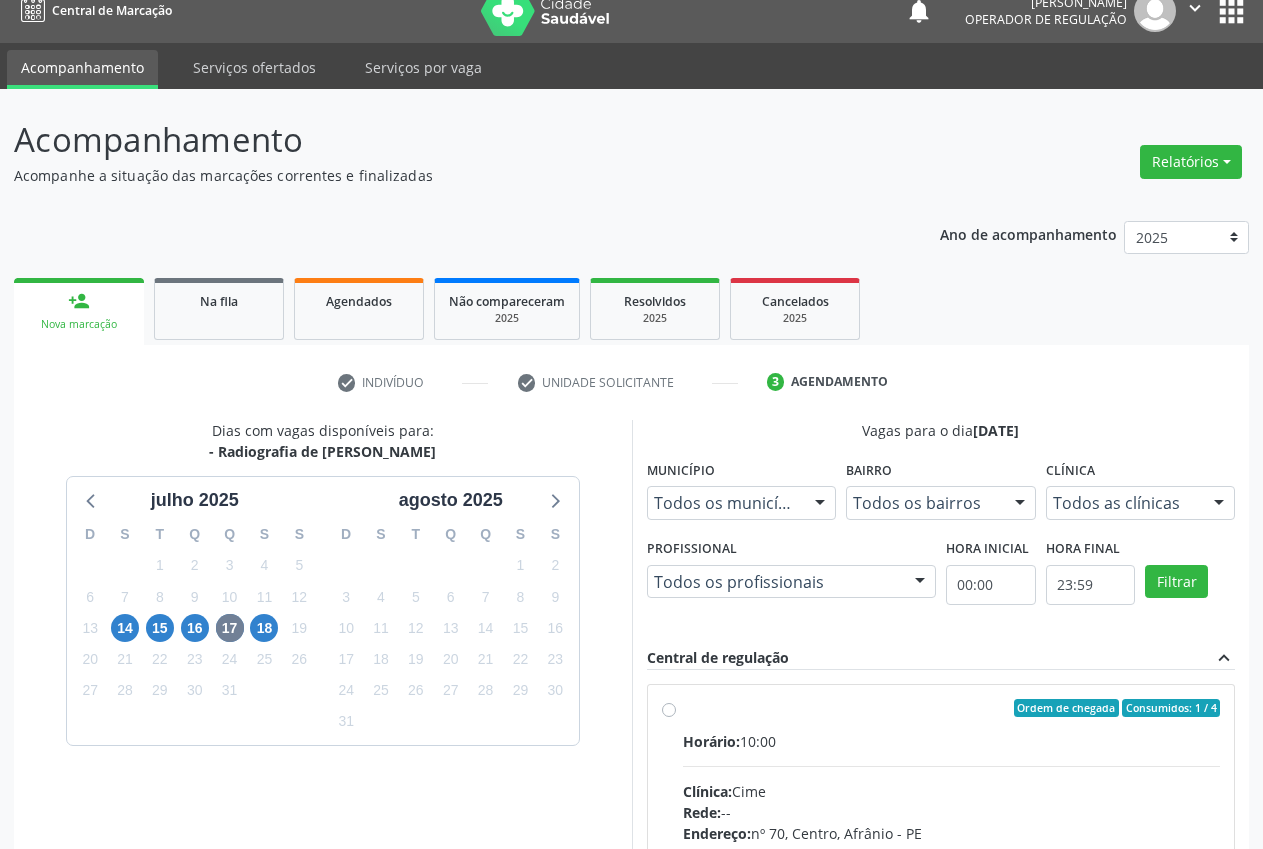 click at bounding box center [1219, 504] 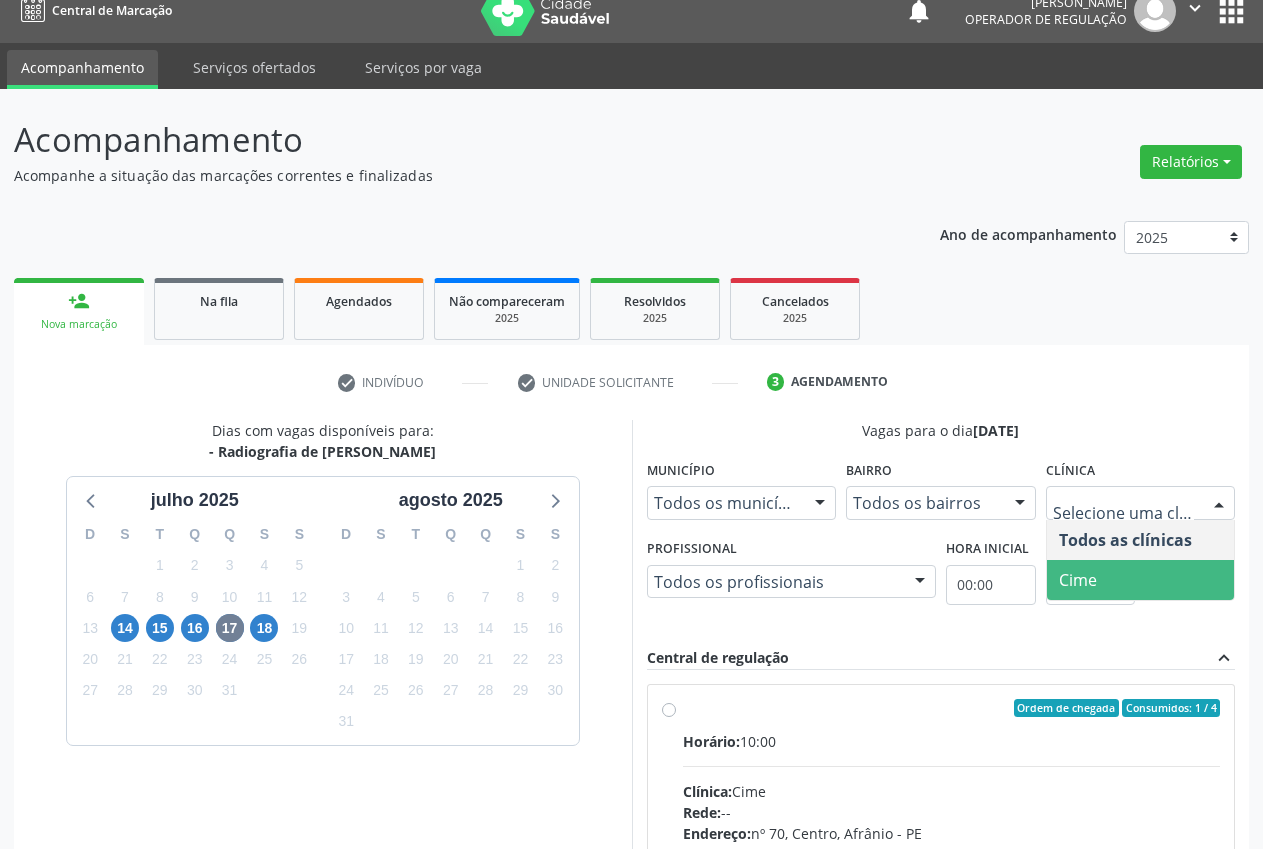 click on "Cime" at bounding box center [1141, 580] 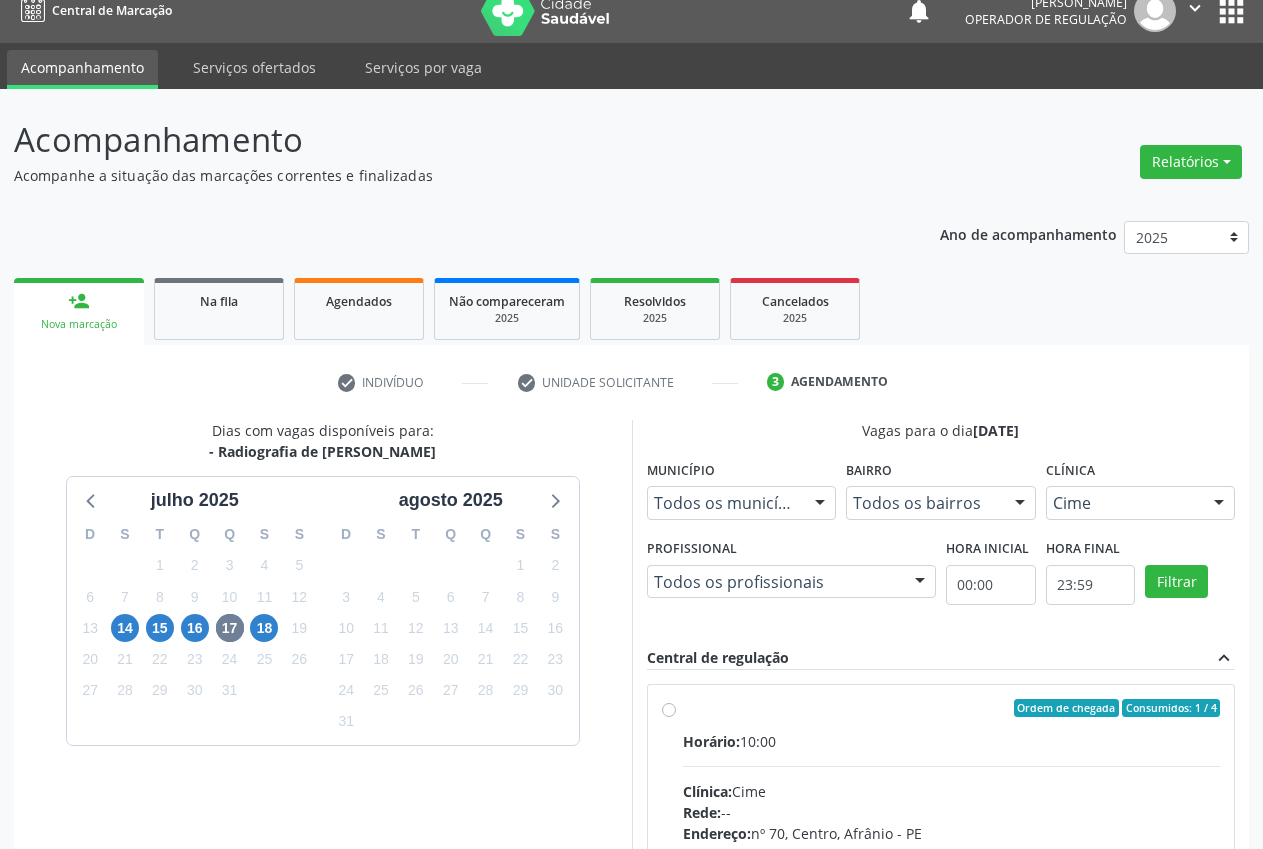 click on "Ordem de chegada
Consumidos: 1 / 4
Horário:   10:00
Clínica:  Cime
Rede:
--
Endereço:   nº 70, Centro, Afrânio - PE
Telefone:   (87) 88416145
Profissional:
--
Informações adicionais sobre o atendimento
Idade de atendimento:
Sem restrição
Gênero(s) atendido(s):
Sem restrição
Informações adicionais:
--" at bounding box center (941, 852) 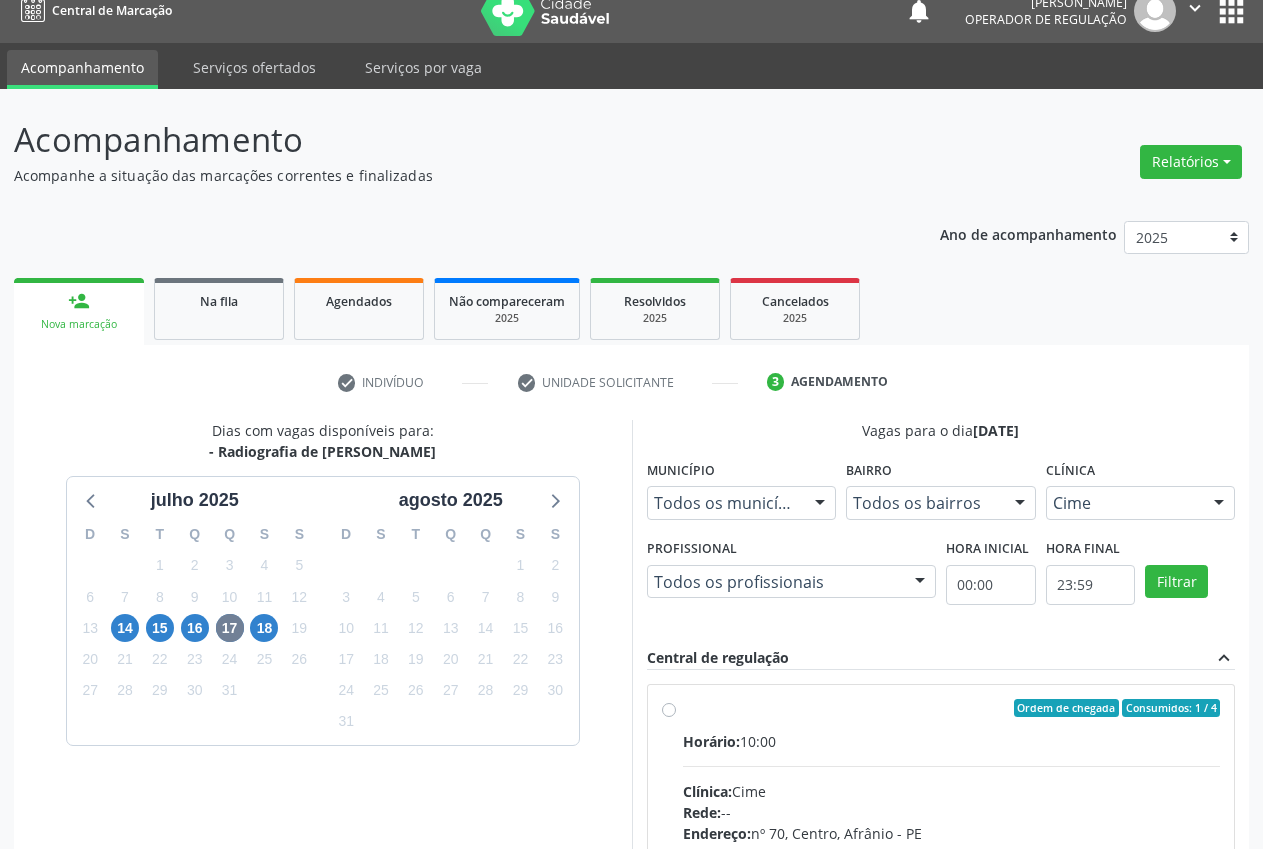 radio on "true" 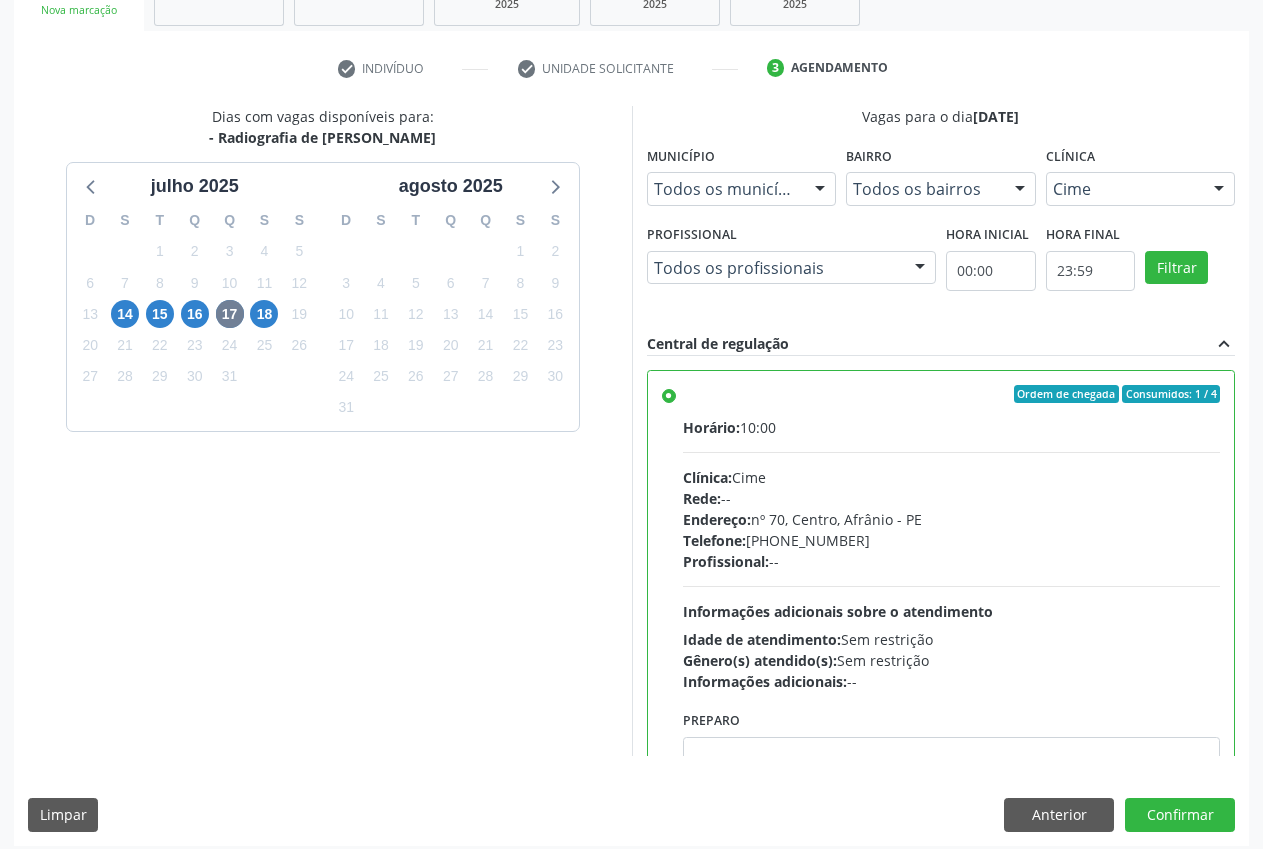 scroll, scrollTop: 346, scrollLeft: 0, axis: vertical 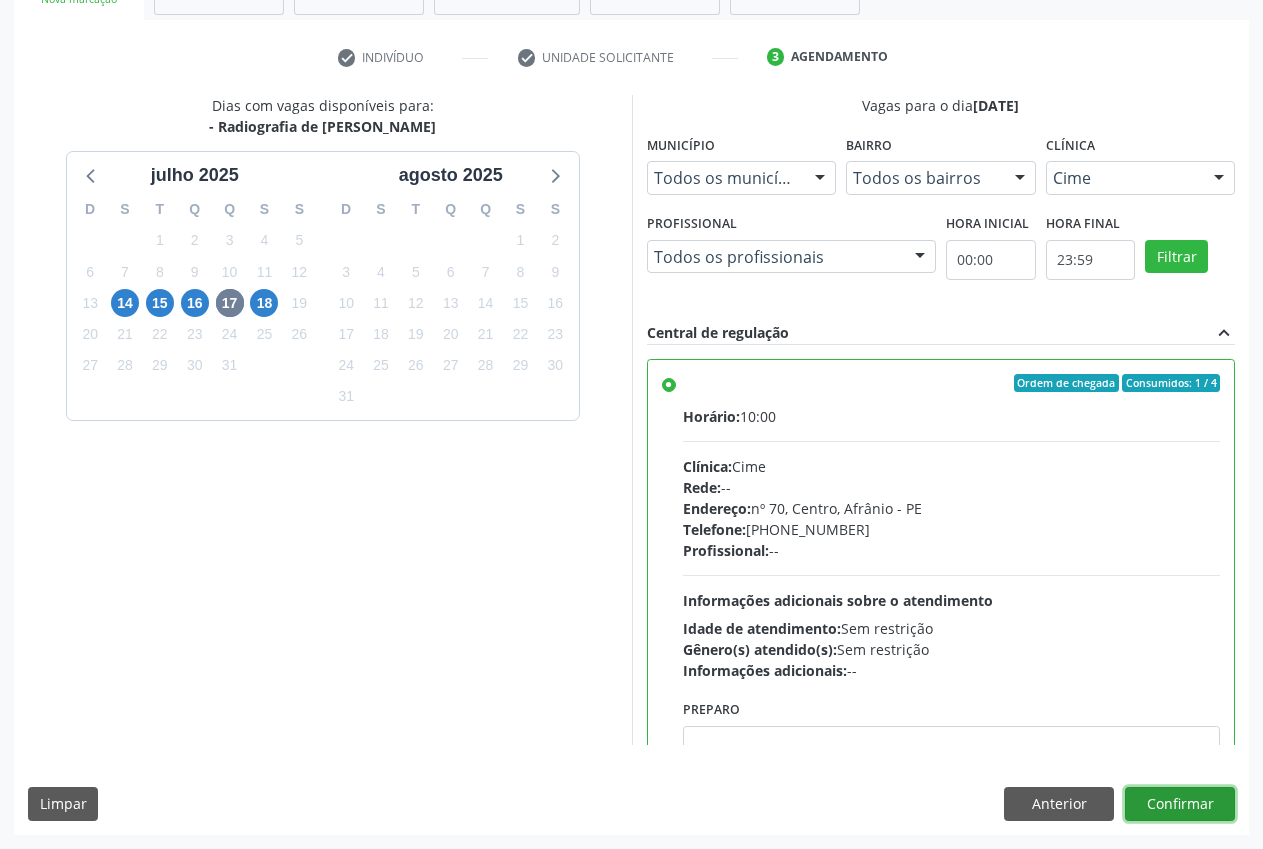 click on "Confirmar" at bounding box center [1180, 804] 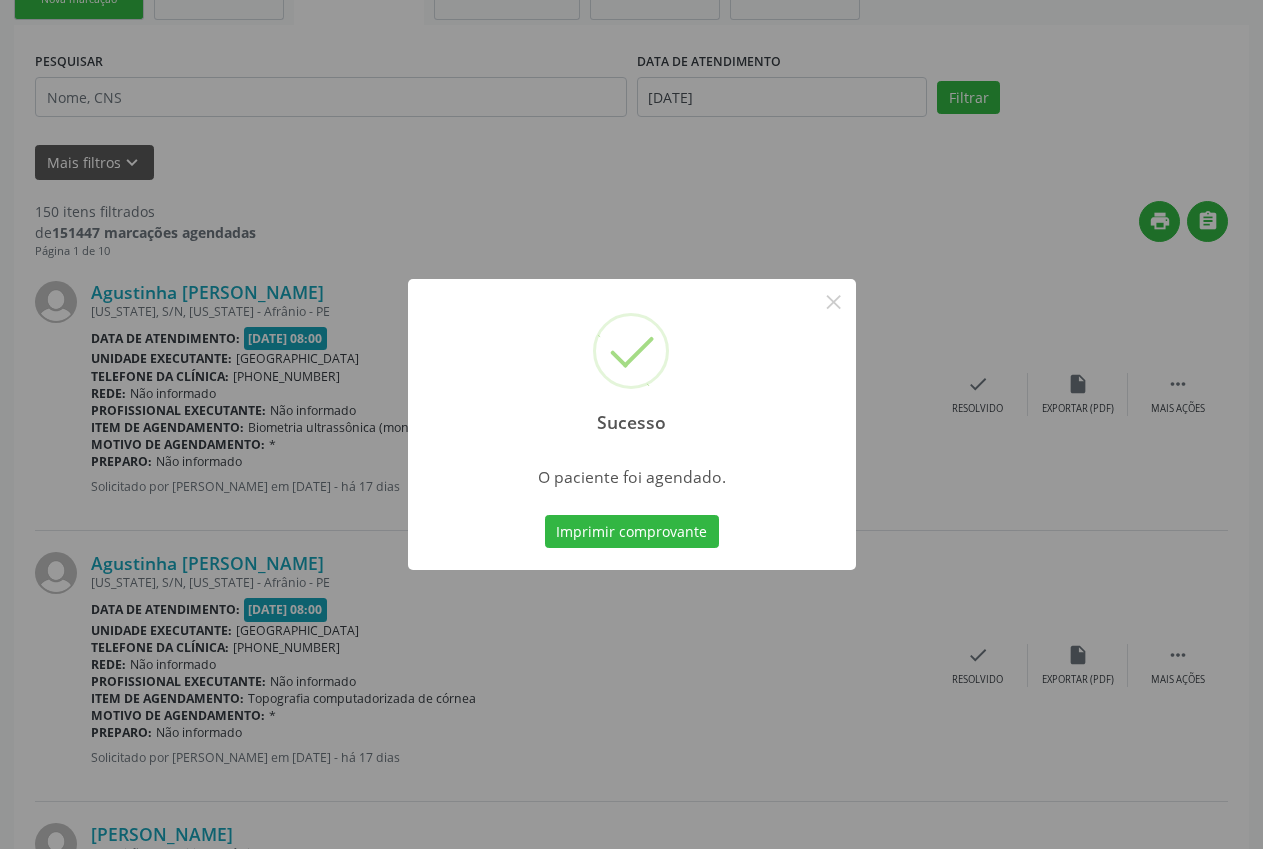 scroll, scrollTop: 0, scrollLeft: 0, axis: both 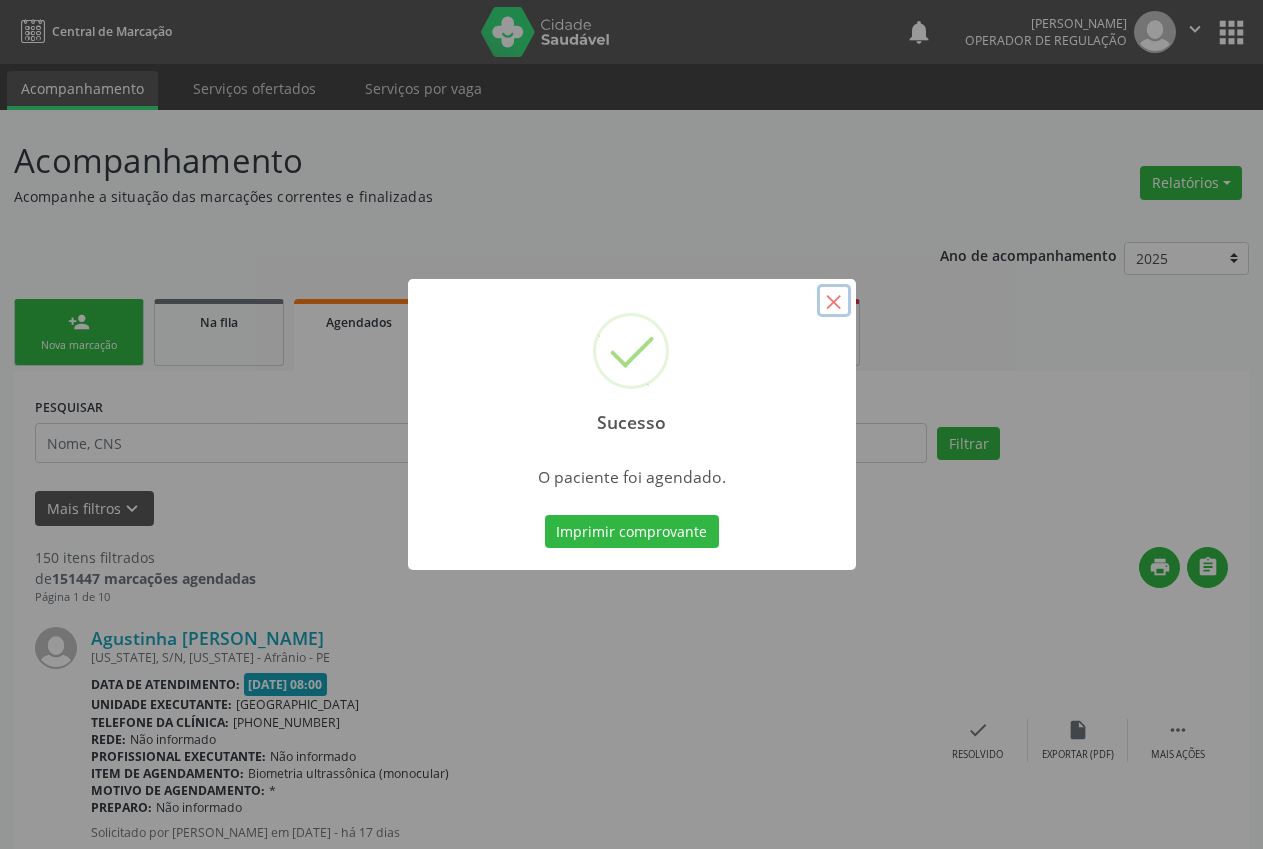 click on "×" at bounding box center [834, 301] 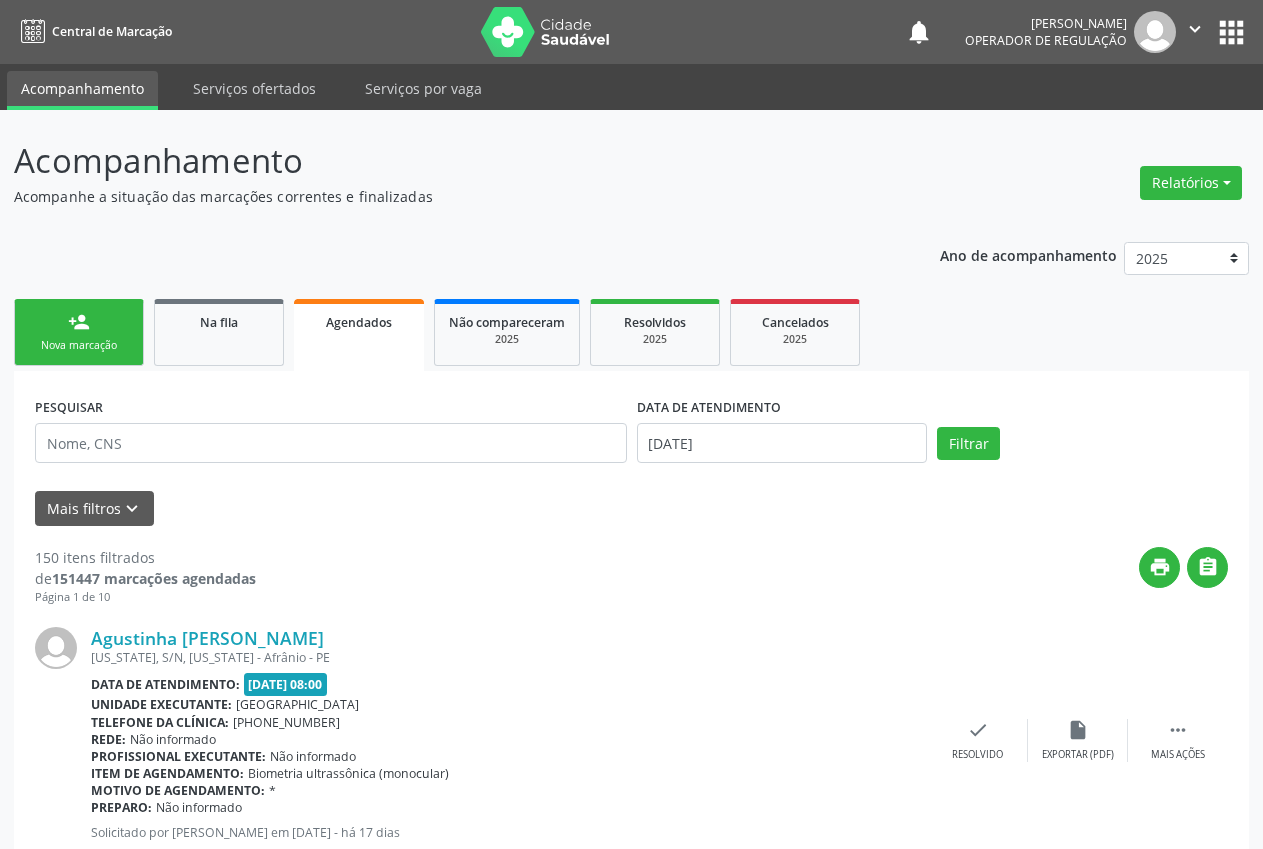click on "Nova marcação" at bounding box center [79, 345] 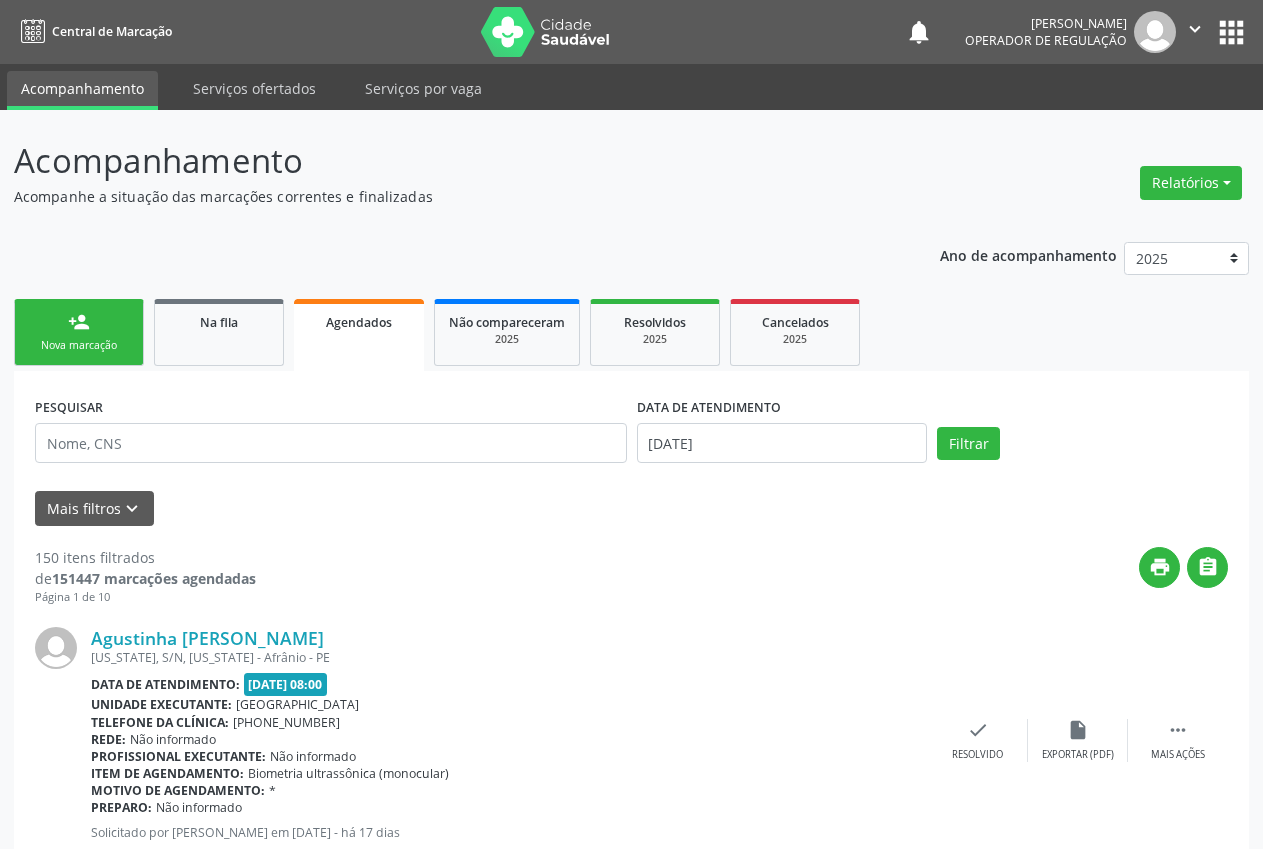 click on "Nova marcação" at bounding box center [79, 345] 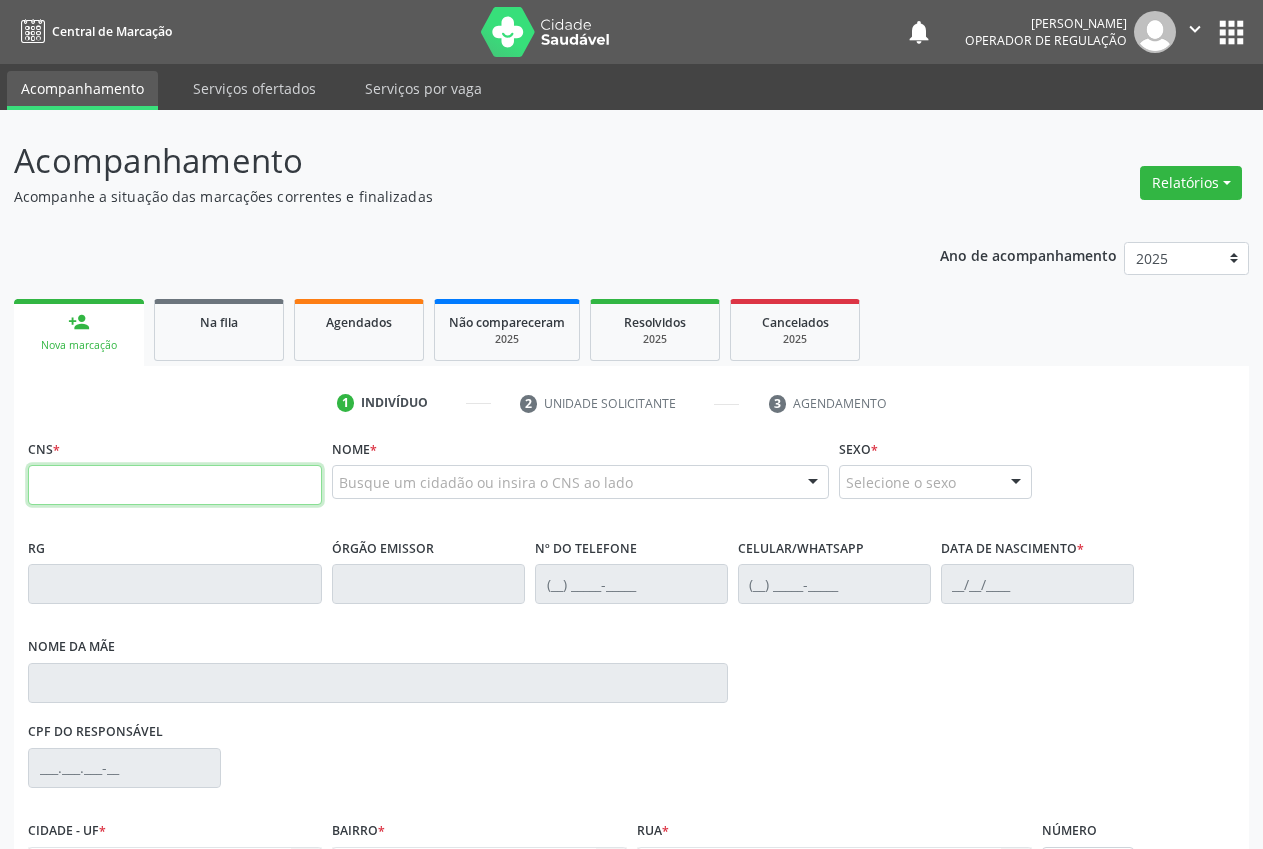 click at bounding box center (175, 485) 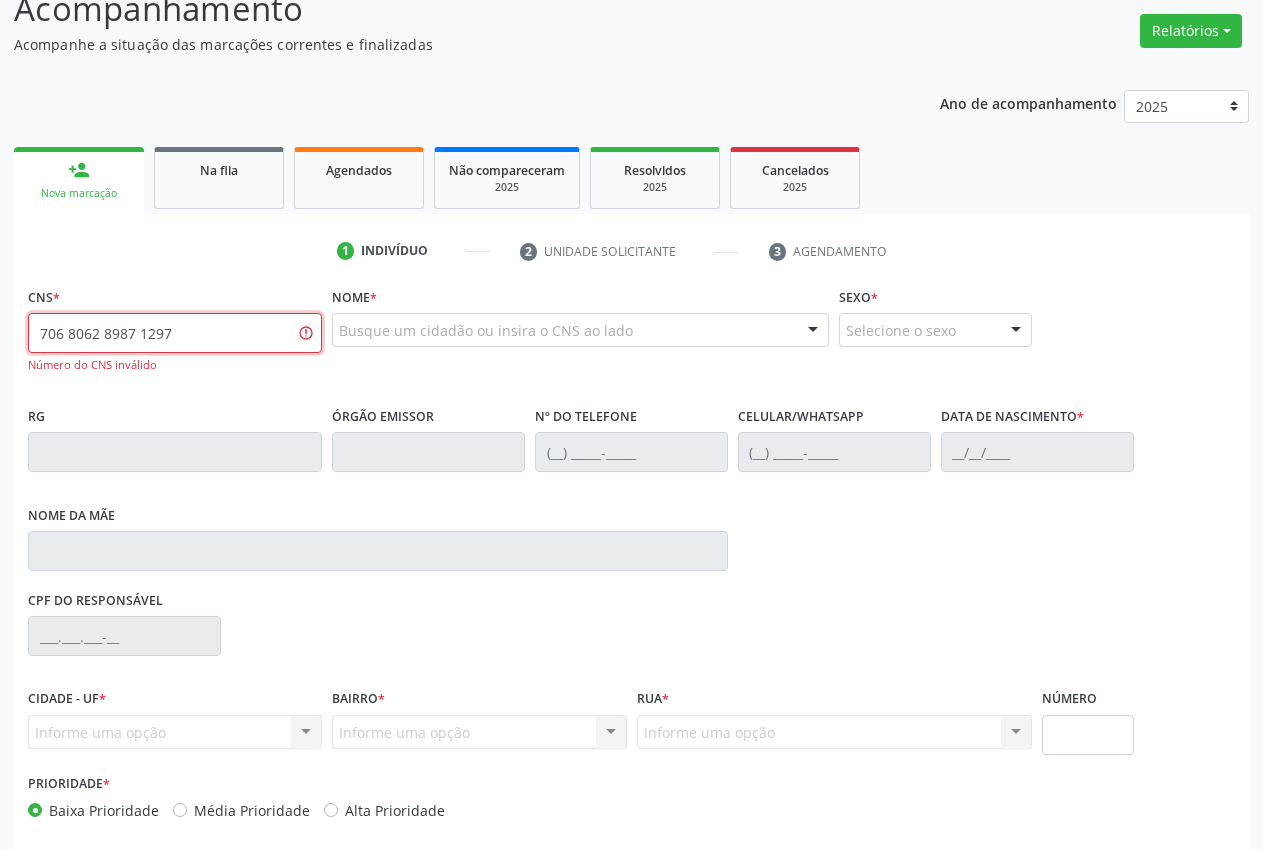 click on "706 8062 8987 1297" at bounding box center (175, 333) 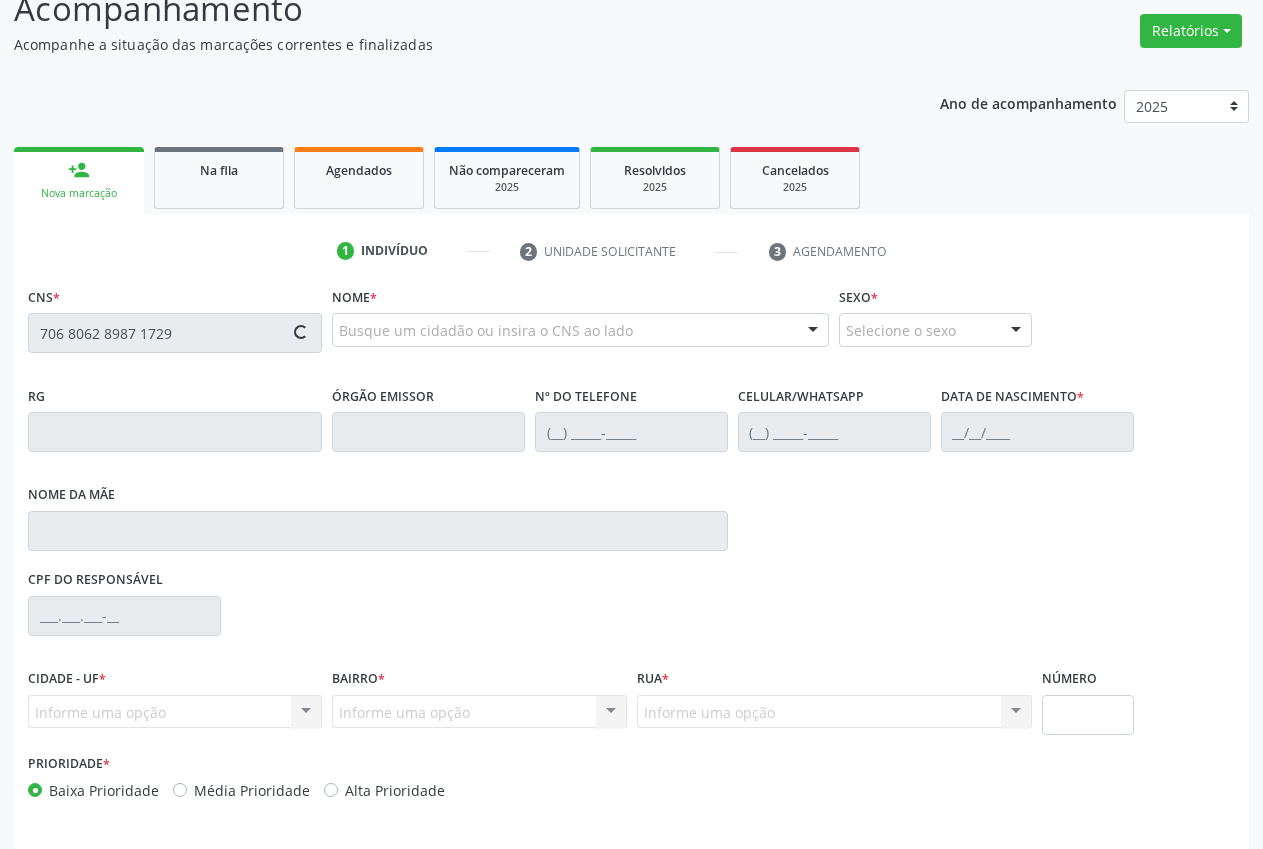 type on "706 8062 8987 1729" 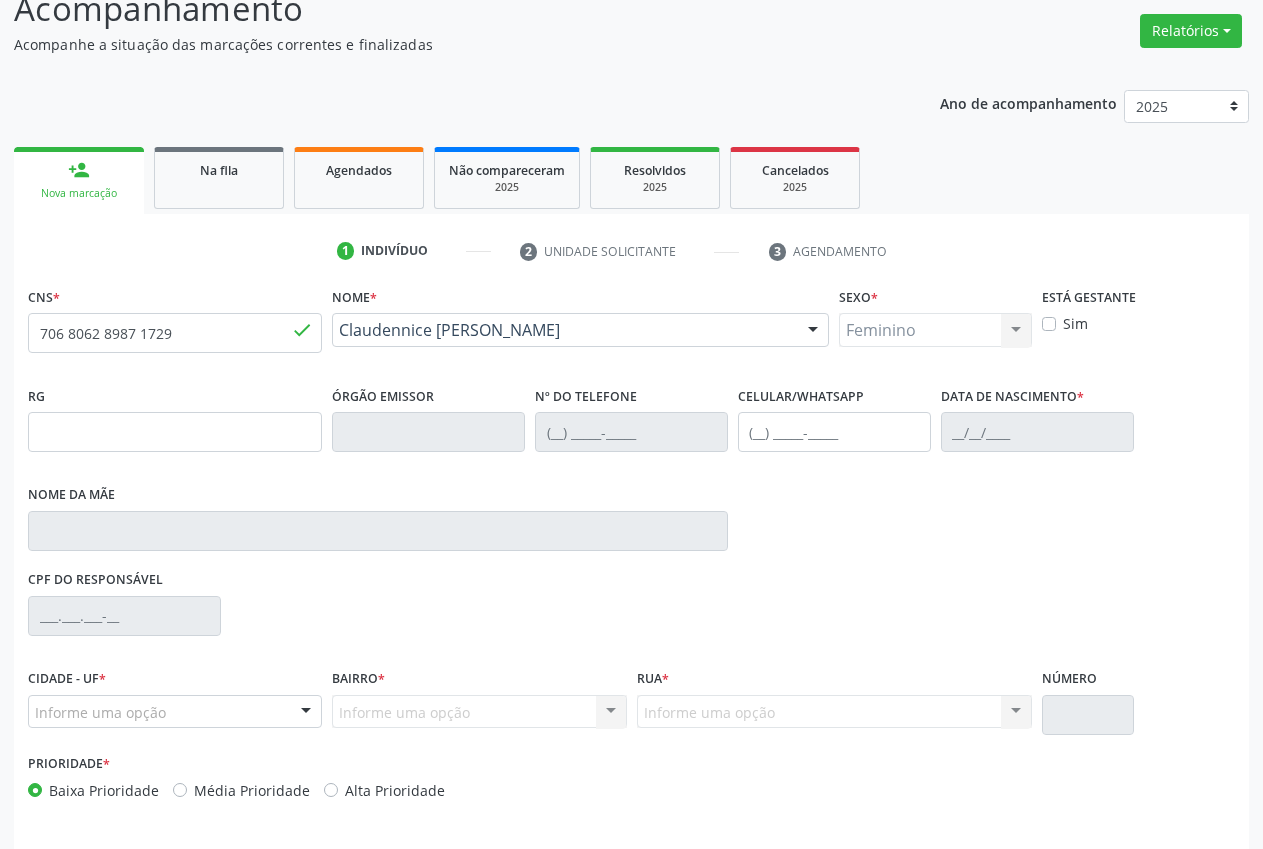 type on "[PHONE_NUMBER]" 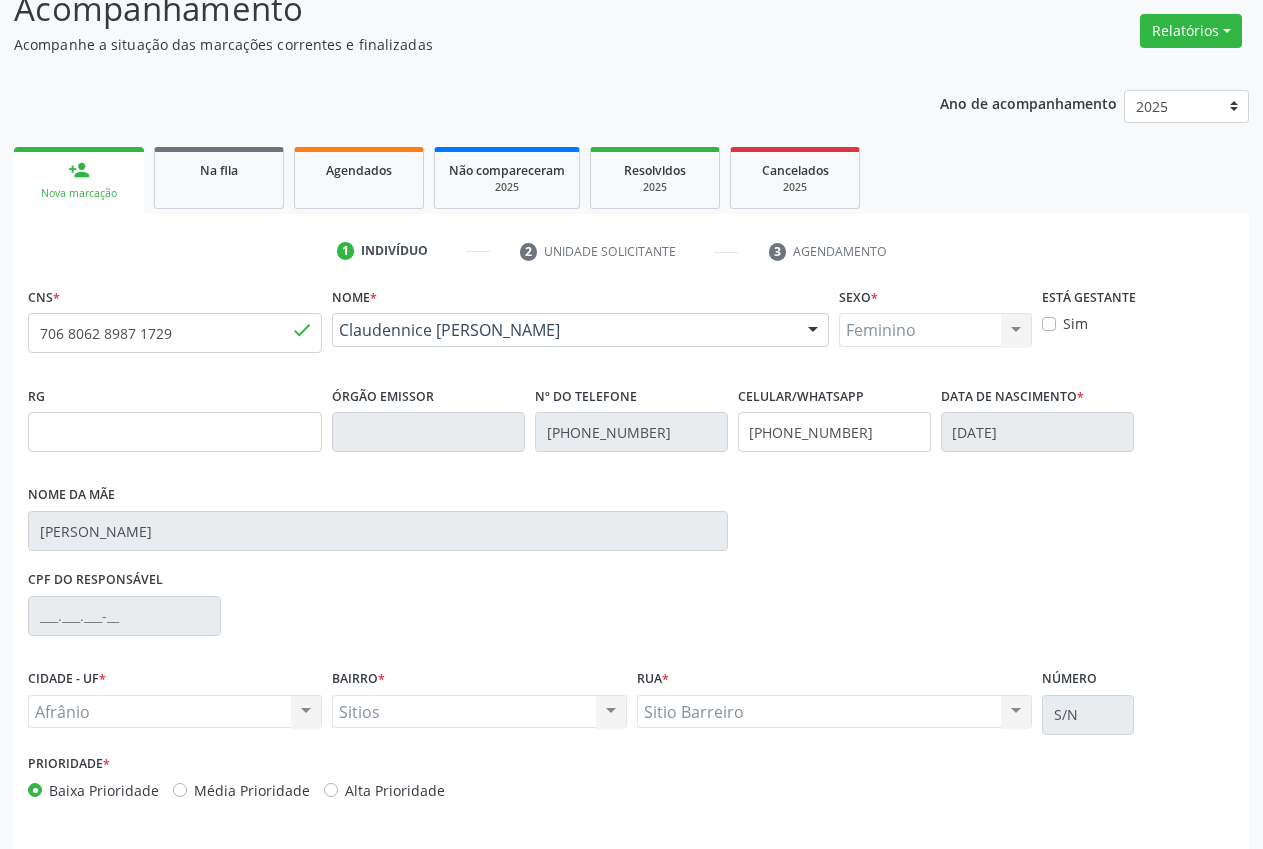 scroll, scrollTop: 206, scrollLeft: 0, axis: vertical 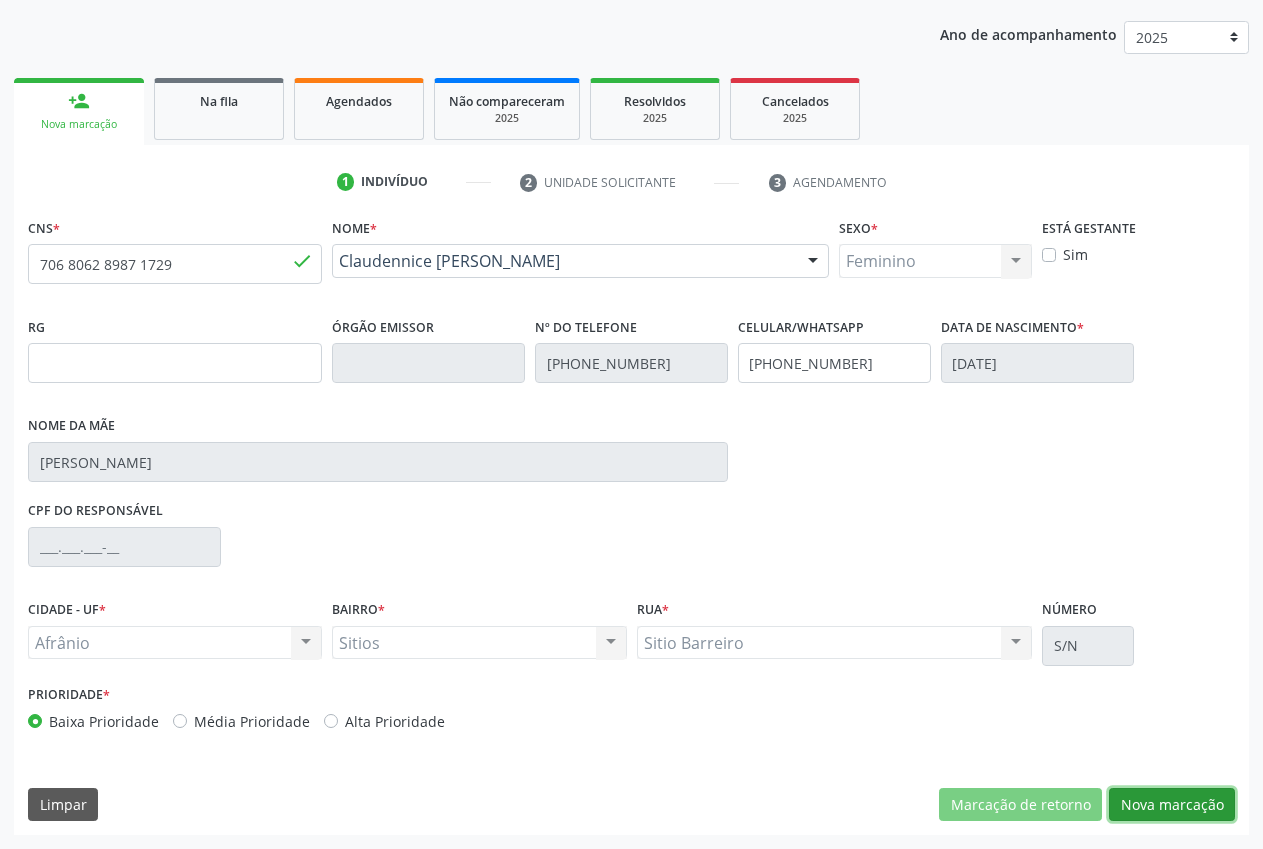 click on "Nova marcação" at bounding box center [1172, 805] 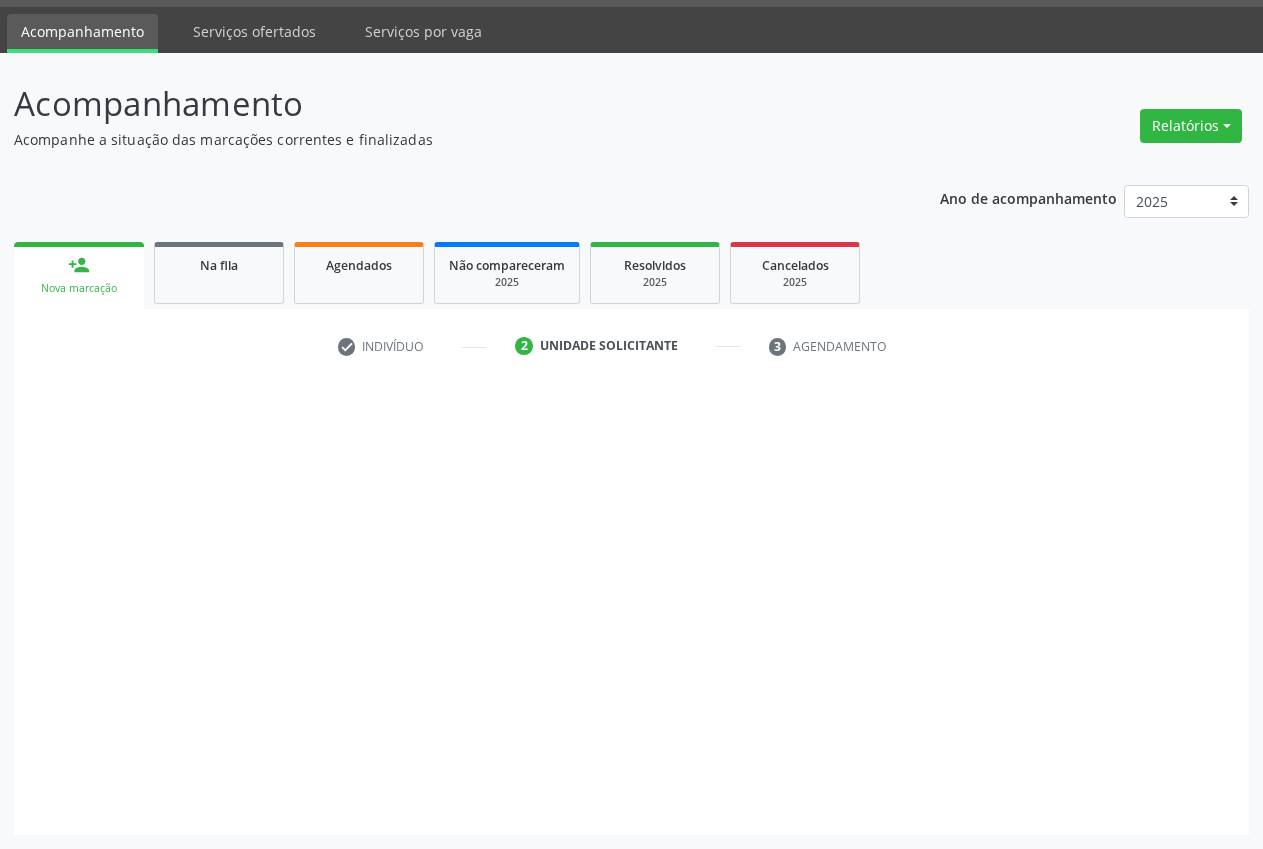 scroll, scrollTop: 57, scrollLeft: 0, axis: vertical 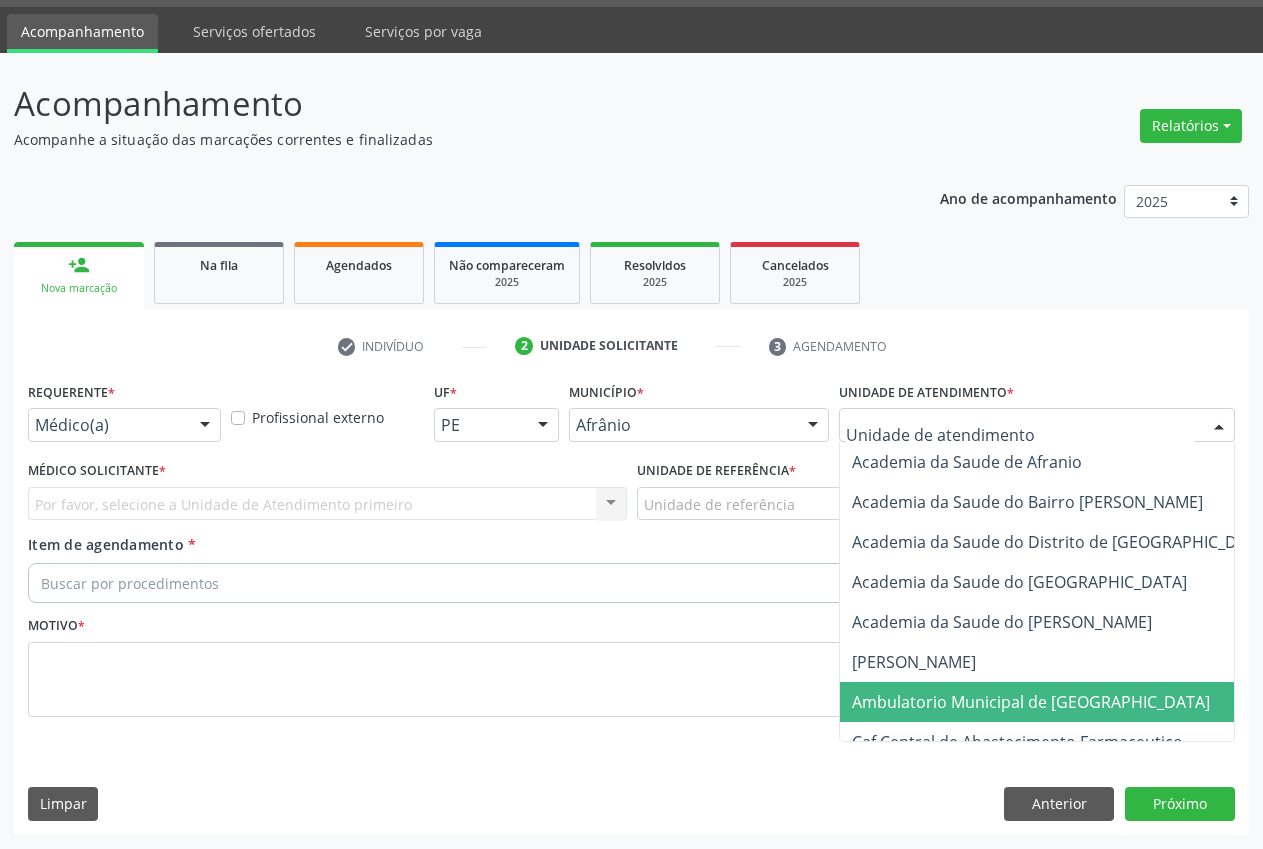 click on "Ambulatorio Municipal de [GEOGRAPHIC_DATA]" at bounding box center (1031, 702) 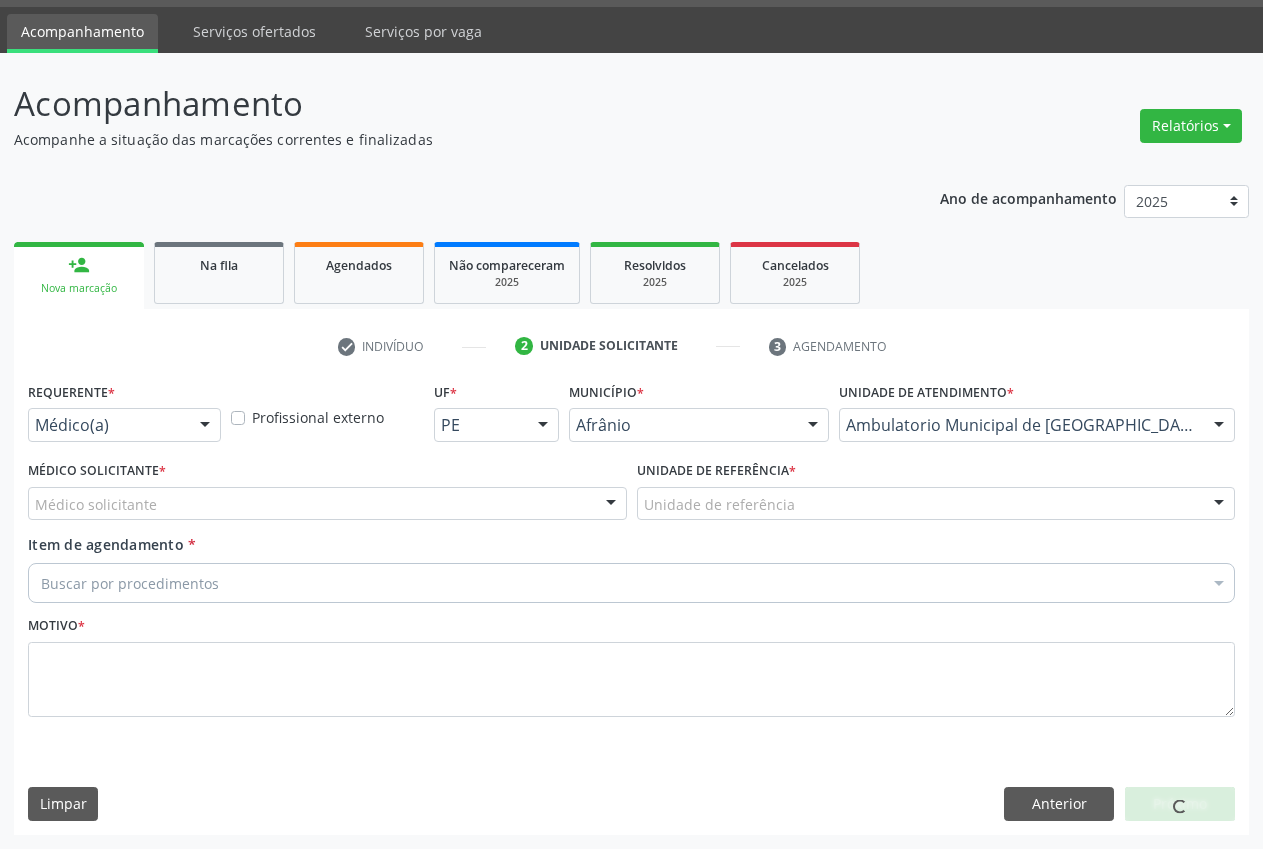 click on "Unidade de referência" at bounding box center [936, 504] 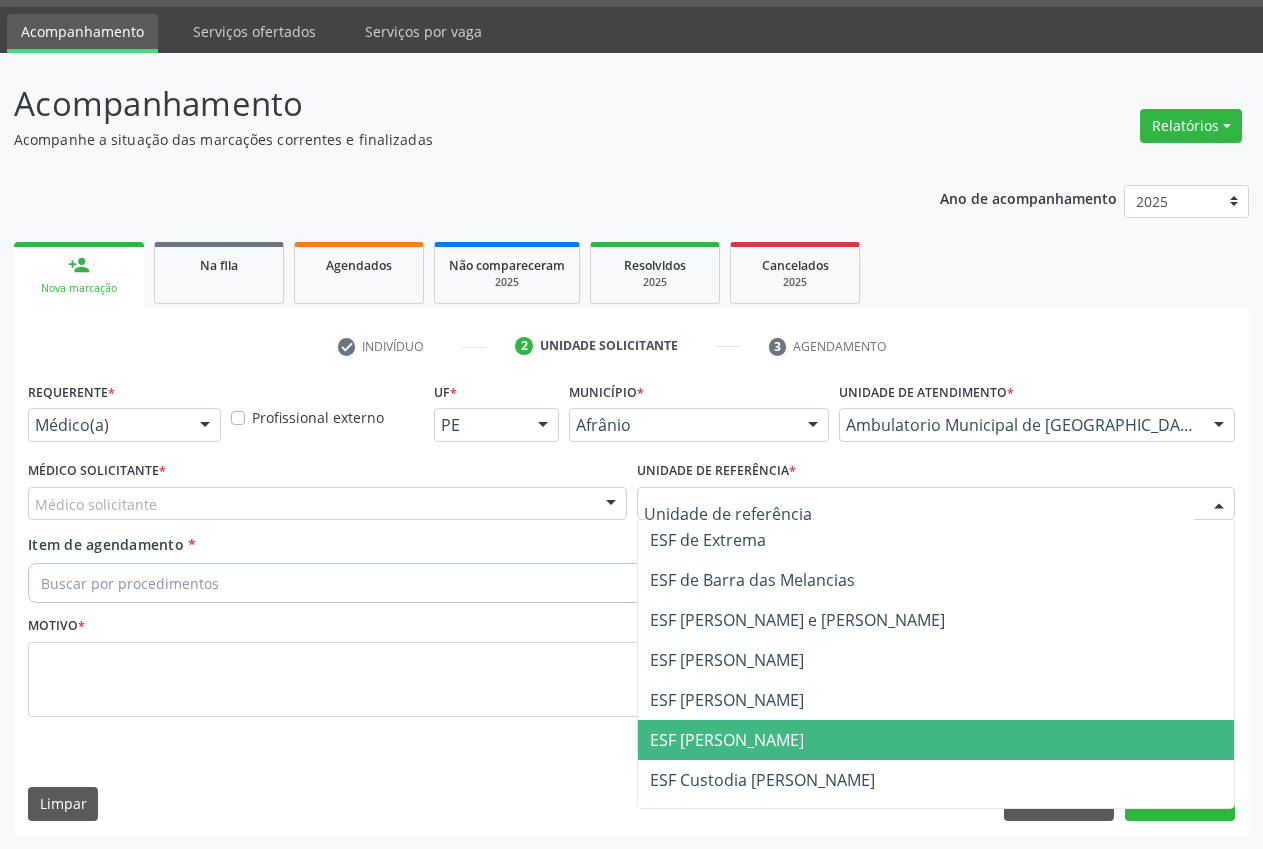 drag, startPoint x: 788, startPoint y: 731, endPoint x: 532, endPoint y: 499, distance: 345.48517 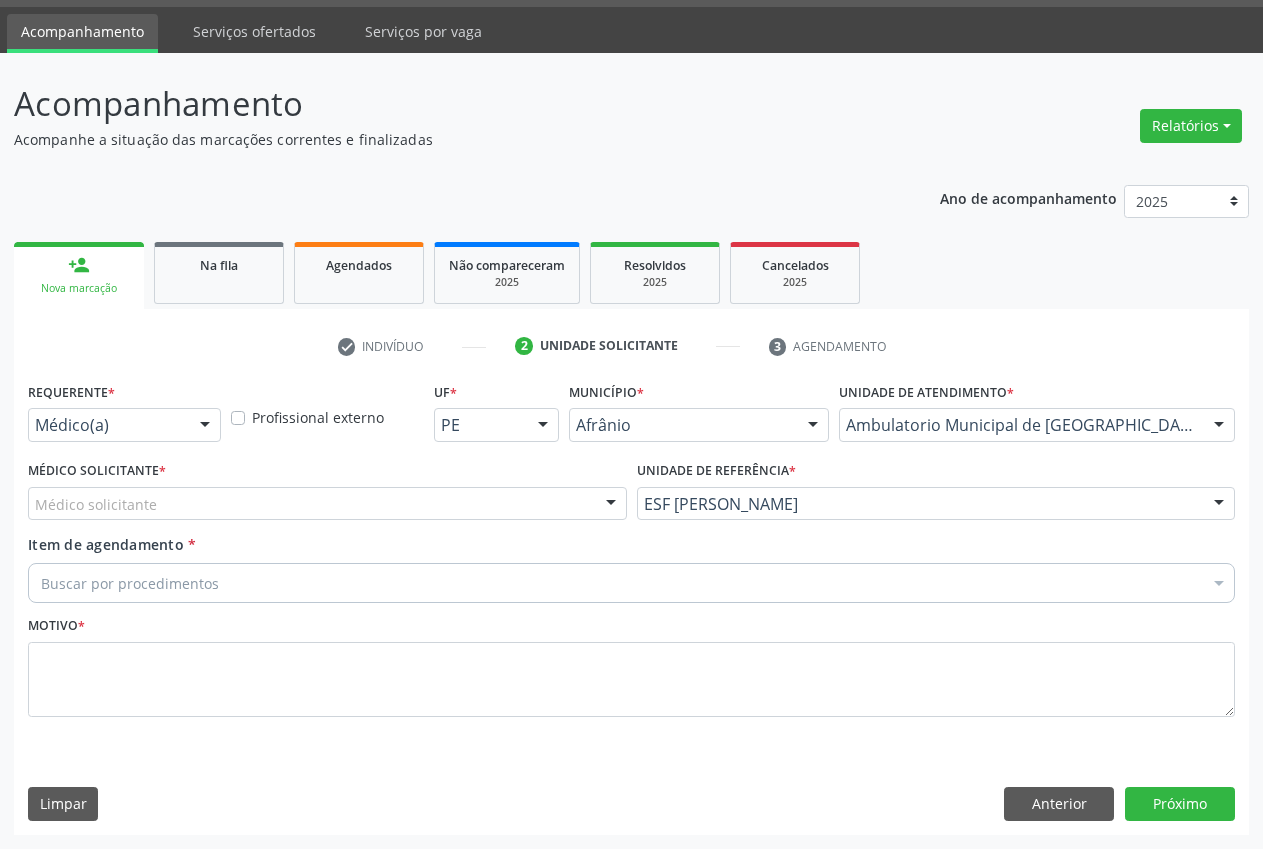 click on "Médico solicitante" at bounding box center (327, 504) 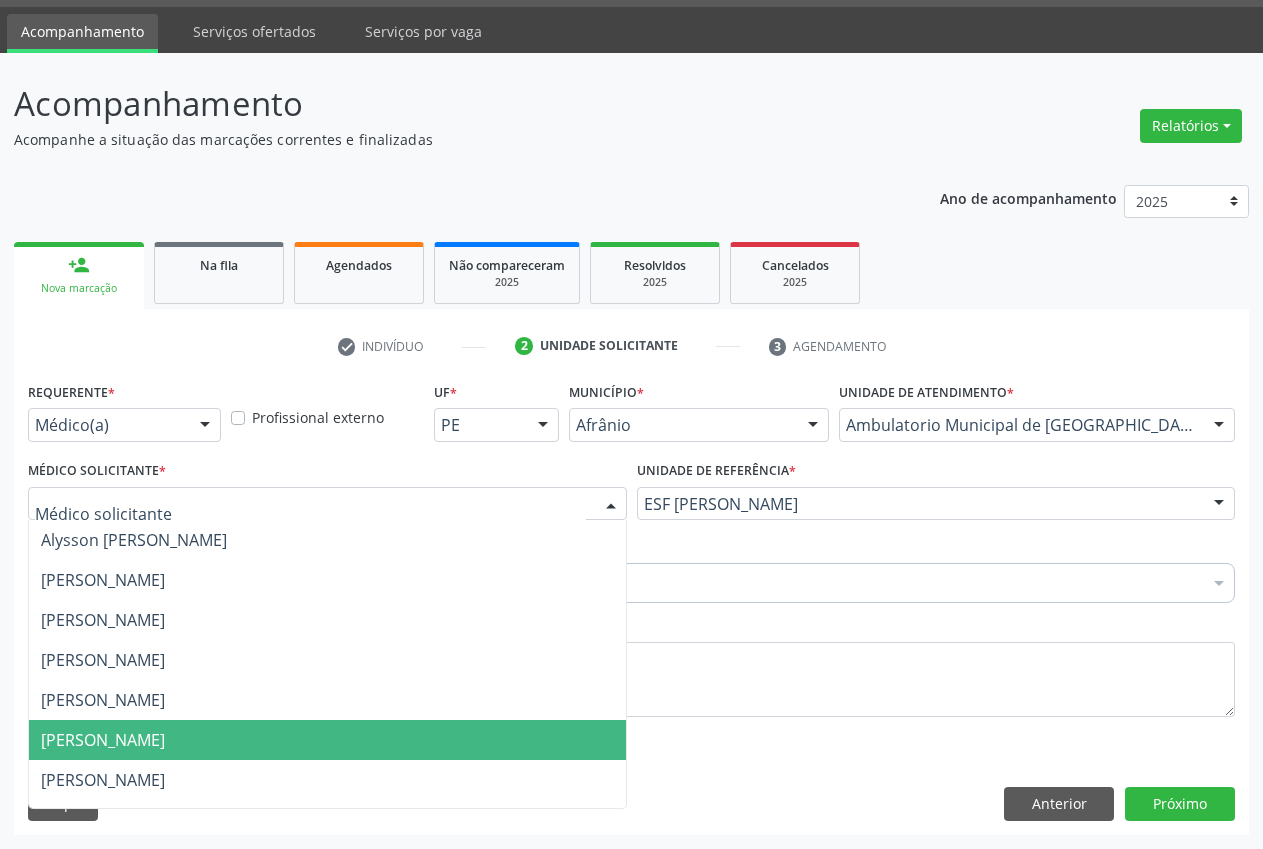 click on "[PERSON_NAME]" at bounding box center [103, 740] 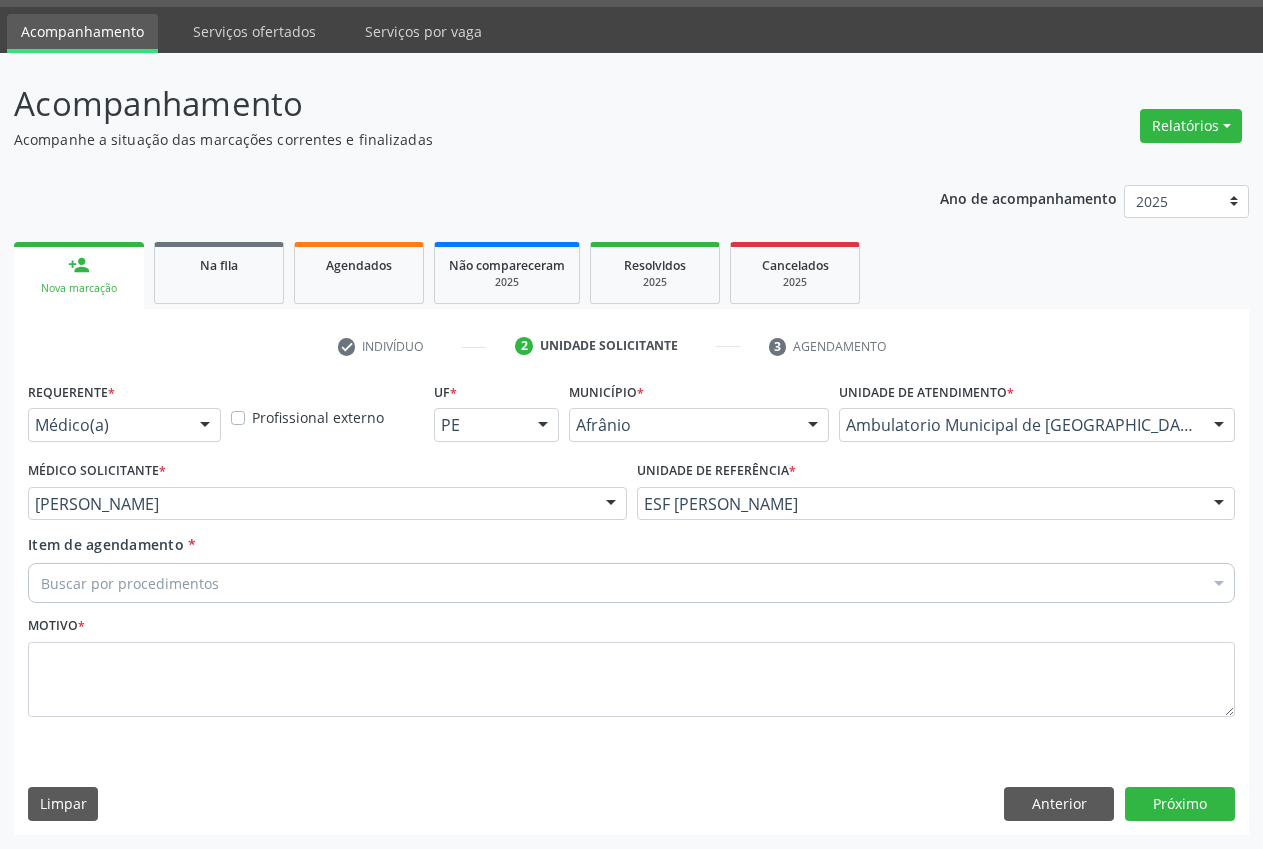 click on "Buscar por procedimentos" at bounding box center (631, 583) 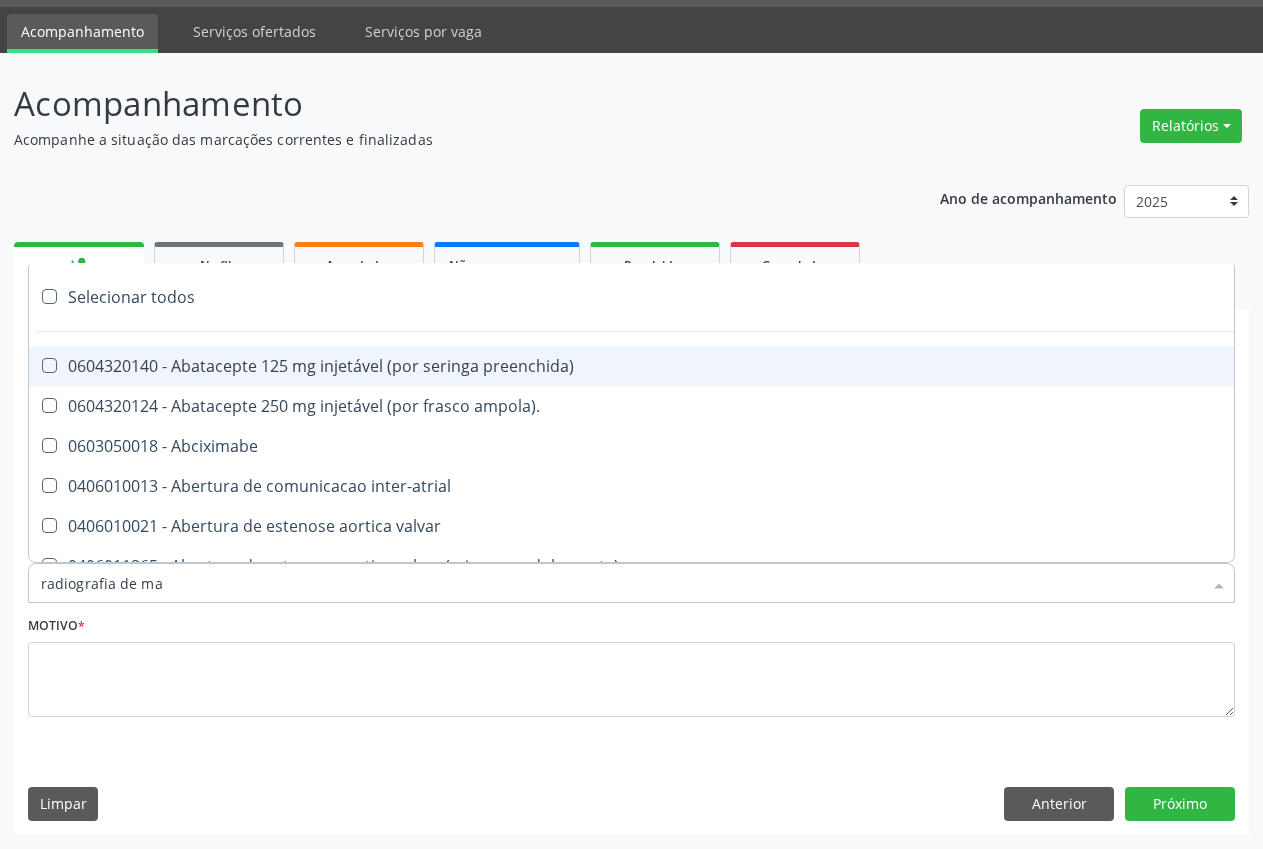 type on "radiografia de [GEOGRAPHIC_DATA]" 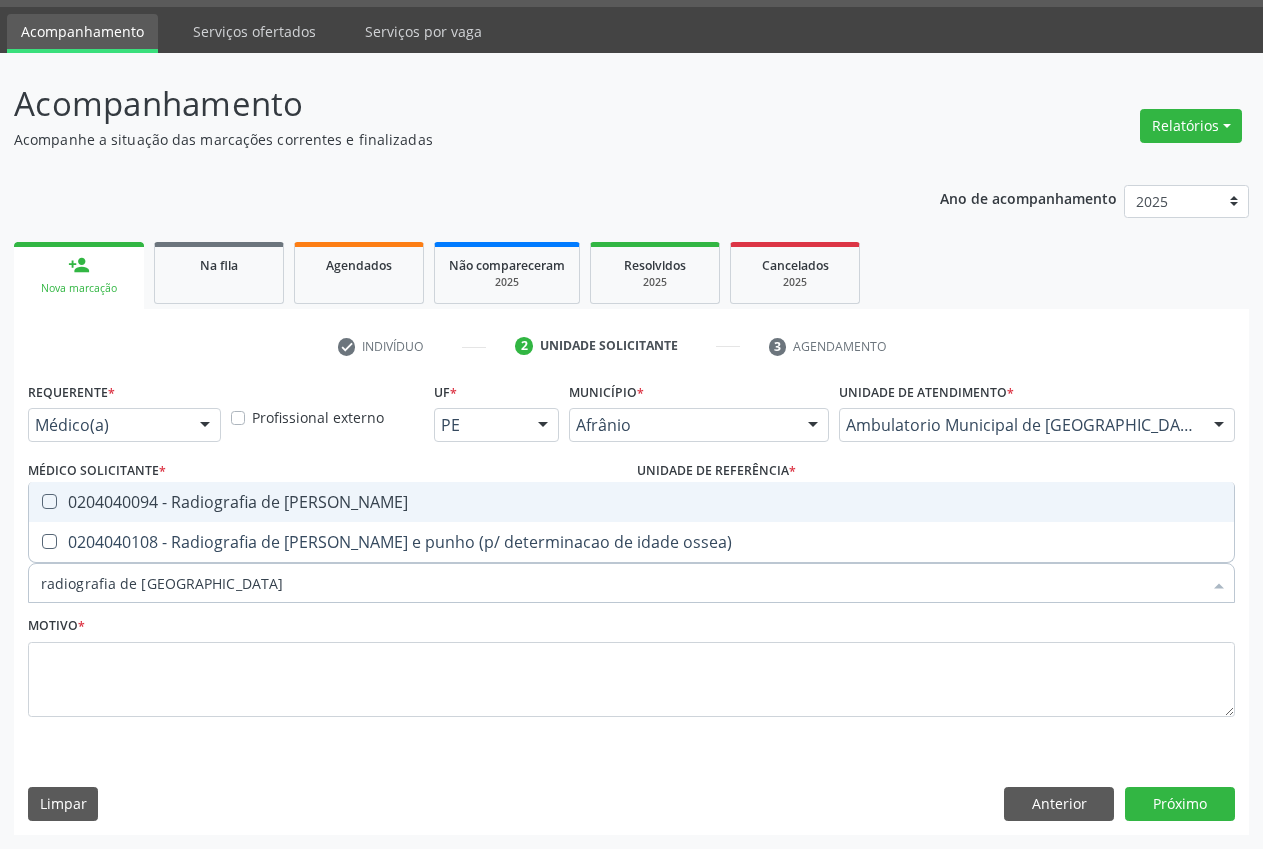 click on "0204040094 - Radiografia de [PERSON_NAME]" at bounding box center [631, 502] 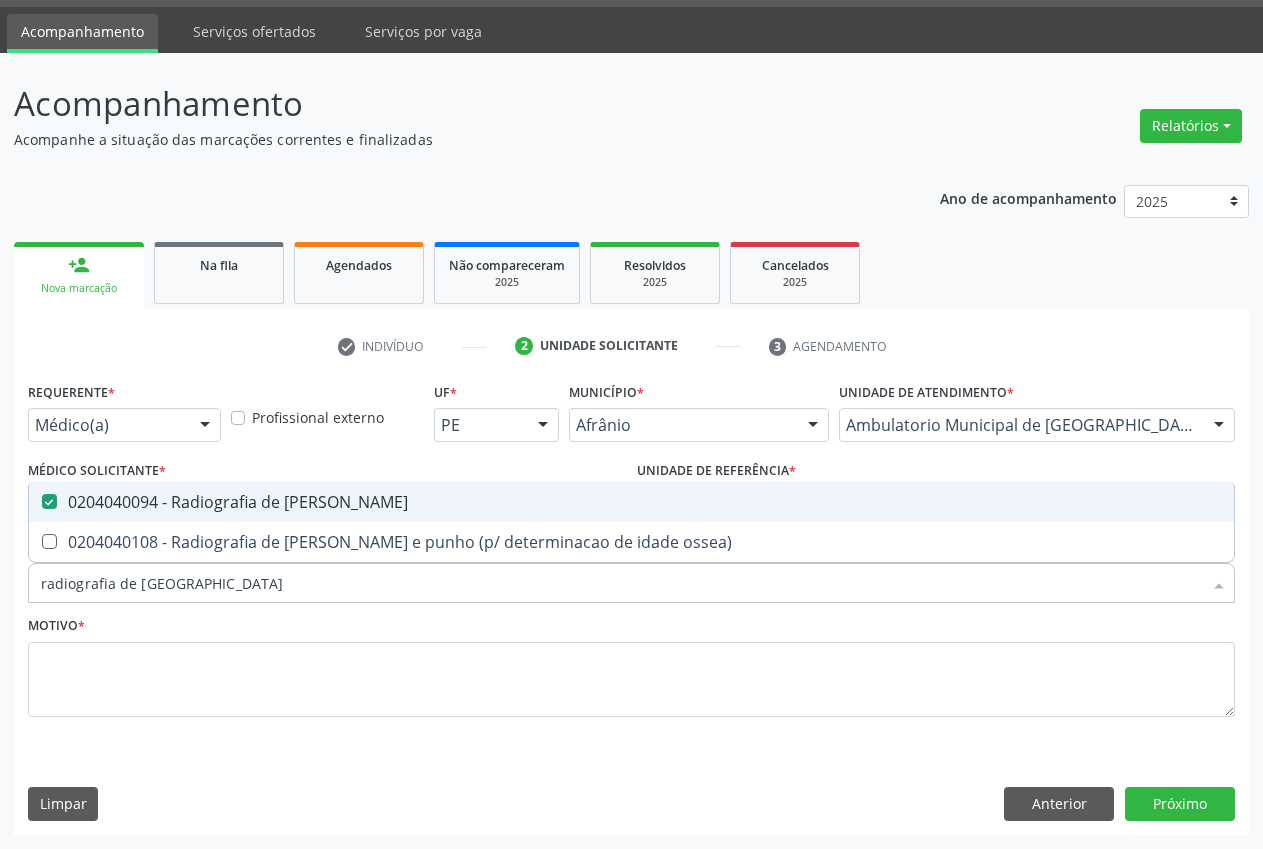 click on "0204040094 - Radiografia de [PERSON_NAME]" at bounding box center (631, 502) 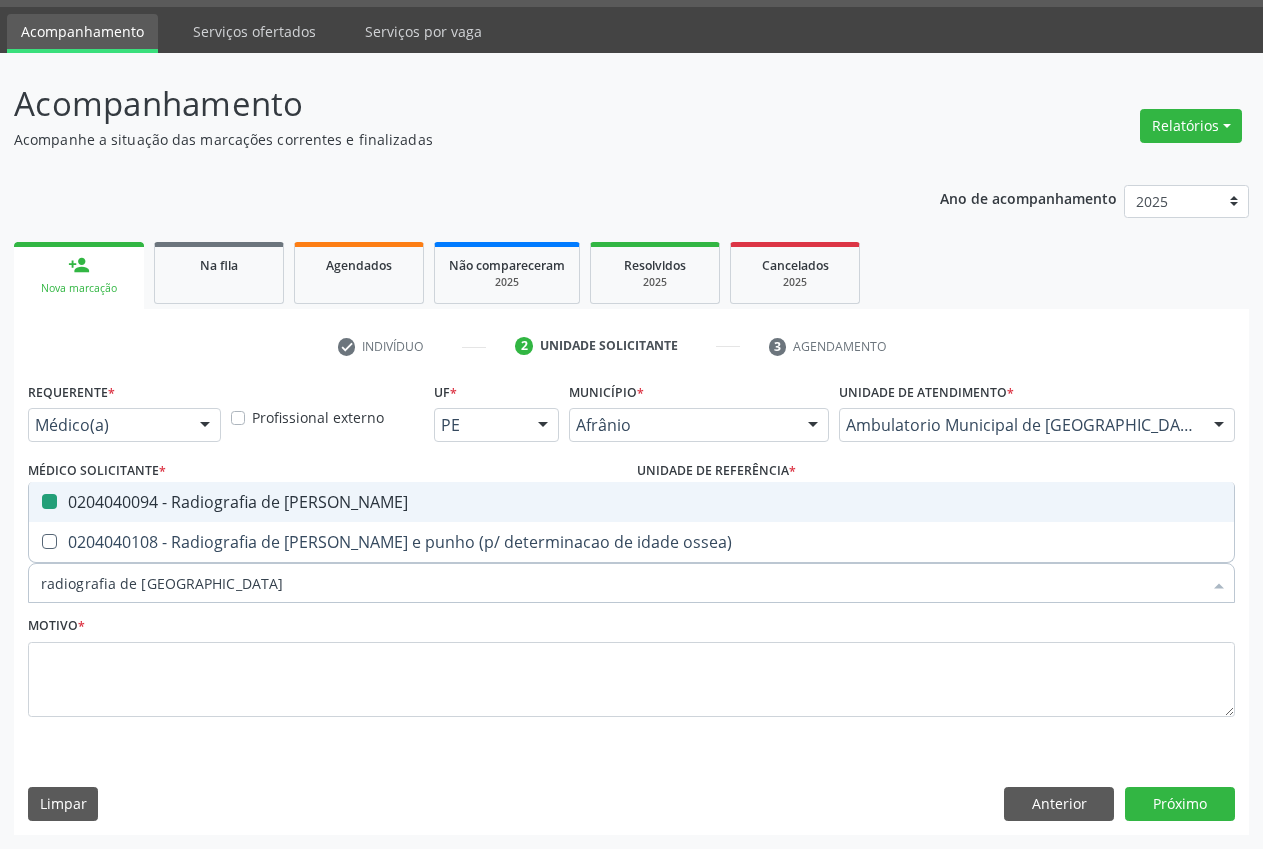 checkbox on "false" 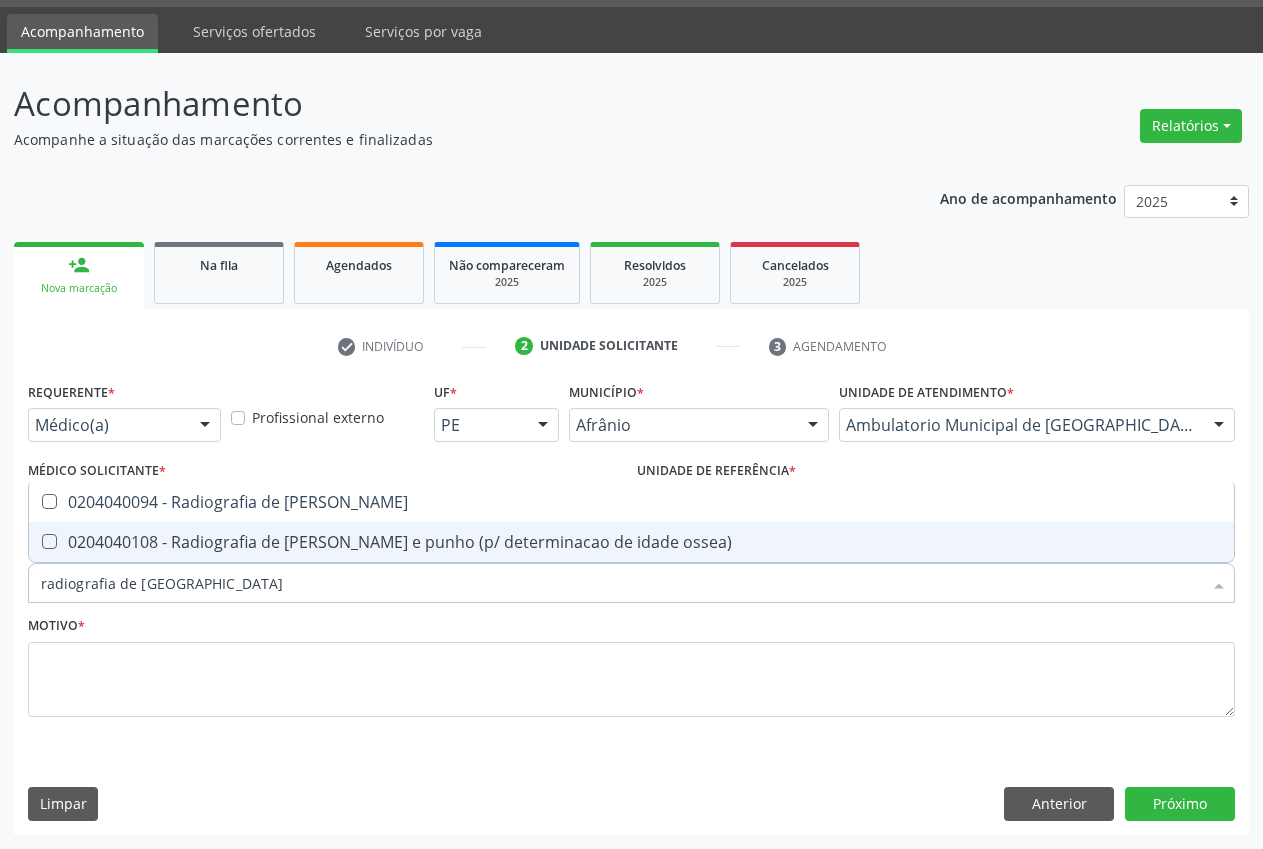 click on "0204040108 - Radiografia de [PERSON_NAME] e punho (p/ determinacao de idade ossea)" at bounding box center (631, 542) 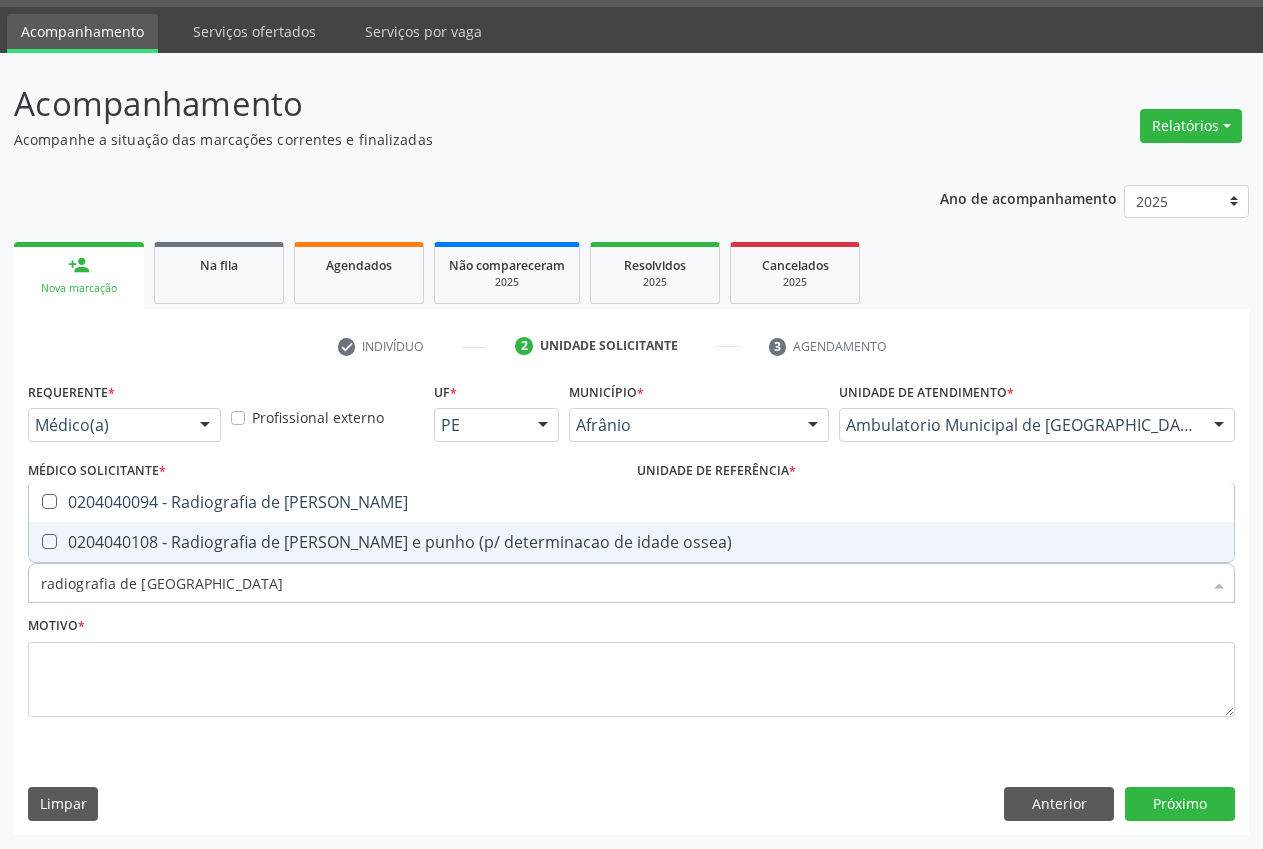 checkbox on "true" 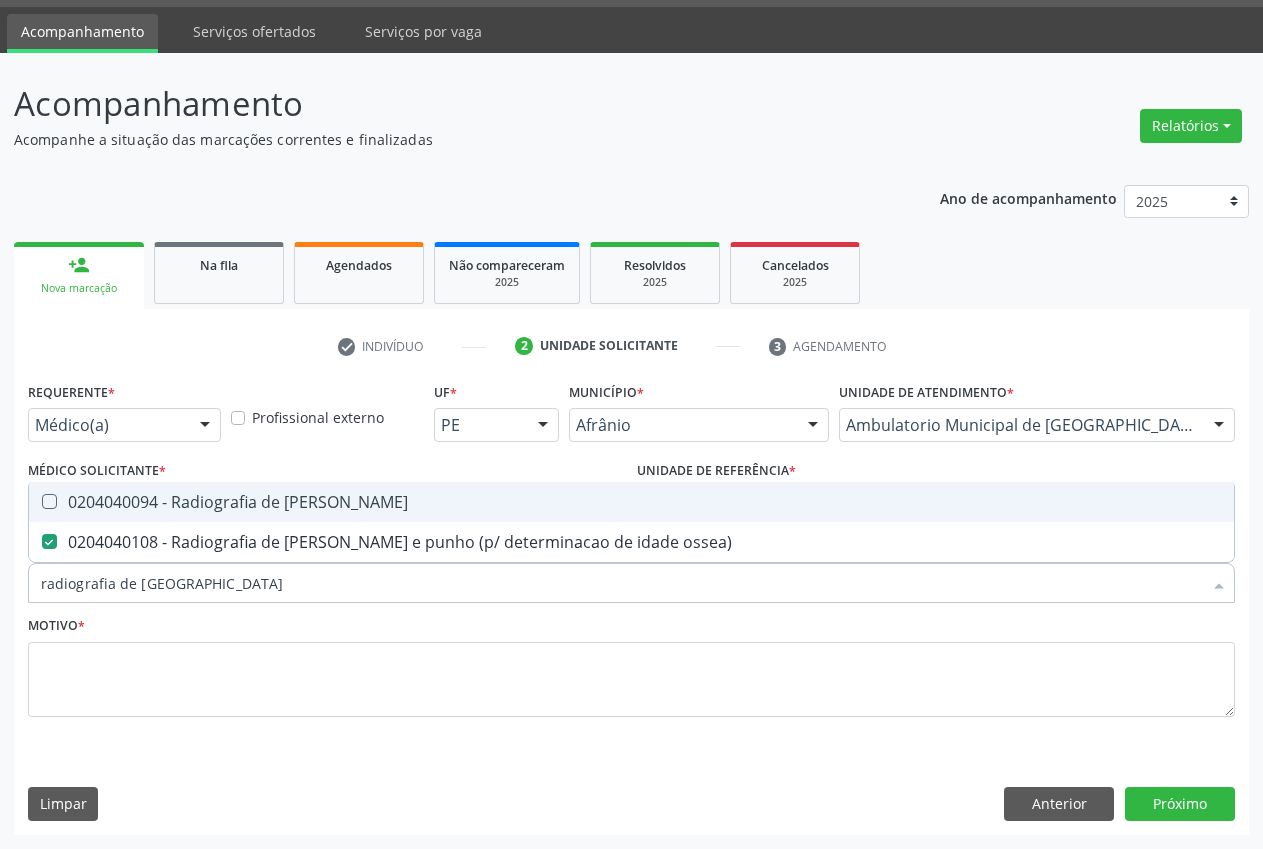 click on "0204040094 - Radiografia de [PERSON_NAME]" at bounding box center (631, 502) 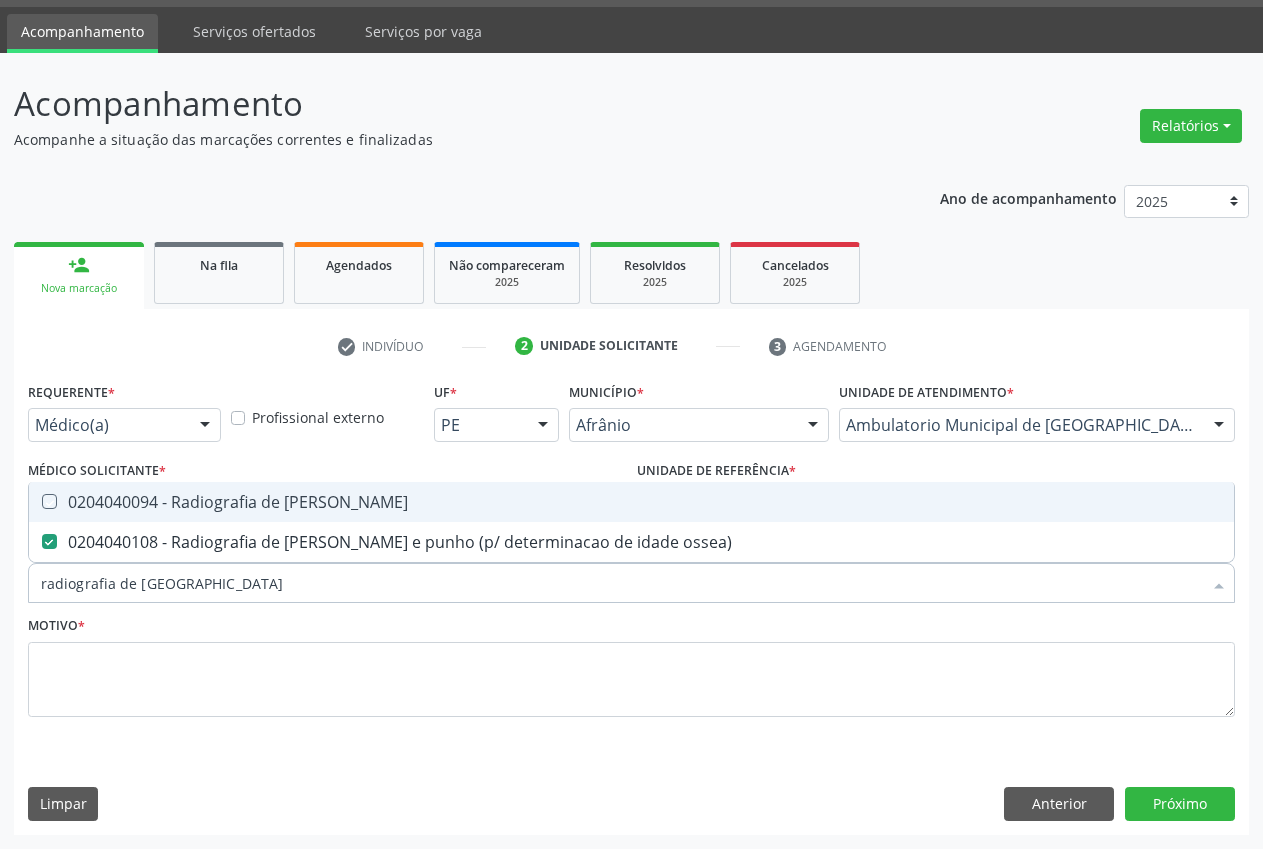 checkbox on "true" 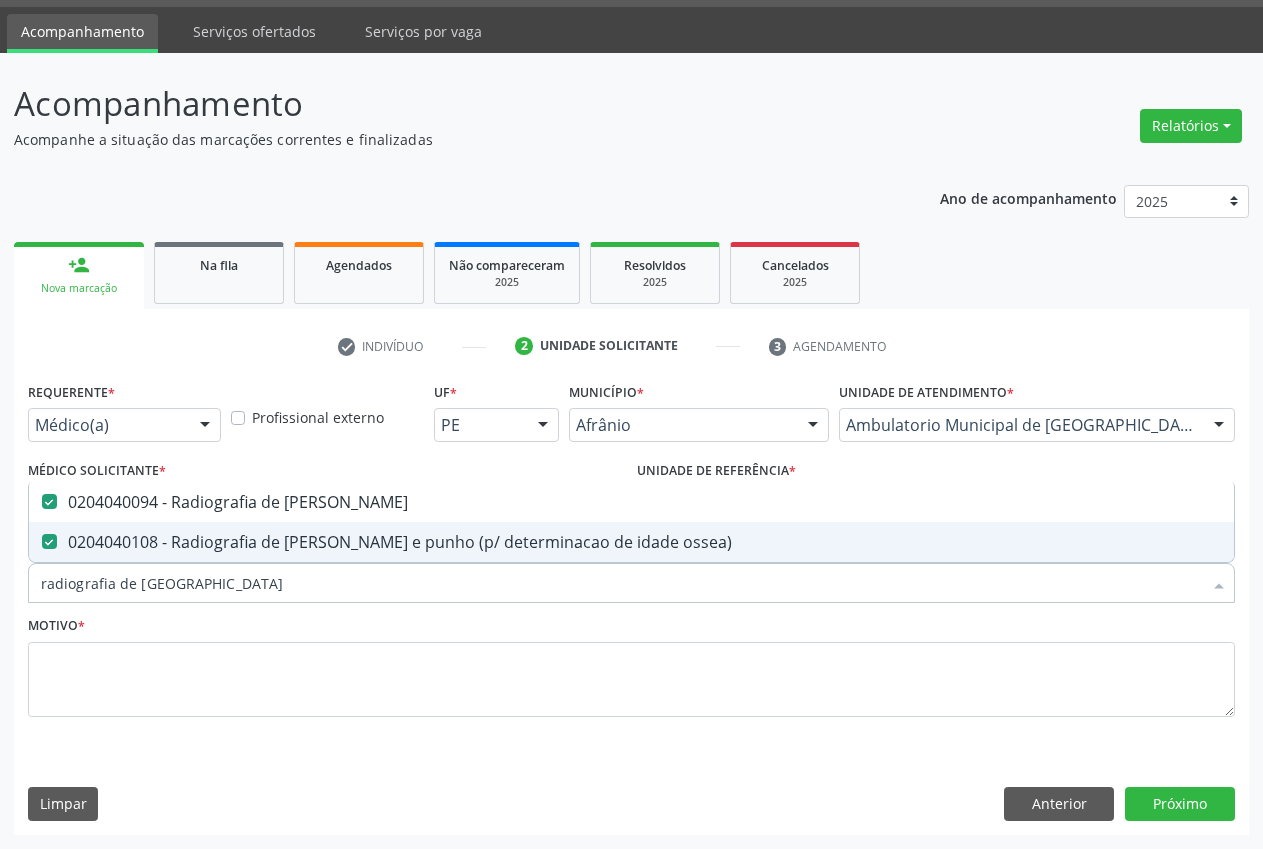click on "0204040108 - Radiografia de [PERSON_NAME] e punho (p/ determinacao de idade ossea)" at bounding box center (631, 542) 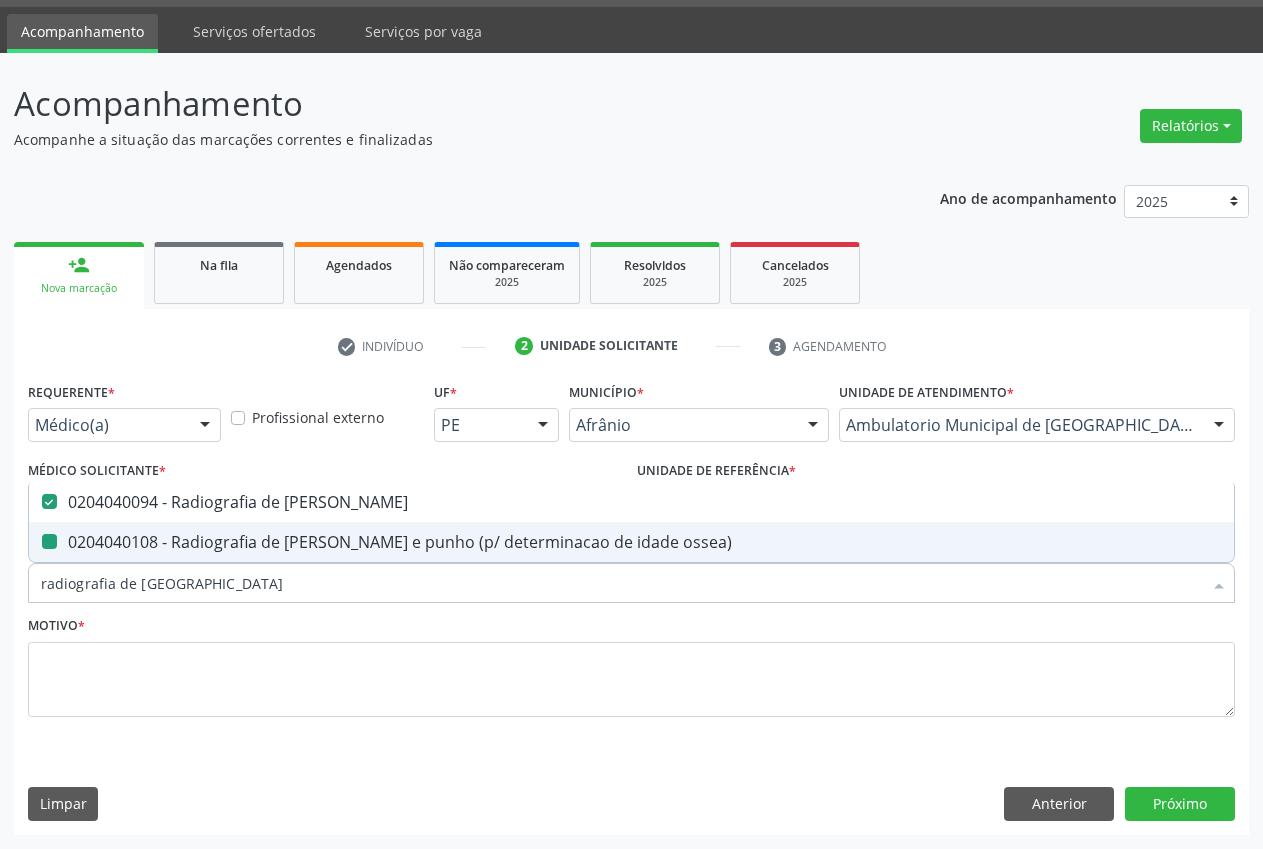 checkbox on "false" 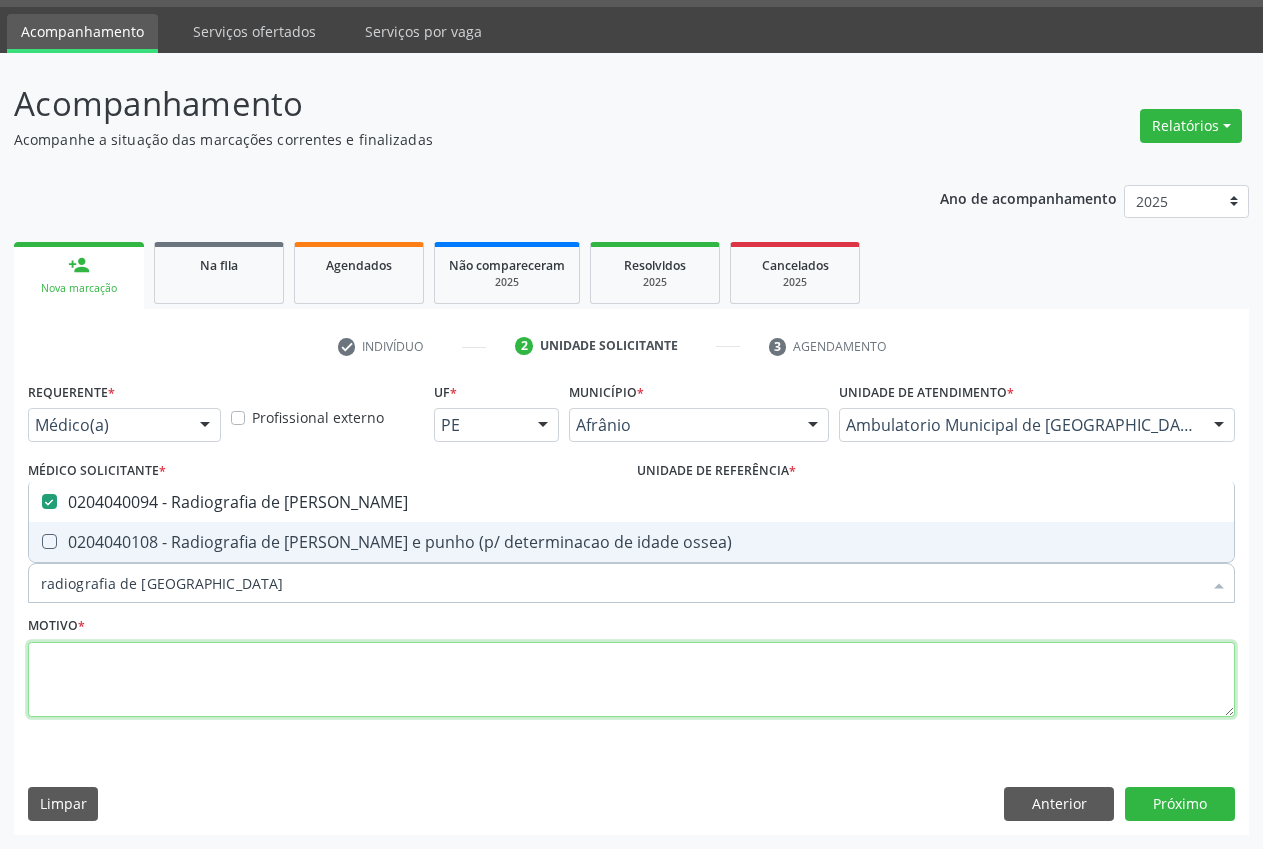 click at bounding box center [631, 680] 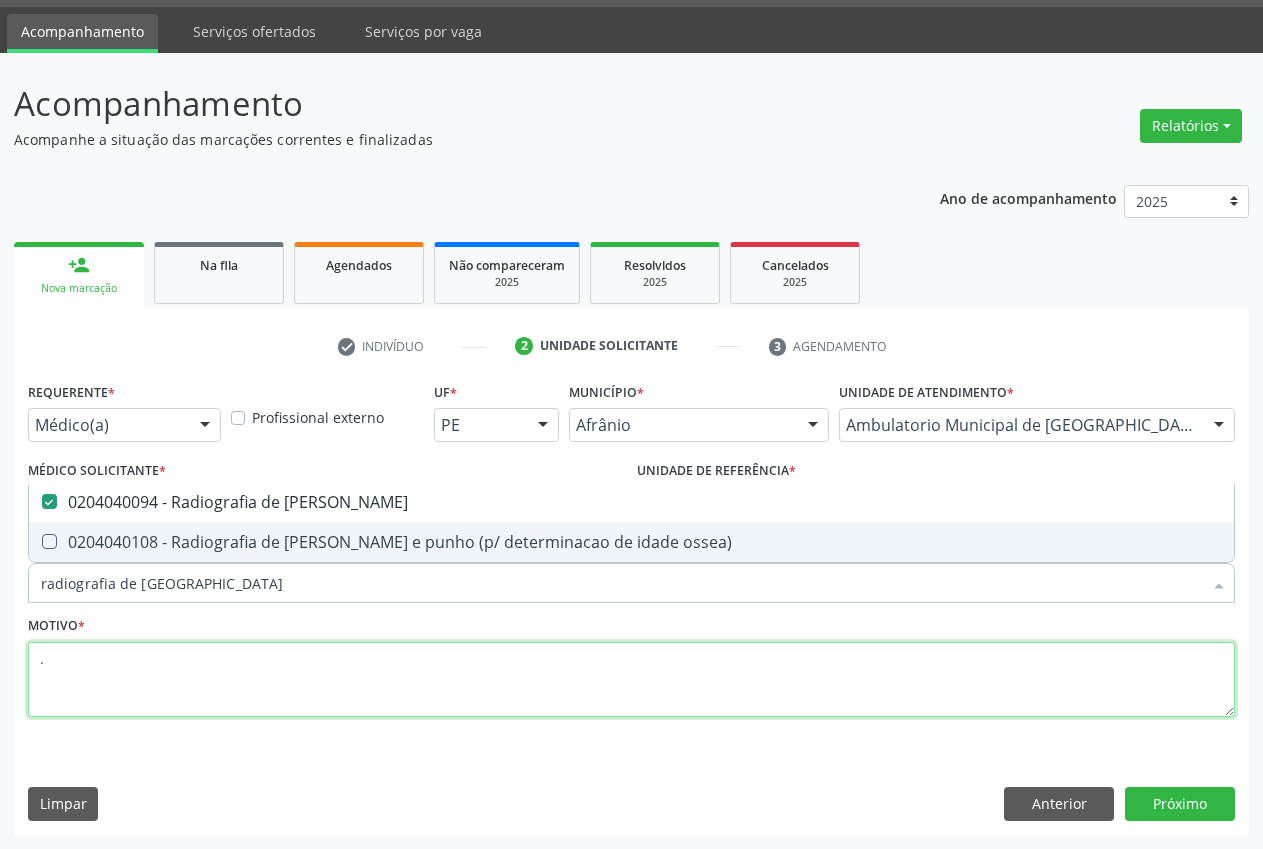 checkbox on "true" 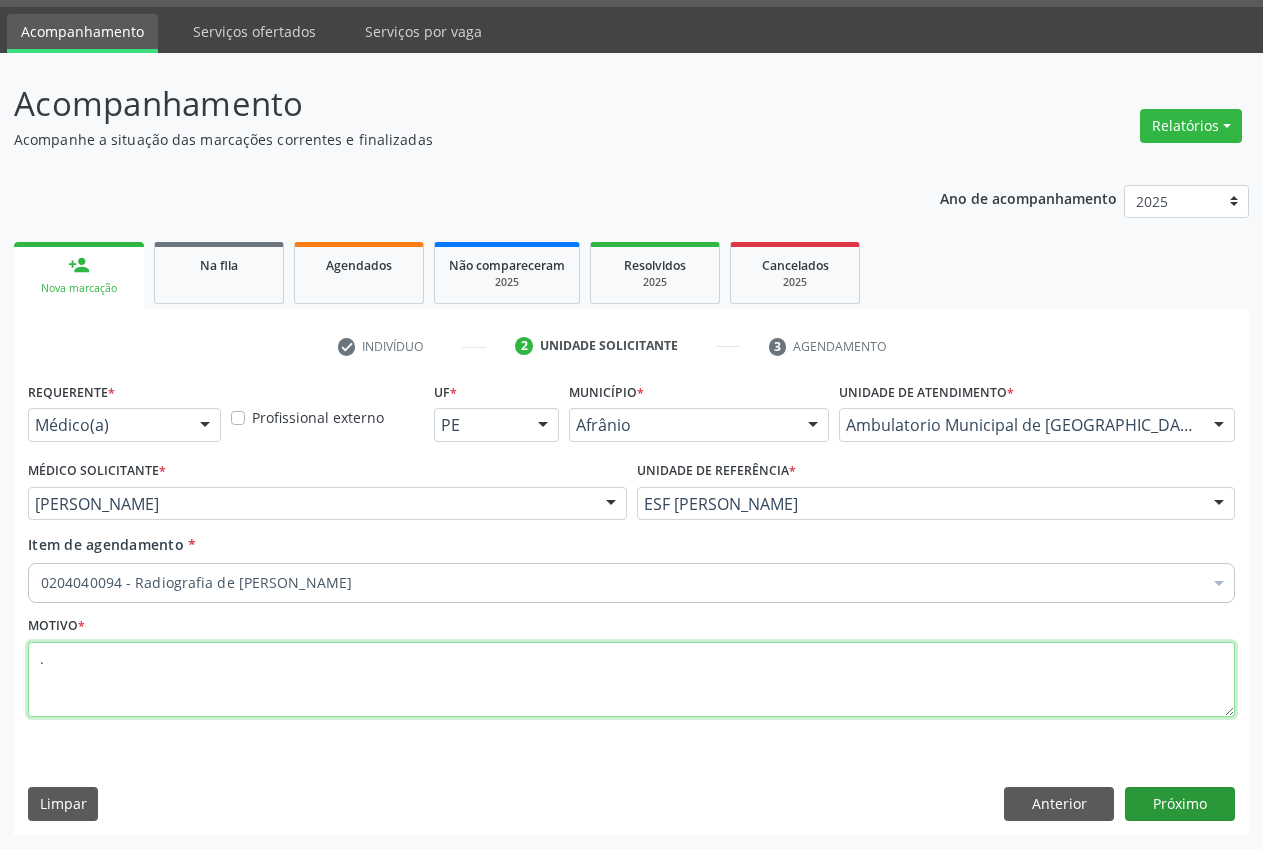 type on "." 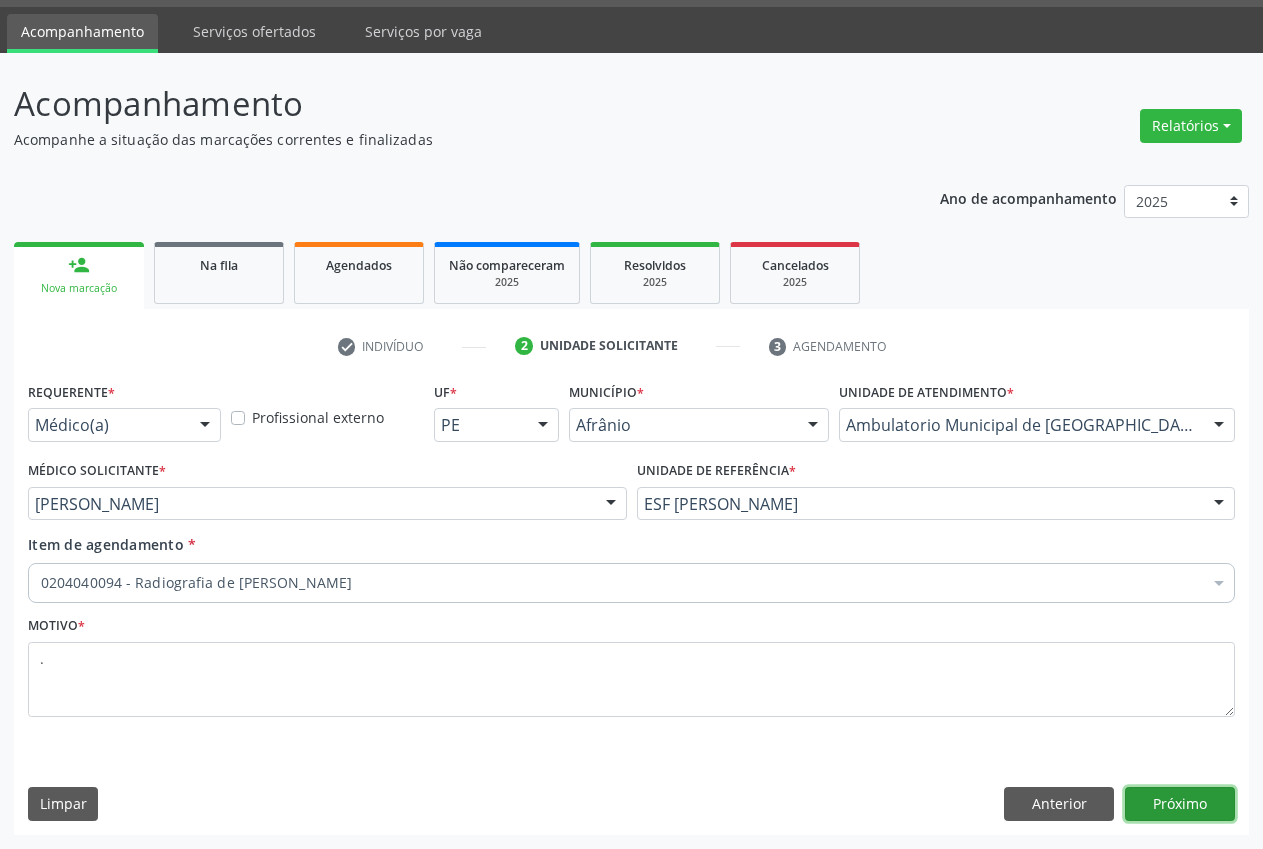click on "Próximo" at bounding box center [1180, 804] 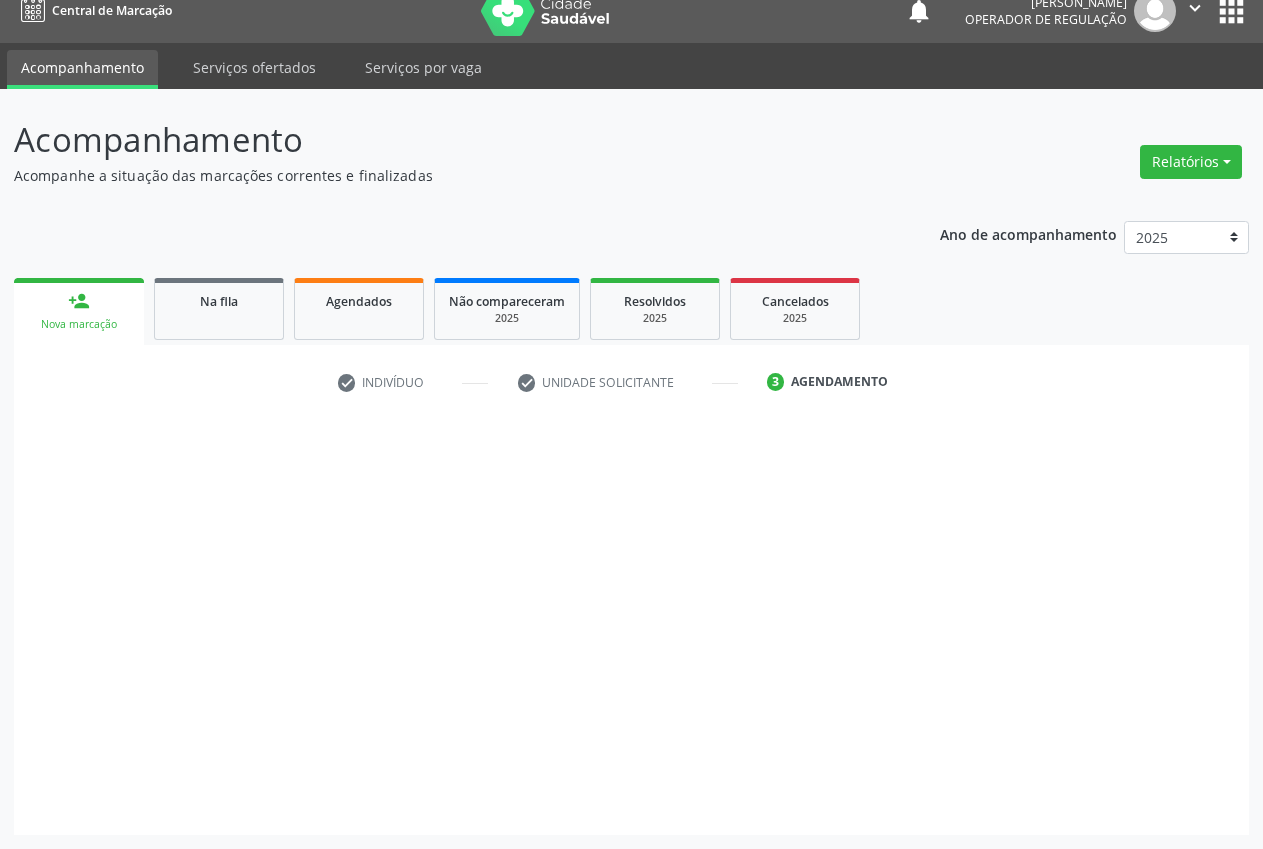 scroll, scrollTop: 21, scrollLeft: 0, axis: vertical 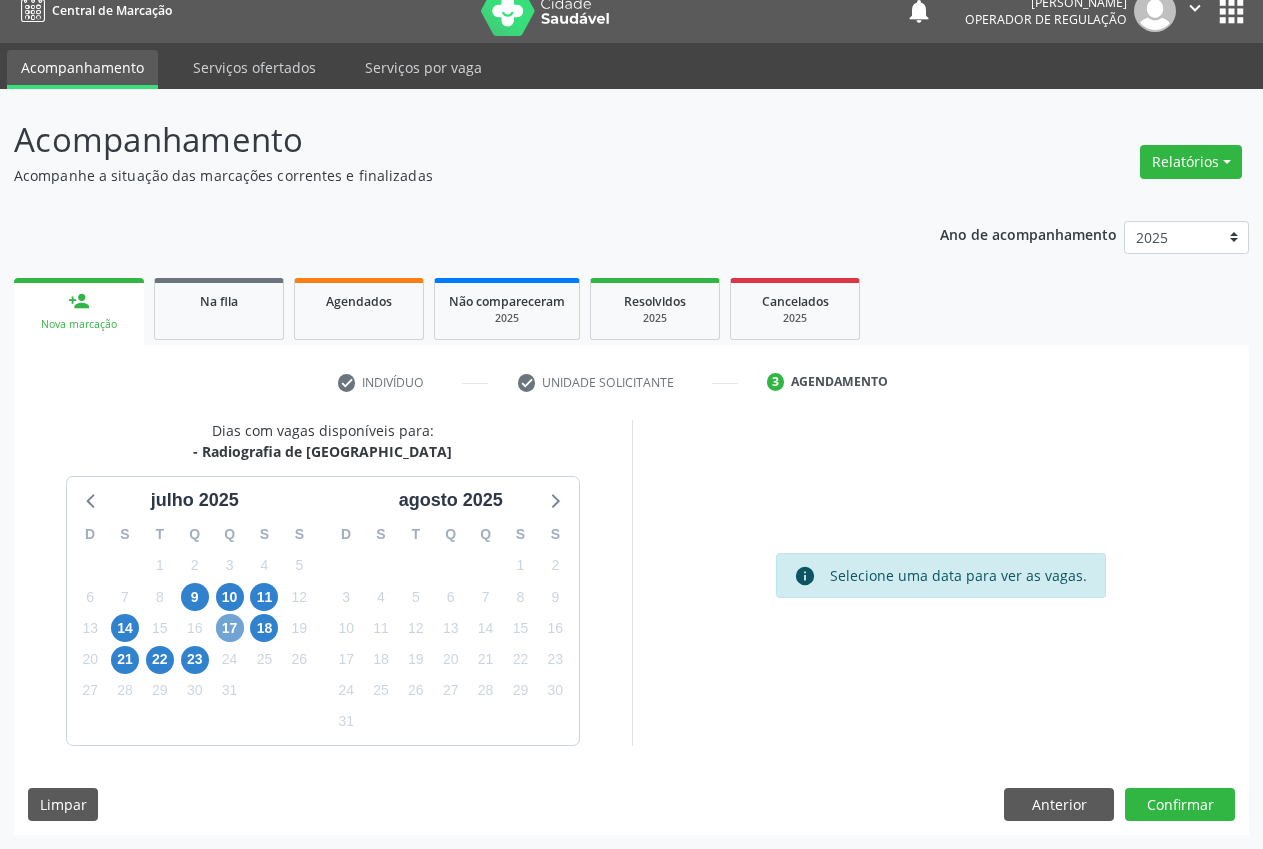 click on "17" at bounding box center [230, 628] 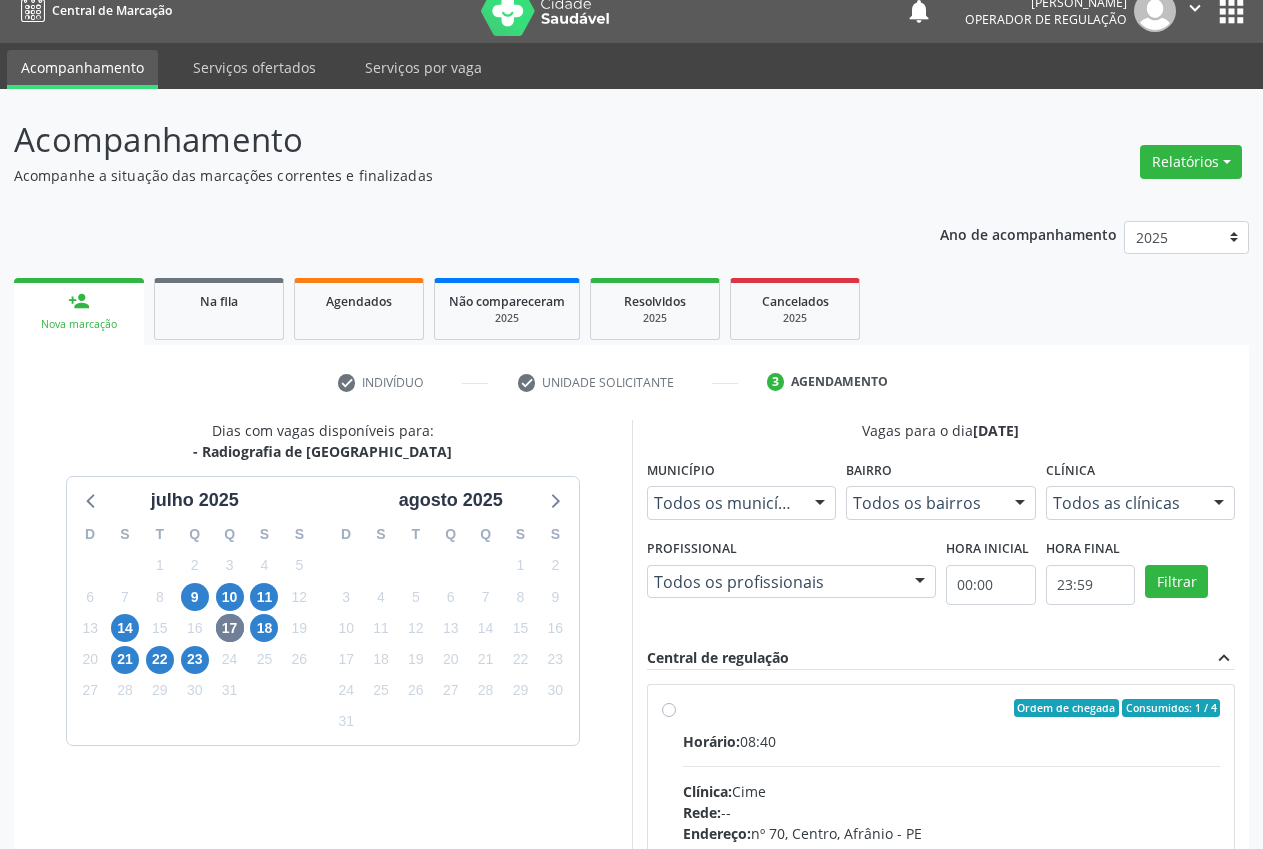 click on "Todos as clínicas" at bounding box center (1141, 503) 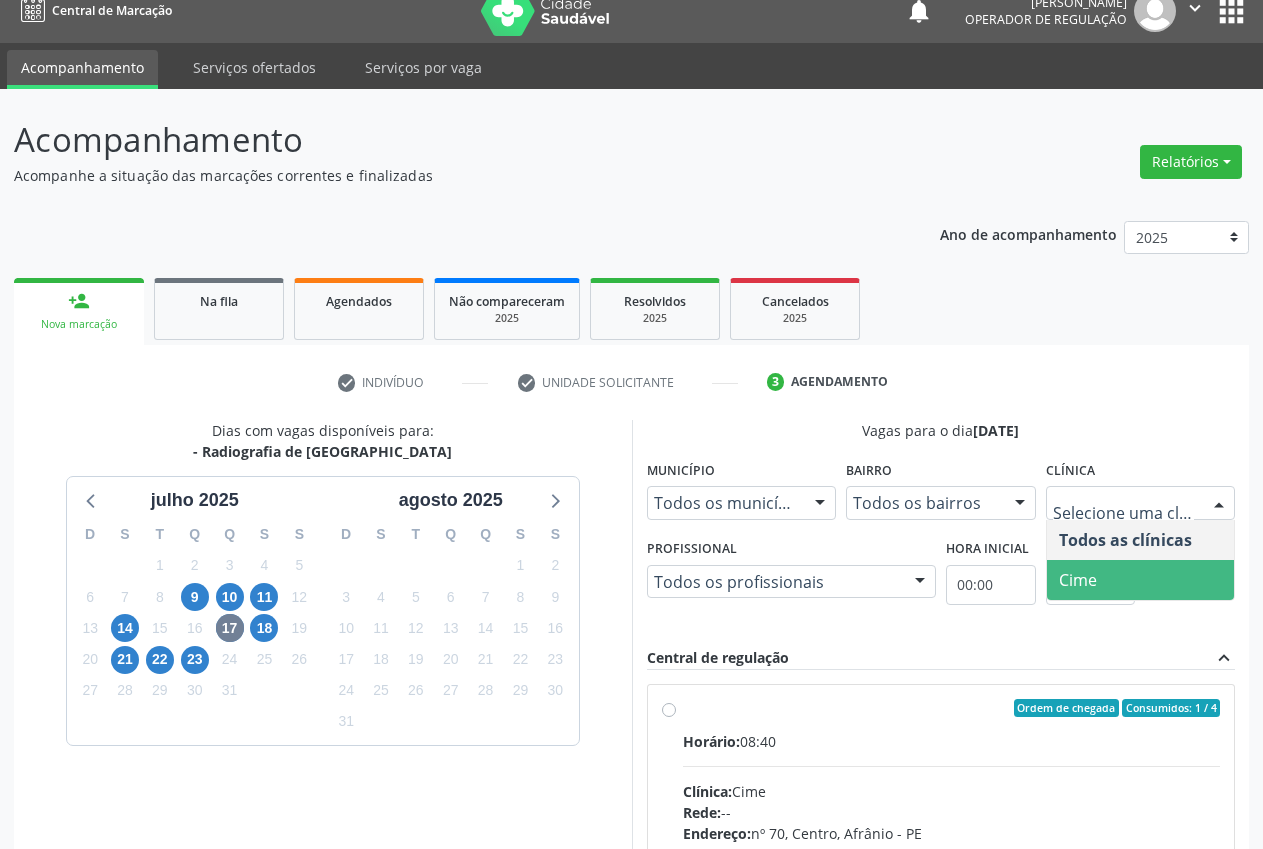 click on "Cime" at bounding box center [1141, 580] 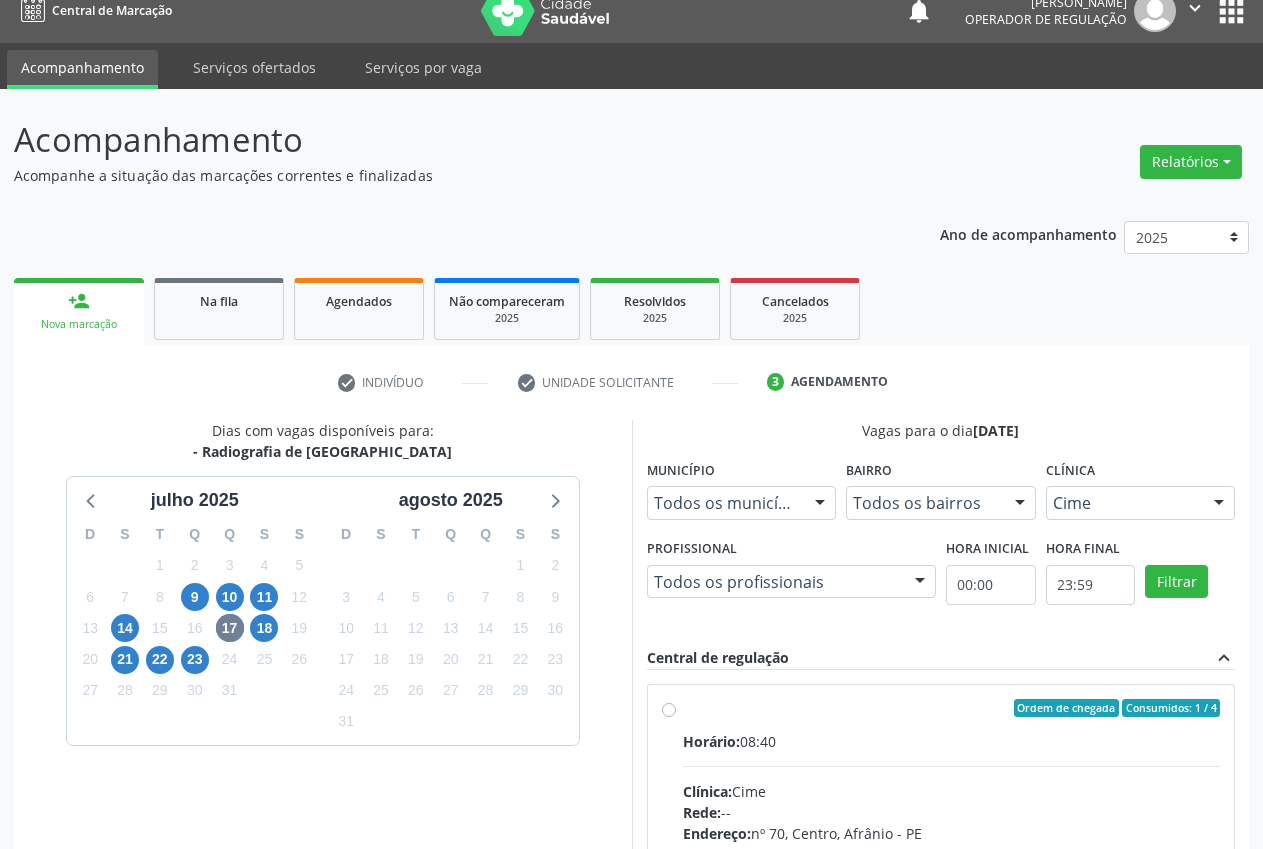 click on "Ordem de chegada
Consumidos: 1 / 4
Horário:   08:40
Clínica:  Cime
Rede:
--
Endereço:   nº 70, Centro, Afrânio - PE
Telefone:   (87) 88416145
Profissional:
--
Informações adicionais sobre o atendimento
Idade de atendimento:
Sem restrição
Gênero(s) atendido(s):
Sem restrição
Informações adicionais:
--" at bounding box center (952, 852) 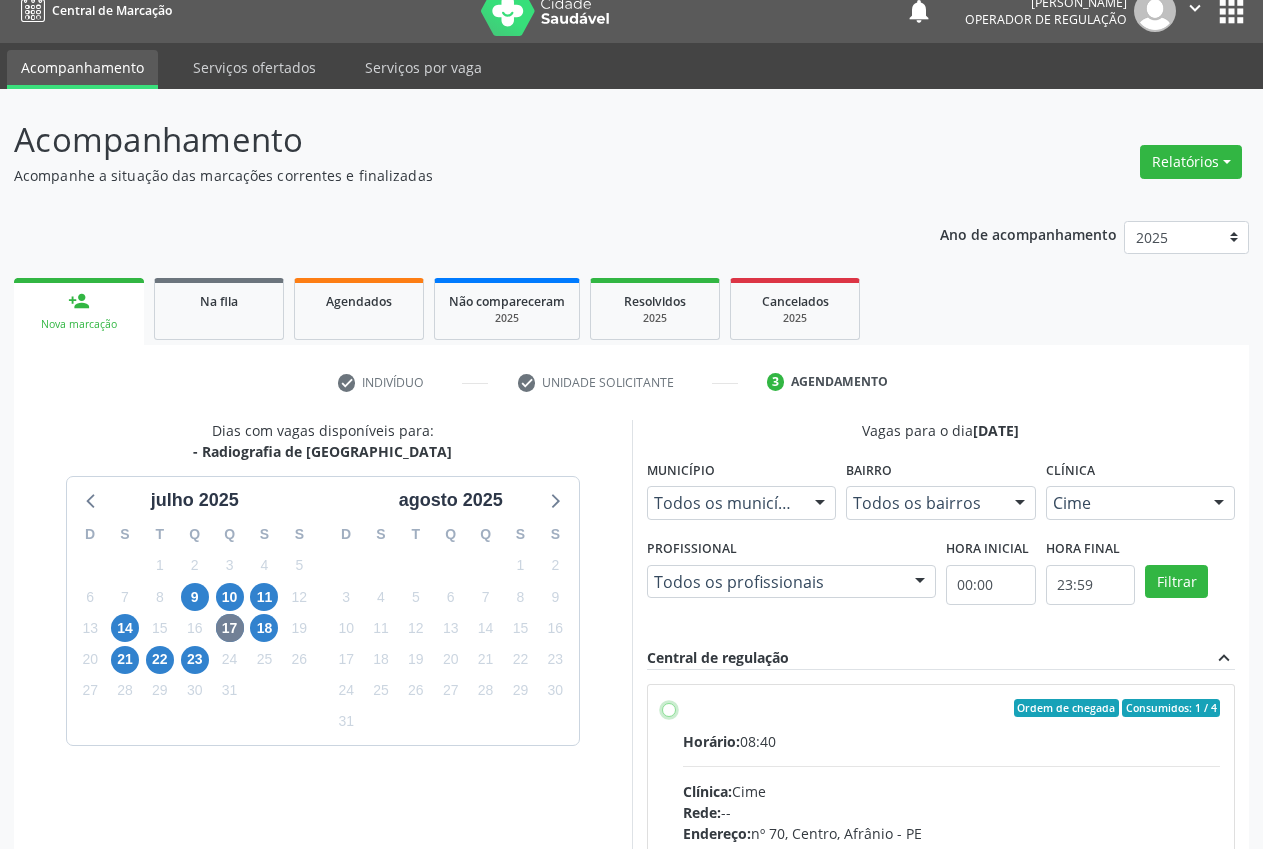 click on "Ordem de chegada
Consumidos: 1 / 4
Horário:   08:40
Clínica:  Cime
Rede:
--
Endereço:   nº 70, Centro, Afrânio - PE
Telefone:   (87) 88416145
Profissional:
--
Informações adicionais sobre o atendimento
Idade de atendimento:
Sem restrição
Gênero(s) atendido(s):
Sem restrição
Informações adicionais:
--" at bounding box center [669, 708] 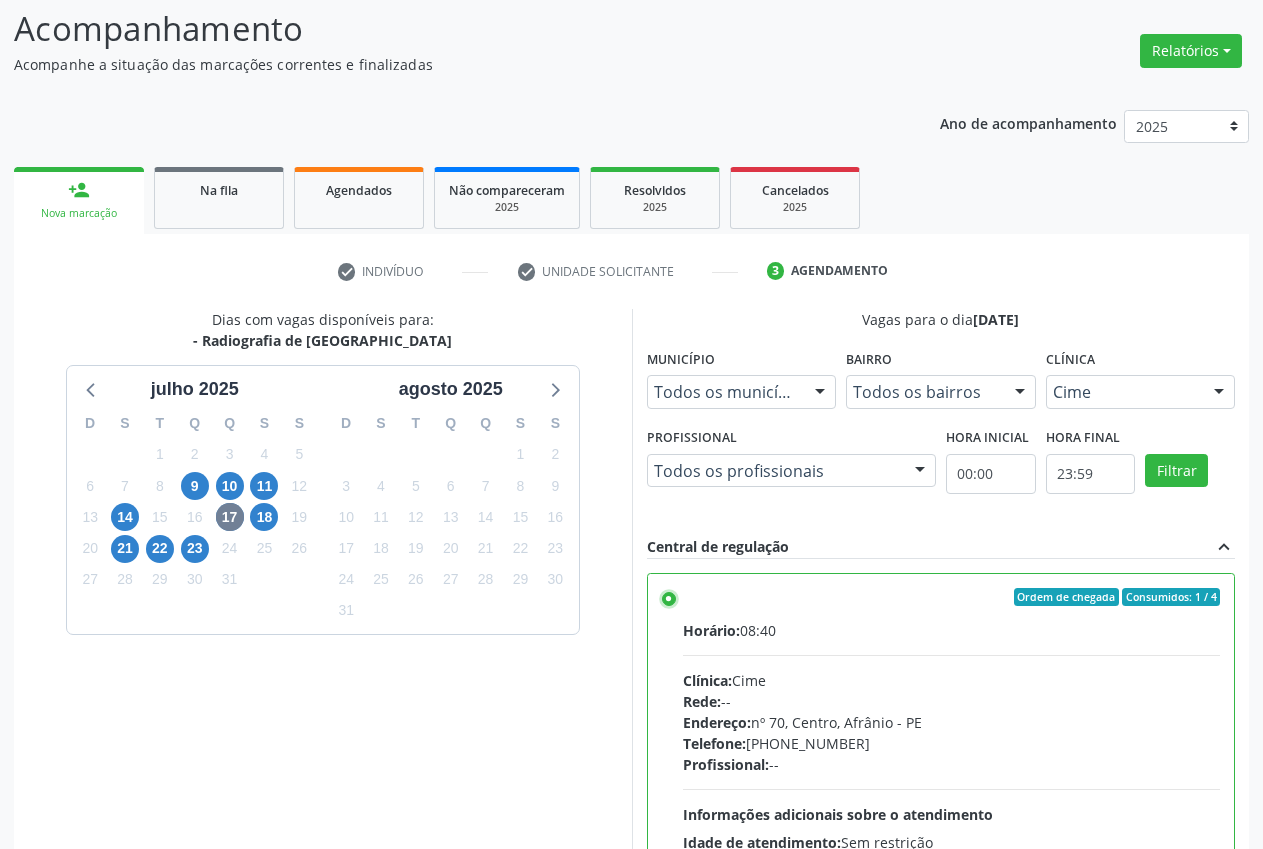 scroll, scrollTop: 346, scrollLeft: 0, axis: vertical 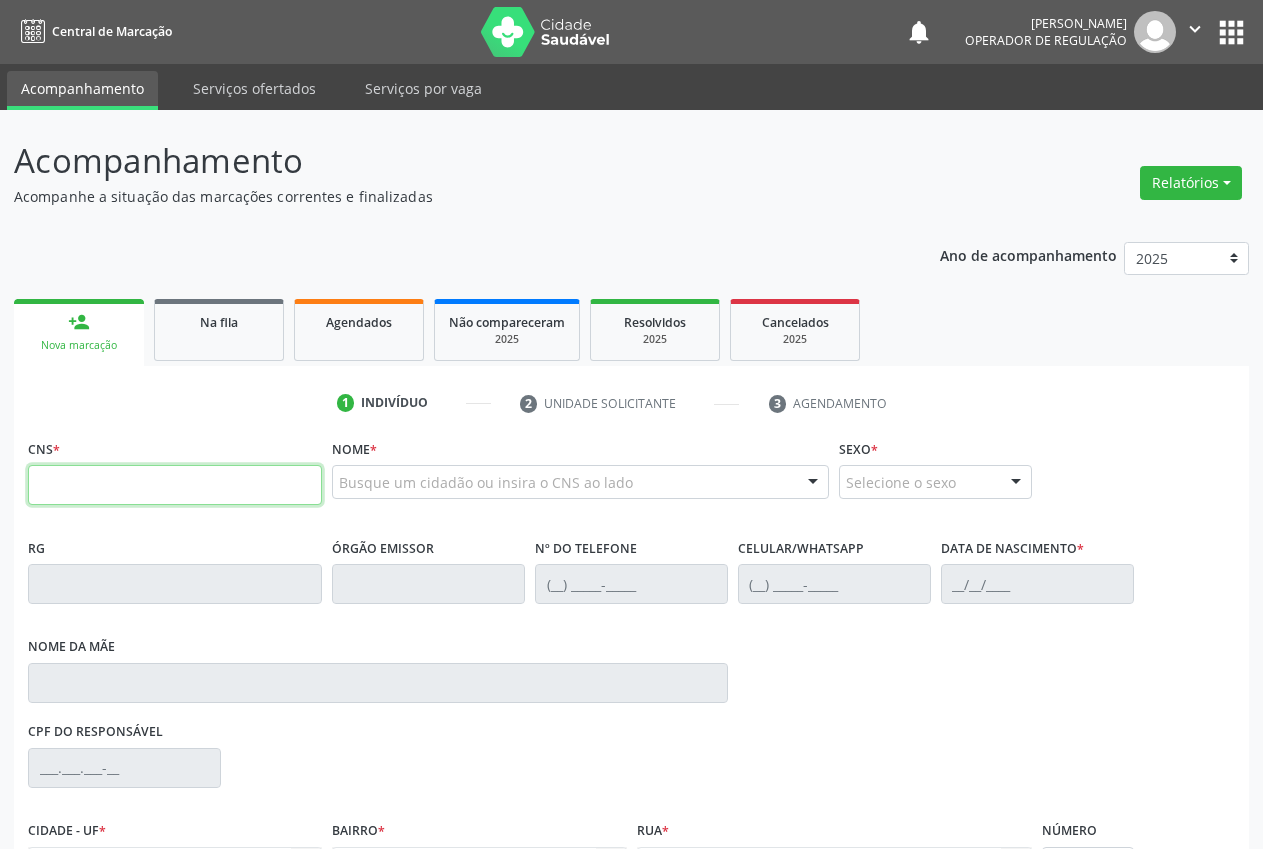 click at bounding box center [175, 485] 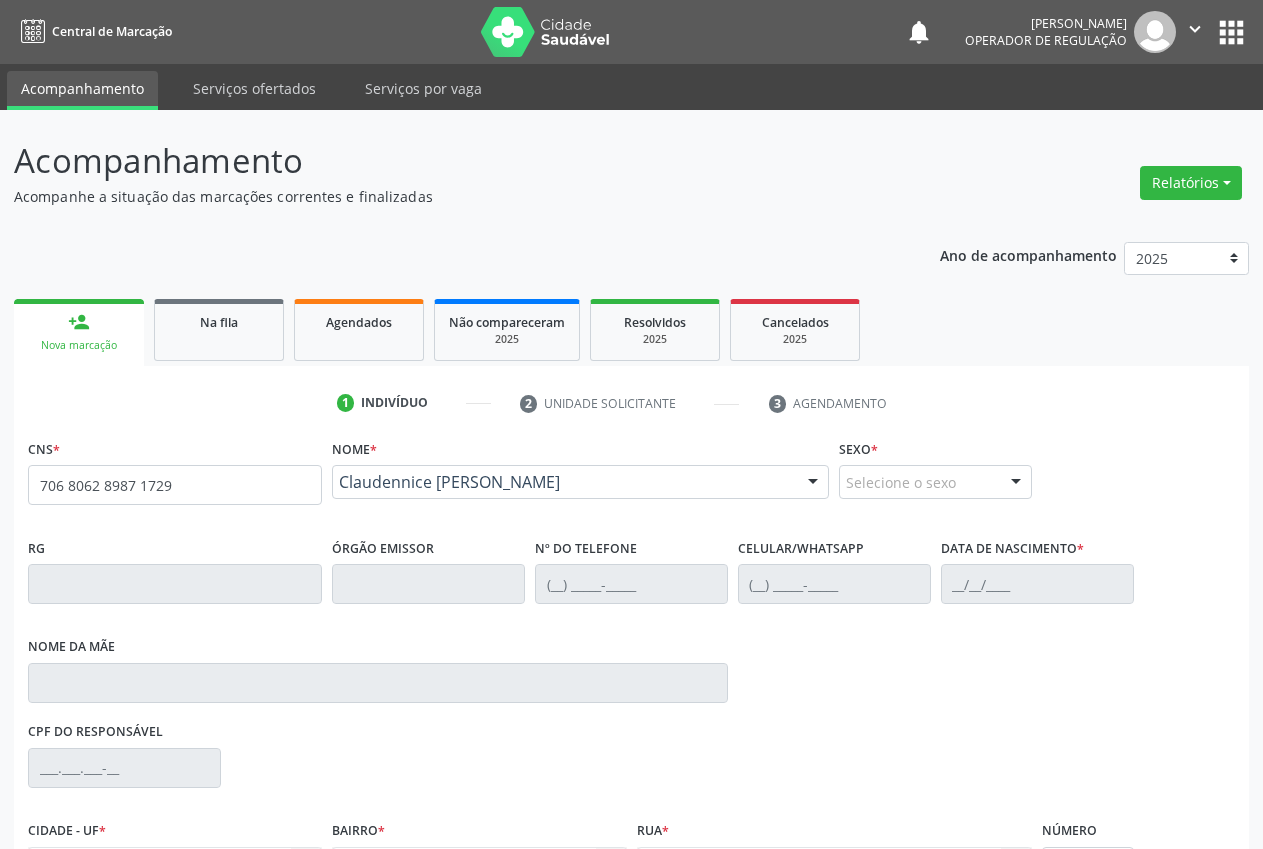 type on "706 8062 8987 1729" 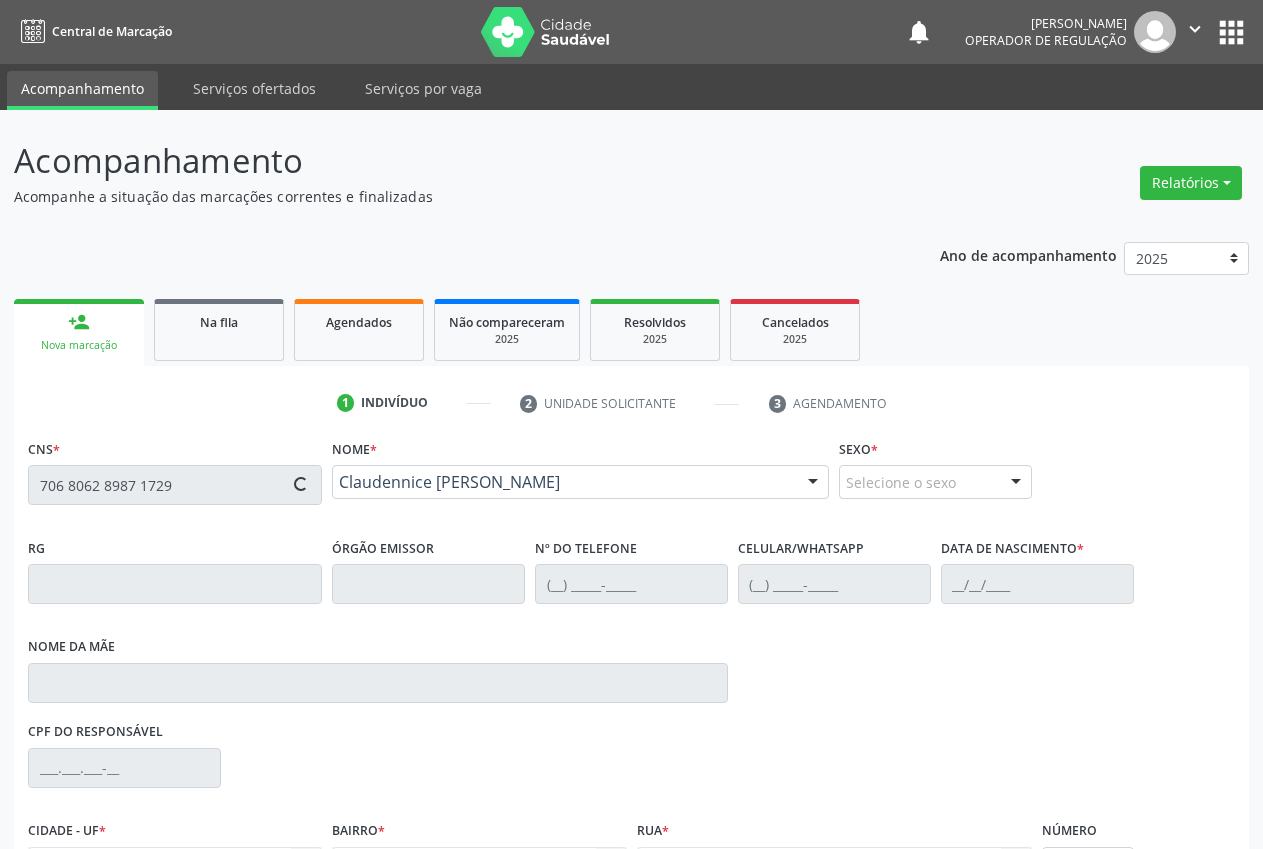 type on "[PHONE_NUMBER]" 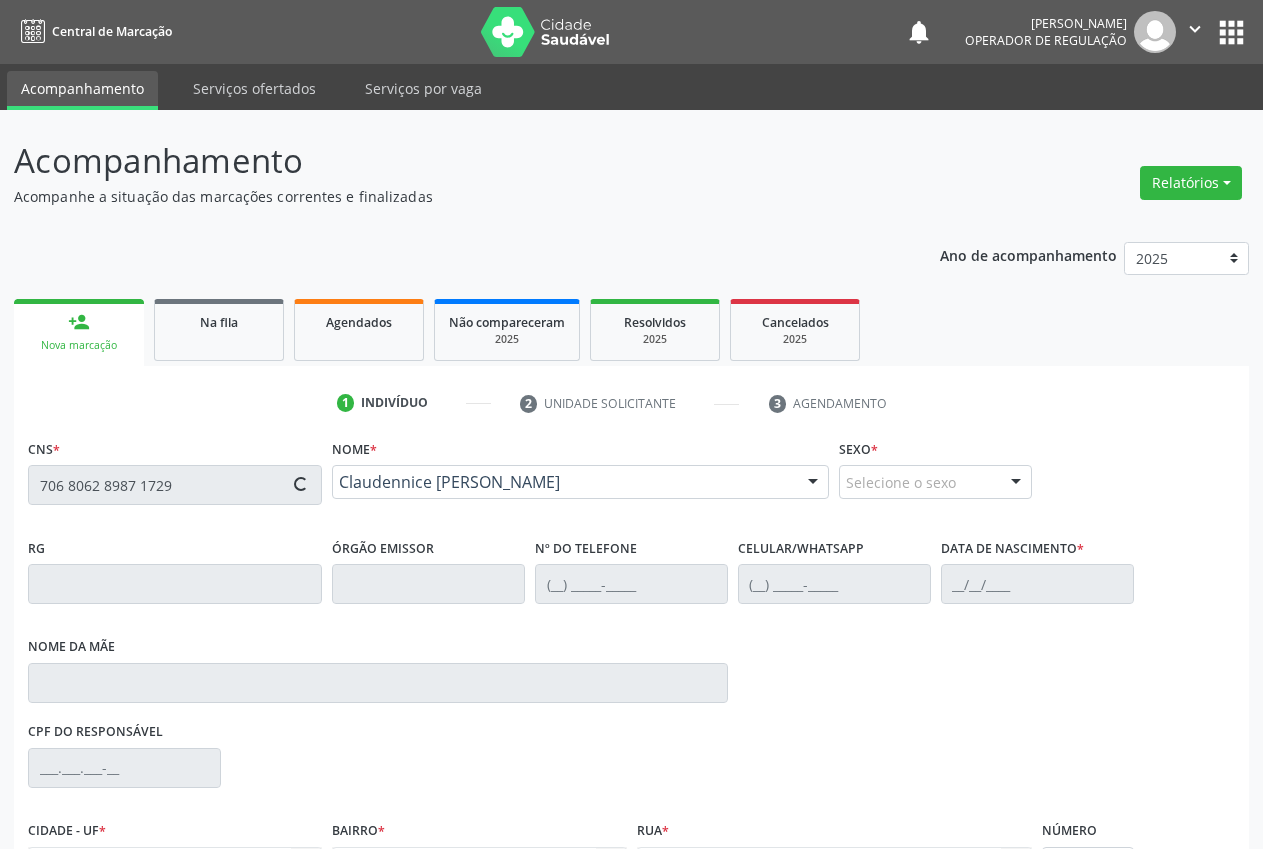 type on "[PHONE_NUMBER]" 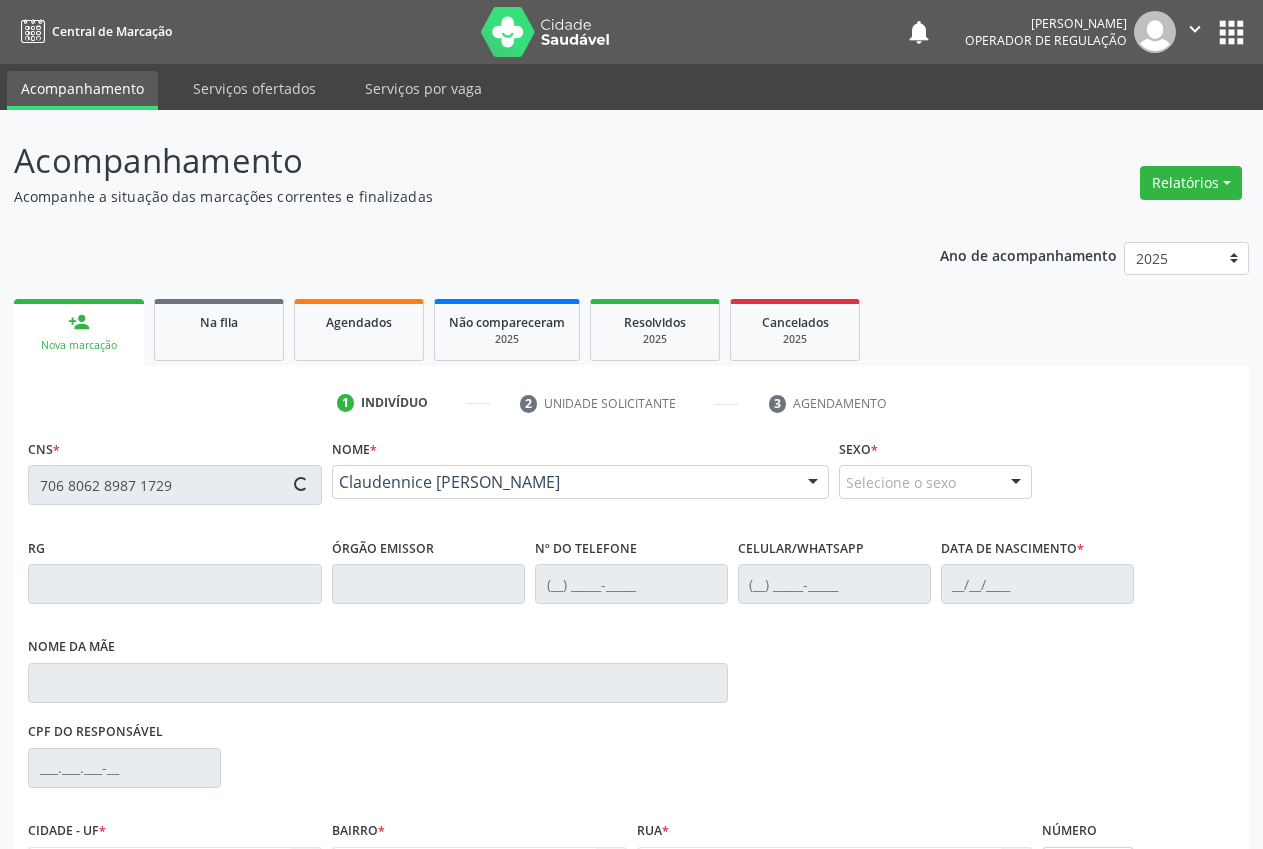 type on "[DATE]" 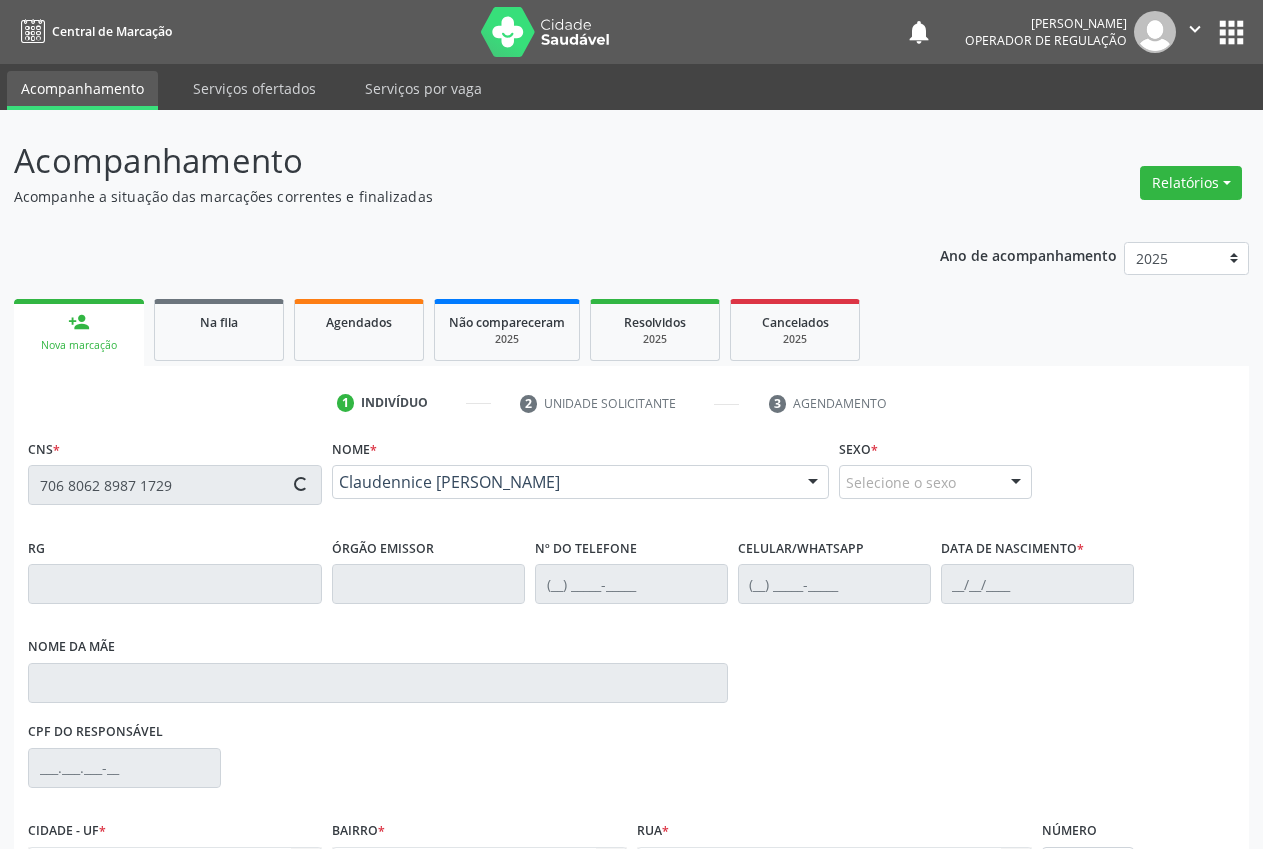 type on "[PERSON_NAME]" 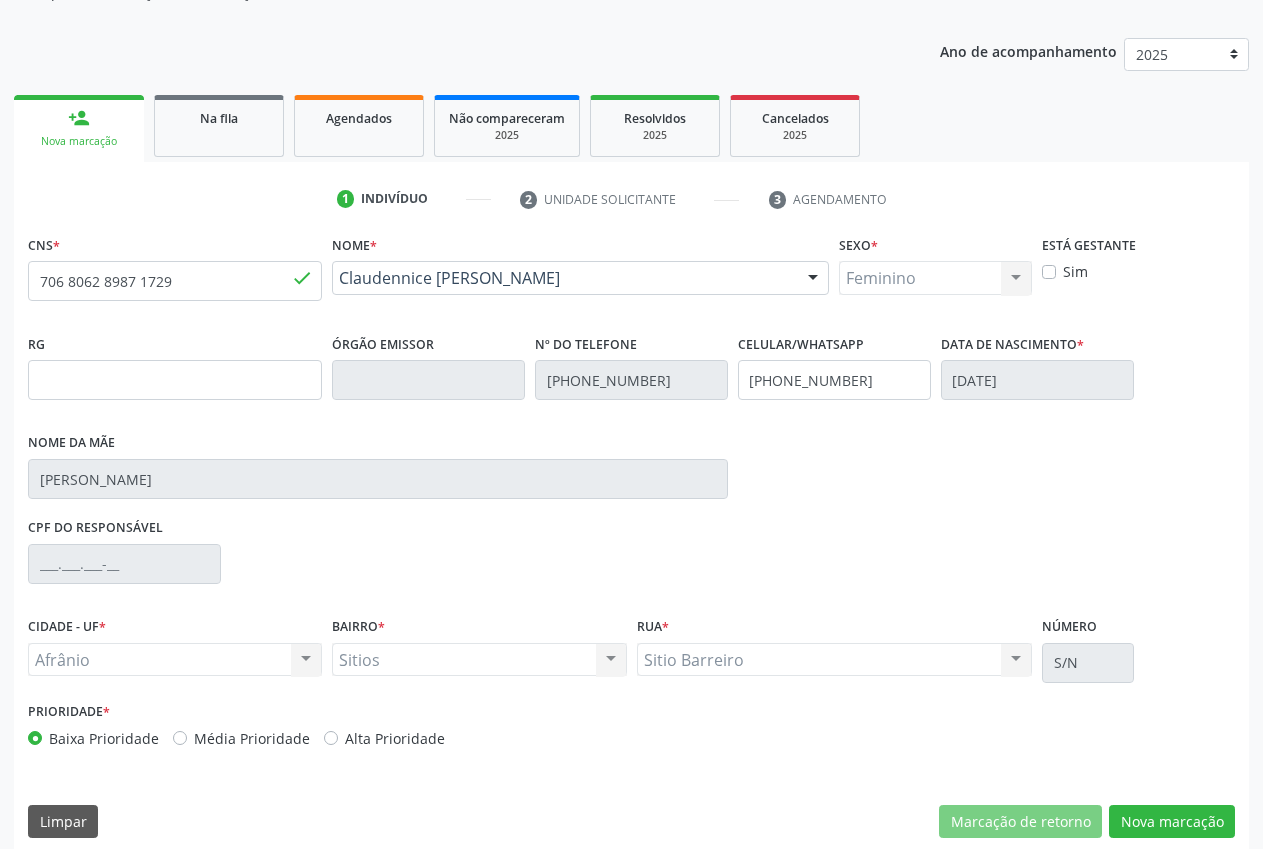 scroll, scrollTop: 221, scrollLeft: 0, axis: vertical 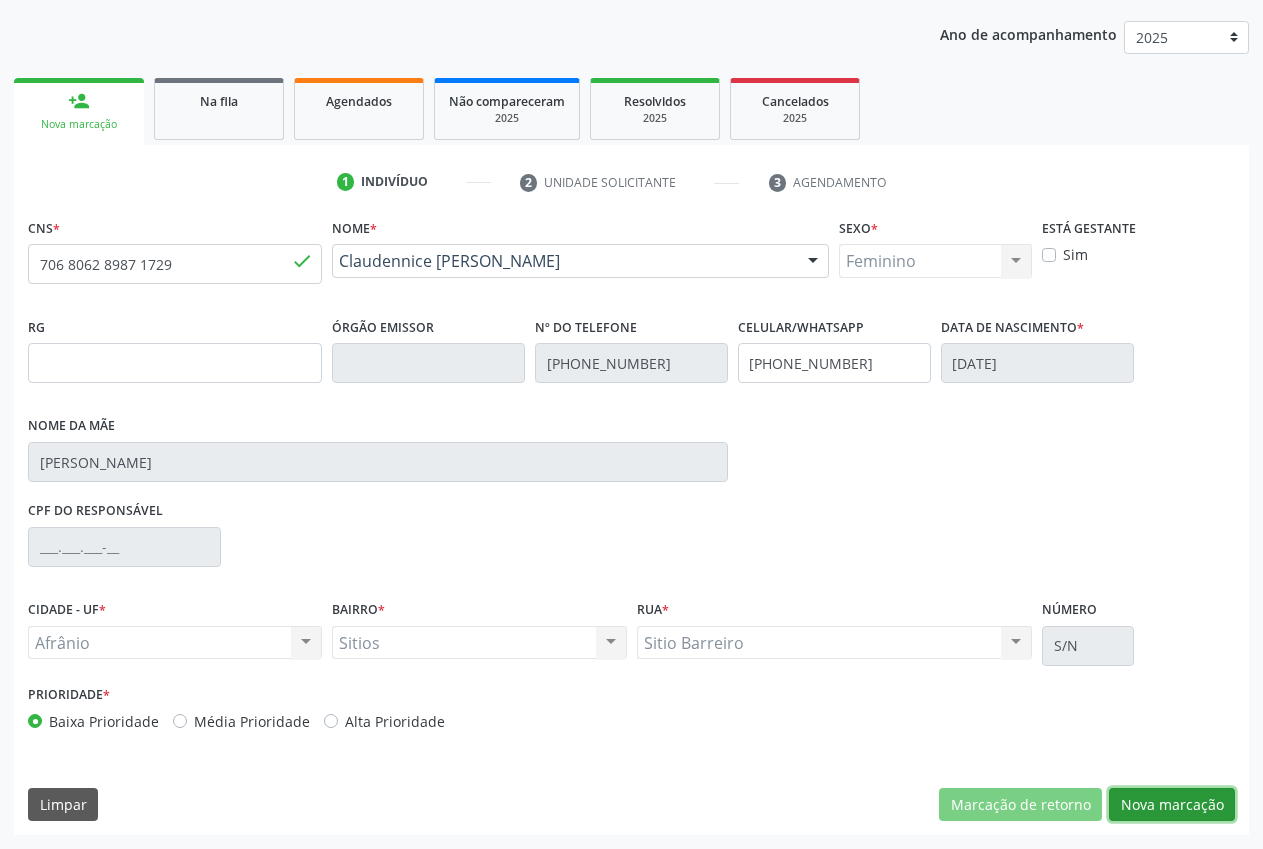 click on "Nova marcação" at bounding box center [1172, 805] 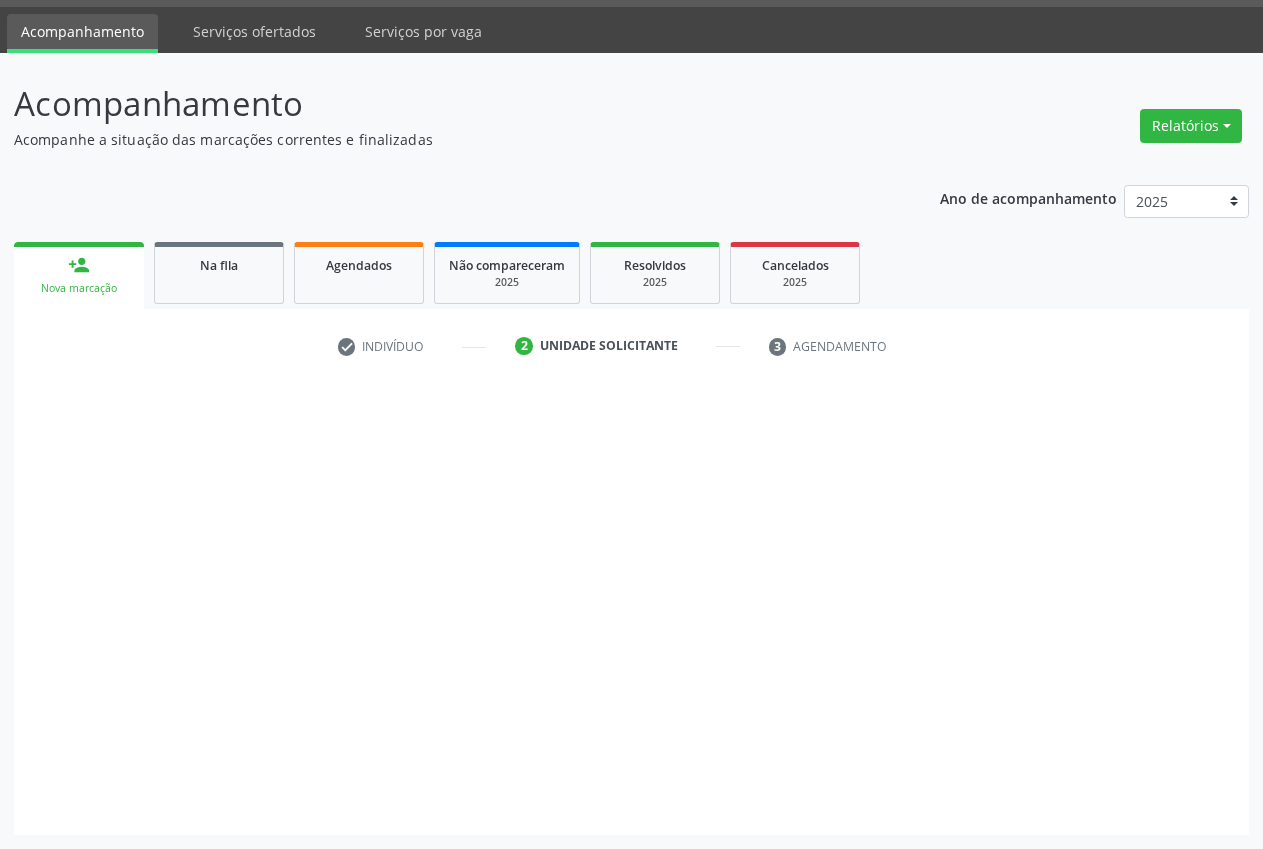 scroll, scrollTop: 57, scrollLeft: 0, axis: vertical 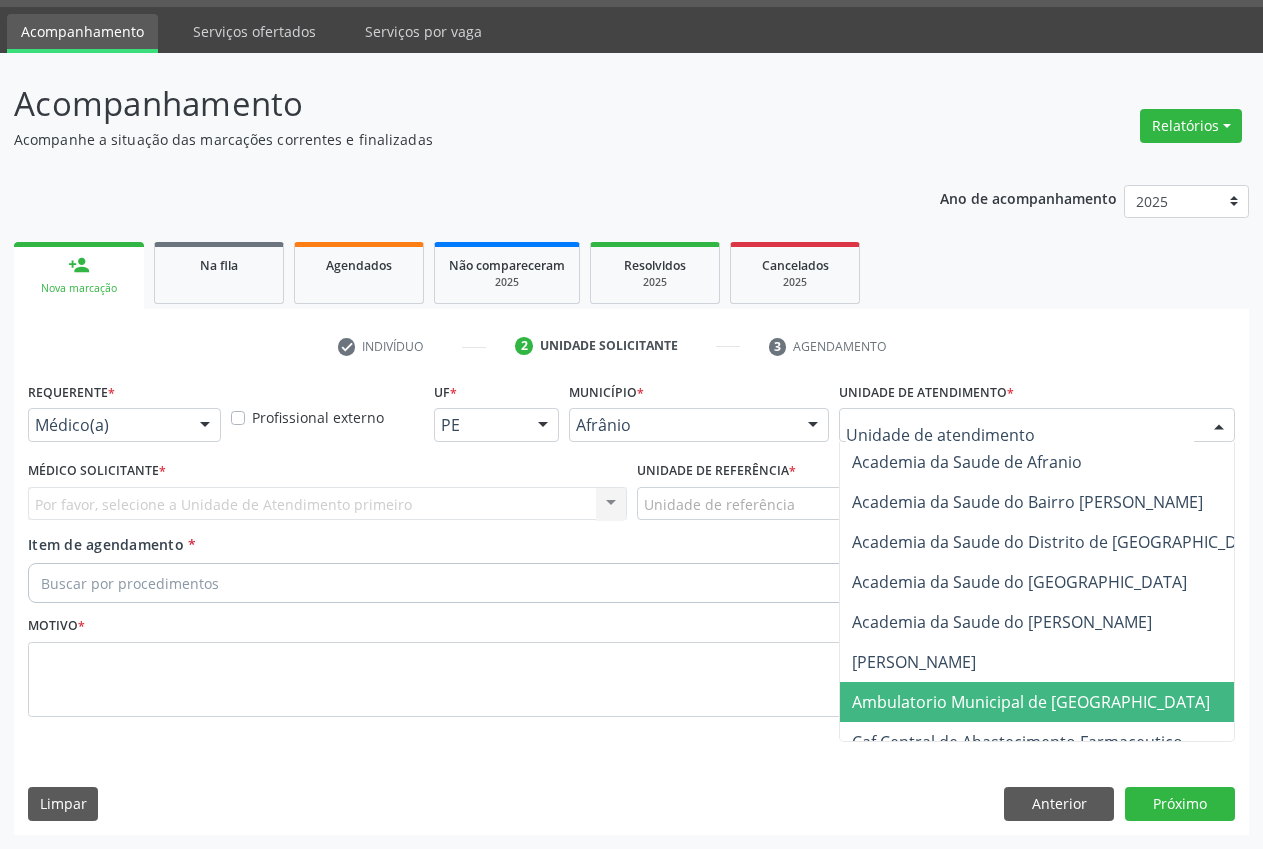 click on "Ambulatorio Municipal de [GEOGRAPHIC_DATA]" at bounding box center [1031, 702] 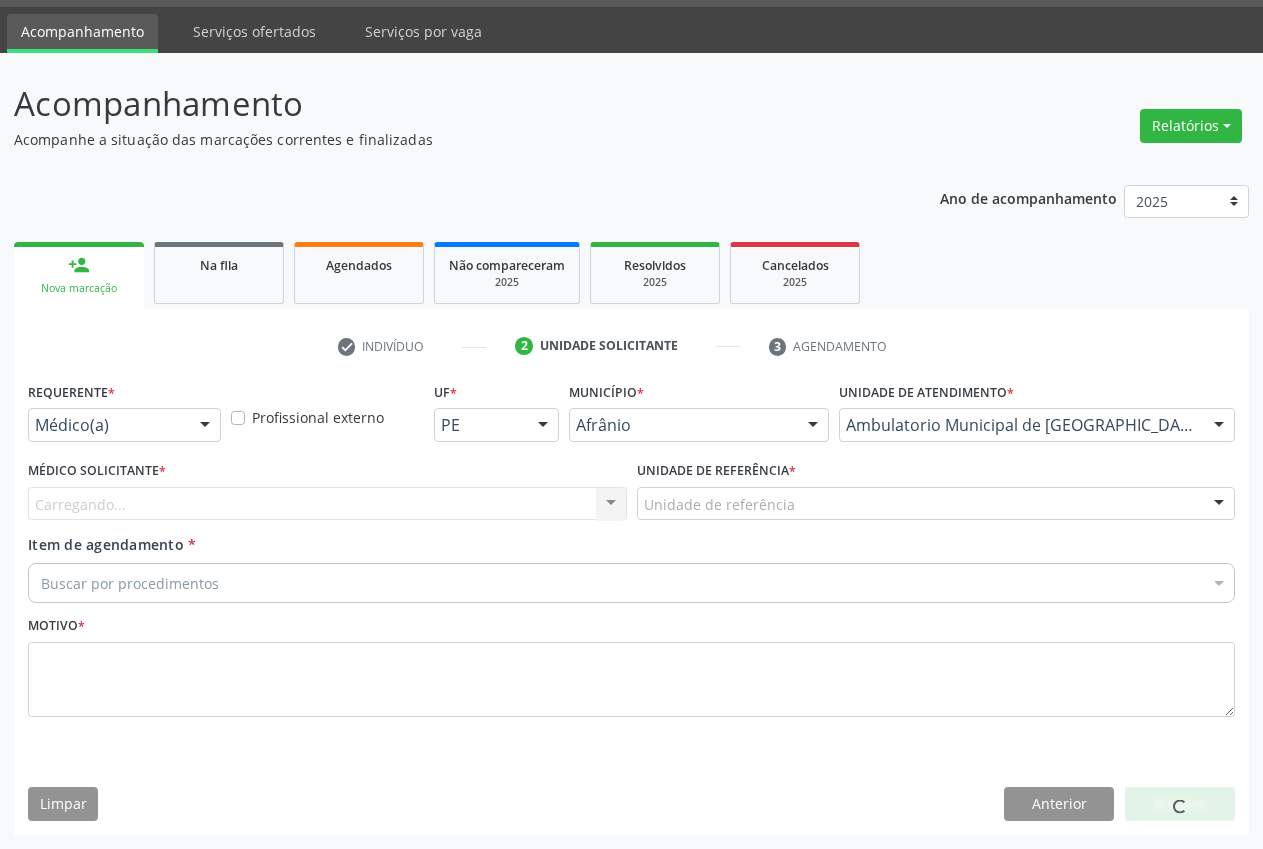 click on "Unidade de referência" at bounding box center (936, 504) 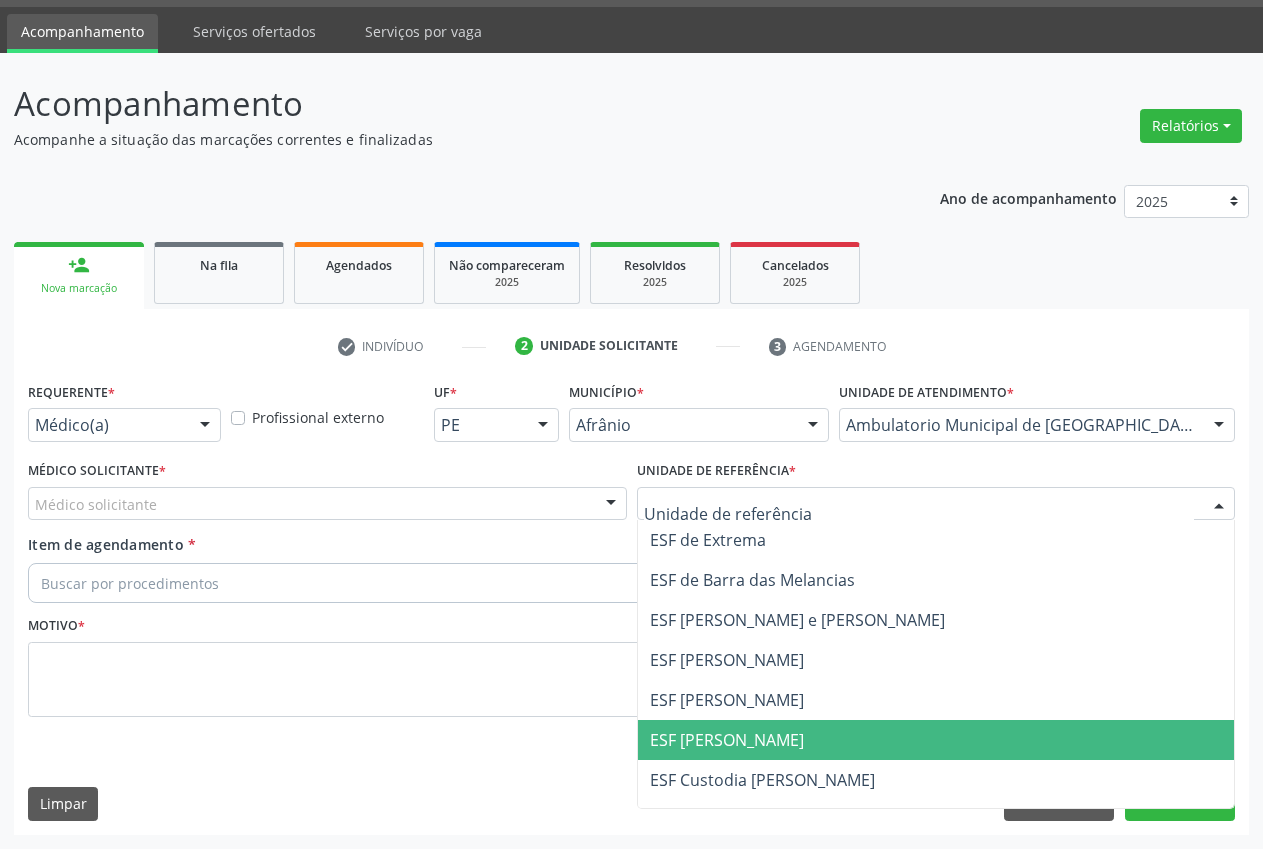 drag, startPoint x: 789, startPoint y: 750, endPoint x: 697, endPoint y: 577, distance: 195.94131 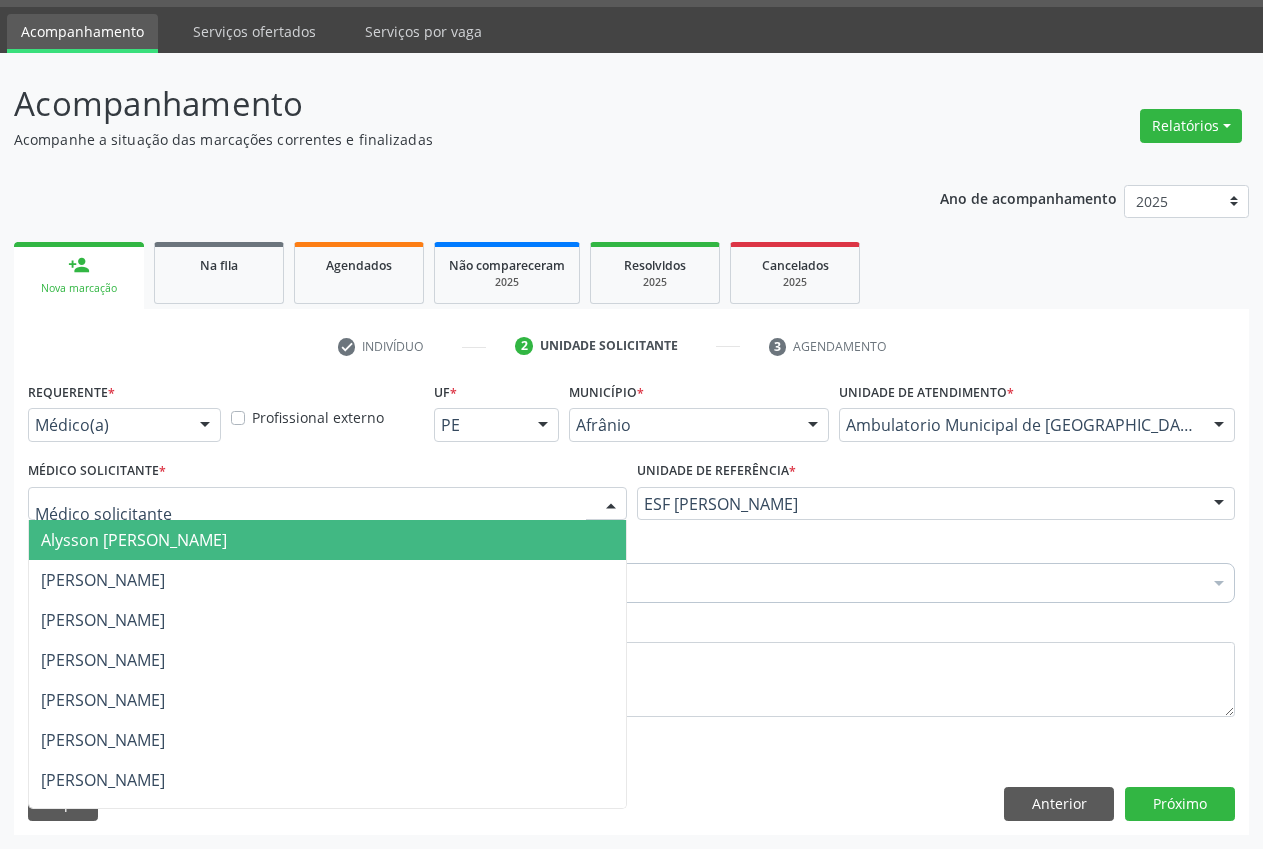 click at bounding box center [327, 504] 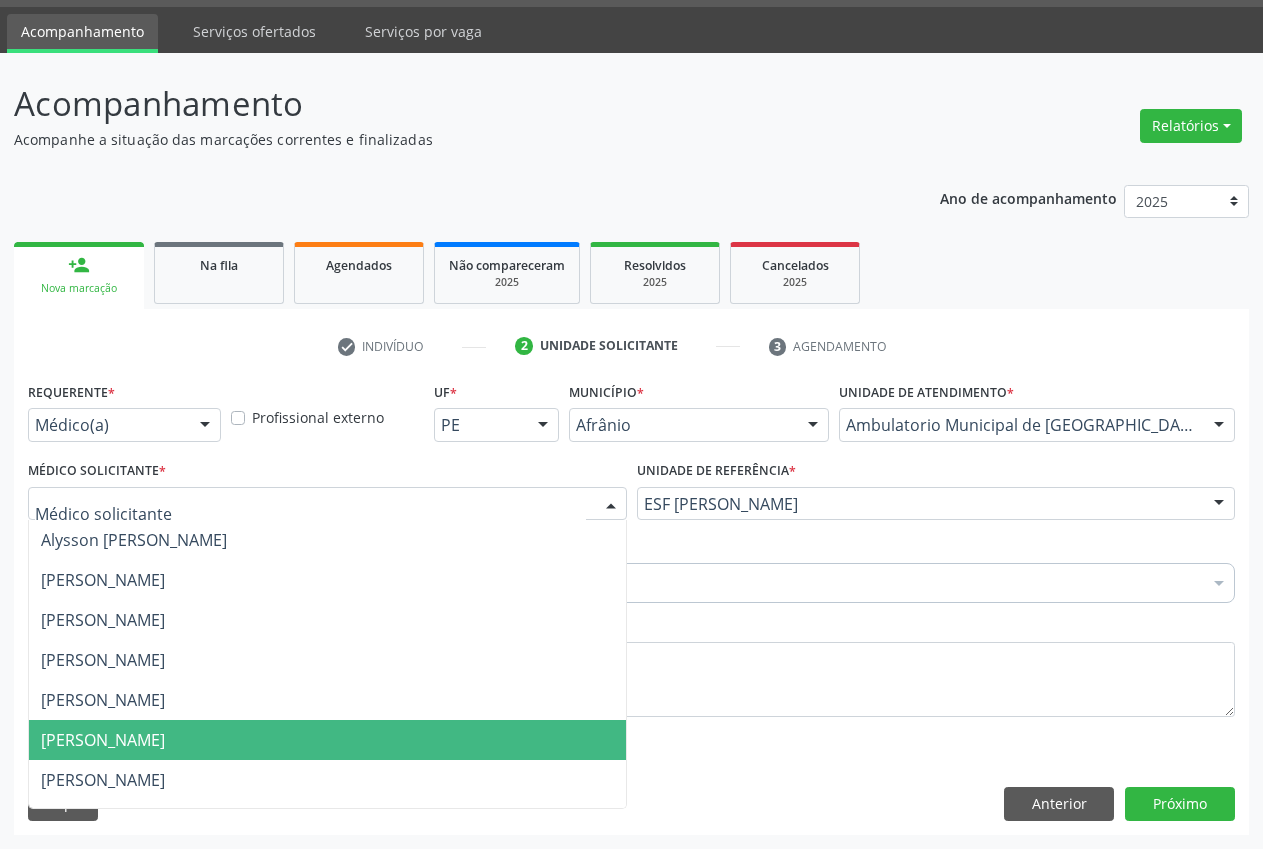 click on "[PERSON_NAME]" at bounding box center [327, 740] 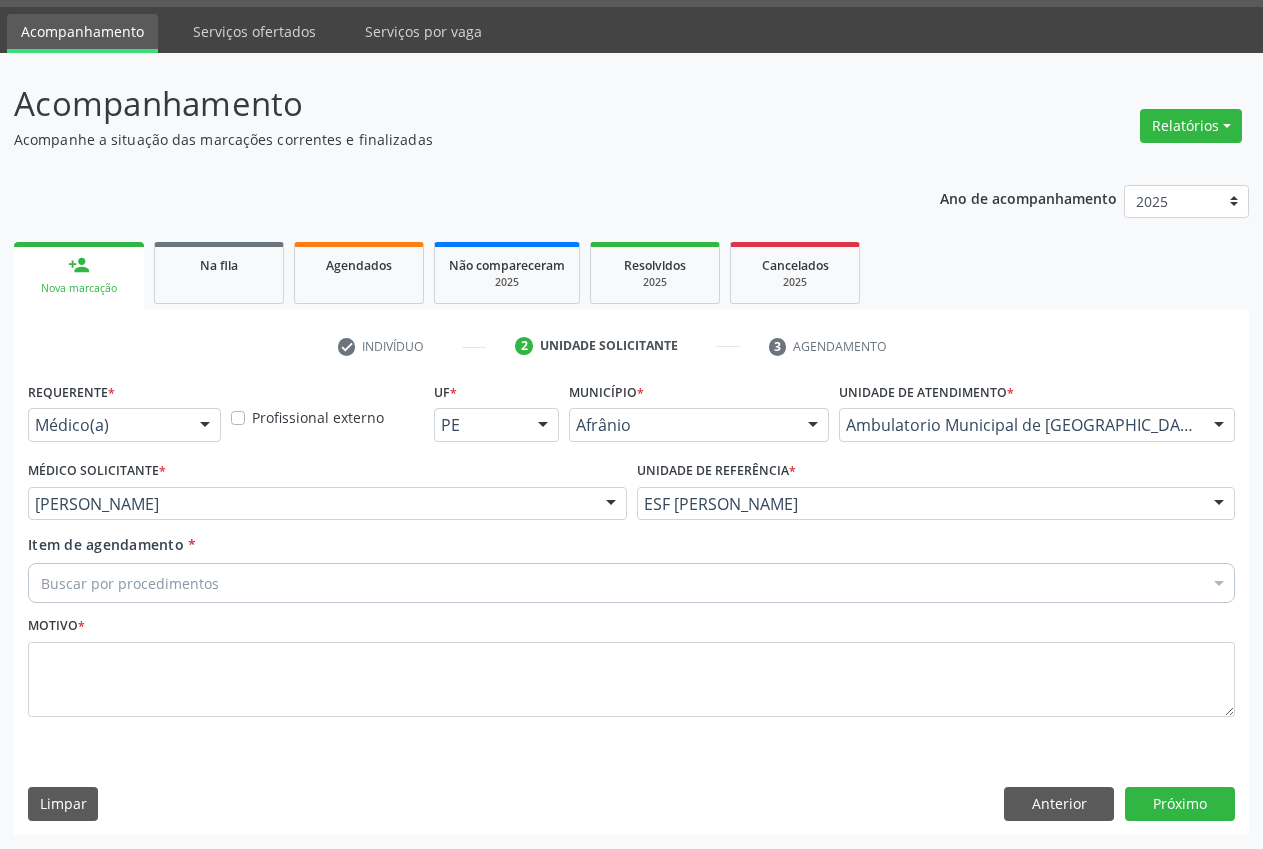 click on "Buscar por procedimentos" at bounding box center [631, 583] 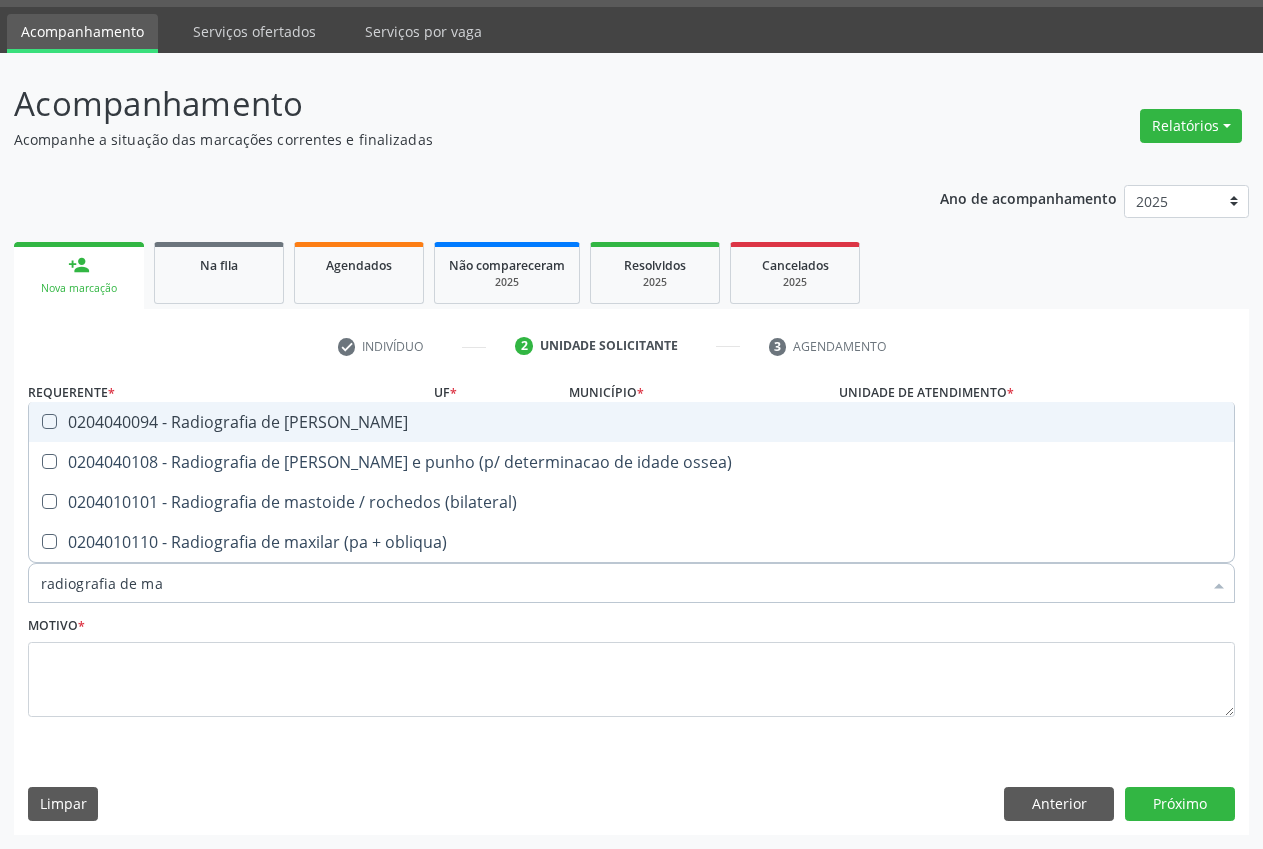 type on "radiografia de [GEOGRAPHIC_DATA]" 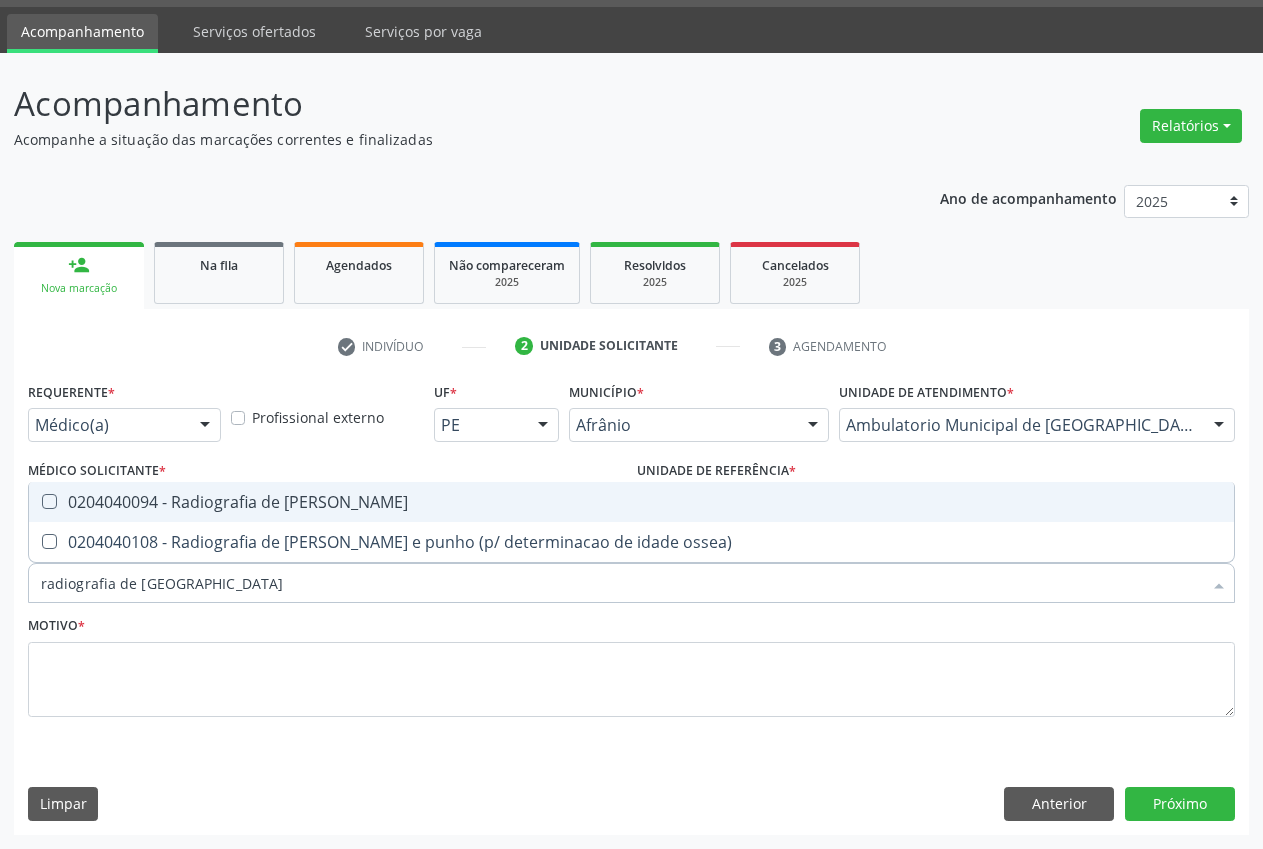 click at bounding box center (36, 502) 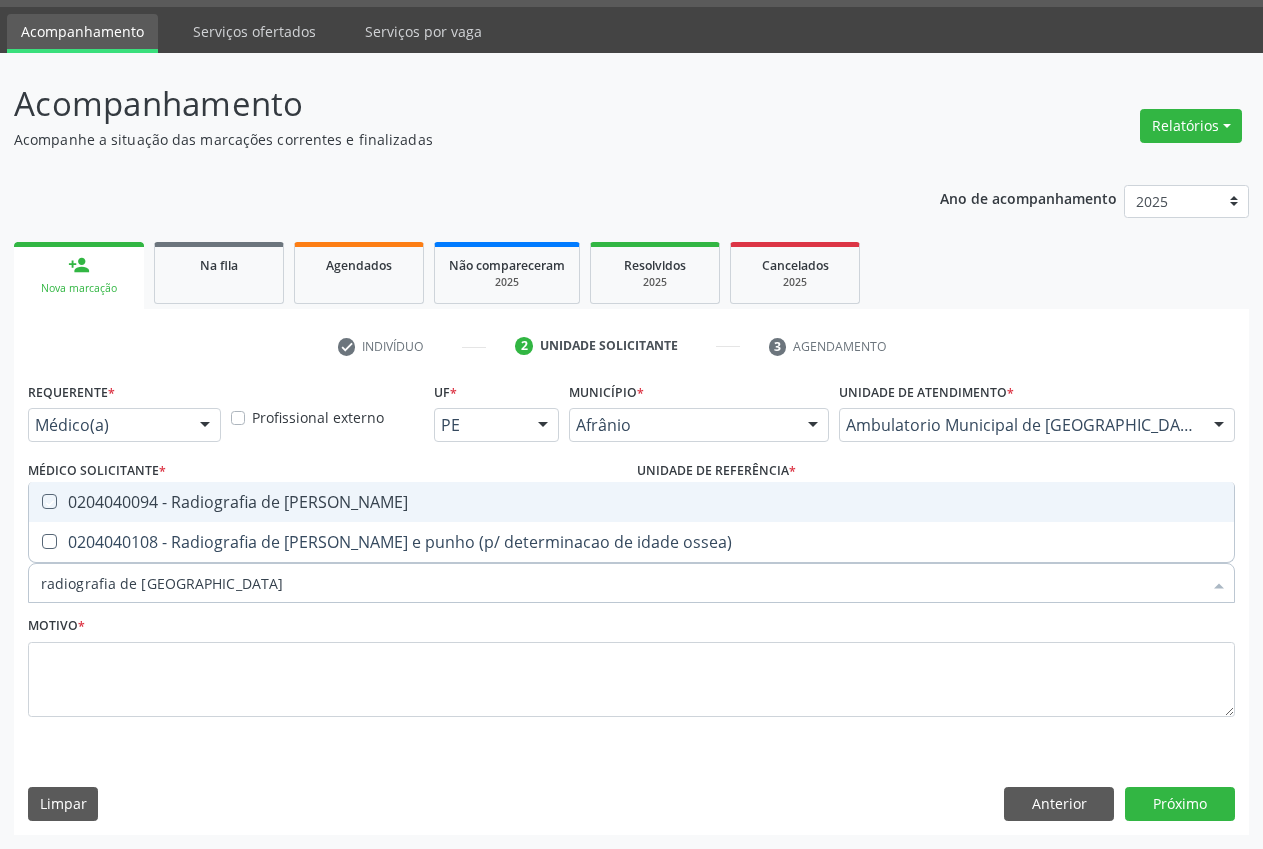 checkbox on "true" 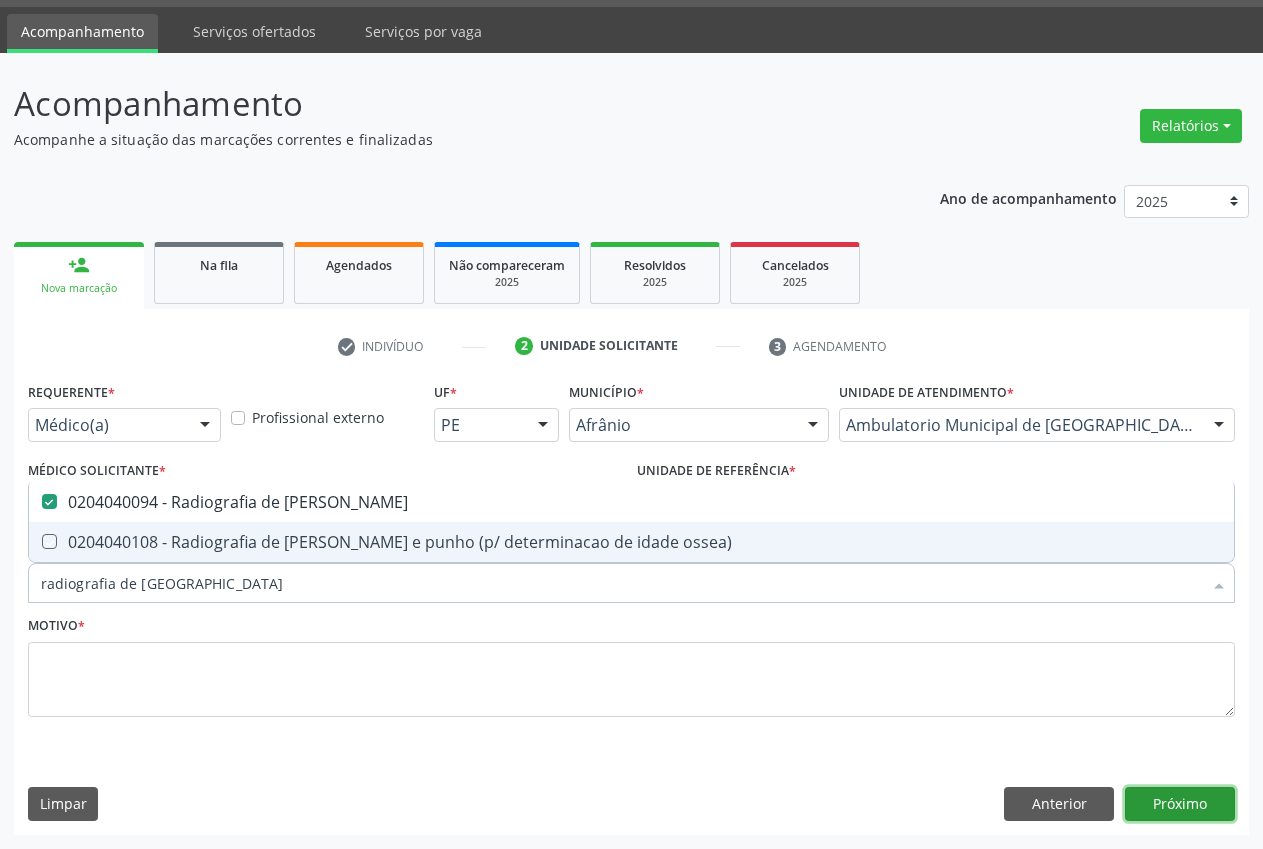 click on "Próximo" at bounding box center [1180, 804] 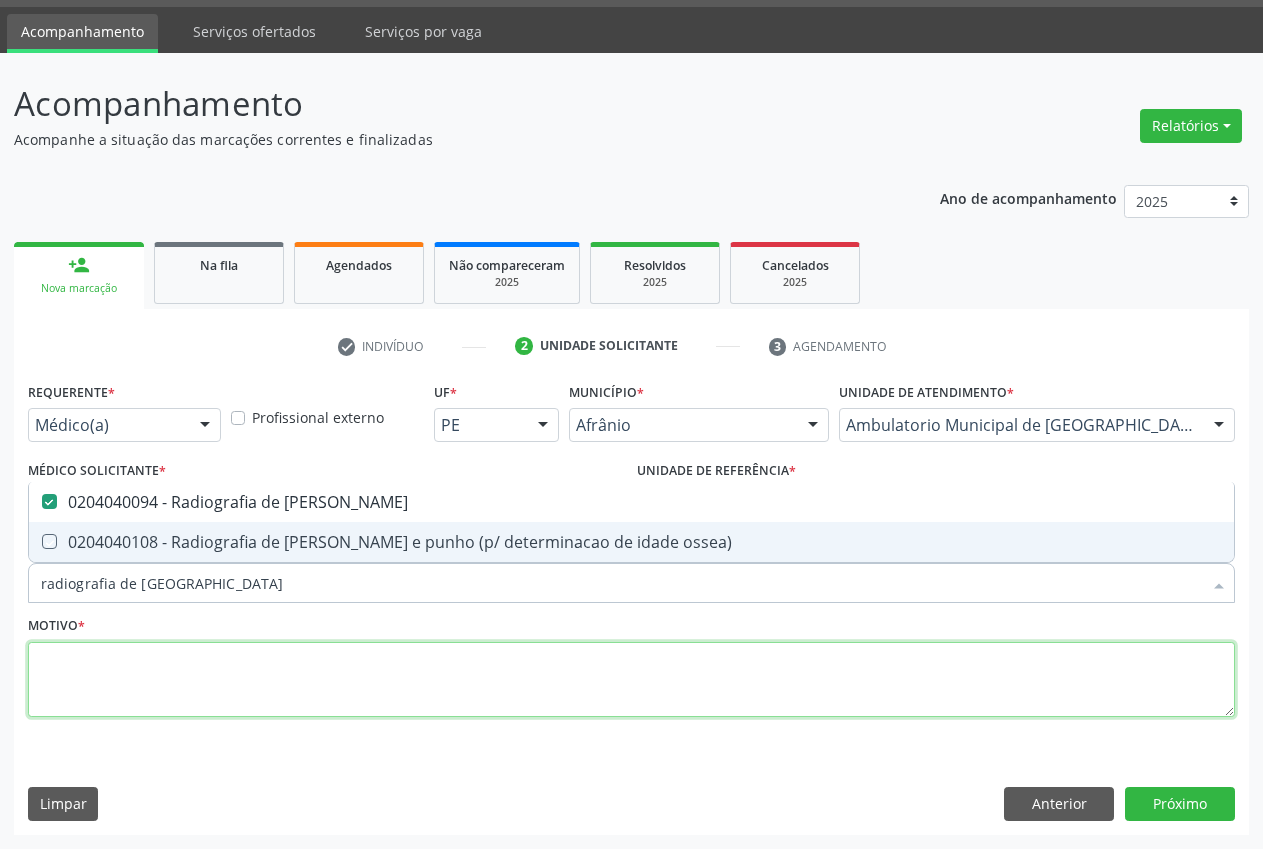 click at bounding box center [631, 680] 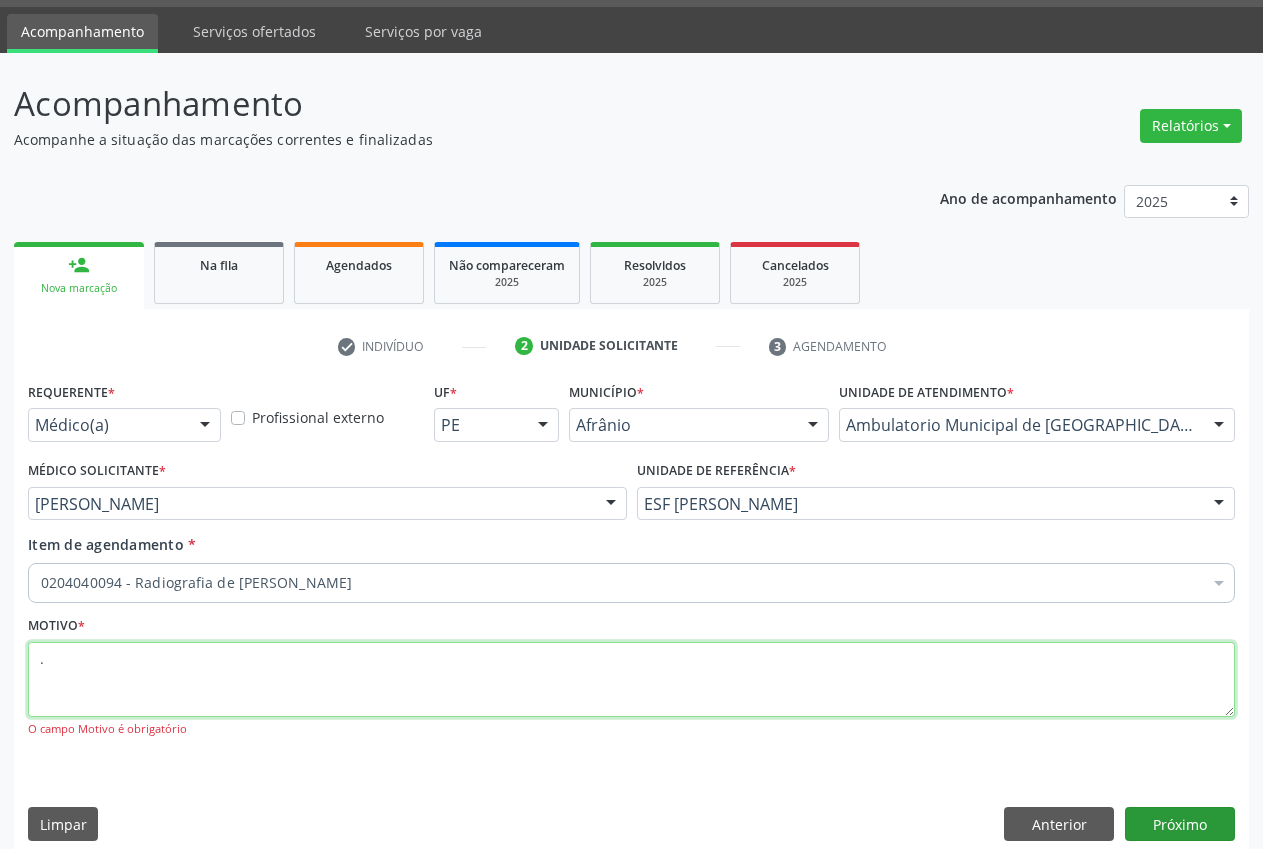 type on "." 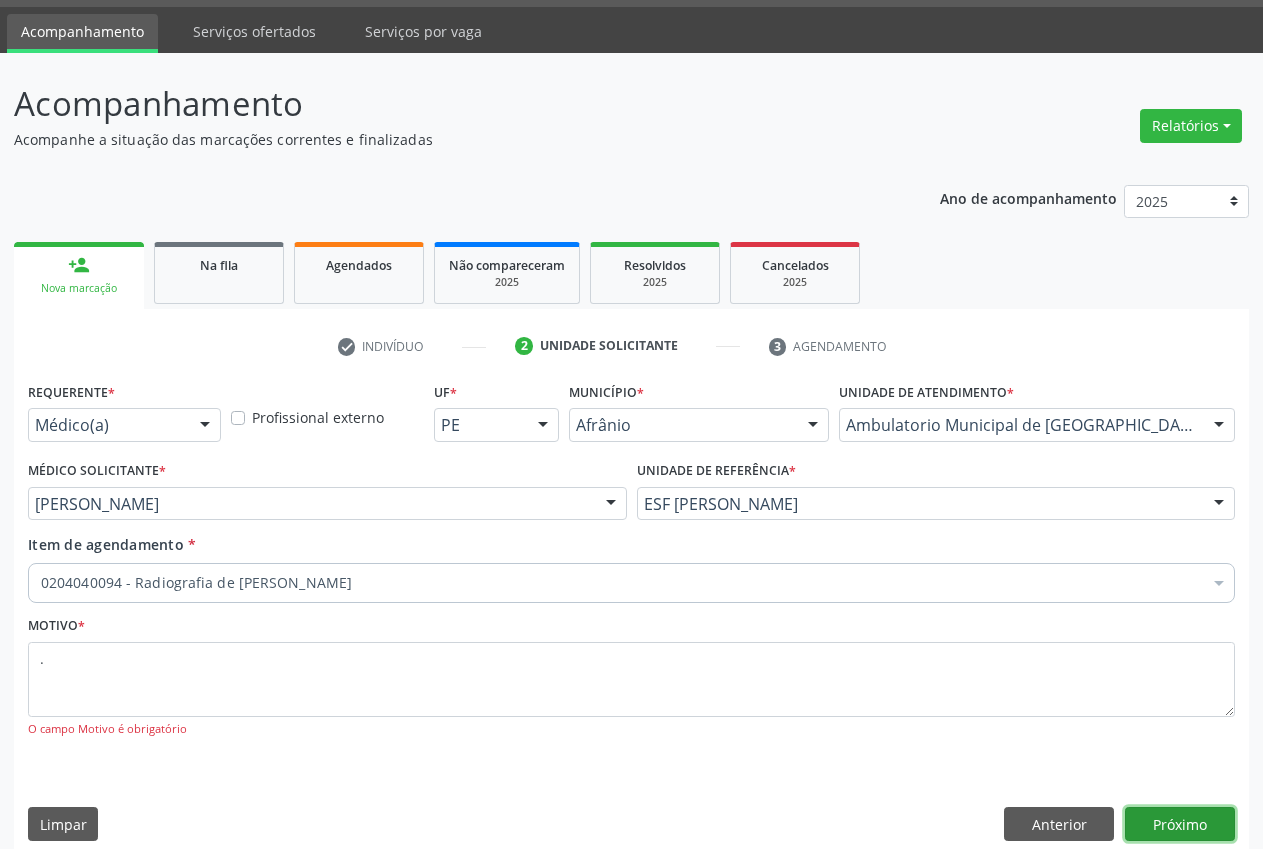 click on "Próximo" at bounding box center (1180, 824) 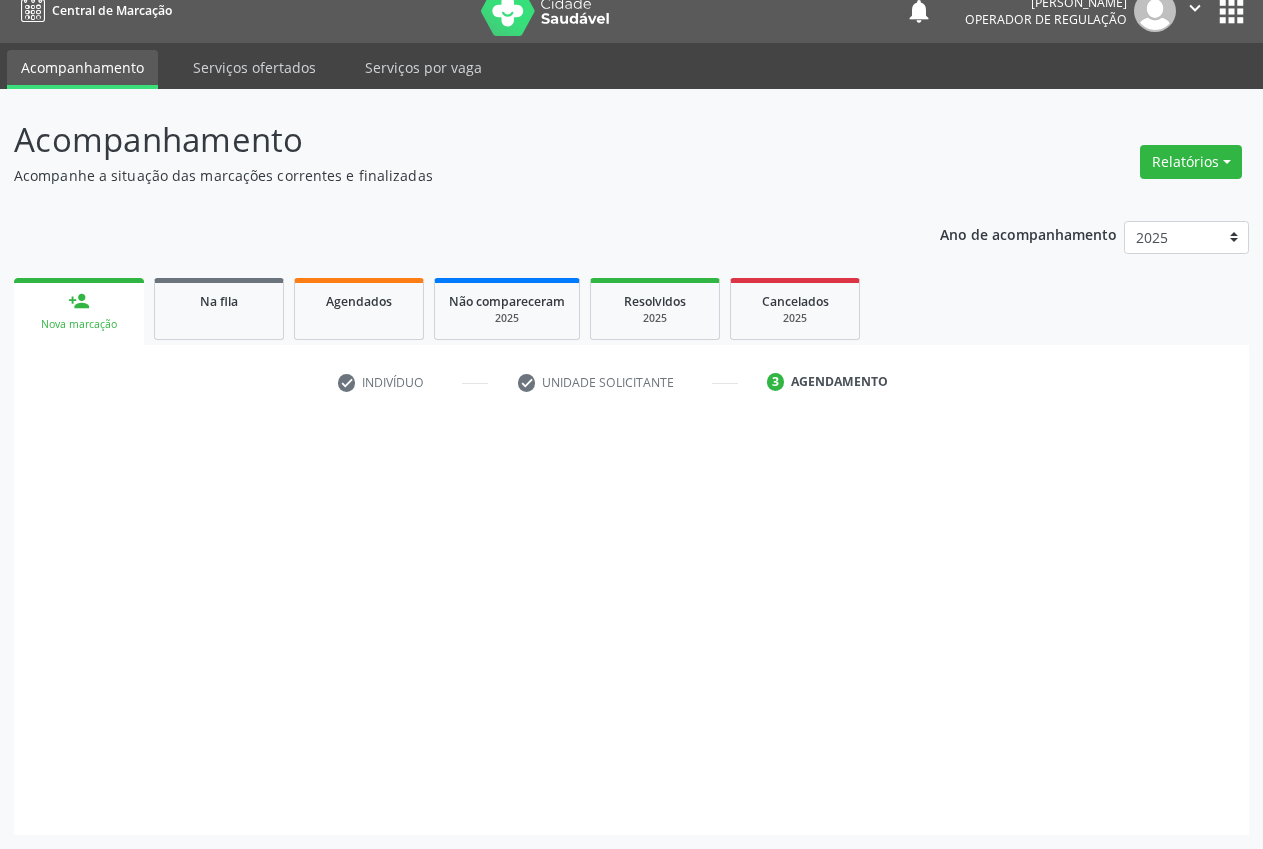 scroll, scrollTop: 21, scrollLeft: 0, axis: vertical 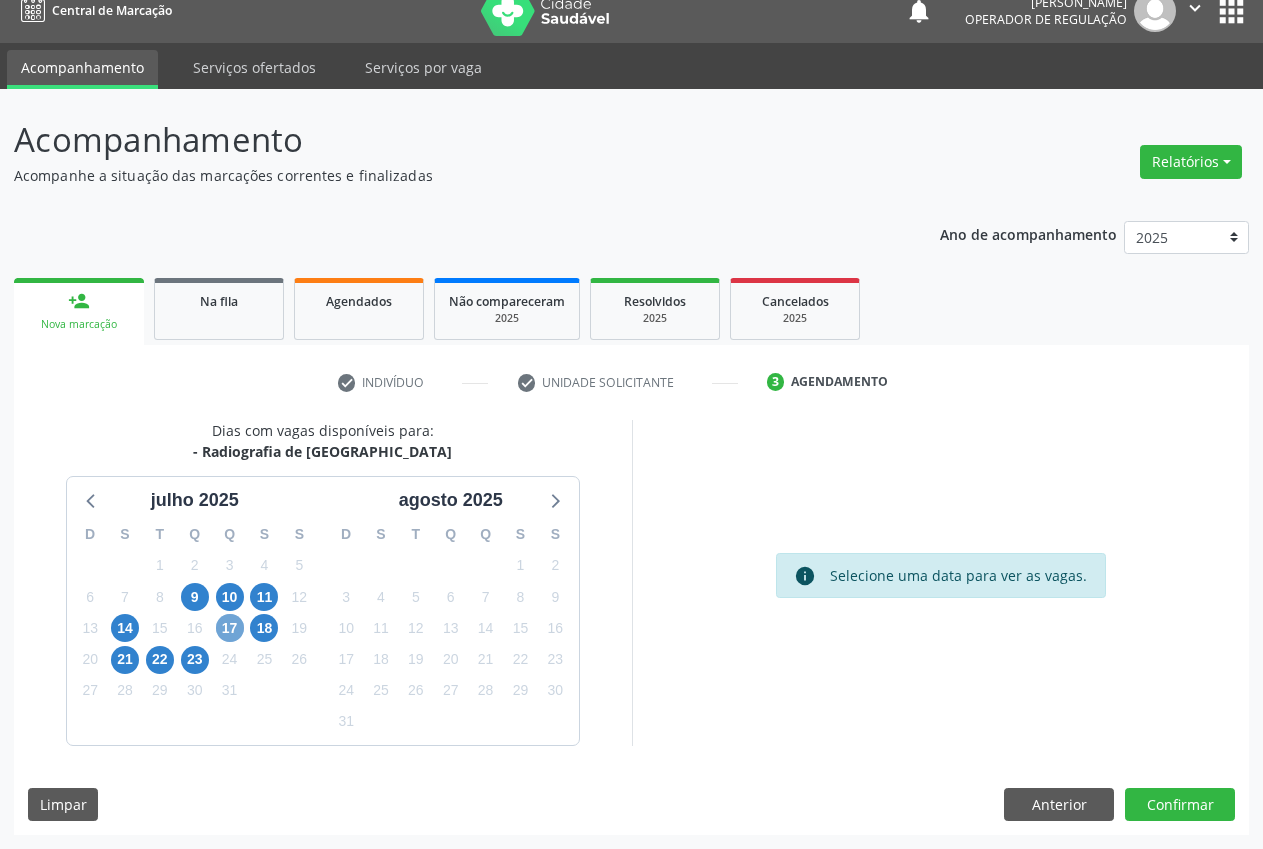 click on "17" at bounding box center [230, 628] 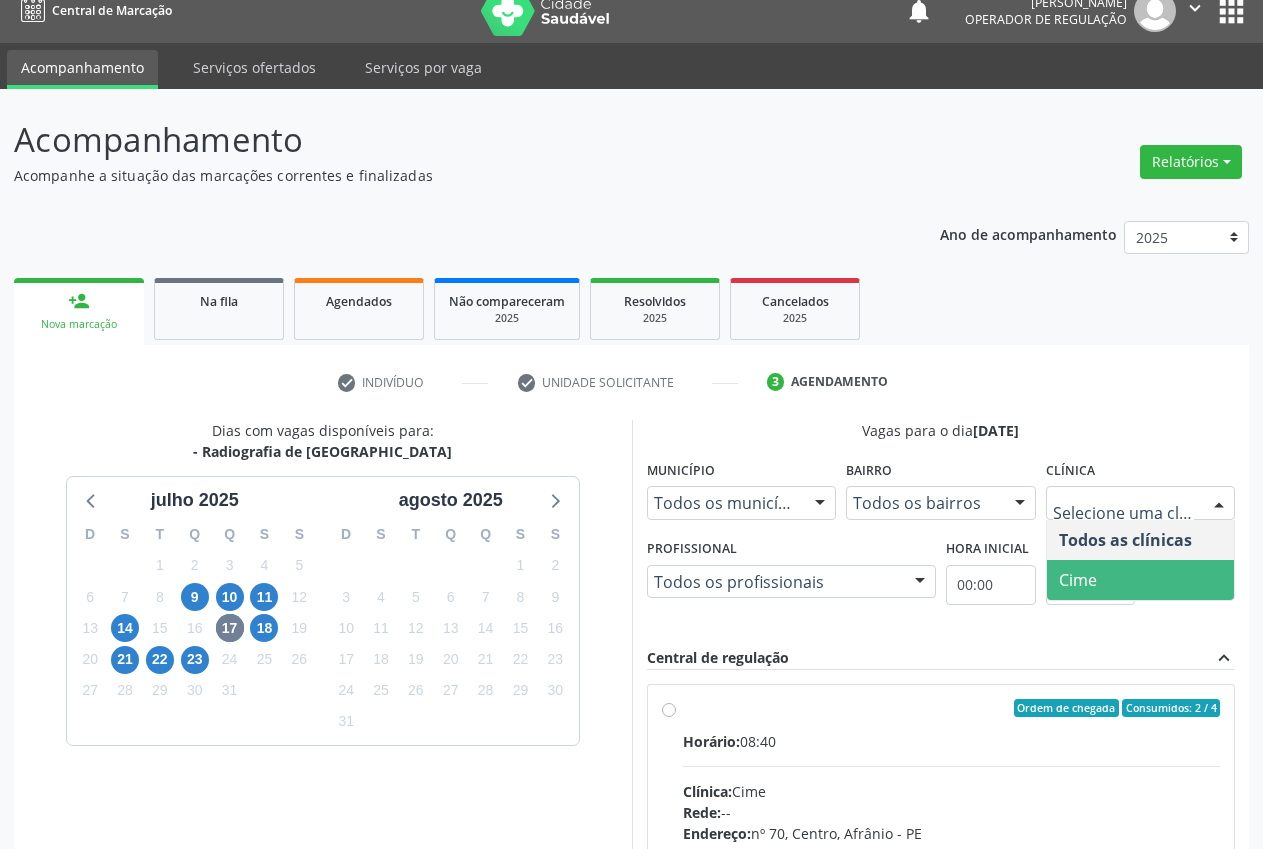 click on "Cime" at bounding box center (1141, 580) 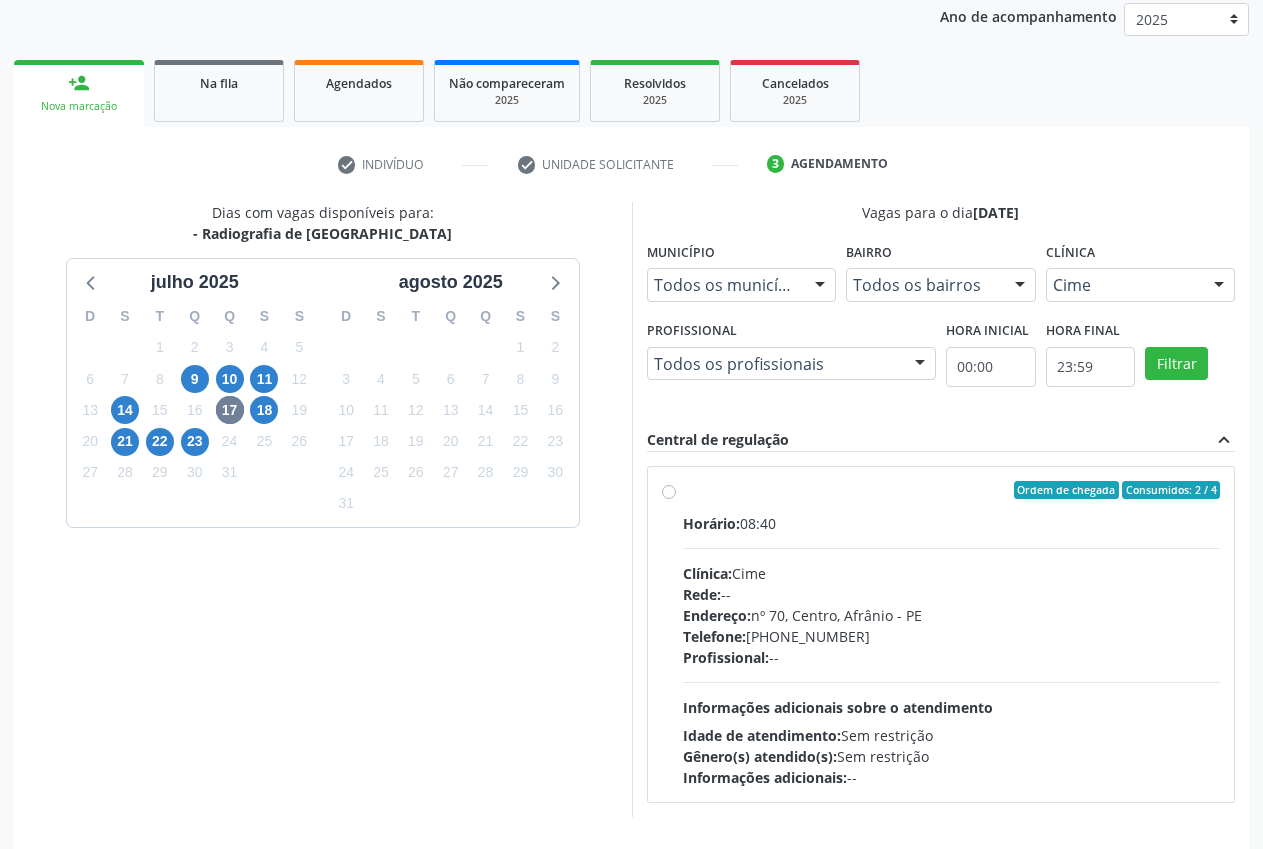 scroll, scrollTop: 244, scrollLeft: 0, axis: vertical 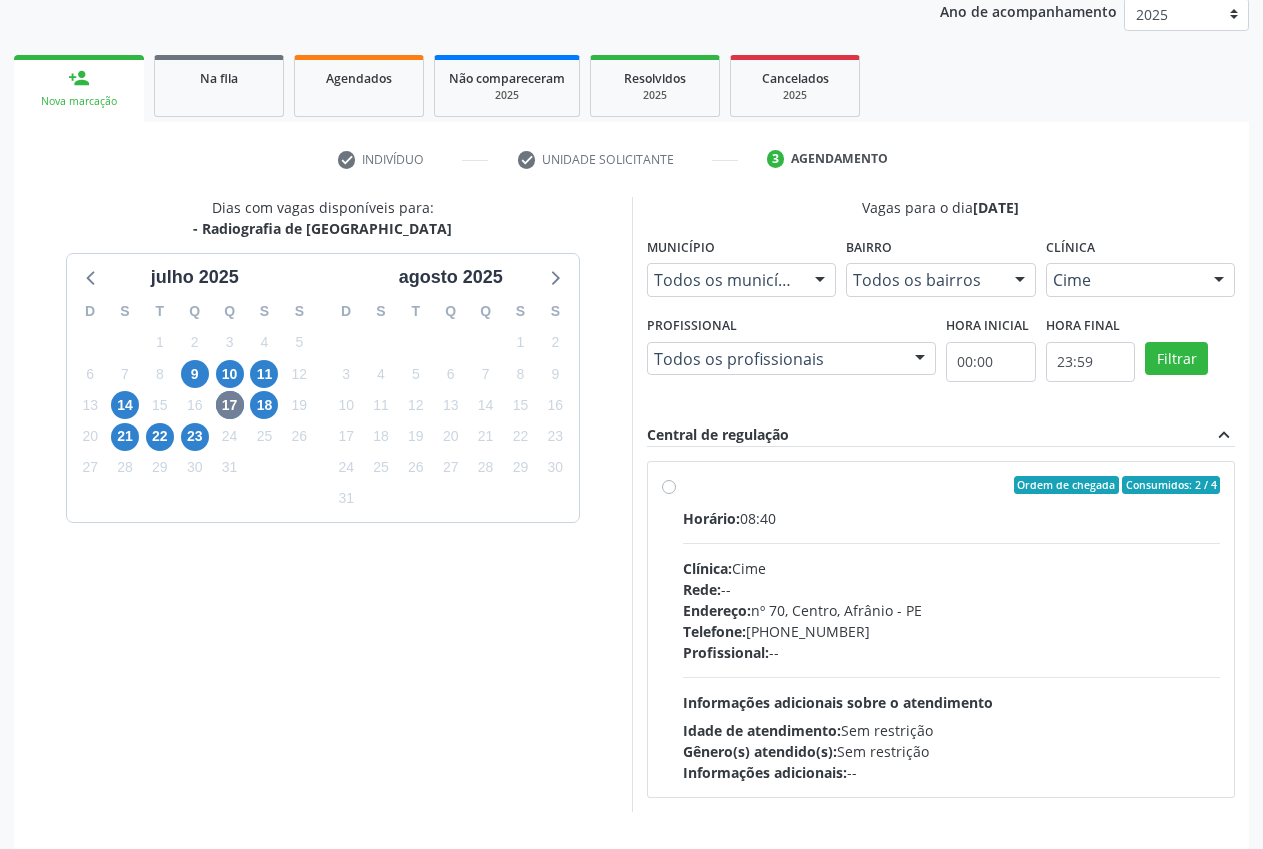 click on "Ordem de chegada
Consumidos: 2 / 4
Horário:   08:40
Clínica:  Cime
Rede:
--
Endereço:   [STREET_ADDRESS]
Telefone:   [PHONE_NUMBER]
Profissional:
--
Informações adicionais sobre o atendimento
Idade de atendimento:
Sem restrição
Gênero(s) atendido(s):
Sem restrição
Informações adicionais:
--" at bounding box center (952, 629) 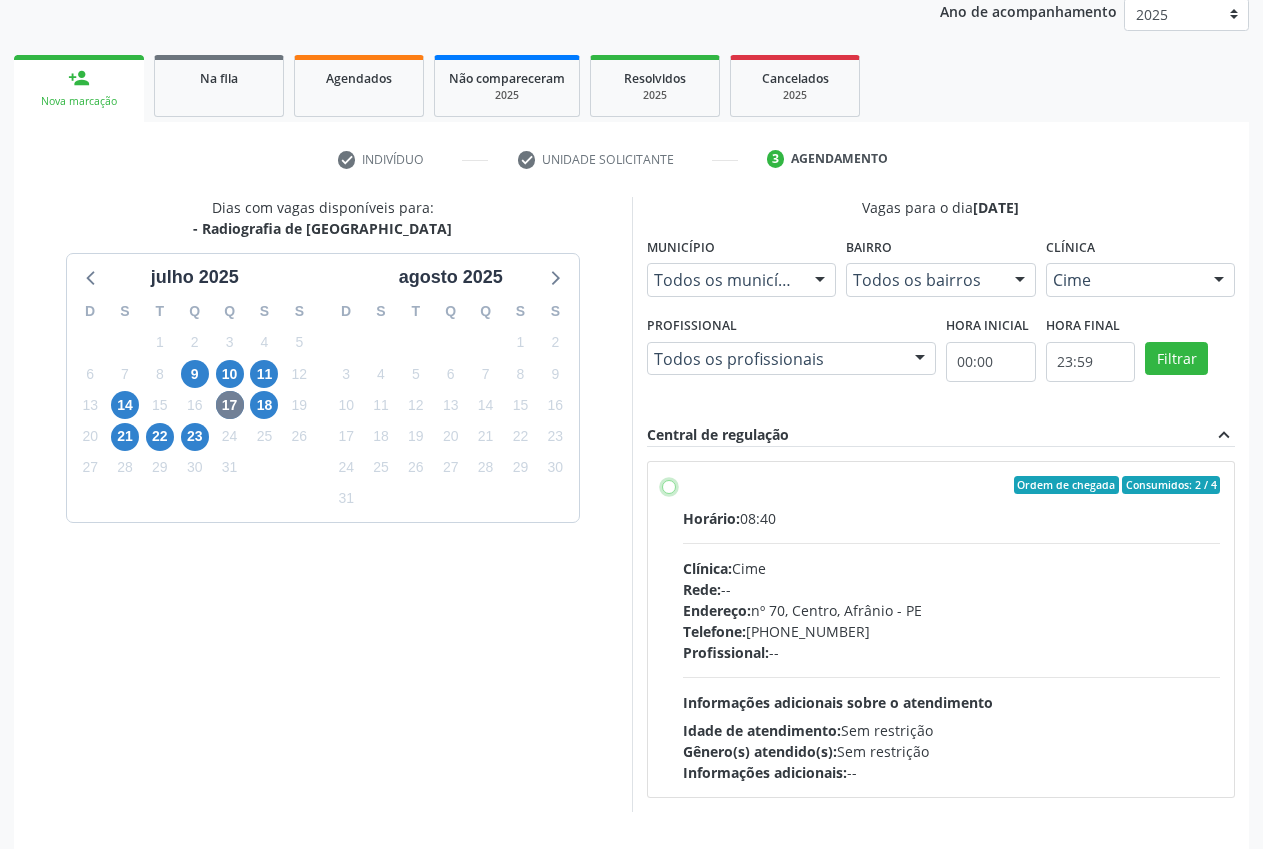 click on "Ordem de chegada
Consumidos: 2 / 4
Horário:   08:40
Clínica:  Cime
Rede:
--
Endereço:   [STREET_ADDRESS]
Telefone:   [PHONE_NUMBER]
Profissional:
--
Informações adicionais sobre o atendimento
Idade de atendimento:
Sem restrição
Gênero(s) atendido(s):
Sem restrição
Informações adicionais:
--" at bounding box center [669, 485] 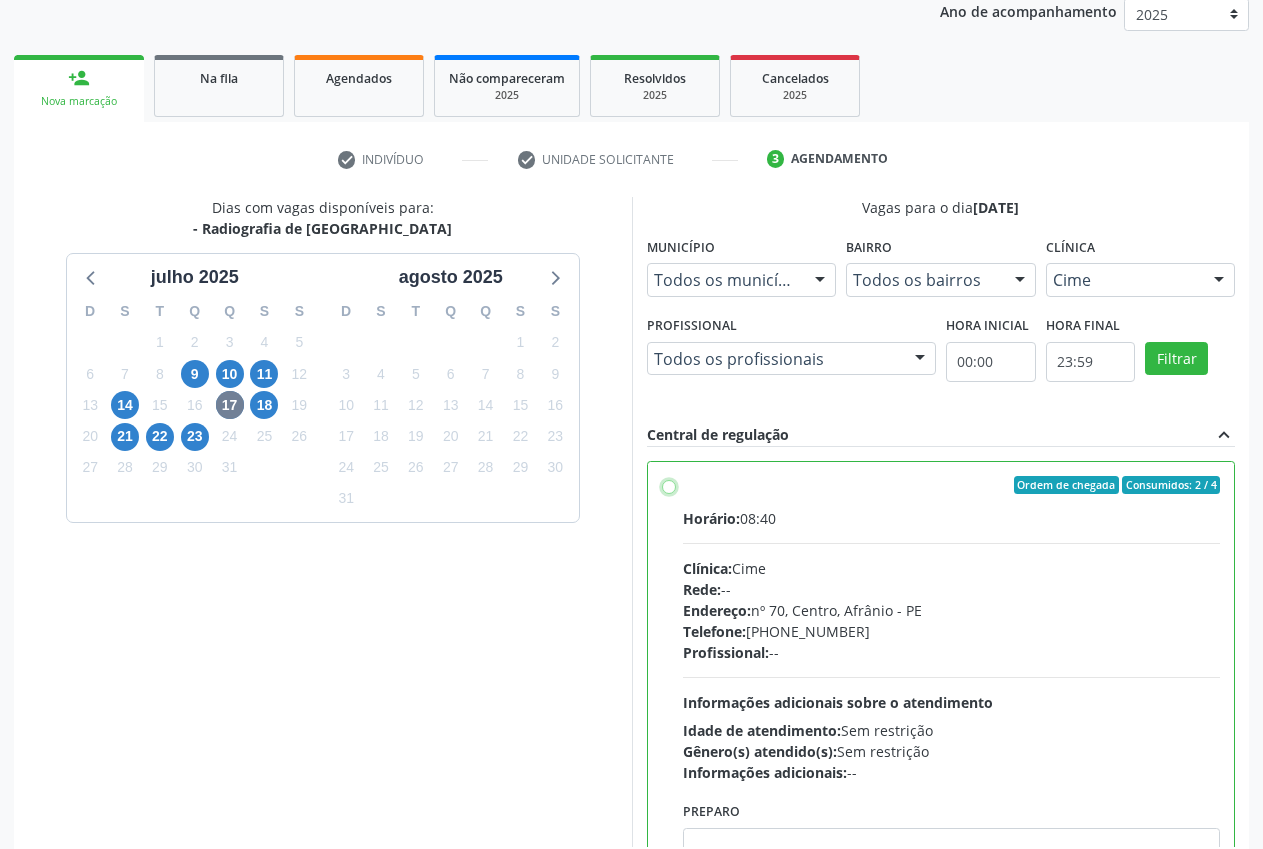 radio on "true" 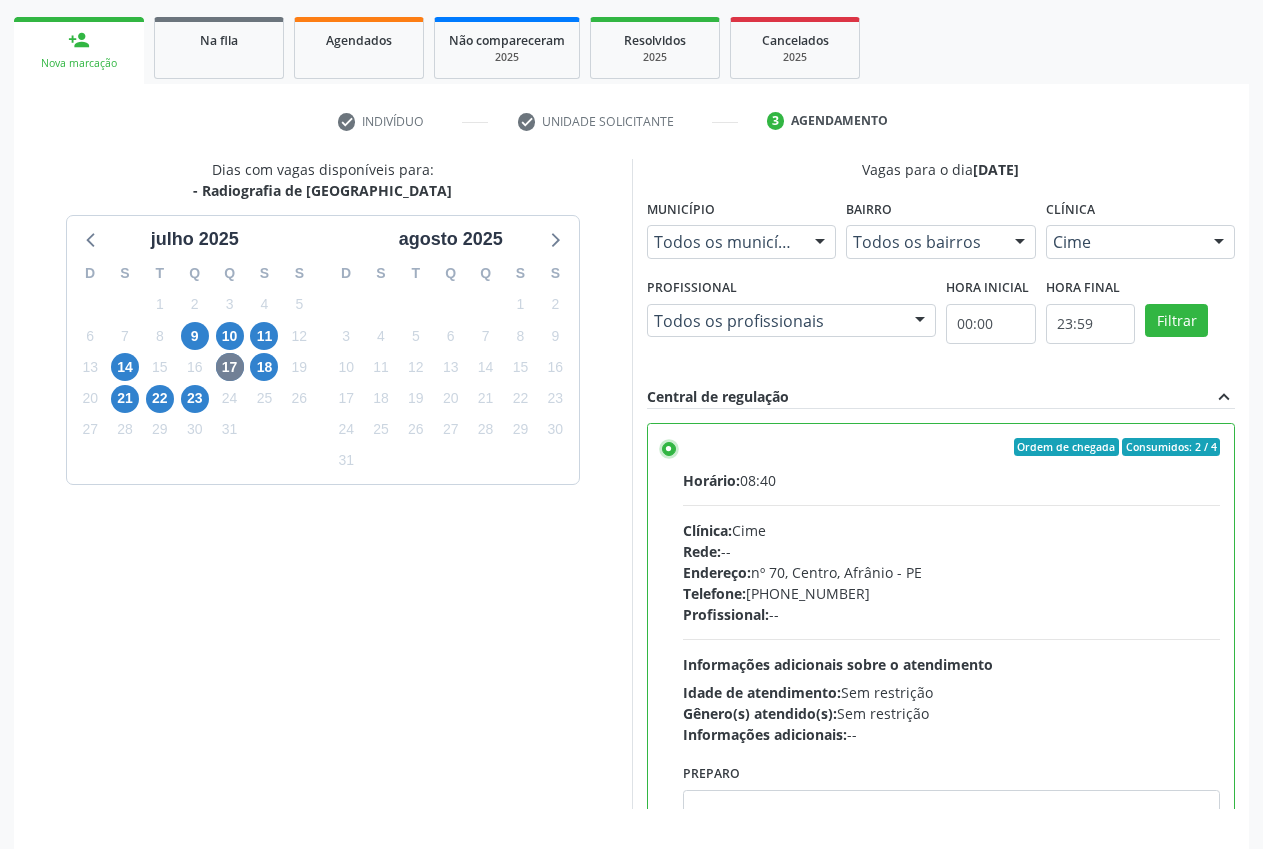 scroll, scrollTop: 346, scrollLeft: 0, axis: vertical 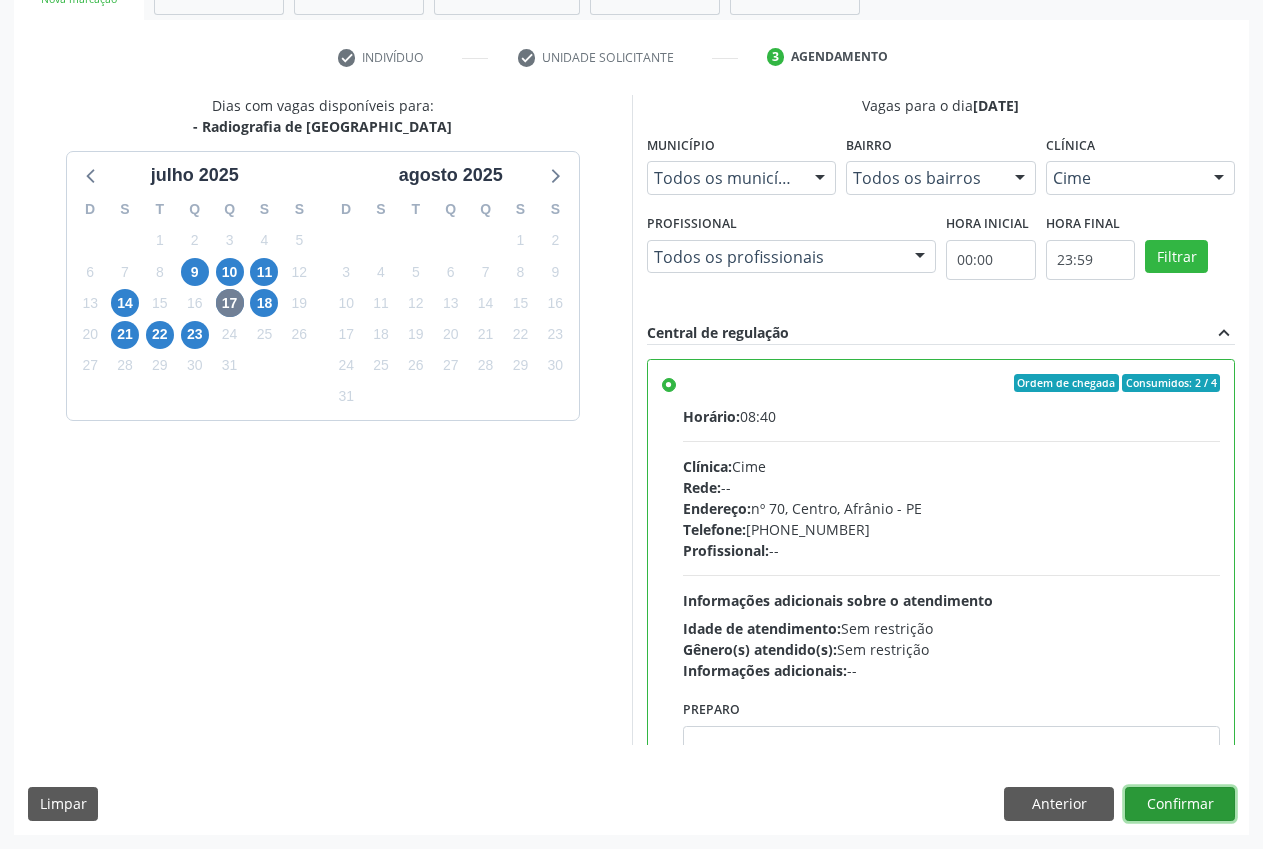 click on "Confirmar" at bounding box center (1180, 804) 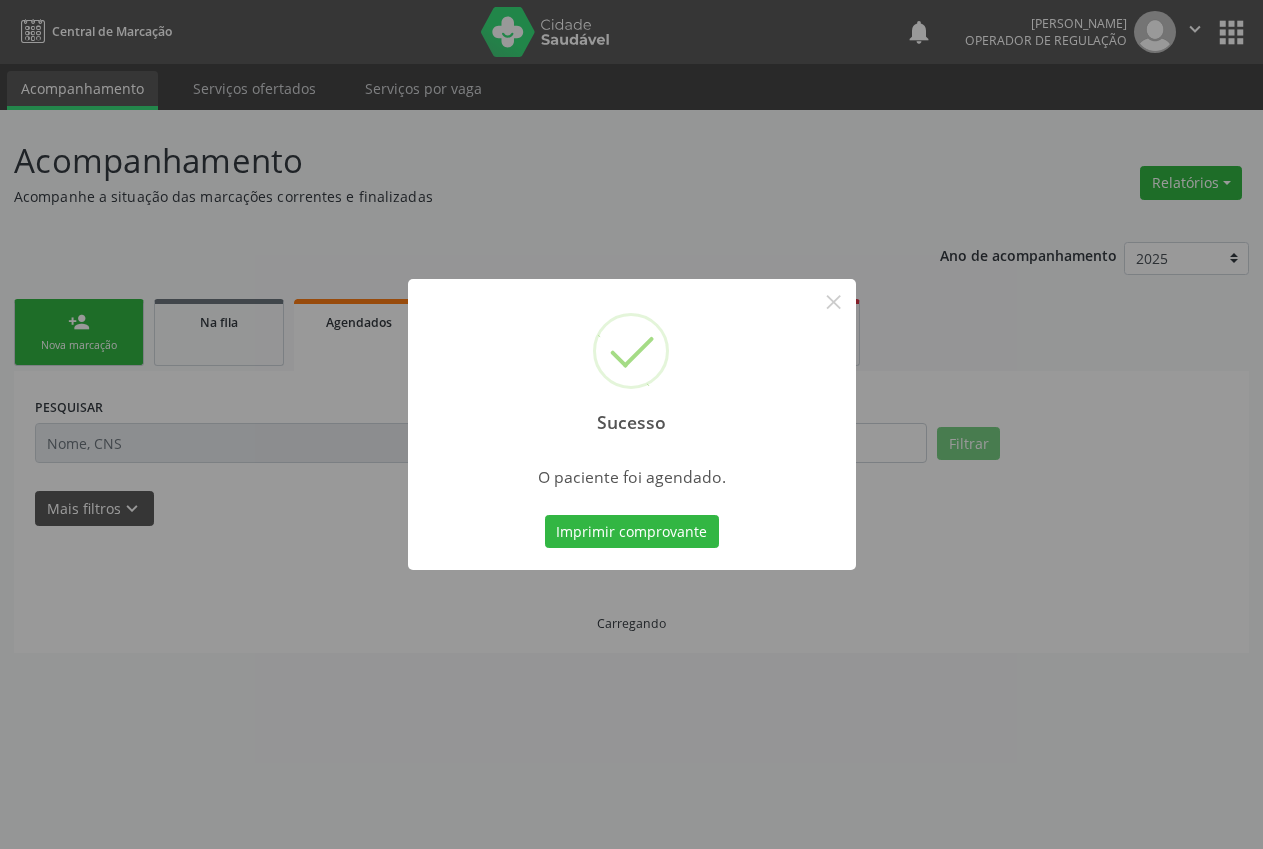 scroll, scrollTop: 0, scrollLeft: 0, axis: both 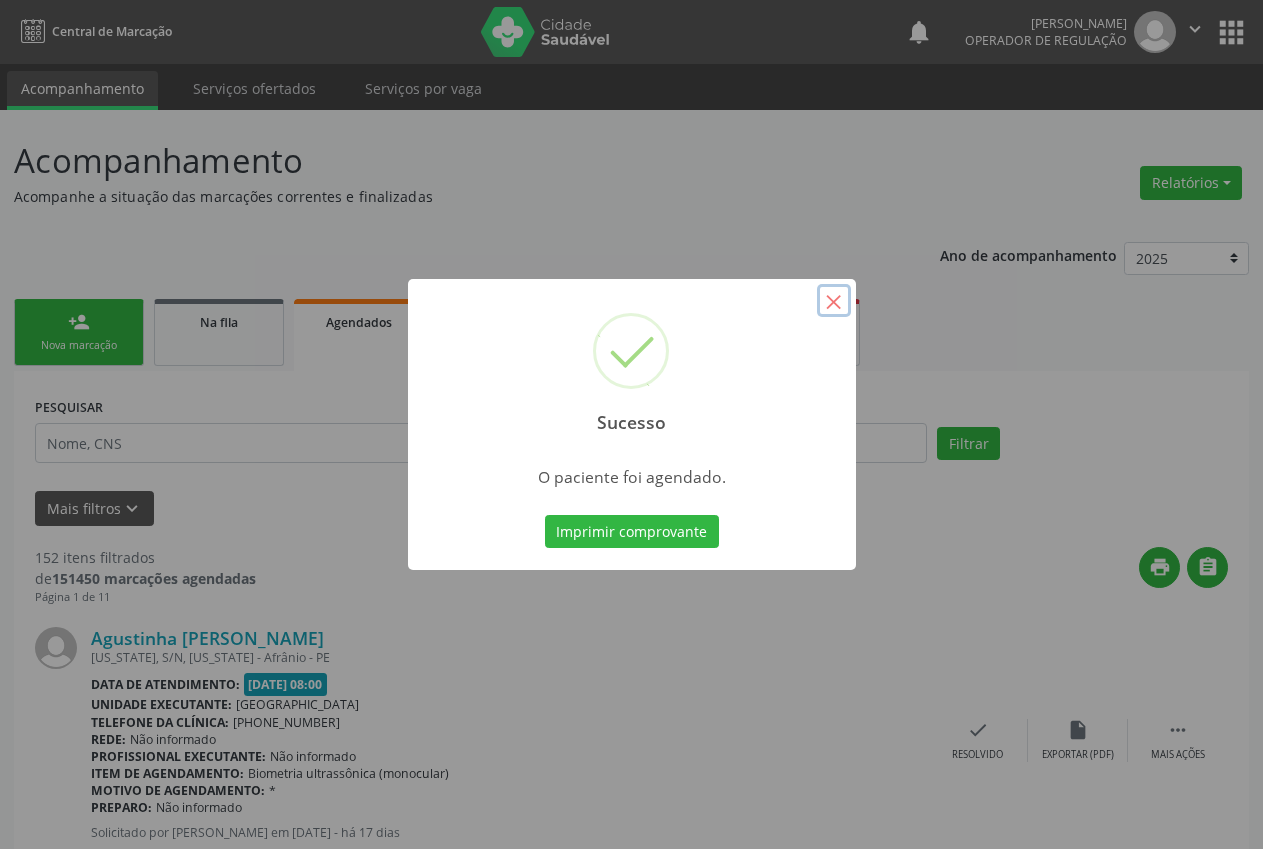 click on "×" at bounding box center (834, 301) 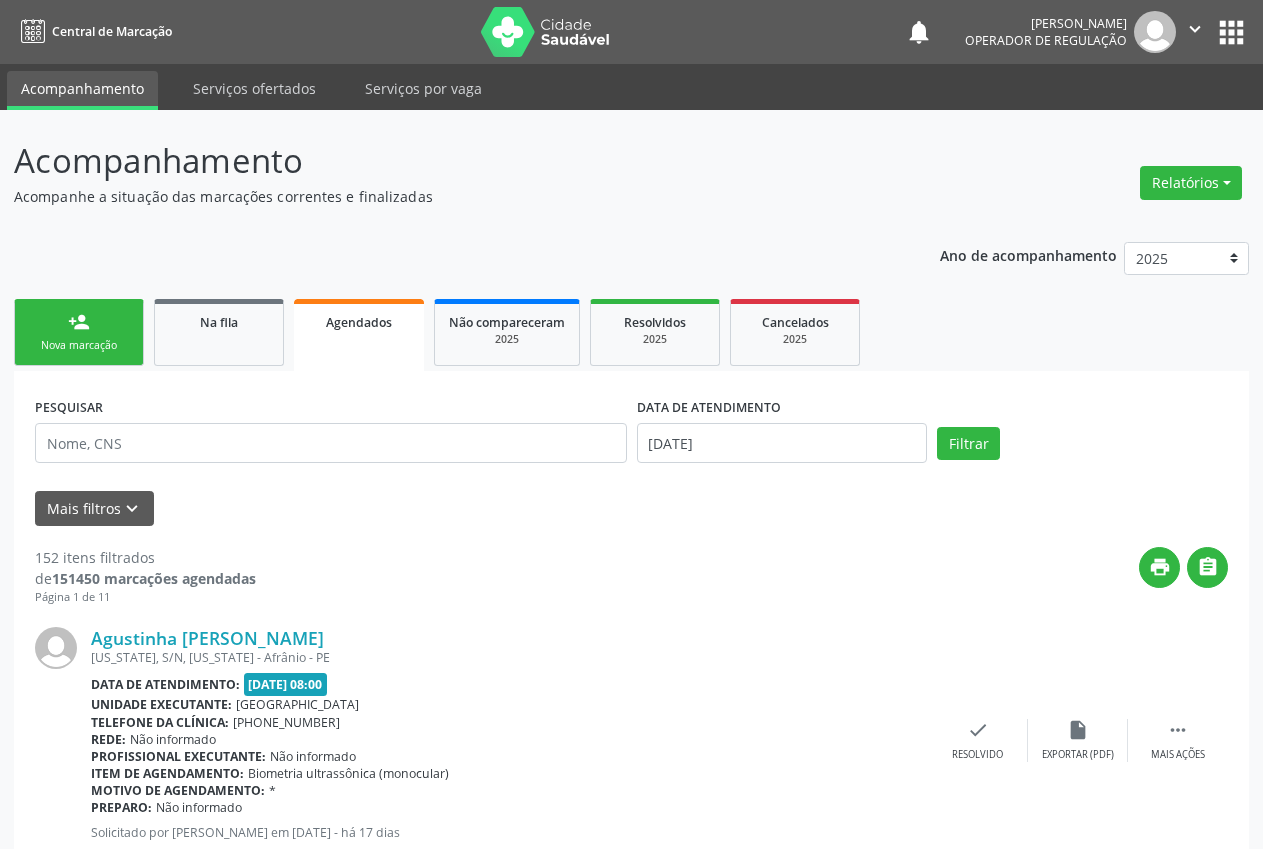click on "person_add
Nova marcação" at bounding box center (79, 332) 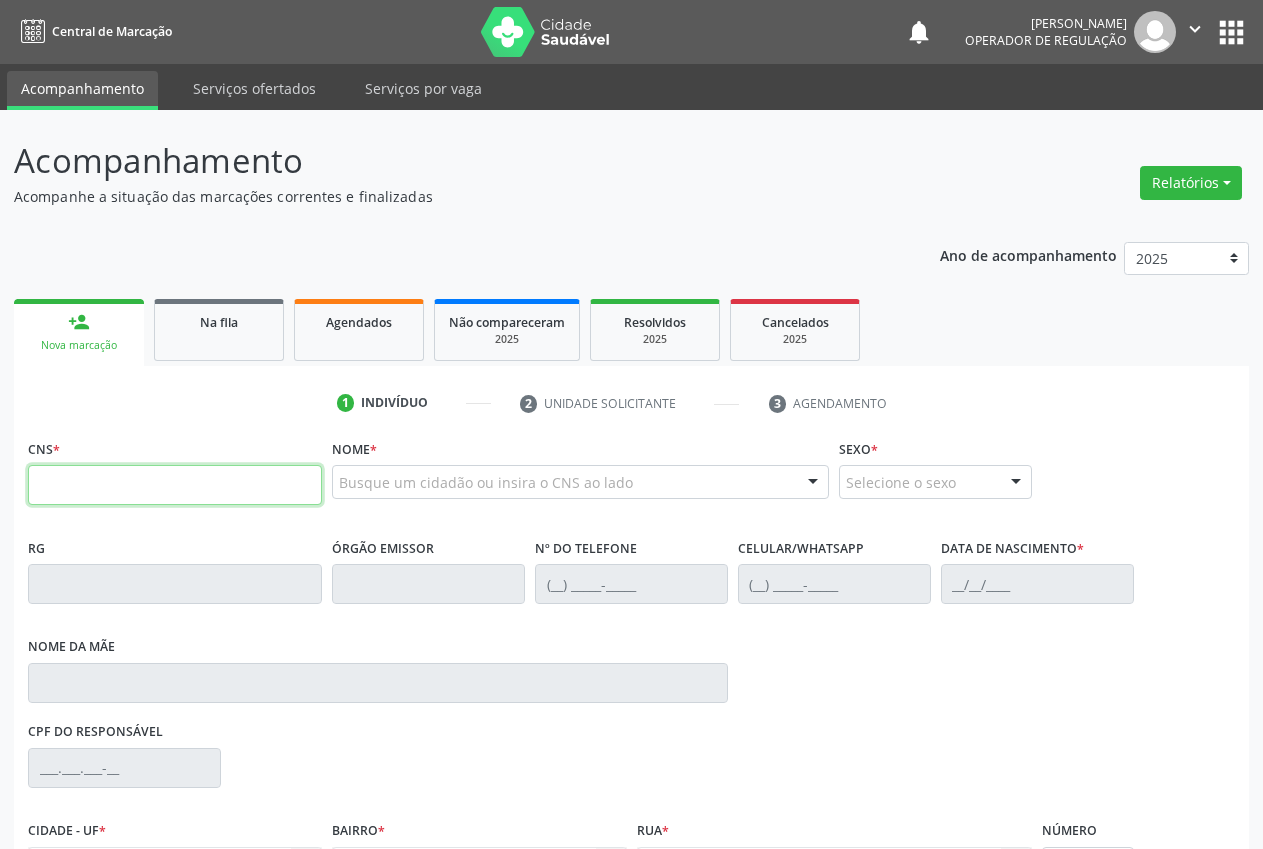 click at bounding box center (175, 485) 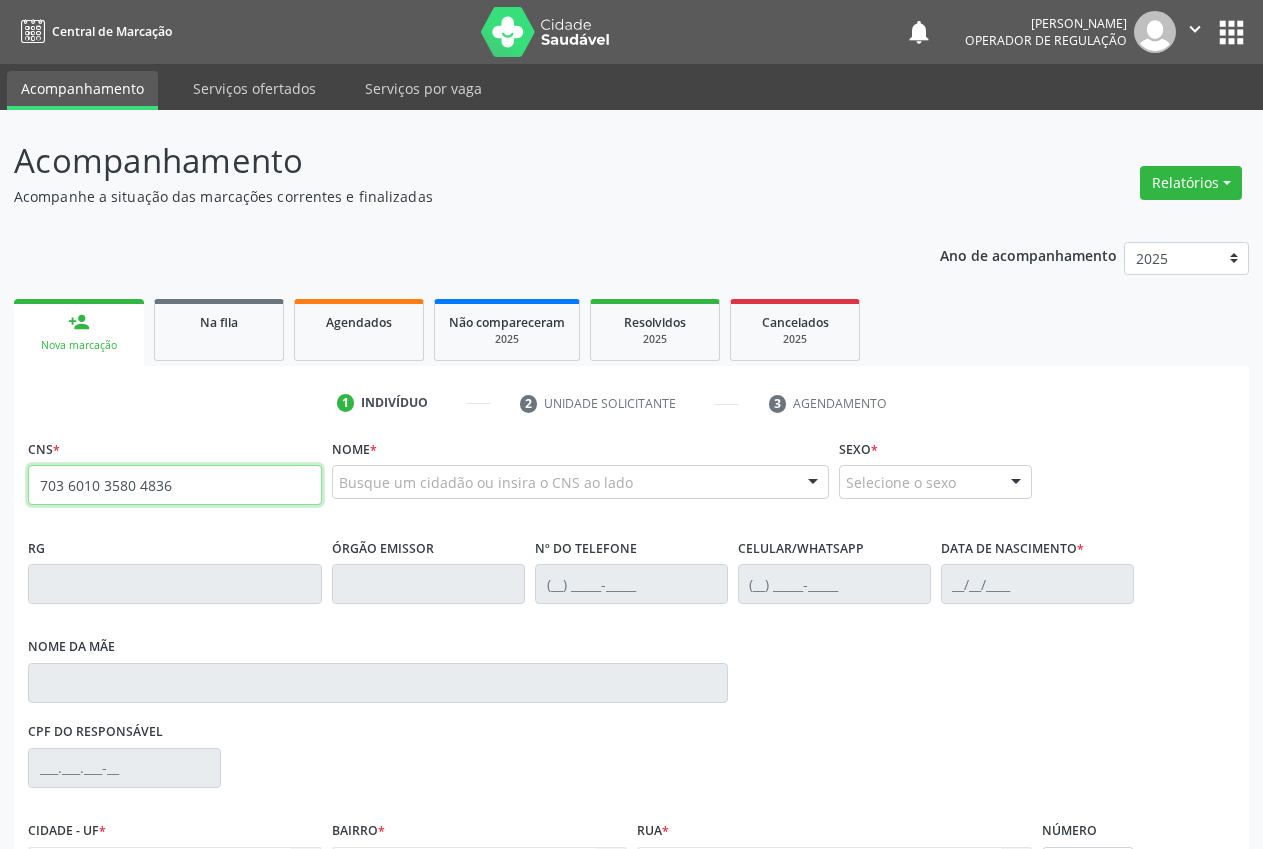 type on "703 6010 3580 4836" 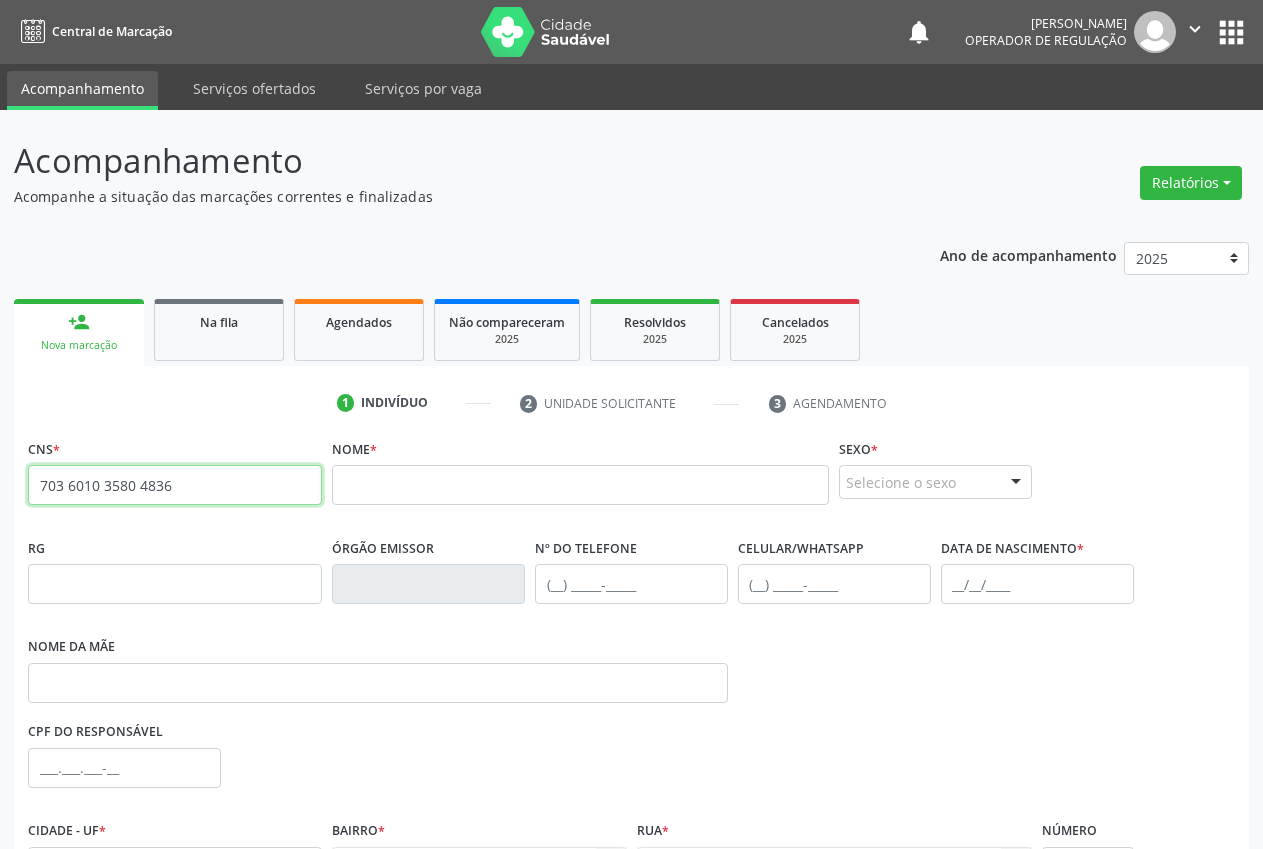 click on "703 6010 3580 4836" at bounding box center (175, 485) 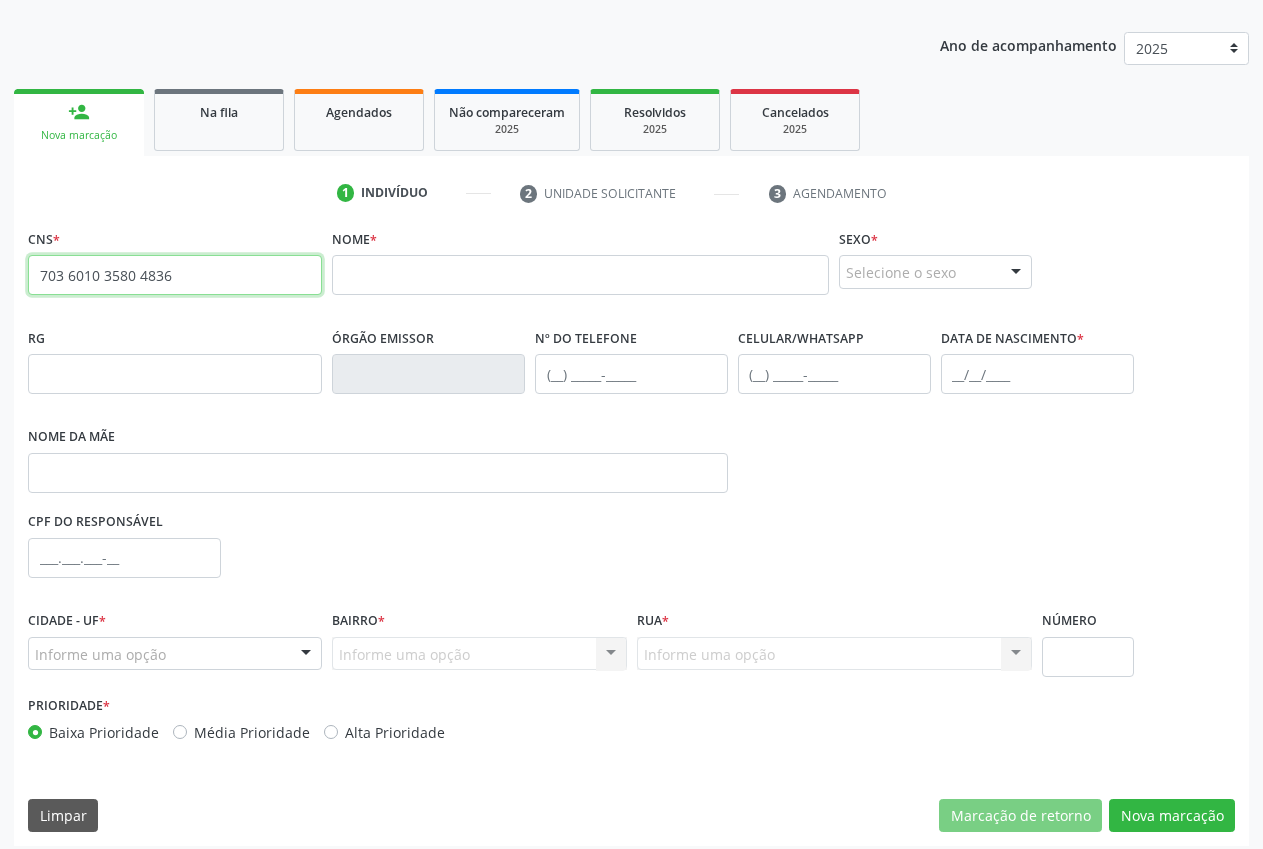scroll, scrollTop: 221, scrollLeft: 0, axis: vertical 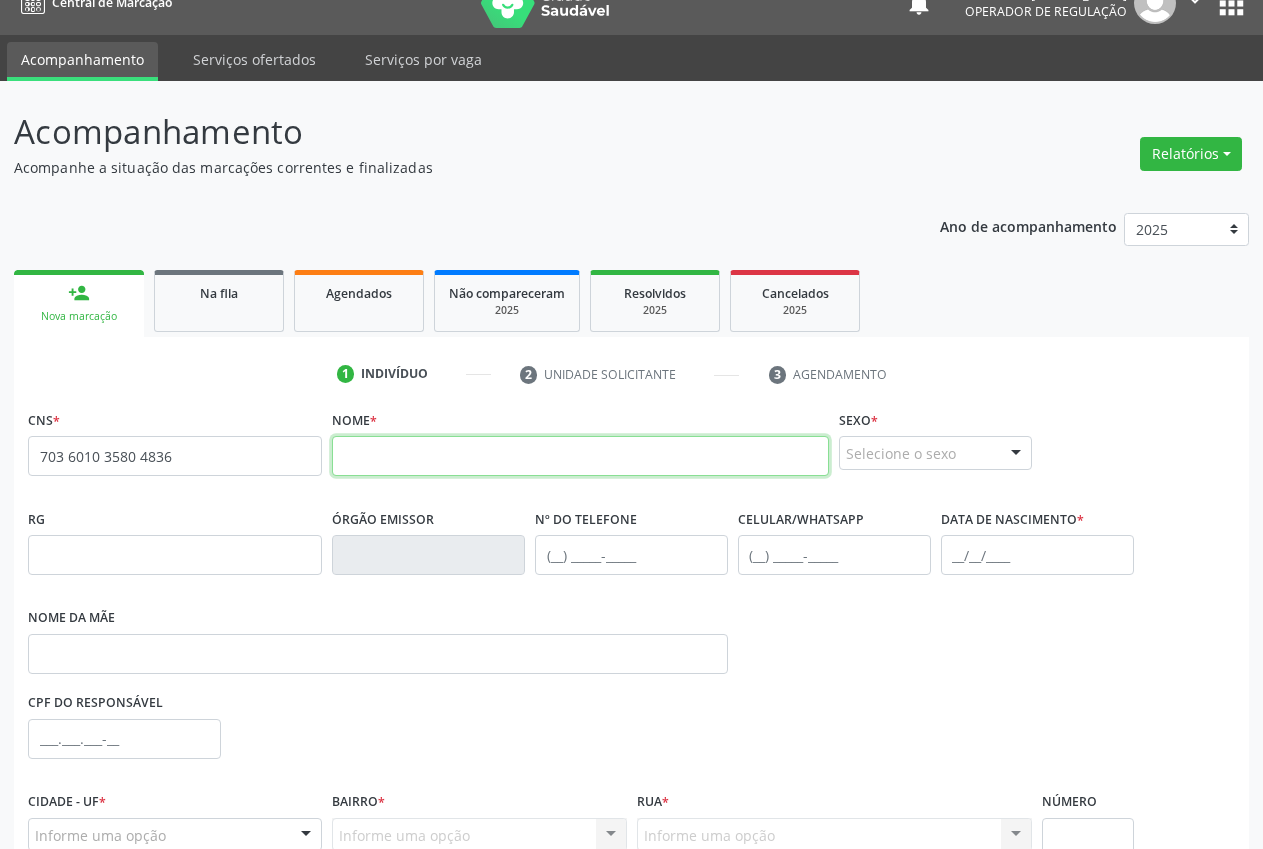 click at bounding box center [580, 456] 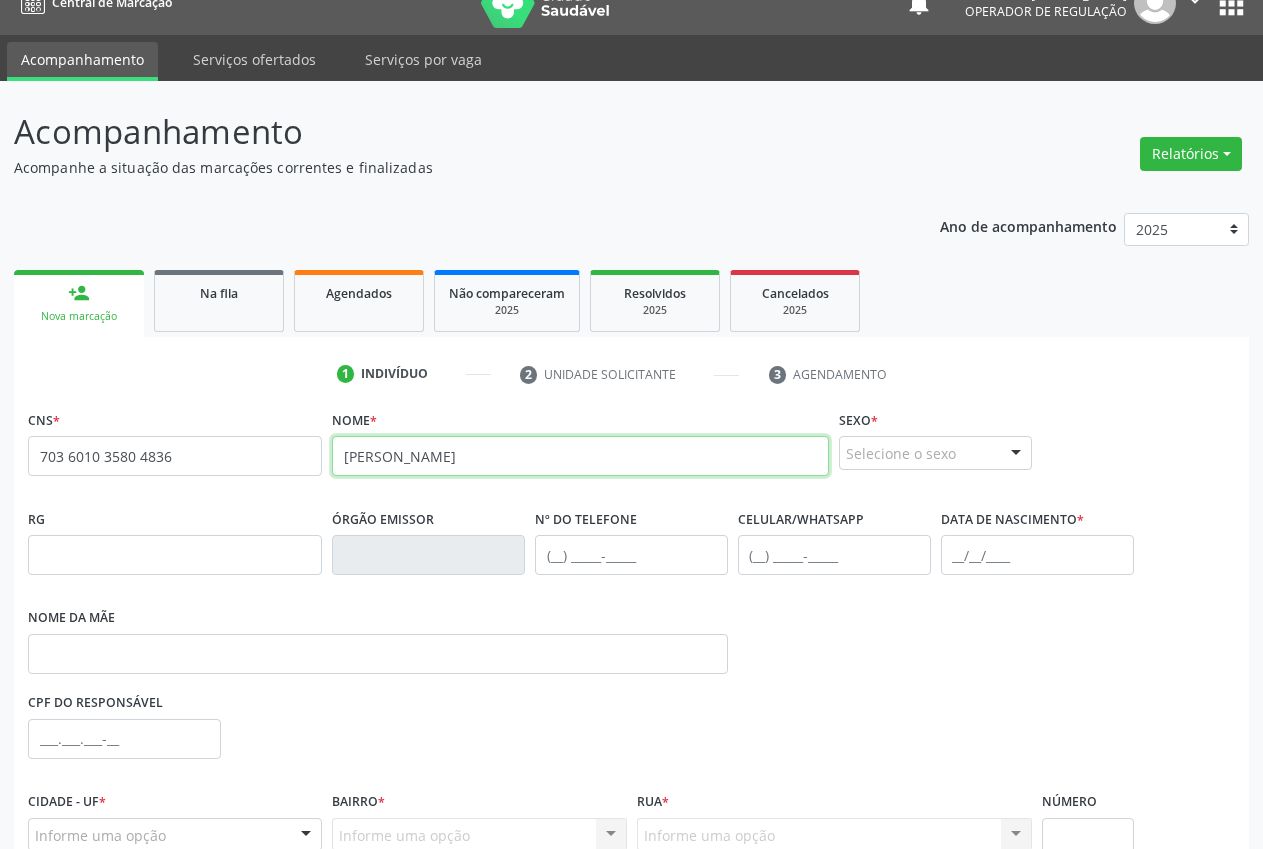 type on "[PERSON_NAME]" 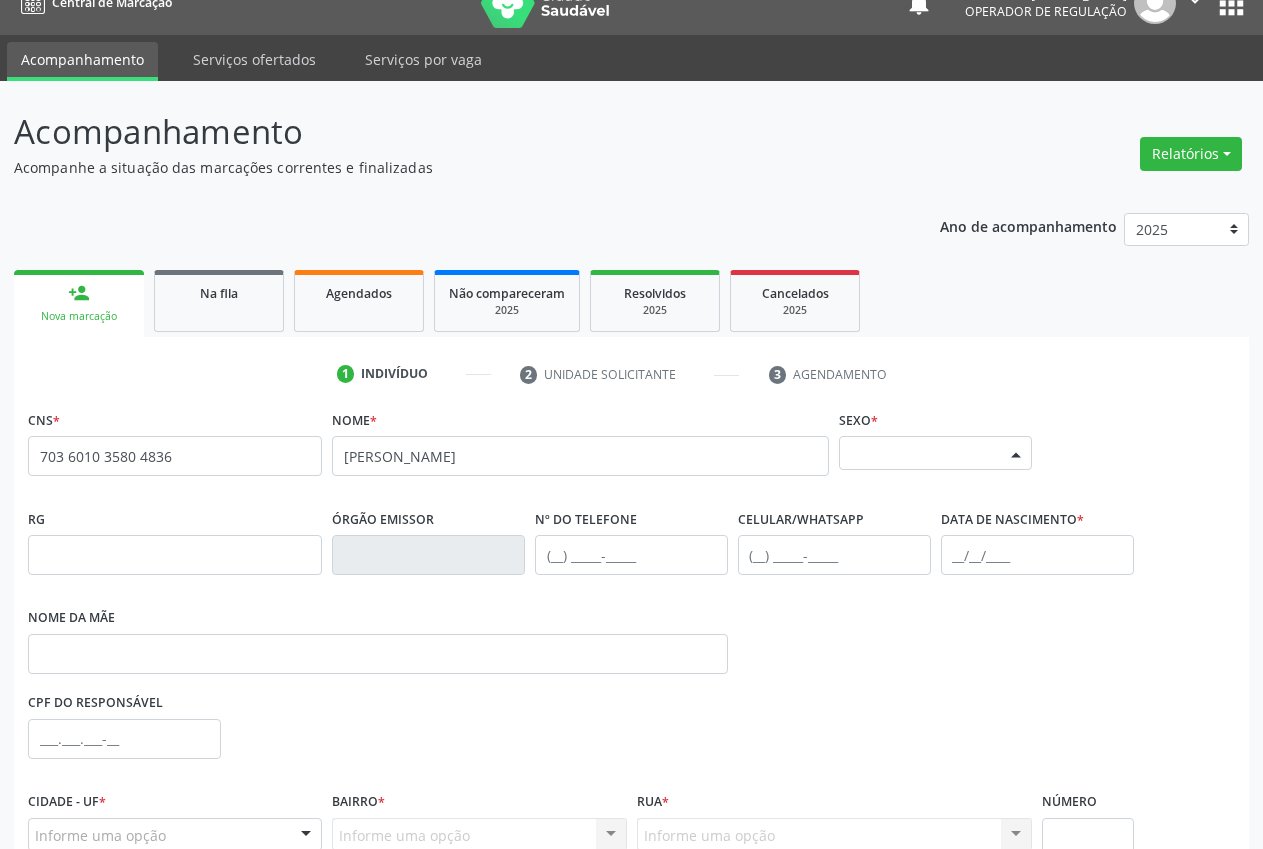 click on "Selecione o sexo" at bounding box center (935, 453) 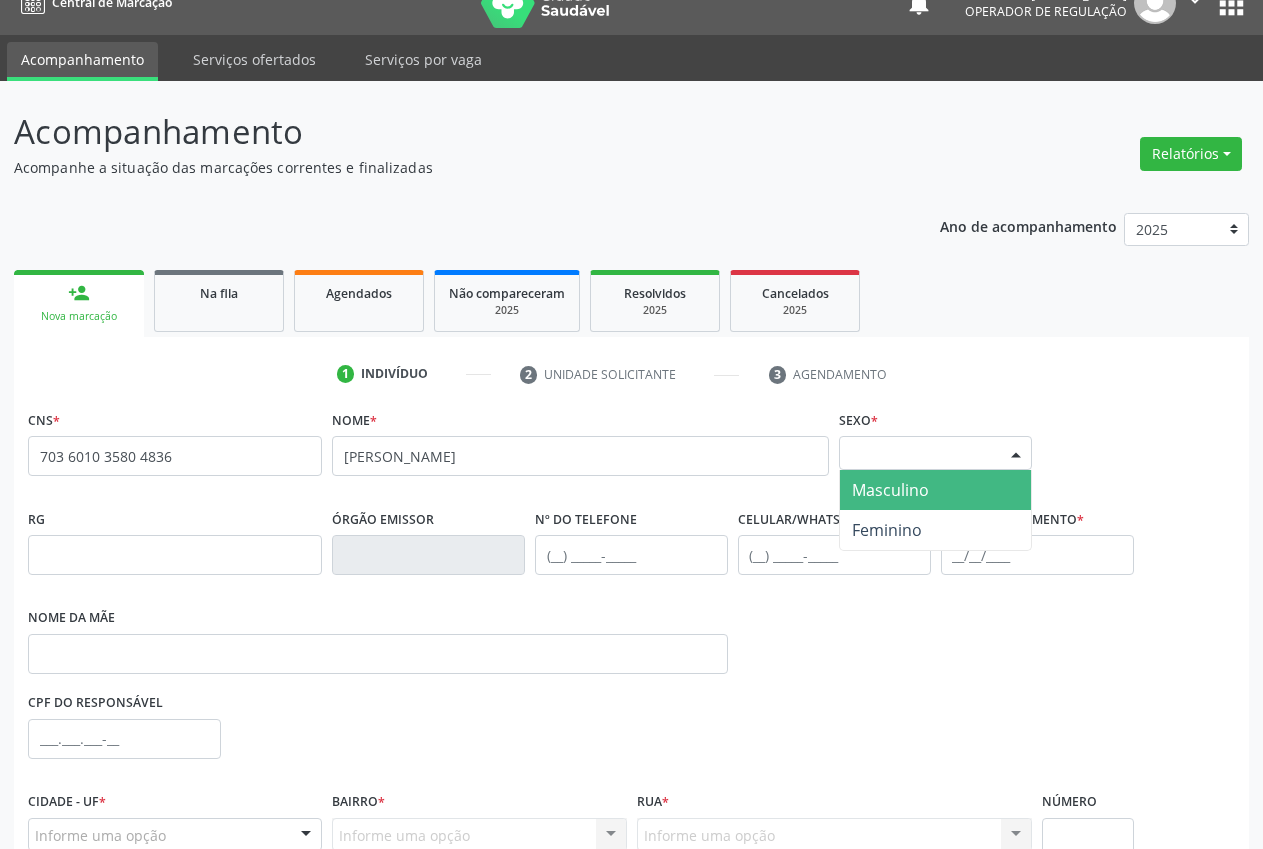 click on "Masculino" at bounding box center (890, 490) 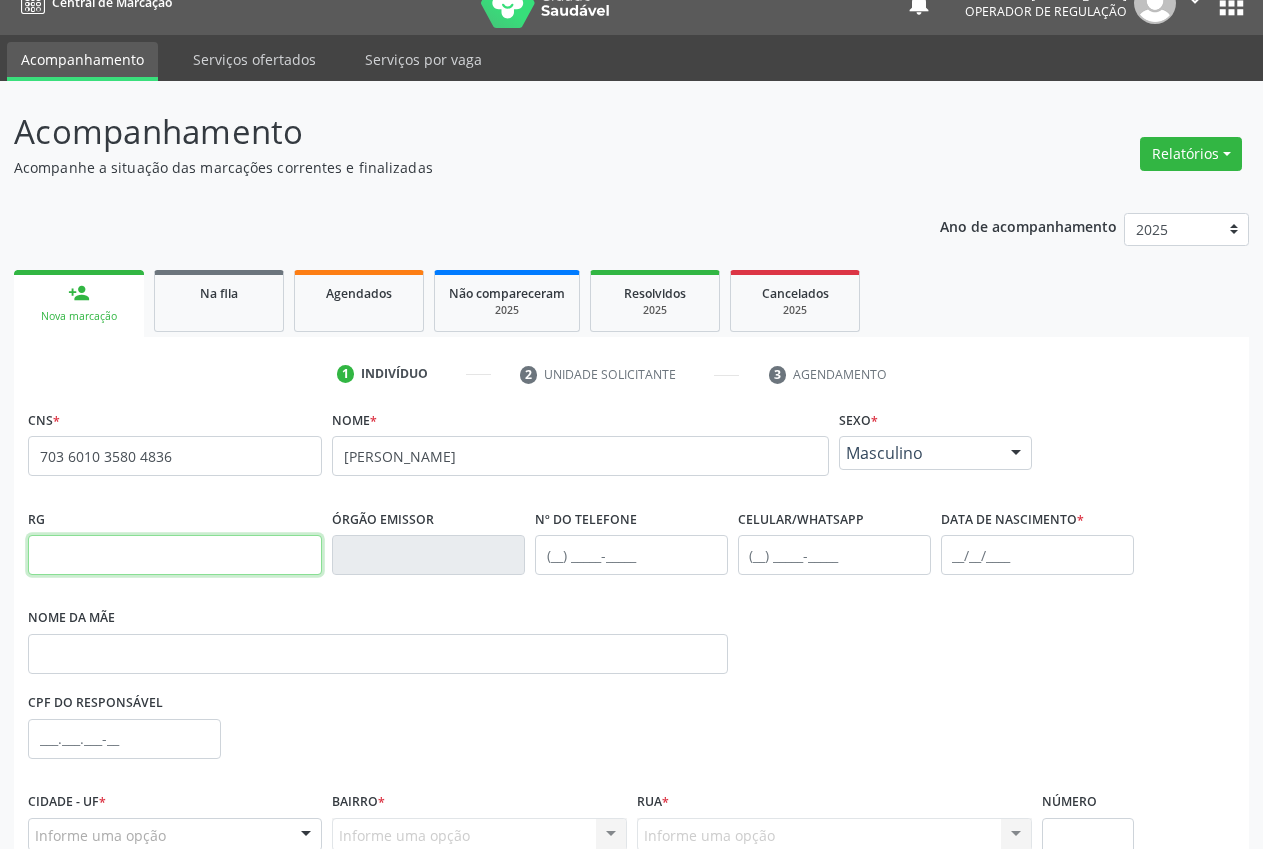 click at bounding box center (175, 555) 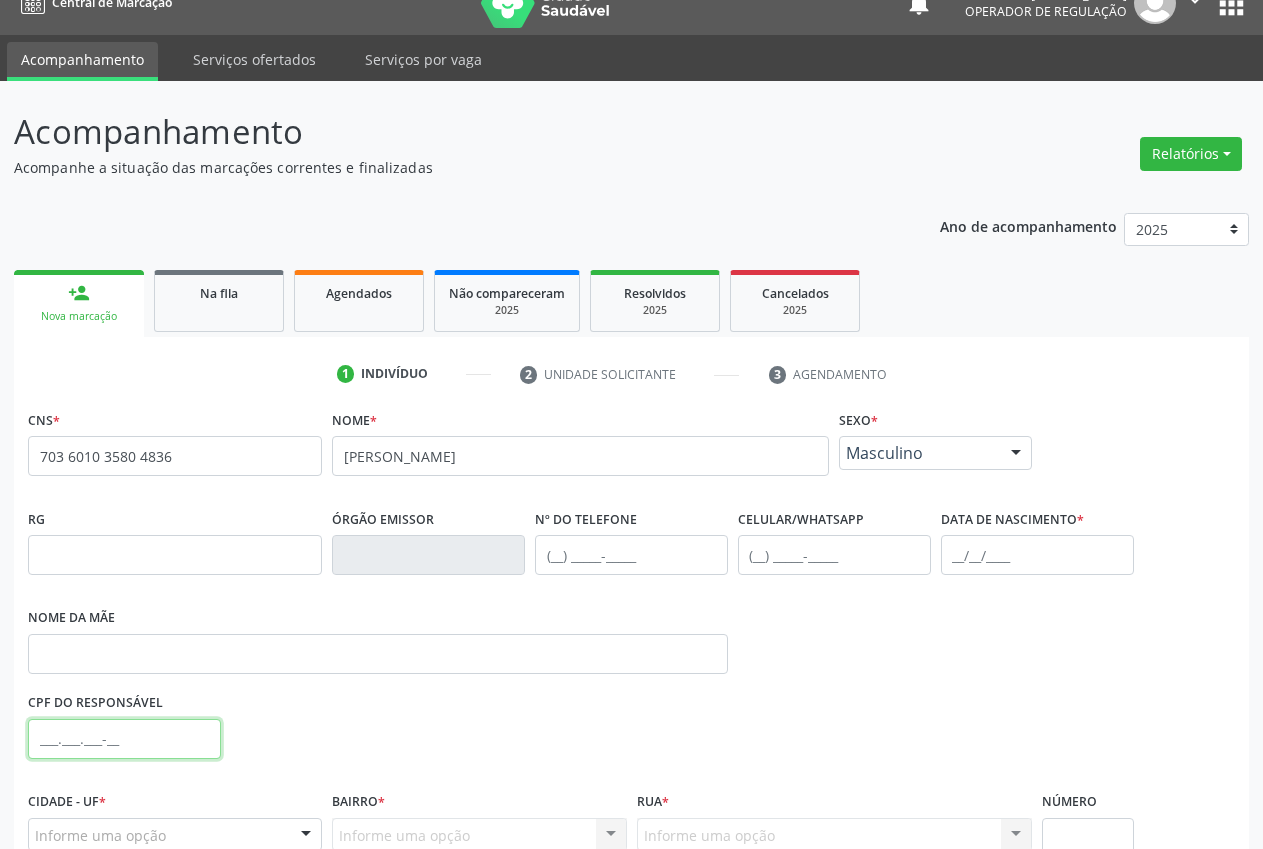 click at bounding box center (124, 739) 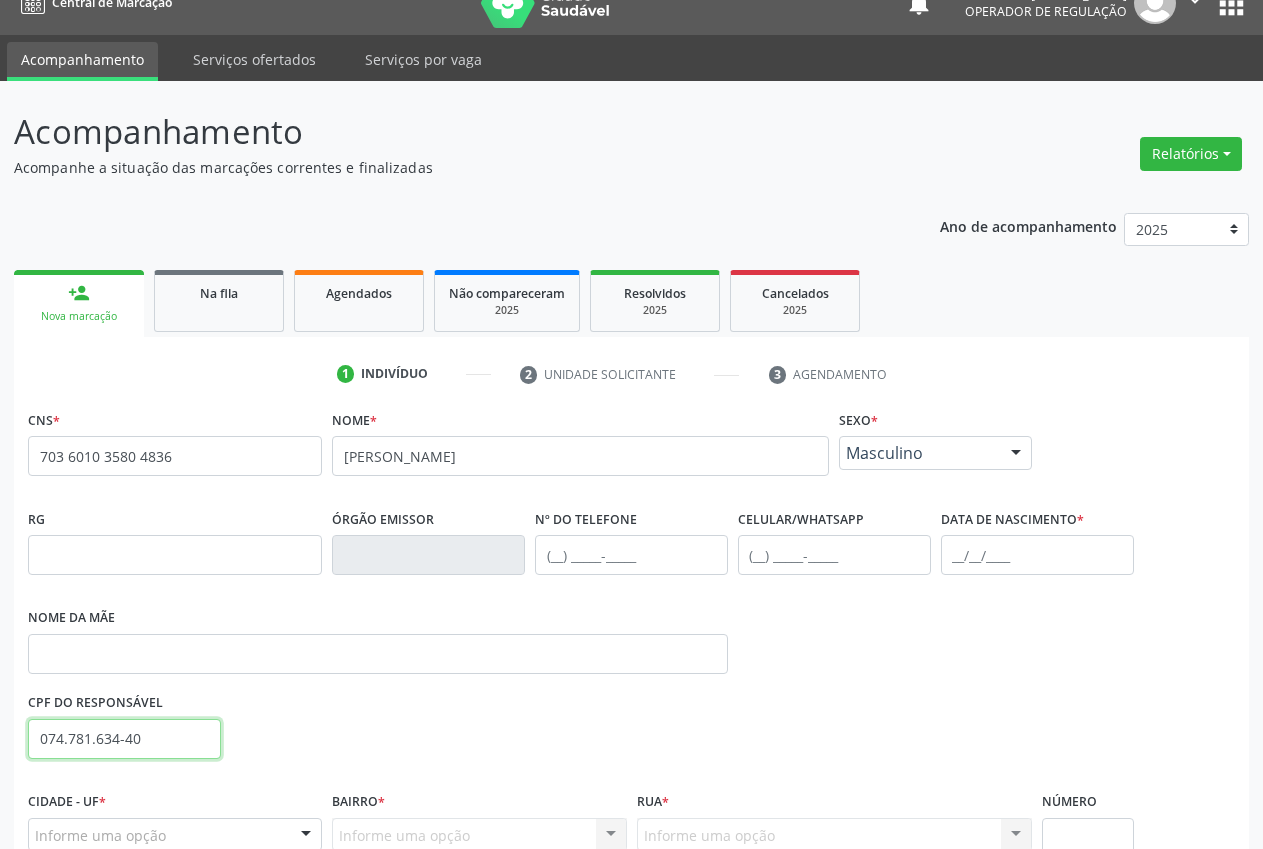type on "074.781.634-40" 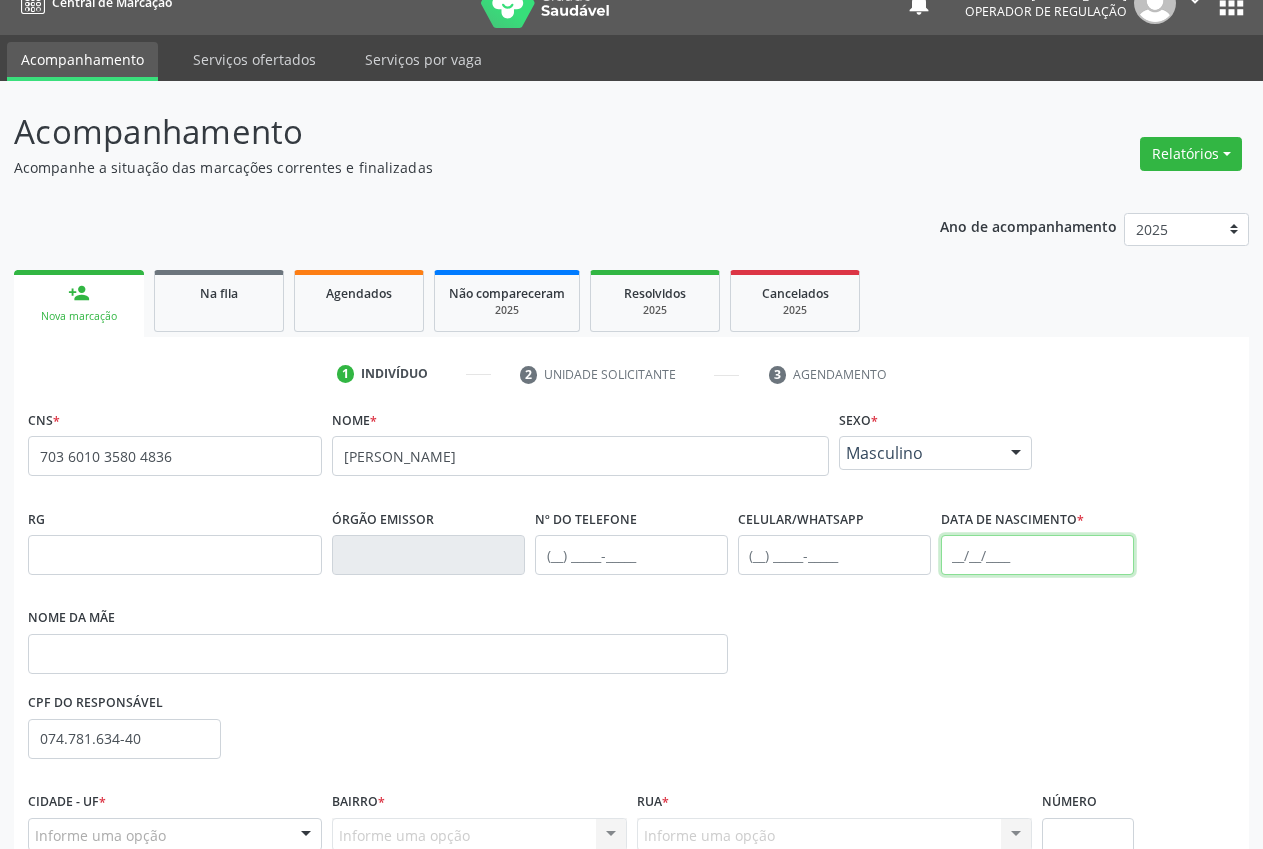click at bounding box center [1037, 555] 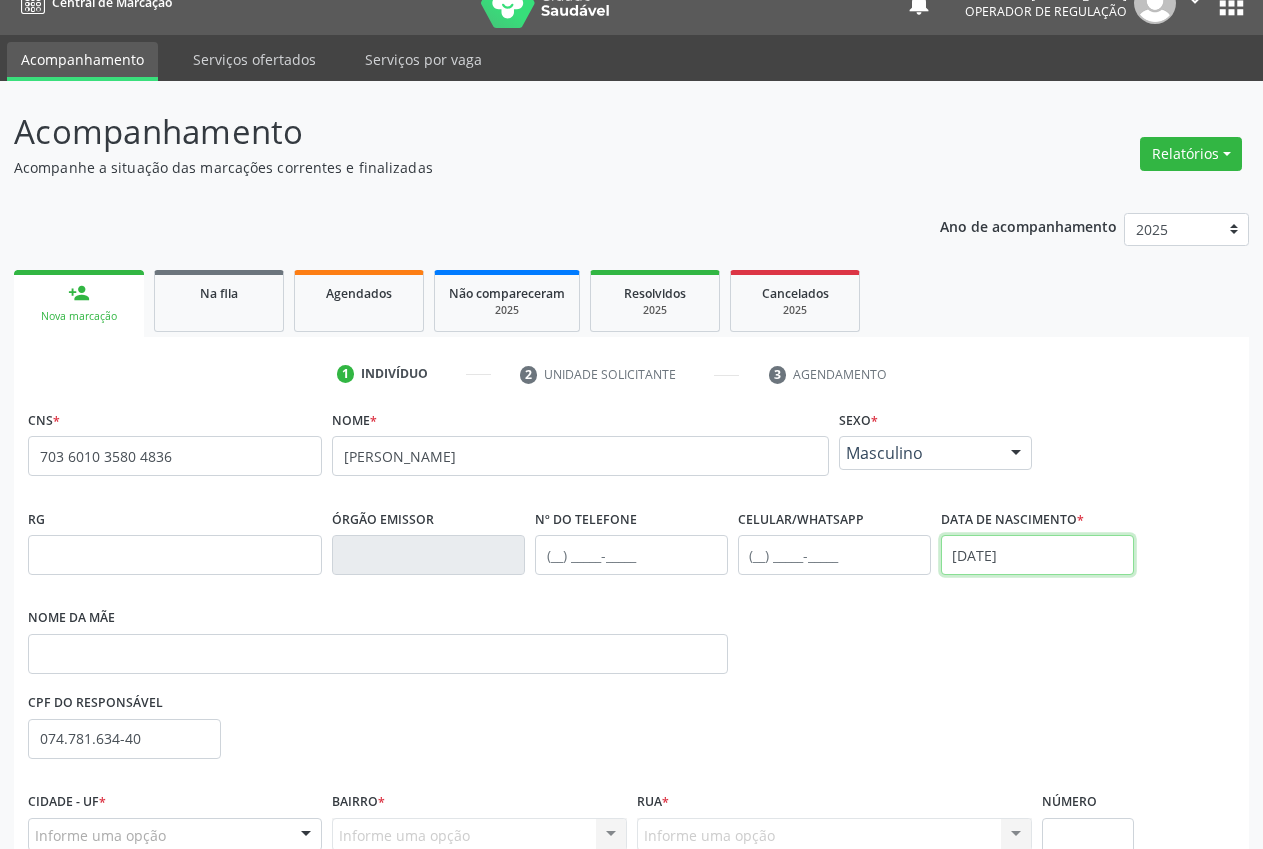 type on "[DATE]" 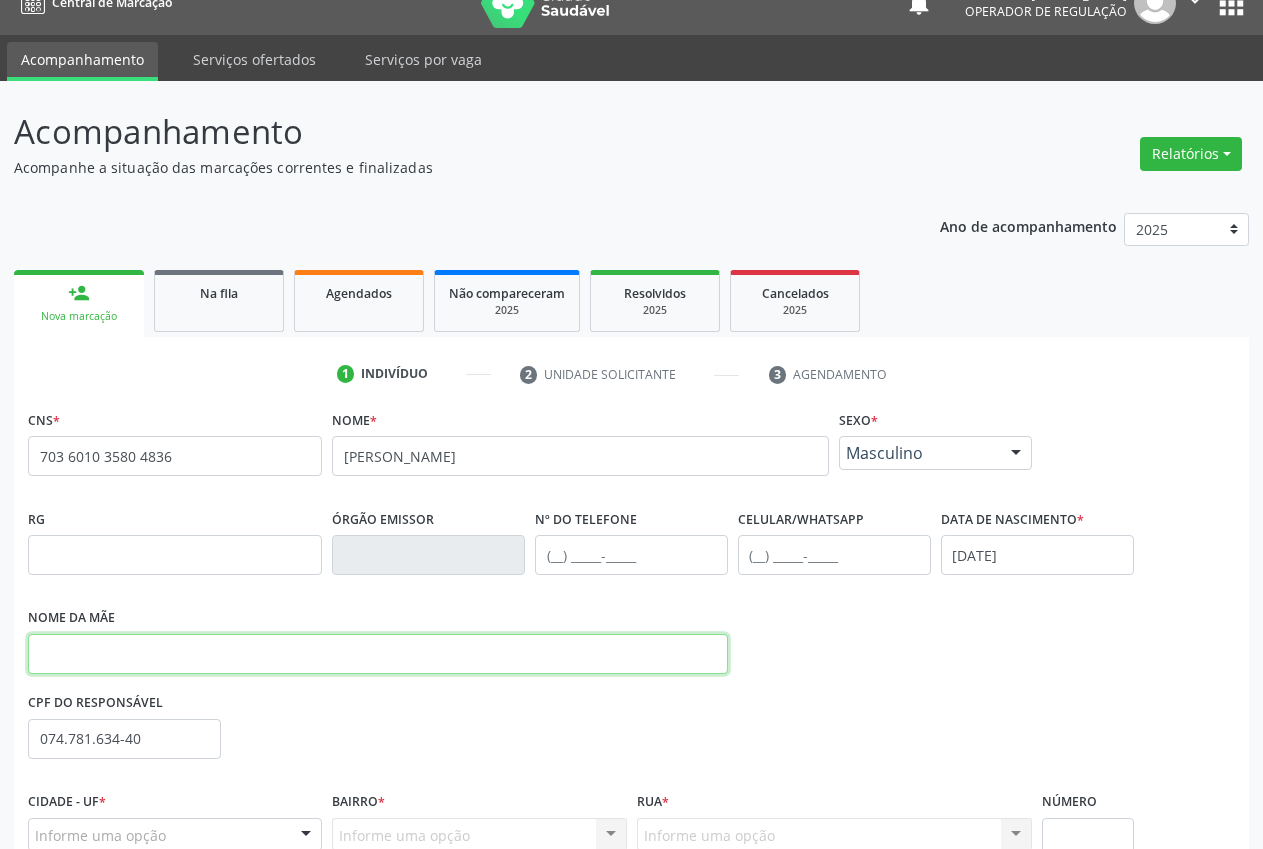 click at bounding box center [378, 654] 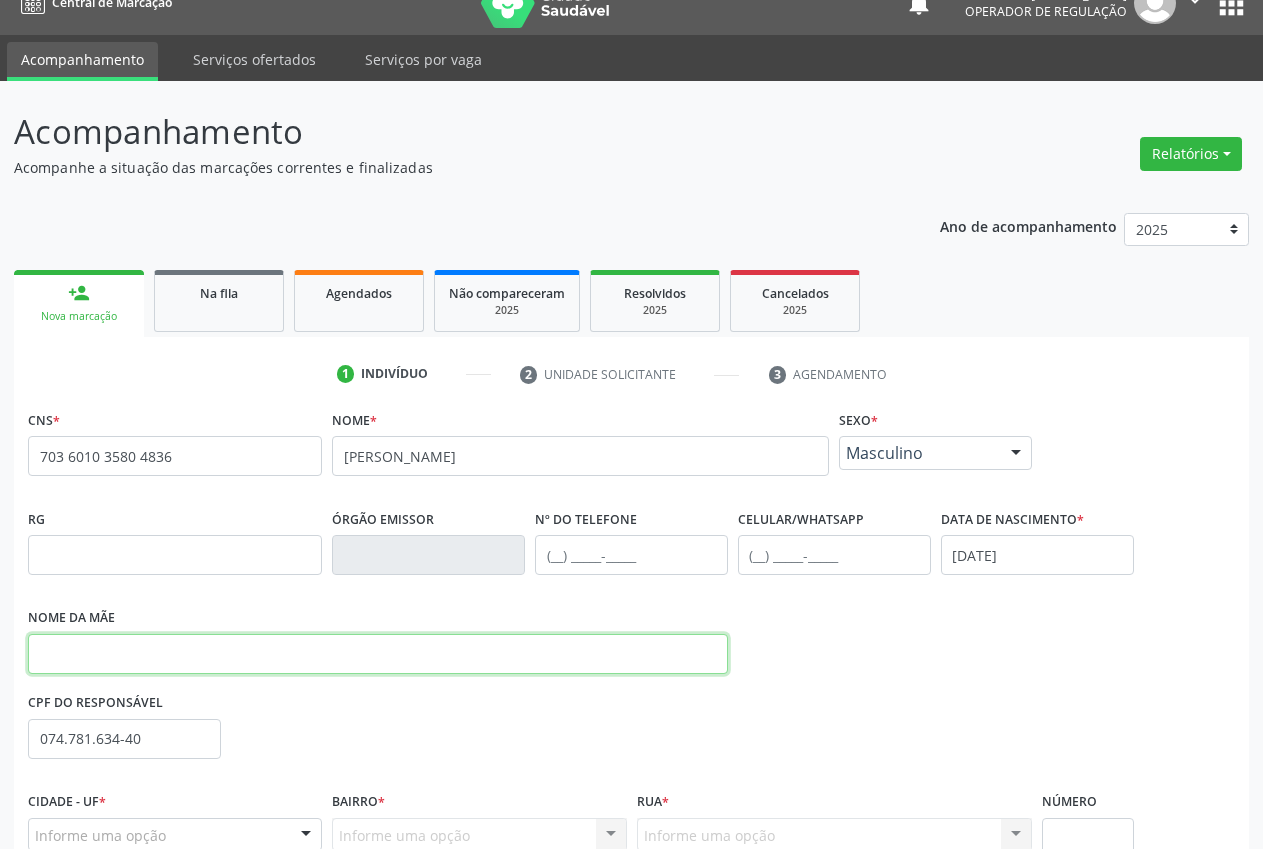 click at bounding box center (378, 654) 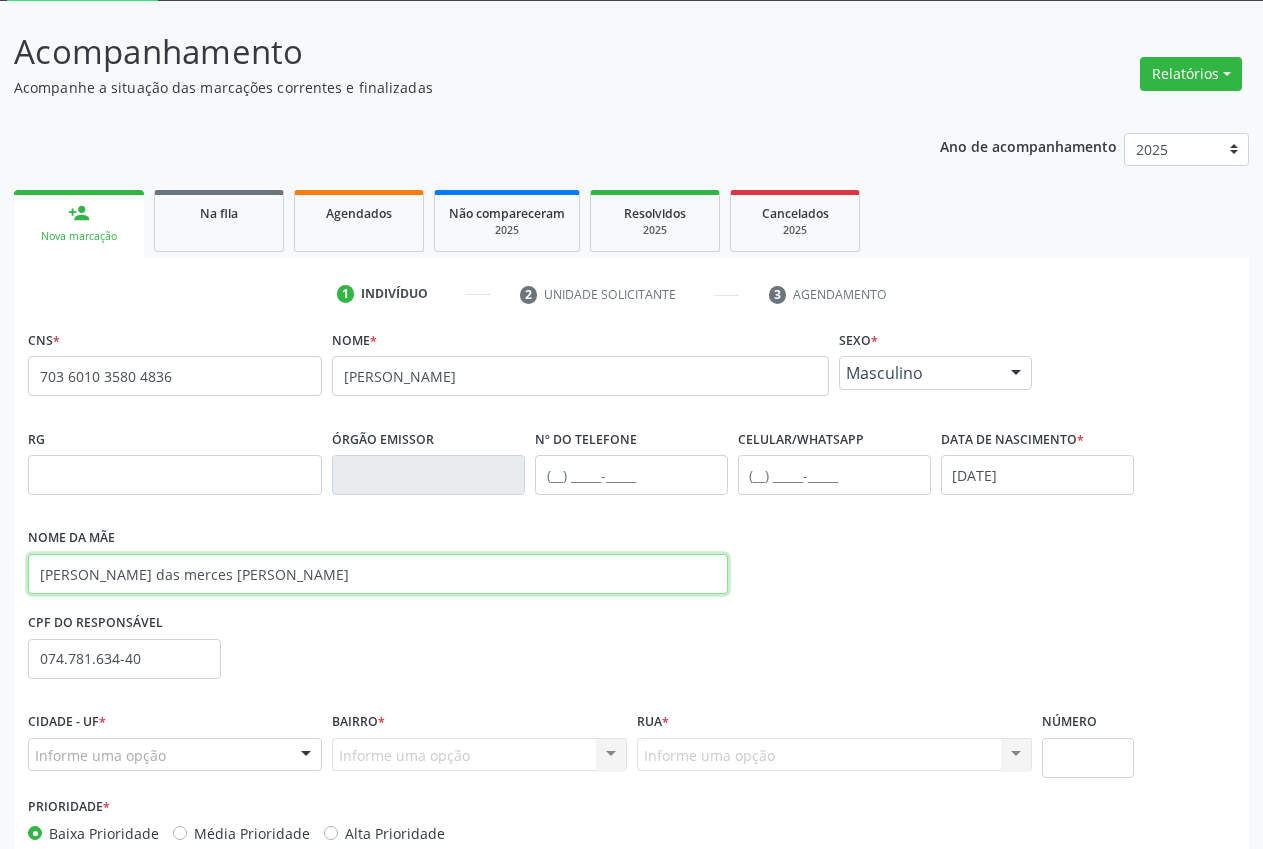 scroll, scrollTop: 111, scrollLeft: 0, axis: vertical 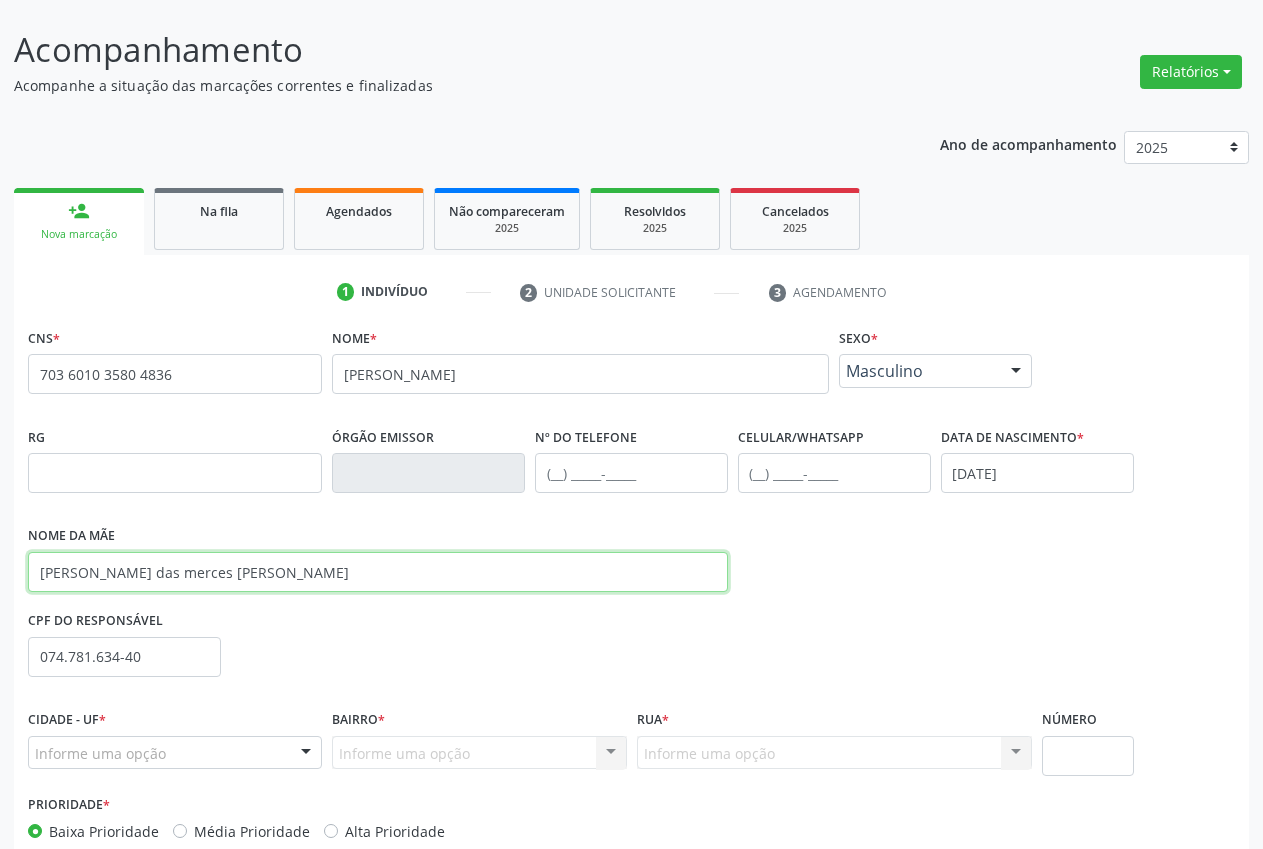 type on "maria das merces damaceno rodrigues" 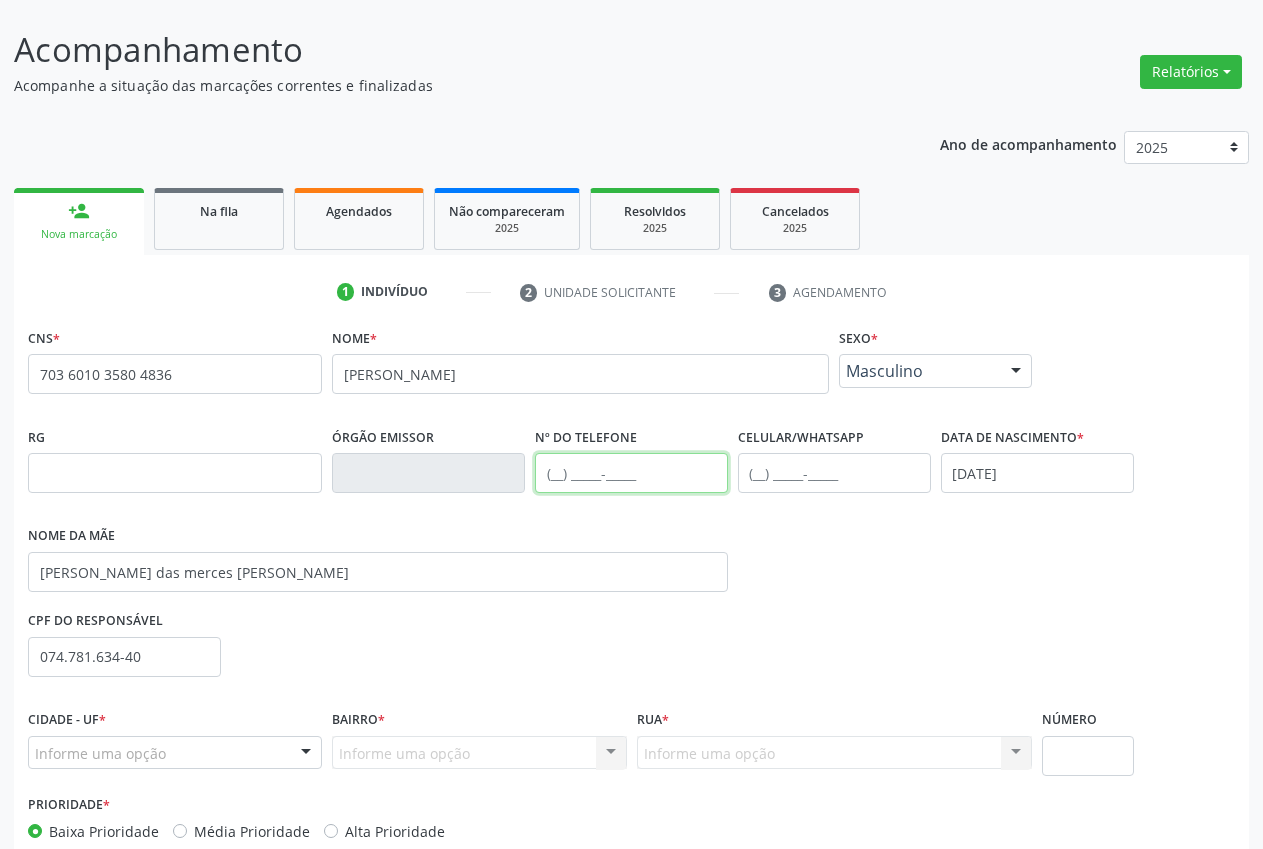 drag, startPoint x: 547, startPoint y: 466, endPoint x: 622, endPoint y: 425, distance: 85.47514 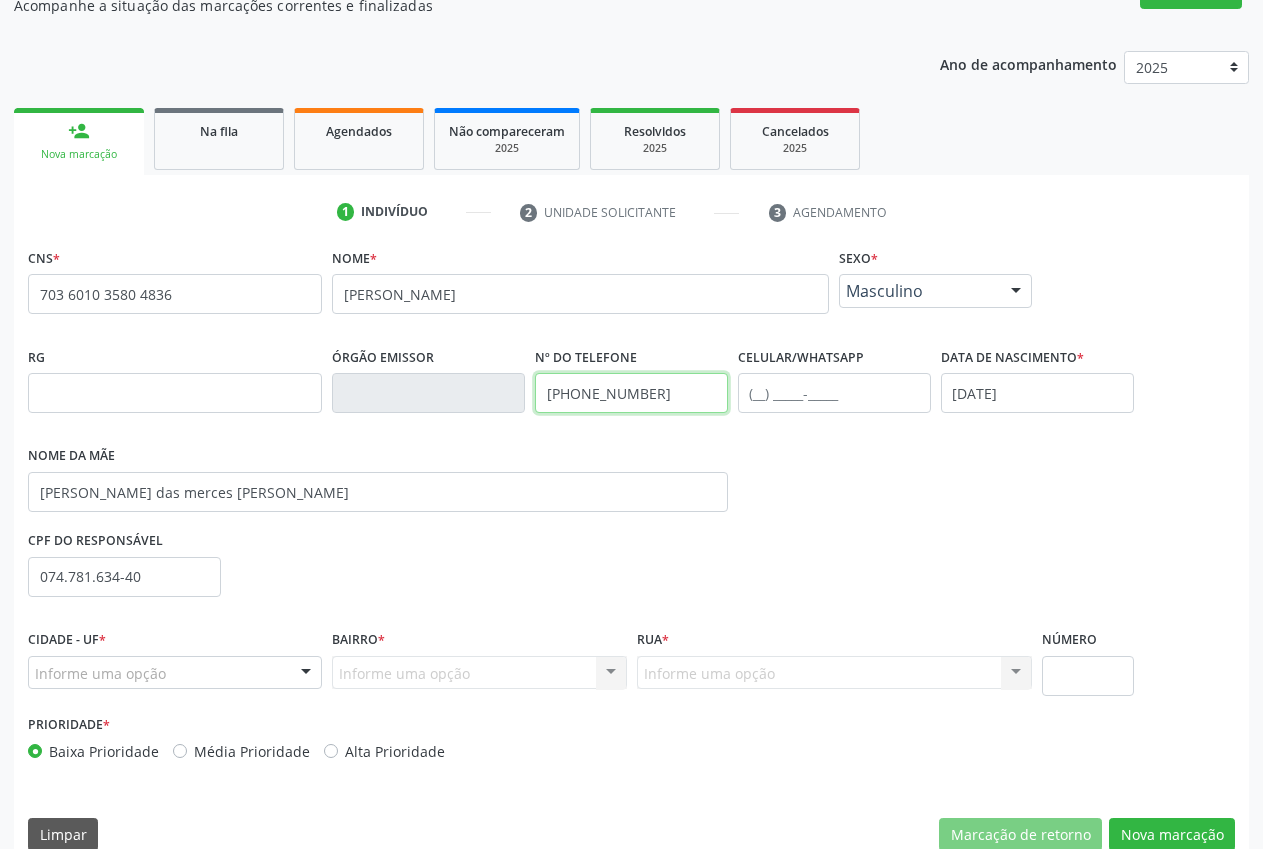 scroll, scrollTop: 221, scrollLeft: 0, axis: vertical 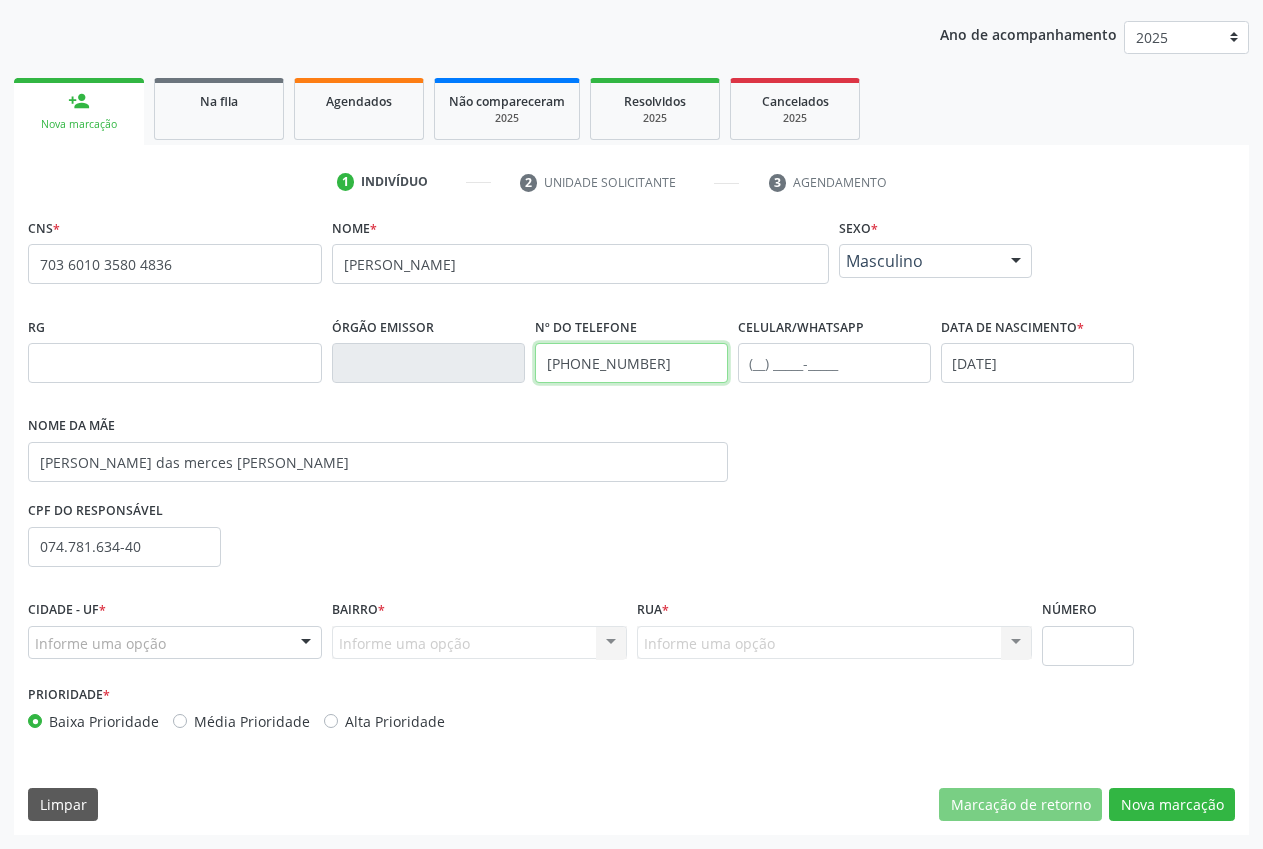 type on "(87) 98144-6386" 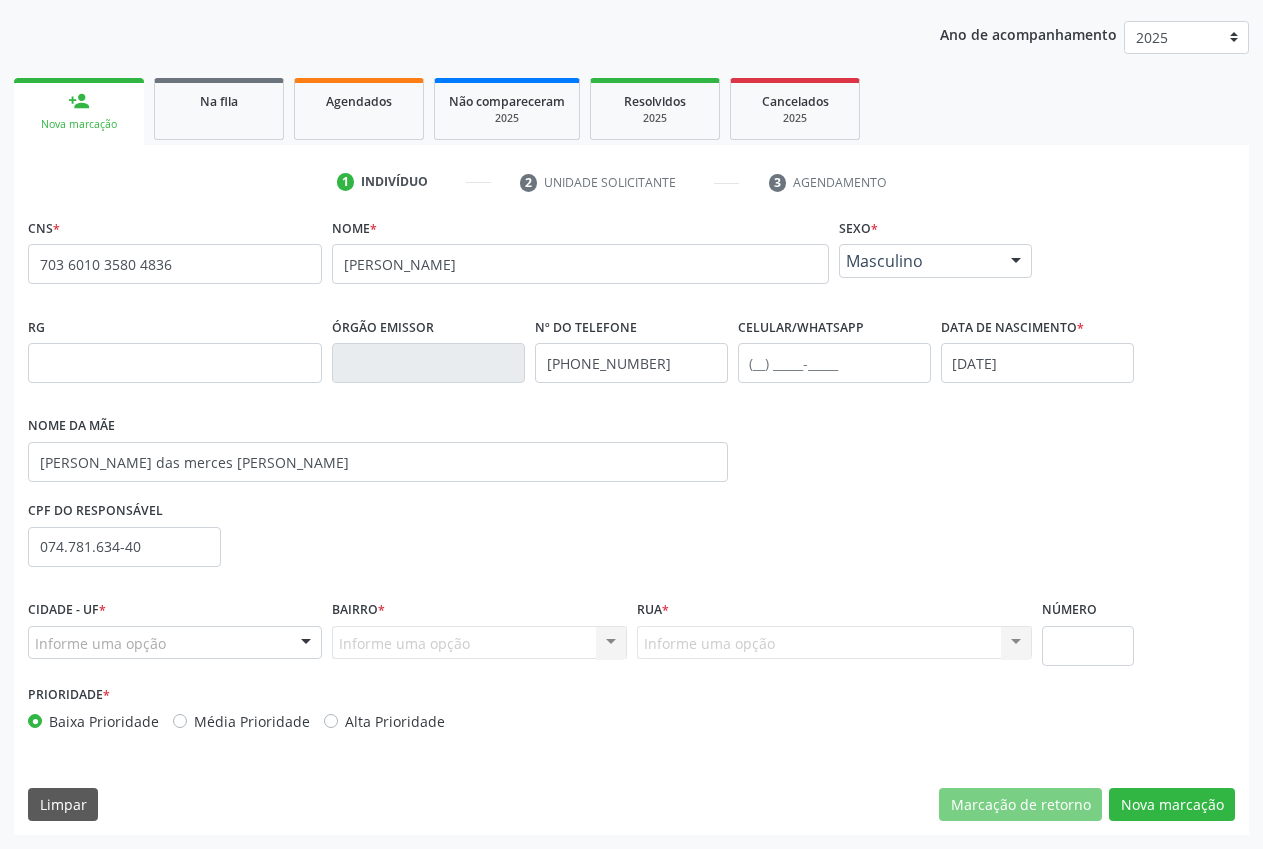 click on "Informe uma opção" at bounding box center [175, 643] 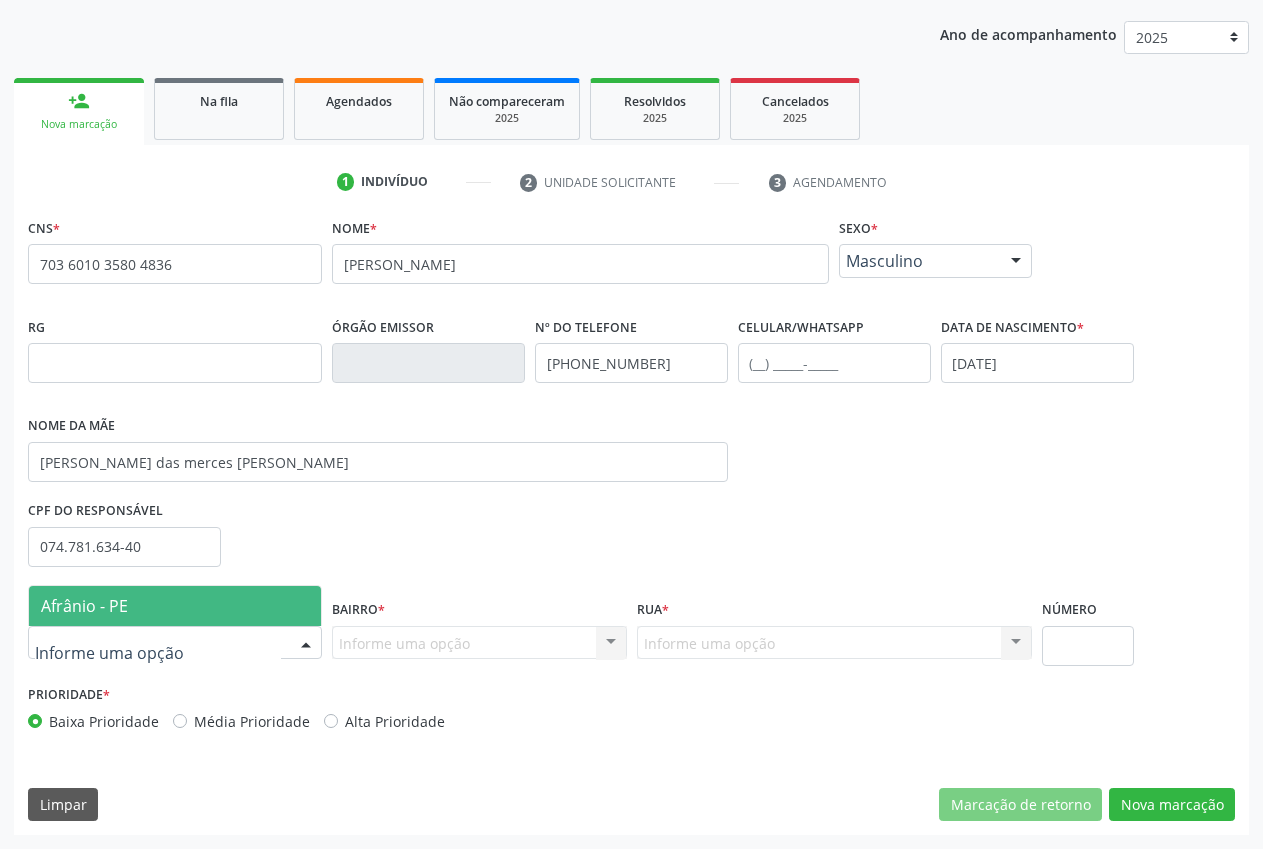 click on "Afrânio - PE" at bounding box center [175, 606] 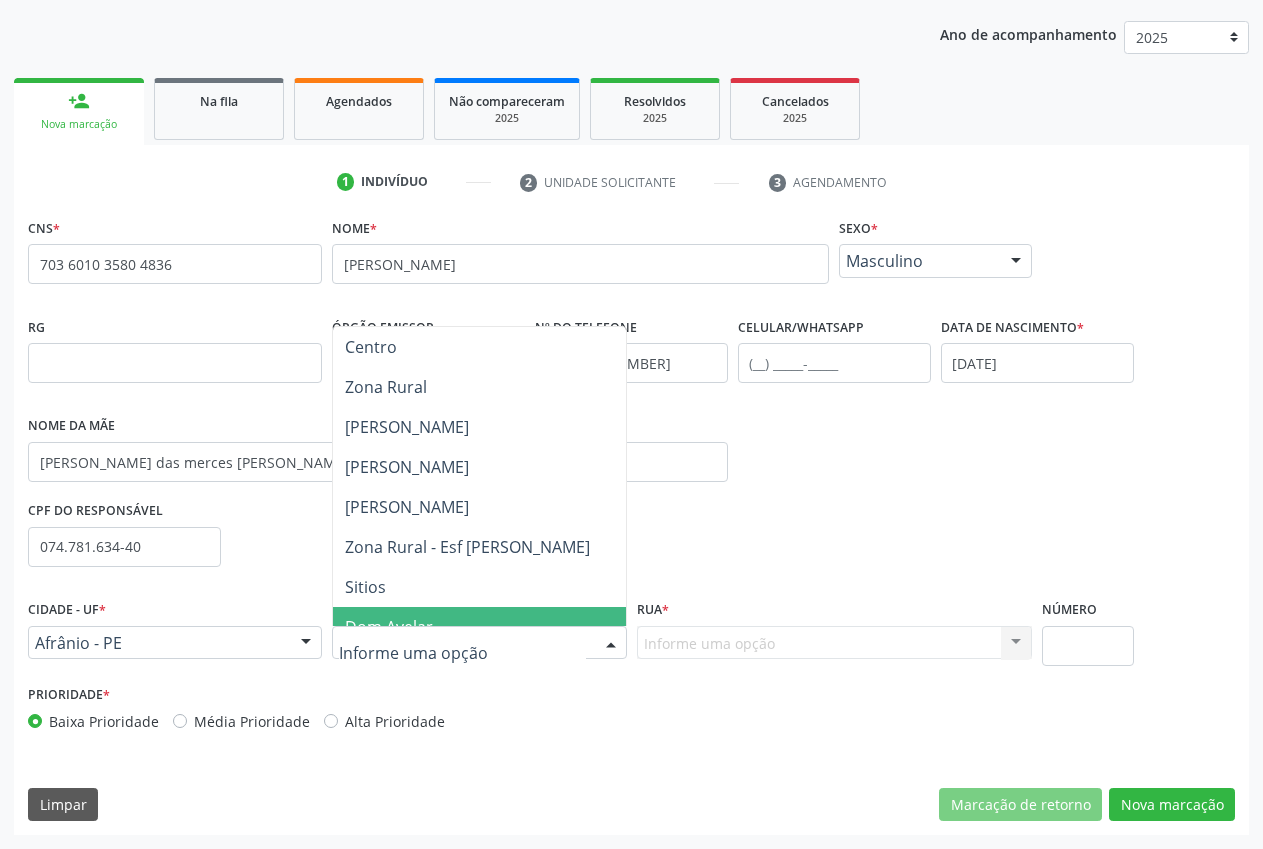 click at bounding box center (462, 653) 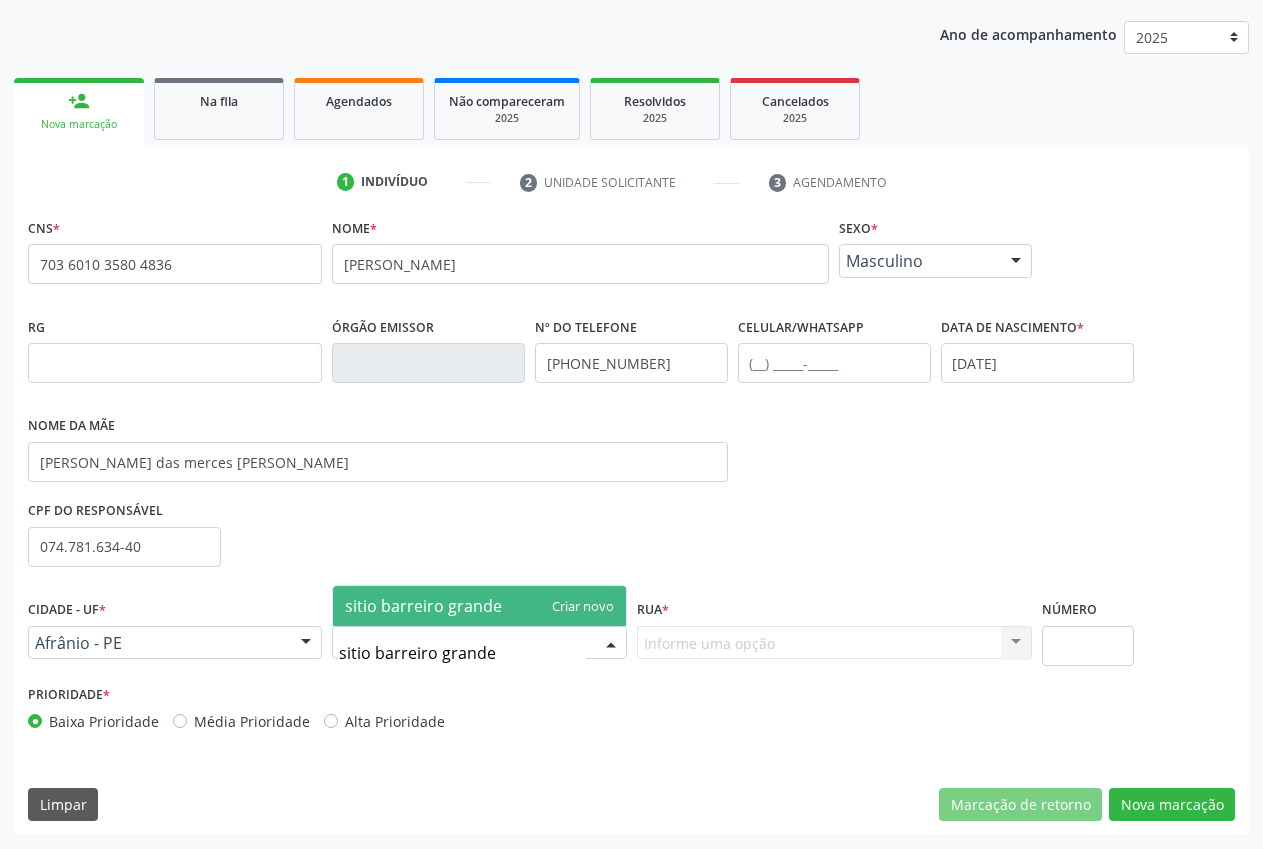 type on "sitio barreiro grande" 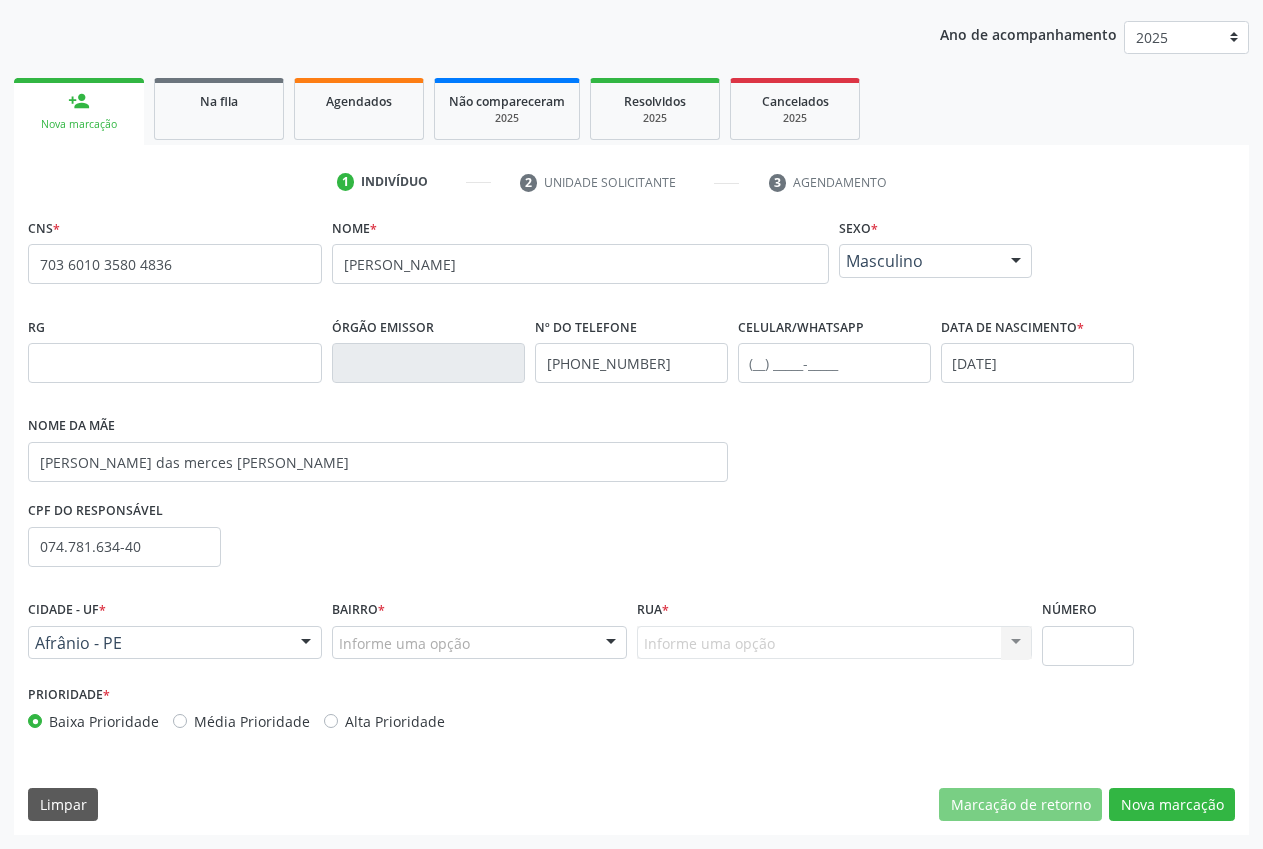 click on "CPF do responsável
074.781.634-40" at bounding box center (631, 545) 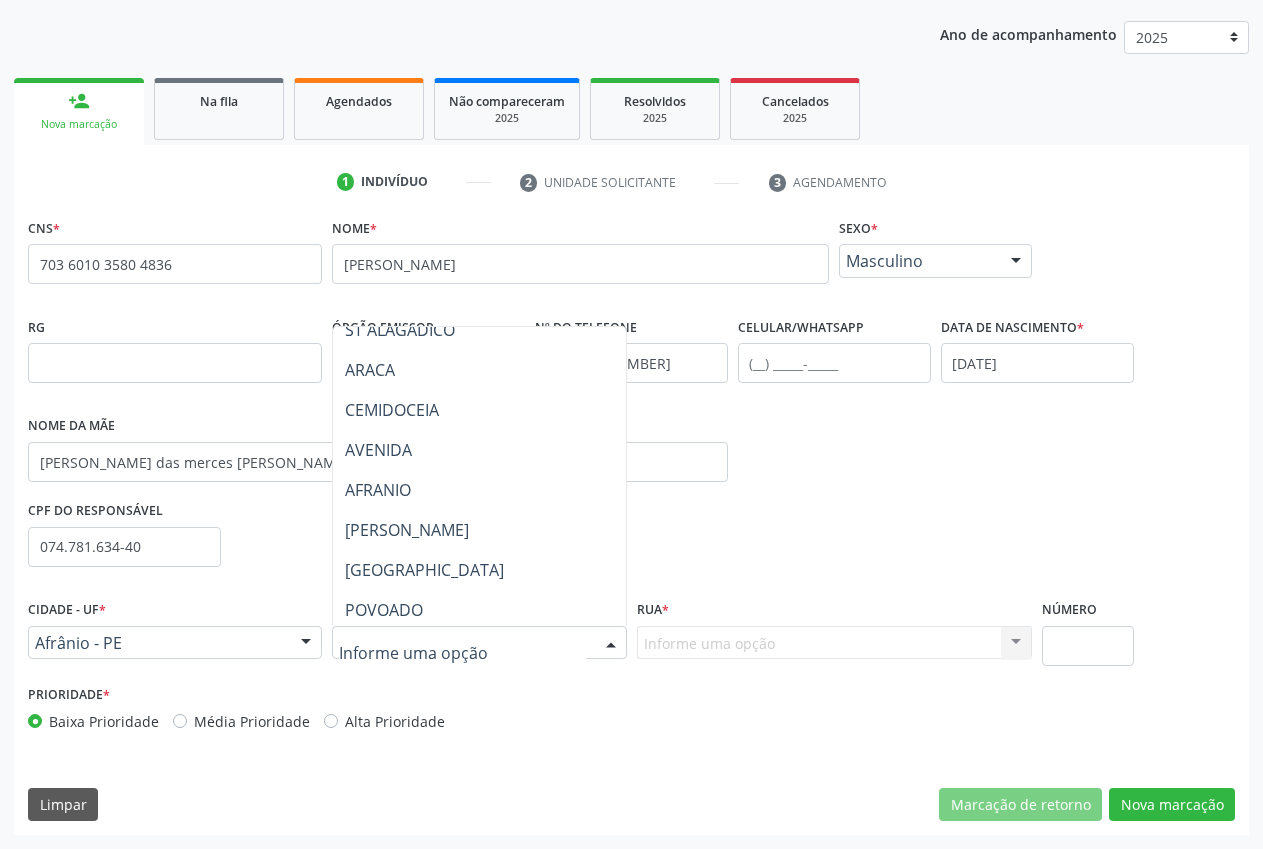 scroll, scrollTop: 2621, scrollLeft: 0, axis: vertical 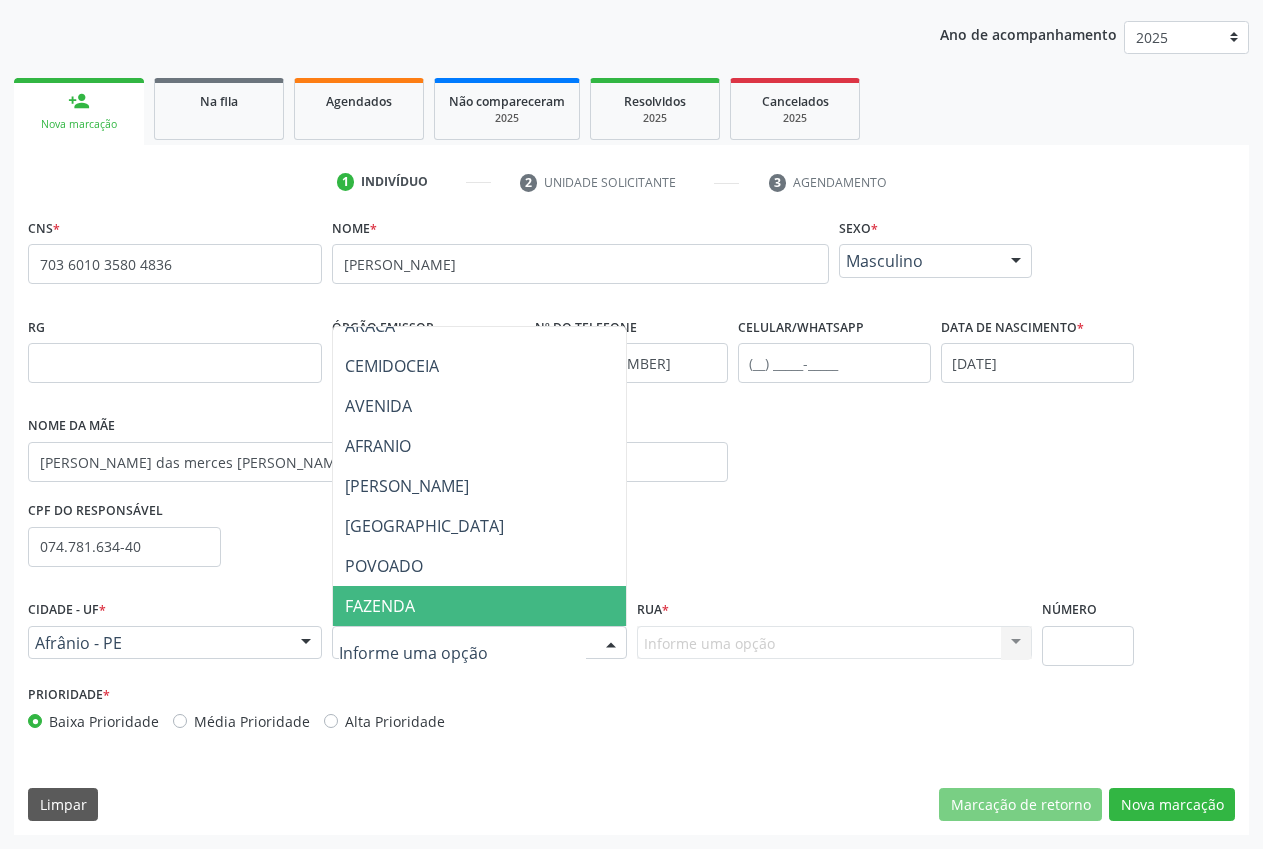 click at bounding box center [462, 653] 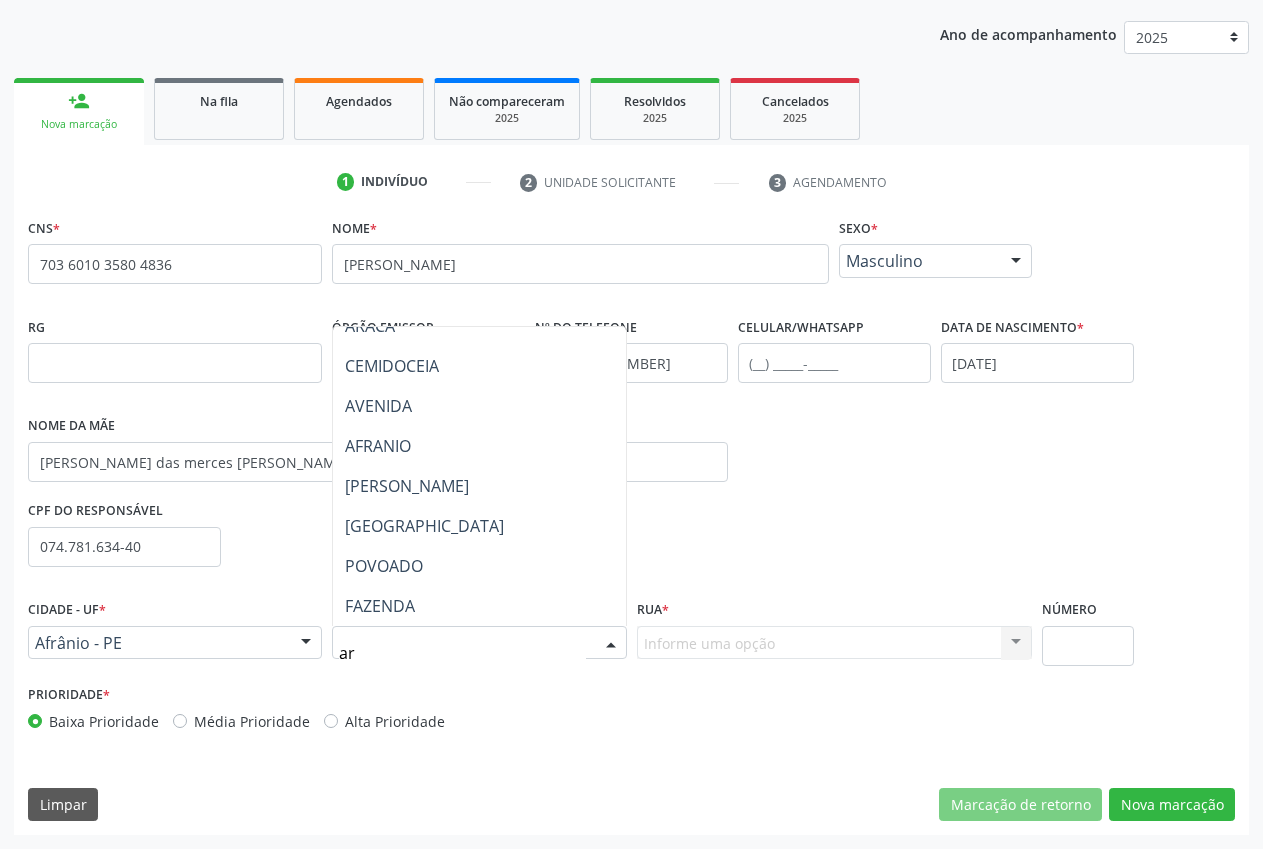 scroll, scrollTop: 181, scrollLeft: 0, axis: vertical 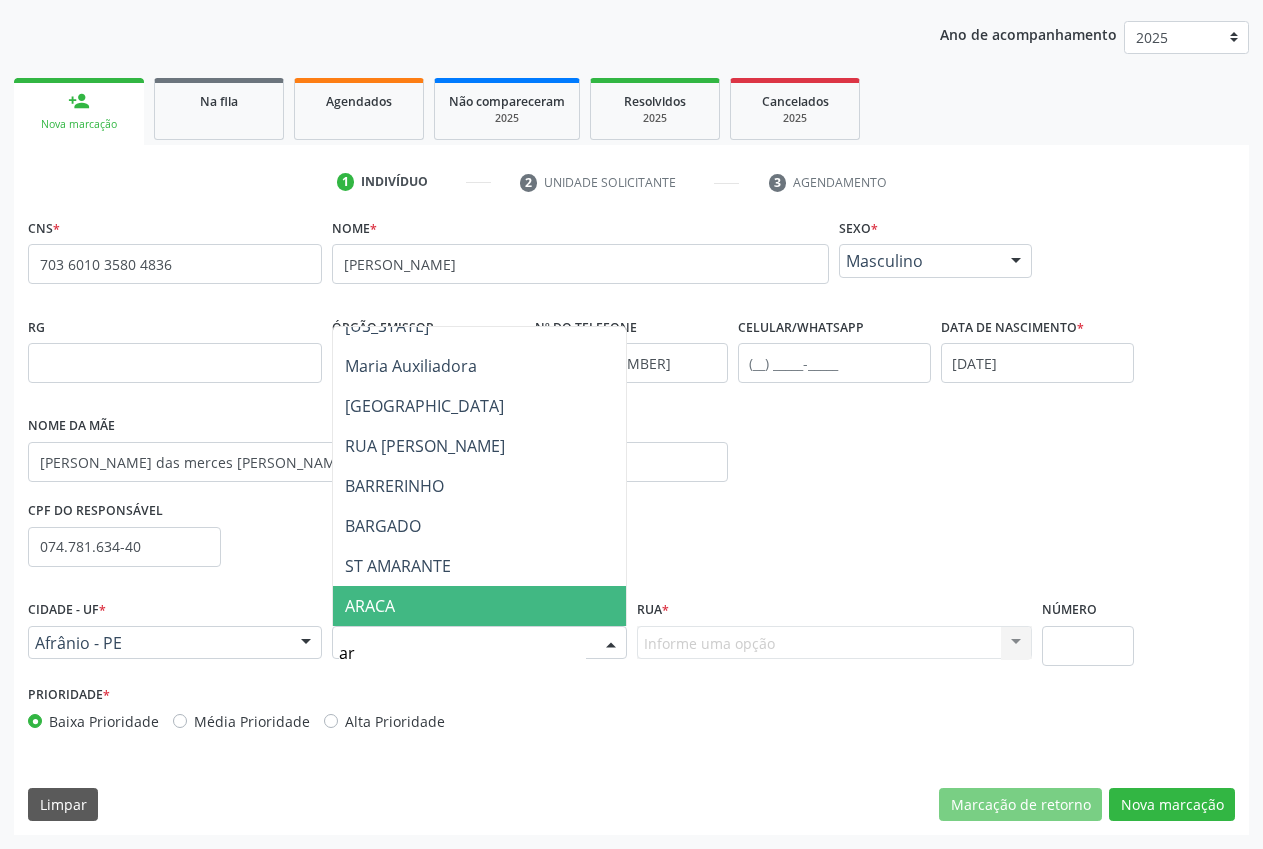 type on "ari" 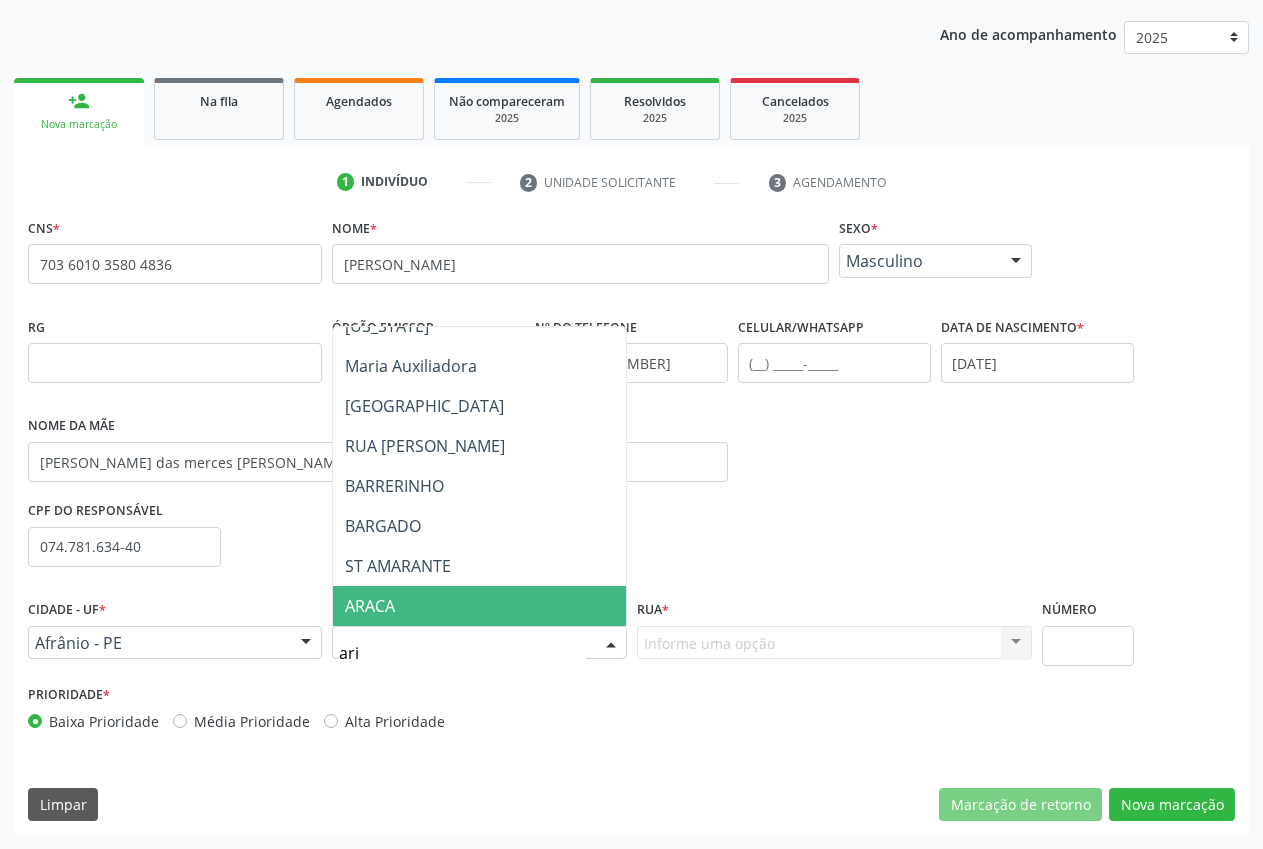 scroll, scrollTop: 0, scrollLeft: 0, axis: both 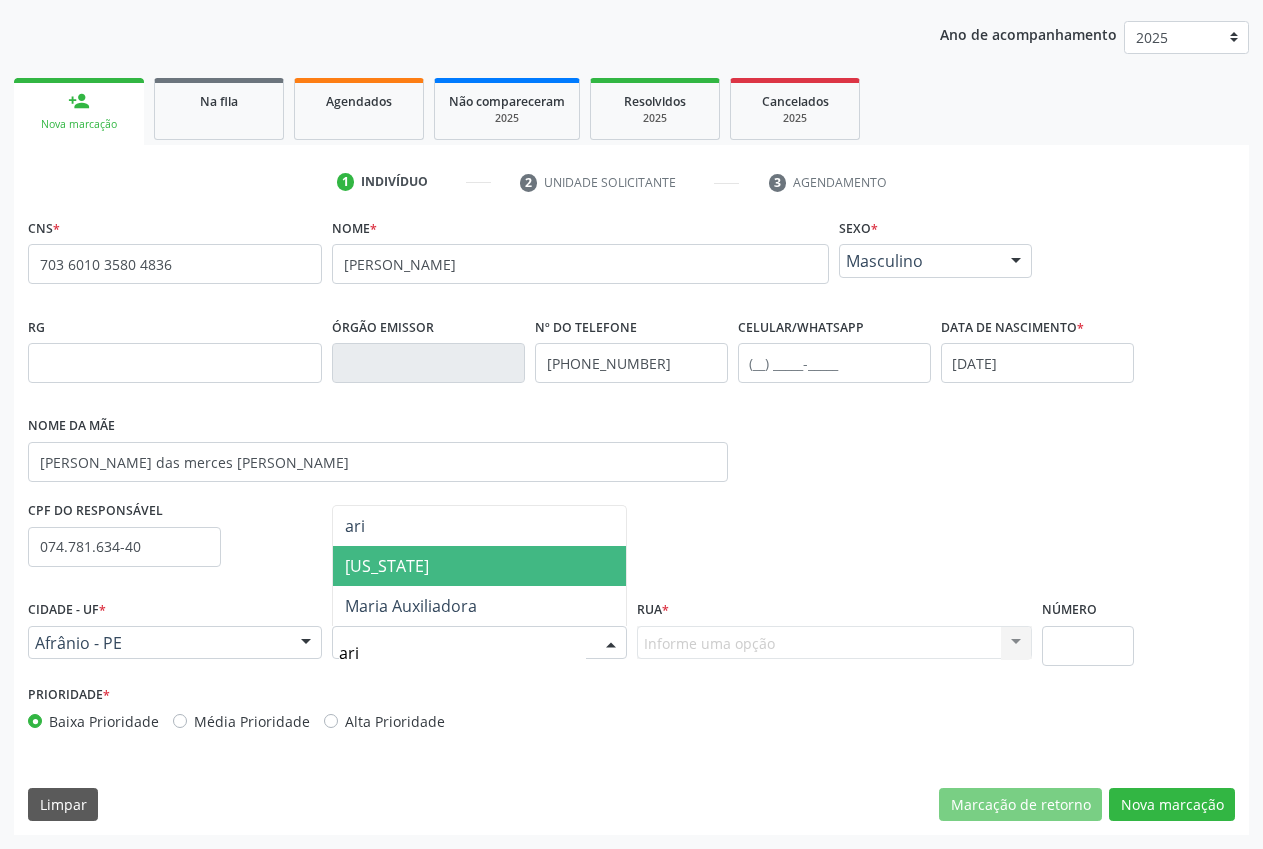 click on "Arizona" at bounding box center [479, 566] 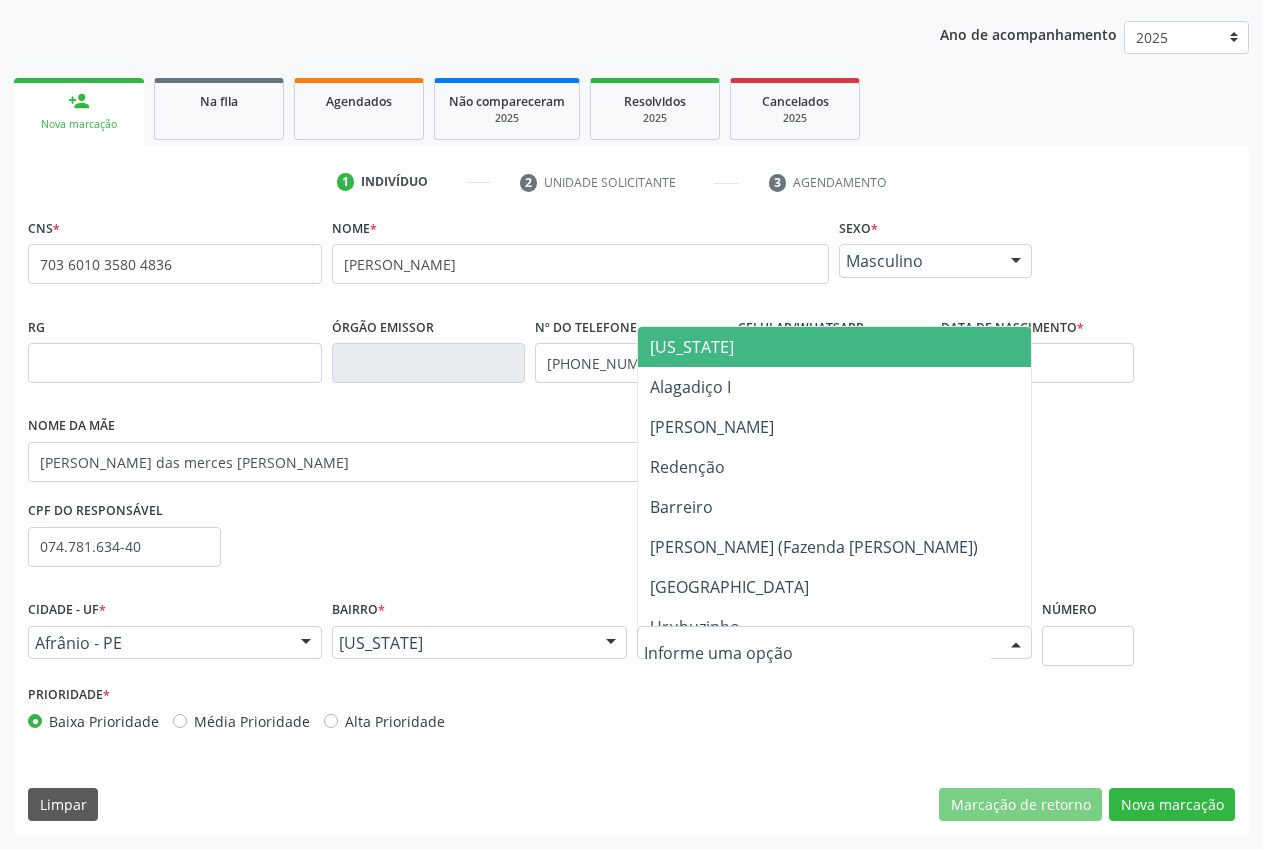 click on "Arizona" at bounding box center [835, 347] 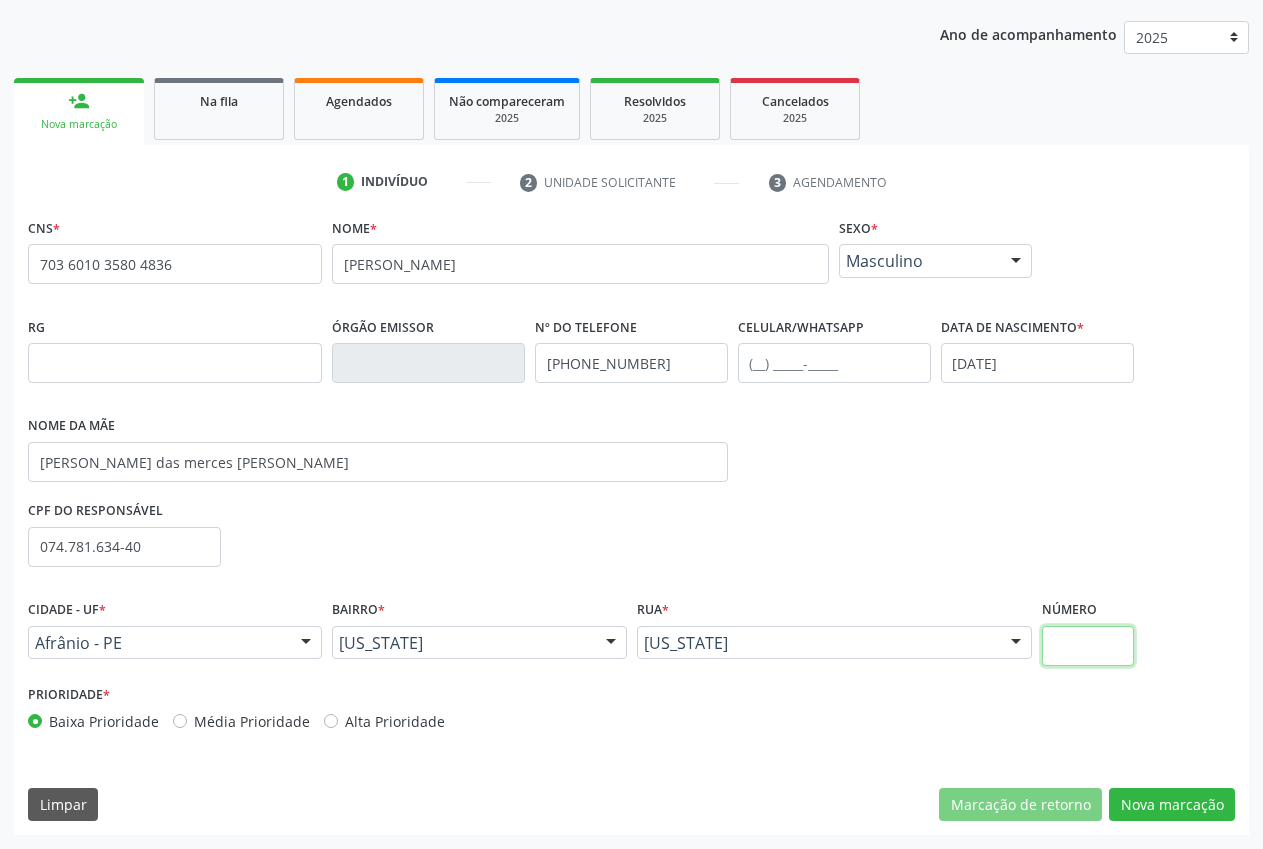 click at bounding box center (1087, 646) 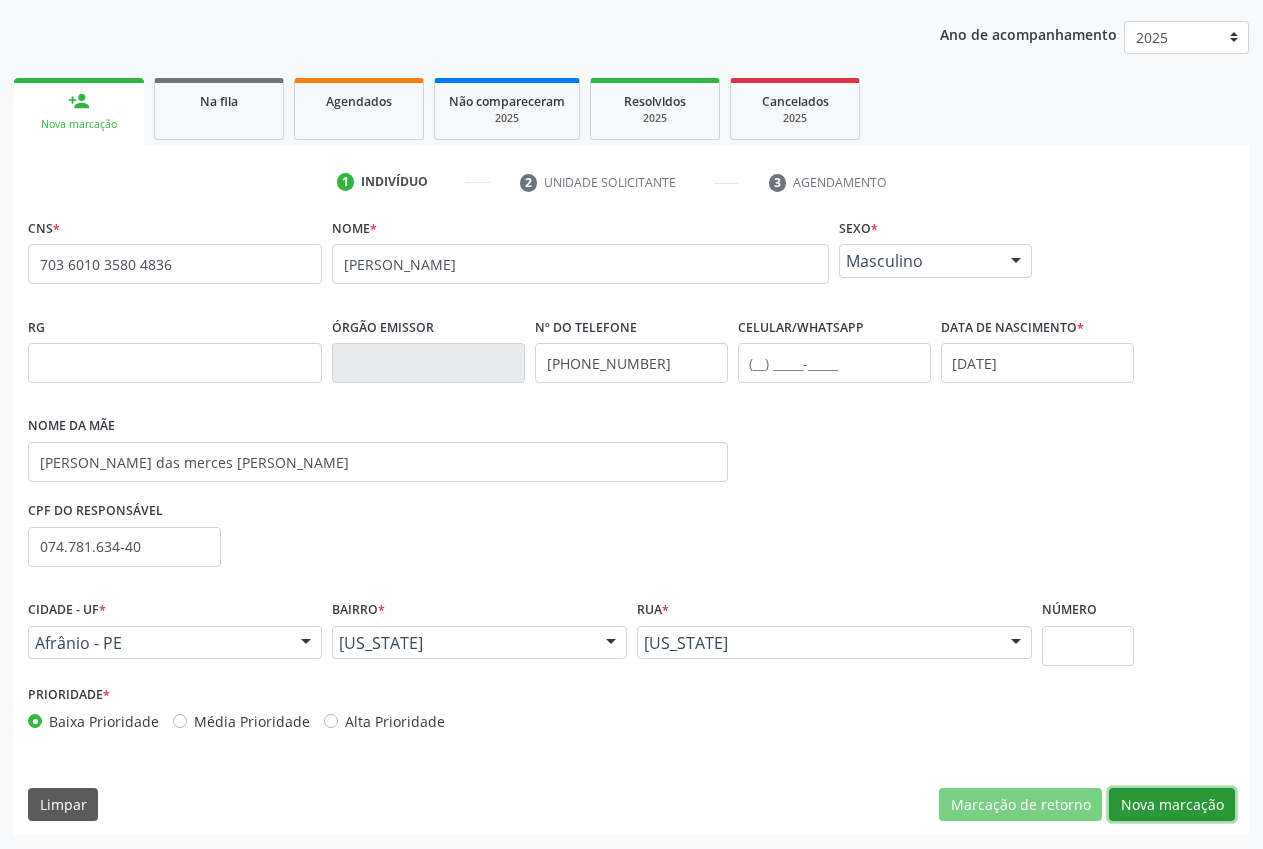 click on "Nova marcação" at bounding box center [1172, 805] 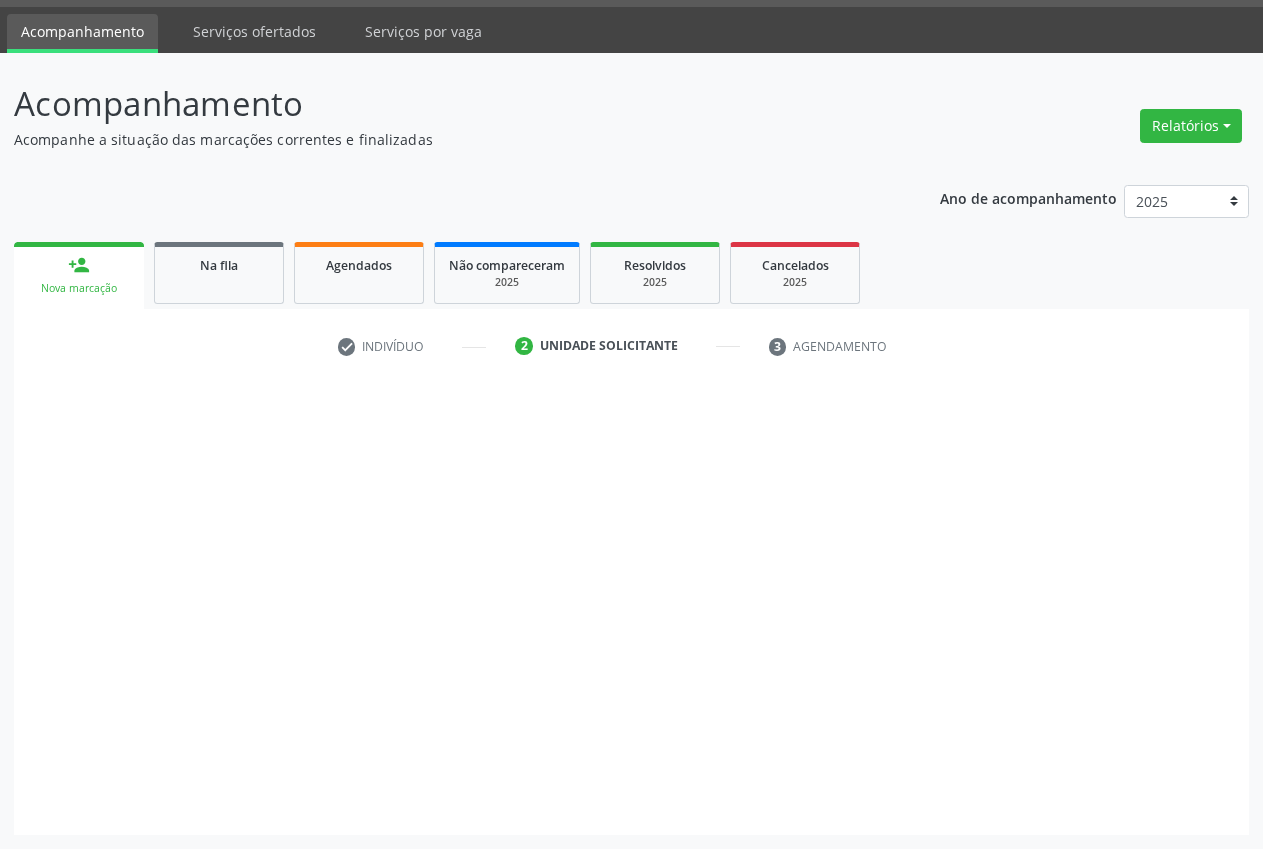 scroll, scrollTop: 57, scrollLeft: 0, axis: vertical 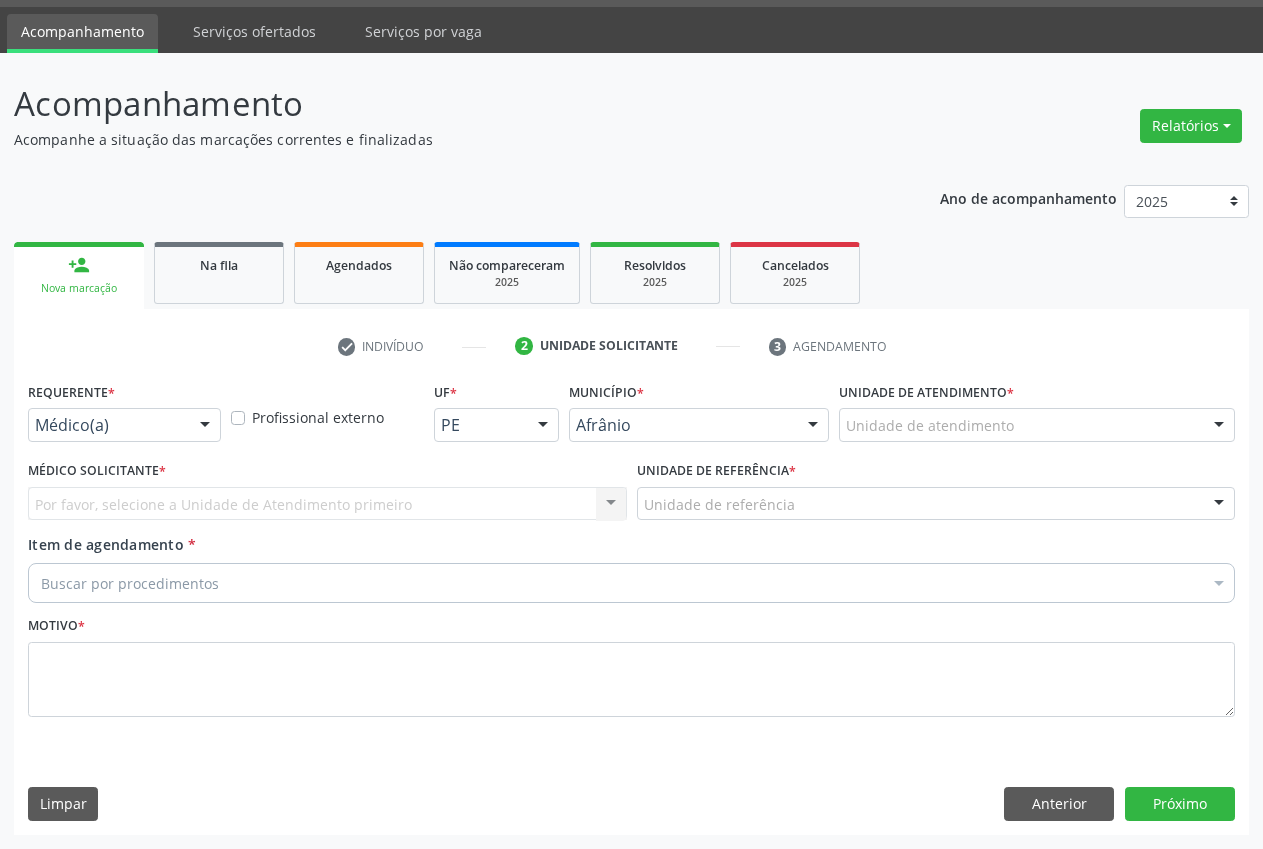 click on "Unidade de atendimento
*
Unidade de atendimento
Academia da Saude de Afranio   Academia da Saude do Bairro Roberto Luis   Academia da Saude do Distrito de Cachoeira do Roberto   Academia da Saude do Distrito de Extrema   Academia da Saude do Jose Ramos   Alves Landim   Ambulatorio Municipal de Saude   Caf Central de Abastecimento Farmaceutico   Centro de Atencao Psicossocial de Afranio Pe   Centro de Especialidades   Cime   Cuidar   Equipe de Atencao Basica Prisional Tipo I com Saude Mental   Esf Ana Coelho Nonato   Esf Custodia Maria da Conceicao   Esf Isabel Gomes   Esf Jose Ramos   Esf Jose e Maria Rodrigues de Macedo   Esf Maria Dilurdes da Silva   Esf Maria da Silva Pereira   Esf Rosalia Cavalcanti Gomes   Esf de Barra das Melancias   Esf de Extrema   Farmacia Basica do Municipio de Afranio   Hospital Municipal Maria Coelho Cavalcanti Rodrigues   Hospital de Campanha Covid 19 Ambulatorio Municipal   Laboratorio de Protese Dentario" at bounding box center [1037, 409] 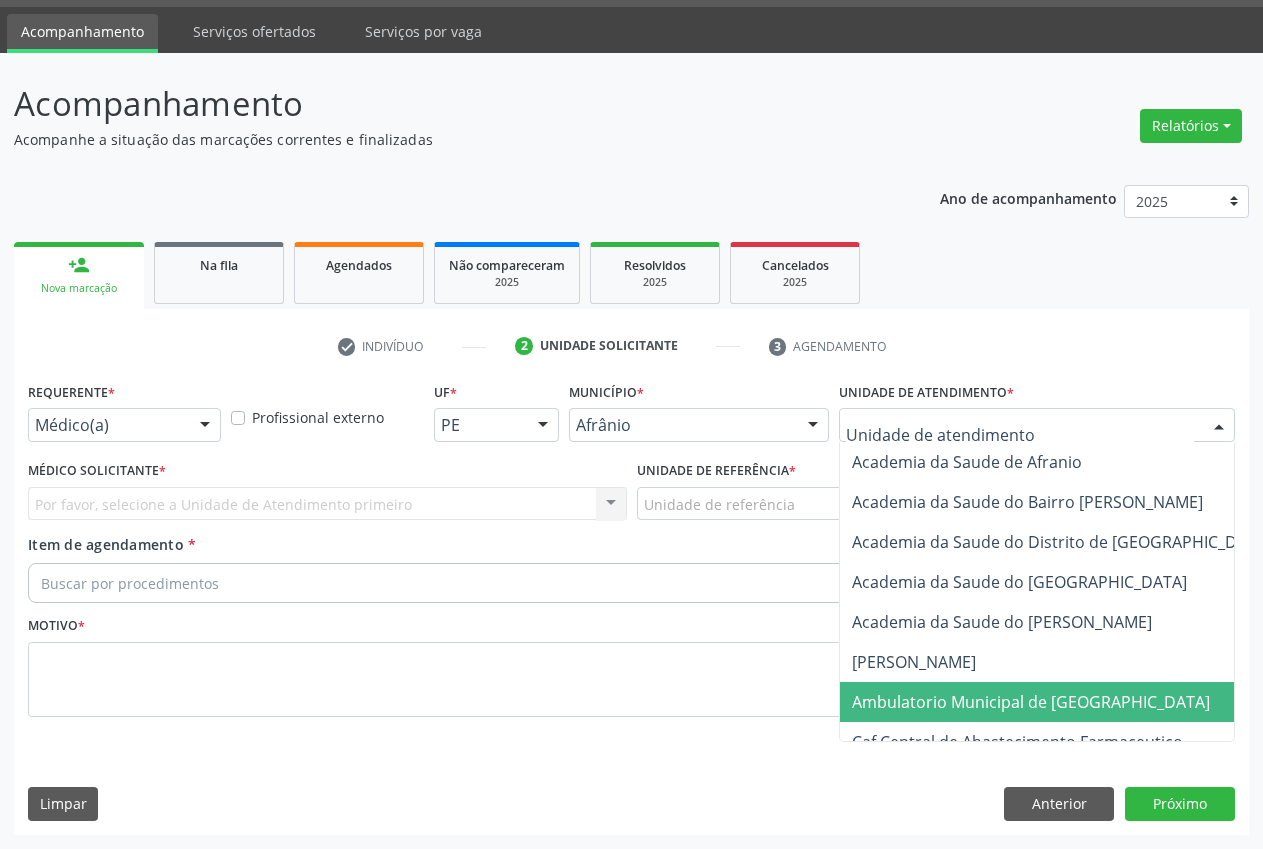 click on "Ambulatorio Municipal de [GEOGRAPHIC_DATA]" at bounding box center [1031, 702] 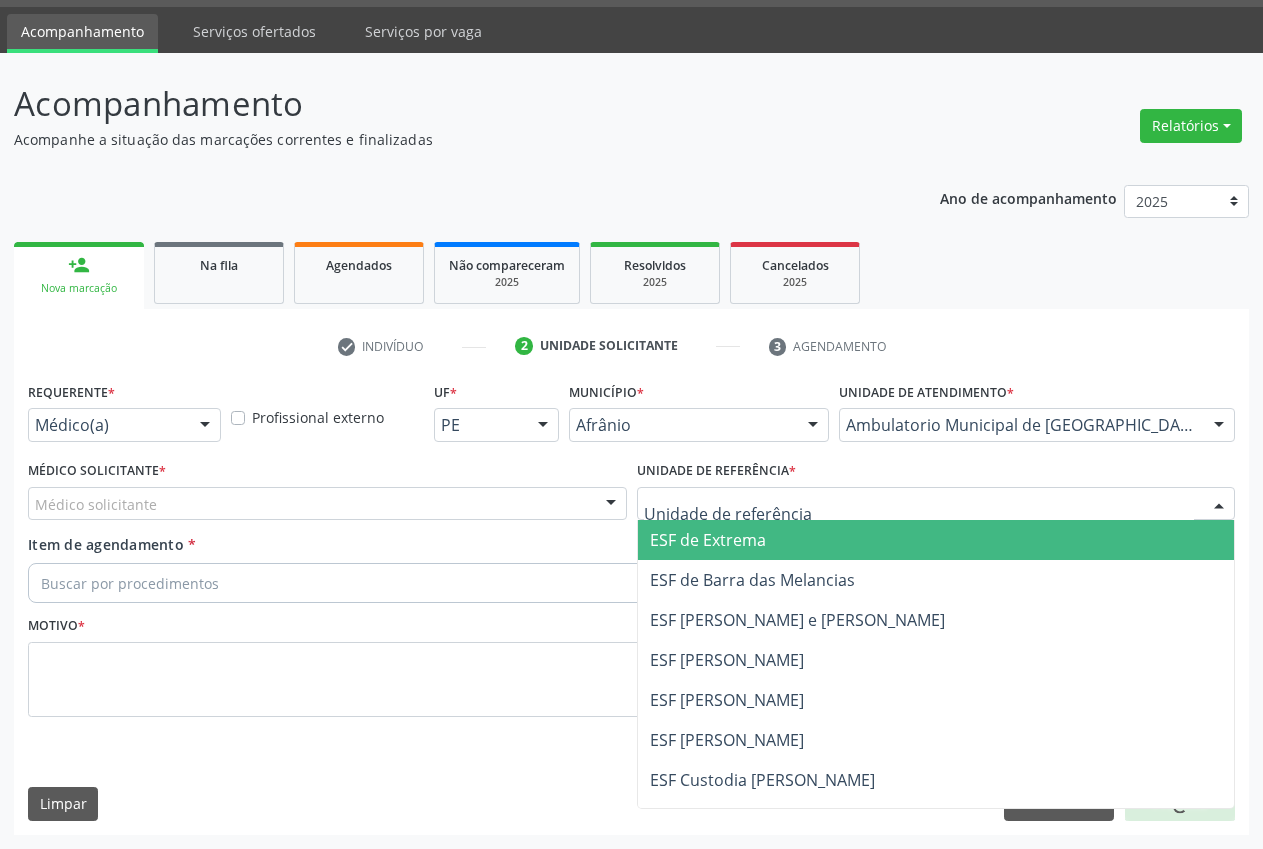 click at bounding box center (936, 504) 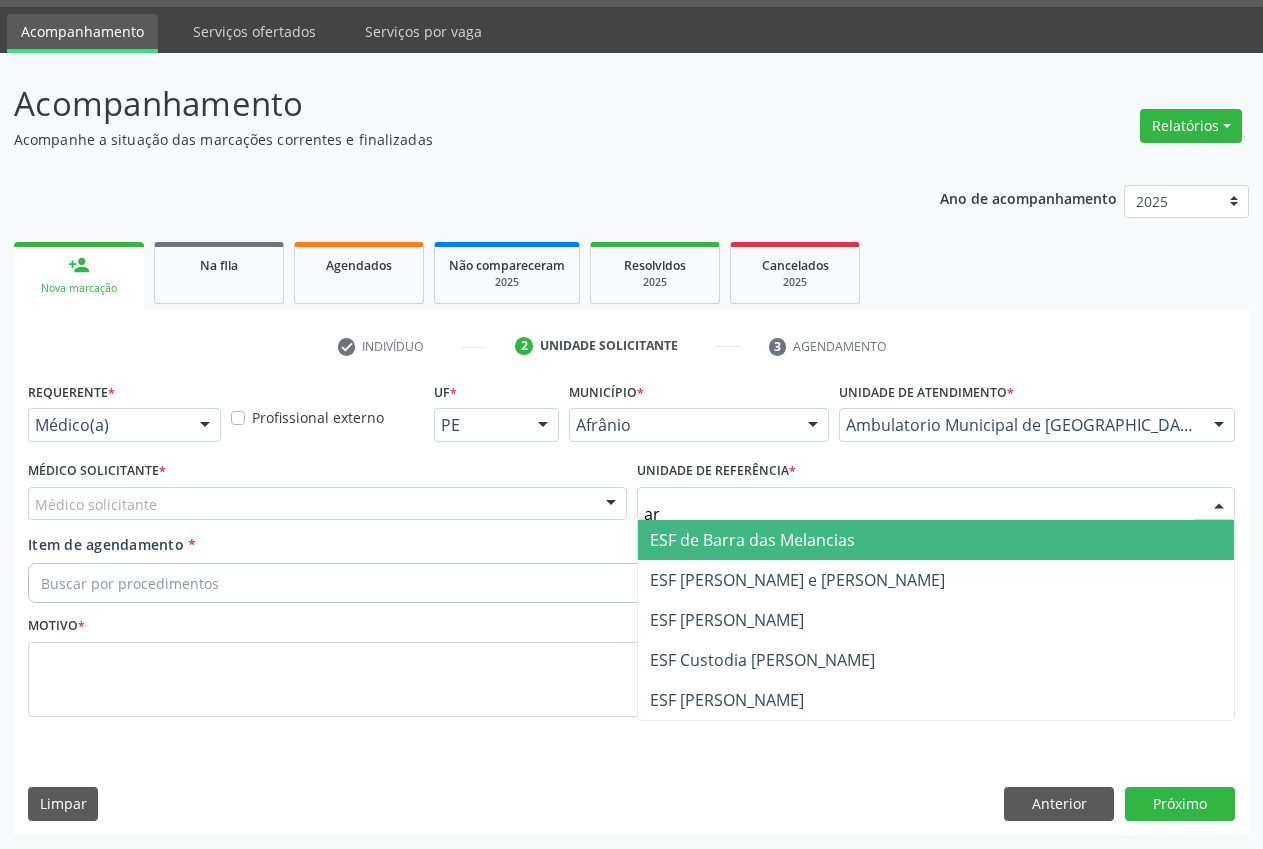 type on "a" 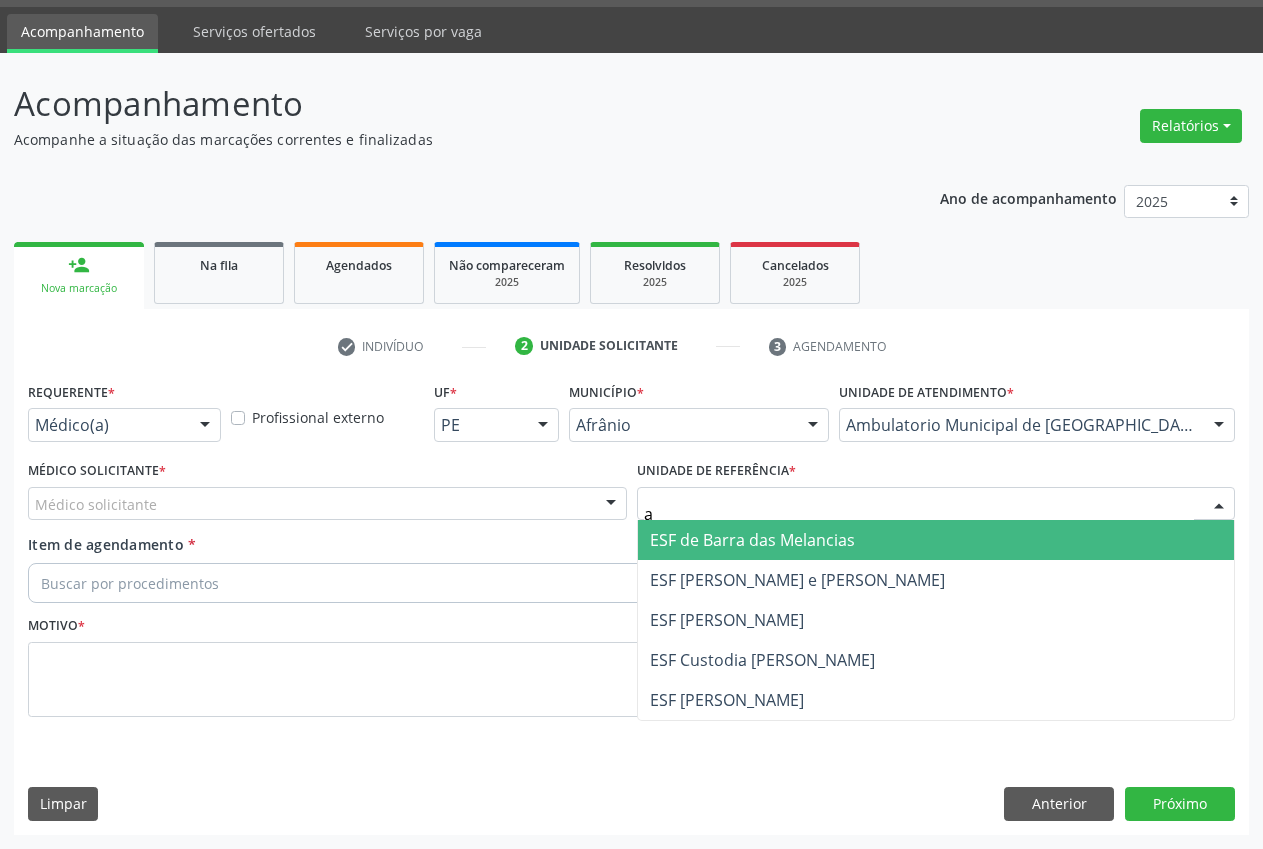 type 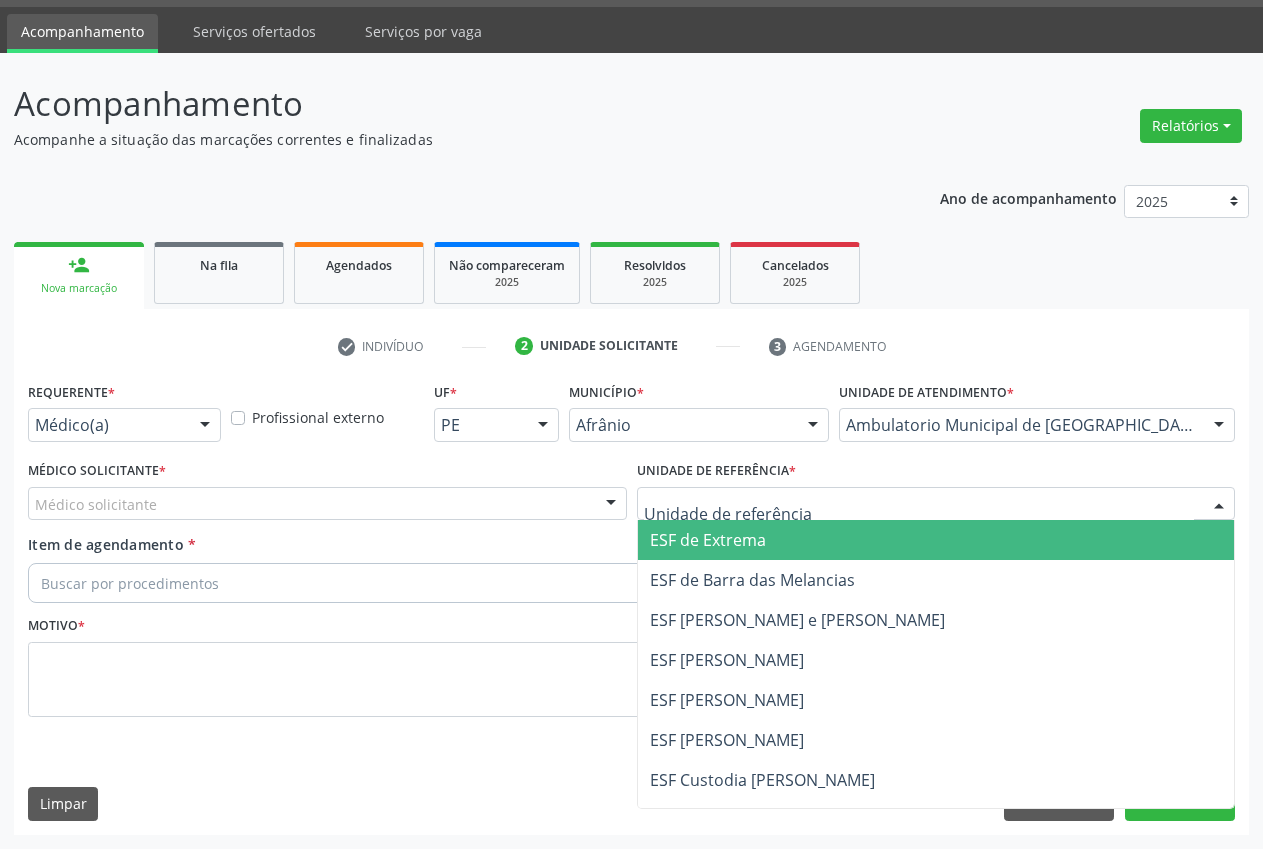 click on "ESF de Extrema" at bounding box center (936, 540) 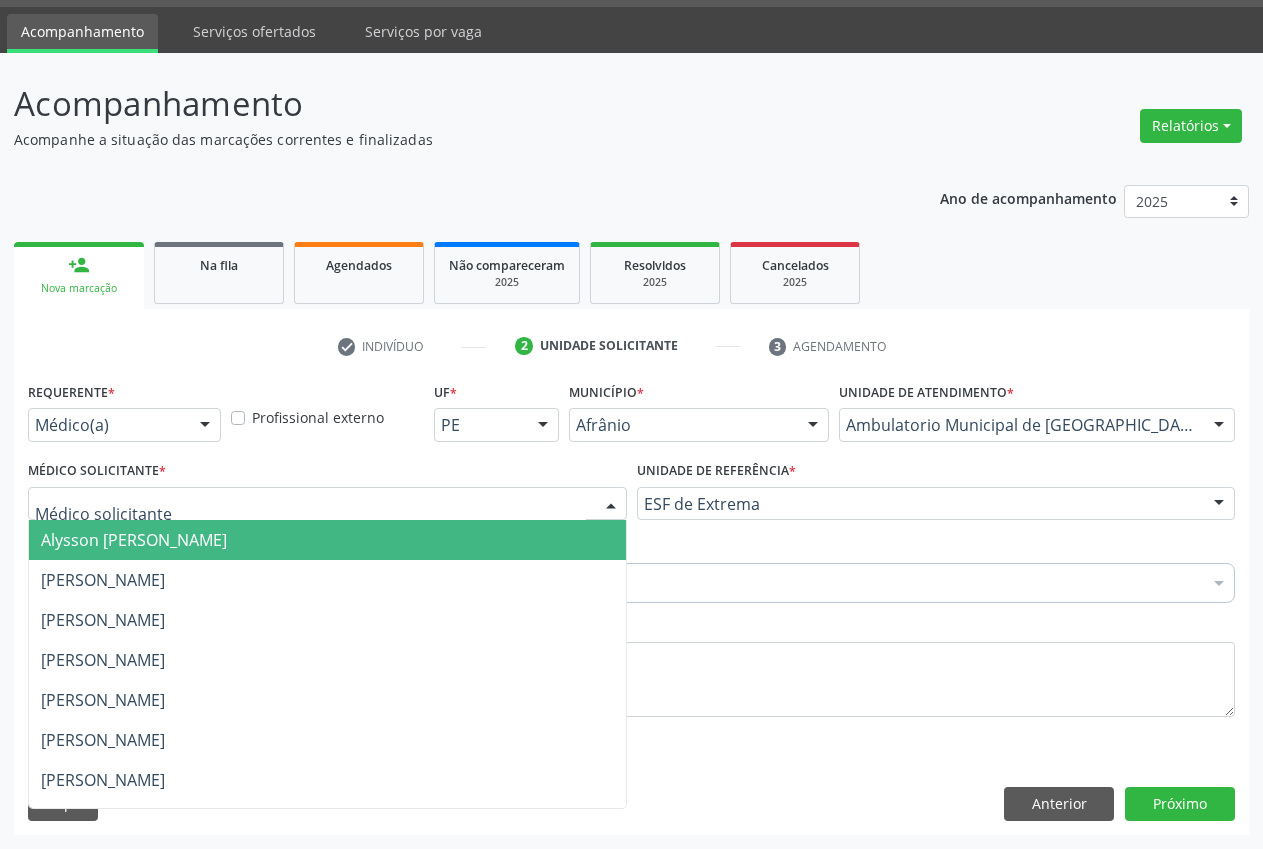 click at bounding box center [327, 504] 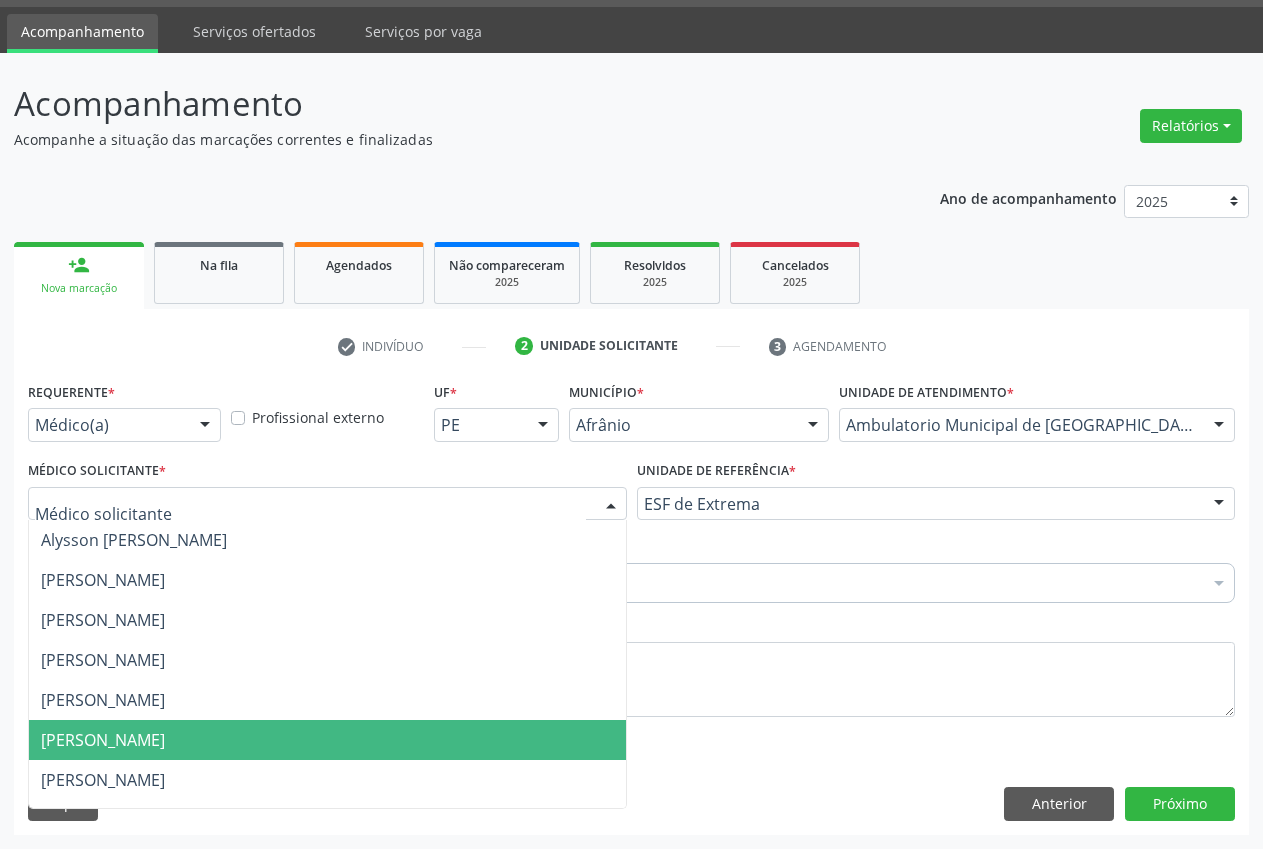 drag, startPoint x: 323, startPoint y: 736, endPoint x: 329, endPoint y: 603, distance: 133.13527 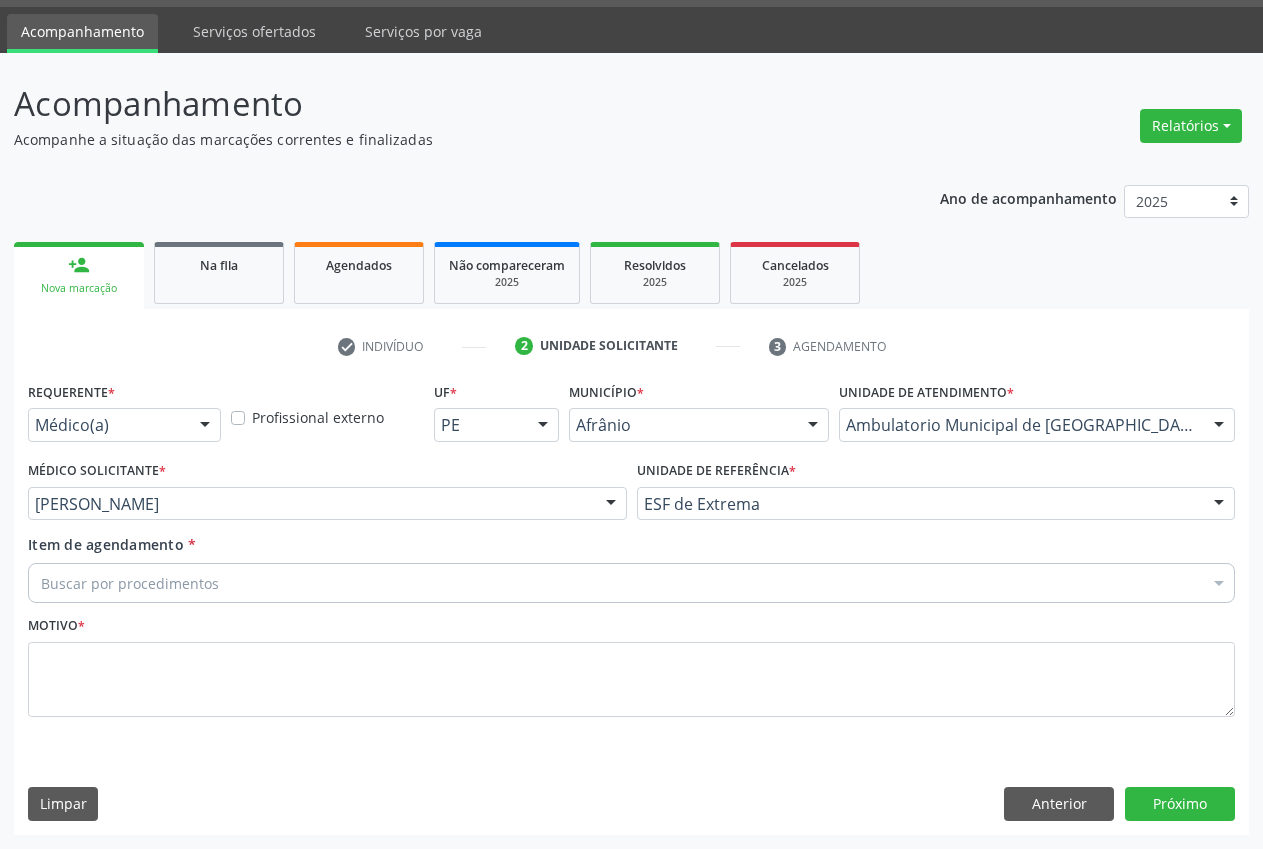 click on "Buscar por procedimentos" at bounding box center (631, 583) 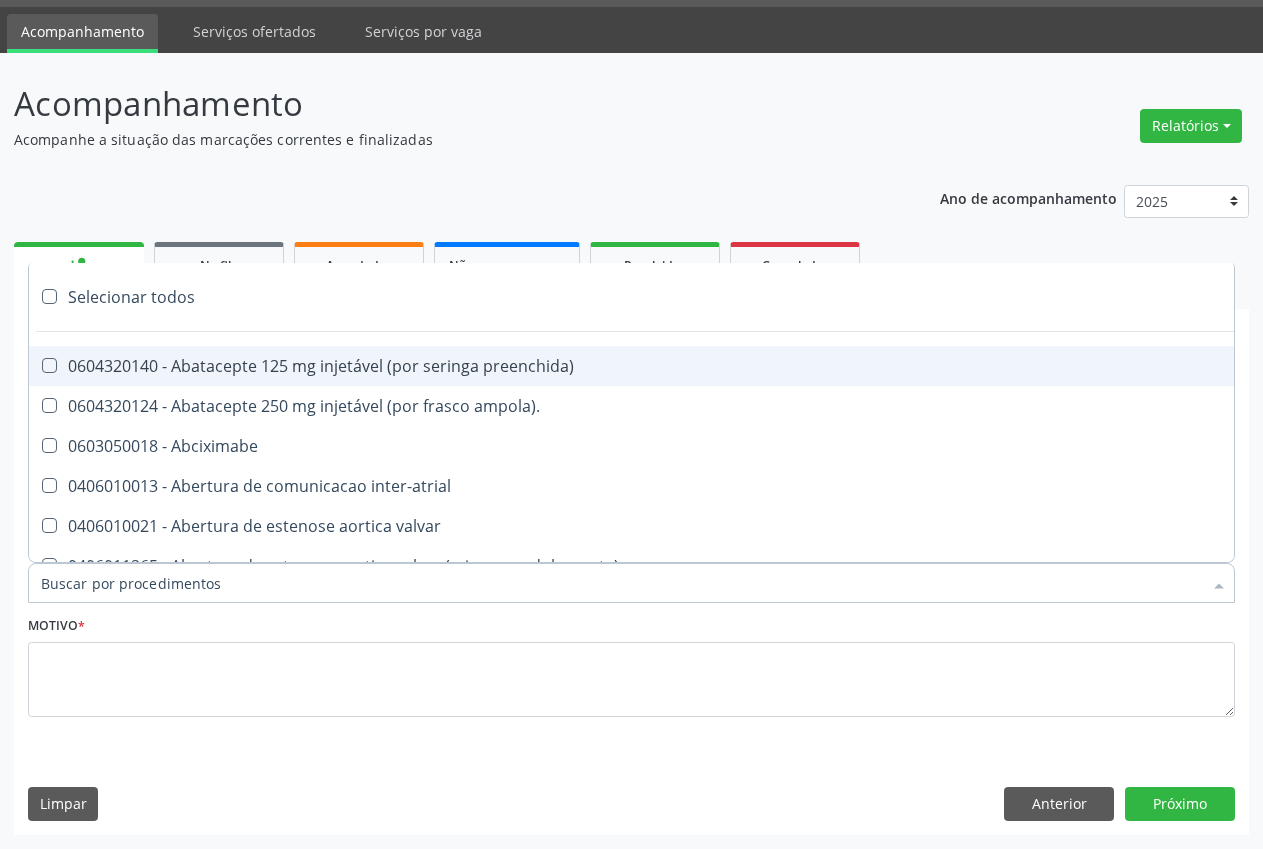 click on "Item de agendamento
*" at bounding box center (621, 583) 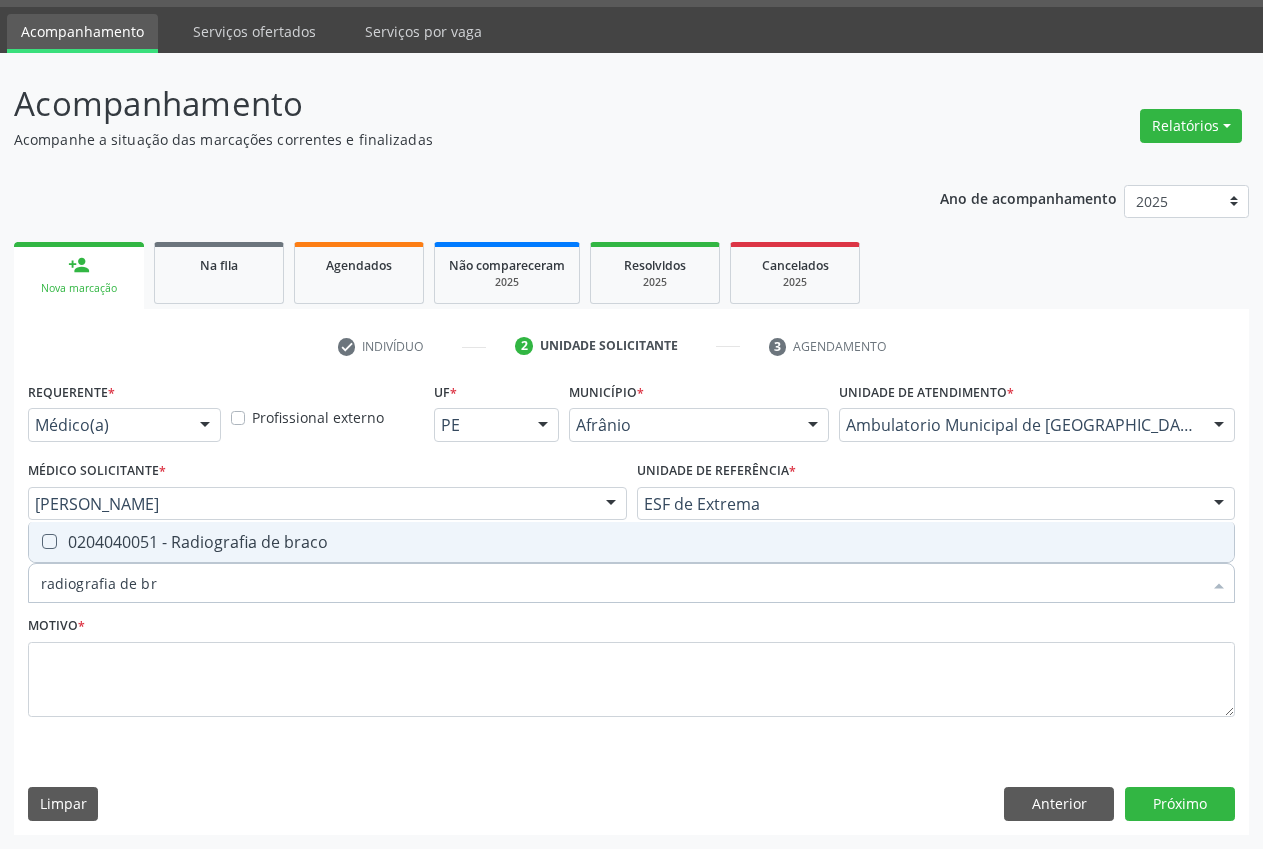 type on "radiografia de bra" 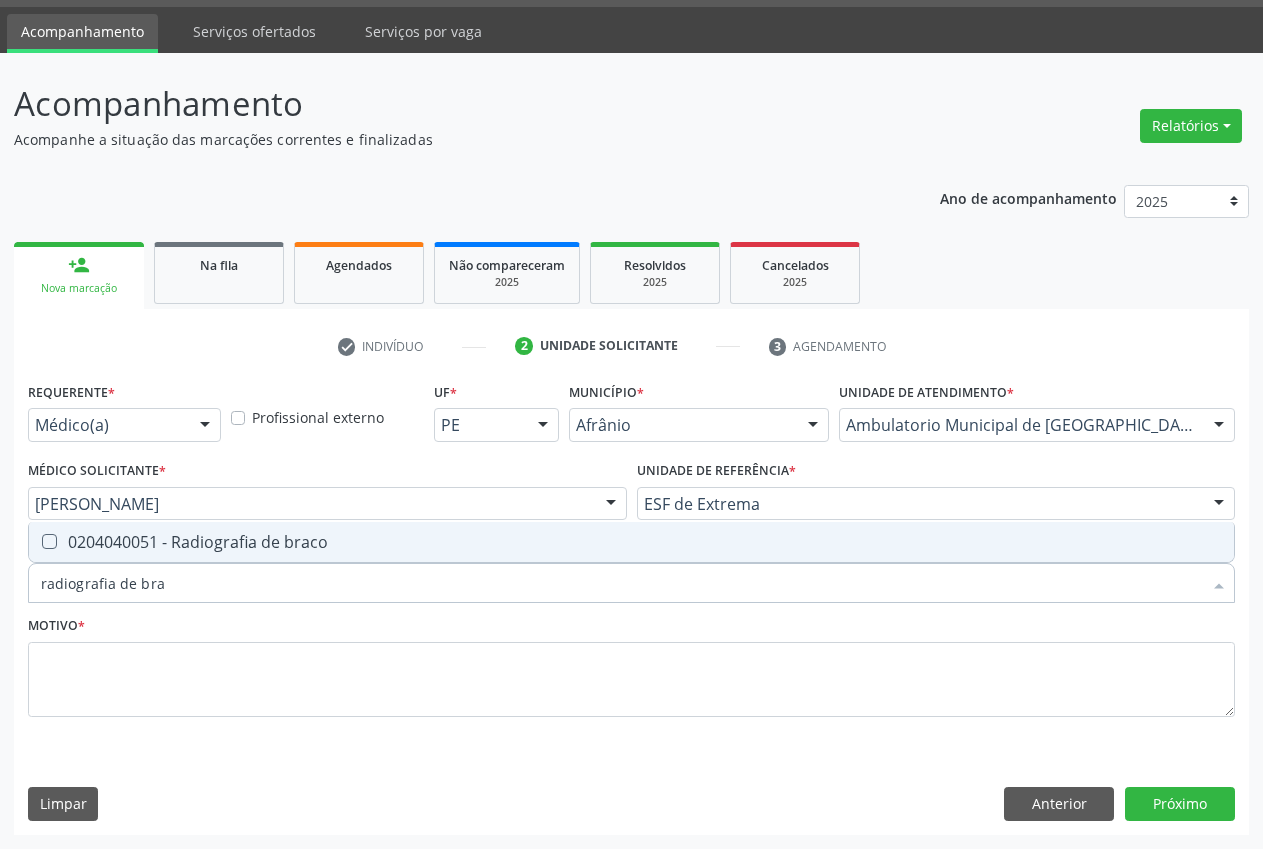 click on "0204040051 - Radiografia de braco" at bounding box center (631, 542) 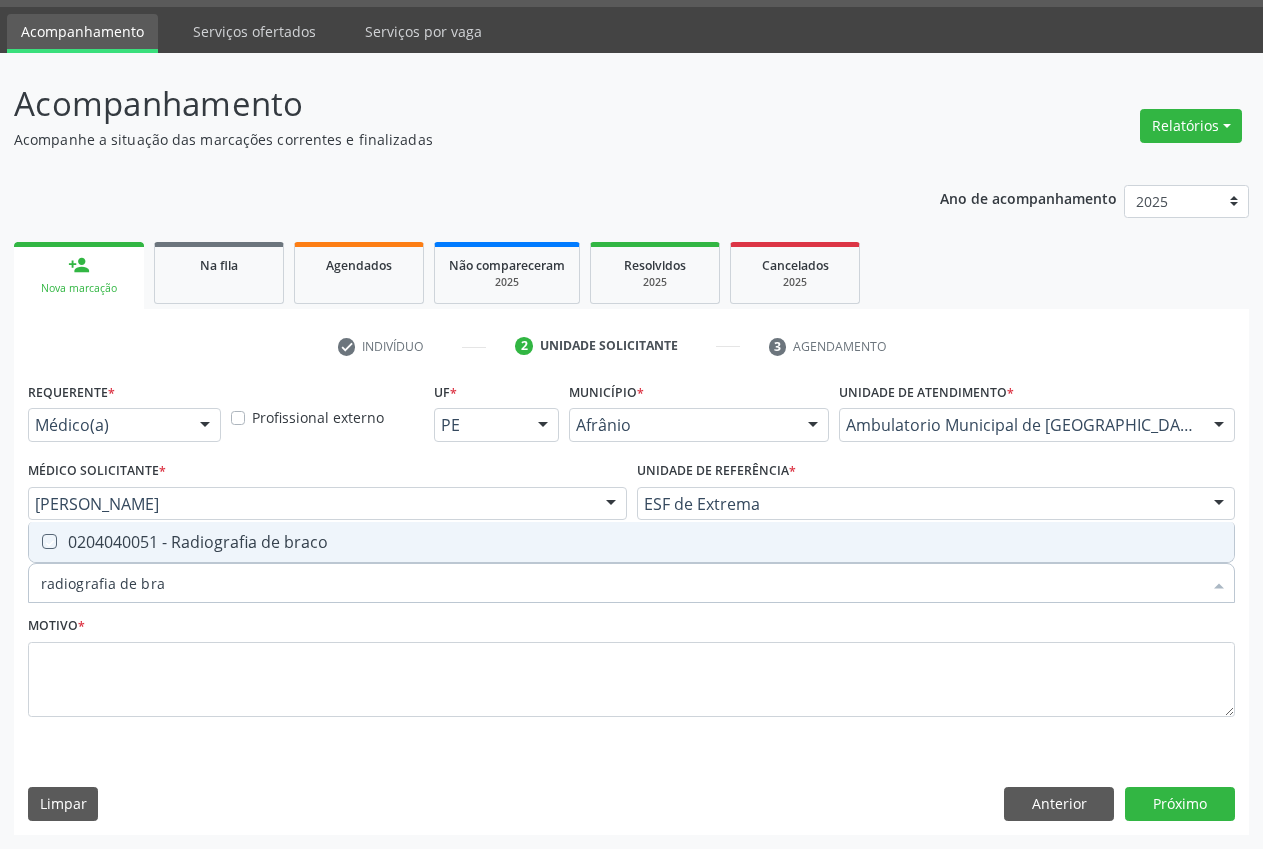 checkbox on "true" 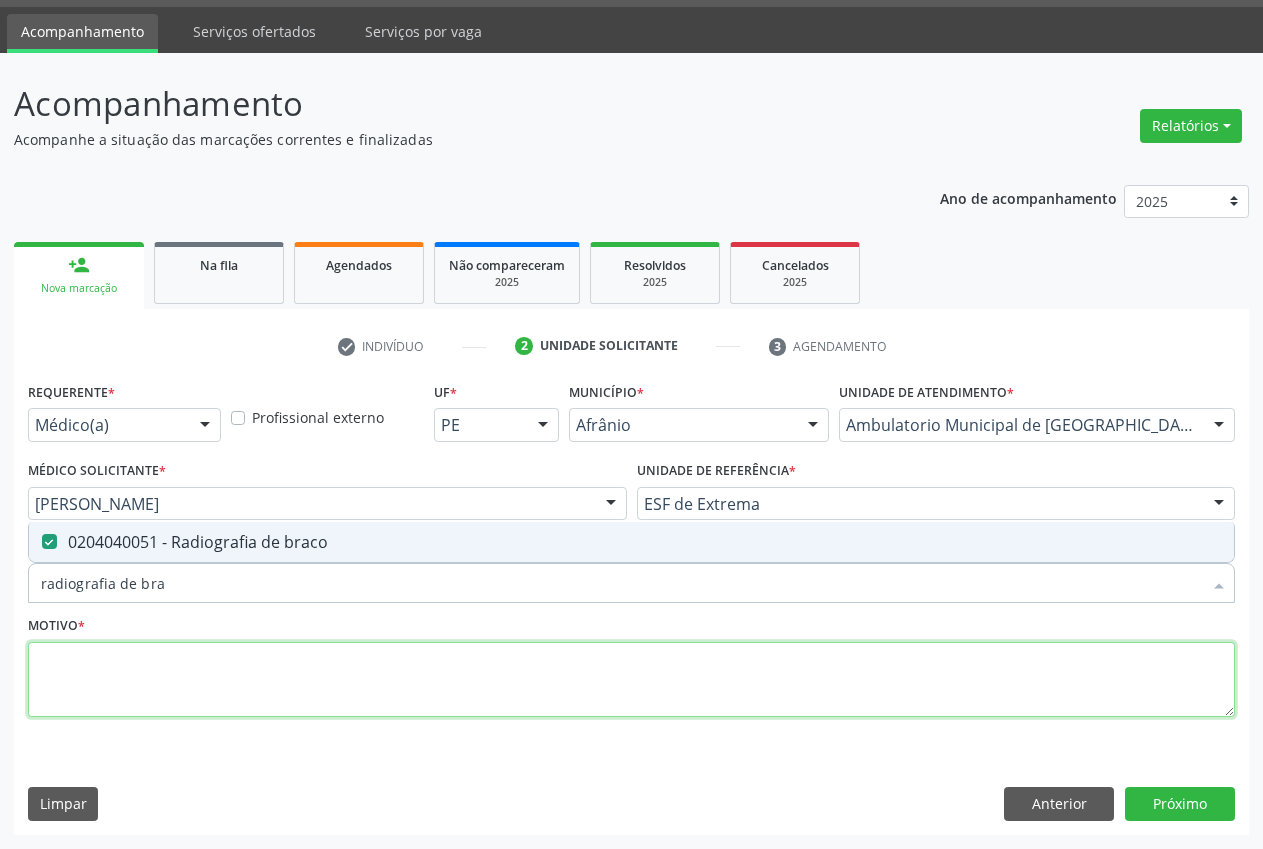 click at bounding box center (631, 680) 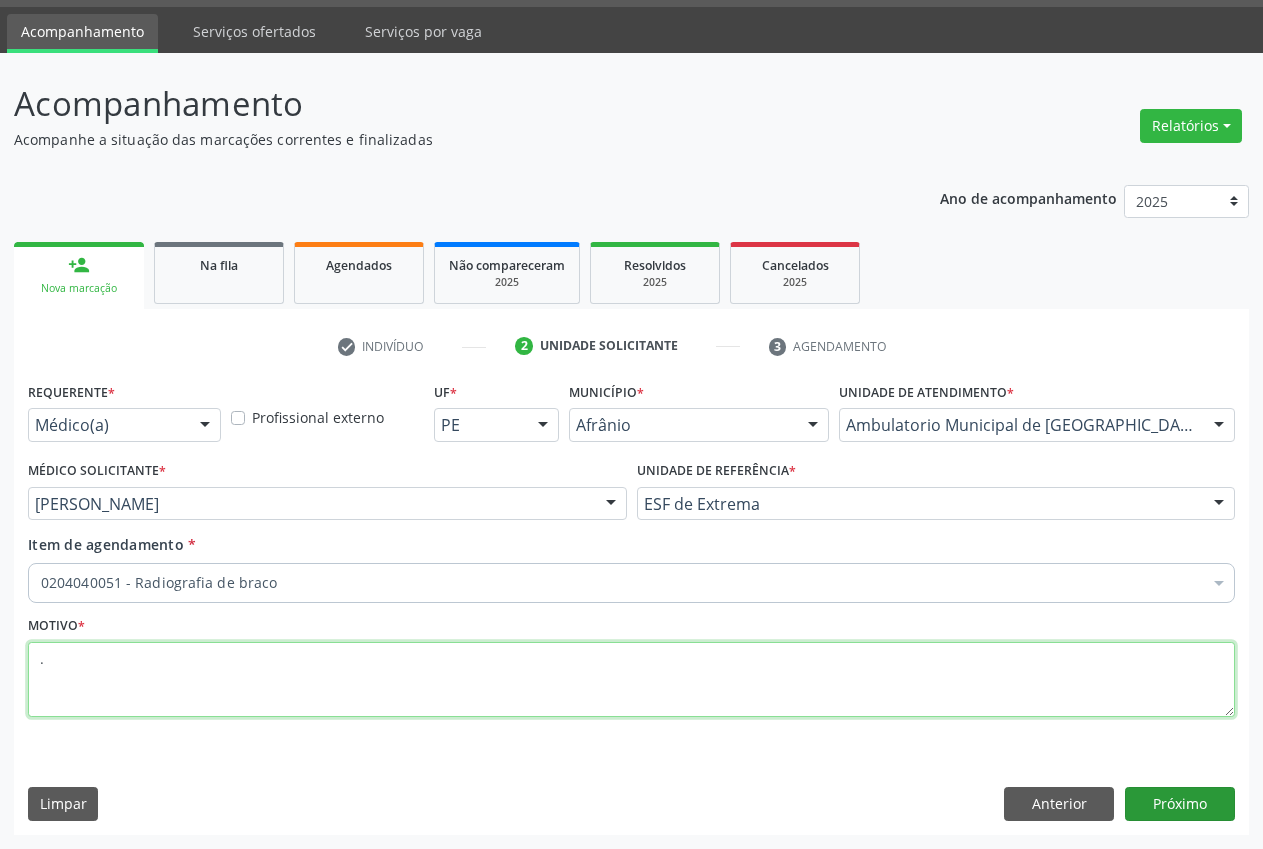 type on "." 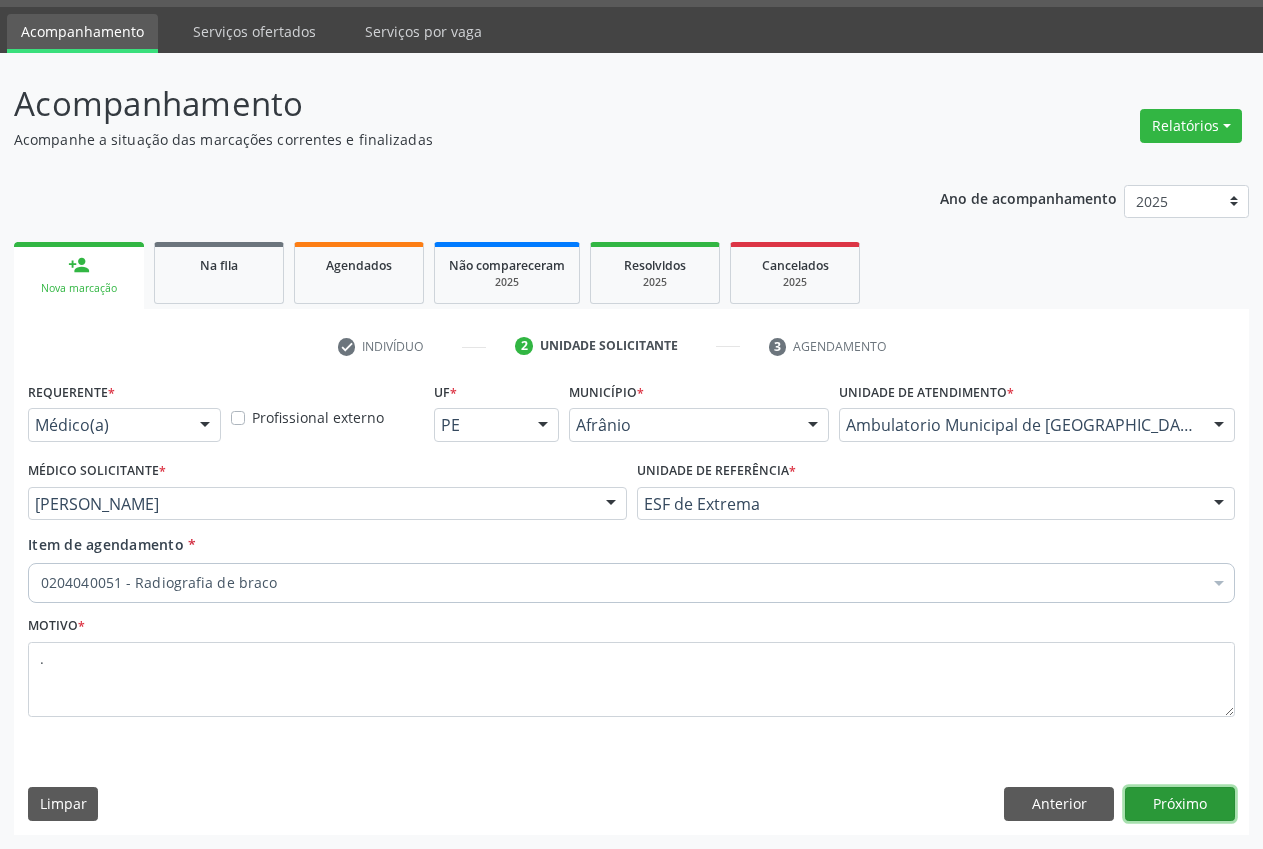 click on "Próximo" at bounding box center [1180, 804] 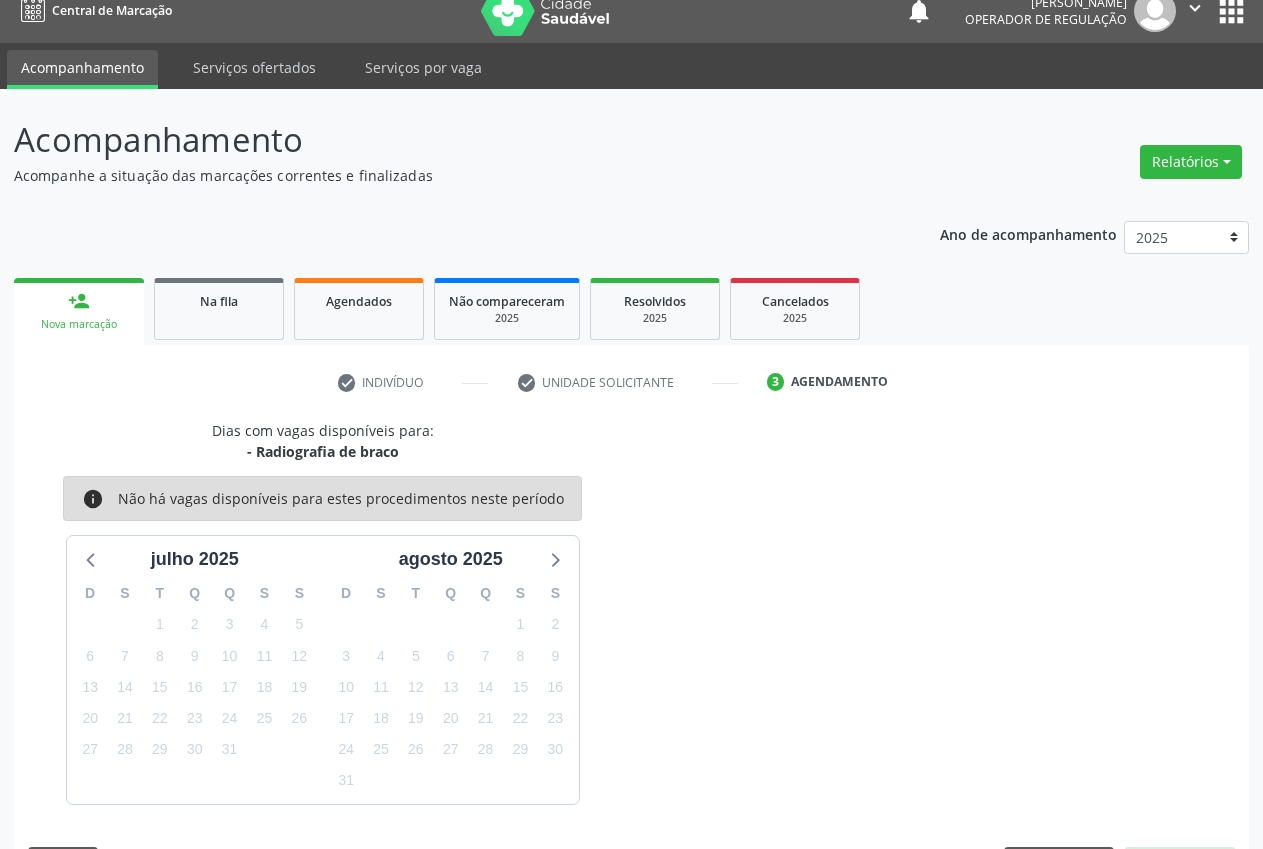 scroll, scrollTop: 57, scrollLeft: 0, axis: vertical 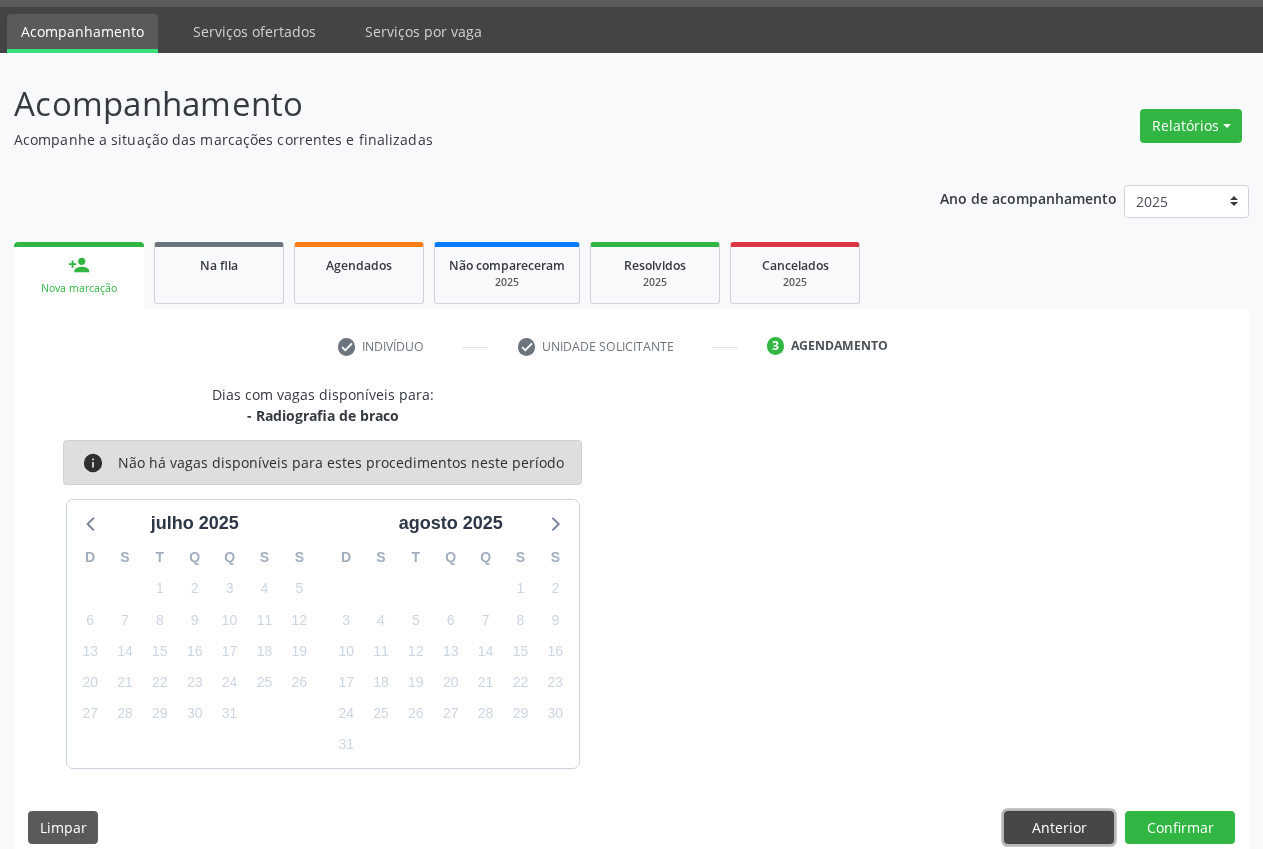 click on "Anterior" at bounding box center [1059, 828] 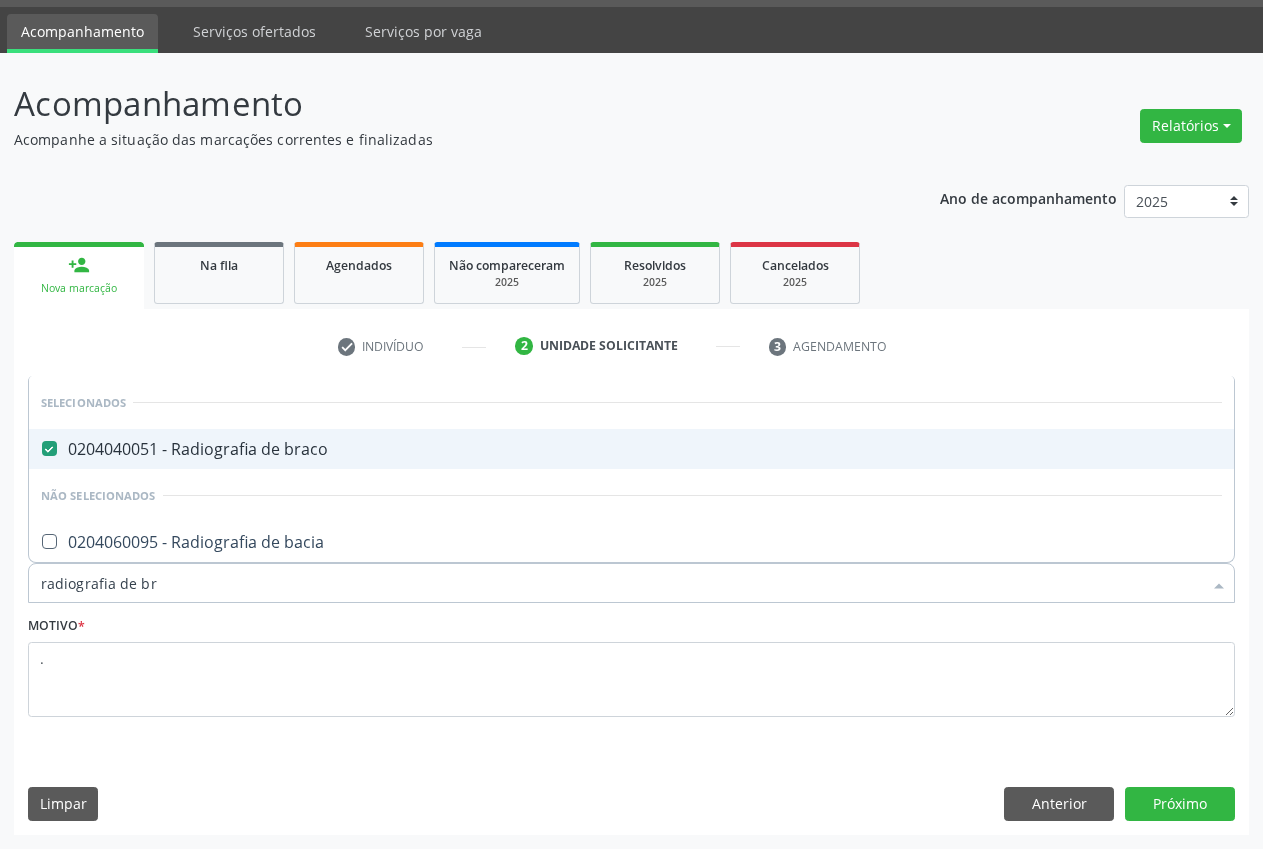 type on "radiografia de bra" 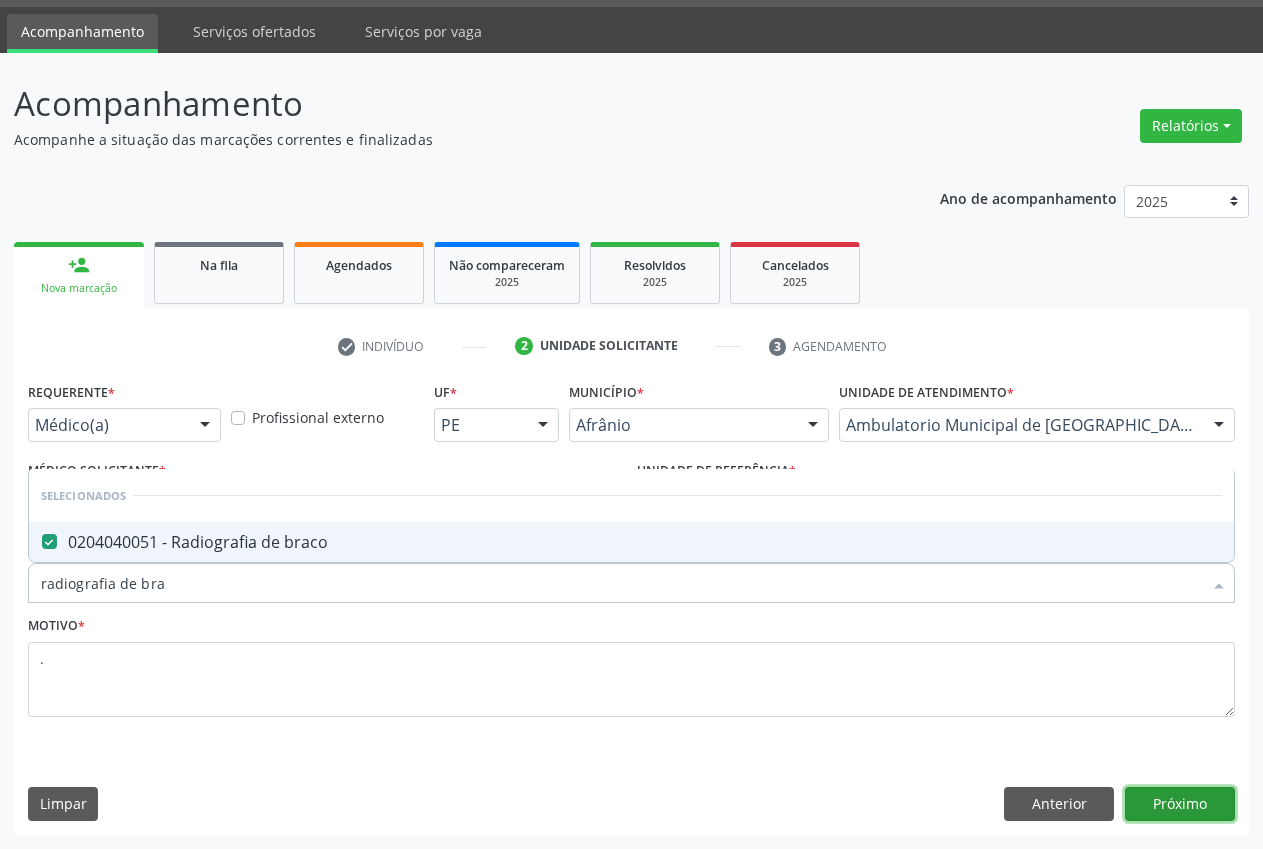 drag, startPoint x: 1218, startPoint y: 791, endPoint x: 1279, endPoint y: 396, distance: 399.68237 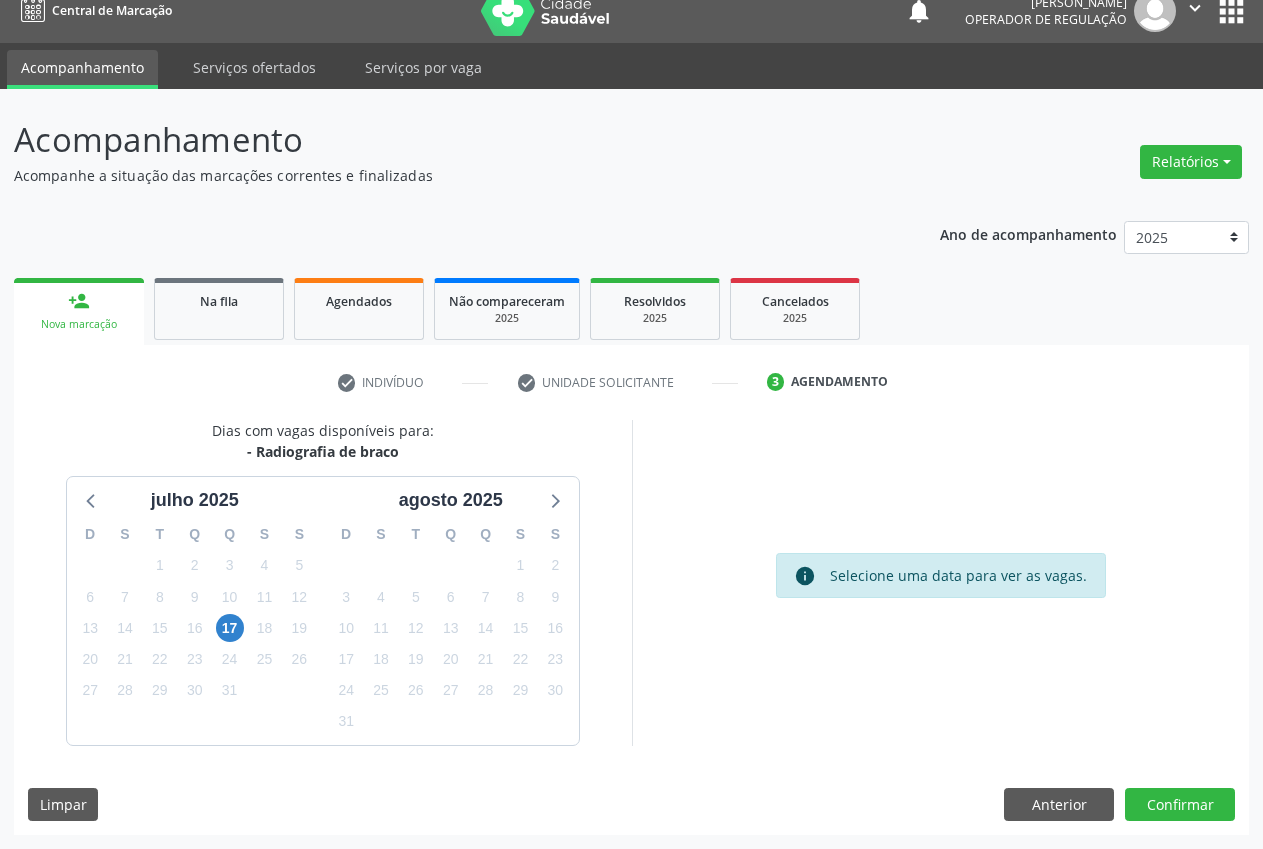 scroll, scrollTop: 21, scrollLeft: 0, axis: vertical 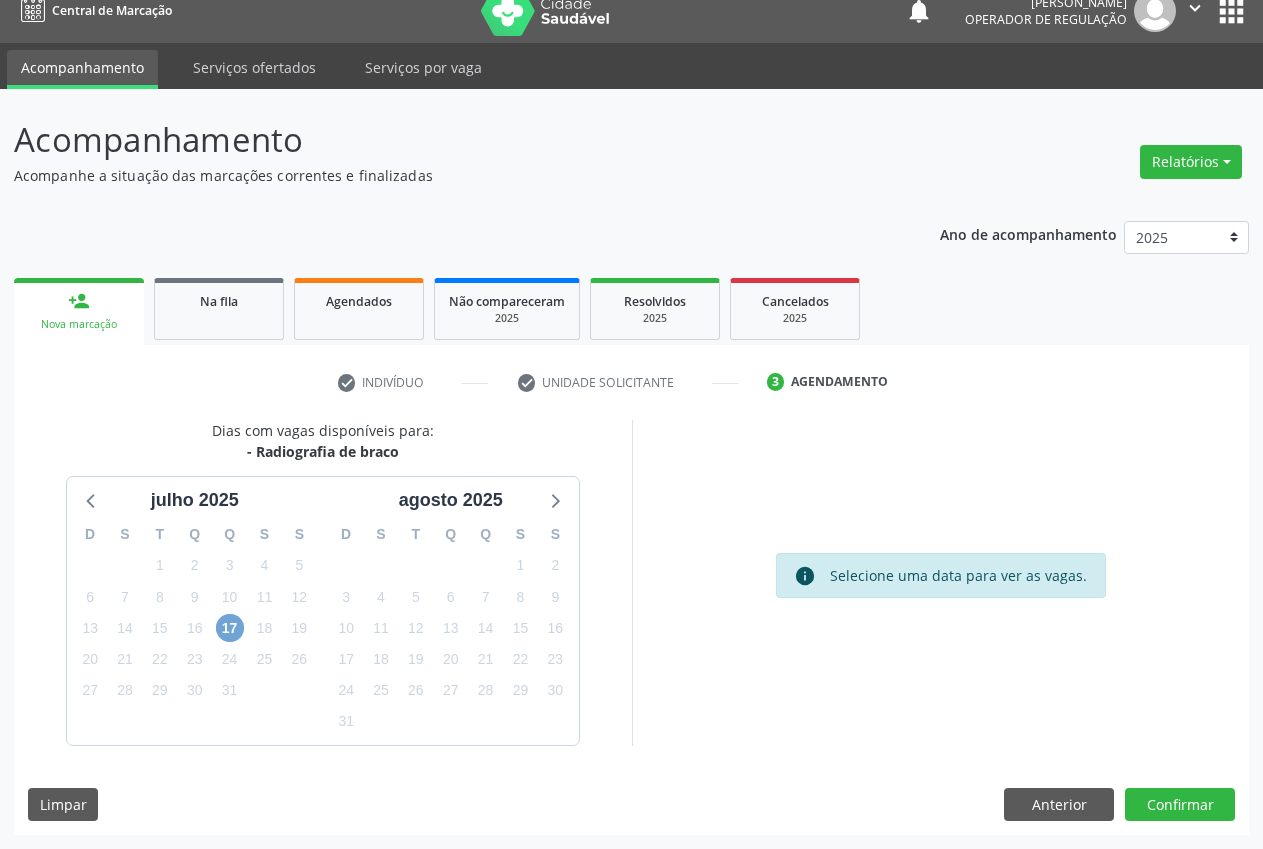 click on "17" at bounding box center [230, 628] 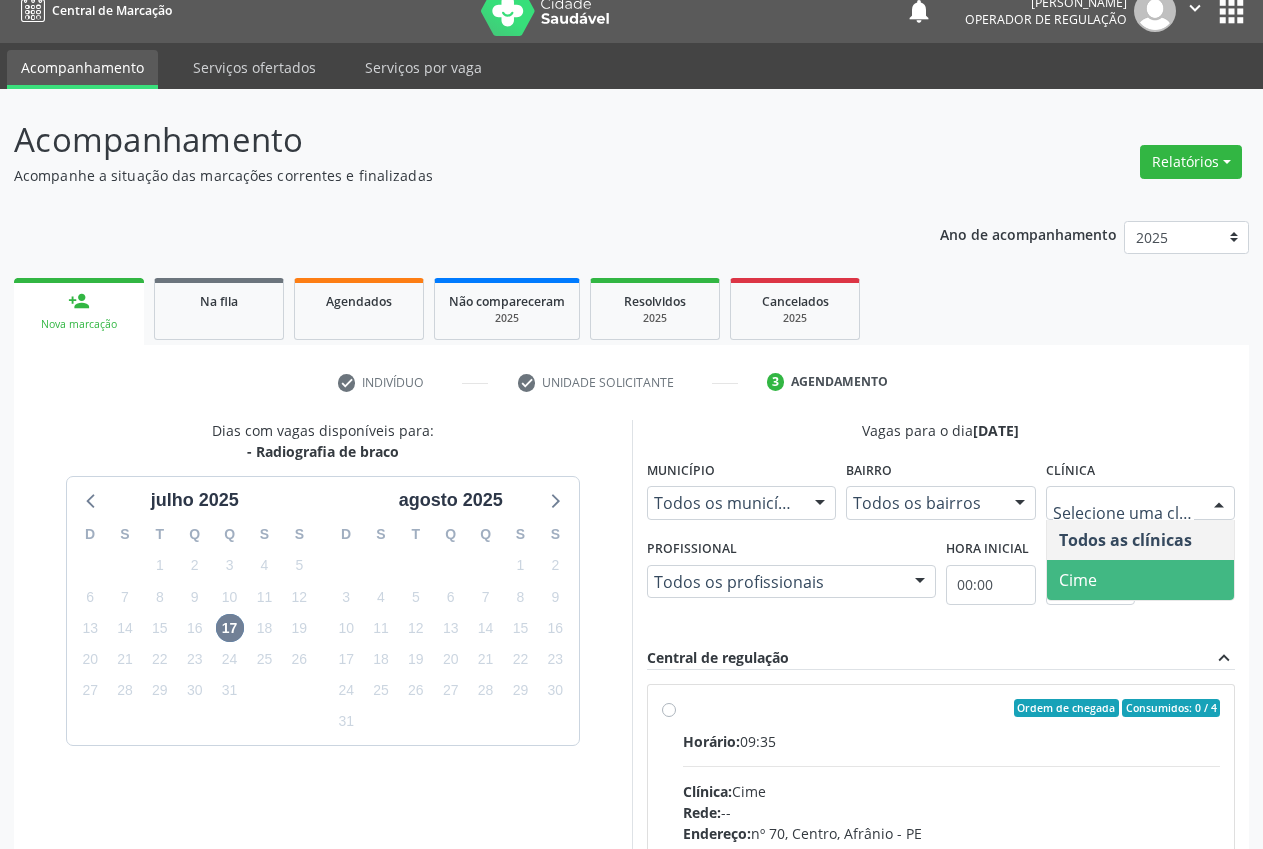 click on "Cime" at bounding box center [1141, 580] 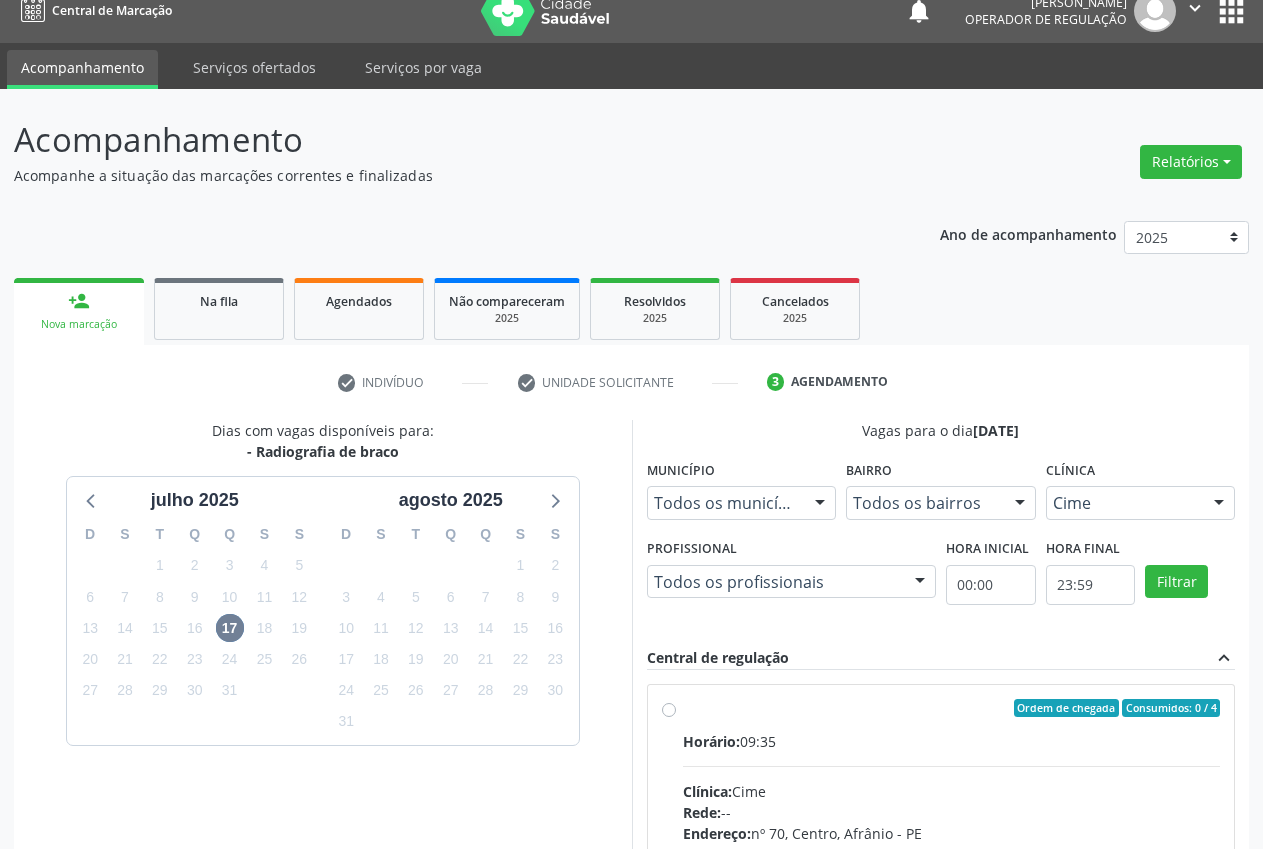 click on "Ordem de chegada
Consumidos: 0 / 4
Horário:   09:35
Clínica:  Cime
Rede:
--
Endereço:   nº 70, Centro, Afrânio - PE
Telefone:   (87) 88416145
Profissional:
--
Informações adicionais sobre o atendimento
Idade de atendimento:
Sem restrição
Gênero(s) atendido(s):
Sem restrição
Informações adicionais:
--" at bounding box center [941, 852] 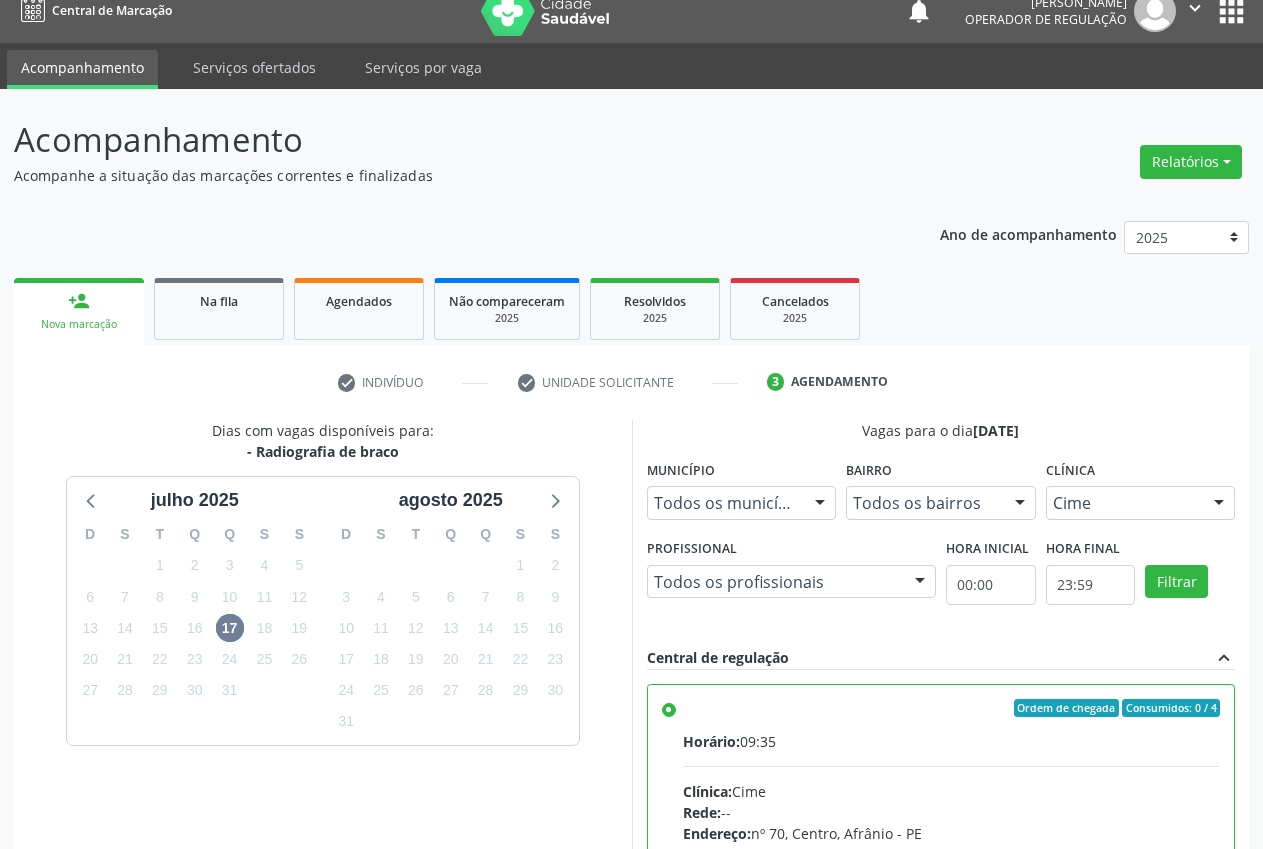 drag, startPoint x: 1261, startPoint y: 406, endPoint x: 1279, endPoint y: 517, distance: 112.44999 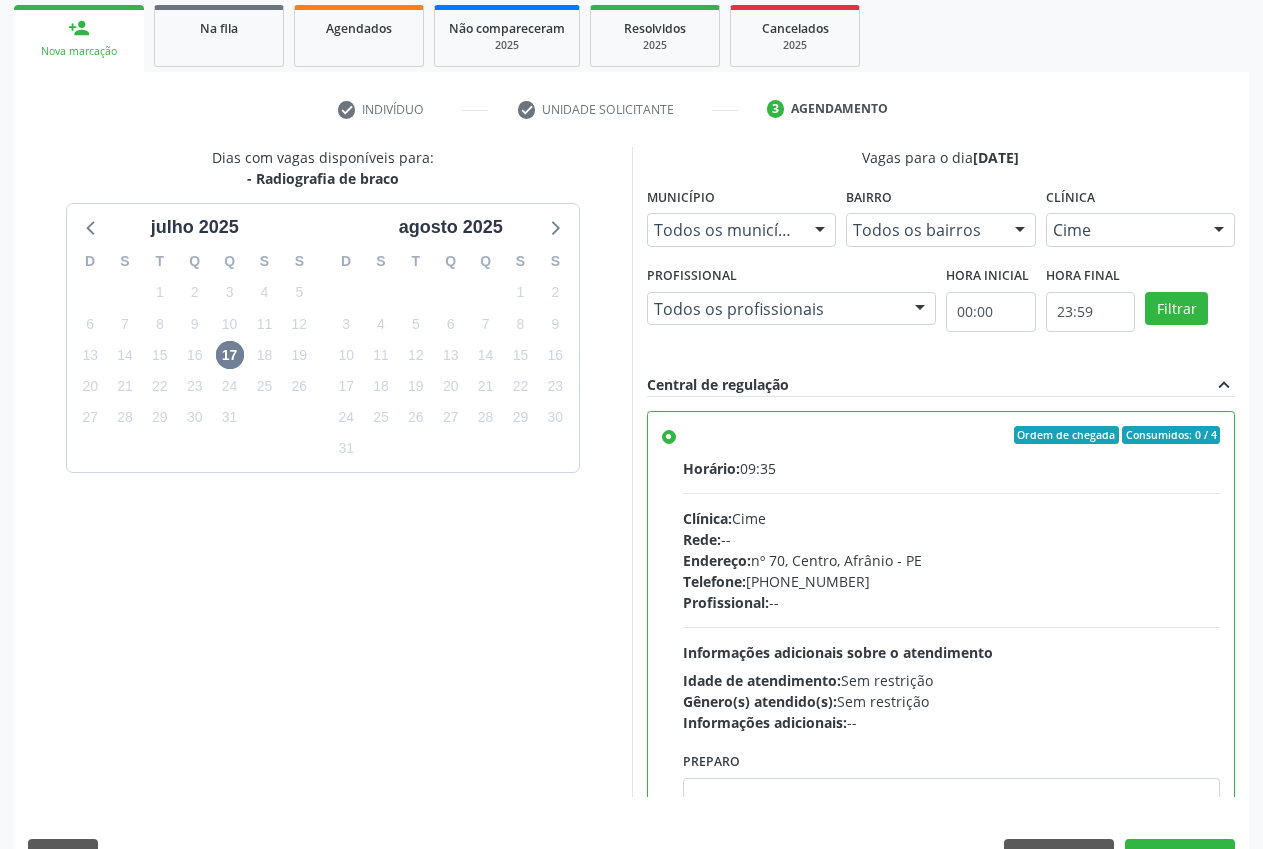 scroll, scrollTop: 346, scrollLeft: 0, axis: vertical 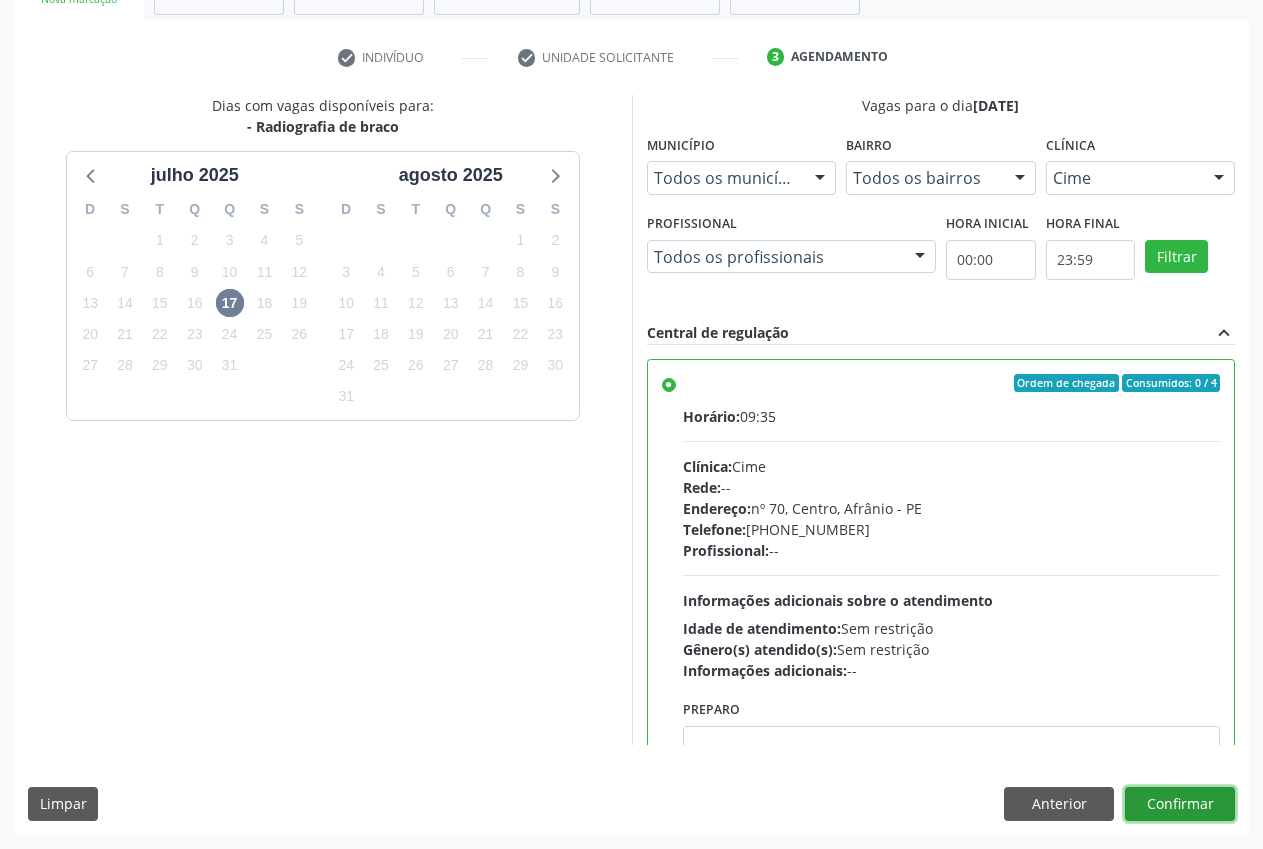 click on "Confirmar" at bounding box center (1180, 804) 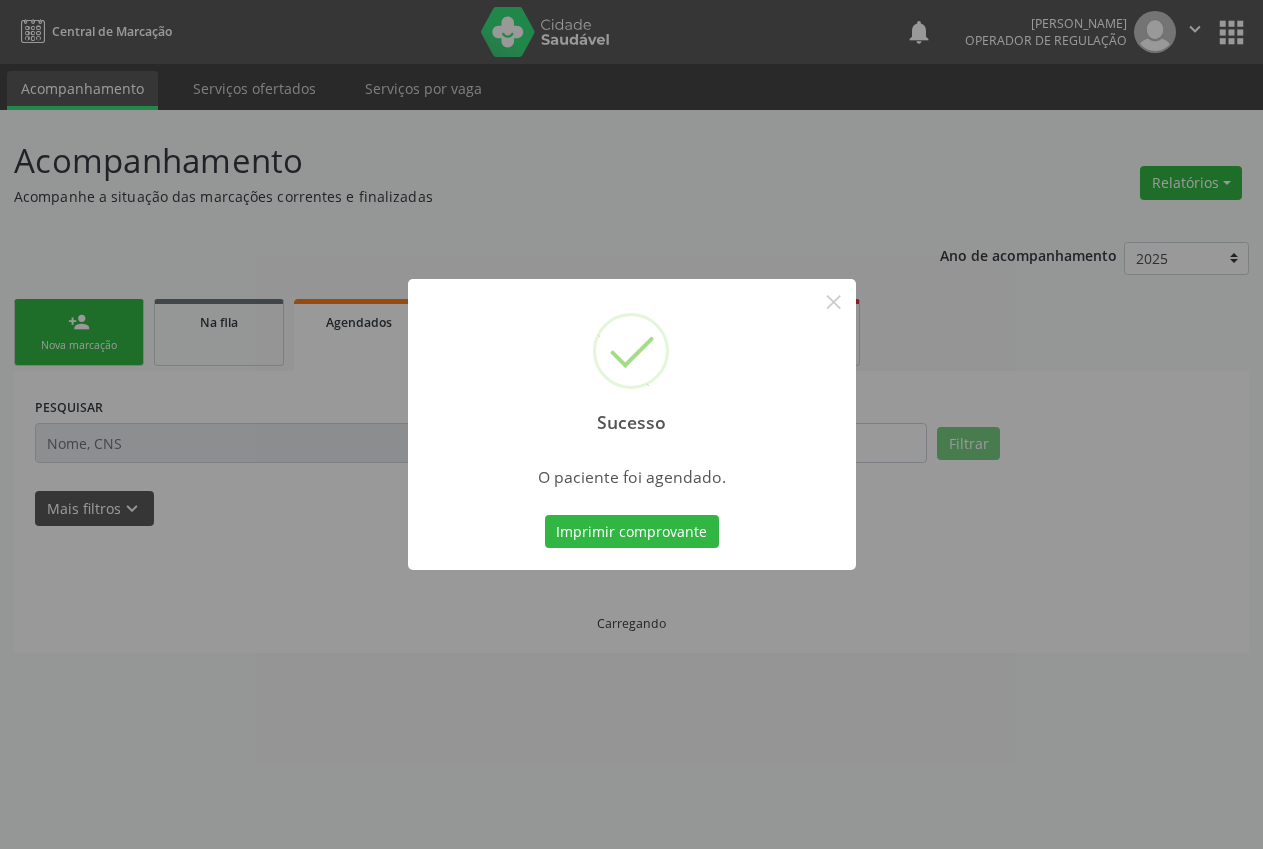 scroll, scrollTop: 0, scrollLeft: 0, axis: both 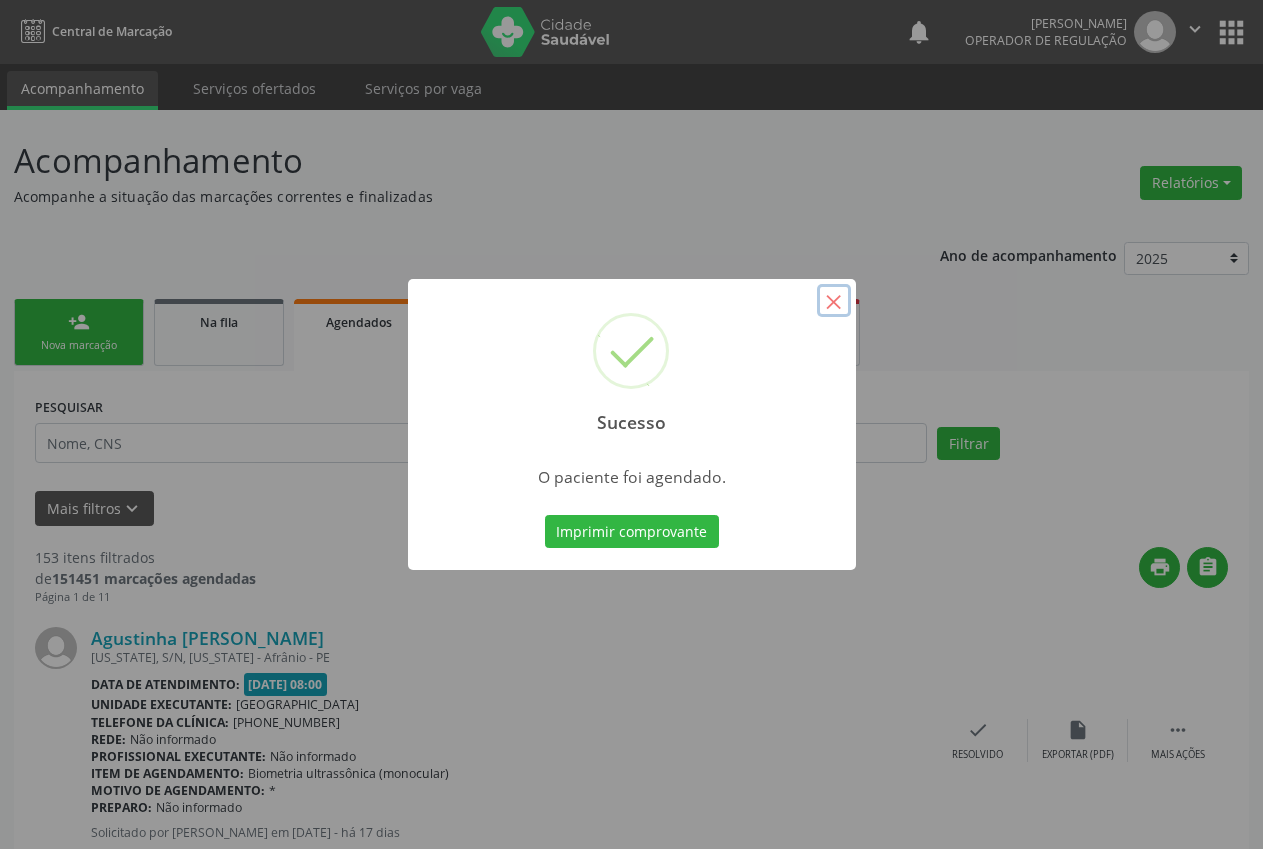 click on "×" at bounding box center (834, 301) 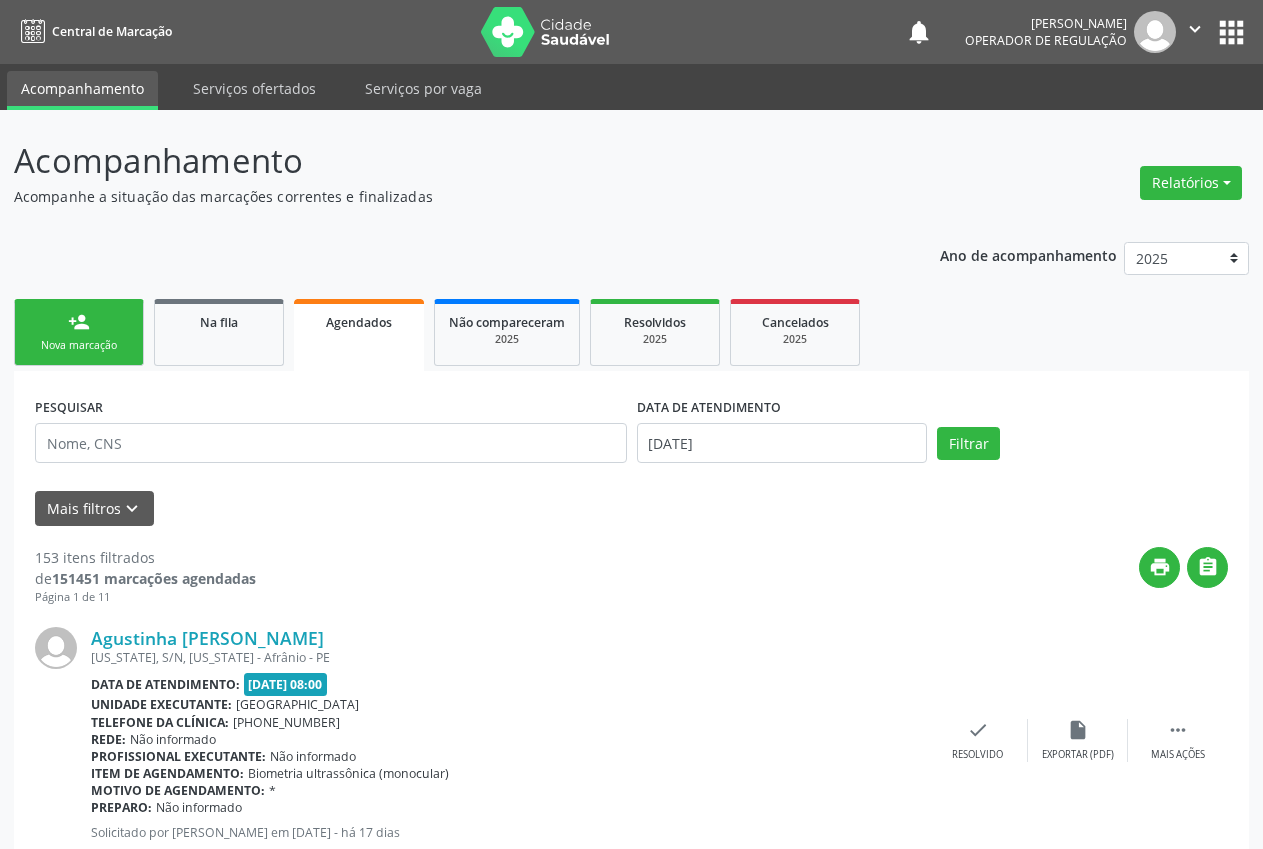 click on "person_add" at bounding box center (79, 322) 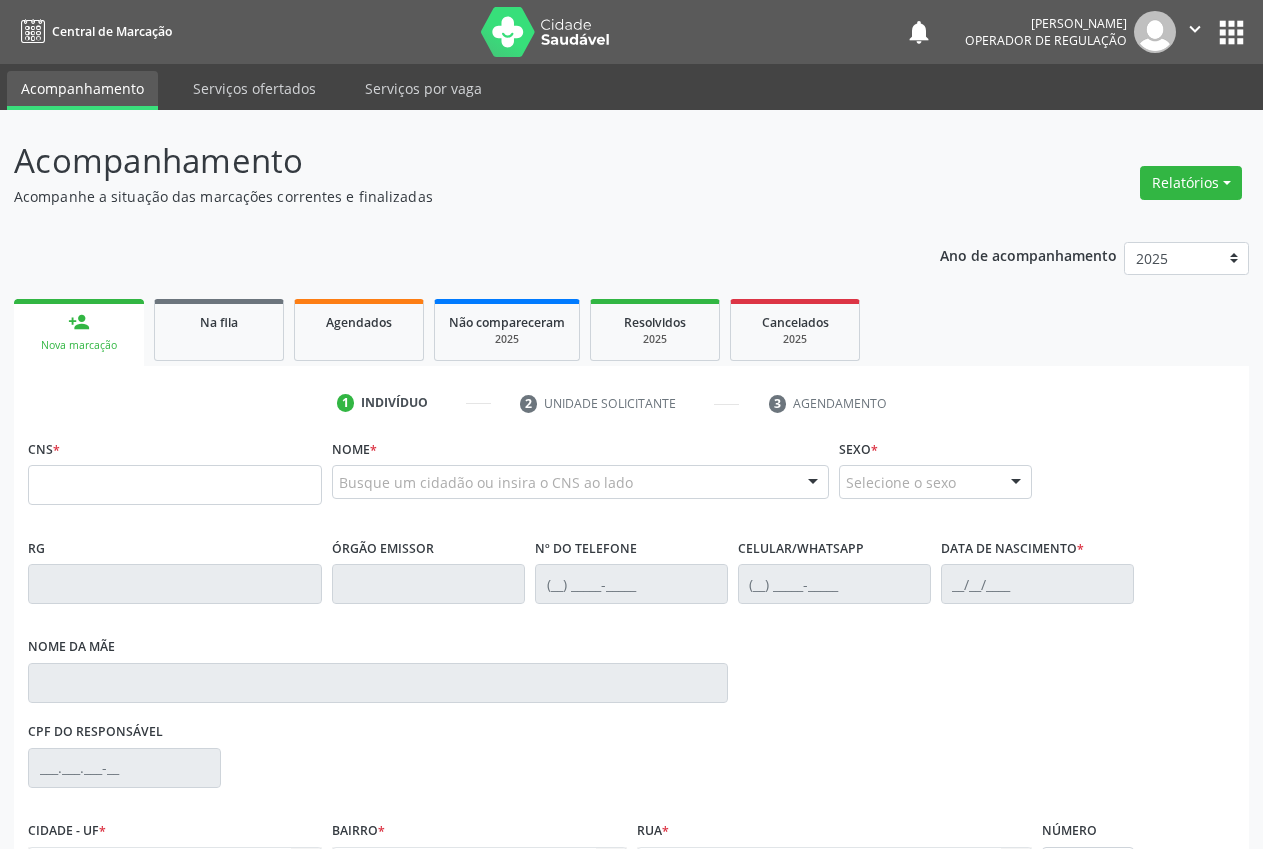 click on "Nova marcação" at bounding box center (79, 345) 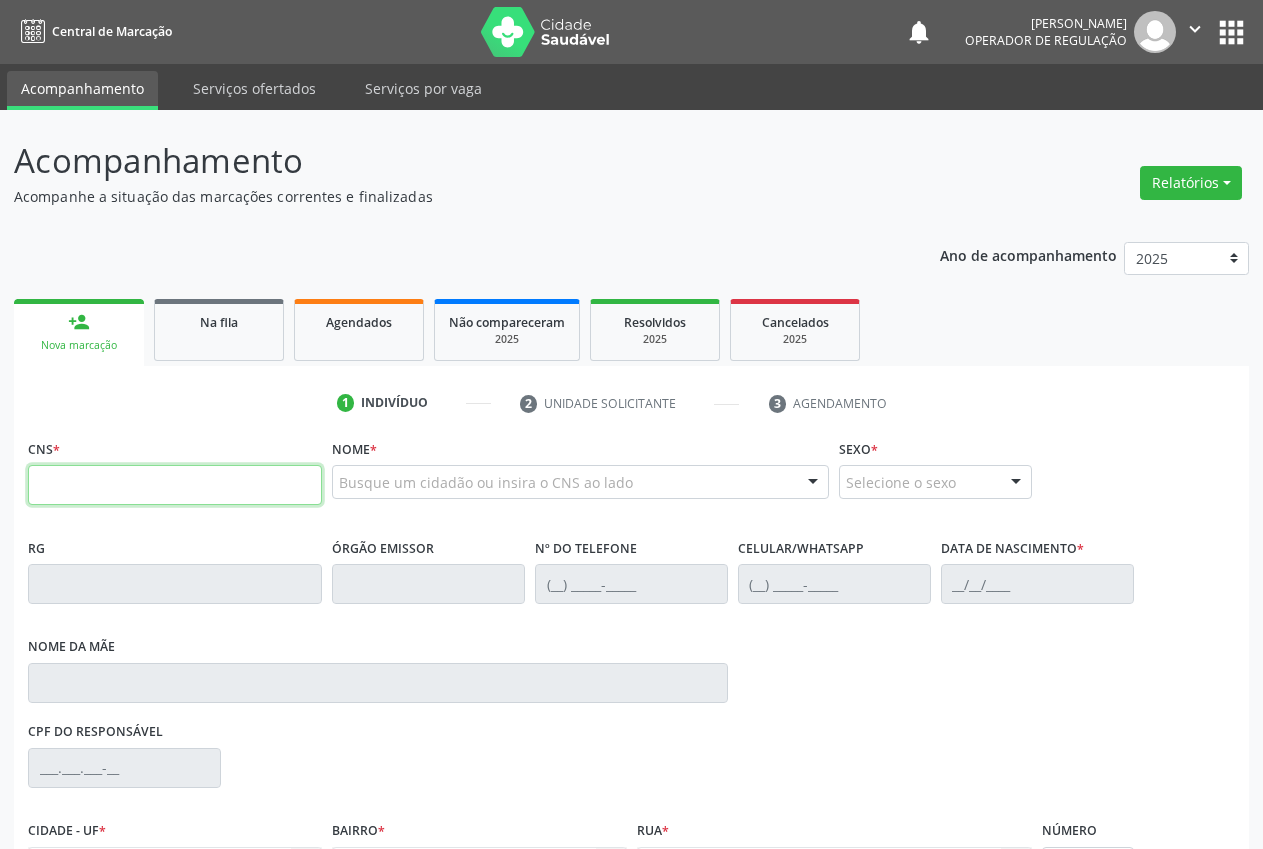 drag, startPoint x: 146, startPoint y: 487, endPoint x: 141, endPoint y: 478, distance: 10.29563 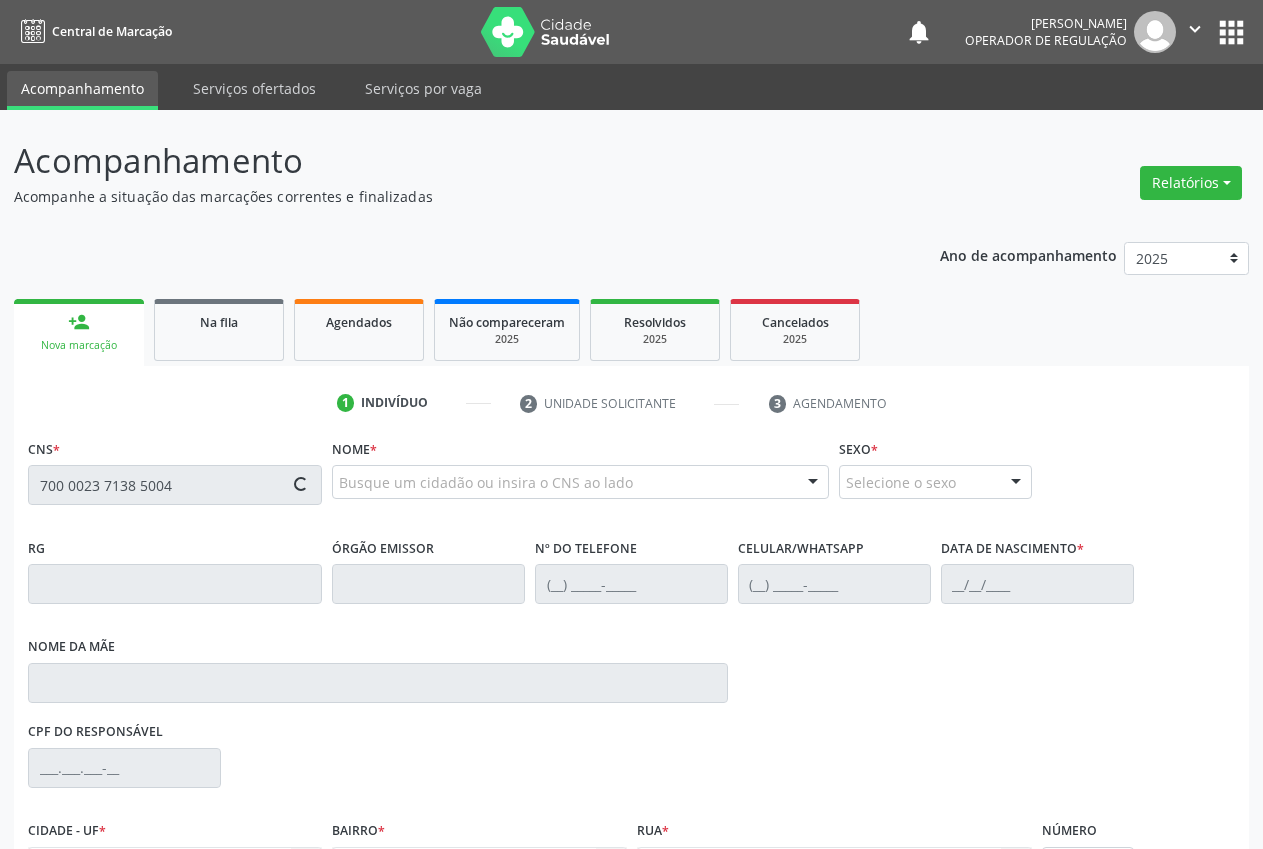 type on "700 0023 7138 5004" 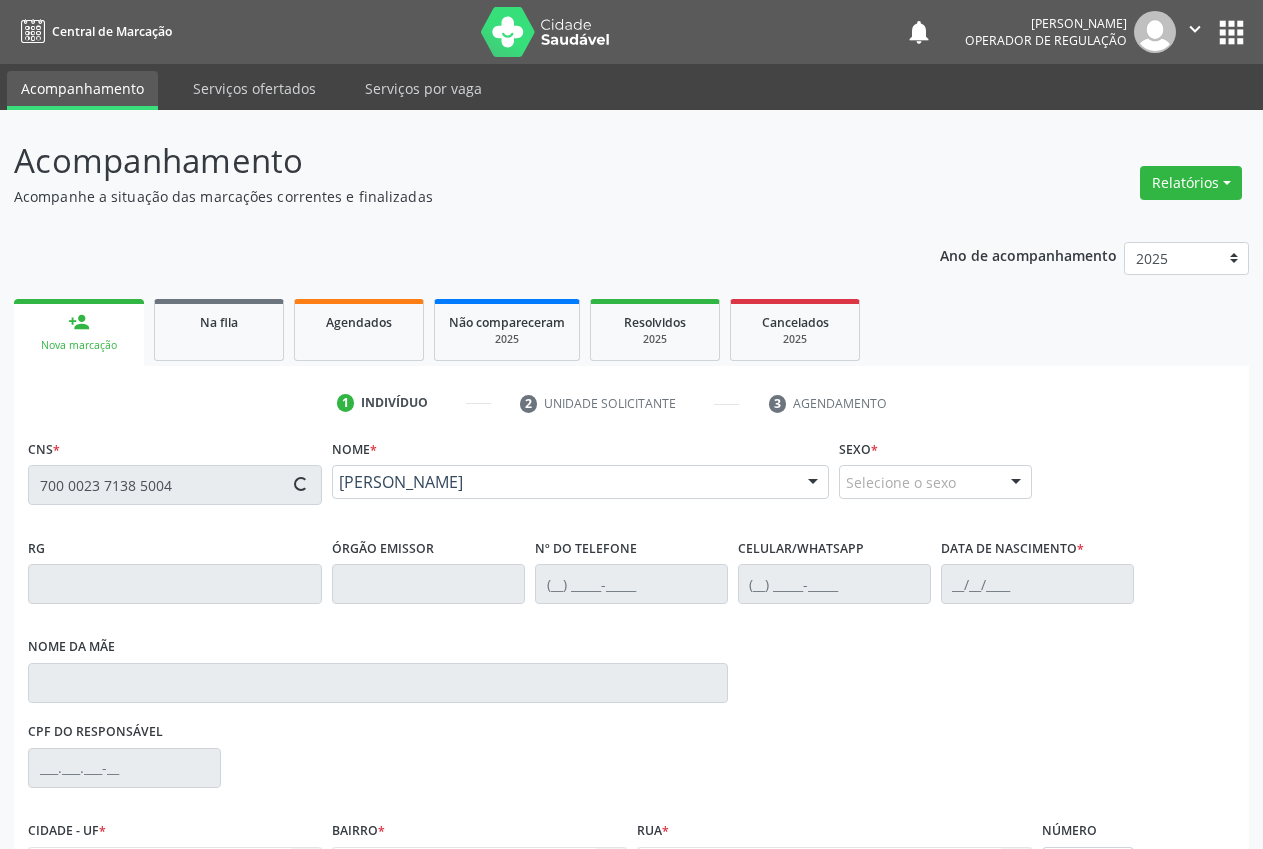 type on "(87) 98871-6549" 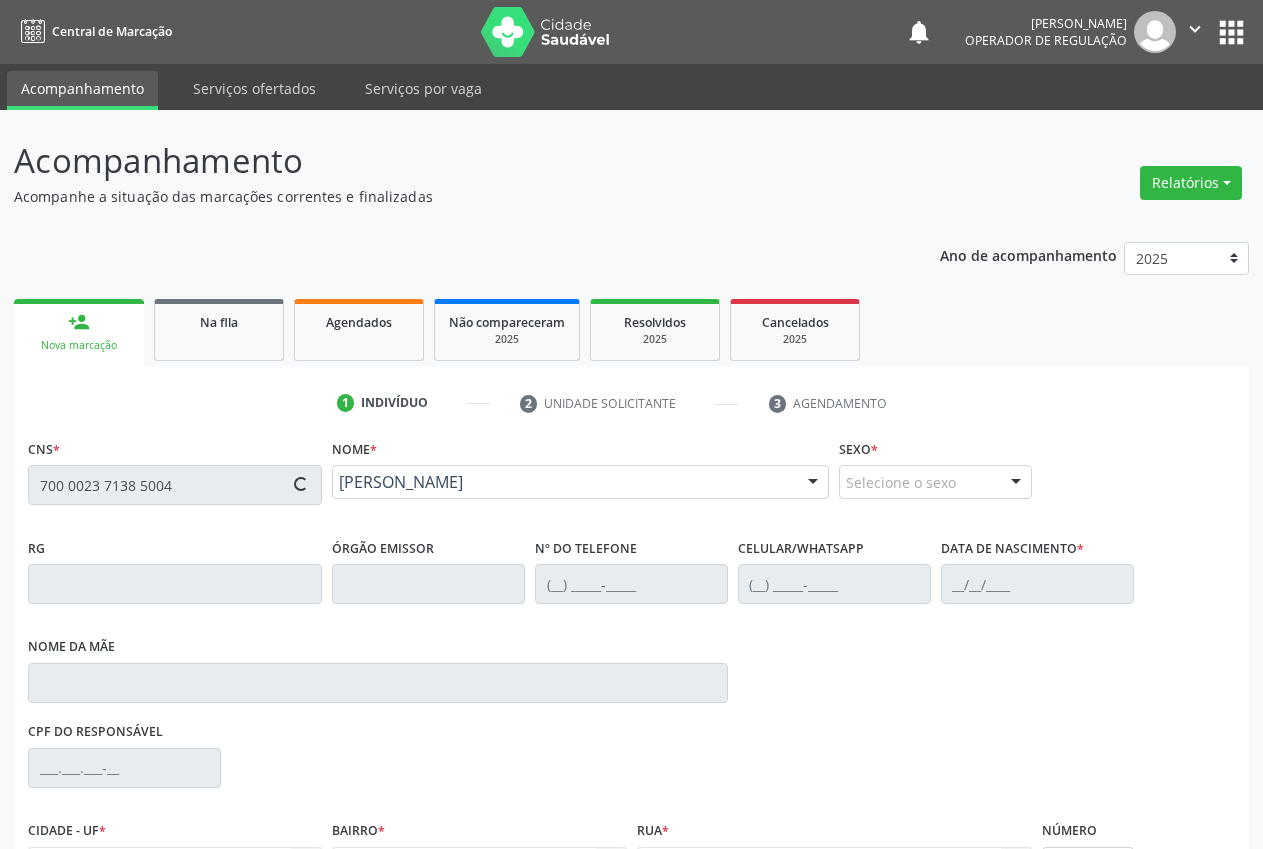 type on "(87) 98874-6119" 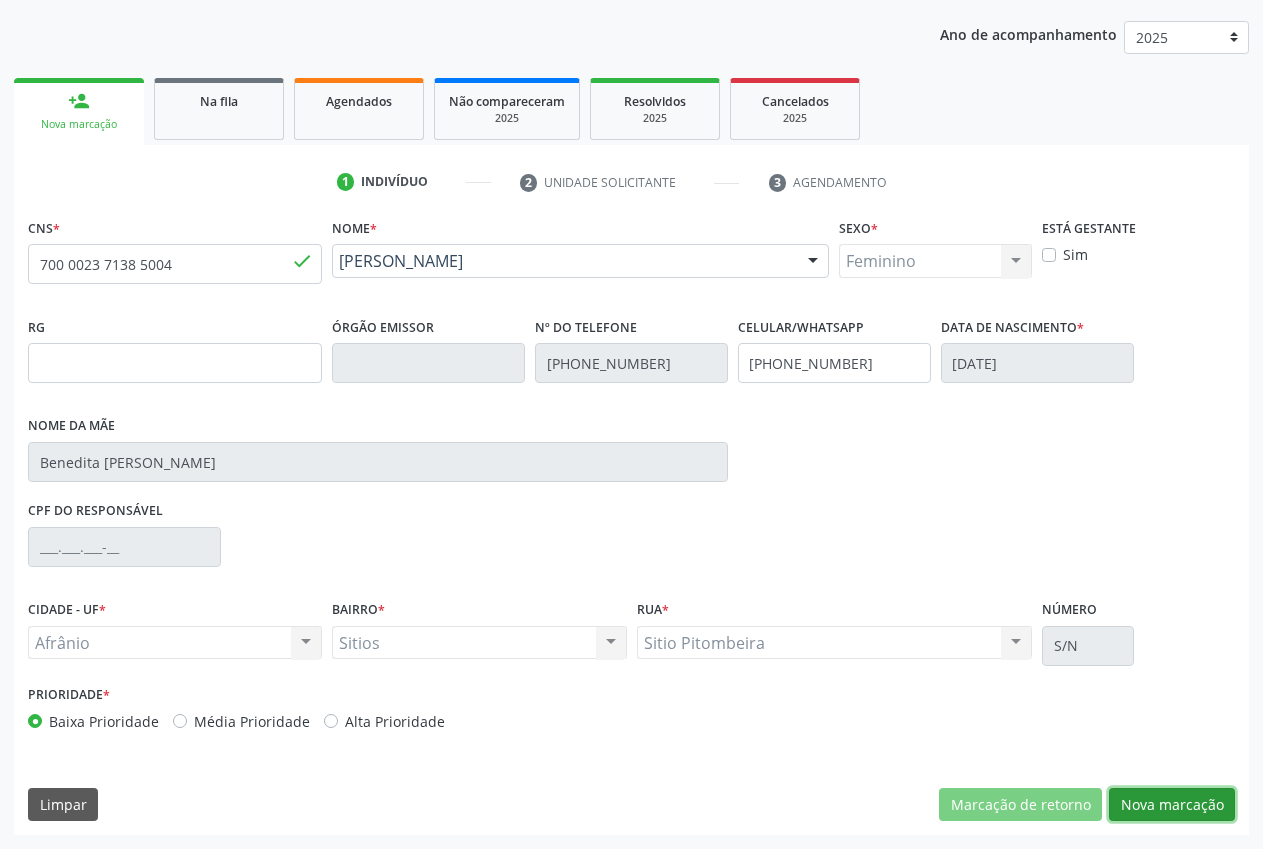 click on "Nova marcação" at bounding box center (1172, 805) 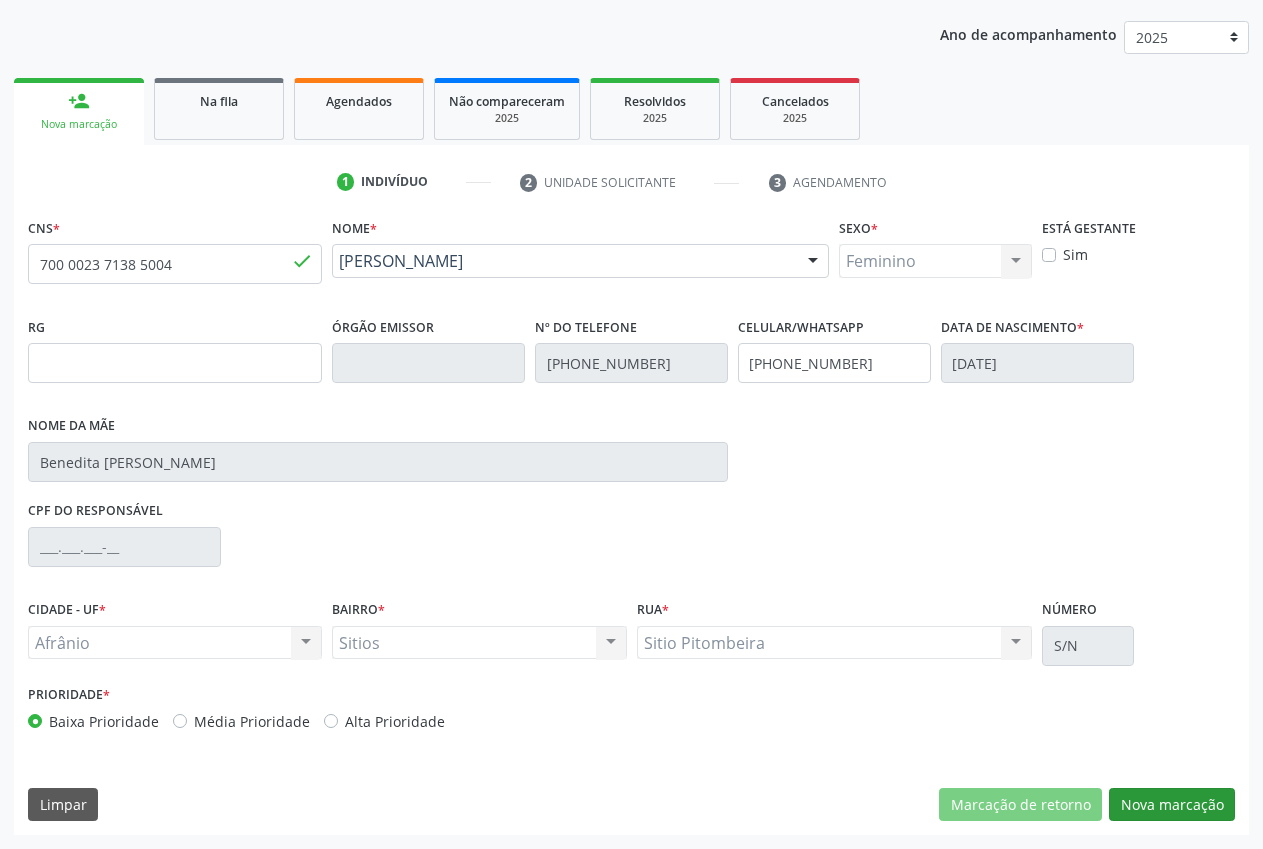 scroll, scrollTop: 57, scrollLeft: 0, axis: vertical 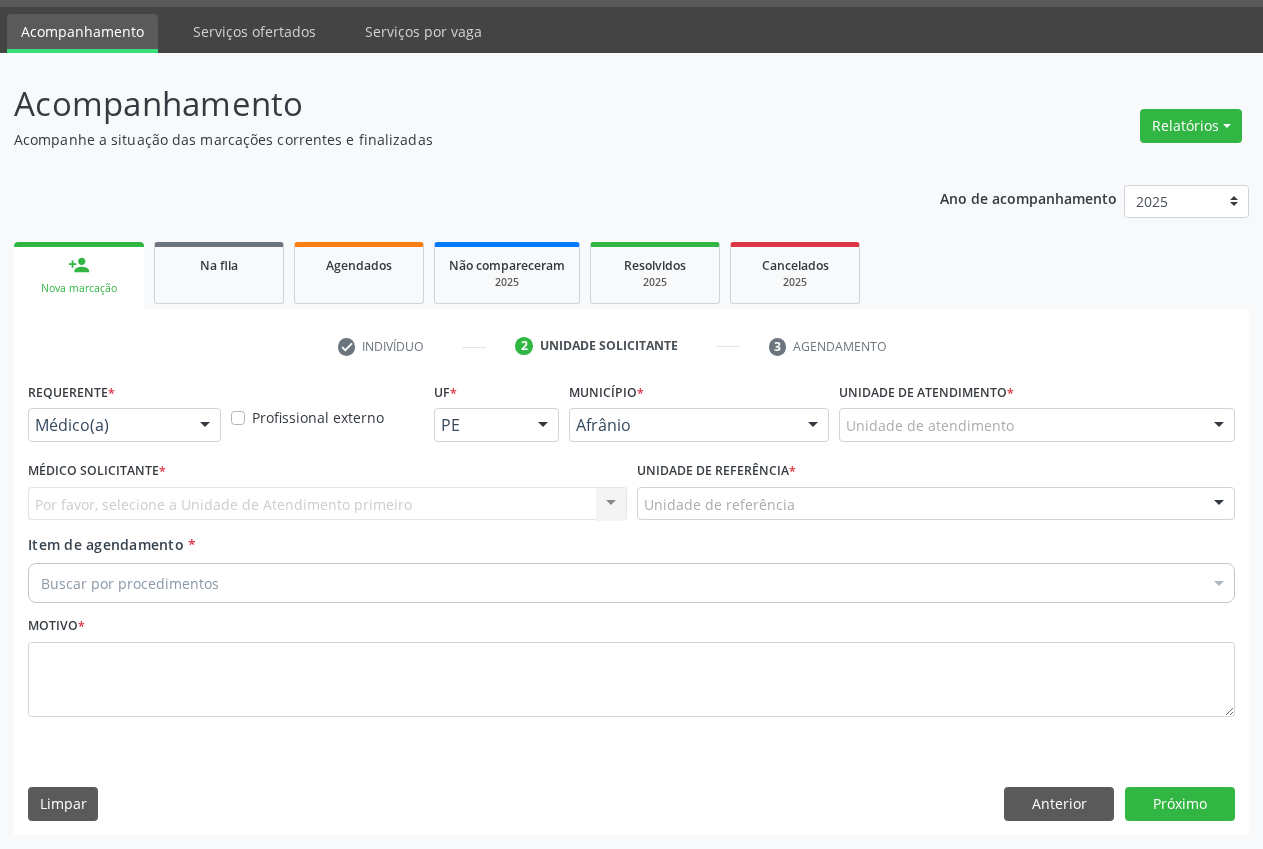 click on "Unidade de atendimento" at bounding box center (1037, 425) 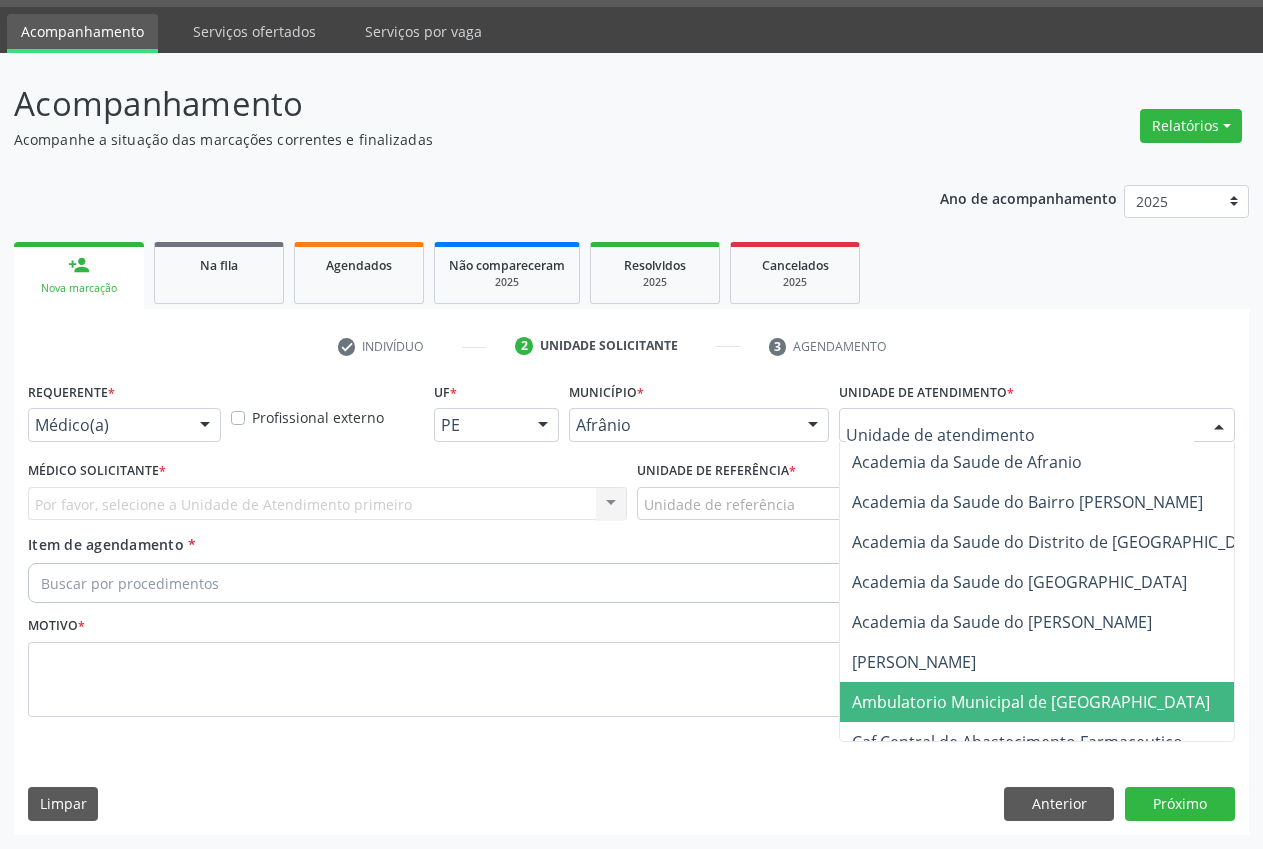 click on "Ambulatorio Municipal de [GEOGRAPHIC_DATA]" at bounding box center (1031, 702) 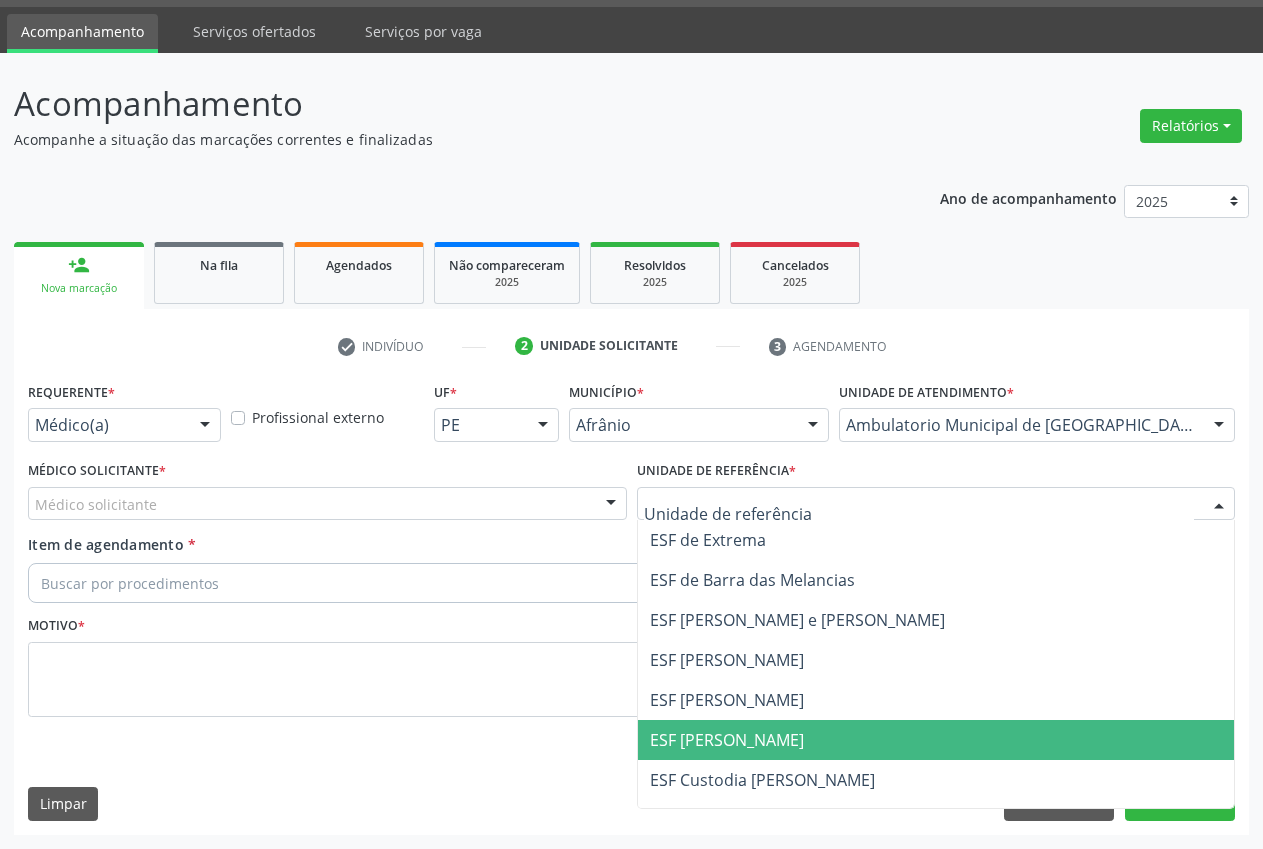 click on "ESF [PERSON_NAME]" at bounding box center (936, 740) 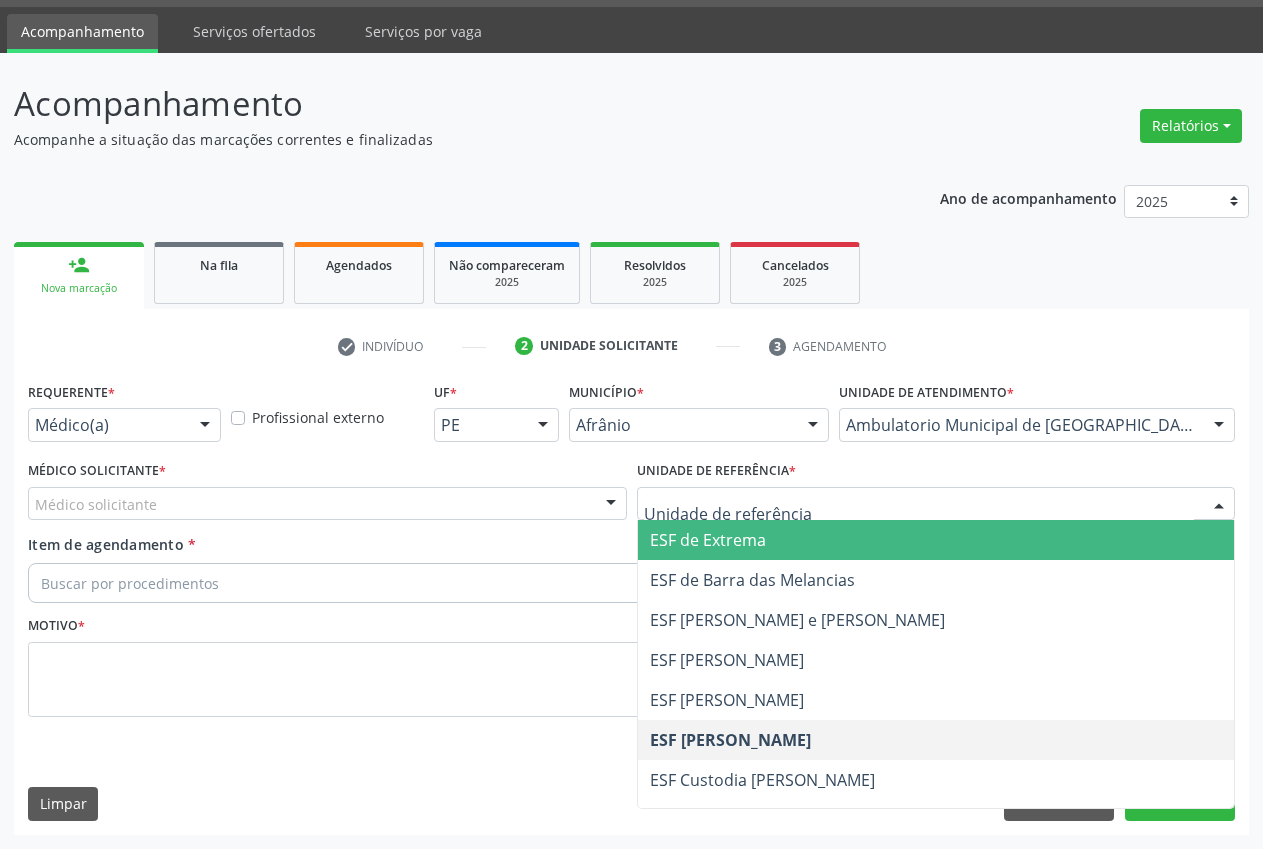click on "ESF de Extrema" at bounding box center (936, 540) 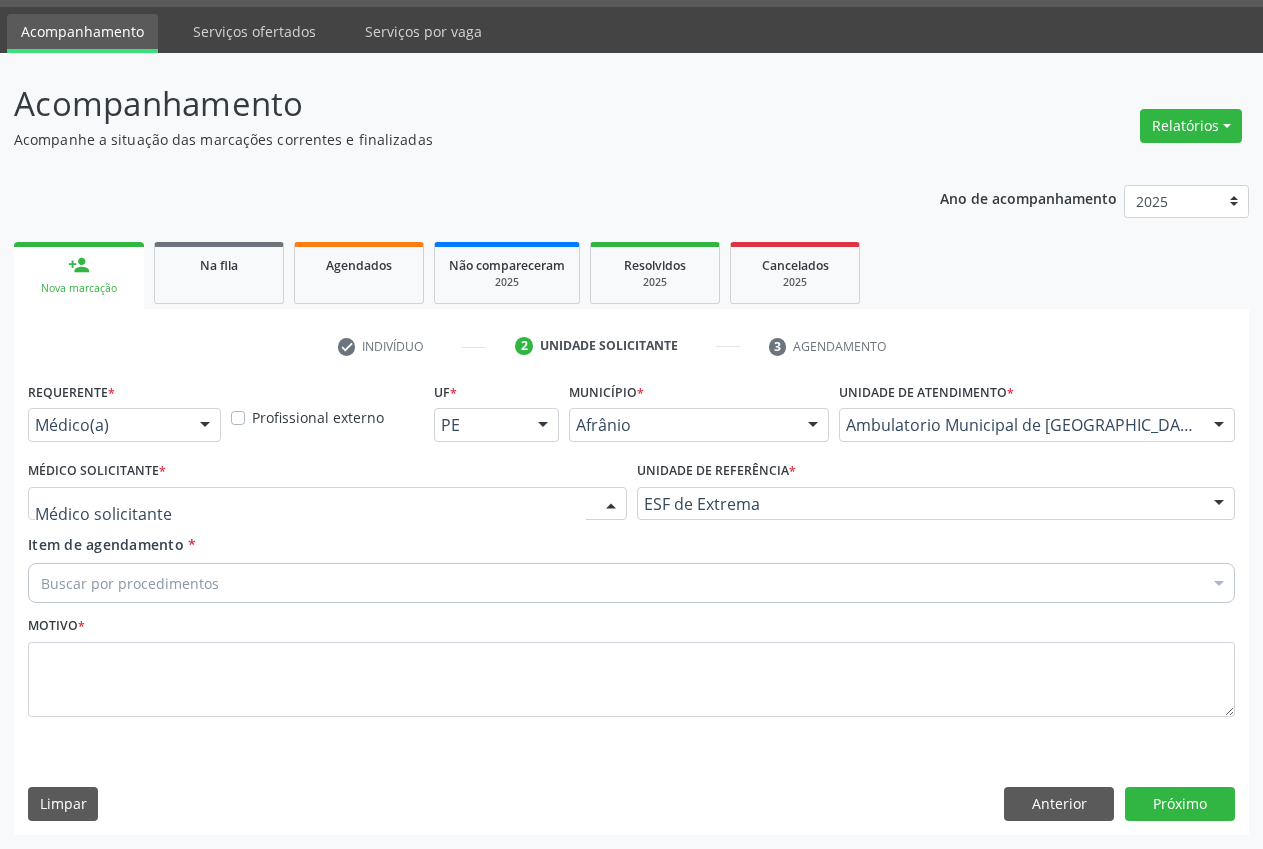 click at bounding box center [327, 504] 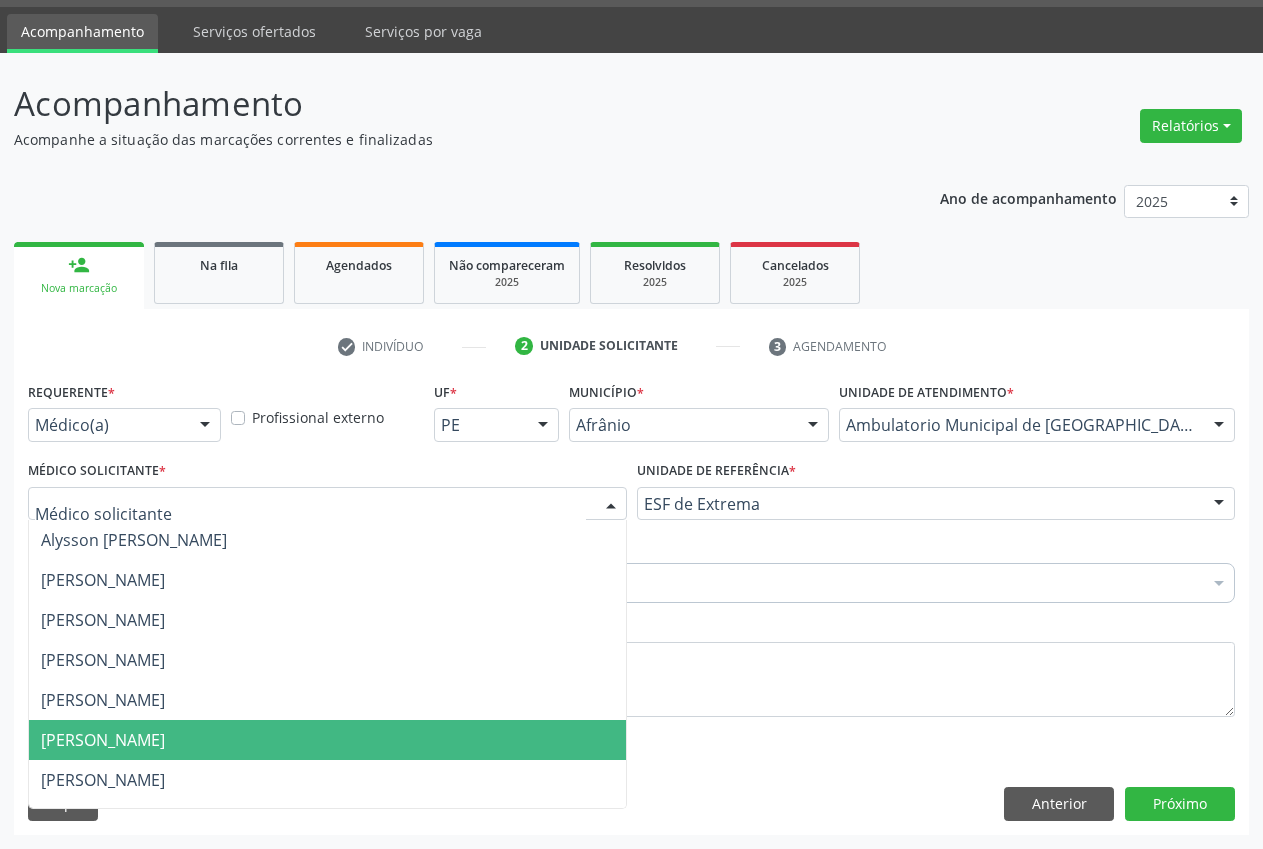 click on "[PERSON_NAME]" at bounding box center [327, 740] 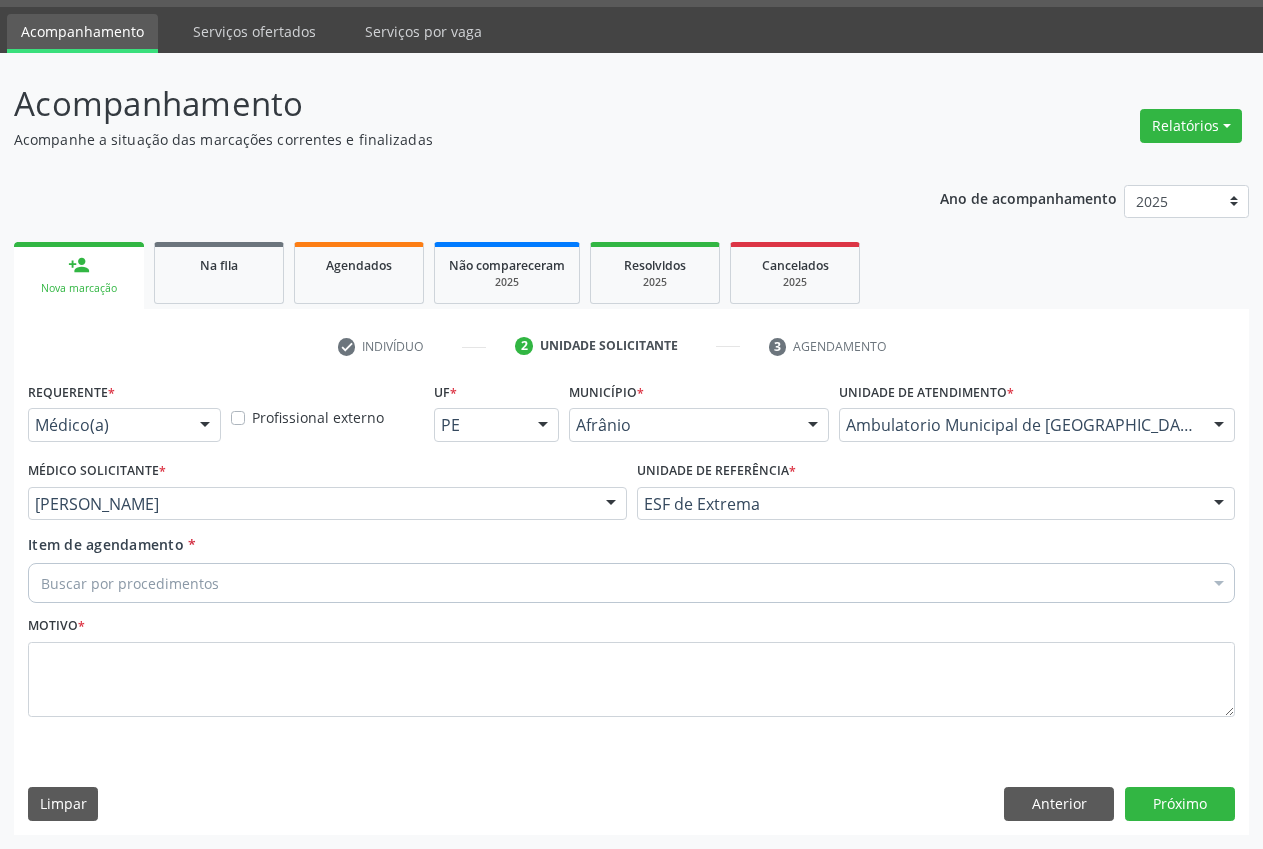 click on "Buscar por procedimentos" at bounding box center (631, 583) 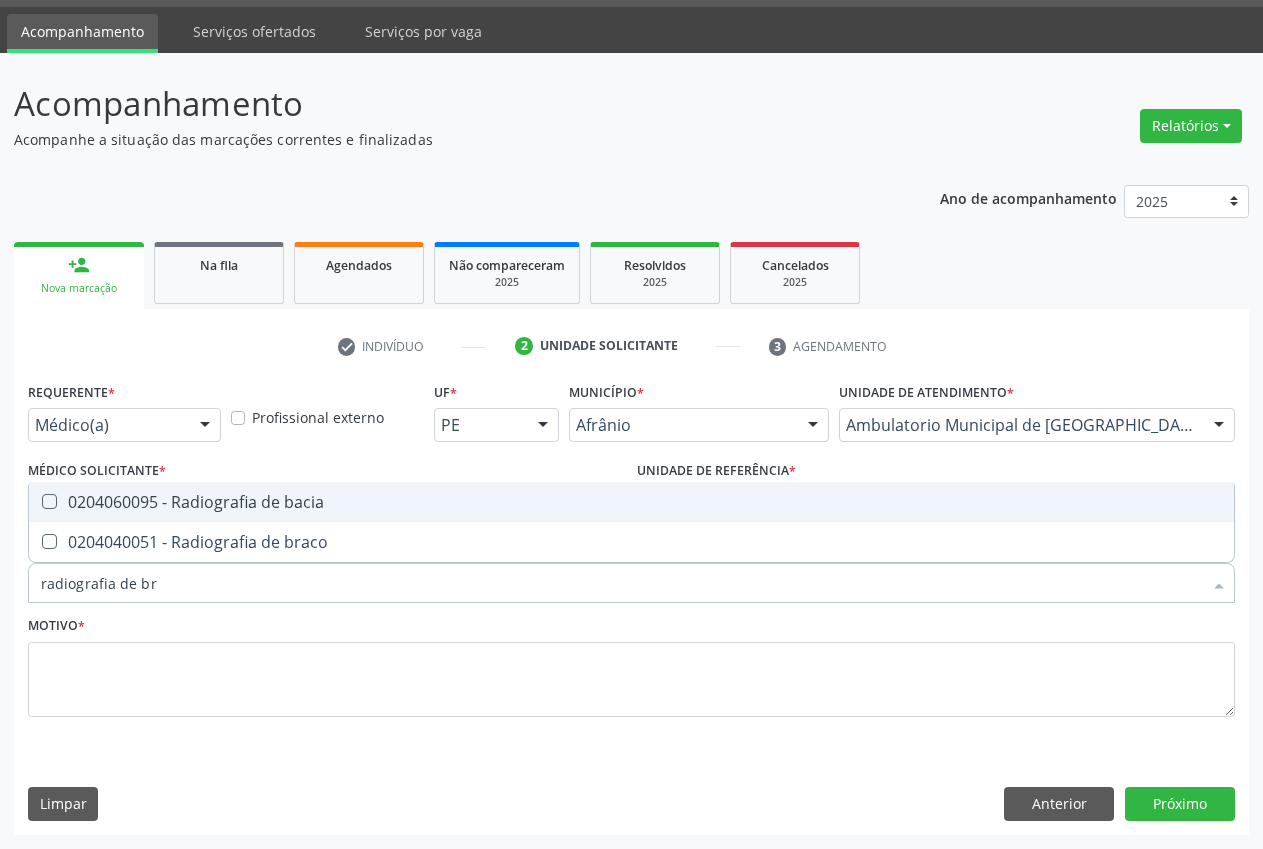 type on "radiografia de bra" 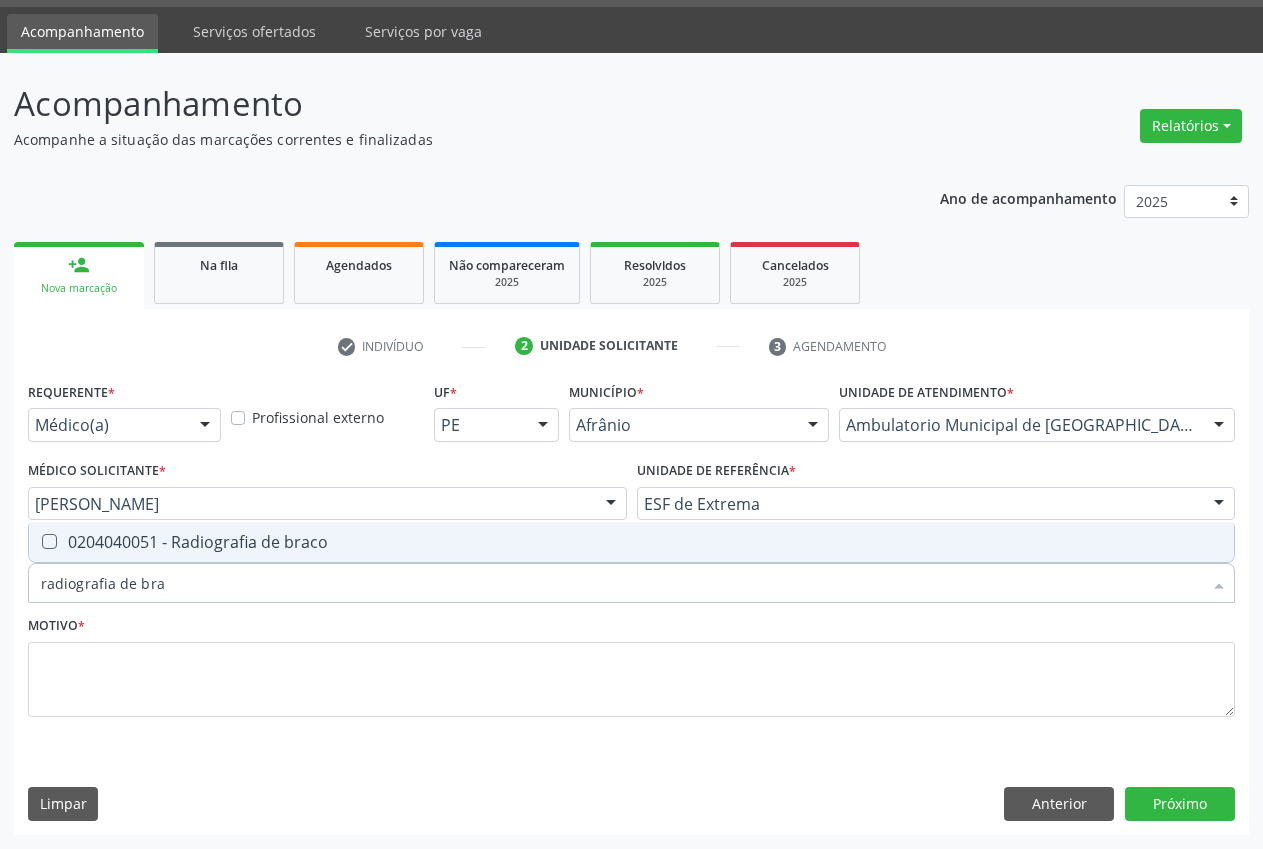 click on "0204040051 - Radiografia de braco" at bounding box center [631, 542] 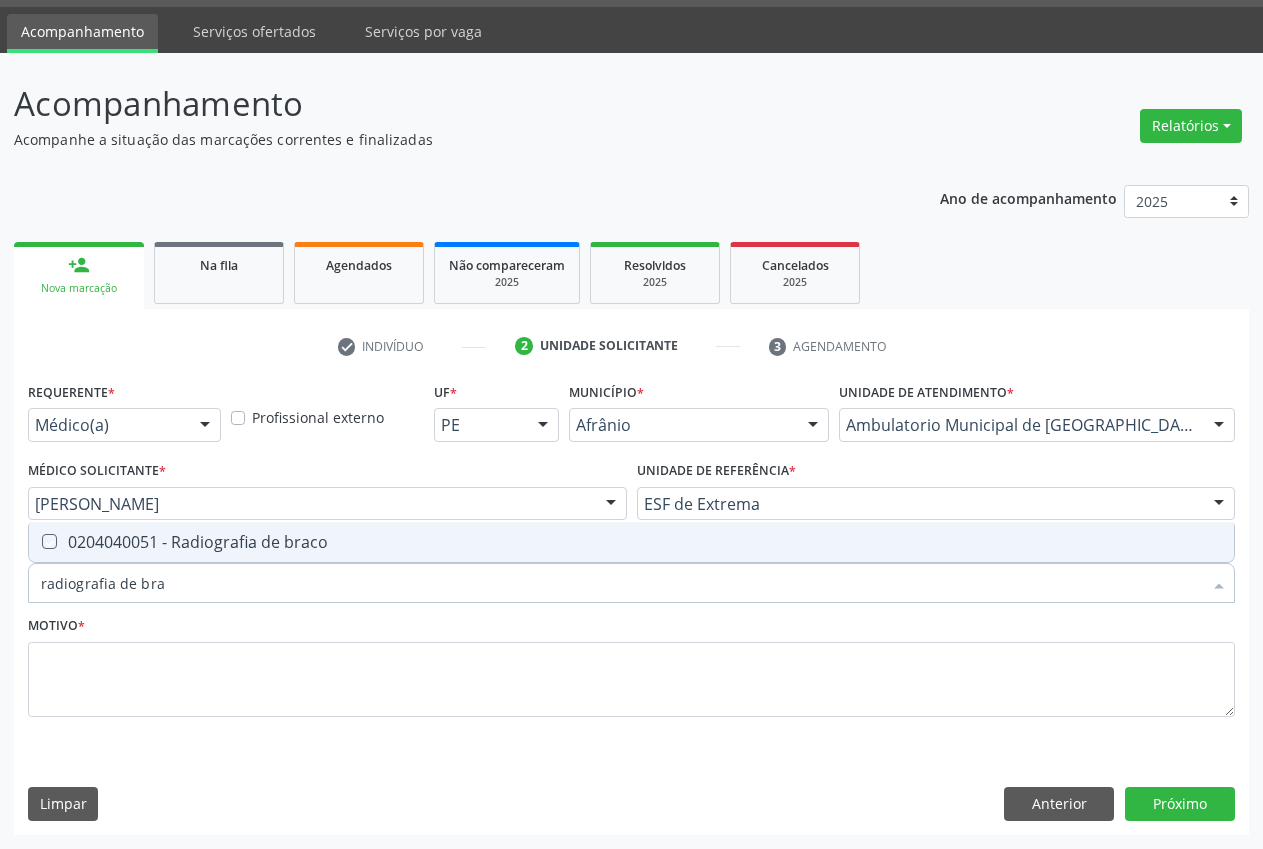 checkbox on "true" 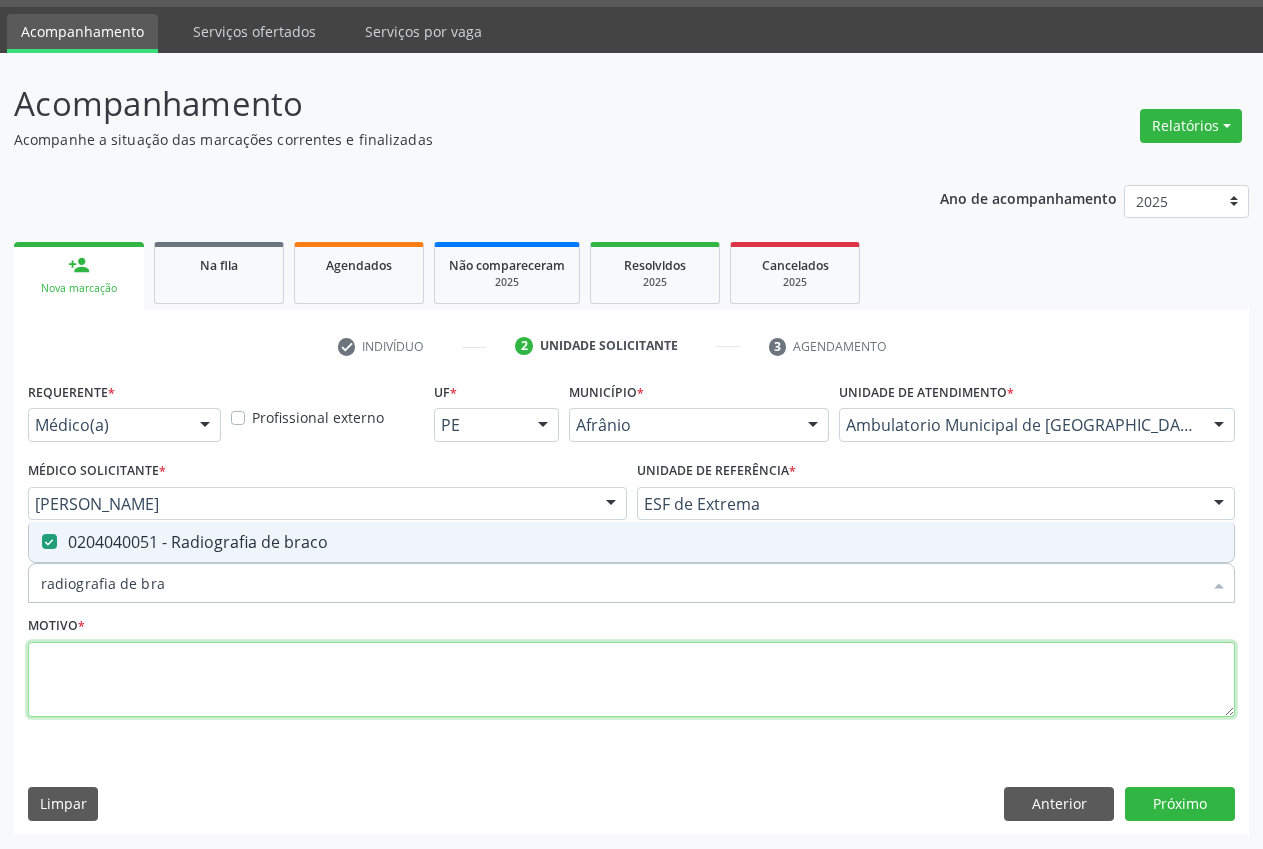 click at bounding box center [631, 680] 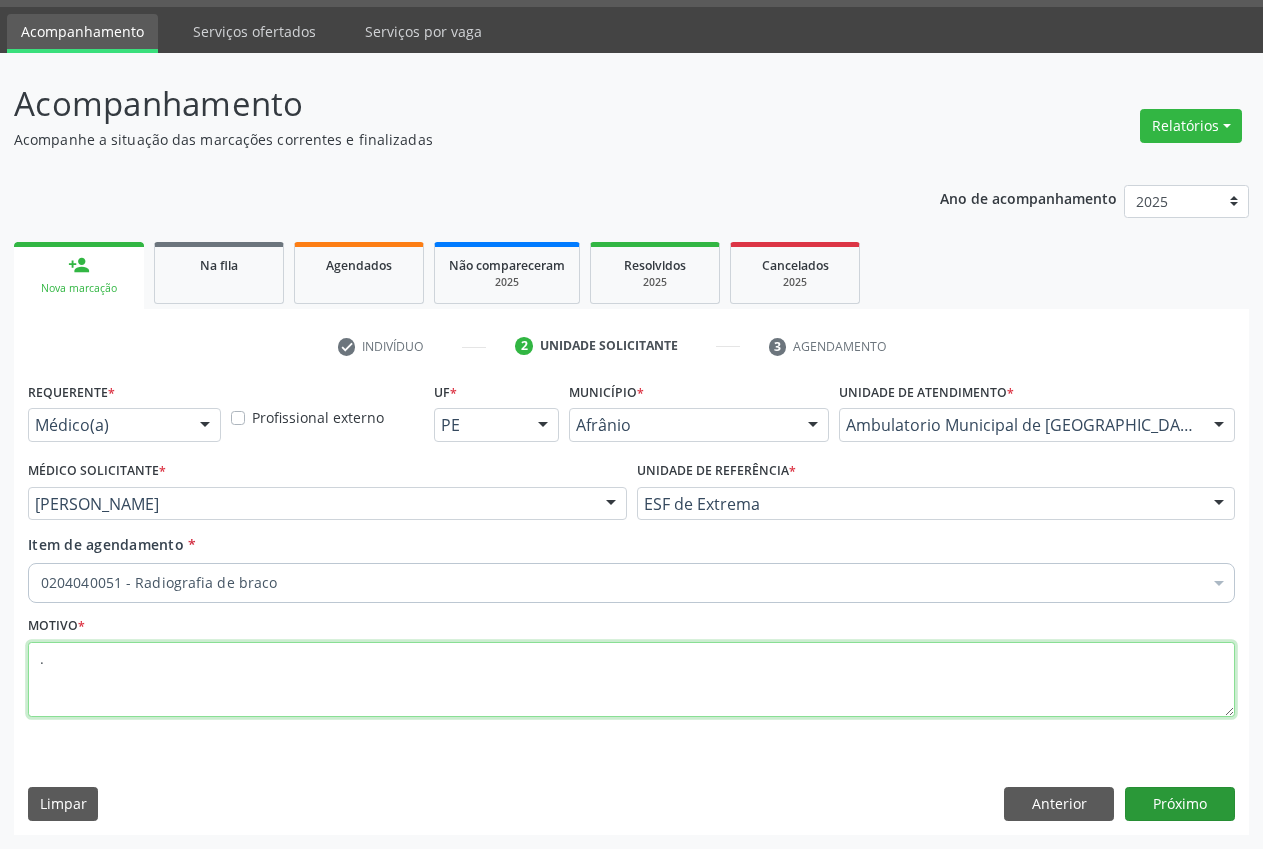 type on "." 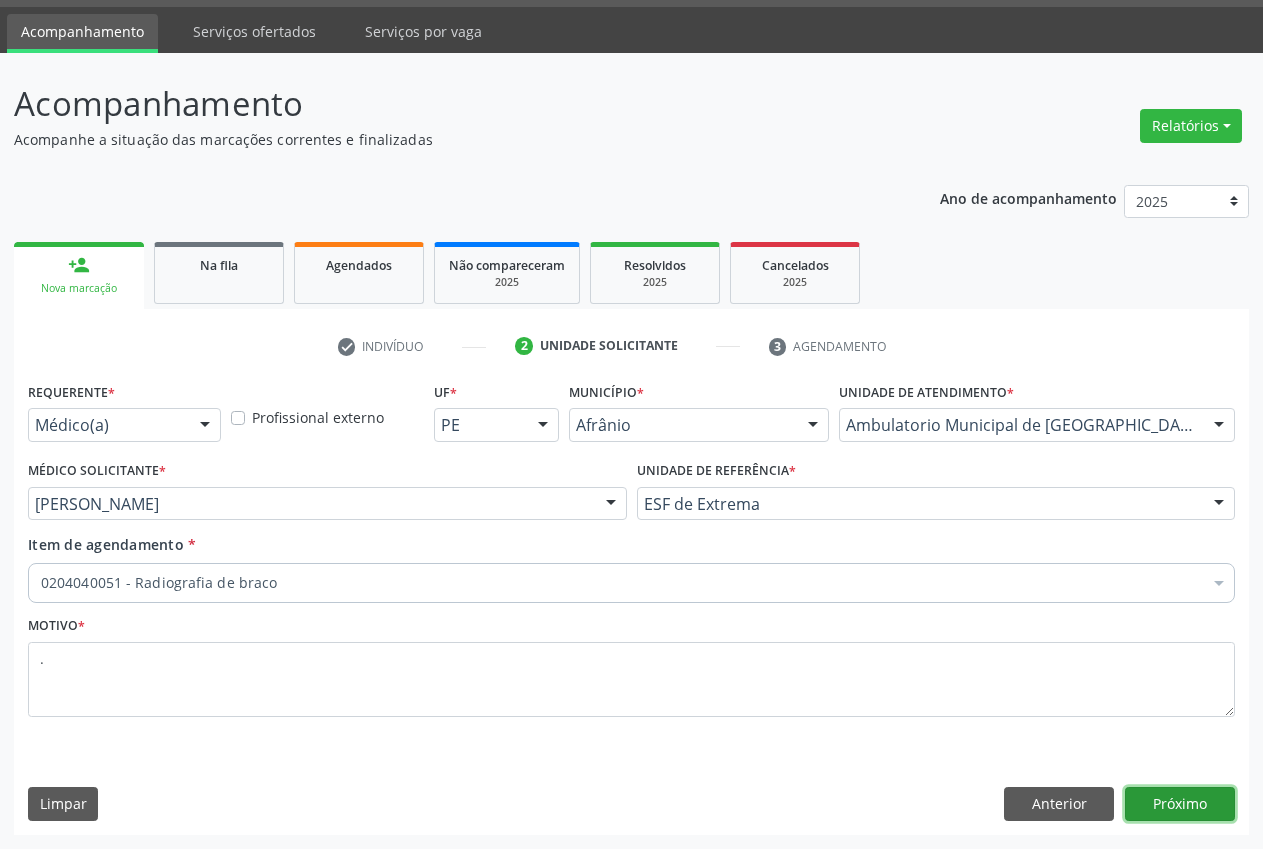 click on "Próximo" at bounding box center [1180, 804] 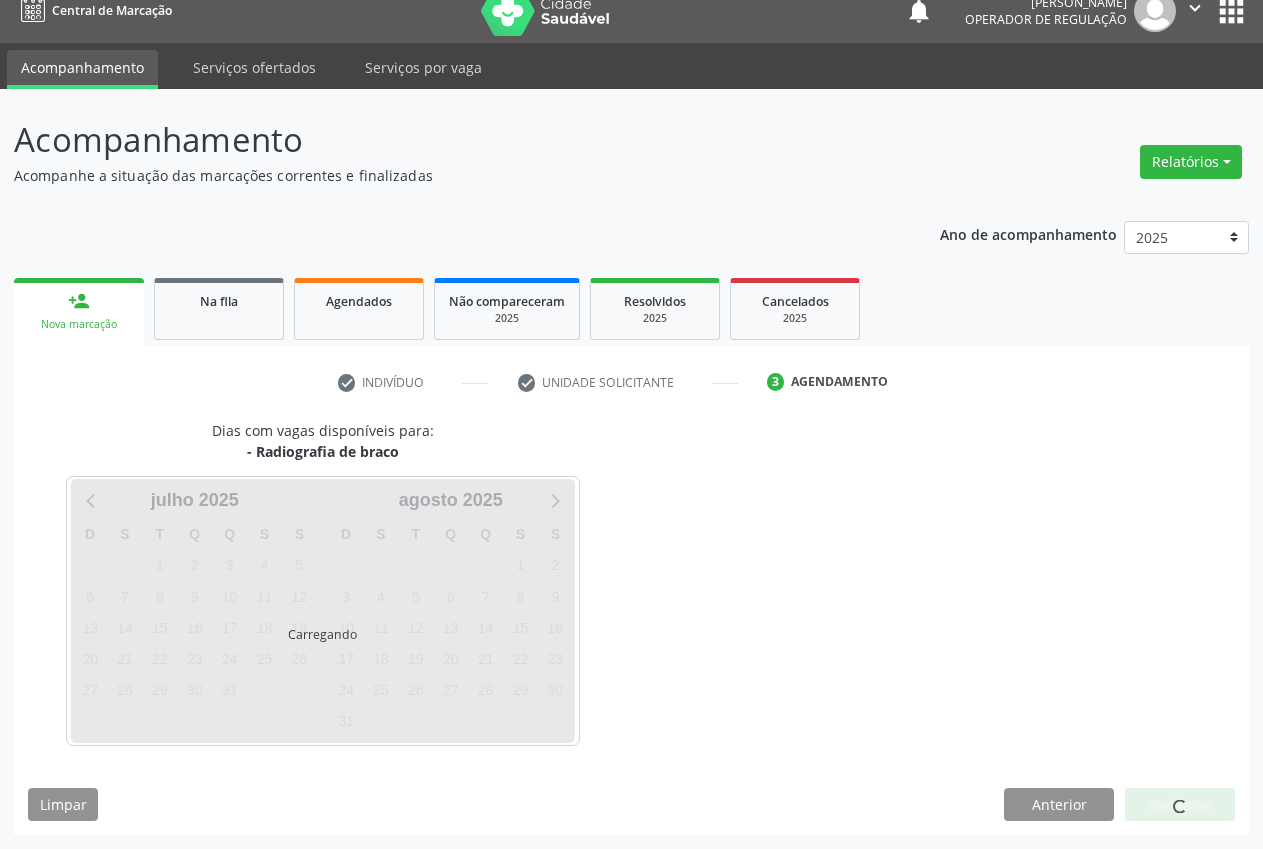 scroll, scrollTop: 21, scrollLeft: 0, axis: vertical 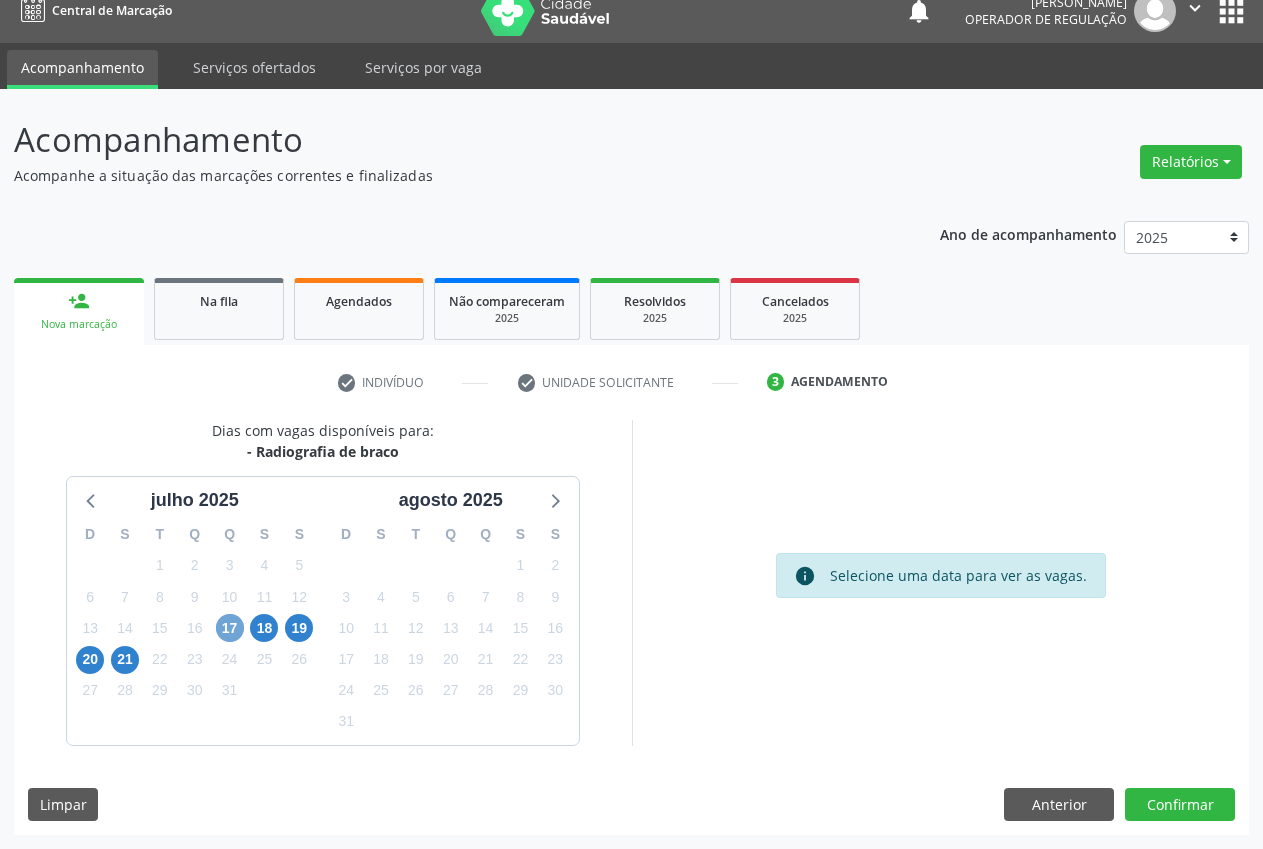 click on "17" at bounding box center (230, 628) 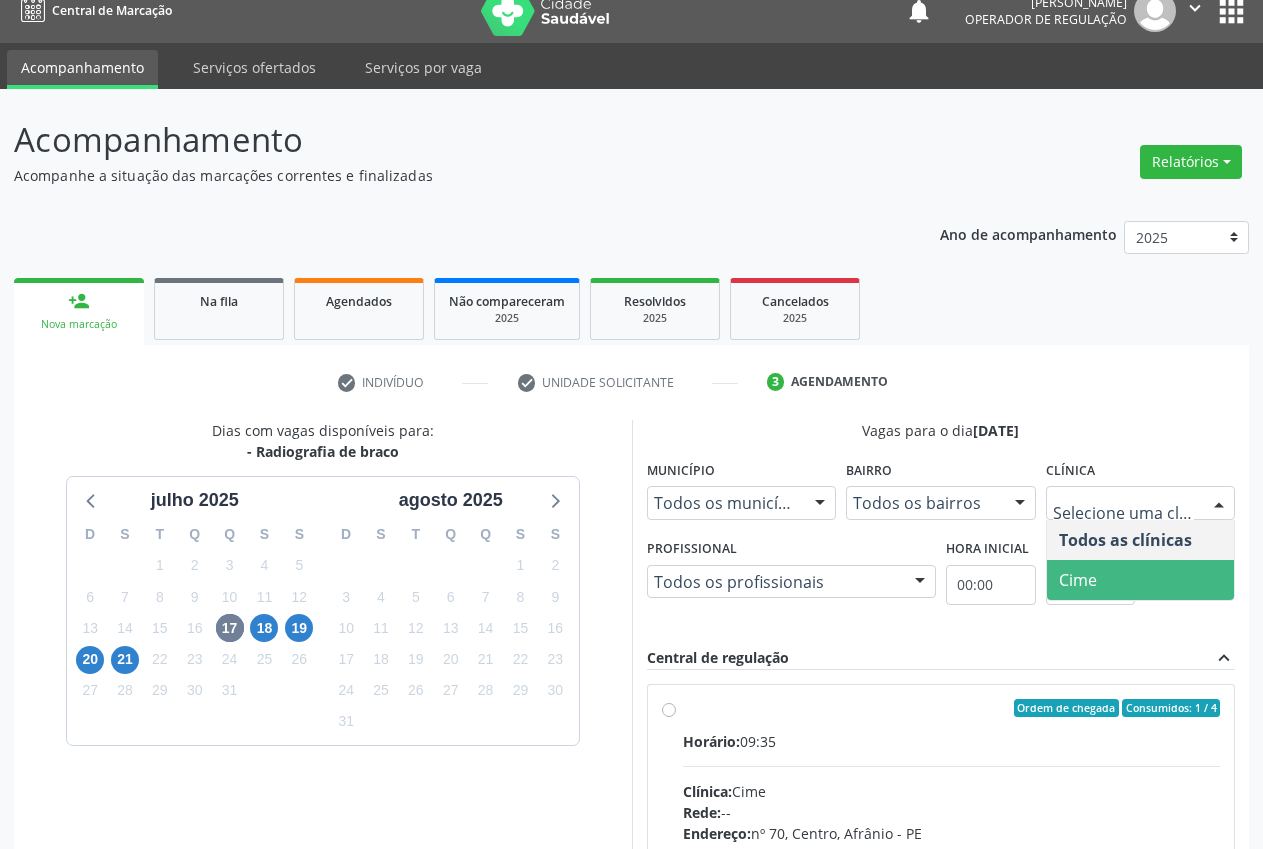 click on "Cime" at bounding box center (1141, 580) 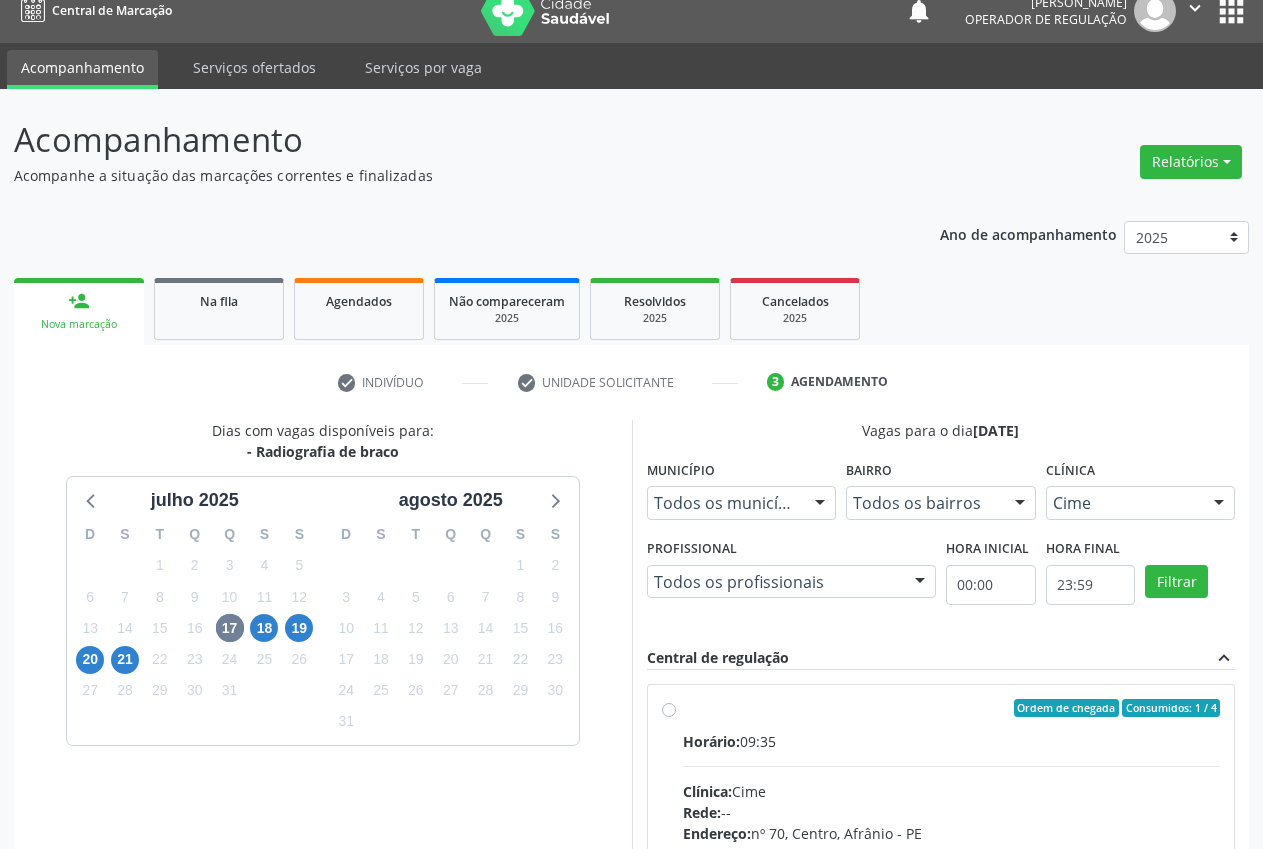 click on "Ordem de chegada
Consumidos: 1 / 4
Horário:   09:35
Clínica:  Cime
Rede:
--
Endereço:   nº 70, Centro, Afrânio - PE
Telefone:   (87) 88416145
Profissional:
--
Informações adicionais sobre o atendimento
Idade de atendimento:
Sem restrição
Gênero(s) atendido(s):
Sem restrição
Informações adicionais:
--" at bounding box center [941, 852] 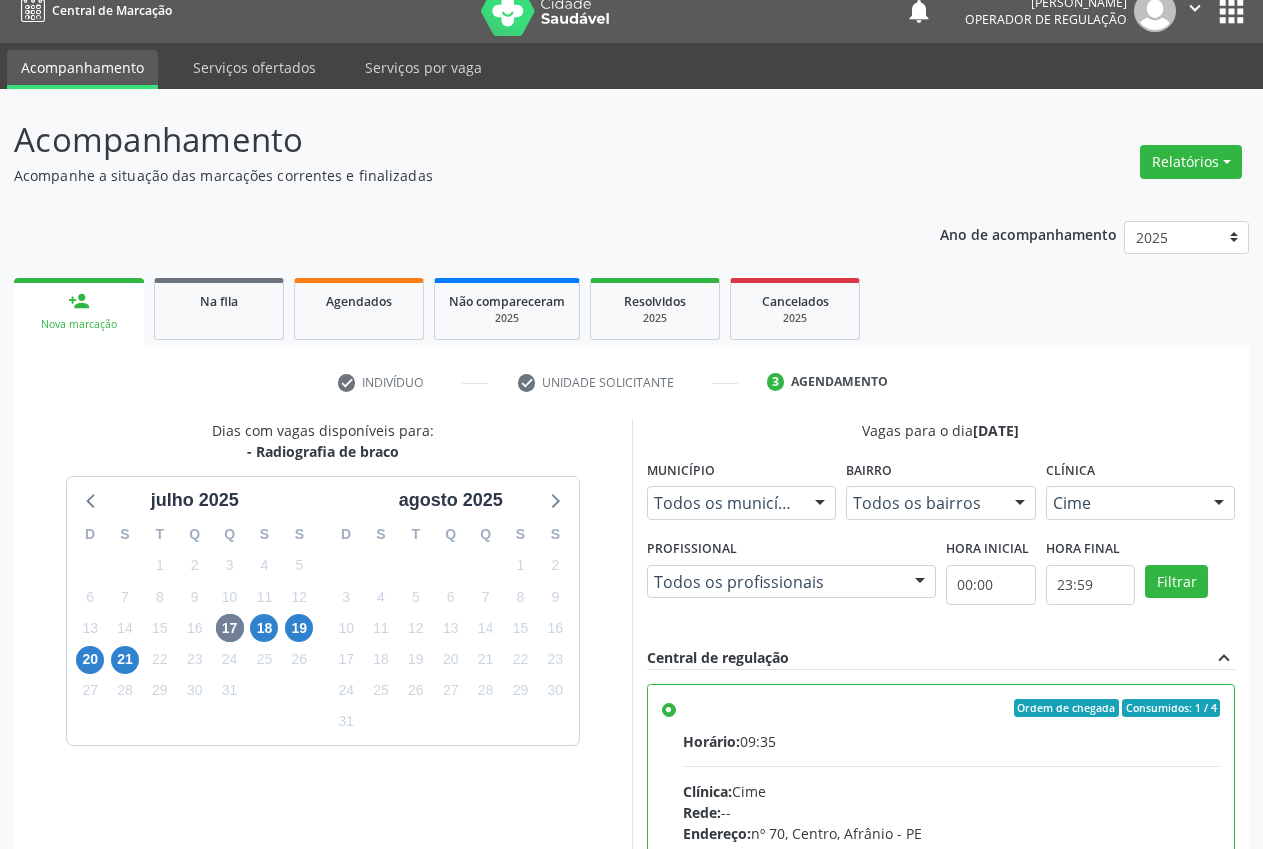 scroll, scrollTop: 346, scrollLeft: 0, axis: vertical 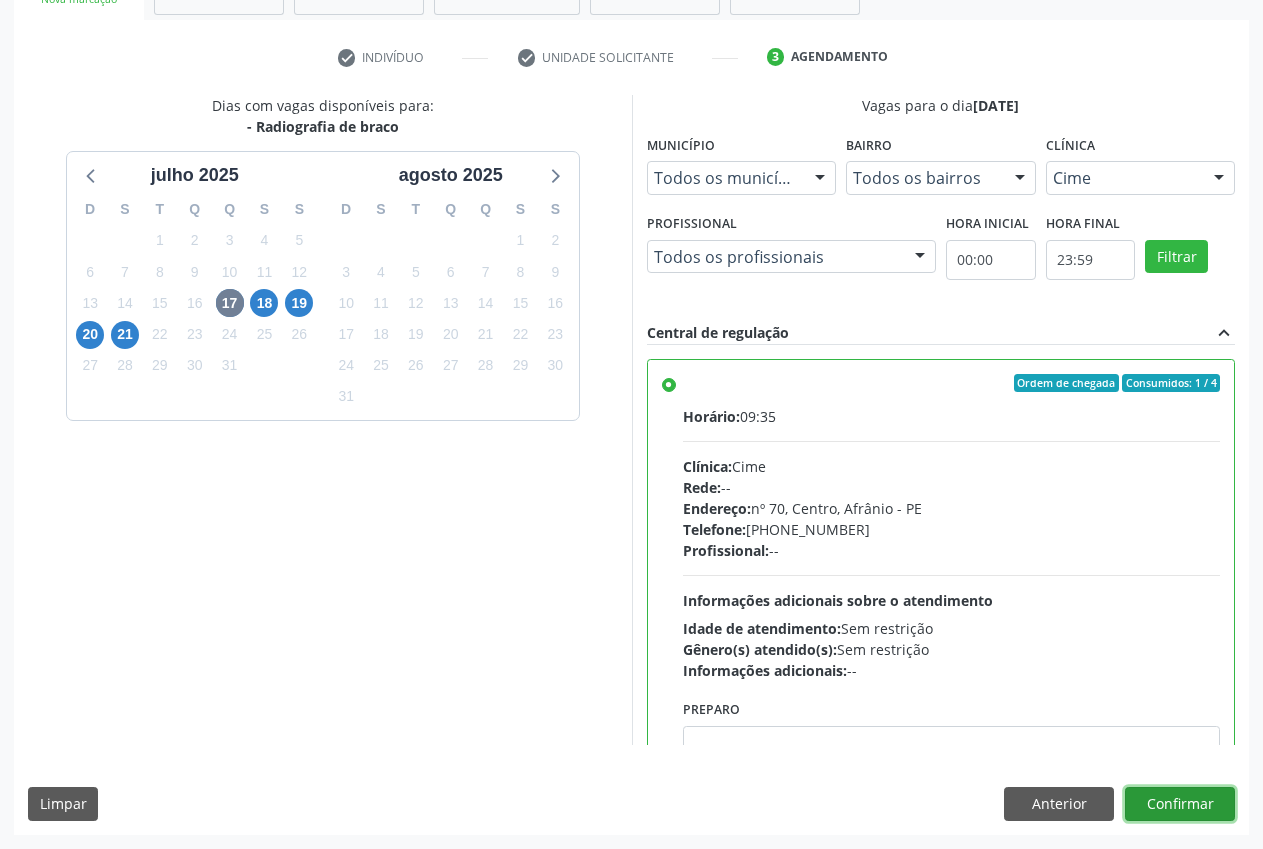 drag, startPoint x: 1166, startPoint y: 804, endPoint x: 1177, endPoint y: 798, distance: 12.529964 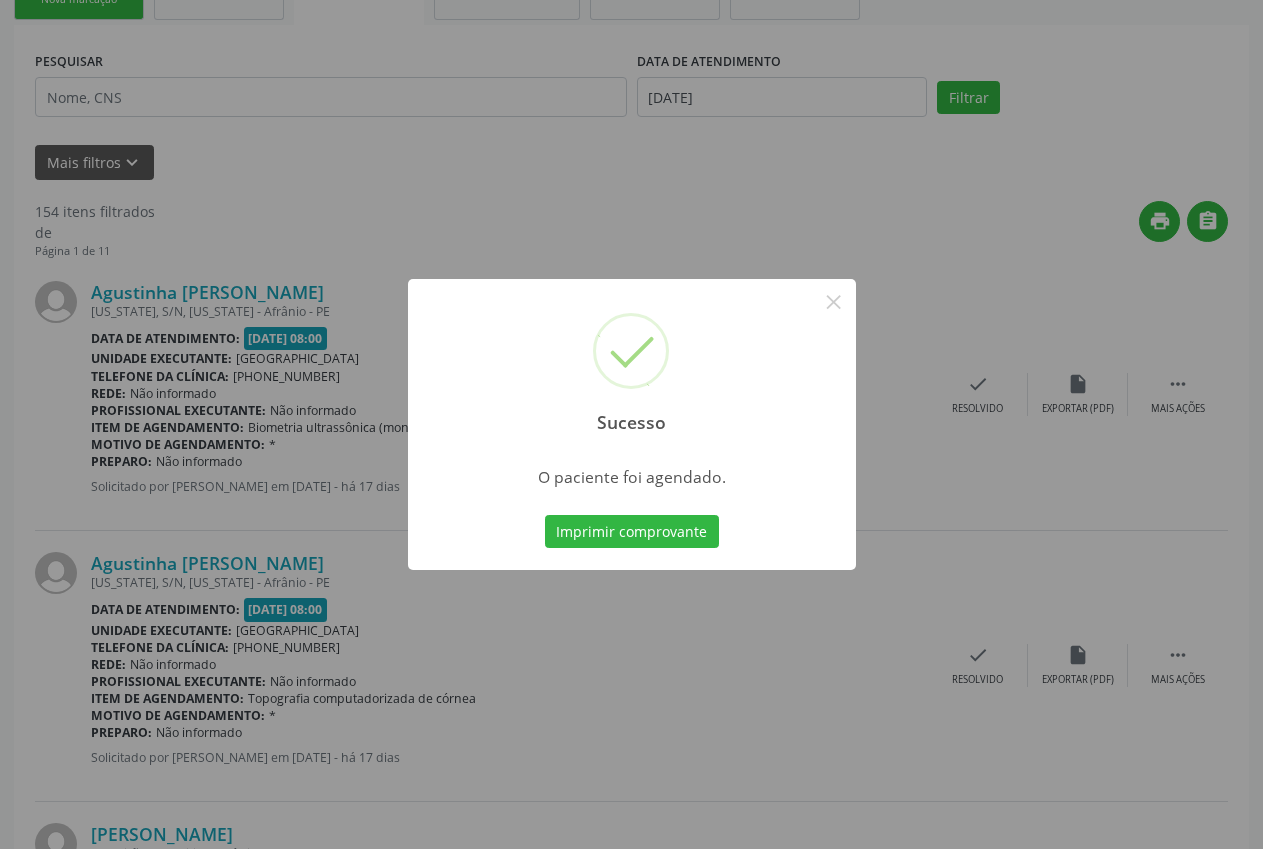 scroll, scrollTop: 0, scrollLeft: 0, axis: both 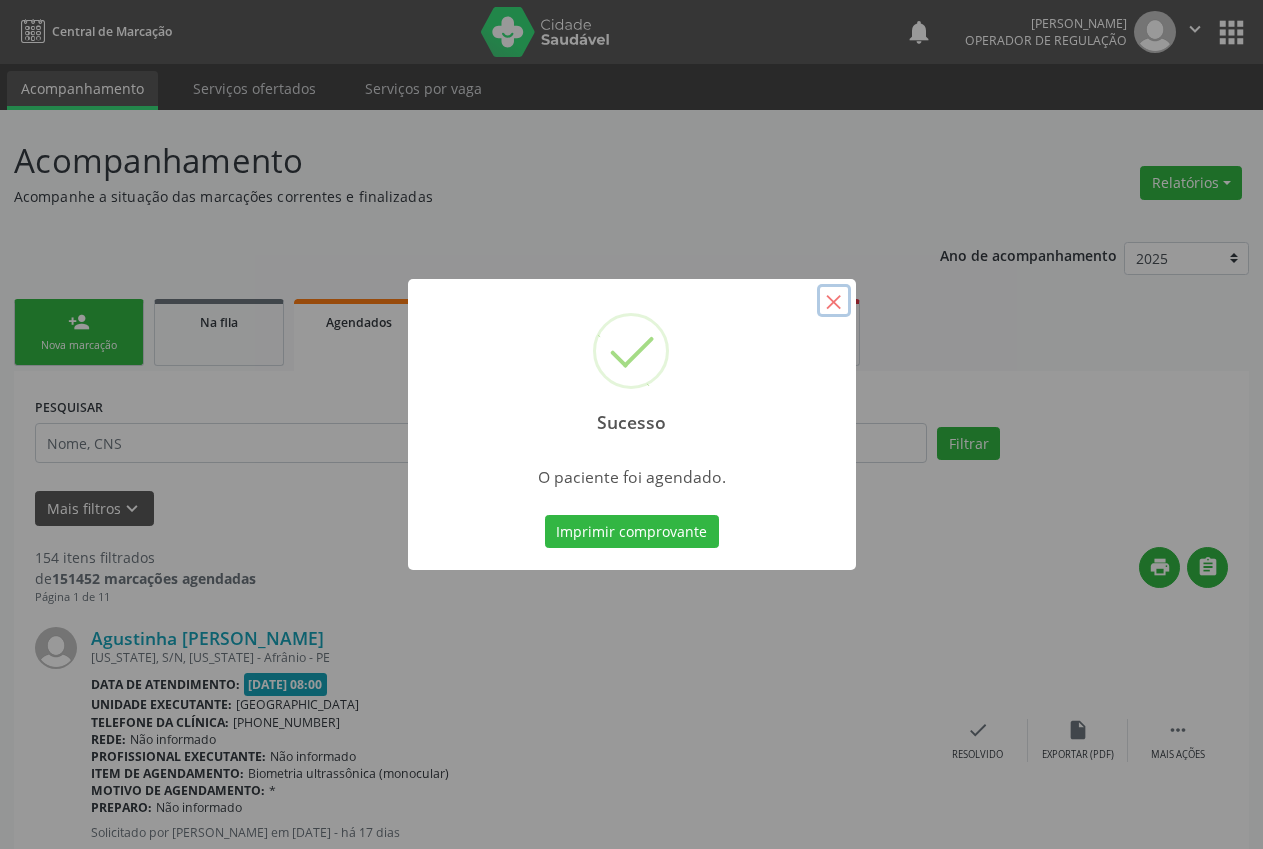 click on "×" at bounding box center (834, 301) 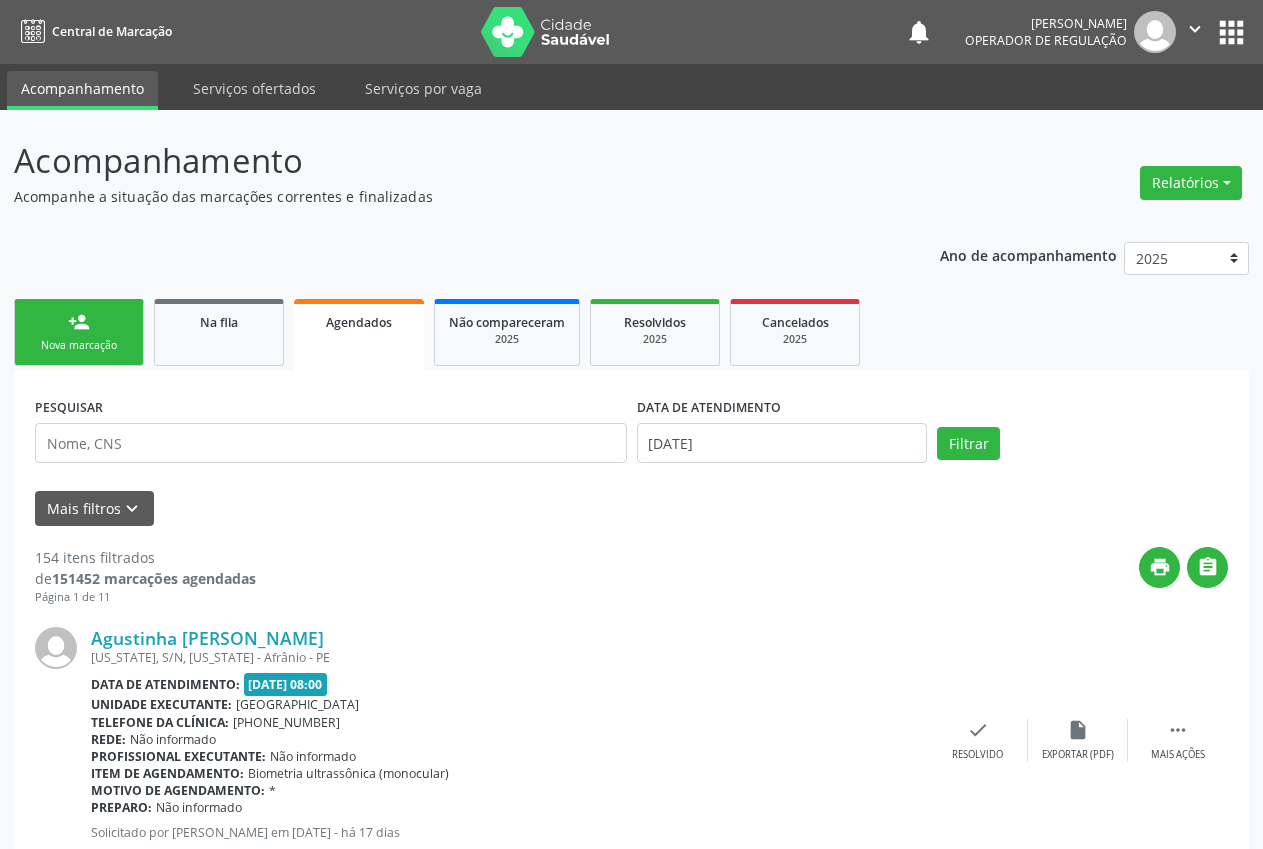 click on "person_add
Nova marcação" at bounding box center (79, 332) 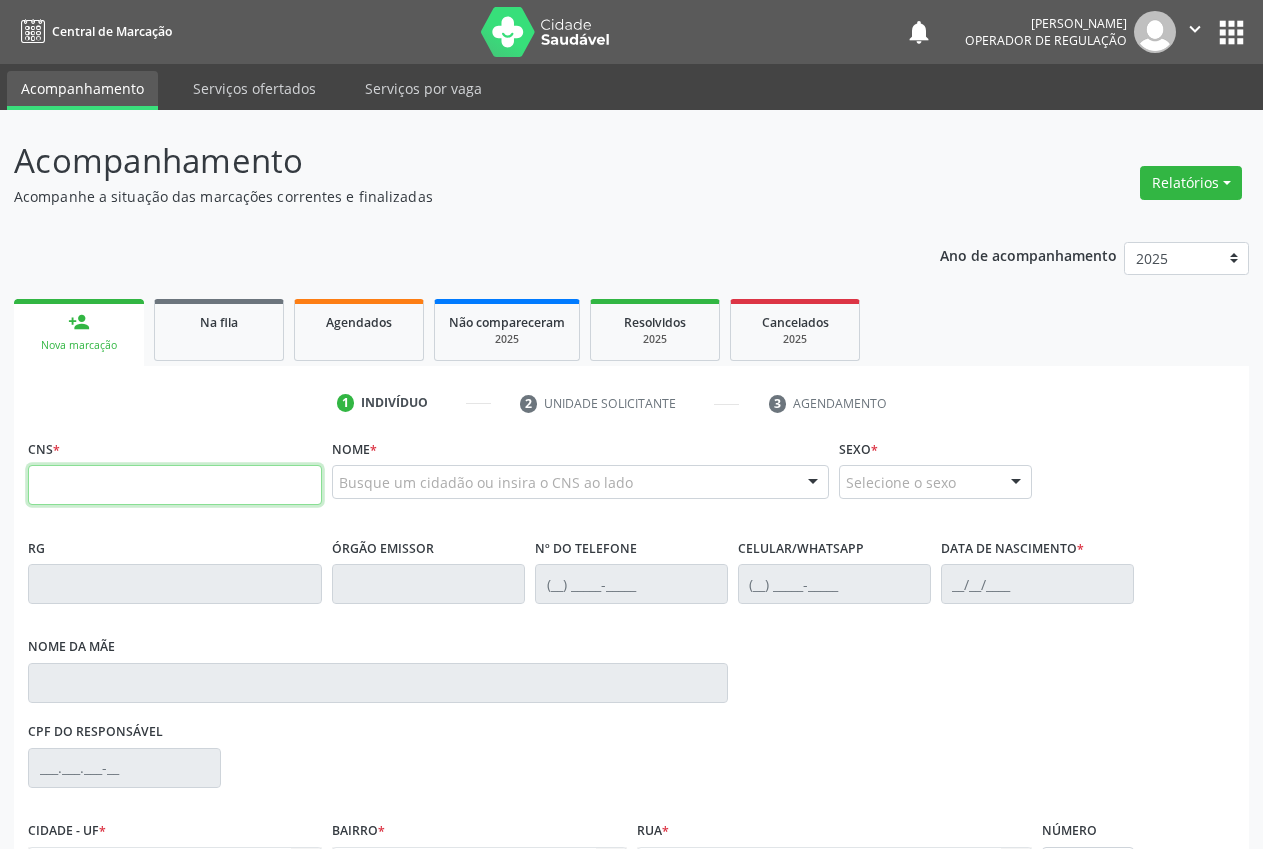 click at bounding box center [175, 485] 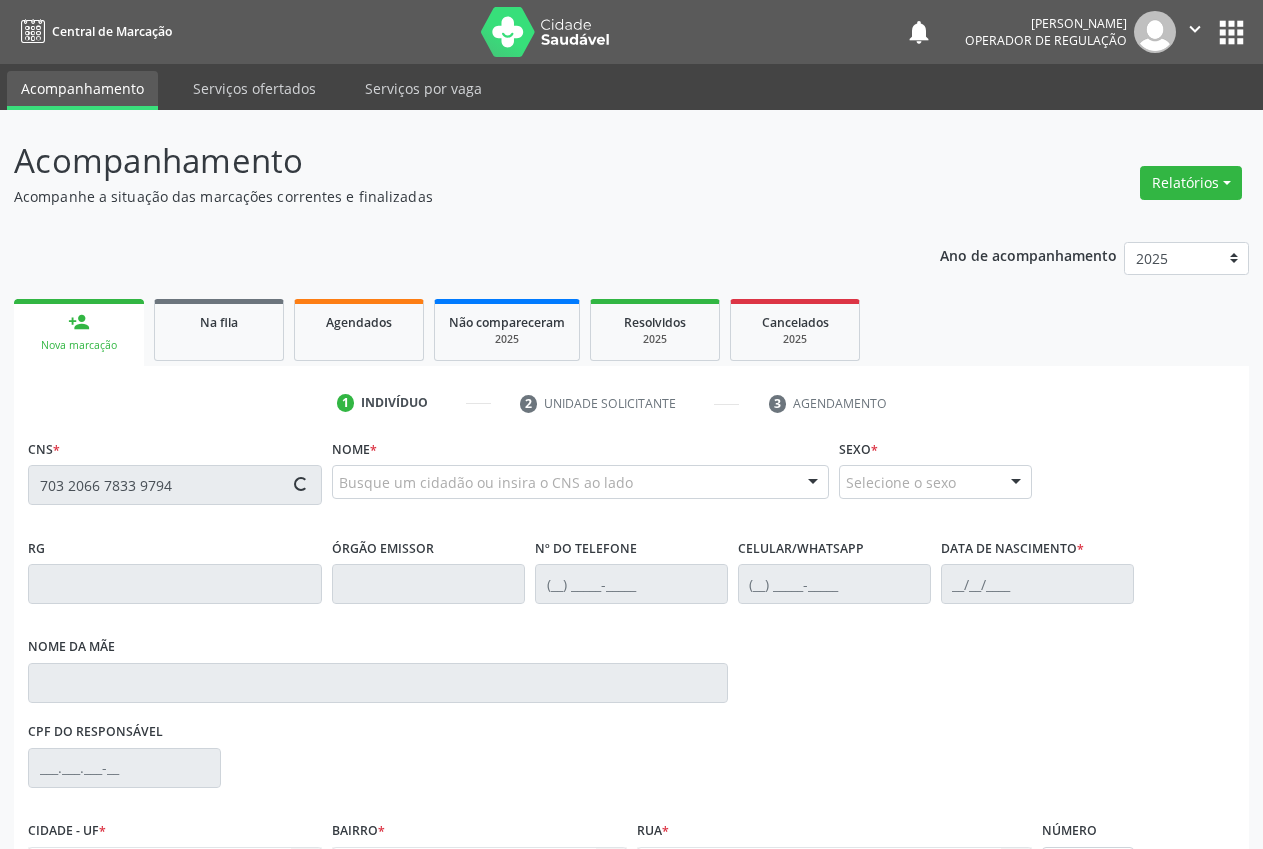type on "703 2066 7833 9794" 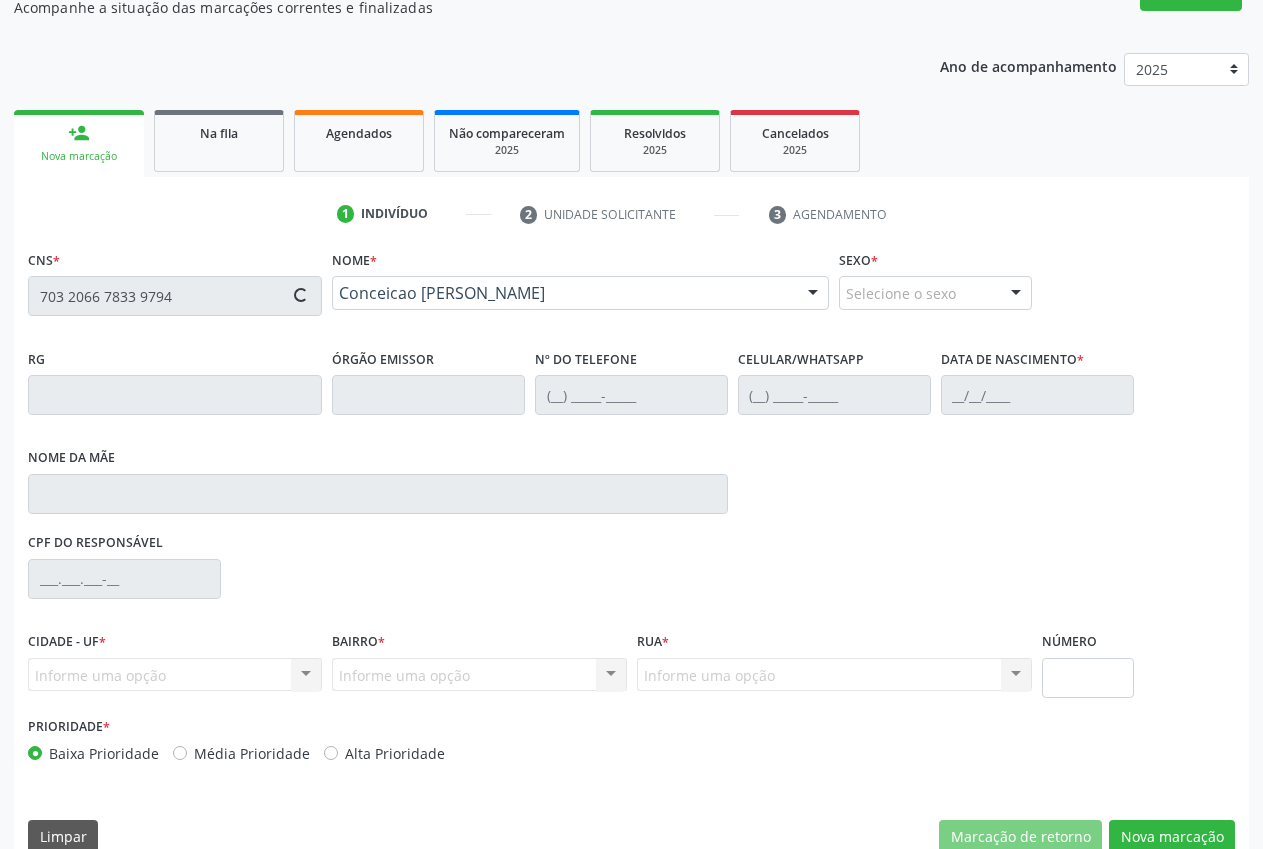 scroll, scrollTop: 221, scrollLeft: 0, axis: vertical 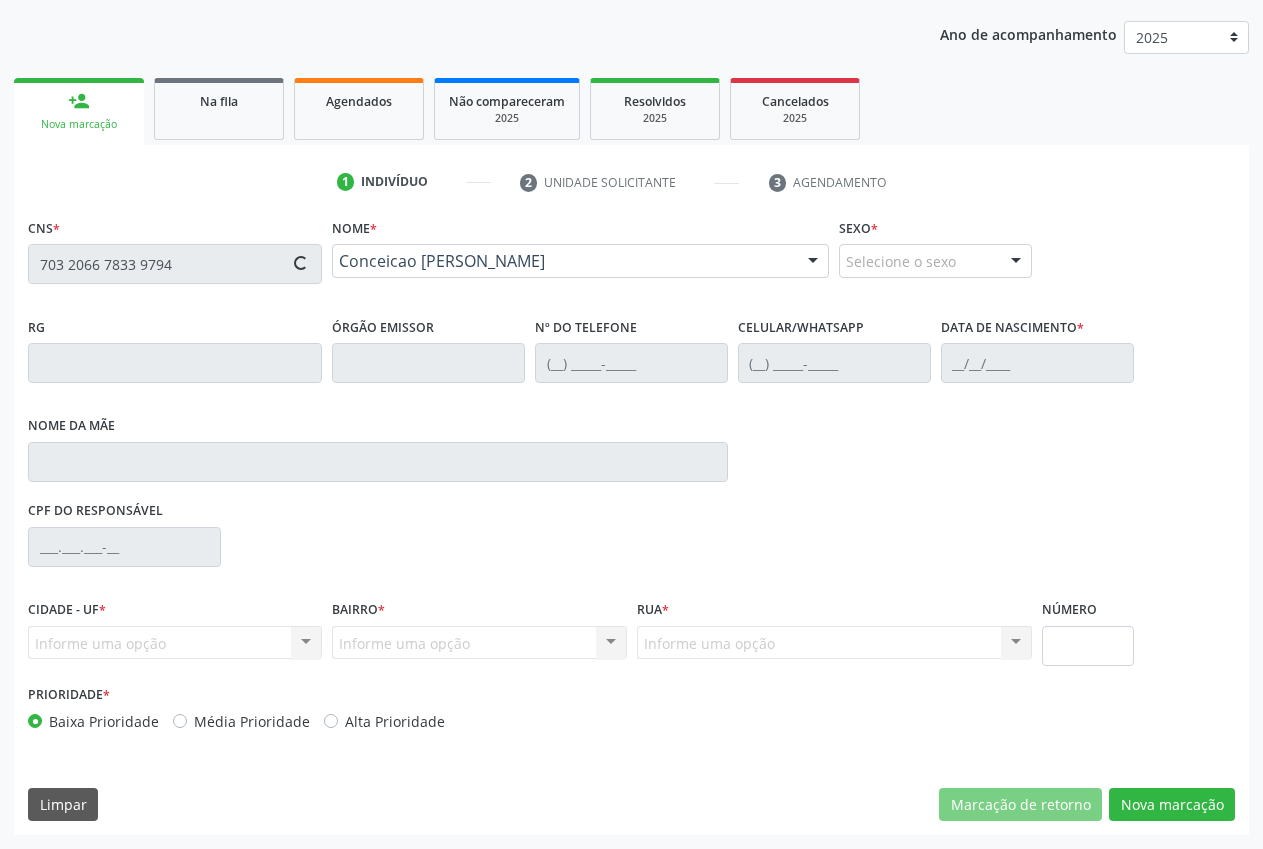 type on "(87) 98824-7213" 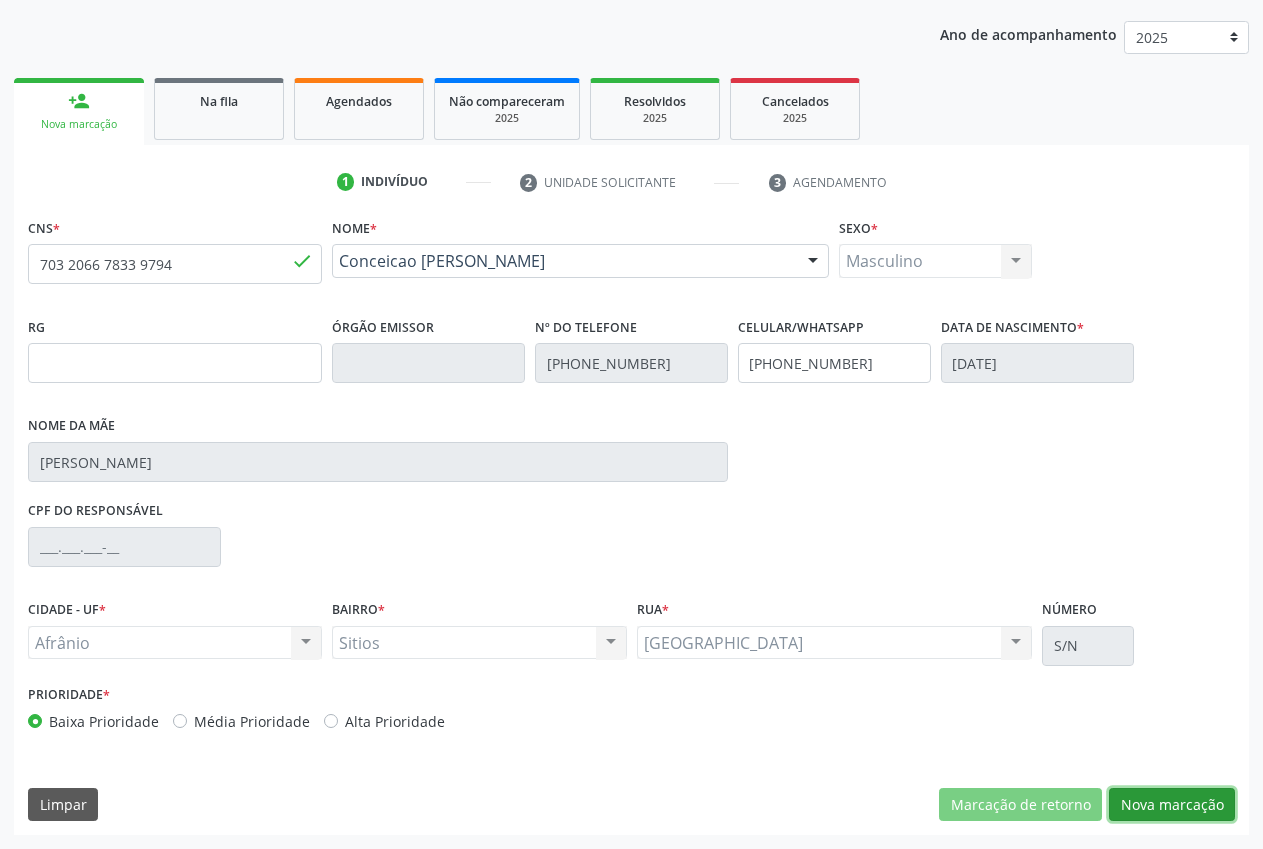 click on "Nova marcação" at bounding box center (1172, 805) 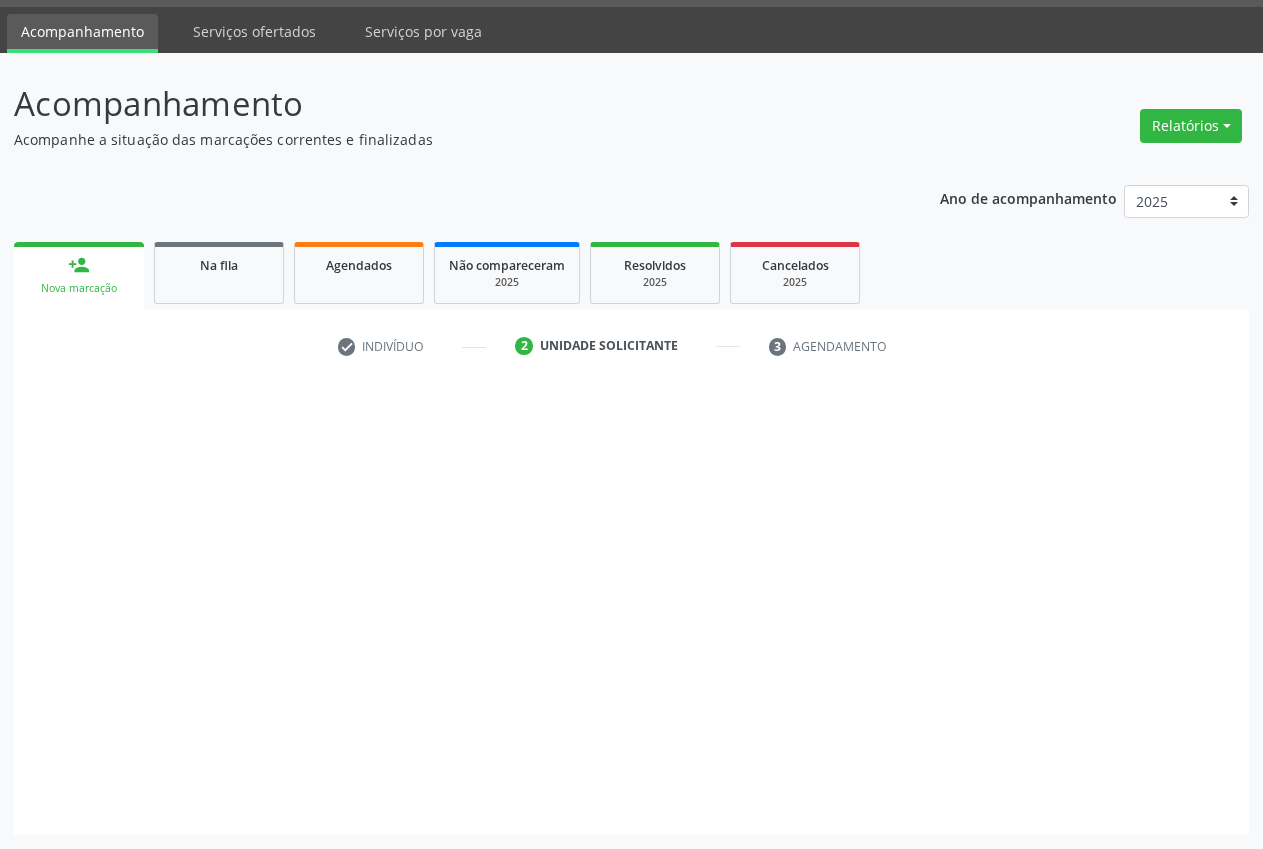 scroll, scrollTop: 57, scrollLeft: 0, axis: vertical 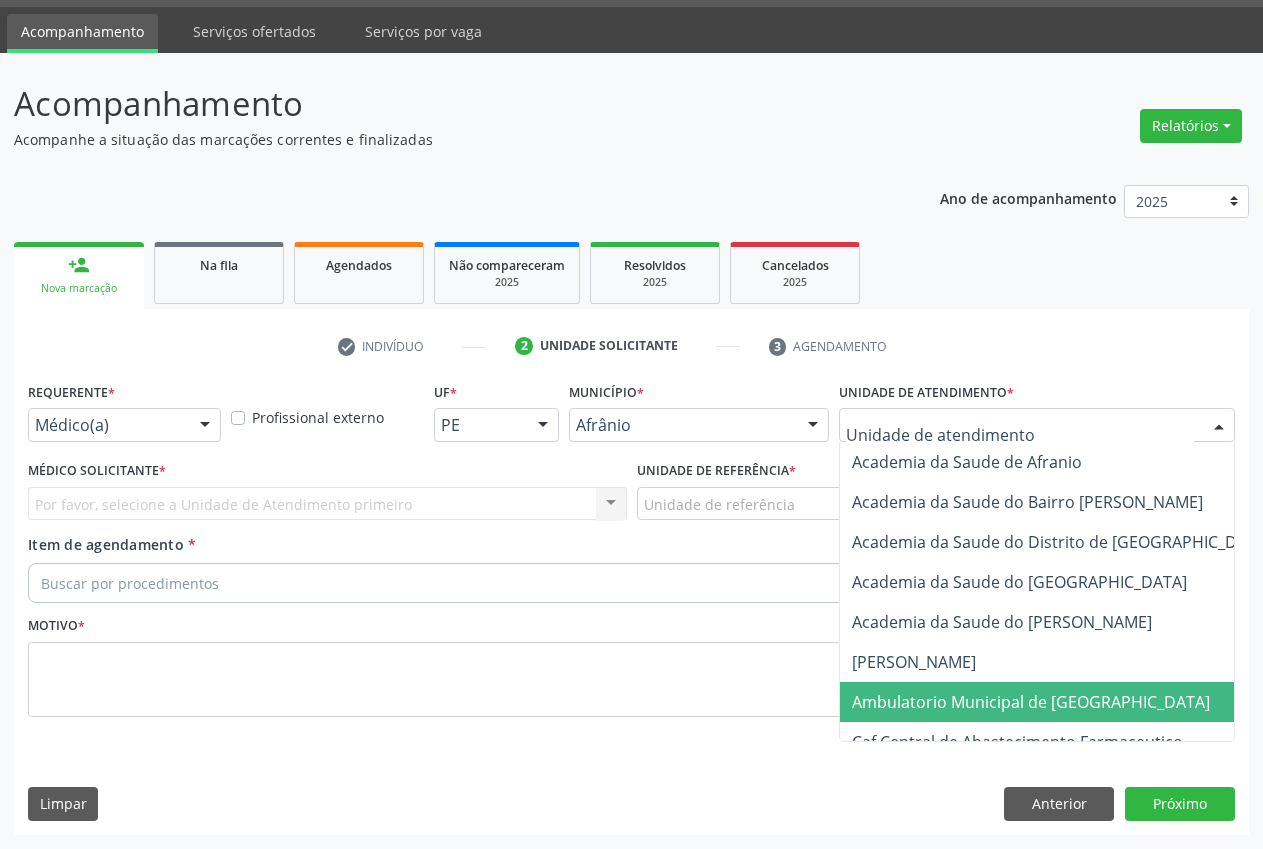 drag, startPoint x: 901, startPoint y: 694, endPoint x: 887, endPoint y: 591, distance: 103.947105 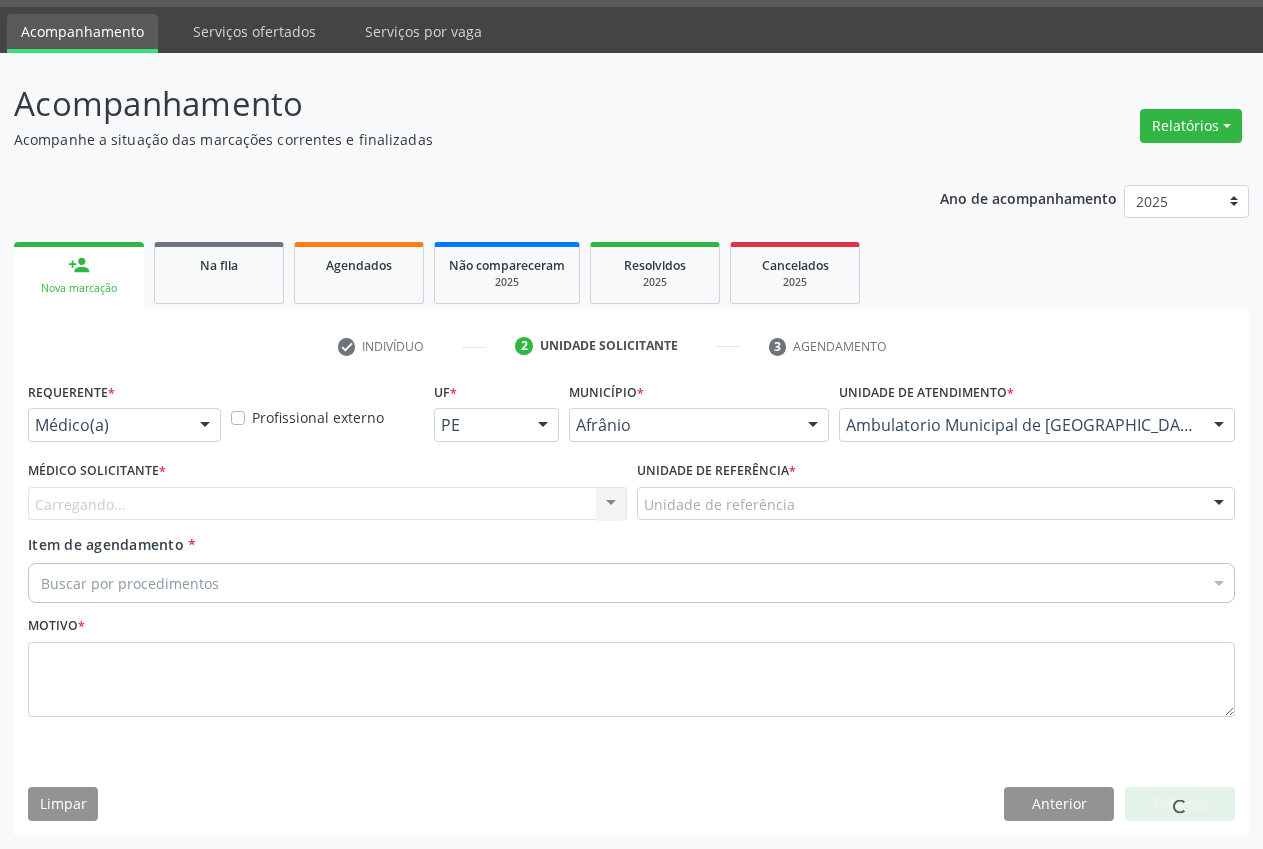 click on "Unidade de referência" at bounding box center [936, 504] 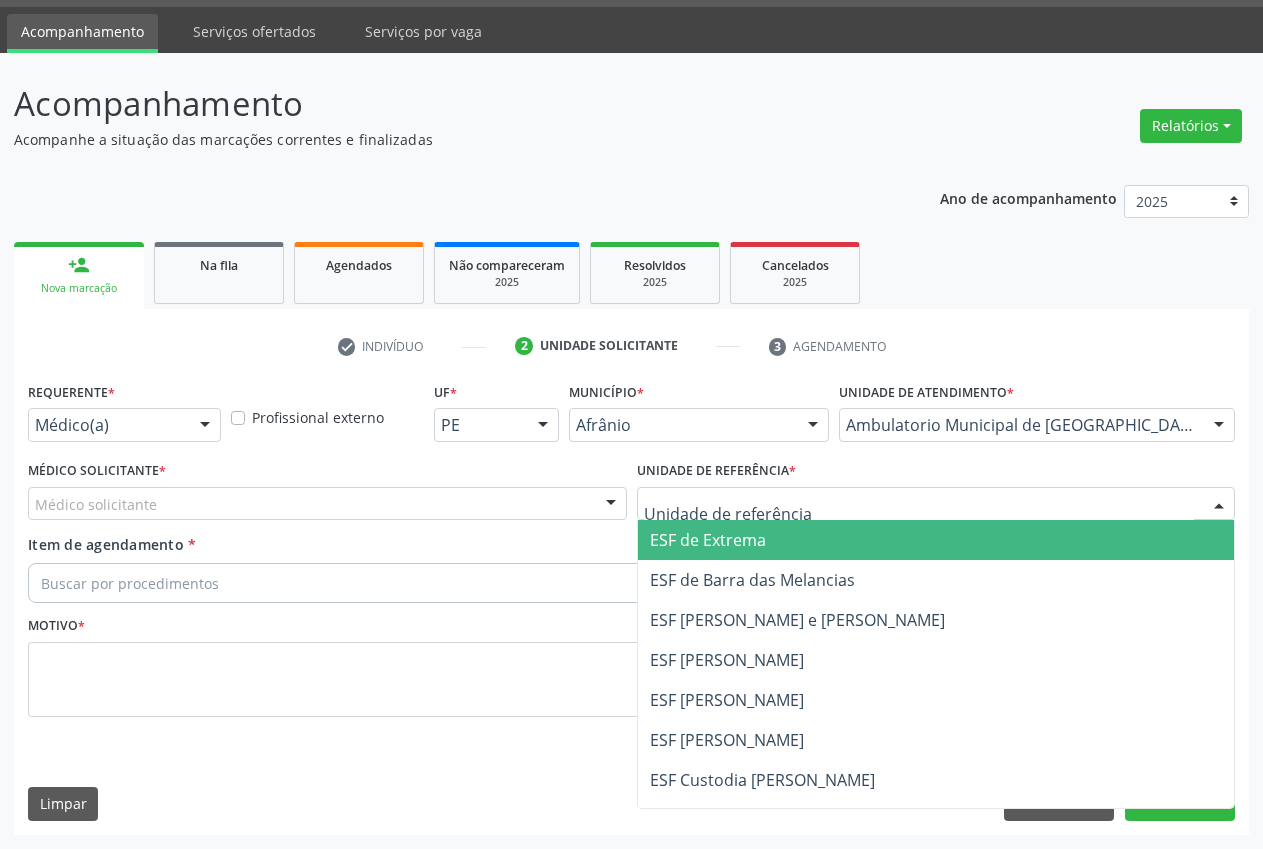 click on "ESF de Extrema" at bounding box center [936, 540] 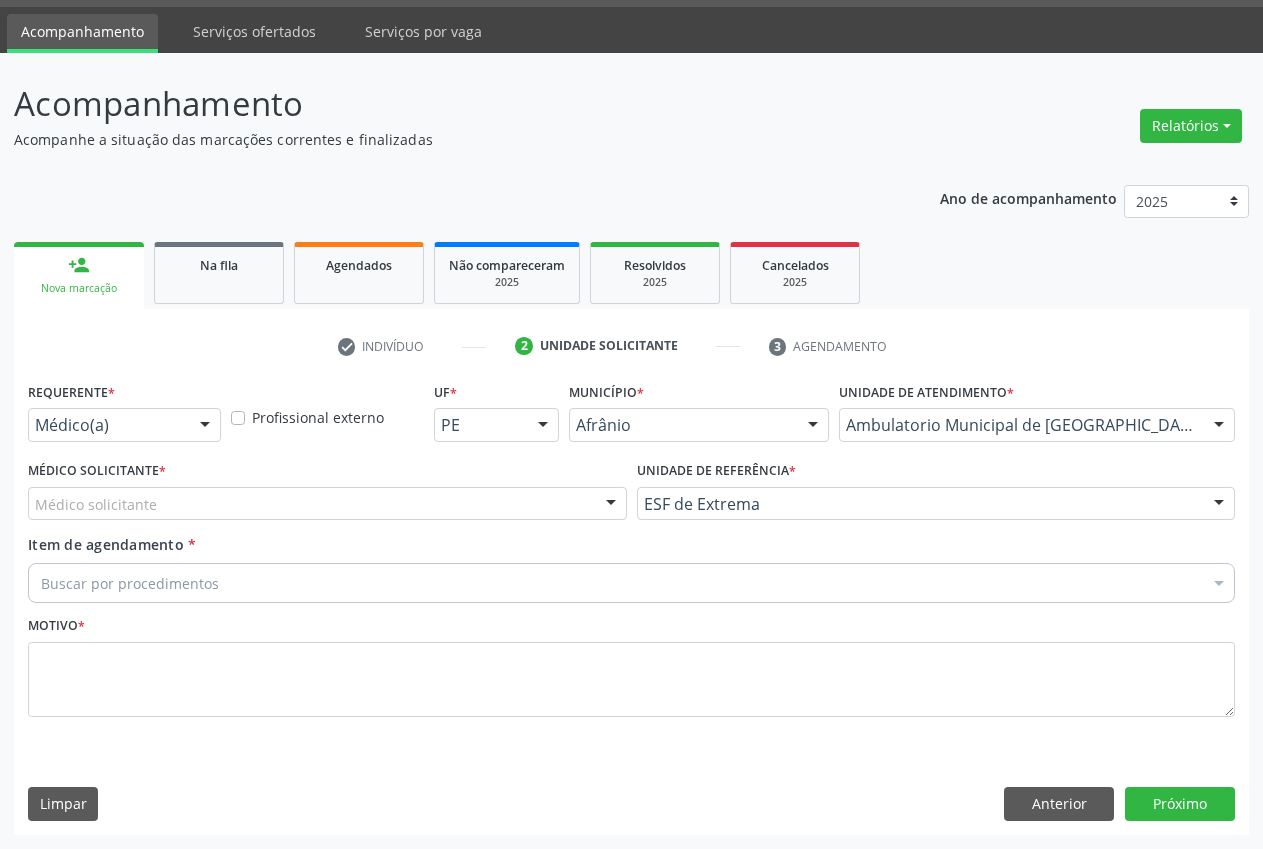 click on "Médico solicitante" at bounding box center [327, 504] 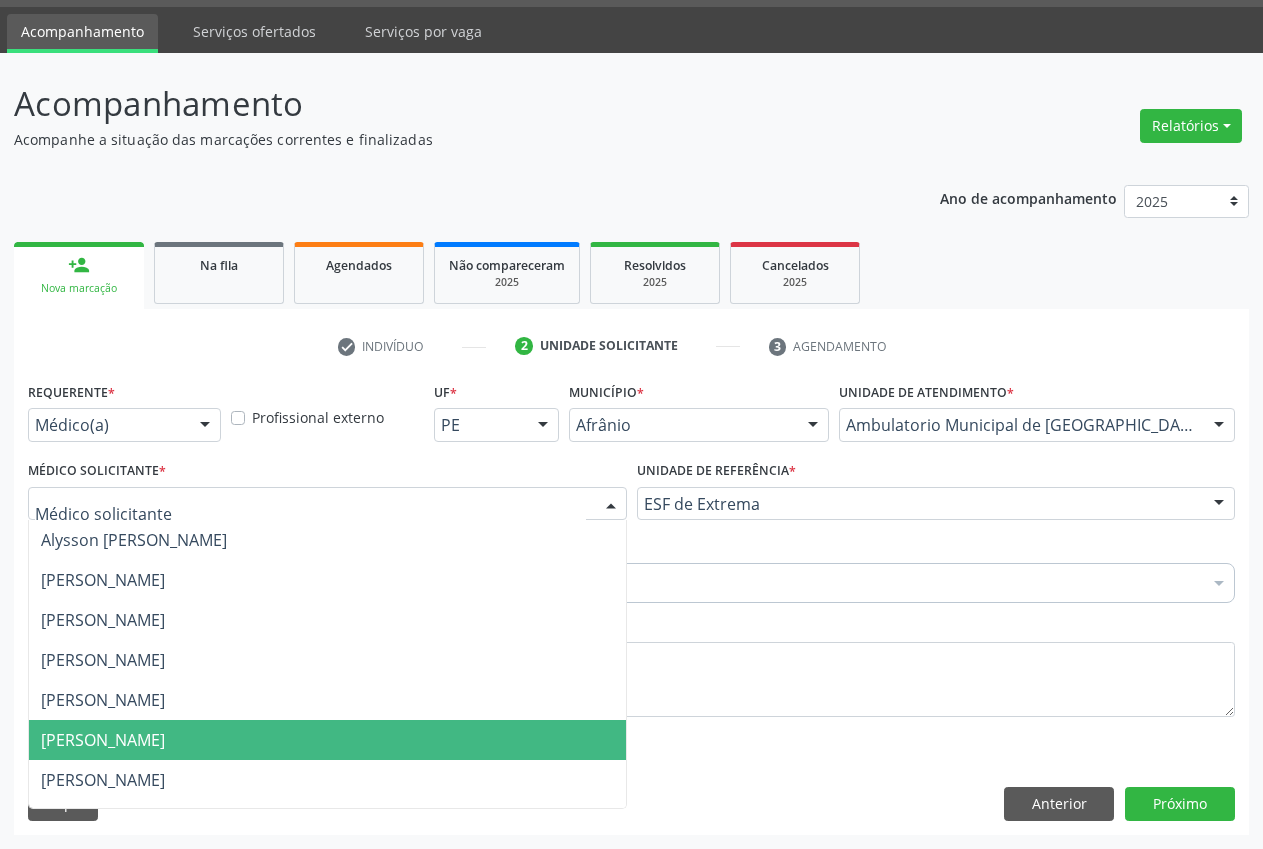 drag, startPoint x: 412, startPoint y: 735, endPoint x: 388, endPoint y: 680, distance: 60.00833 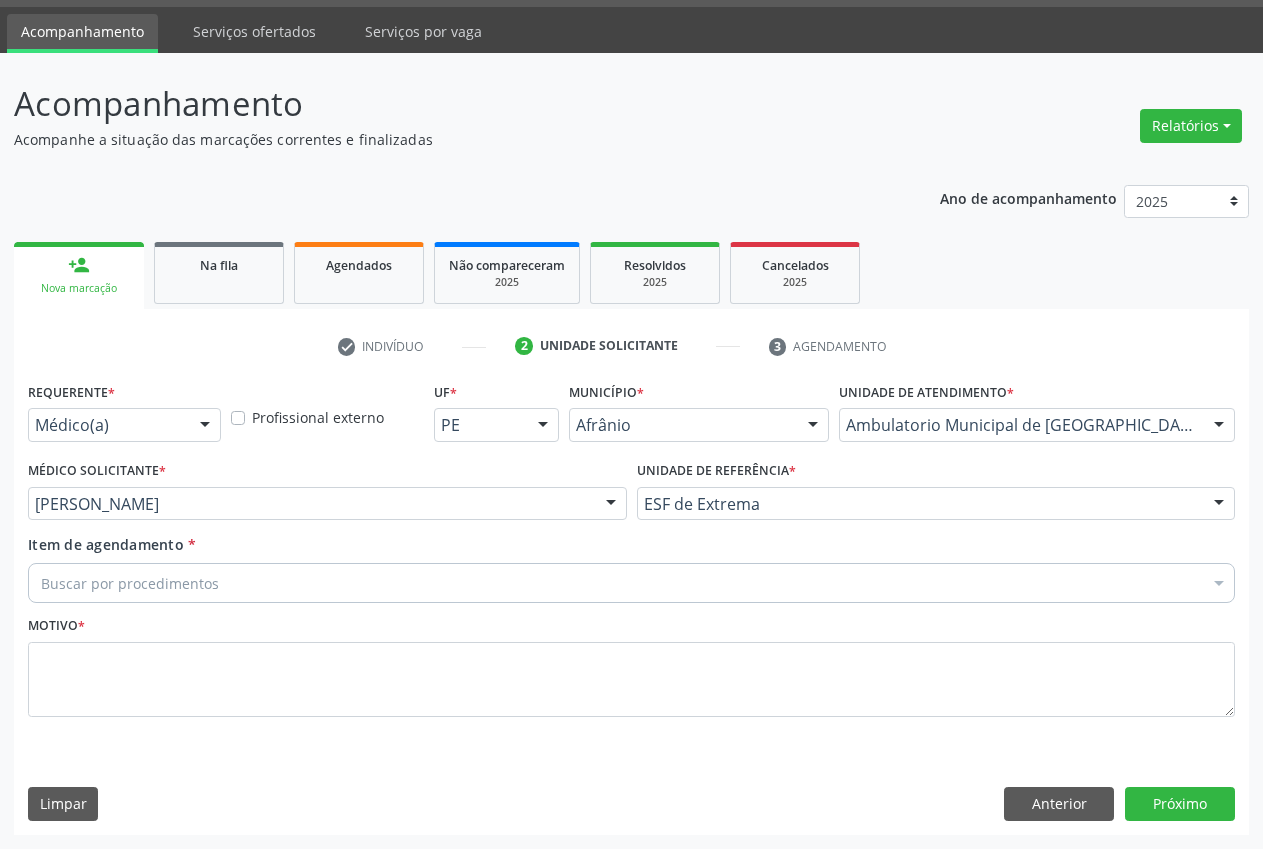 click on "Buscar por procedimentos" at bounding box center (631, 583) 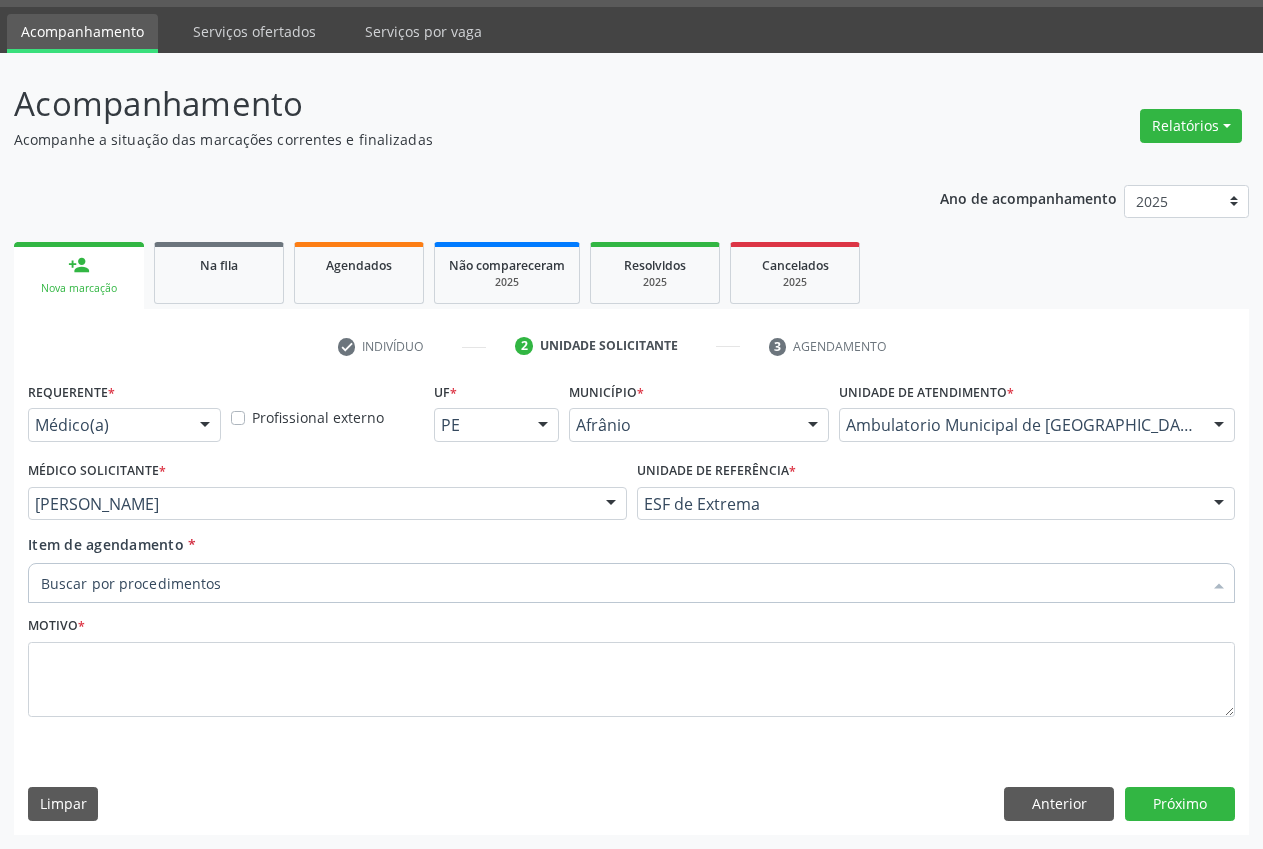 click on "Item de agendamento
*" at bounding box center [621, 583] 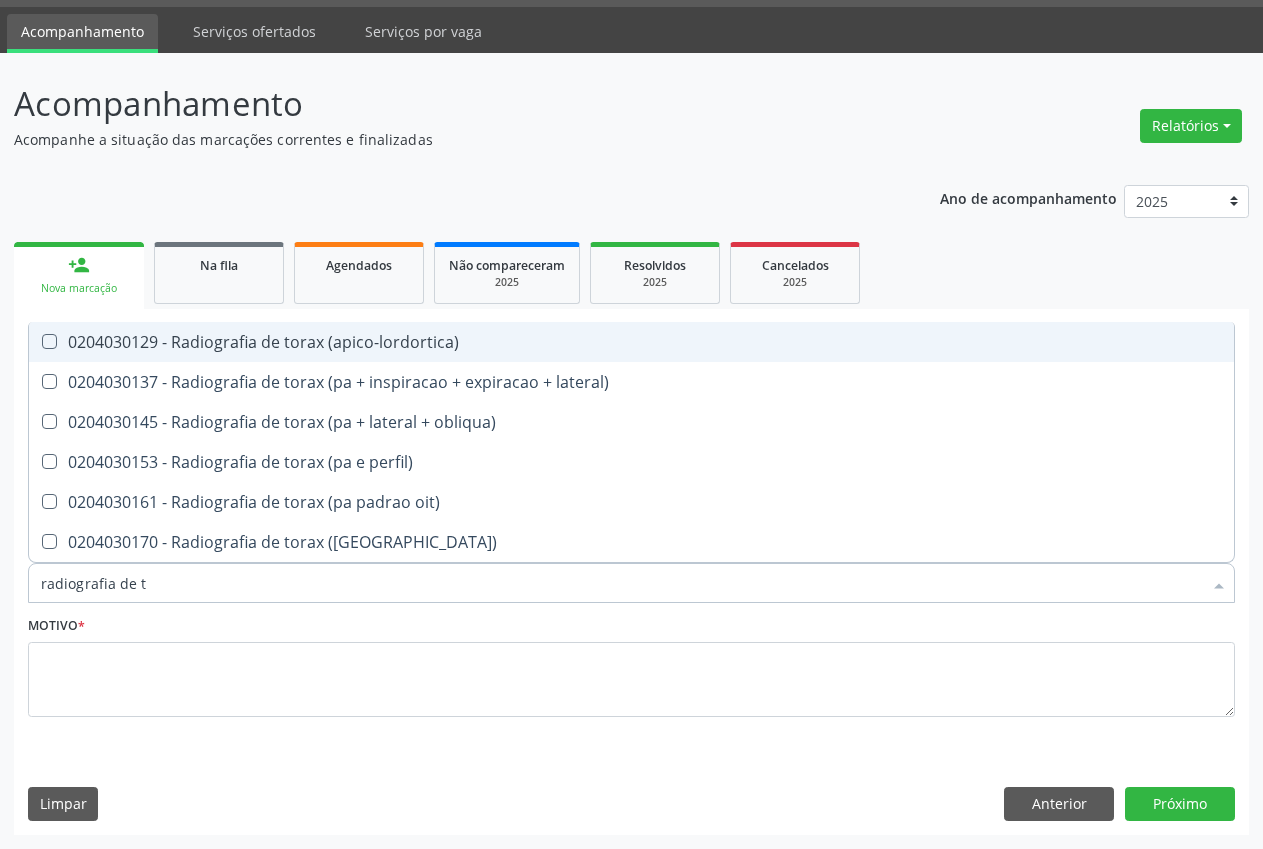 type on "radiografia de to" 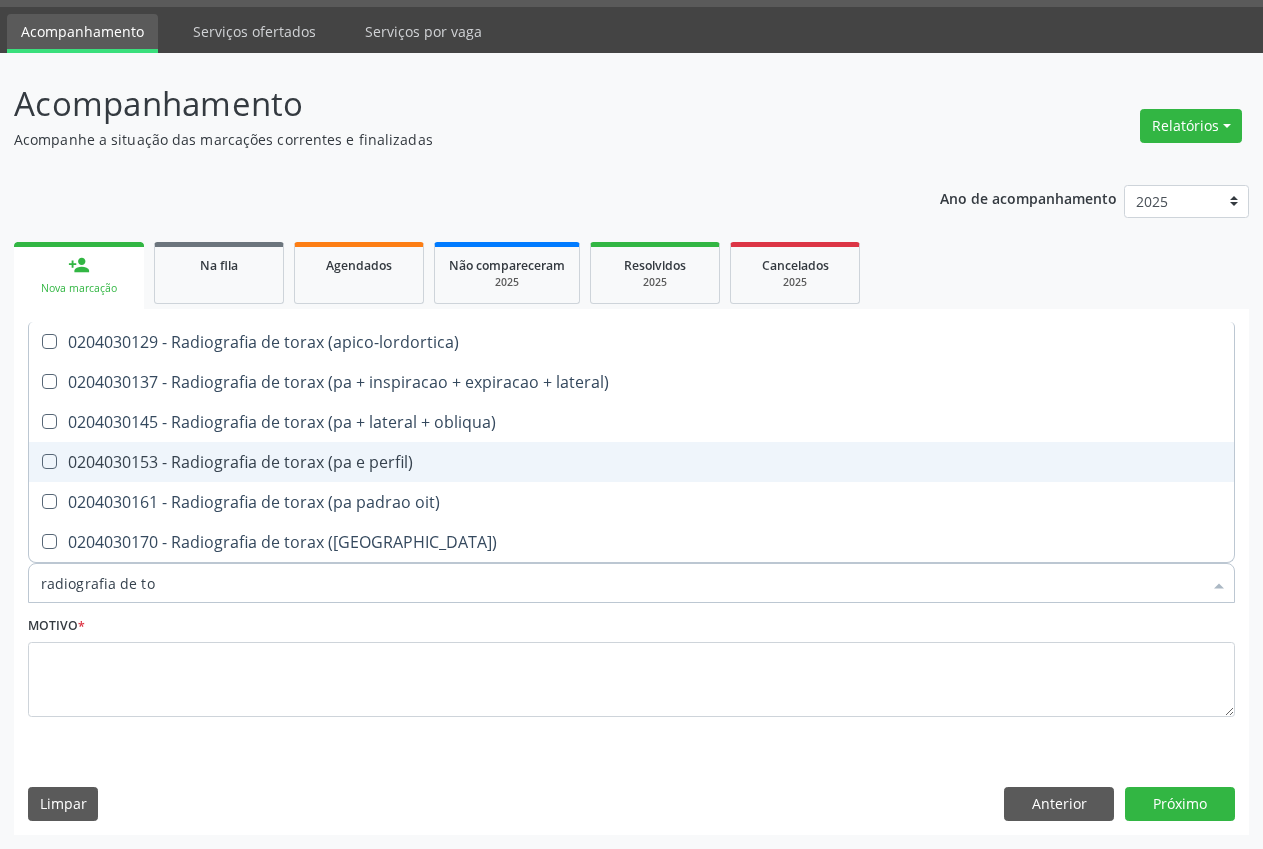 click on "0204030153 - Radiografia de torax (pa e perfil)" at bounding box center [631, 462] 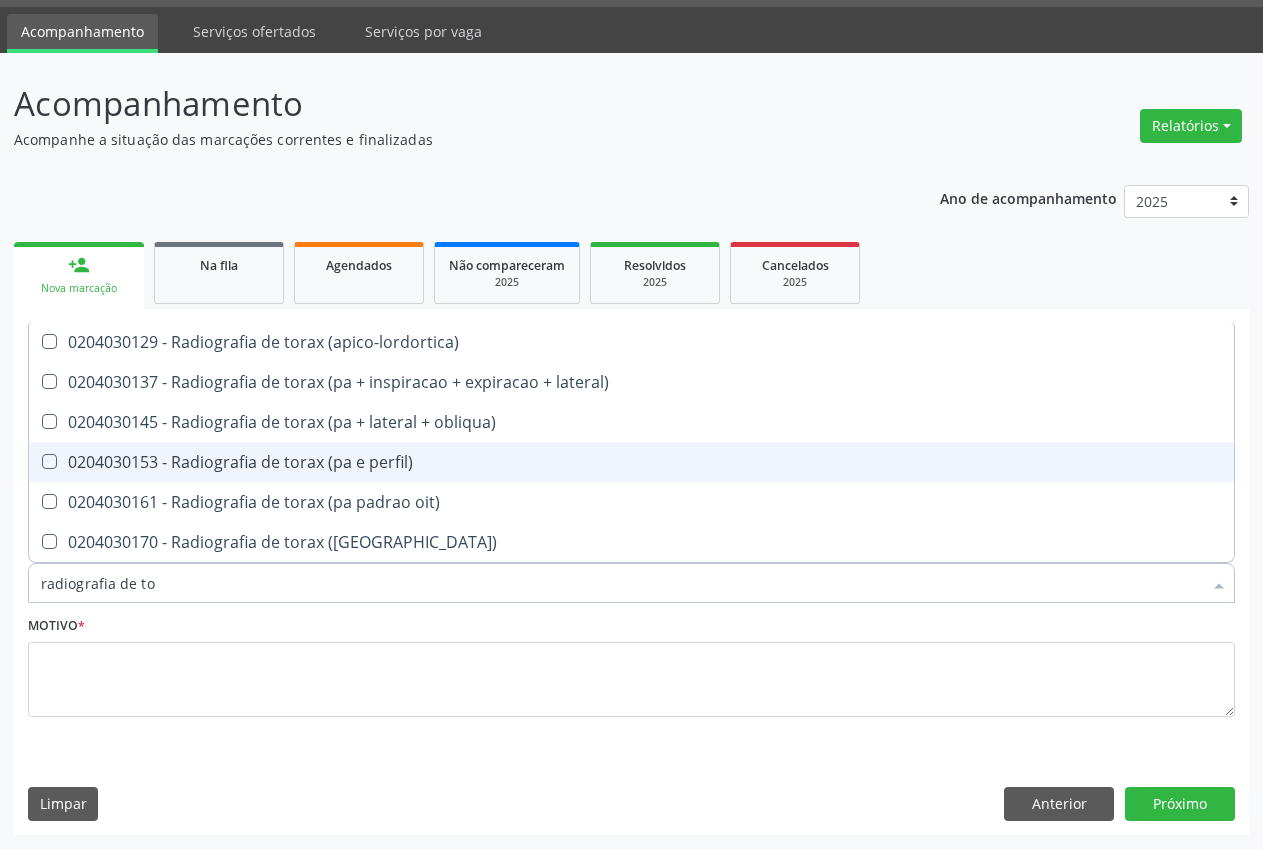 checkbox on "true" 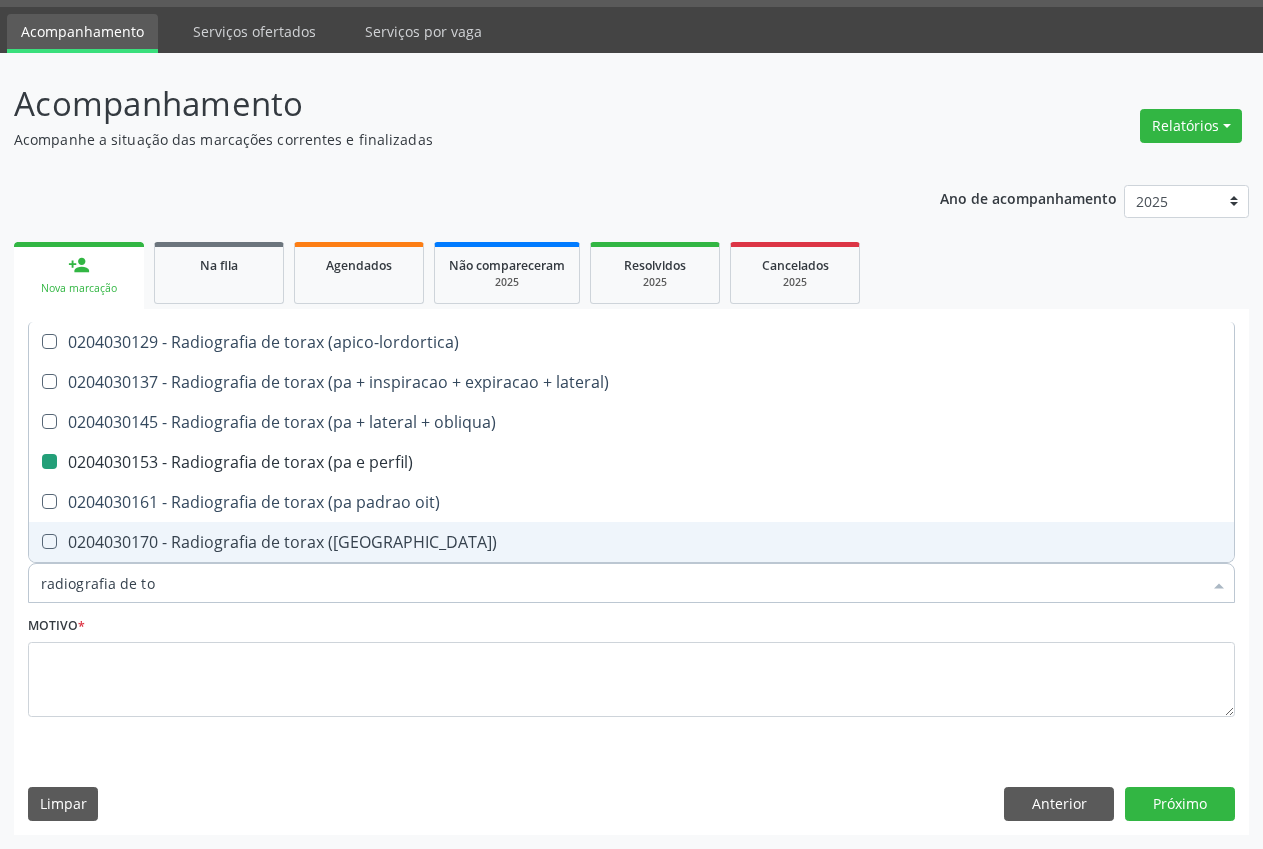 click on "Motivo
*" at bounding box center [631, 664] 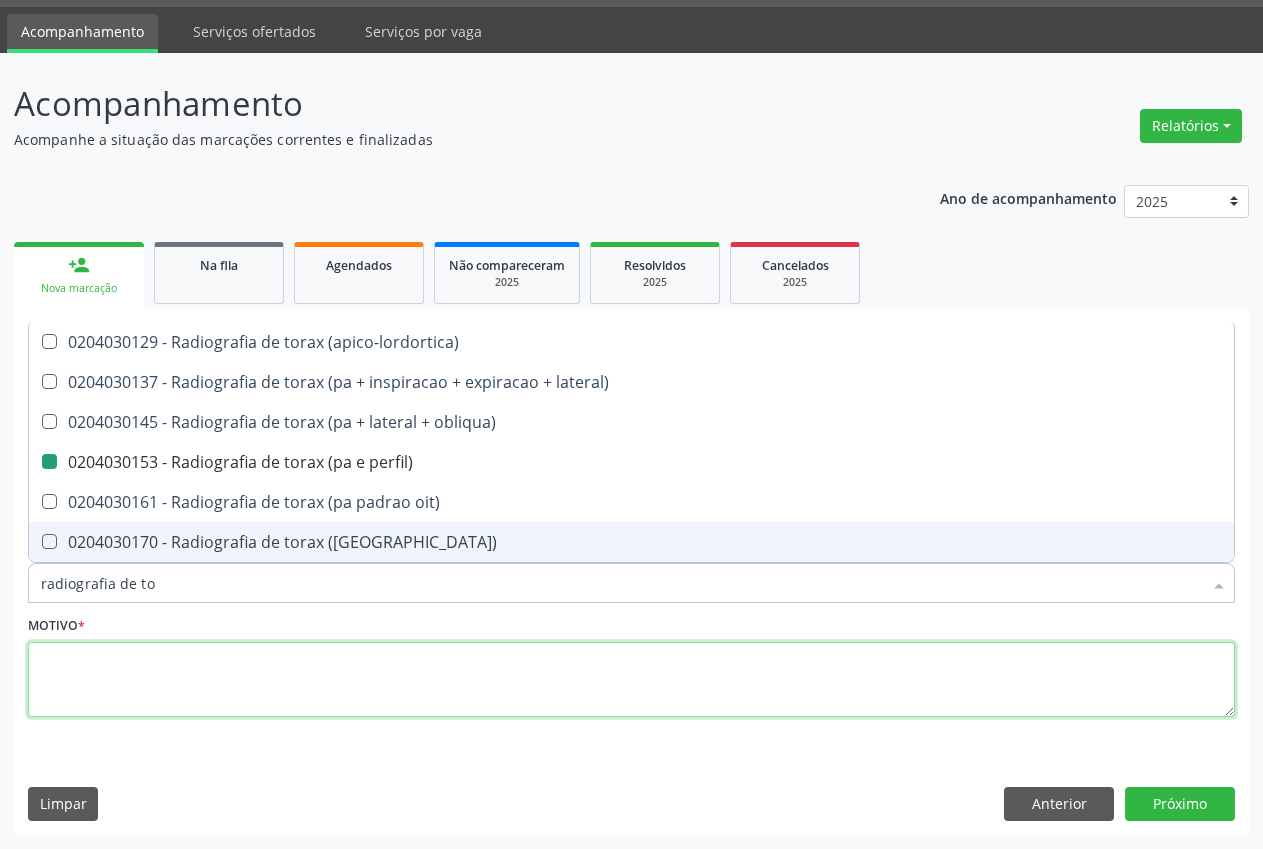 click at bounding box center [631, 680] 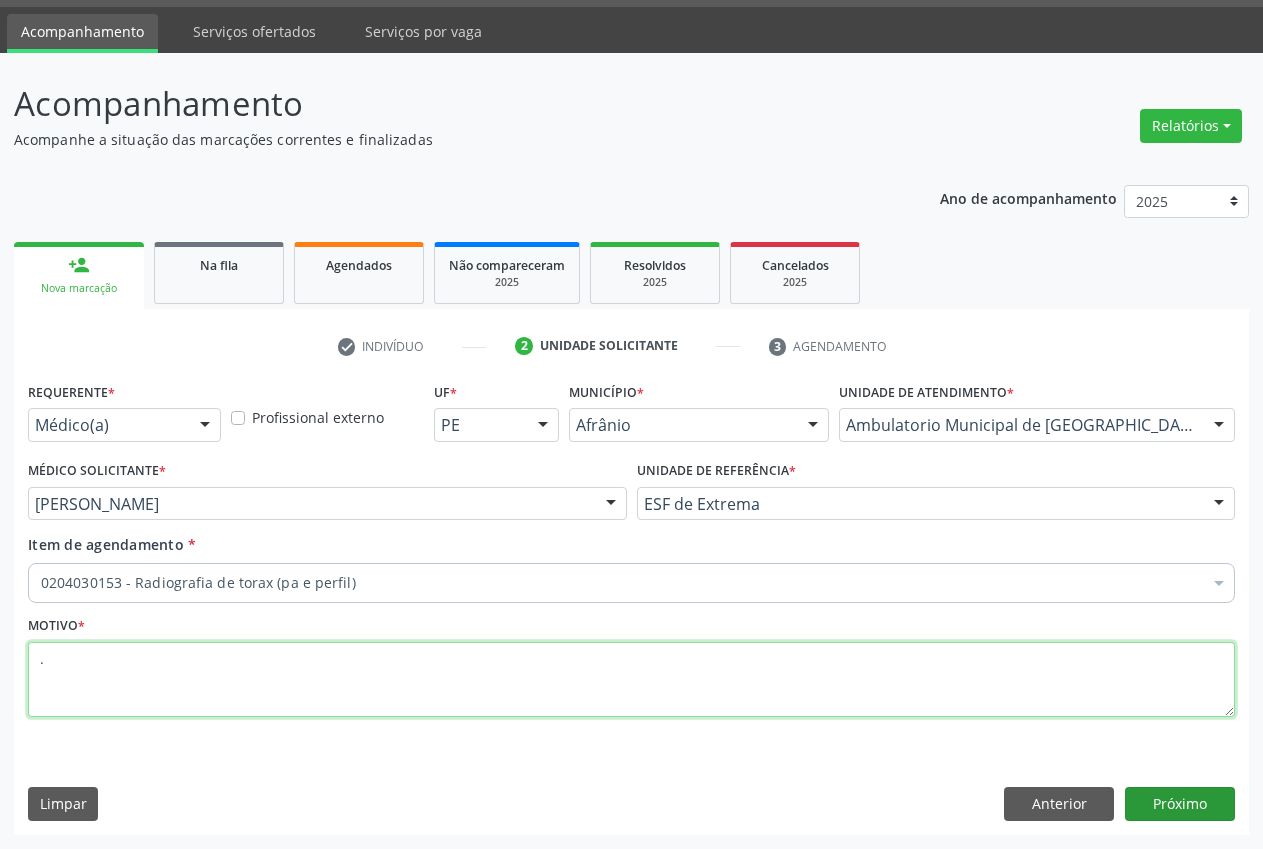 type on "." 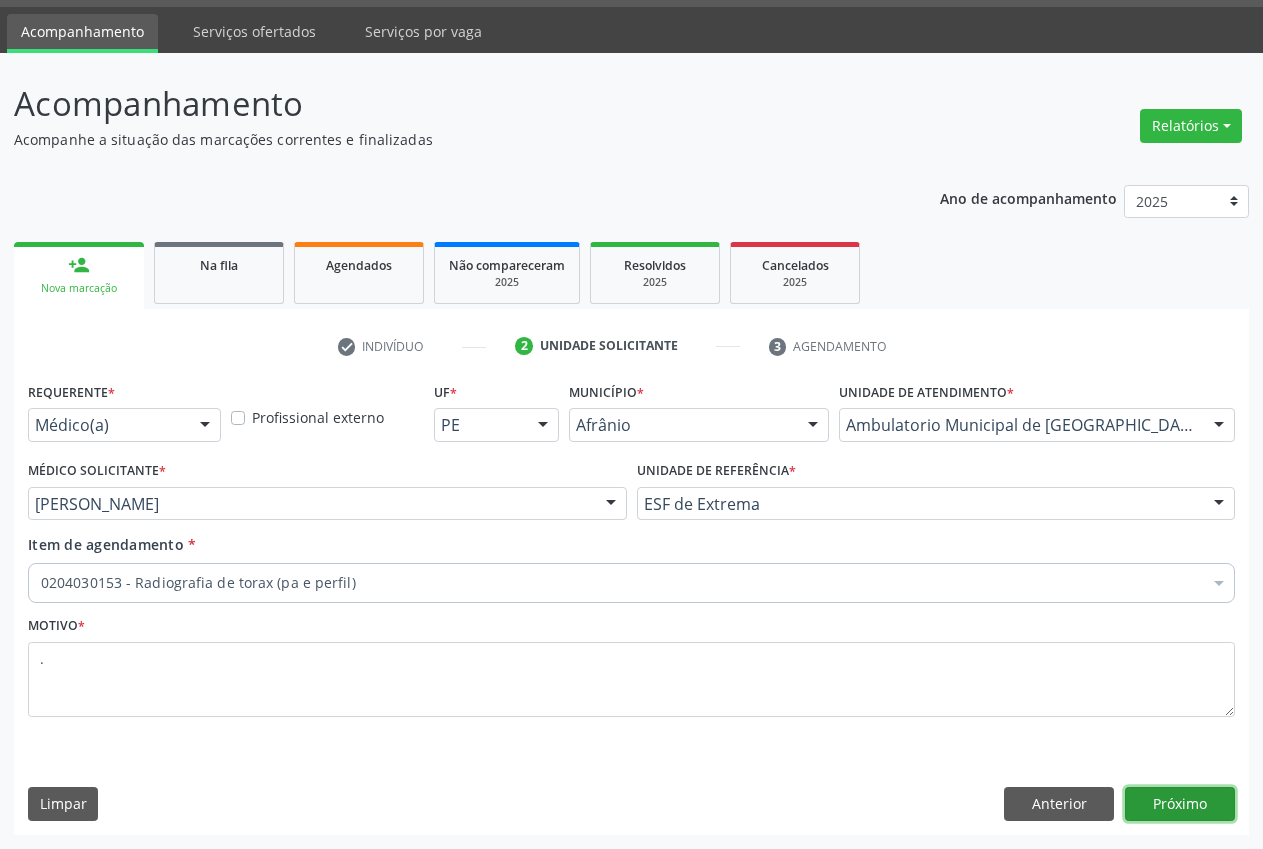 click on "Próximo" at bounding box center [1180, 804] 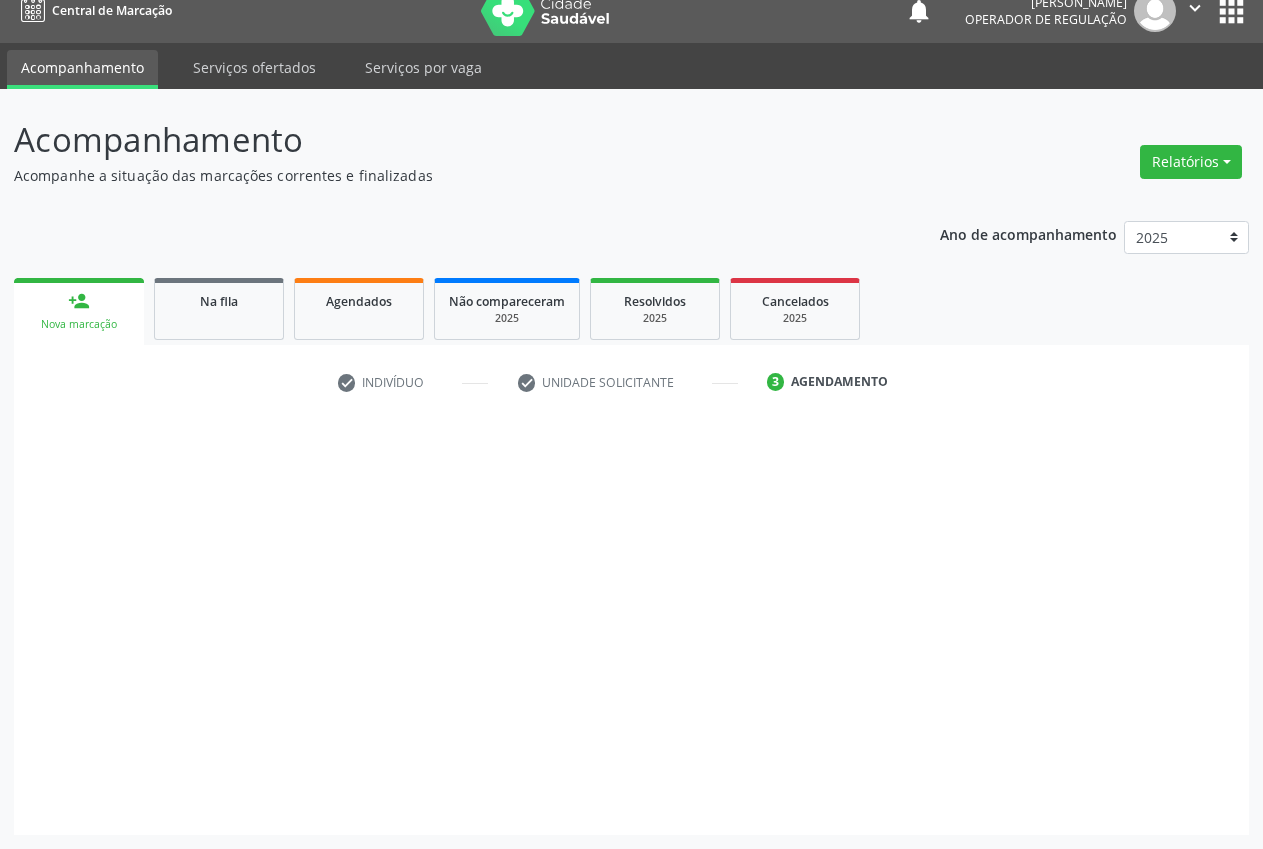 scroll, scrollTop: 21, scrollLeft: 0, axis: vertical 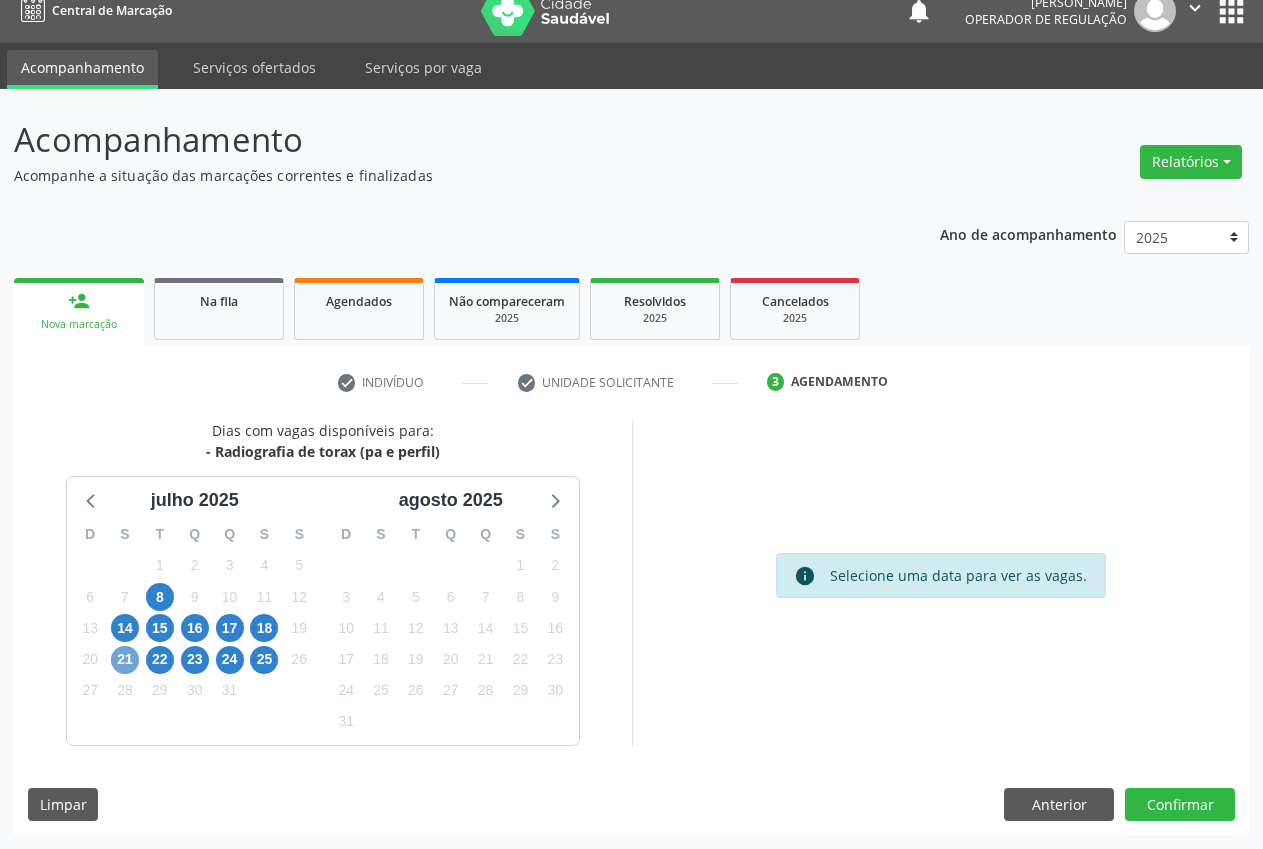 click on "21" at bounding box center [125, 660] 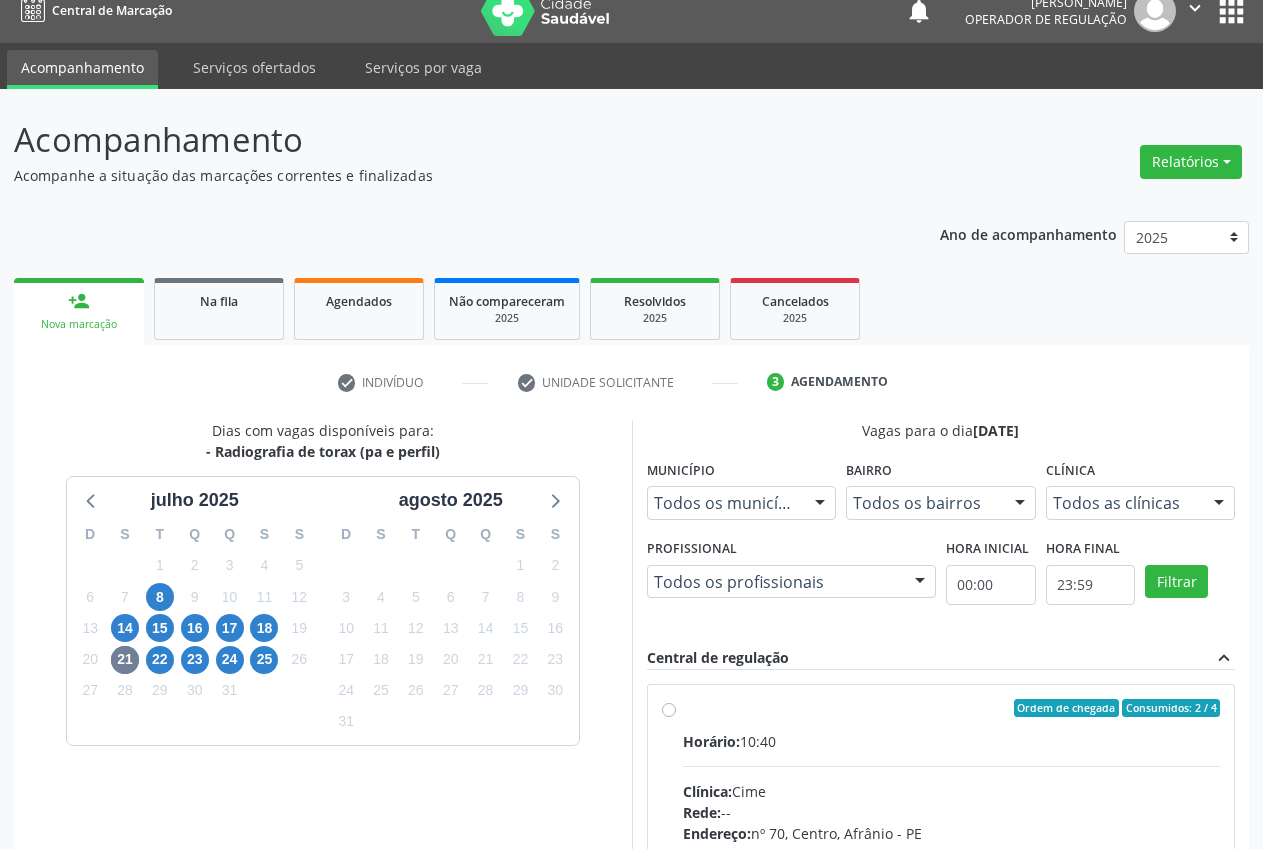 click at bounding box center (1219, 504) 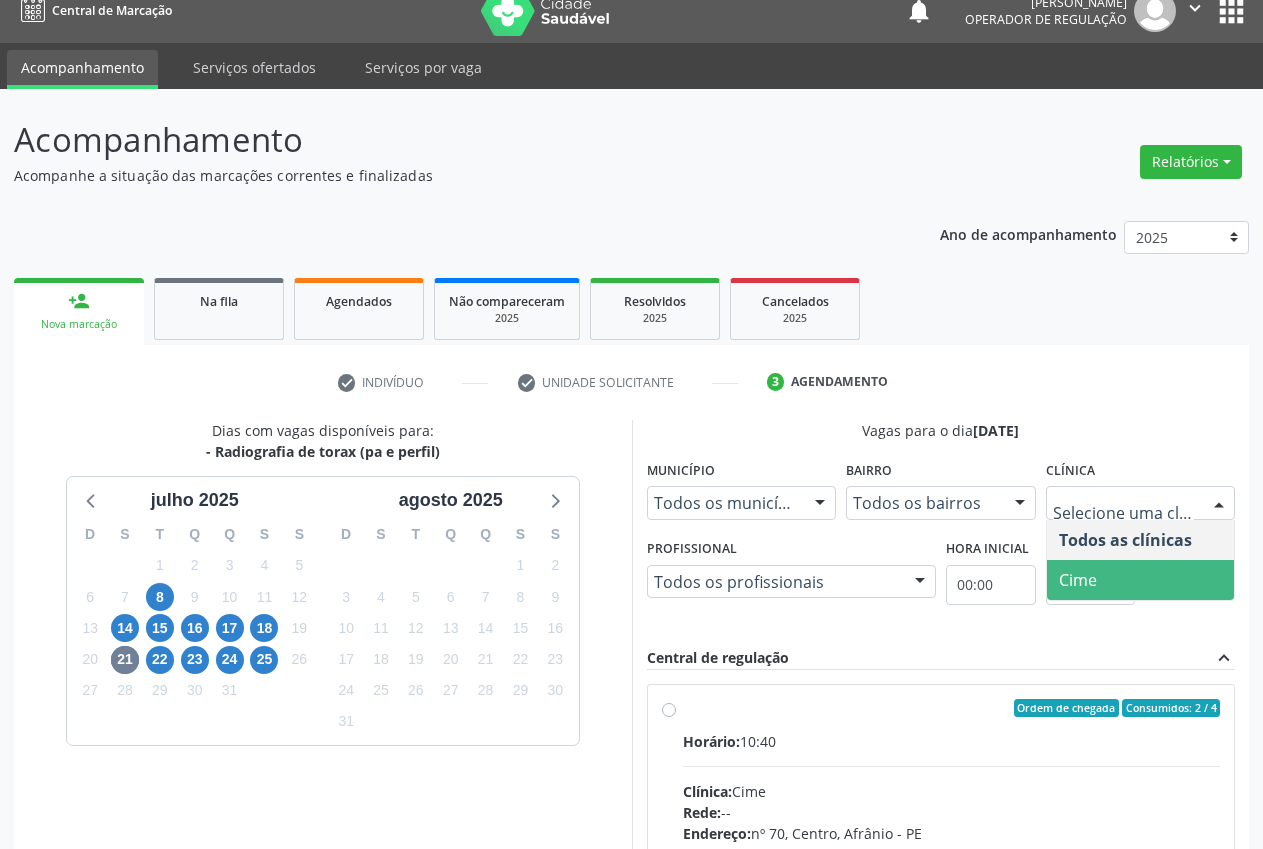 click on "Cime" at bounding box center [1141, 580] 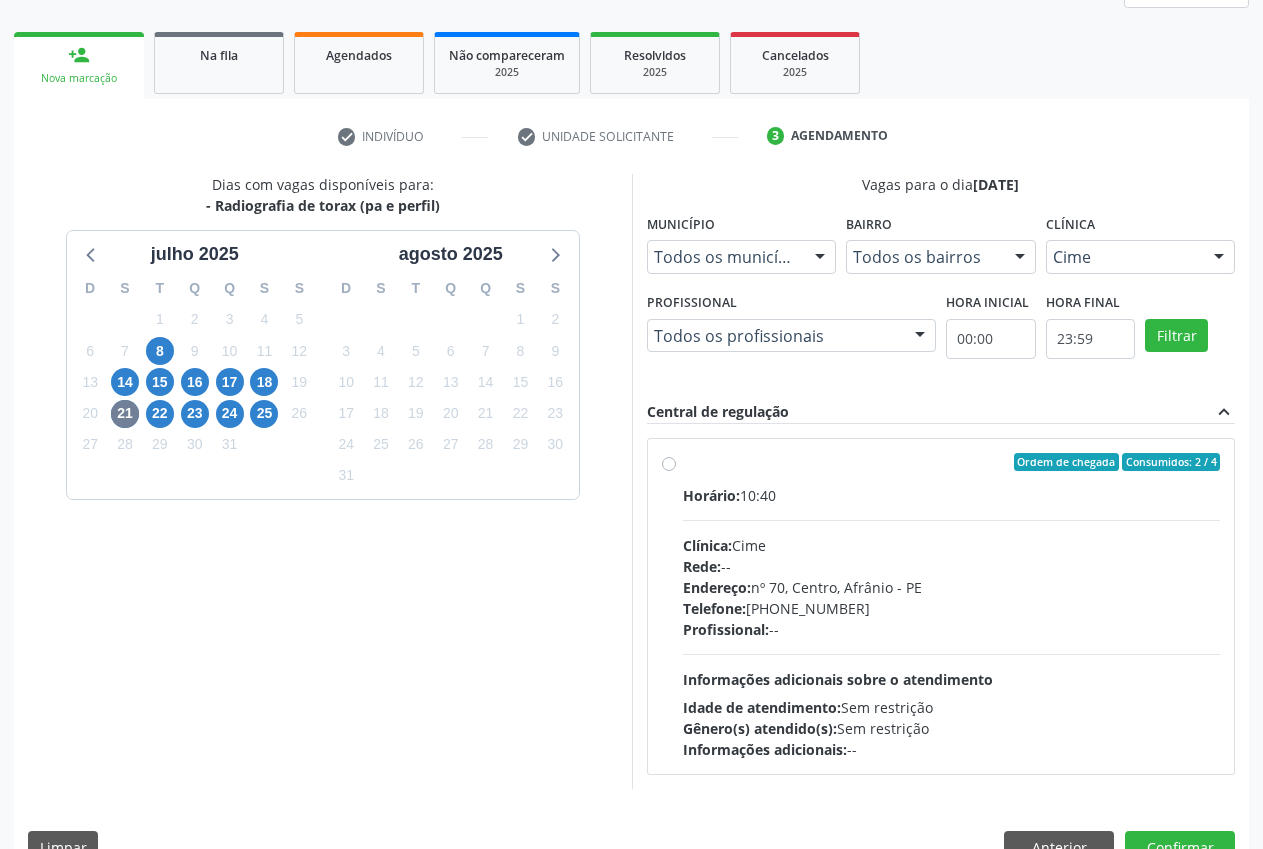 scroll, scrollTop: 271, scrollLeft: 0, axis: vertical 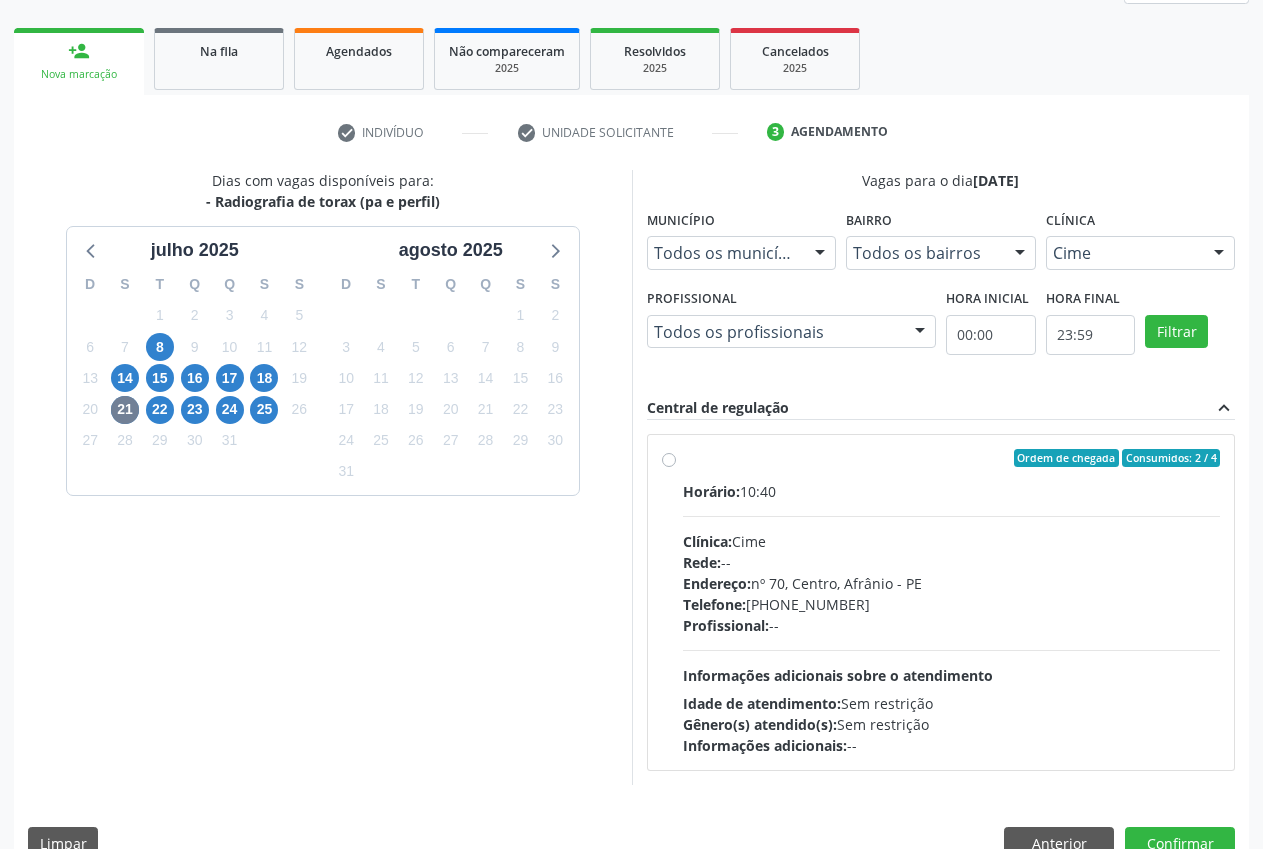 click on "Ordem de chegada
Consumidos: 2 / 4
Horário:   10:40
Clínica:  Cime
Rede:
--
Endereço:   nº 70, Centro, Afrânio - PE
Telefone:   (87) 88416145
Profissional:
--
Informações adicionais sobre o atendimento
Idade de atendimento:
Sem restrição
Gênero(s) atendido(s):
Sem restrição
Informações adicionais:
--" at bounding box center [941, 602] 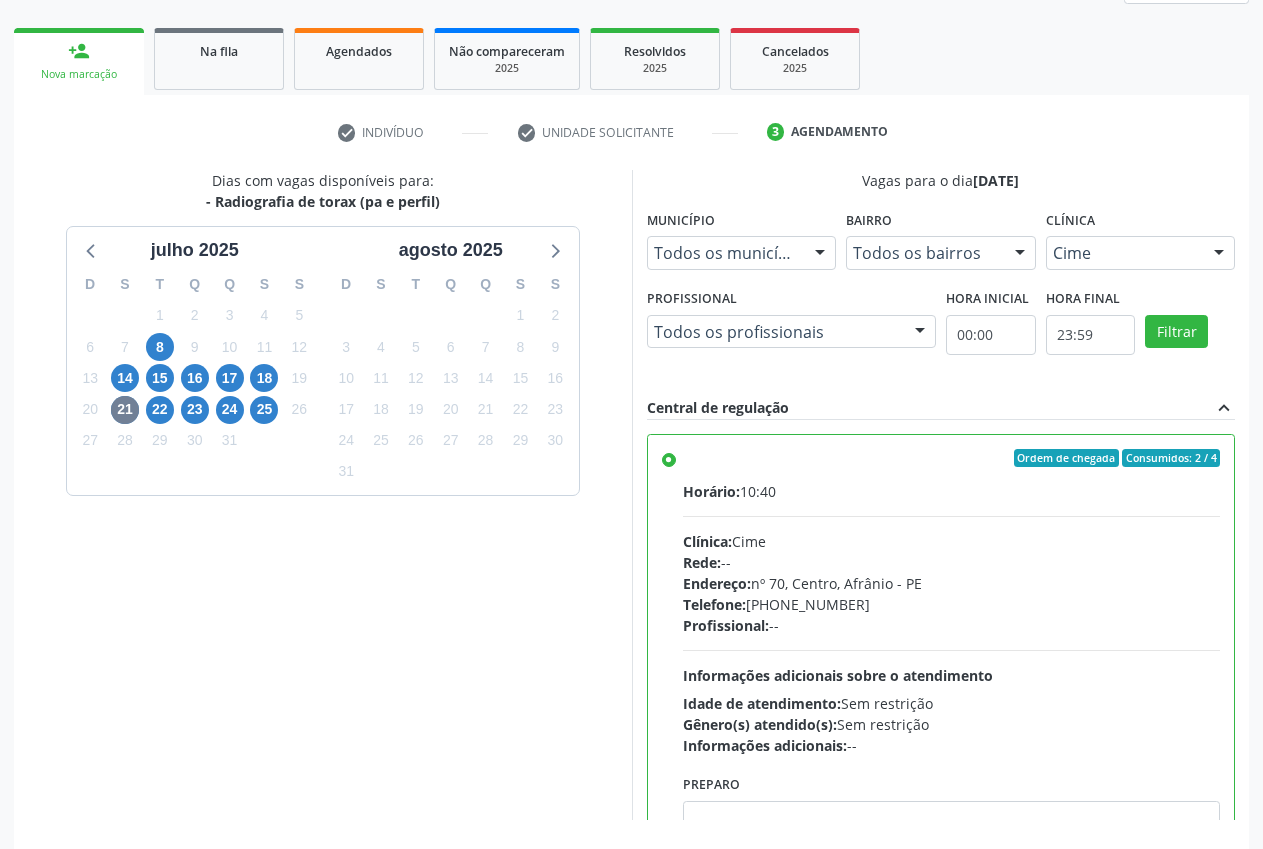 scroll, scrollTop: 346, scrollLeft: 0, axis: vertical 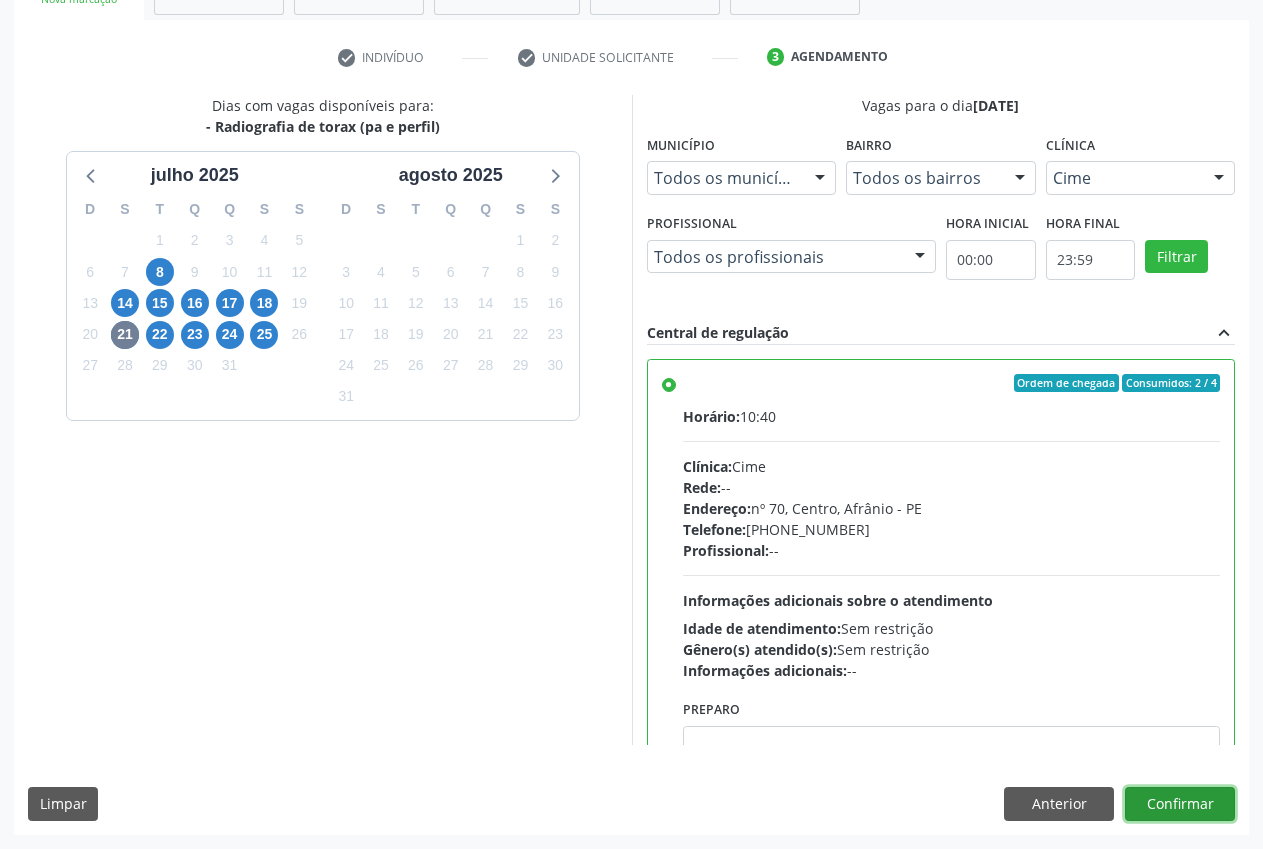 click on "Confirmar" at bounding box center [1180, 804] 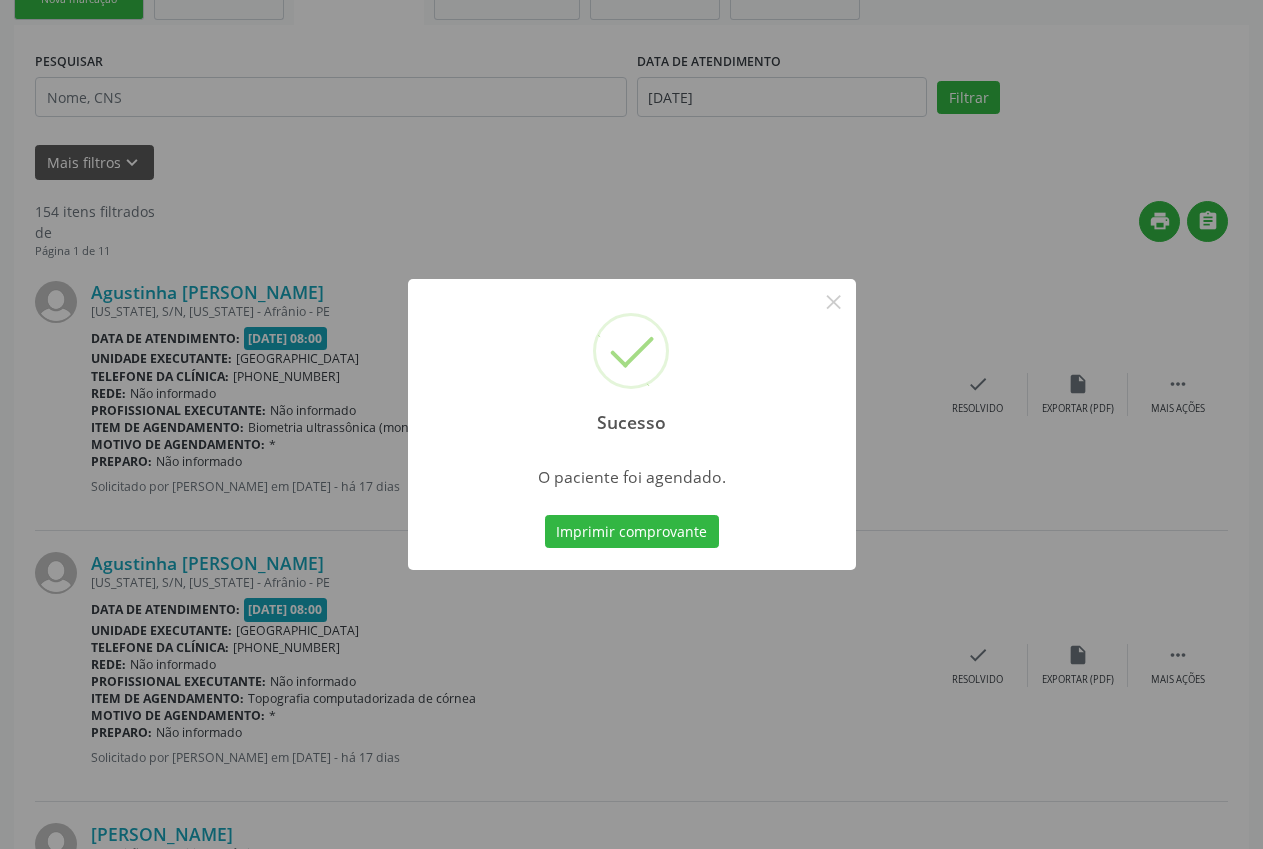 scroll, scrollTop: 0, scrollLeft: 0, axis: both 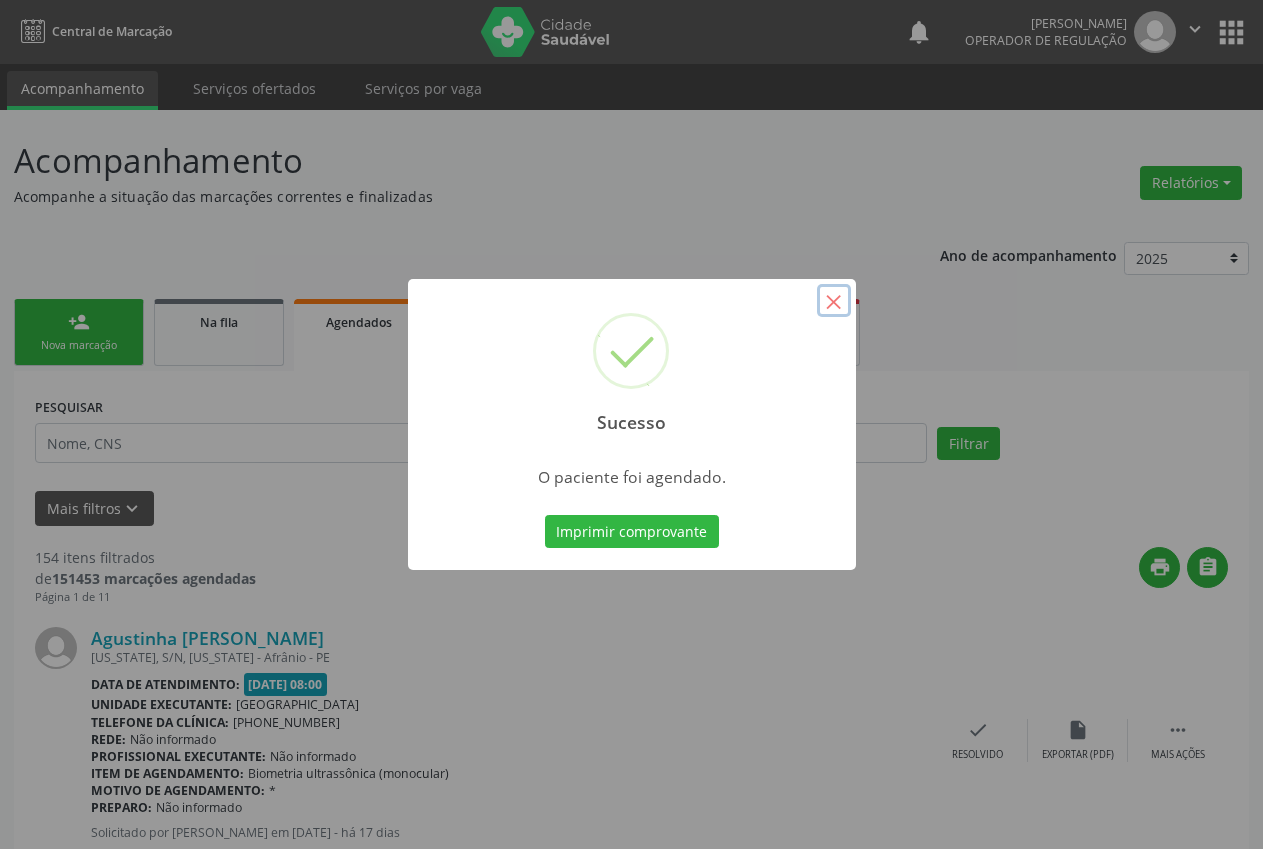 click on "×" at bounding box center [834, 301] 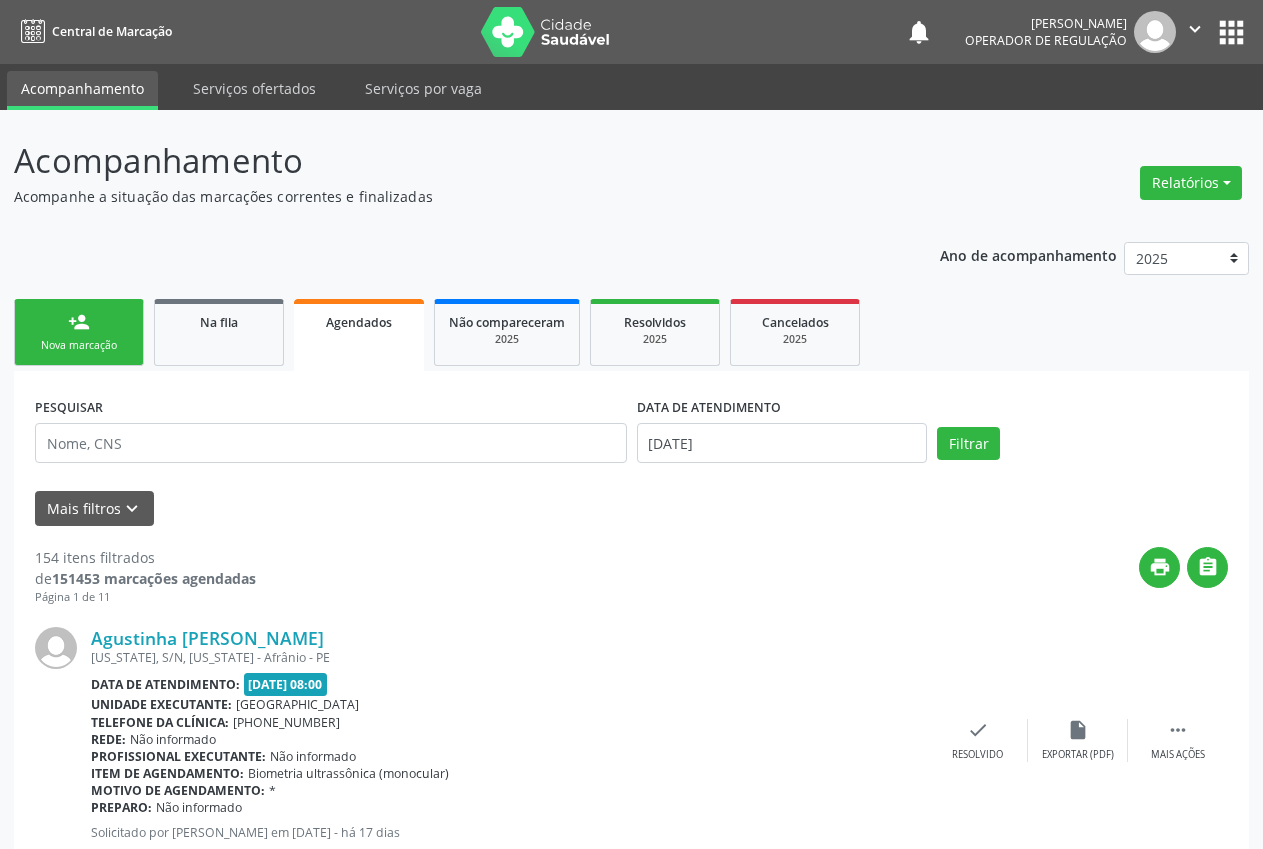 click on "Nova marcação" at bounding box center [79, 345] 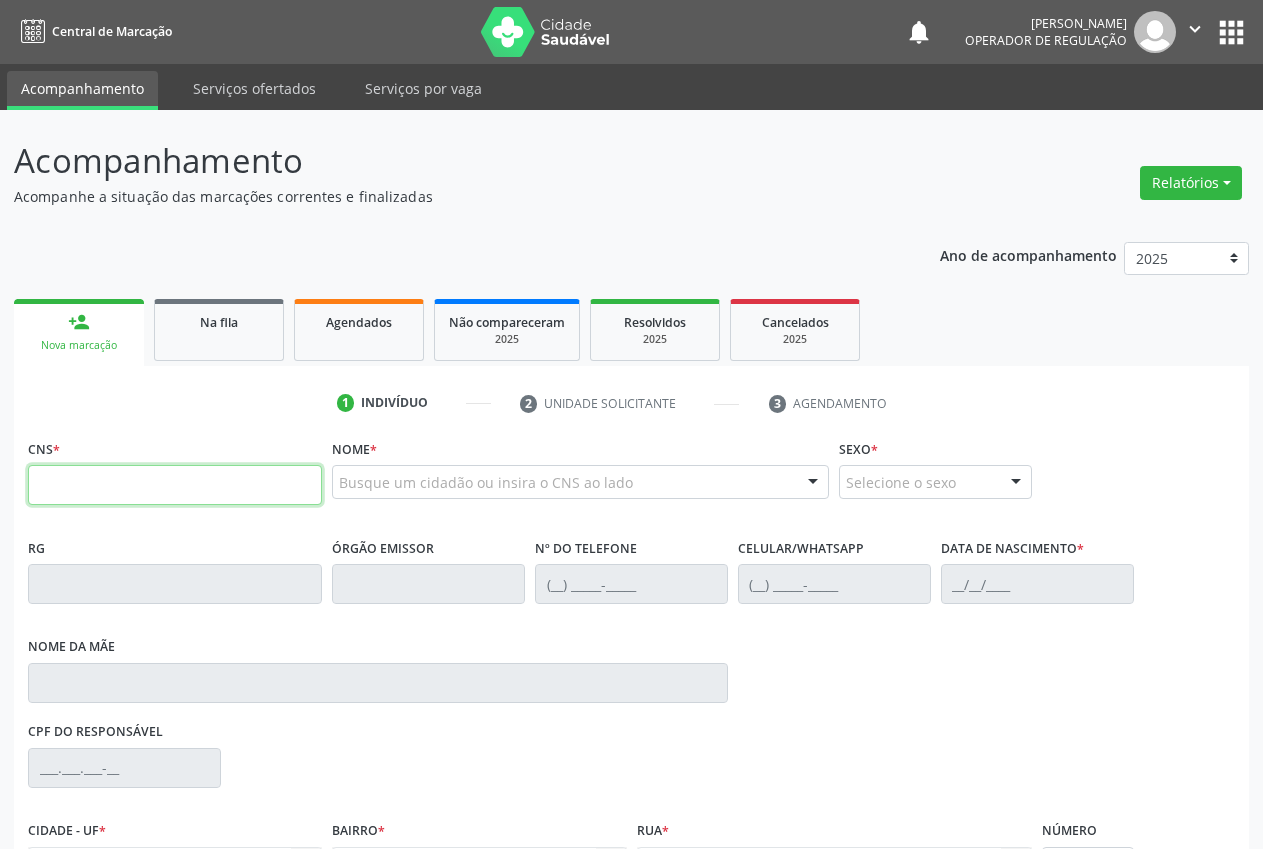 click at bounding box center [175, 485] 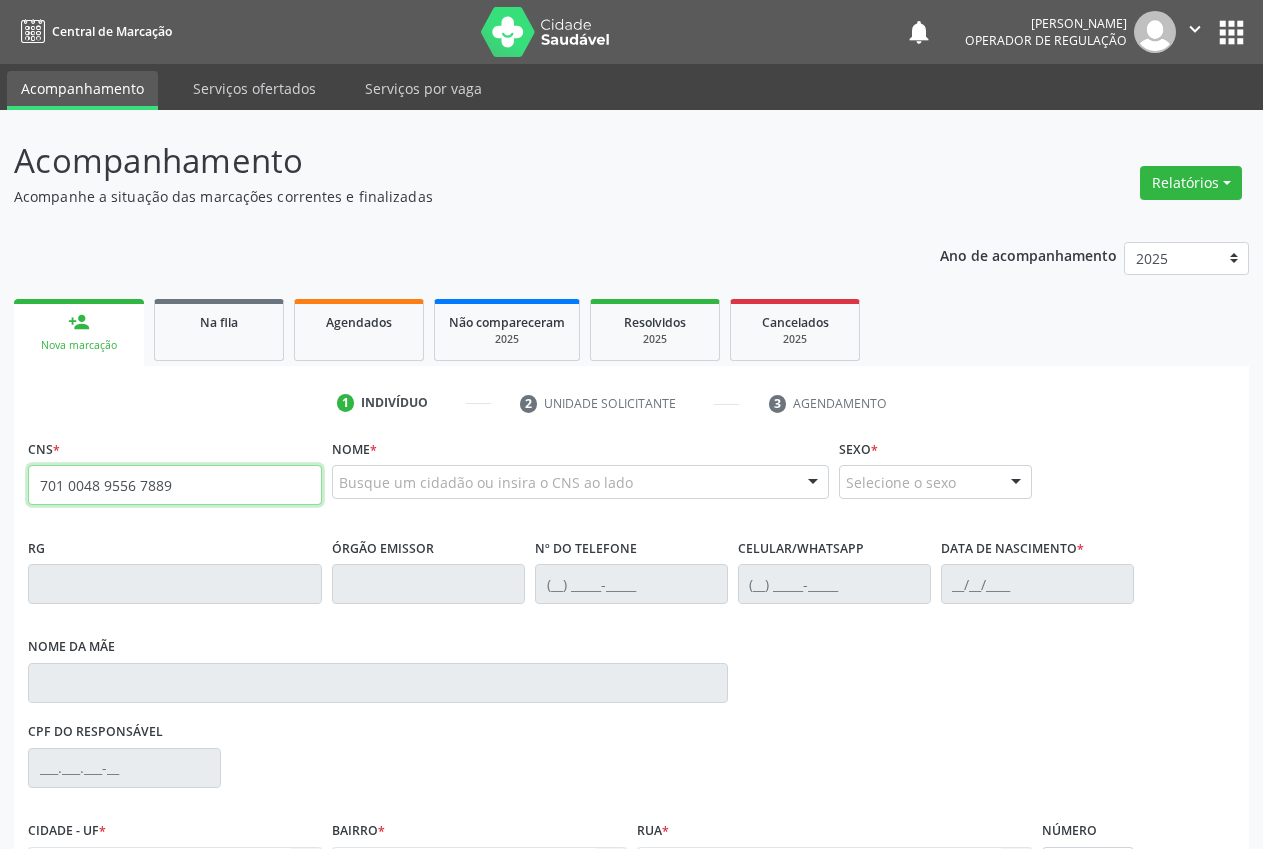 type on "701 0048 9556 7889" 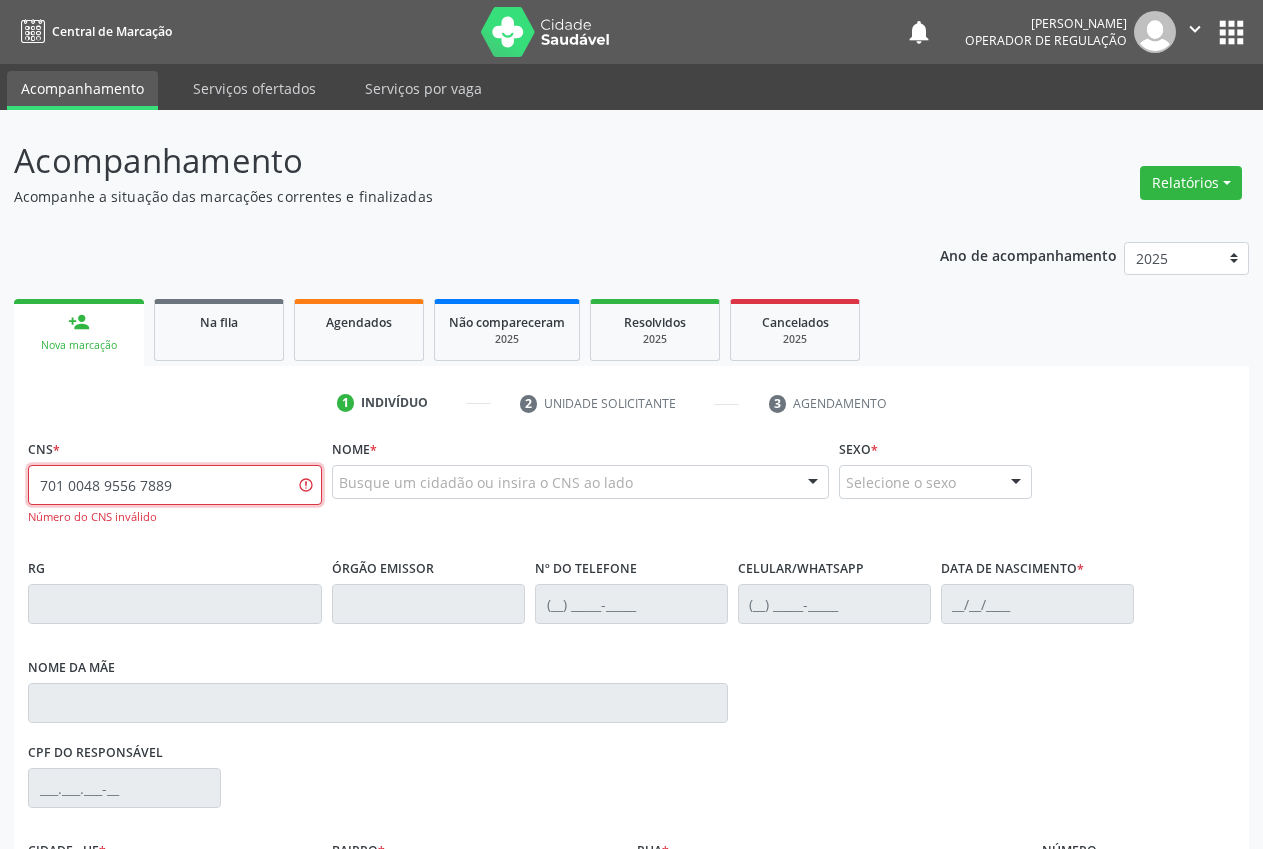 drag, startPoint x: 227, startPoint y: 477, endPoint x: 0, endPoint y: 469, distance: 227.14093 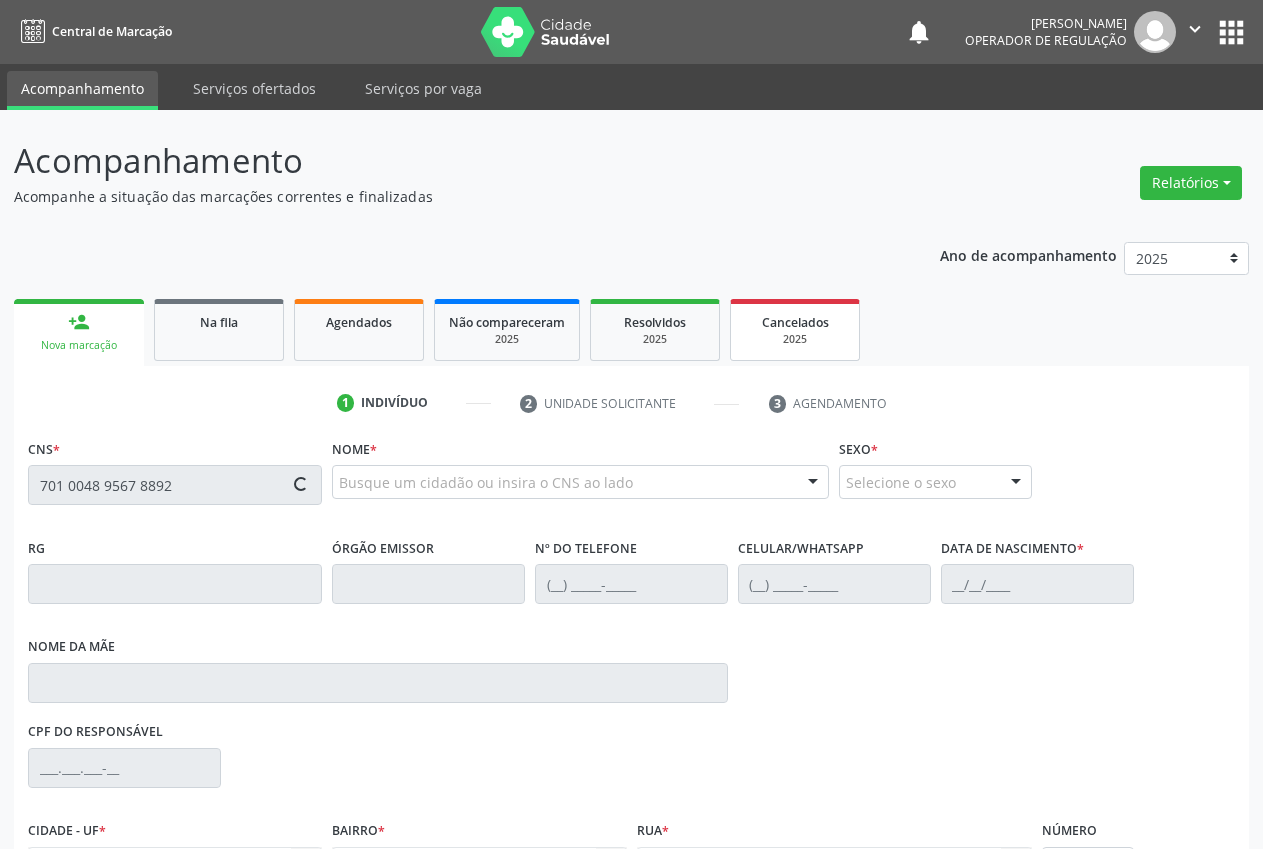 type on "701 0048 9567 8892" 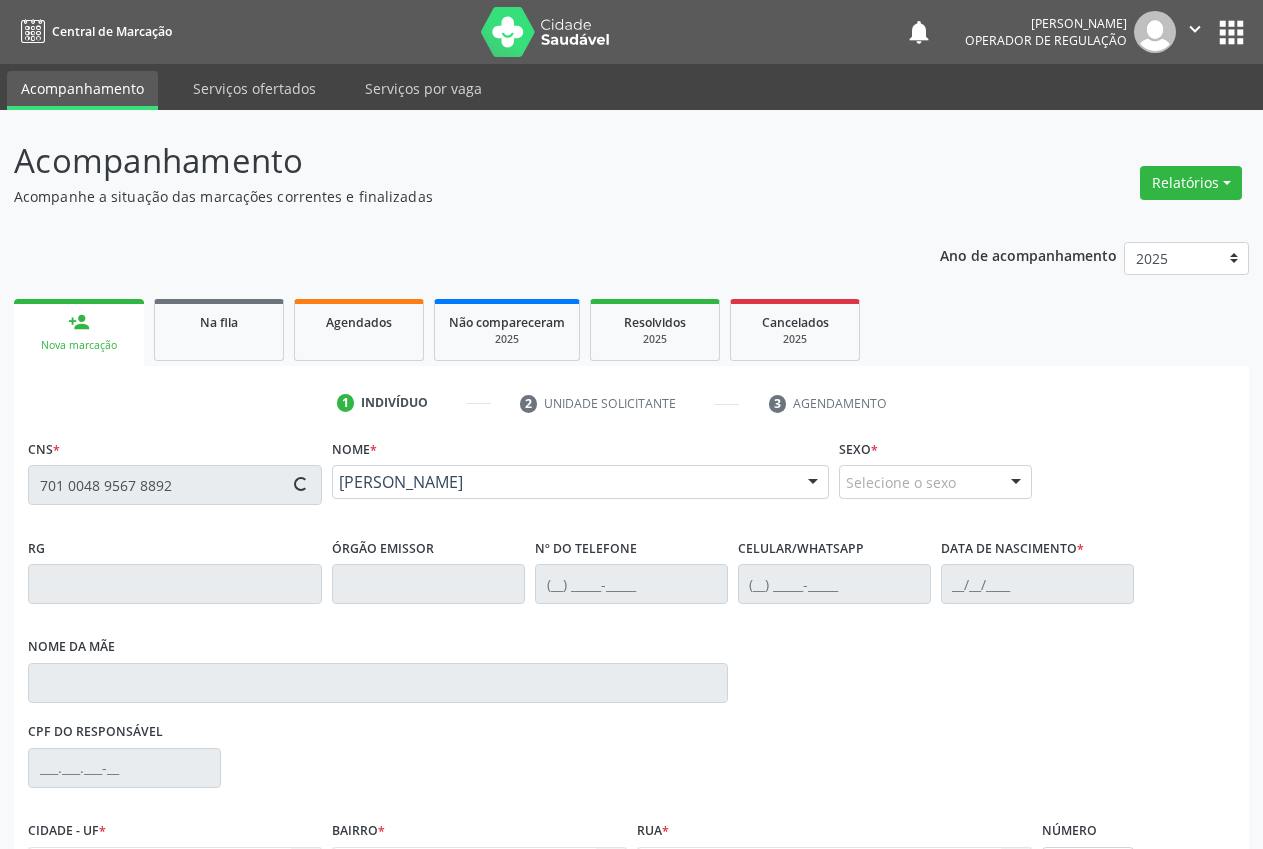 scroll, scrollTop: 221, scrollLeft: 0, axis: vertical 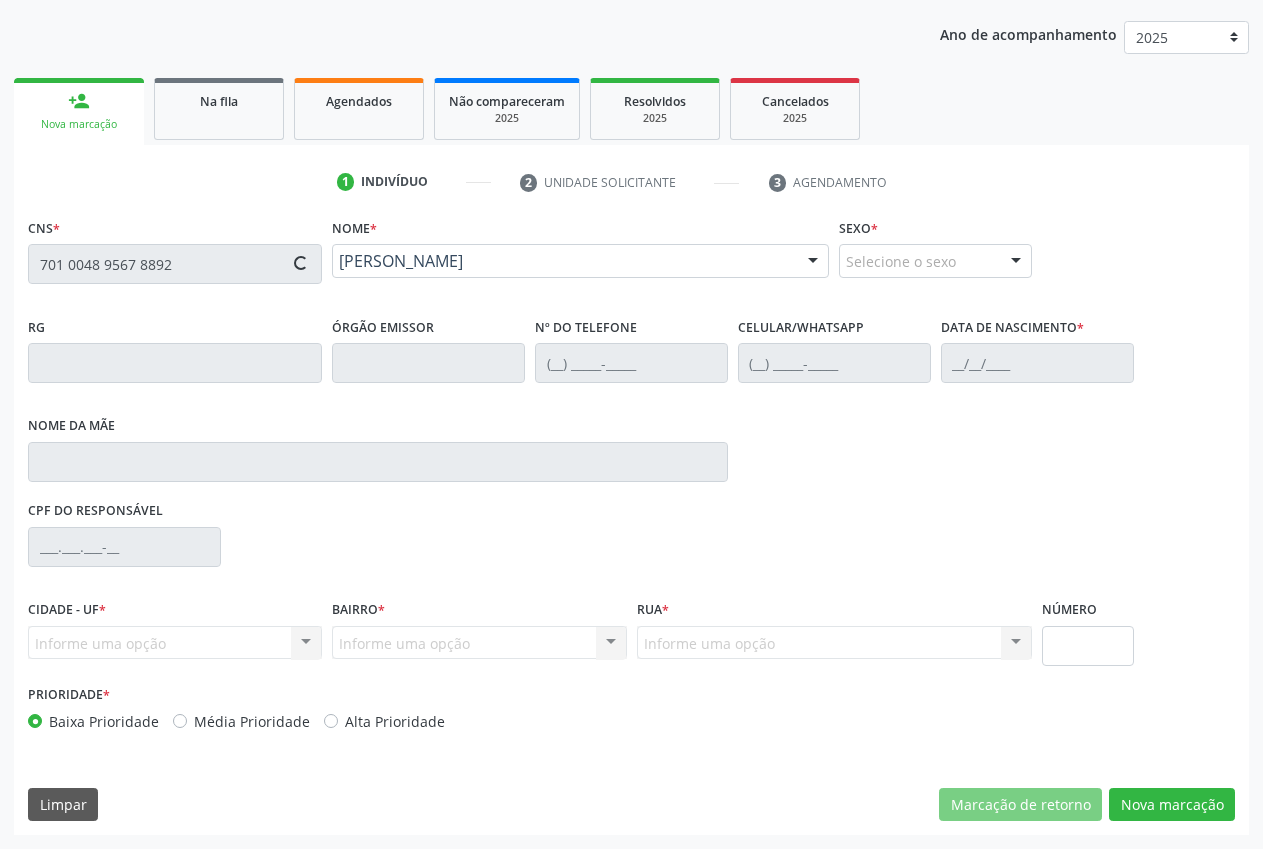 type on "(87) 98841-7002" 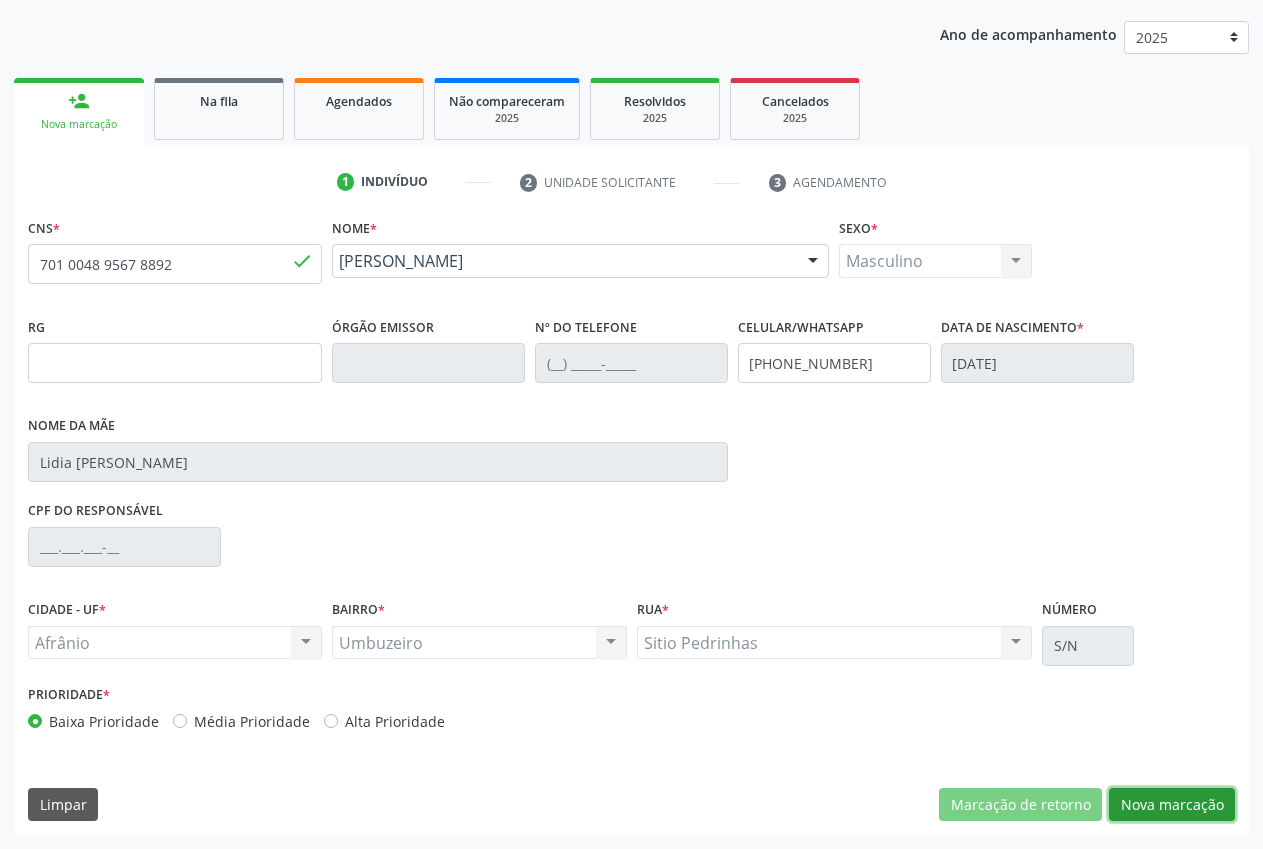 click on "Nova marcação" at bounding box center [1172, 805] 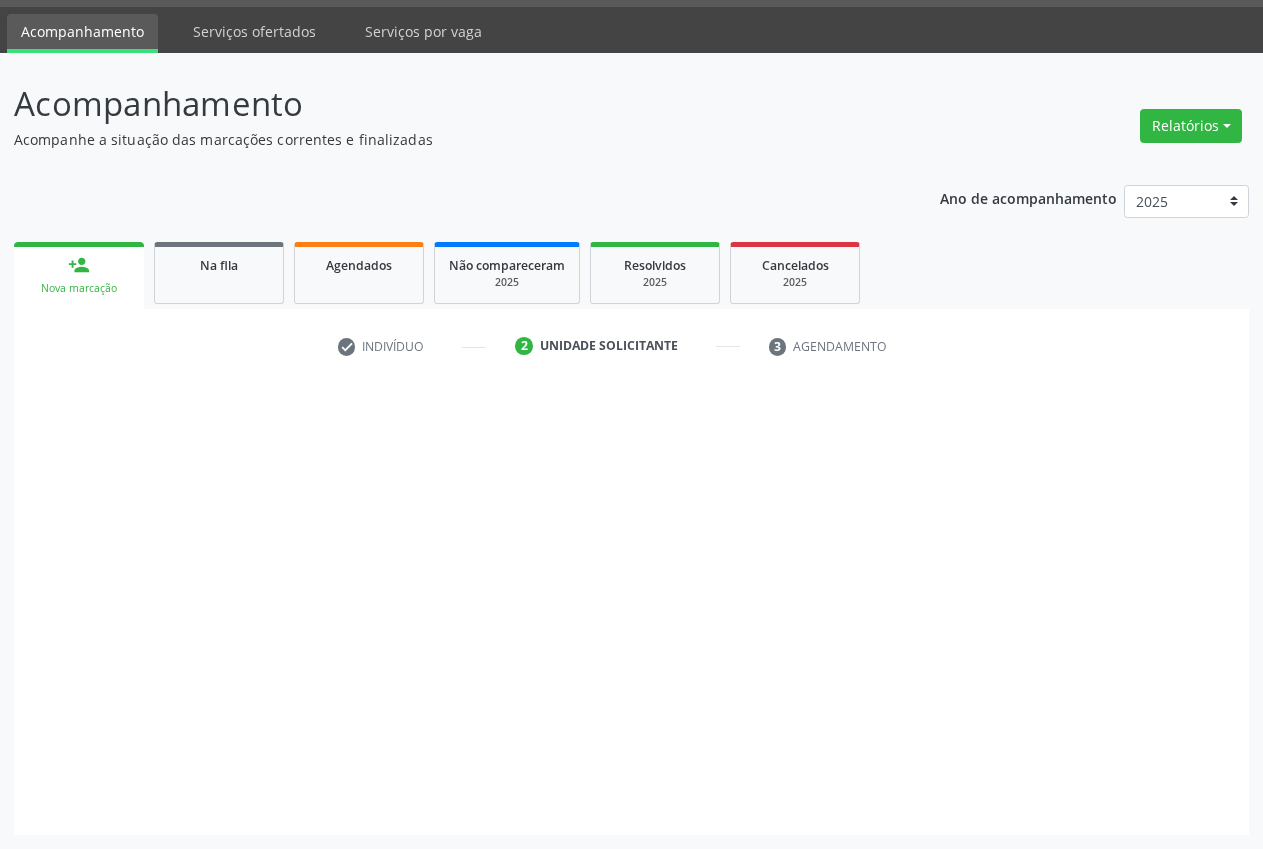 scroll, scrollTop: 57, scrollLeft: 0, axis: vertical 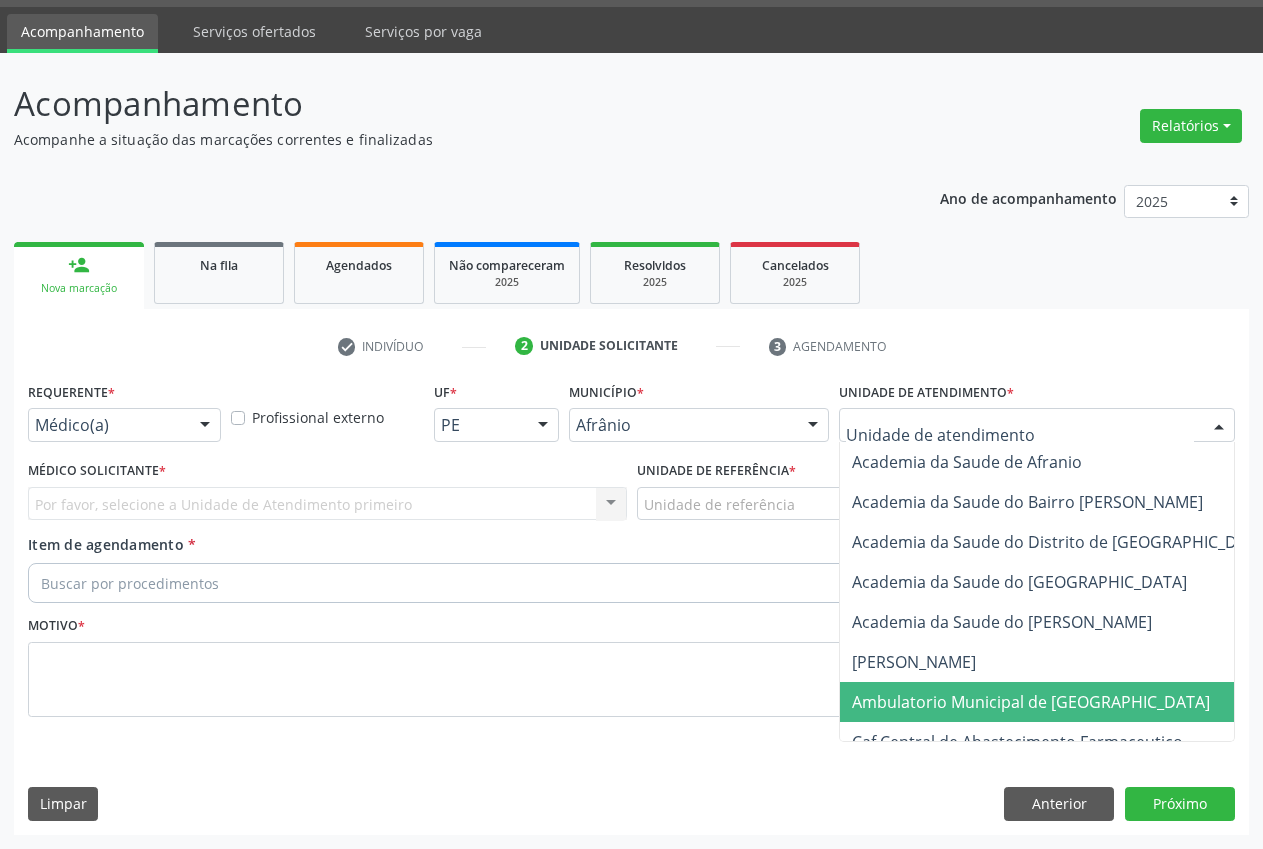 drag, startPoint x: 890, startPoint y: 687, endPoint x: 851, endPoint y: 679, distance: 39.812057 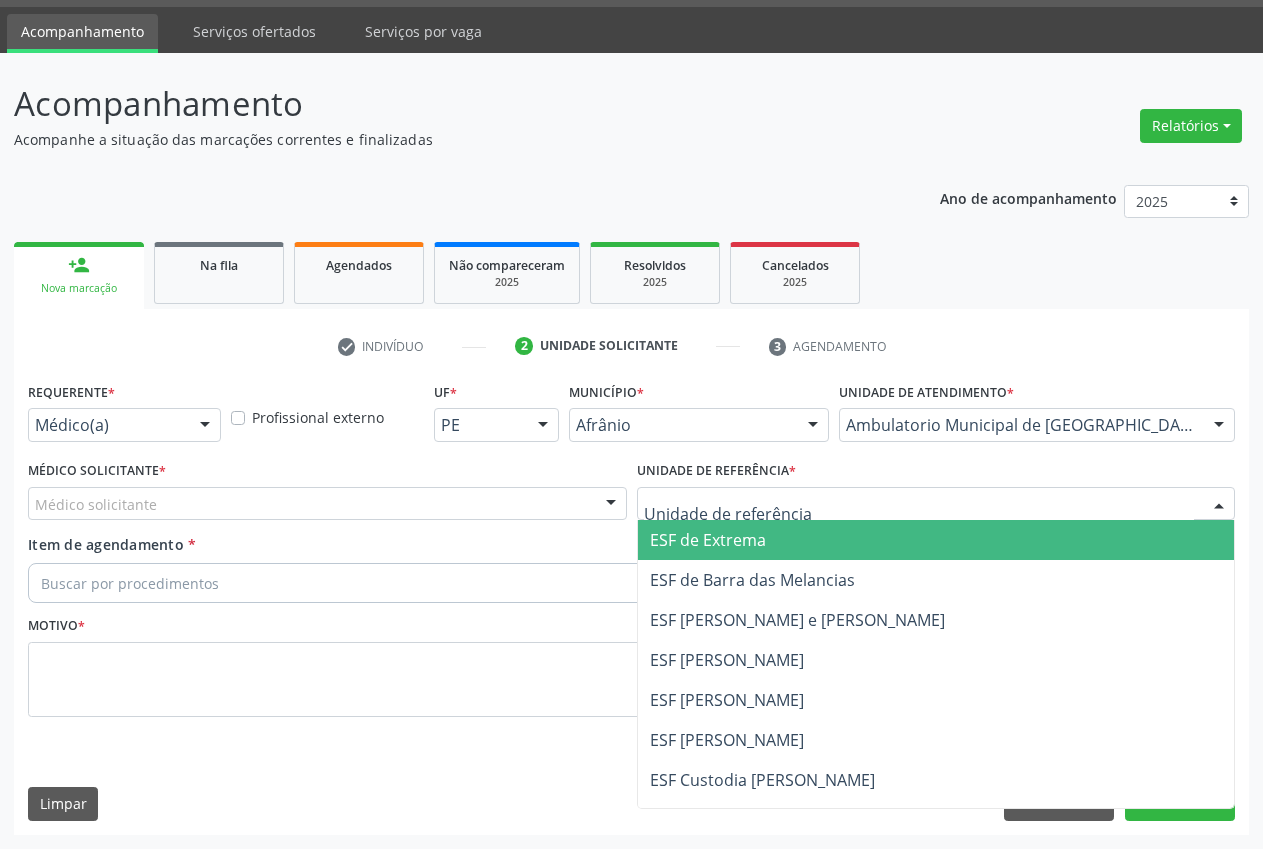 click on "ESF de Extrema" at bounding box center (708, 540) 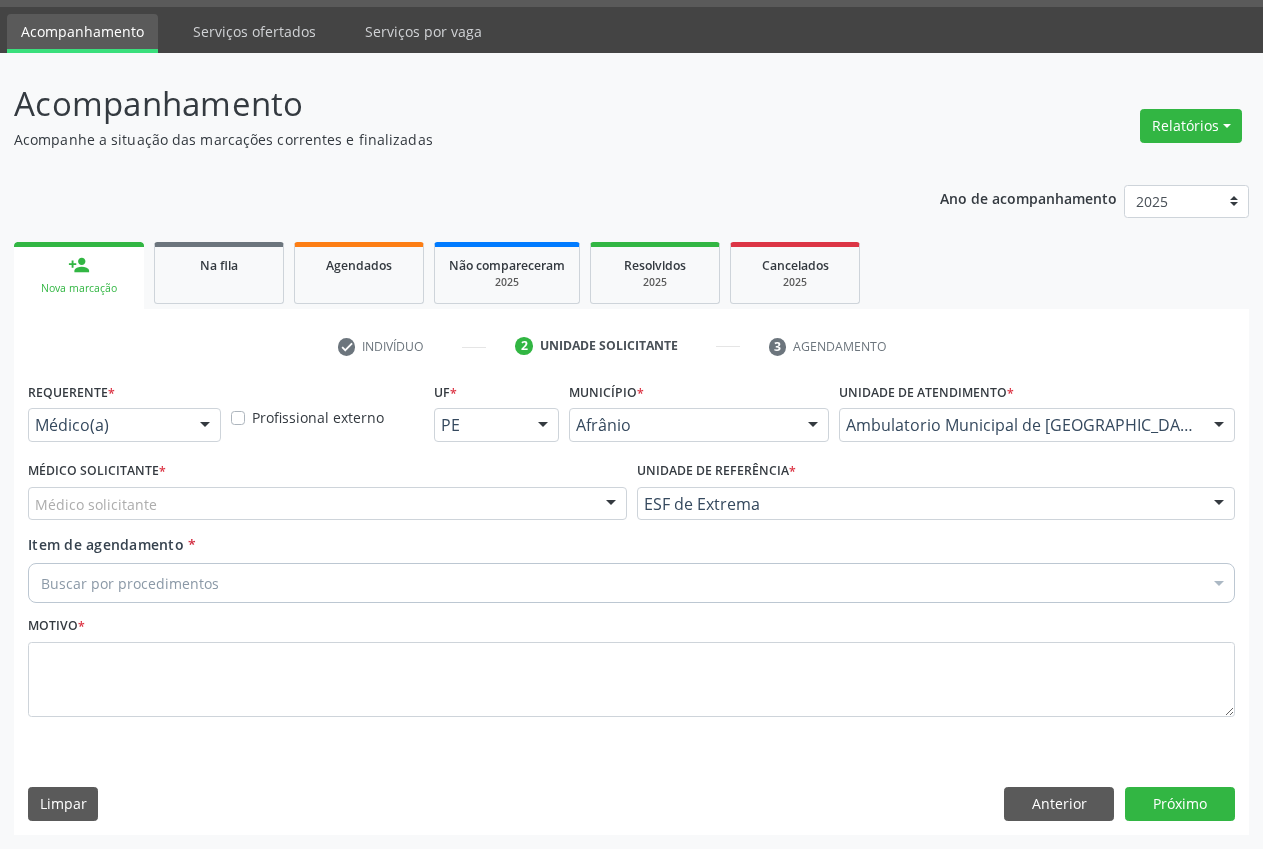 click on "Médico solicitante" at bounding box center [327, 504] 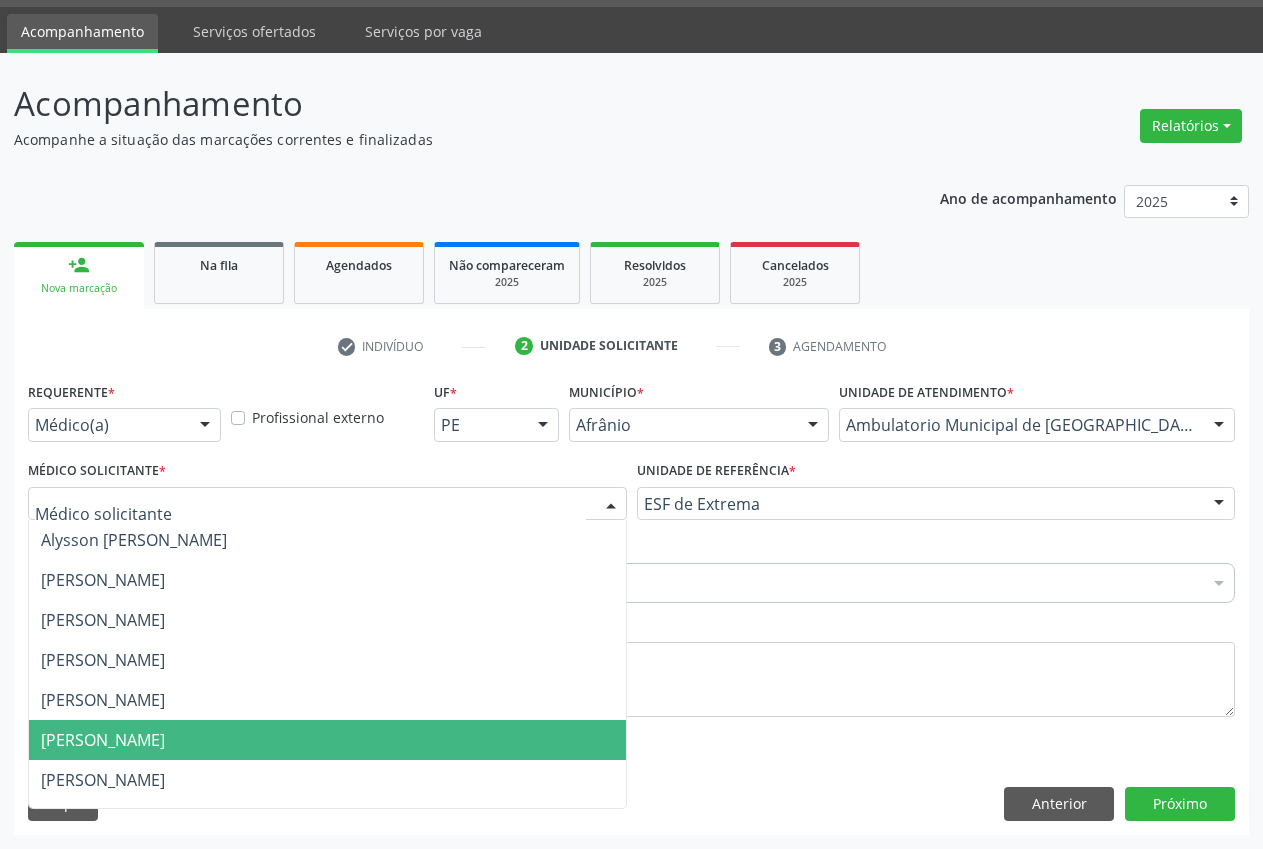 click on "[PERSON_NAME]" at bounding box center (327, 740) 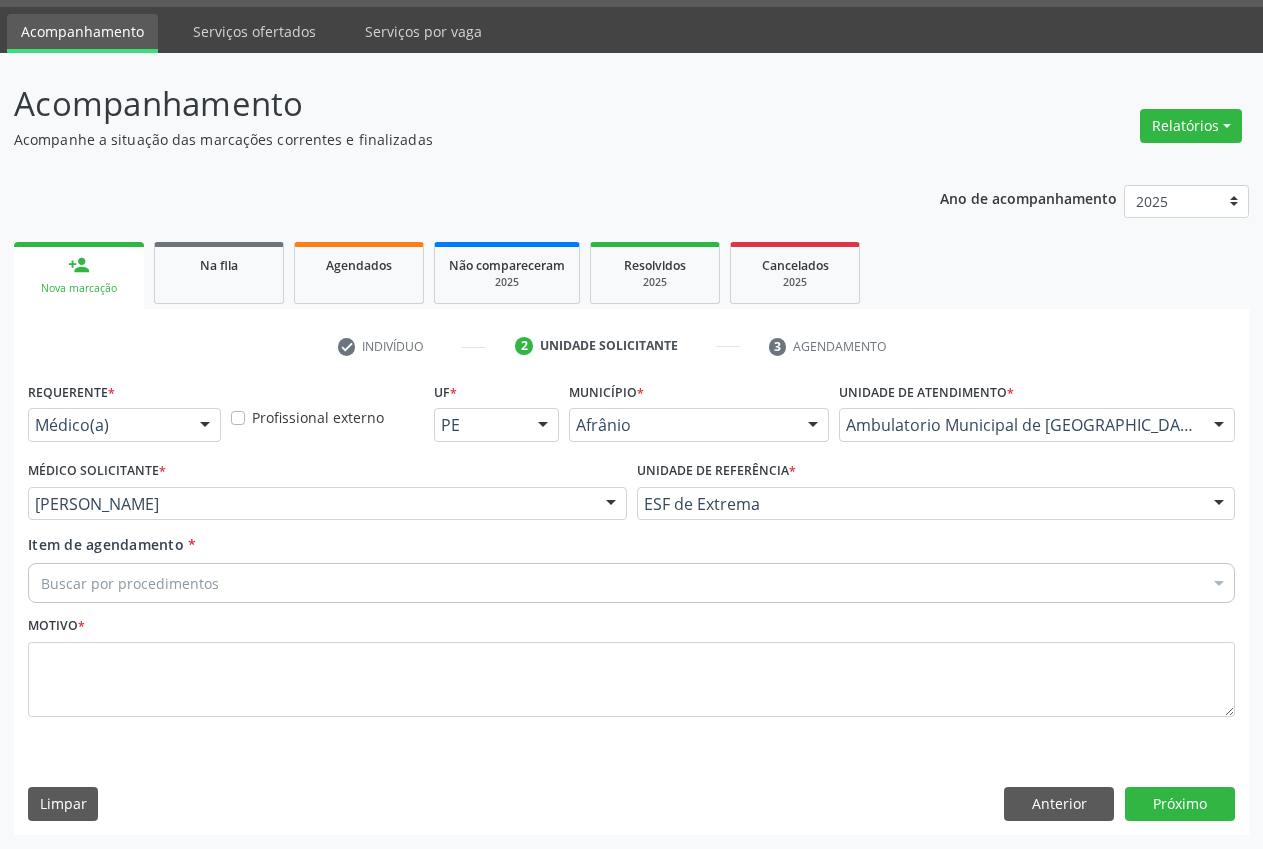 click on "Buscar por procedimentos" at bounding box center [631, 583] 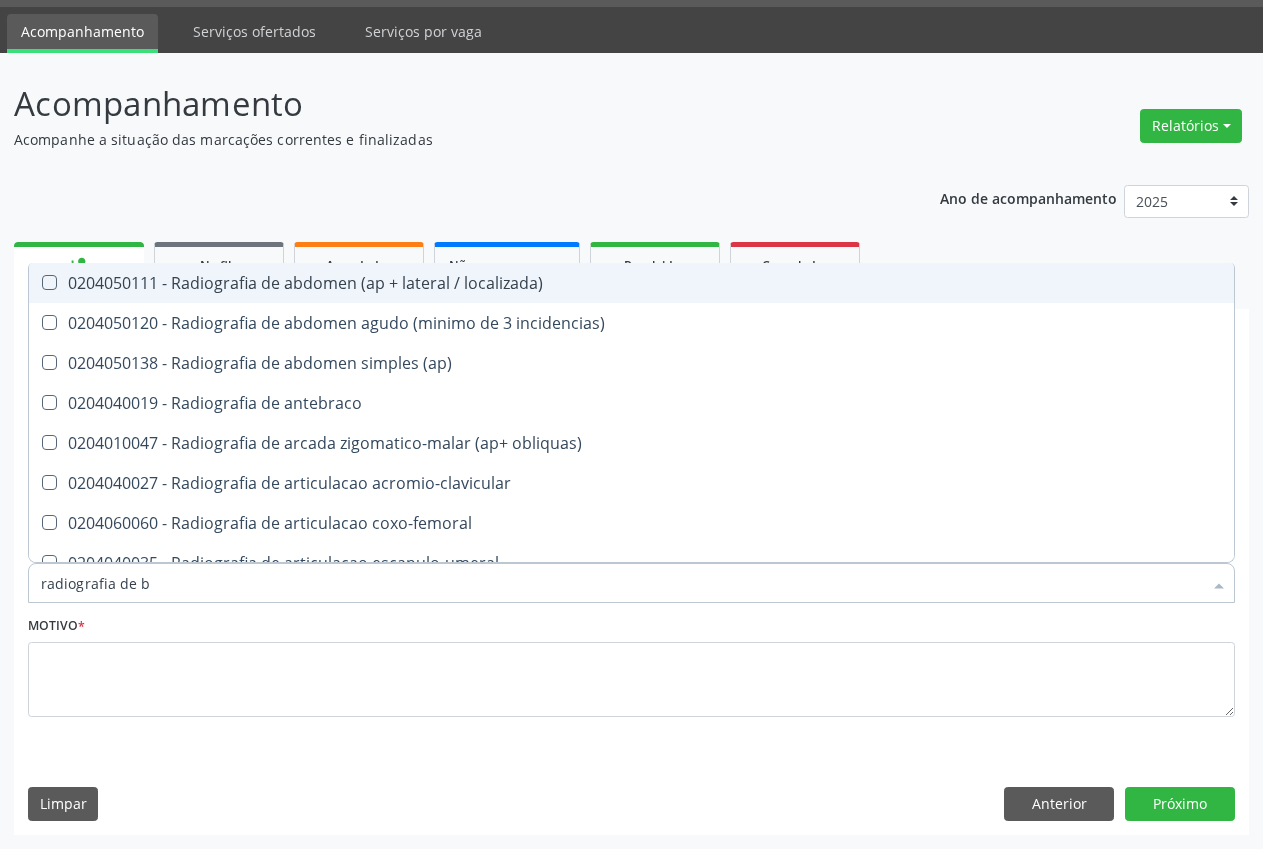 type on "radiografia de ba" 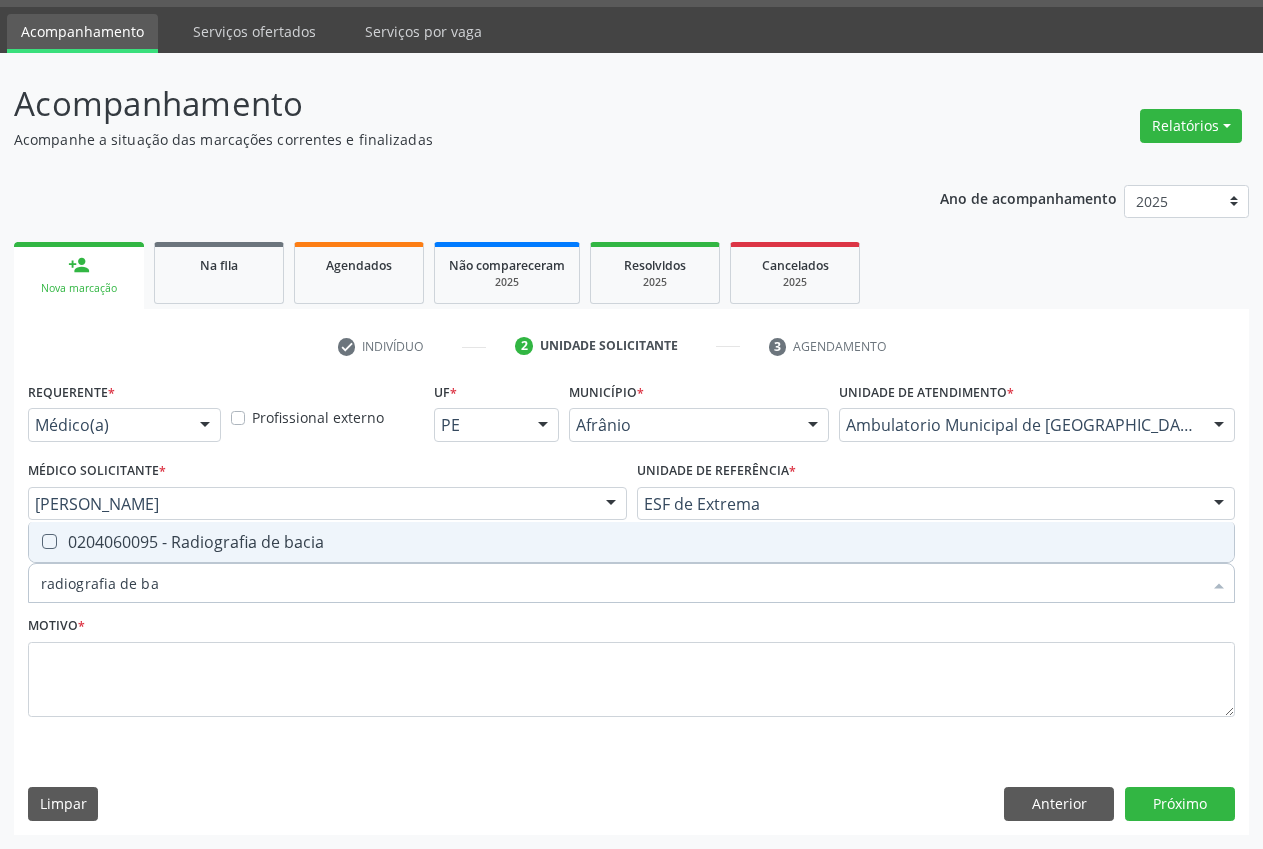 click at bounding box center [49, 541] 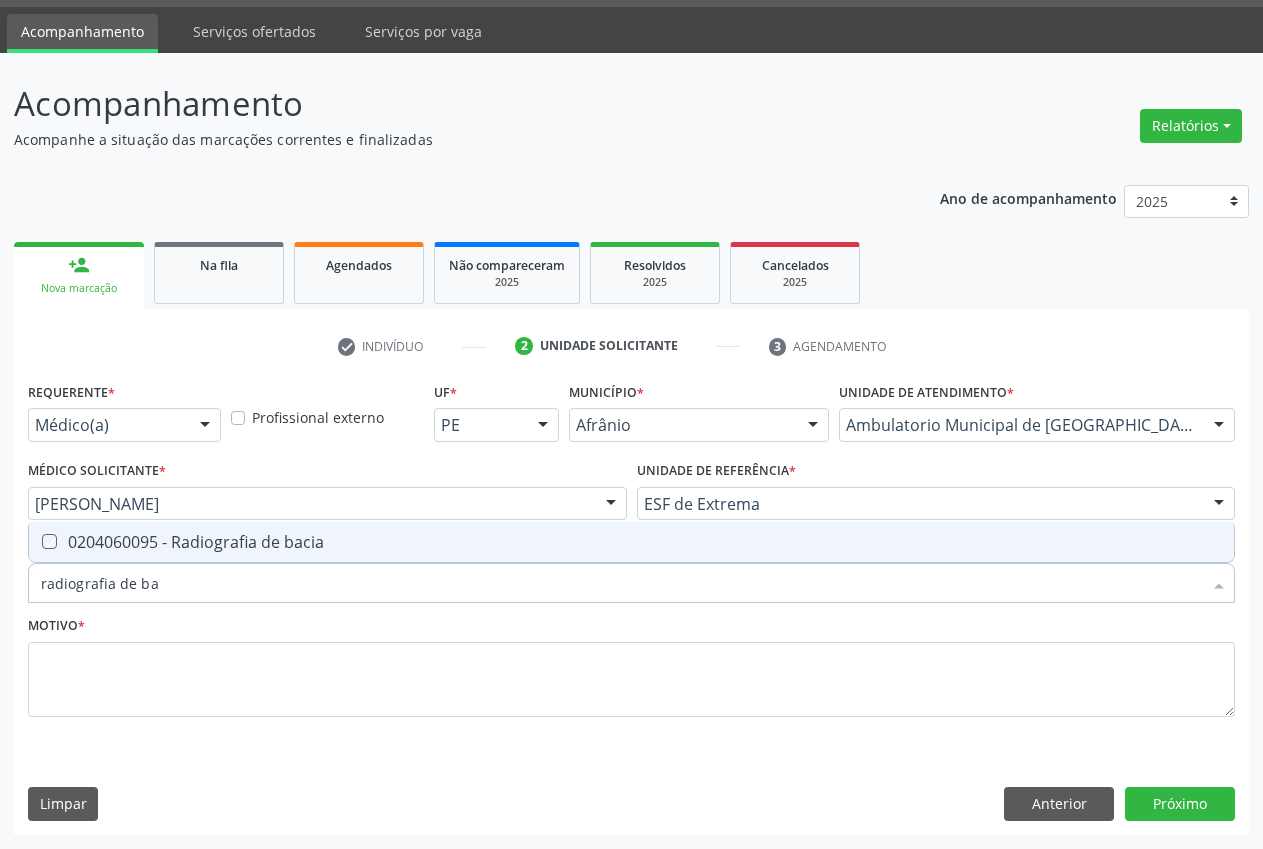 checkbox on "true" 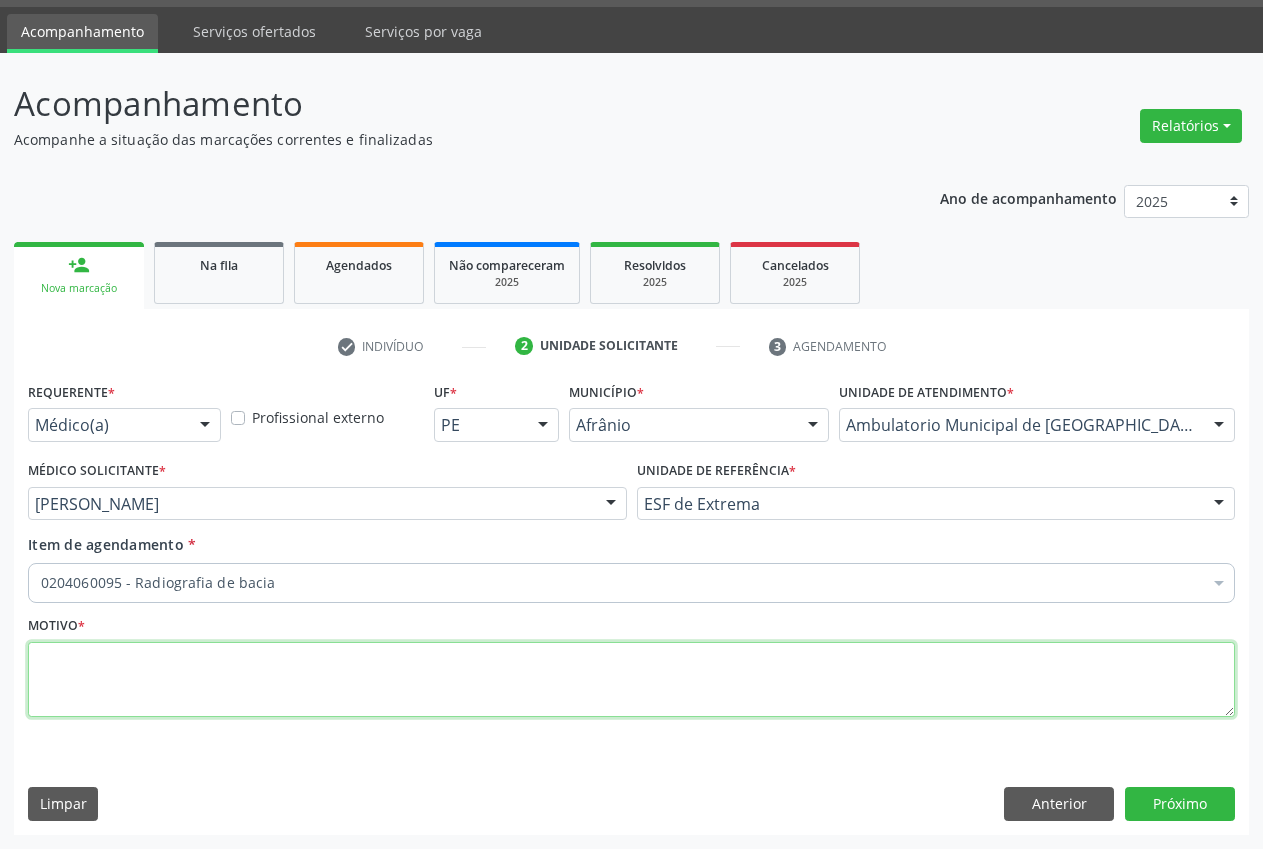 drag, startPoint x: 86, startPoint y: 656, endPoint x: 97, endPoint y: 653, distance: 11.401754 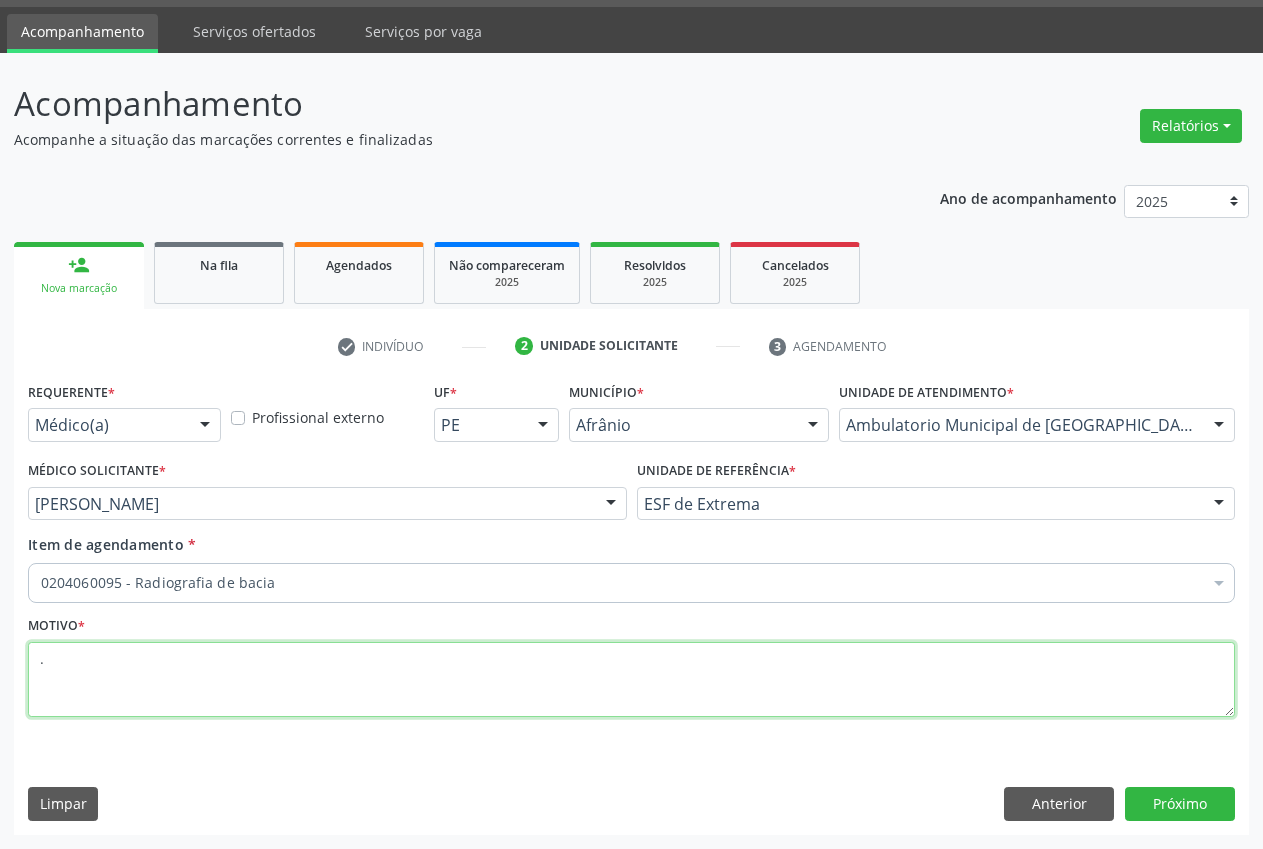 click on "." at bounding box center (631, 680) 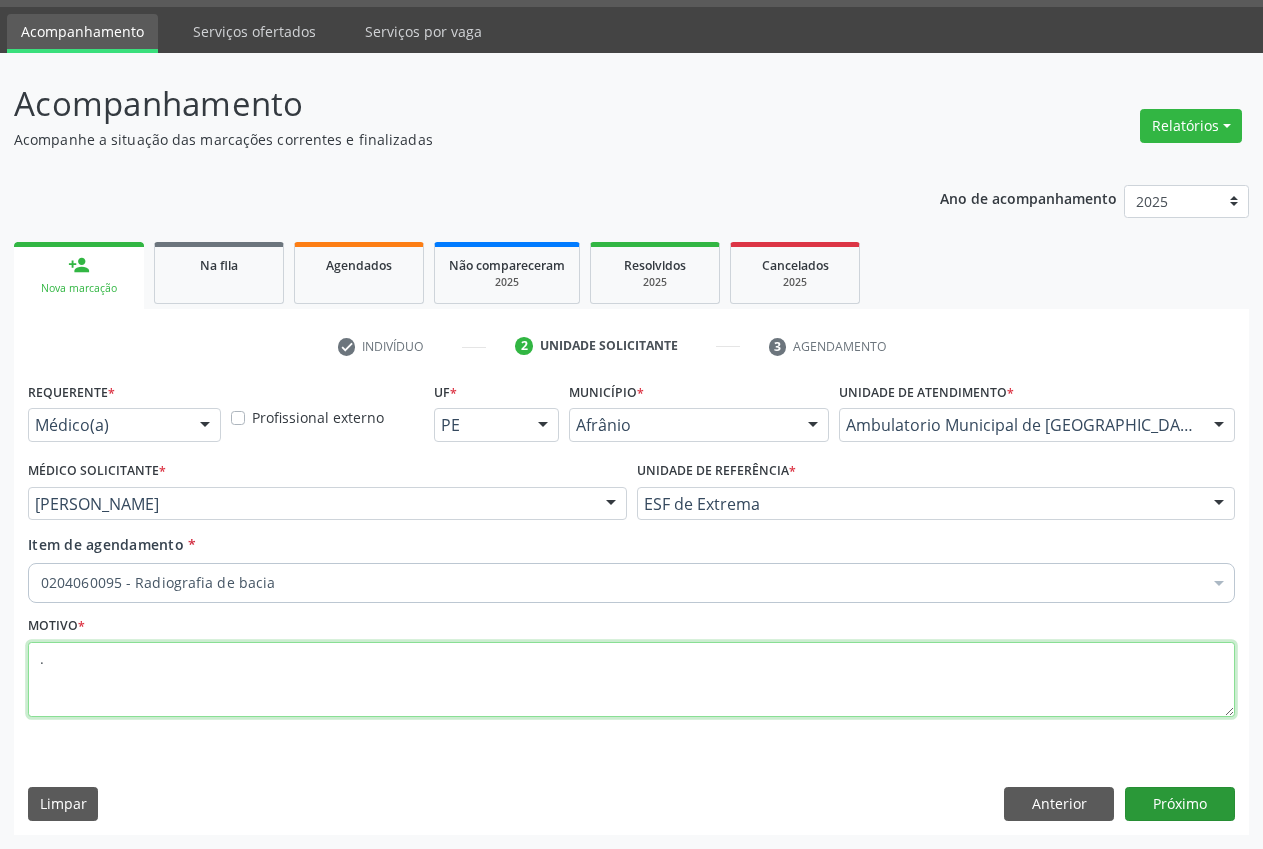 type on "." 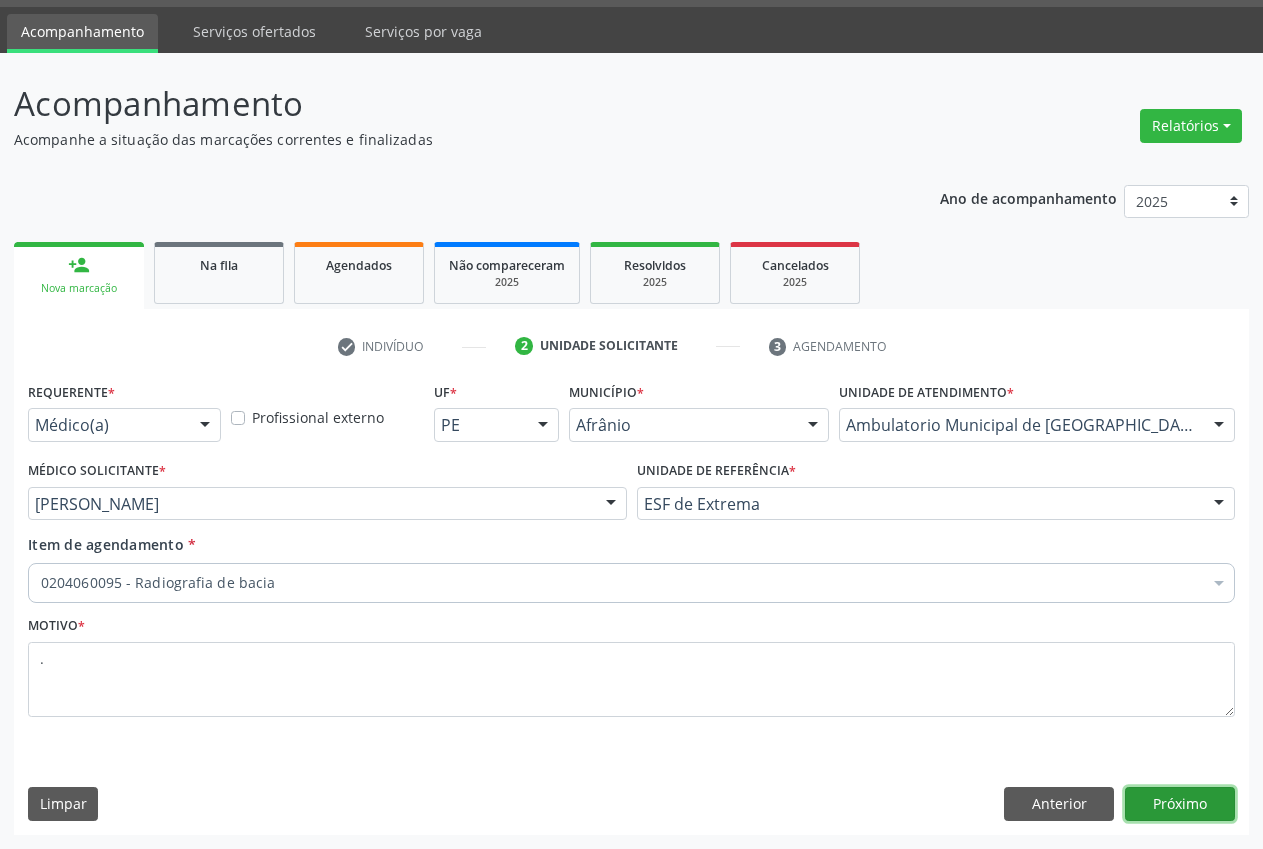 click on "Próximo" at bounding box center (1180, 804) 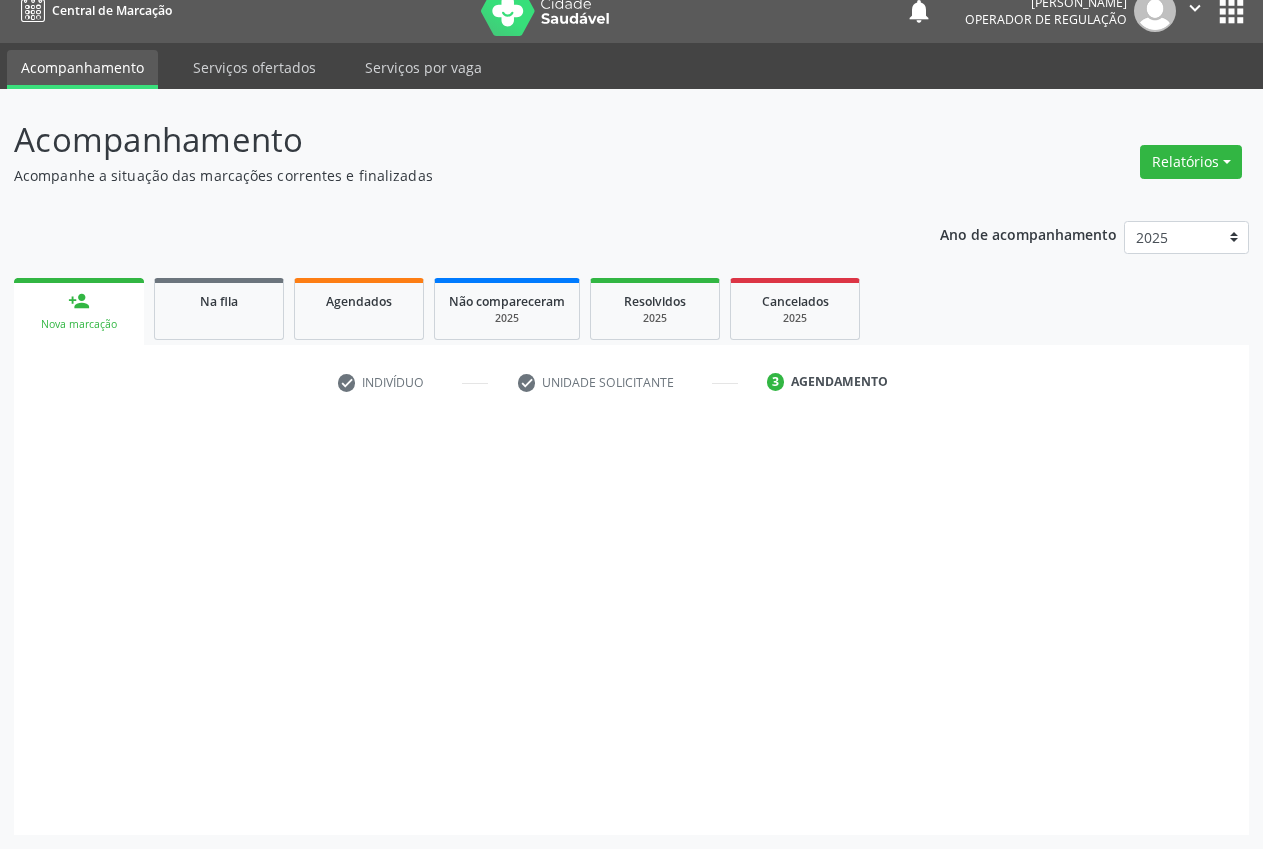 scroll, scrollTop: 21, scrollLeft: 0, axis: vertical 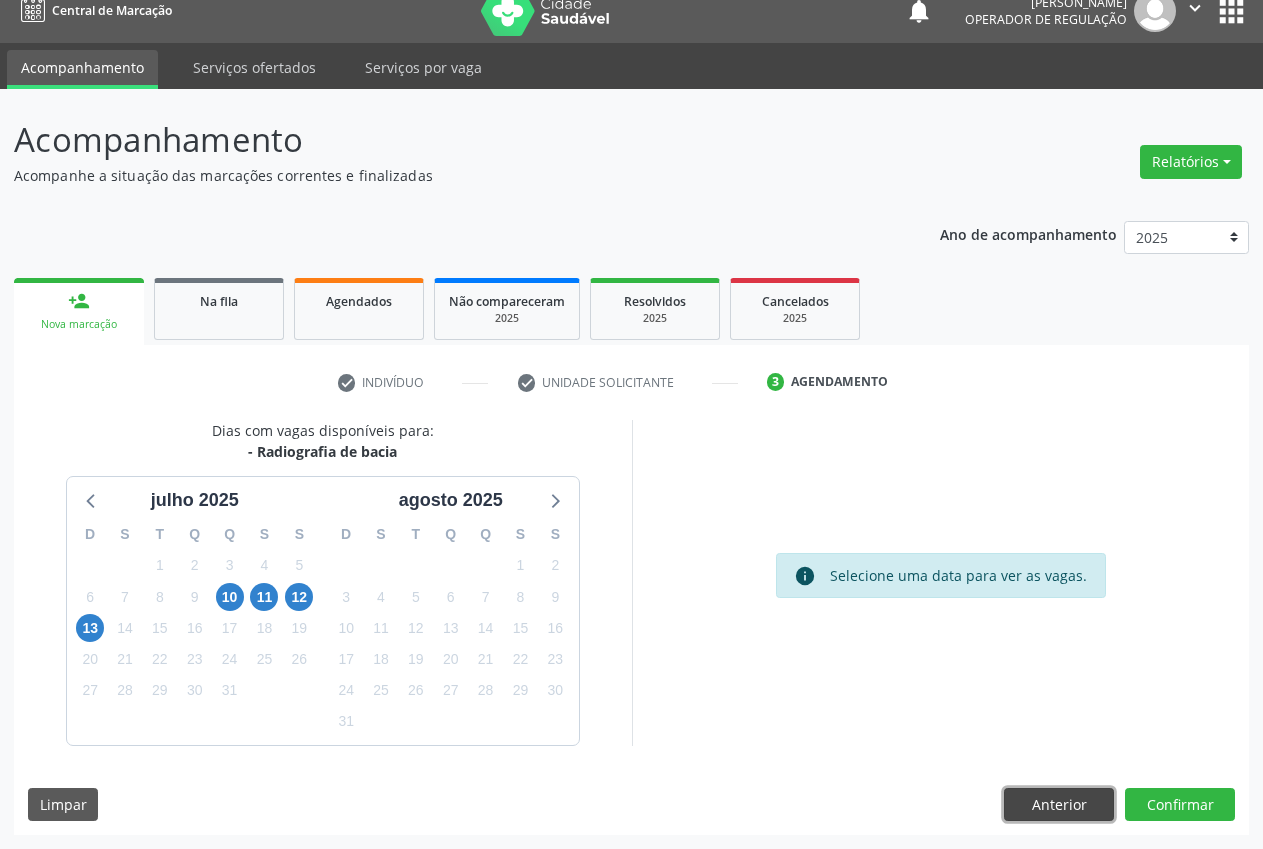 click on "Anterior" at bounding box center (1059, 805) 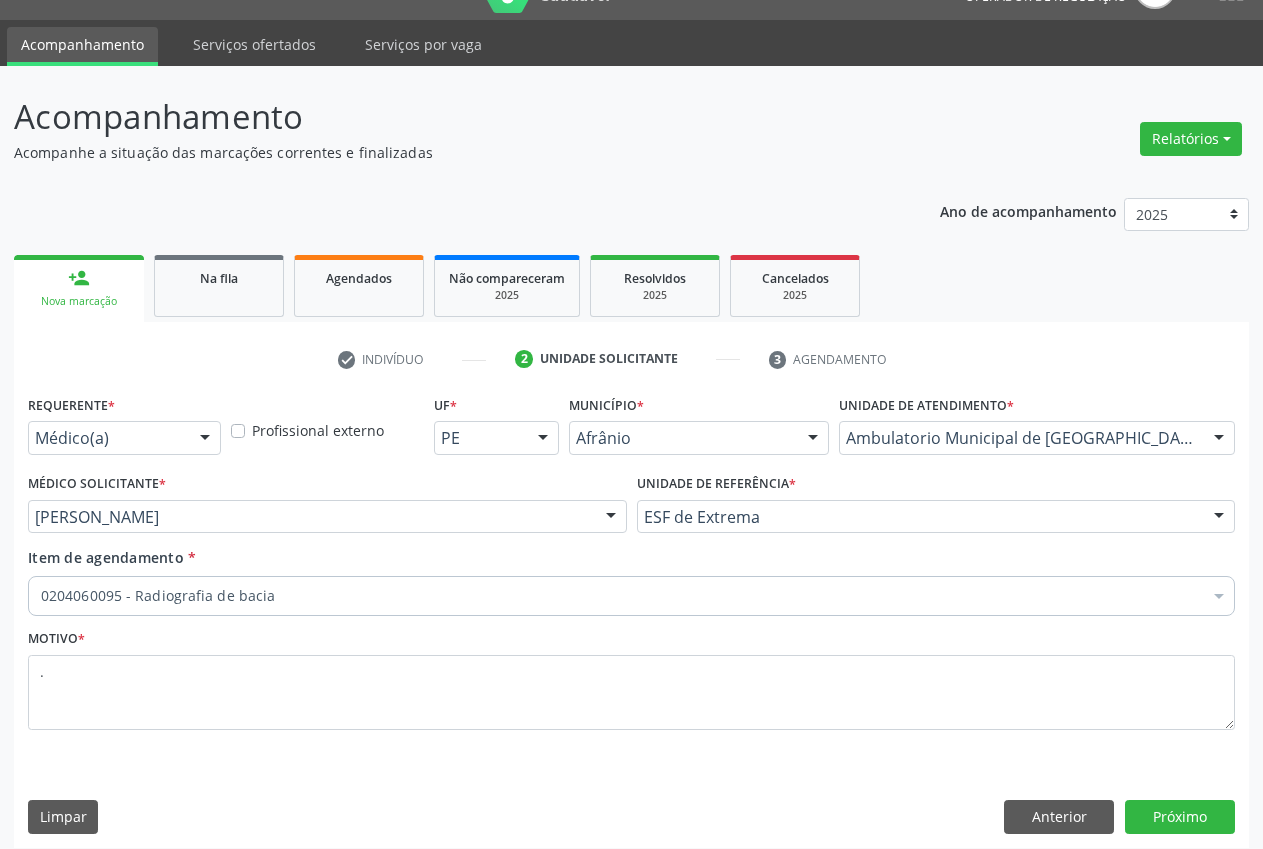 scroll, scrollTop: 57, scrollLeft: 0, axis: vertical 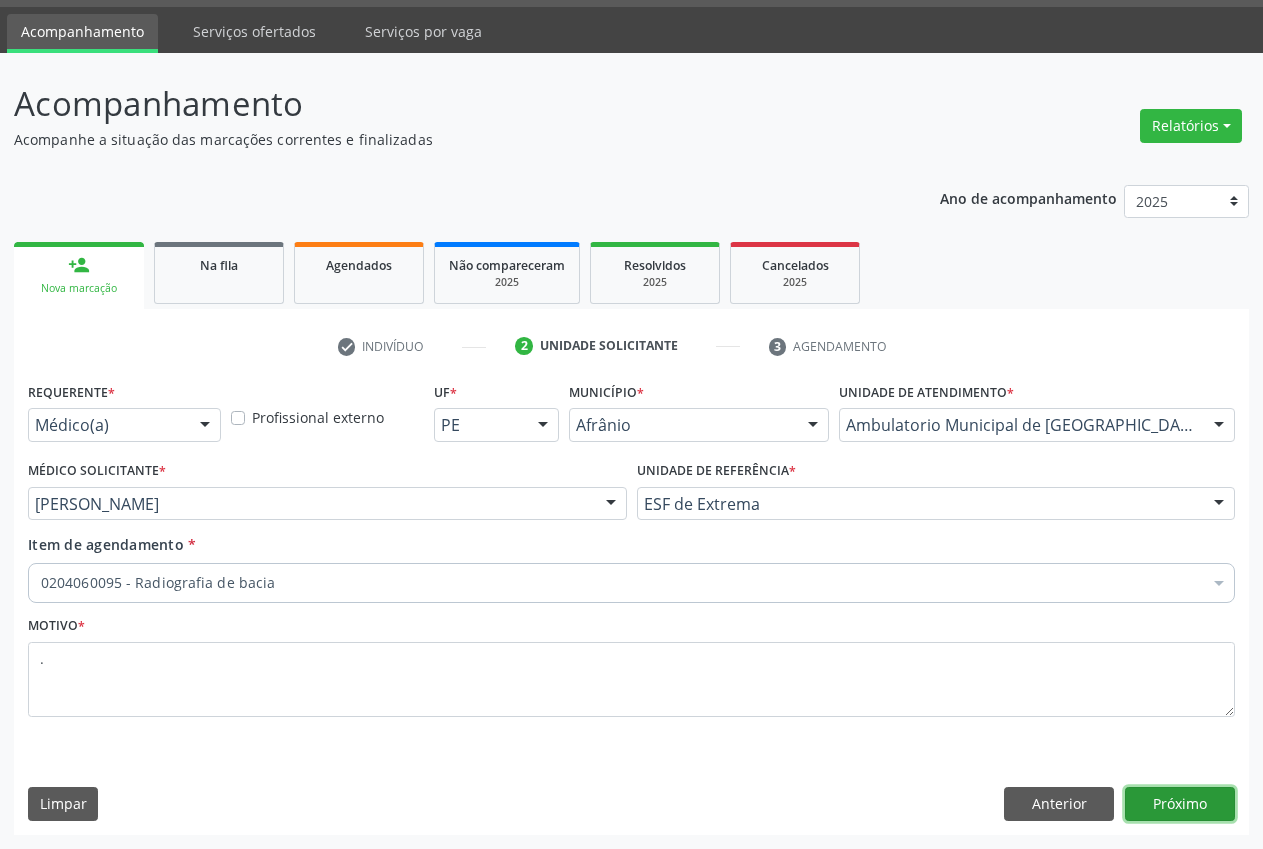 click on "Próximo" at bounding box center [1180, 804] 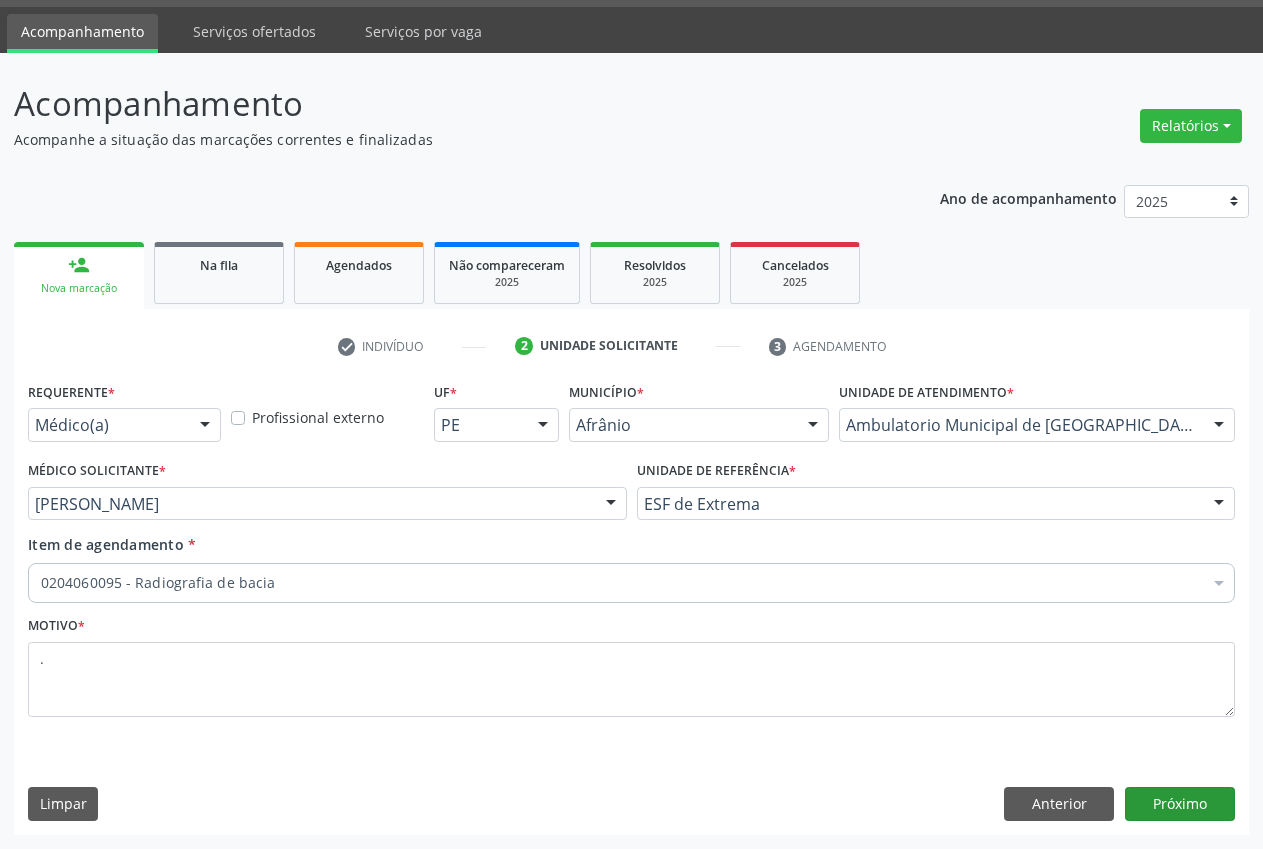 scroll, scrollTop: 21, scrollLeft: 0, axis: vertical 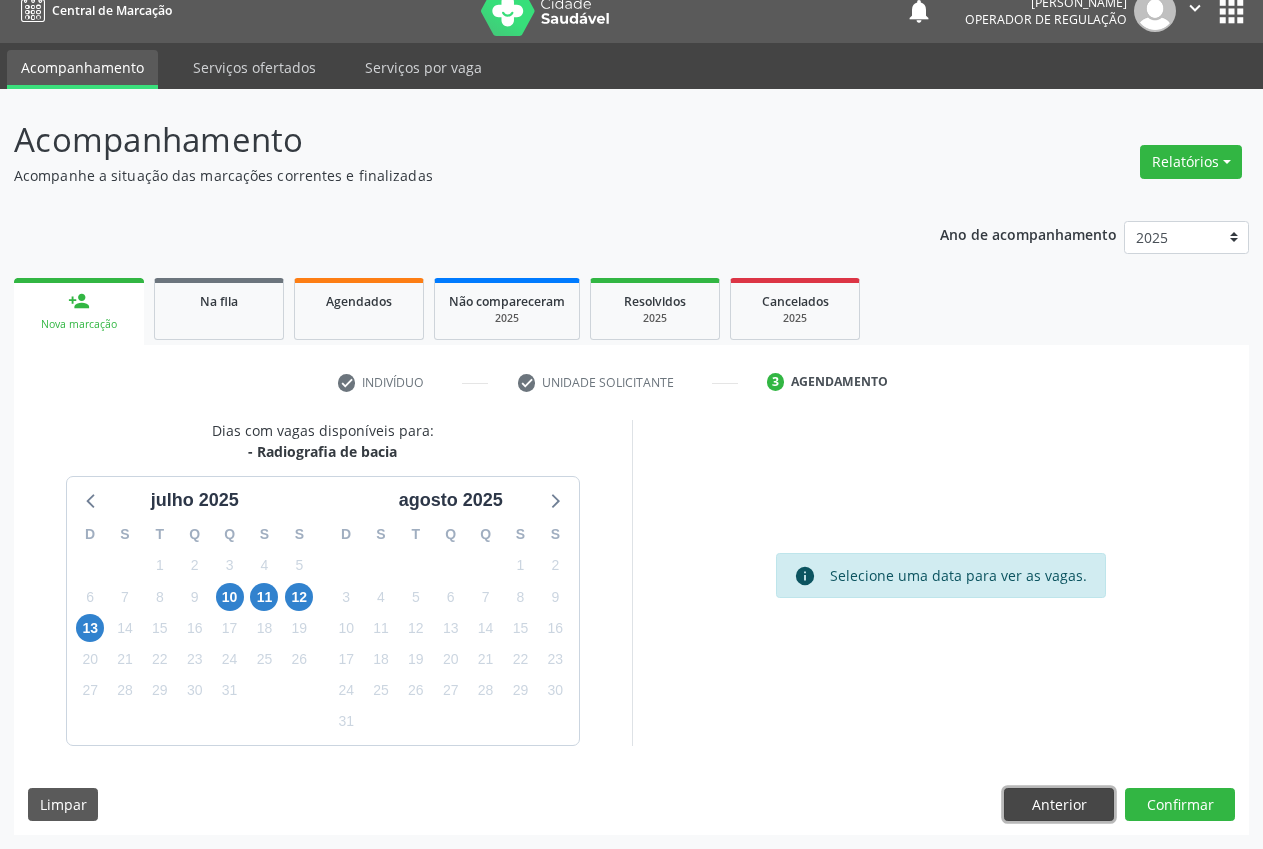 click on "Anterior" at bounding box center (1059, 805) 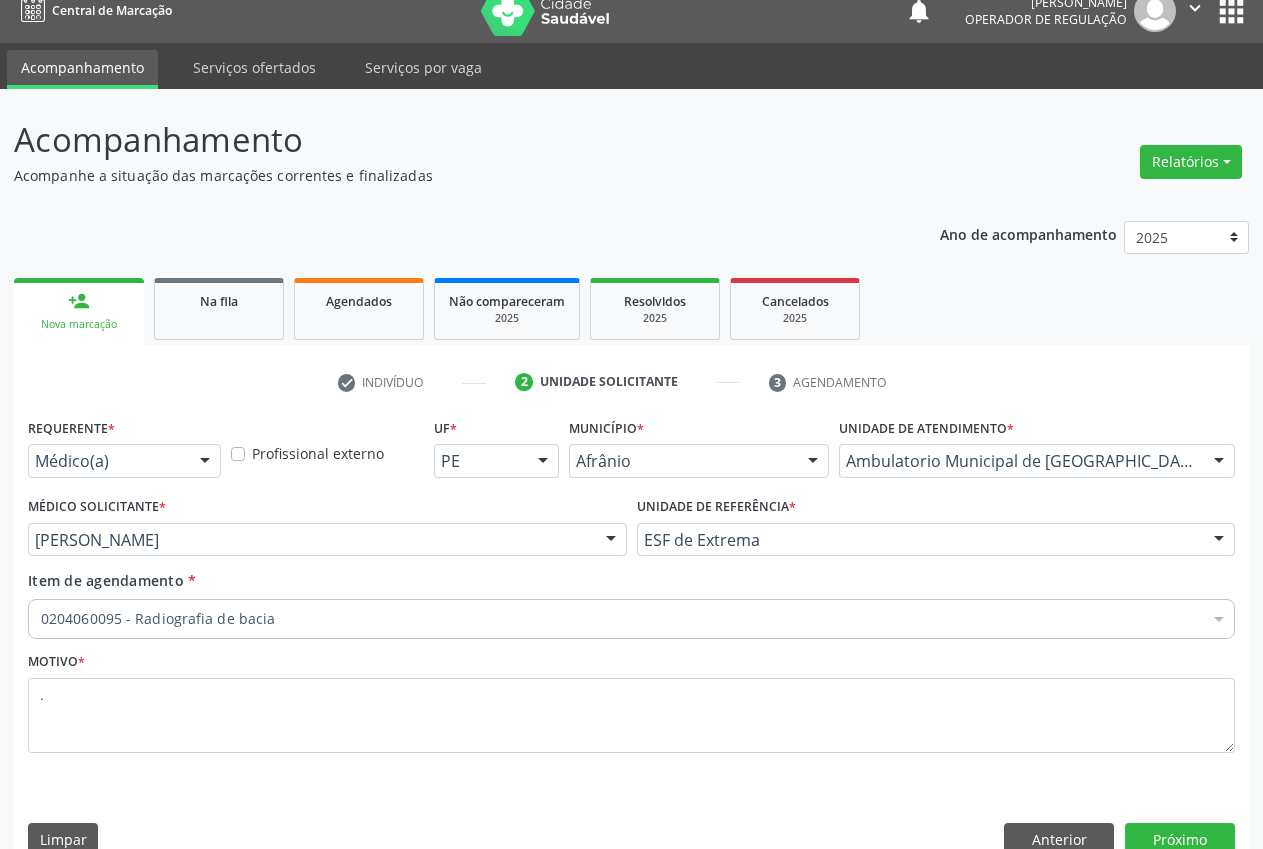 click on "Item de agendamento
*
0204060095 - Radiografia de bacia
Desfazer seleção
Selecionados
0204060095 - Radiografia de bacia
Não selecionados
0604320140 - Abatacepte 125 mg injetável (por seringa preenchida)
0604320124 - Abatacepte 250 mg injetável (por frasco ampola).
0603050018 - Abciximabe
0406010013 - Abertura de comunicacao inter-atrial
0406010021 - Abertura de estenose aortica valvar
0406011265 - Abertura de estenose aortica valvar (criança e adolescente)
0406010030 - Abertura de estenose pulmonar valvar
0406011273 - Abertura de estenose pulmonar valvar (criança e adolescente)
0301080011 - Abordagem cognitiva comportamental do fumante (por atendimento / paciente)
0307020010 - Acesso a polpa dentaria e medicacao (por dente)
0604660030 - Acetazolamida 250 mg (por comprimido)" at bounding box center [631, 601] 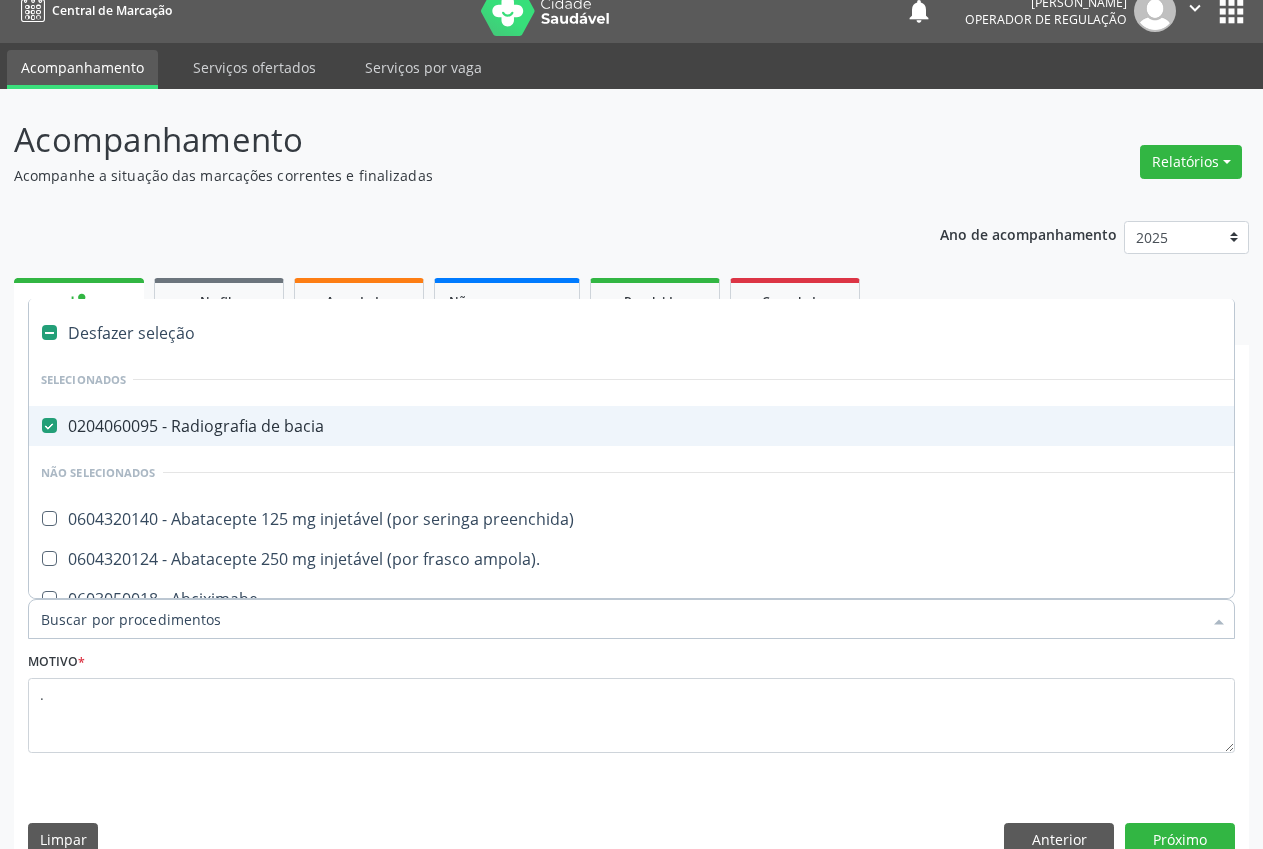 click at bounding box center (49, 425) 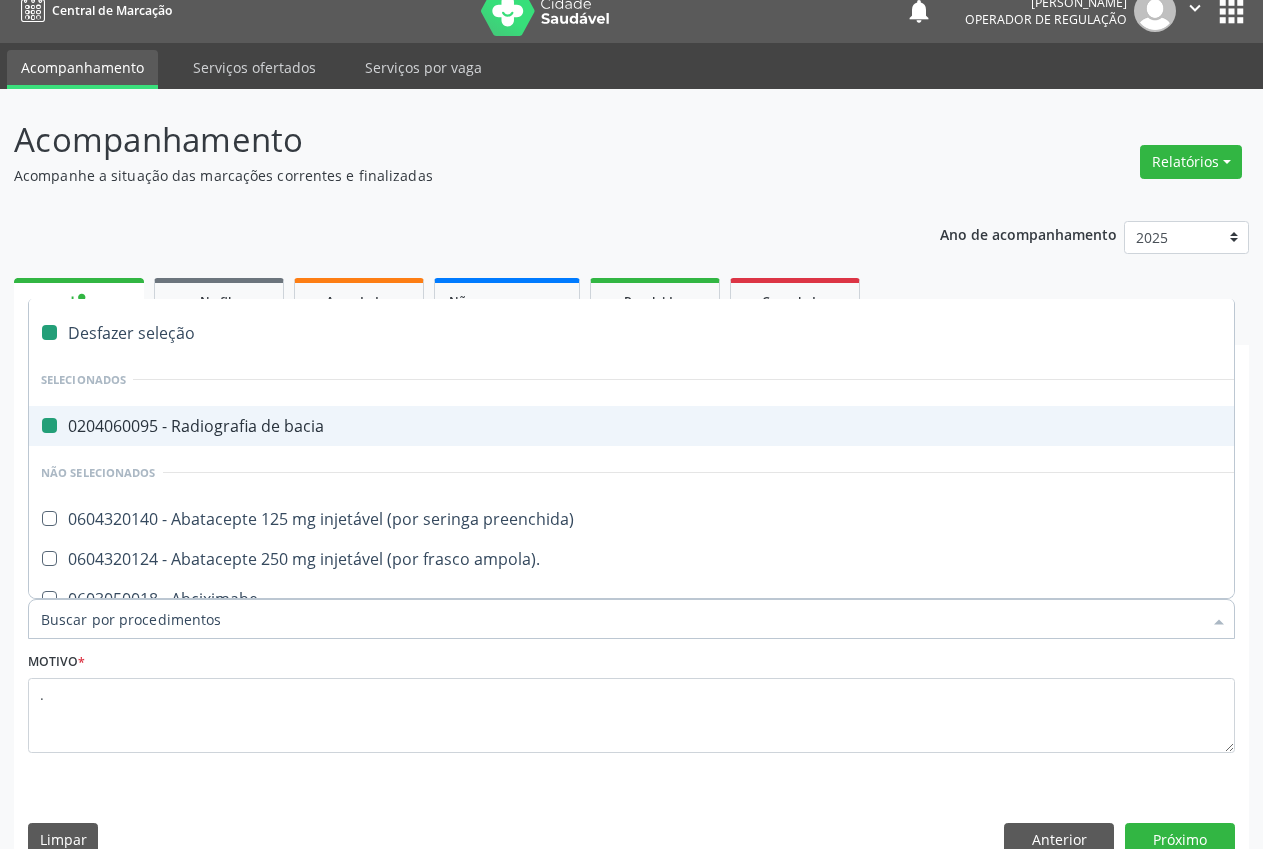 checkbox on "false" 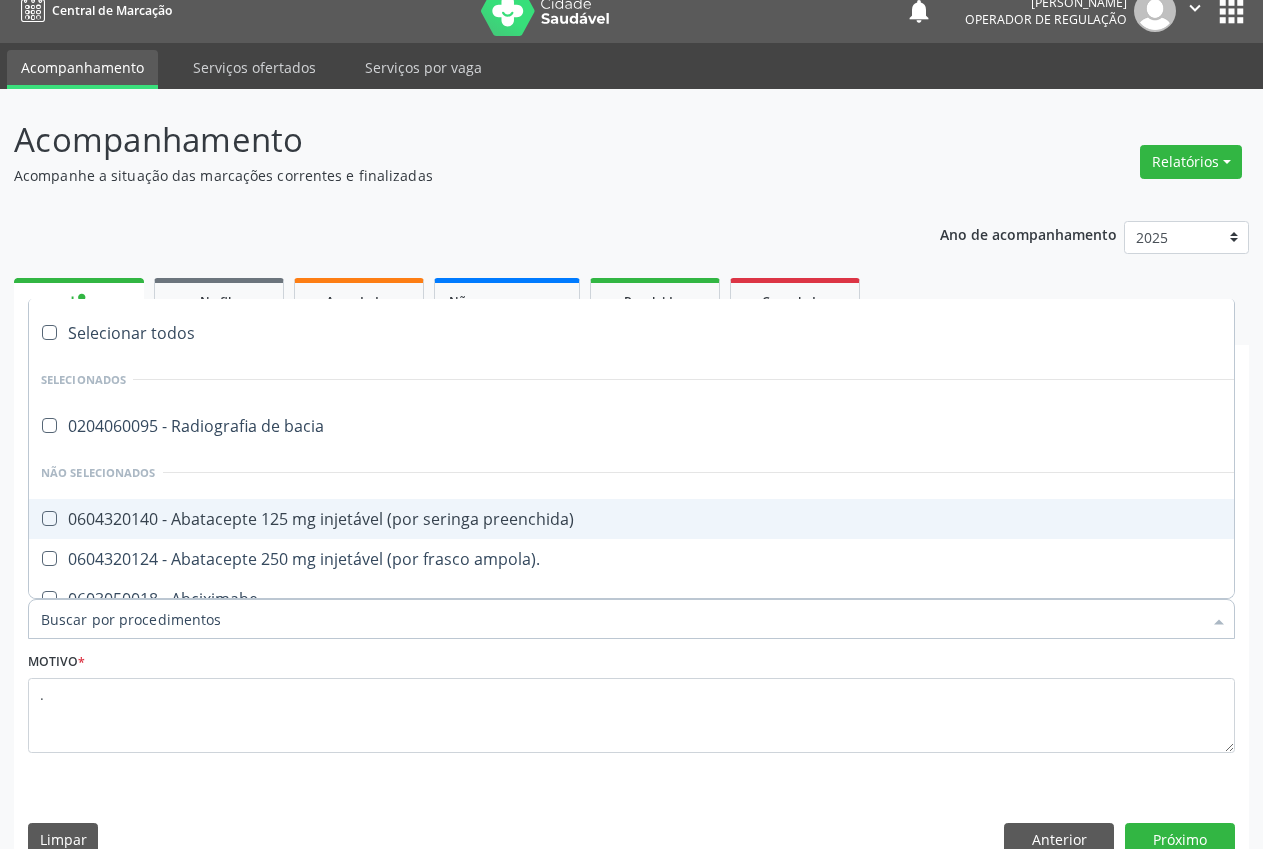 click on "Item de agendamento
*" at bounding box center [621, 619] 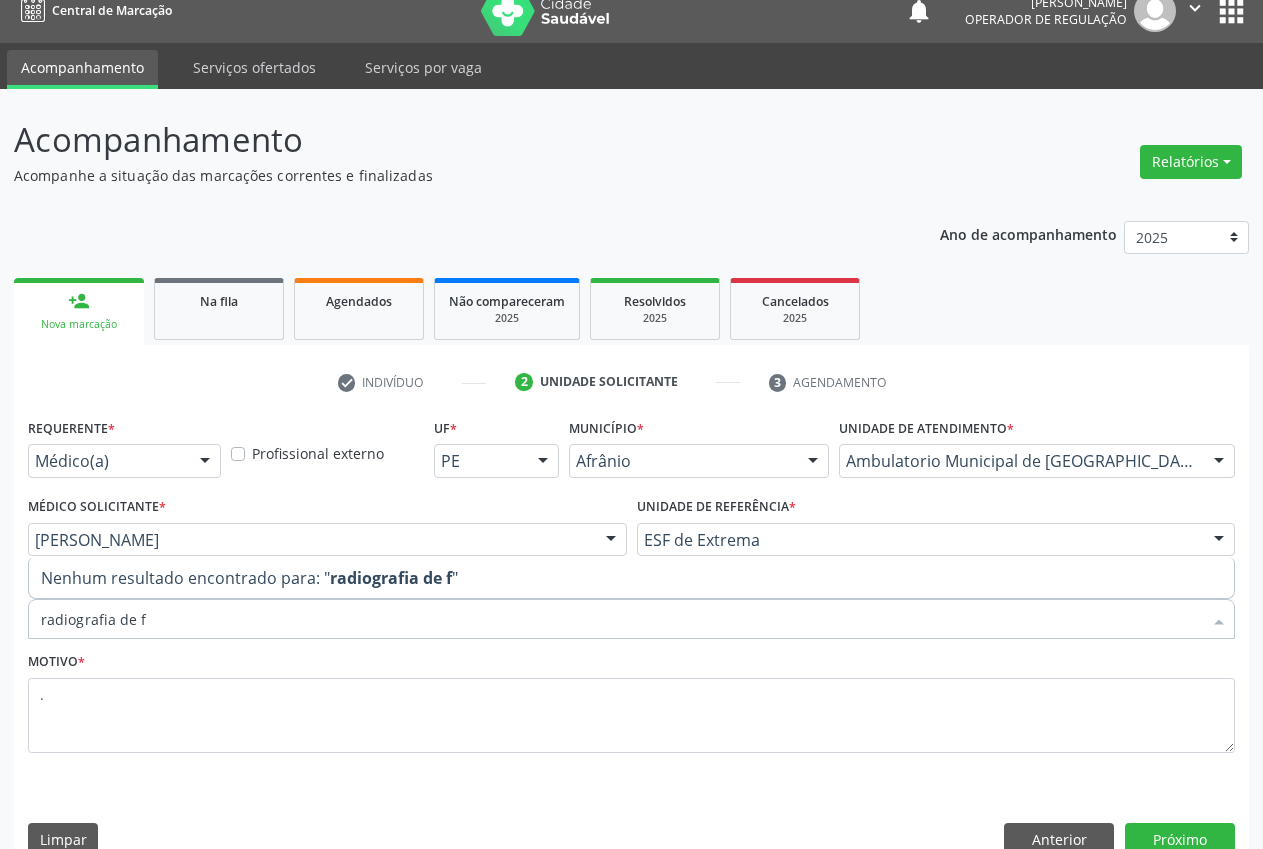 type on "radiografia de" 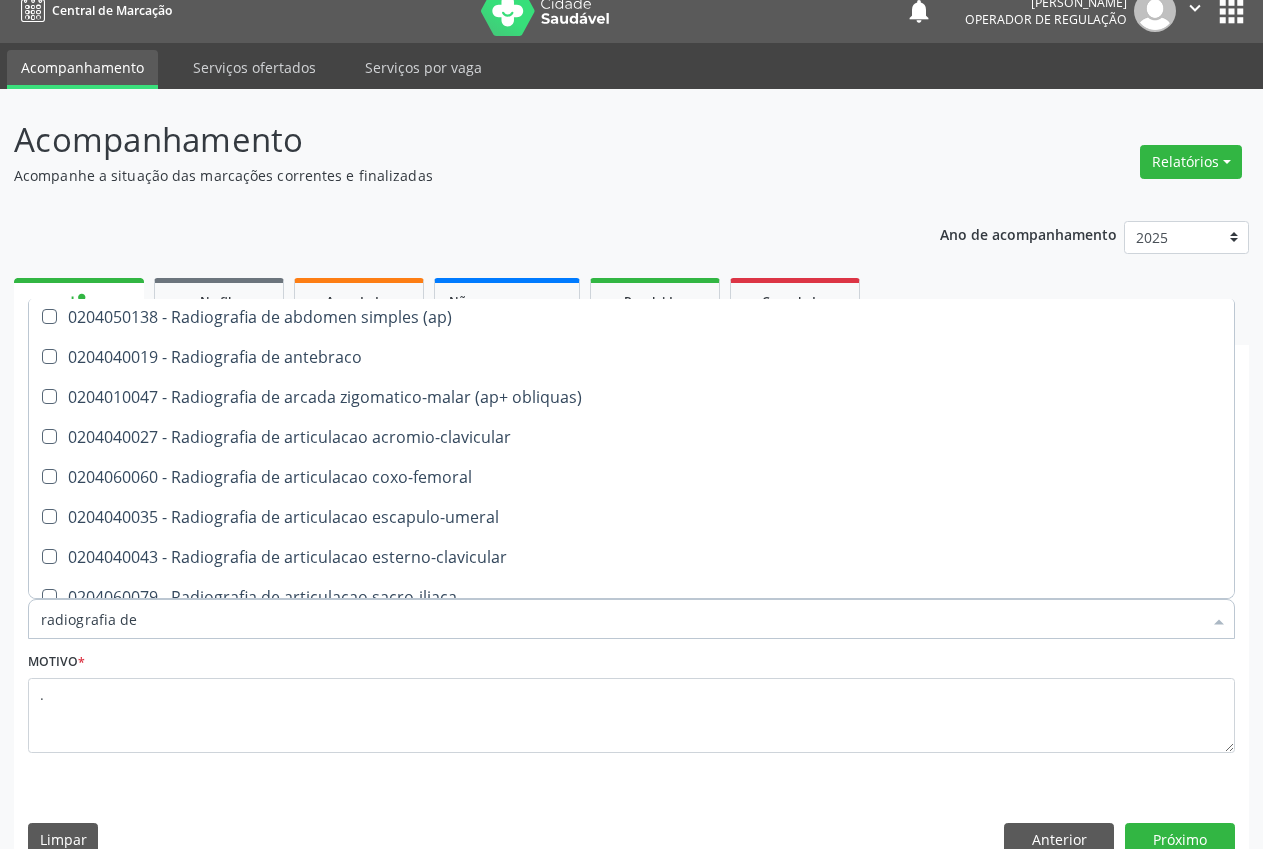 scroll, scrollTop: 267, scrollLeft: 0, axis: vertical 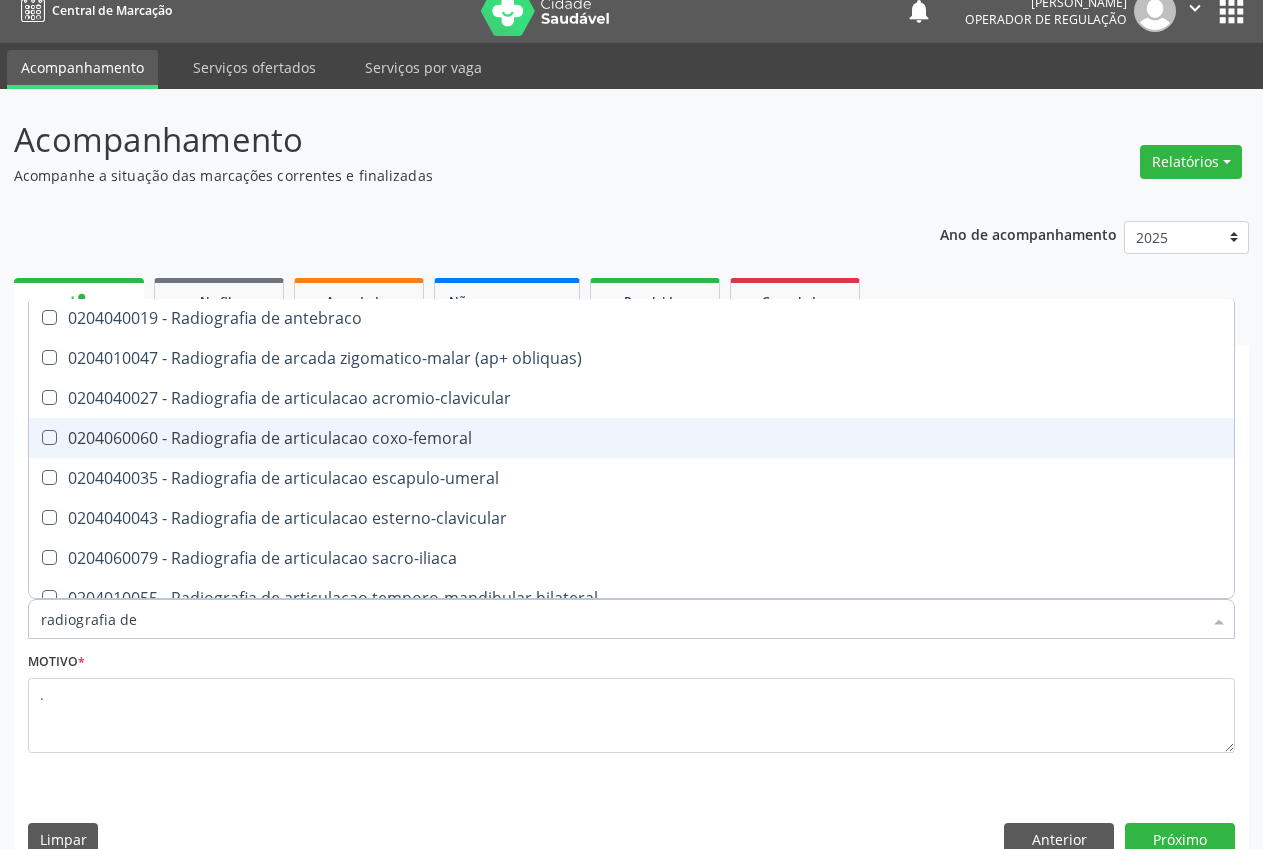 click on "0204060060 - Radiografia de articulacao coxo-femoral" at bounding box center [631, 438] 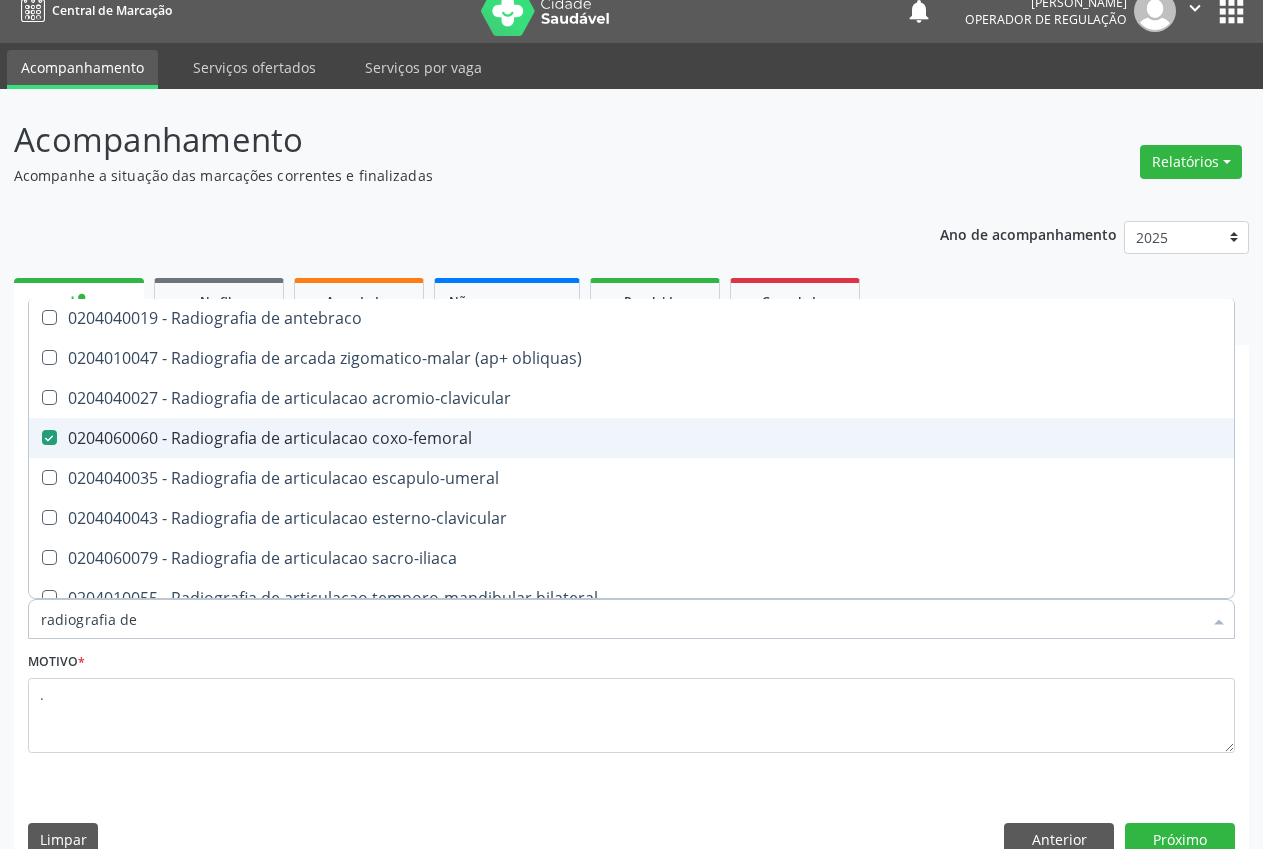 checkbox on "true" 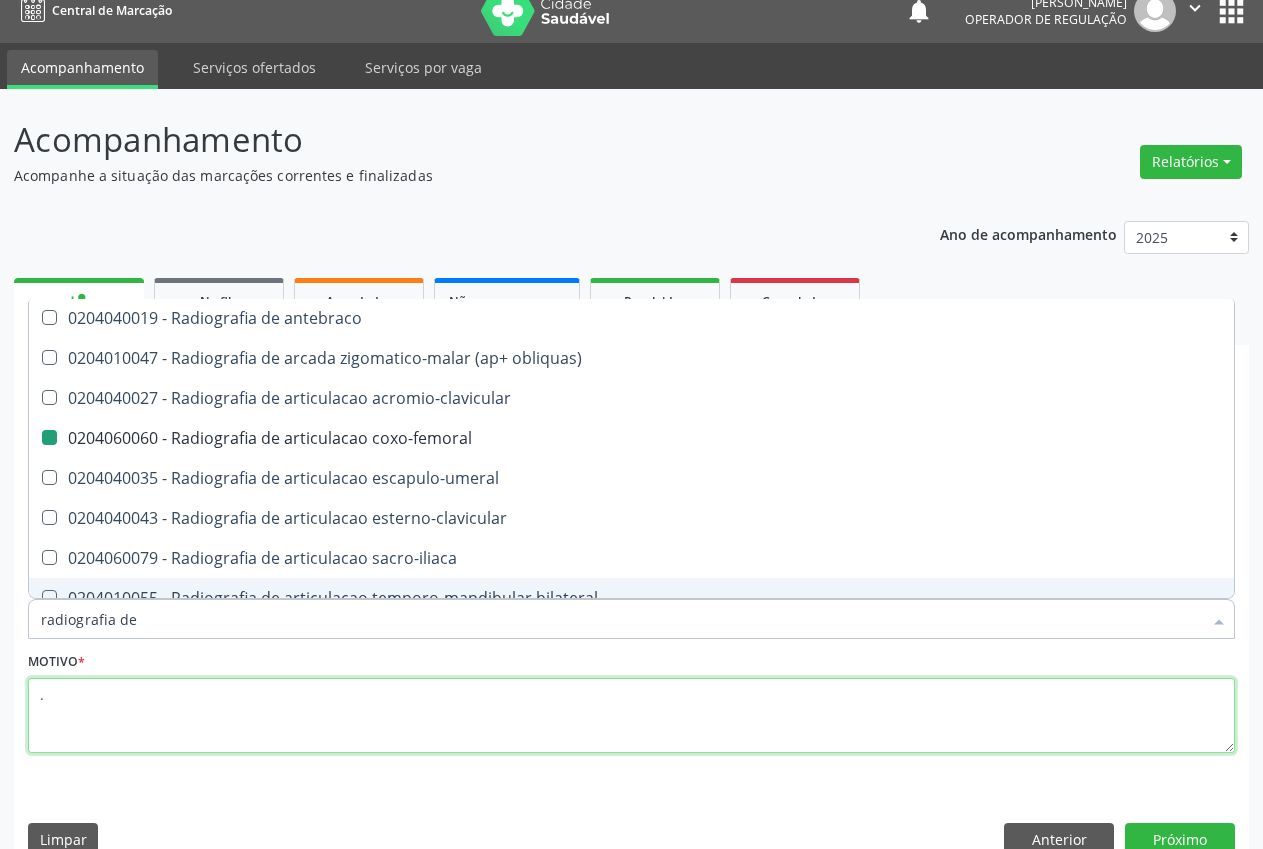 click on "." at bounding box center (631, 716) 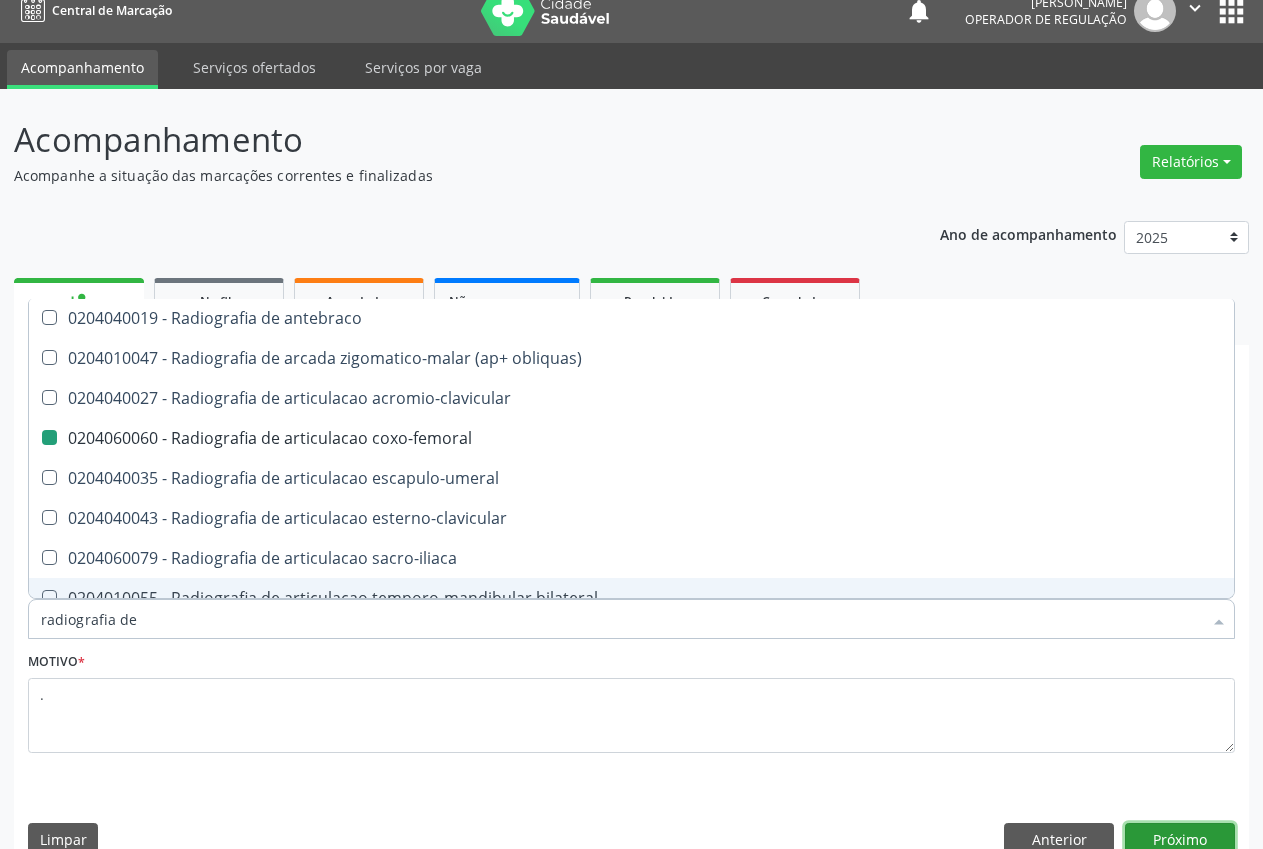 click on "Próximo" at bounding box center (1180, 840) 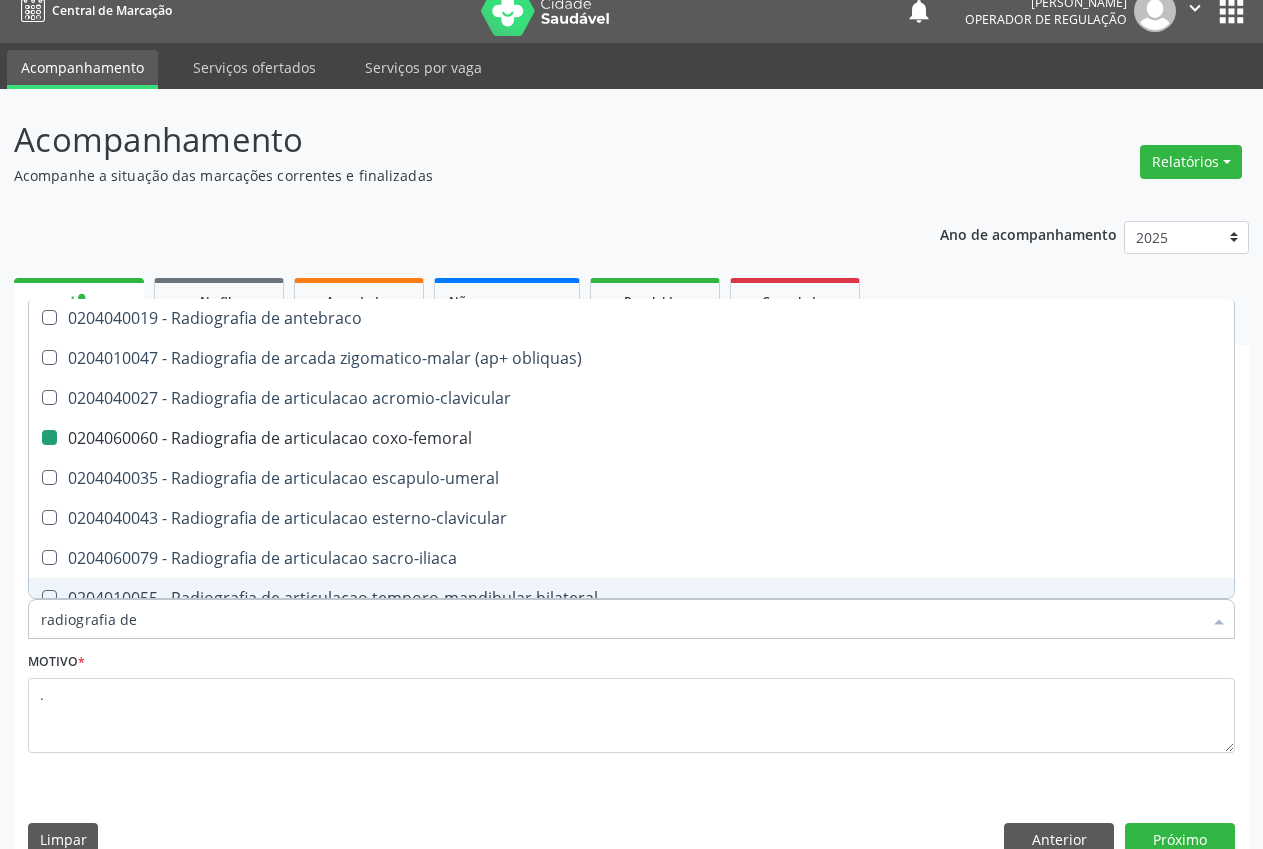 click on "Acompanhamento
Acompanhe a situação das marcações correntes e finalizadas
Relatórios
Acompanhamento
Consolidado
Procedimentos realizados
Ano de acompanhamento
2025 2024 2023 2022 2021 2020 2019 2018
person_add
Nova marcação
Na fila   Agendados   Não compareceram
2025
Resolvidos
2025
Cancelados
2025
check
Indivíduo
2
Unidade solicitante
3
Agendamento
CNS
*
701 0048 9567 8892       done
Nome
*
Geraldo Gomes de Macedo
Geraldo Gomes de Macedo
CNS:
701 0048 9567 8892
CPF:    --   Nascimento:
25/06/1977
Nenhum resultado encontrado para: "   "
Digite o nome ou CNS para buscar um indivíduo
Sexo
*" at bounding box center [631, 487] 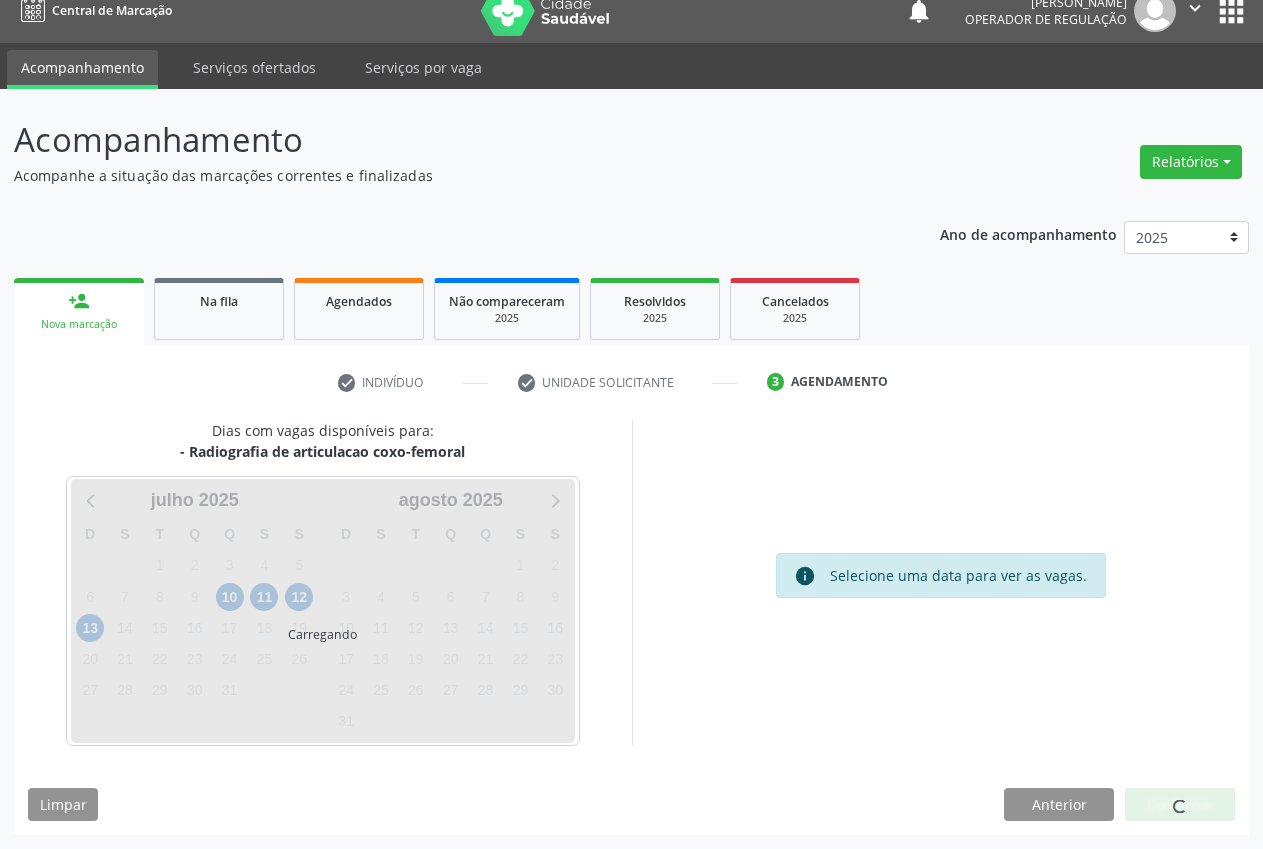 scroll, scrollTop: 0, scrollLeft: 0, axis: both 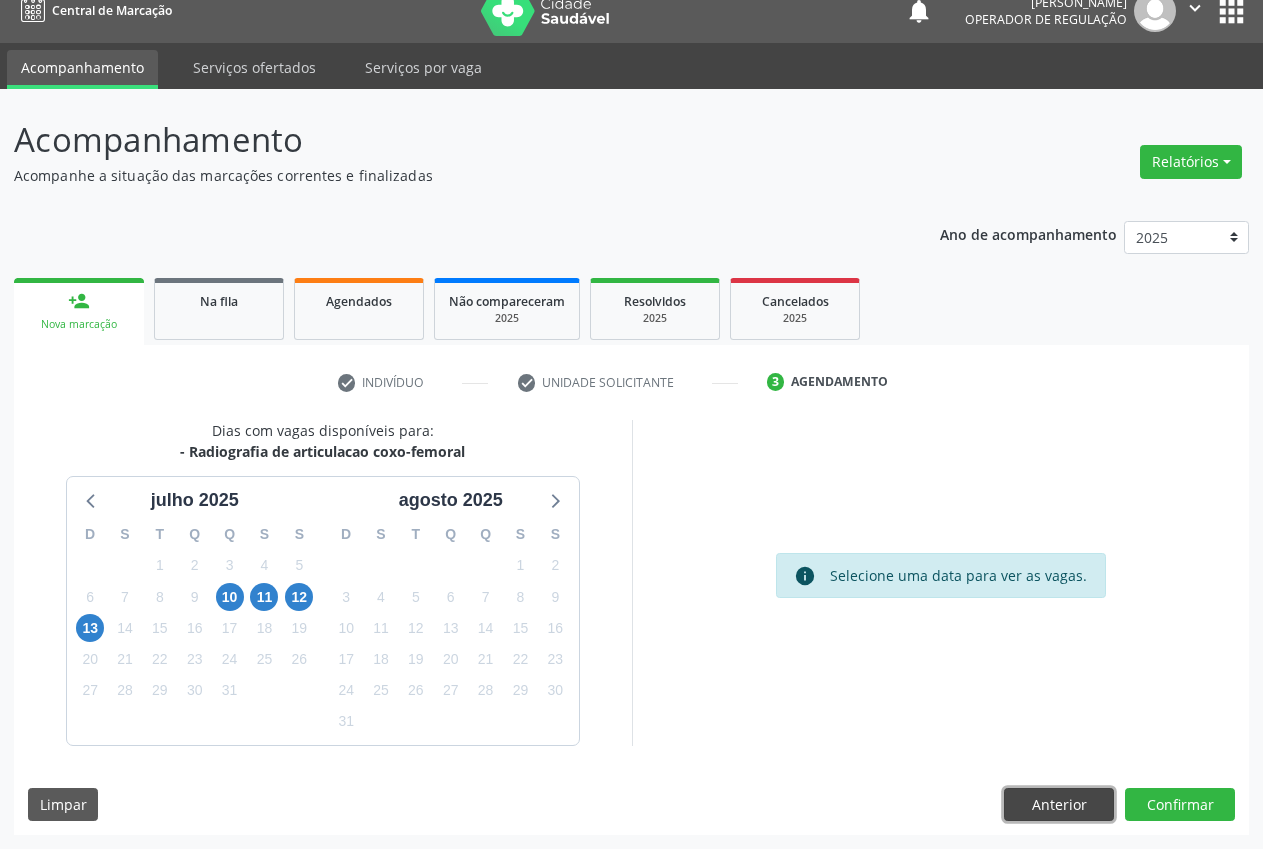 click on "Anterior" at bounding box center [1059, 805] 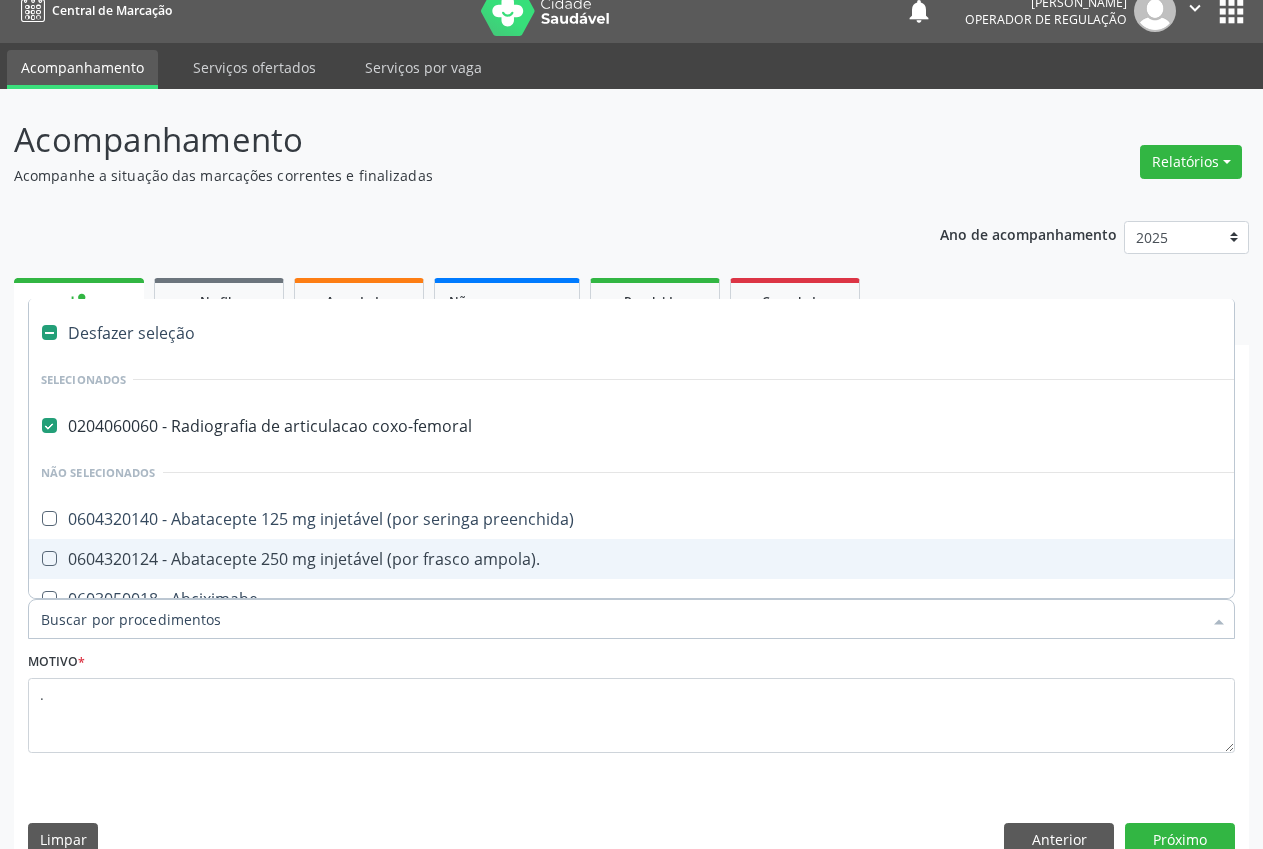 click on "Item de agendamento
*" at bounding box center [621, 619] 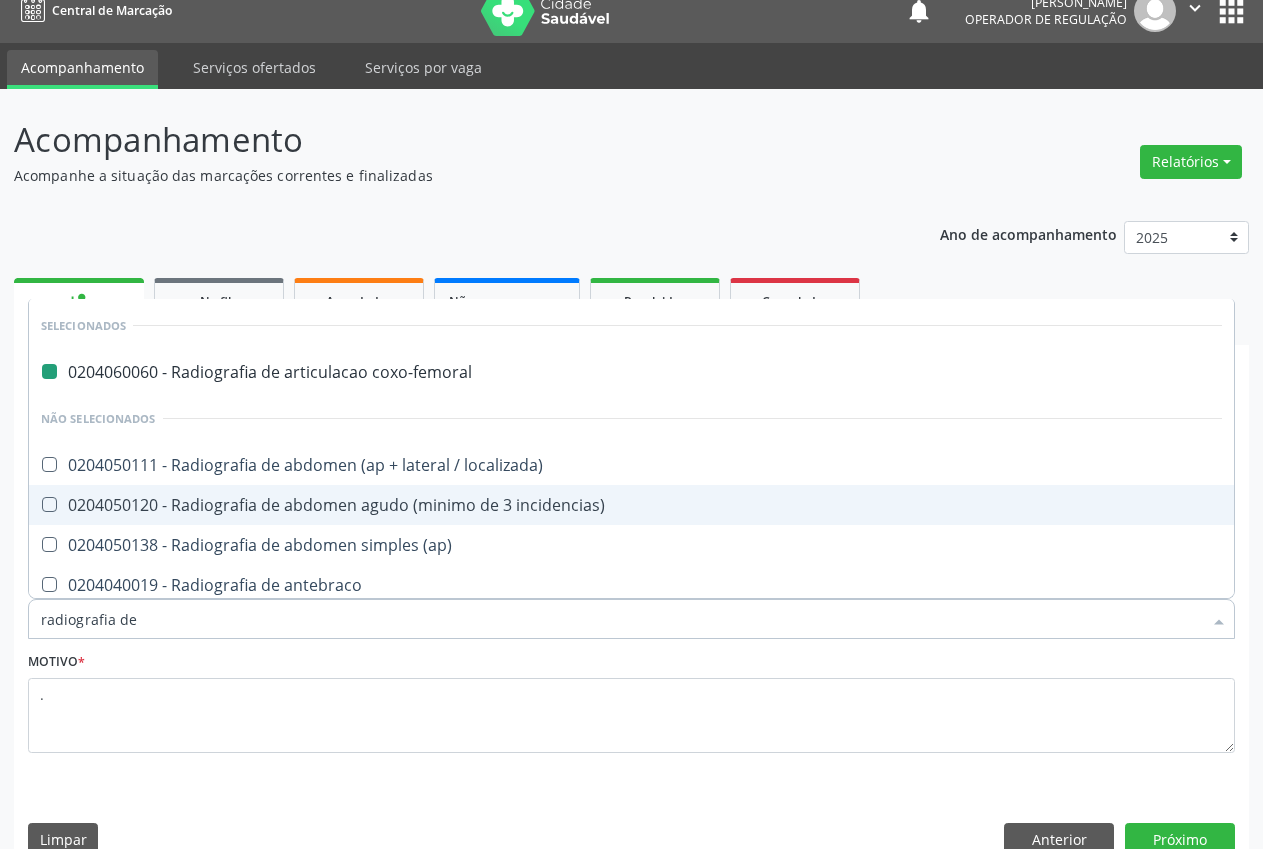 type on "radiografia de b" 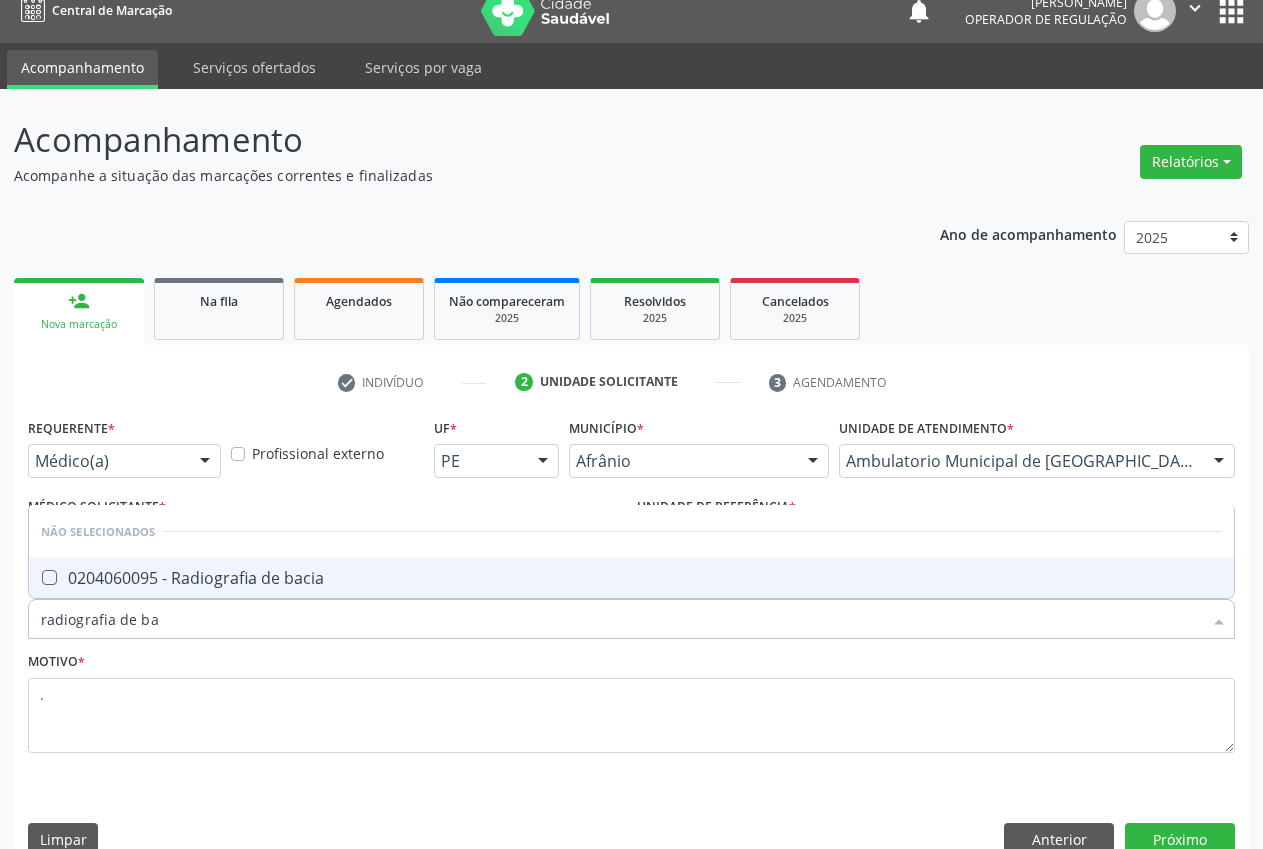 type on "radiografia de bac" 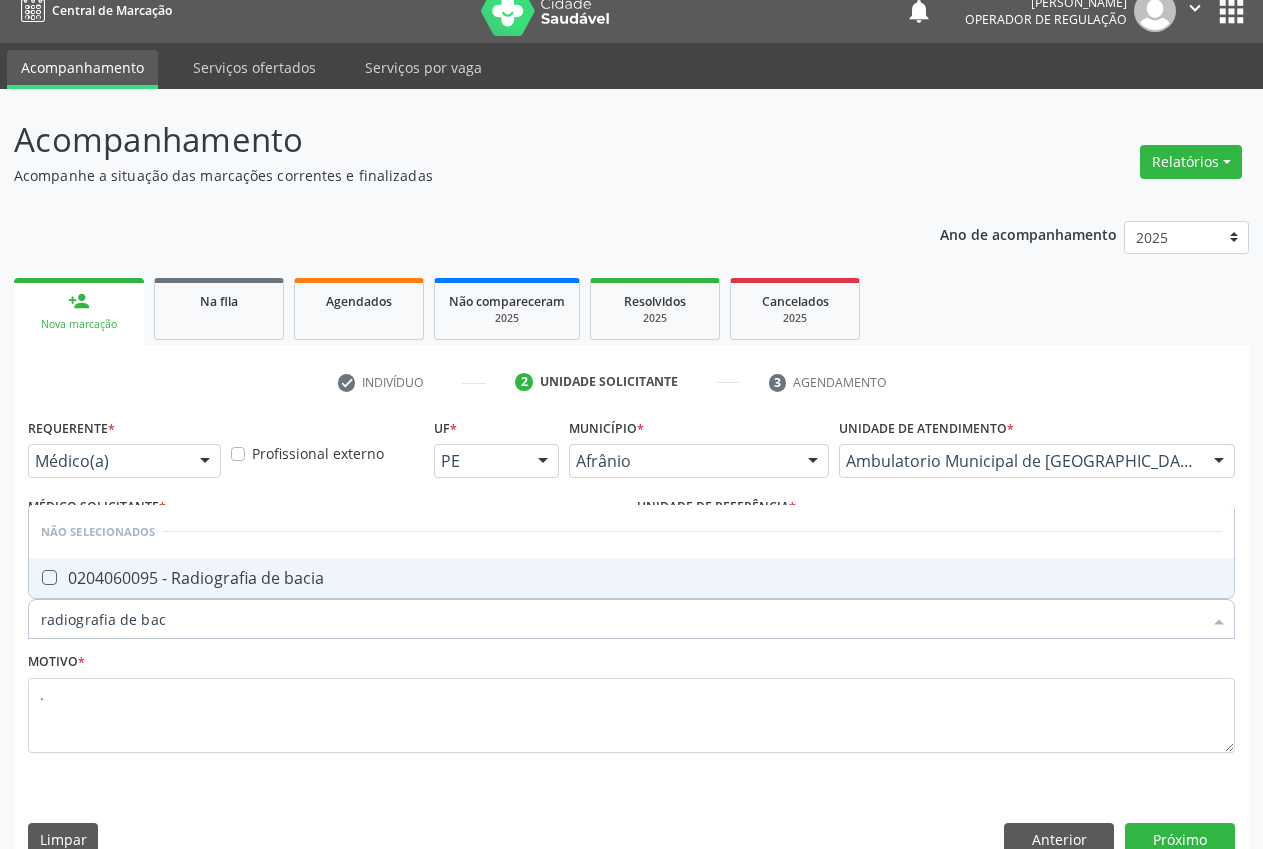 click at bounding box center [49, 577] 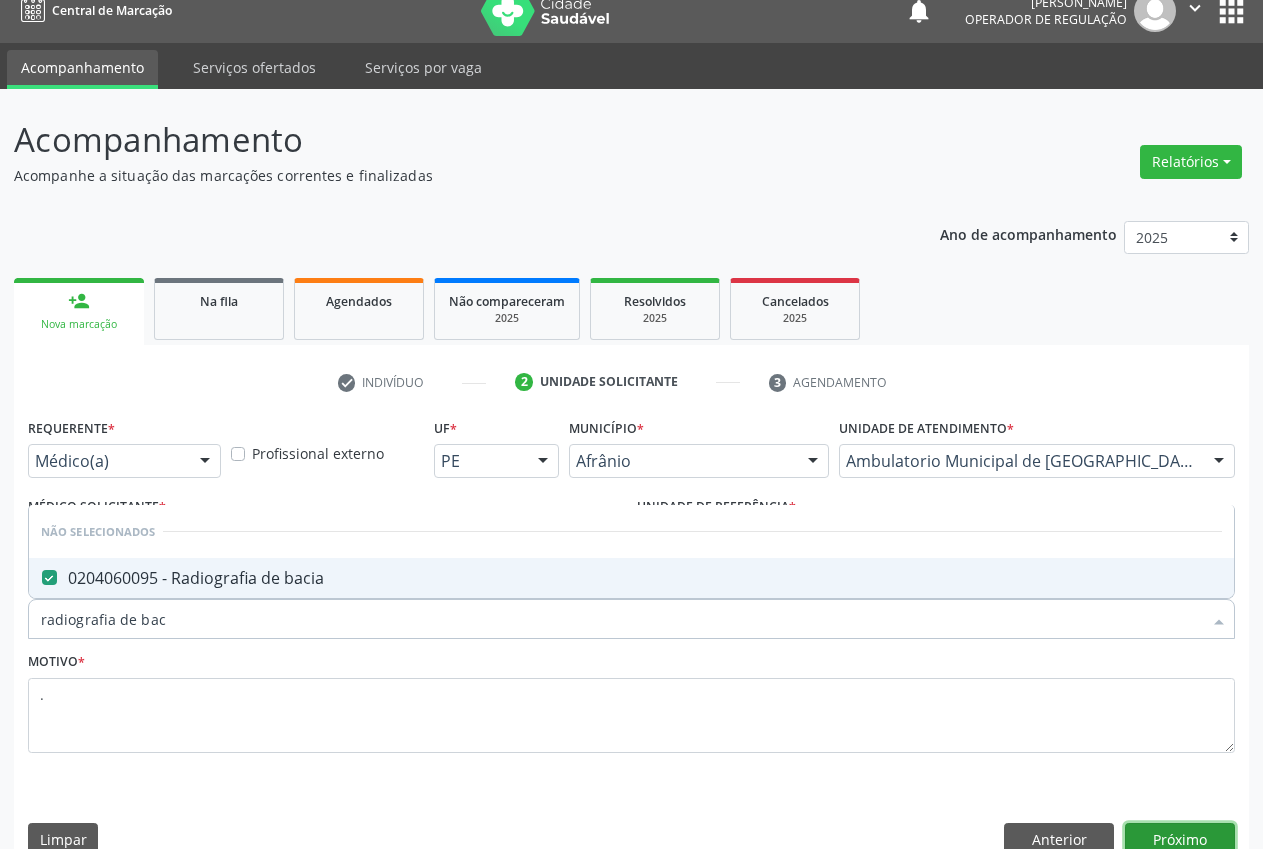 click on "Próximo" at bounding box center (1180, 840) 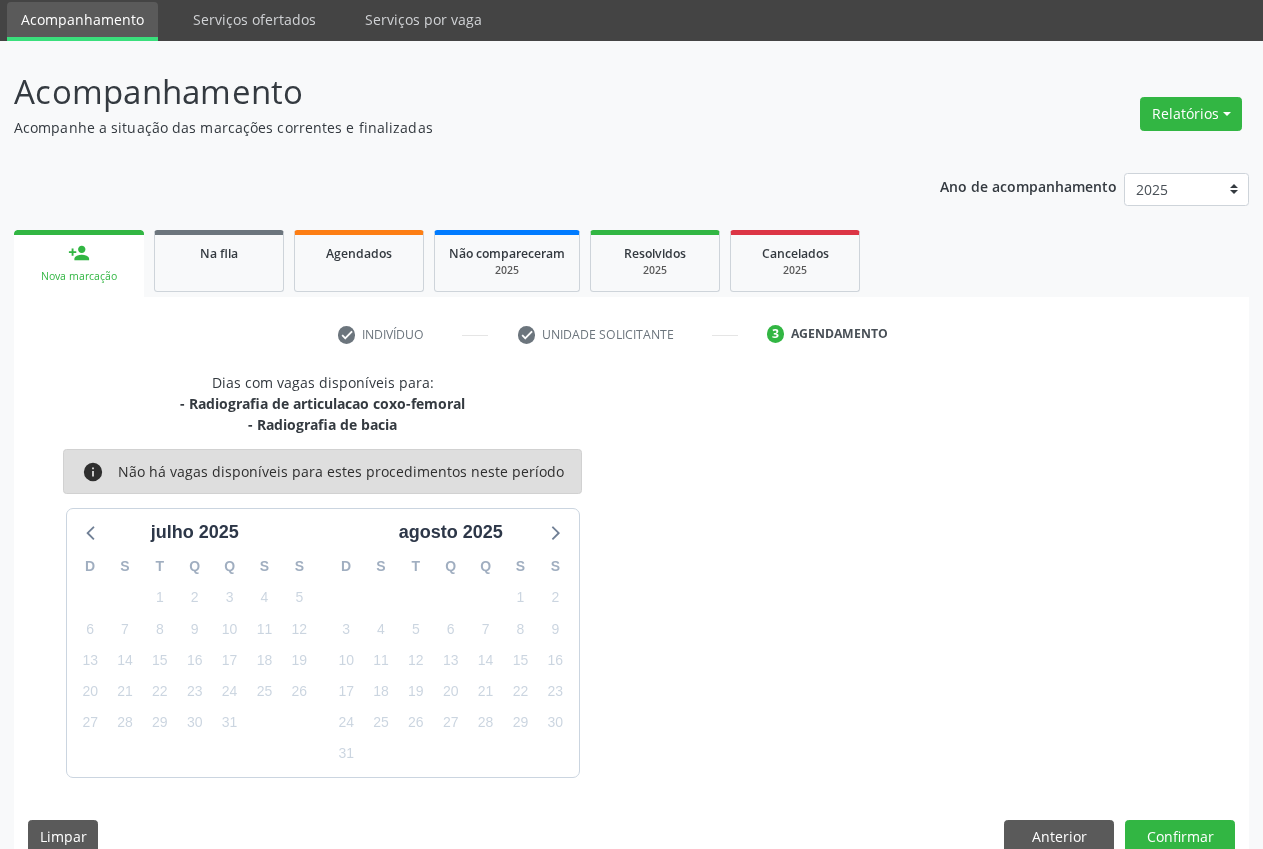scroll, scrollTop: 101, scrollLeft: 0, axis: vertical 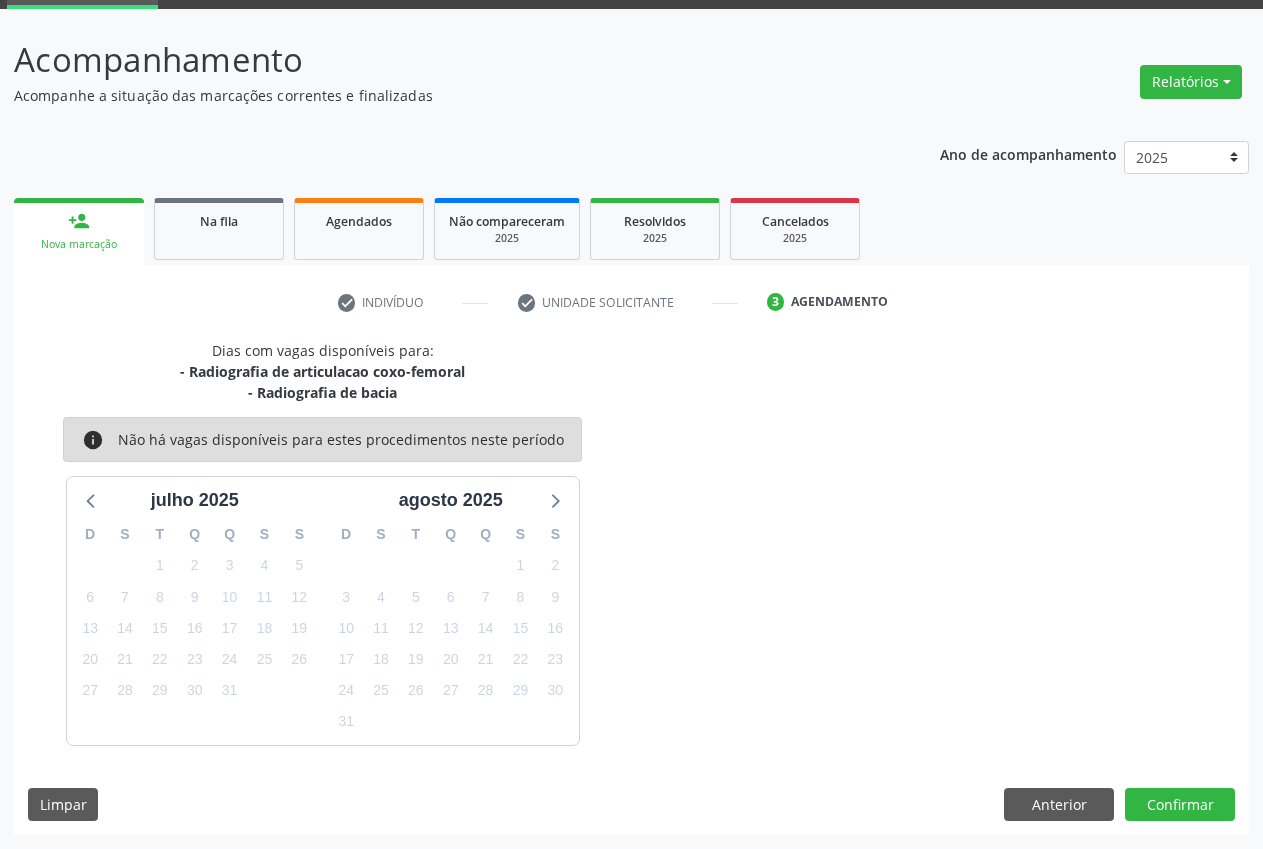 click on "Dias com vagas disponíveis para:
- Radiografia de articulacao coxo-femoral
- Radiografia de bacia
info
Não há vagas disponíveis para estes procedimentos neste período
julho 2025 D S T Q Q S S 29 30 1 2 3 4 5 6 7 8 9 10 11 12 13 14 15 16 17 18 19 20 21 22 23 24 25 26 27 28 29 30 31 1 2 3 4 5 6 7 8 9 agosto 2025 D S T Q Q S S 27 28 29 30 31 1 2 3 4 5 6 7 8 9 10 11 12 13 14 15 16 17 18 19 20 21 22 23 24 25 26 27 28 29 30 31 1 2 3 4 5 6
Limpar
Anterior
Confirmar" at bounding box center (631, 587) 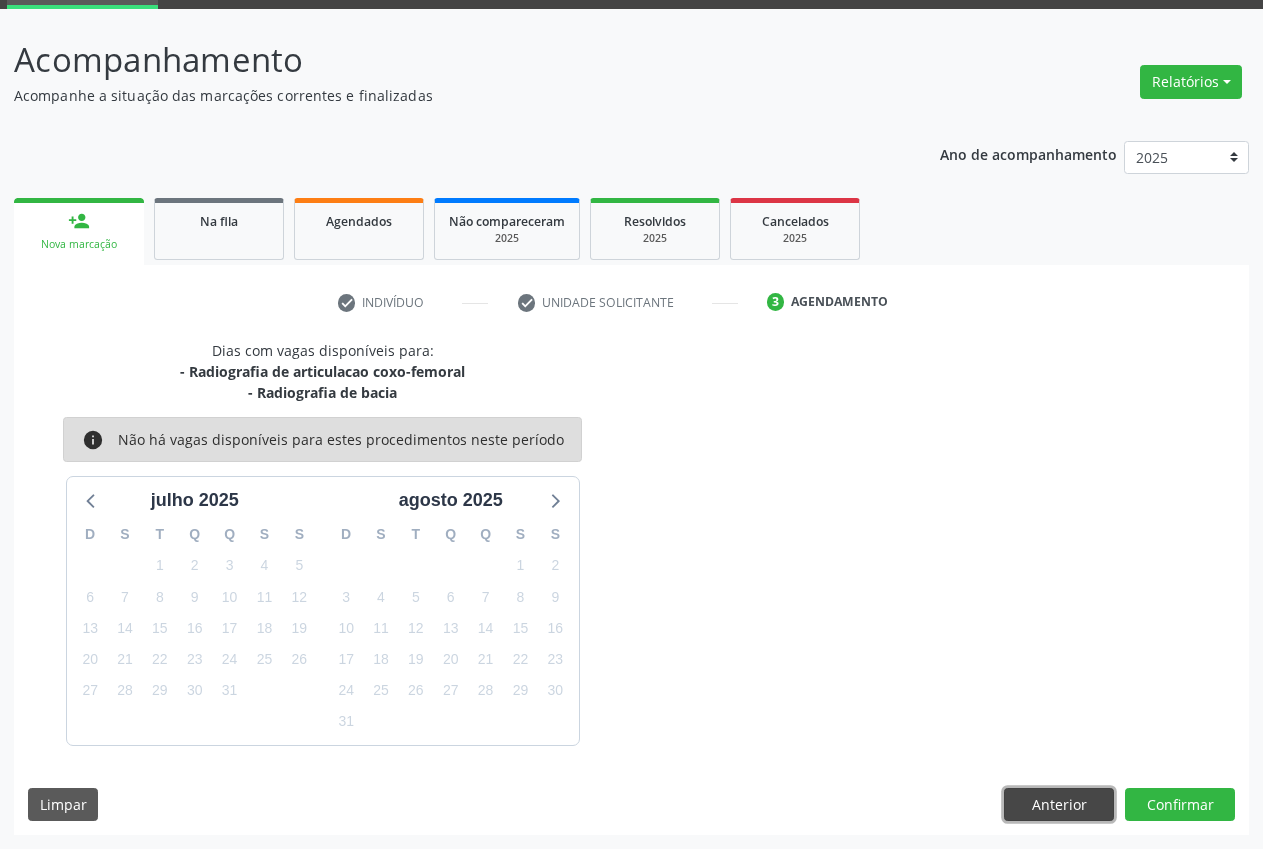 click on "Anterior" at bounding box center (1059, 805) 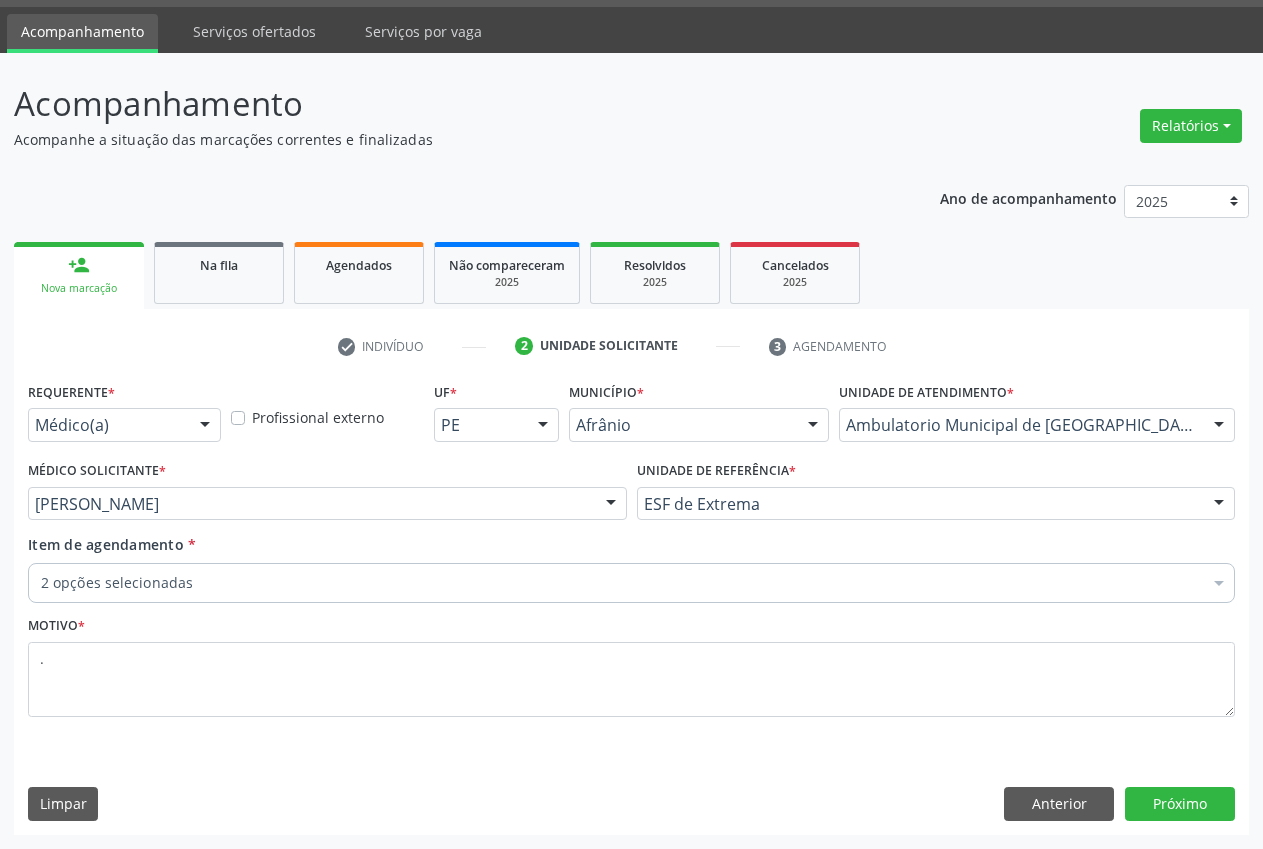 scroll, scrollTop: 57, scrollLeft: 0, axis: vertical 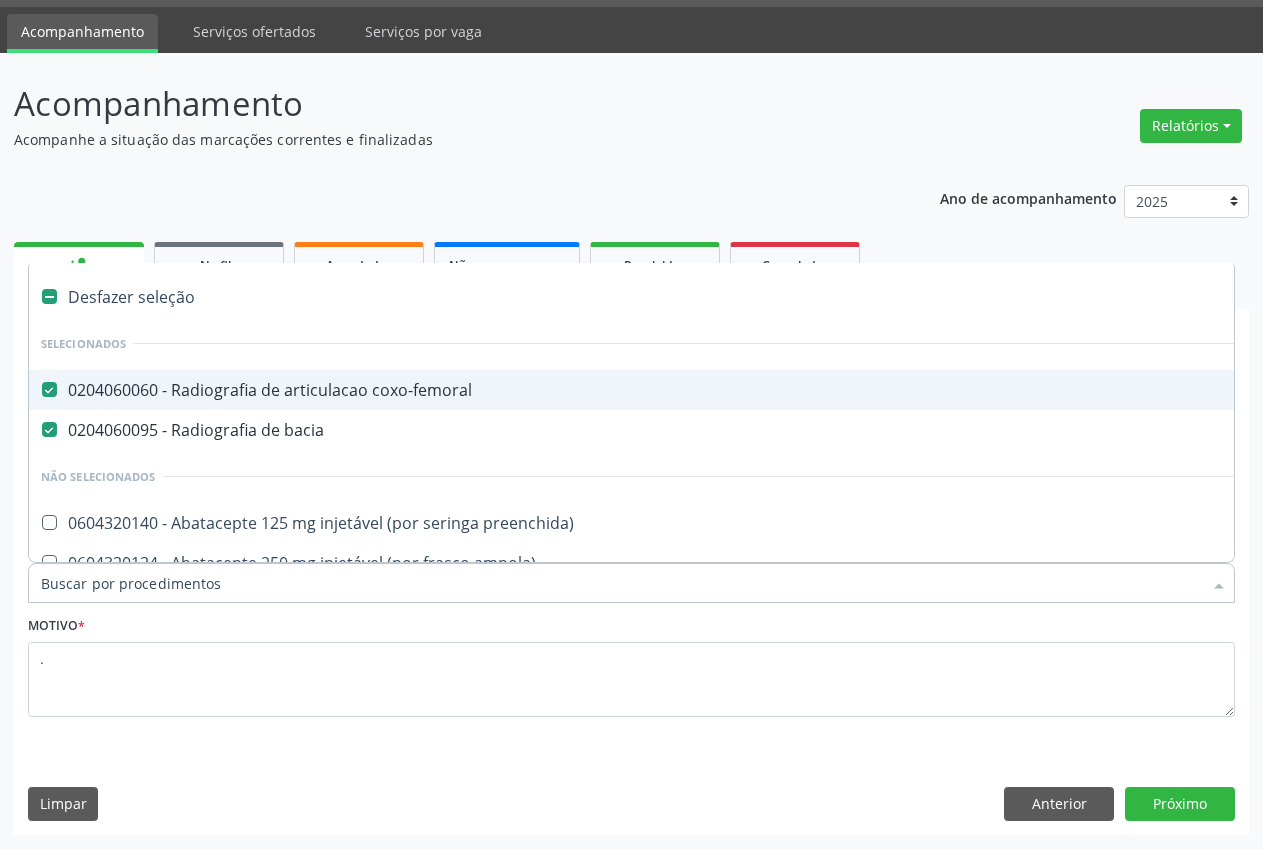 click at bounding box center (49, 389) 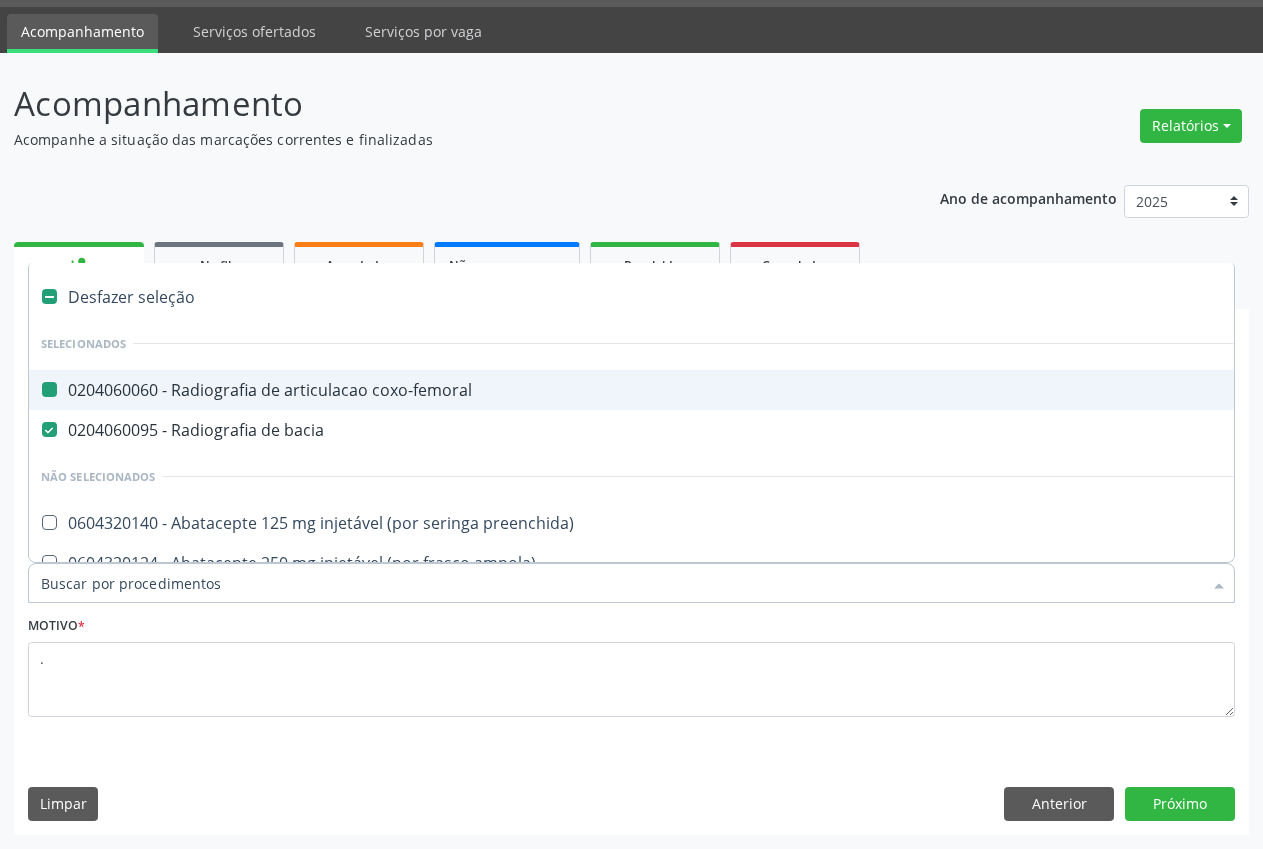 checkbox on "false" 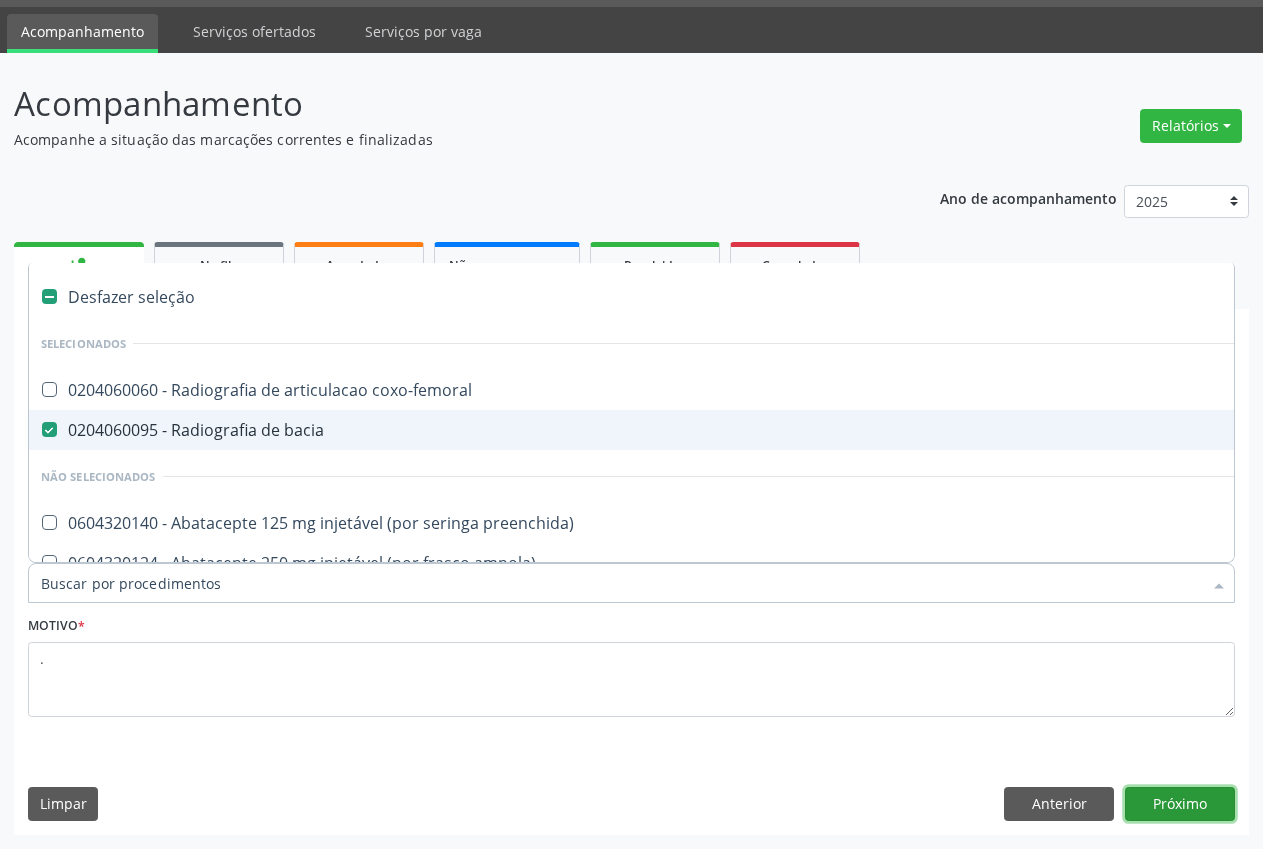click on "Próximo" at bounding box center [1180, 804] 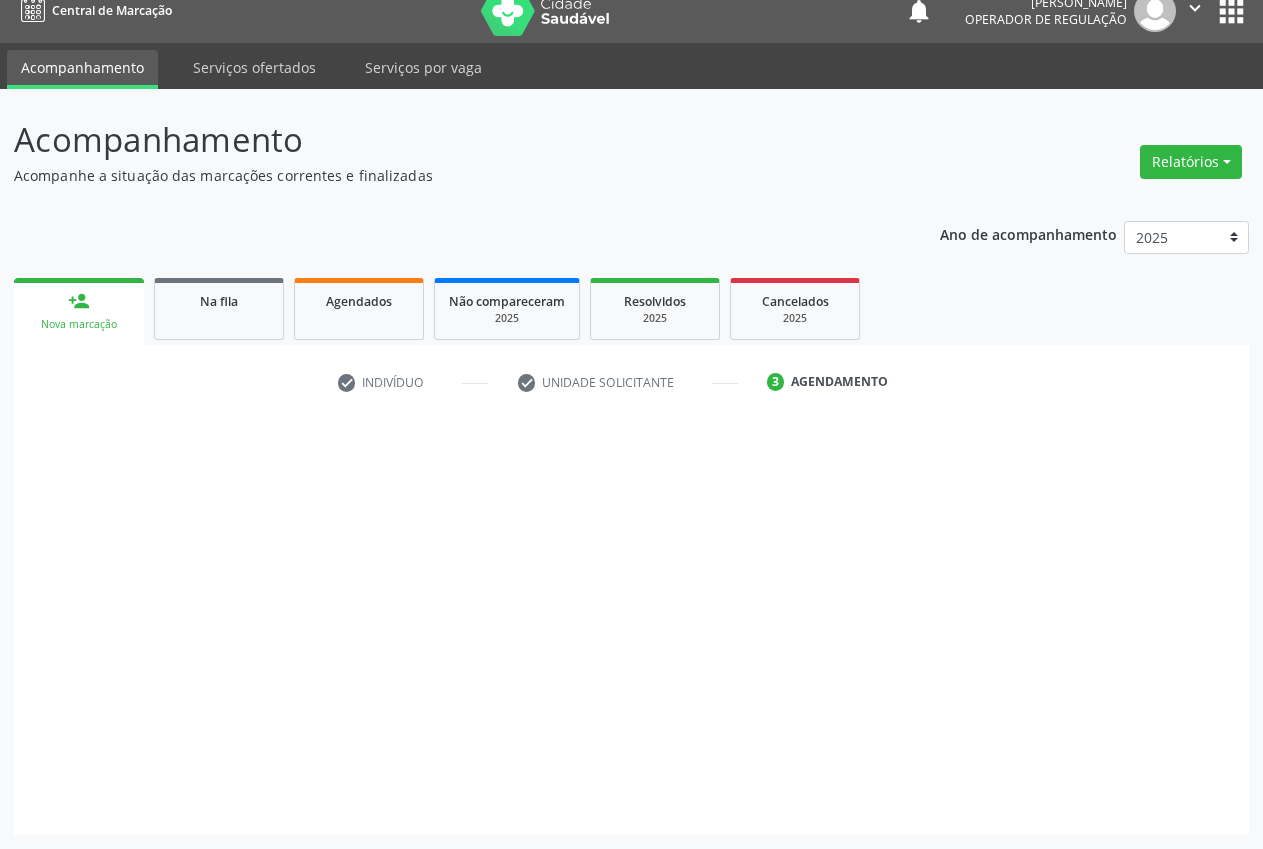 scroll, scrollTop: 21, scrollLeft: 0, axis: vertical 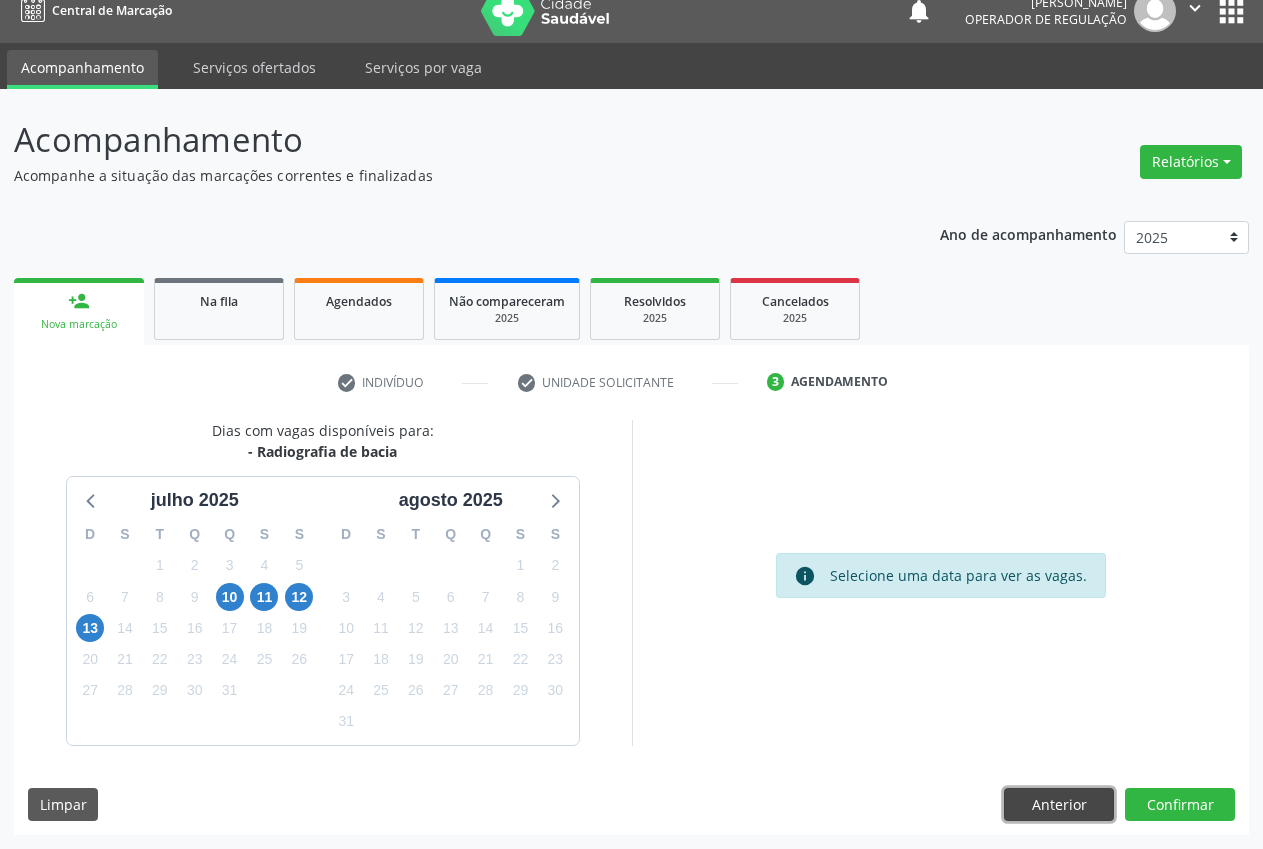 click on "Anterior" at bounding box center (1059, 805) 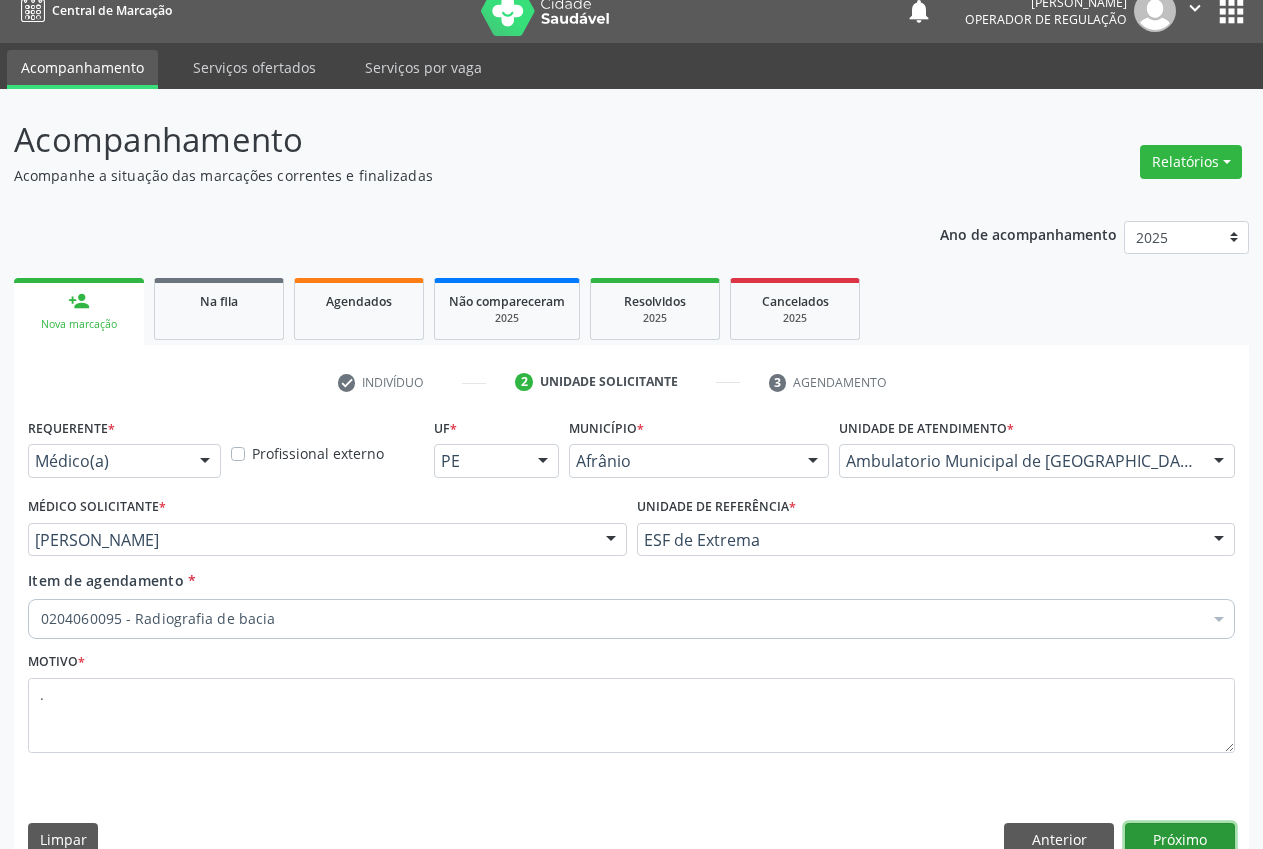 click on "Próximo" at bounding box center [1180, 840] 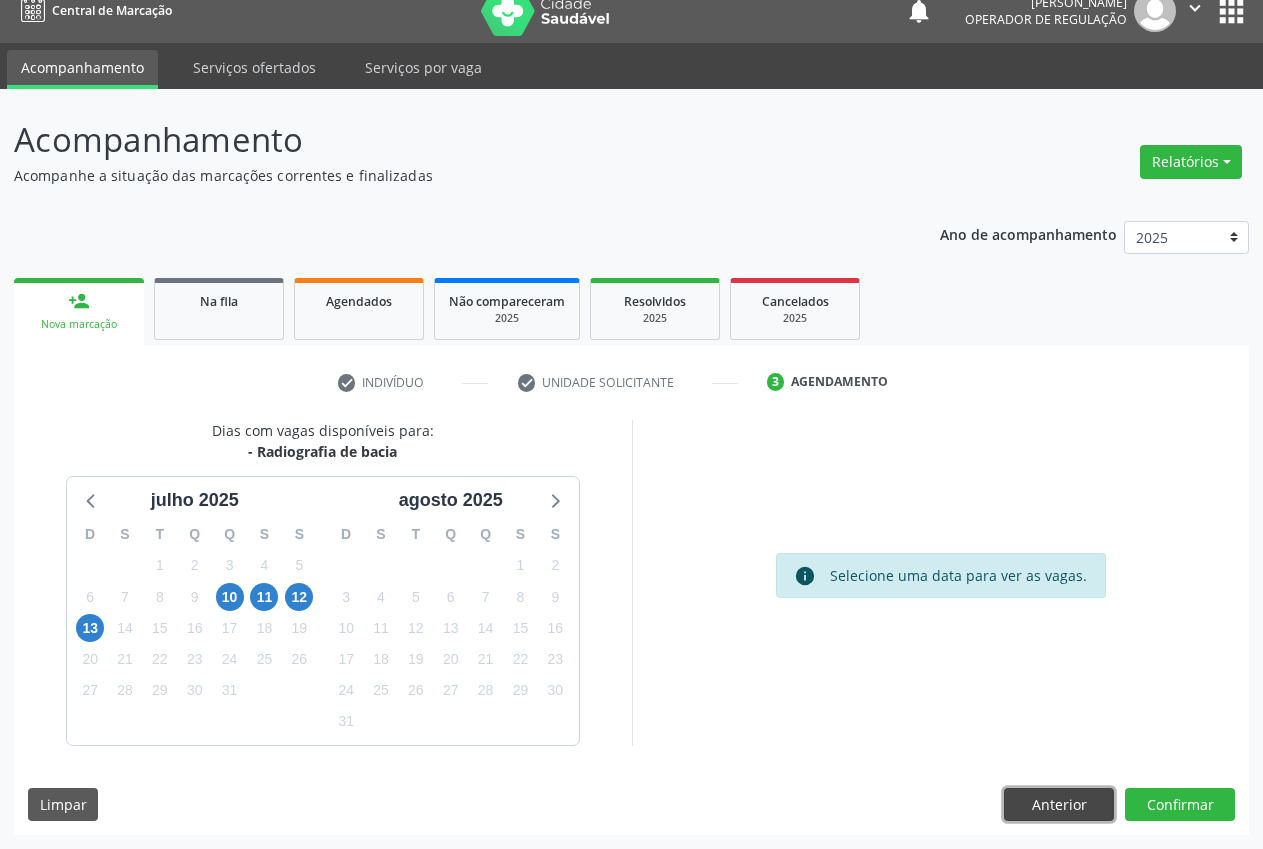 click on "Anterior" at bounding box center [1059, 805] 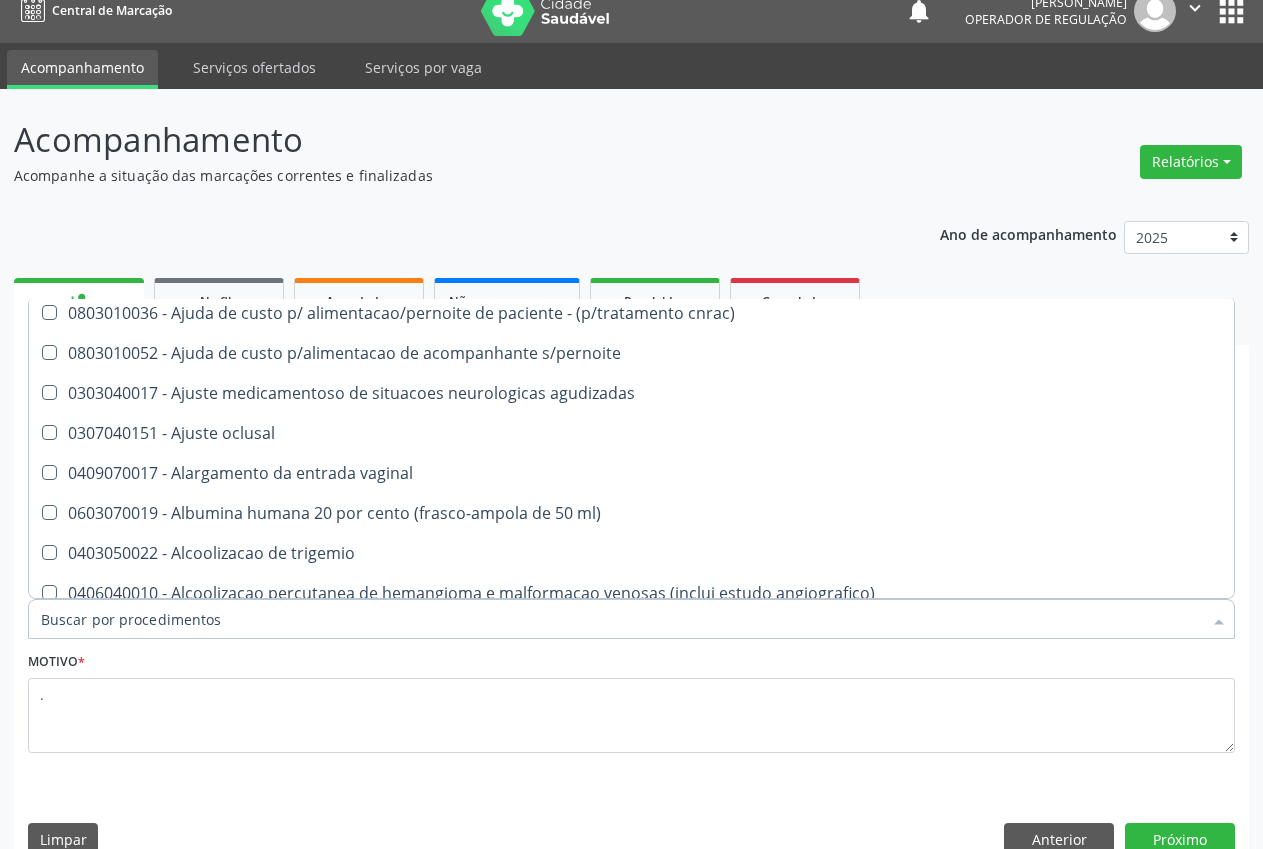 scroll, scrollTop: 4308, scrollLeft: 0, axis: vertical 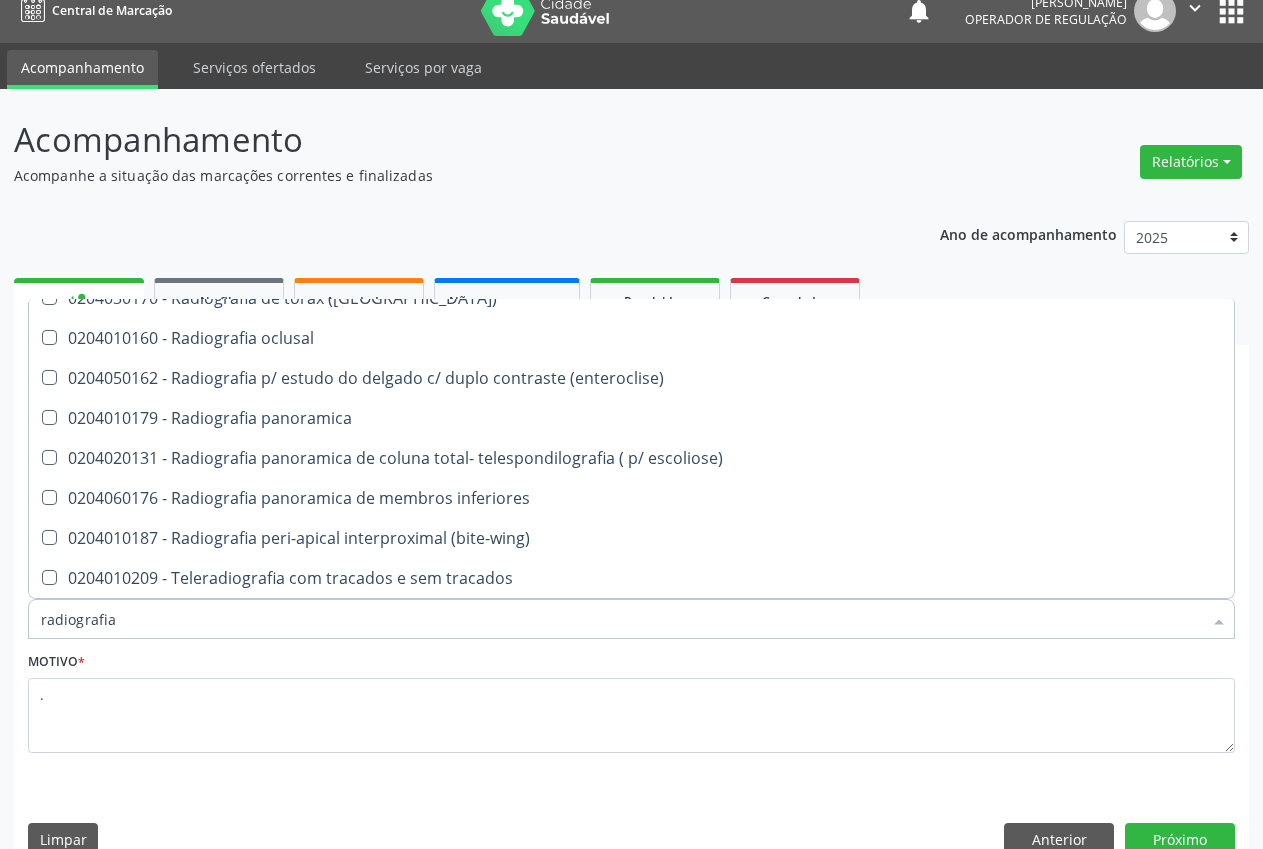 type on "radiografia" 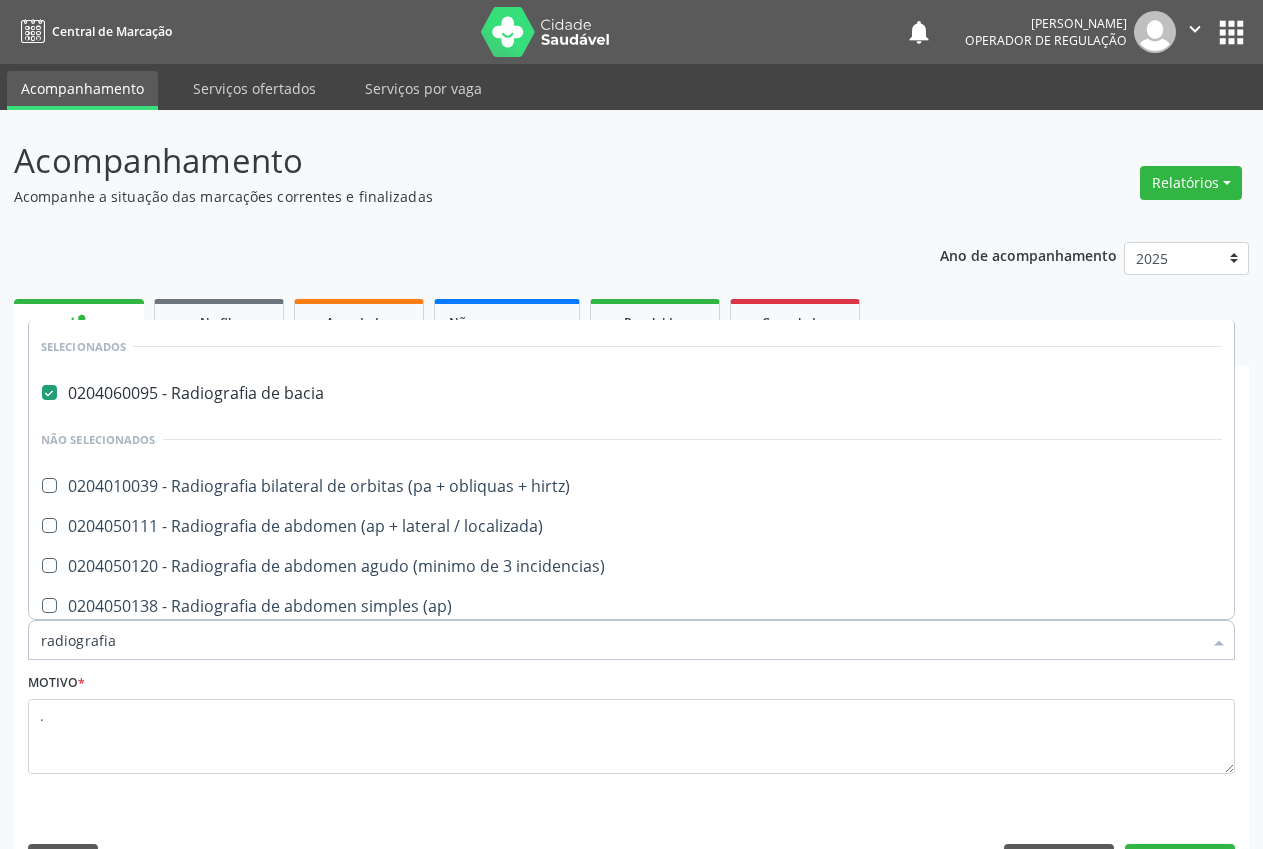 scroll, scrollTop: 21, scrollLeft: 0, axis: vertical 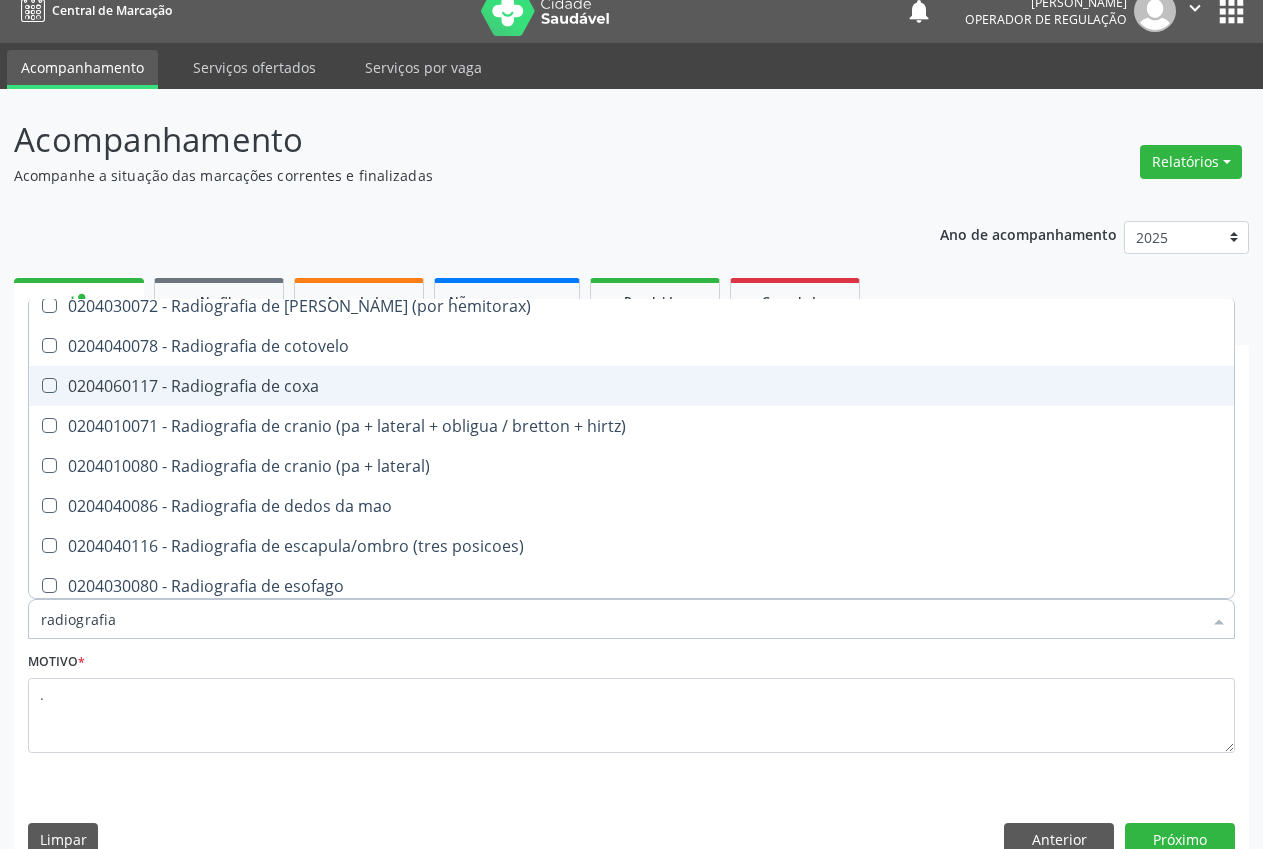click on "0204060117 - Radiografia de coxa" at bounding box center [631, 386] 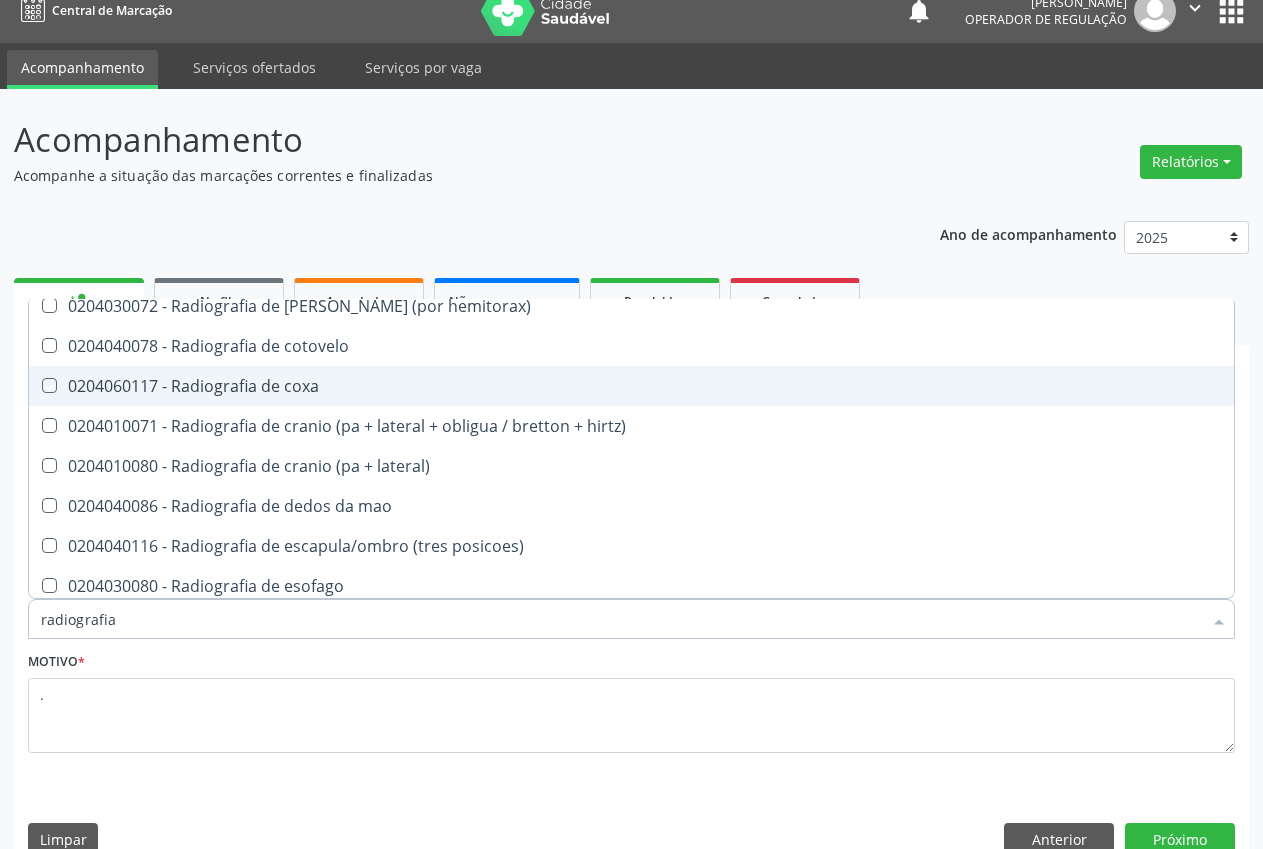 checkbox on "true" 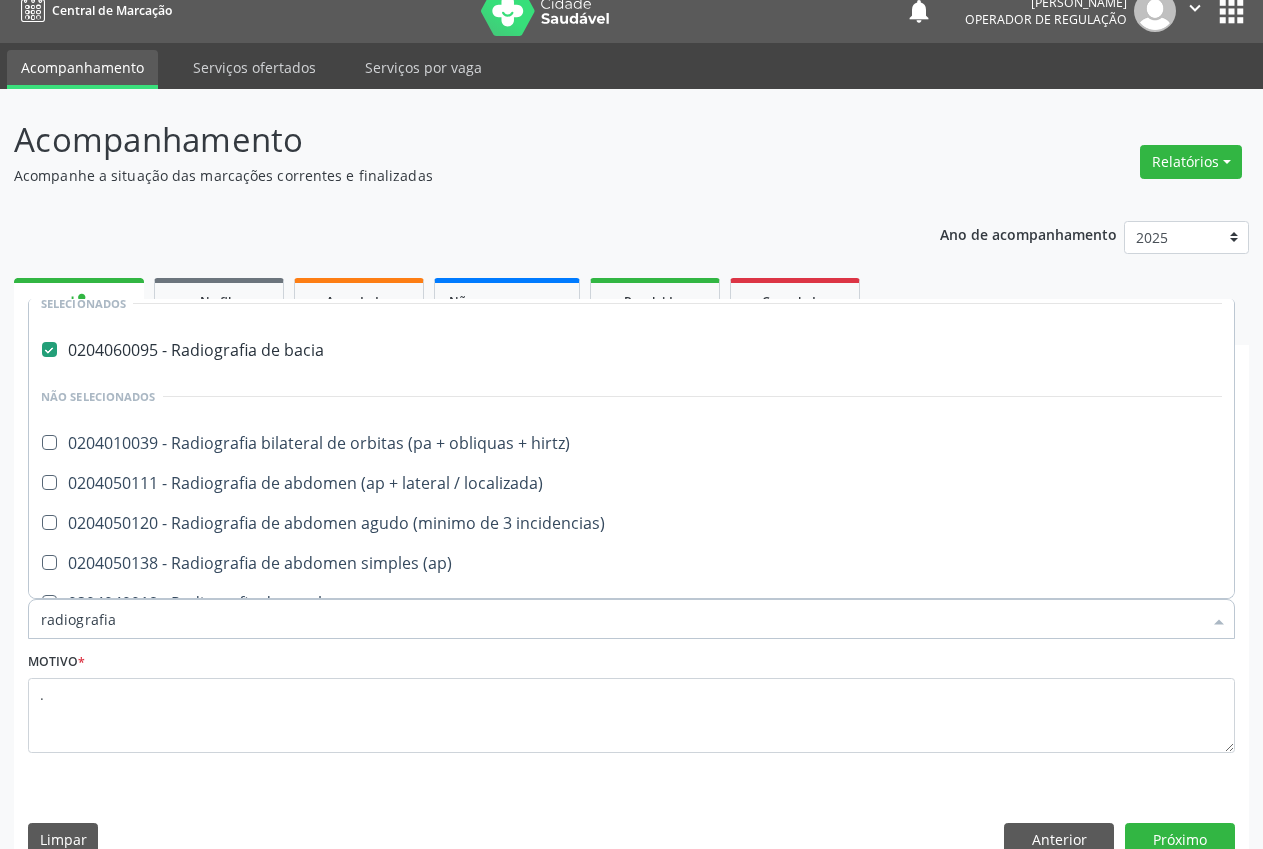 scroll, scrollTop: 0, scrollLeft: 0, axis: both 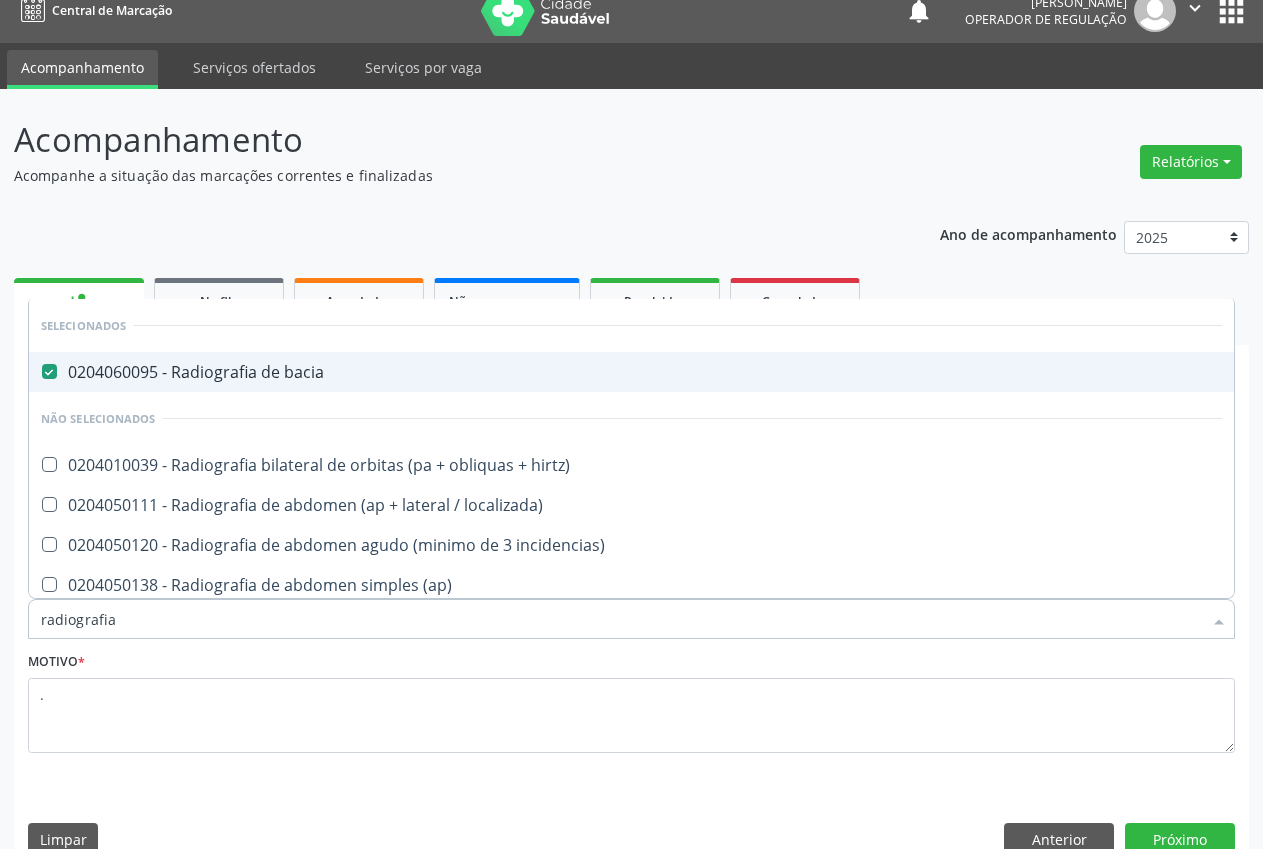 click at bounding box center (49, 371) 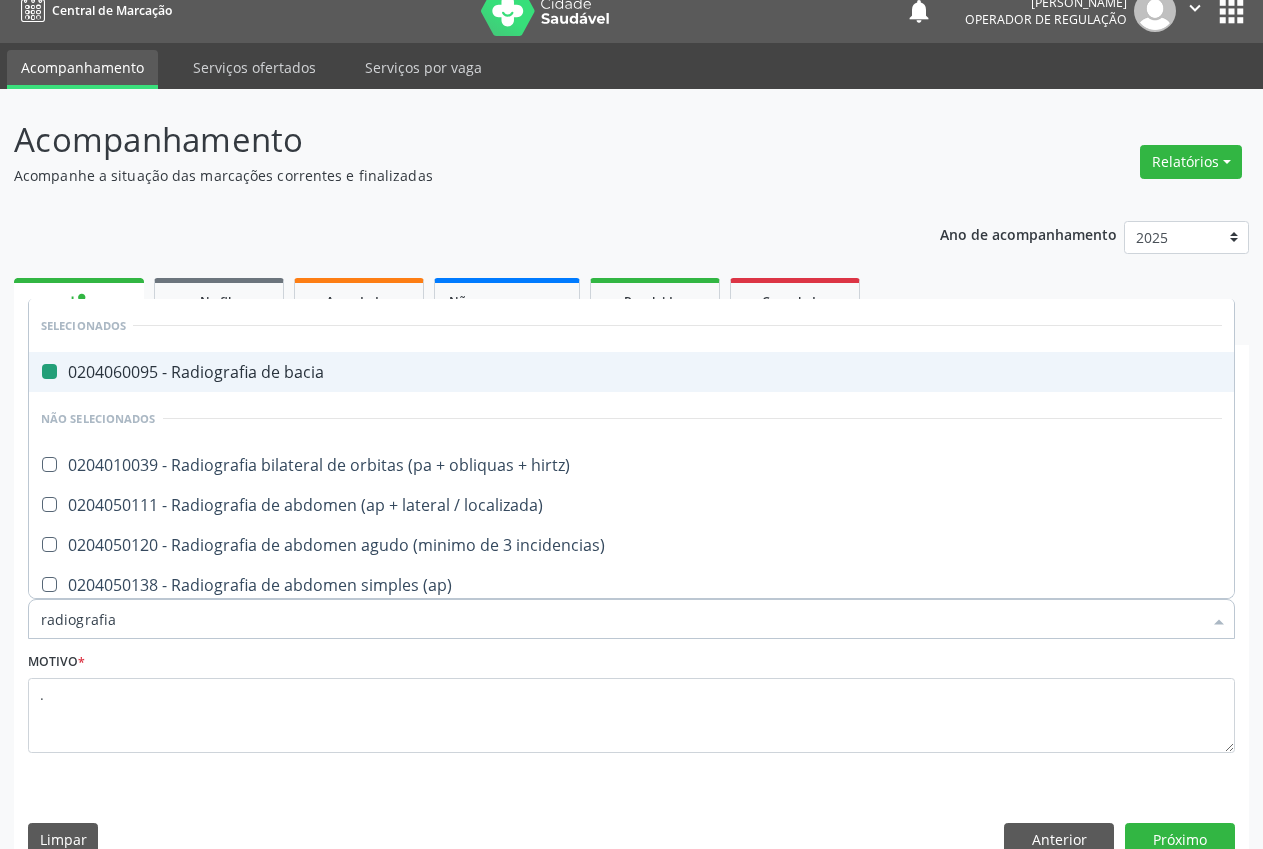checkbox on "false" 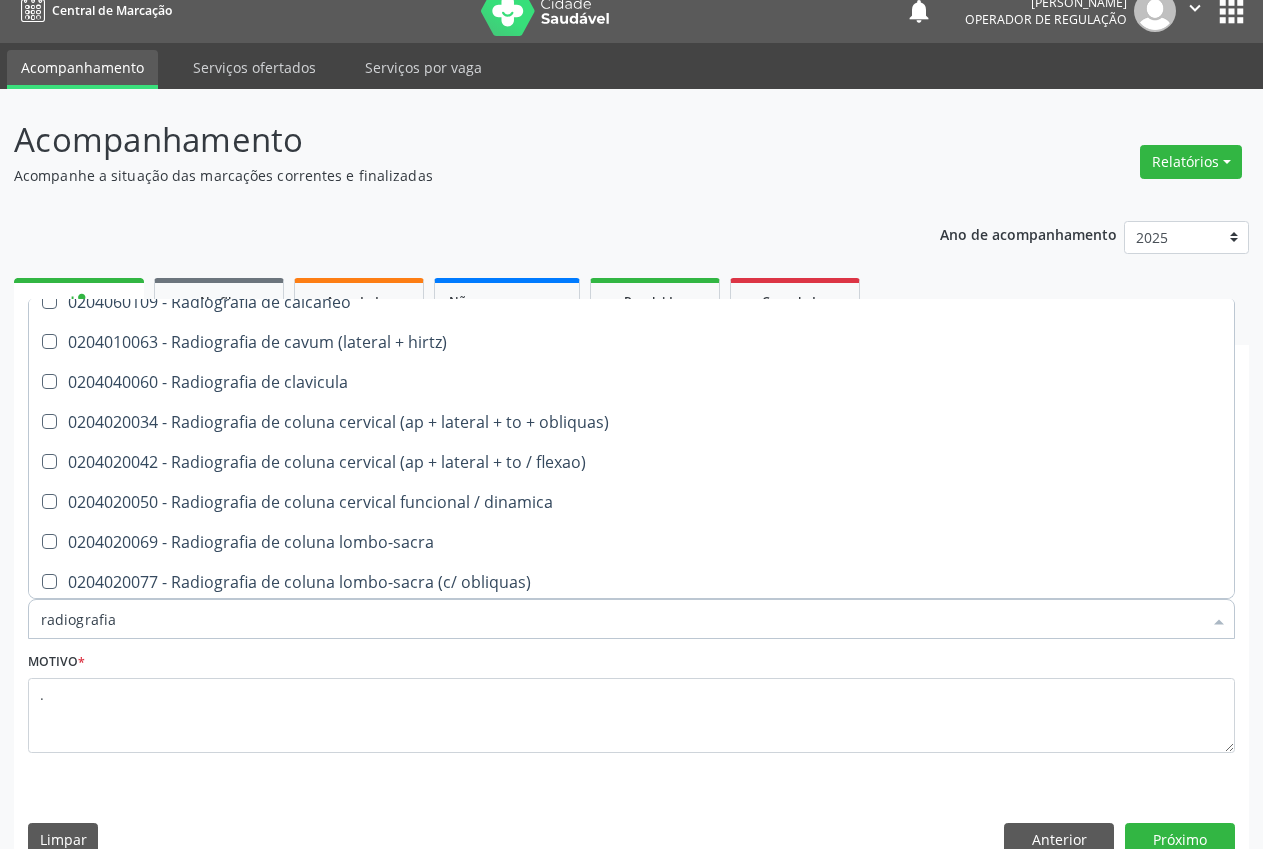 scroll, scrollTop: 745, scrollLeft: 0, axis: vertical 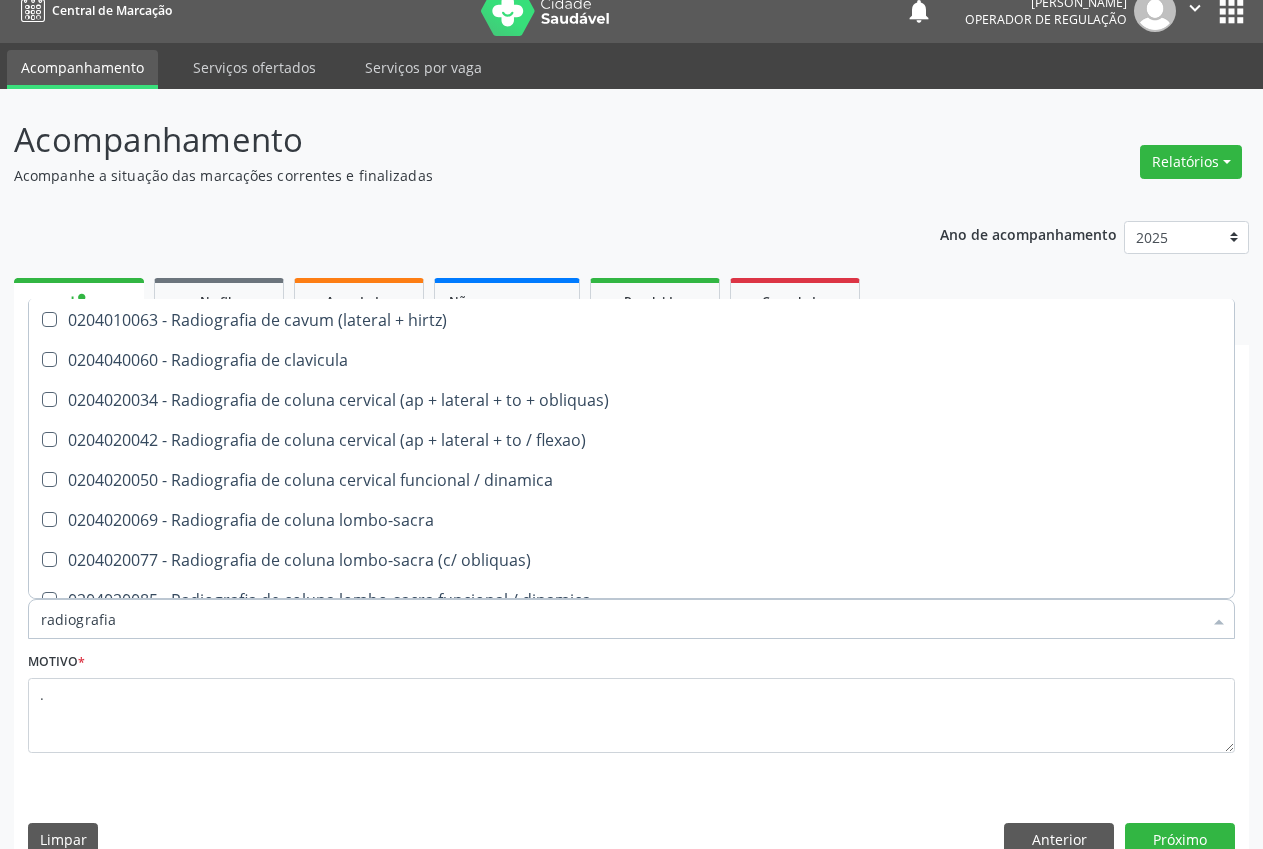 type on "radiografia d" 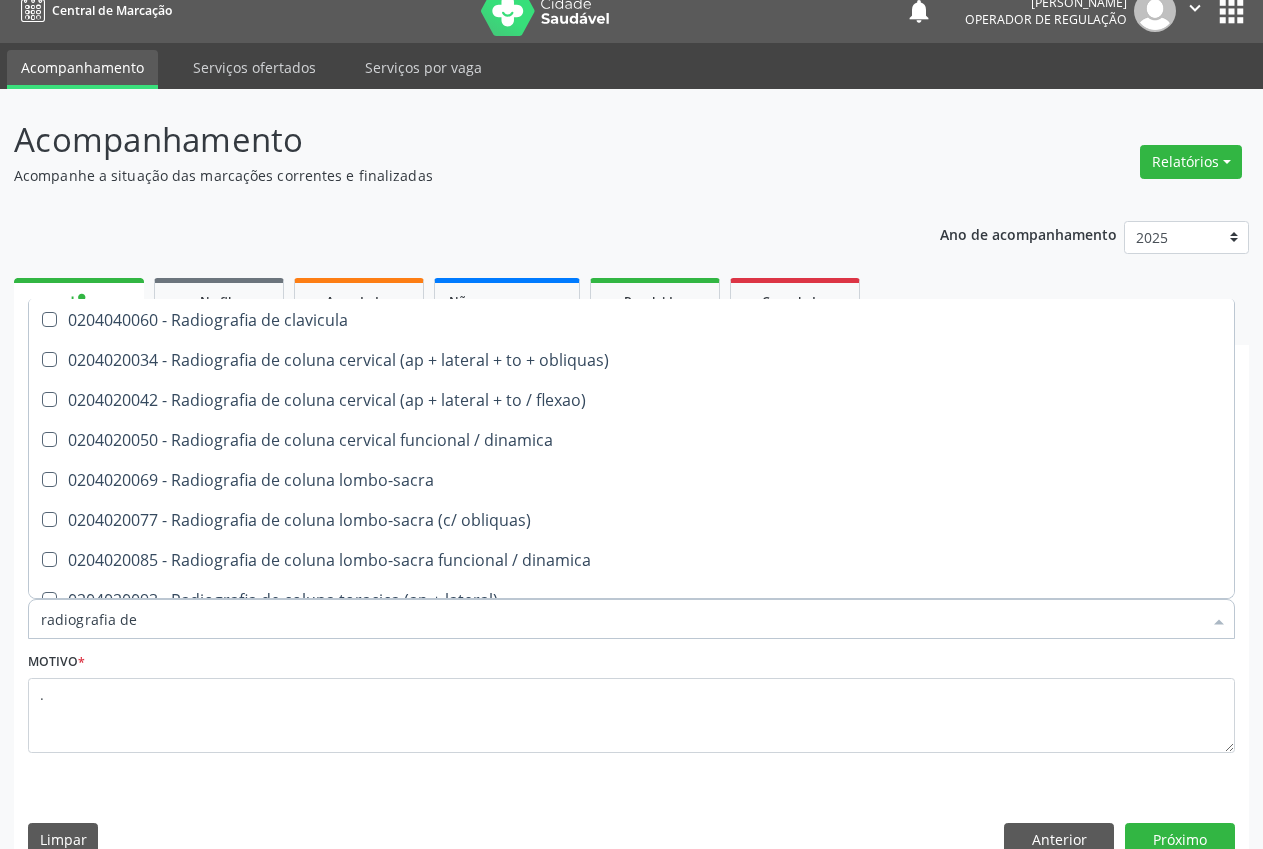 type on "radiografia de c" 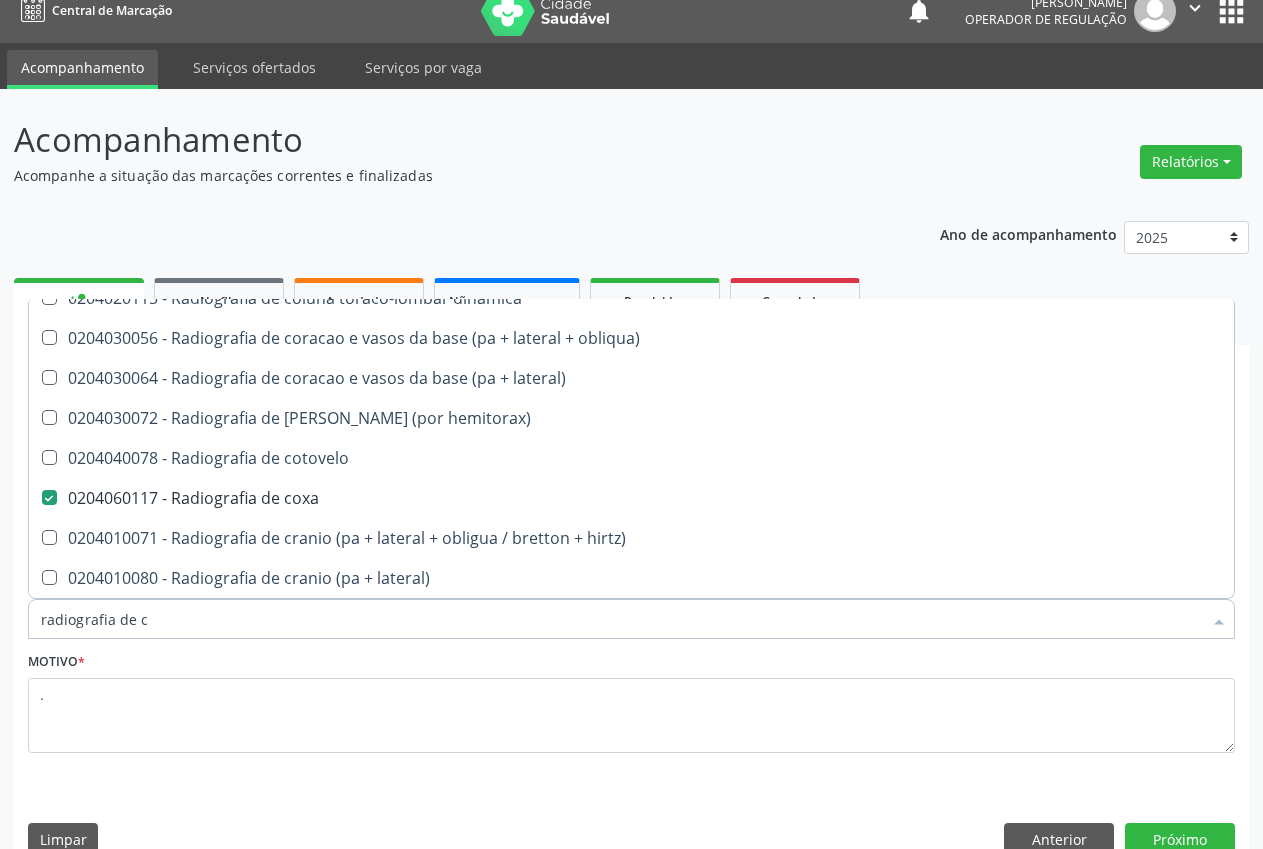 type on "radiografia de co" 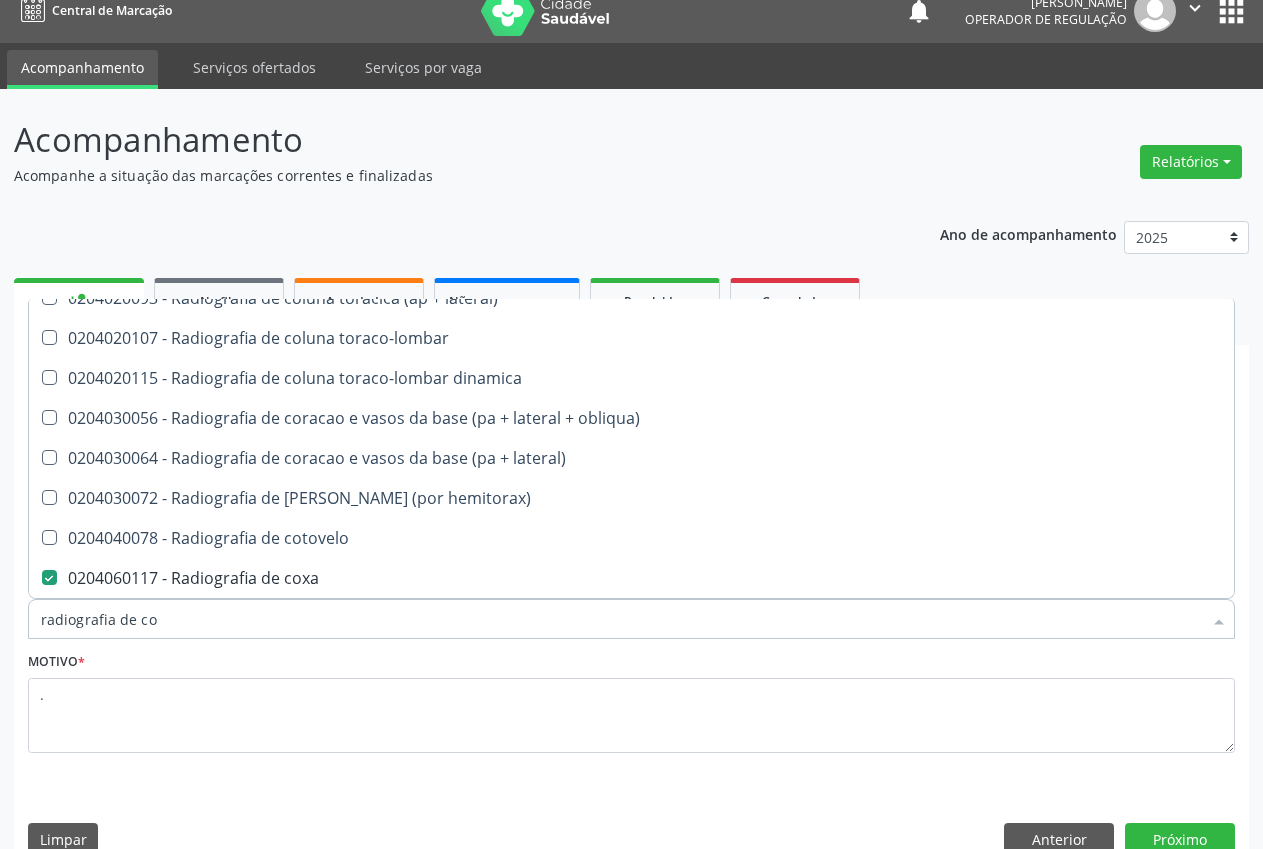 scroll, scrollTop: 314, scrollLeft: 0, axis: vertical 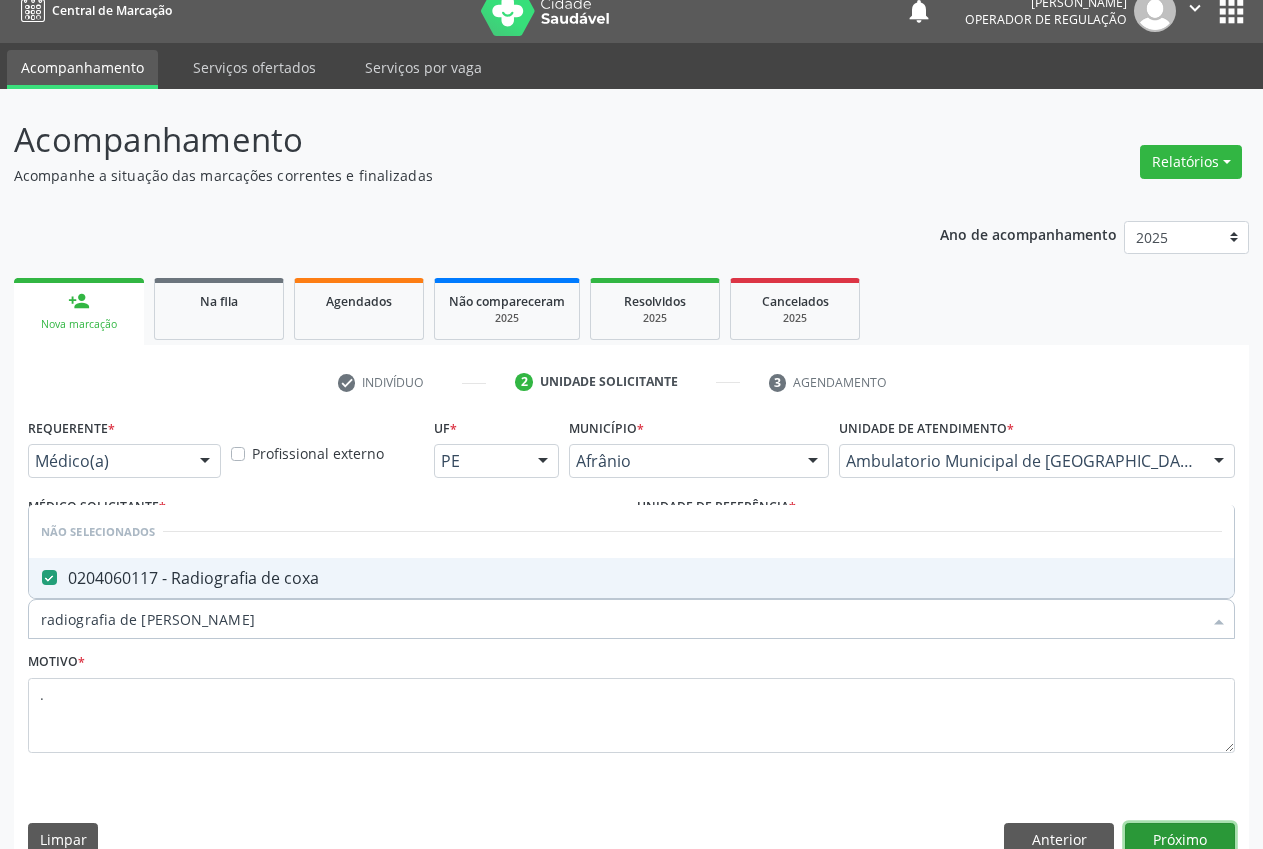 click on "Próximo" at bounding box center [1180, 840] 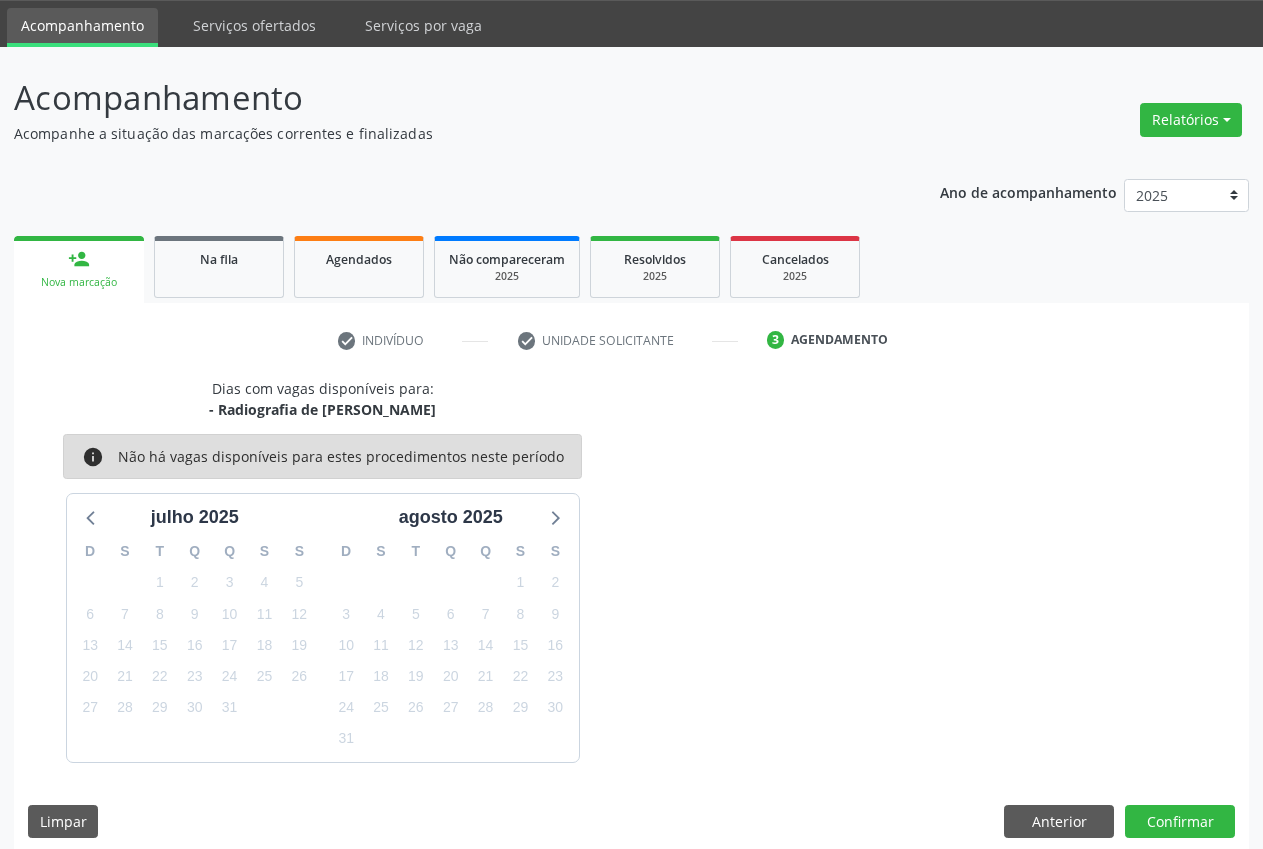 scroll, scrollTop: 80, scrollLeft: 0, axis: vertical 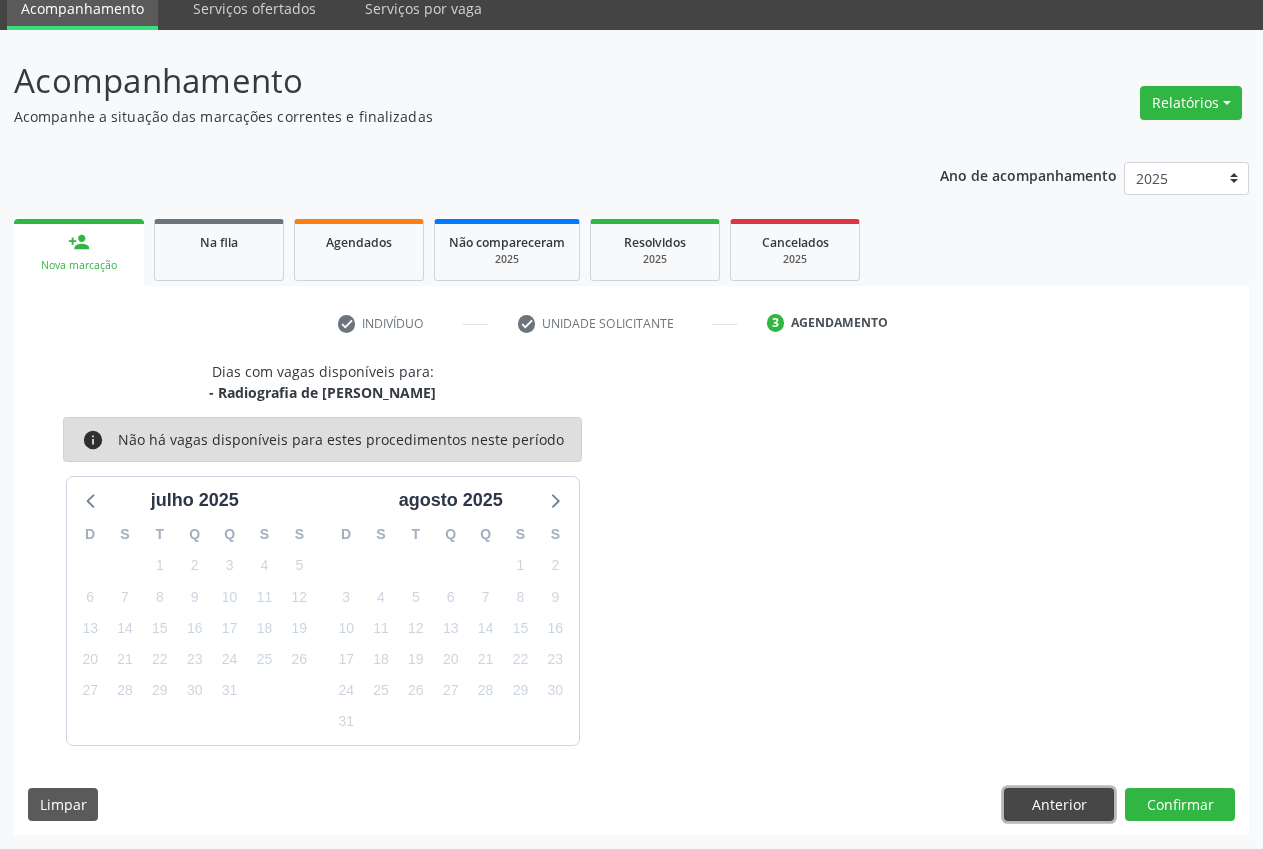 click on "Anterior" at bounding box center (1059, 805) 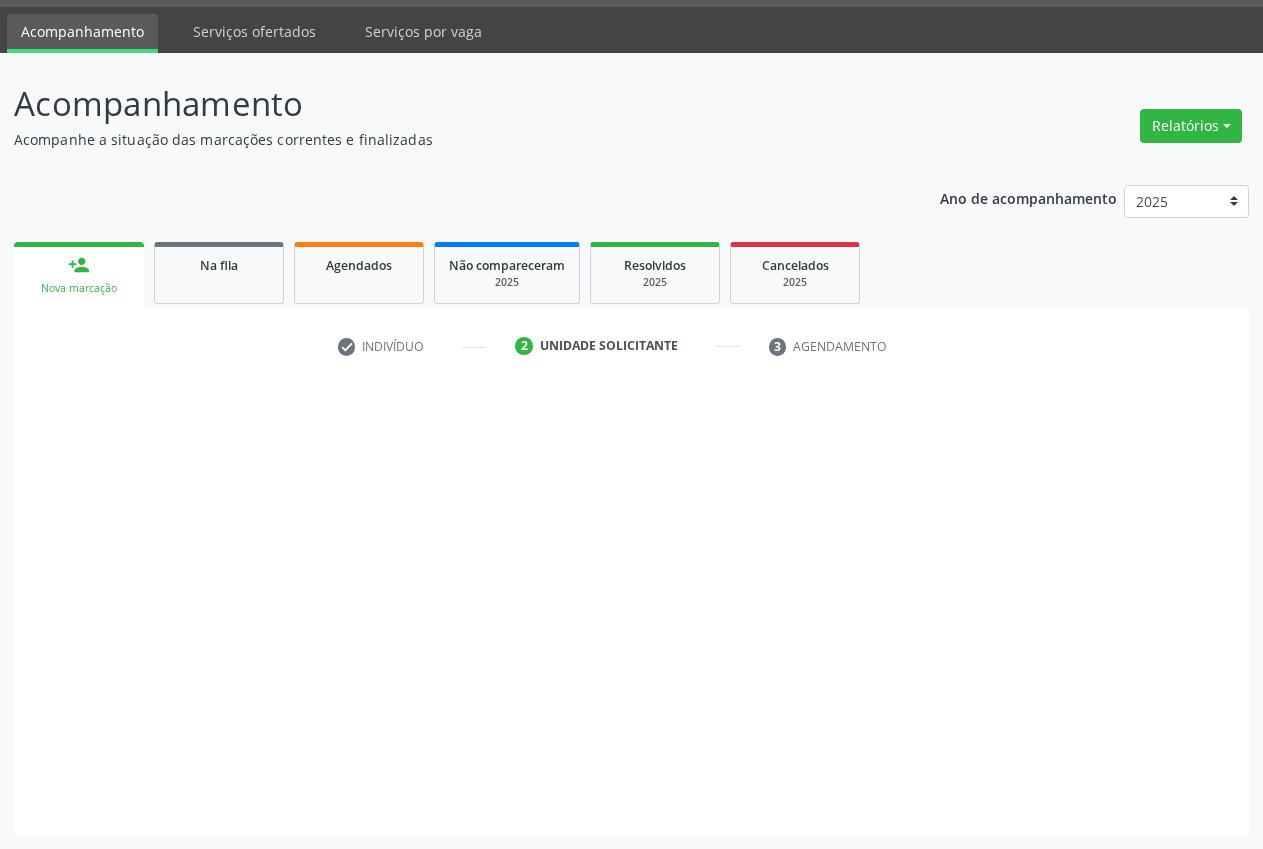 scroll, scrollTop: 57, scrollLeft: 0, axis: vertical 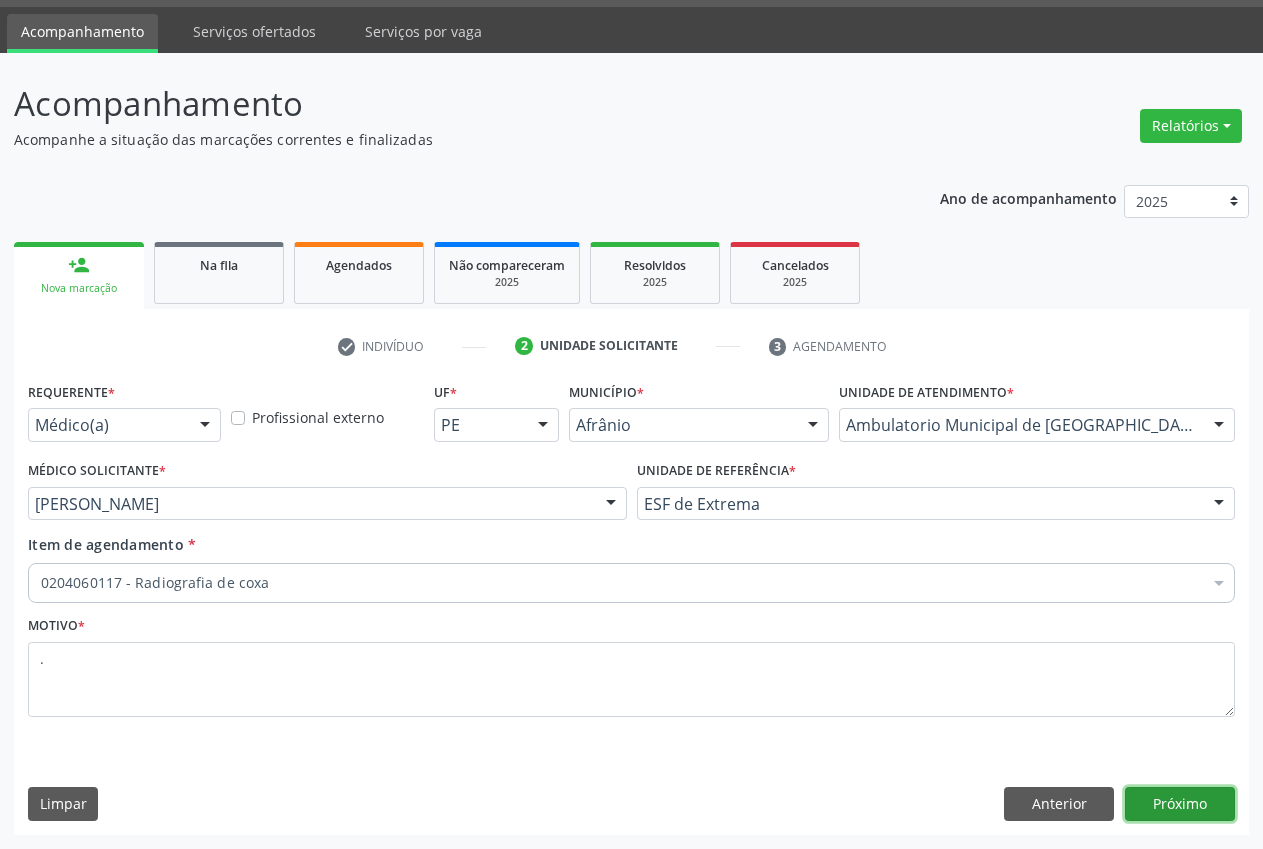 click on "Próximo" at bounding box center [1180, 804] 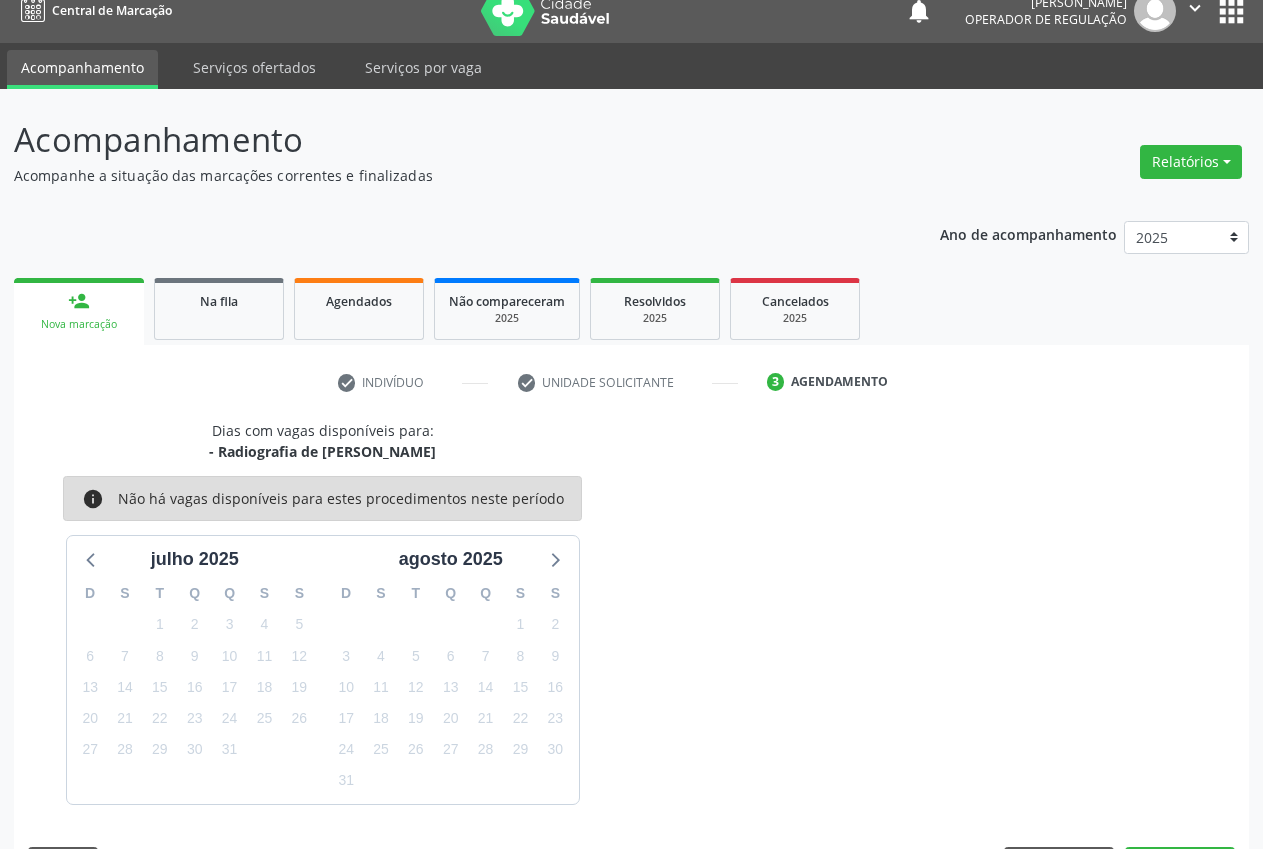 scroll, scrollTop: 57, scrollLeft: 0, axis: vertical 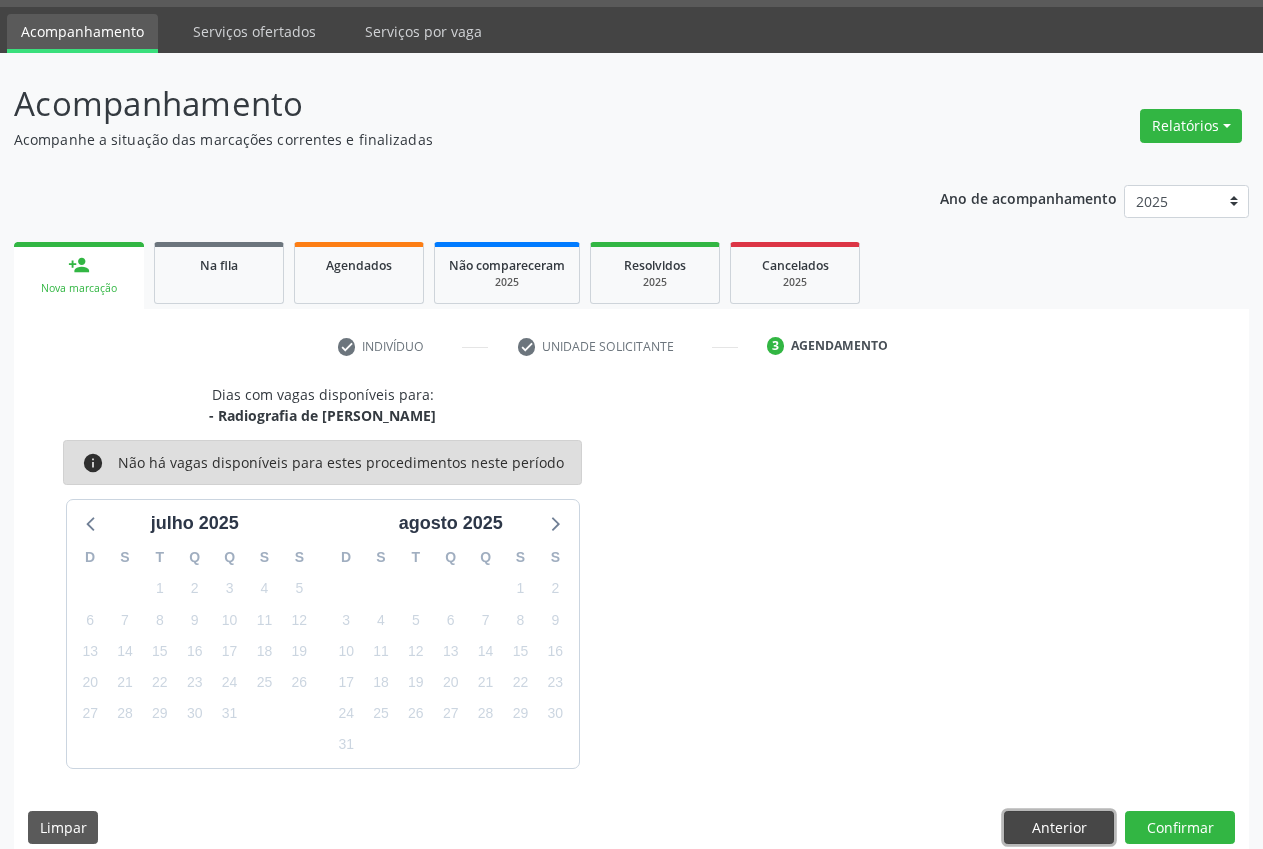 click on "Anterior" at bounding box center (1059, 828) 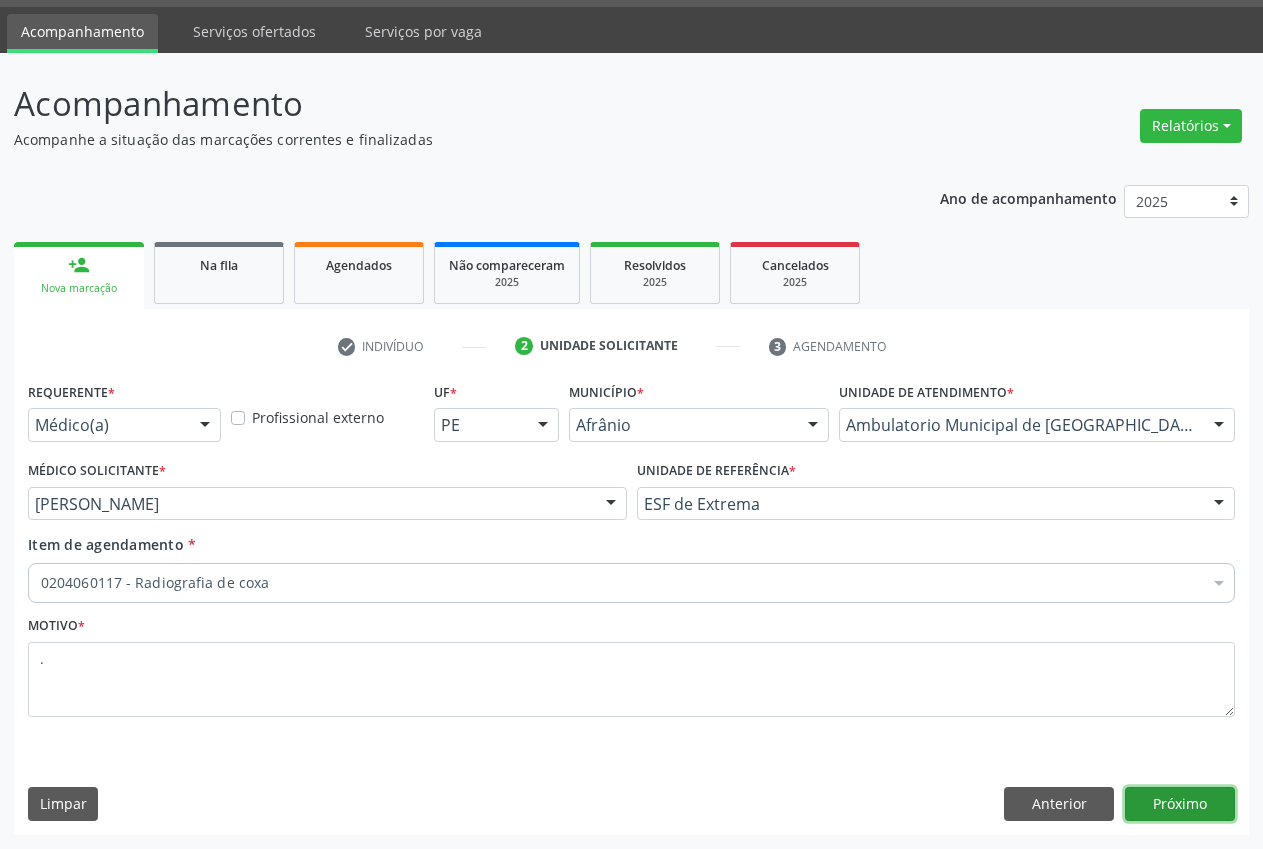 click on "Próximo" at bounding box center (1180, 804) 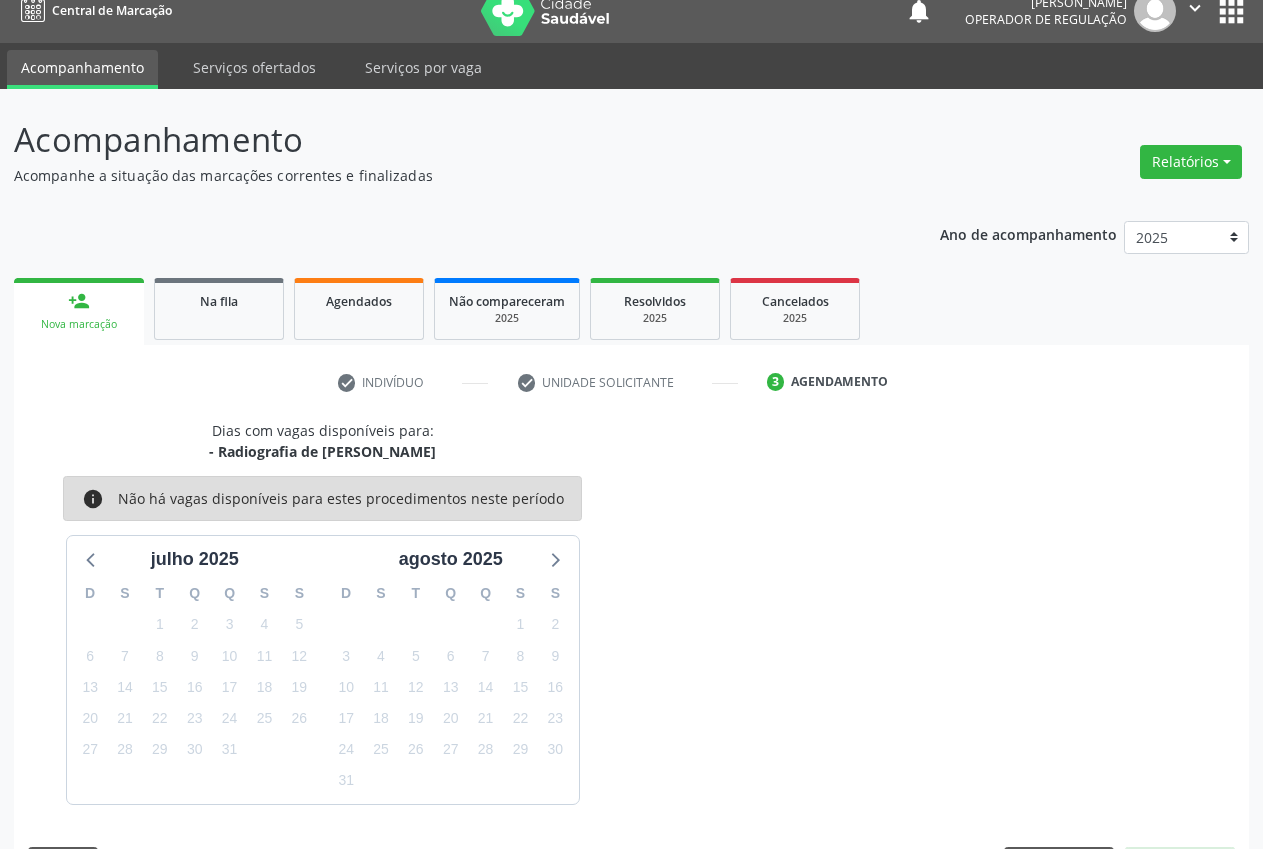 scroll, scrollTop: 57, scrollLeft: 0, axis: vertical 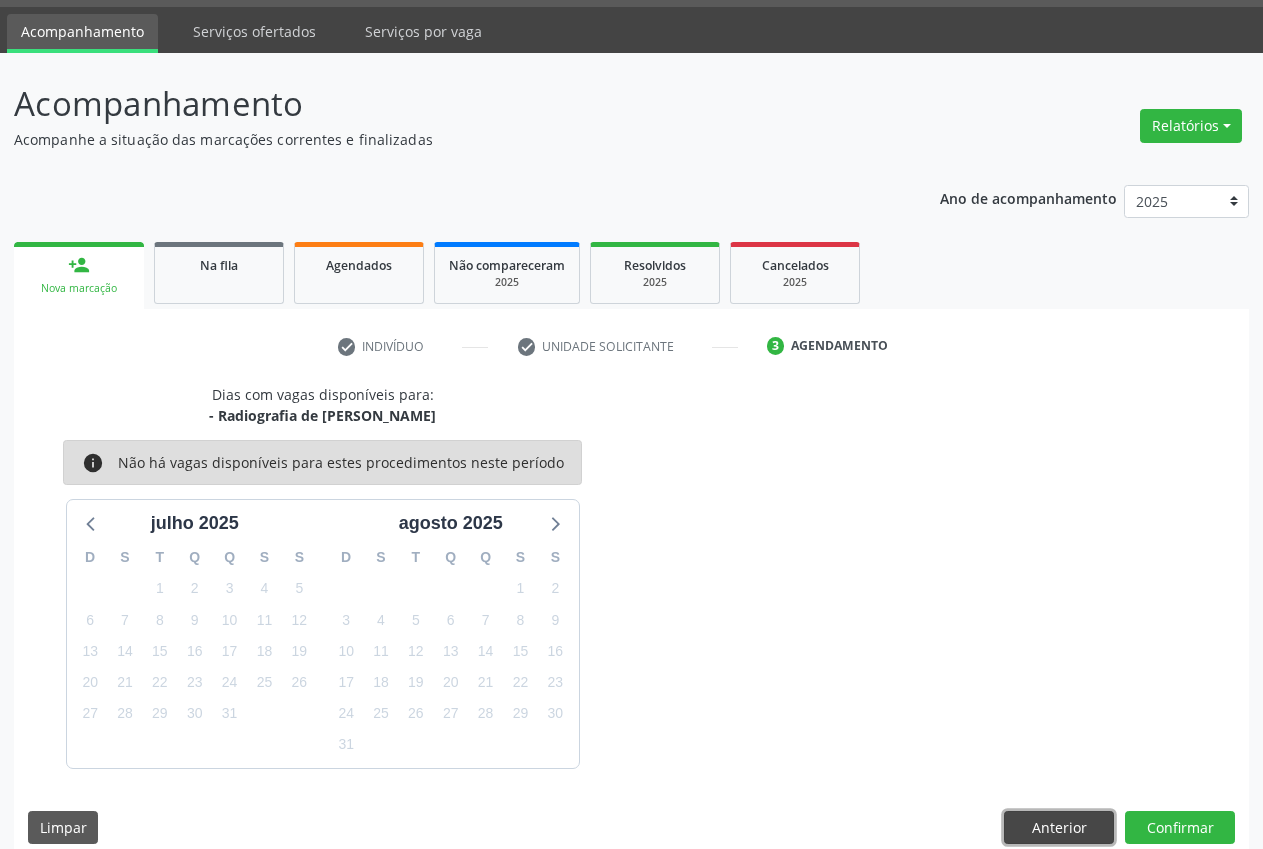 click on "Anterior" at bounding box center (1059, 828) 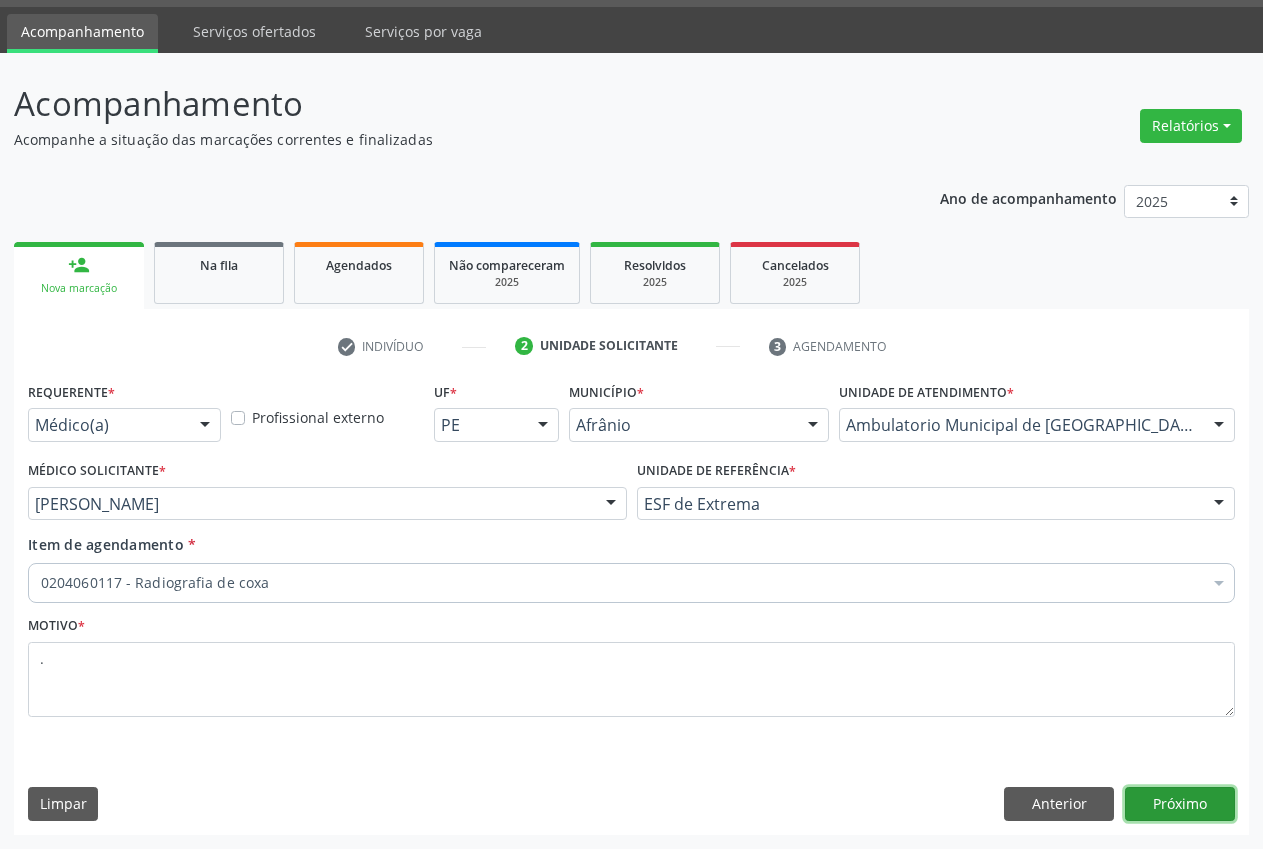 click on "Próximo" at bounding box center (1180, 804) 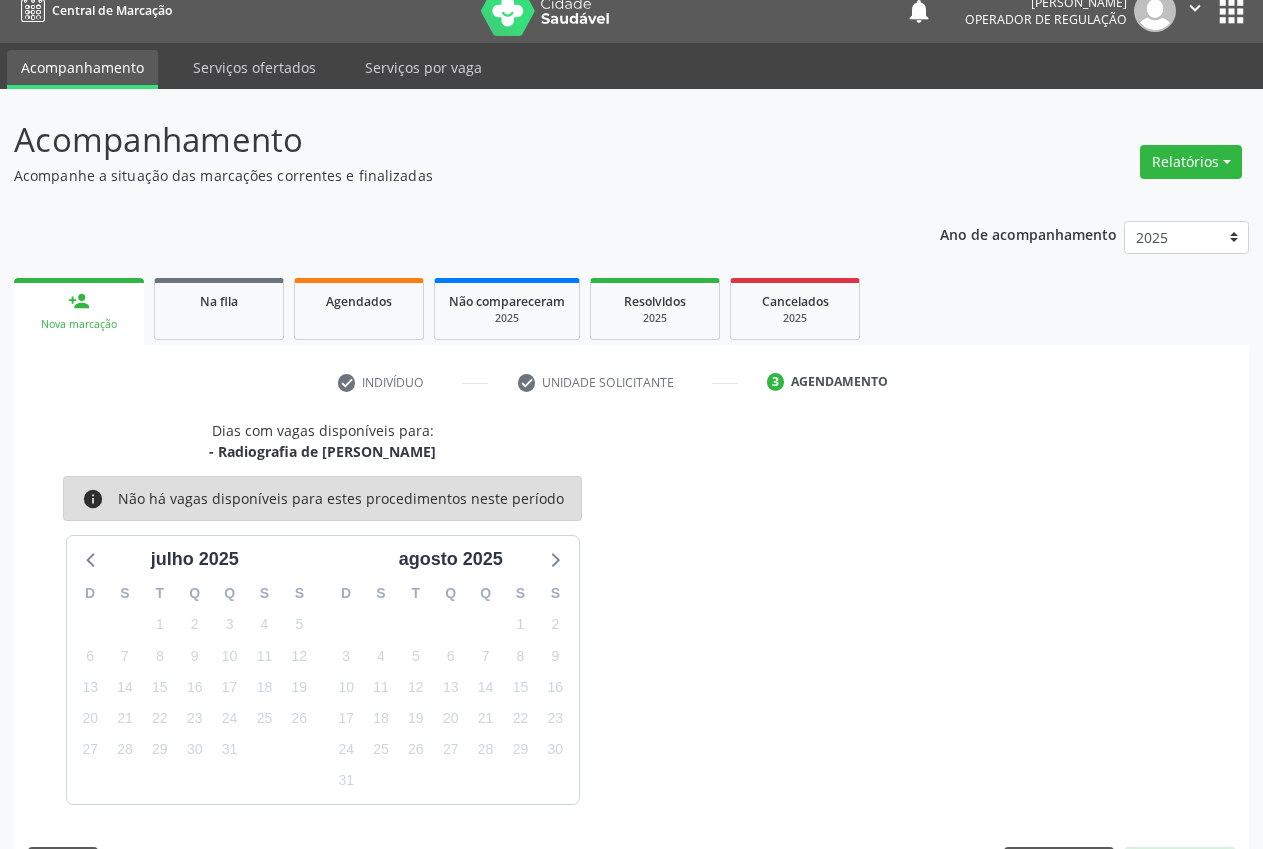 scroll, scrollTop: 57, scrollLeft: 0, axis: vertical 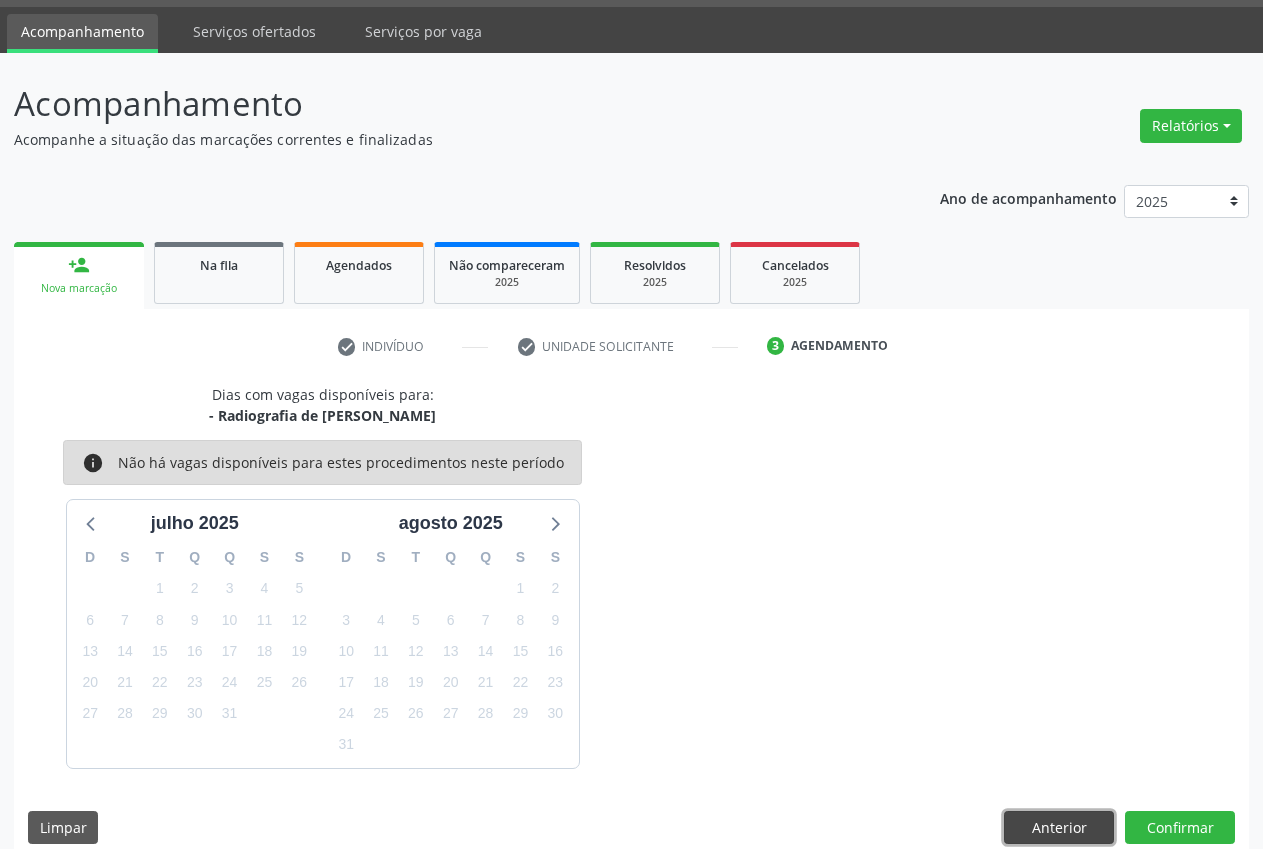 click on "Anterior" at bounding box center (1059, 828) 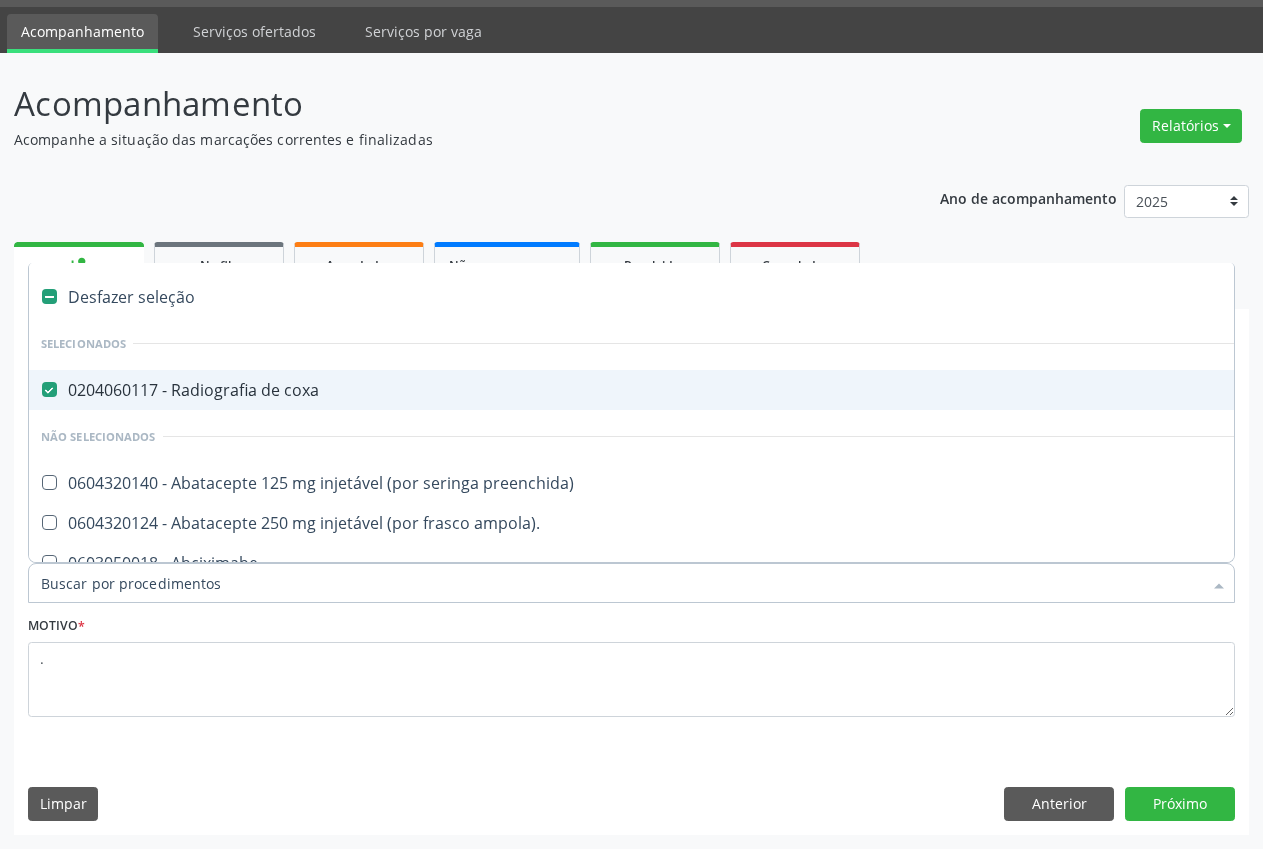 click at bounding box center [49, 389] 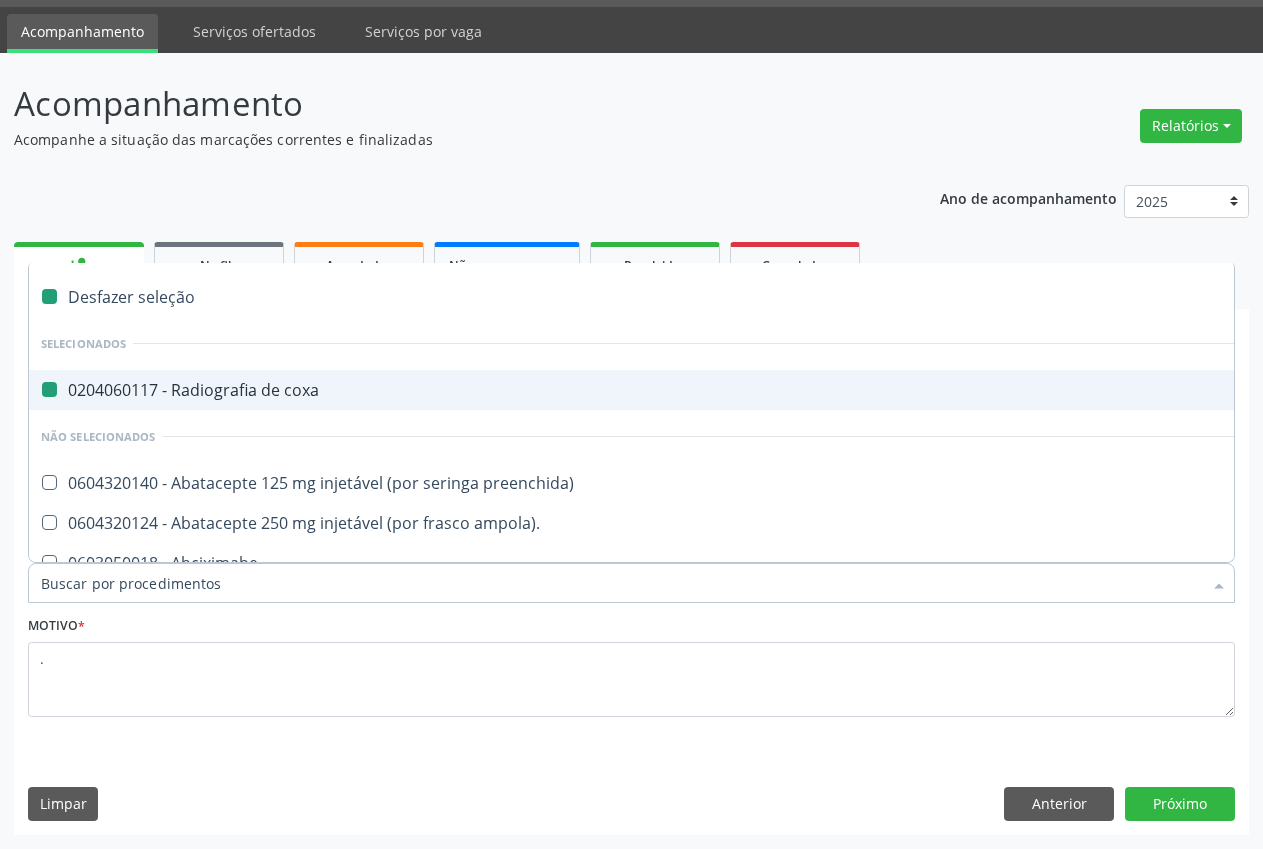 checkbox on "false" 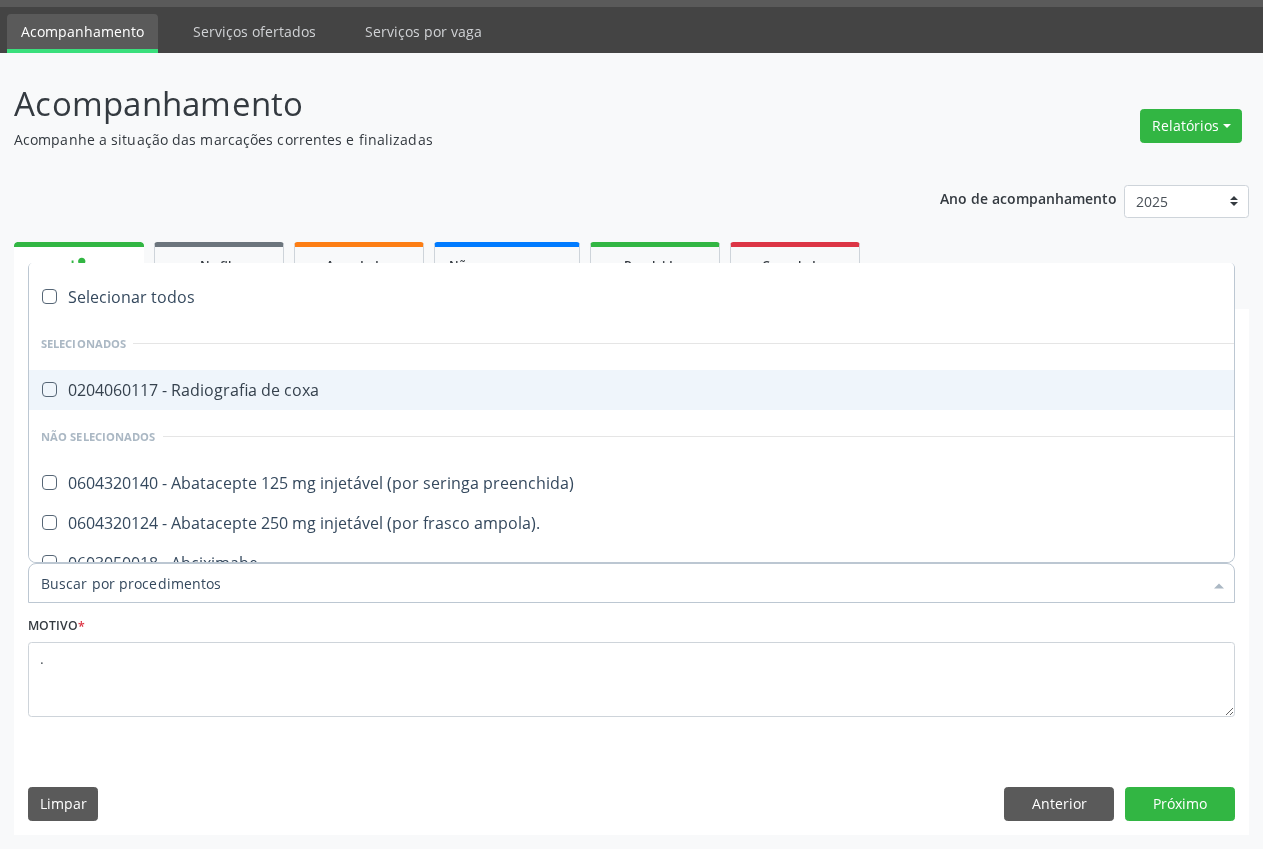 click on "Motivo
*
." at bounding box center (631, 664) 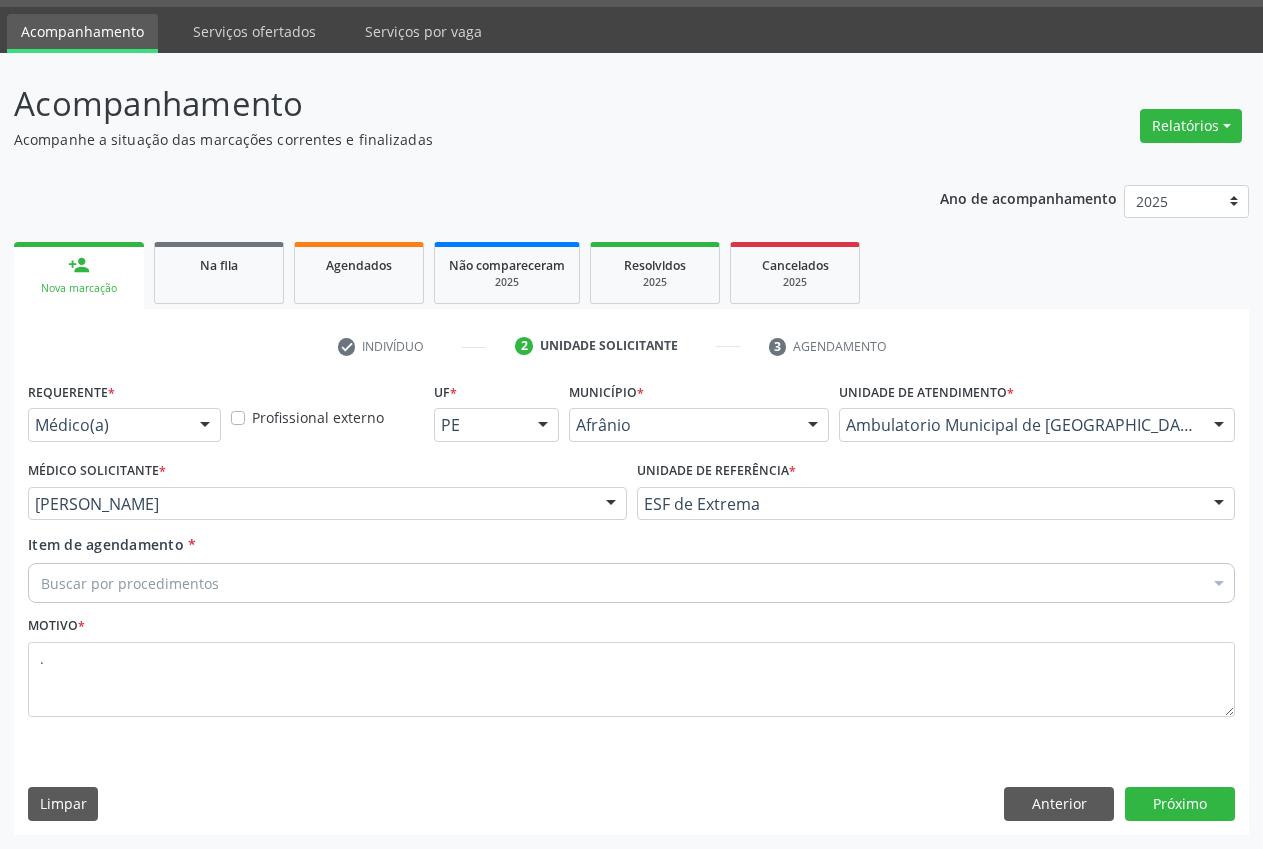 click on "Buscar por procedimentos" at bounding box center (631, 583) 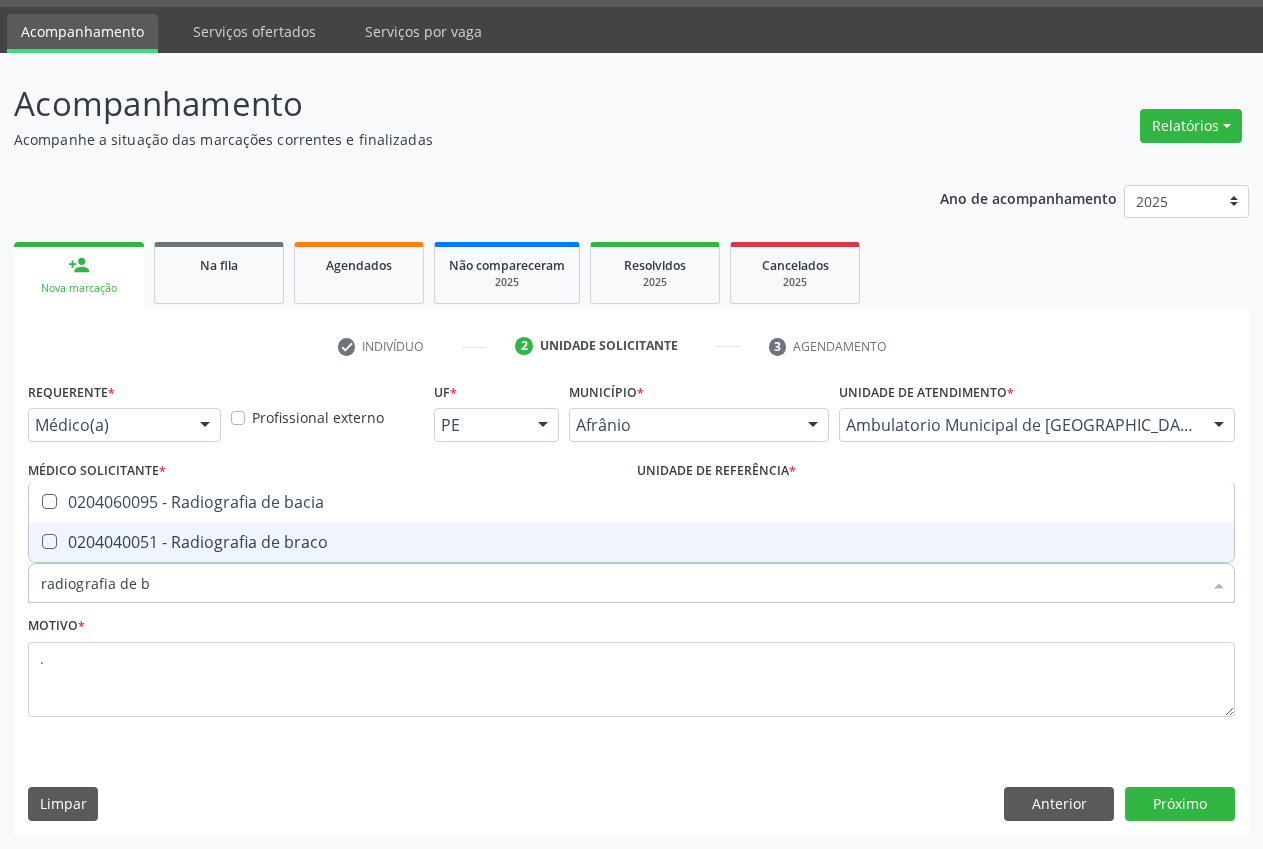 type on "radiografia de ba" 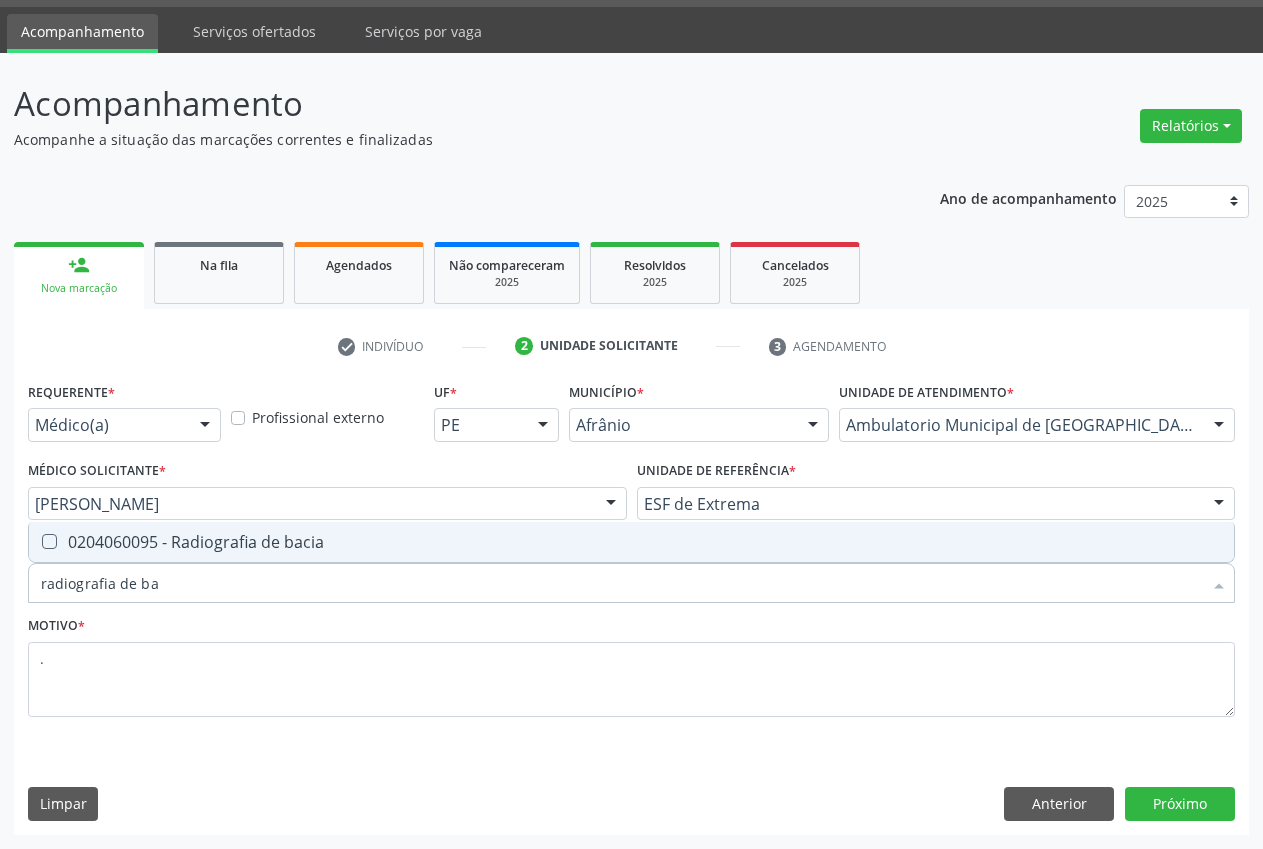 click on "0204060095 - Radiografia de bacia" at bounding box center [631, 542] 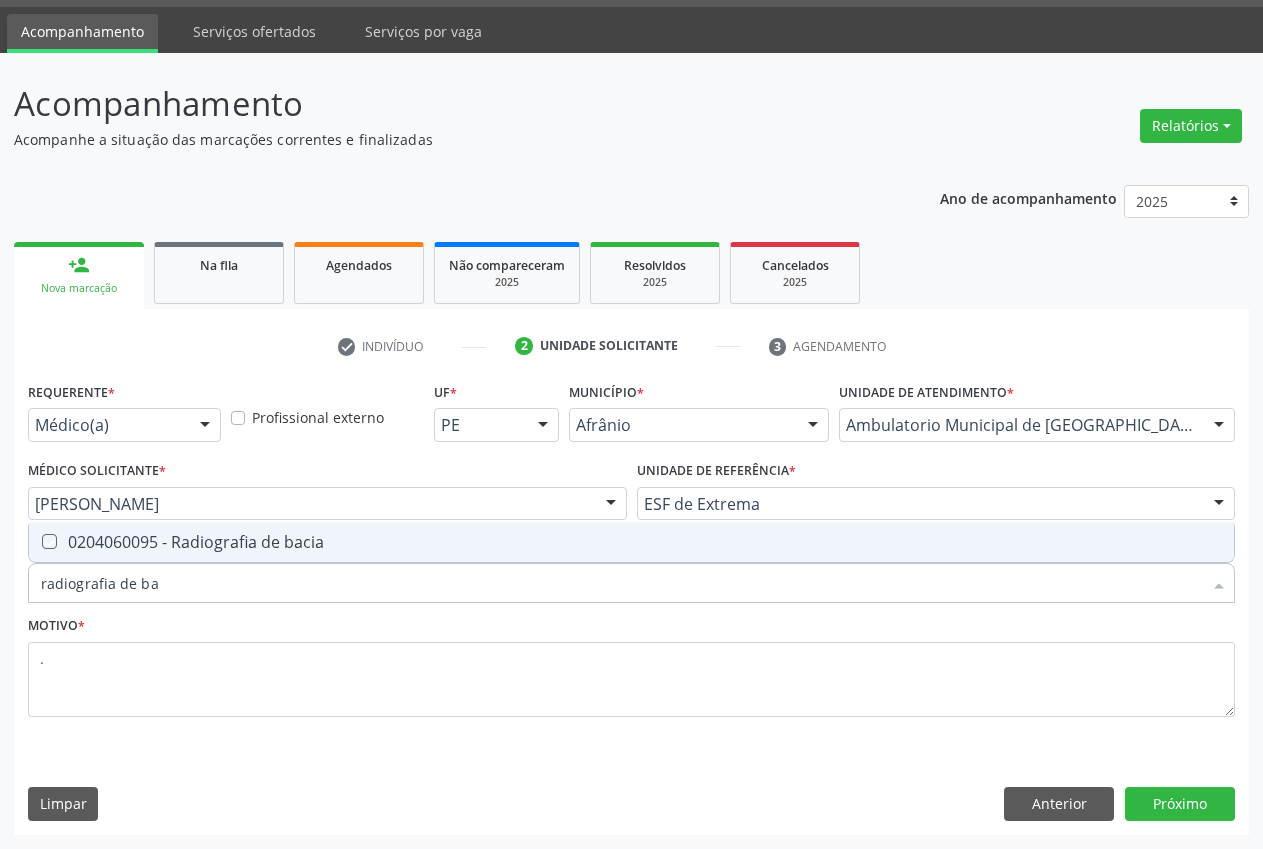 checkbox on "true" 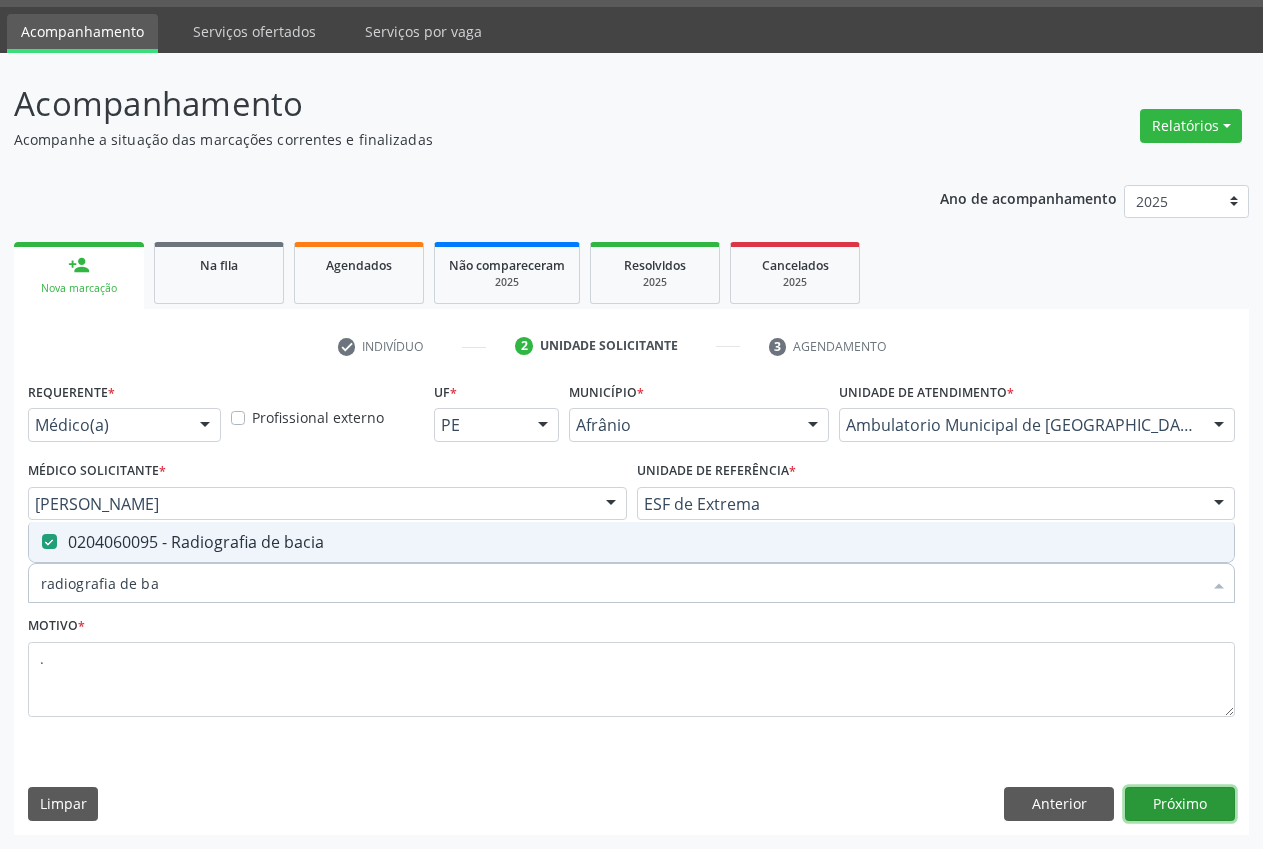 click on "Próximo" at bounding box center (1180, 804) 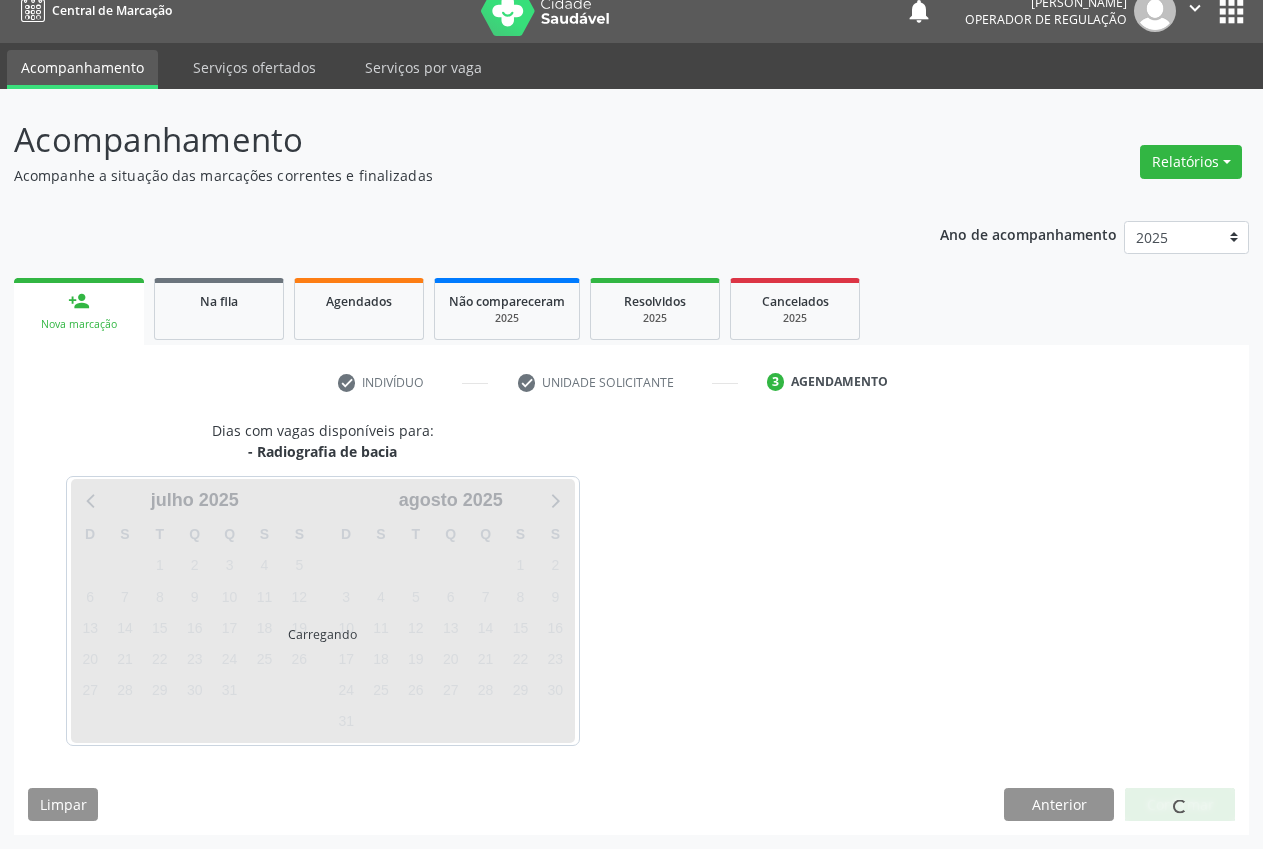 scroll, scrollTop: 21, scrollLeft: 0, axis: vertical 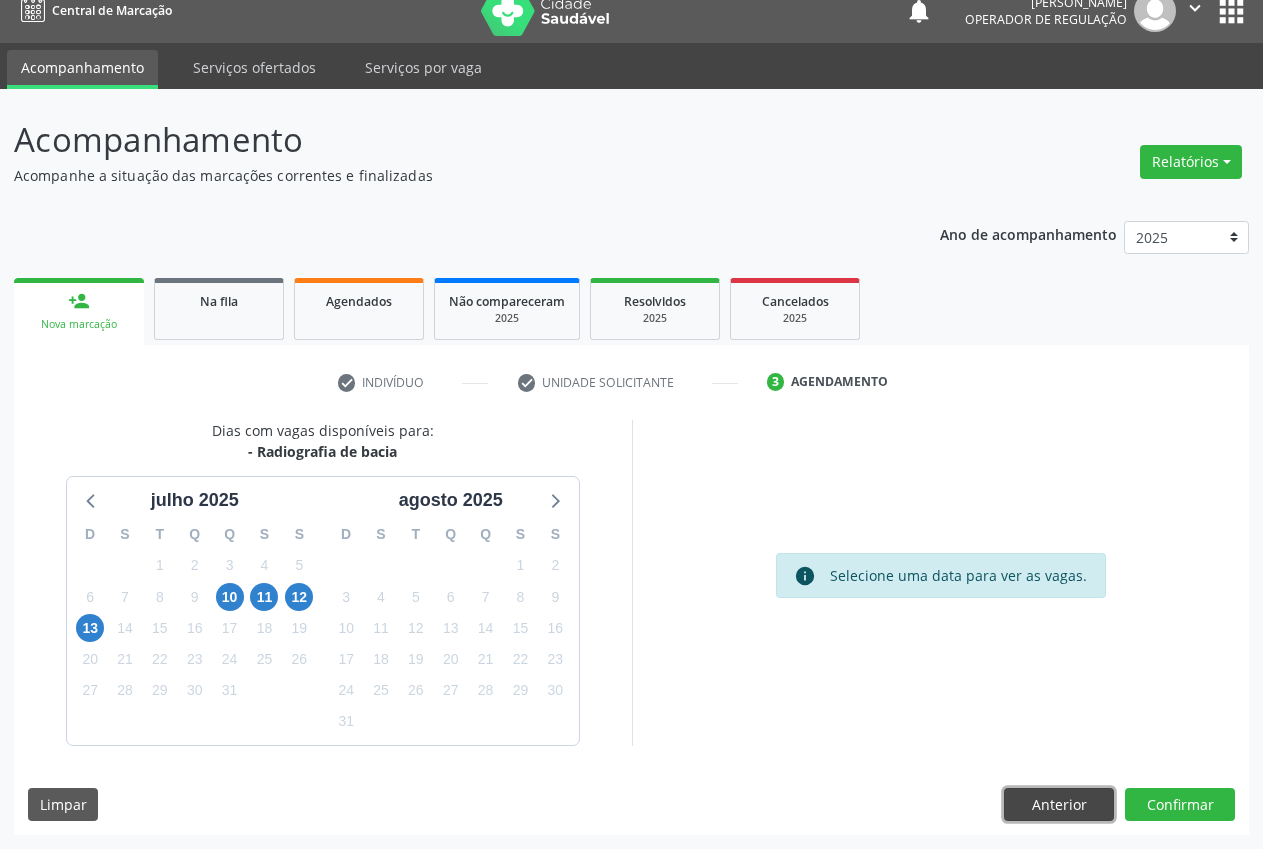 click on "Anterior" at bounding box center (1059, 805) 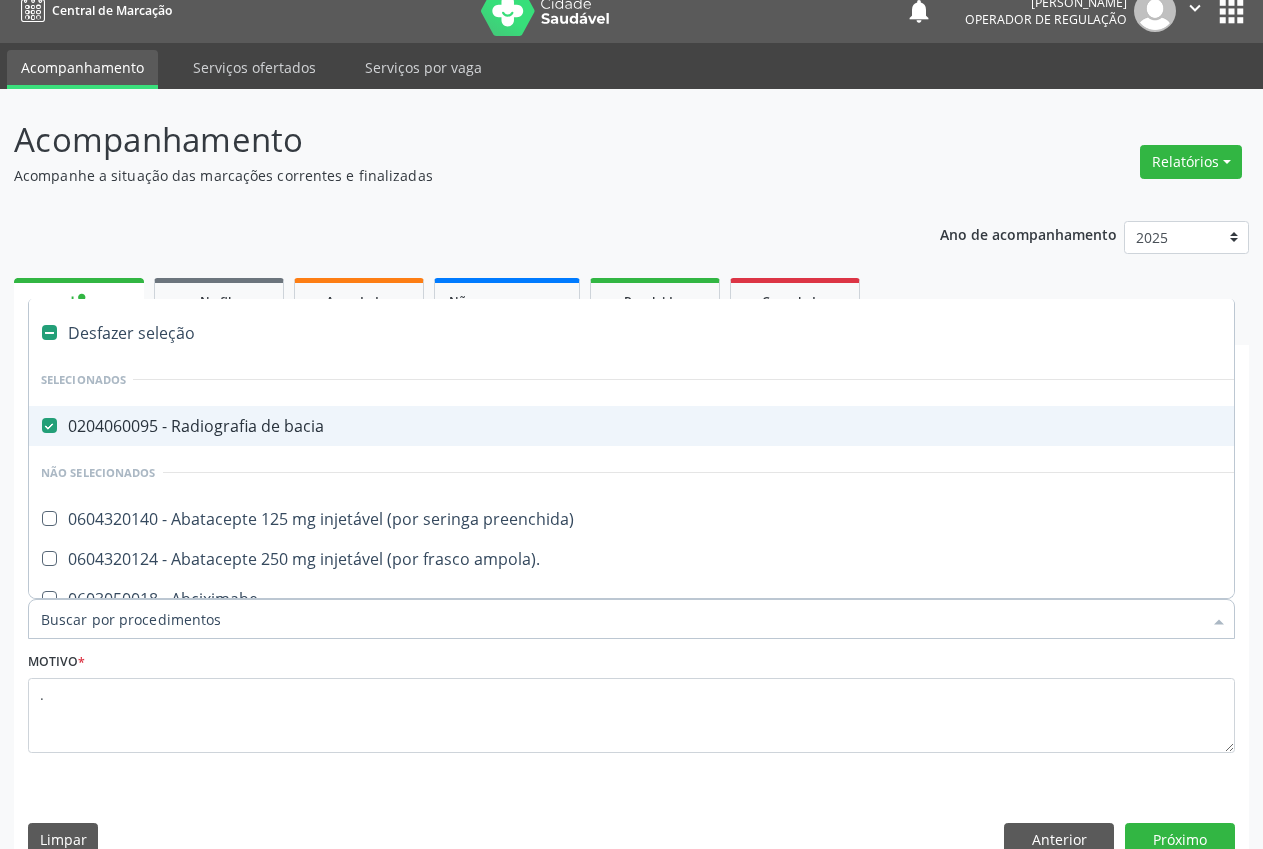 click on "0204060095 - Radiografia de bacia" at bounding box center [810, 426] 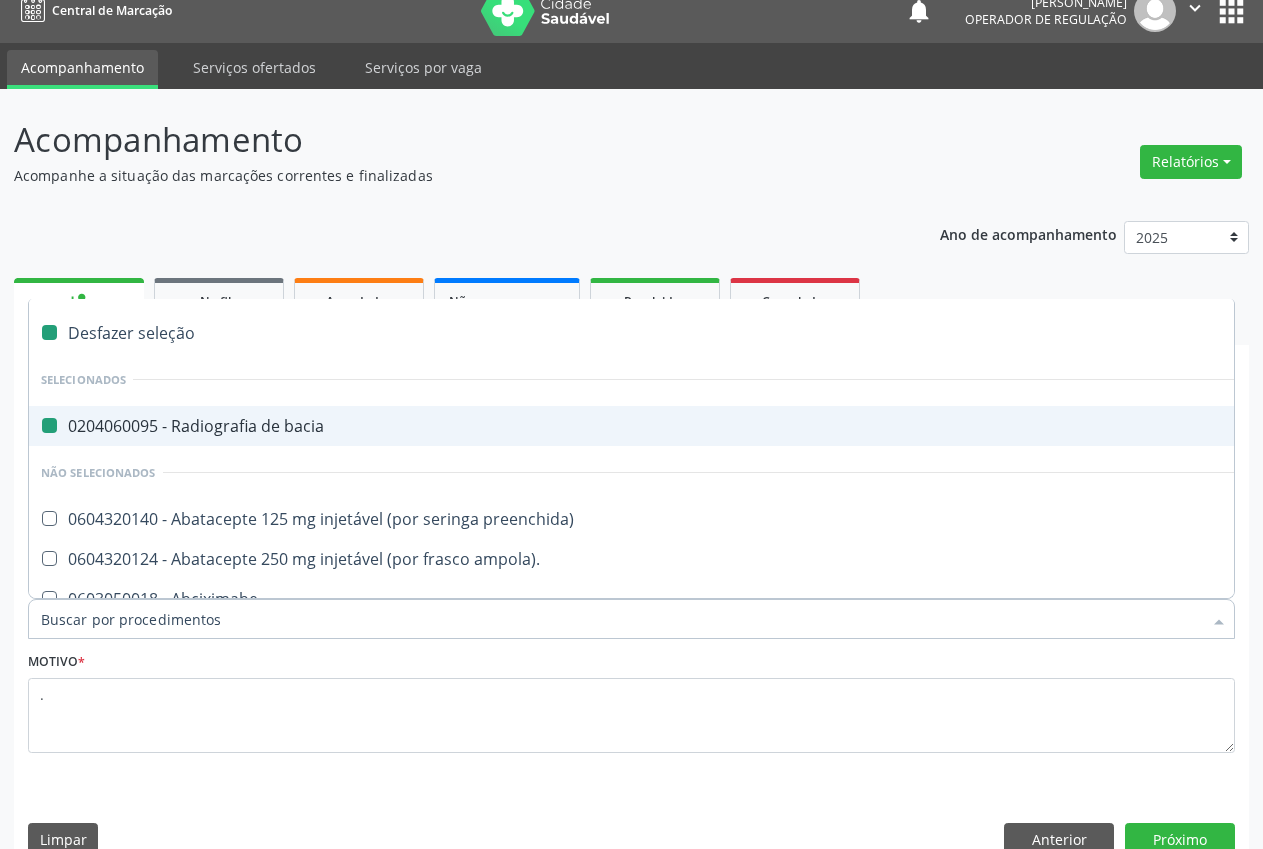 checkbox on "false" 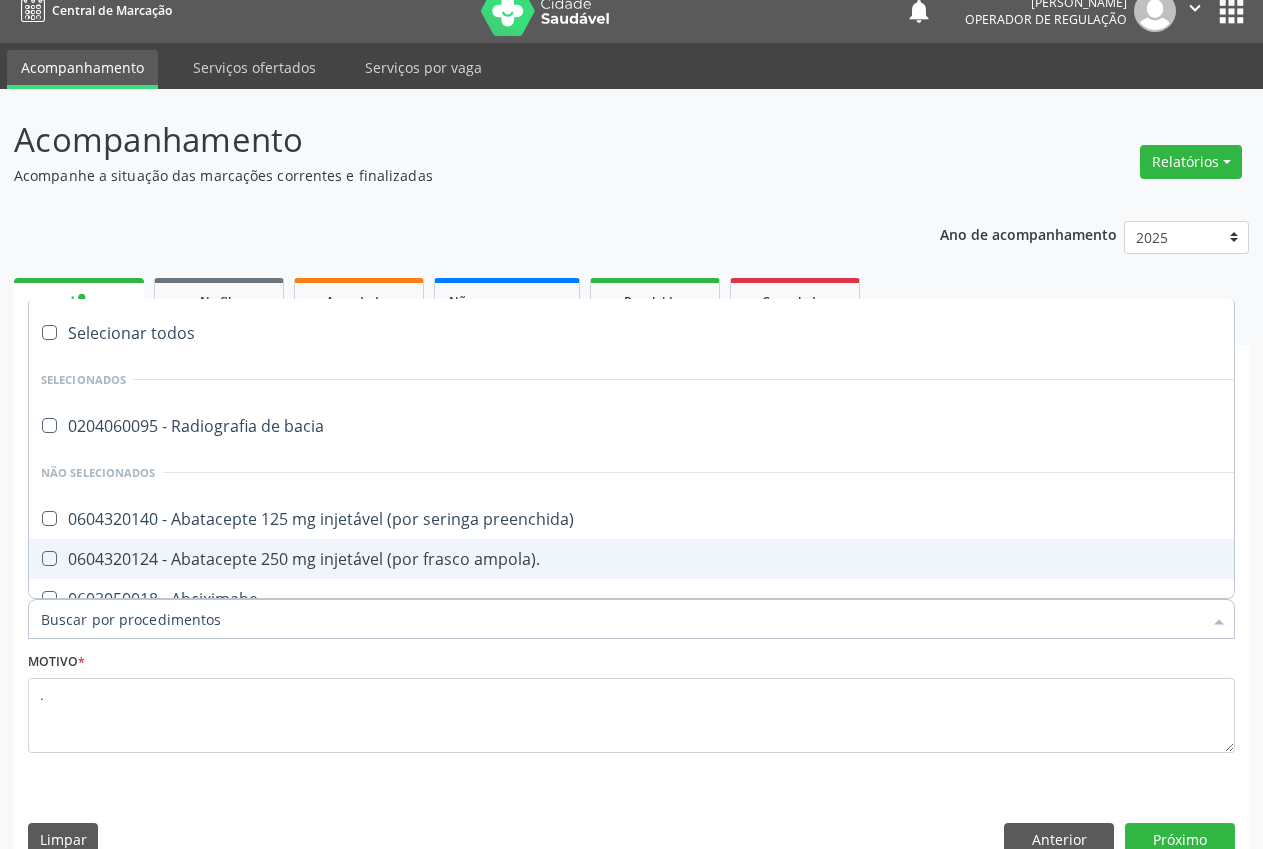 drag, startPoint x: 157, startPoint y: 621, endPoint x: 137, endPoint y: 610, distance: 22.825424 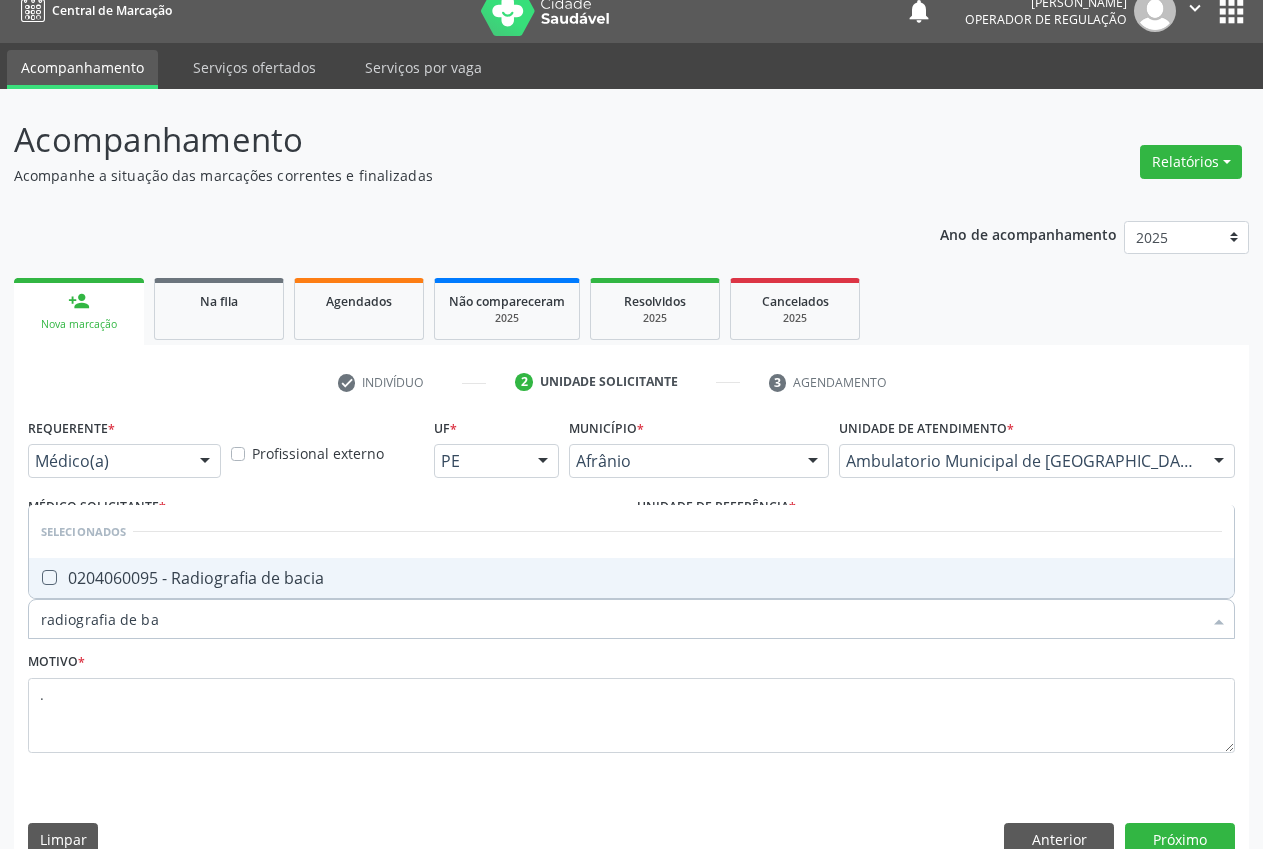 type on "radiografia de bac" 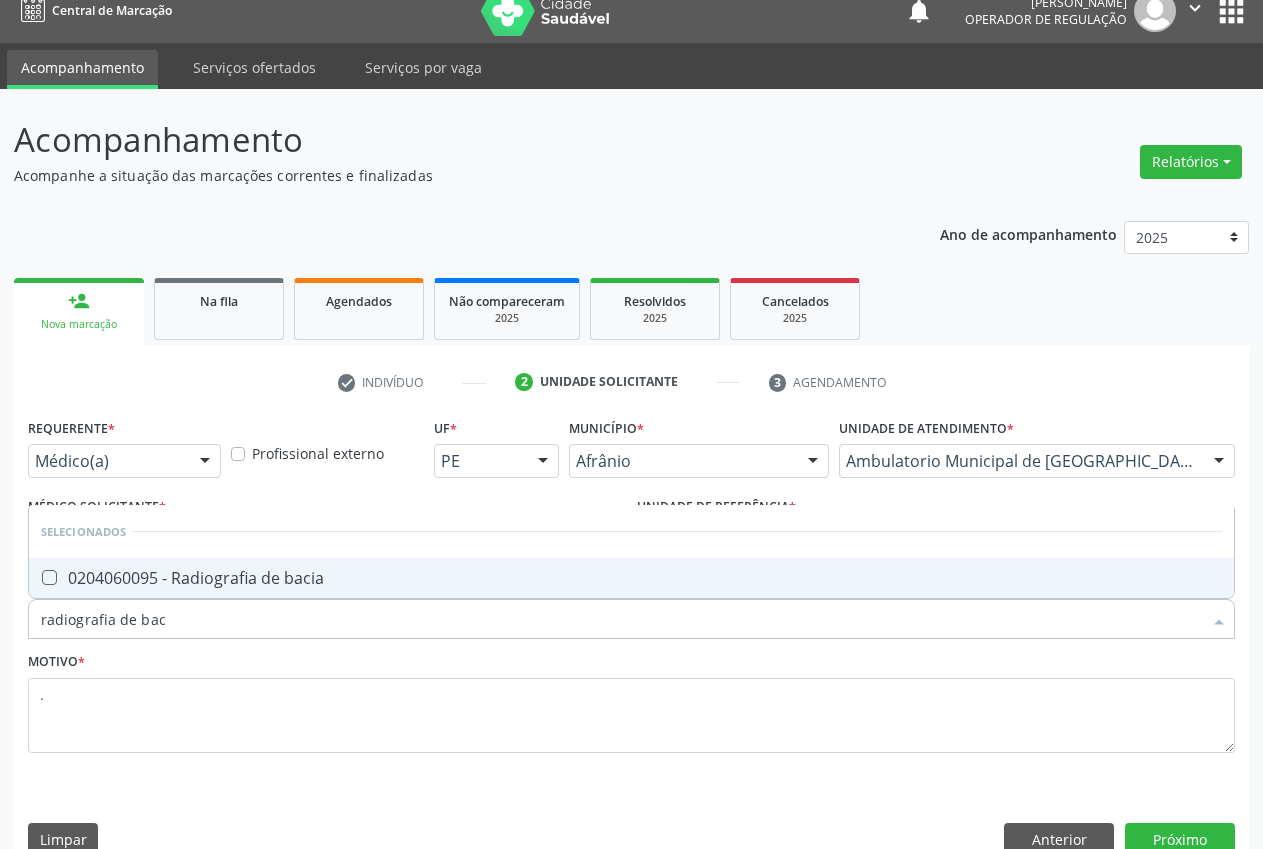 click on "0204060095 - Radiografia de bacia" at bounding box center [631, 578] 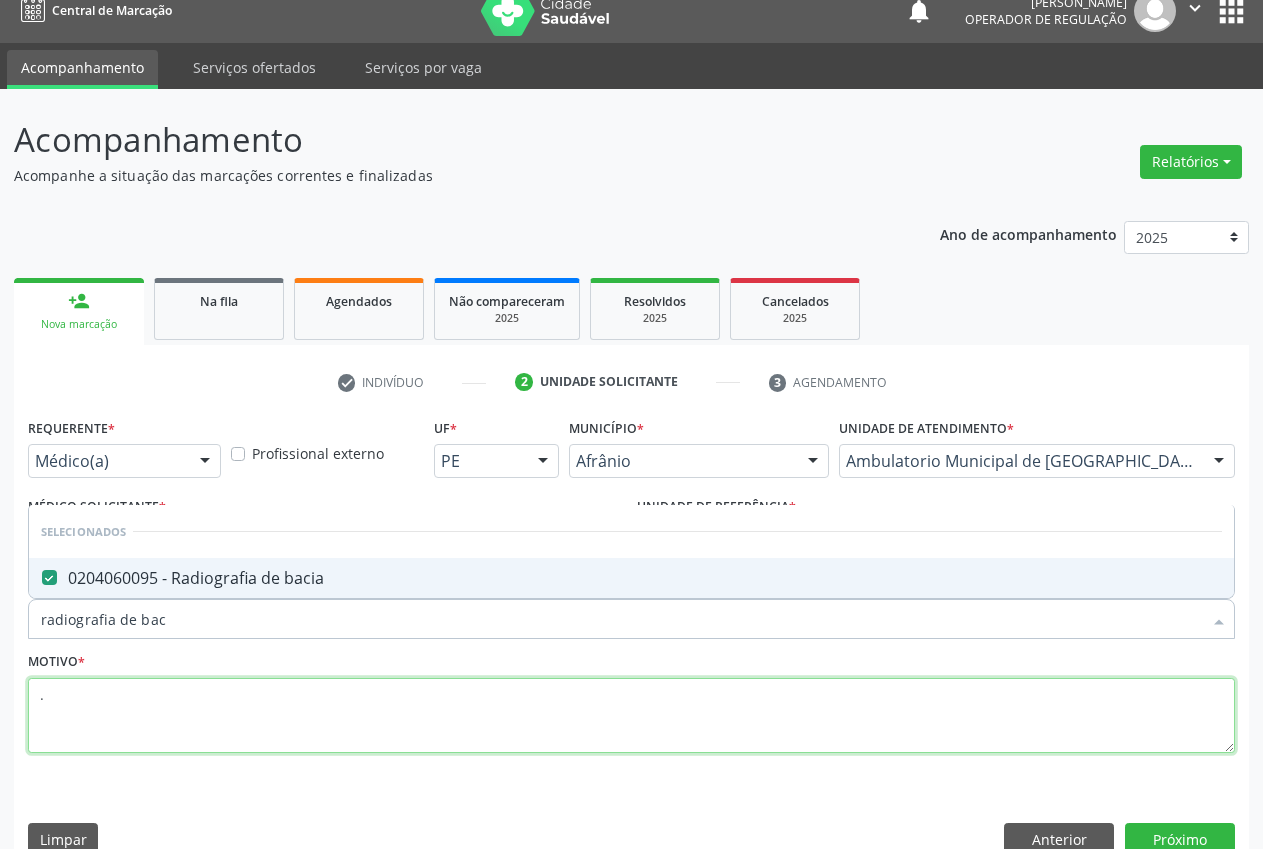 click on "." at bounding box center (631, 716) 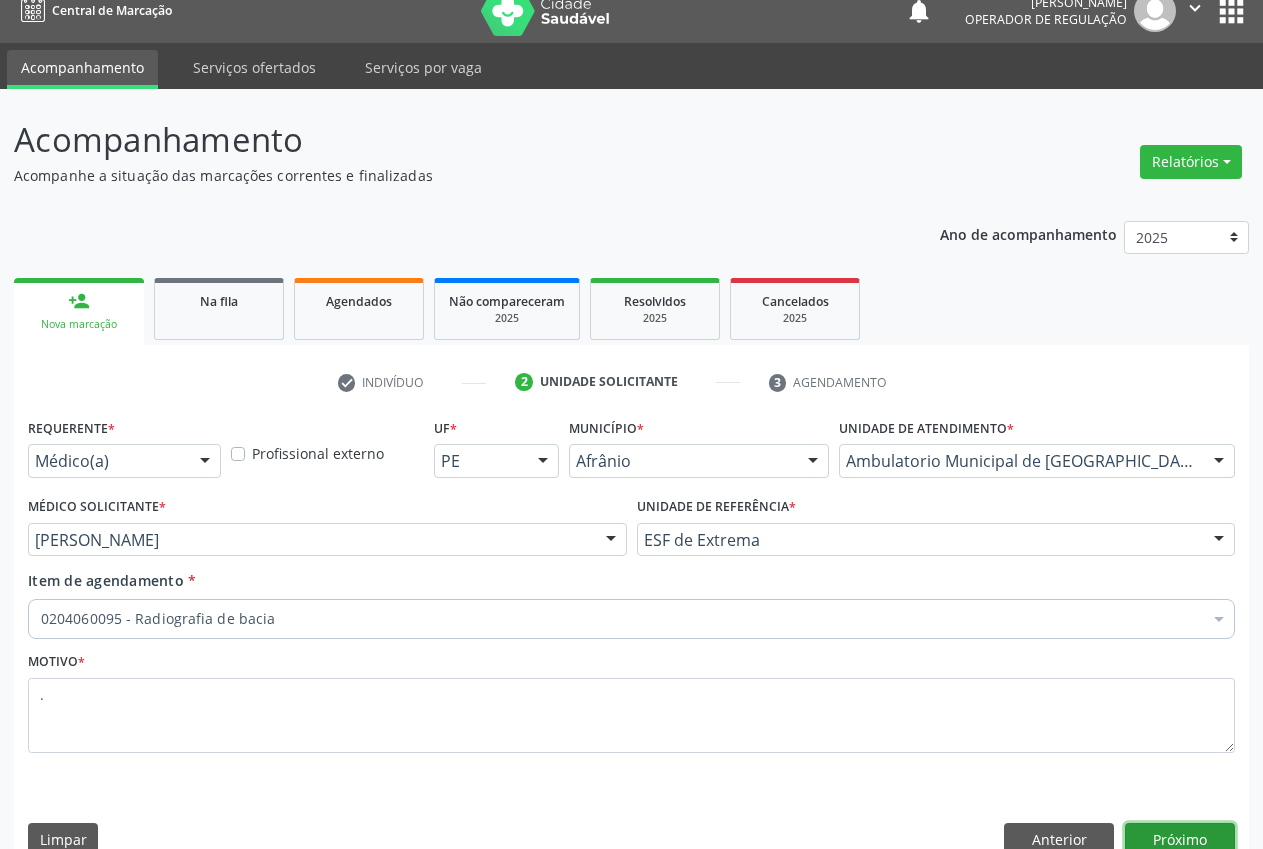 click on "Próximo" at bounding box center [1180, 840] 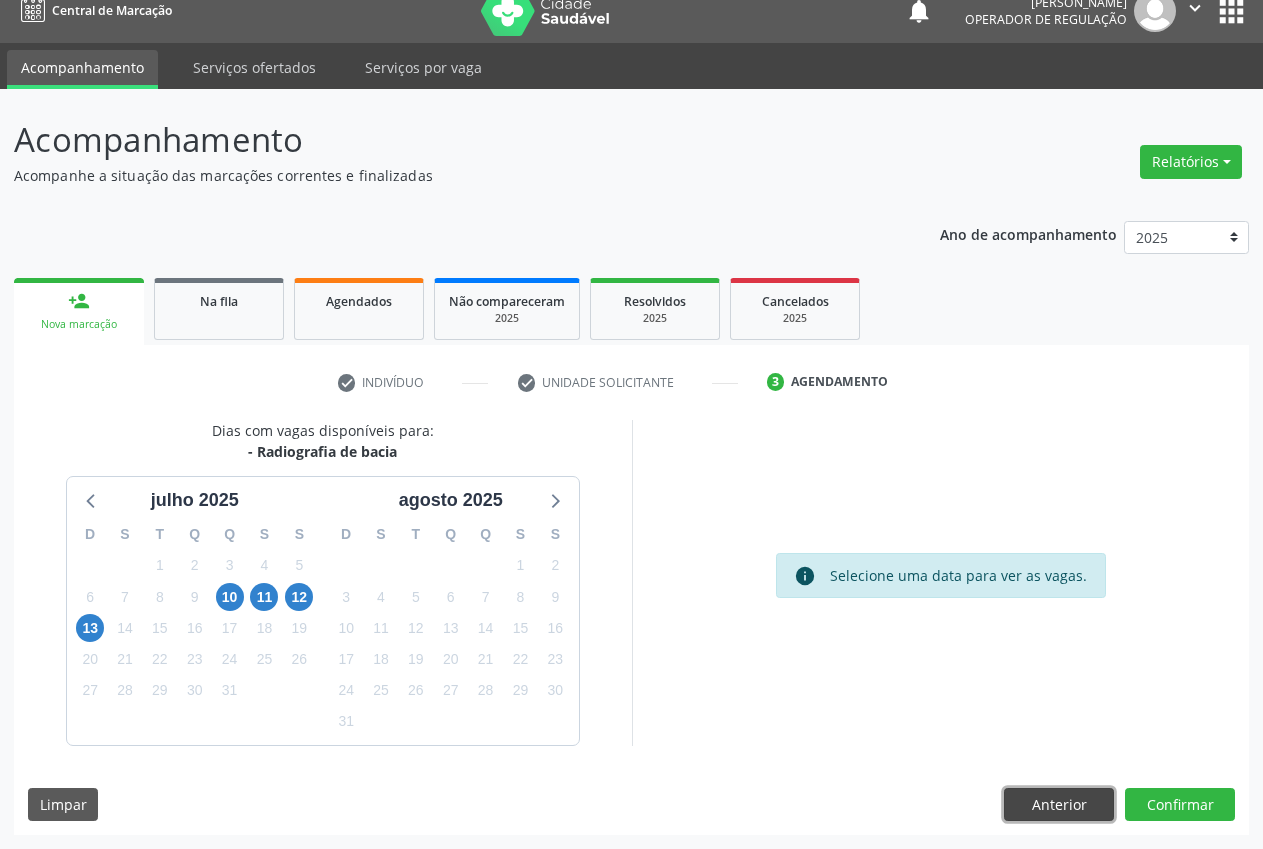 click on "Anterior" at bounding box center [1059, 805] 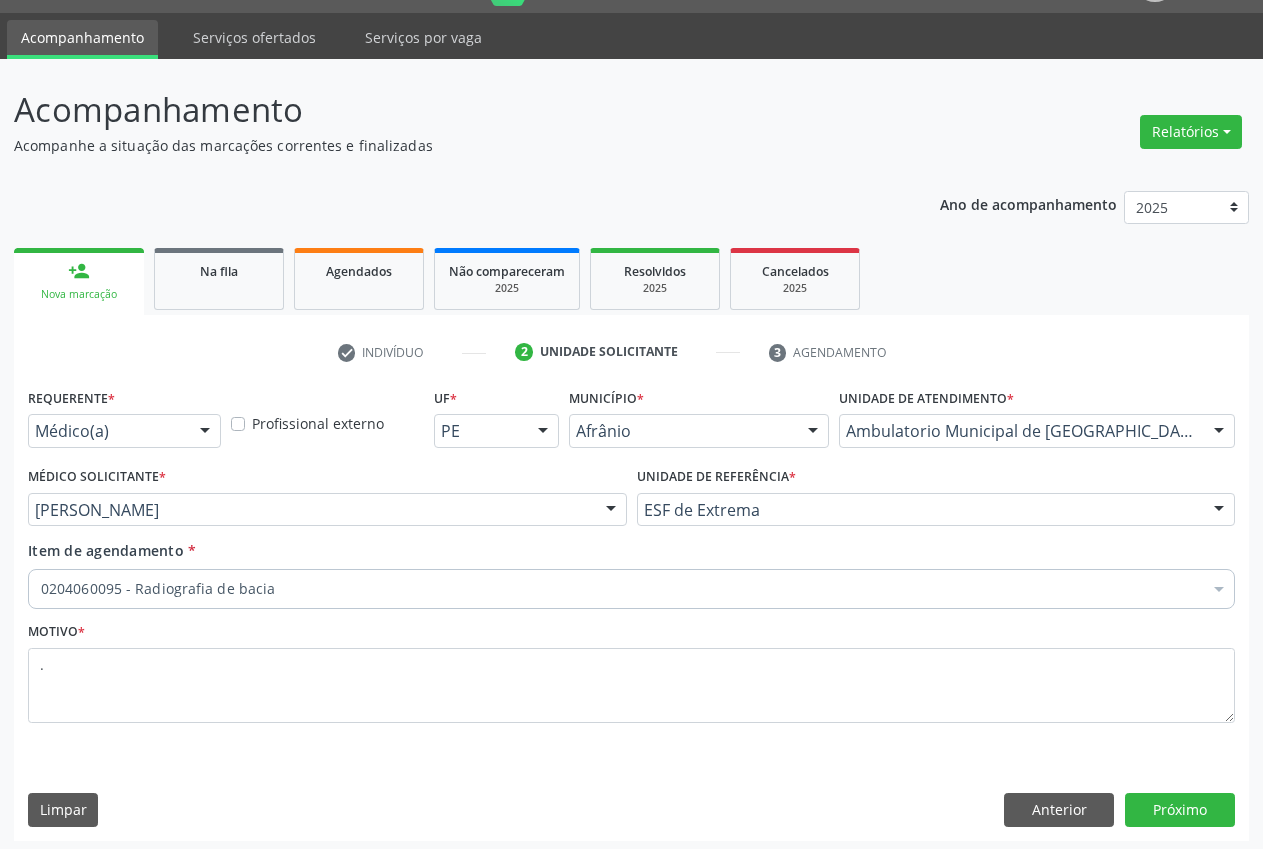 scroll, scrollTop: 57, scrollLeft: 0, axis: vertical 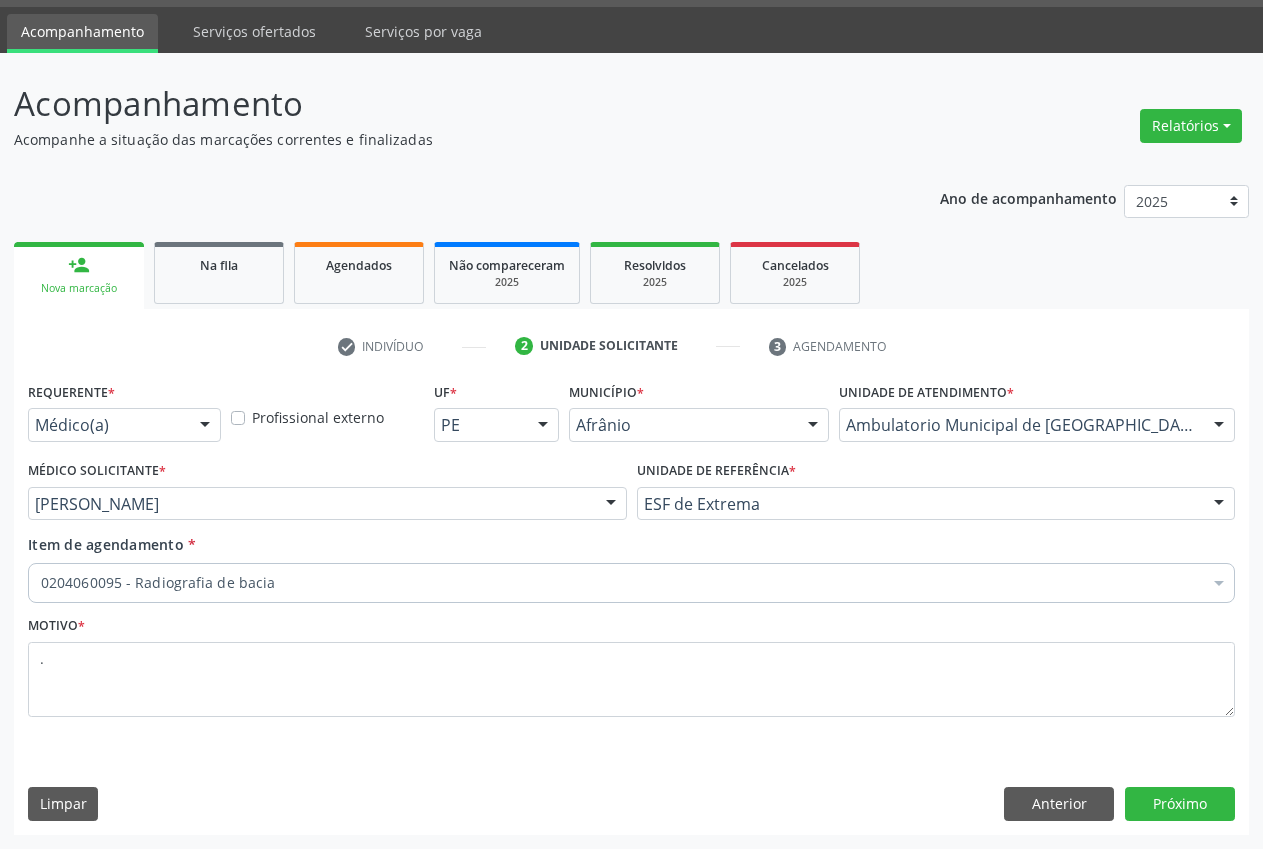 click on "Requerente
*
Médico(a)         Médico(a)   Enfermeiro(a)   Paciente
Nenhum resultado encontrado para: "   "
Não há nenhuma opção para ser exibida.
Profissional externo
UF
*
PE         BA   PE
Nenhum resultado encontrado para: "   "
Não há nenhuma opção para ser exibida.
Município
*
[PERSON_NAME] resultado encontrado para: "   "
Não há nenhuma opção para ser exibida.
Unidade de atendimento
*
Ambulatorio Municipal de Saude         Academia da Saude de Afranio   Academia da Saude do [GEOGRAPHIC_DATA][PERSON_NAME] do Distrito de [GEOGRAPHIC_DATA] do [GEOGRAPHIC_DATA] do [PERSON_NAME][GEOGRAPHIC_DATA]   Ambulatorio Municipal de Saude   Caf Central de Abastecimento Farmaceutico     Centro de Especialidades   Cime   Cuidar" at bounding box center [631, 605] 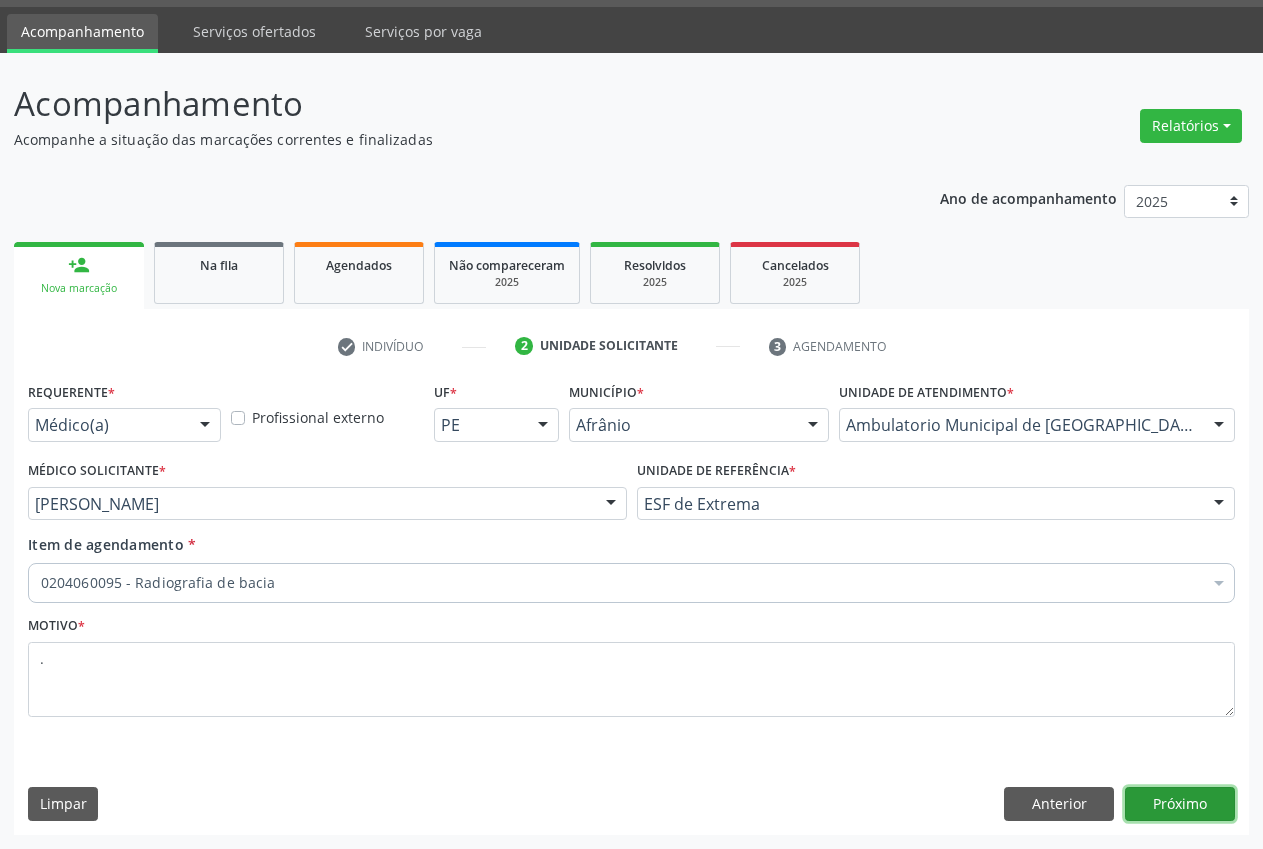 click on "Próximo" at bounding box center (1180, 804) 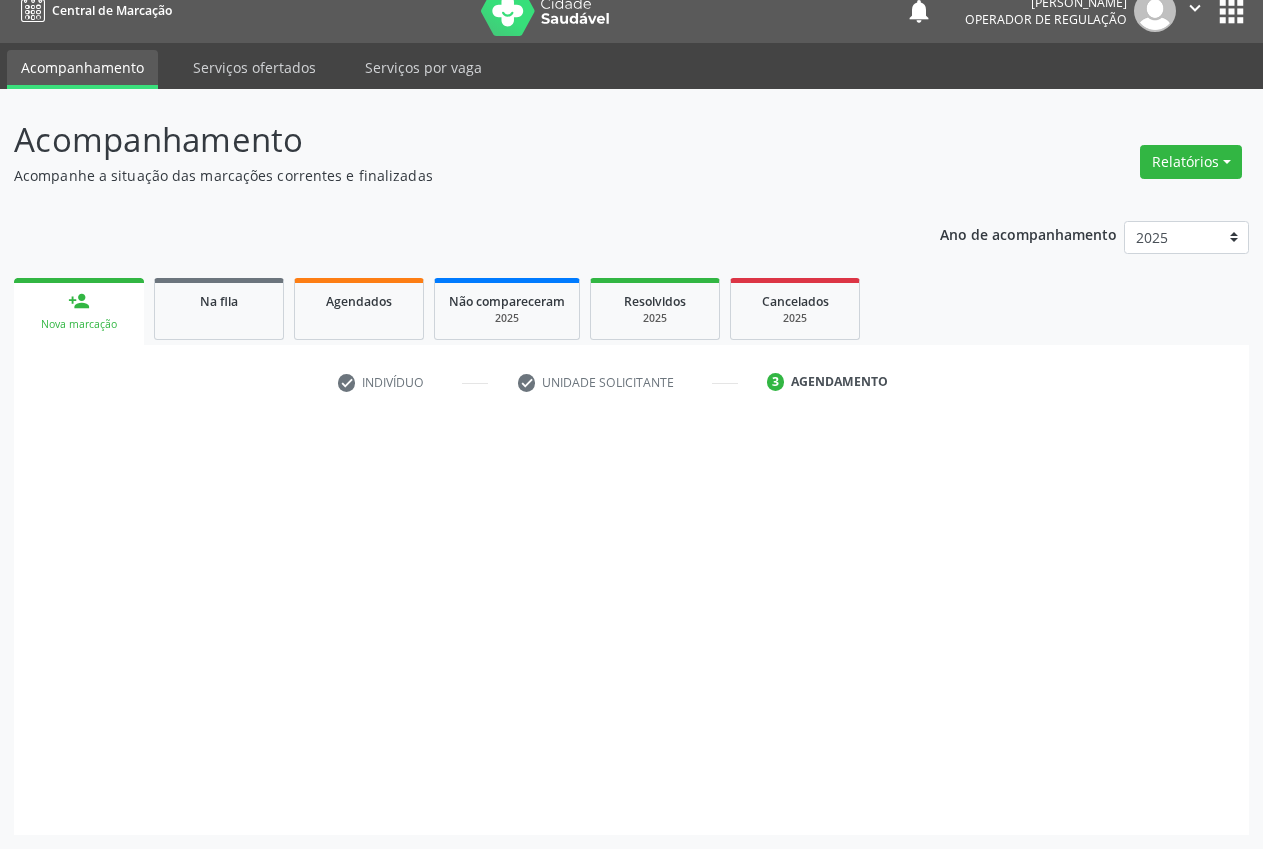scroll, scrollTop: 21, scrollLeft: 0, axis: vertical 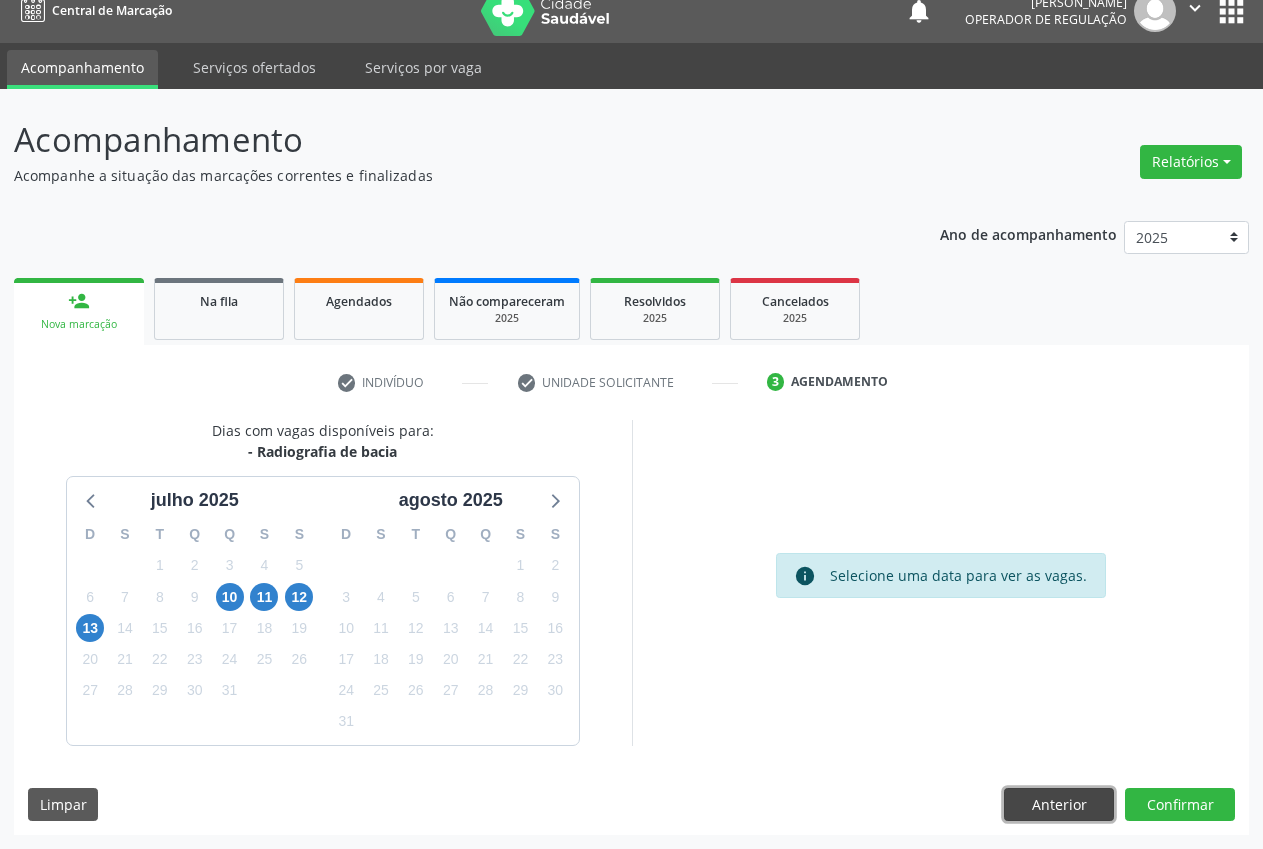 click on "Anterior" at bounding box center (1059, 805) 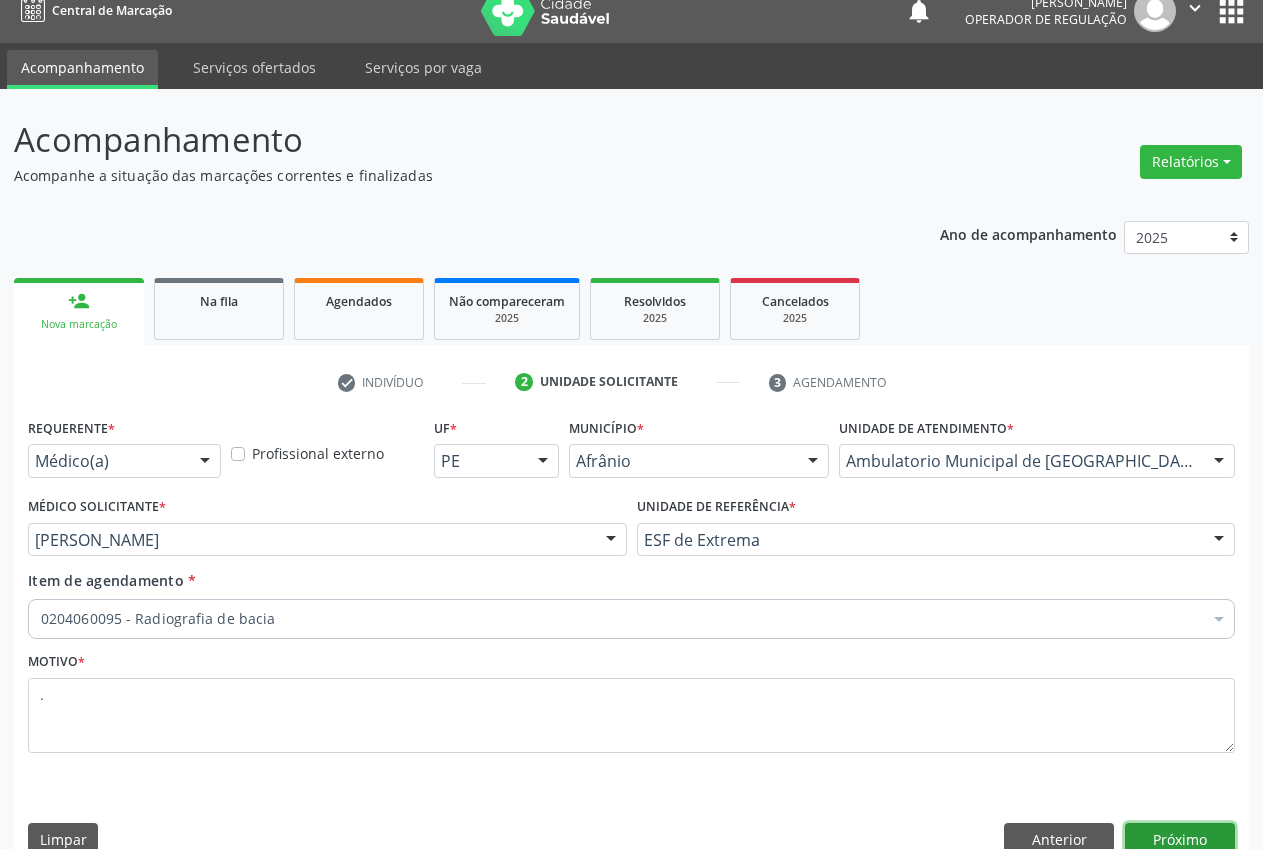 click on "Próximo" at bounding box center [1180, 840] 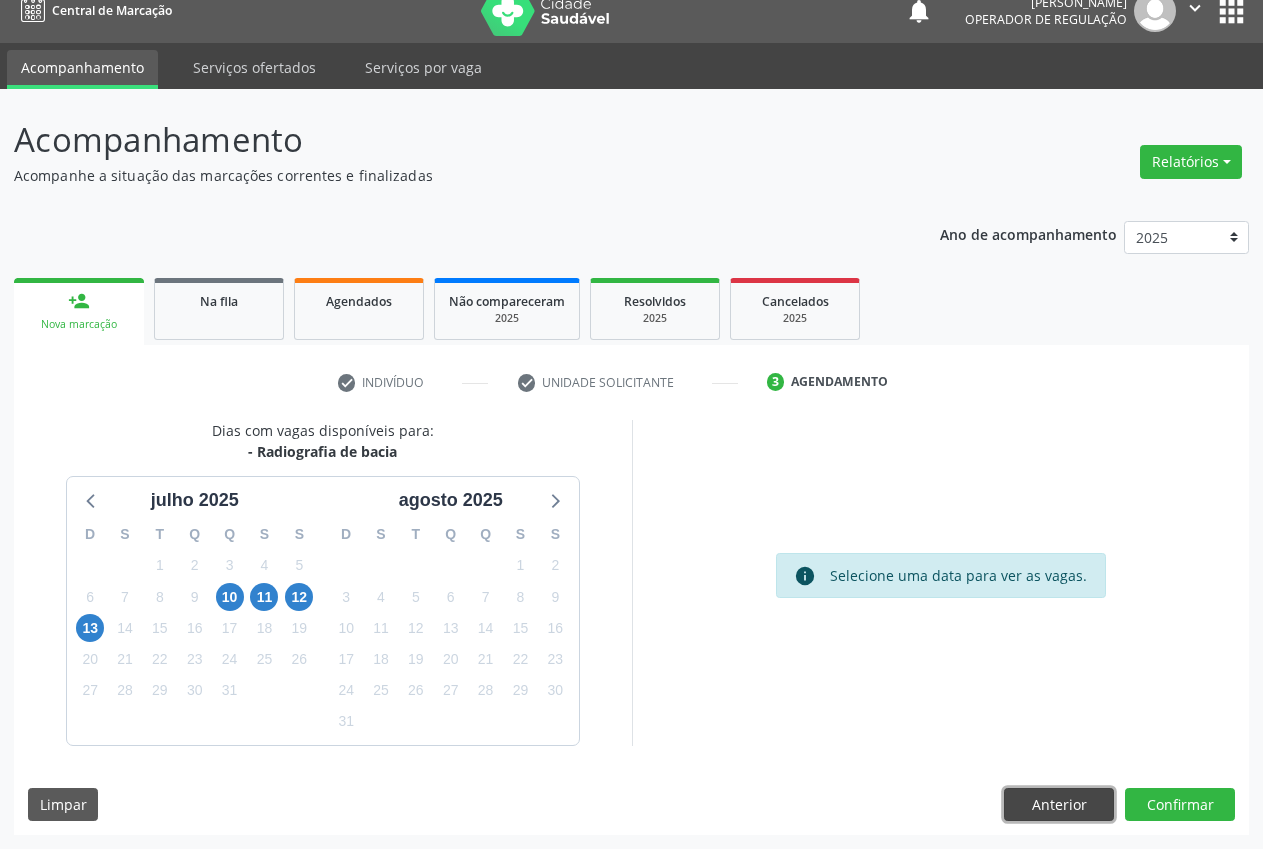 click on "Anterior" at bounding box center (1059, 805) 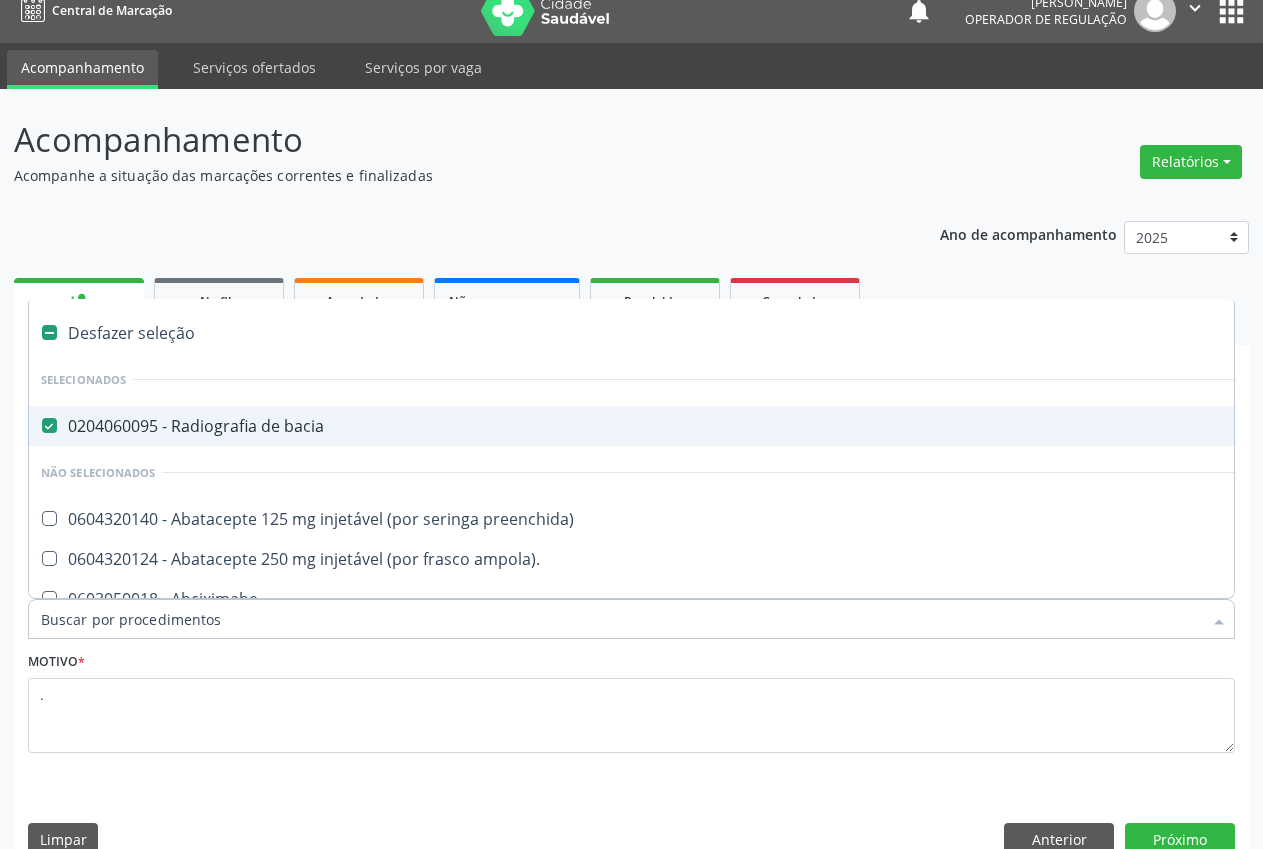 click at bounding box center (49, 425) 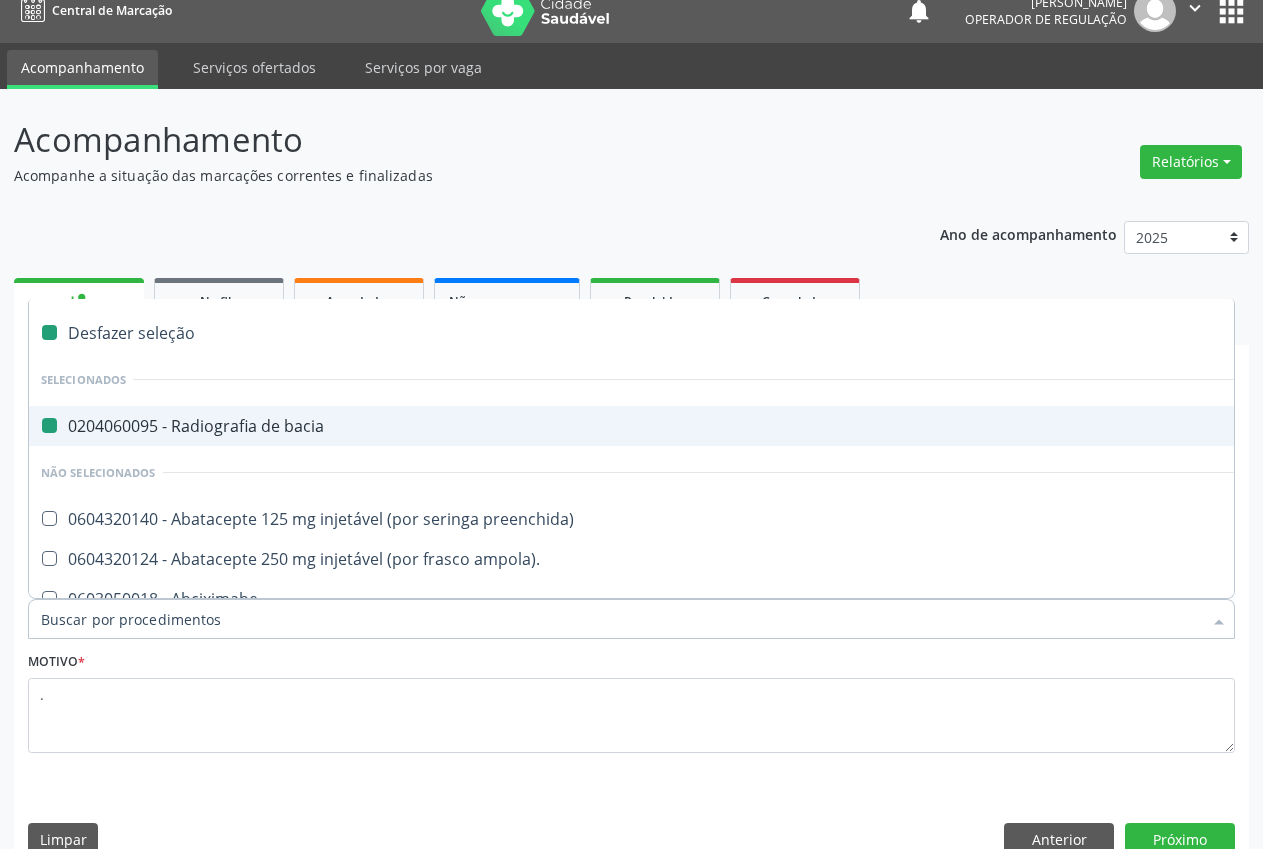 checkbox on "false" 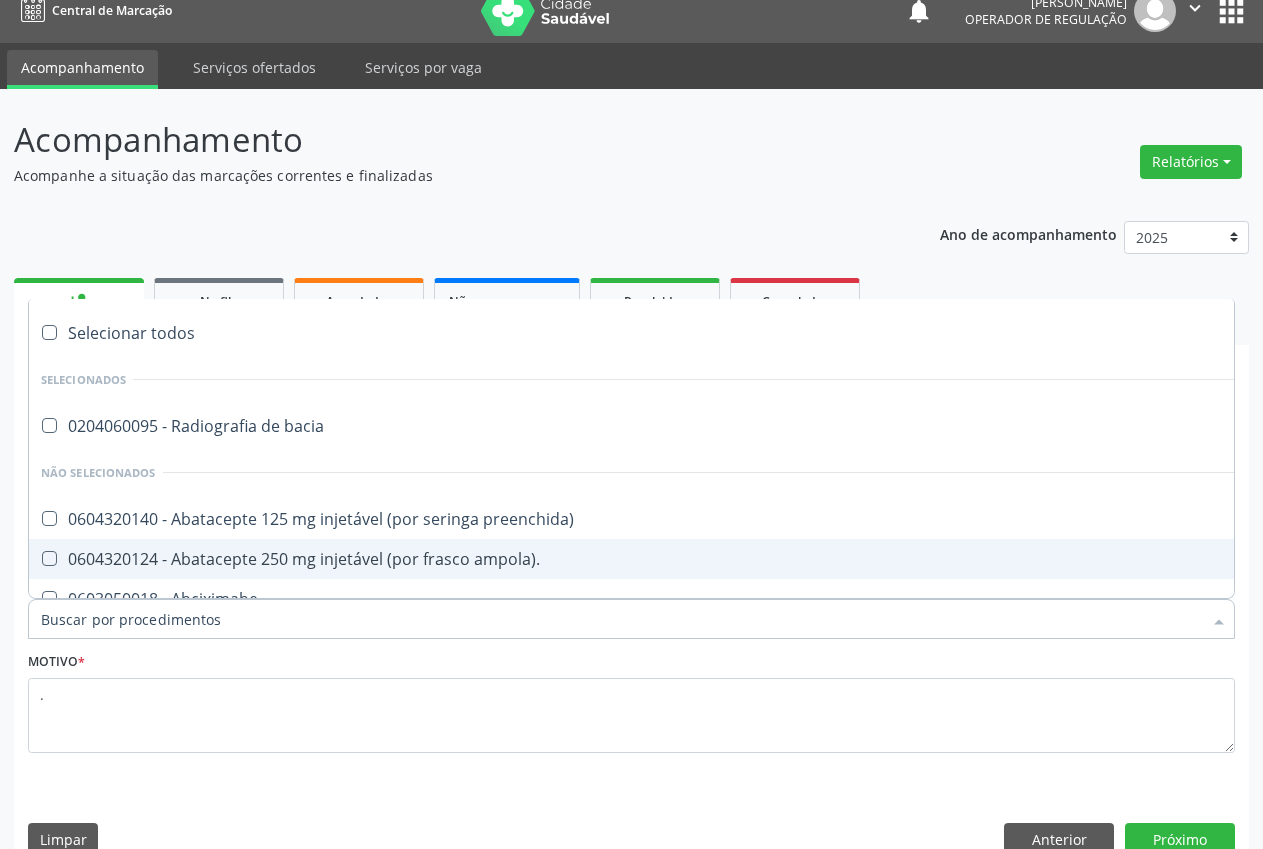 click on "Item de agendamento
*" at bounding box center (621, 619) 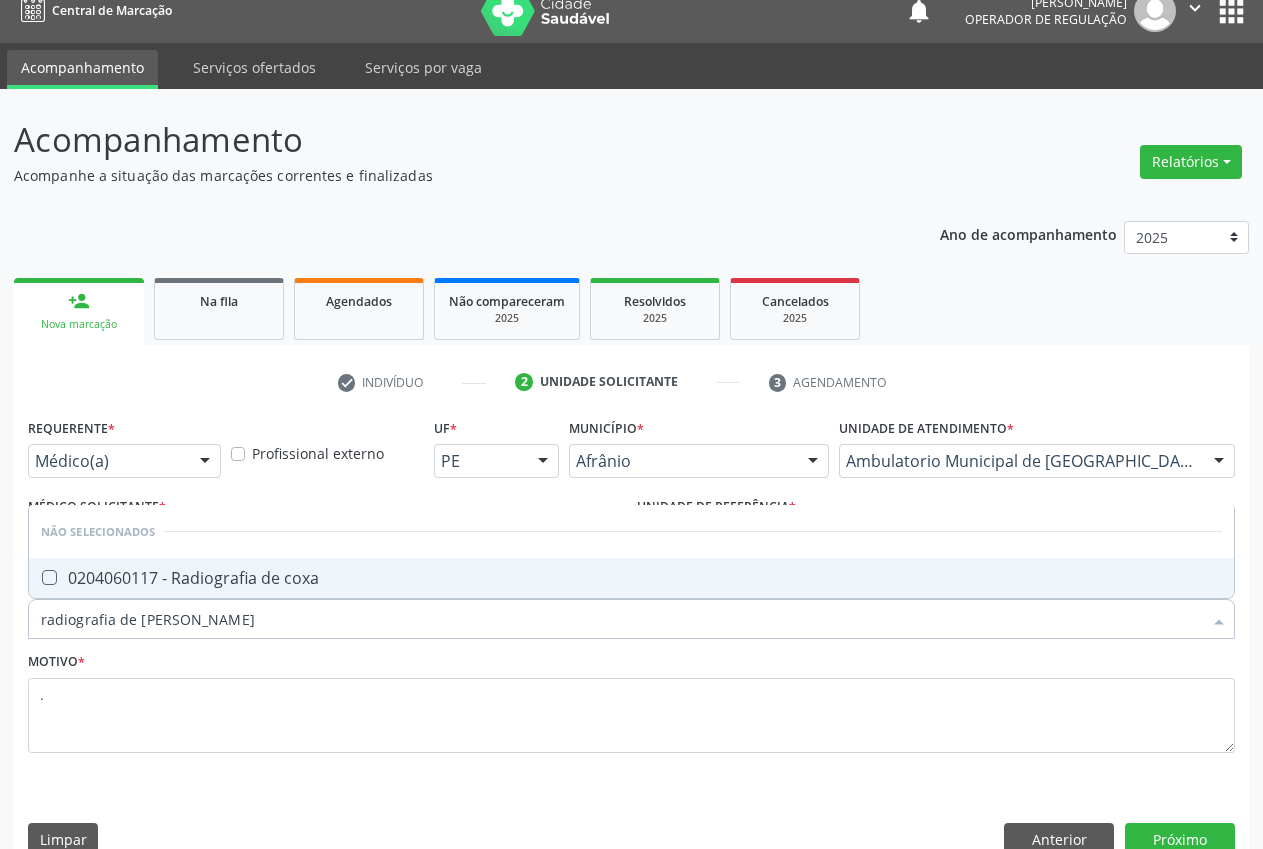 type on "radiografia de coxa" 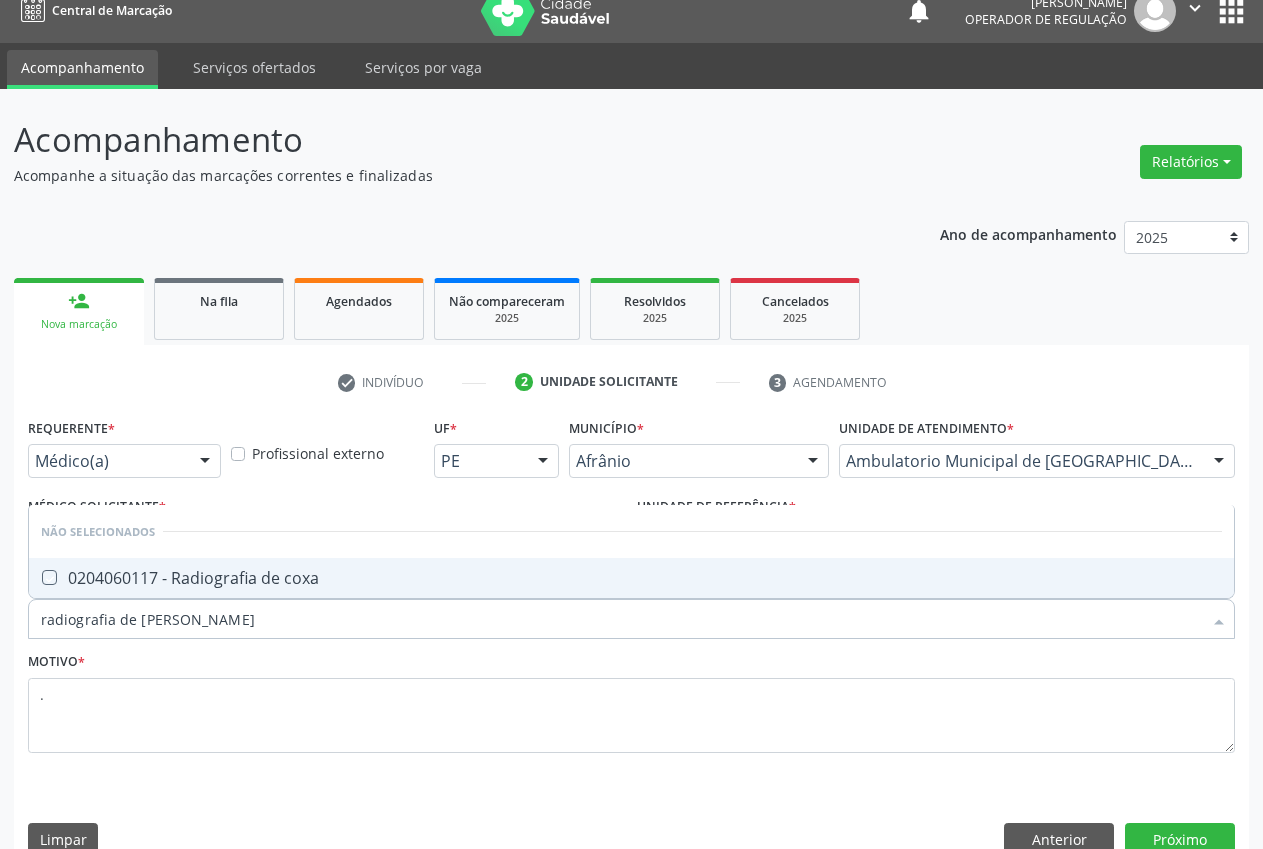 checkbox on "true" 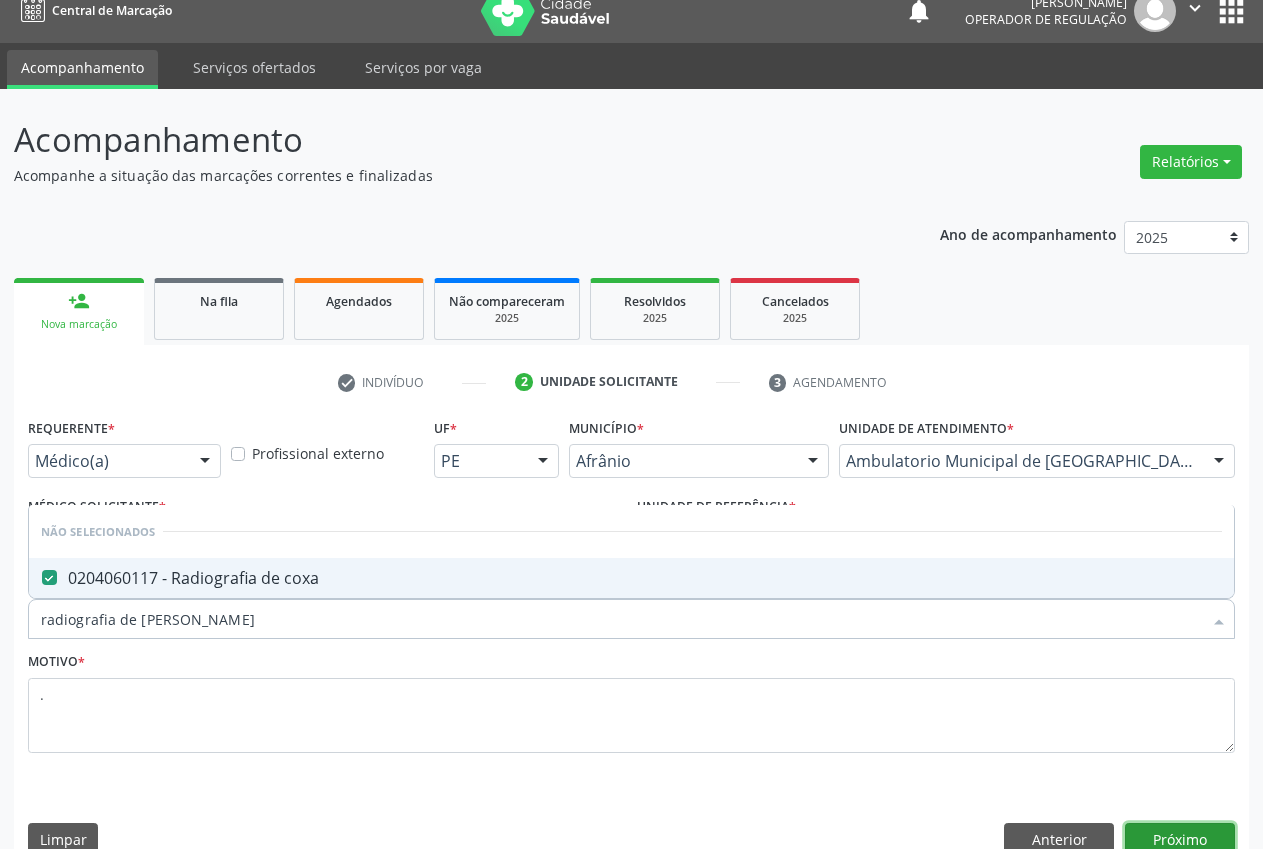 click on "Próximo" at bounding box center (1180, 840) 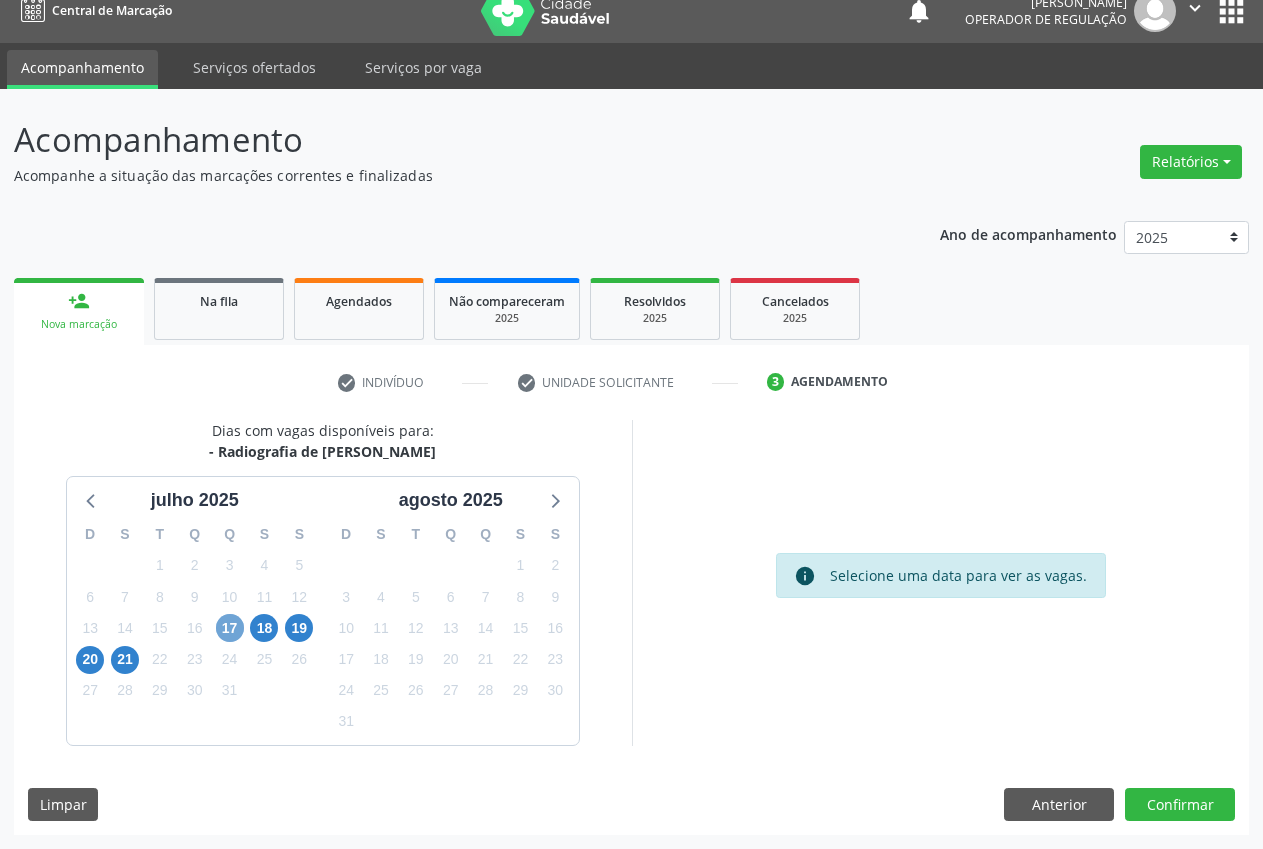 click on "17" at bounding box center (230, 628) 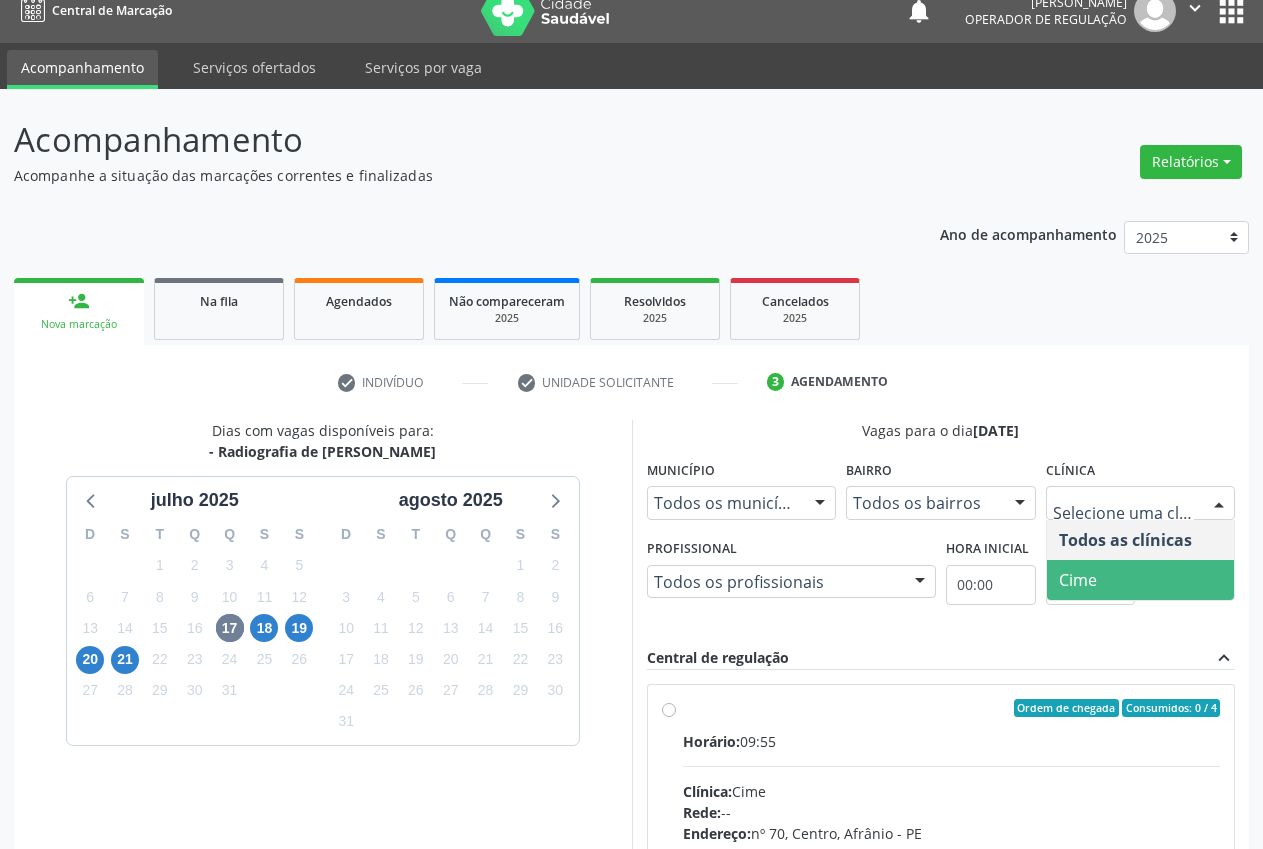click on "Cime" at bounding box center (1141, 580) 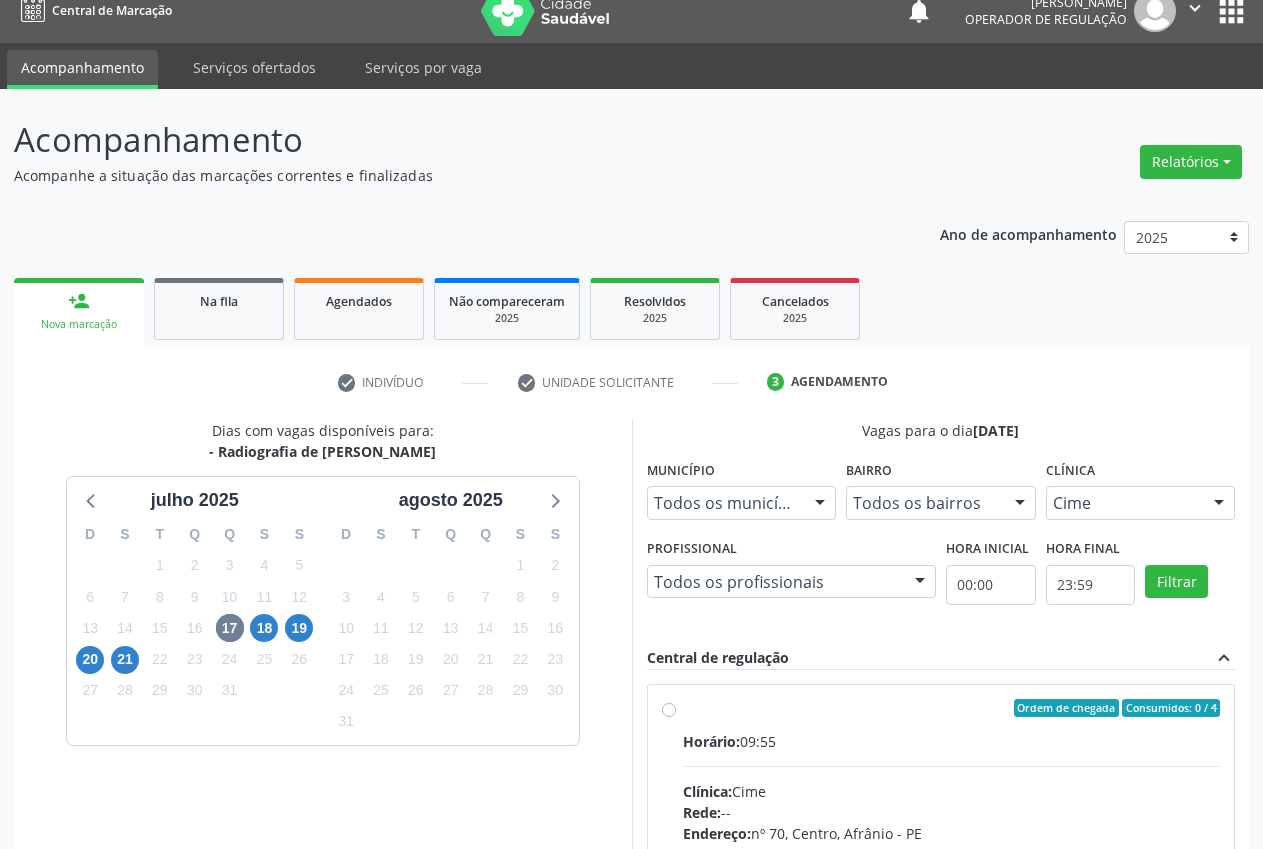 click on "Ordem de chegada
Consumidos: 0 / 4
Horário:   09:55
Clínica:  Cime
Rede:
--
Endereço:   nº 70, Centro, Afrânio - PE
Telefone:   (87) 88416145
Profissional:
--
Informações adicionais sobre o atendimento
Idade de atendimento:
Sem restrição
Gênero(s) atendido(s):
Sem restrição
Informações adicionais:
--" at bounding box center (952, 852) 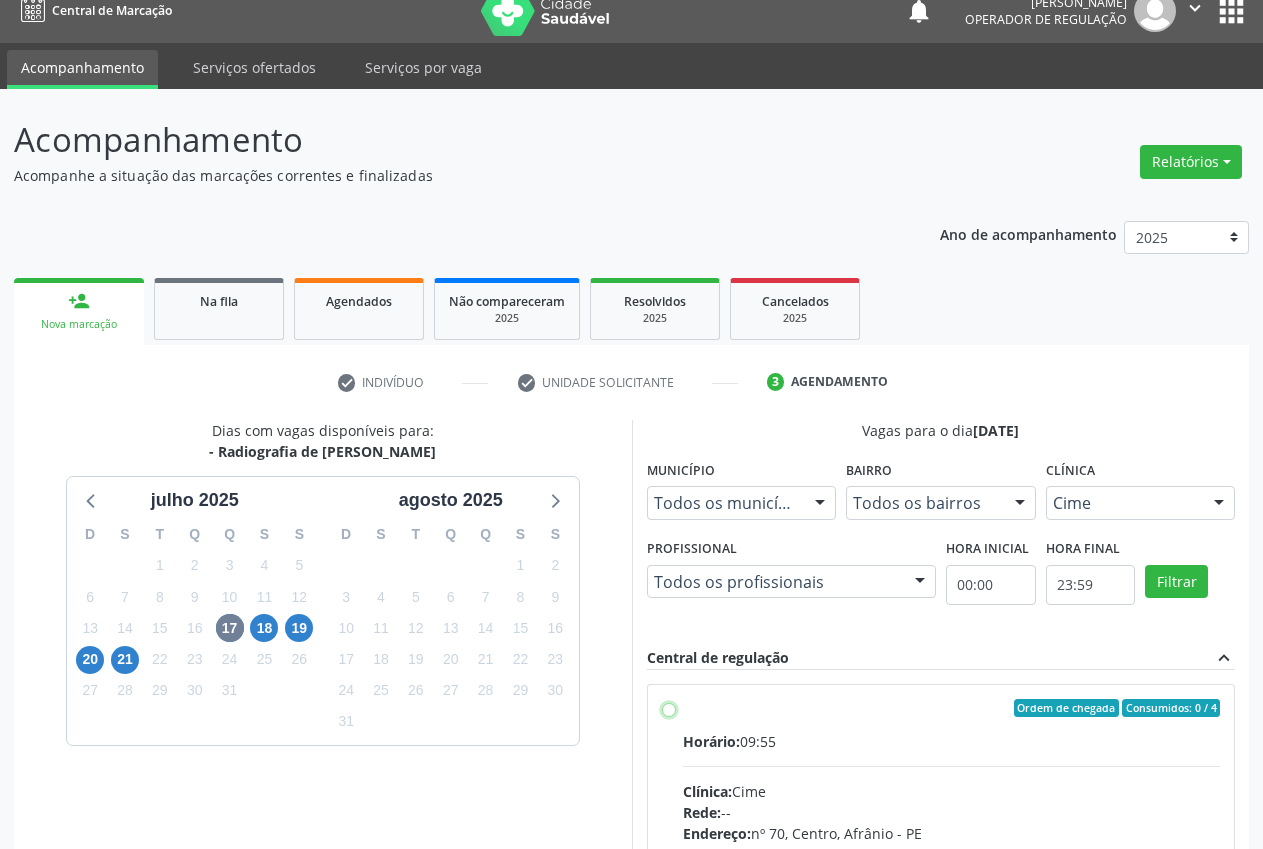 click on "Ordem de chegada
Consumidos: 0 / 4
Horário:   09:55
Clínica:  Cime
Rede:
--
Endereço:   nº 70, Centro, Afrânio - PE
Telefone:   (87) 88416145
Profissional:
--
Informações adicionais sobre o atendimento
Idade de atendimento:
Sem restrição
Gênero(s) atendido(s):
Sem restrição
Informações adicionais:
--" at bounding box center [669, 708] 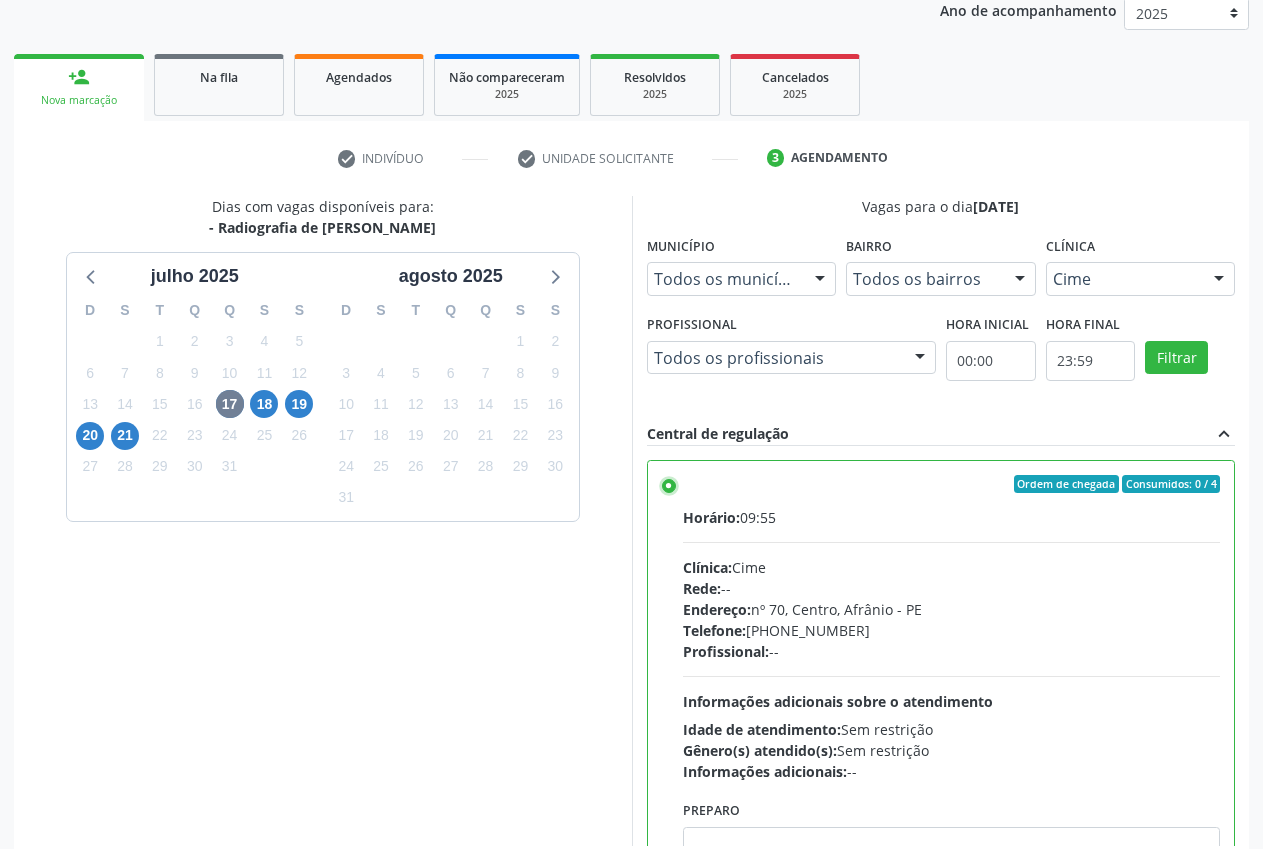 scroll, scrollTop: 346, scrollLeft: 0, axis: vertical 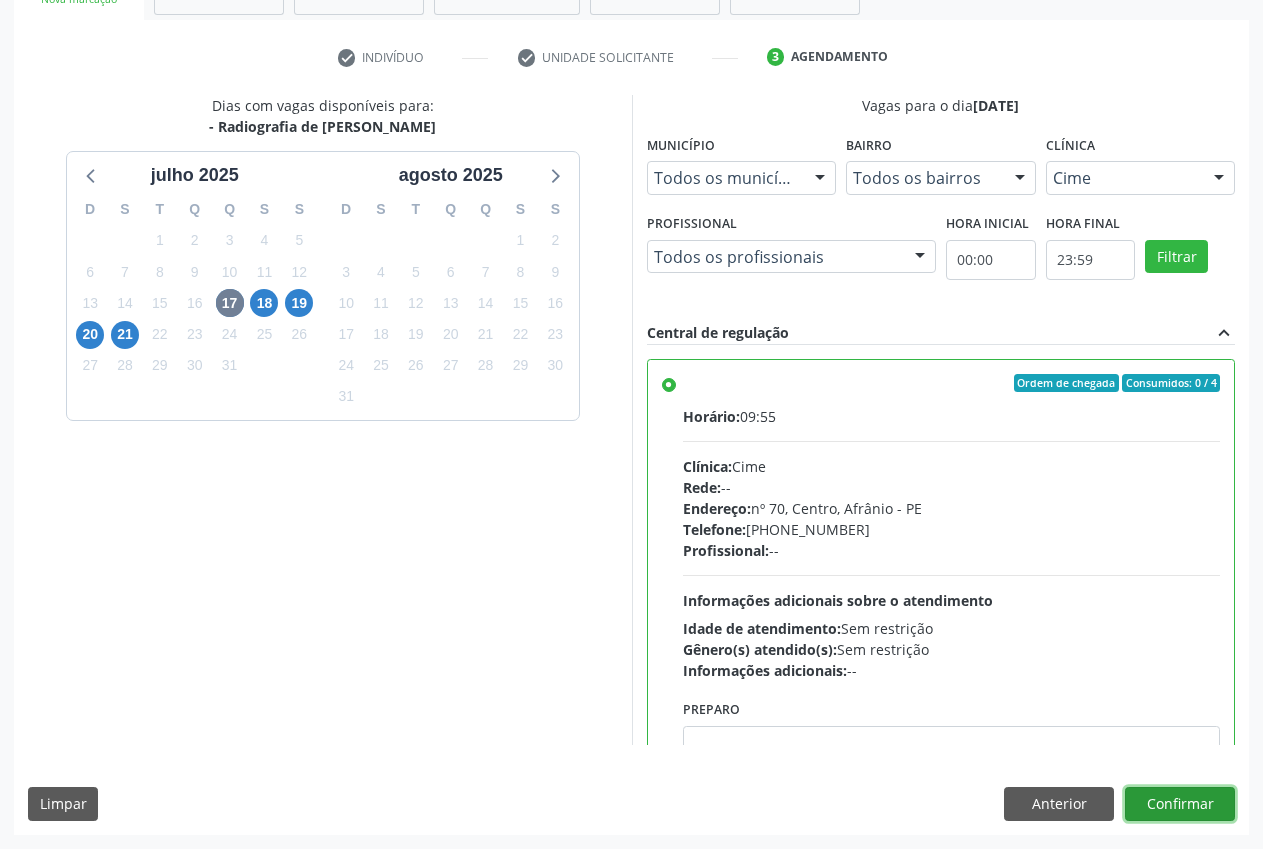 click on "Confirmar" at bounding box center [1180, 804] 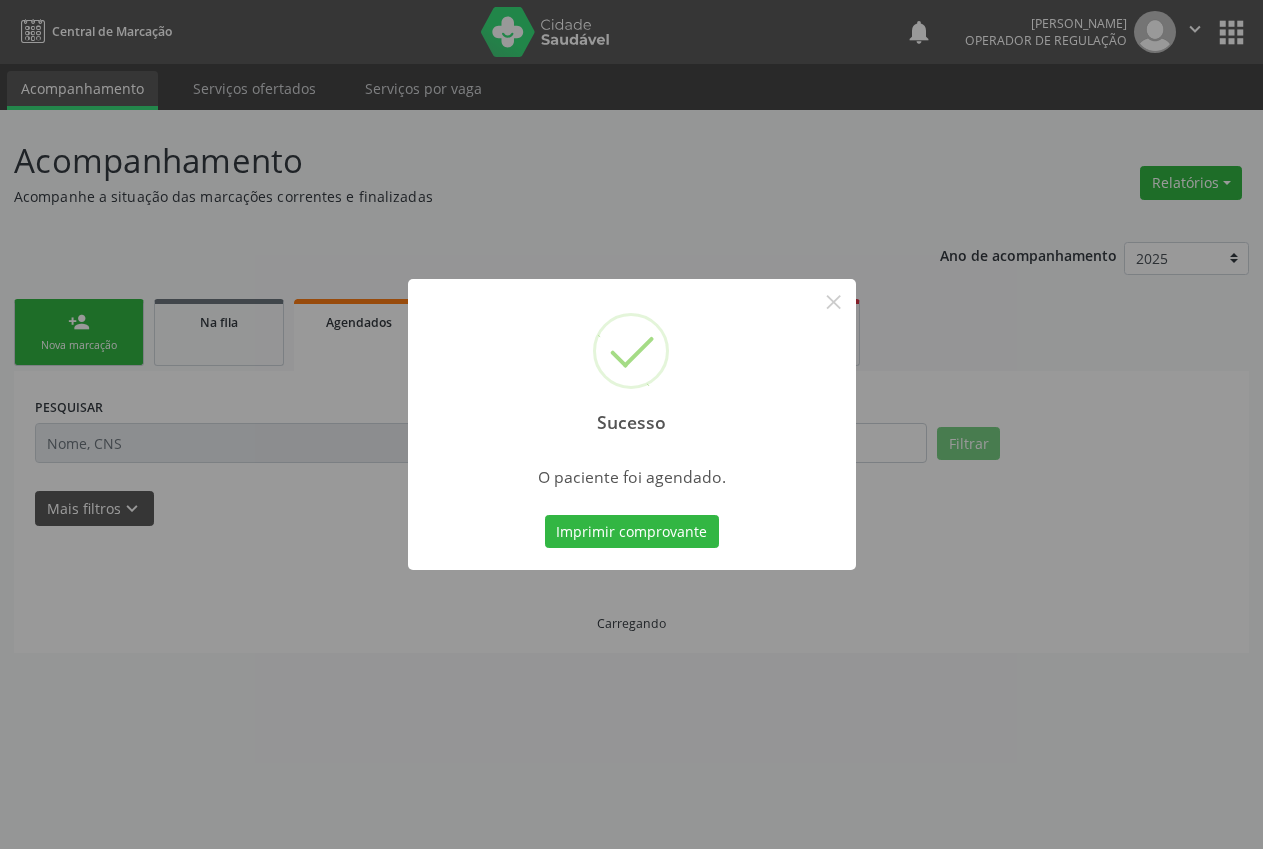 scroll, scrollTop: 0, scrollLeft: 0, axis: both 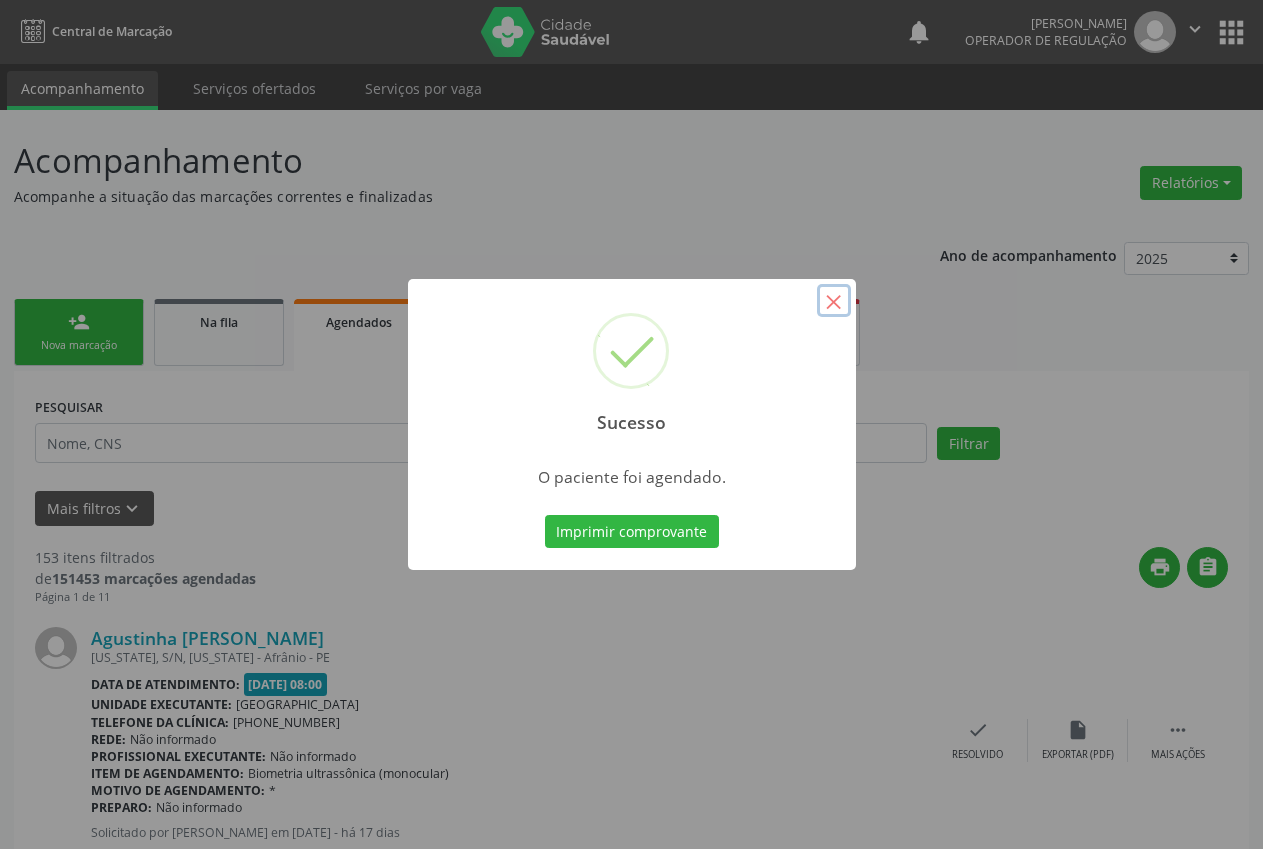 click on "×" at bounding box center (834, 301) 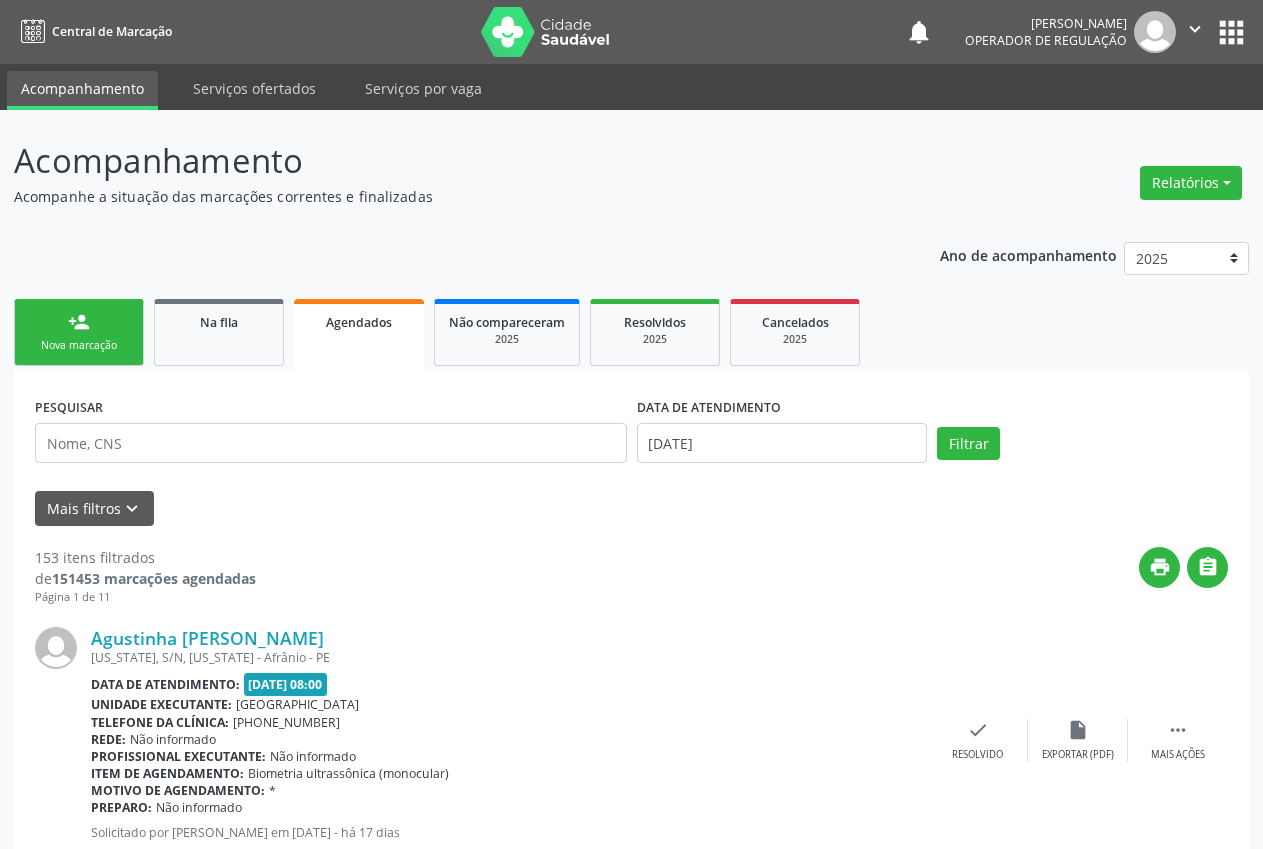 click on "Nova marcação" at bounding box center [79, 345] 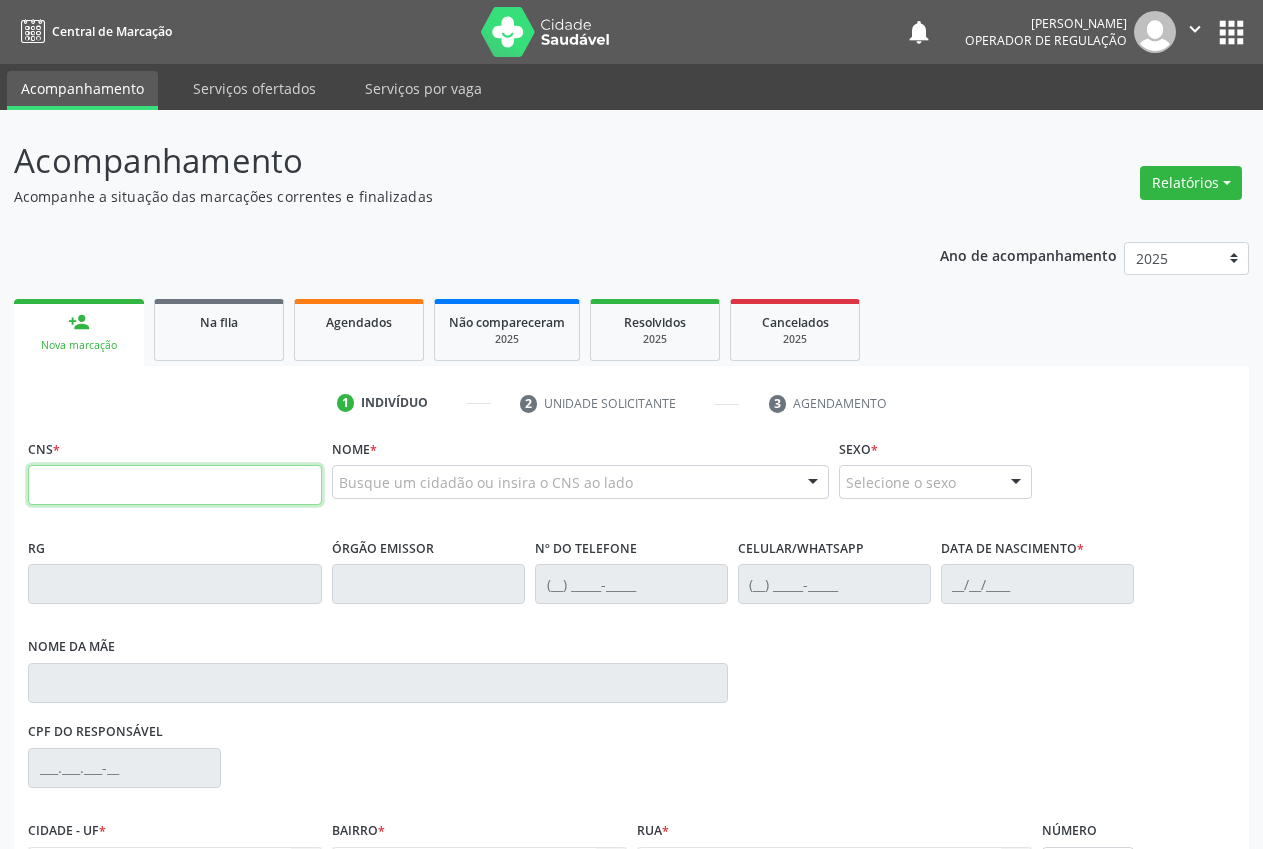 click at bounding box center (175, 485) 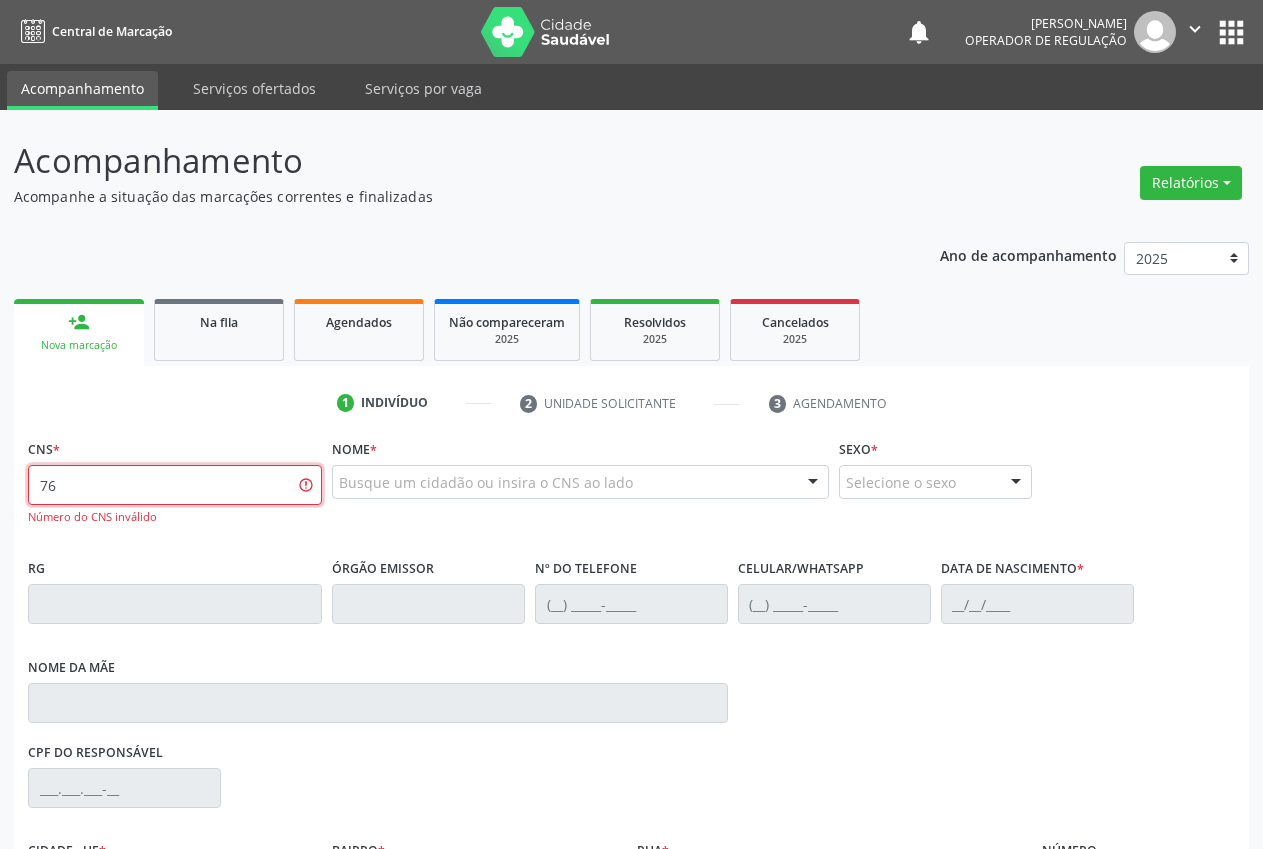 type on "7" 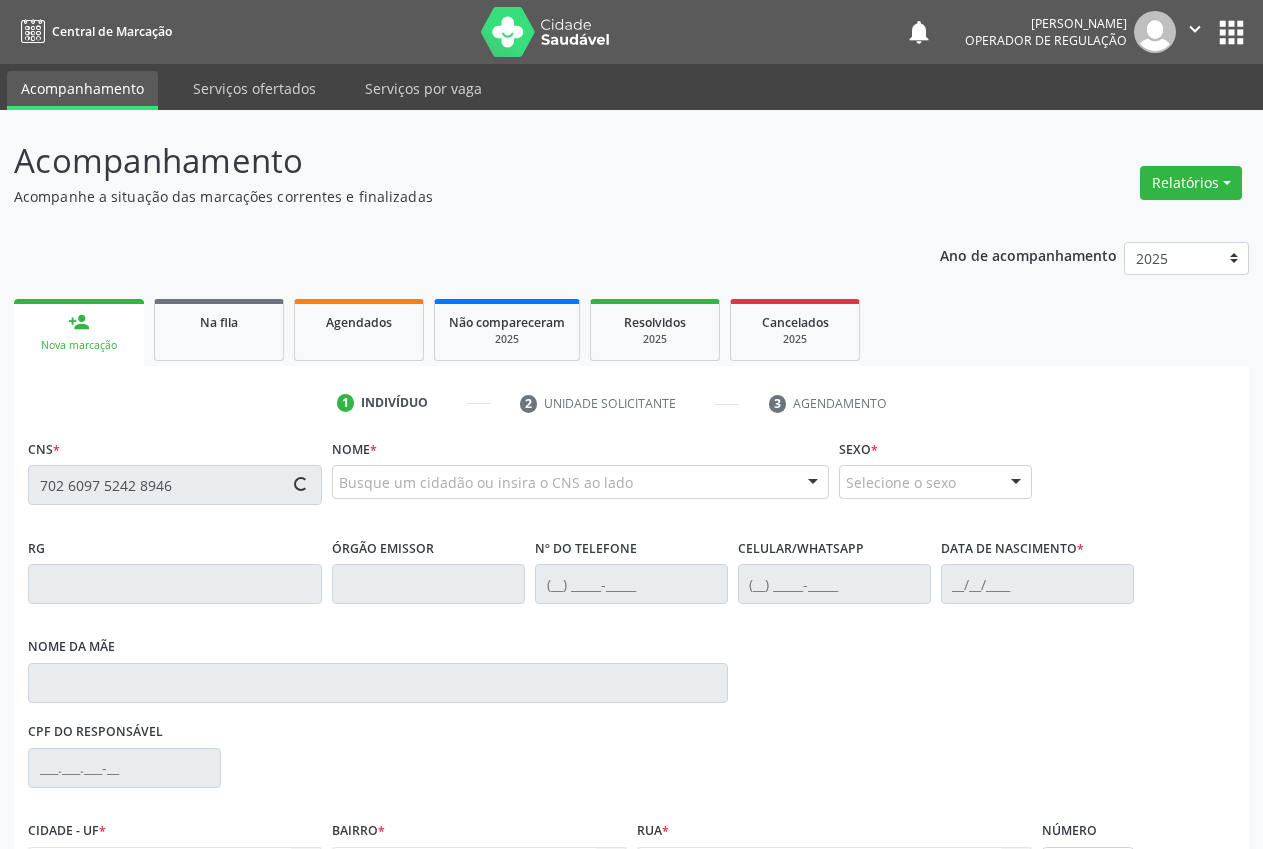 type on "702 6097 5242 8946" 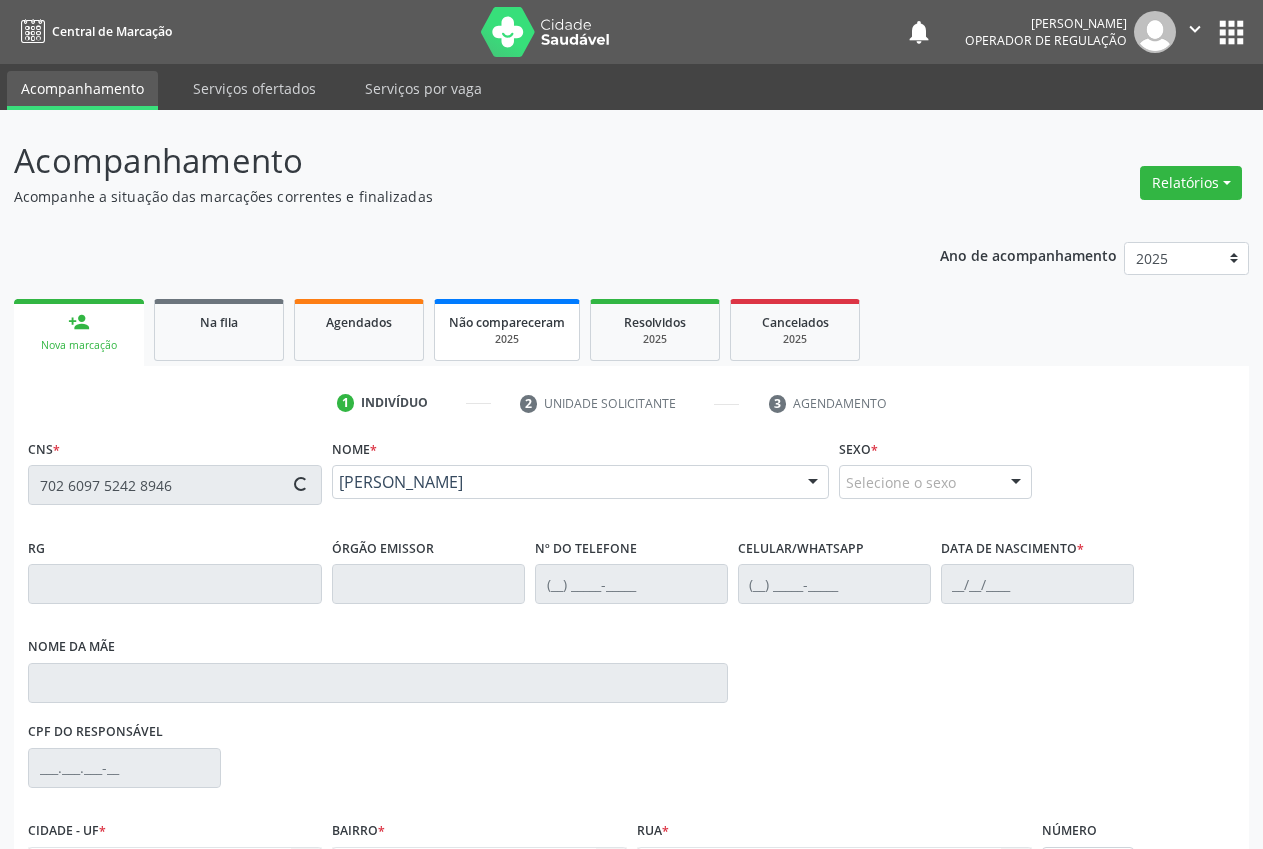 type on "(87) 98876-3573" 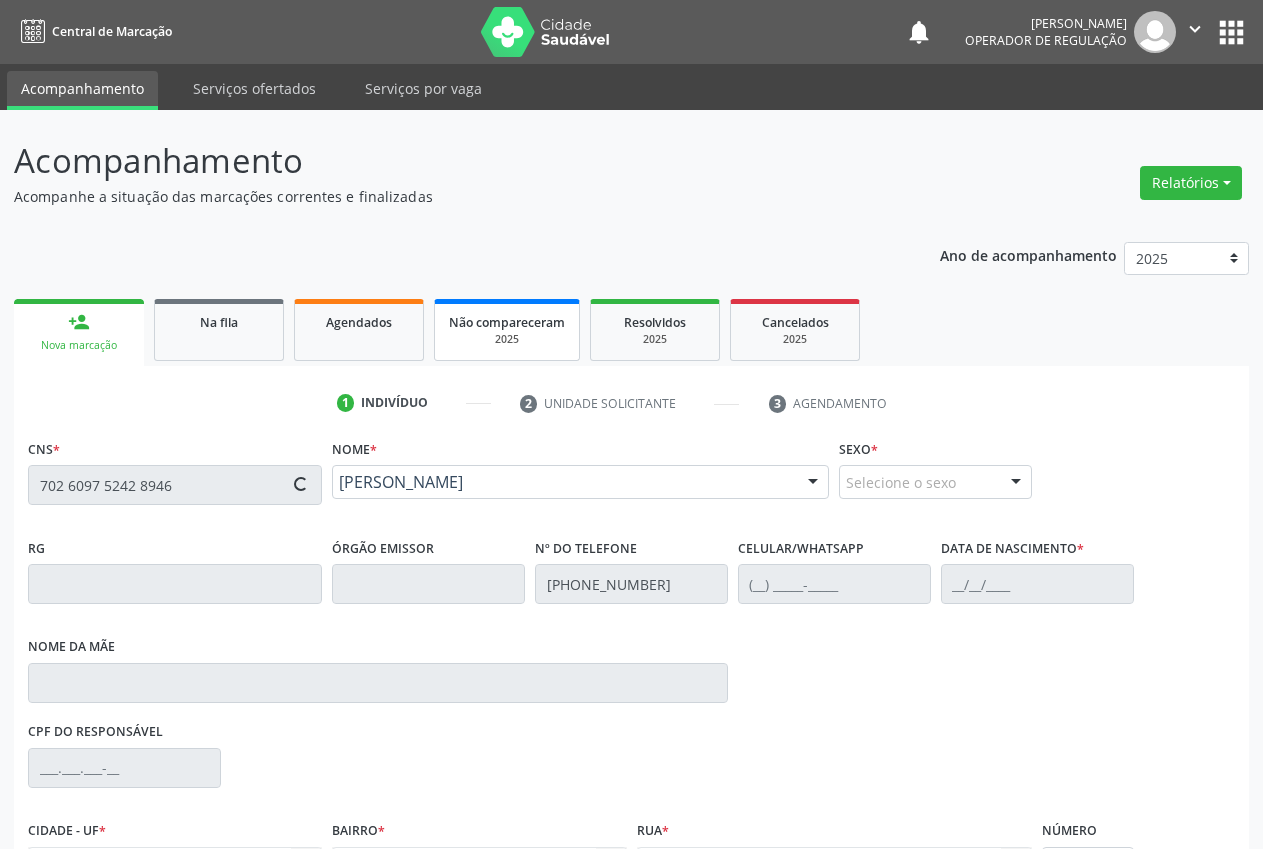 type on "[PHONE_NUMBER]" 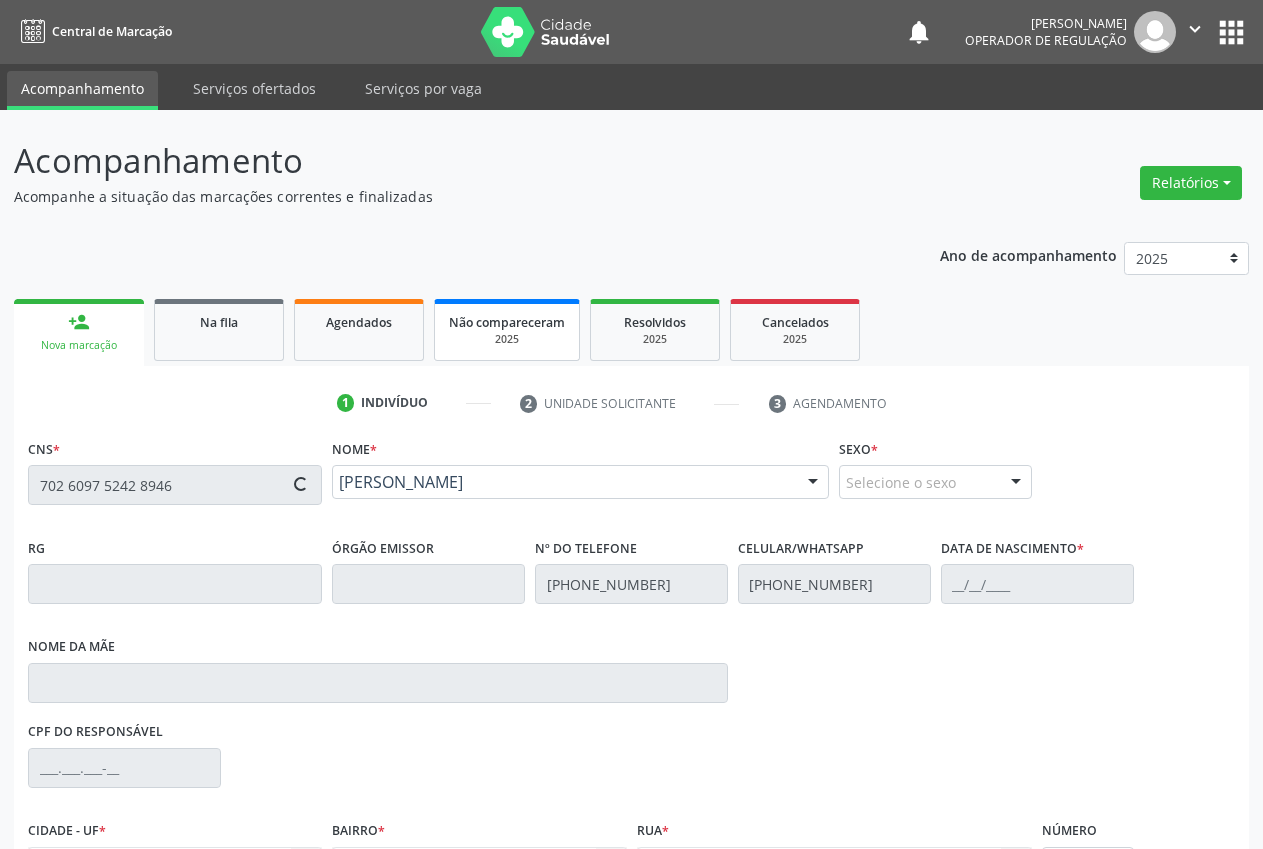 type on "[DATE]" 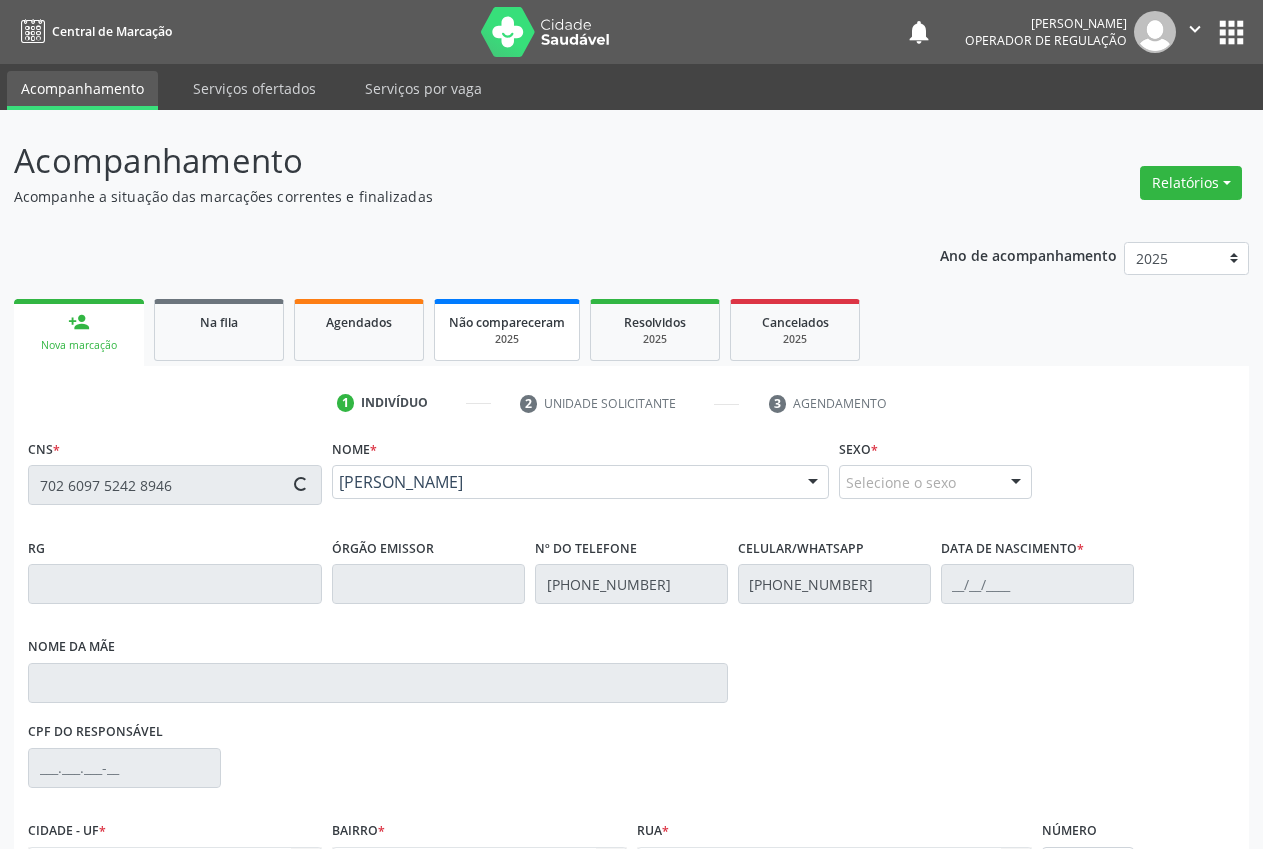 type on "Agostinha Maria da Conceição" 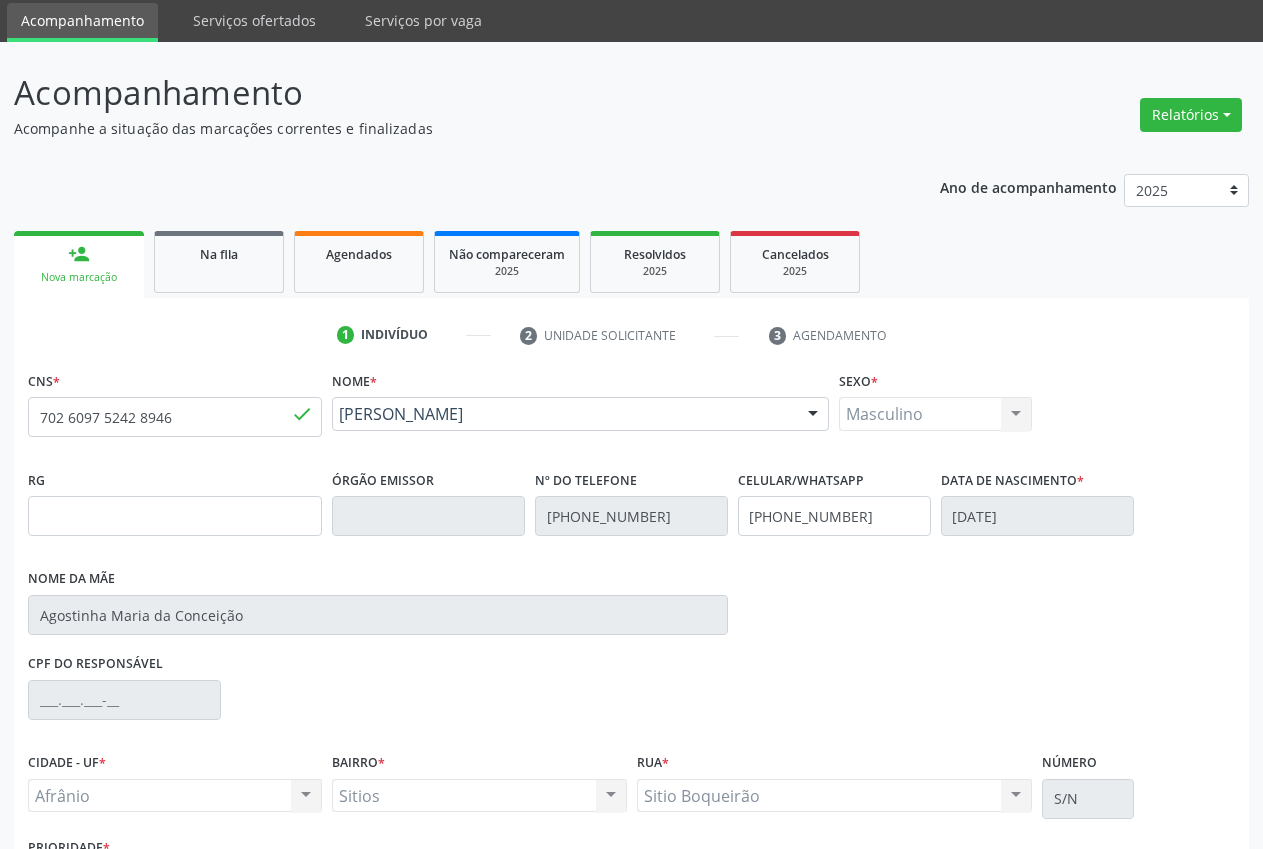 scroll, scrollTop: 221, scrollLeft: 0, axis: vertical 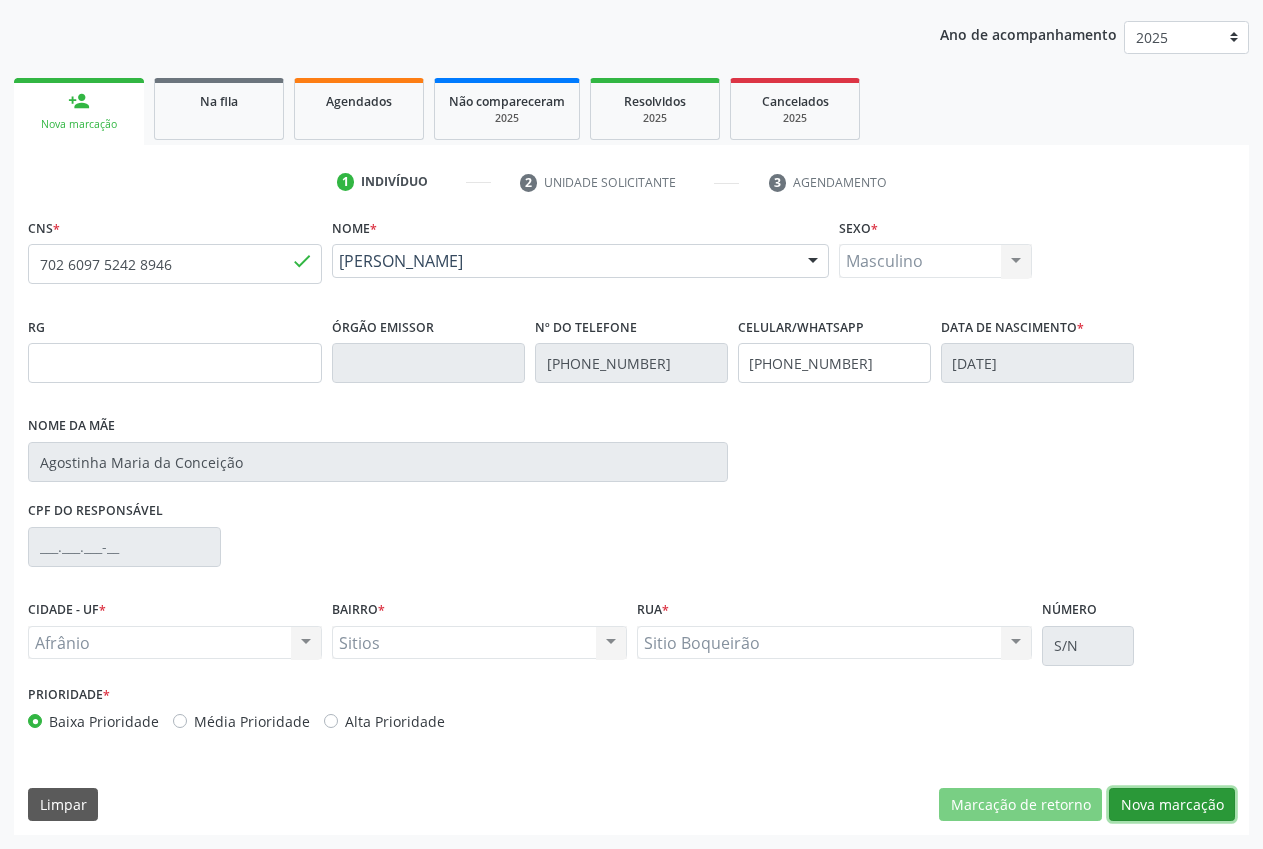 click on "Nova marcação" at bounding box center (1172, 805) 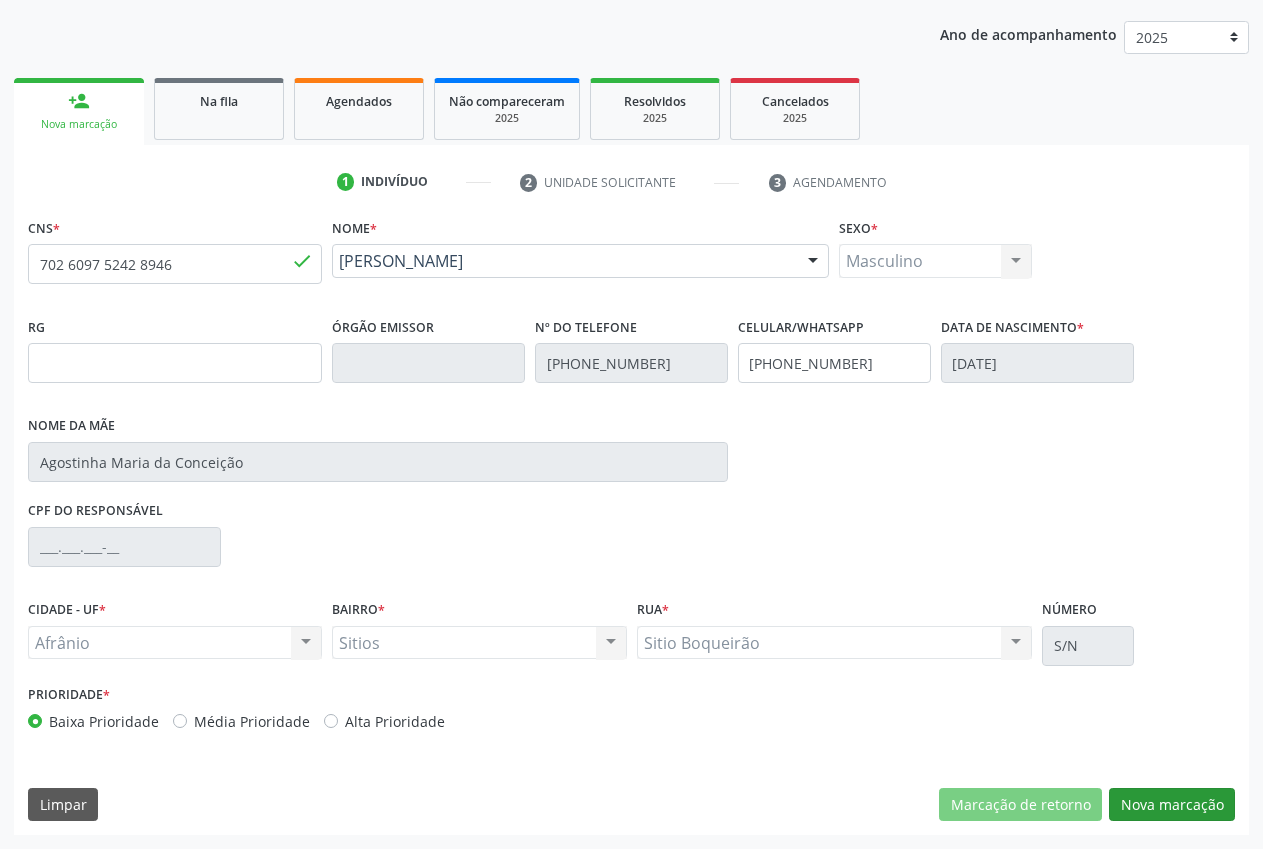 scroll, scrollTop: 57, scrollLeft: 0, axis: vertical 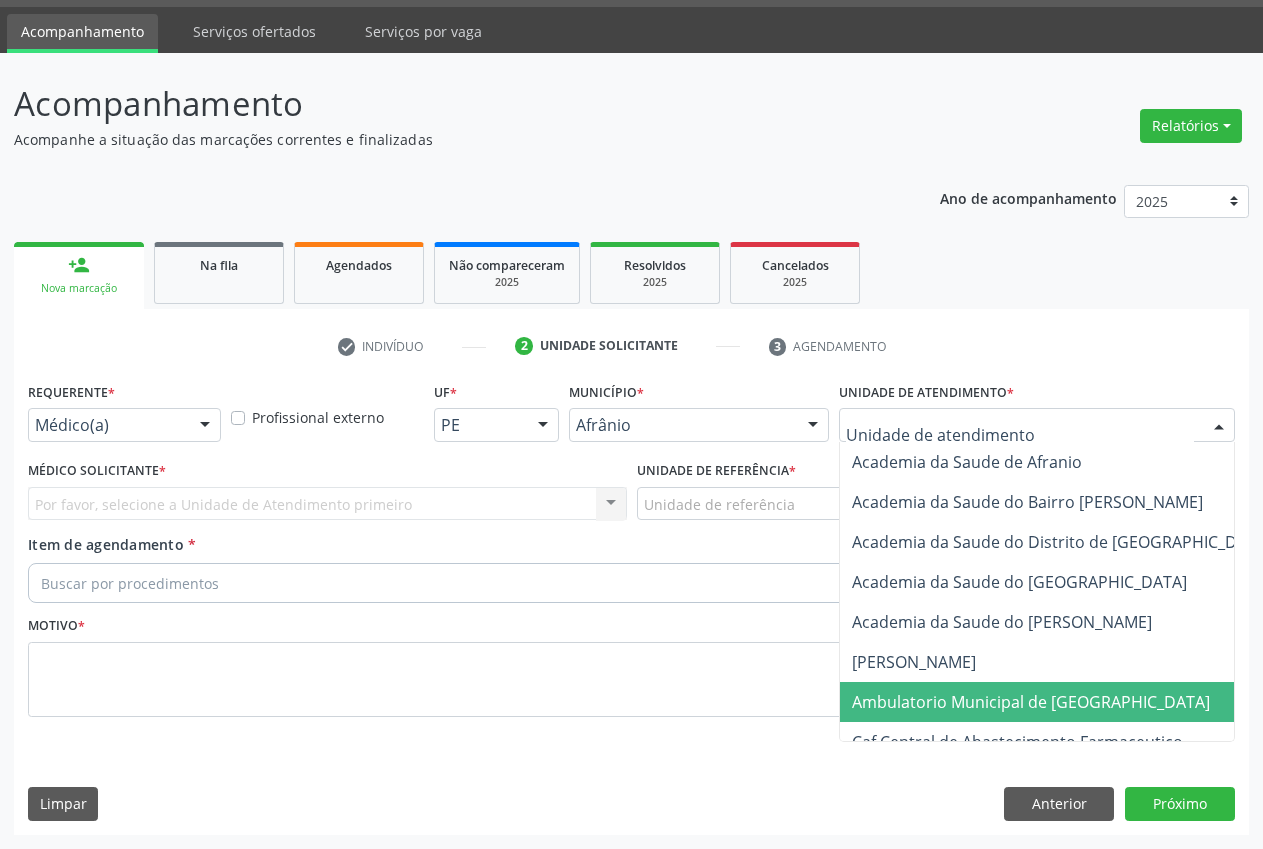 drag, startPoint x: 976, startPoint y: 700, endPoint x: 936, endPoint y: 650, distance: 64.03124 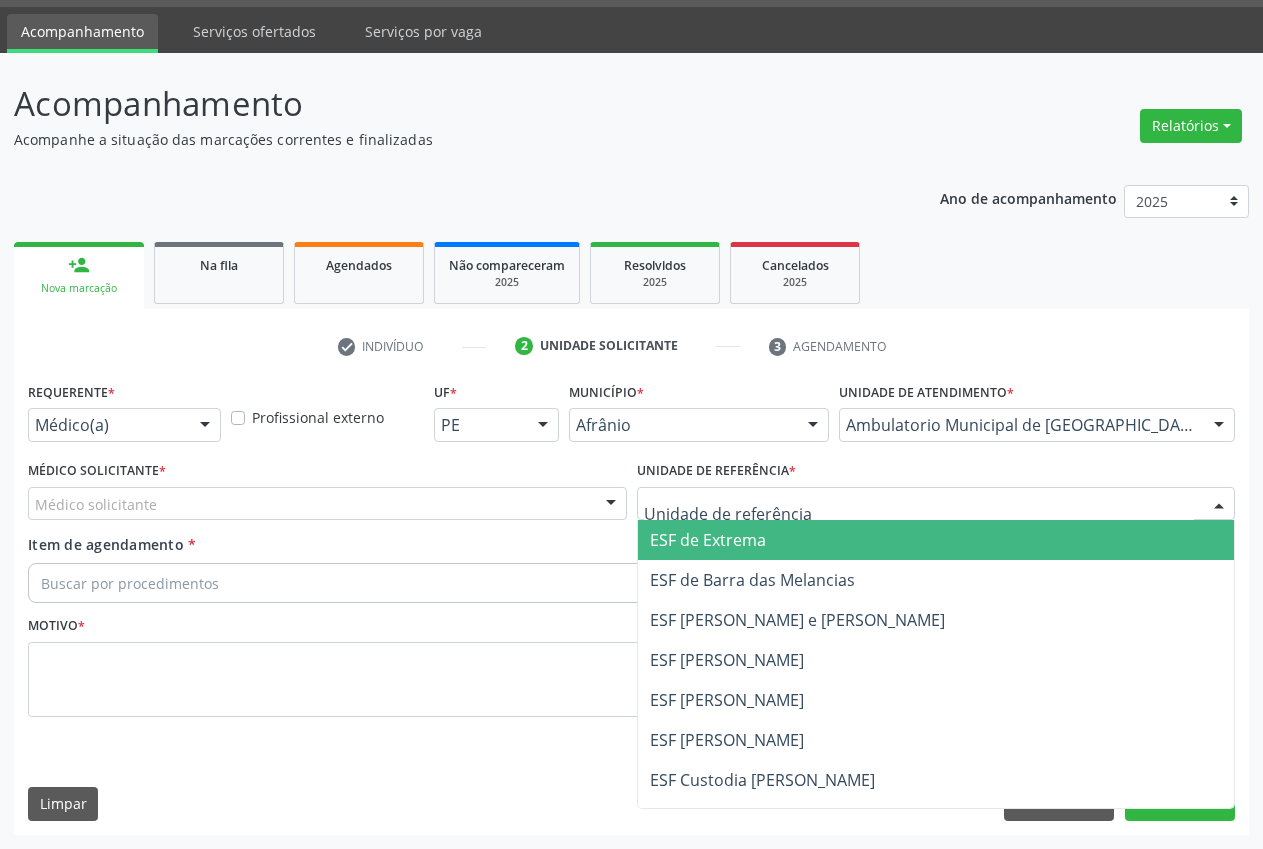 click on "ESF de Extrema" at bounding box center (936, 540) 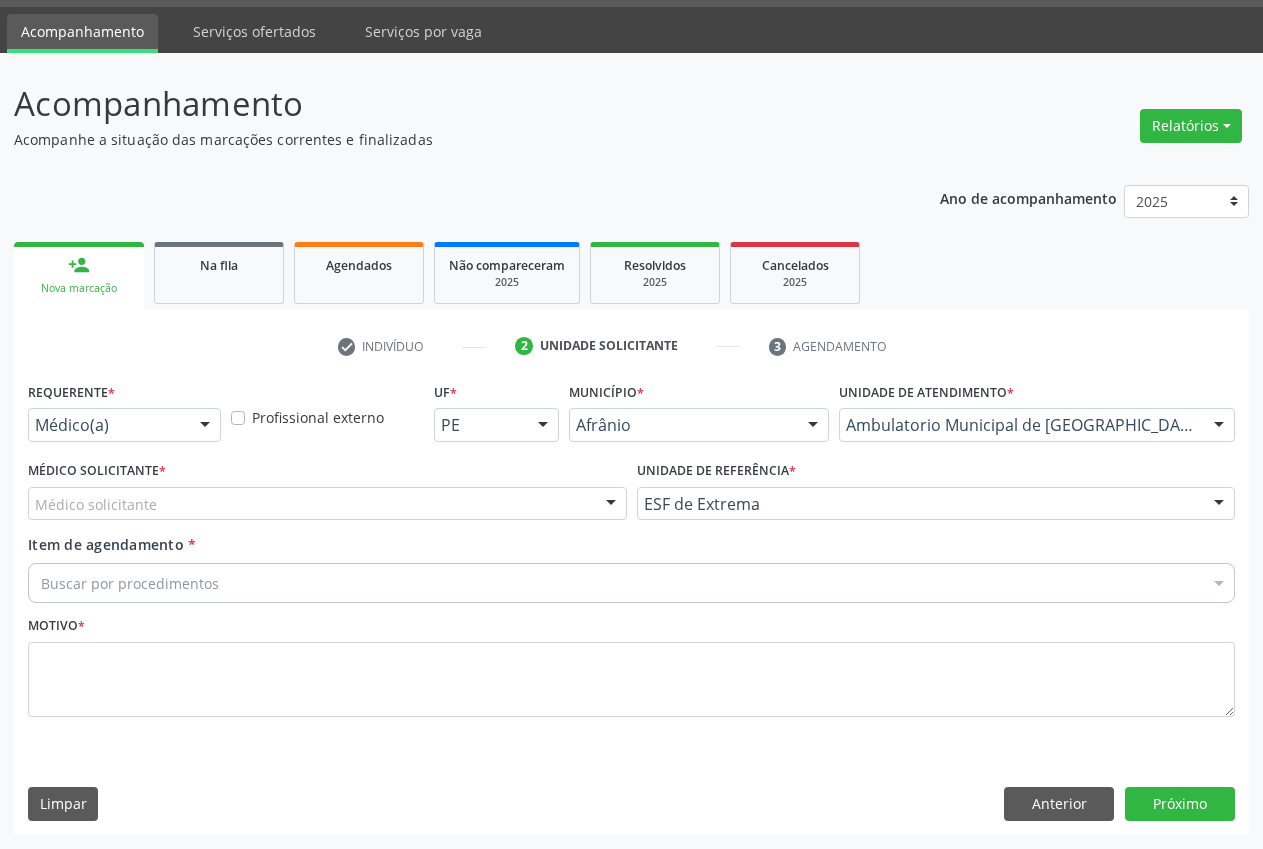 click on "Buscar por procedimentos" at bounding box center [631, 583] 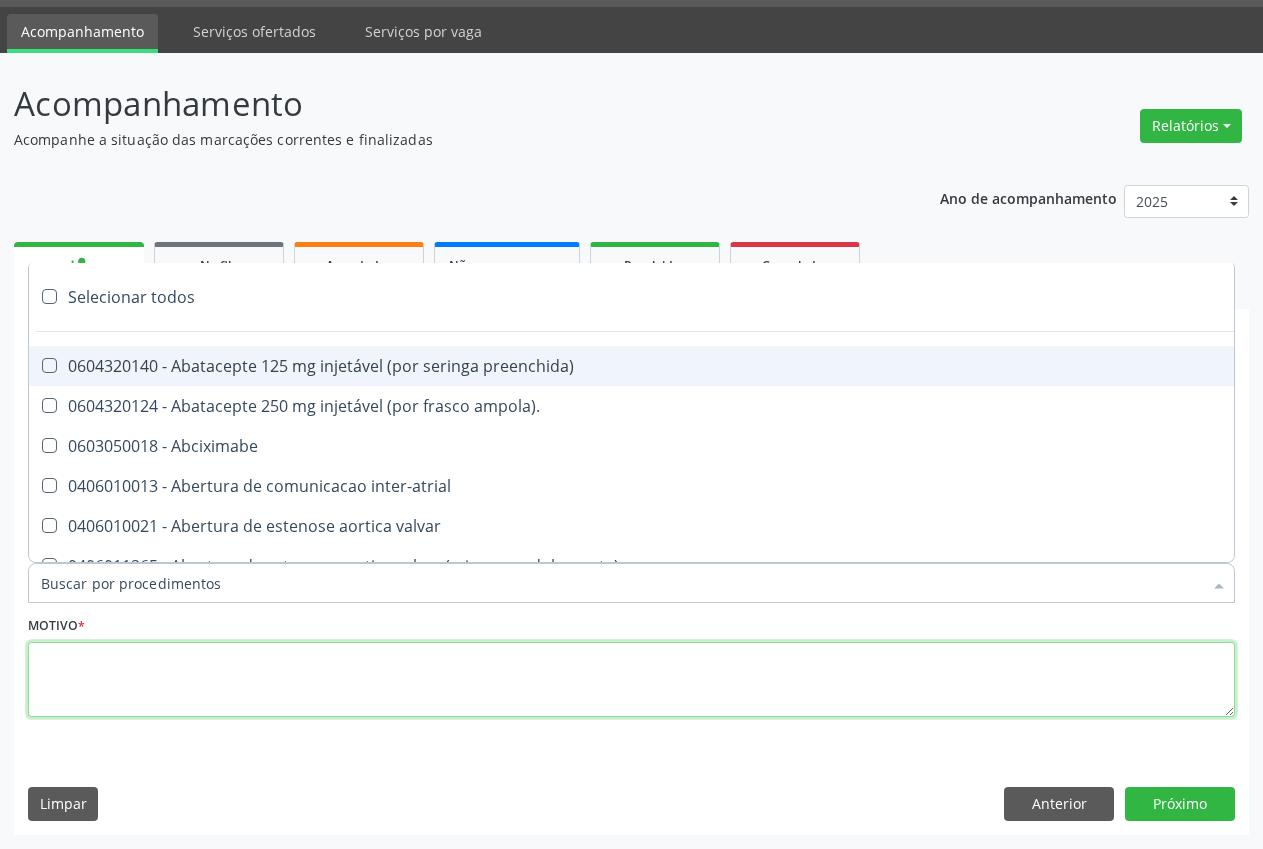 click at bounding box center (631, 680) 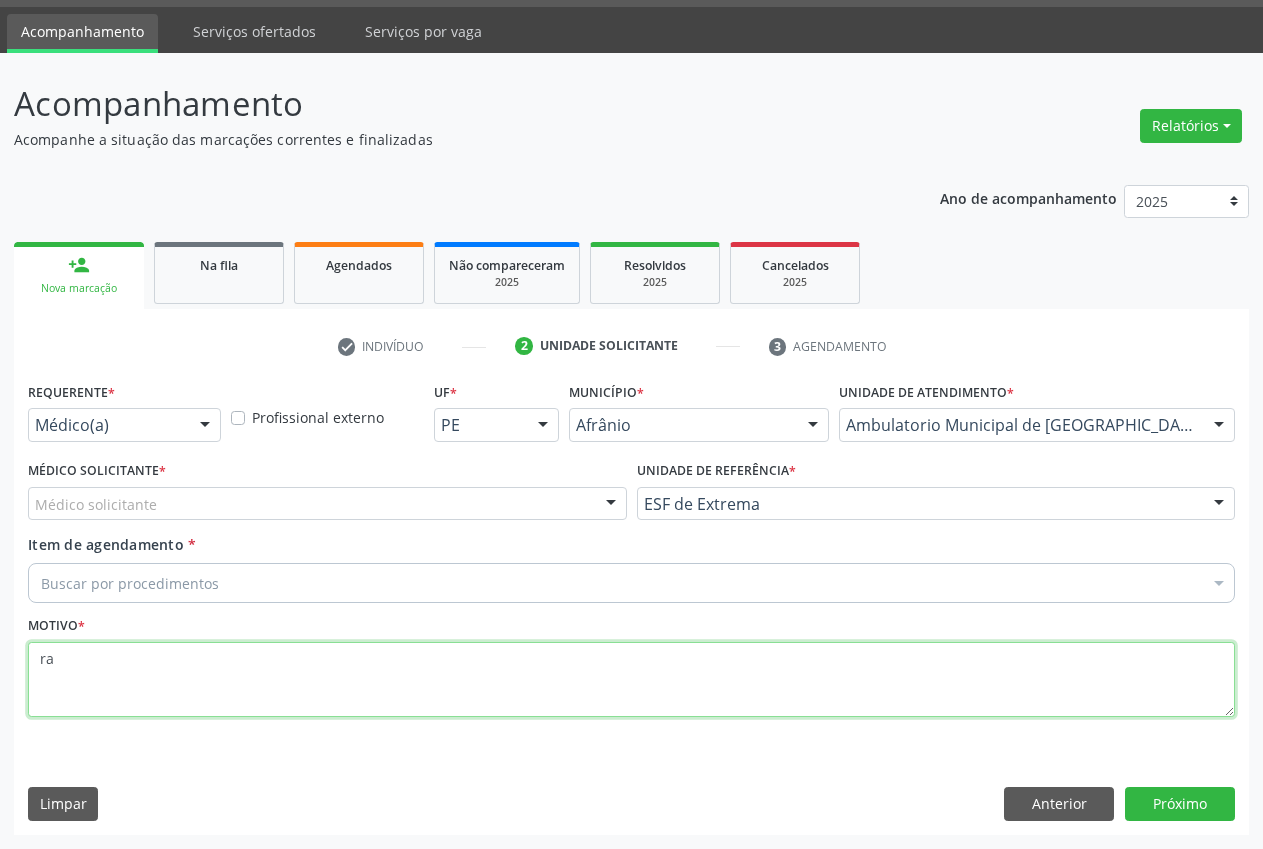 type on "ra" 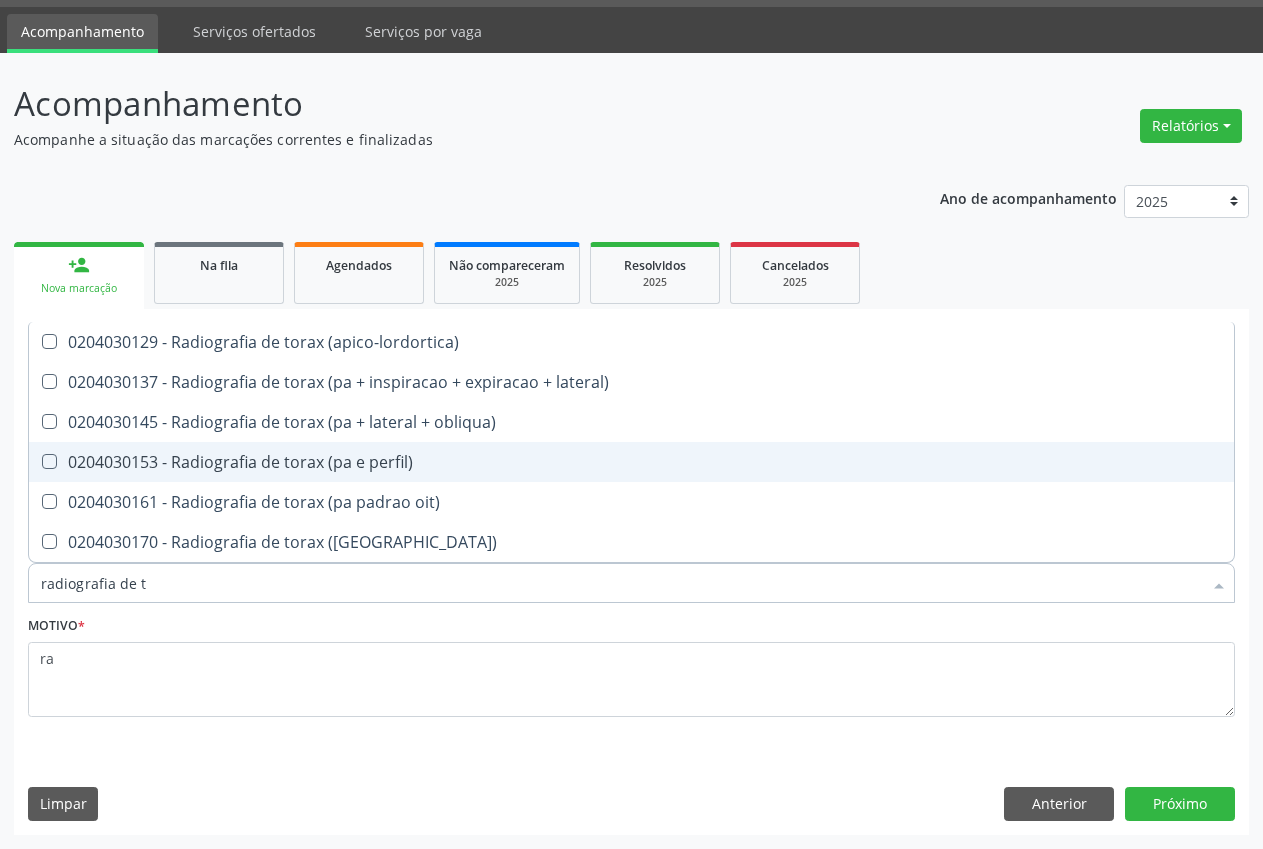 type on "radiografia de to" 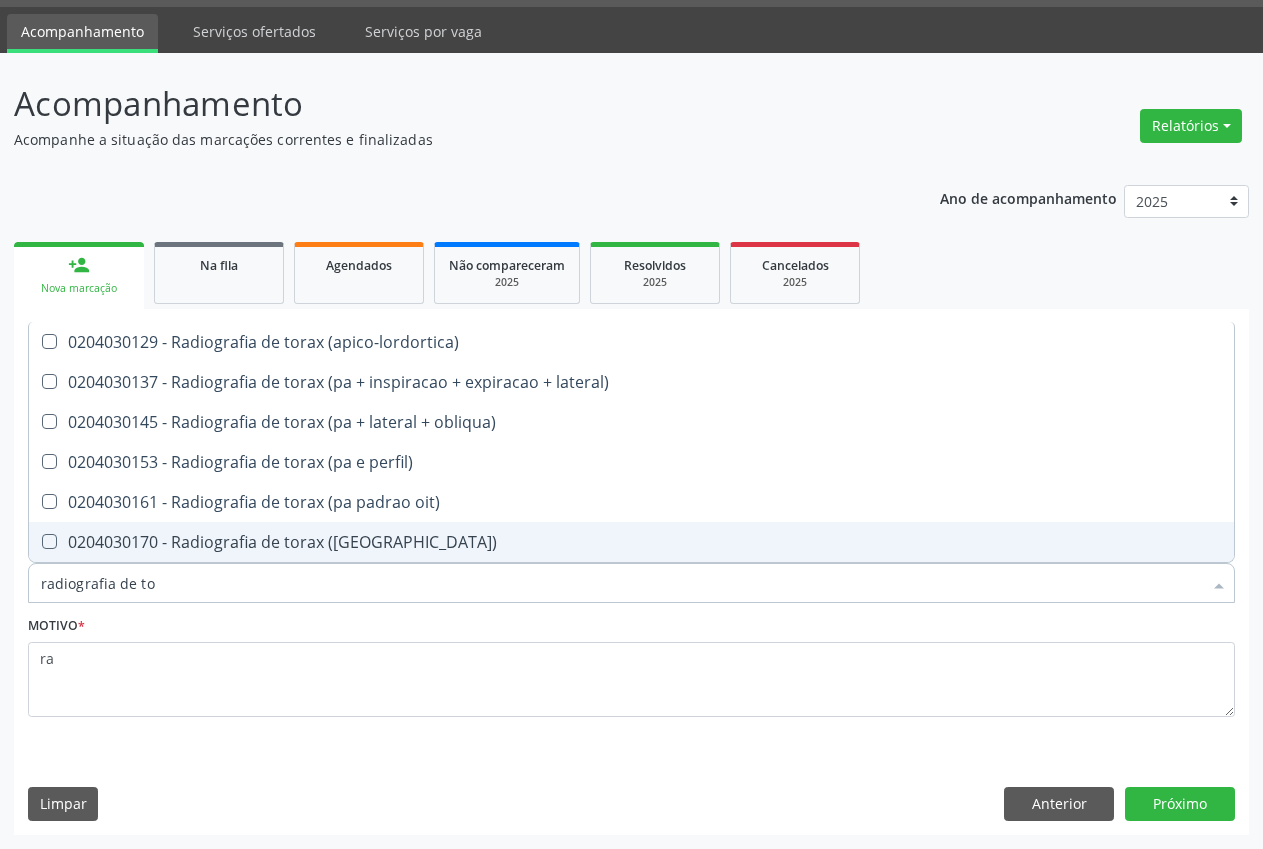 click on "0204030170 - Radiografia de torax ([GEOGRAPHIC_DATA])" at bounding box center (631, 542) 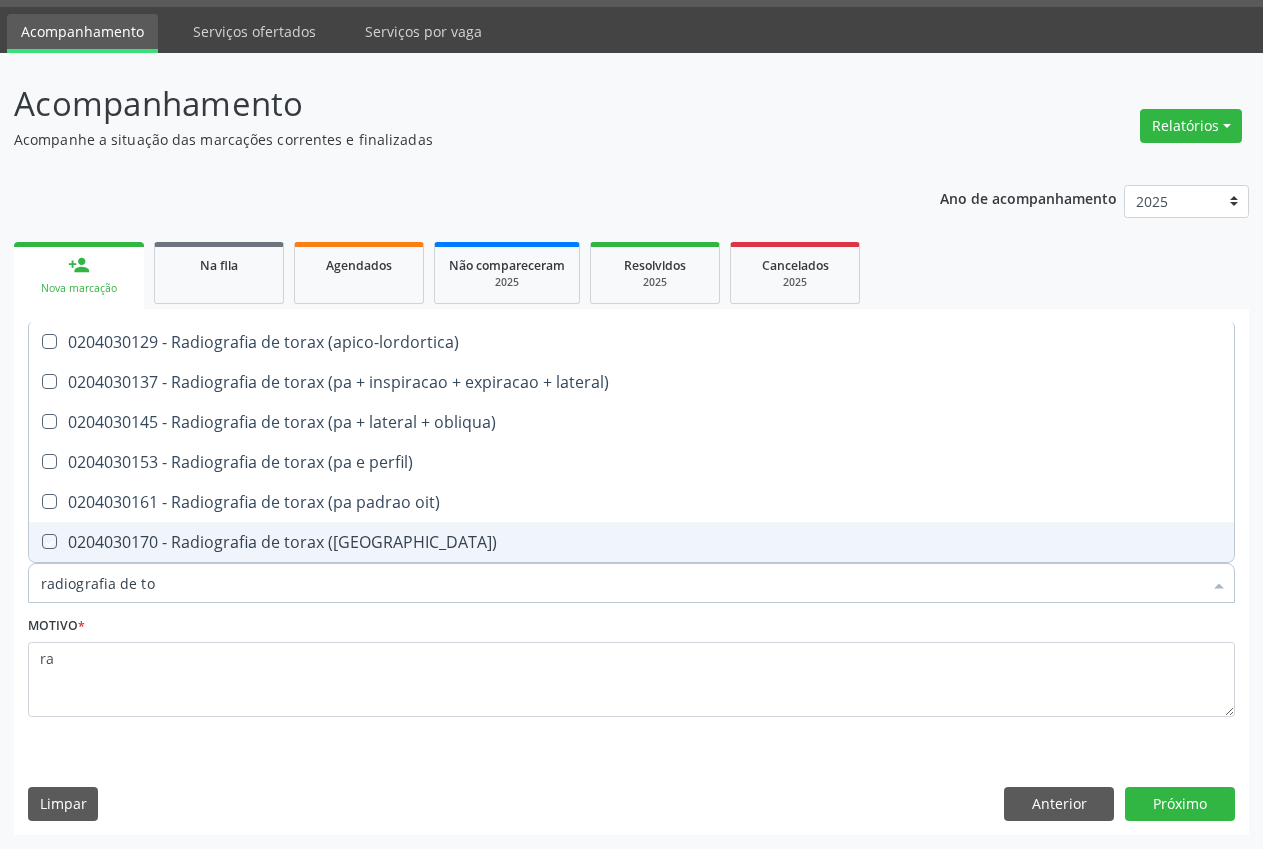 checkbox on "true" 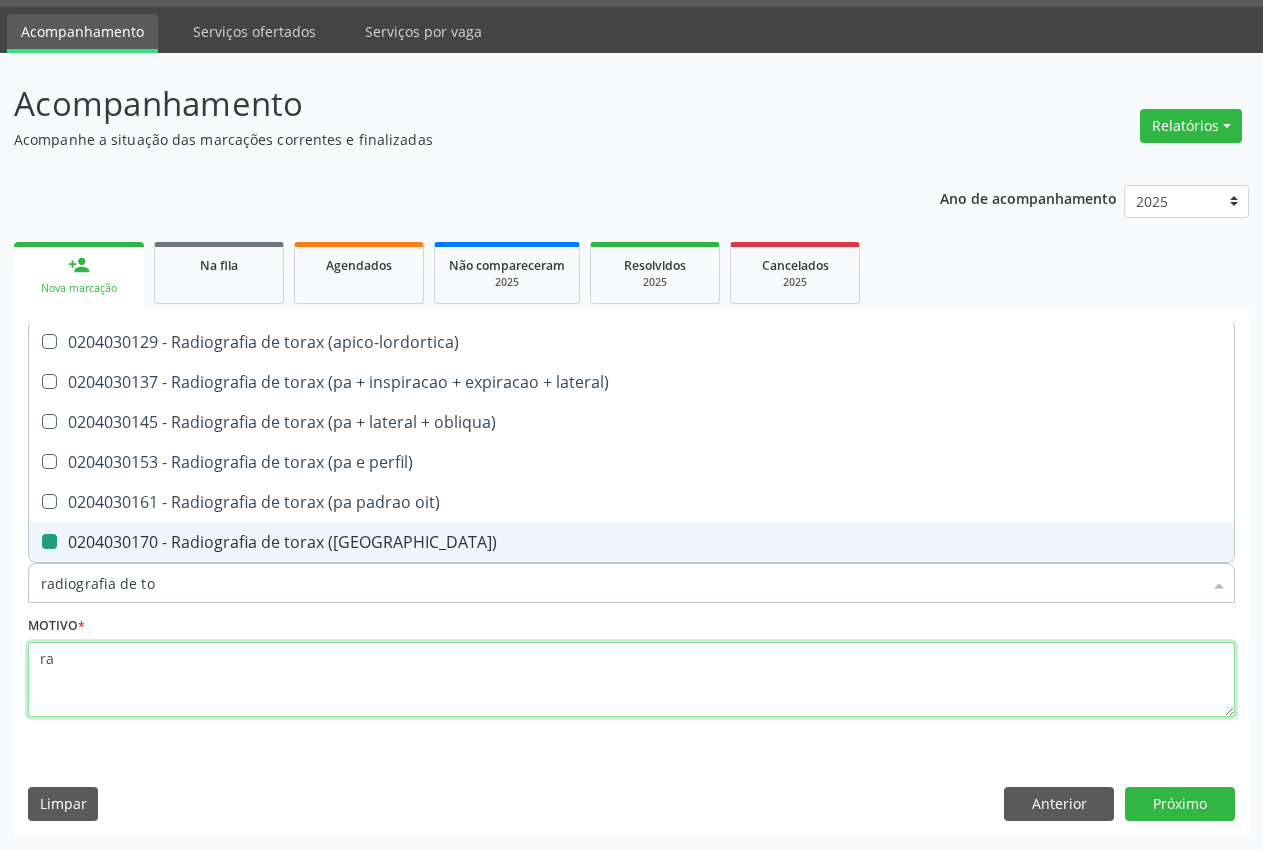click on "ra" at bounding box center [631, 680] 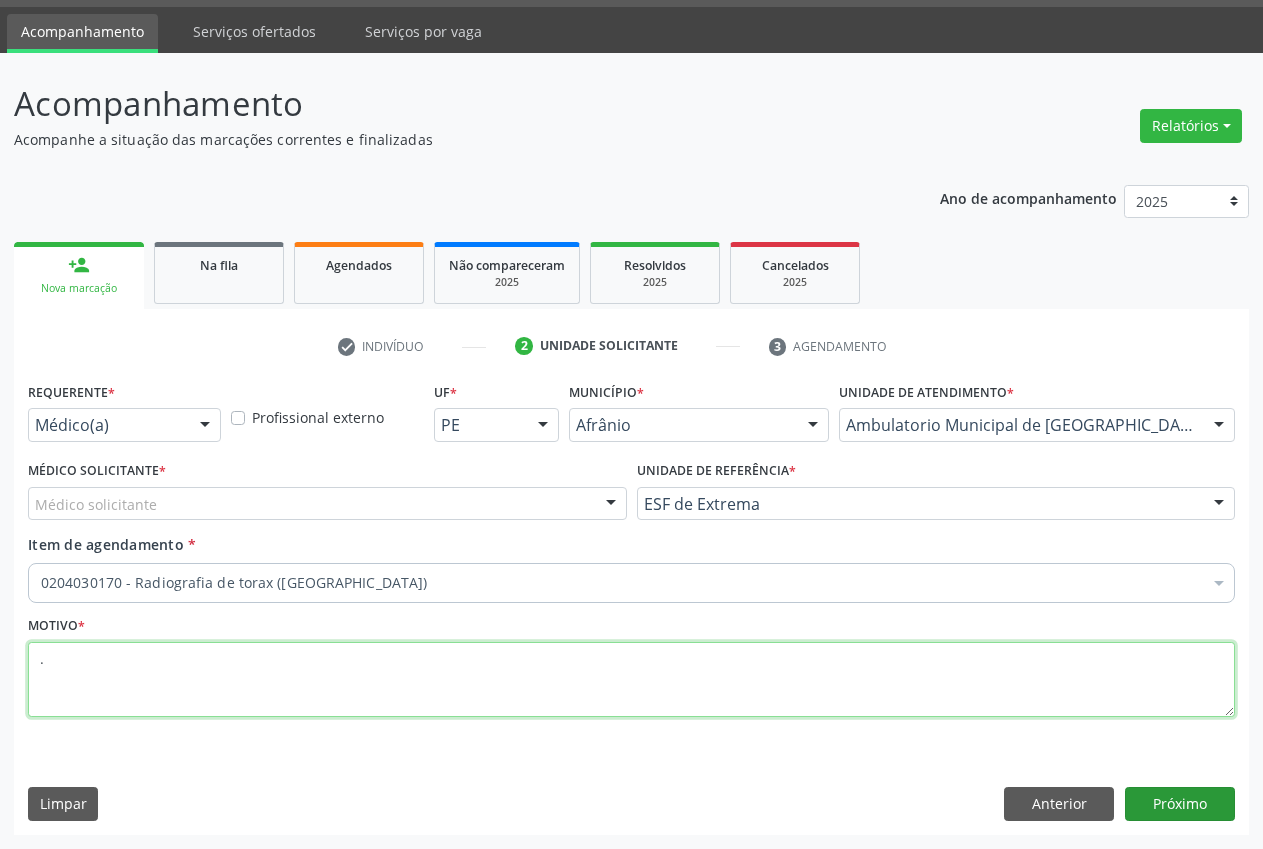 type on "." 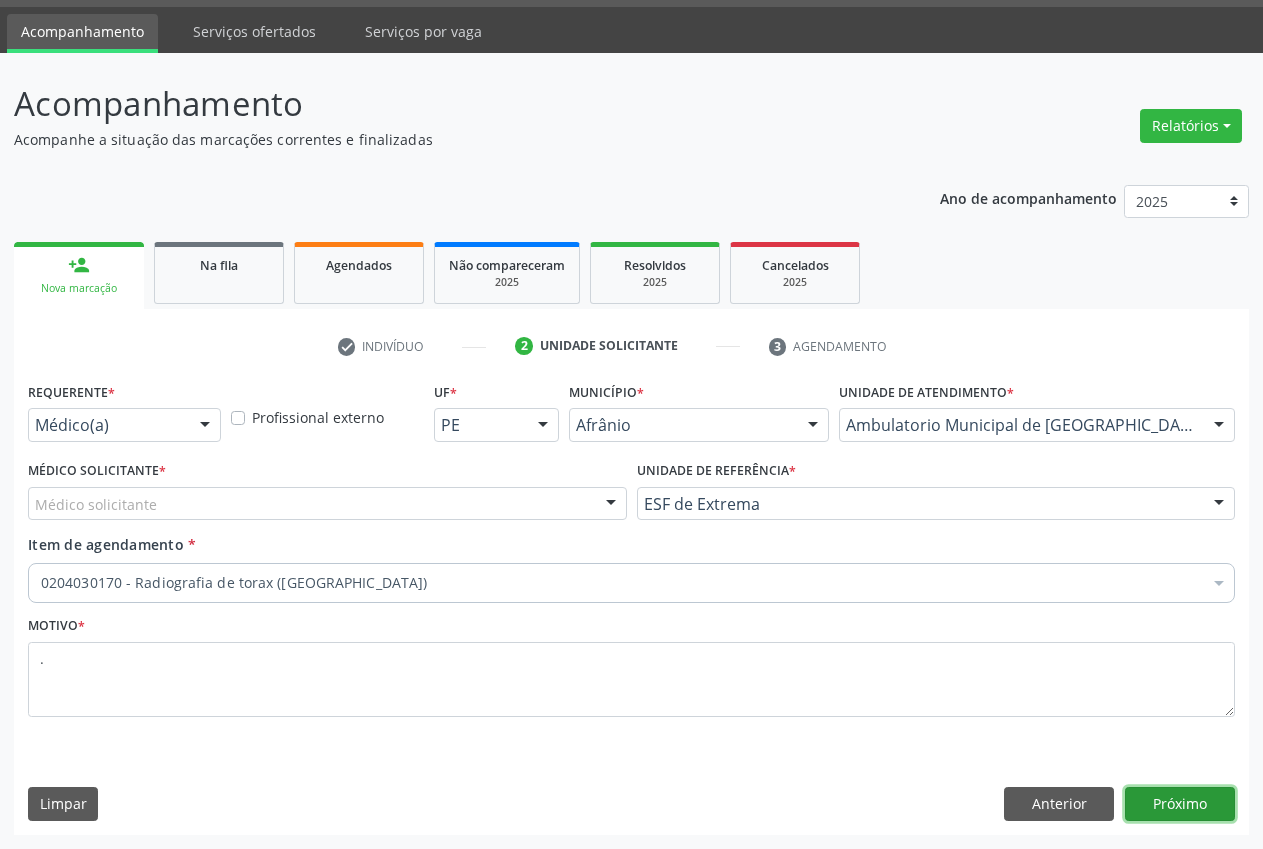 click on "Próximo" at bounding box center [1180, 804] 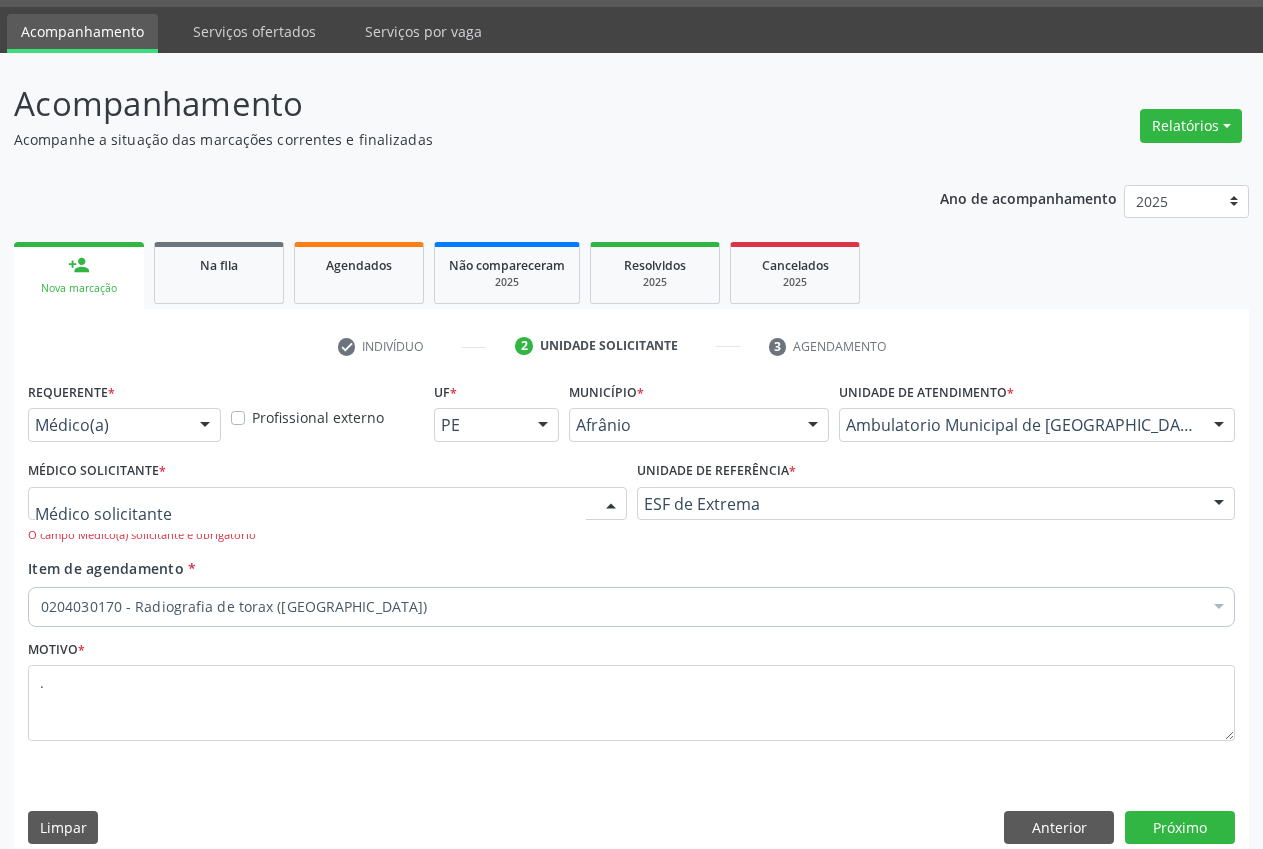 click at bounding box center (611, 505) 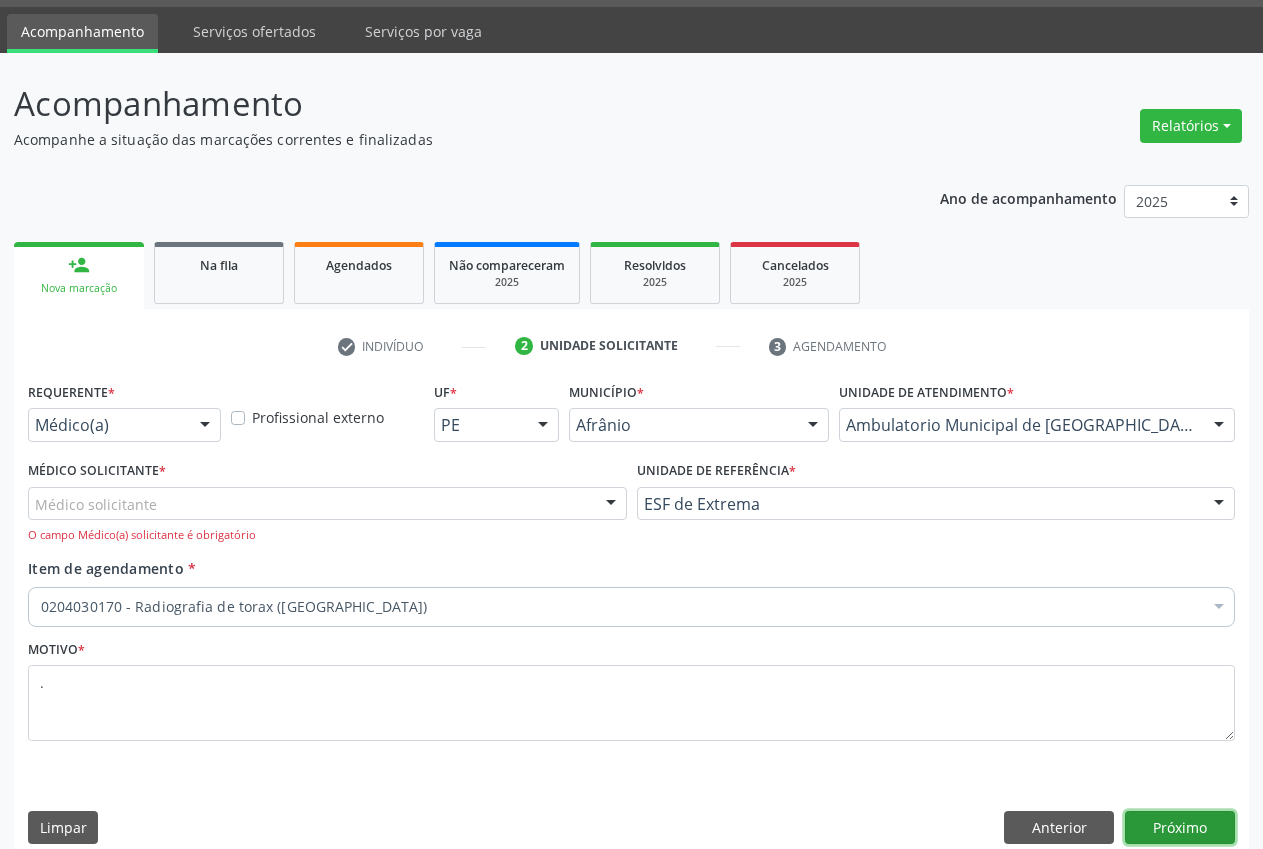 click on "Próximo" at bounding box center (1180, 828) 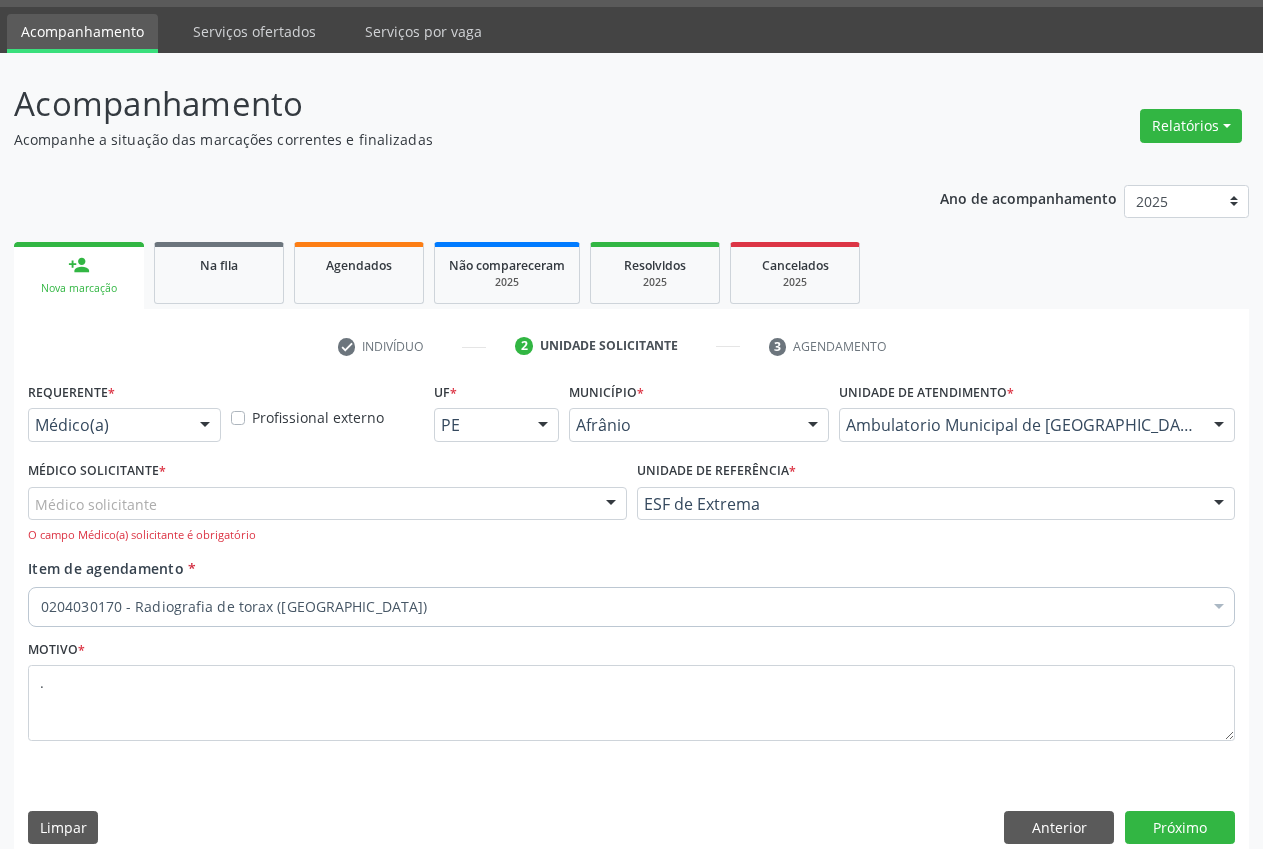 click at bounding box center (611, 505) 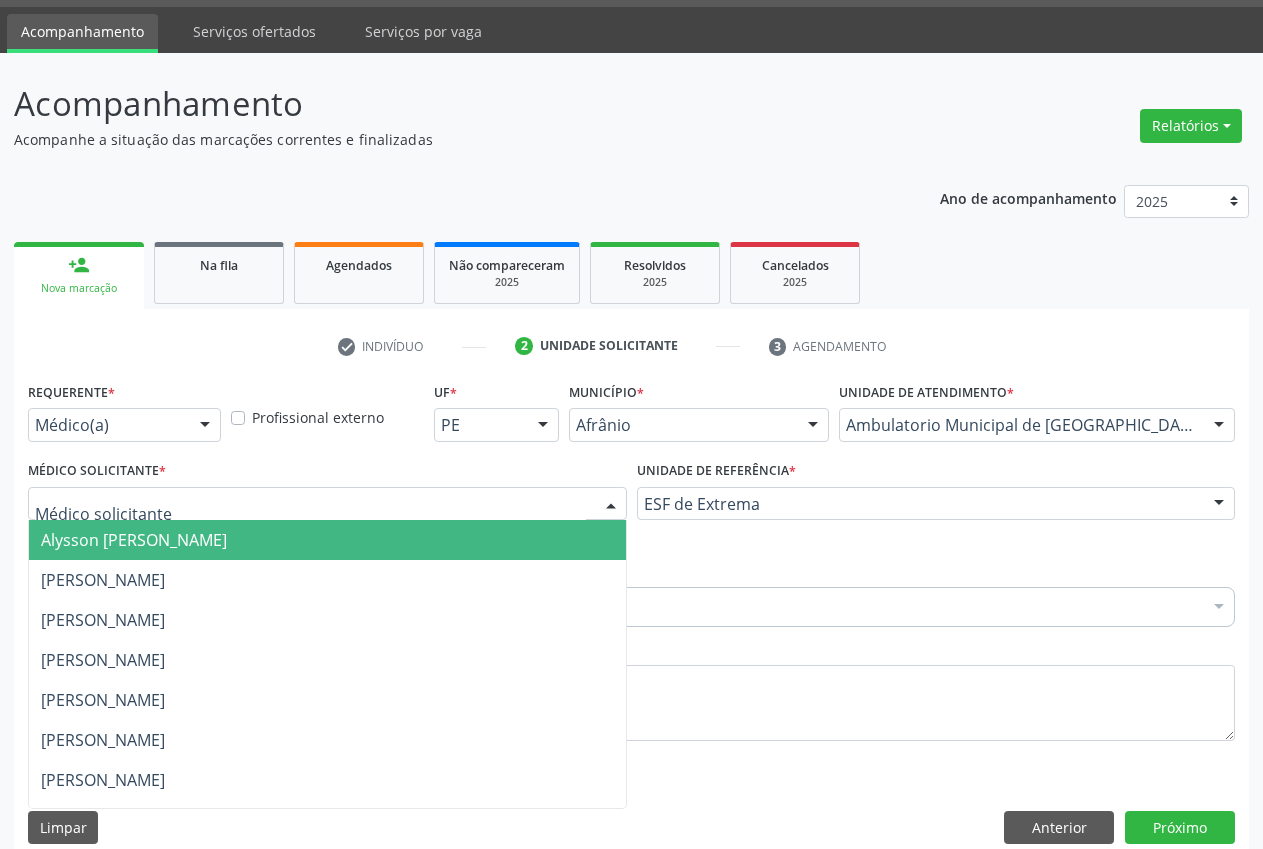 click on "Alysson [PERSON_NAME]" at bounding box center (327, 540) 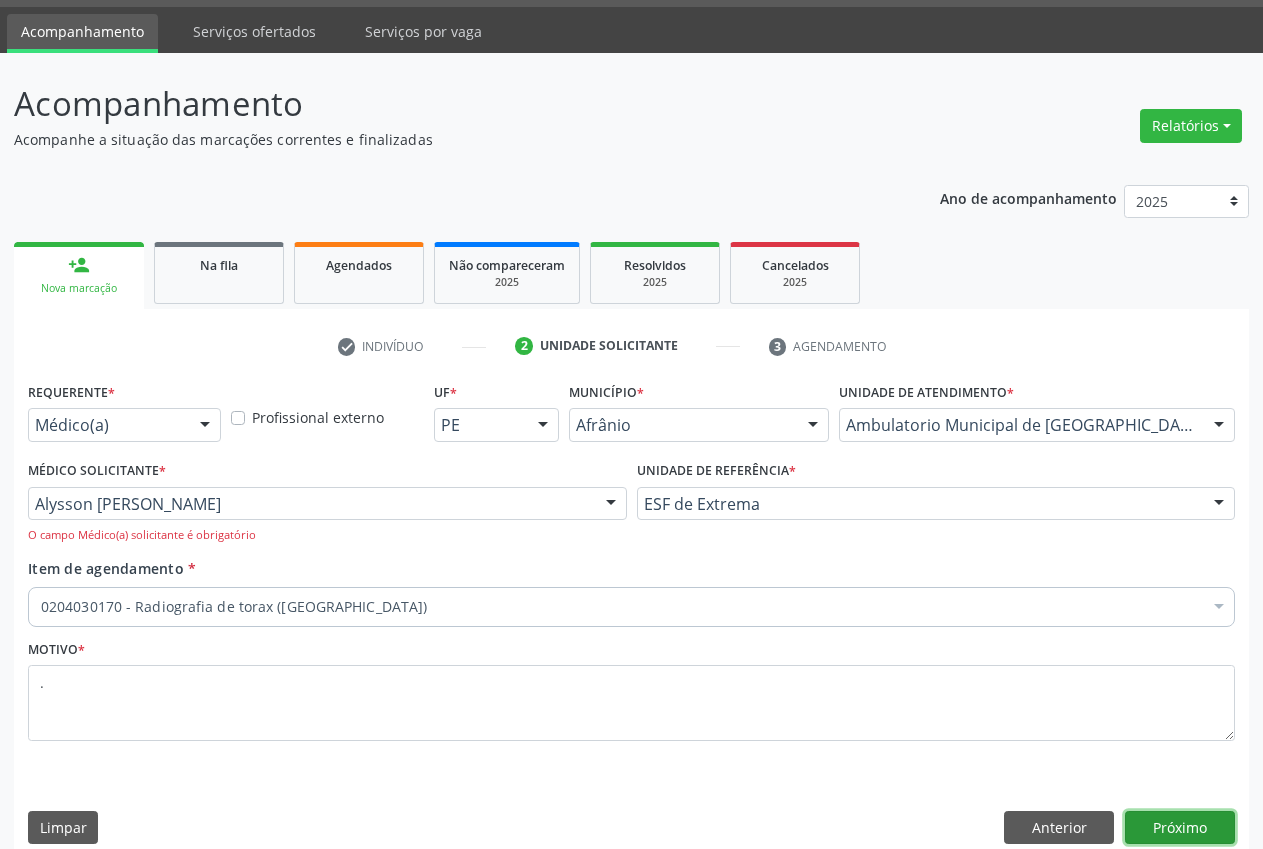 click on "Próximo" at bounding box center (1180, 828) 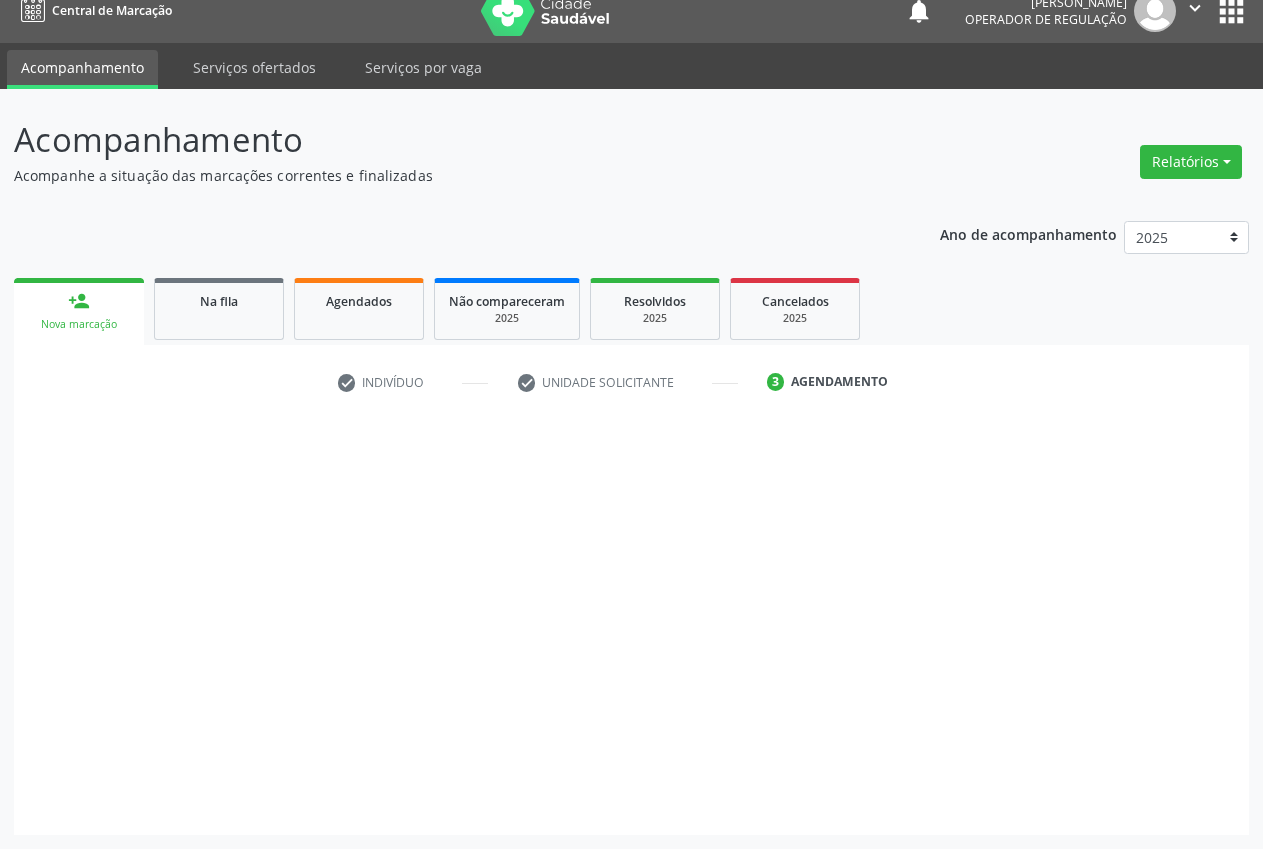 scroll, scrollTop: 21, scrollLeft: 0, axis: vertical 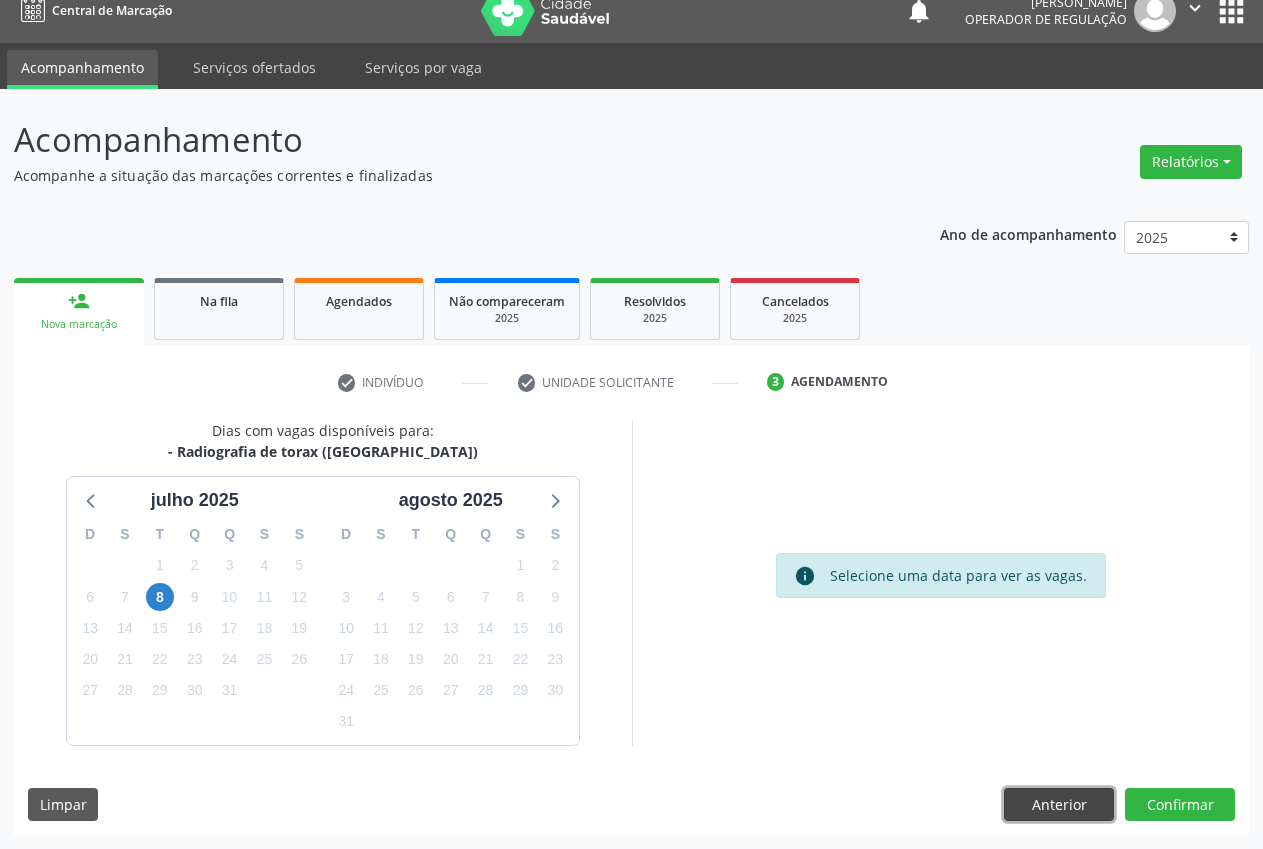 click on "Anterior" at bounding box center [1059, 805] 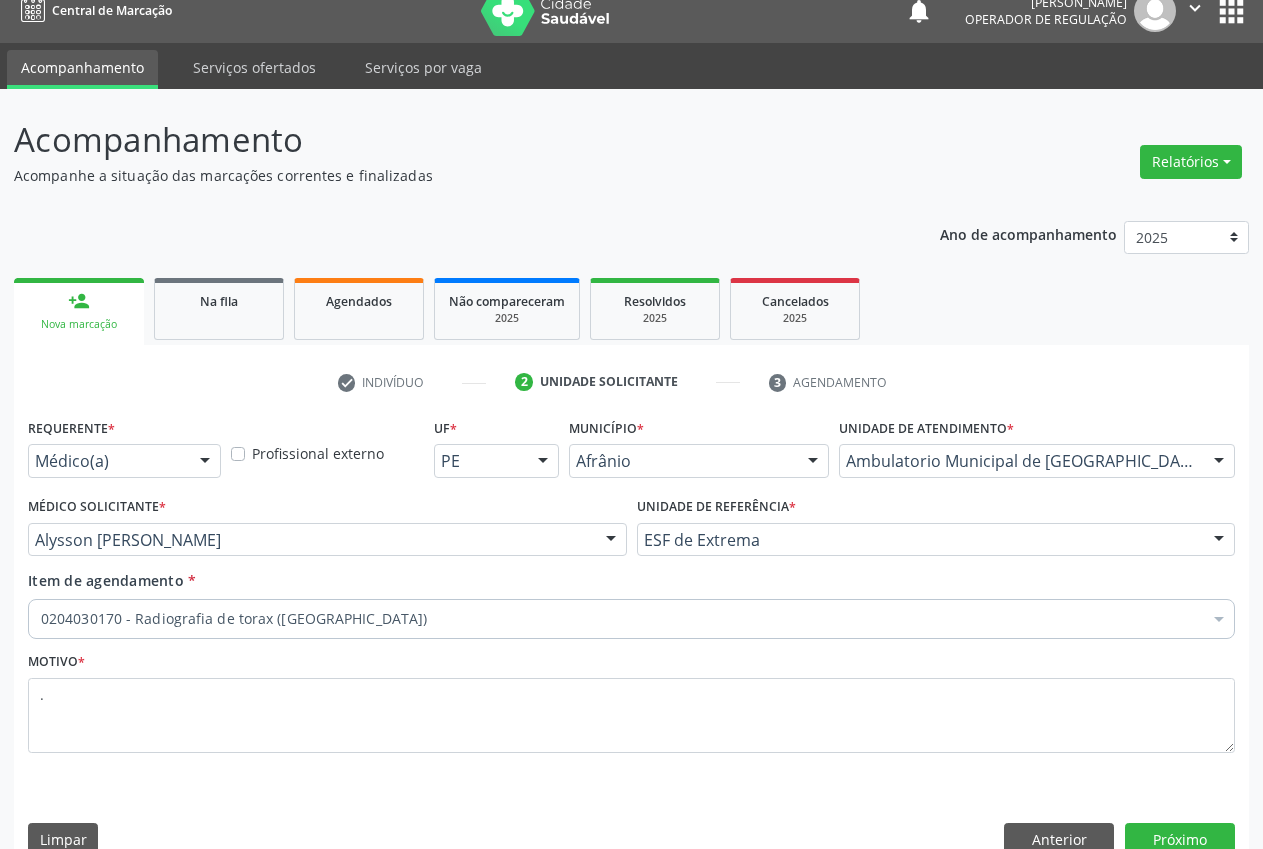 drag, startPoint x: 405, startPoint y: 611, endPoint x: 379, endPoint y: 633, distance: 34.058773 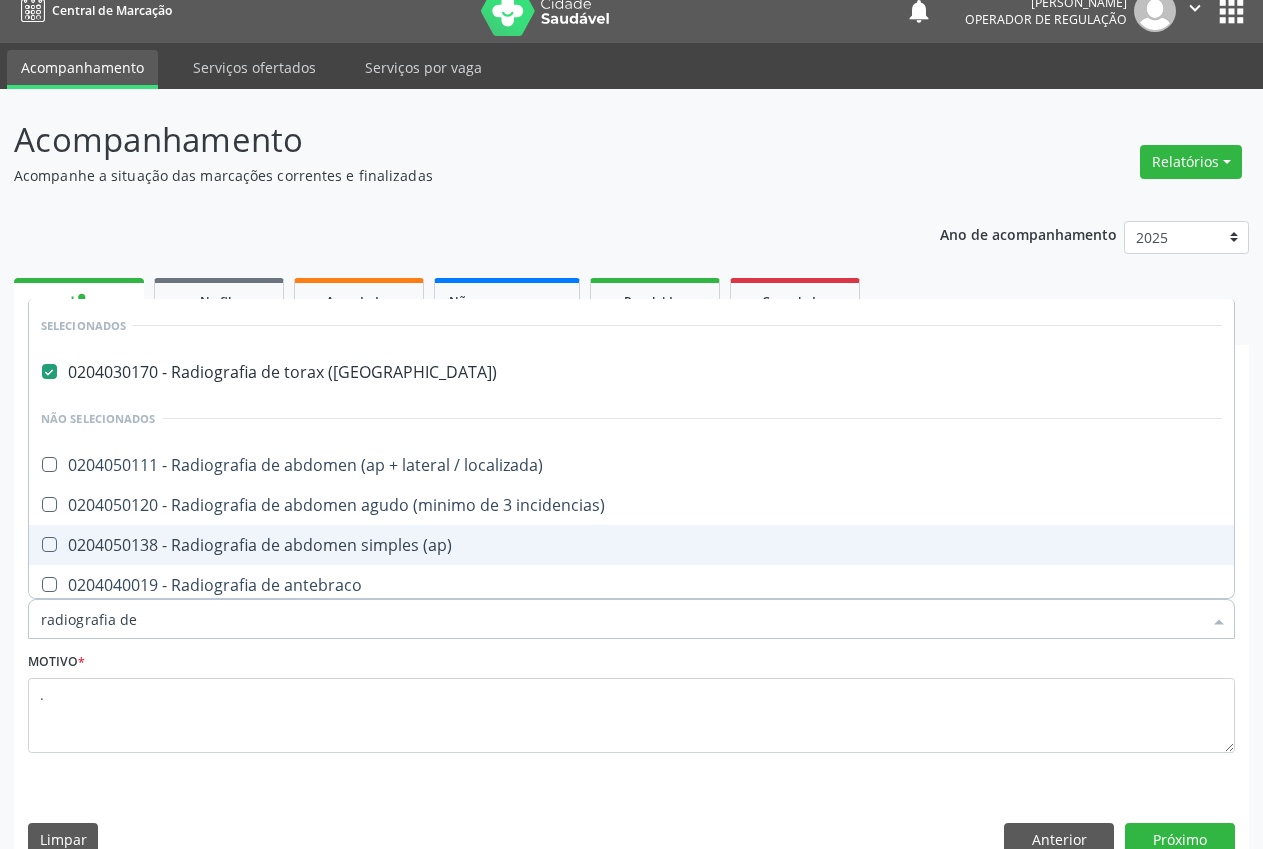 type on "radiografia de t" 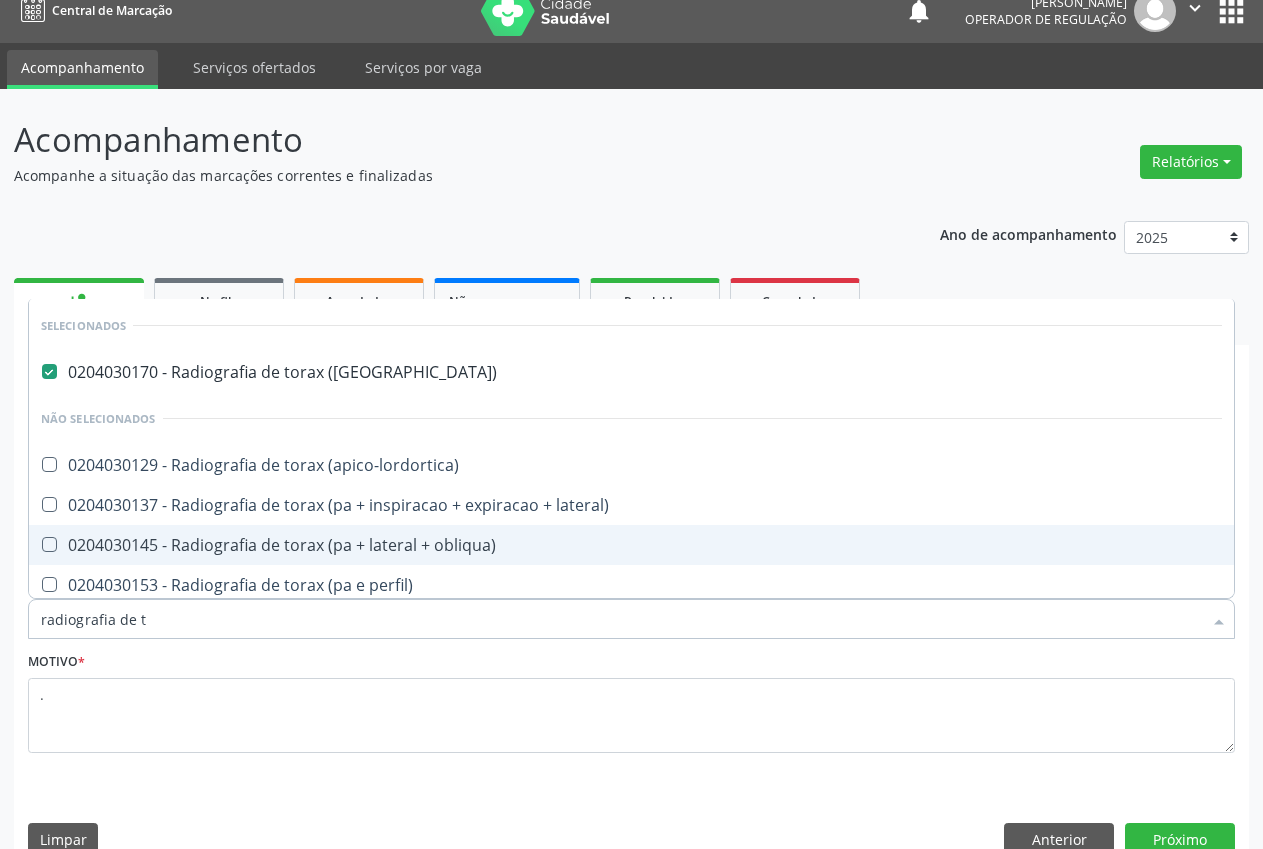 click on "0204030145 - Radiografia de torax (pa + lateral + obliqua)" at bounding box center (631, 545) 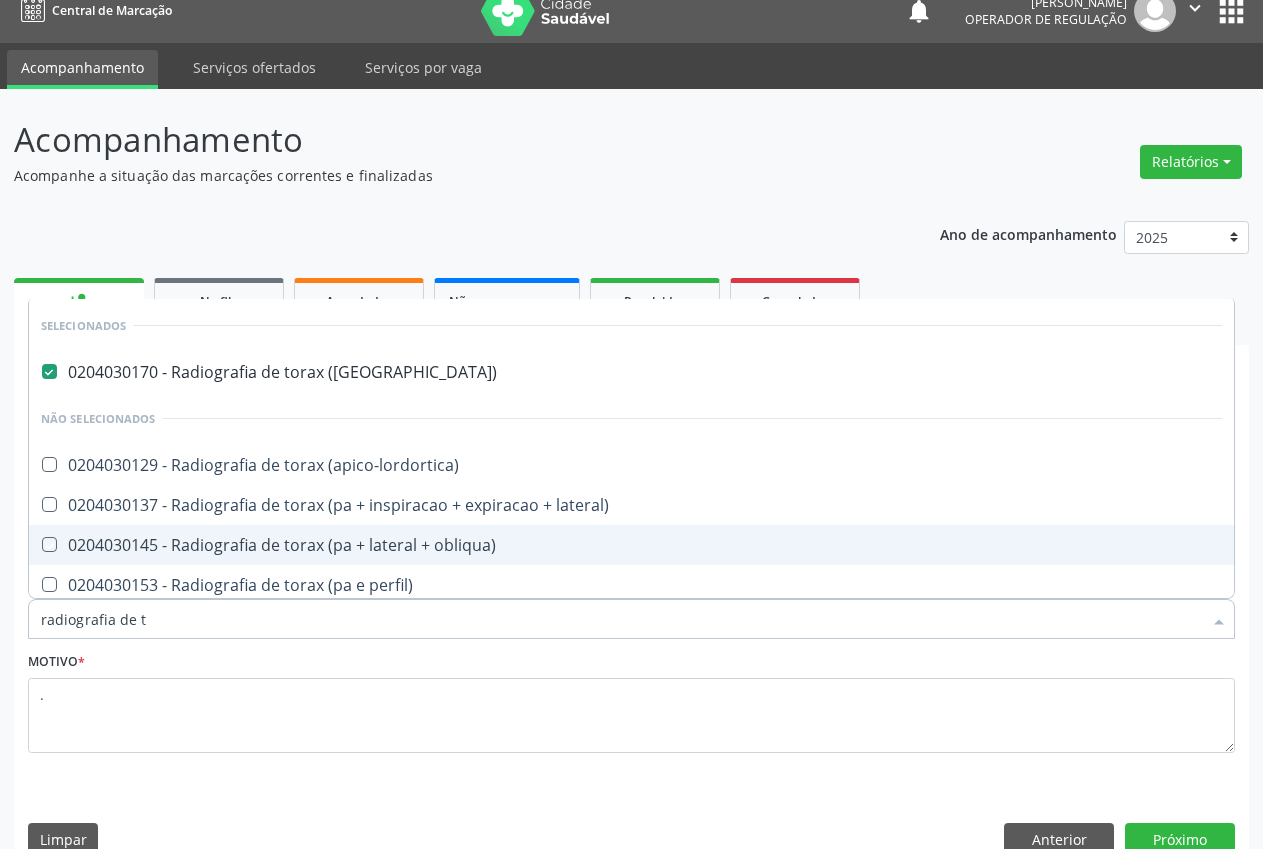 checkbox on "true" 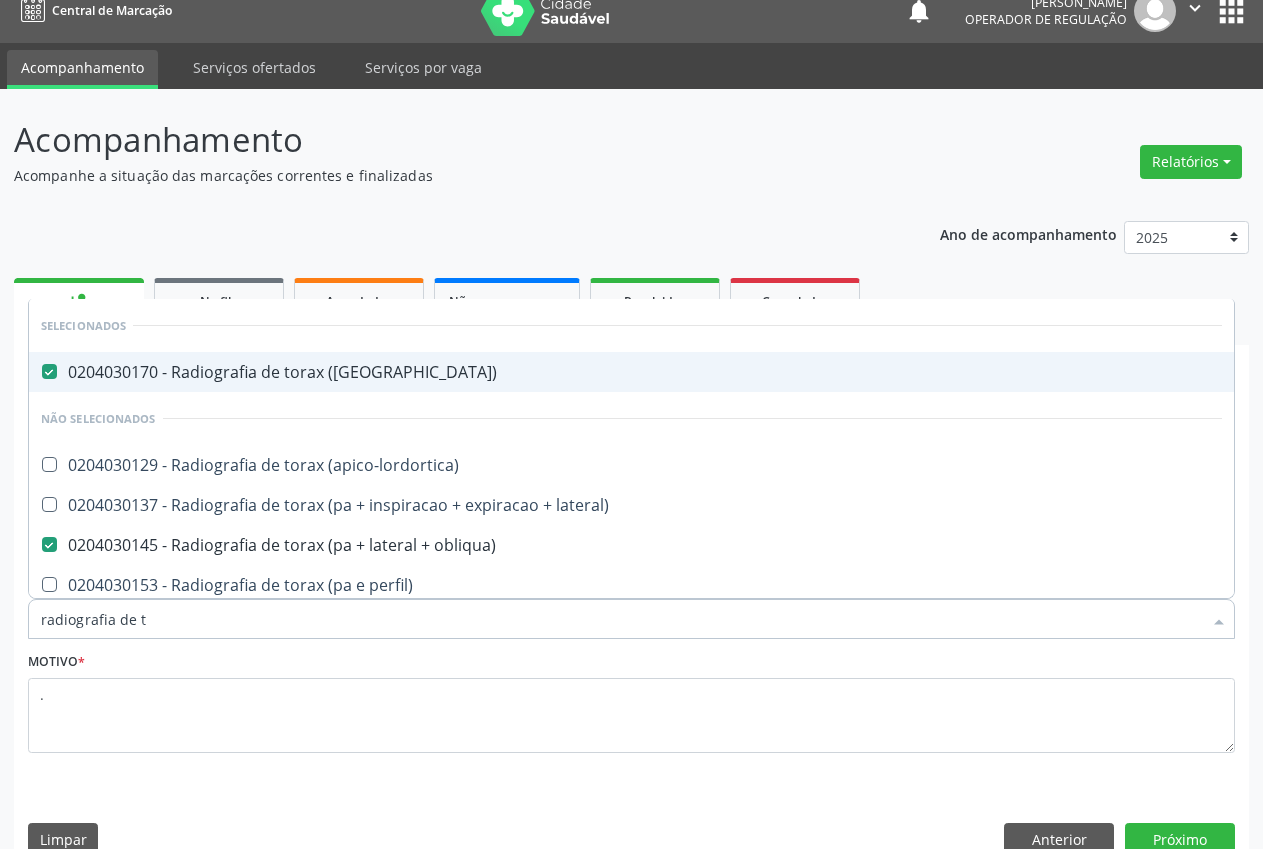 click at bounding box center (49, 371) 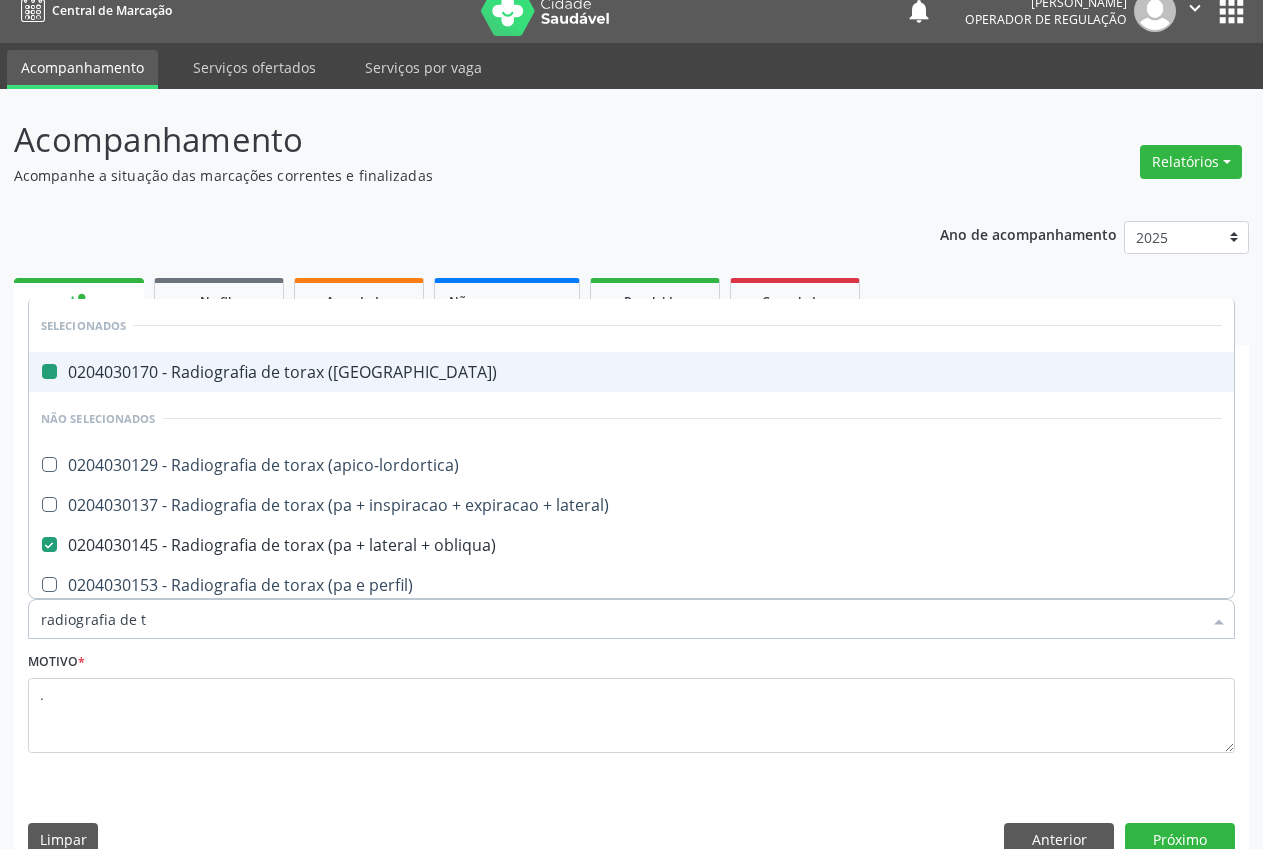 checkbox on "false" 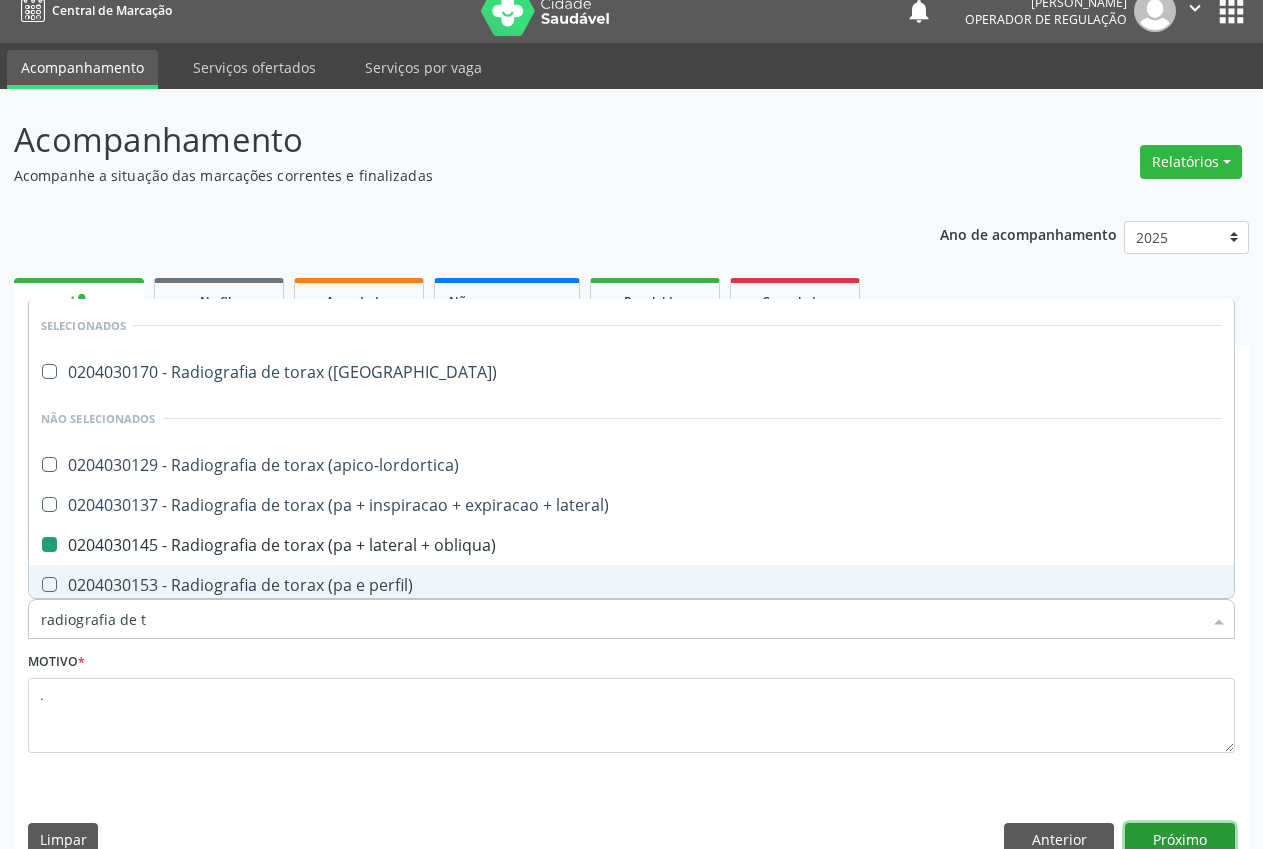 click on "Próximo" at bounding box center [1180, 840] 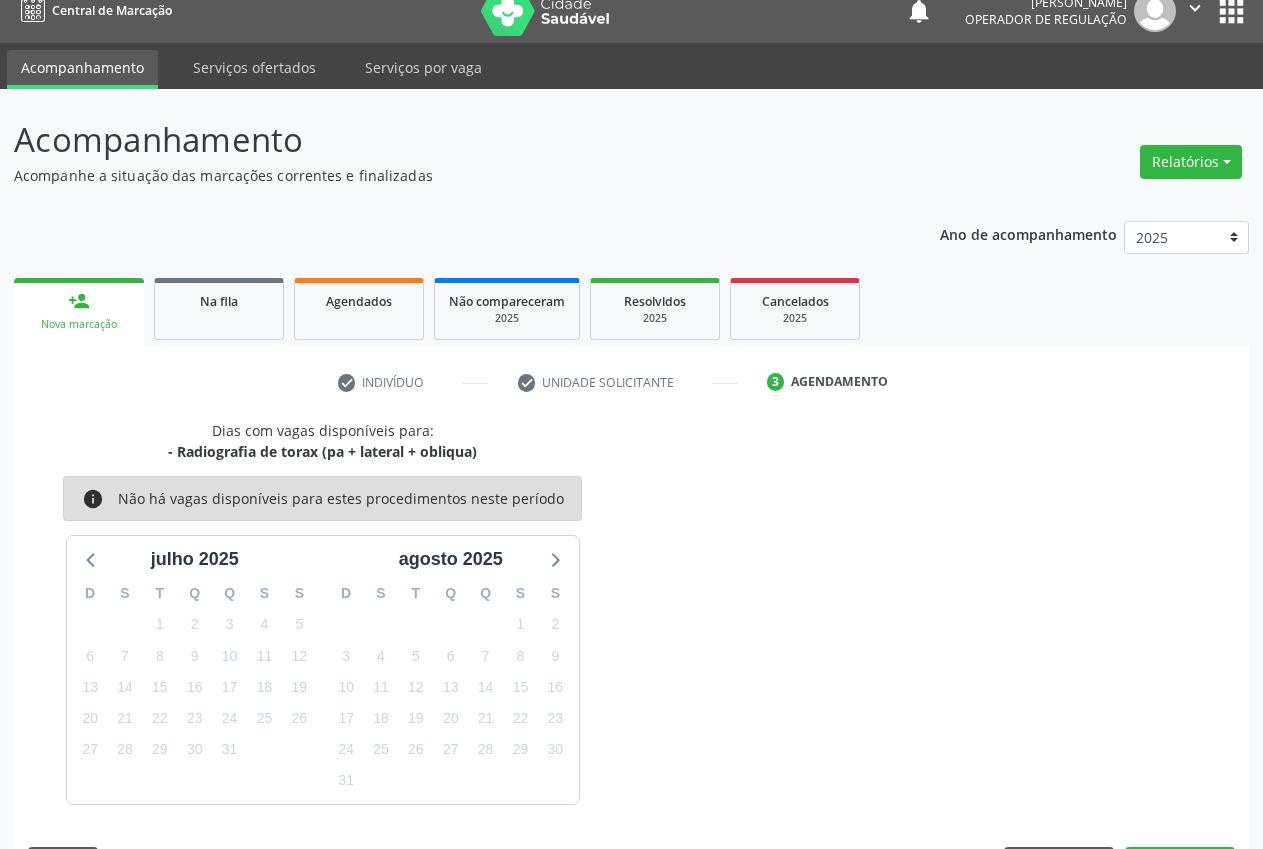 scroll, scrollTop: 80, scrollLeft: 0, axis: vertical 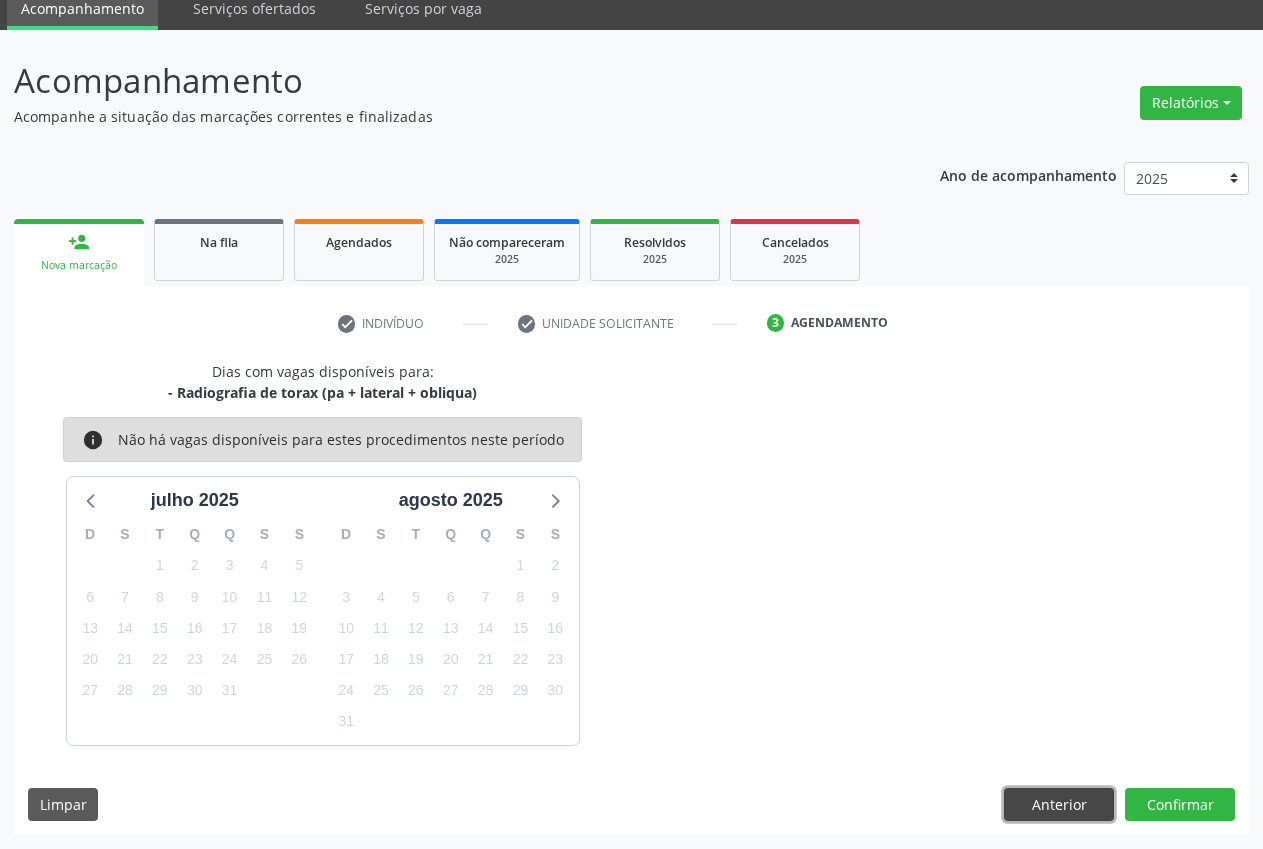 click on "Anterior" at bounding box center (1059, 805) 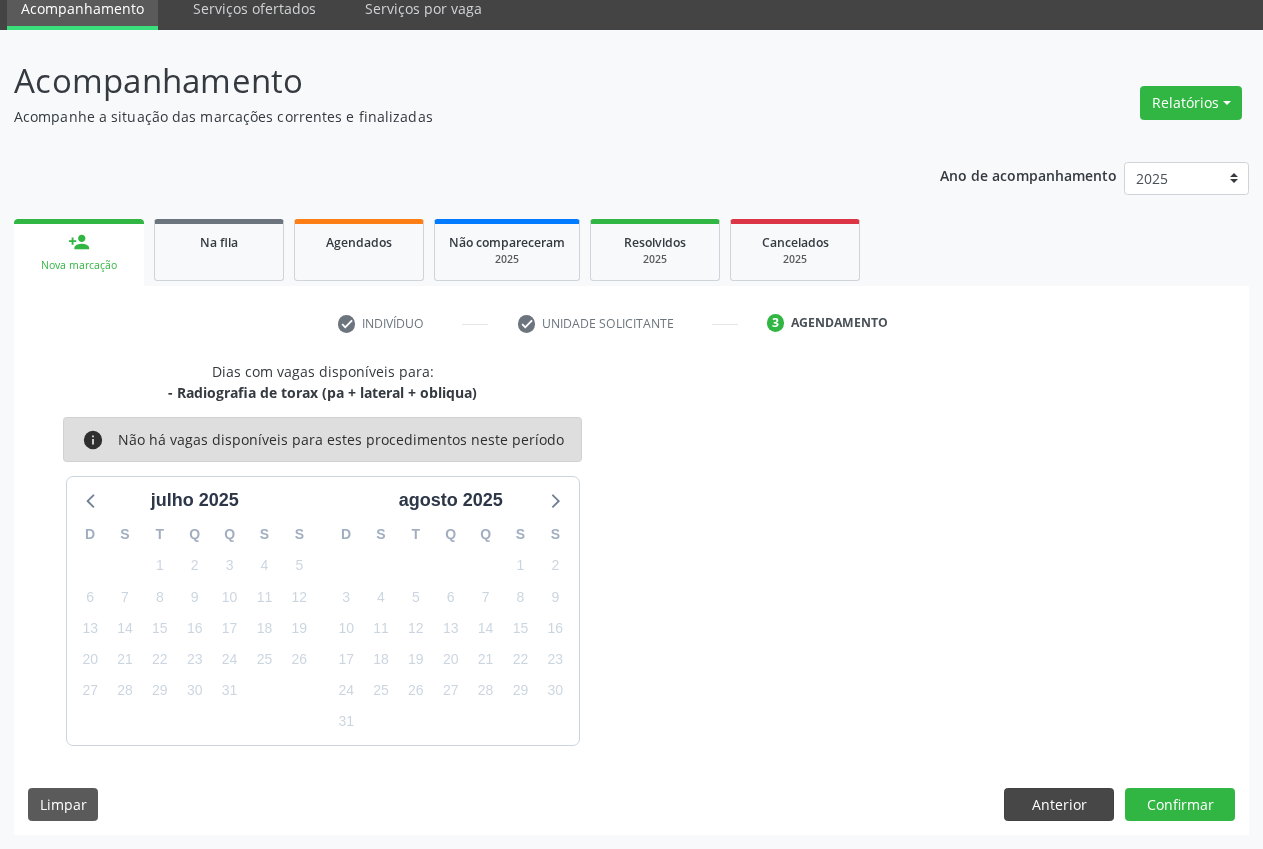 scroll, scrollTop: 57, scrollLeft: 0, axis: vertical 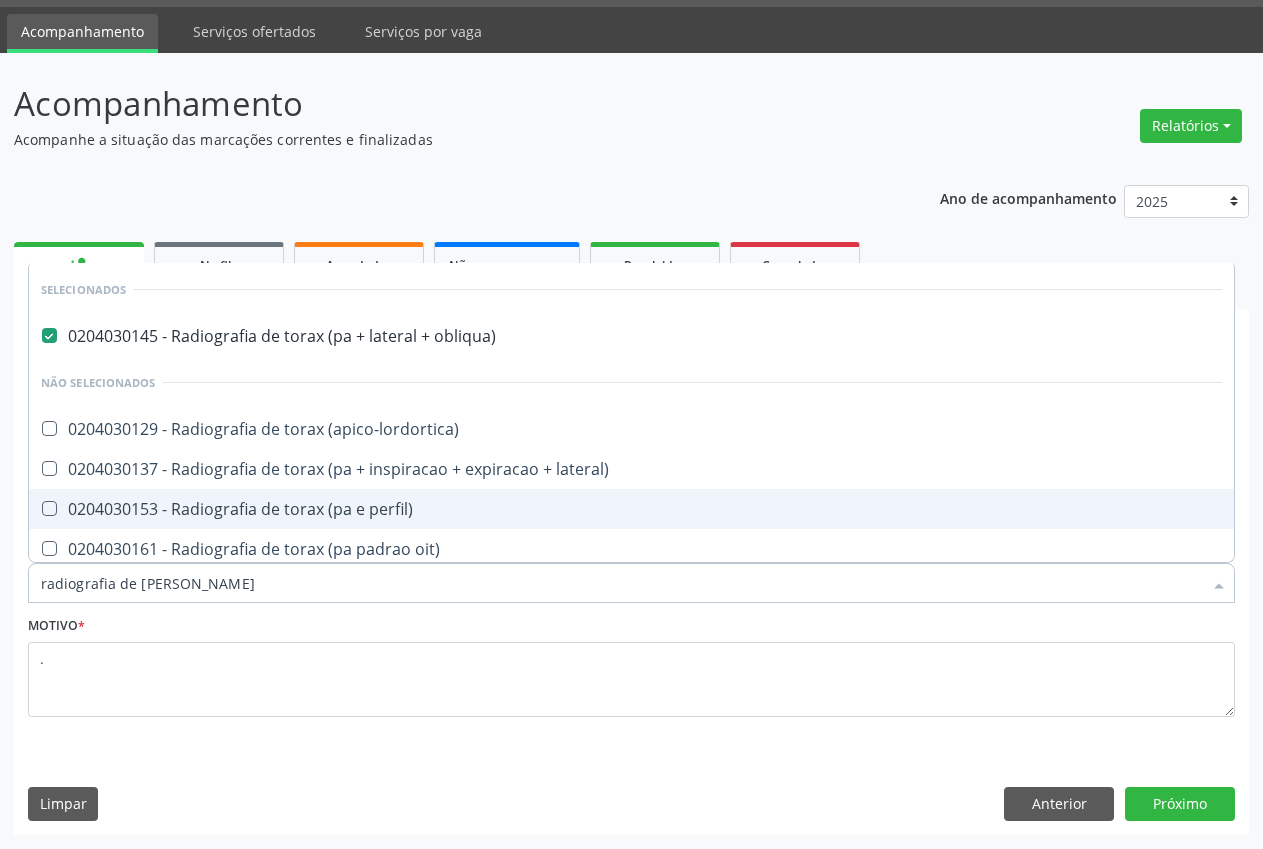 type on "radiografia de torax" 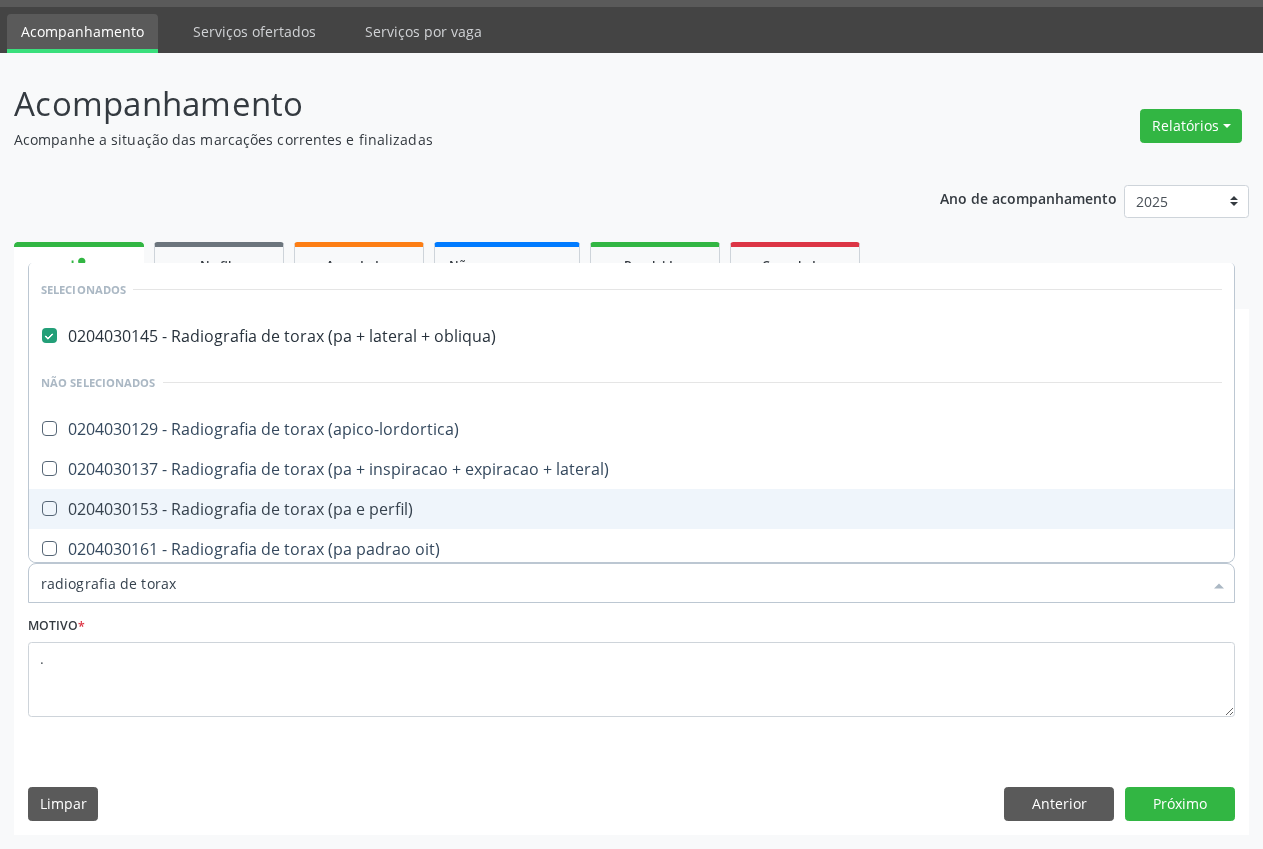 click on "0204030153 - Radiografia de torax (pa e perfil)" at bounding box center (631, 509) 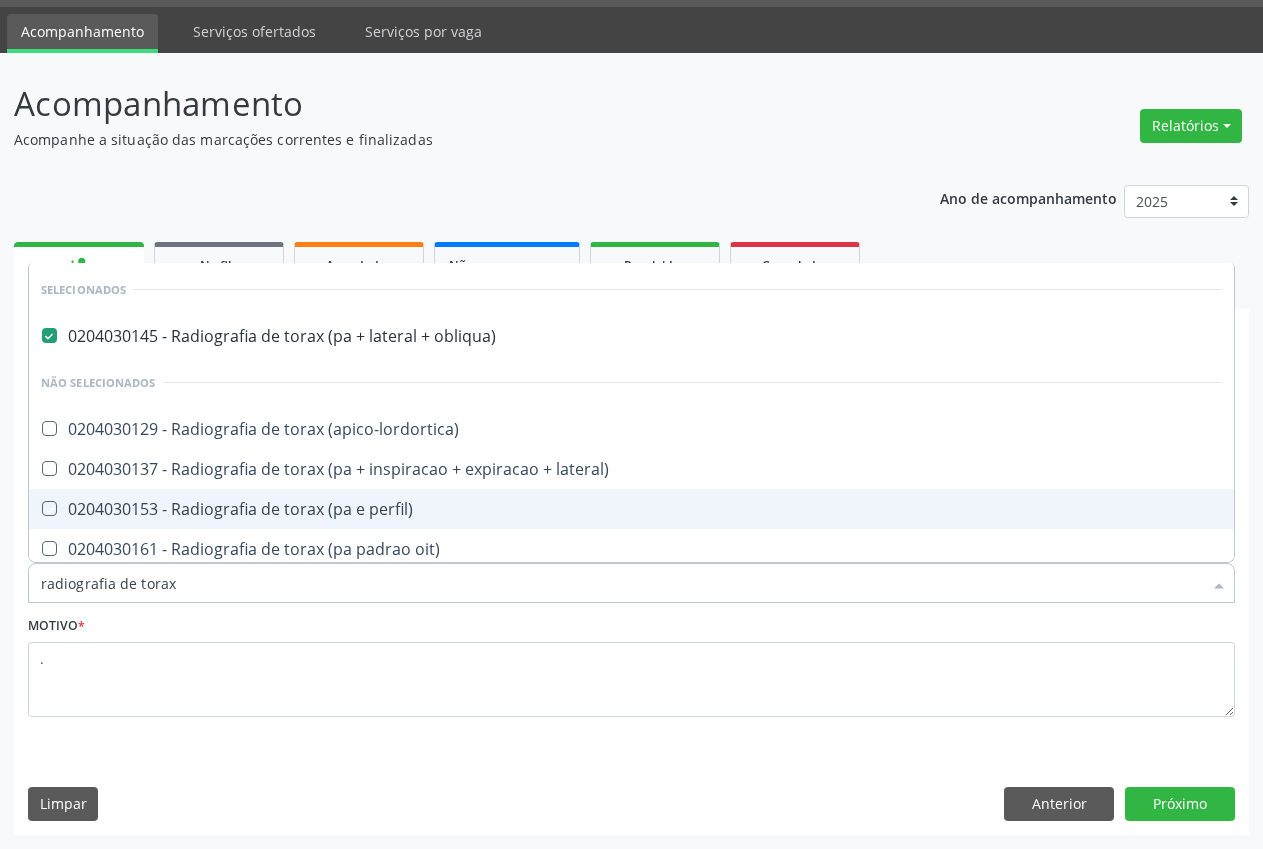 checkbox on "true" 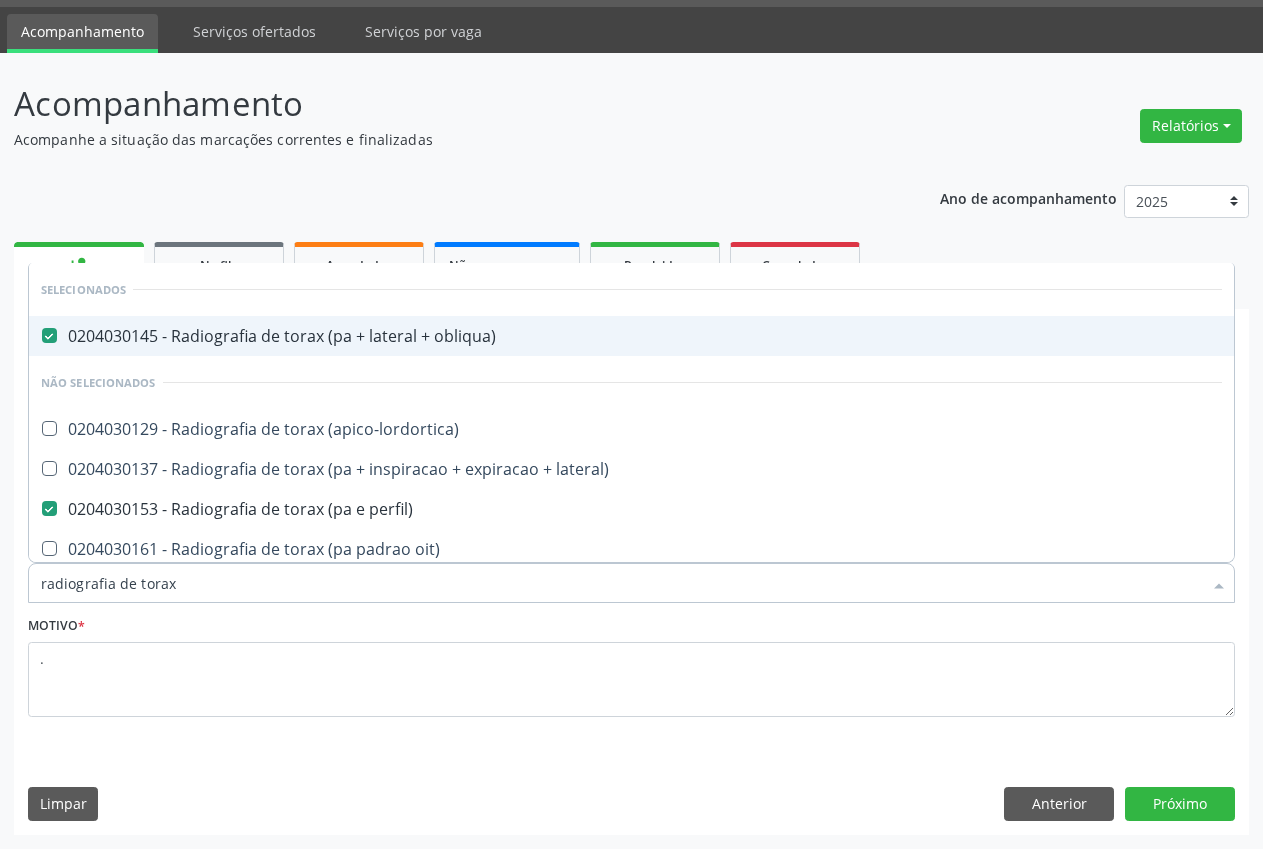 click at bounding box center [36, 336] 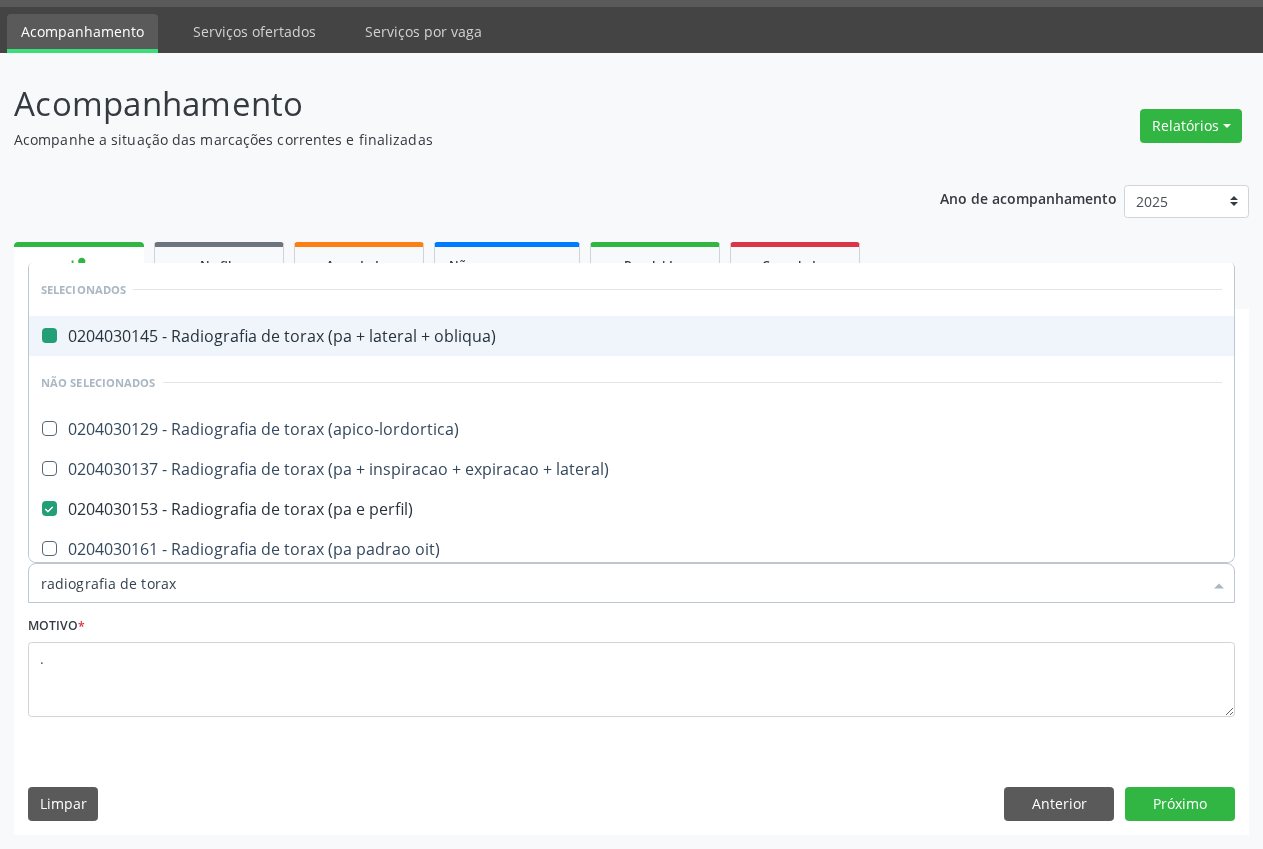 checkbox on "false" 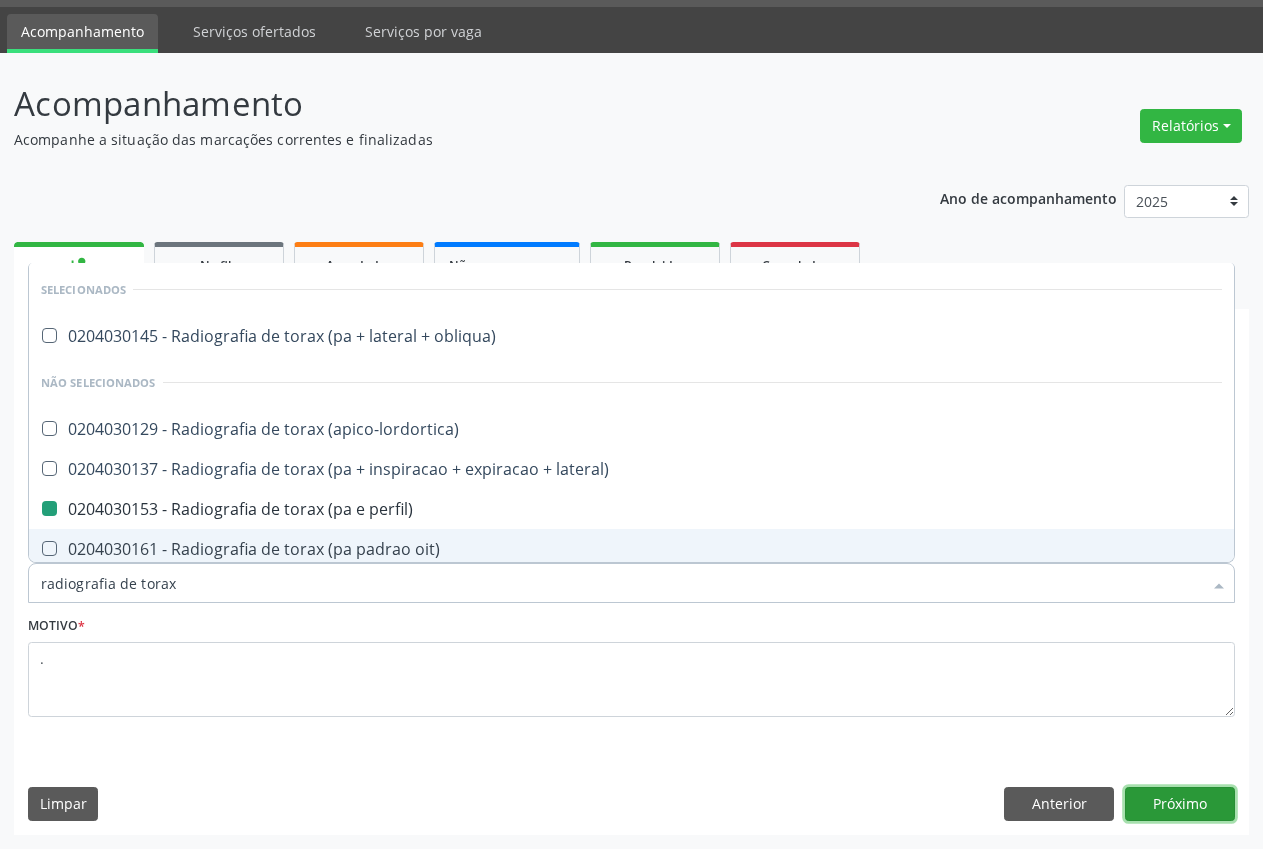 click on "Próximo" at bounding box center (1180, 804) 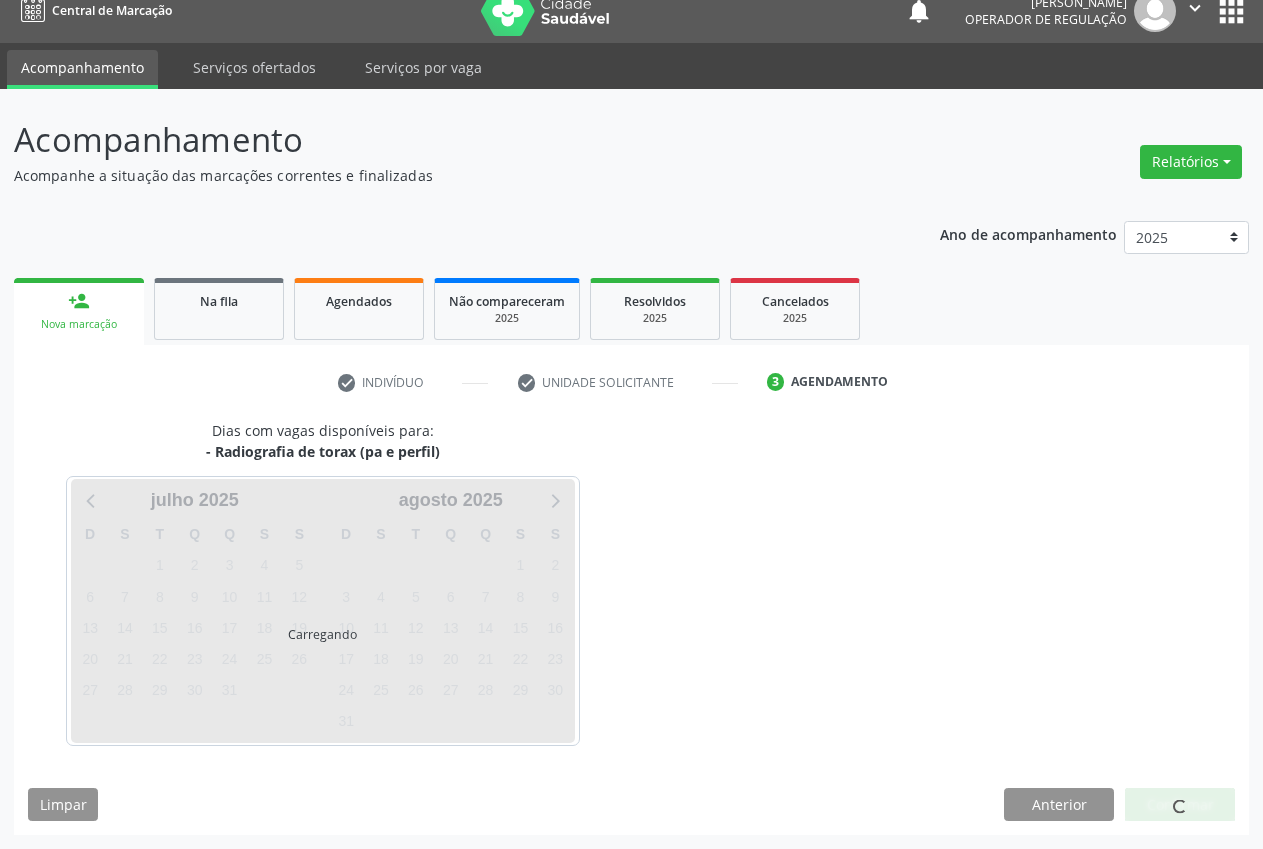 scroll, scrollTop: 21, scrollLeft: 0, axis: vertical 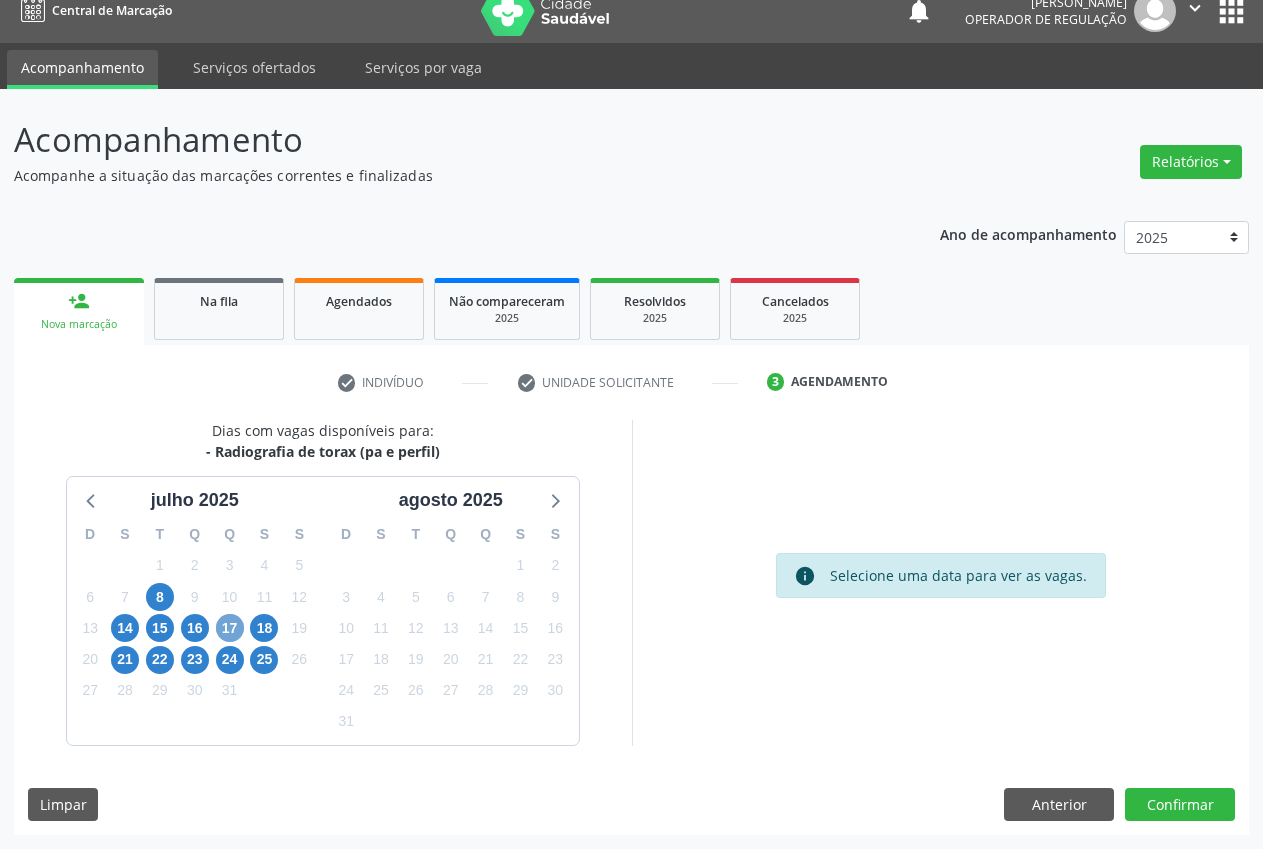 click on "17" at bounding box center (230, 628) 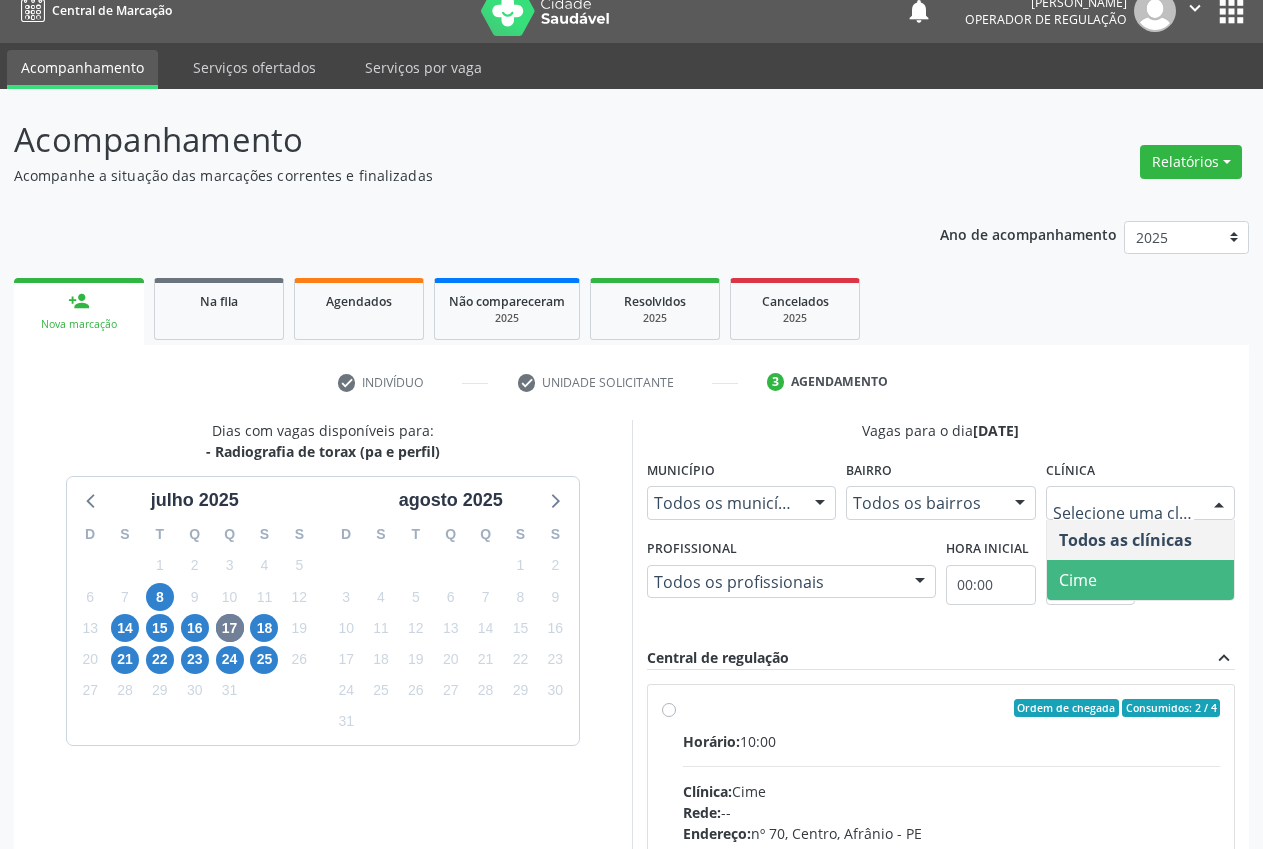 click on "Cime" at bounding box center [1141, 580] 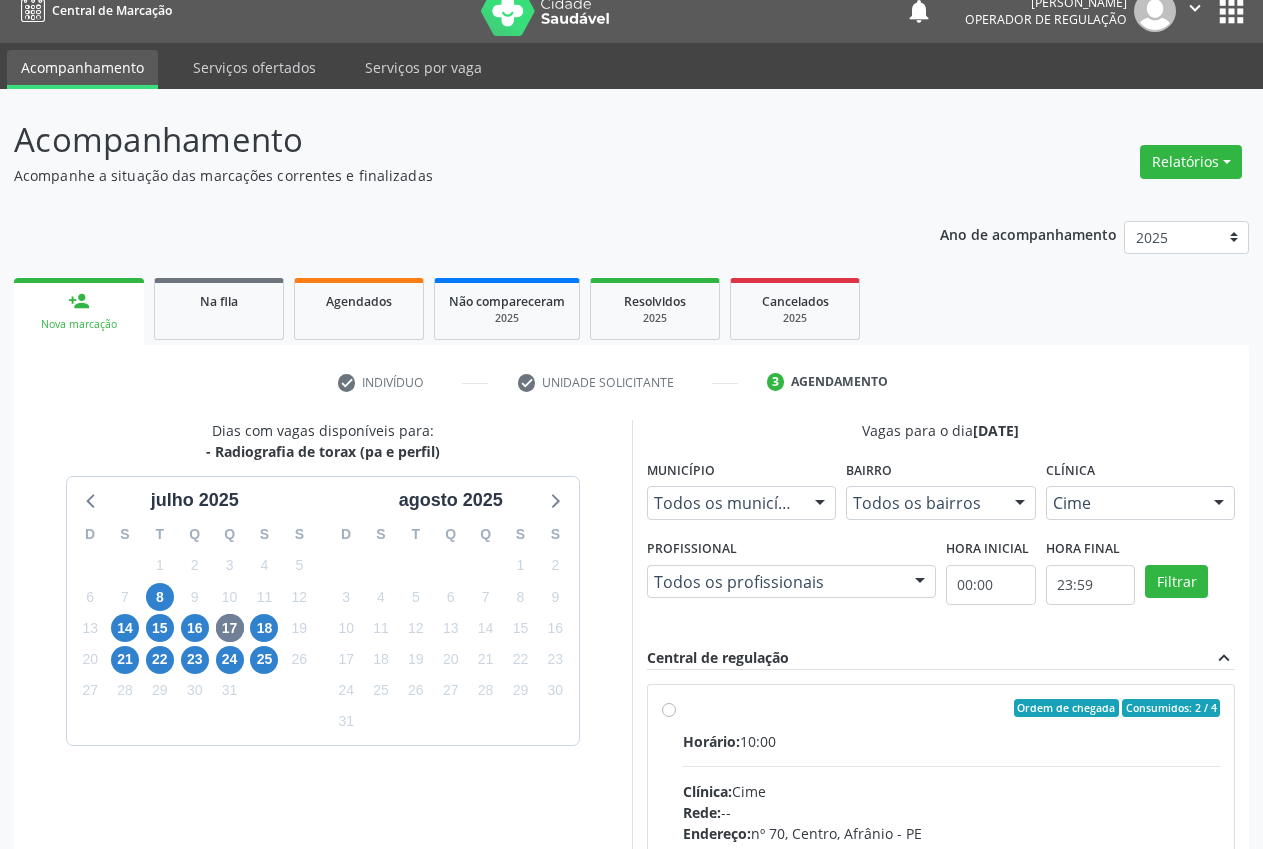 click on "Ordem de chegada
Consumidos: 2 / 4
Horário:   10:00
Clínica:  Cime
Rede:
--
Endereço:   nº 70, Centro, Afrânio - PE
Telefone:   (87) 88416145
Profissional:
--
Informações adicionais sobre o atendimento
Idade de atendimento:
Sem restrição
Gênero(s) atendido(s):
Sem restrição
Informações adicionais:
--" at bounding box center [941, 852] 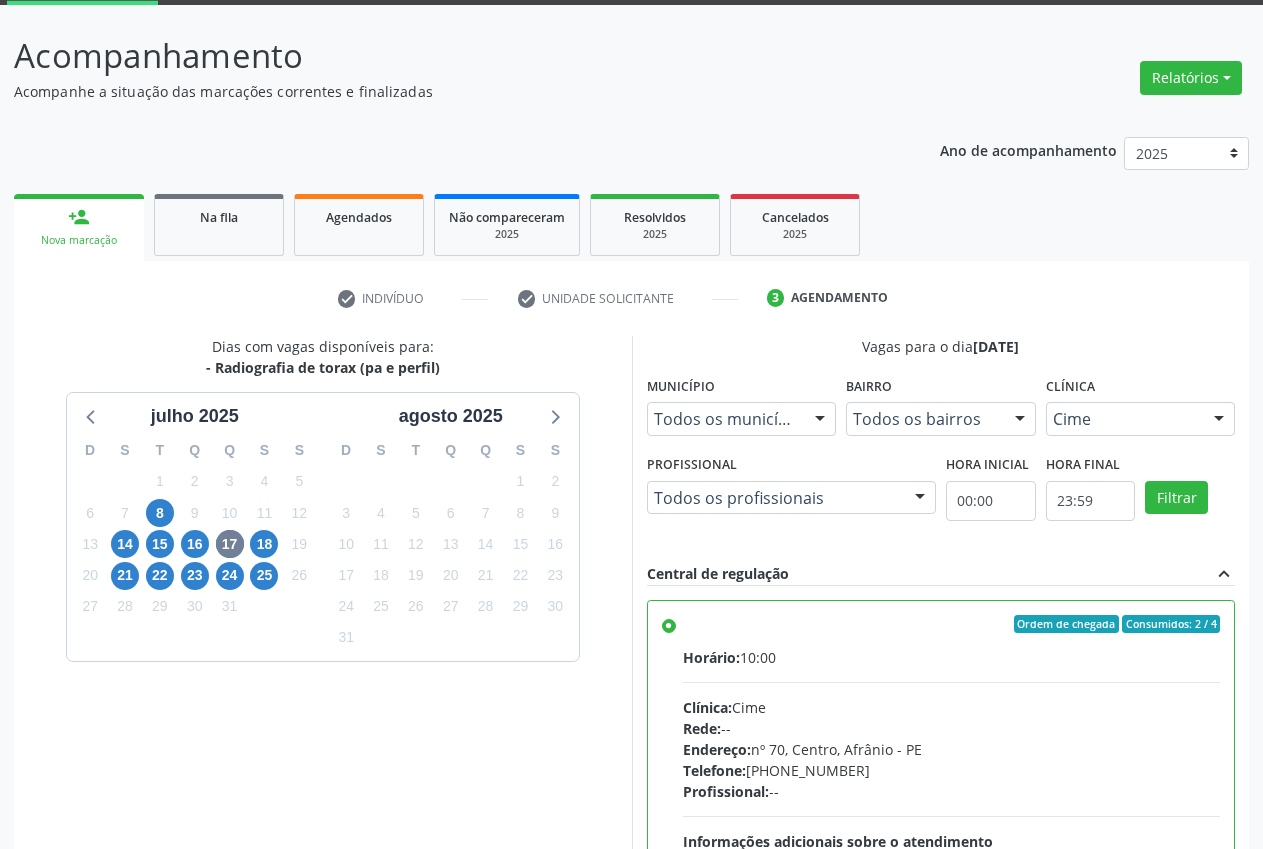 scroll, scrollTop: 346, scrollLeft: 0, axis: vertical 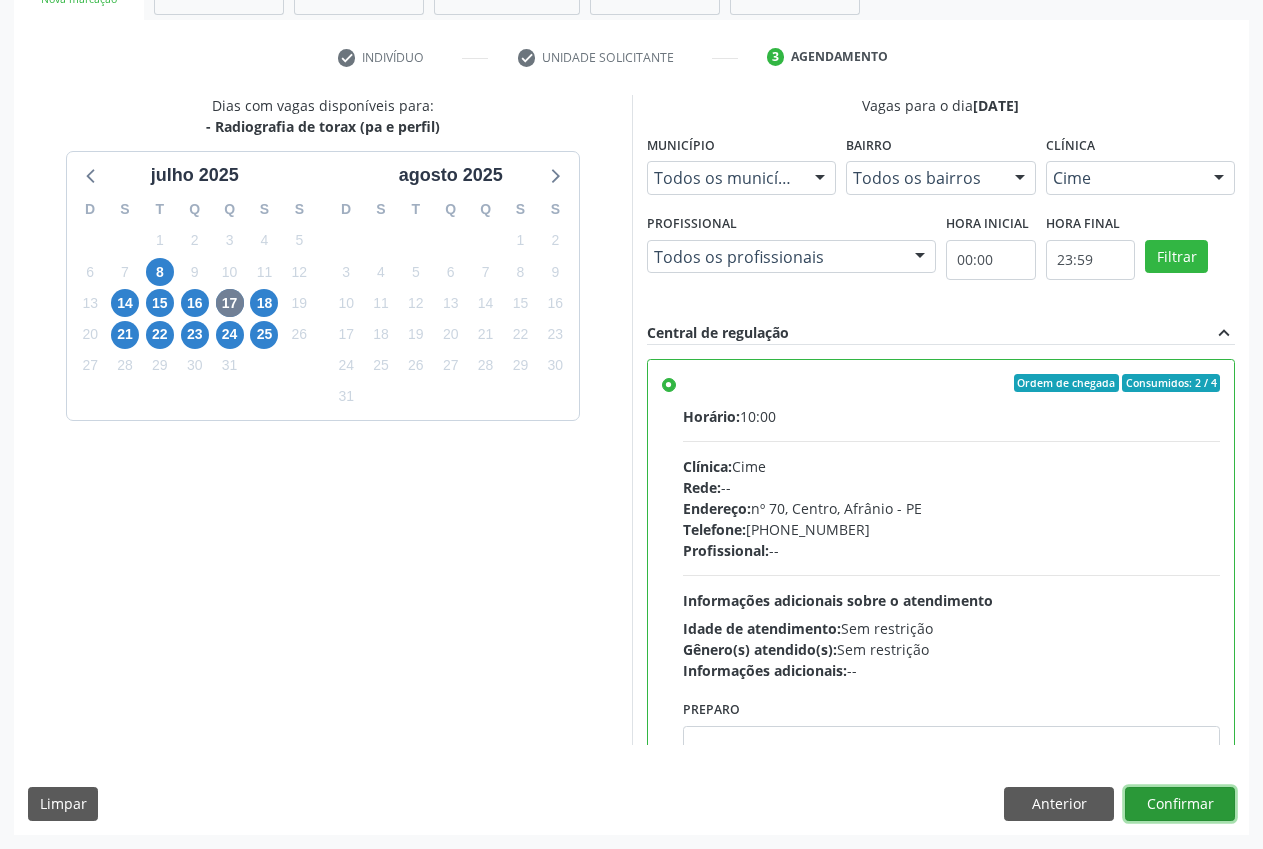 click on "Confirmar" at bounding box center [1180, 804] 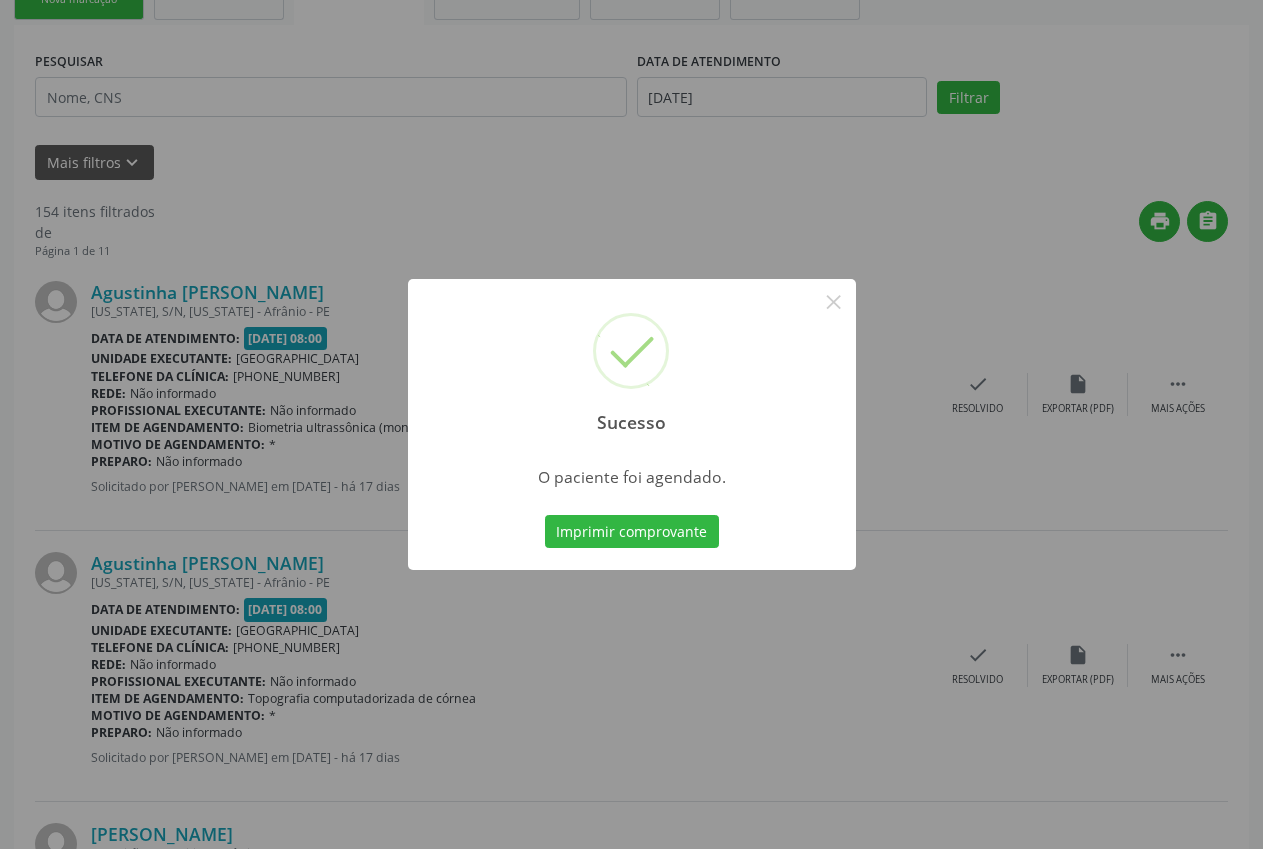 scroll, scrollTop: 0, scrollLeft: 0, axis: both 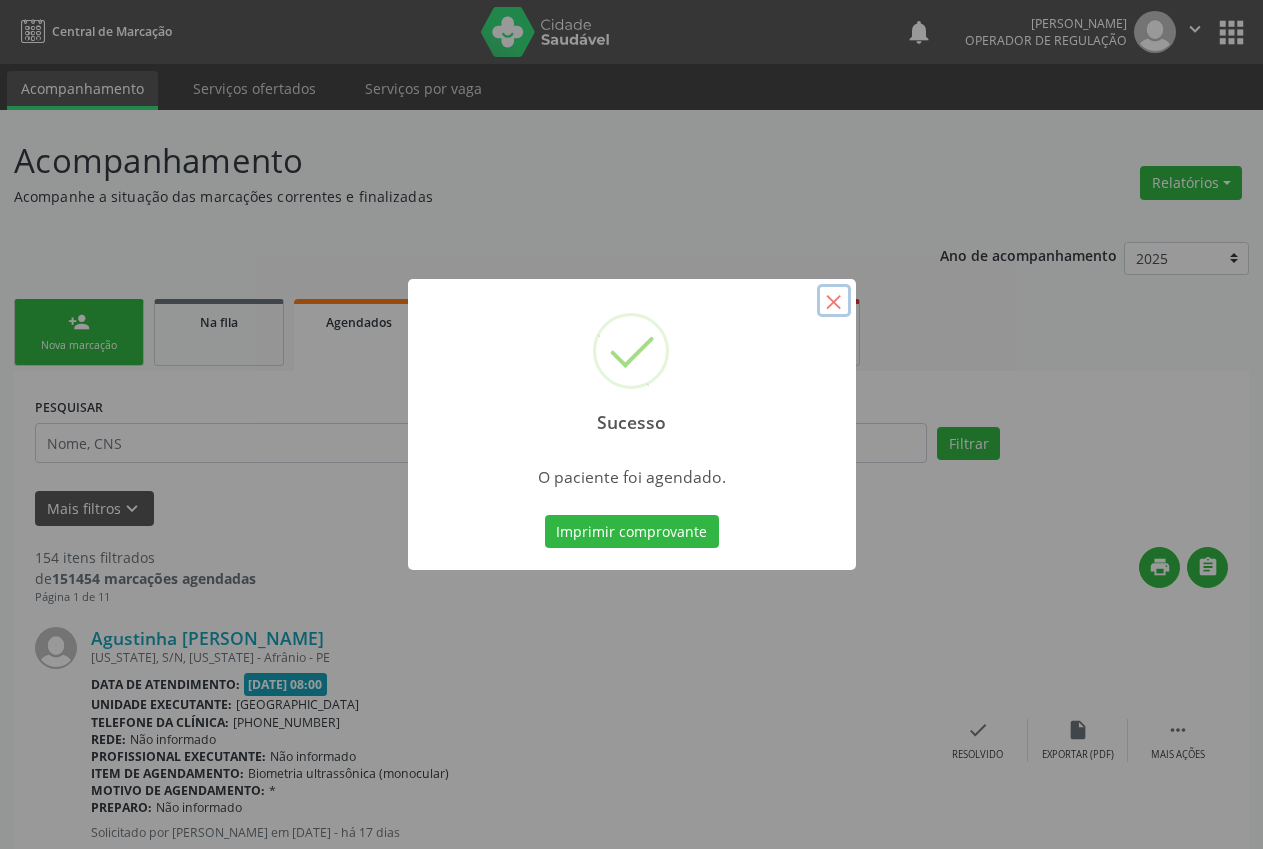 click on "×" at bounding box center [834, 301] 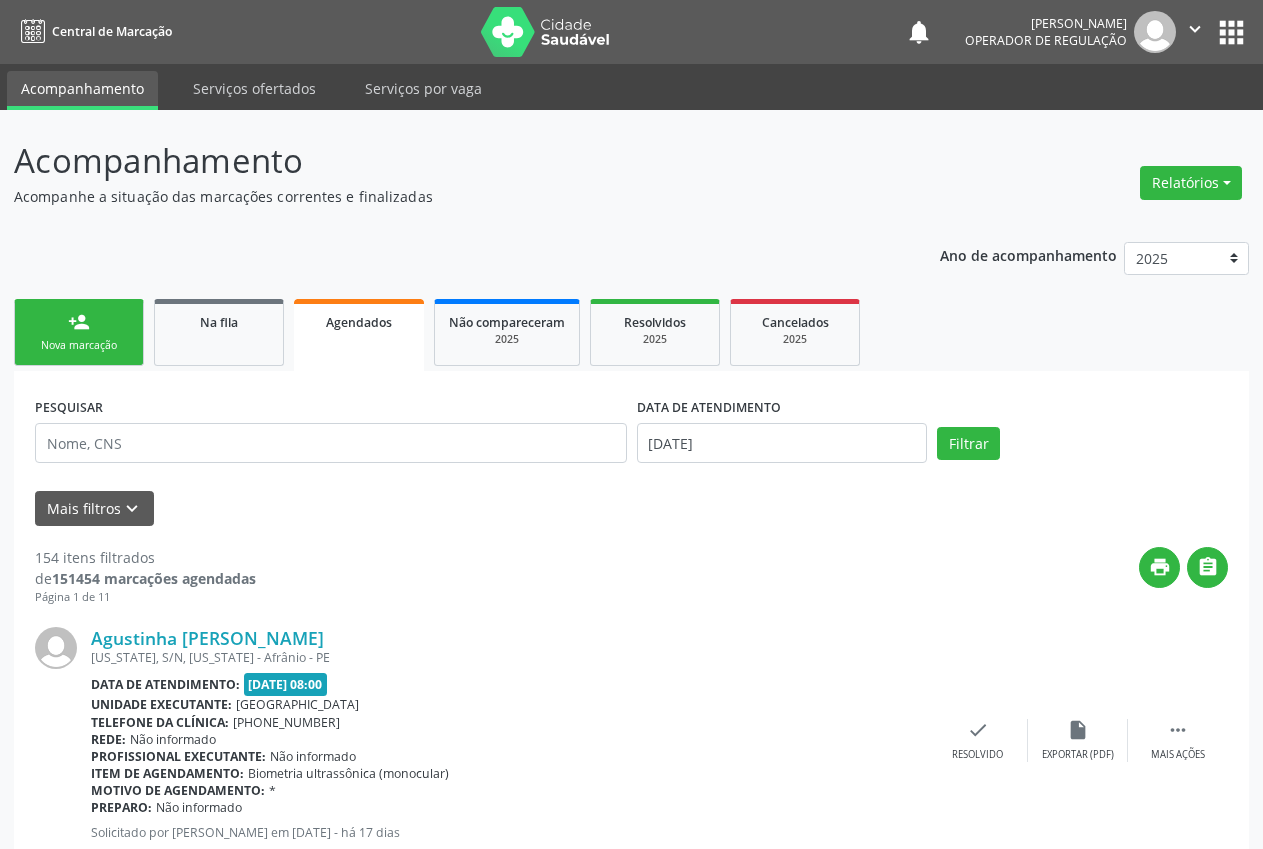 click on "Nova marcação" at bounding box center (79, 345) 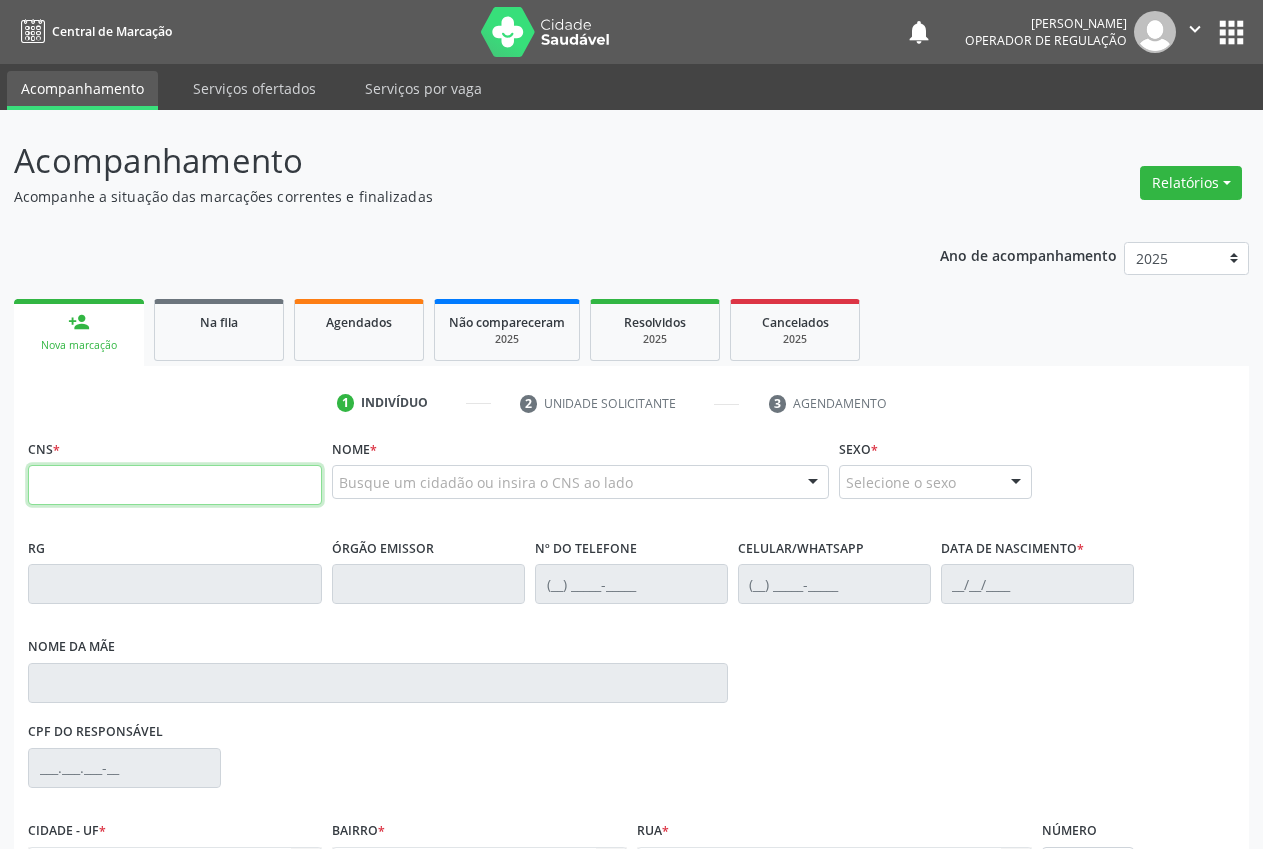 click at bounding box center [175, 485] 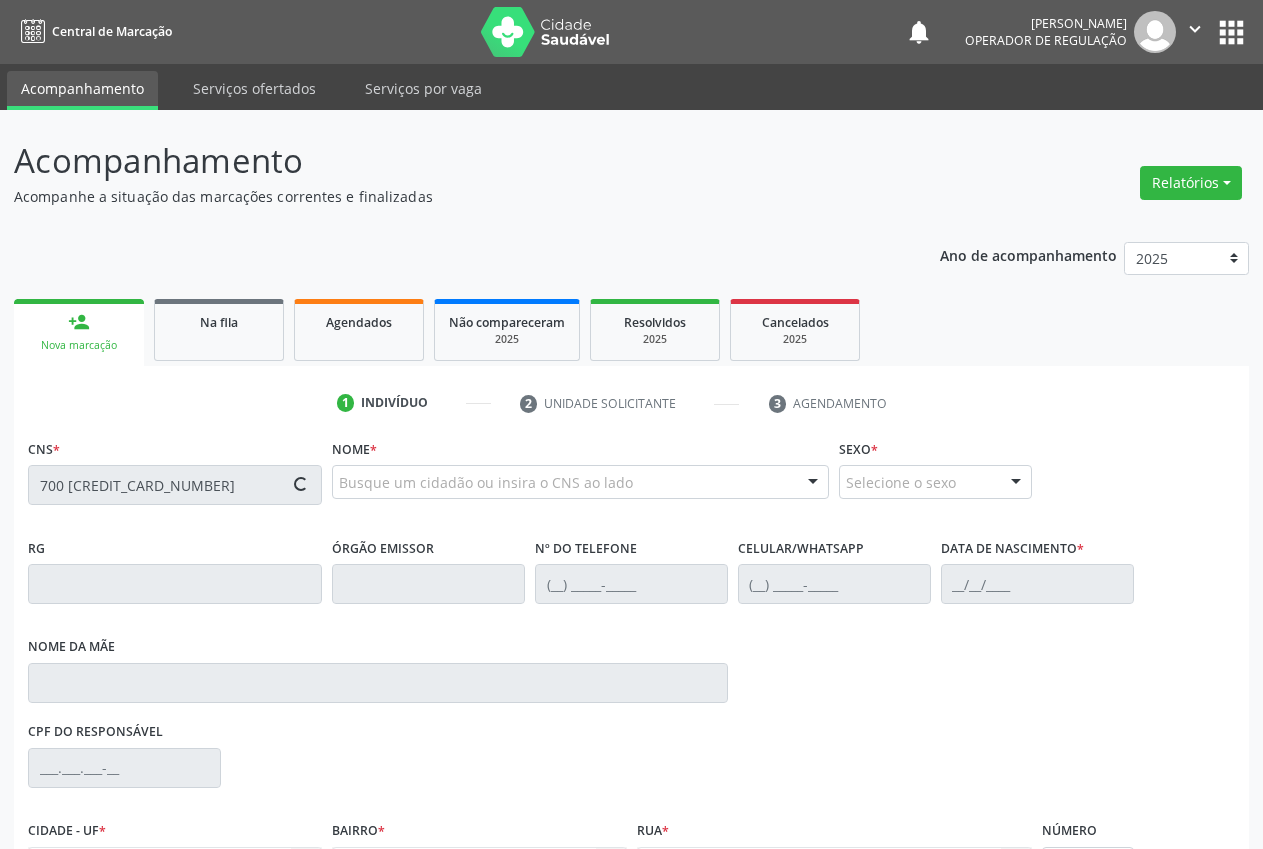 type on "700 [CREDIT_CARD_NUMBER]" 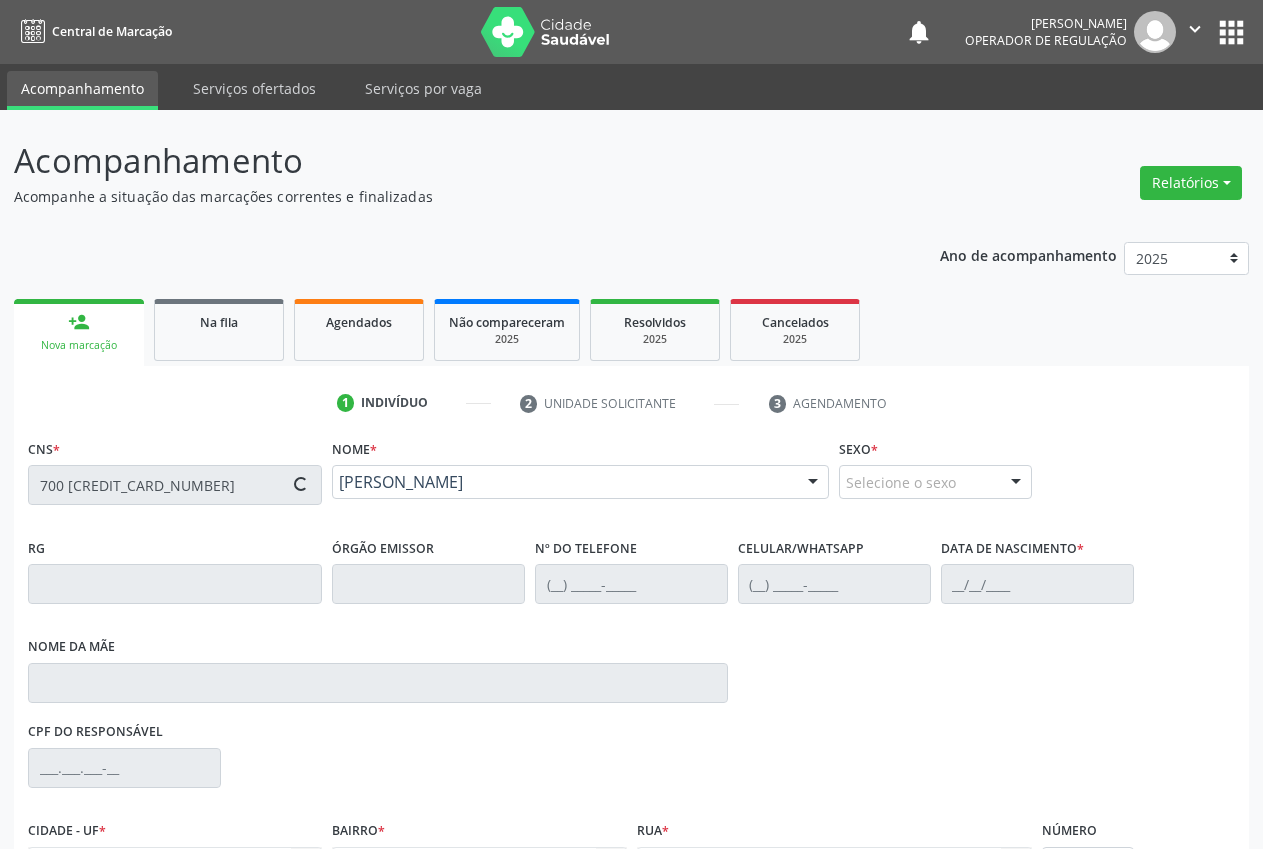 scroll, scrollTop: 221, scrollLeft: 0, axis: vertical 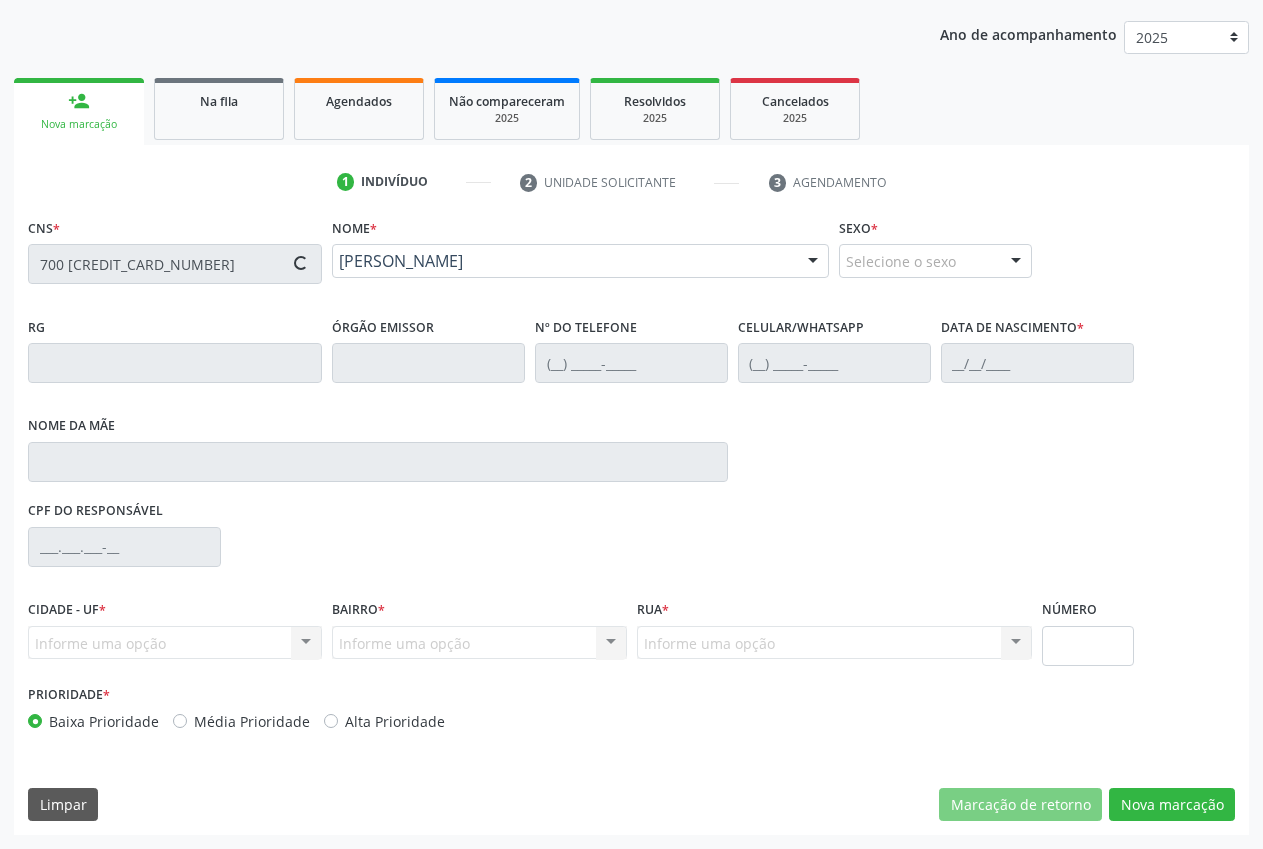type on "[PHONE_NUMBER]" 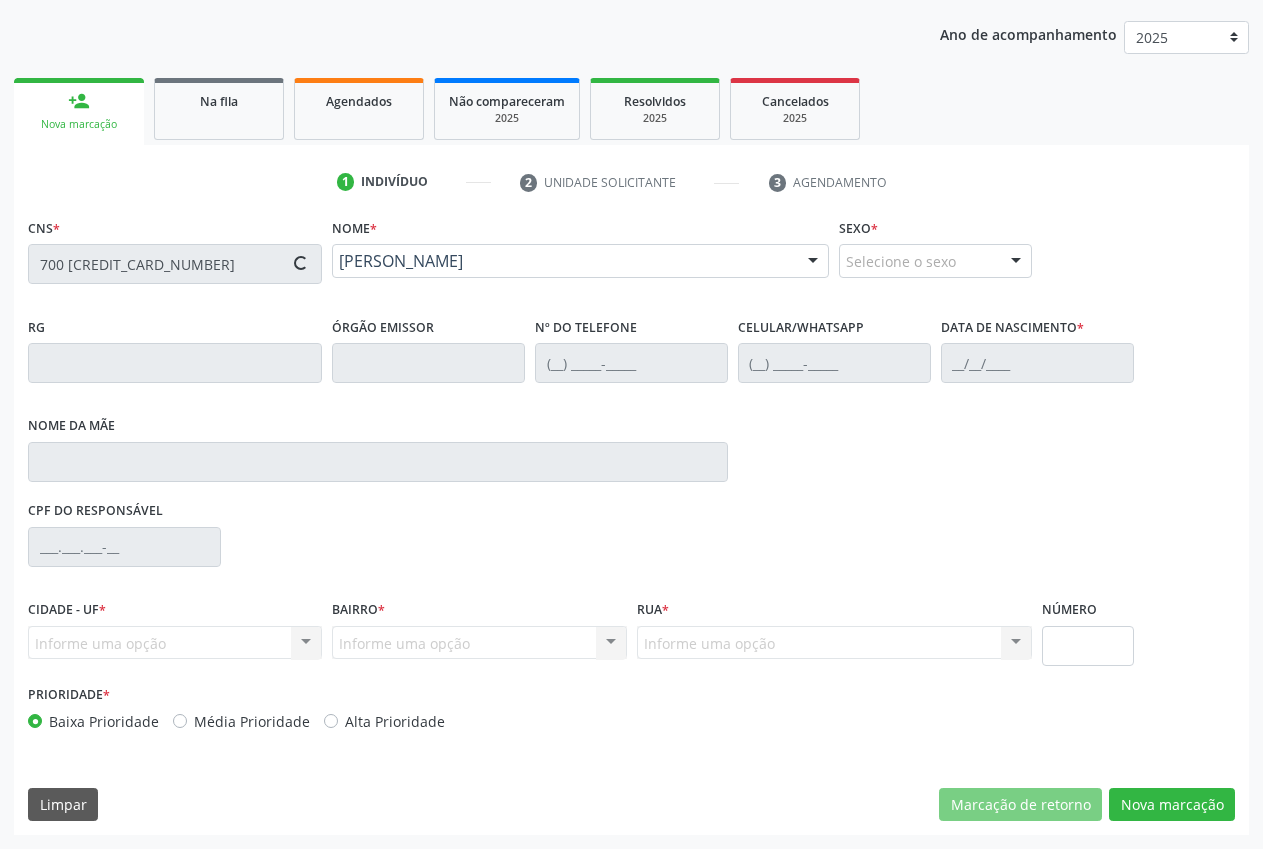 type on "[PHONE_NUMBER]" 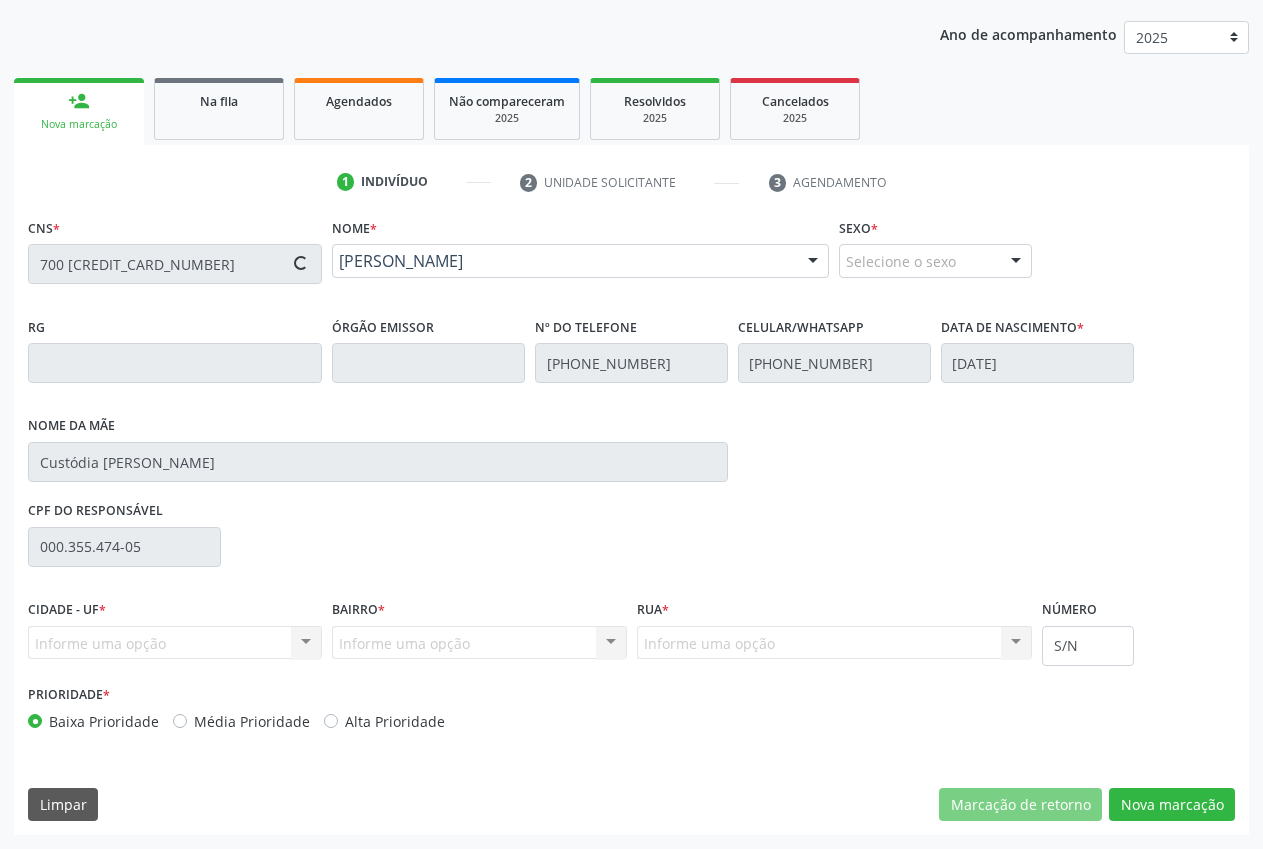 click on "Selecione o sexo
Masculino   Feminino
Nenhum resultado encontrado para: "   "
Não há nenhuma opção para ser exibida." at bounding box center (935, 261) 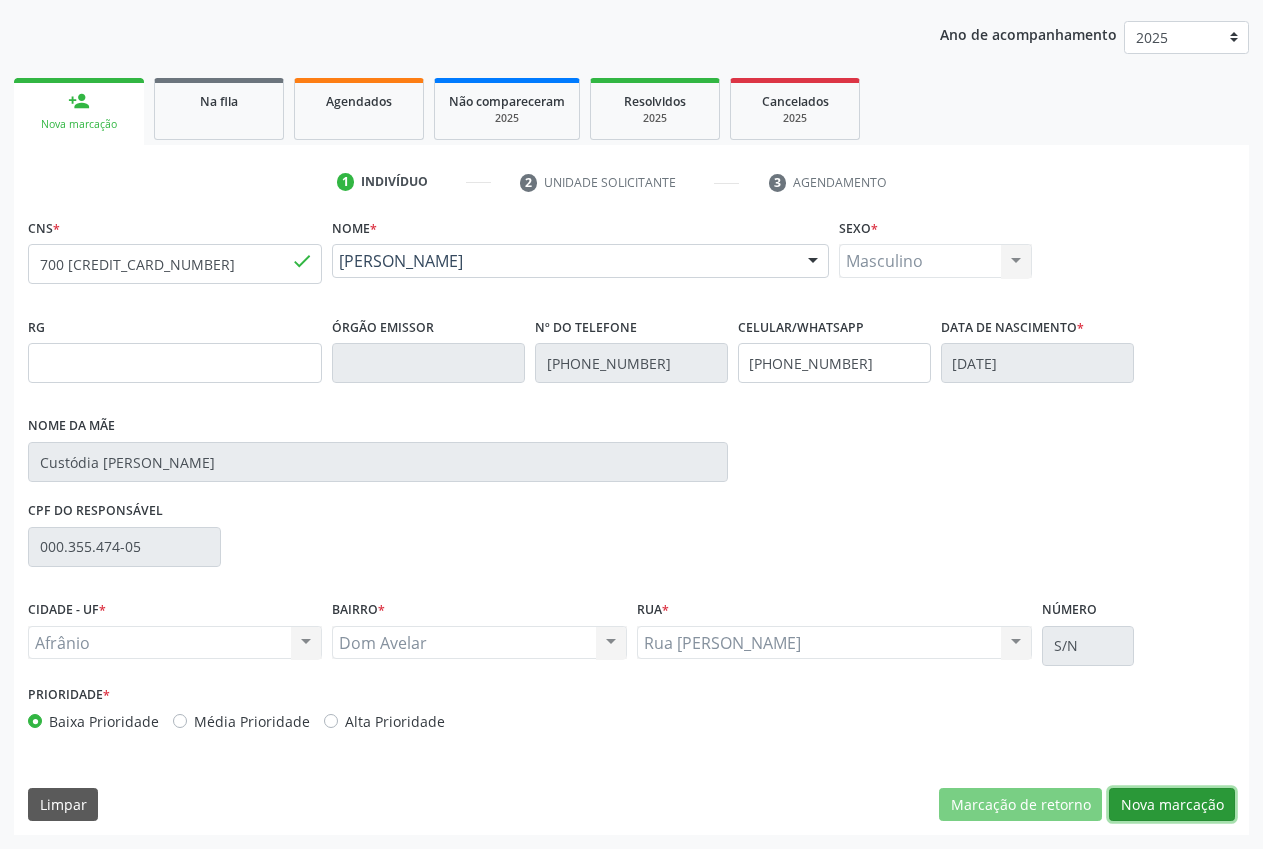 click on "Nova marcação" at bounding box center (1172, 805) 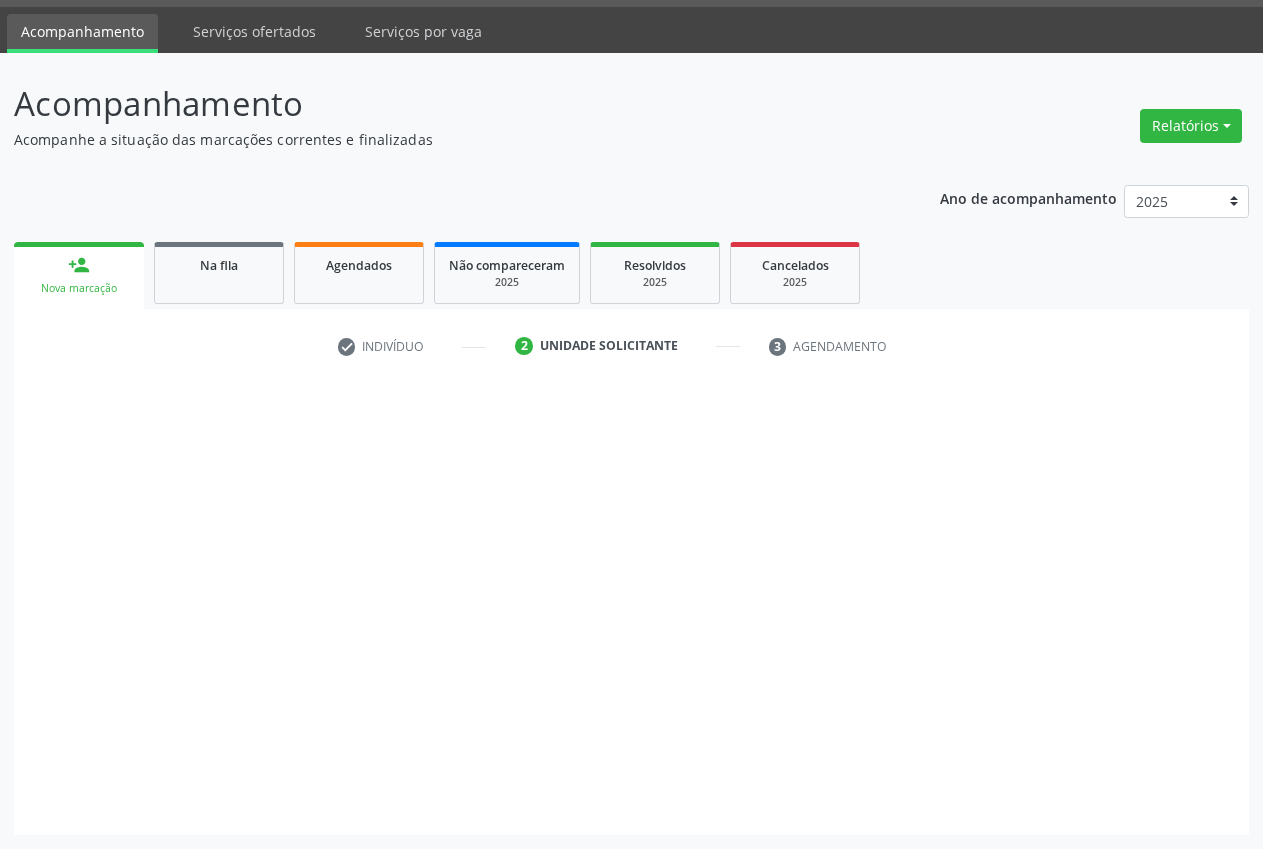 scroll, scrollTop: 57, scrollLeft: 0, axis: vertical 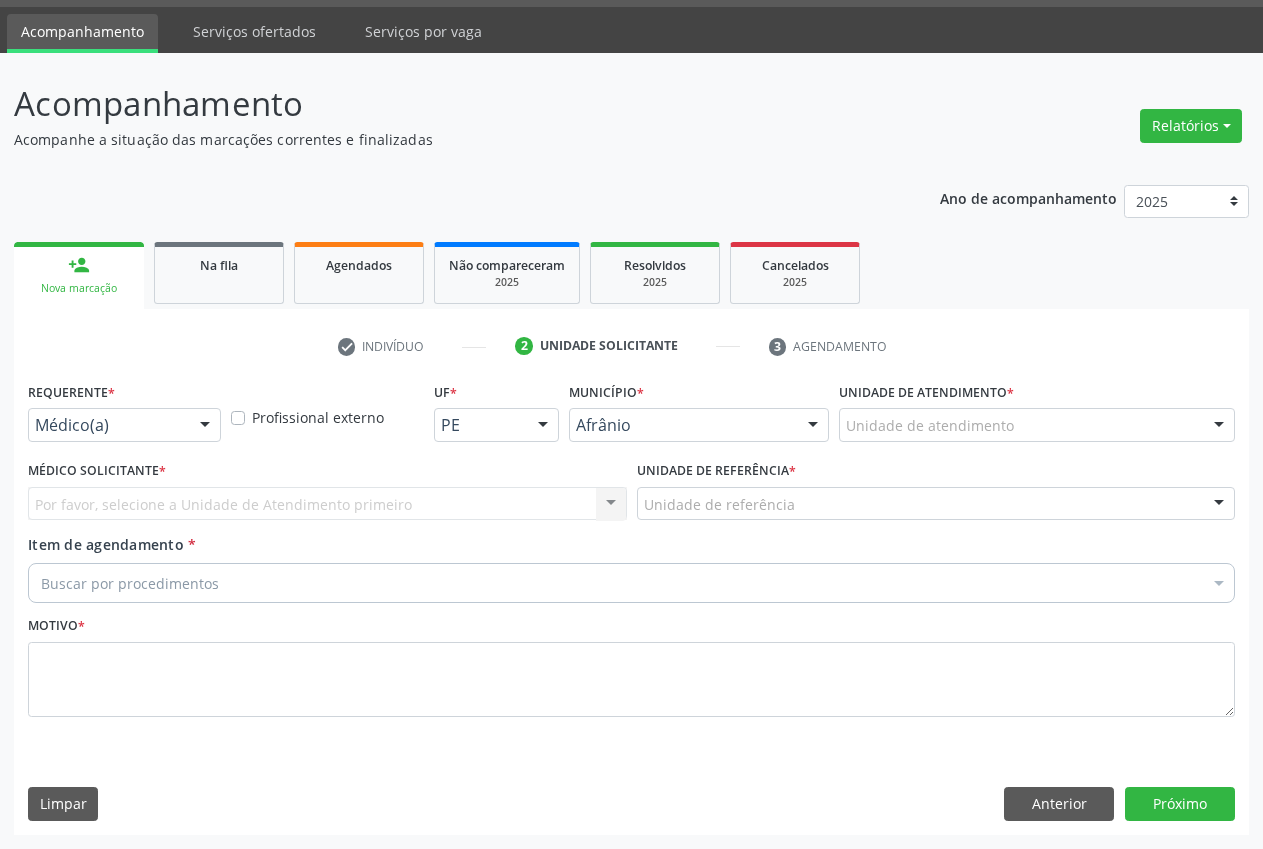 click on "Unidade de atendimento" at bounding box center (1037, 425) 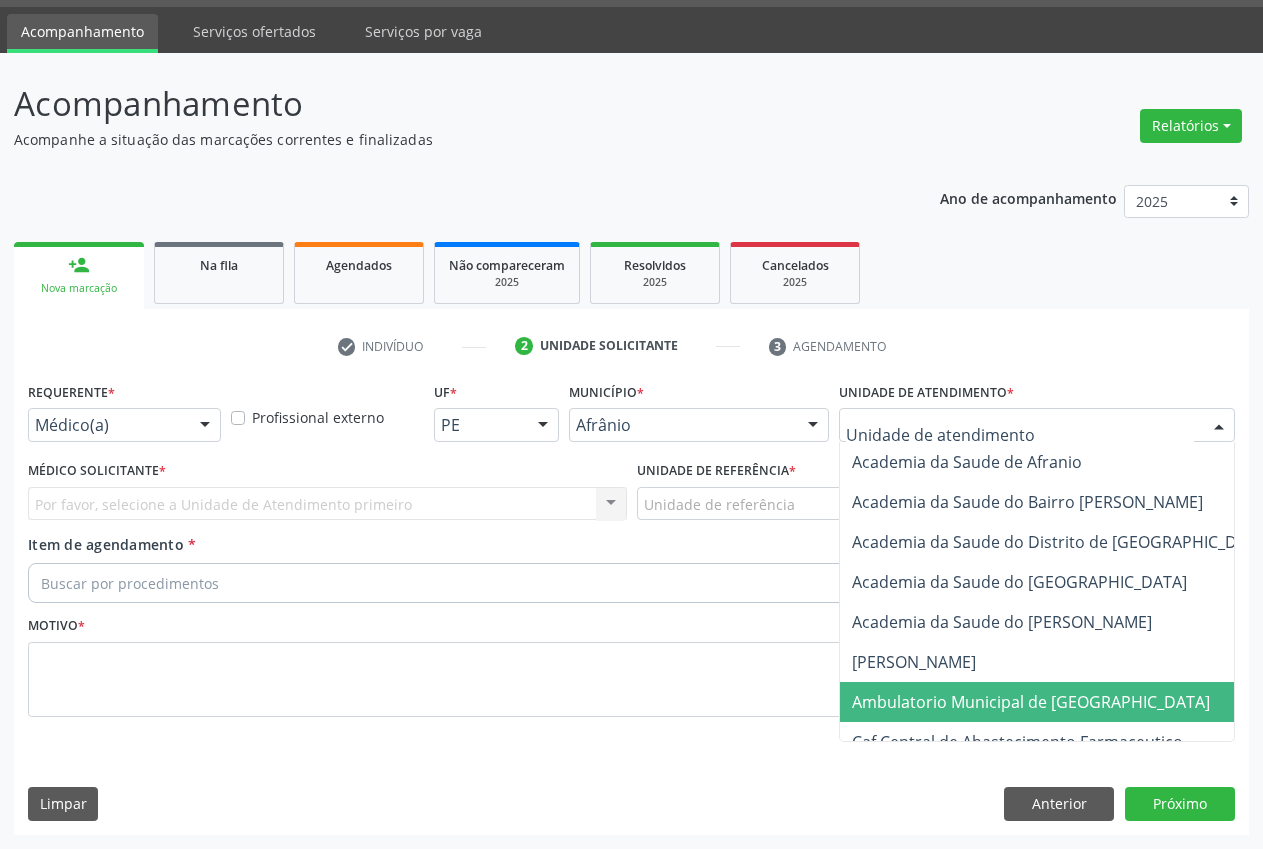 drag, startPoint x: 942, startPoint y: 692, endPoint x: 895, endPoint y: 635, distance: 73.87828 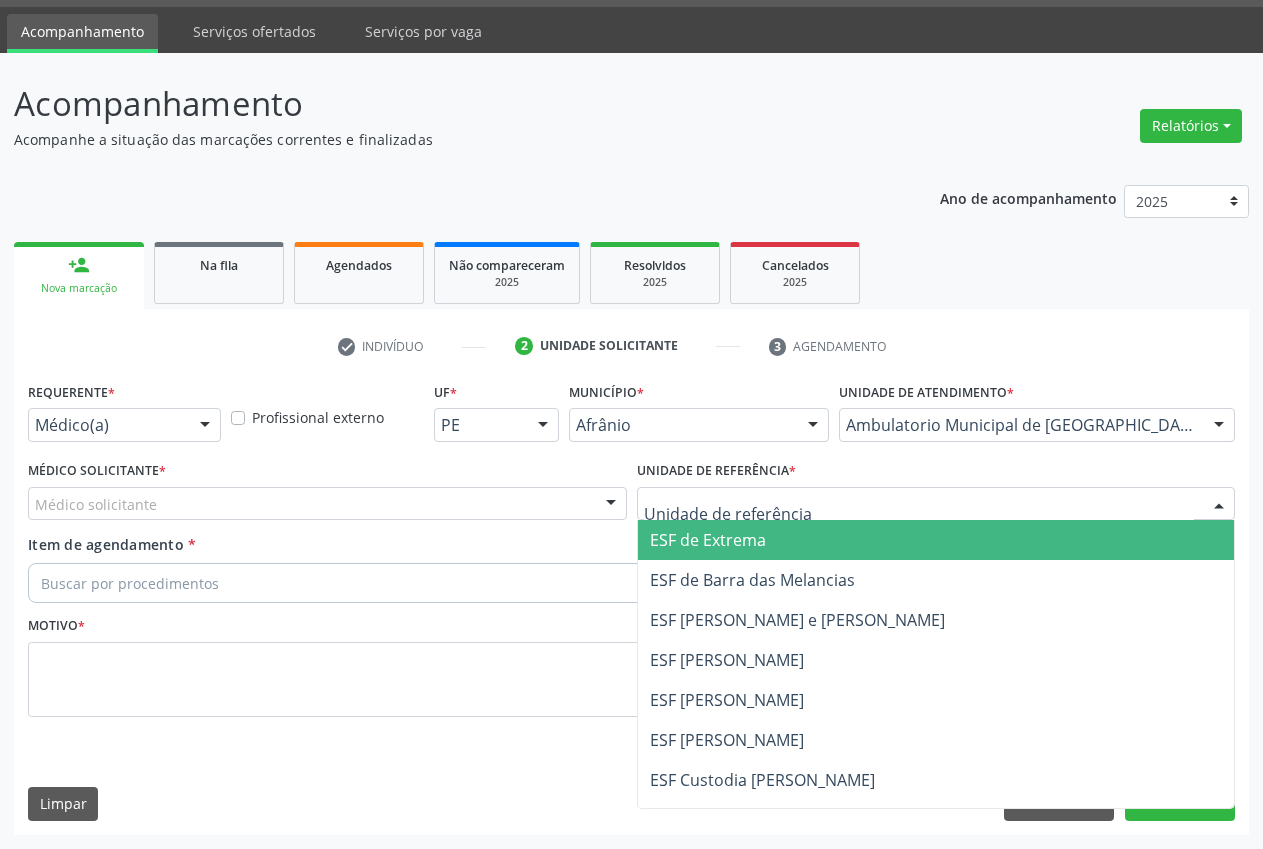 click at bounding box center [919, 514] 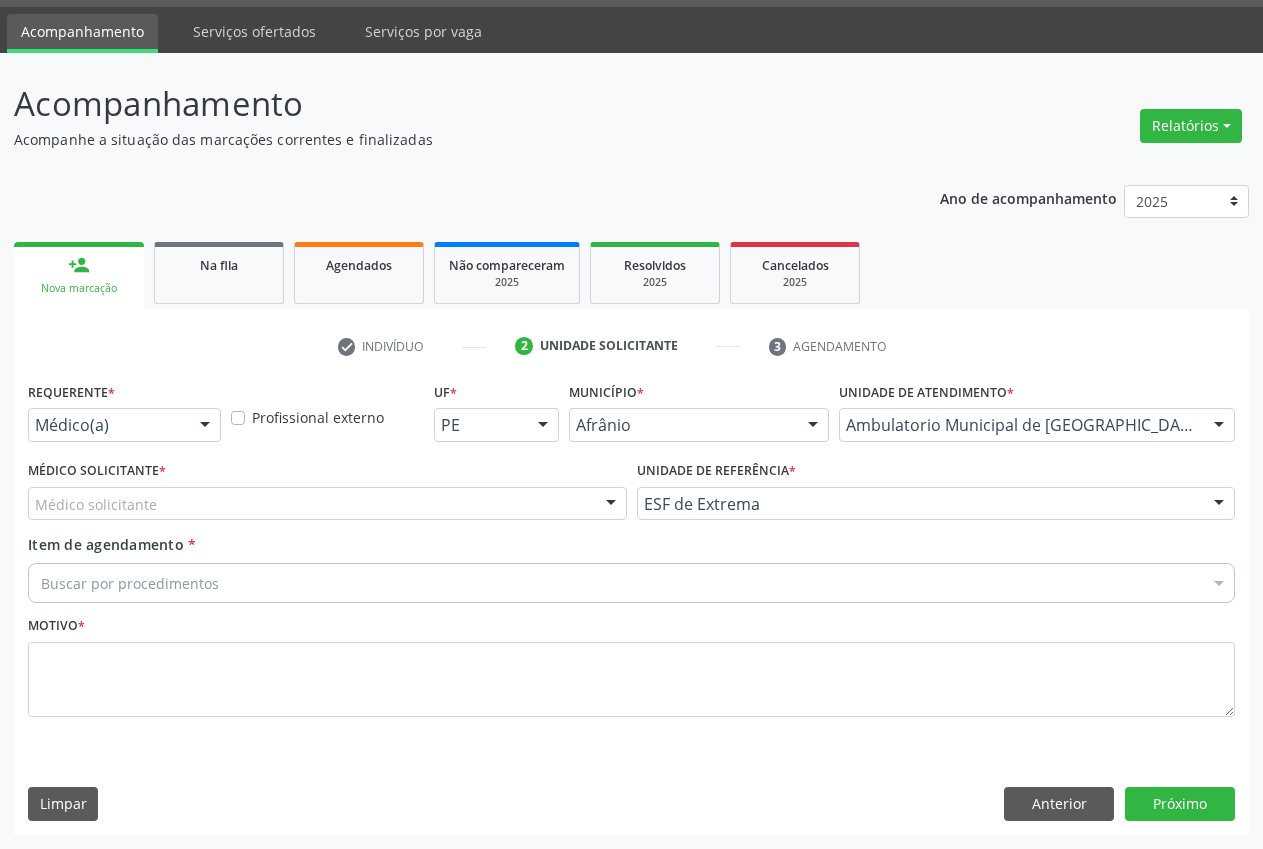click on "Médico solicitante" at bounding box center [327, 504] 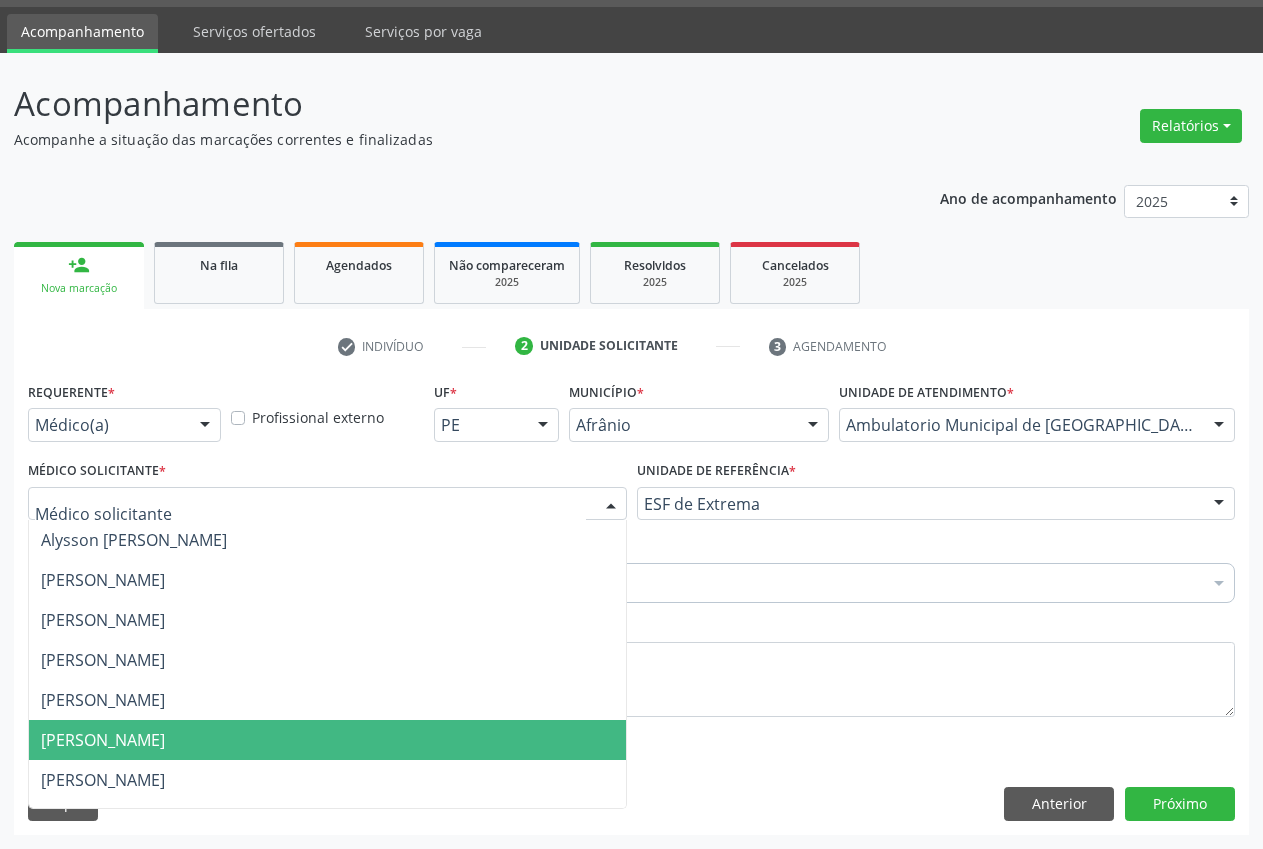 click on "[PERSON_NAME]" at bounding box center [103, 740] 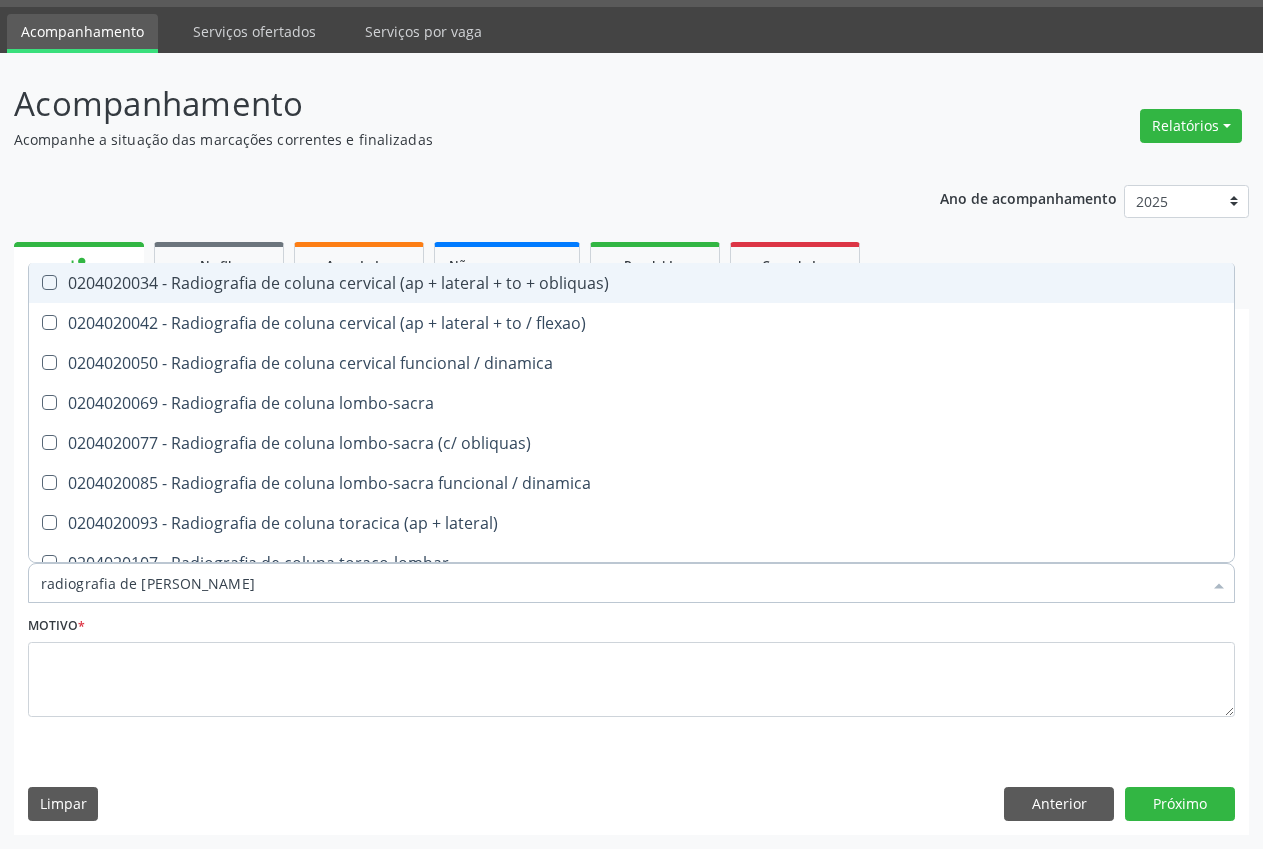 type on "radiografia de coluna" 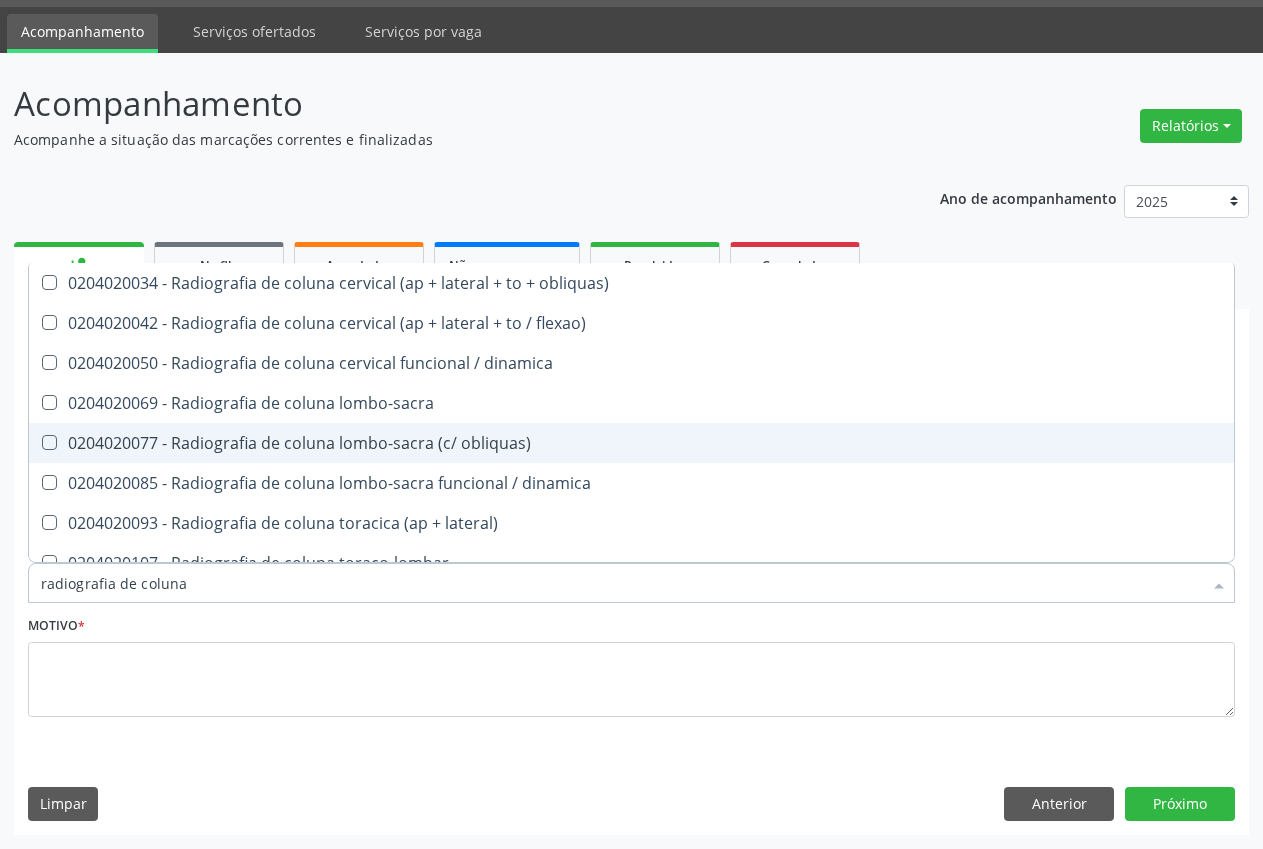 click on "0204020077 - Radiografia de coluna lombo-sacra (c/ obliquas)" at bounding box center (631, 443) 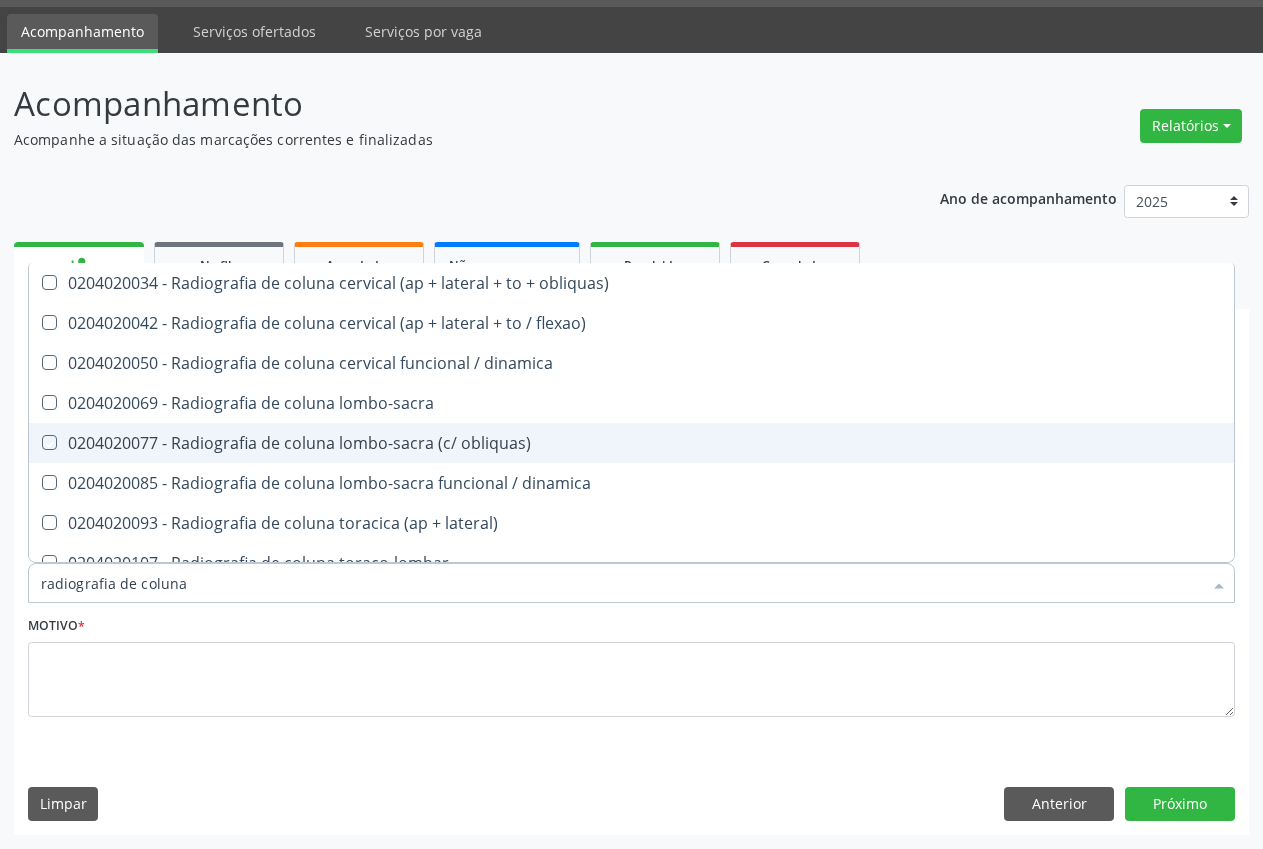checkbox on "true" 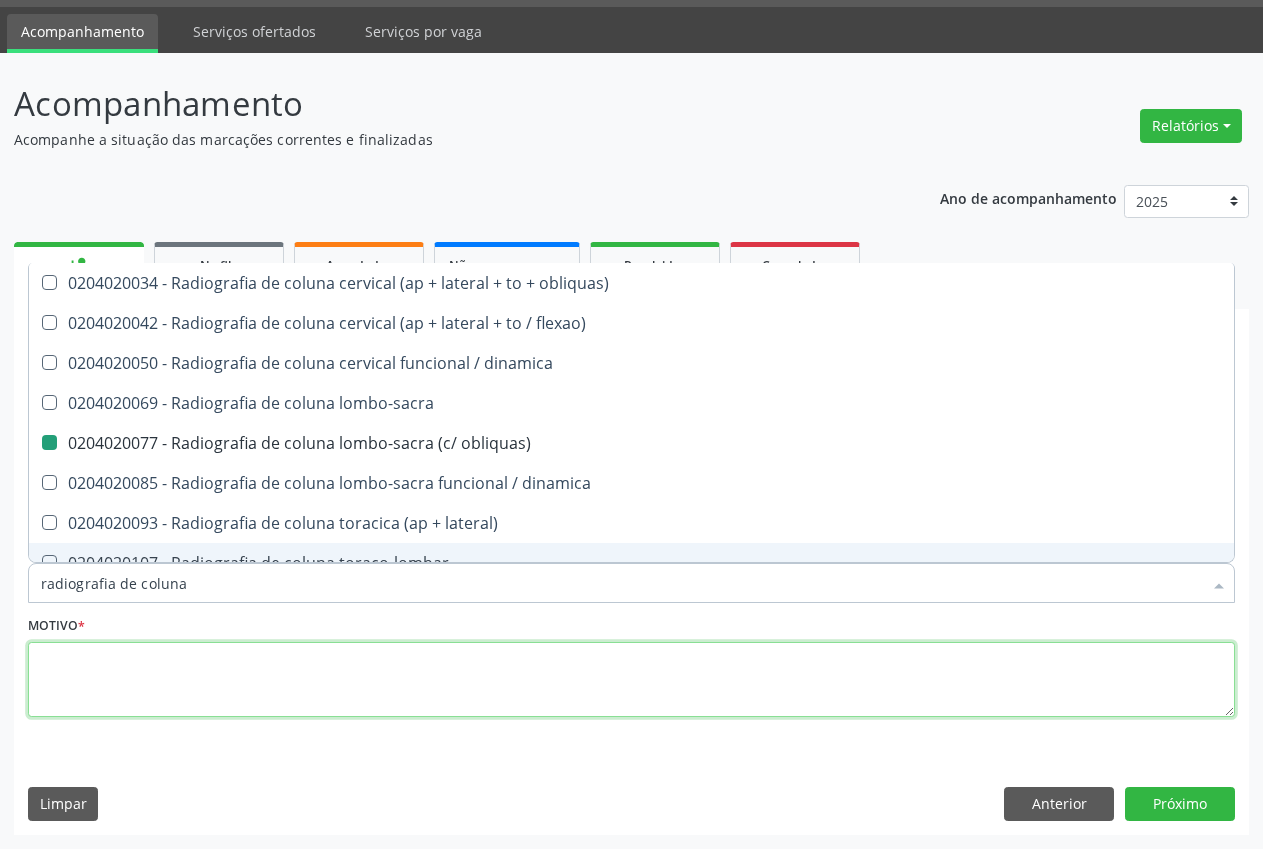 click at bounding box center (631, 680) 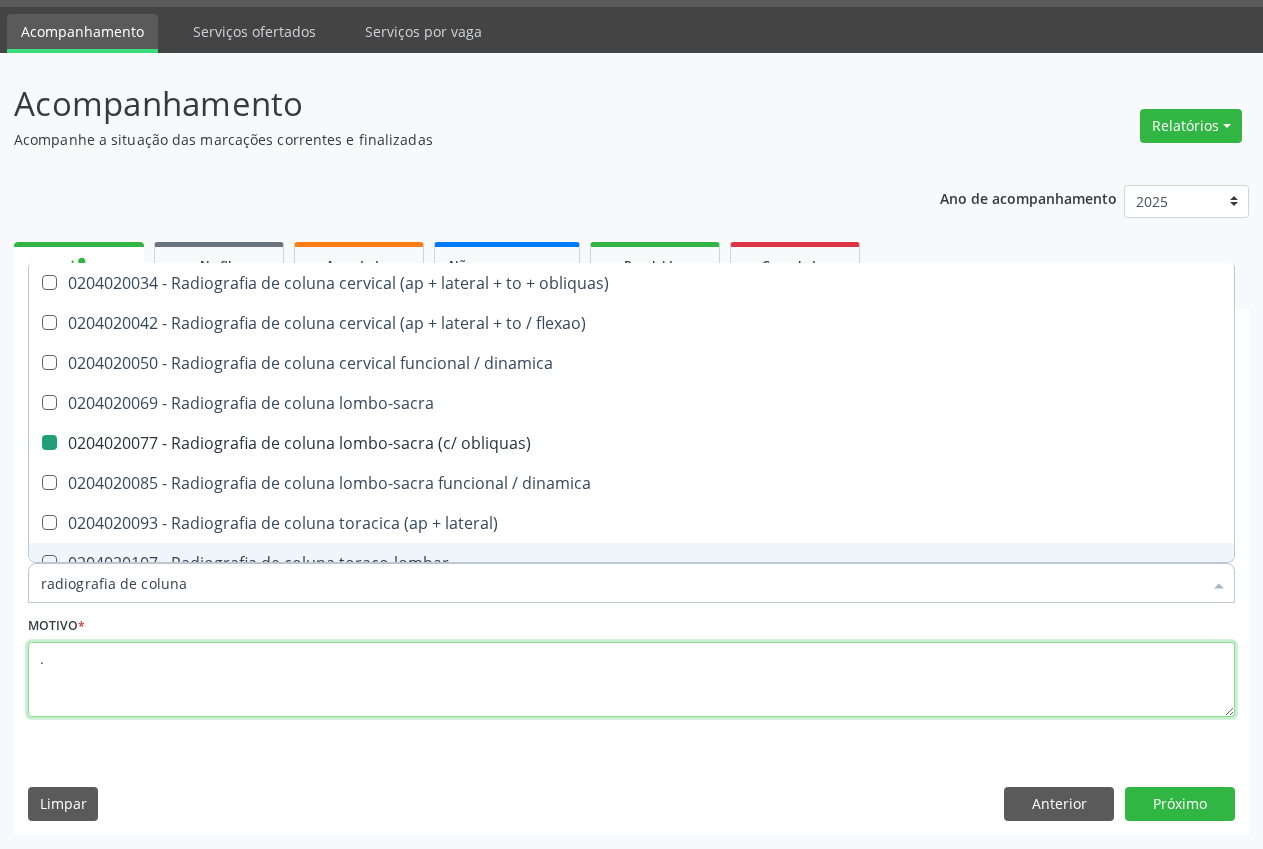 checkbox on "true" 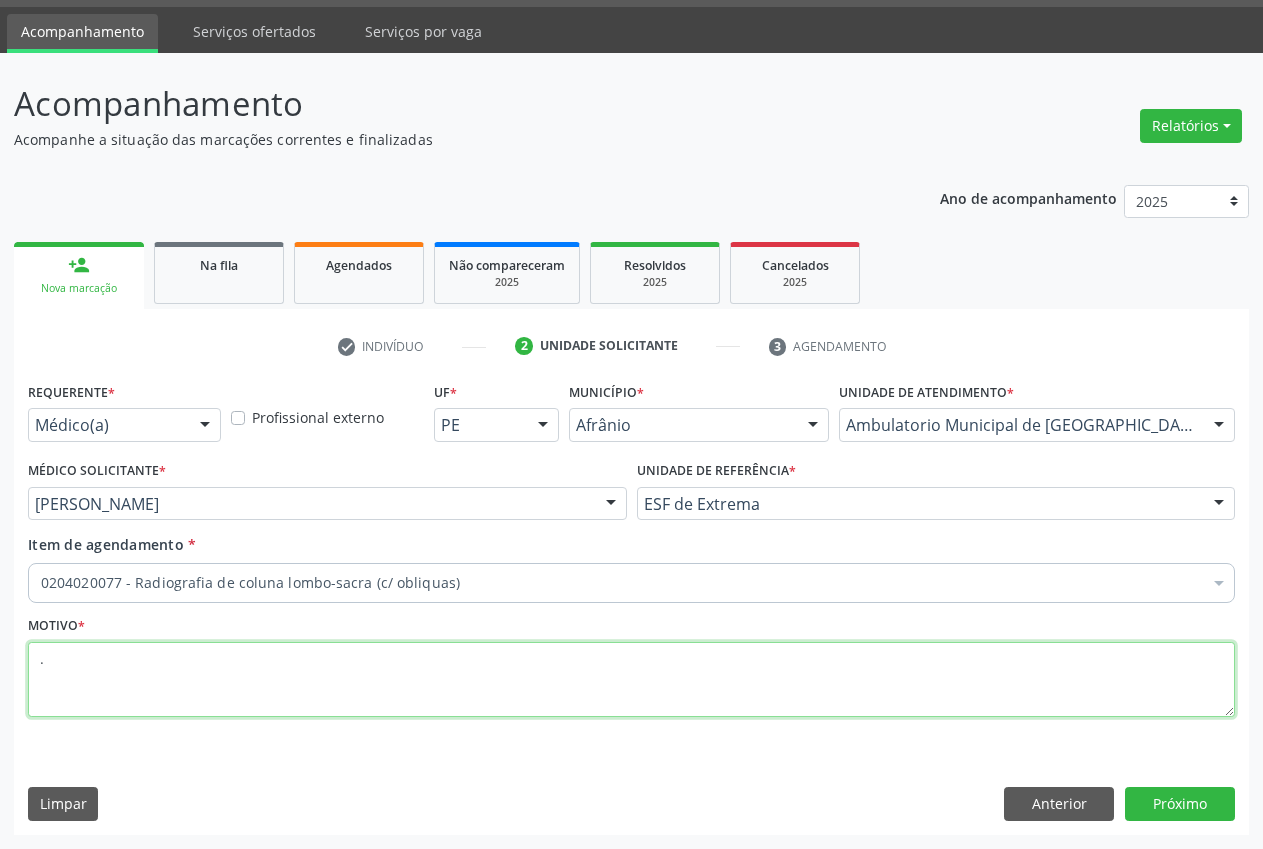 type on "." 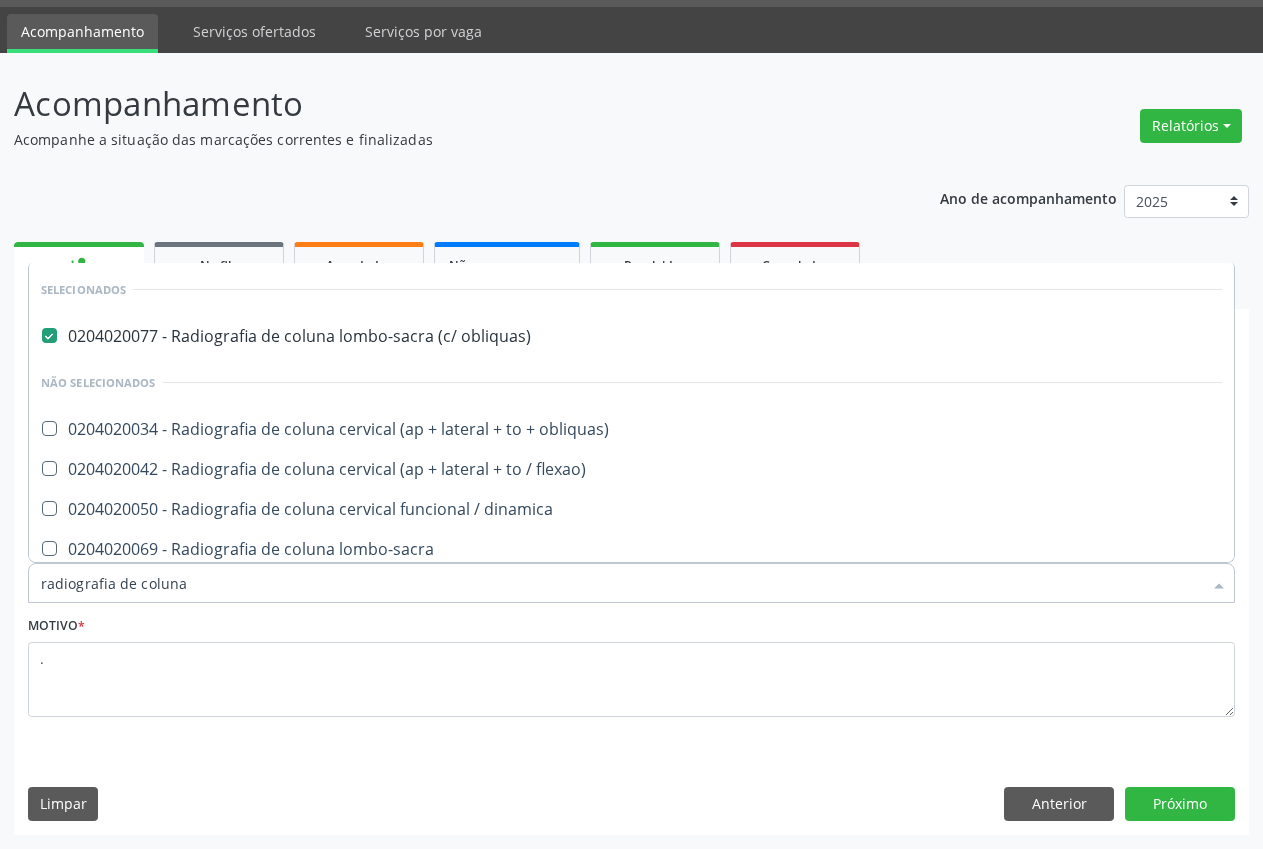 type on "radiografia de coluna" 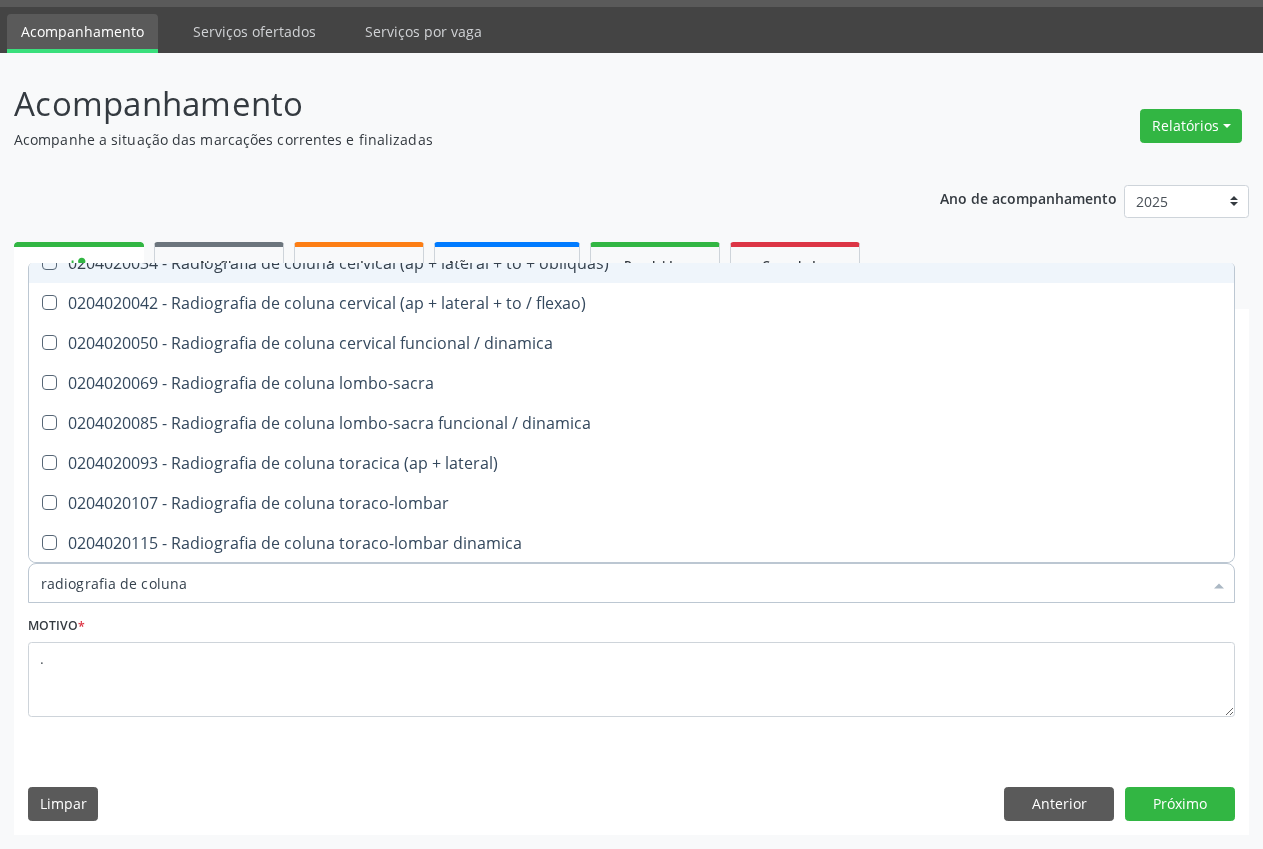 scroll, scrollTop: 167, scrollLeft: 0, axis: vertical 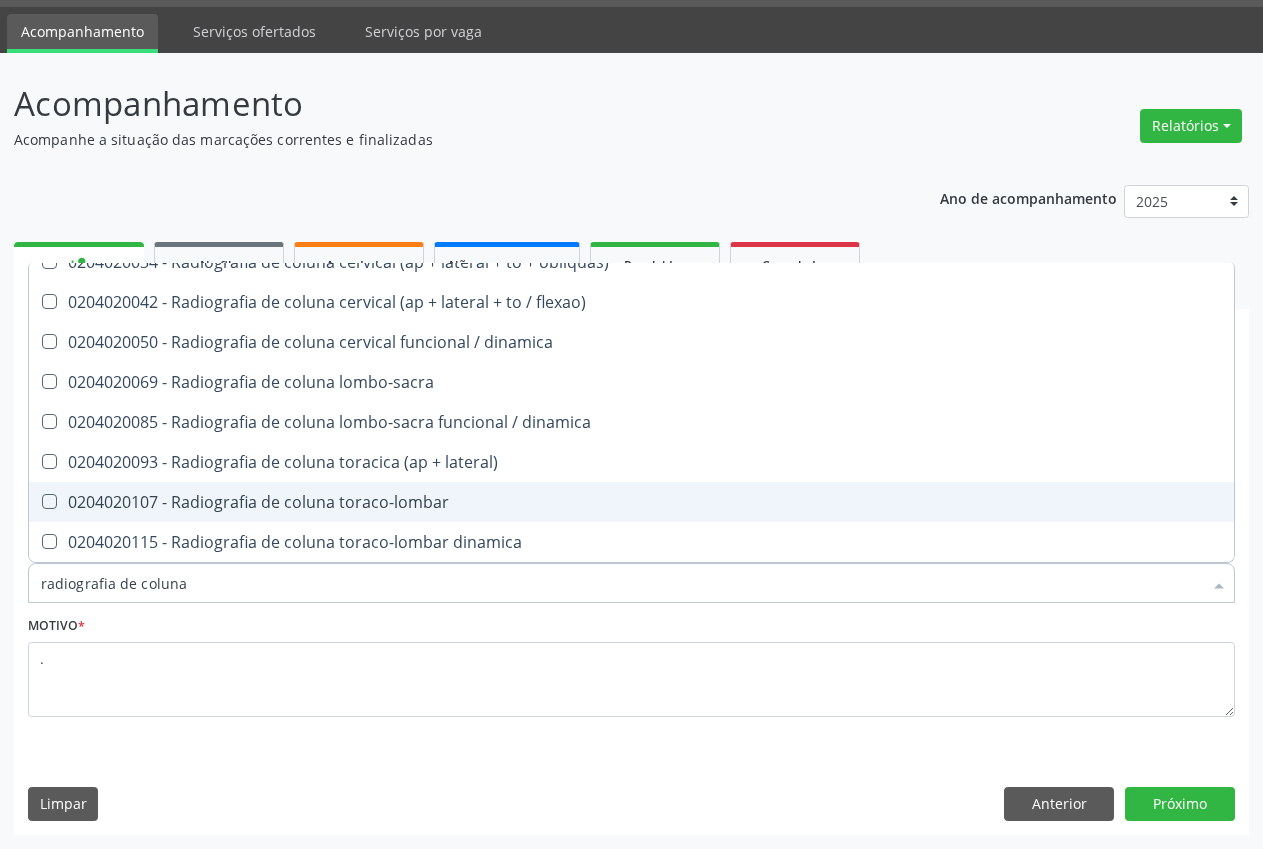 click on "0204020107 - Radiografia de coluna toraco-lombar" at bounding box center (631, 502) 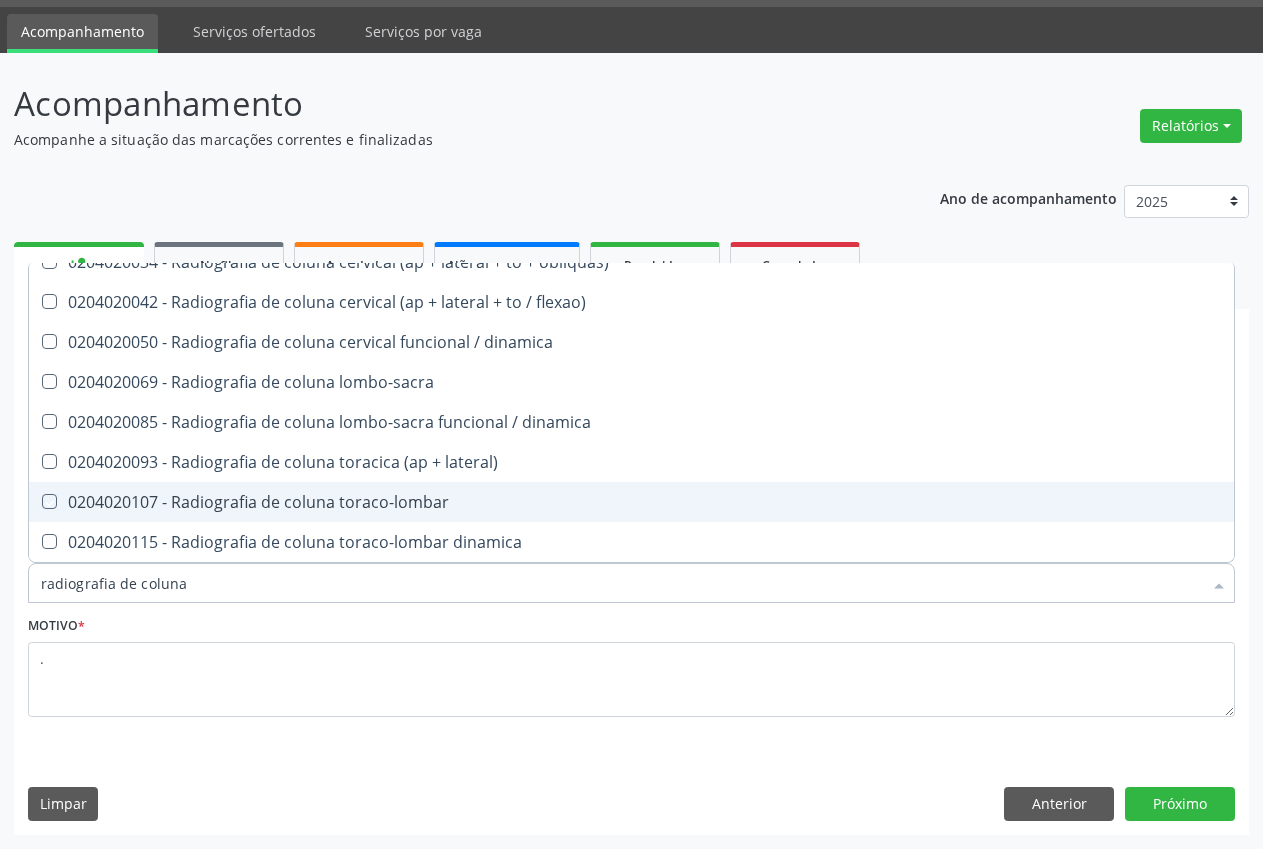 checkbox on "true" 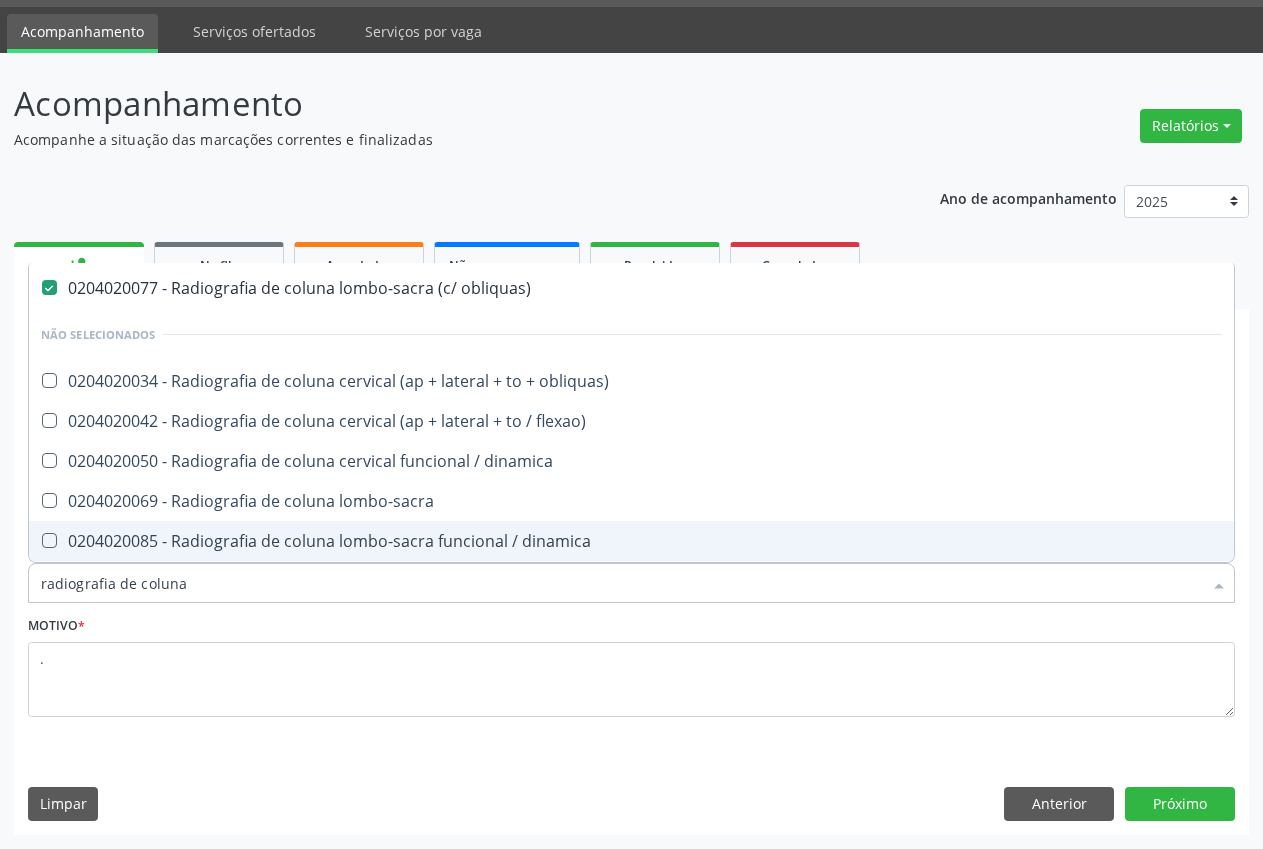 scroll, scrollTop: 0, scrollLeft: 0, axis: both 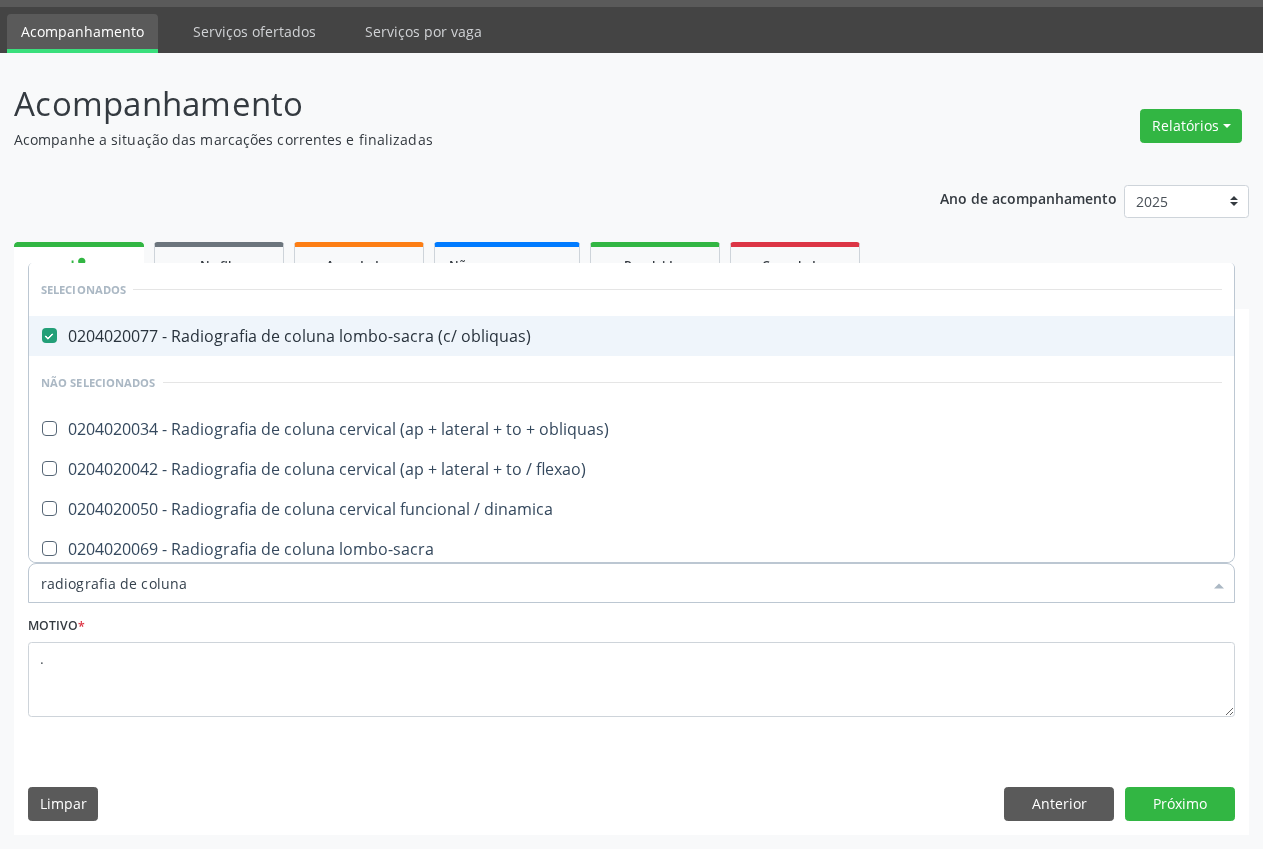 click on "0204020077 - Radiografia de coluna lombo-sacra (c/ obliquas)" at bounding box center [631, 336] 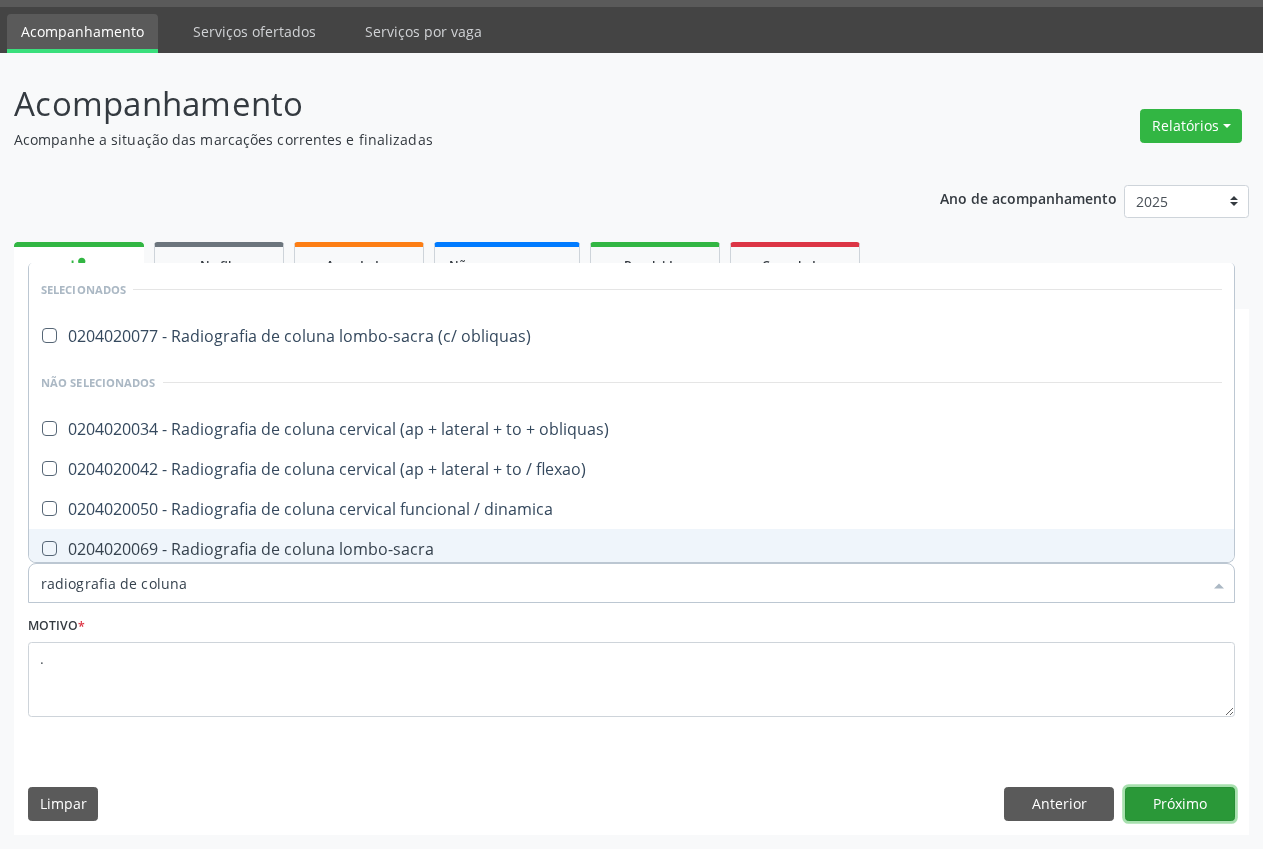 click on "Próximo" at bounding box center [1180, 804] 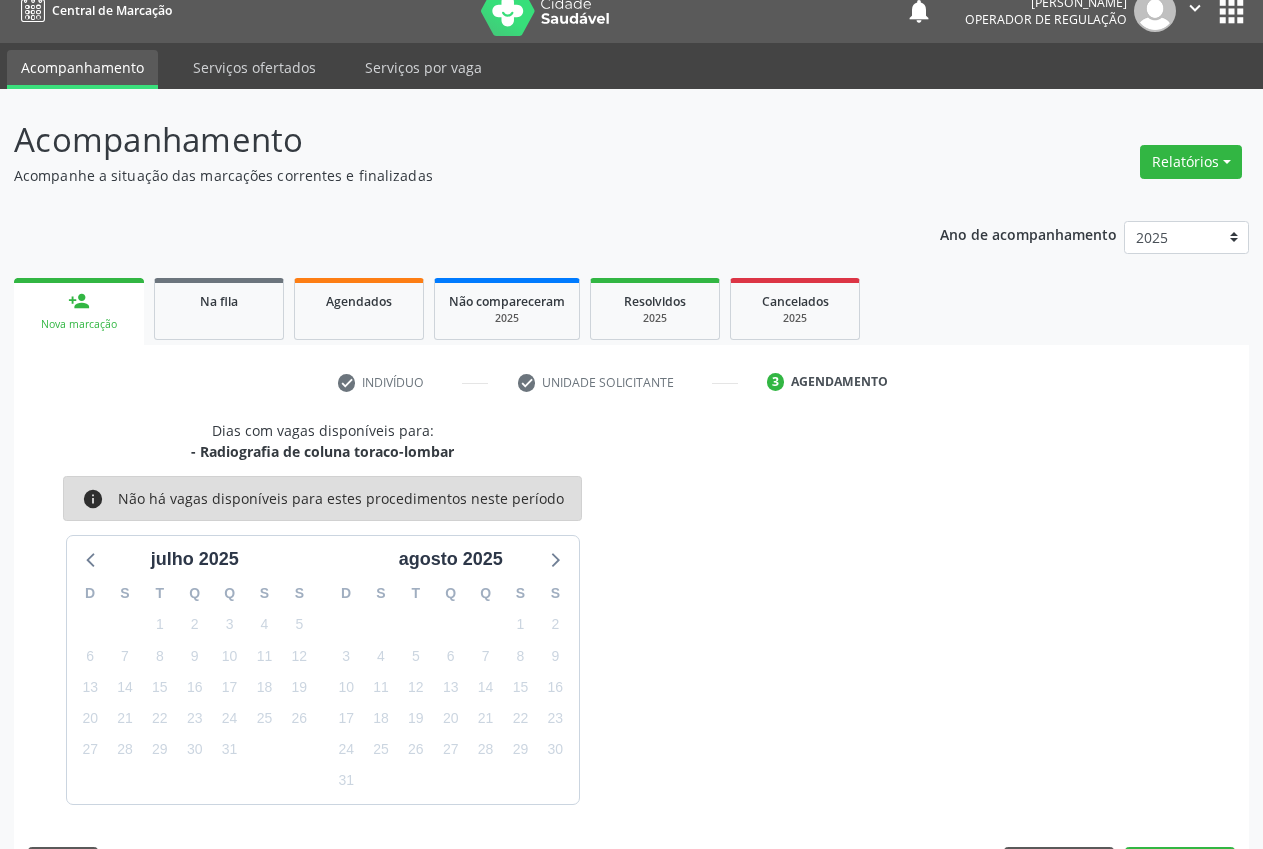 scroll, scrollTop: 57, scrollLeft: 0, axis: vertical 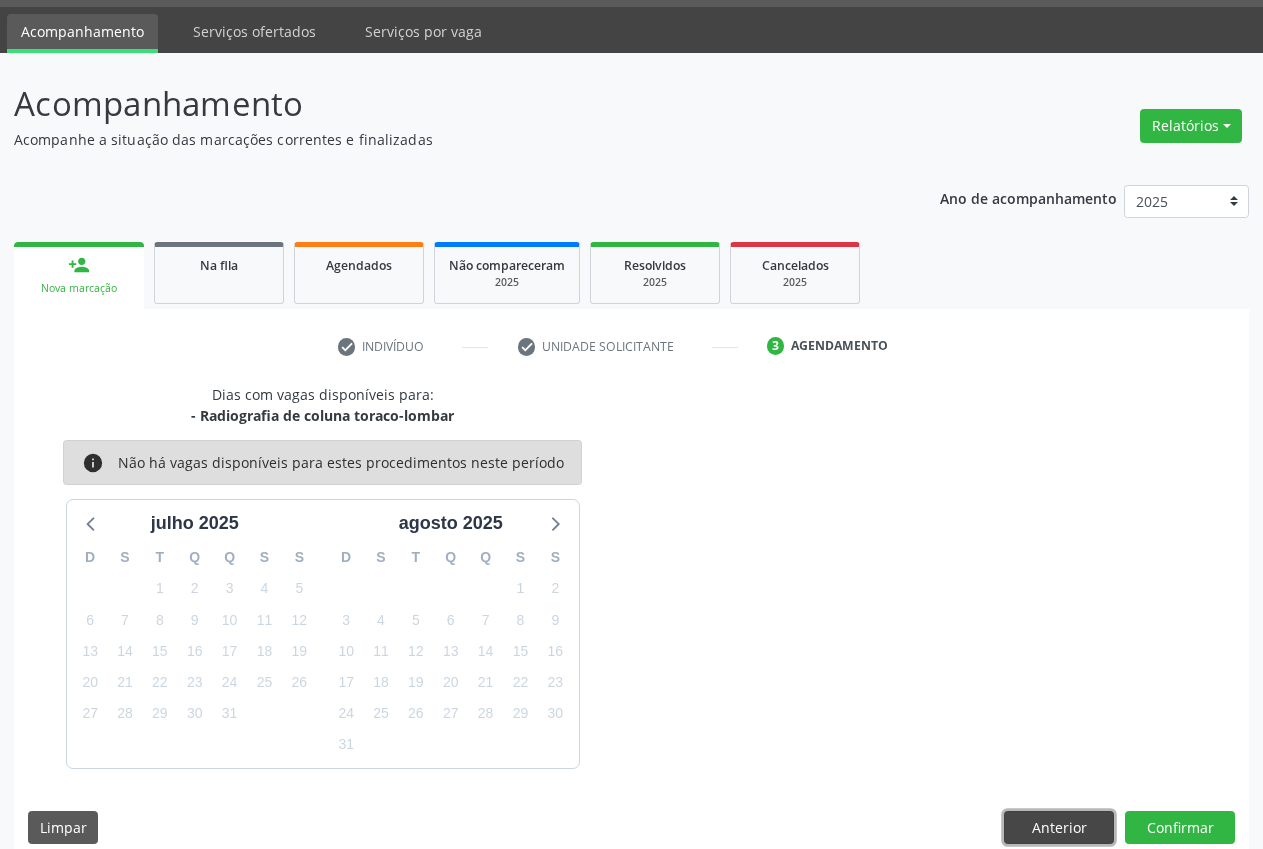 click on "Anterior" at bounding box center (1059, 828) 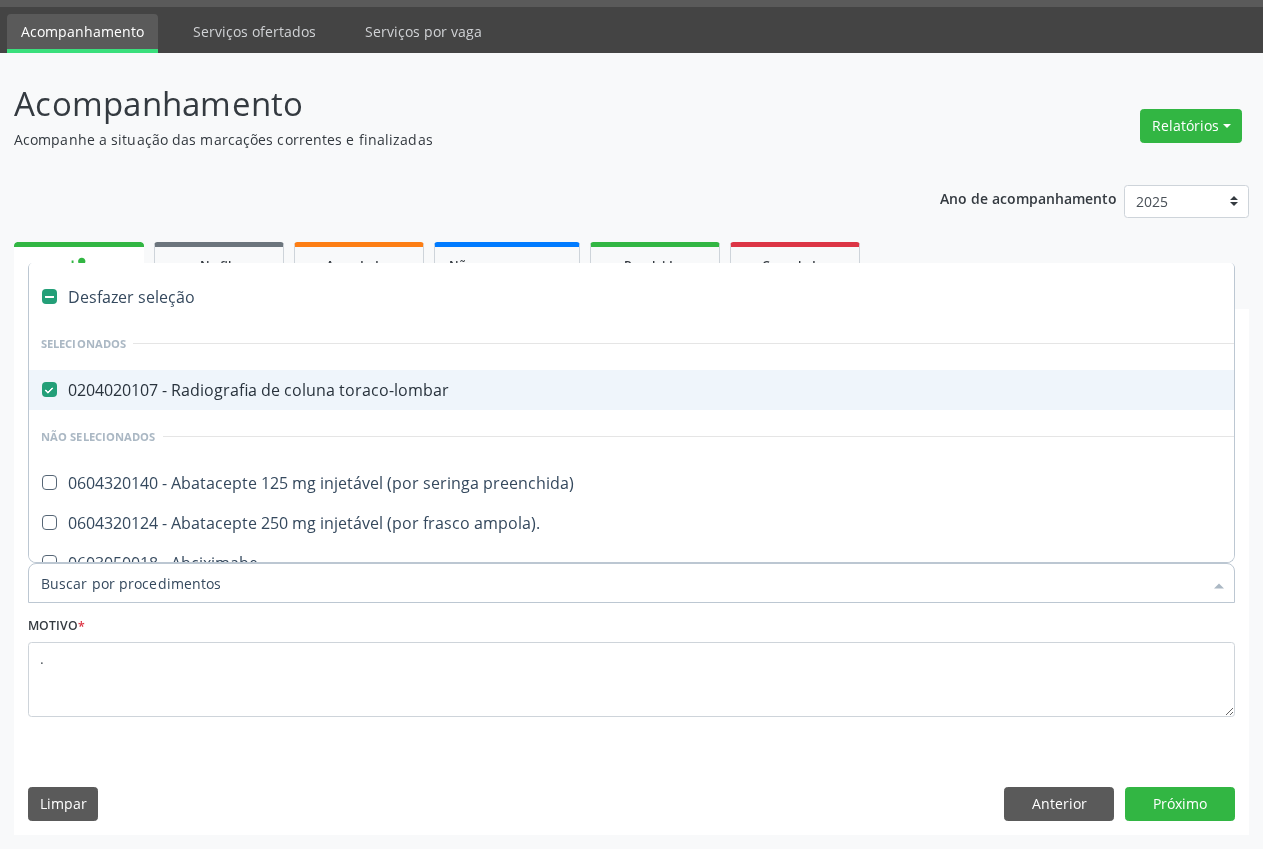 click at bounding box center [49, 389] 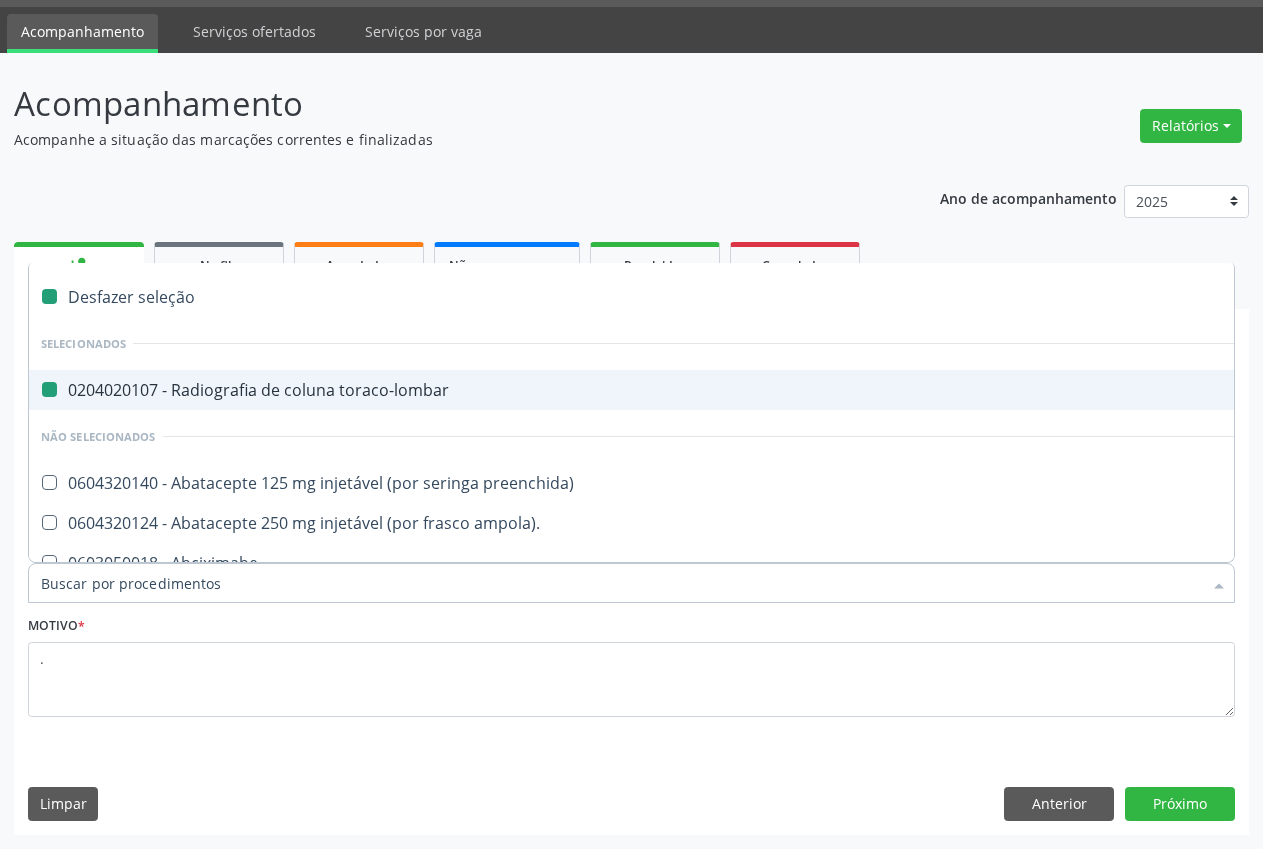checkbox on "false" 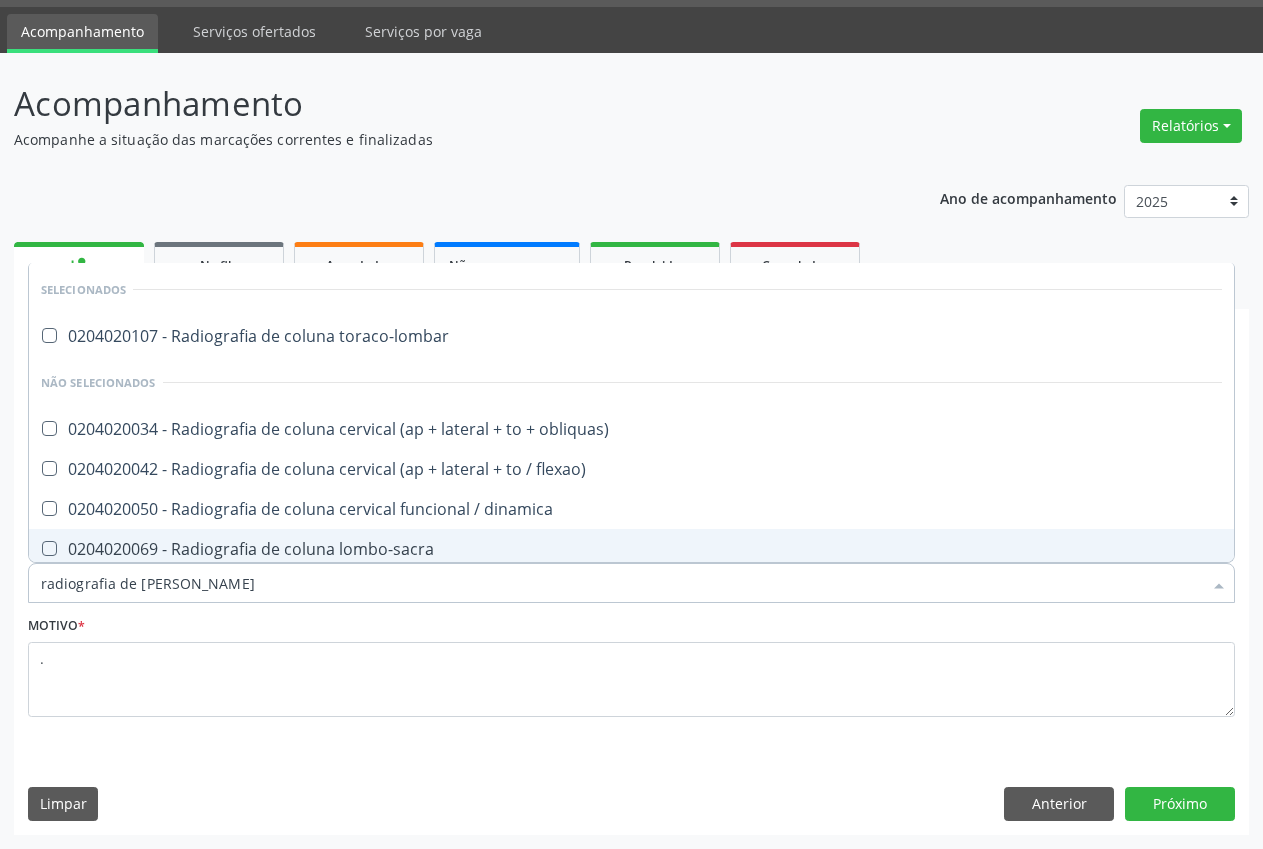 type on "radiografia de coluna" 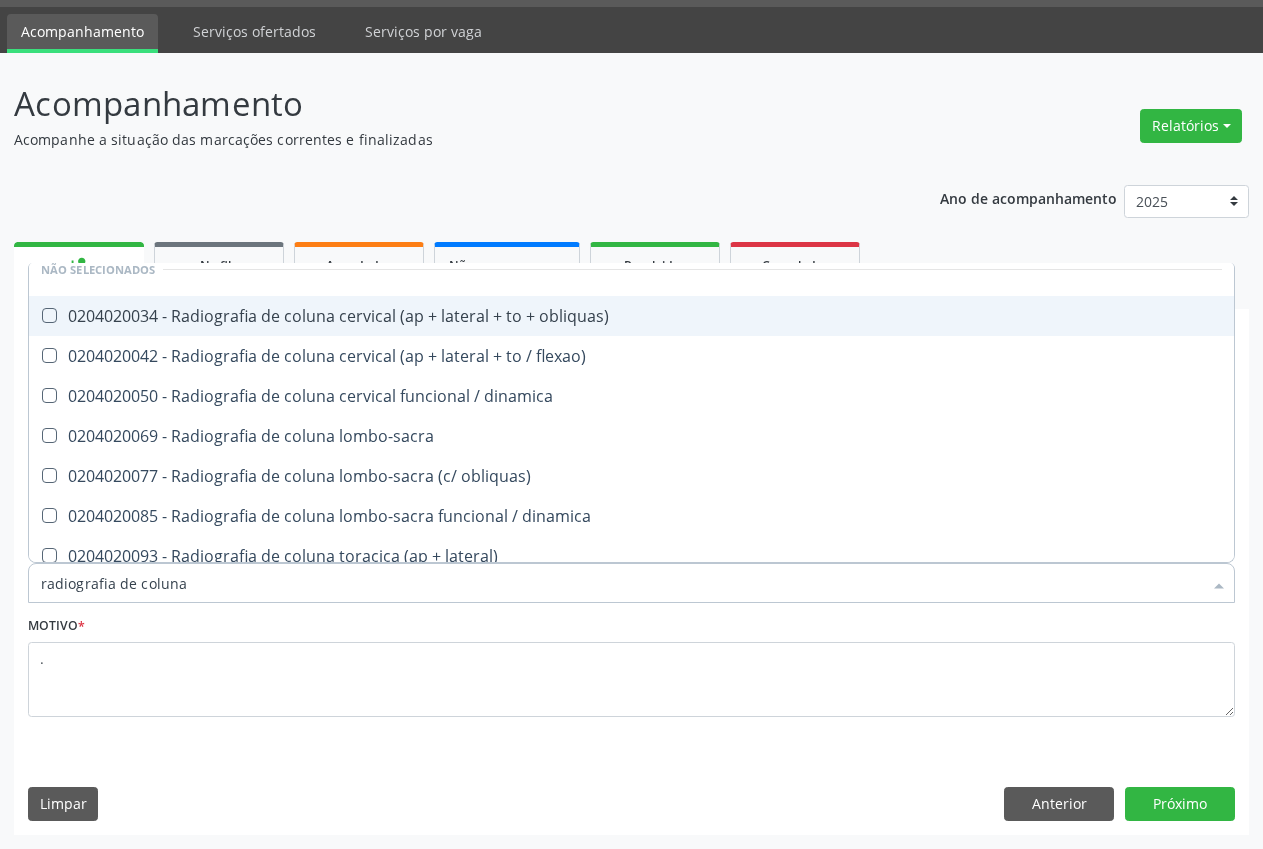 scroll, scrollTop: 116, scrollLeft: 0, axis: vertical 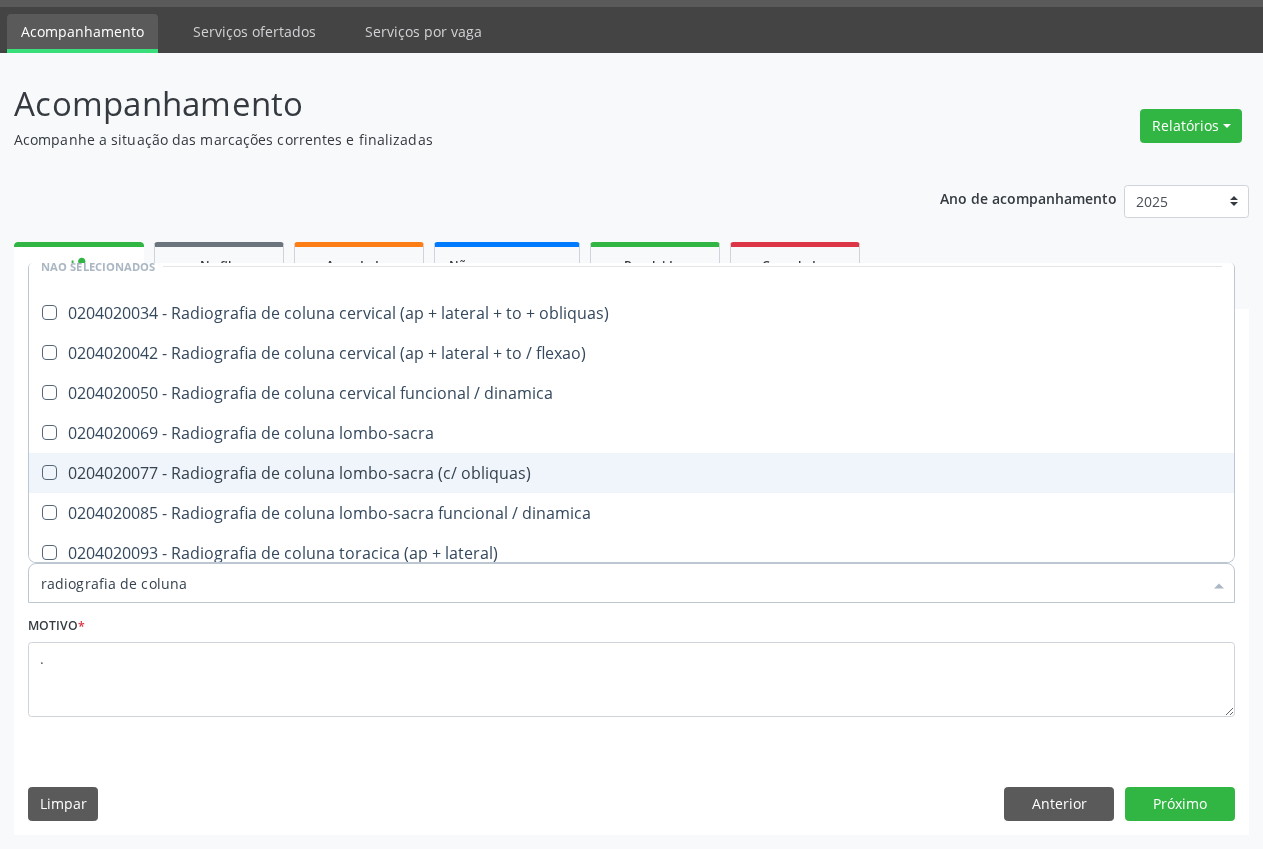 click on "0204020077 - Radiografia de coluna lombo-sacra (c/ obliquas)" at bounding box center [631, 473] 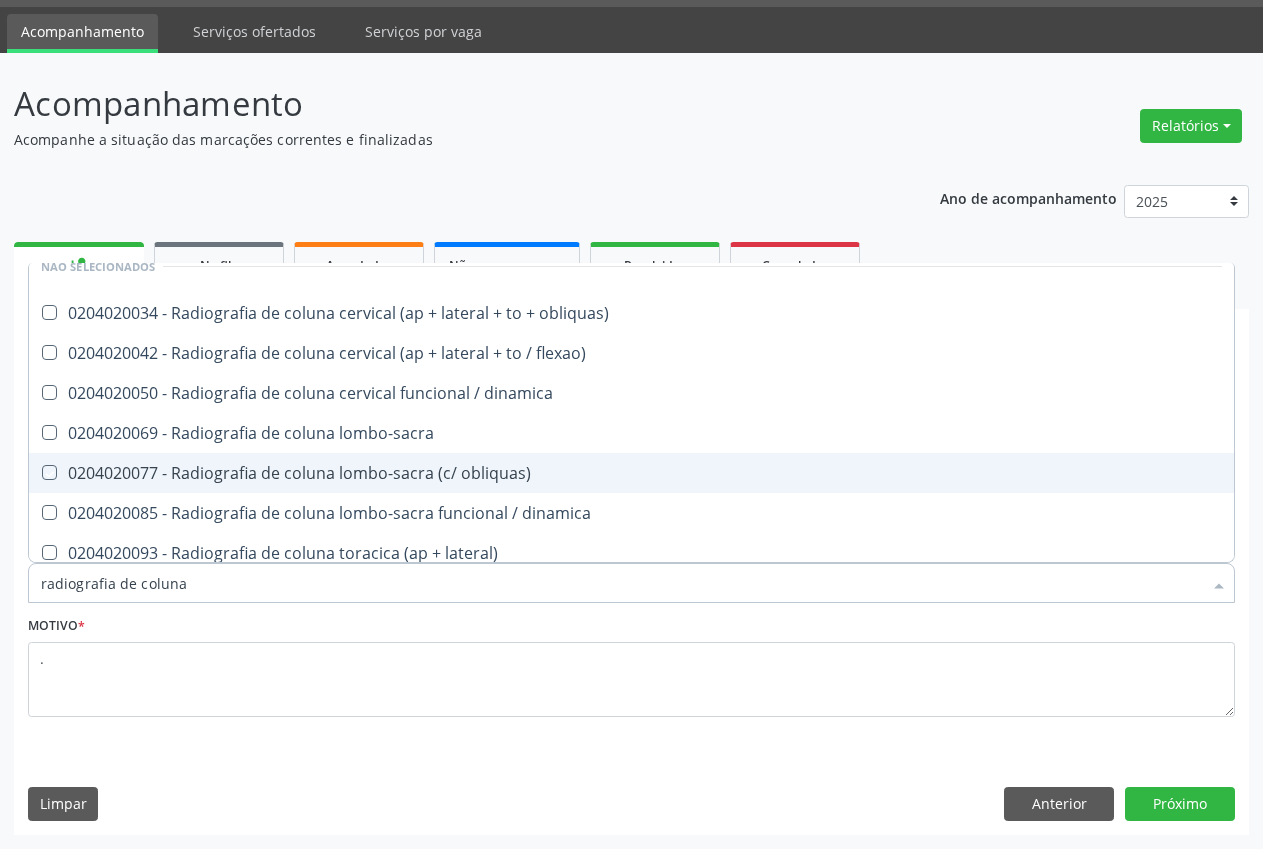 checkbox on "true" 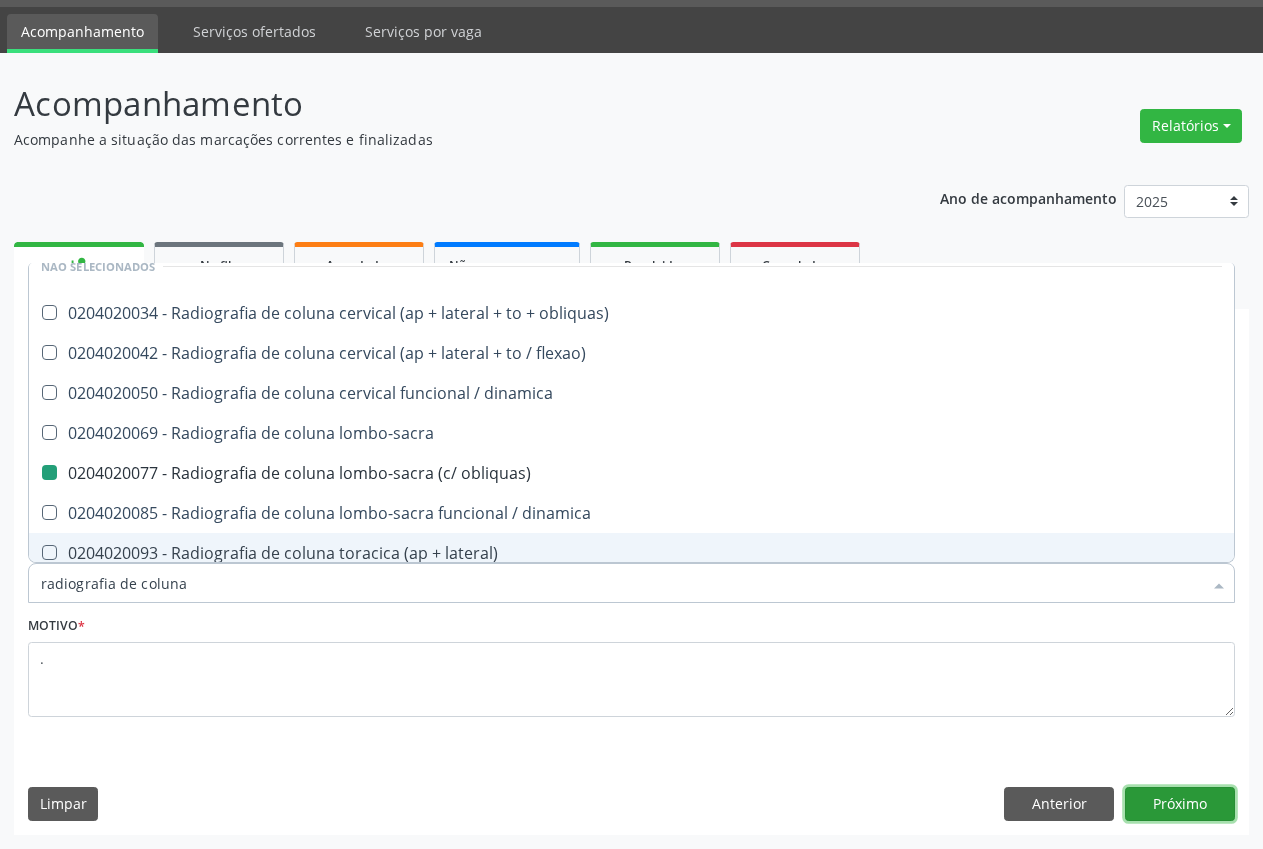 click on "Próximo" at bounding box center [1180, 804] 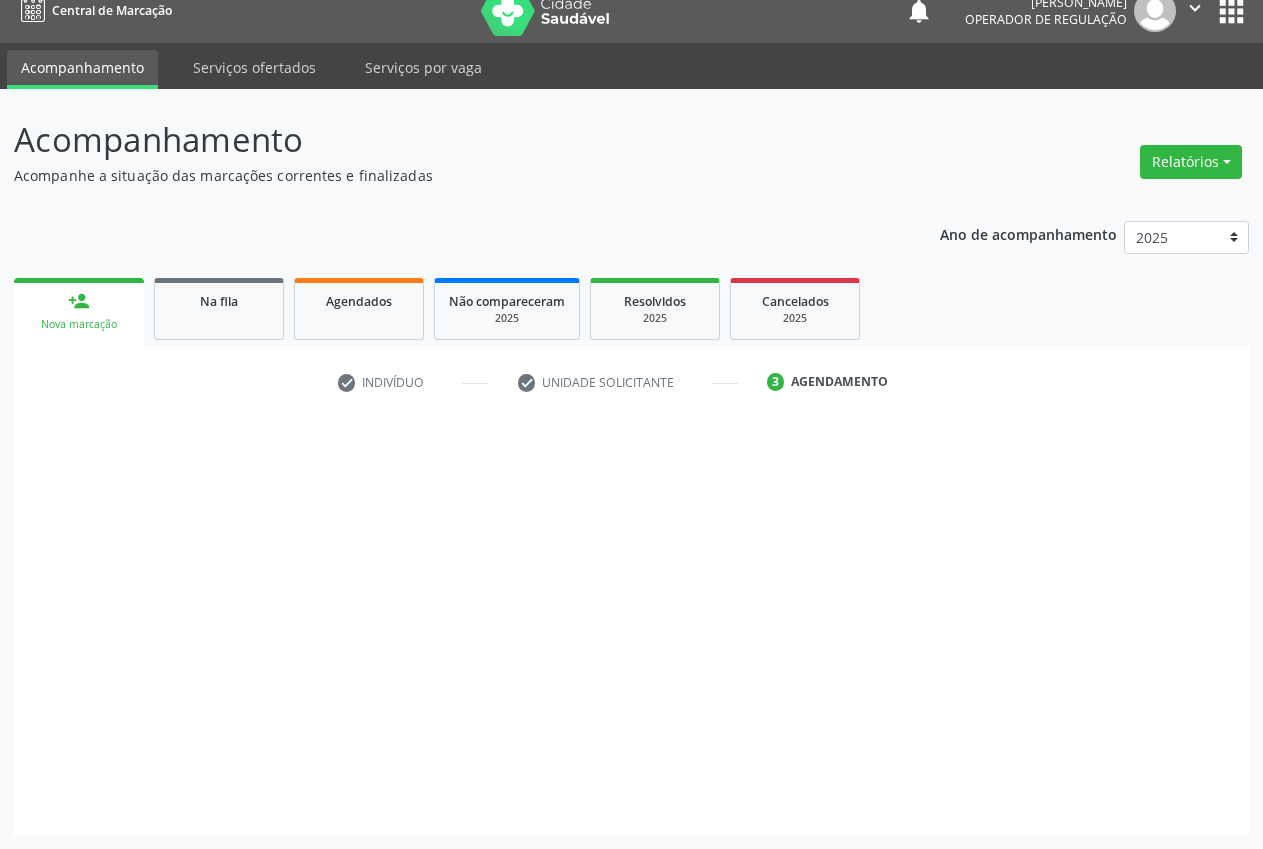 scroll, scrollTop: 21, scrollLeft: 0, axis: vertical 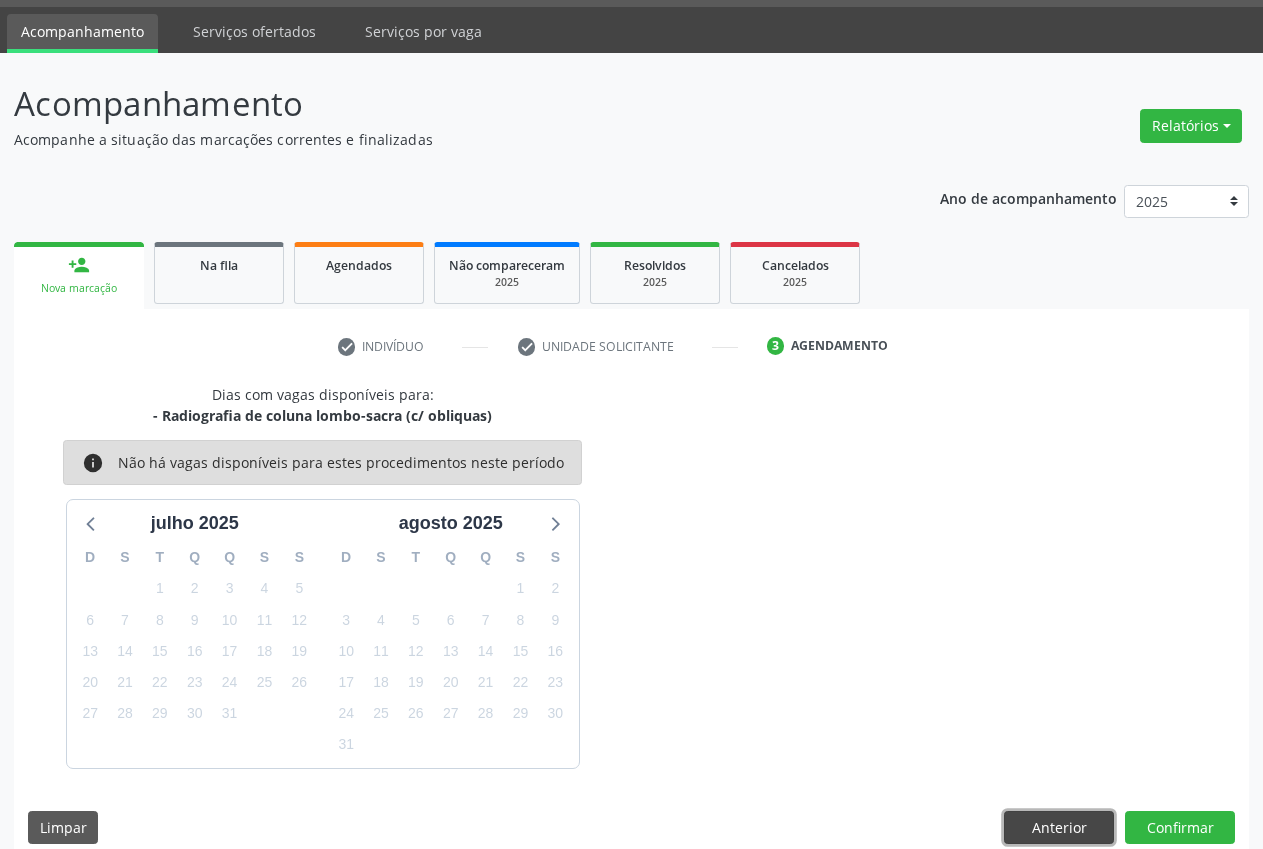click on "Anterior" at bounding box center (1059, 828) 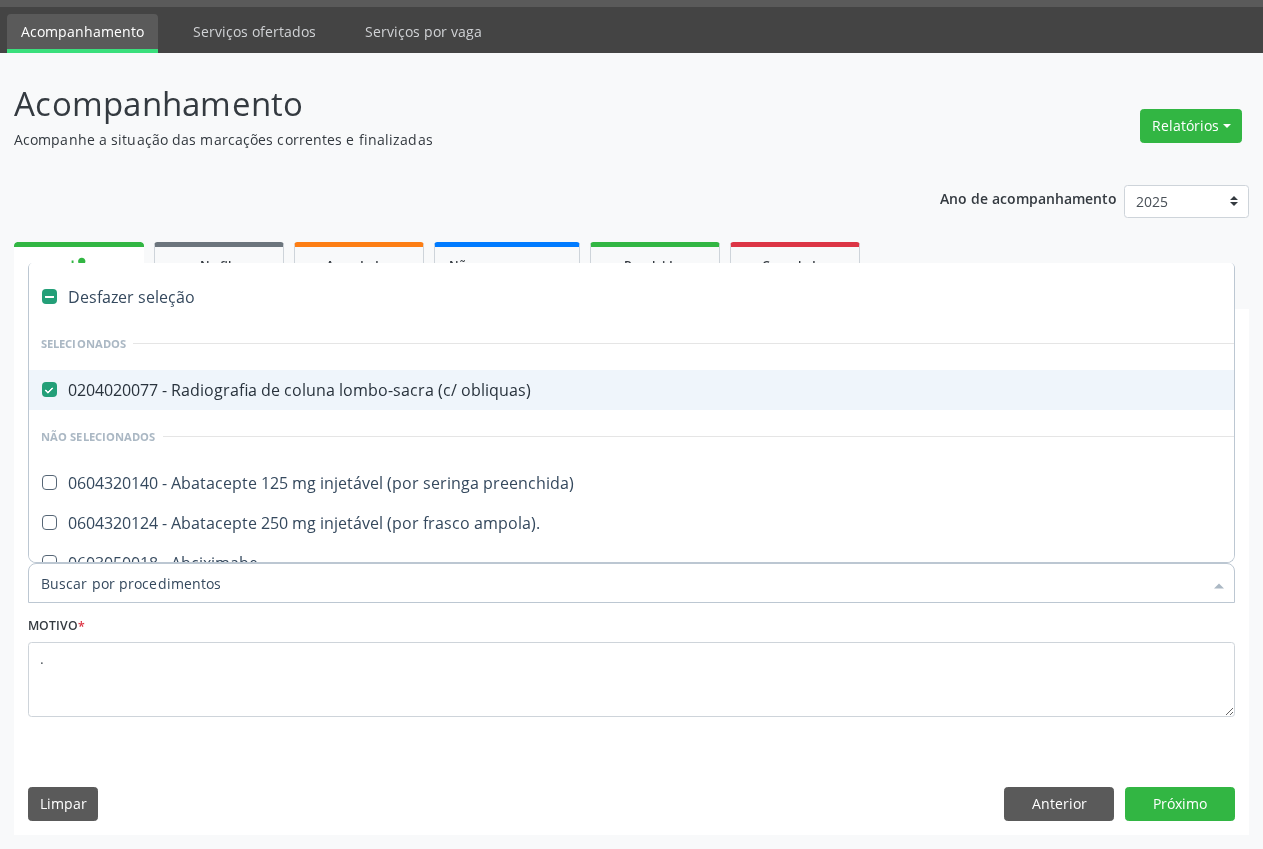 click on "0204020077 - Radiografia de coluna lombo-sacra (c/ obliquas)" at bounding box center [810, 390] 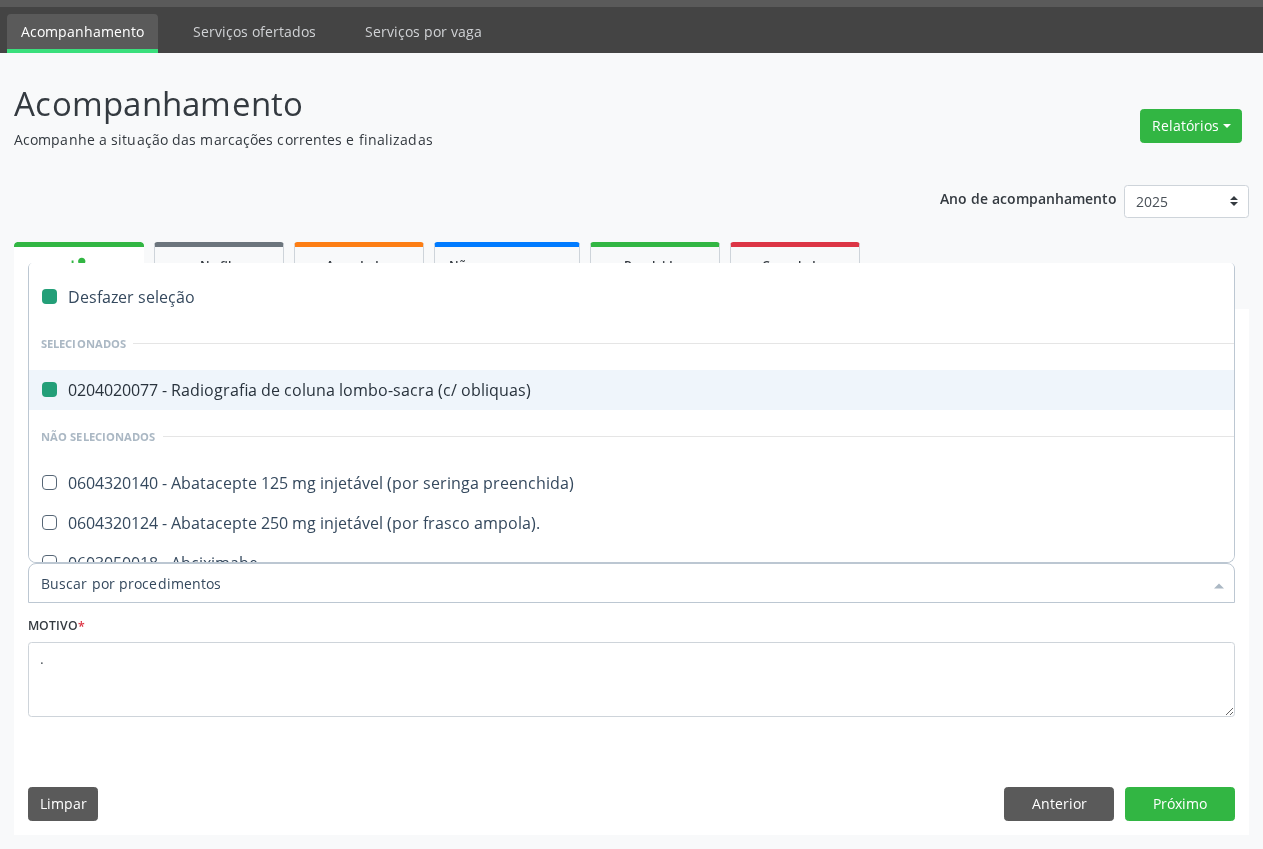 checkbox on "false" 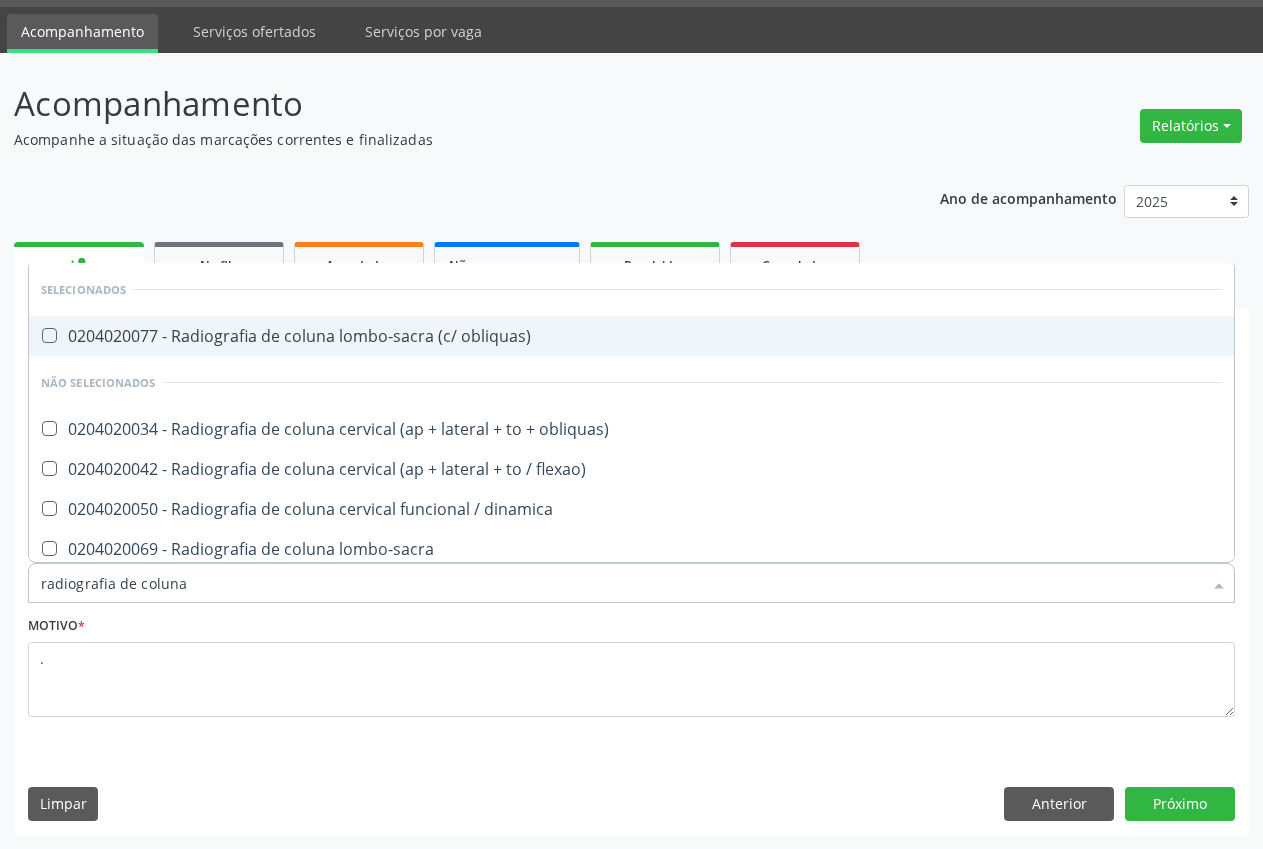 type on "radiografia de coluna" 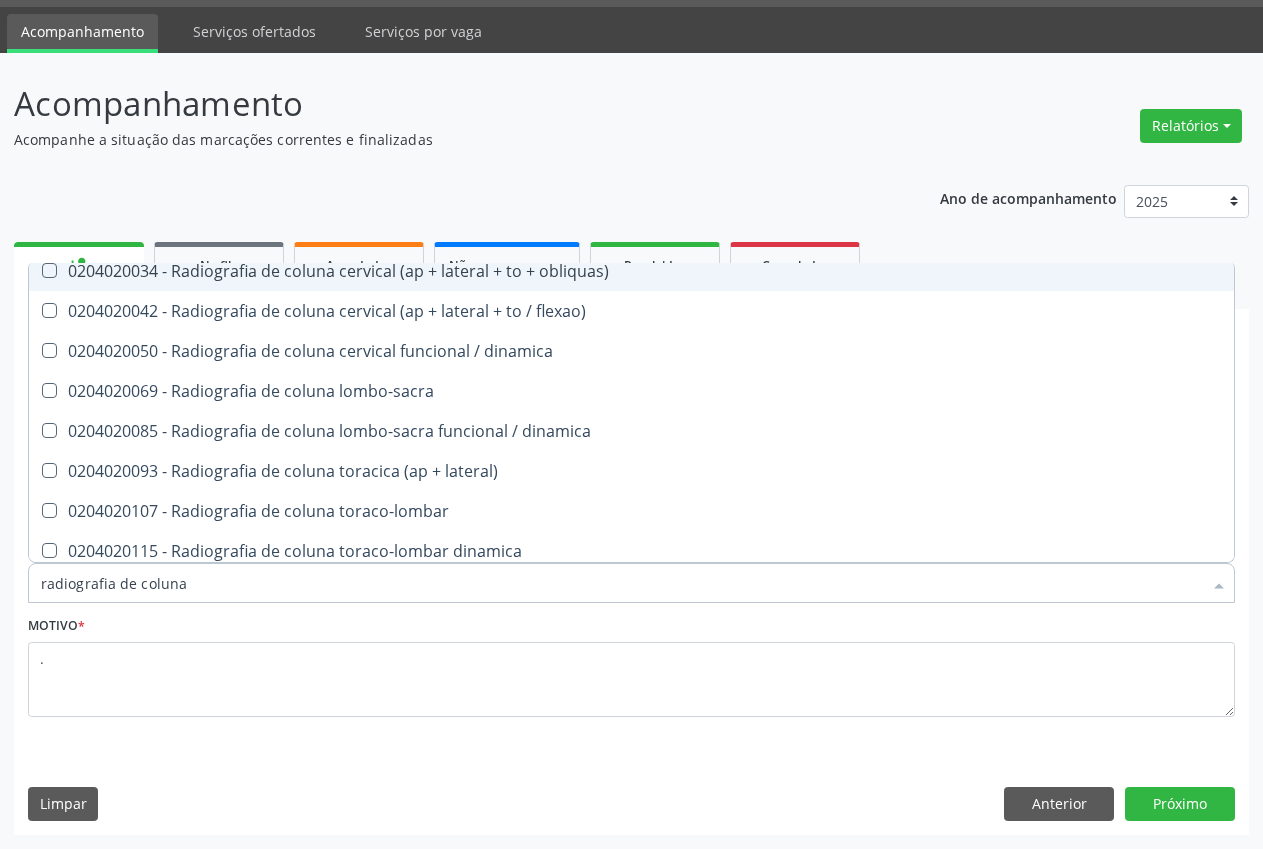 scroll, scrollTop: 167, scrollLeft: 0, axis: vertical 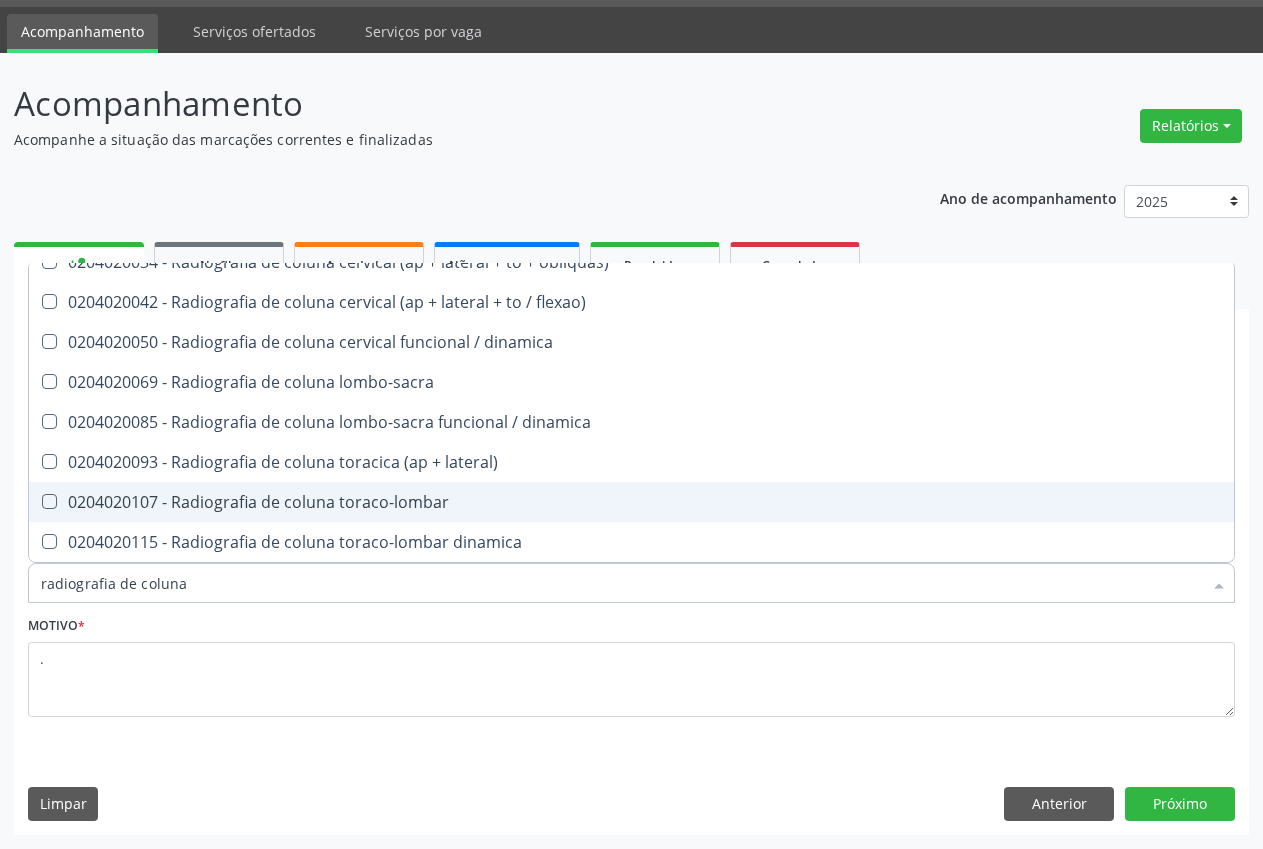 click on "0204020107 - Radiografia de coluna toraco-lombar" at bounding box center (631, 502) 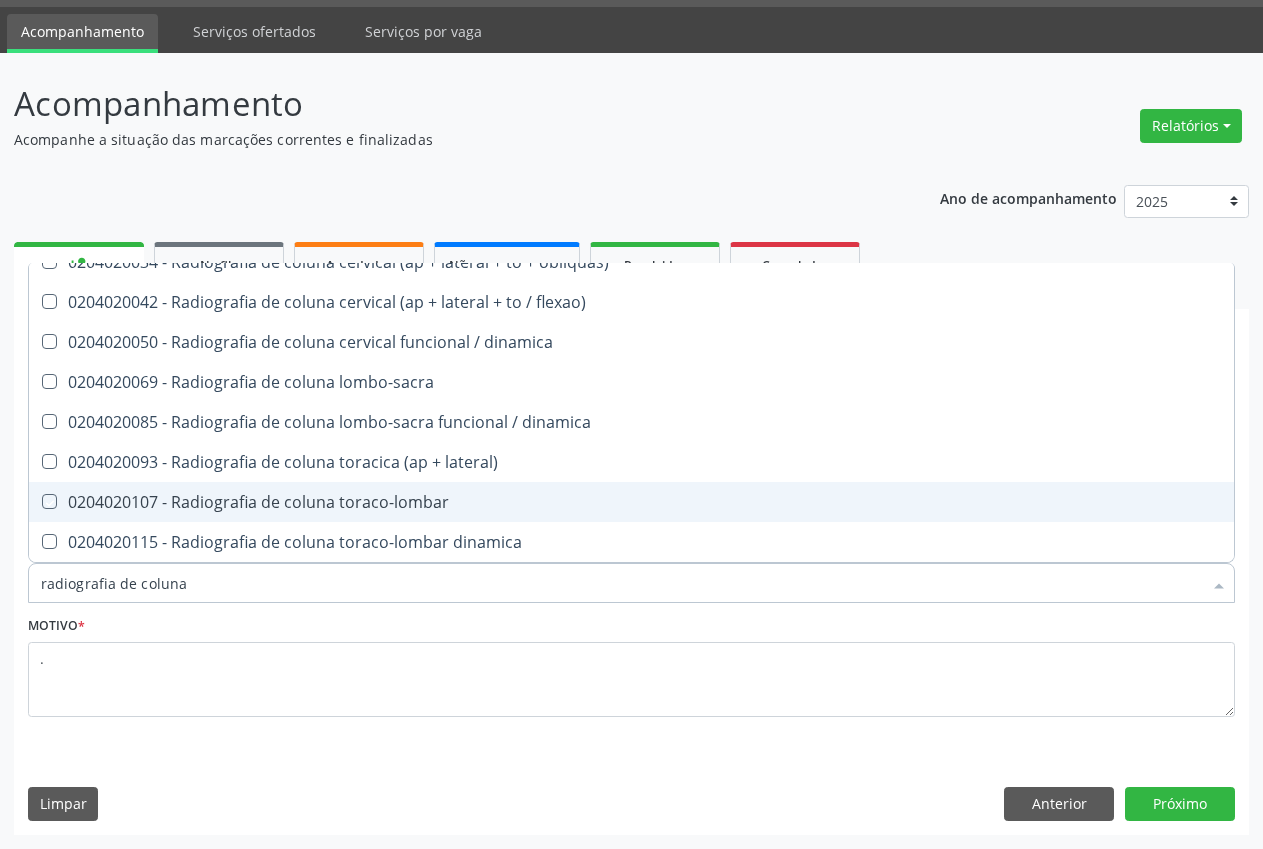 checkbox on "true" 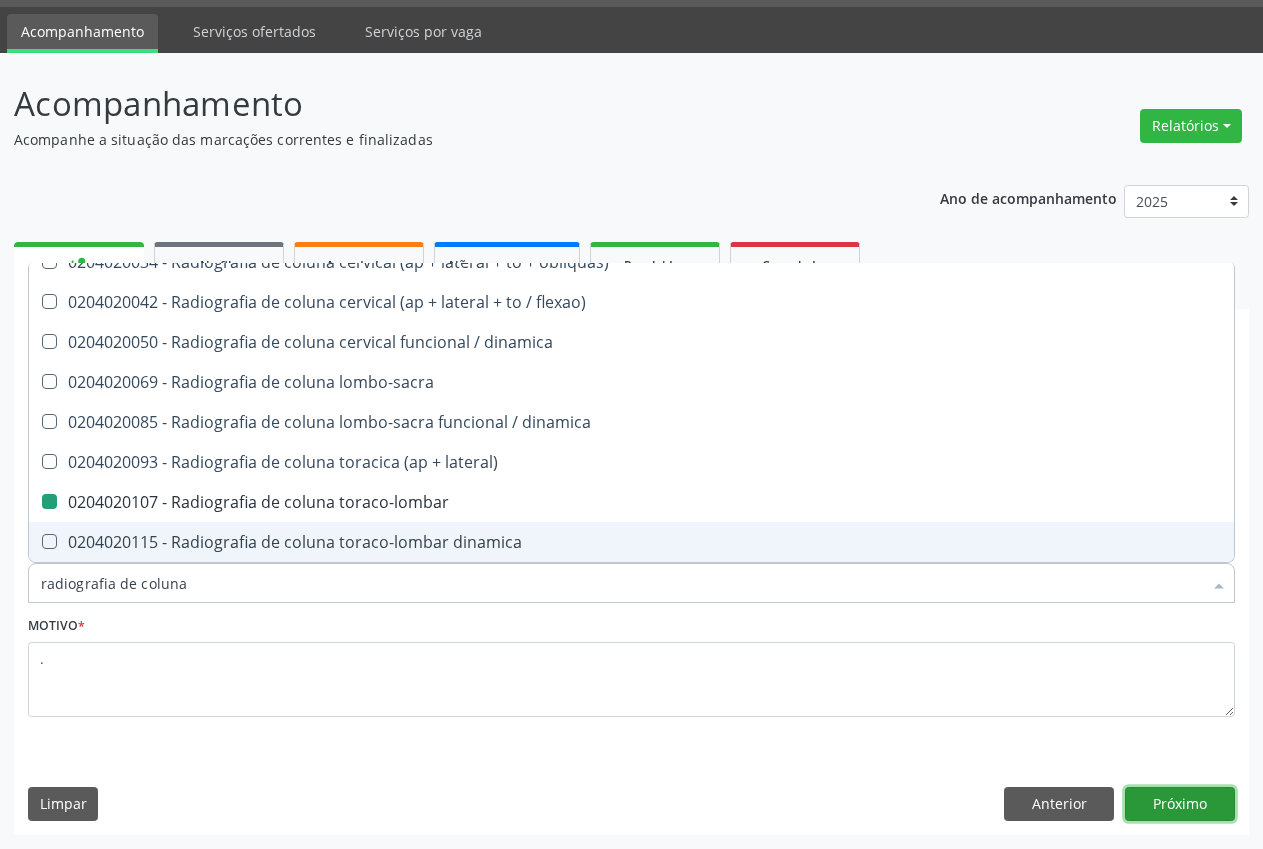 click on "Próximo" at bounding box center [1180, 804] 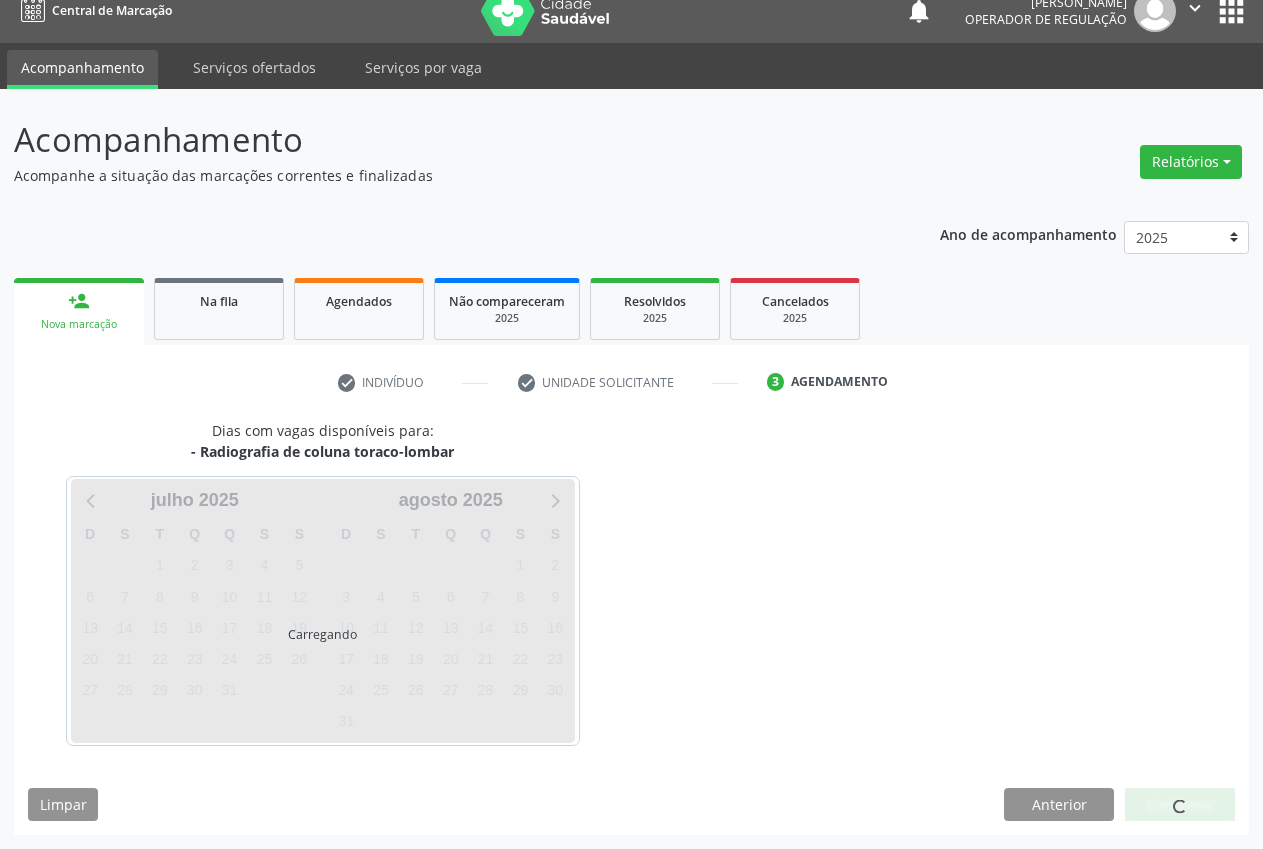 scroll, scrollTop: 21, scrollLeft: 0, axis: vertical 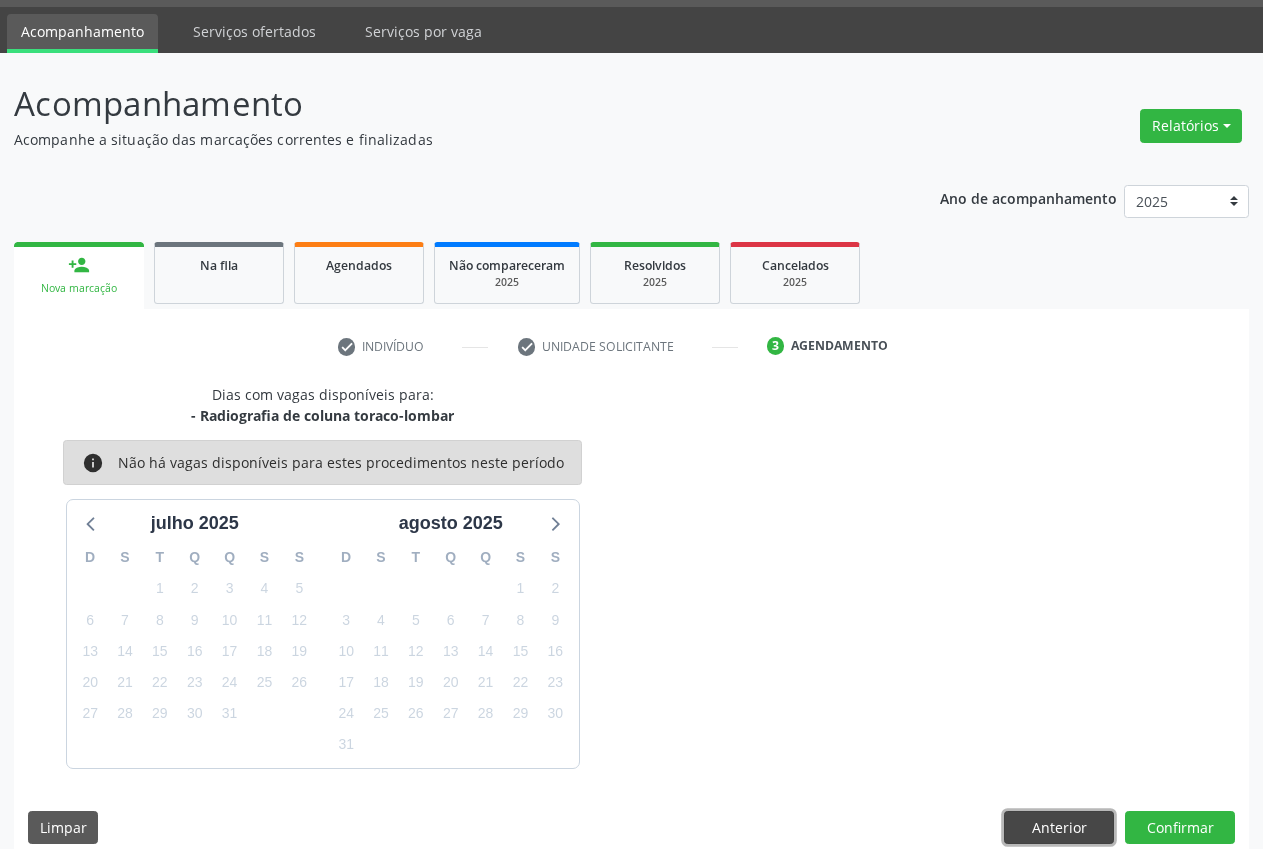 click on "Anterior" at bounding box center (1059, 828) 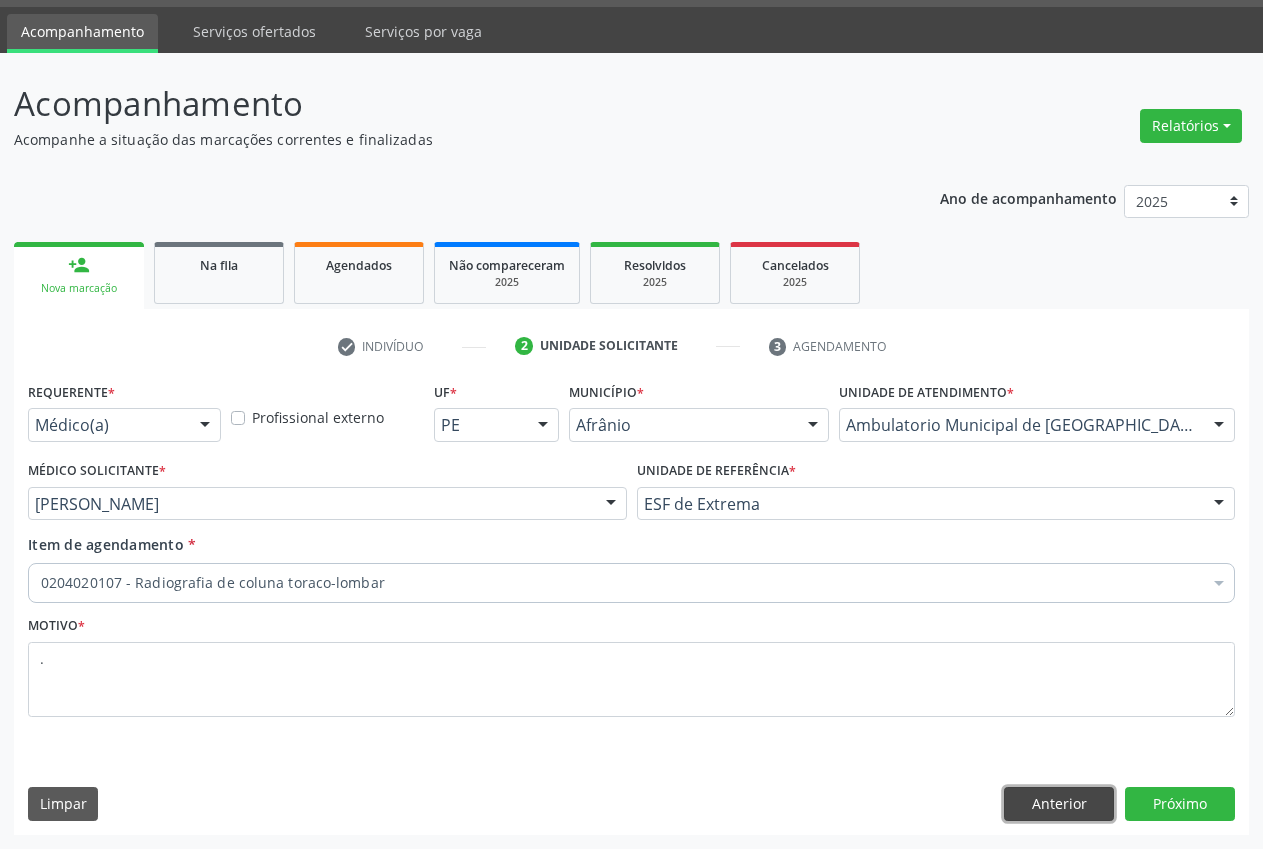 click on "Anterior" at bounding box center (1059, 804) 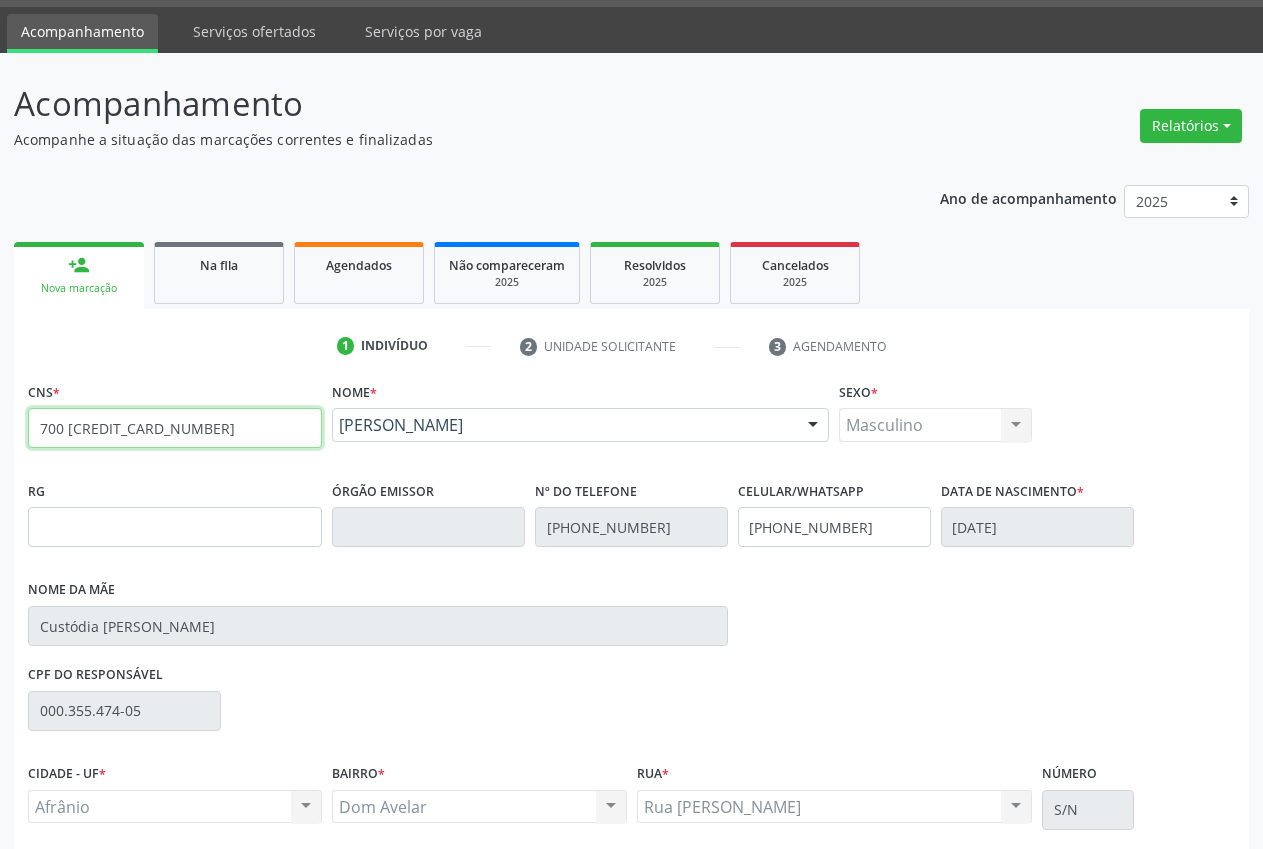 drag, startPoint x: 75, startPoint y: 426, endPoint x: 0, endPoint y: 426, distance: 75 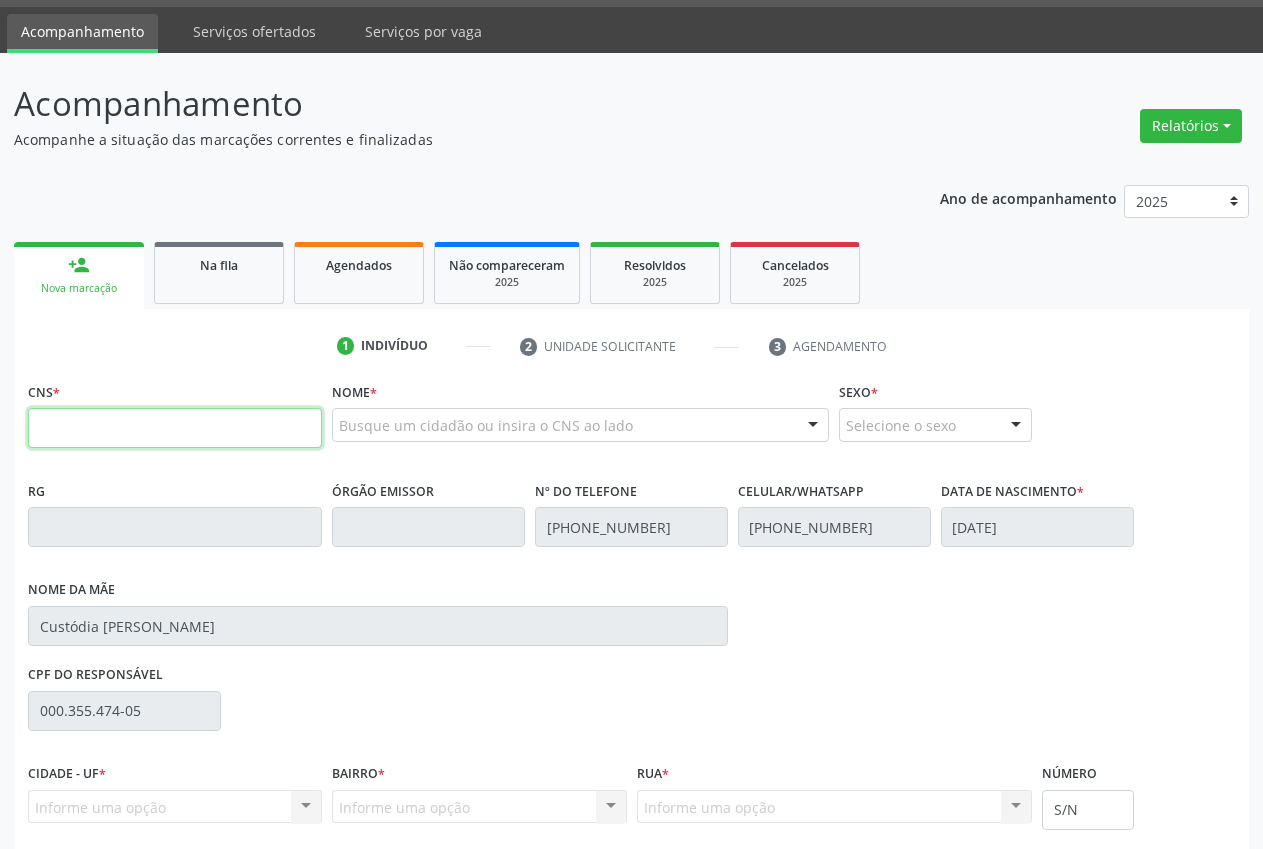 type 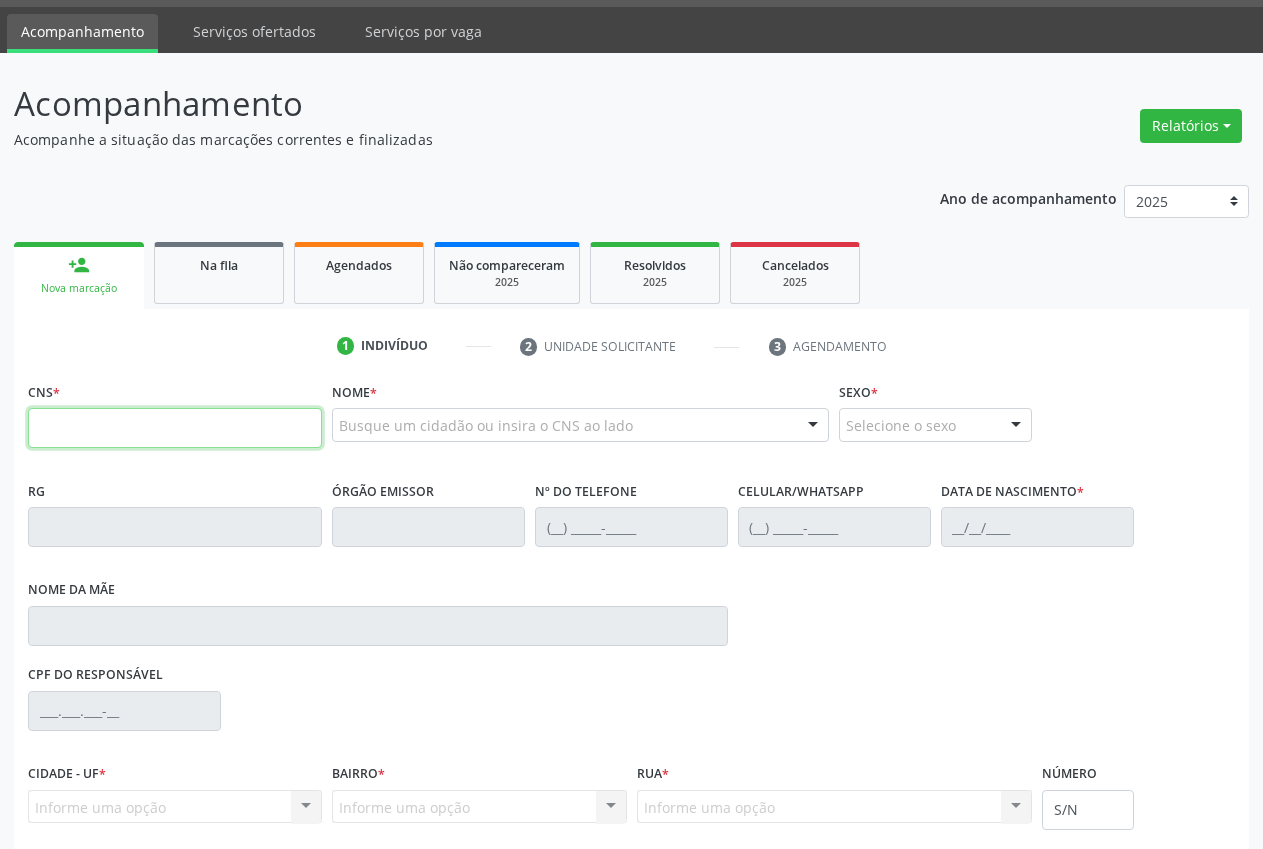 type 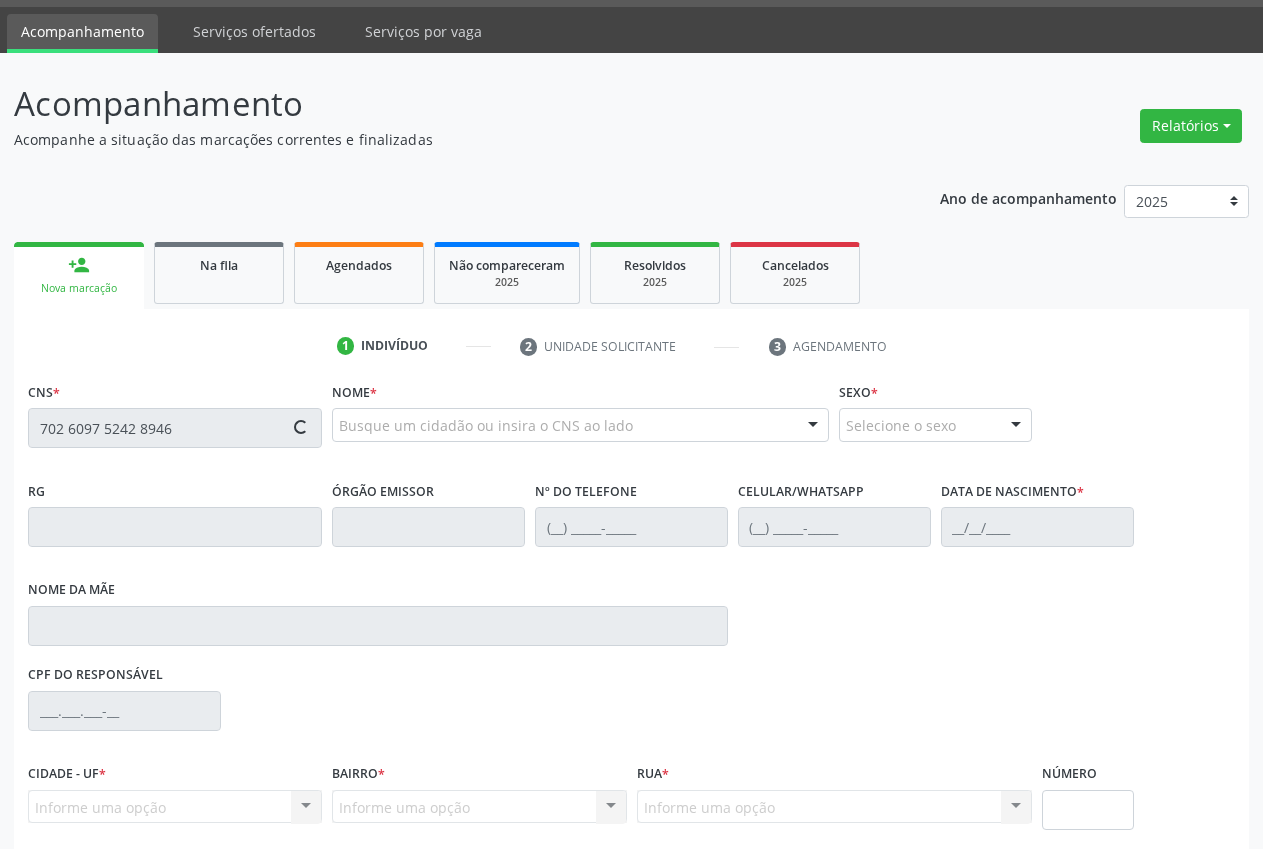 type on "702 6097 5242 8946" 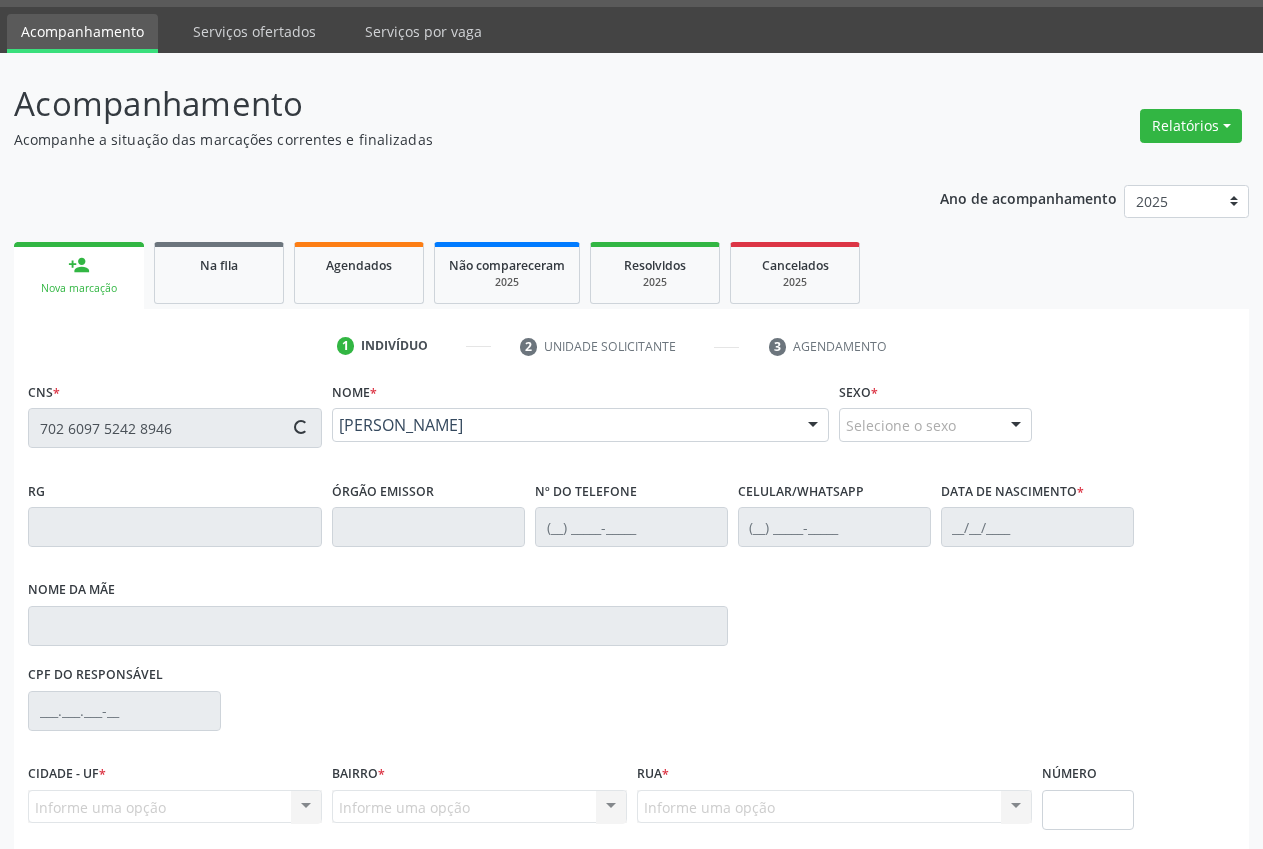 type on "[PHONE_NUMBER]" 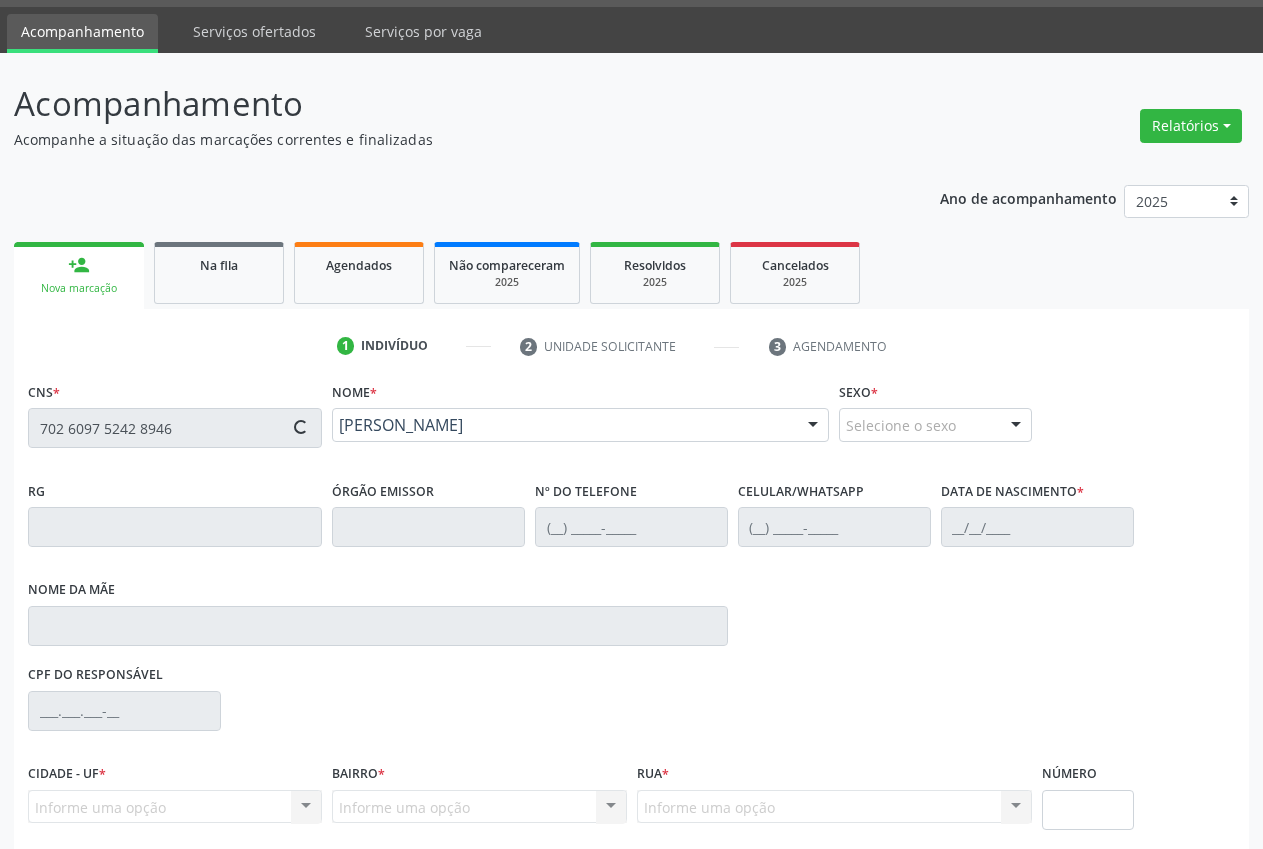 type on "[PHONE_NUMBER]" 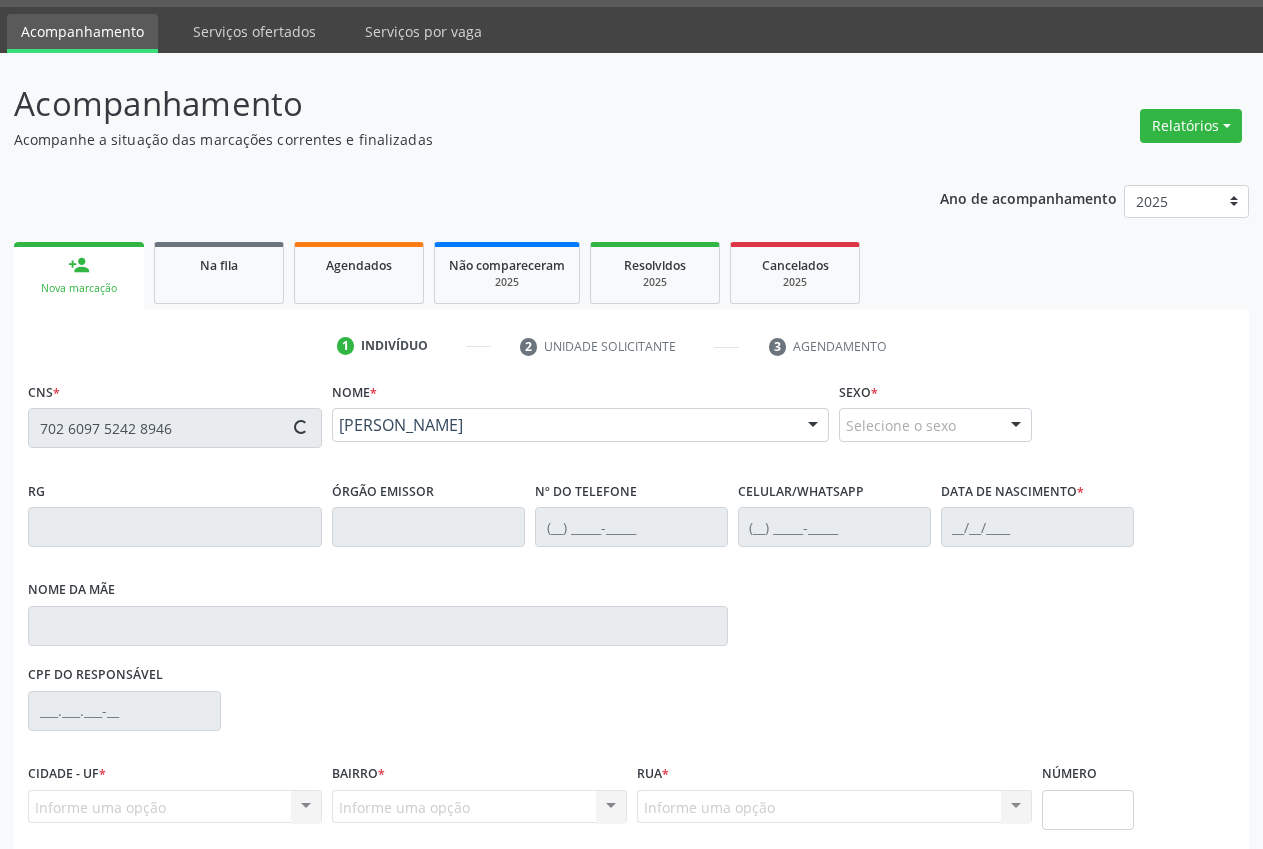 type on "[DATE]" 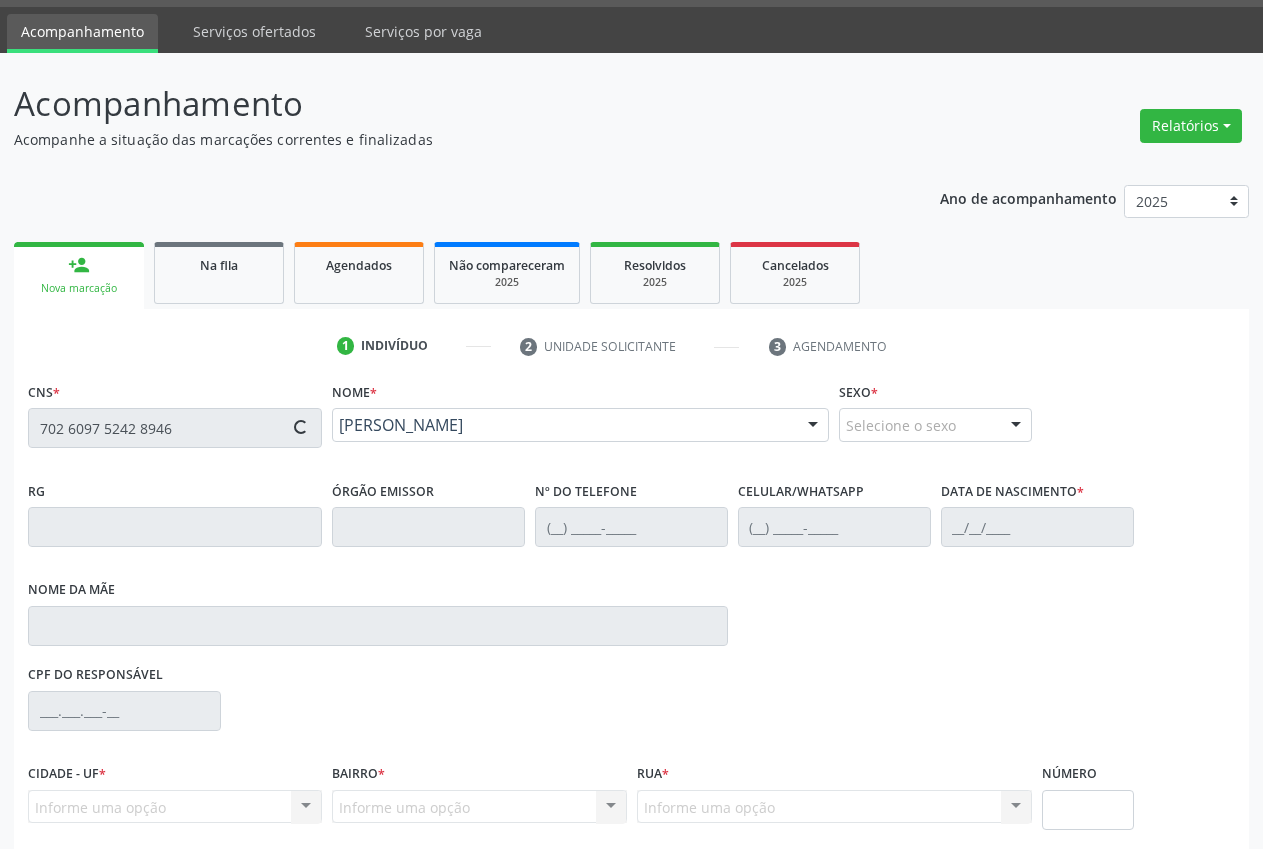 type on "Agostinha Maria da Conceição" 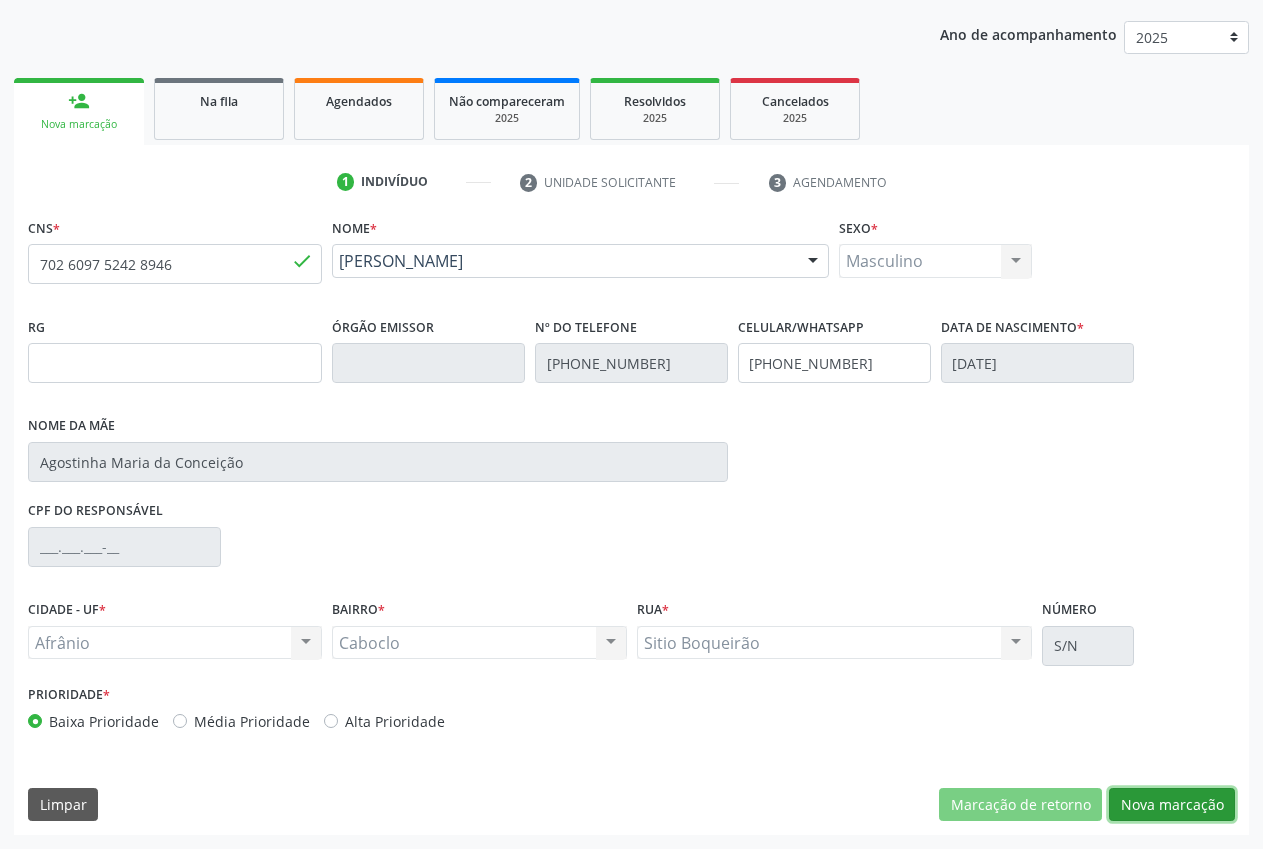click on "Nova marcação" at bounding box center [1172, 805] 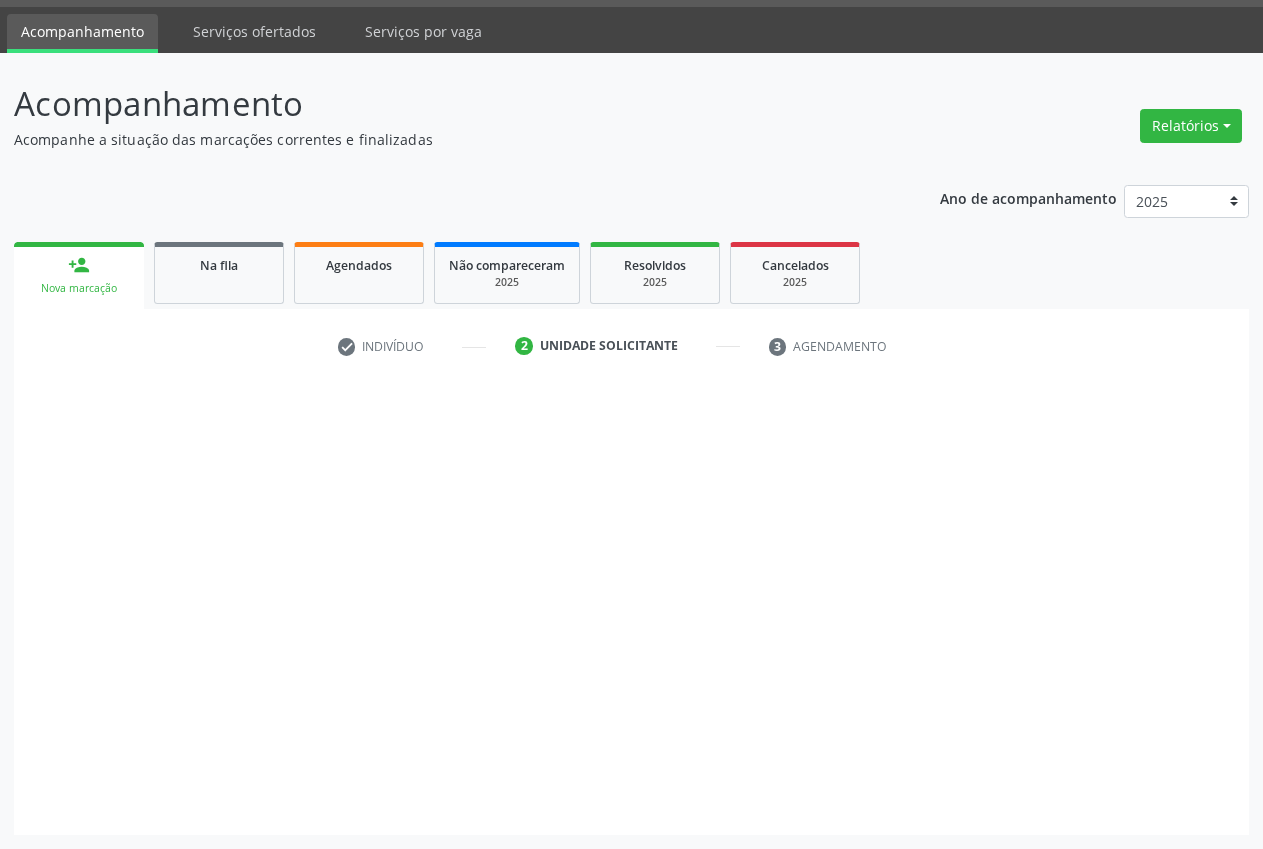 scroll, scrollTop: 57, scrollLeft: 0, axis: vertical 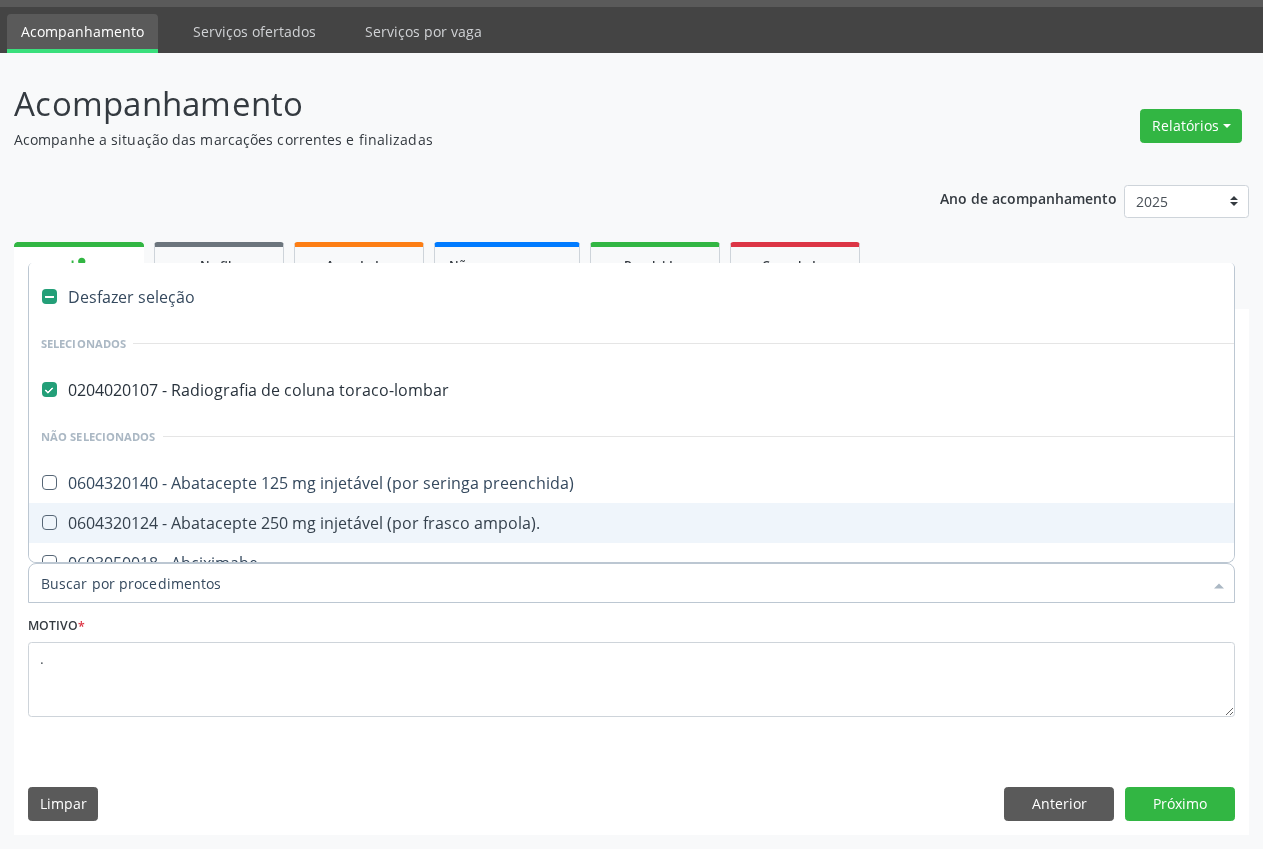 click at bounding box center [49, 389] 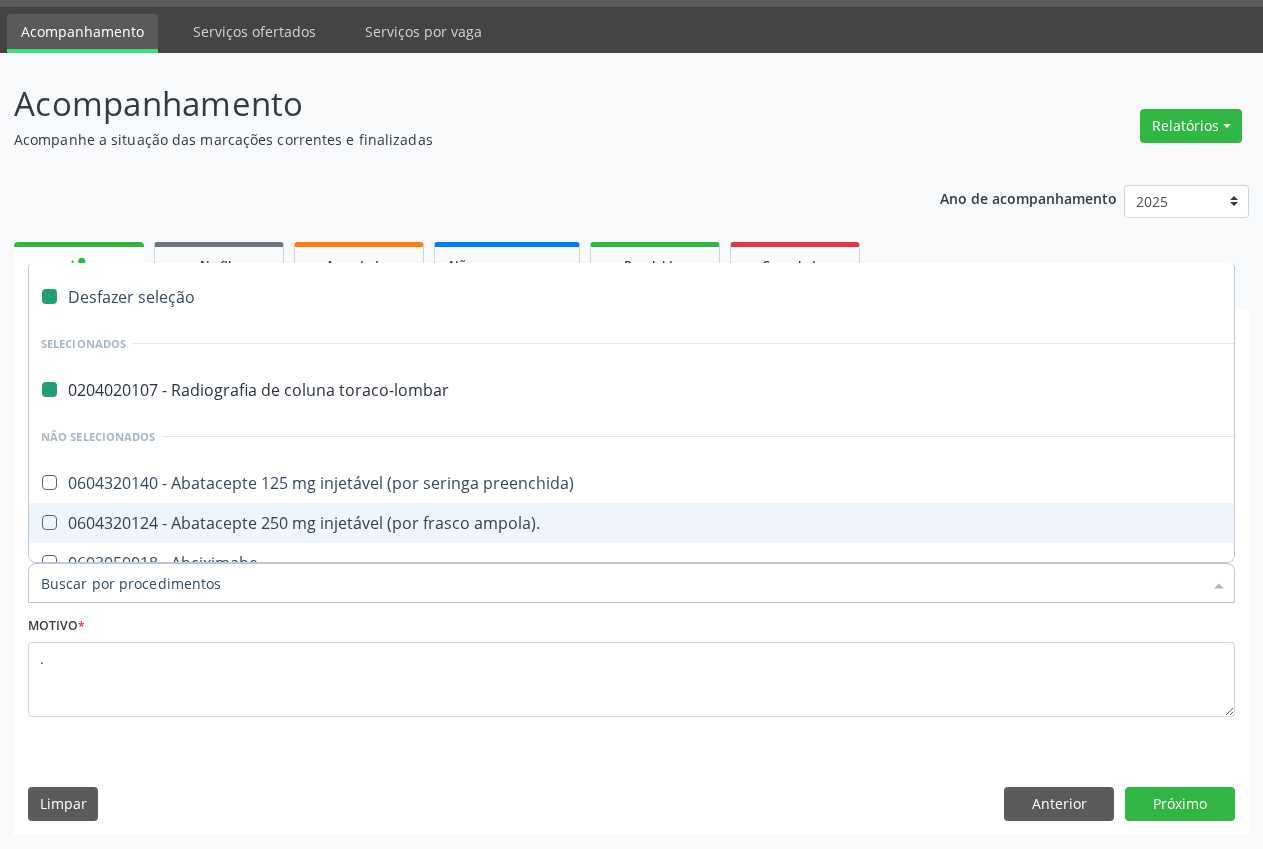 checkbox on "false" 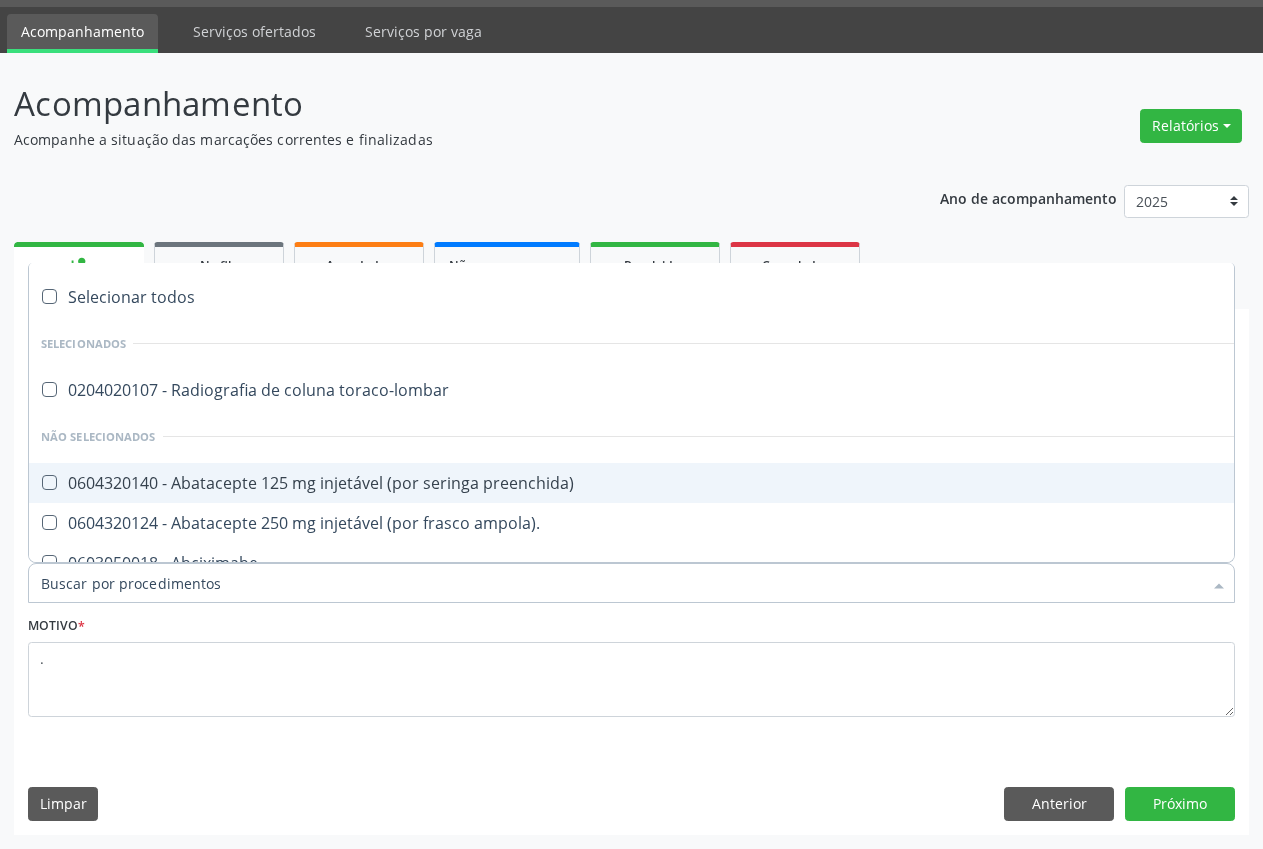 click on "Item de agendamento
*" at bounding box center [621, 583] 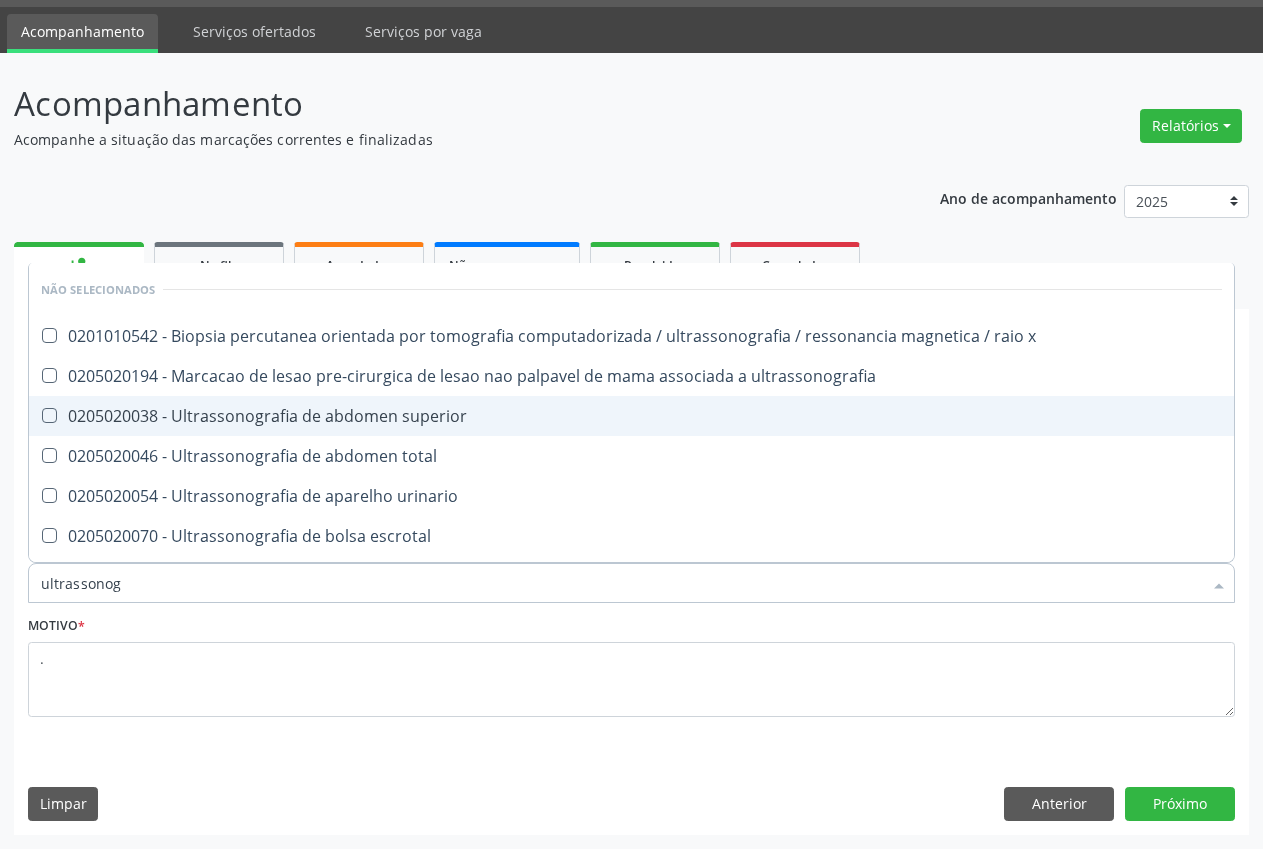 type on "ultrassonogr" 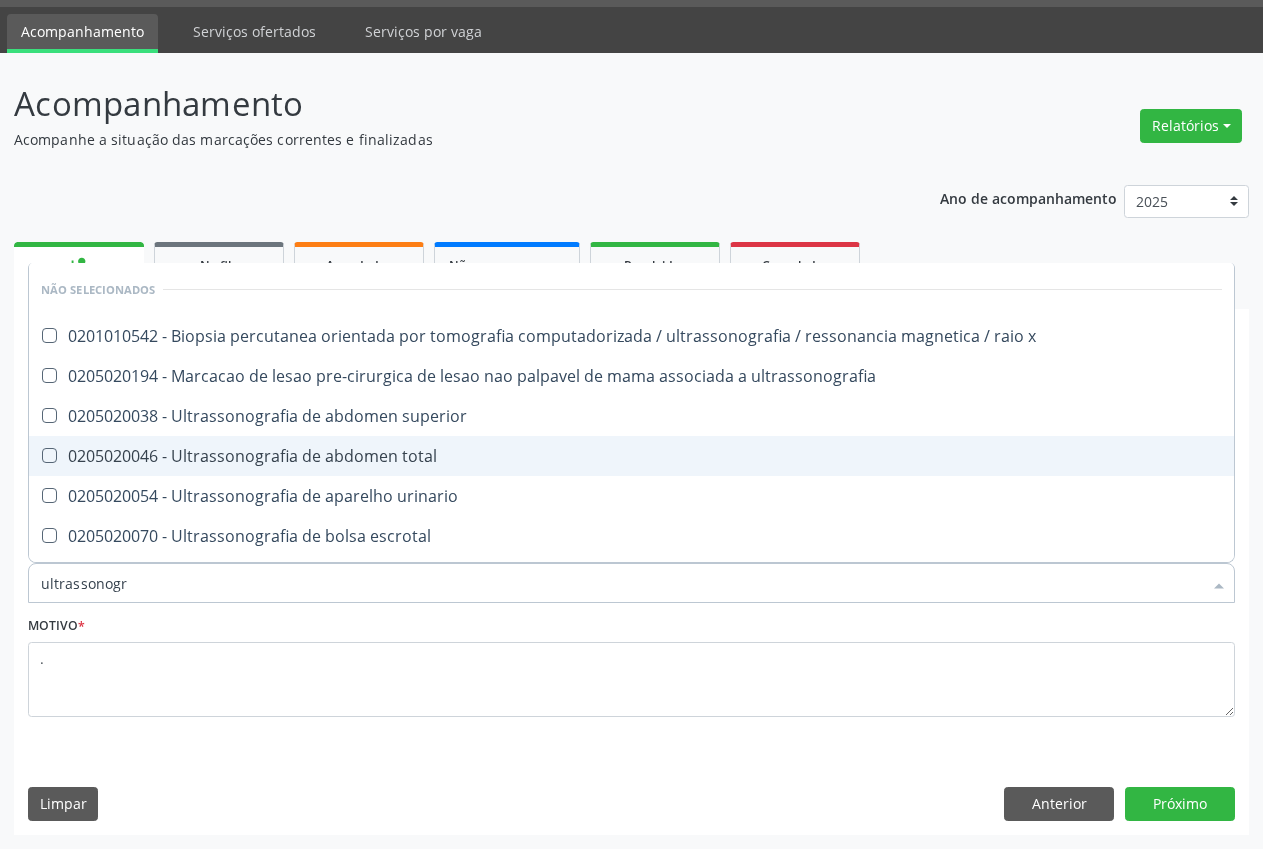 click on "0205020046 - Ultrassonografia de abdomen total" at bounding box center (631, 456) 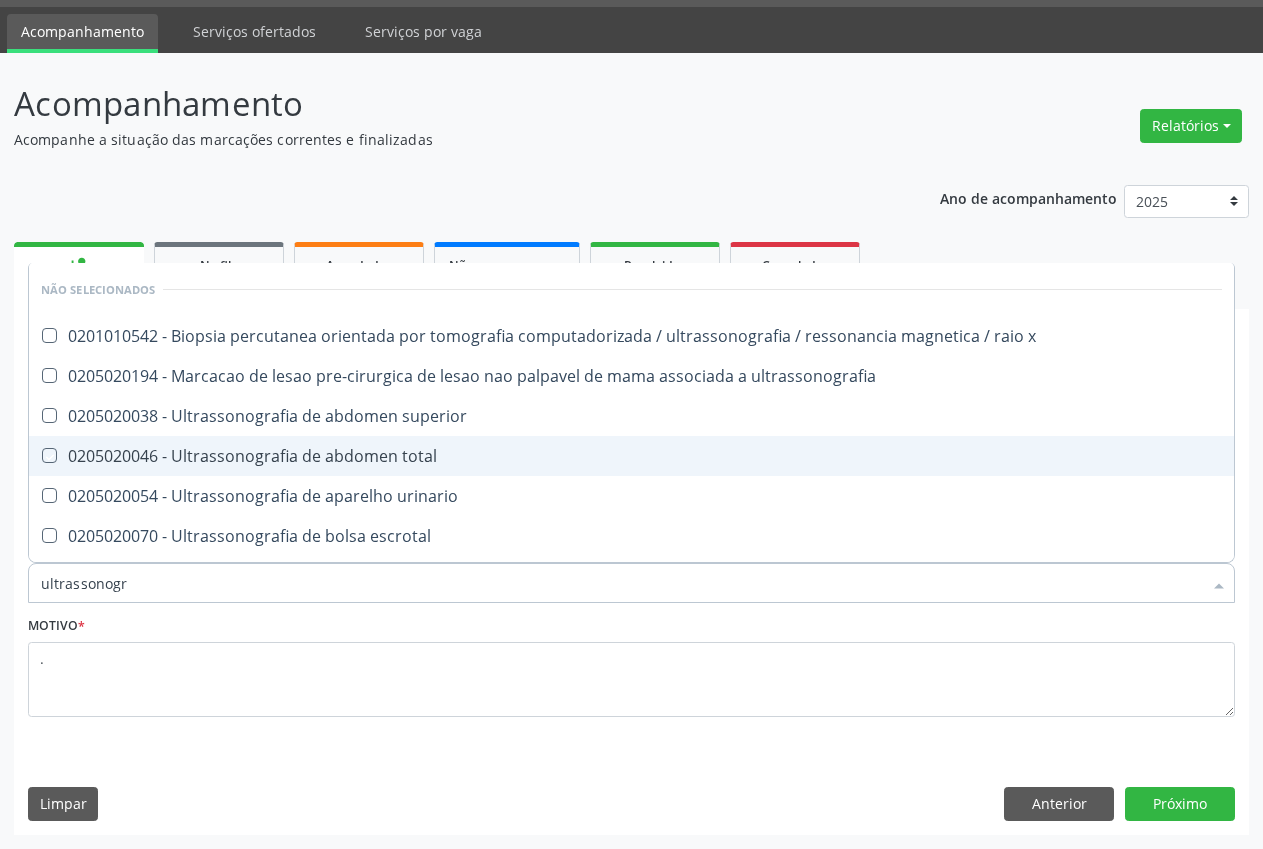 checkbox on "true" 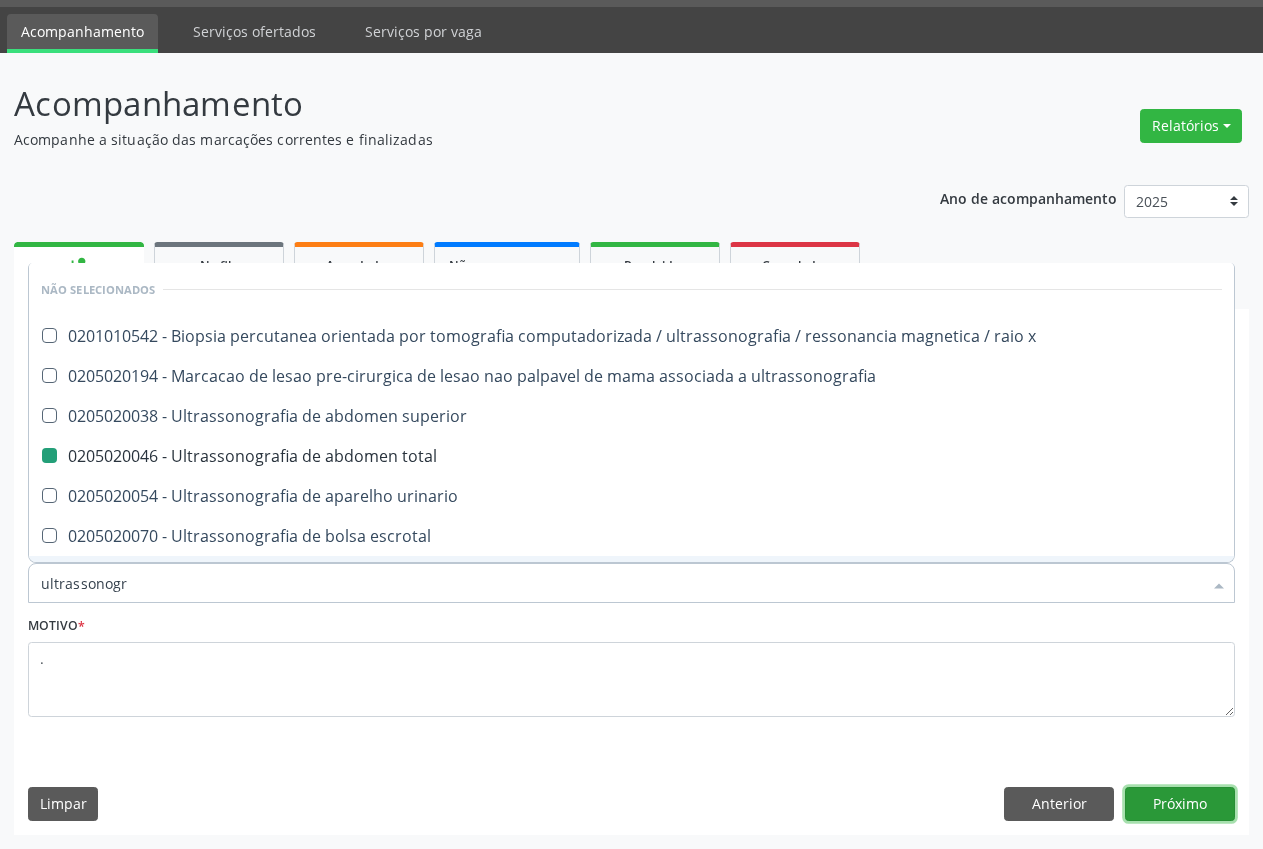 click on "Próximo" at bounding box center (1180, 804) 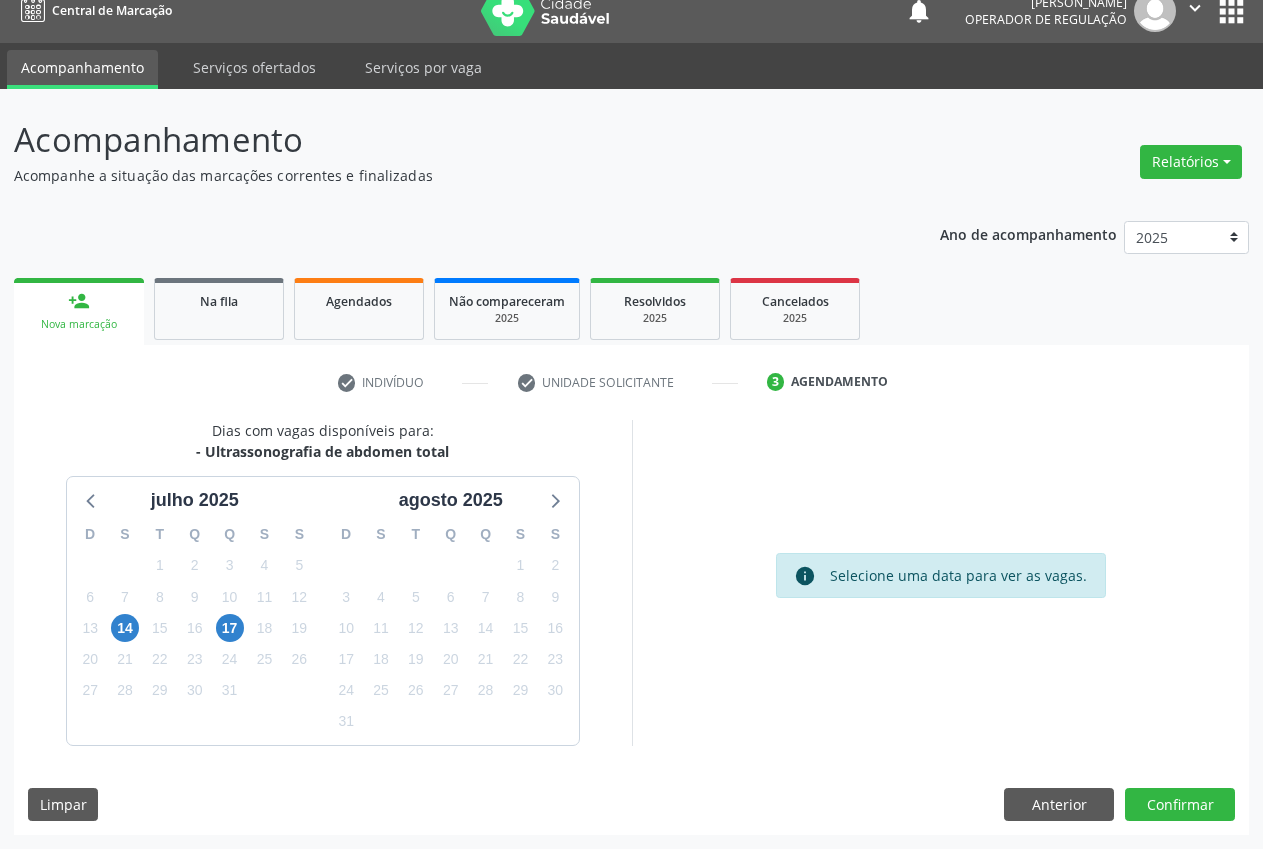 scroll, scrollTop: 21, scrollLeft: 0, axis: vertical 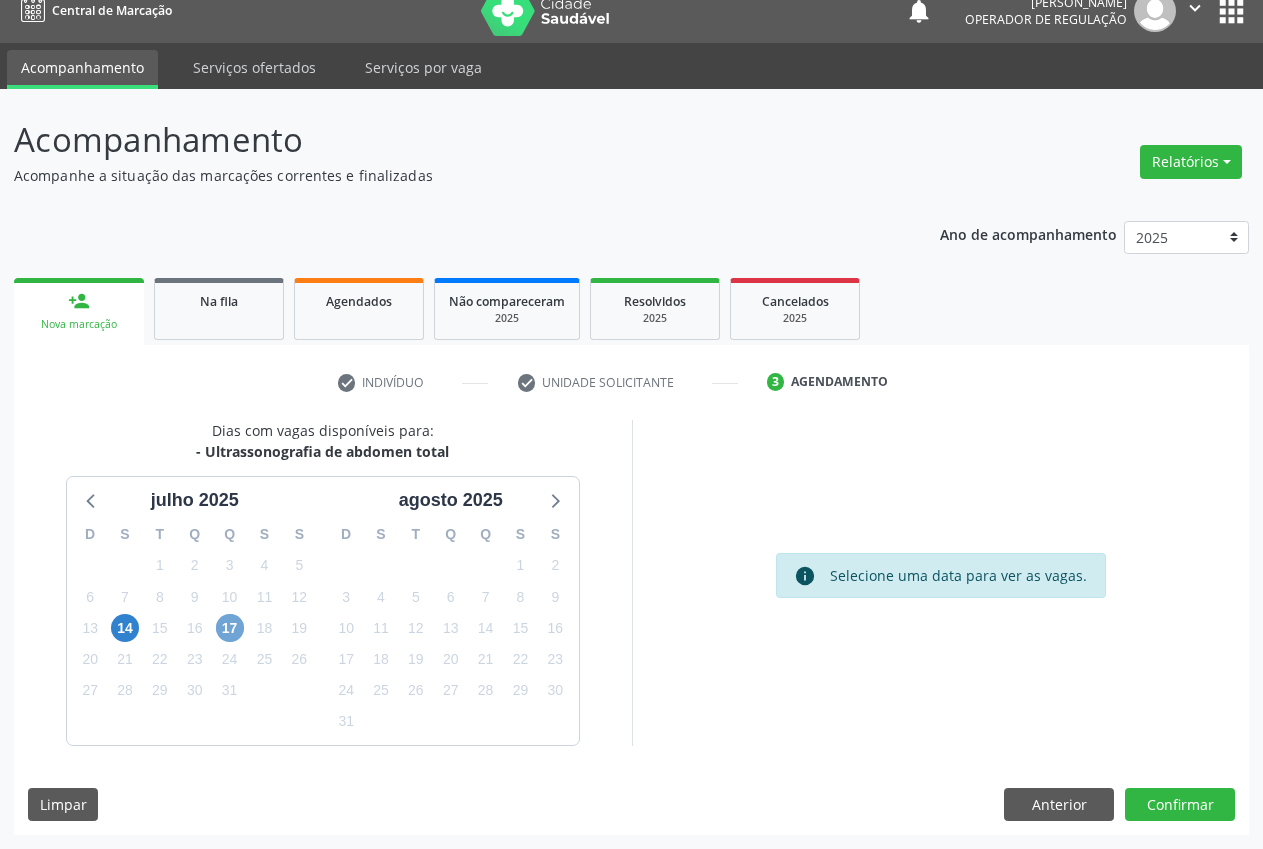 click on "17" at bounding box center [230, 628] 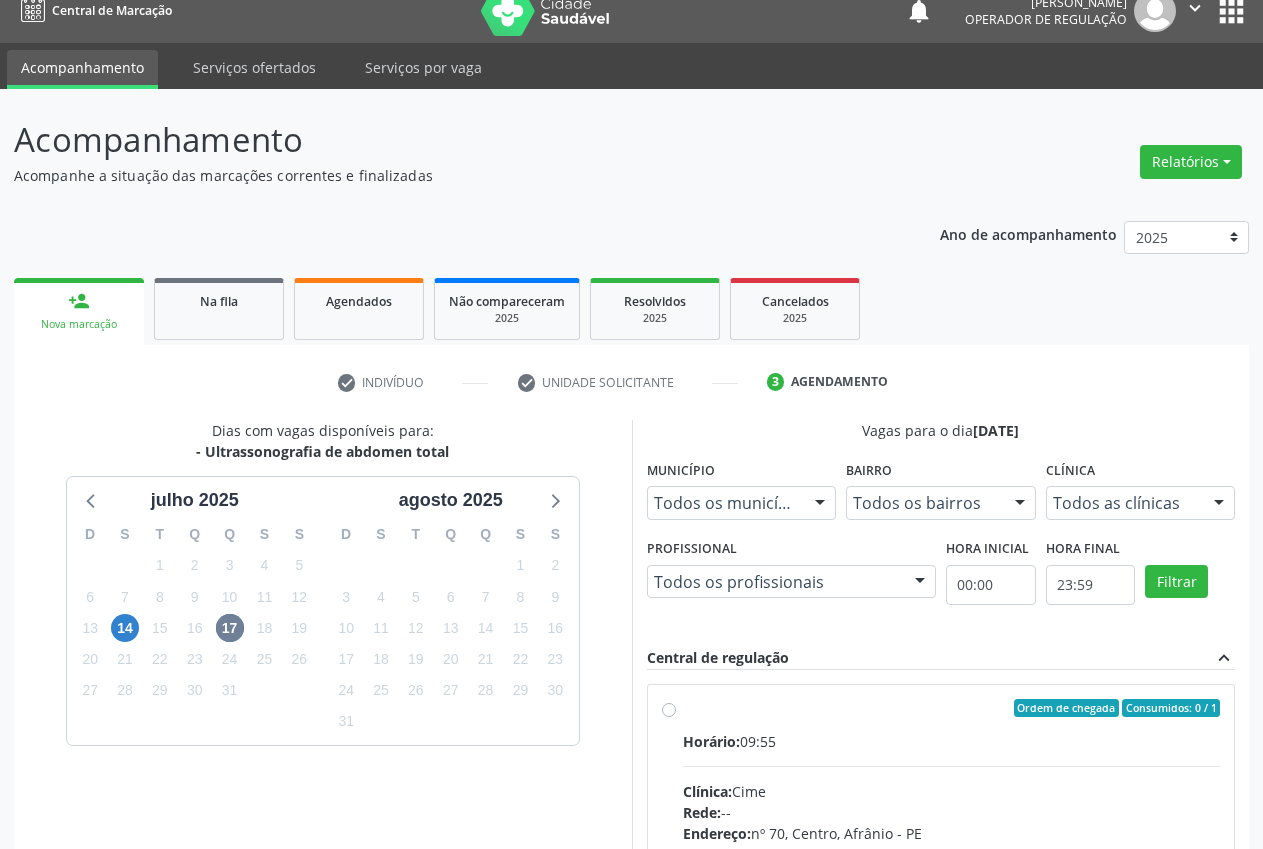 click on "Vagas para o dia
[DATE]
Município
Todos os municípios         Todos os municípios   [GEOGRAPHIC_DATA] resultado encontrado para: "   "
Não há nenhuma opção para ser exibida.
Bairro
Todos os bairros         Todos os bairros   [GEOGRAPHIC_DATA] resultado encontrado para: "   "
Não há nenhuma opção para ser exibida.
Clínica
Todos as clínicas         Todos as clínicas   Cime
Nenhum resultado encontrado para: "   "
Não há nenhuma opção para ser exibida.
Profissional
Todos os profissionais         Todos os profissionais
Nenhum resultado encontrado para: "   "
Não há nenhuma opção para ser exibida.
Hora inicial
00:00
Hora final
23:59
Filtrar
Central de regulação
expand_less" at bounding box center [941, 727] 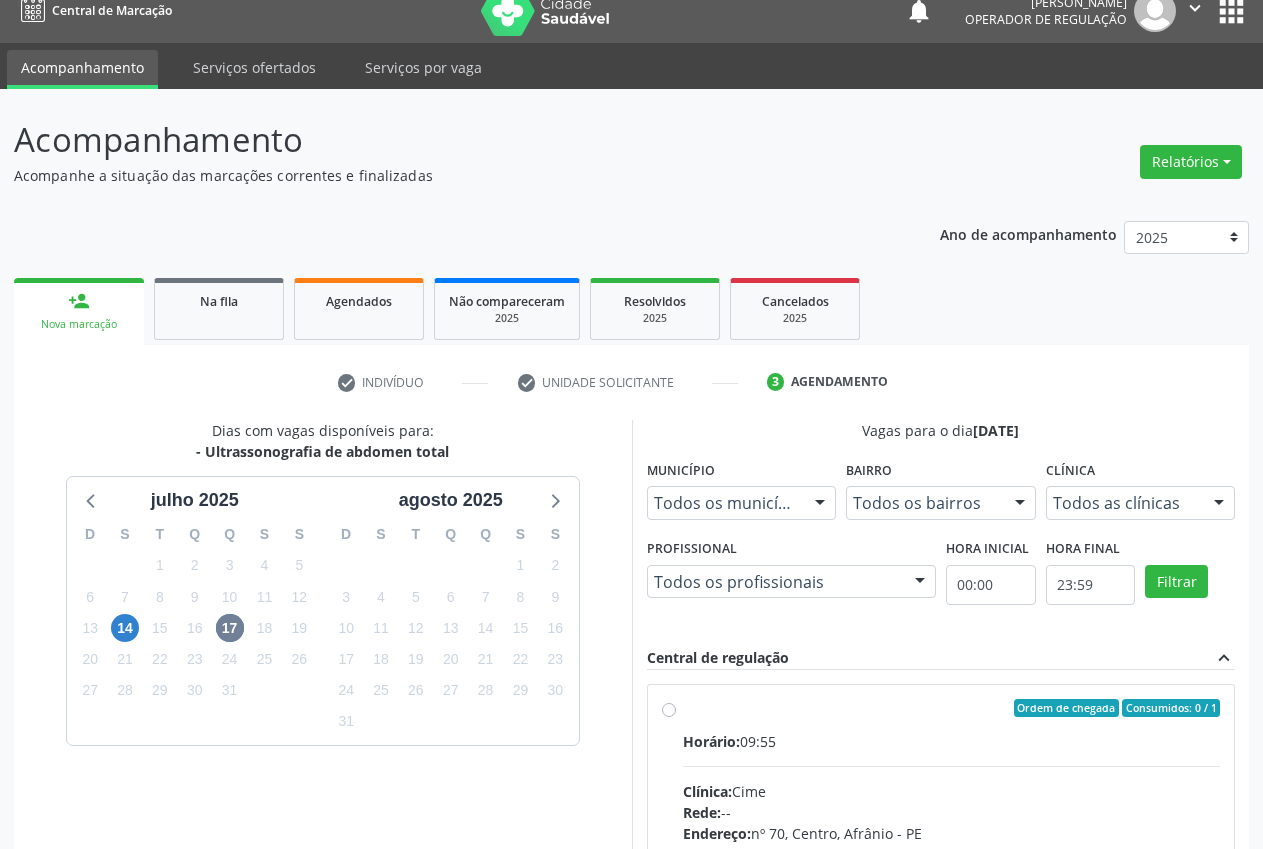 click on "Todos as clínicas         Todos as clínicas   Cime
Nenhum resultado encontrado para: "   "
Não há nenhuma opção para ser exibida." at bounding box center [1141, 503] 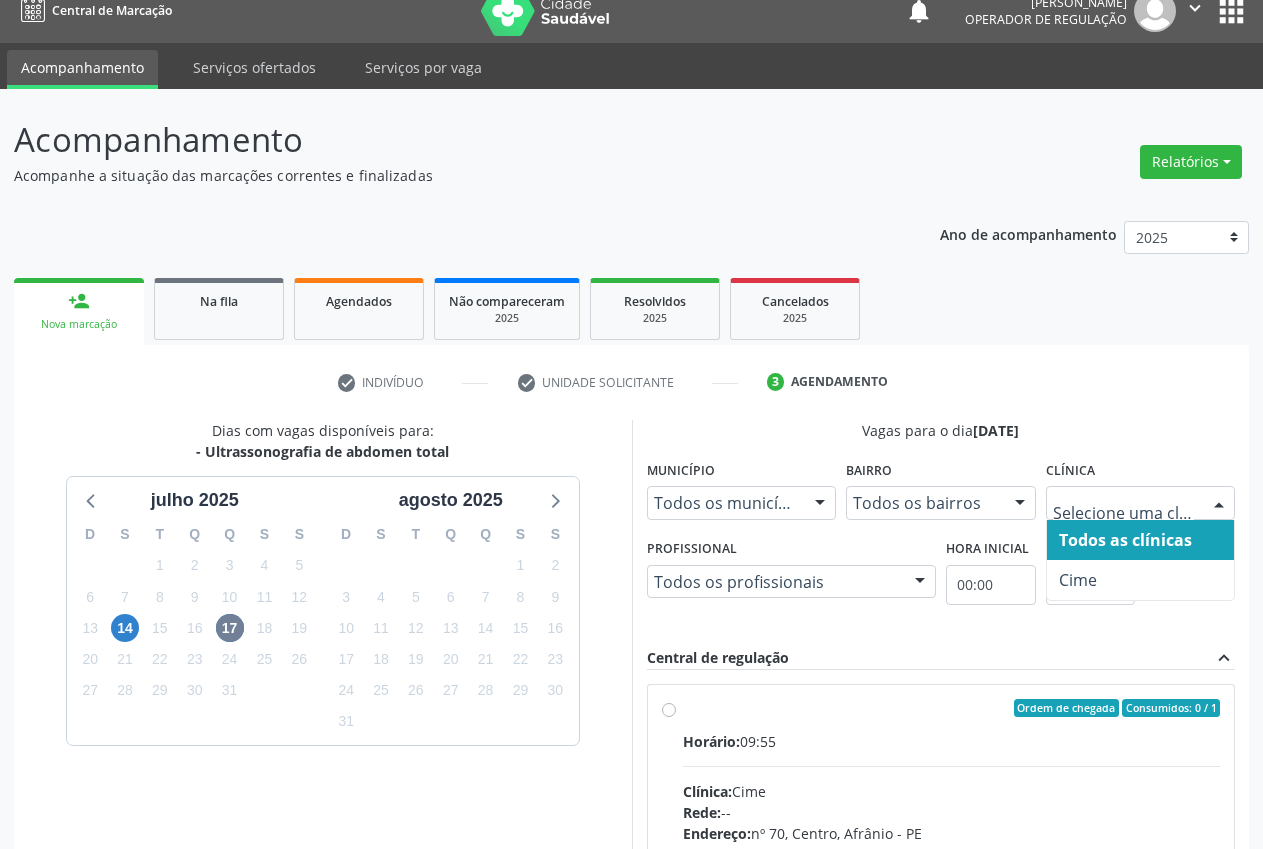 click at bounding box center [1219, 504] 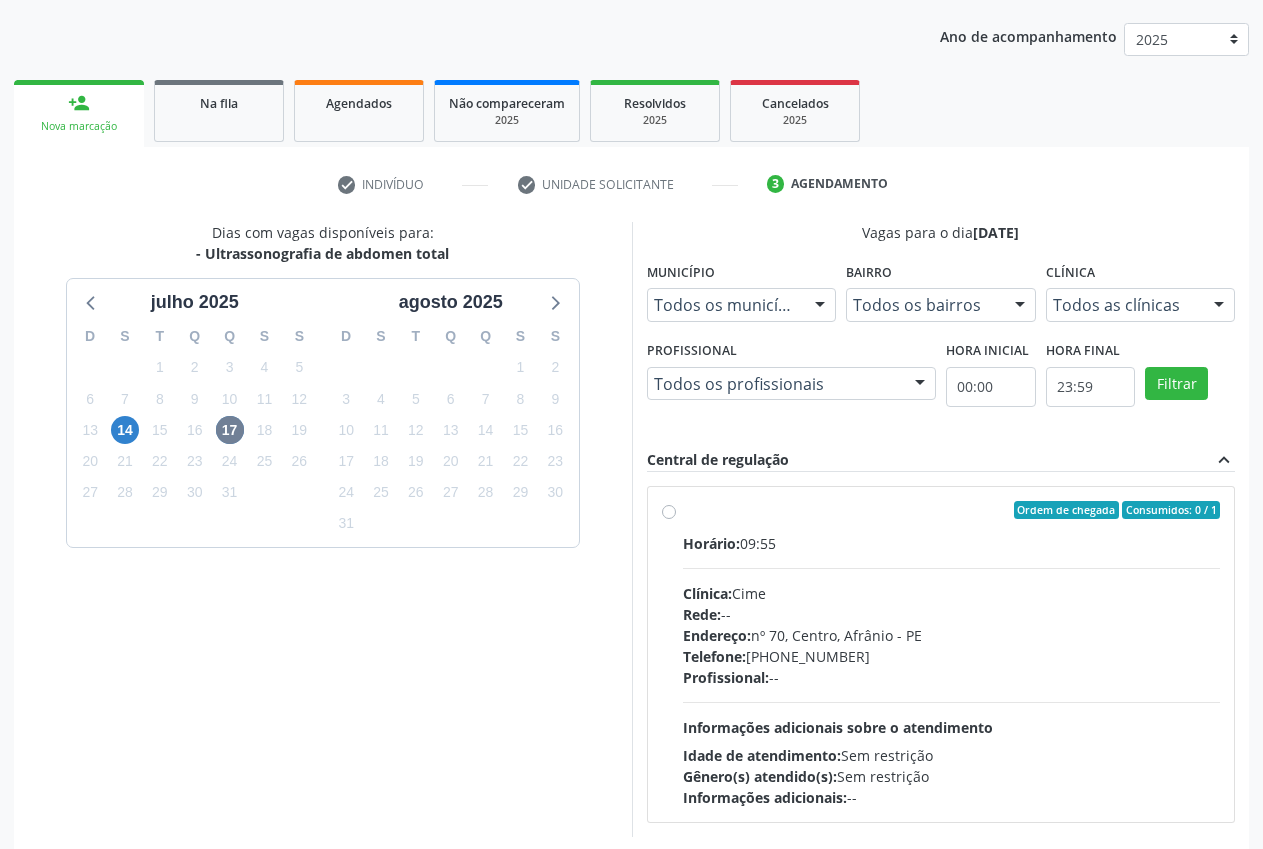 scroll, scrollTop: 310, scrollLeft: 0, axis: vertical 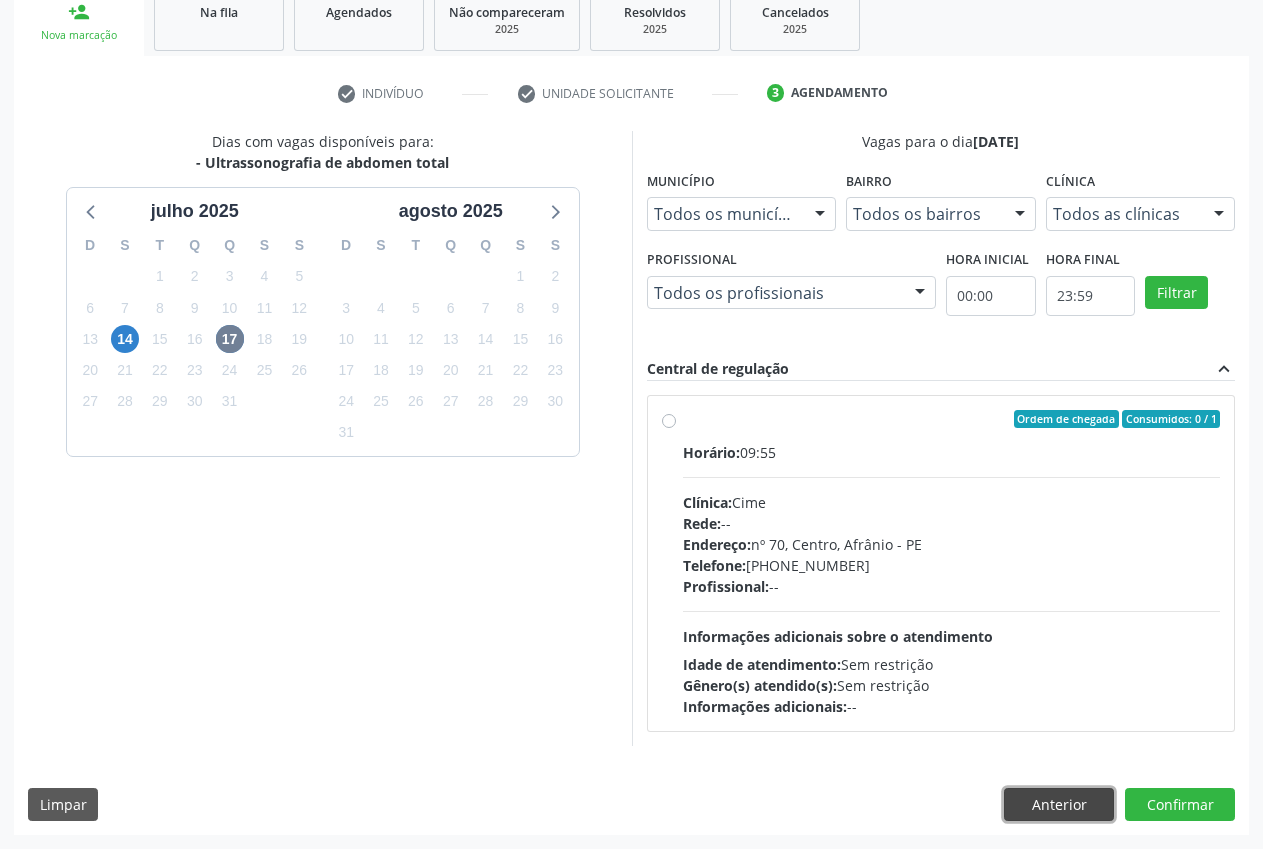 click on "Anterior" at bounding box center (1059, 805) 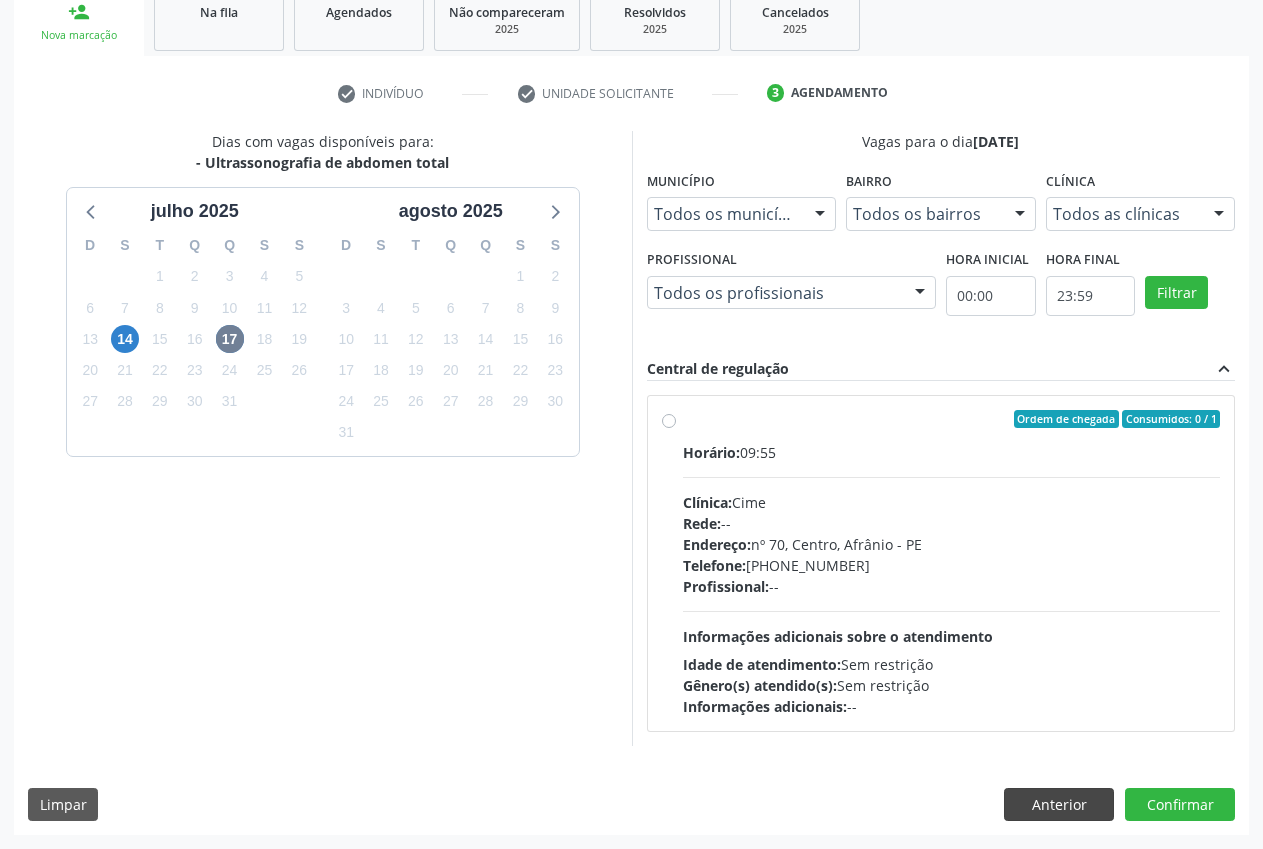 scroll, scrollTop: 57, scrollLeft: 0, axis: vertical 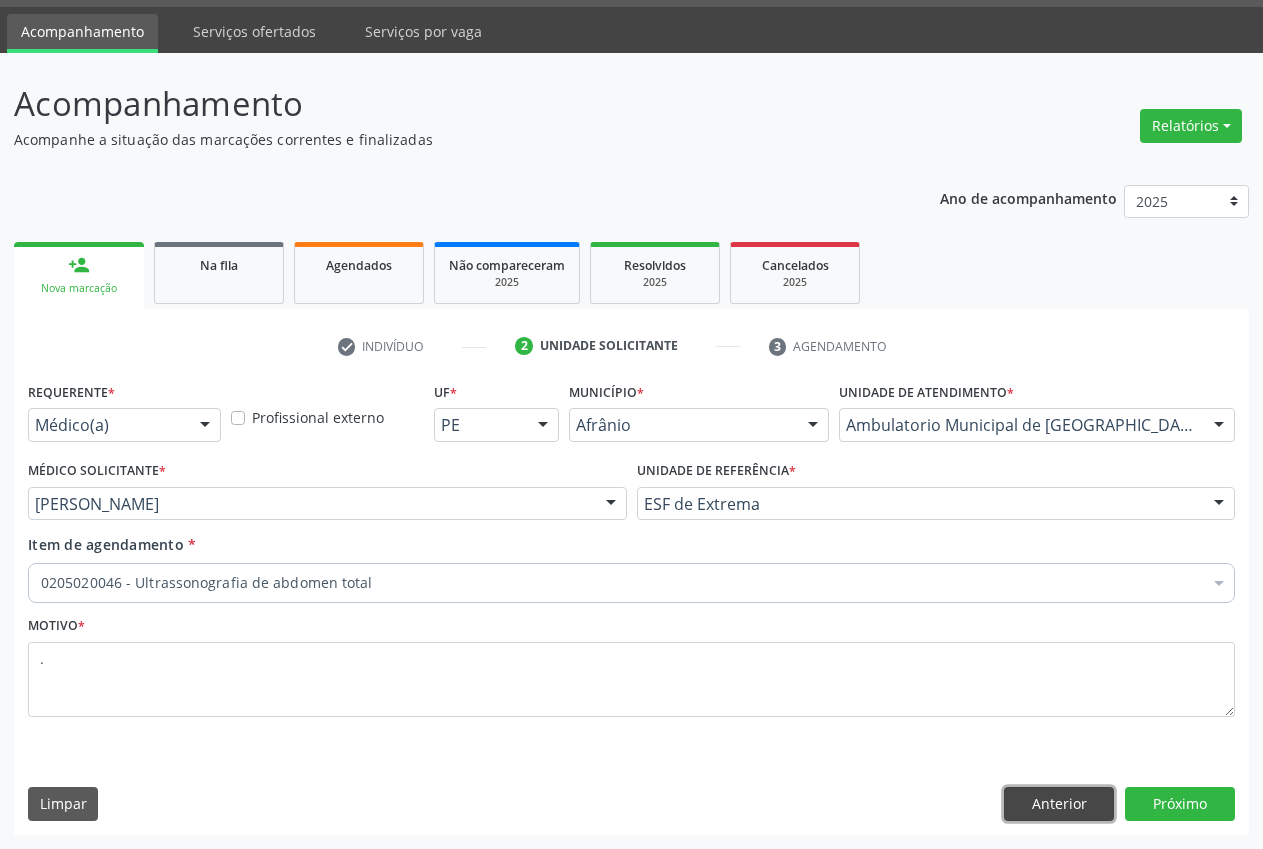 click on "Anterior" at bounding box center [1059, 804] 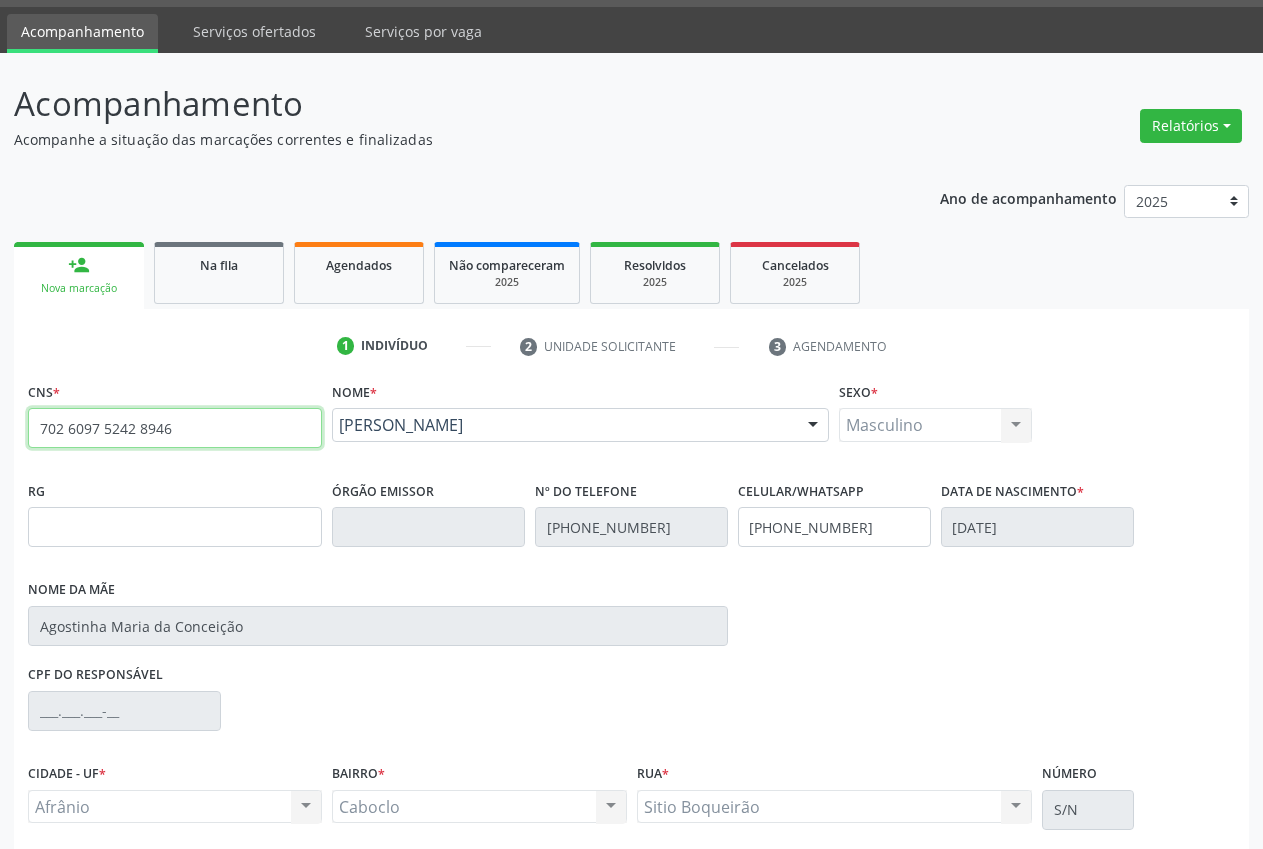 drag, startPoint x: 276, startPoint y: 433, endPoint x: 0, endPoint y: 433, distance: 276 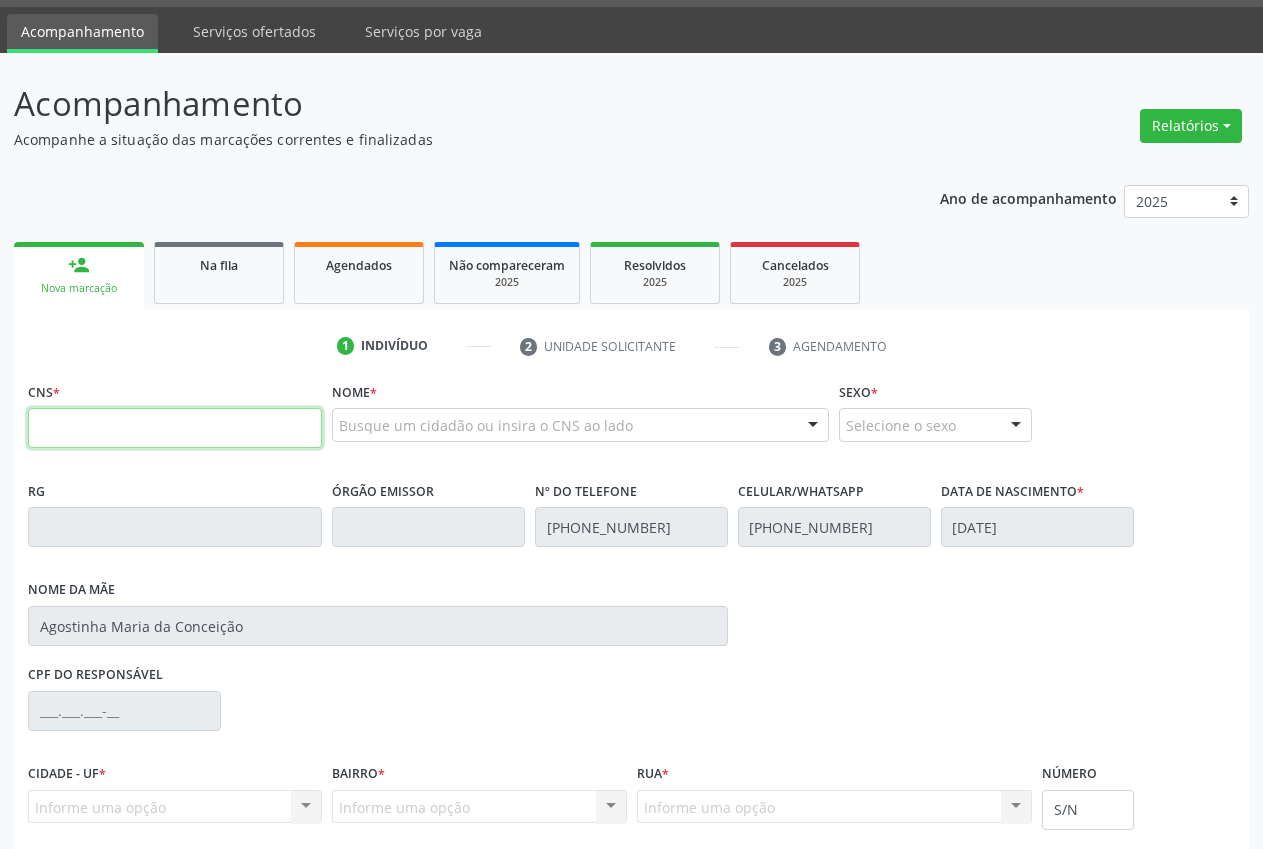 type 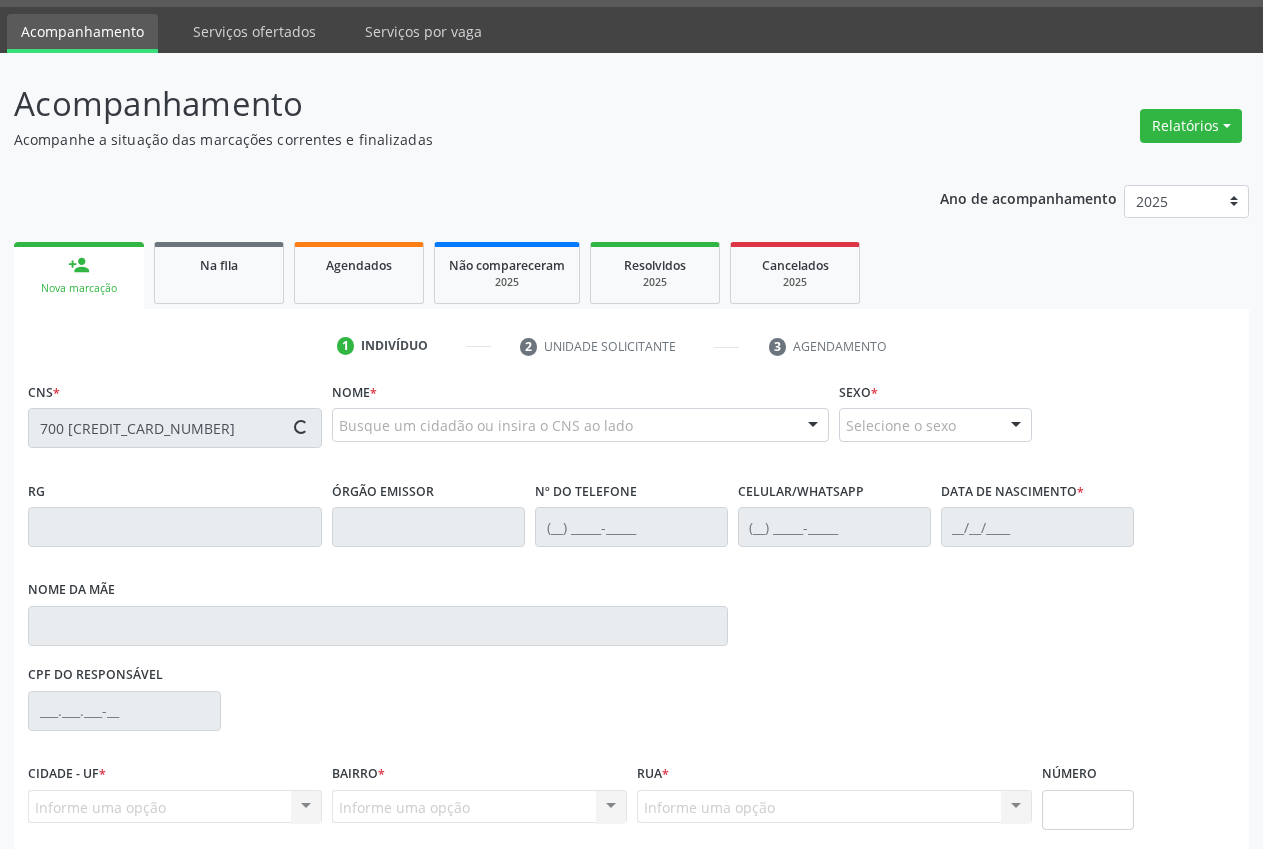 type on "700 [CREDIT_CARD_NUMBER]" 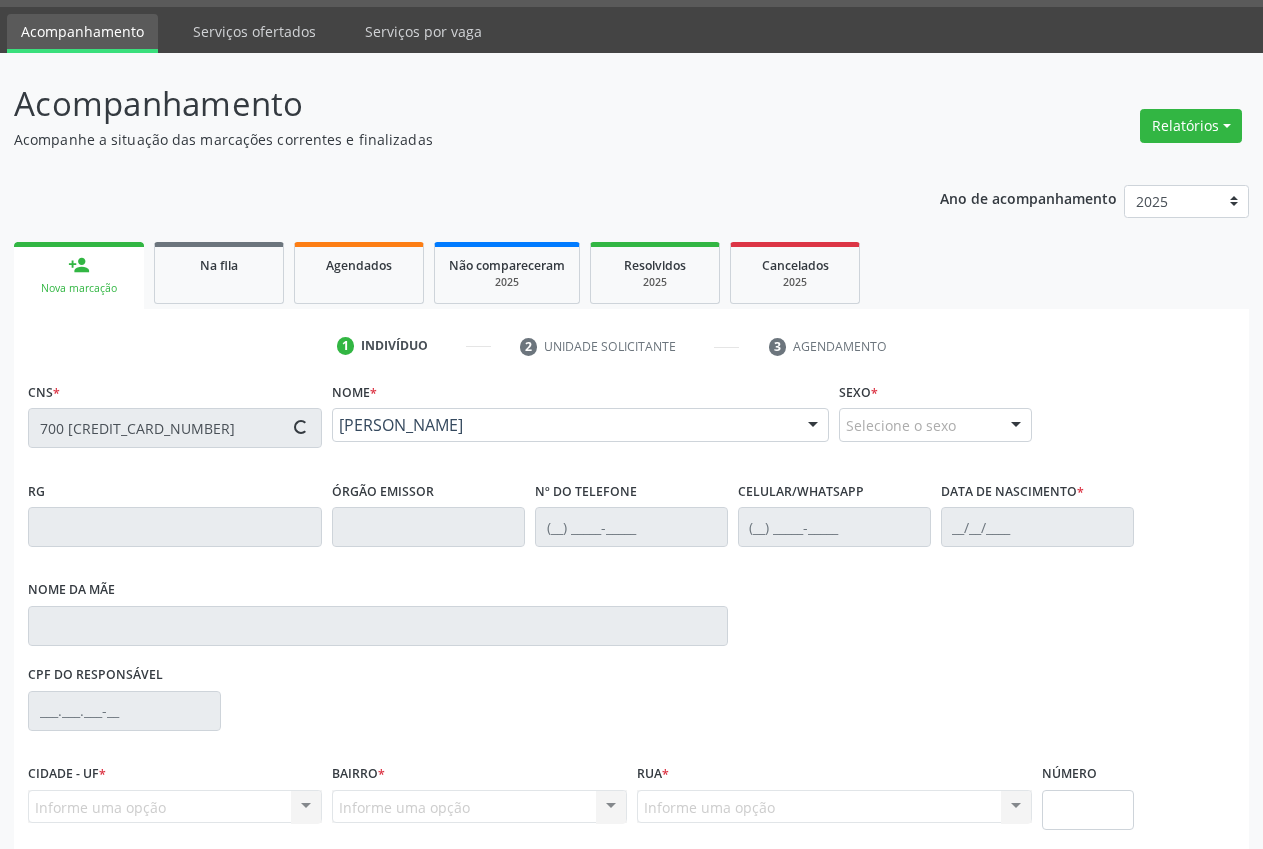 type on "[PHONE_NUMBER]" 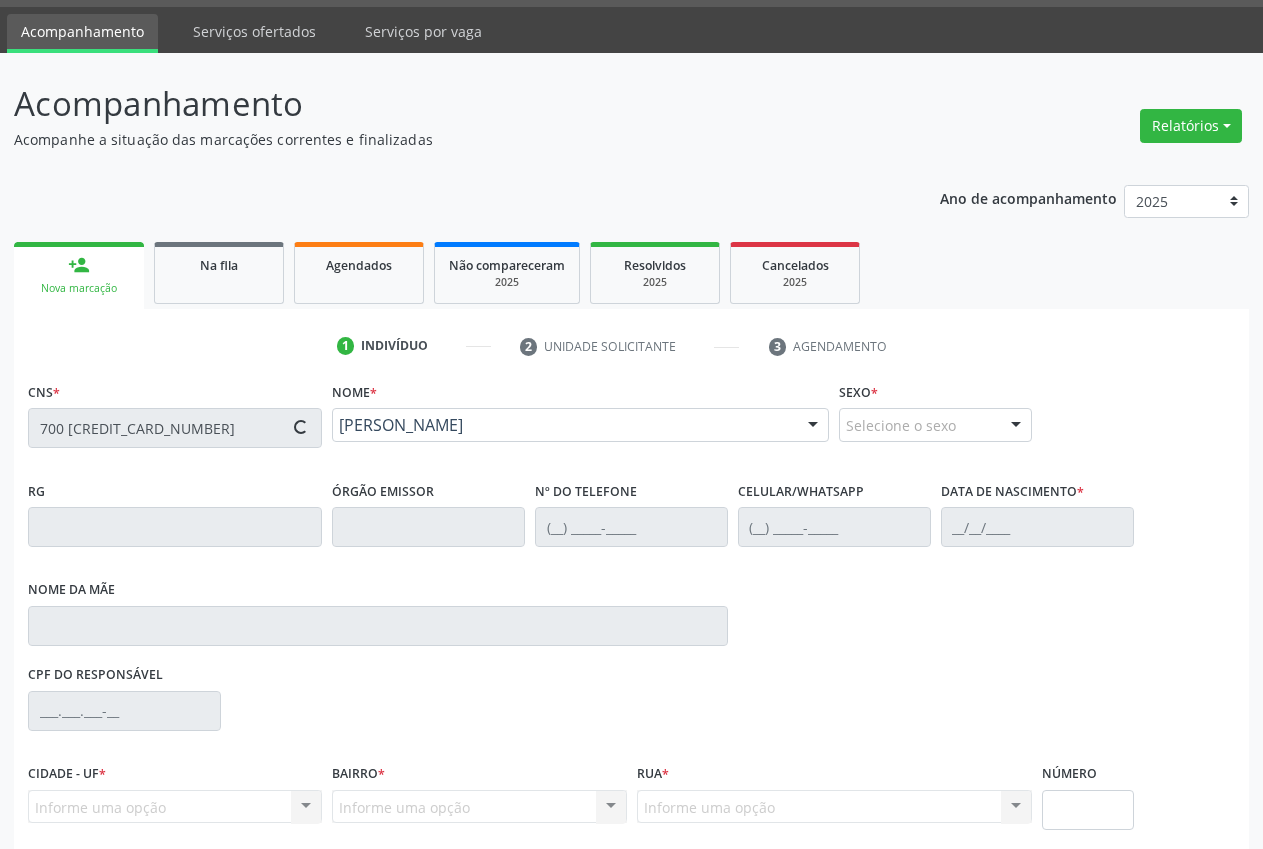 type on "[PHONE_NUMBER]" 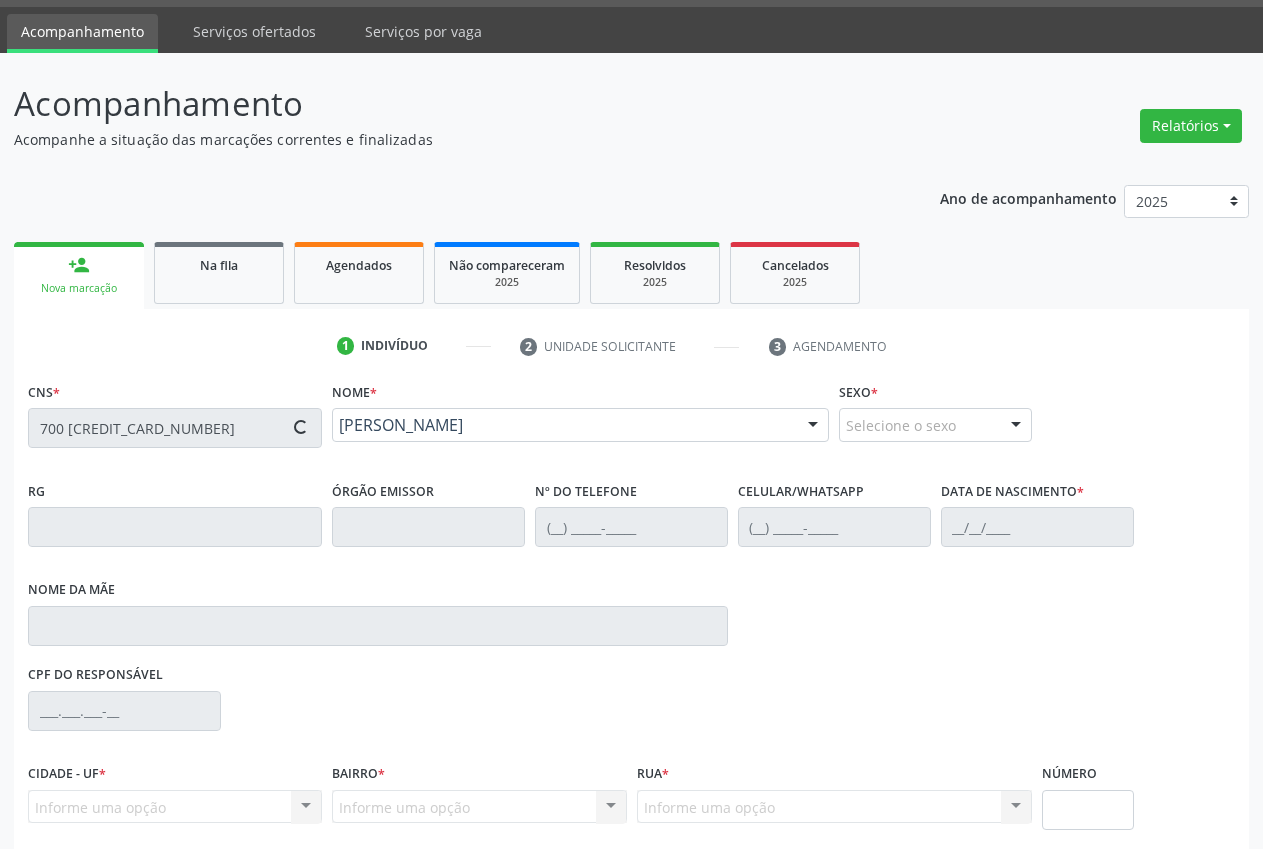 type on "Custódia [PERSON_NAME]" 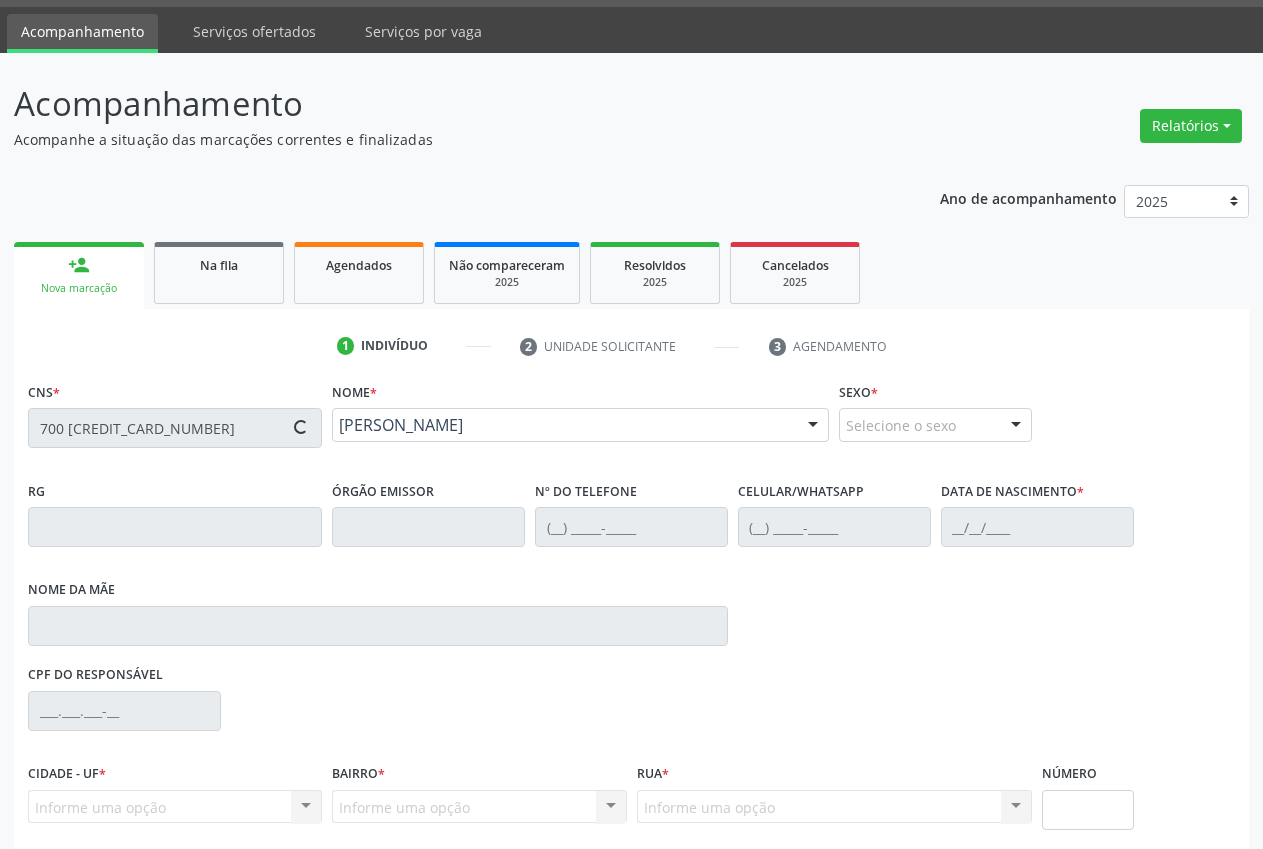 type on "000.355.474-05" 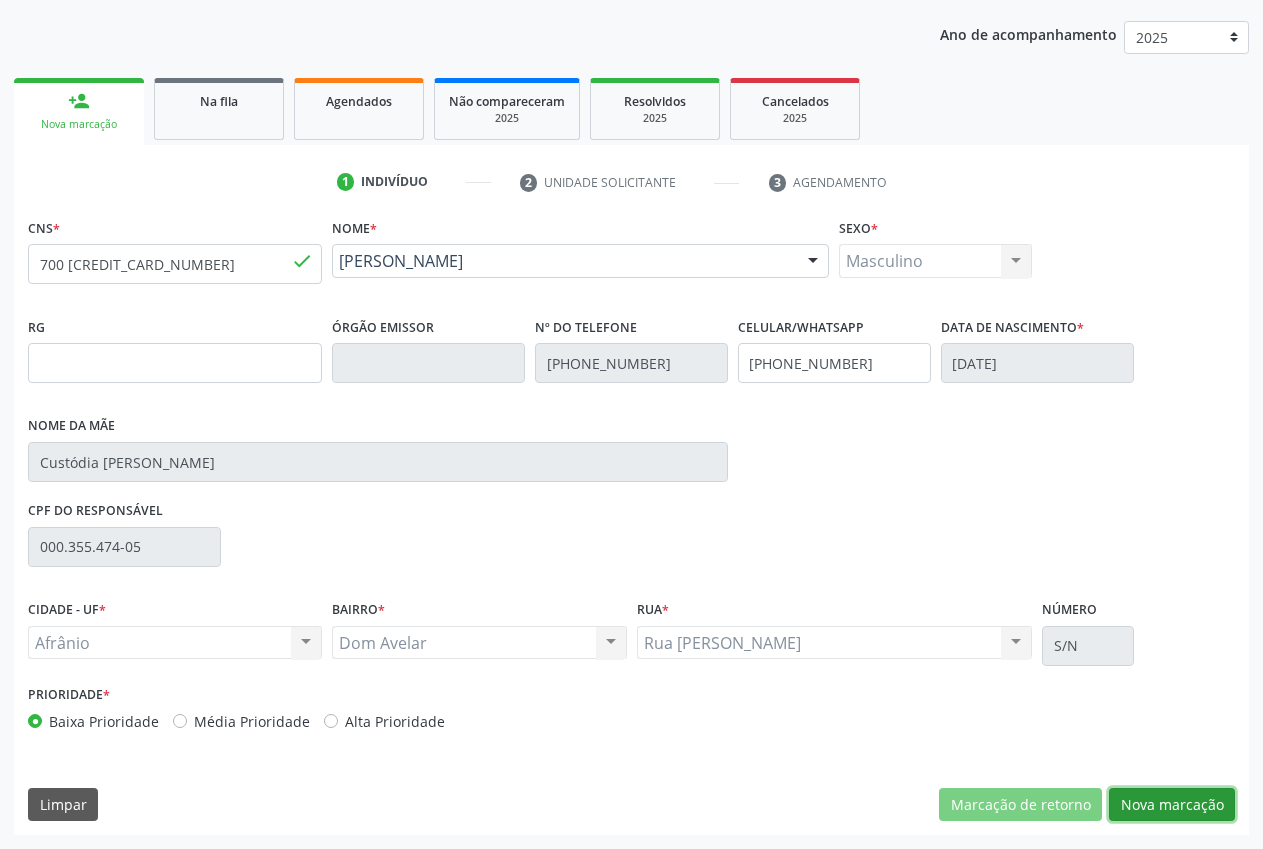 click on "Nova marcação" at bounding box center [1172, 805] 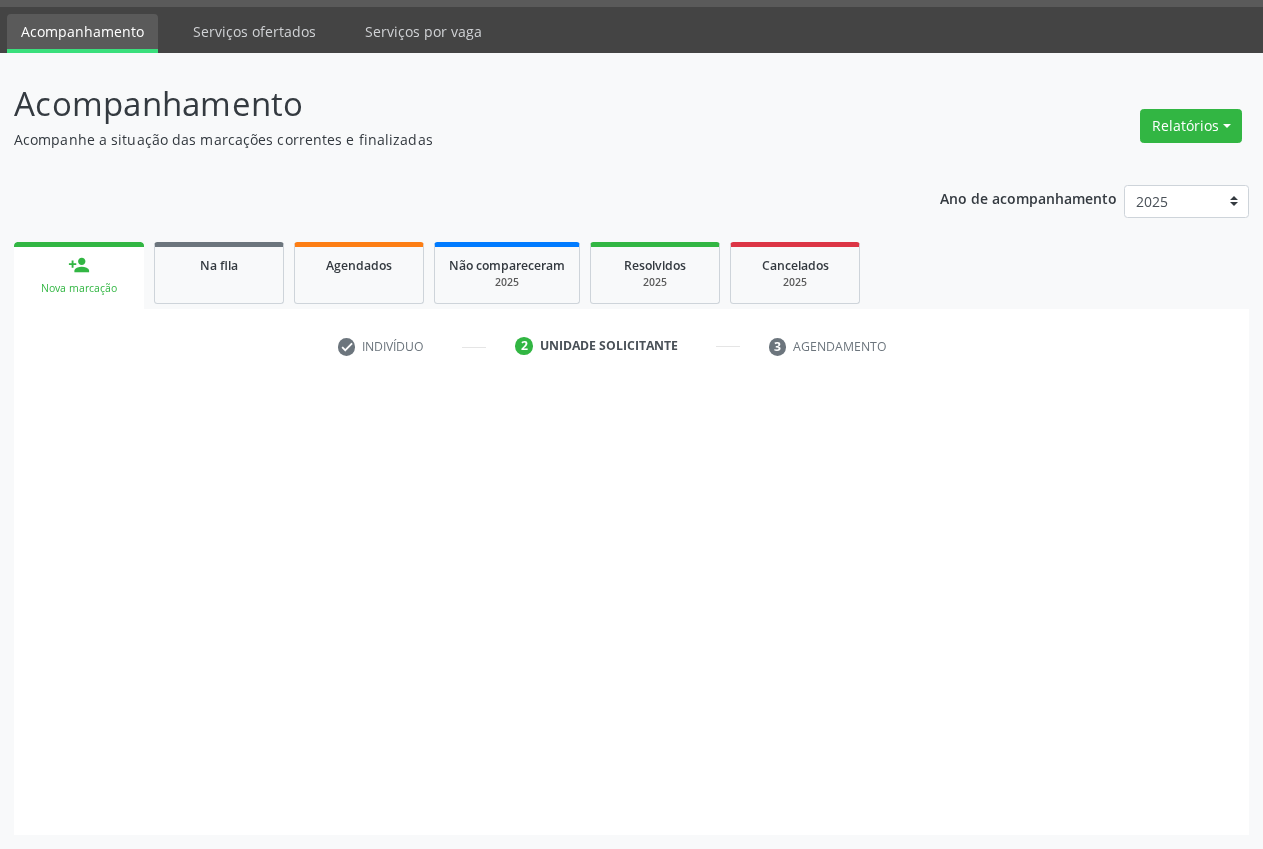 scroll, scrollTop: 57, scrollLeft: 0, axis: vertical 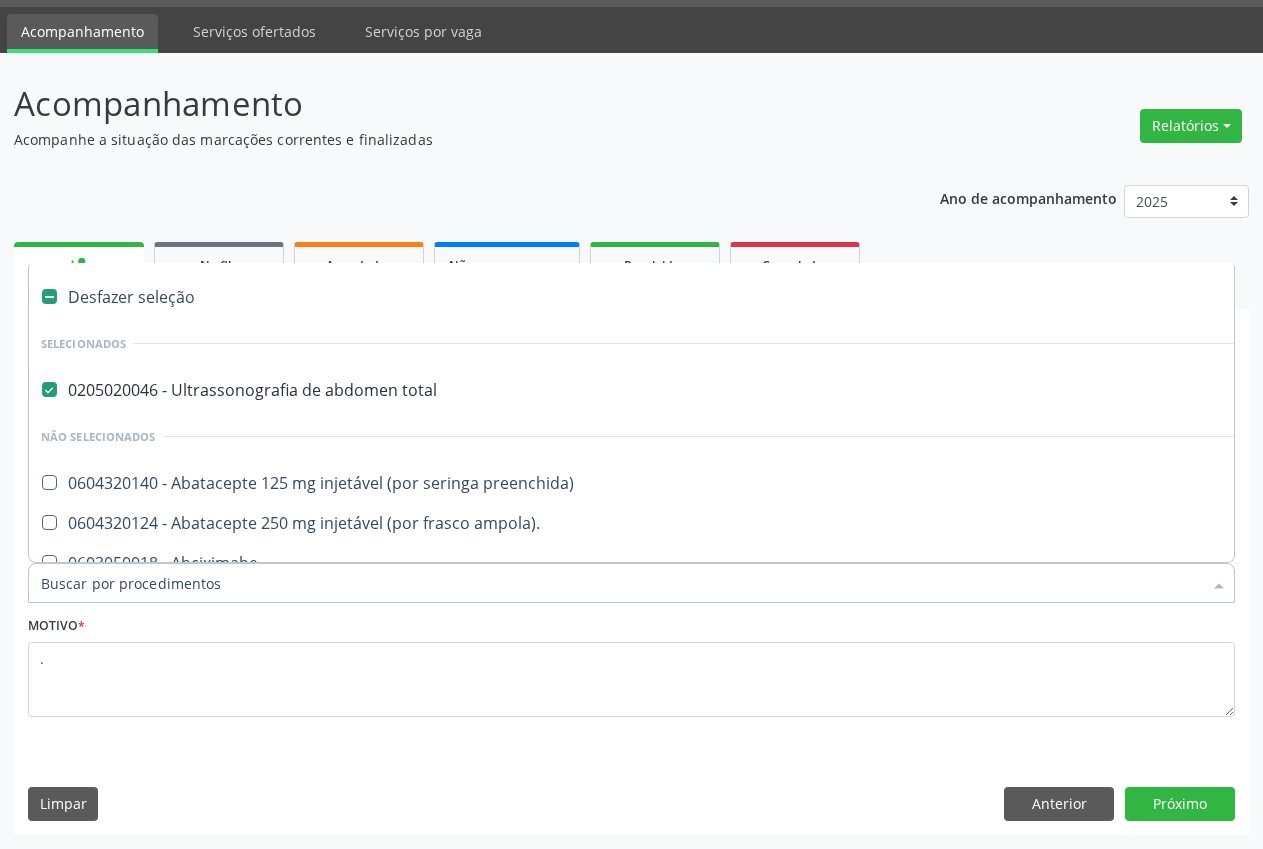 drag, startPoint x: 189, startPoint y: 580, endPoint x: 217, endPoint y: 562, distance: 33.286633 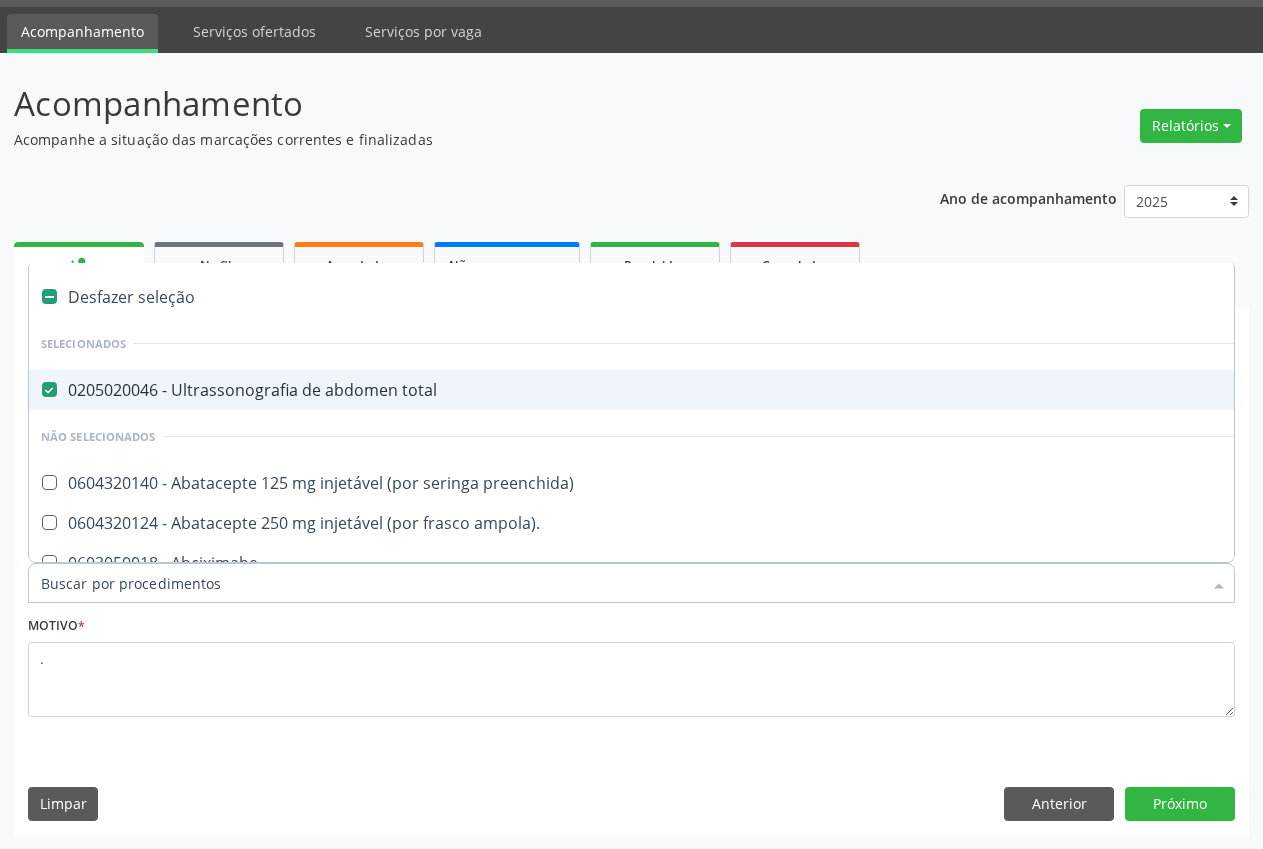click on "0205020046 - Ultrassonografia de abdomen total" at bounding box center (810, 390) 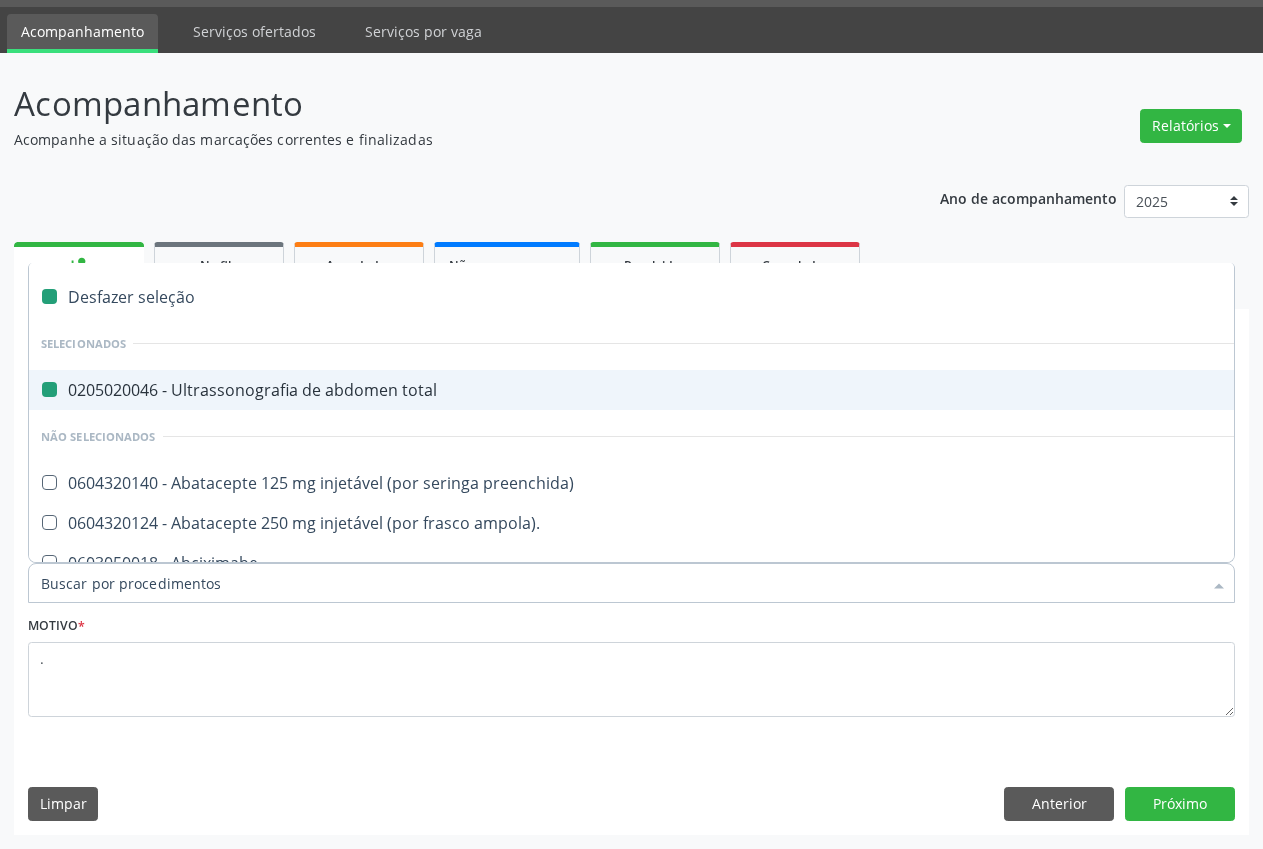 checkbox on "false" 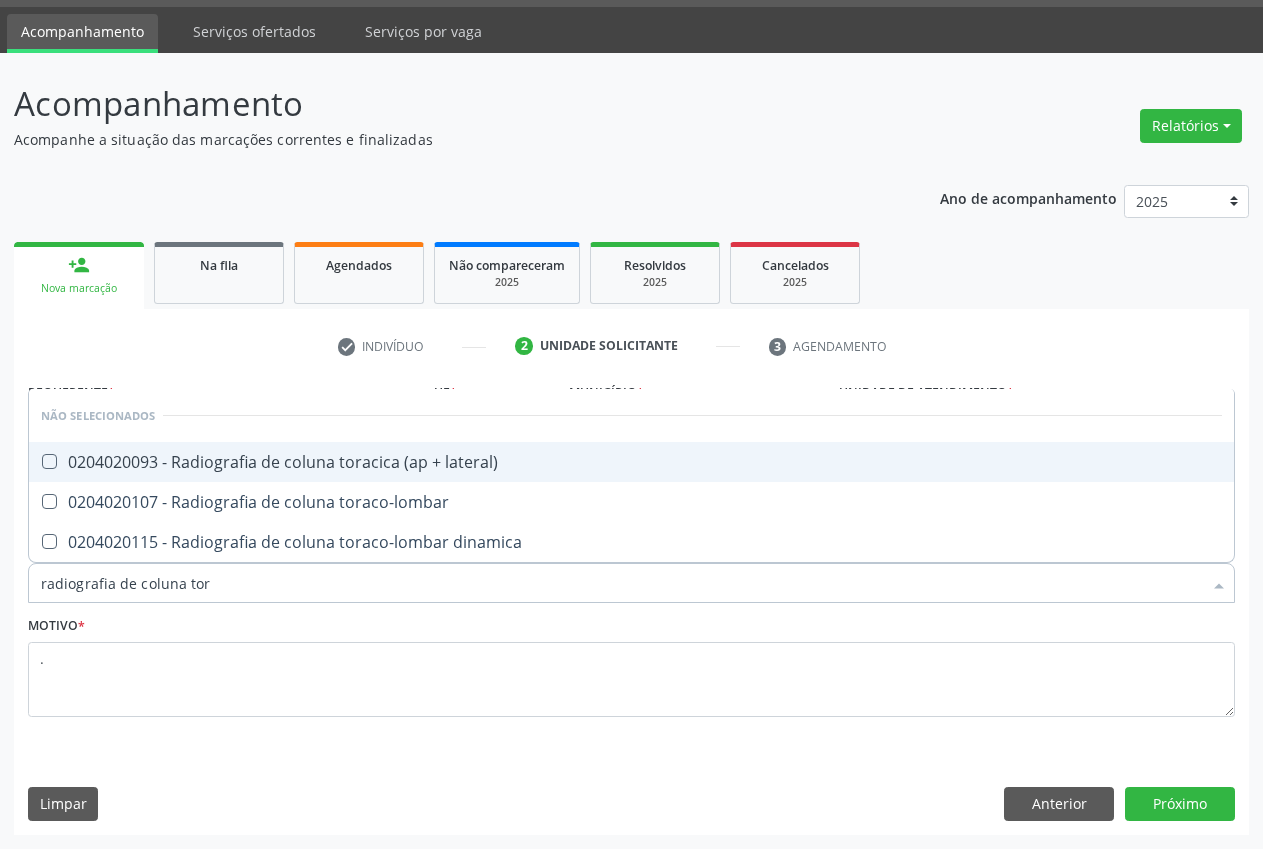 type on "radiografia de coluna [MEDICAL_DATA]" 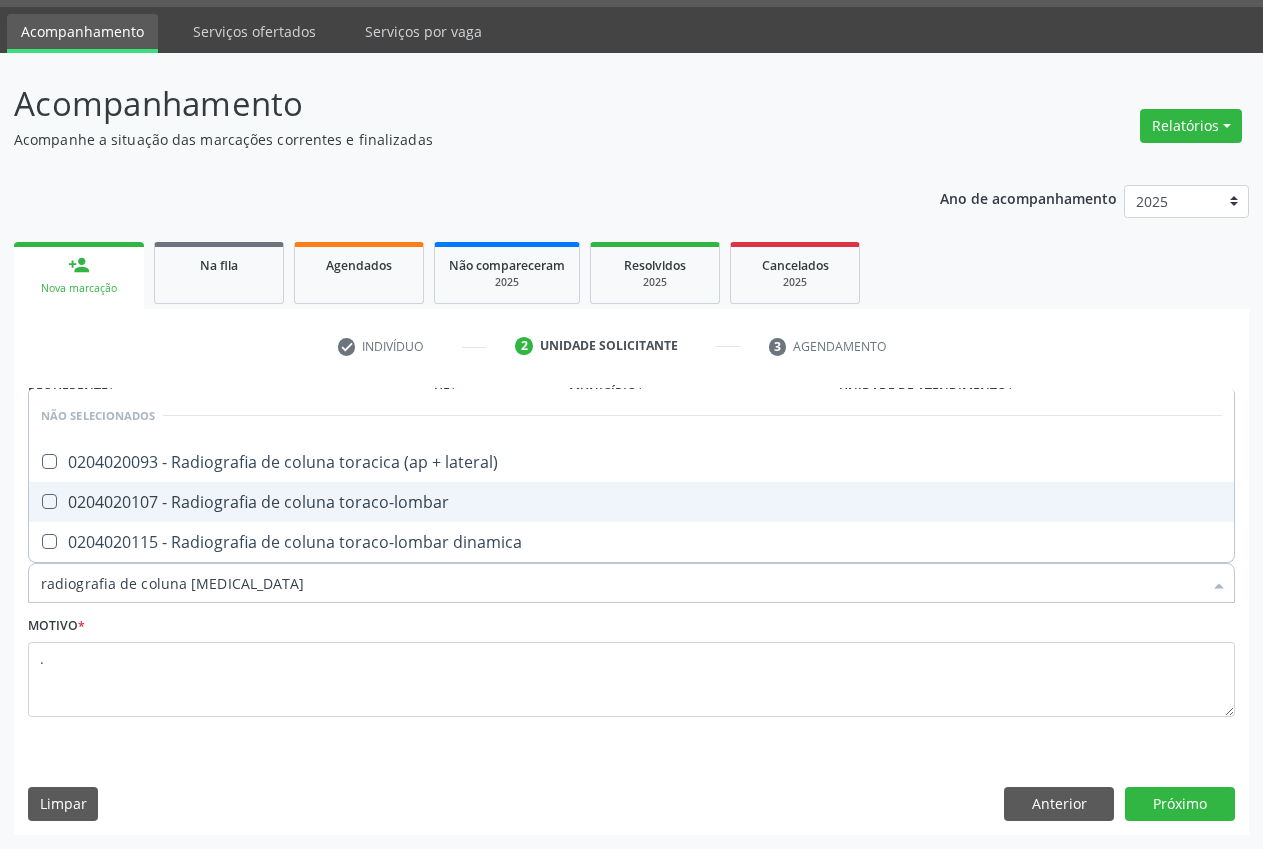 click on "0204020107 - Radiografia de coluna toraco-lombar" at bounding box center (631, 502) 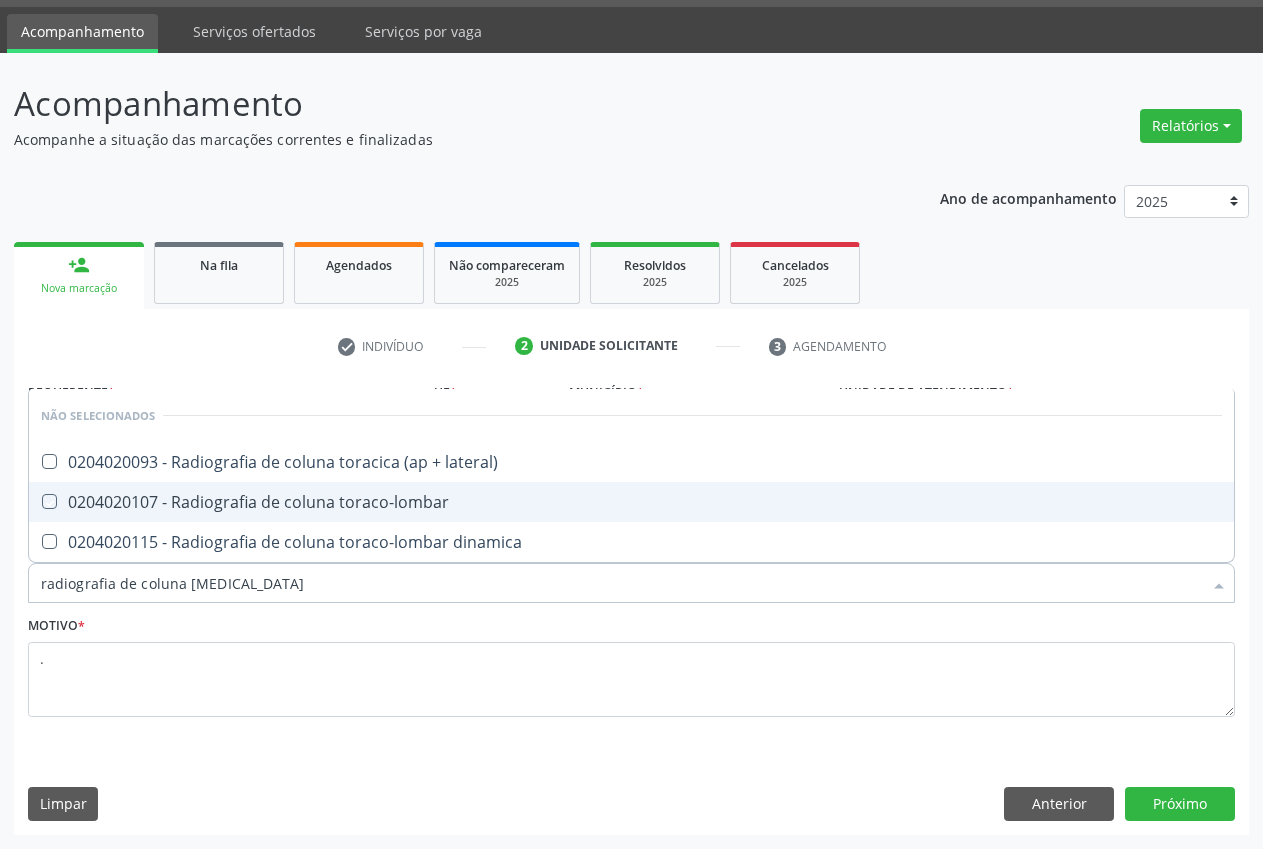checkbox on "true" 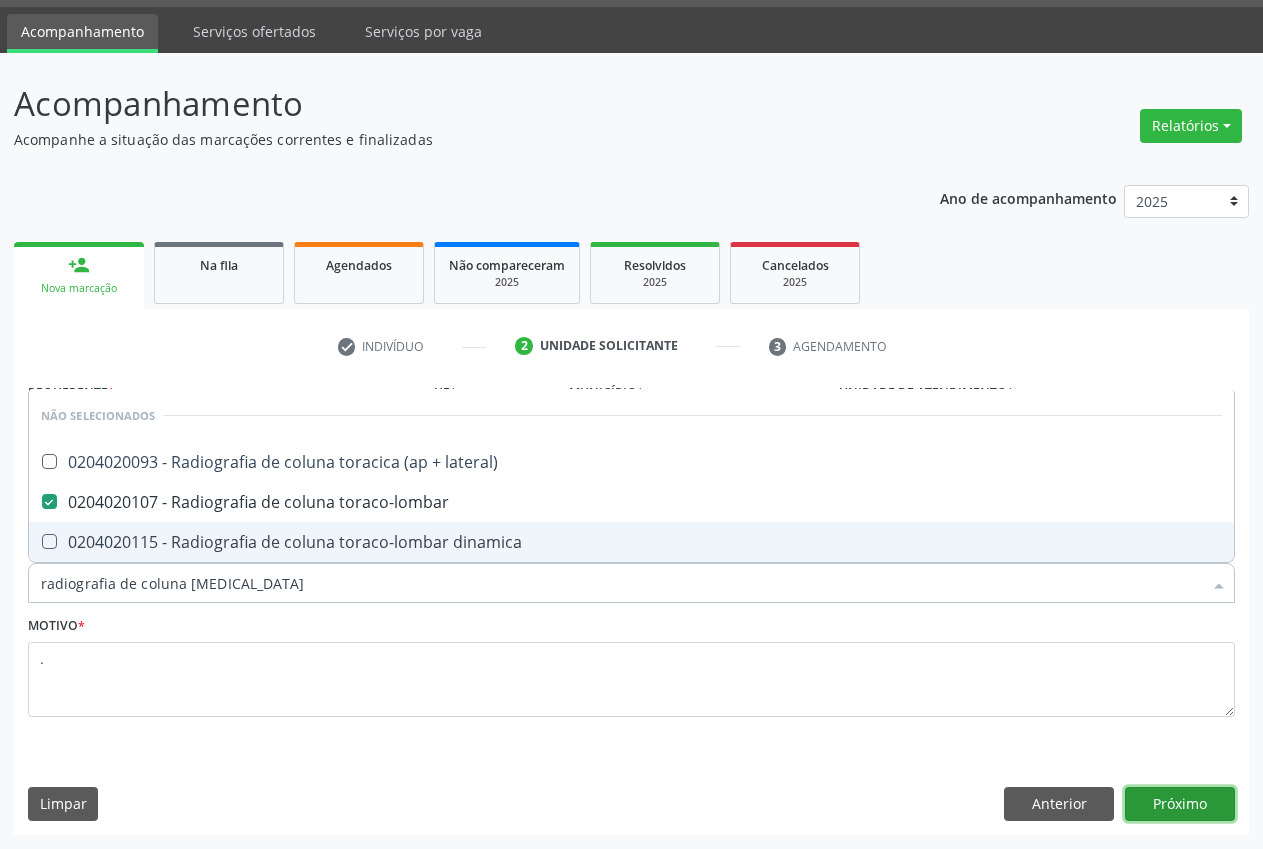 click on "Próximo" at bounding box center [1180, 804] 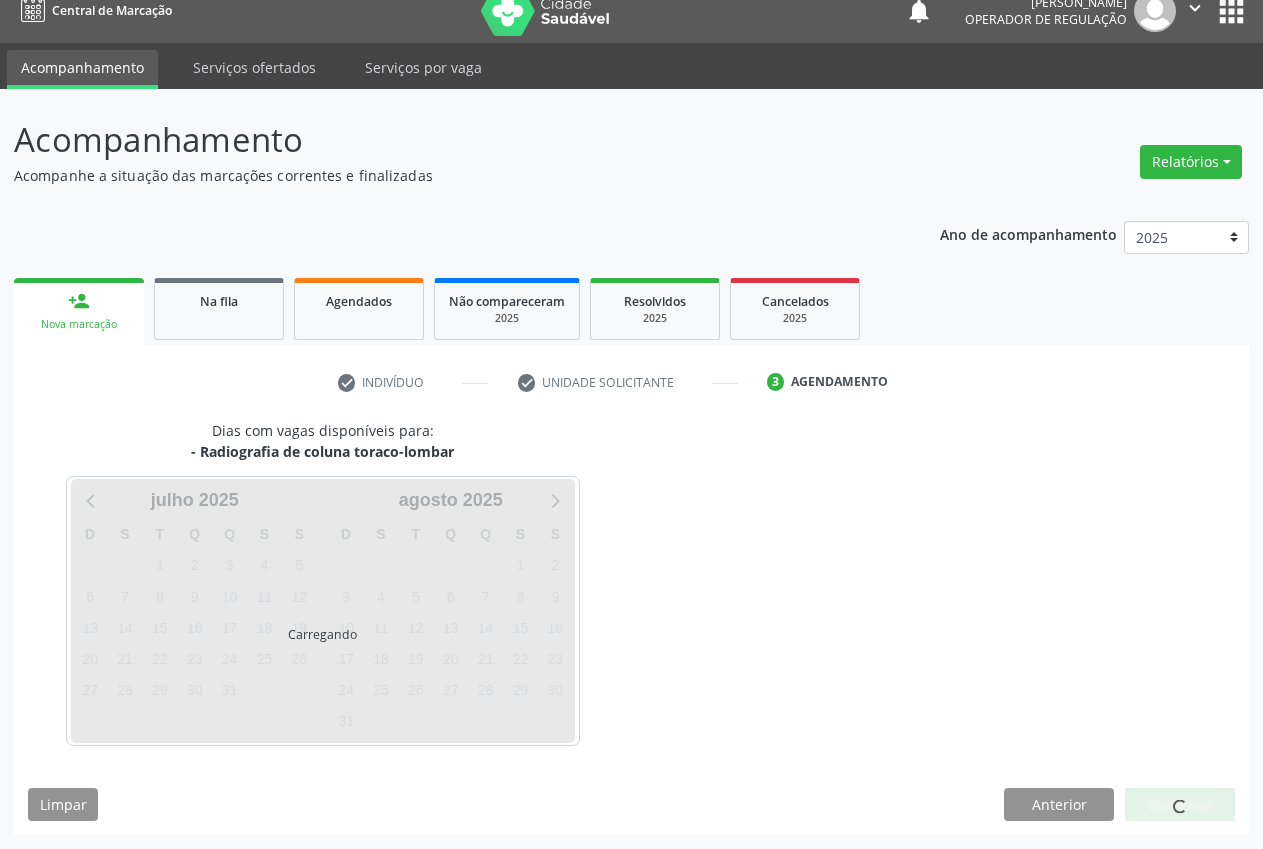 scroll, scrollTop: 21, scrollLeft: 0, axis: vertical 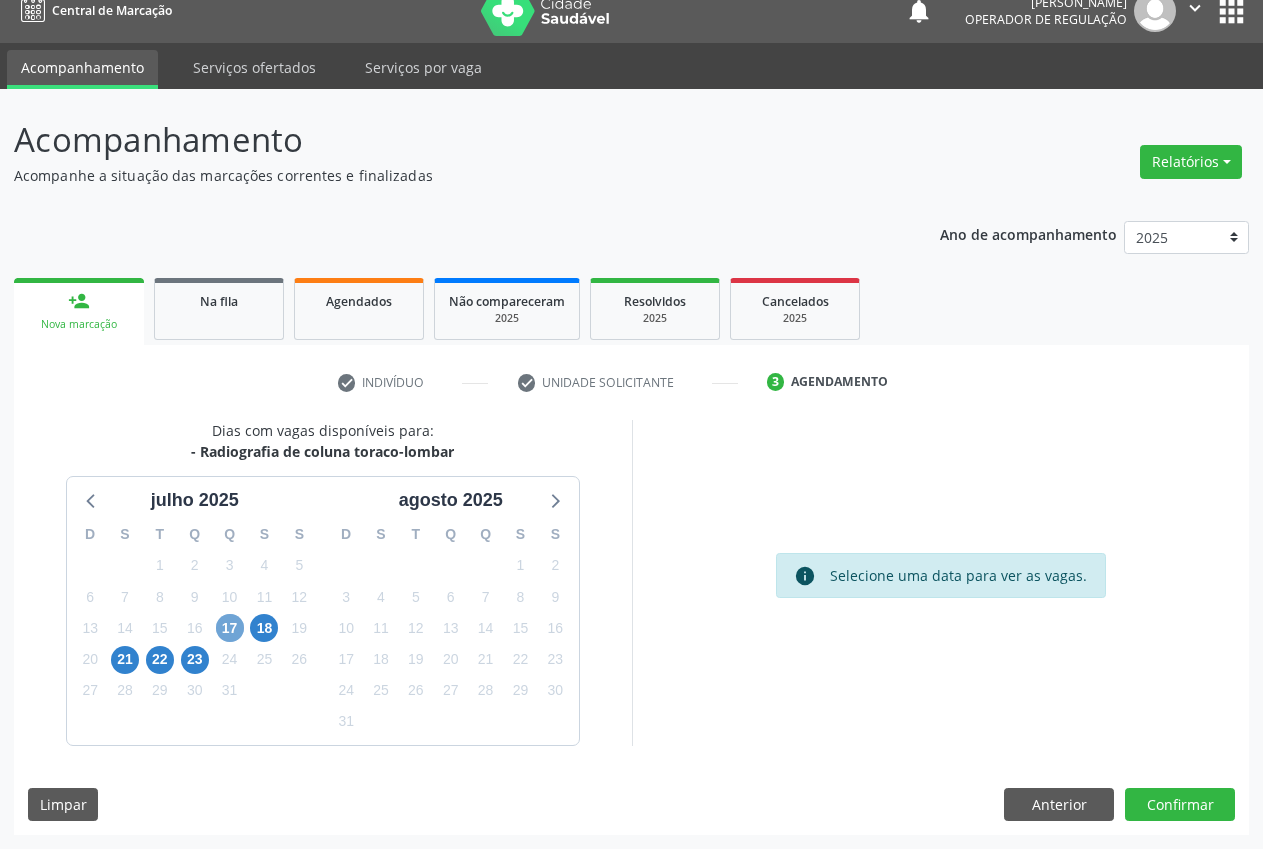click on "17" at bounding box center (230, 628) 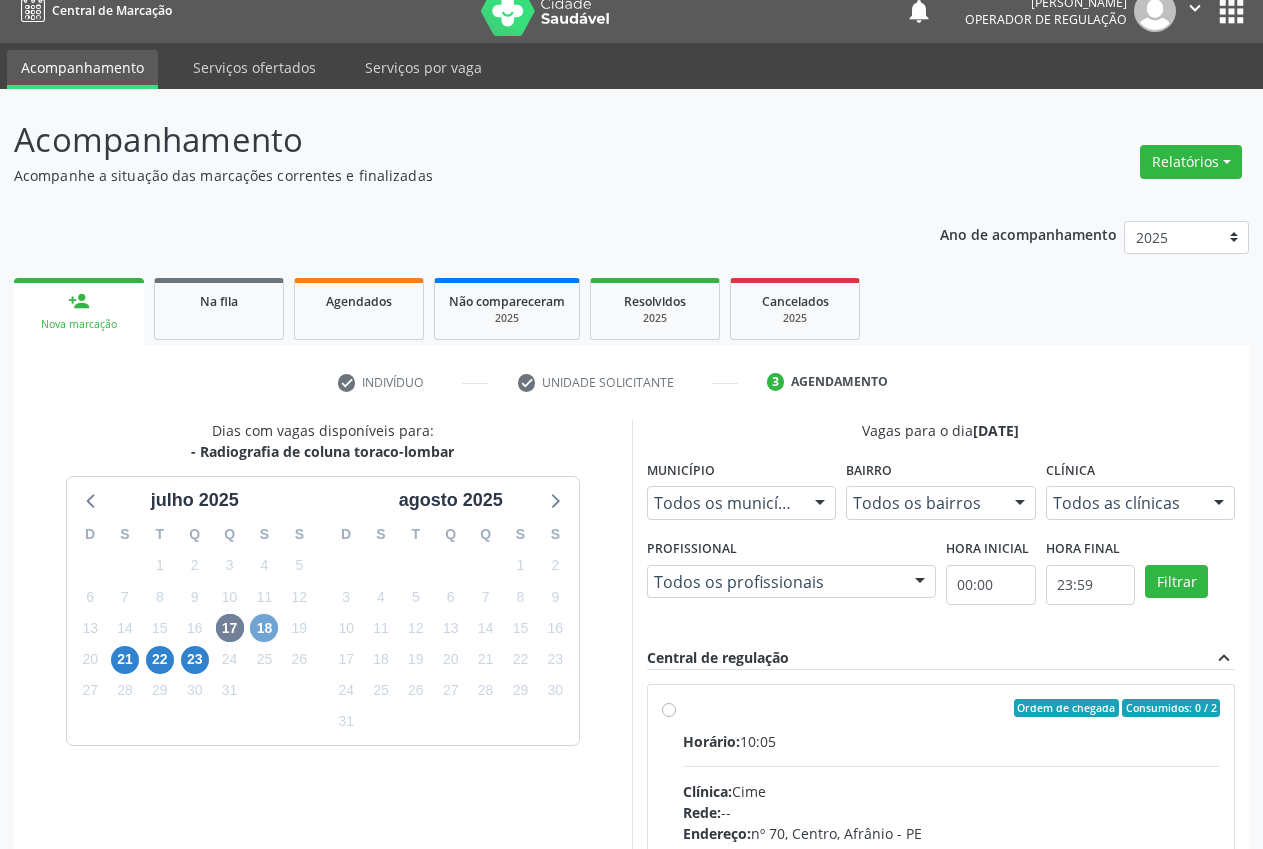 click on "18" at bounding box center (264, 628) 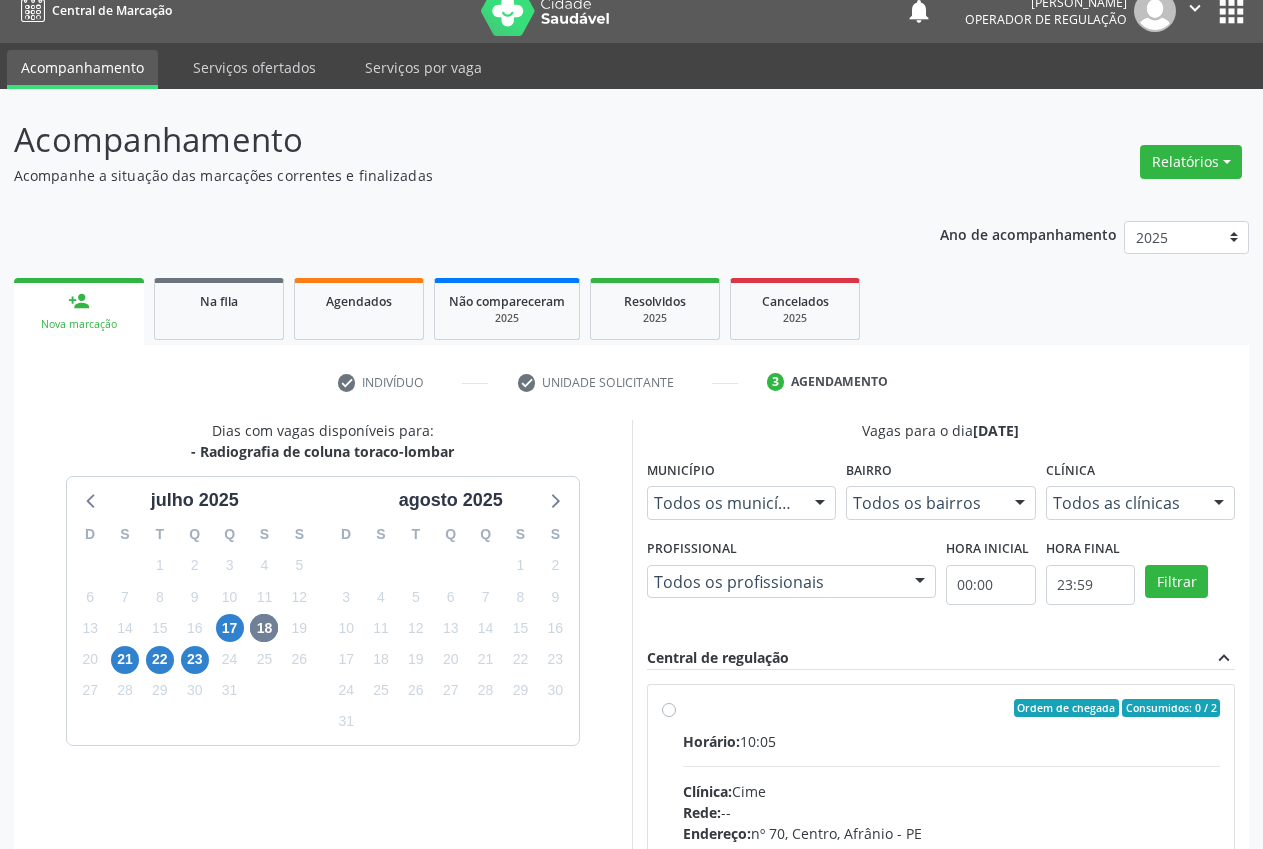 click on "Todos as clínicas" at bounding box center (1141, 503) 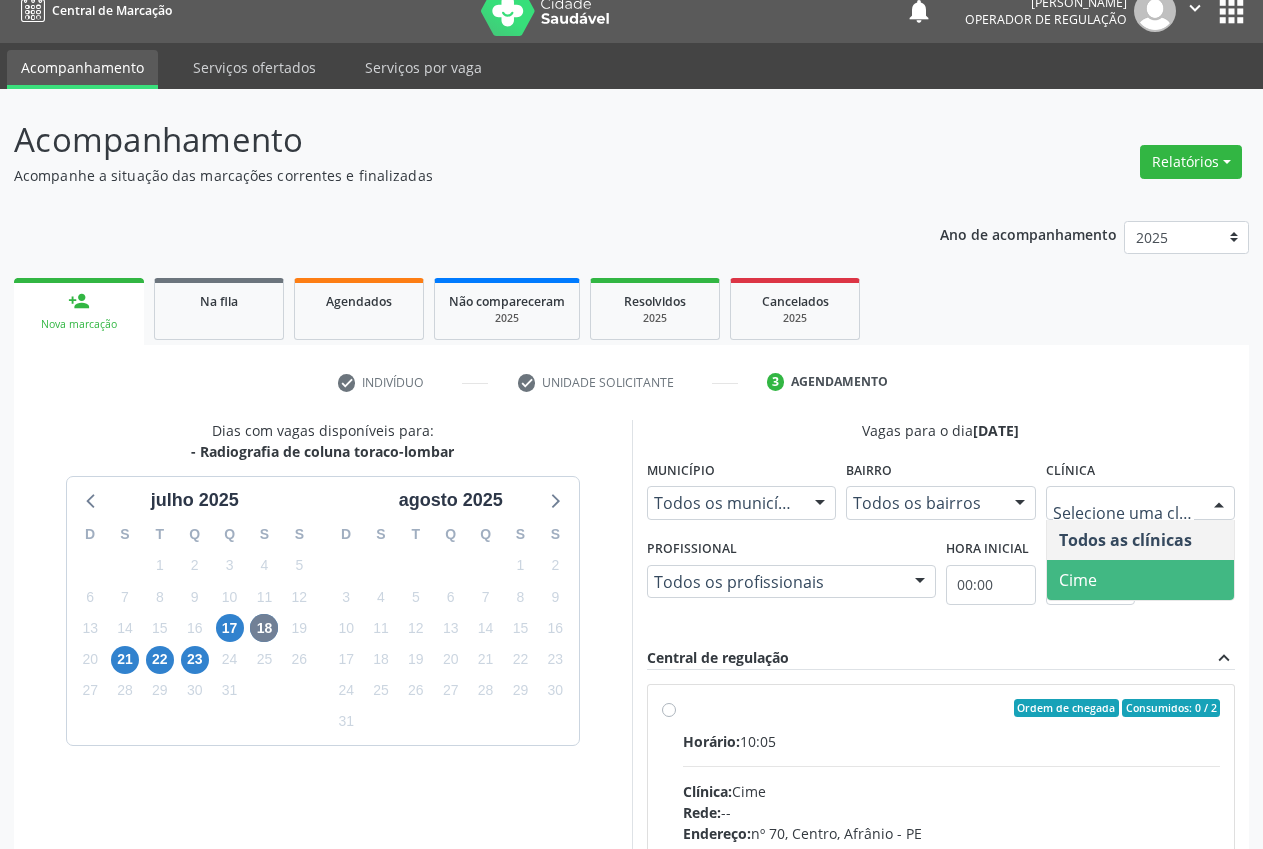 click on "Cime" at bounding box center (1141, 580) 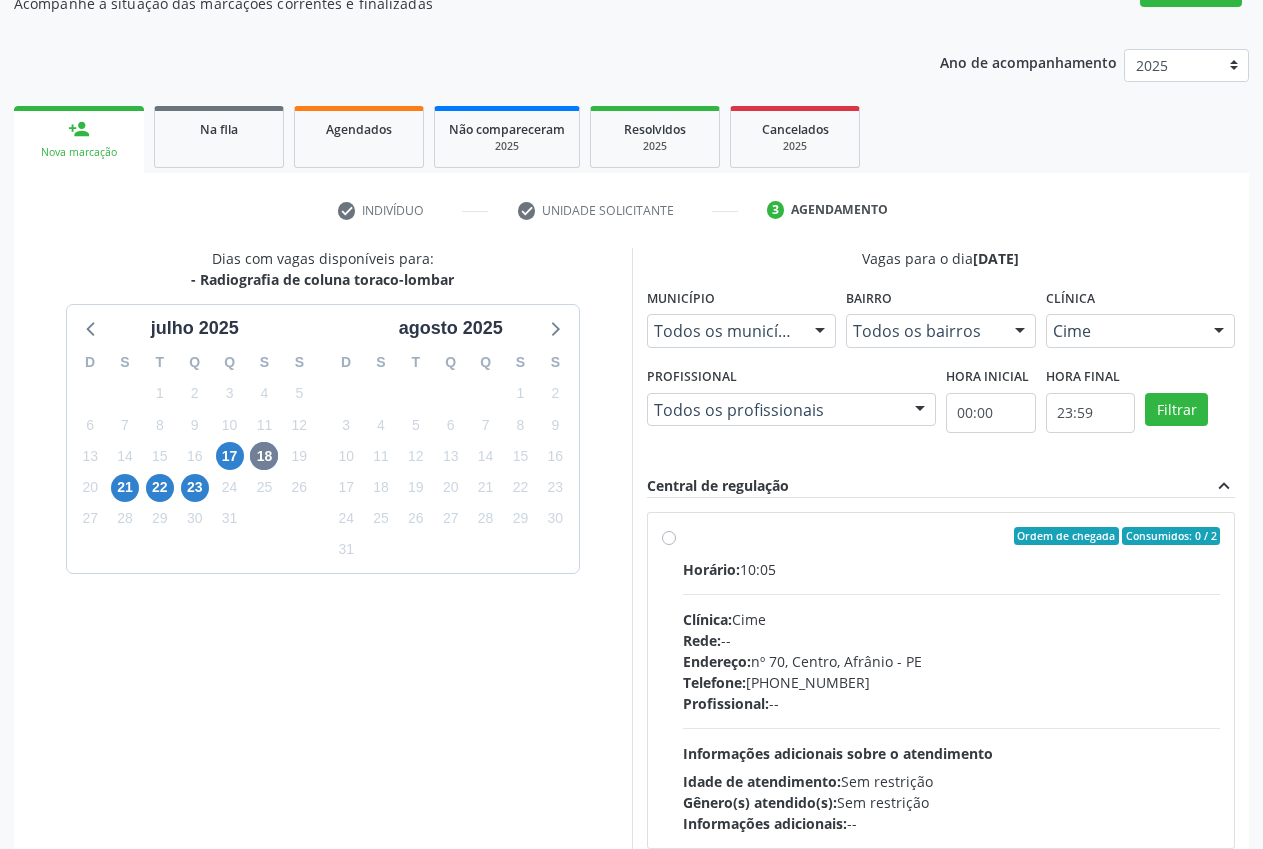 scroll, scrollTop: 308, scrollLeft: 0, axis: vertical 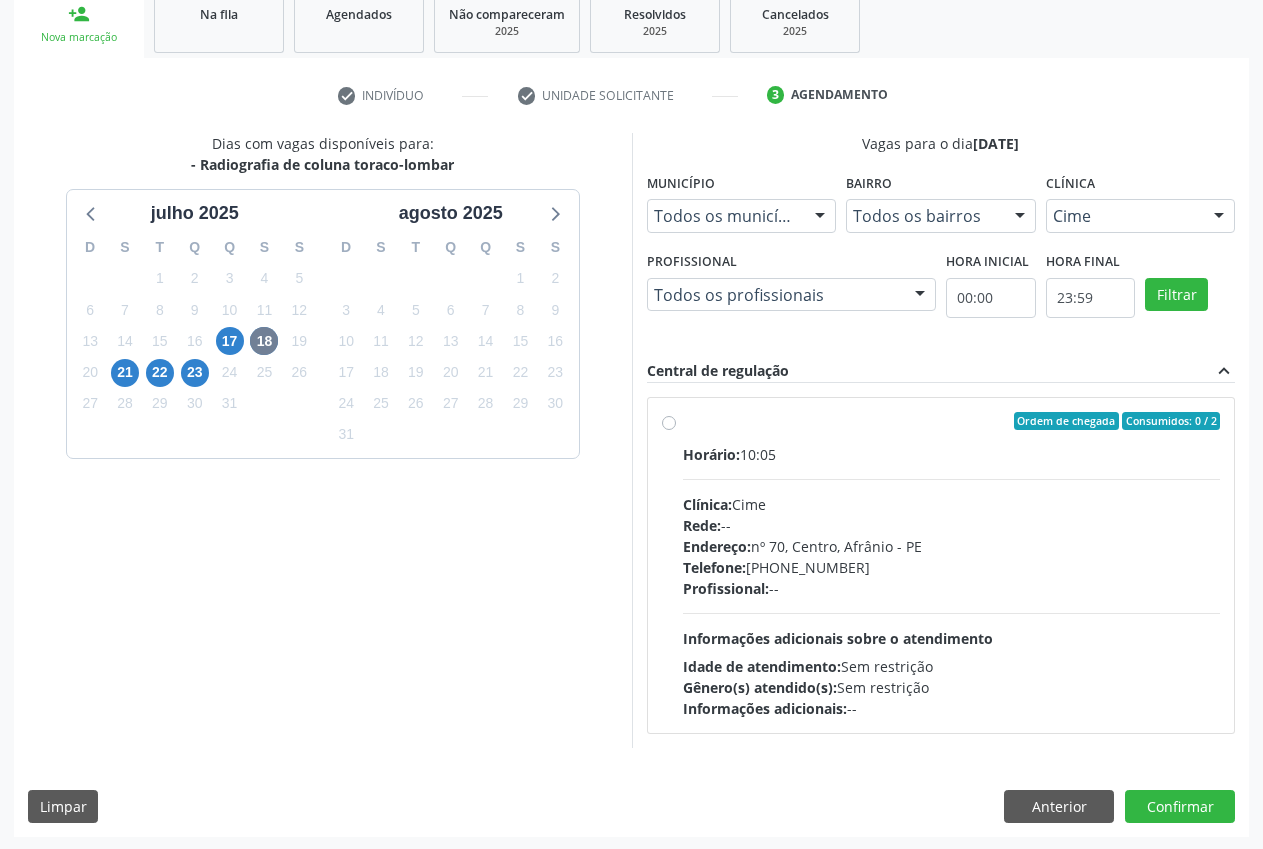 click on "Ordem de chegada
Consumidos: 0 / 2
Horário:   10:05
Clínica:  Cime
Rede:
--
Endereço:   [STREET_ADDRESS]
Telefone:   [PHONE_NUMBER]
Profissional:
--
Informações adicionais sobre o atendimento
Idade de atendimento:
Sem restrição
Gênero(s) atendido(s):
Sem restrição
Informações adicionais:
--" at bounding box center [941, 565] 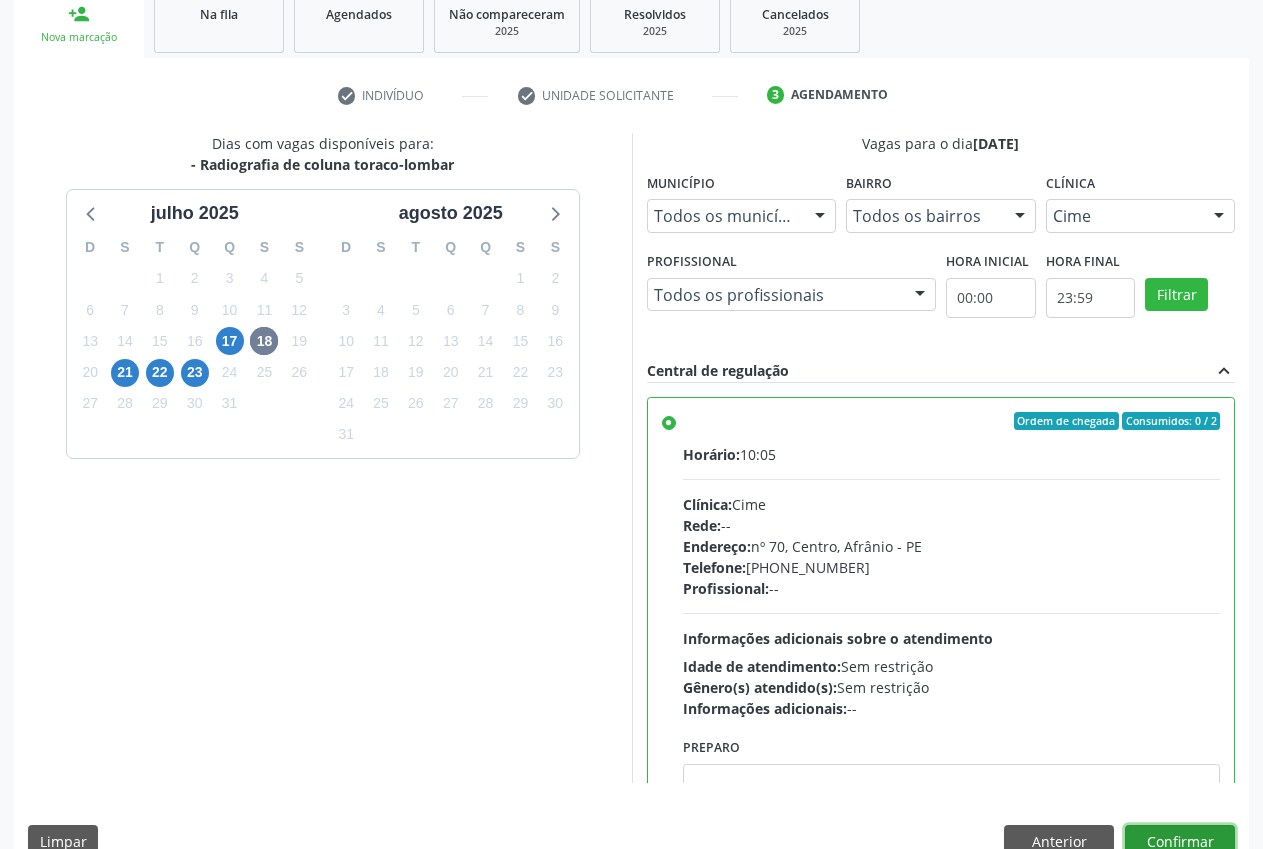 click on "Confirmar" at bounding box center (1180, 842) 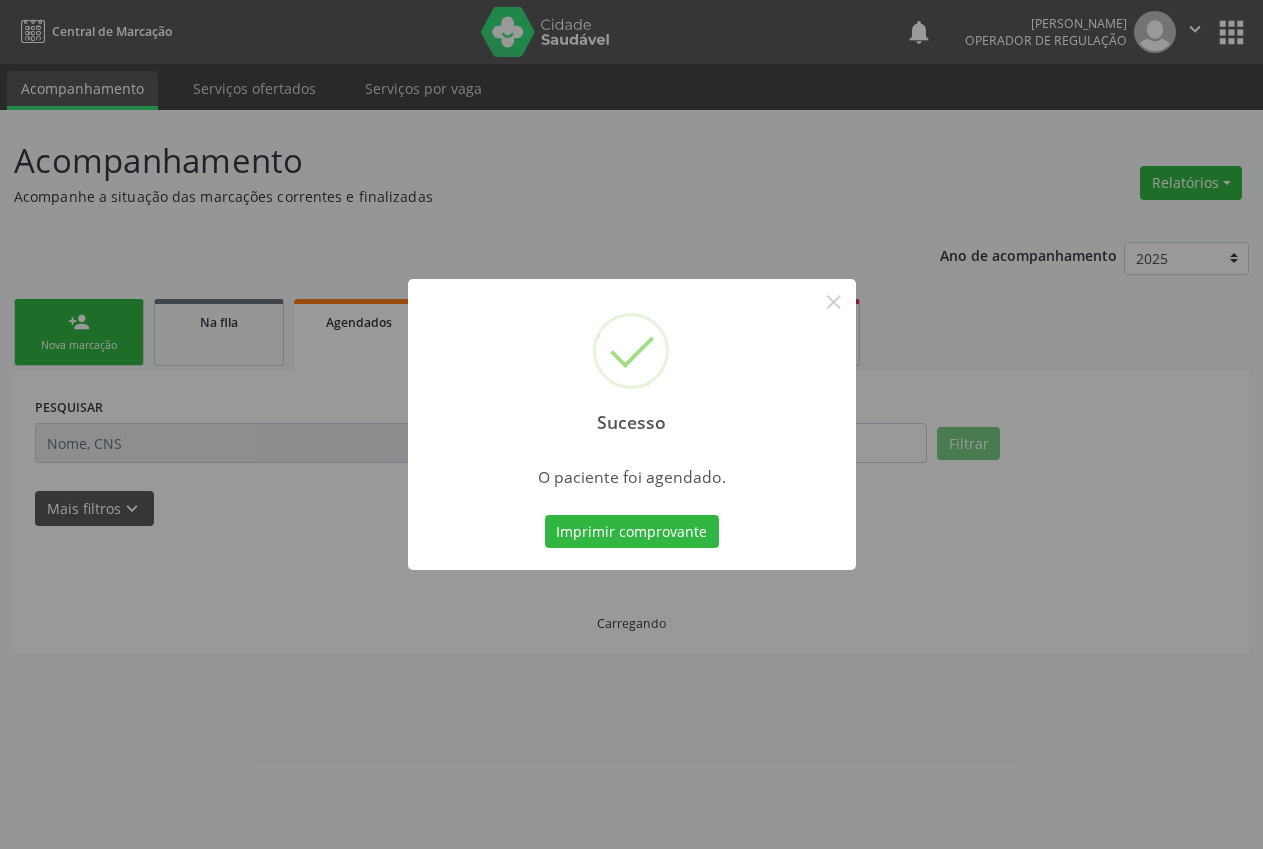 scroll, scrollTop: 0, scrollLeft: 0, axis: both 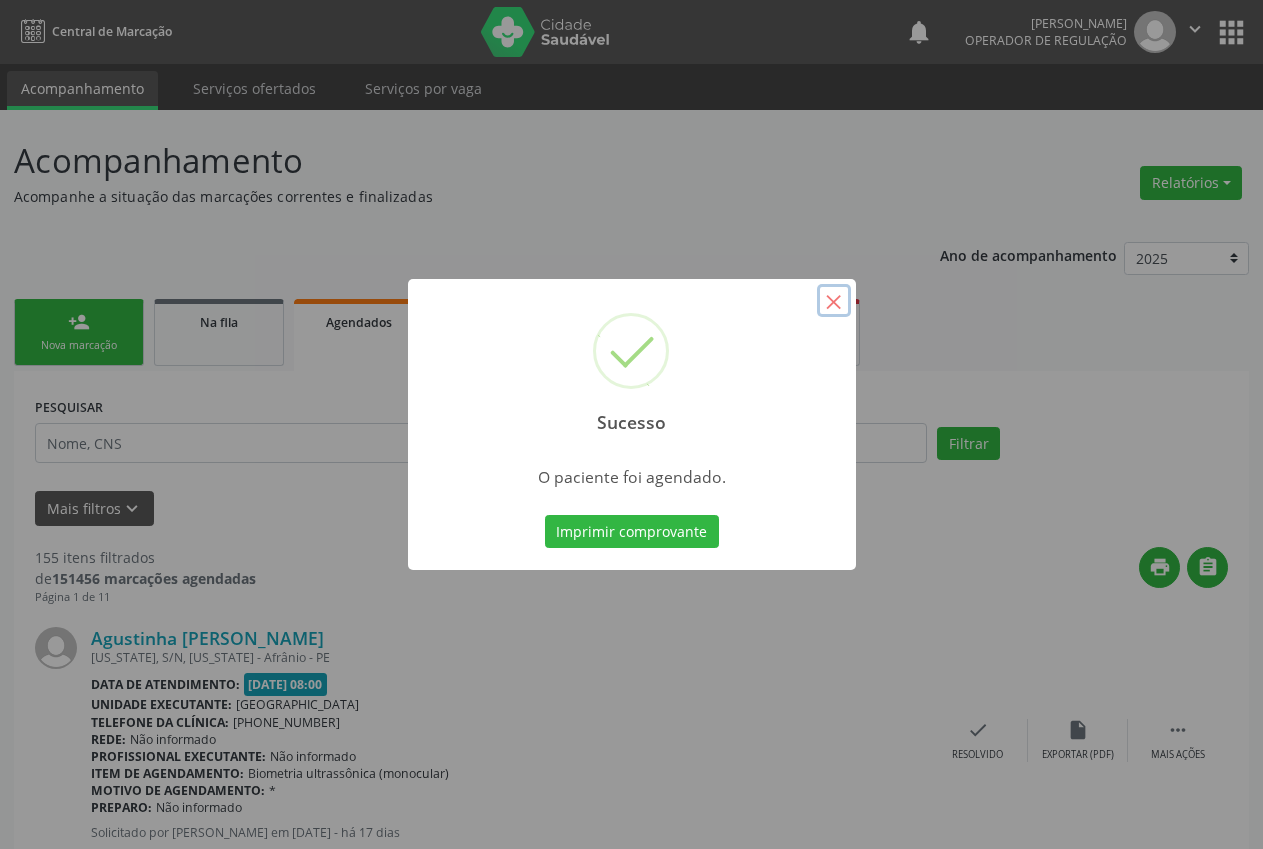 click on "×" at bounding box center (834, 301) 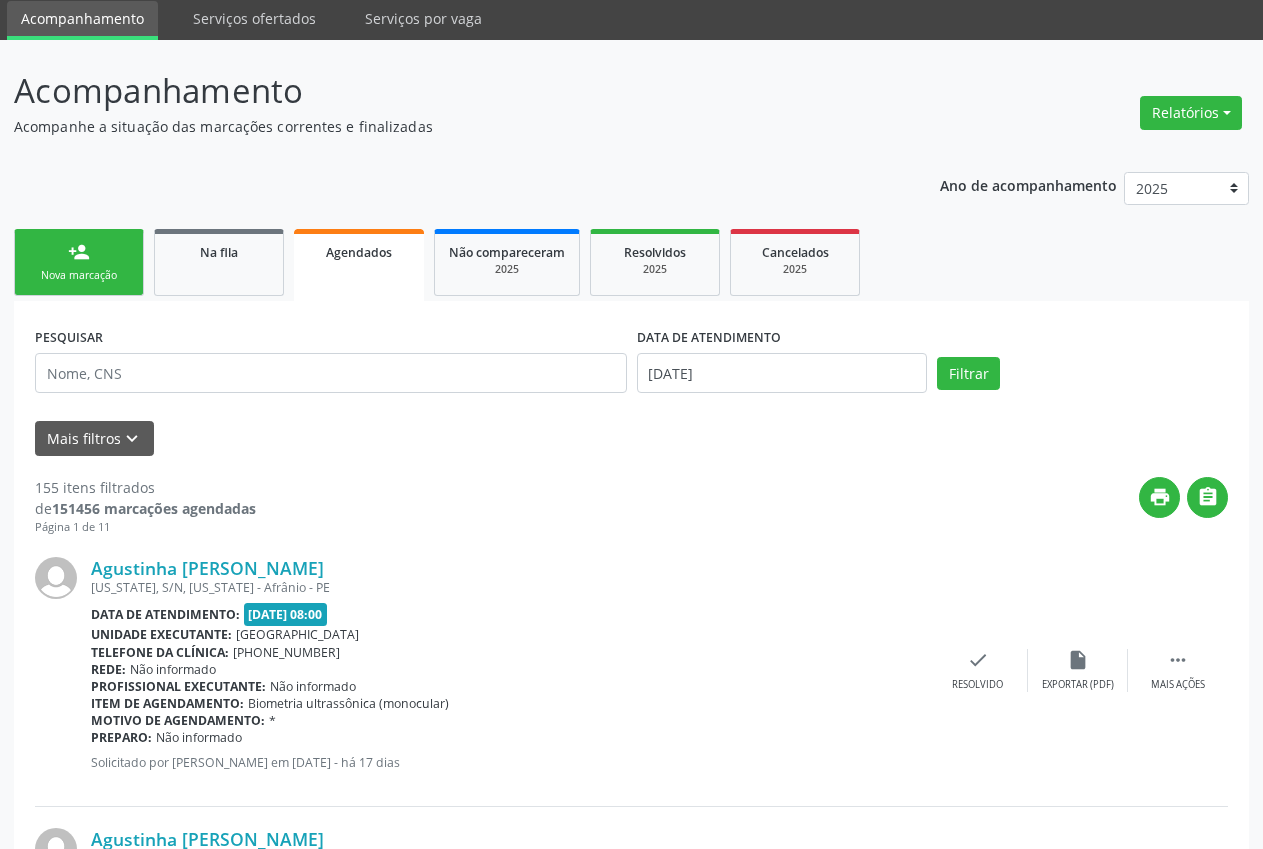 scroll, scrollTop: 228, scrollLeft: 0, axis: vertical 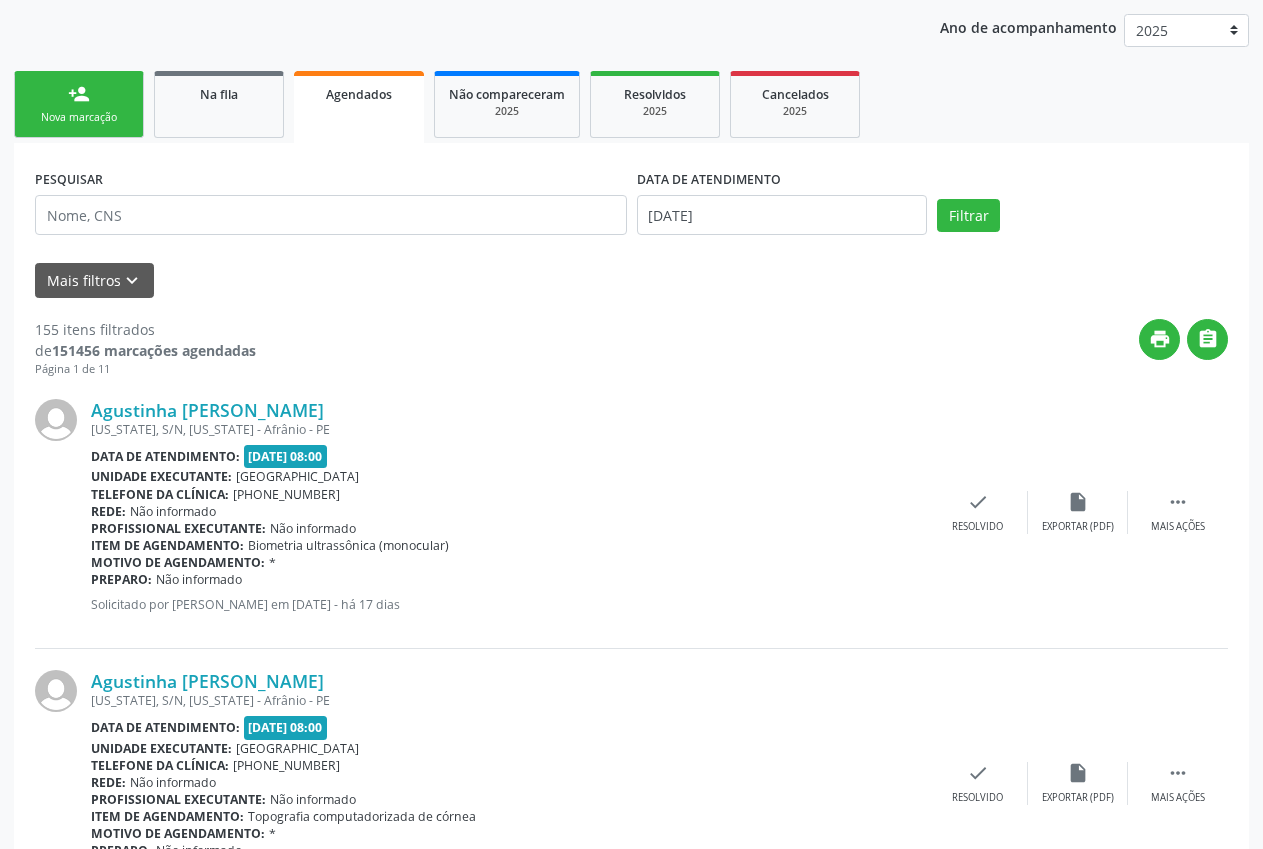 click on "Nova marcação" at bounding box center (79, 117) 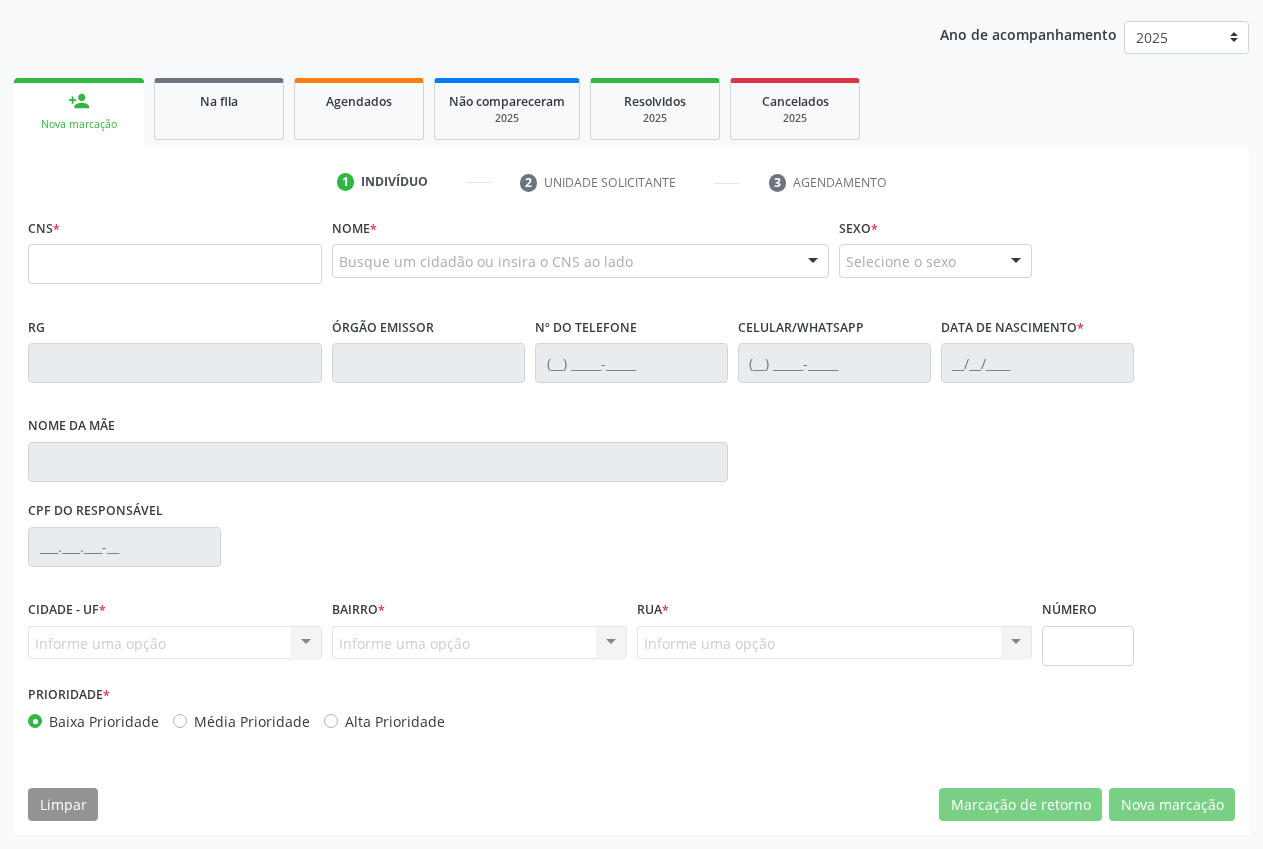 scroll, scrollTop: 221, scrollLeft: 0, axis: vertical 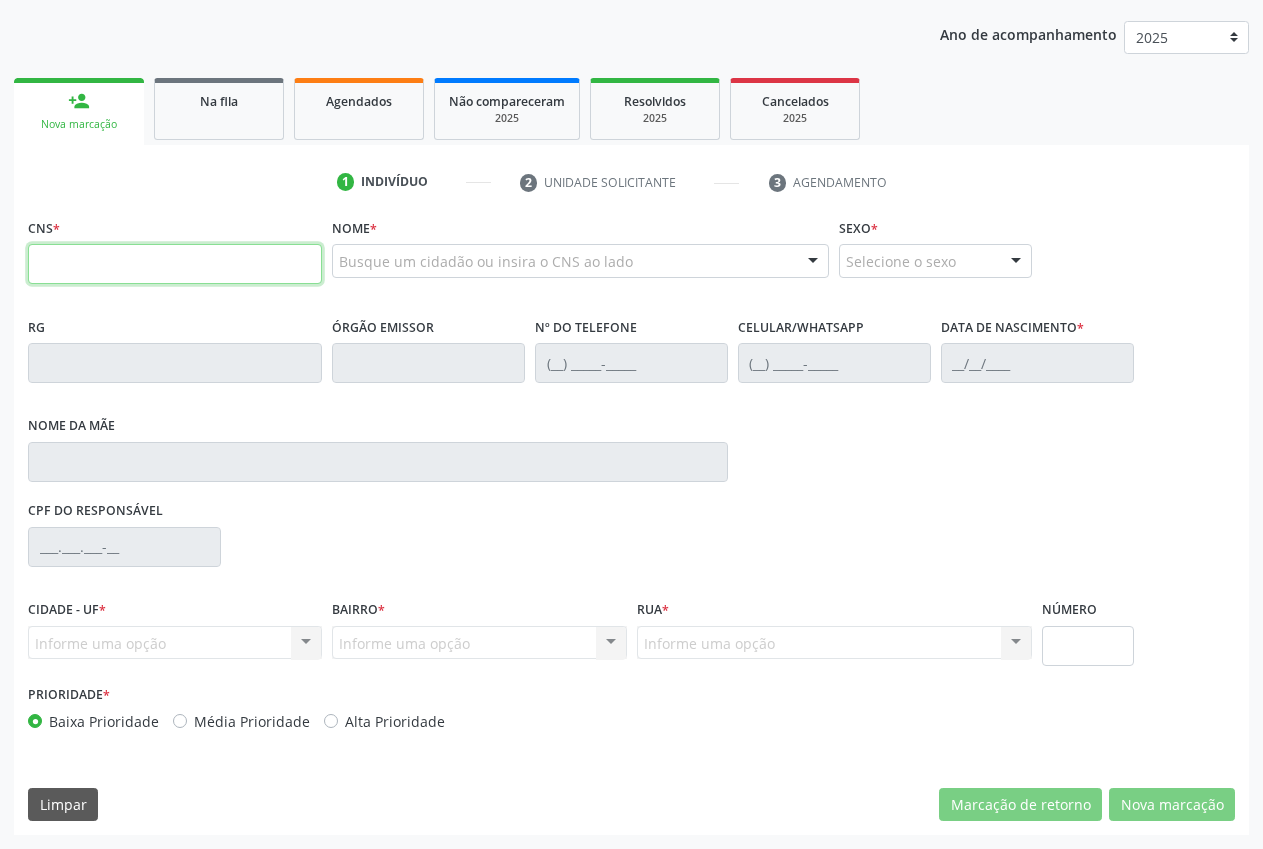 click at bounding box center [175, 264] 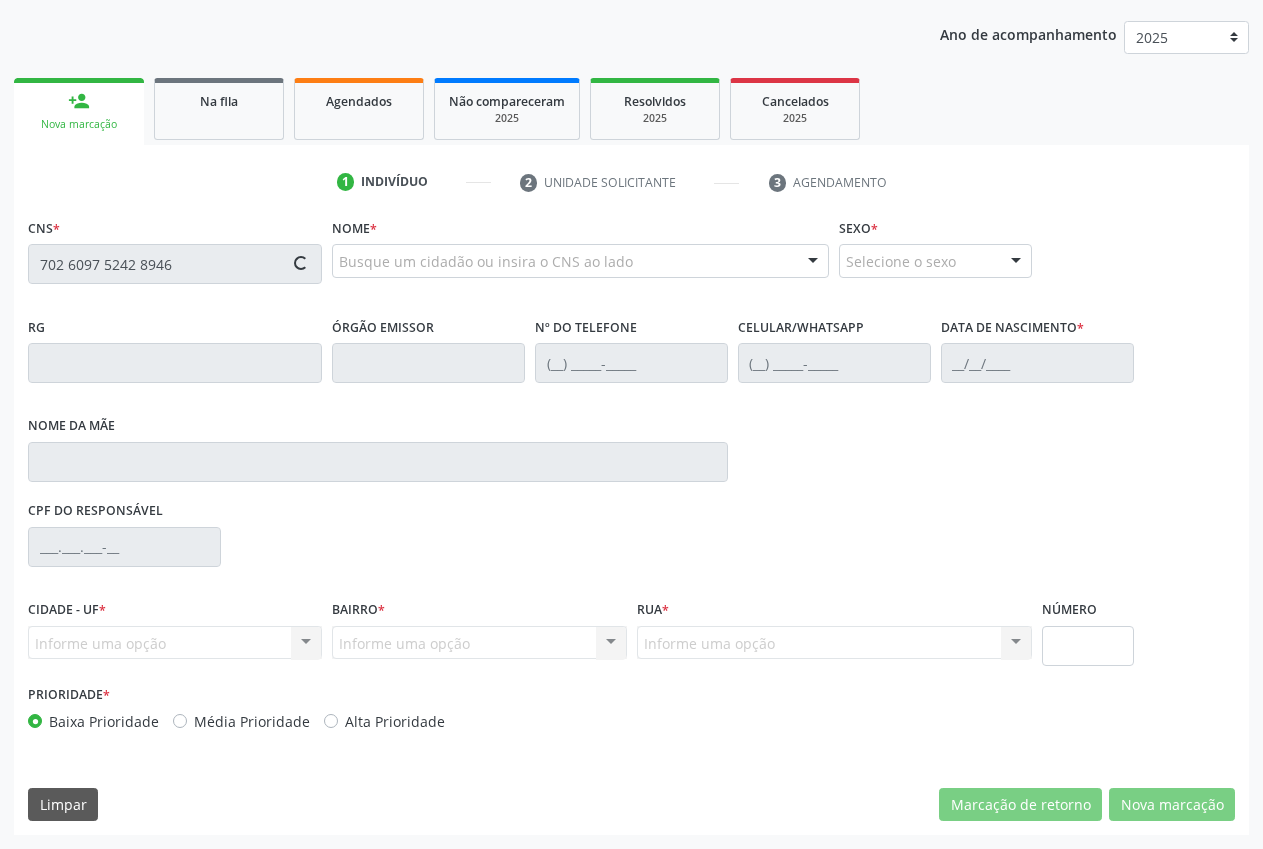 type on "702 6097 5242 8946" 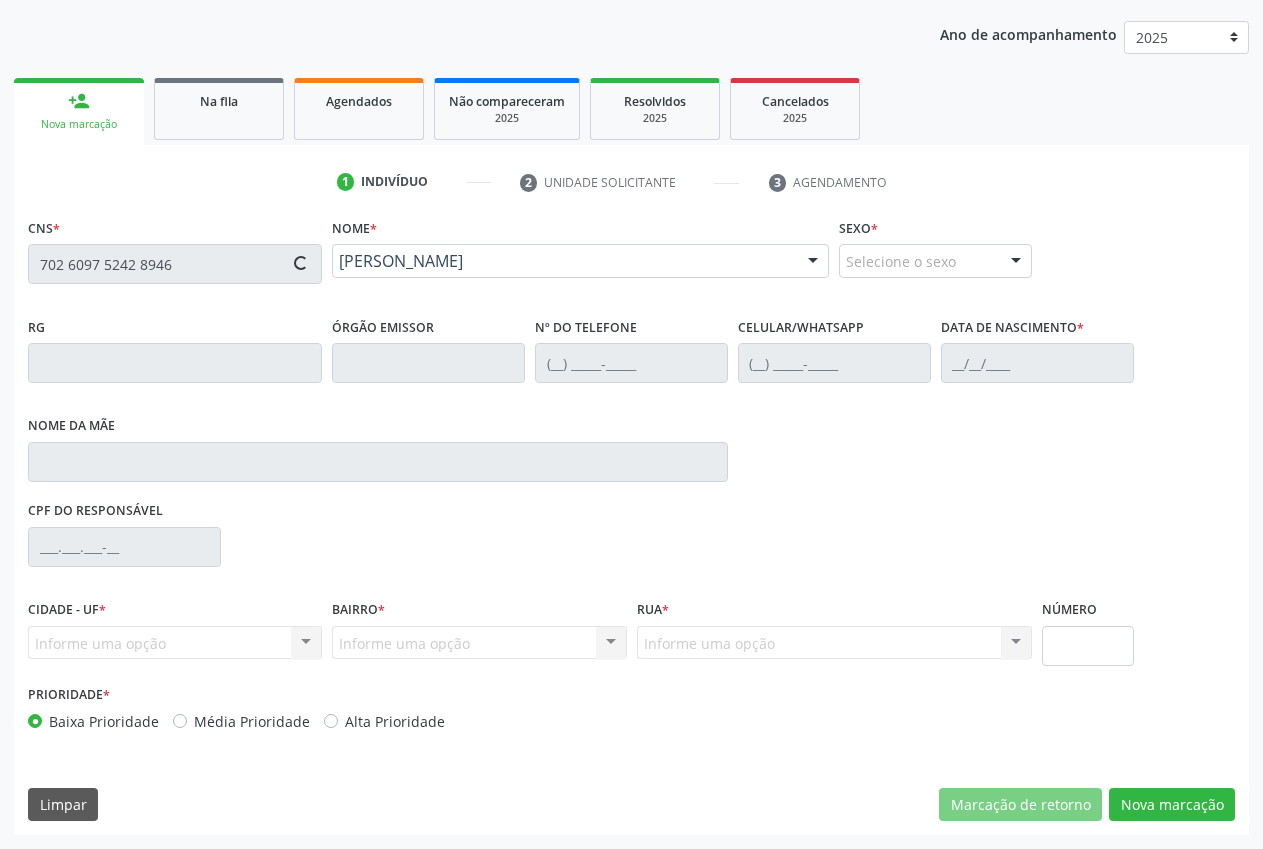 type on "[PHONE_NUMBER]" 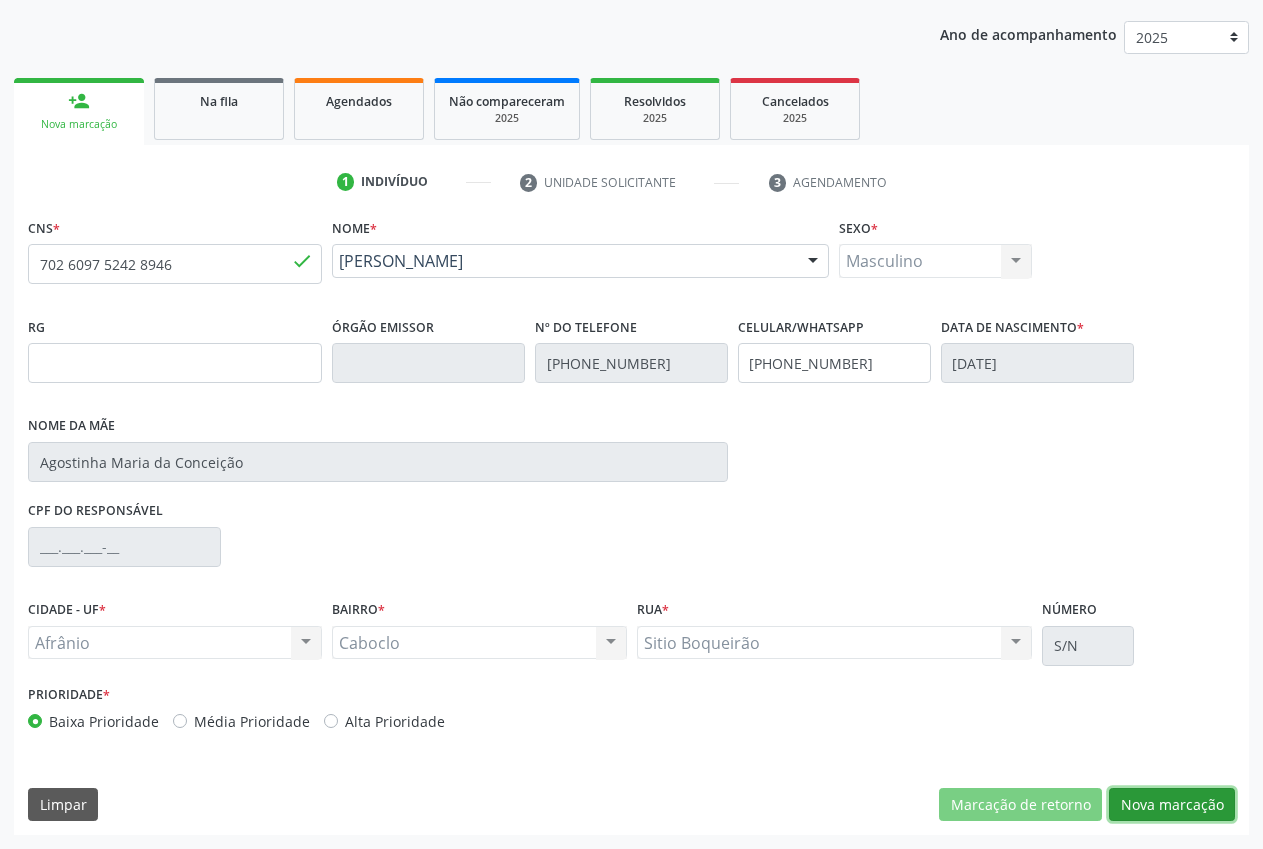 click on "Nova marcação" at bounding box center (1172, 805) 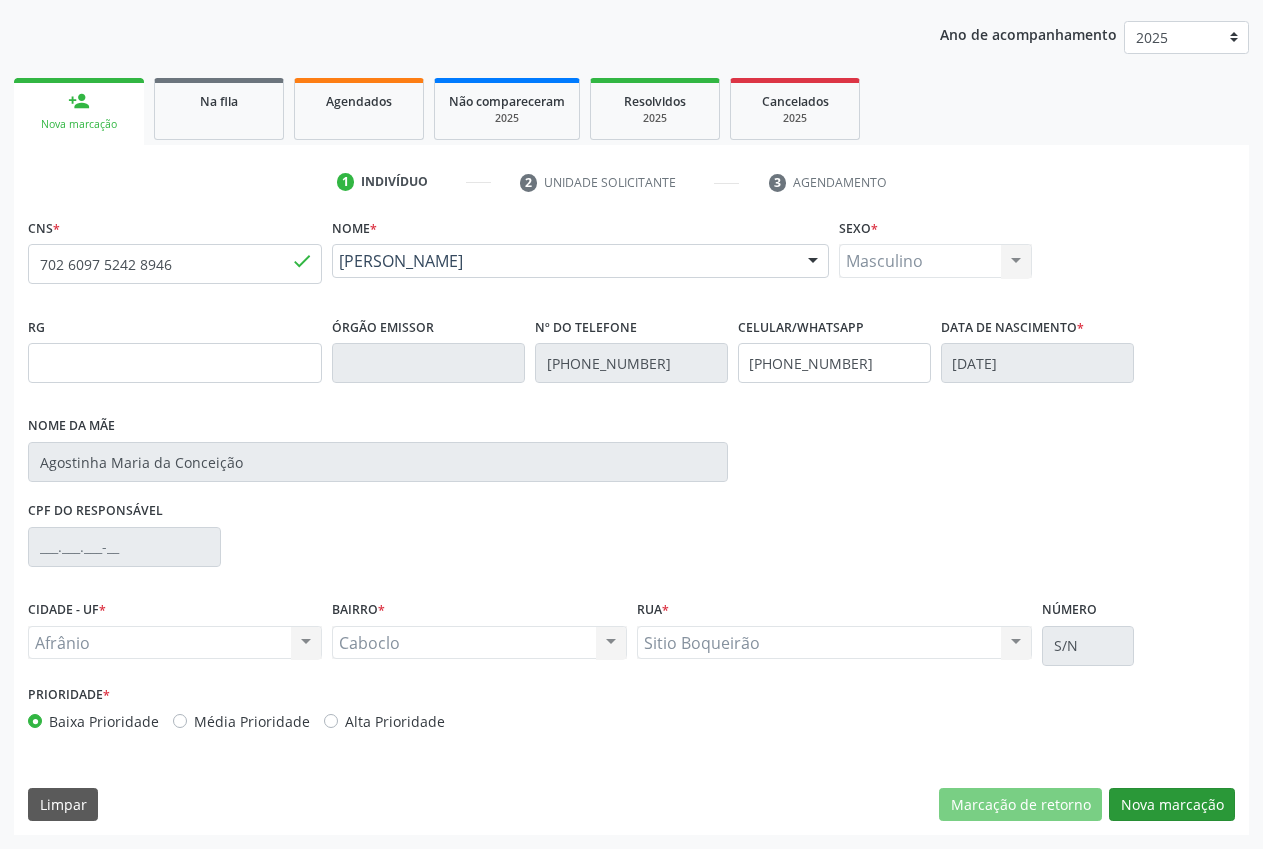 scroll, scrollTop: 57, scrollLeft: 0, axis: vertical 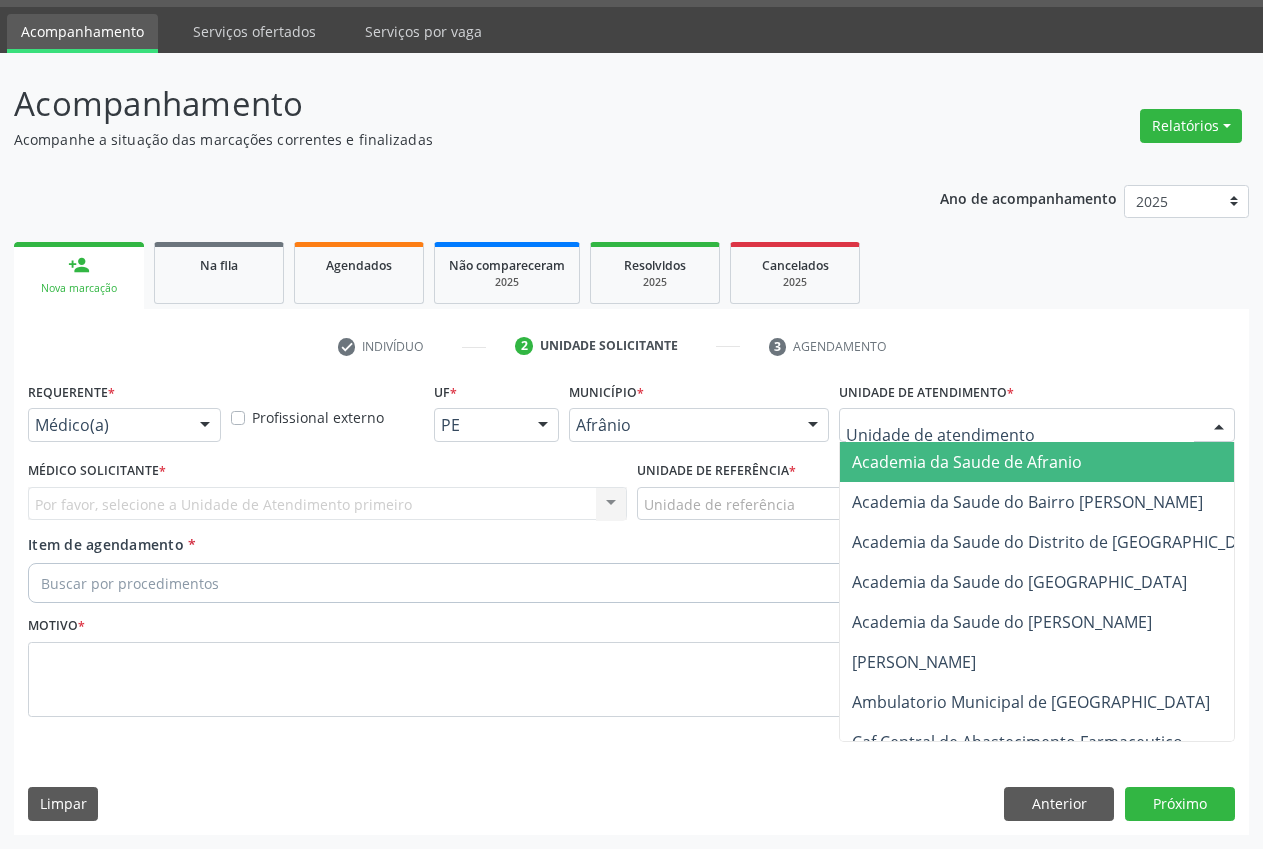 click at bounding box center (1037, 425) 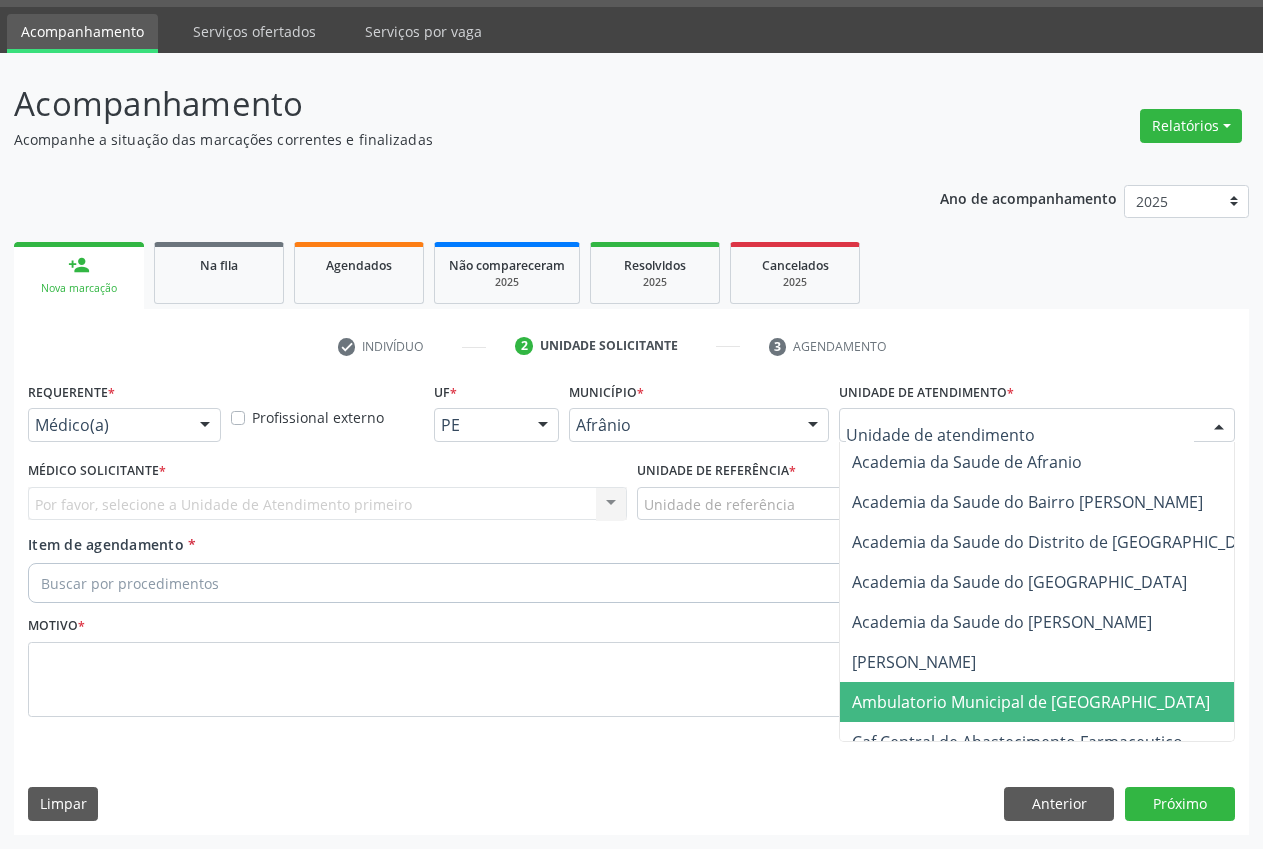 drag, startPoint x: 969, startPoint y: 687, endPoint x: 806, endPoint y: 613, distance: 179.01117 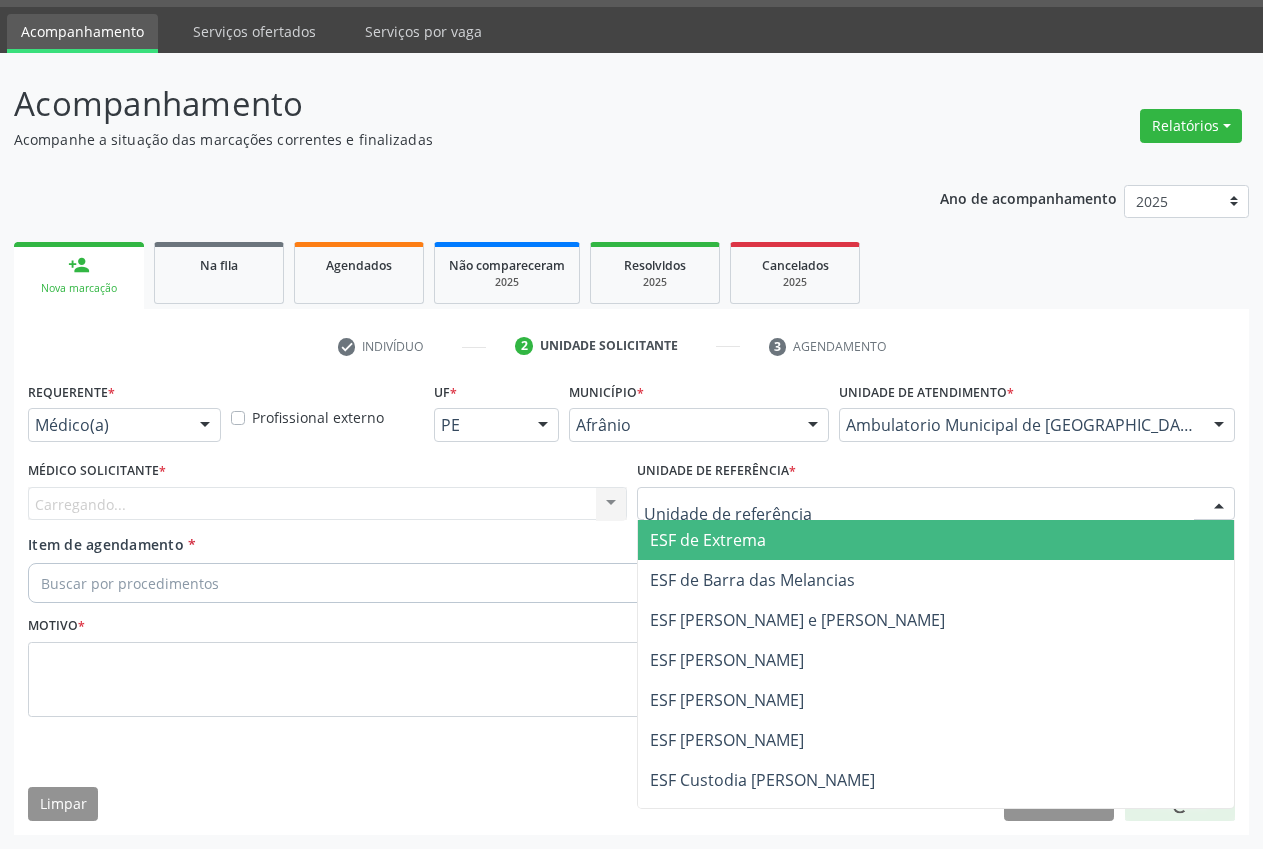 click on "ESF de Extrema" at bounding box center (708, 540) 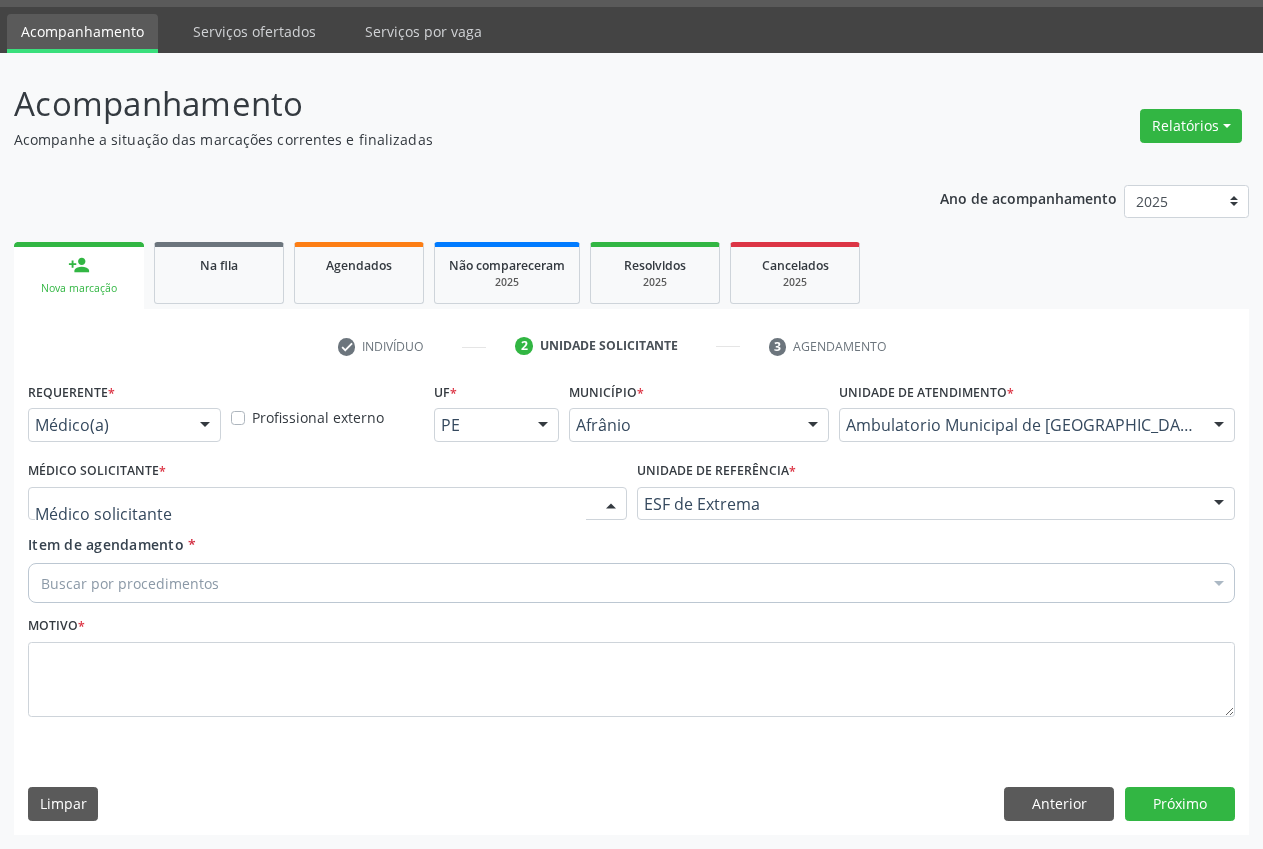 click at bounding box center (611, 505) 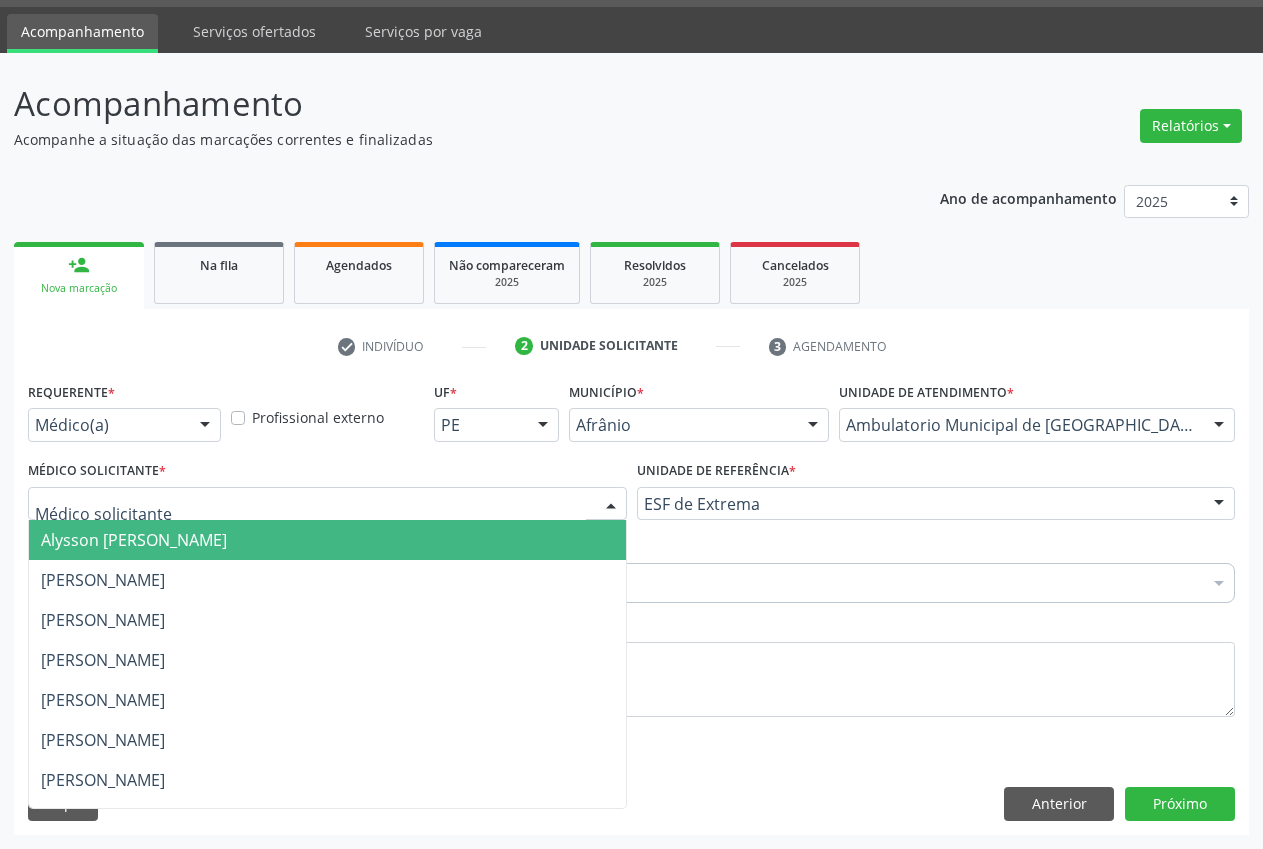 click on "Alysson [PERSON_NAME]" at bounding box center (134, 540) 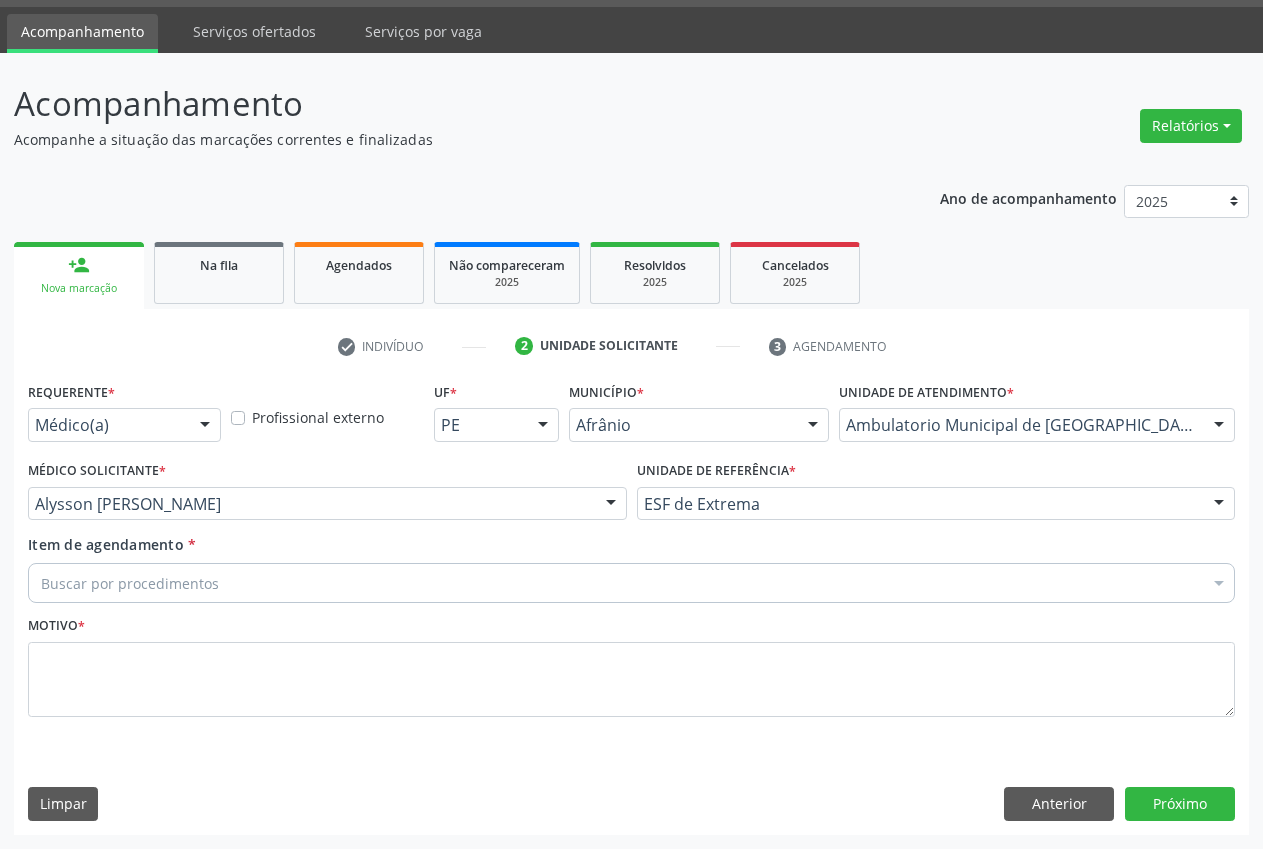 click on "Buscar por procedimentos" at bounding box center (631, 583) 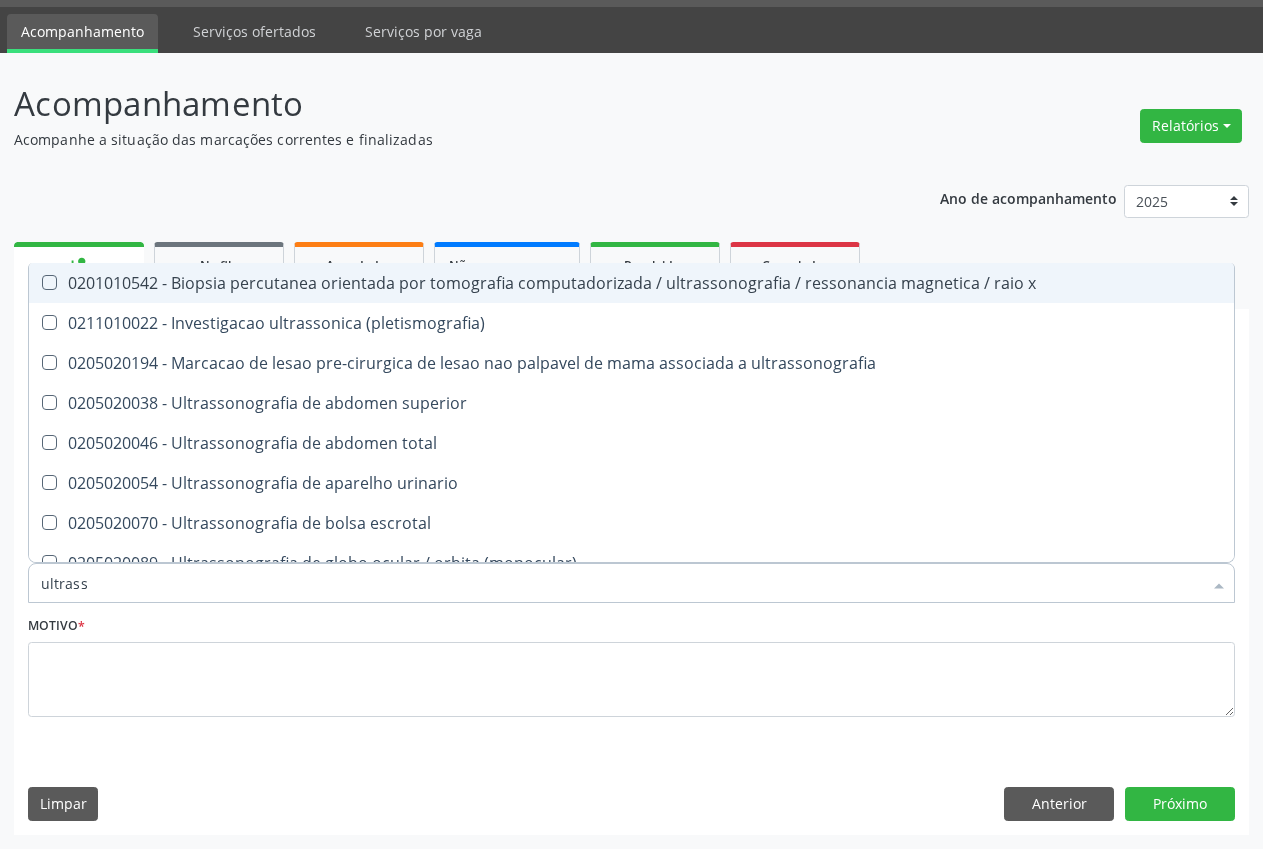 type on "ultrasso" 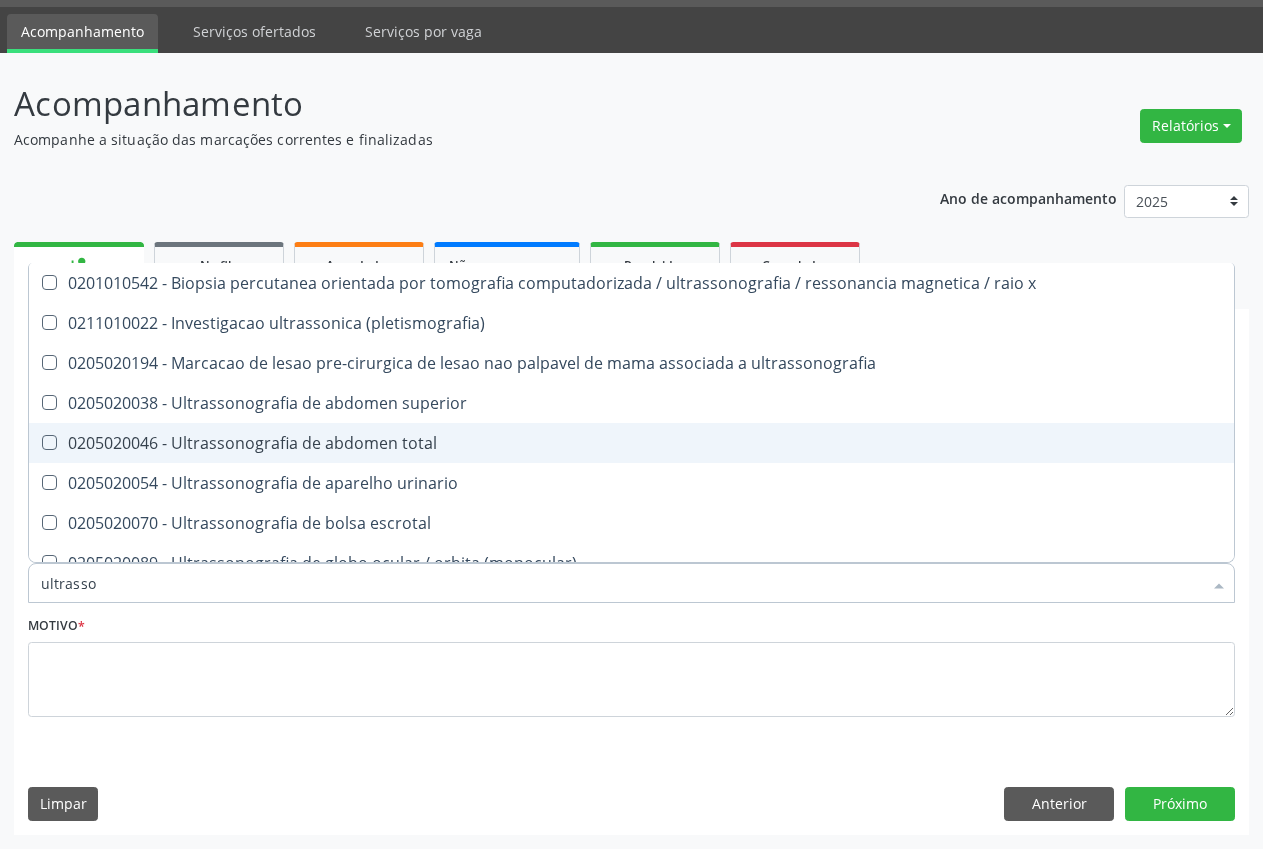 click on "0205020046 - Ultrassonografia de abdomen total" at bounding box center (631, 443) 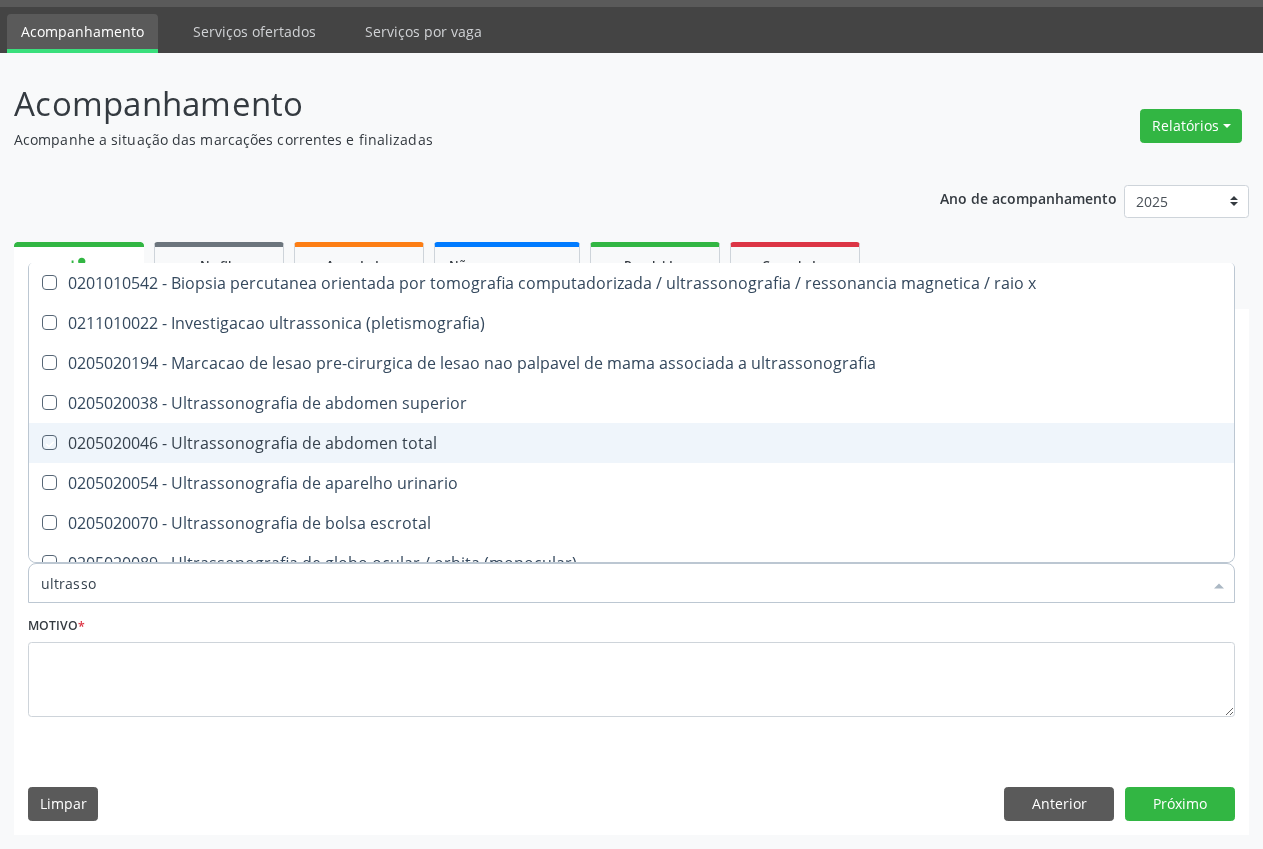 checkbox on "true" 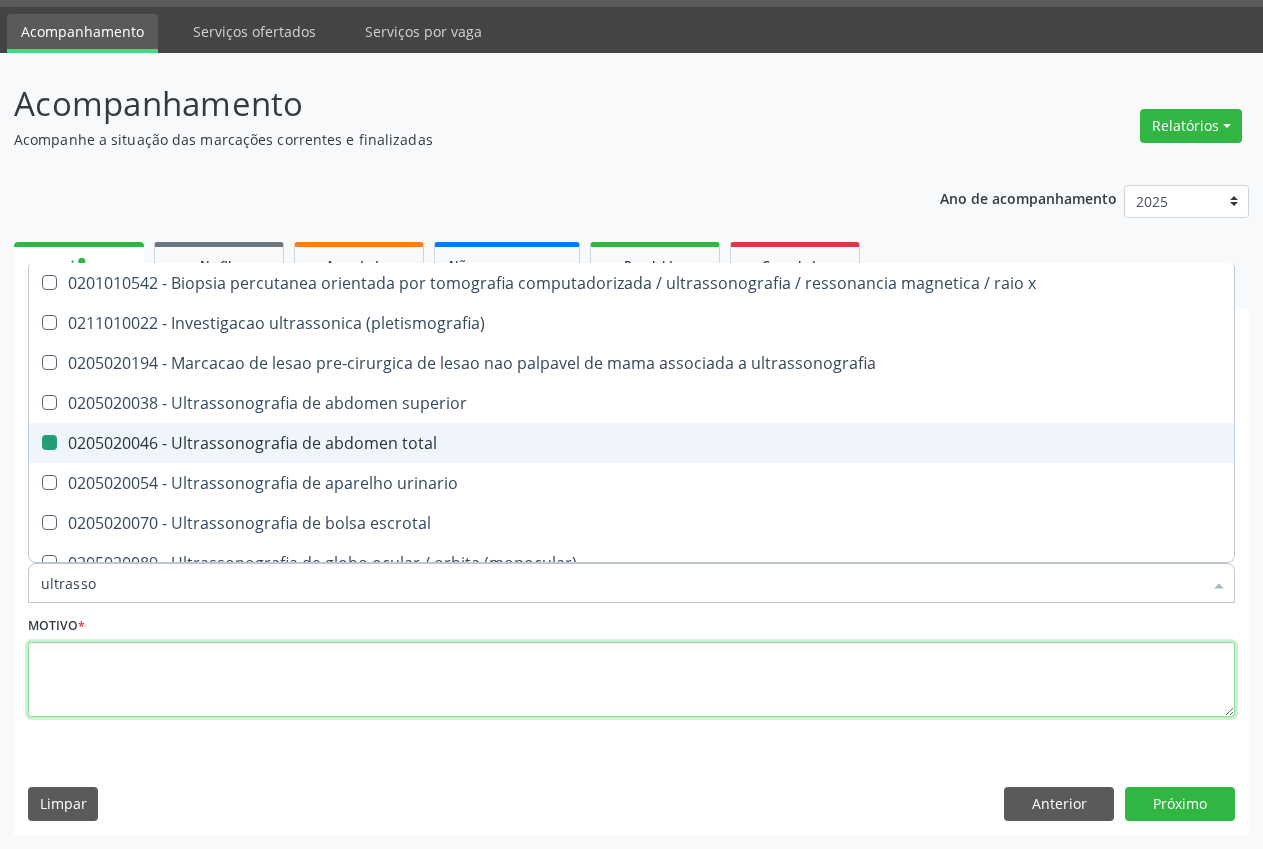 click at bounding box center (631, 680) 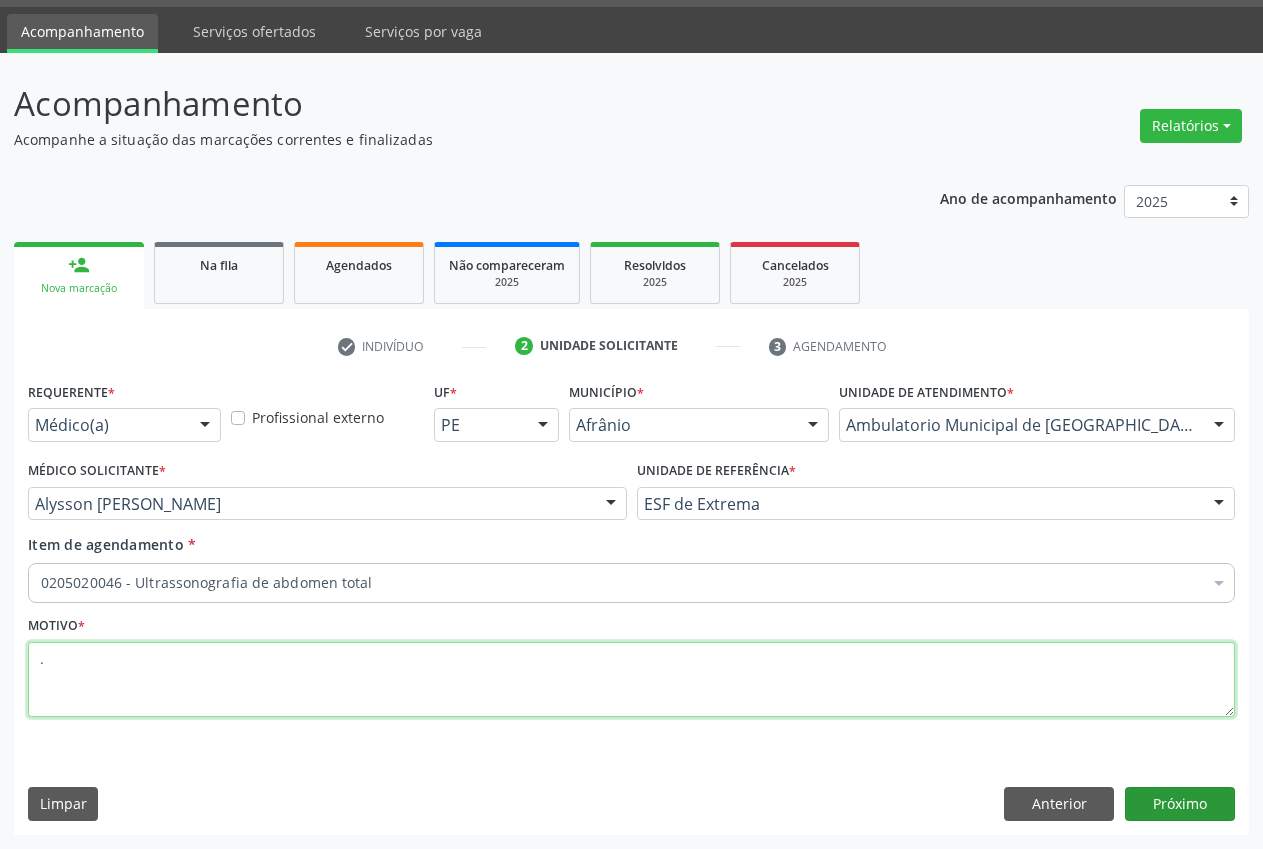 type on "." 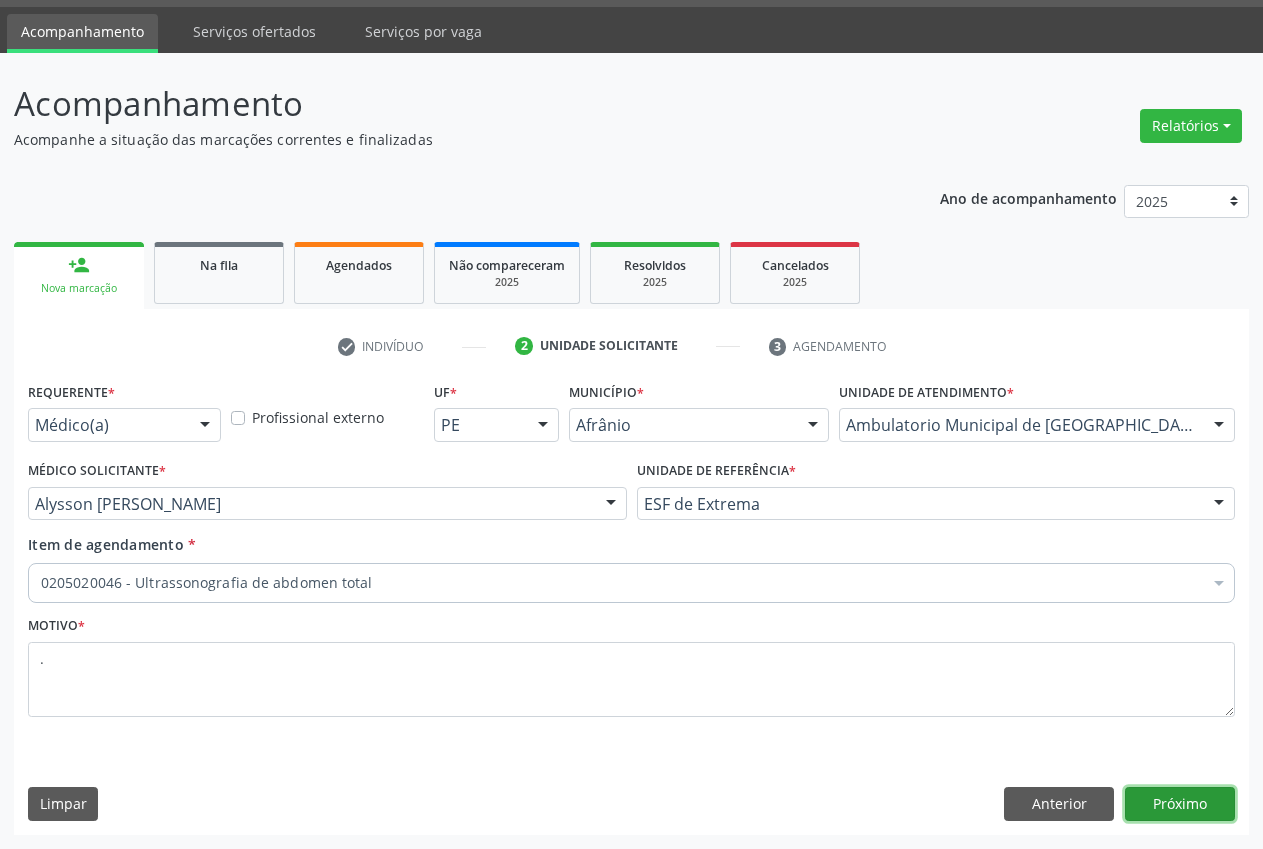 click on "Próximo" at bounding box center [1180, 804] 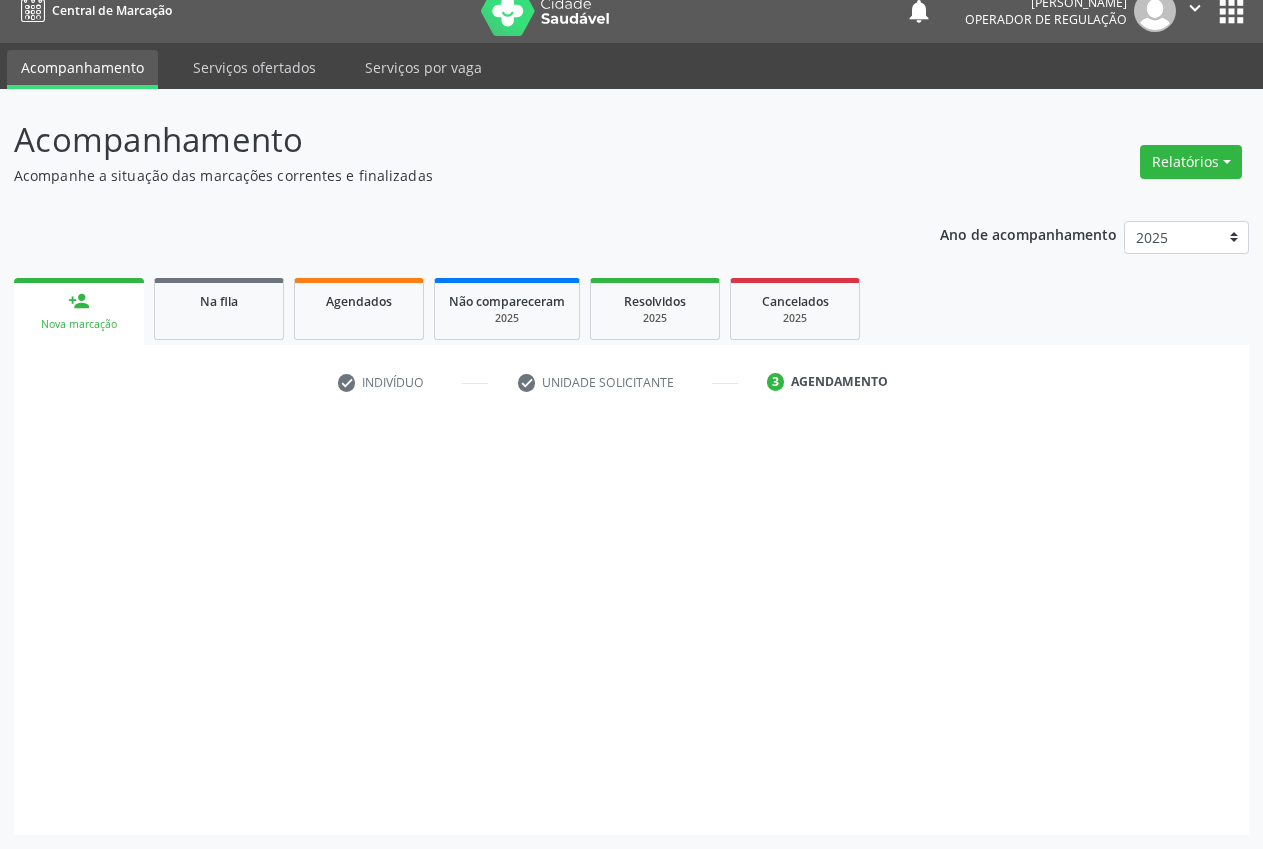 scroll, scrollTop: 21, scrollLeft: 0, axis: vertical 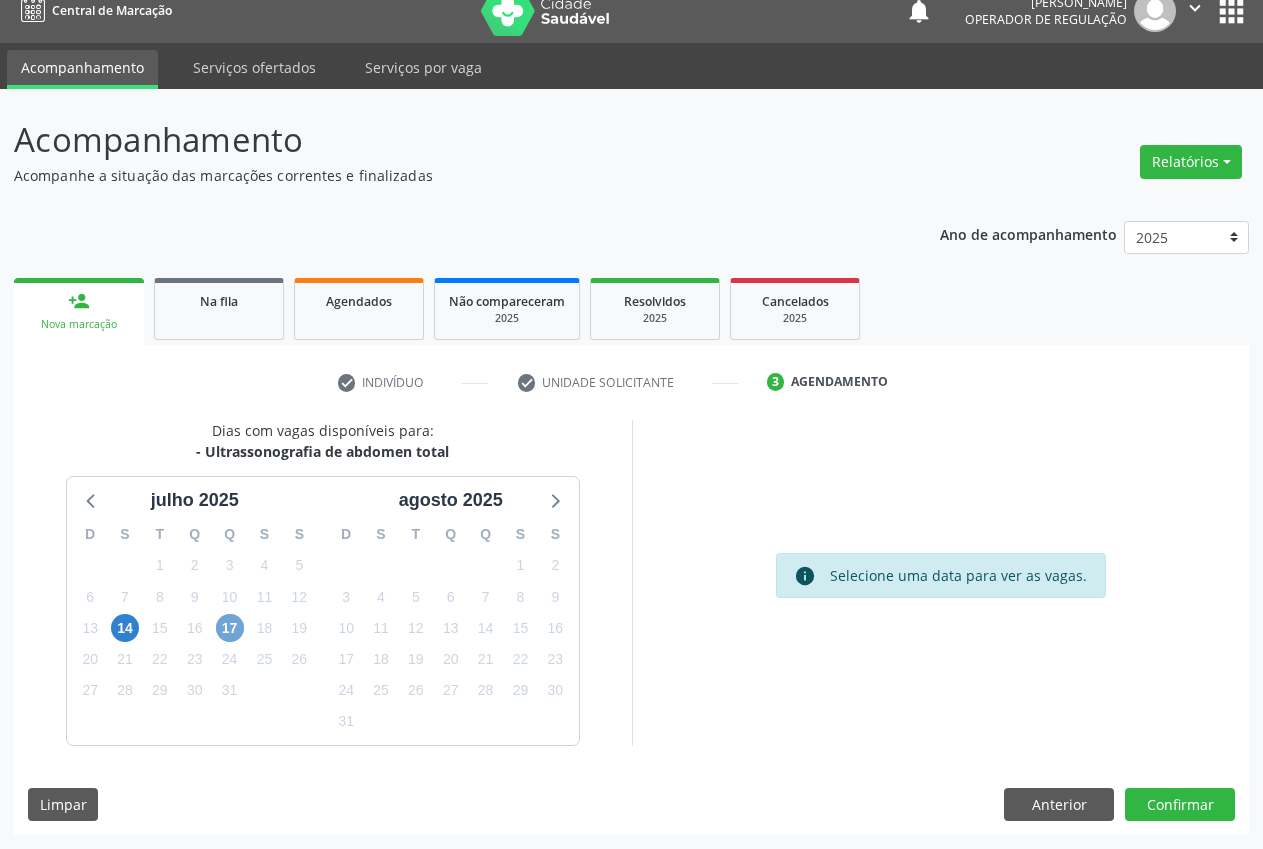 click on "17" at bounding box center [230, 628] 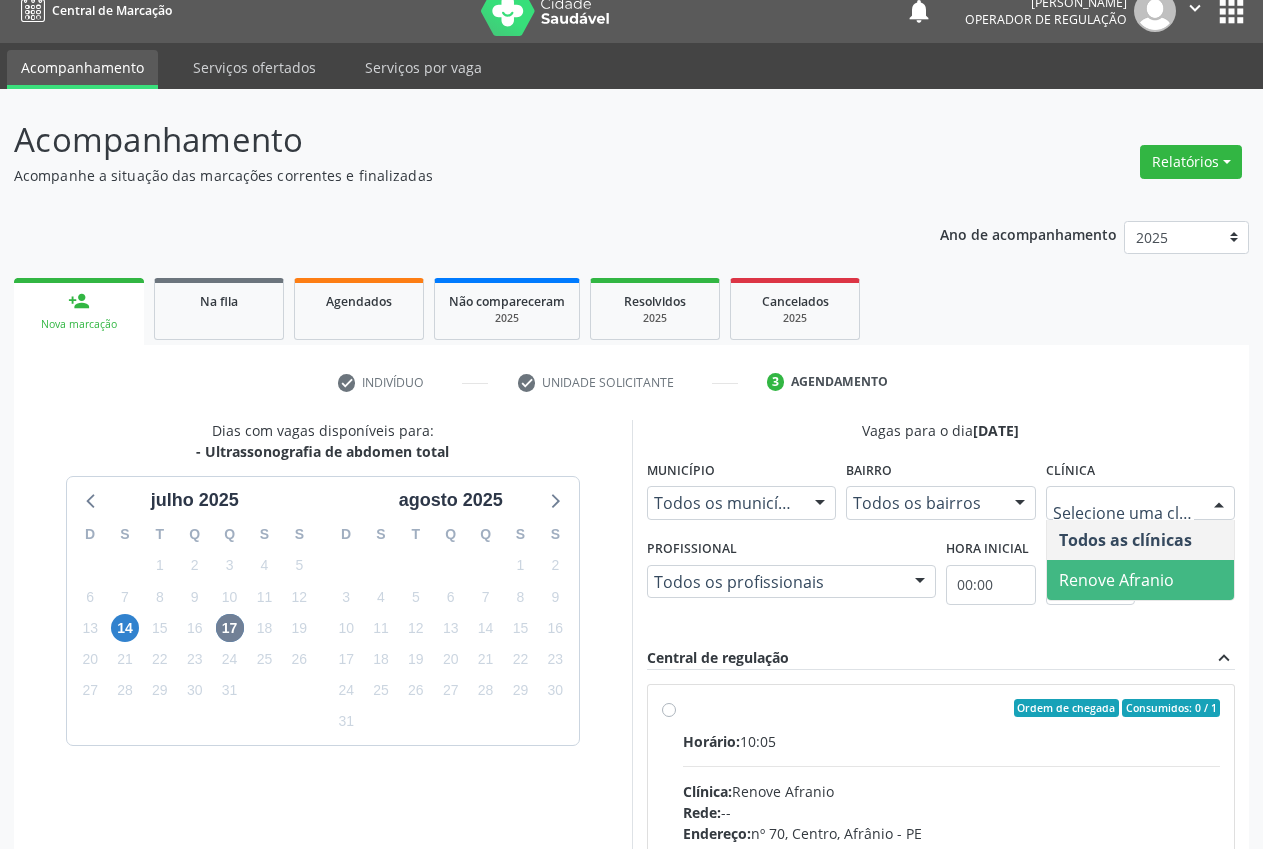 click on "Renove Afranio" at bounding box center [1116, 580] 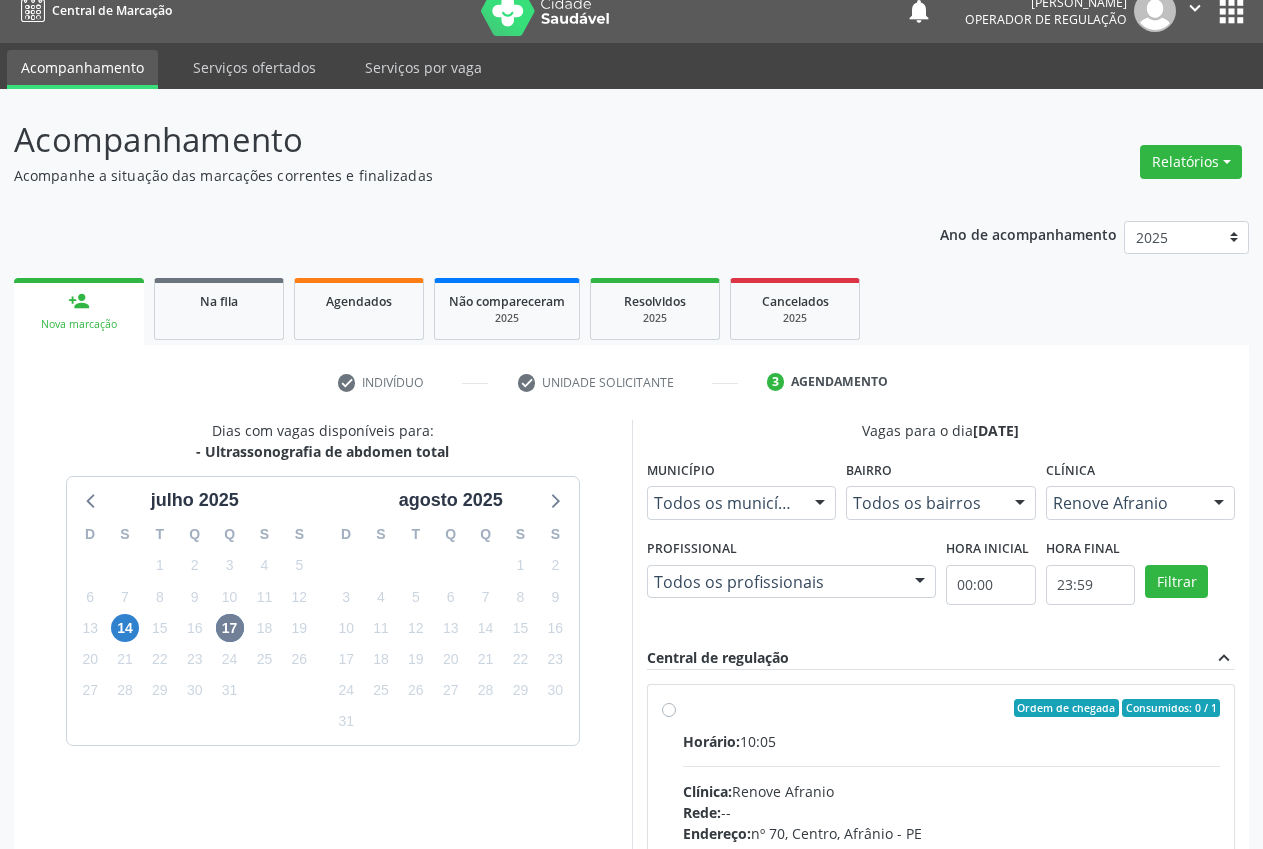 scroll, scrollTop: 310, scrollLeft: 0, axis: vertical 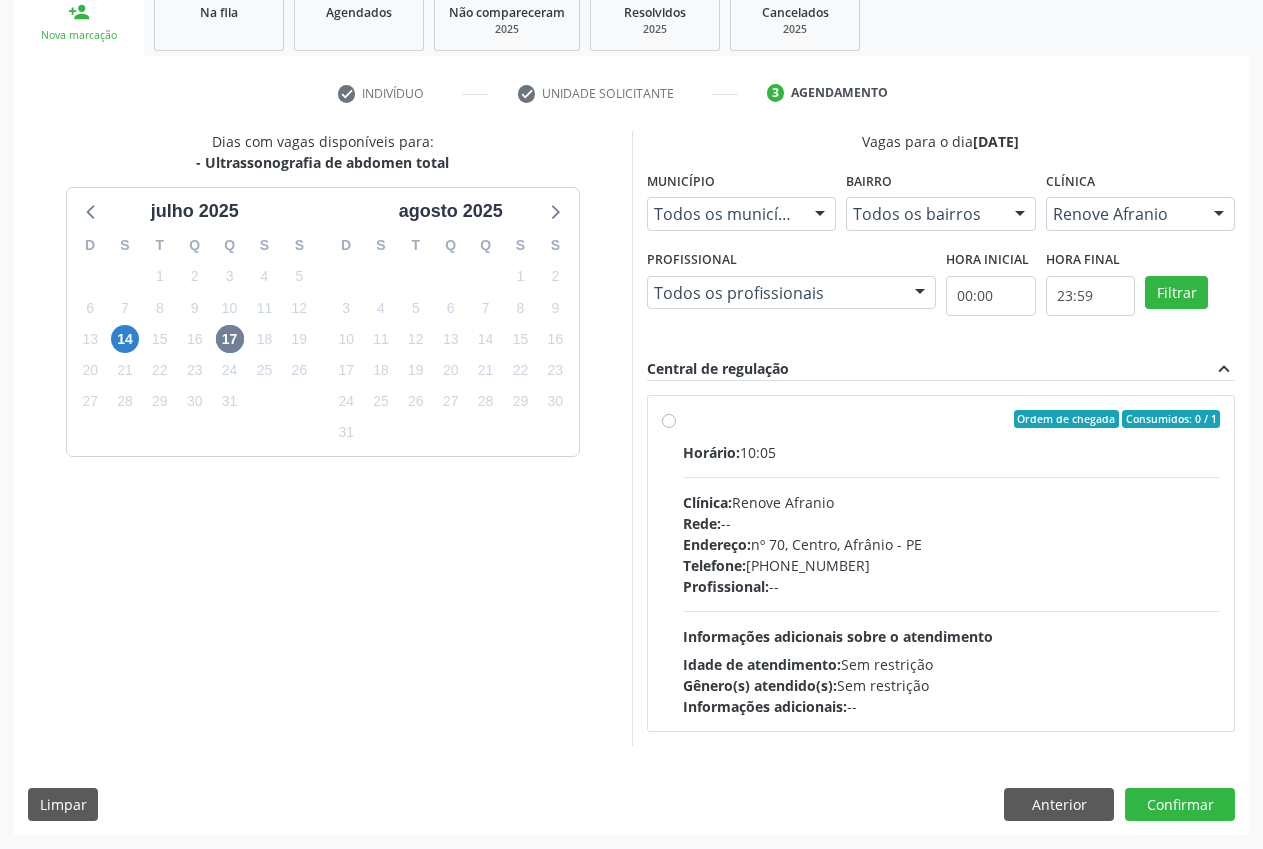 click on "Ordem de chegada
Consumidos: 0 / 1
Horário:   10:05
Clínica:  Renove Afranio
Rede:
--
Endereço:   [STREET_ADDRESS]
Telefone:   [PHONE_NUMBER]
Profissional:
--
Informações adicionais sobre o atendimento
Idade de atendimento:
Sem restrição
Gênero(s) atendido(s):
Sem restrição
Informações adicionais:
--" at bounding box center [941, 563] 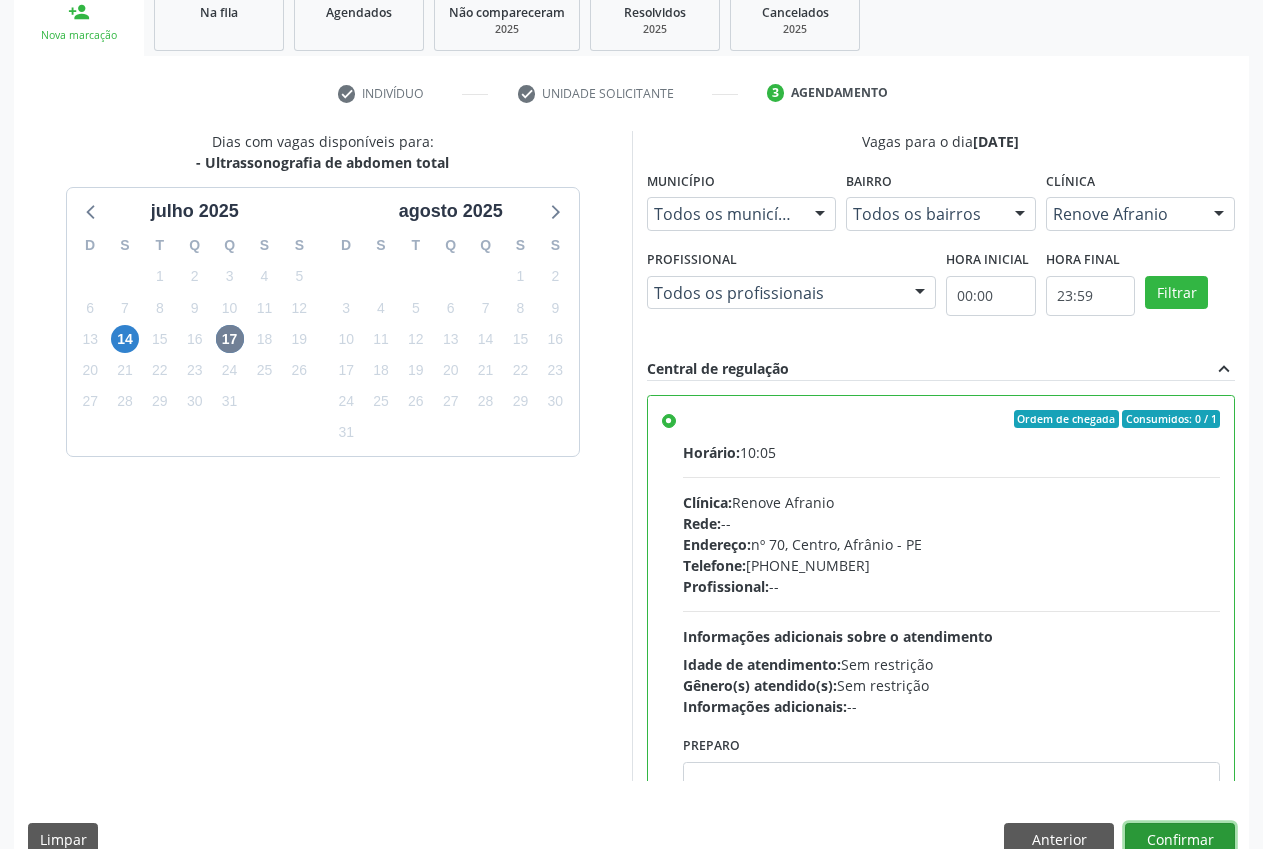 click on "Confirmar" at bounding box center (1180, 840) 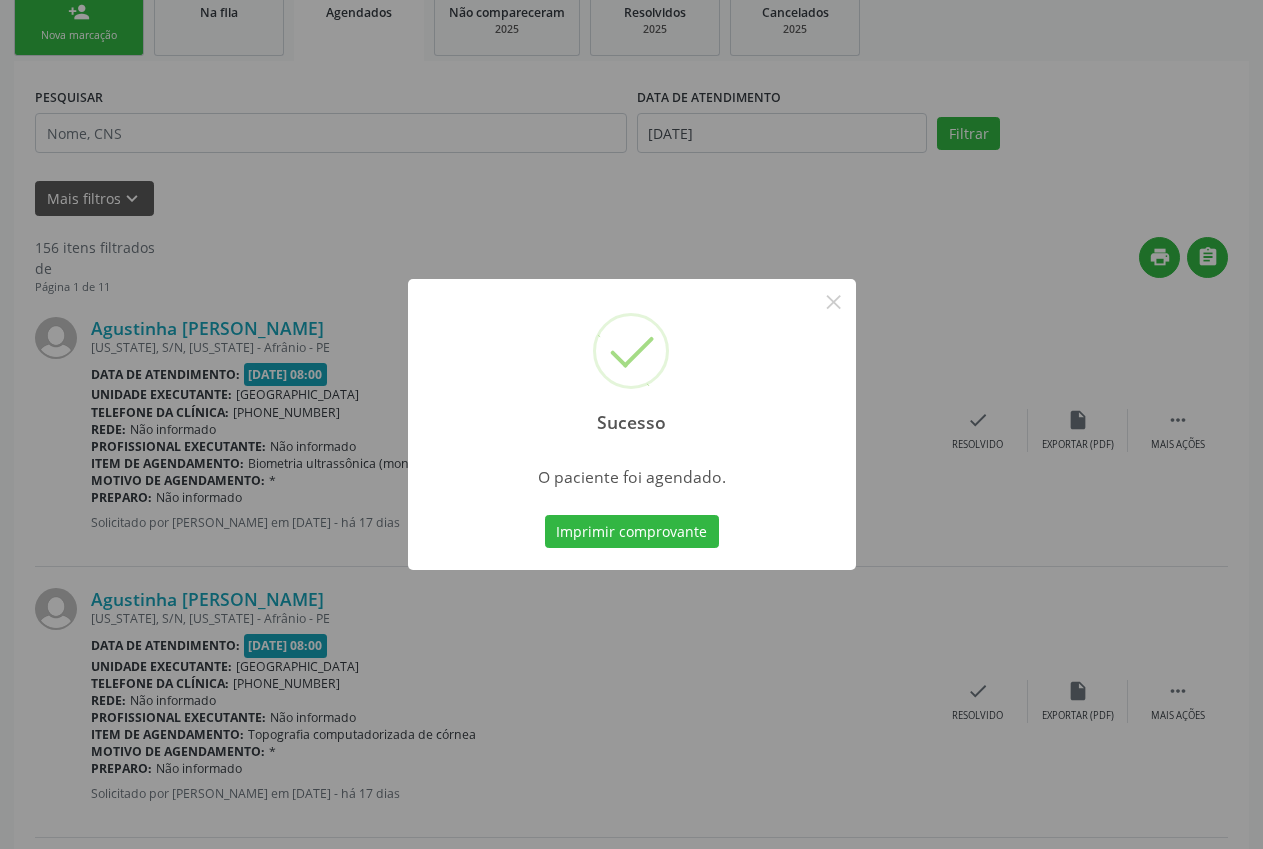 scroll, scrollTop: 0, scrollLeft: 0, axis: both 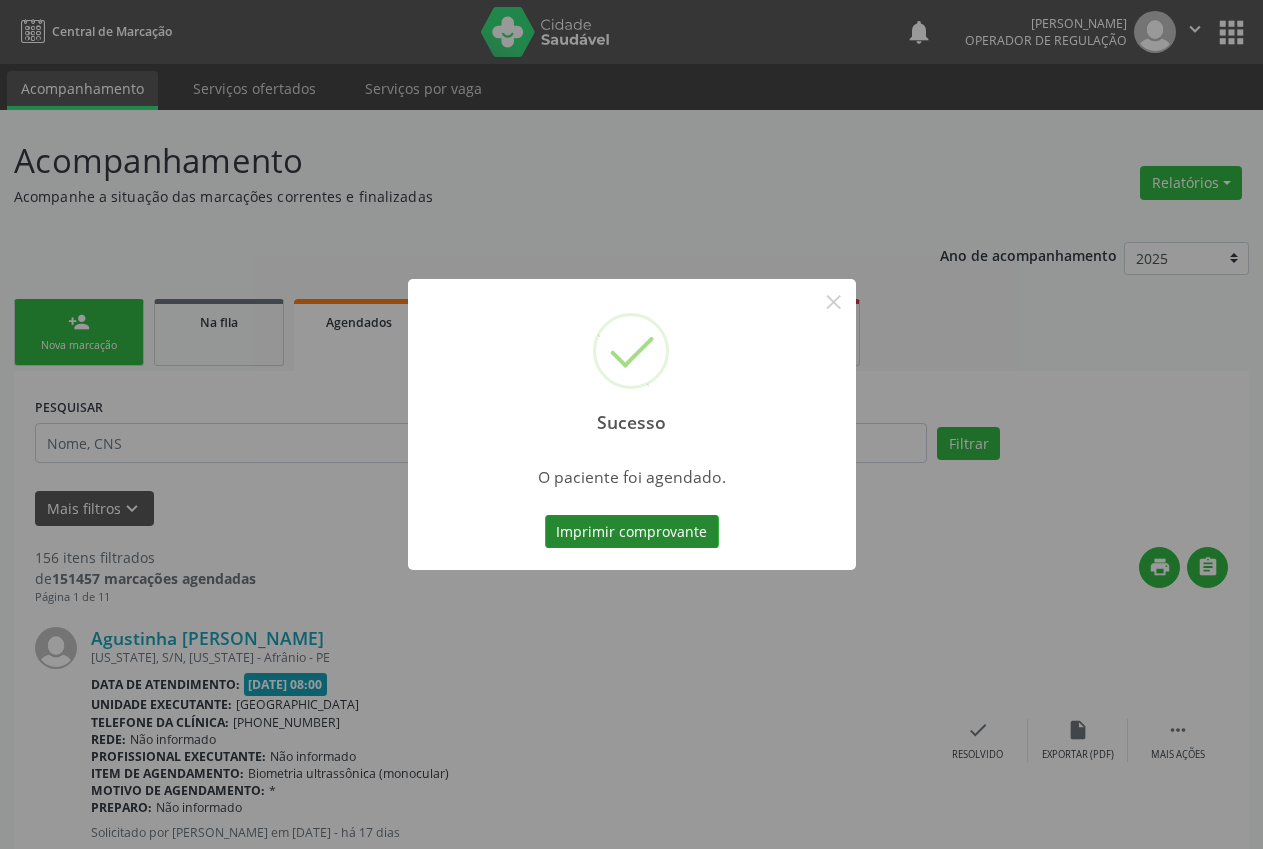click on "Imprimir comprovante" at bounding box center [632, 532] 